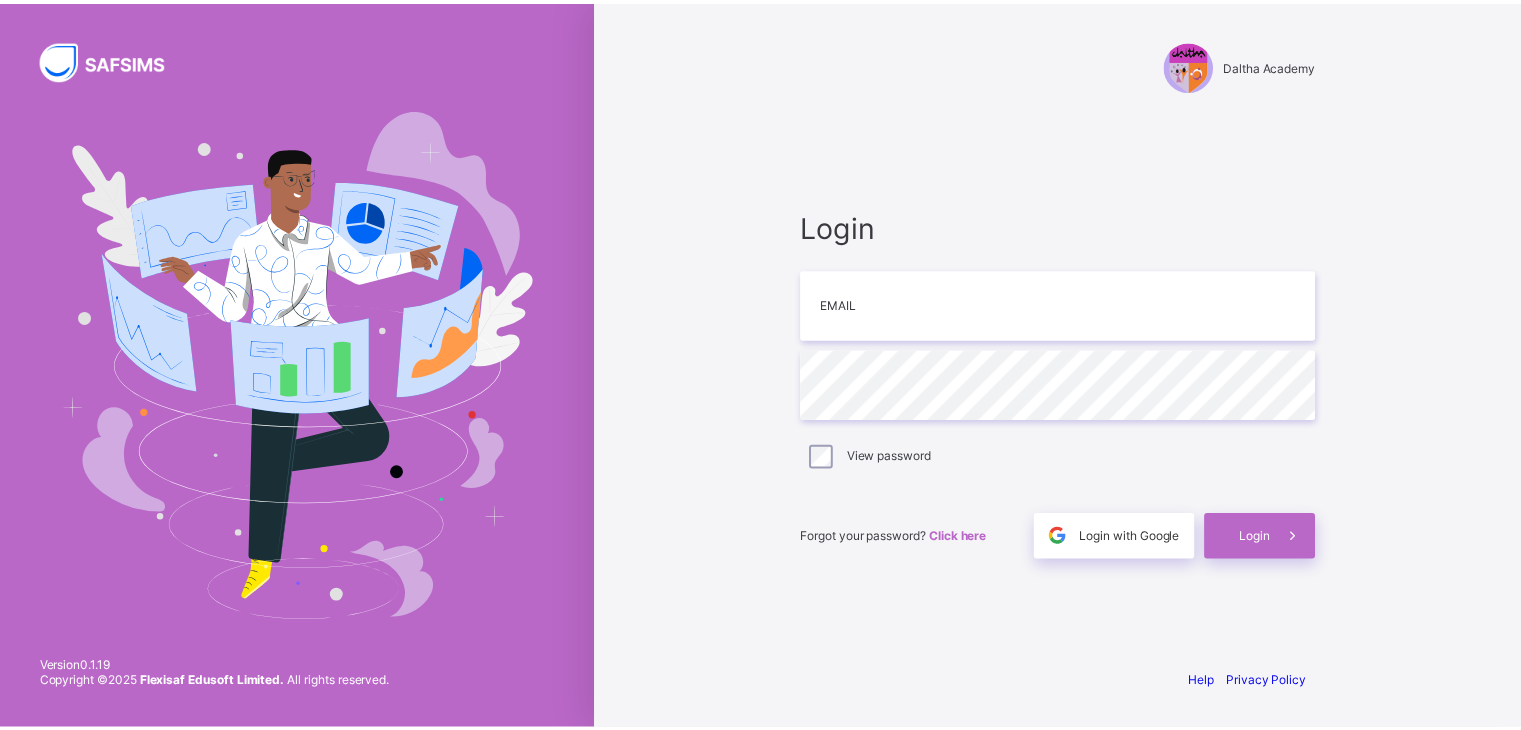scroll, scrollTop: 0, scrollLeft: 0, axis: both 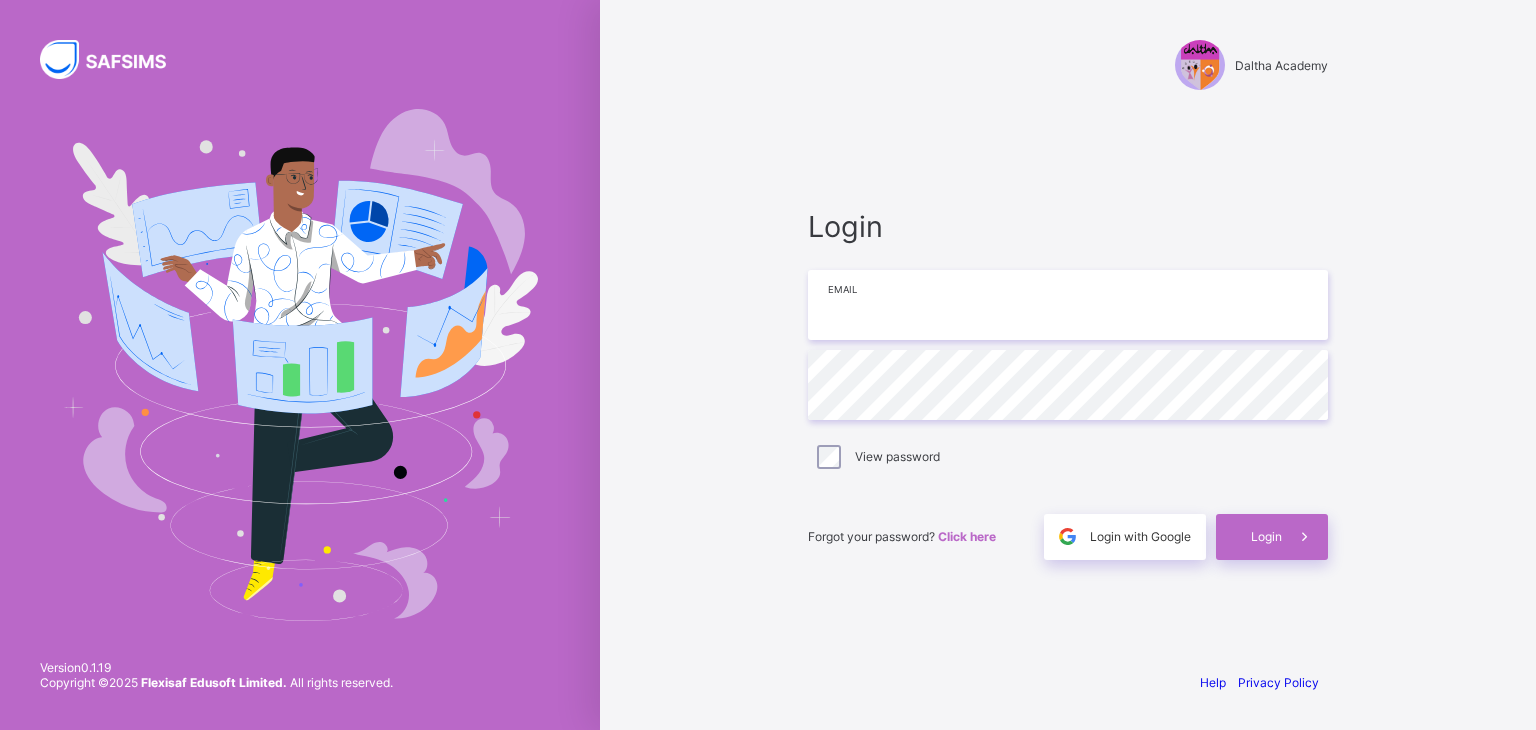 type on "**********" 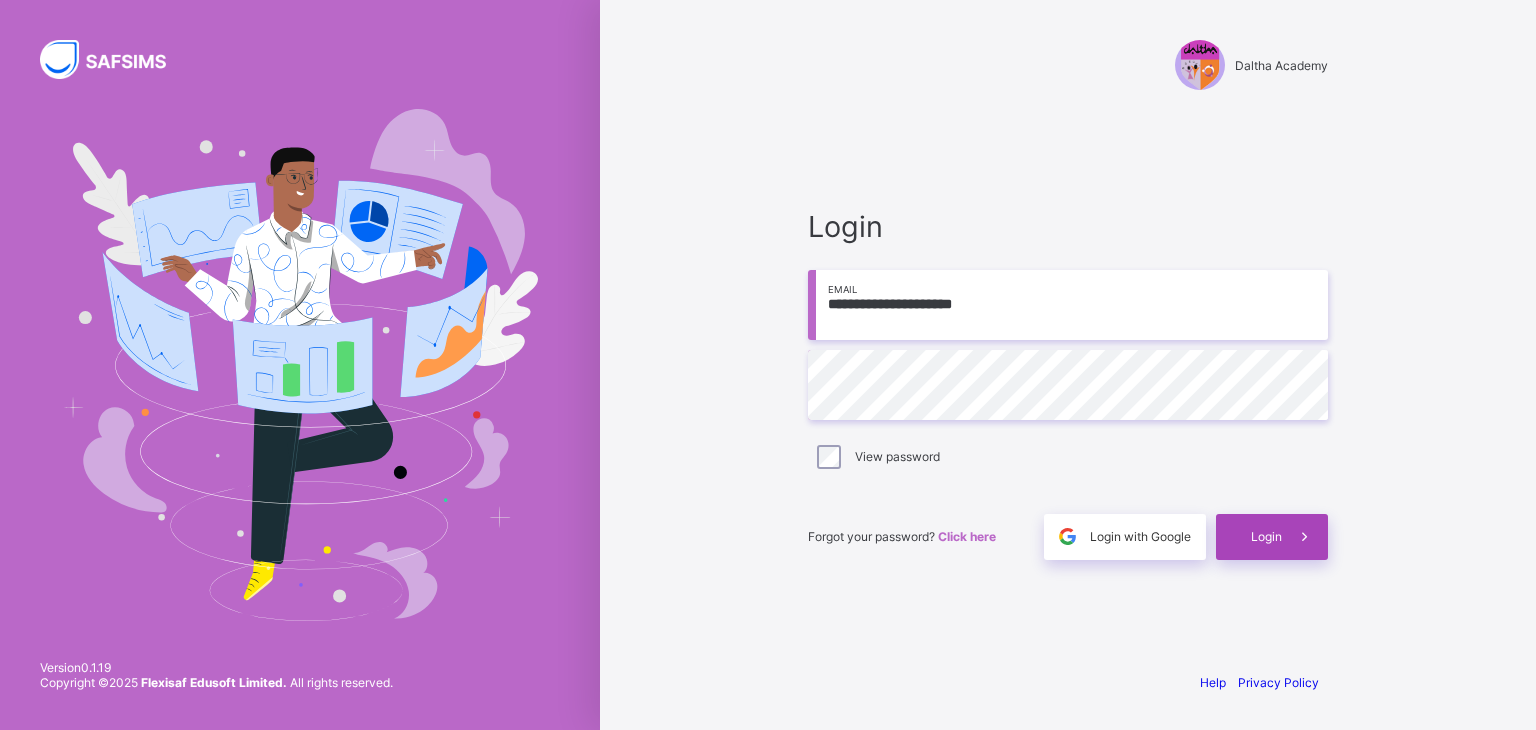 click on "Login" at bounding box center (1272, 537) 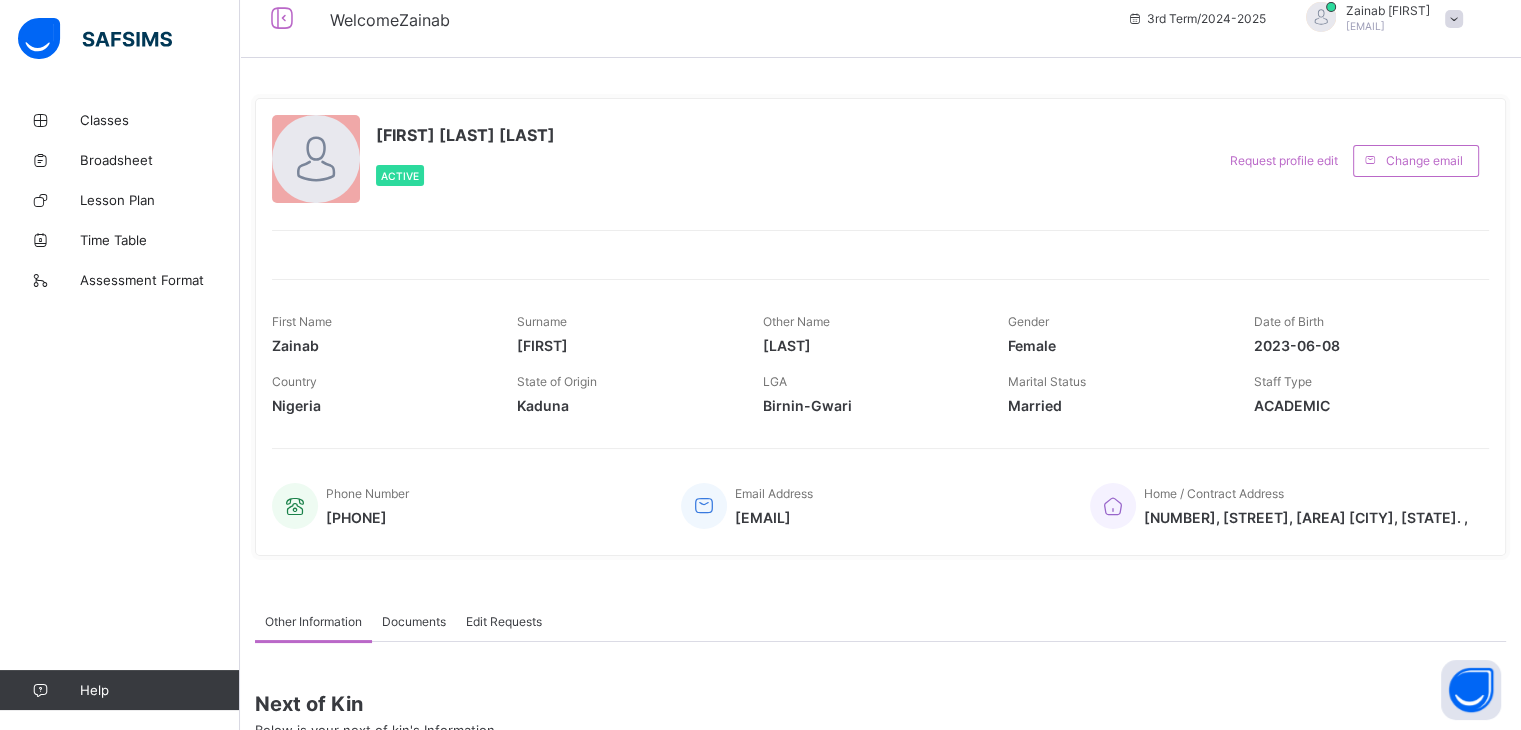 scroll, scrollTop: 0, scrollLeft: 0, axis: both 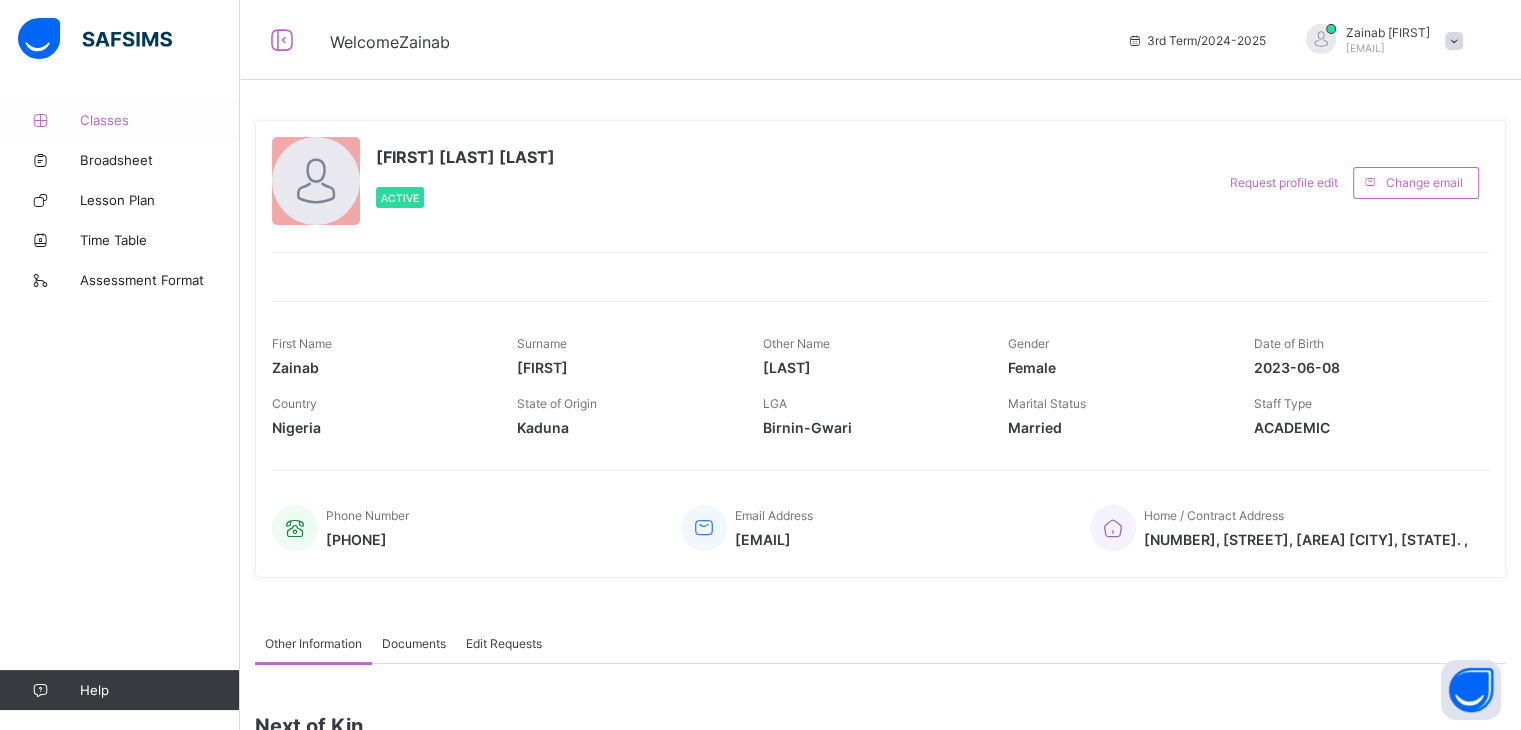 click on "Classes" at bounding box center (160, 120) 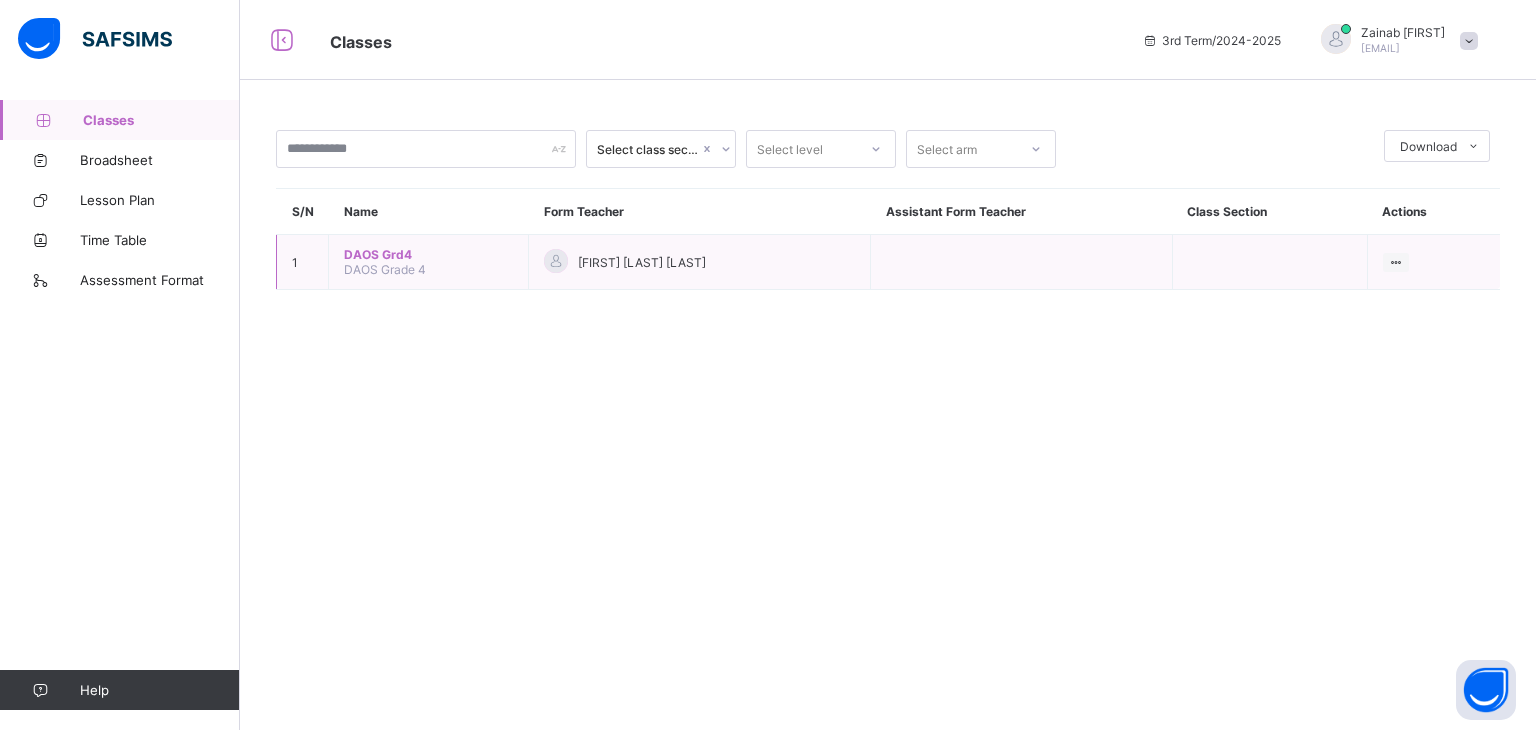 click on "DAOS Grade 4" at bounding box center [385, 269] 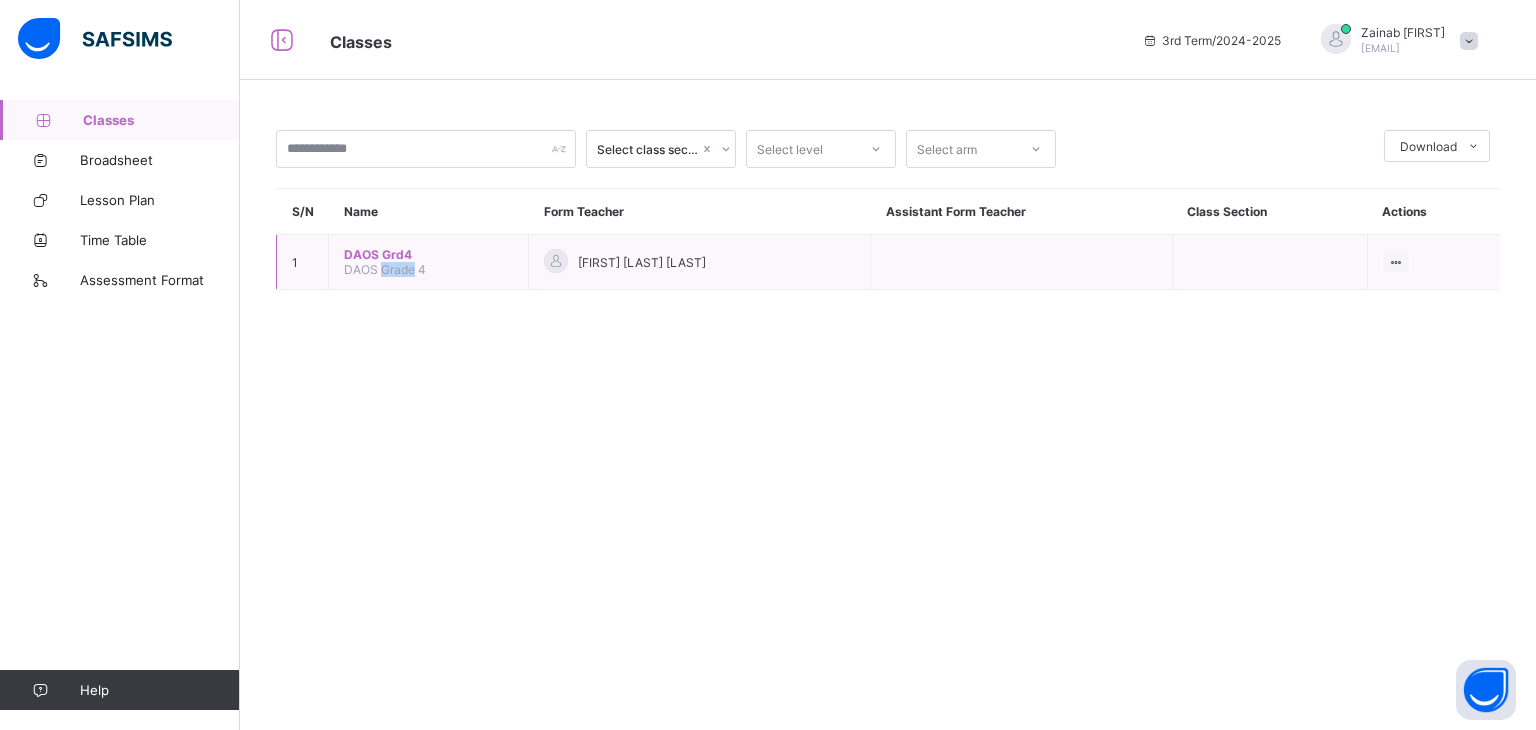 click on "DAOS Grade 4" at bounding box center (385, 269) 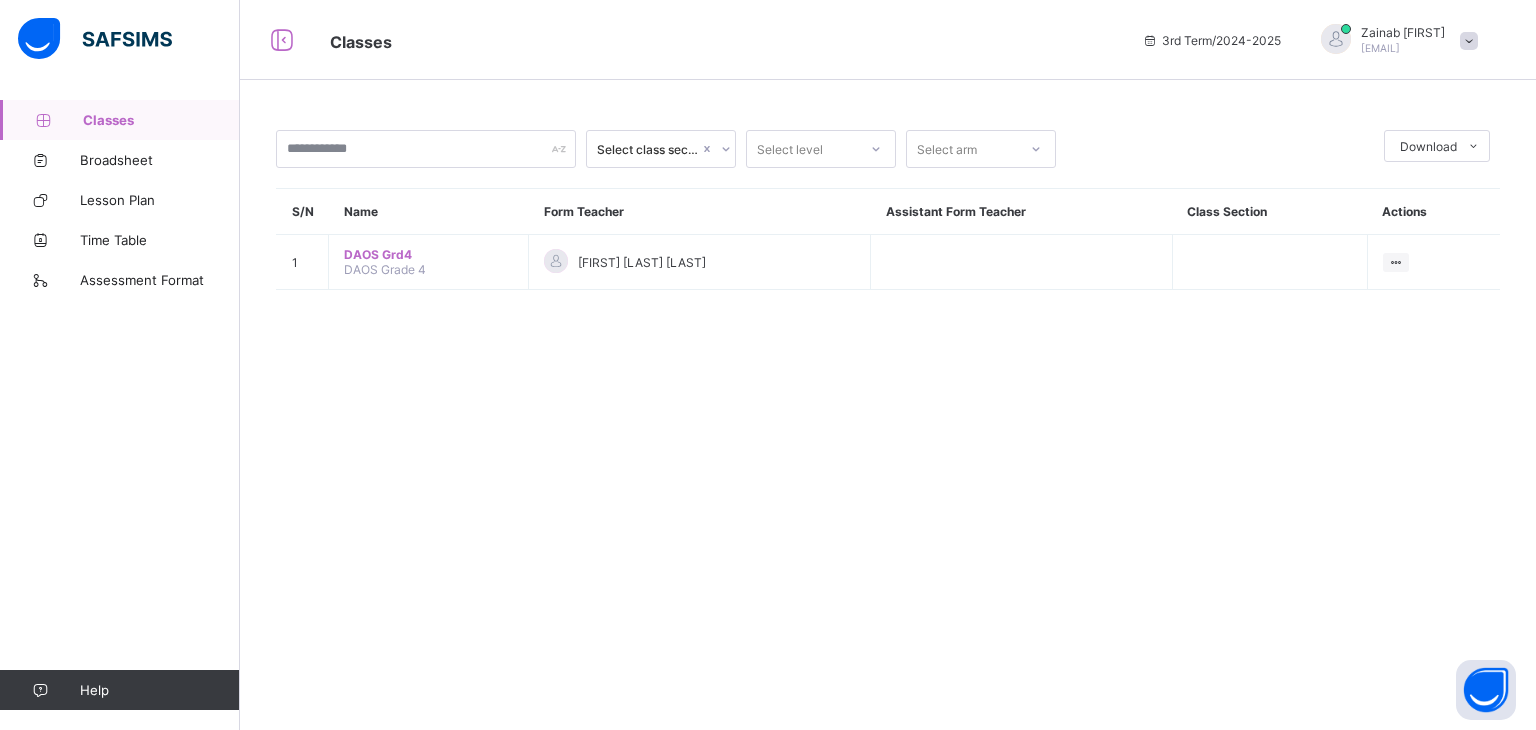 click on "Select class section Select level Select arm DownloadPdf Report Excel Report S/N Name Form Teacher Assistant Form Teacher Class Section Actions 1 DAOS Grd4     DAOS Grade 4 [FIRST] [LAST] [LAST] View Class × Form Teacher Select Form Teacher [FIRST] [LAST] [LAST] Select Assistant Form Teacher Cancel Save Daltha Academy 25b, Kaduna Road Crystal Estate Amuwo Odofin Lagos , Phone:   +2348036587147 List of Classes [DATE], [TIME] Total no. of classes:  57 Term:  3rd Term Session:  2024-2025 S/N Class name Class Arms Form Teacher Supervisor Subject Teachers 1 Creche Creche No form teacher No supervisor No class teachers 2 Pre Sch1 Pre School 1 [FIRST] [LAST] No supervisor No class teachers 3 Pre Sch2 Pre School 2 [FIRST] [LAST] No supervisor No class teachers 4 Nur1 Nursery 1 [FIRST] [LAST] No supervisor No class teachers 5 Nursery 2 Nursery 2 [FIRST] [LAST] No supervisor No class teachers 6 DAOS PS2 DAOS Pre School 2 [FIRST] [LAST] [LAST] No supervisor No class teachers 7 Grade 1 8 9 10" at bounding box center [888, 365] 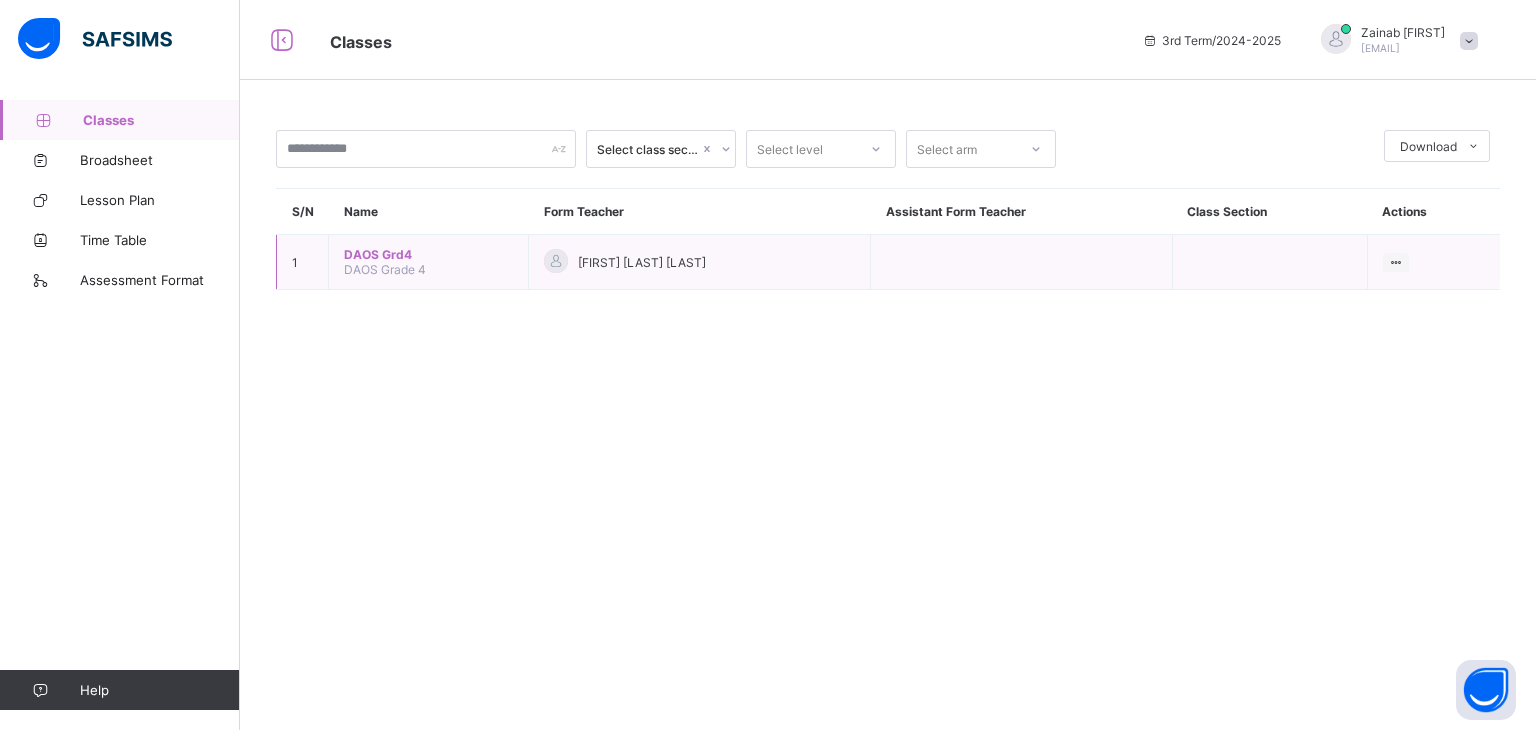 click on "DAOS Grd4" at bounding box center [428, 254] 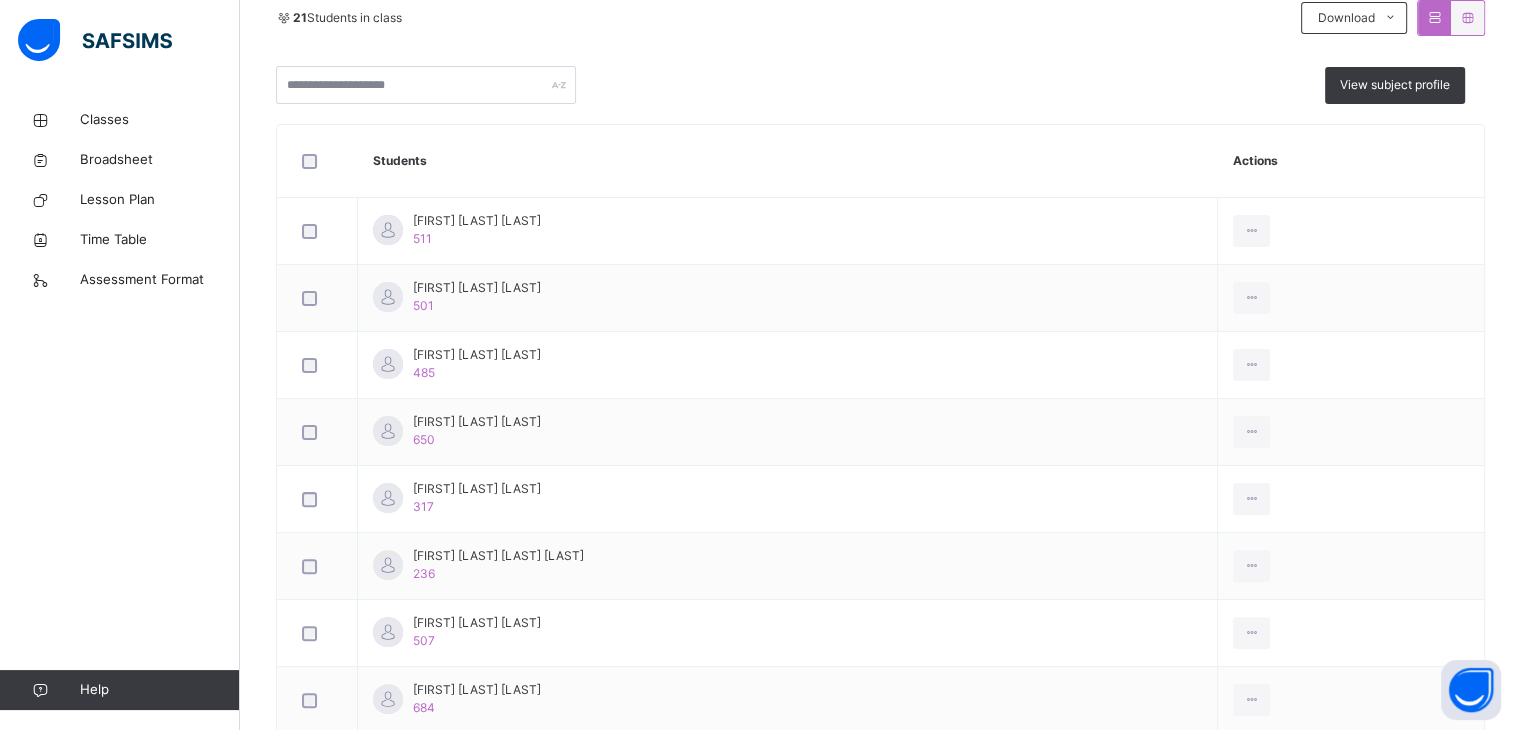 scroll, scrollTop: 460, scrollLeft: 0, axis: vertical 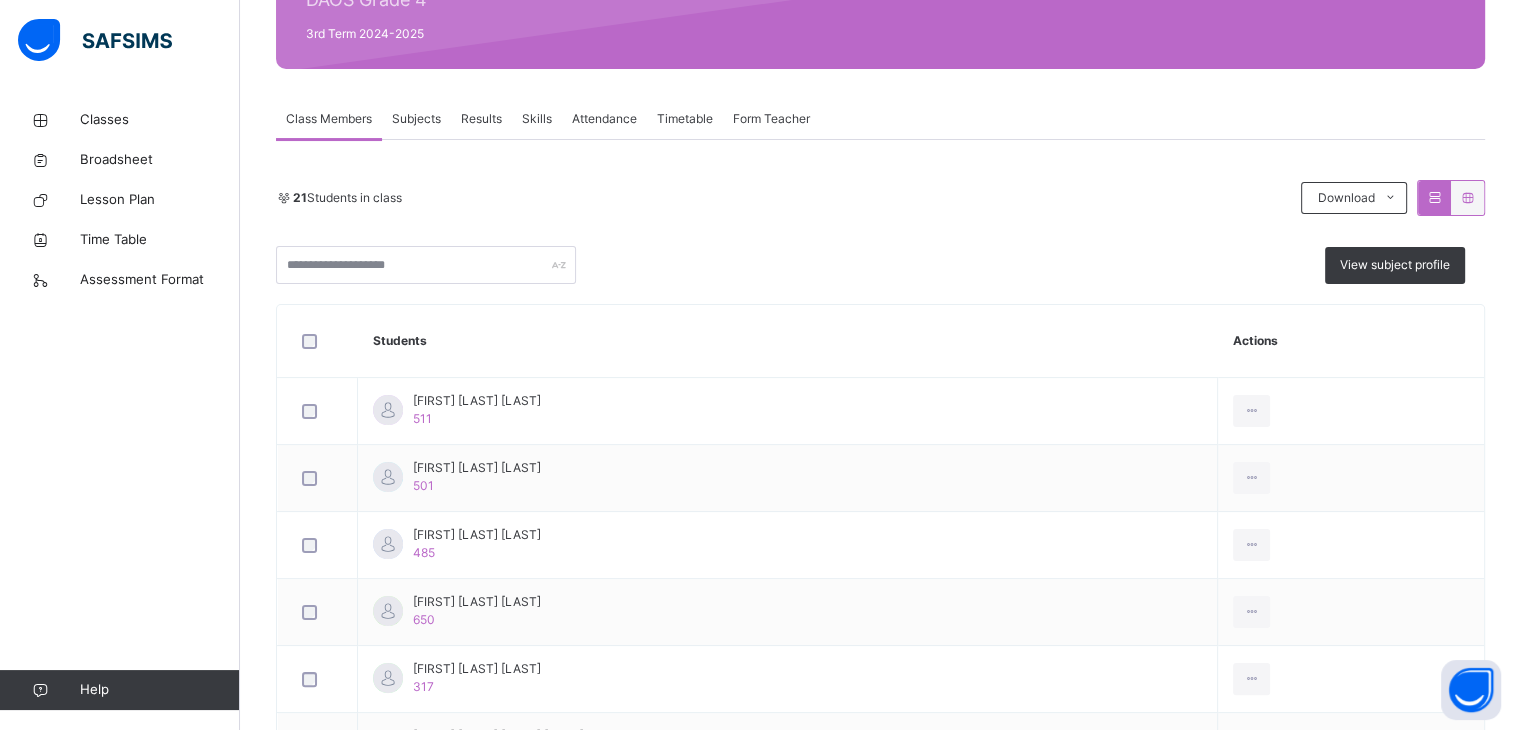 click on "Subjects" at bounding box center (416, 119) 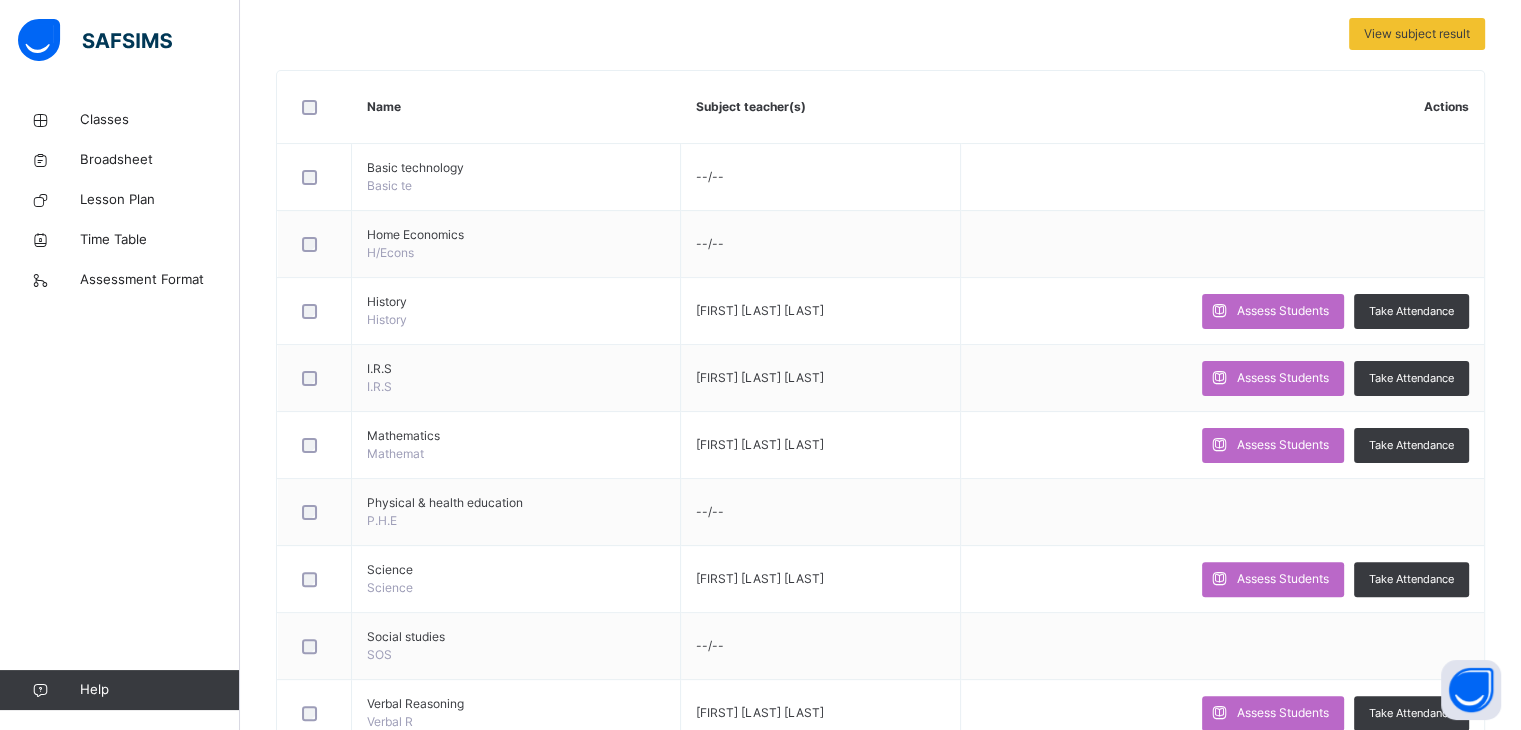 scroll, scrollTop: 415, scrollLeft: 0, axis: vertical 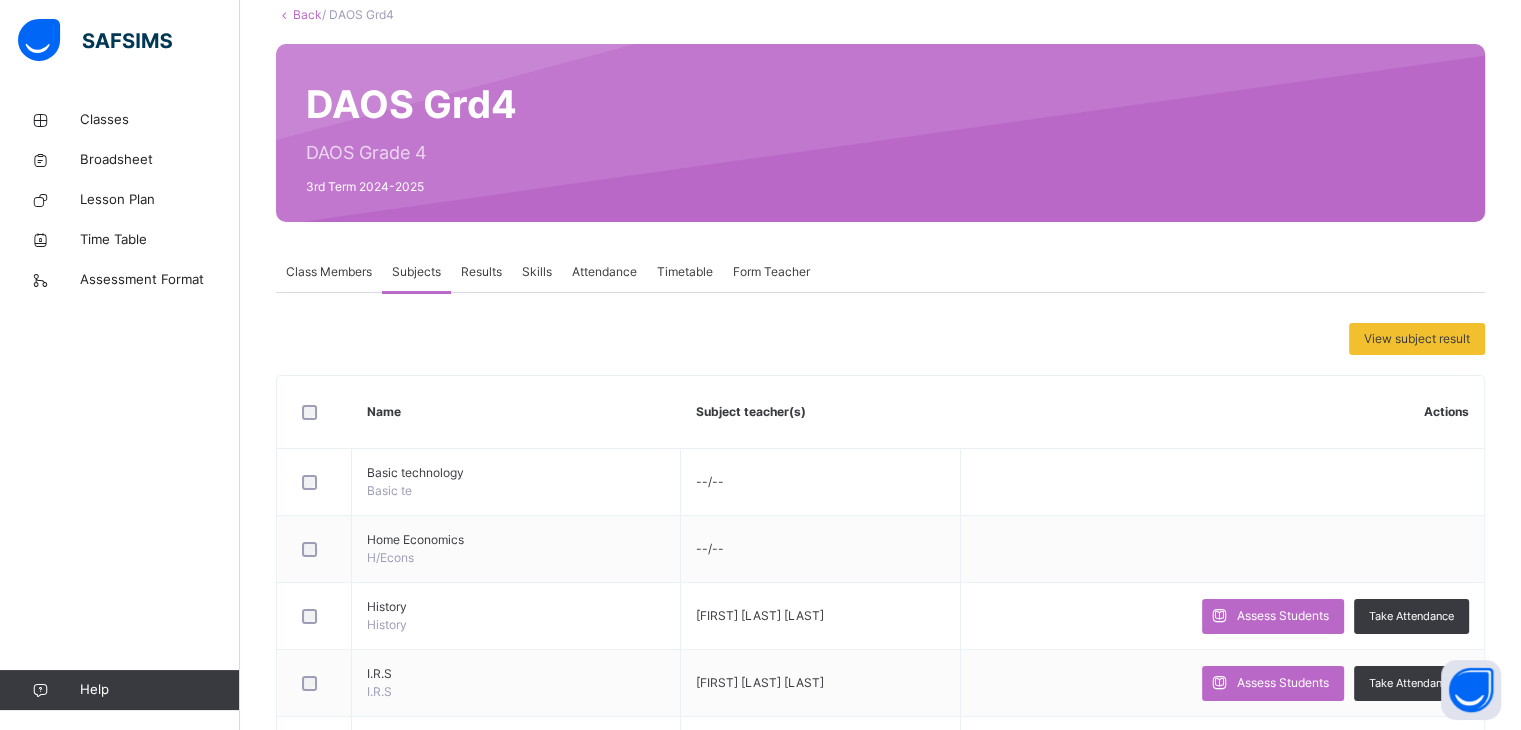 click on "Class Members" at bounding box center [329, 272] 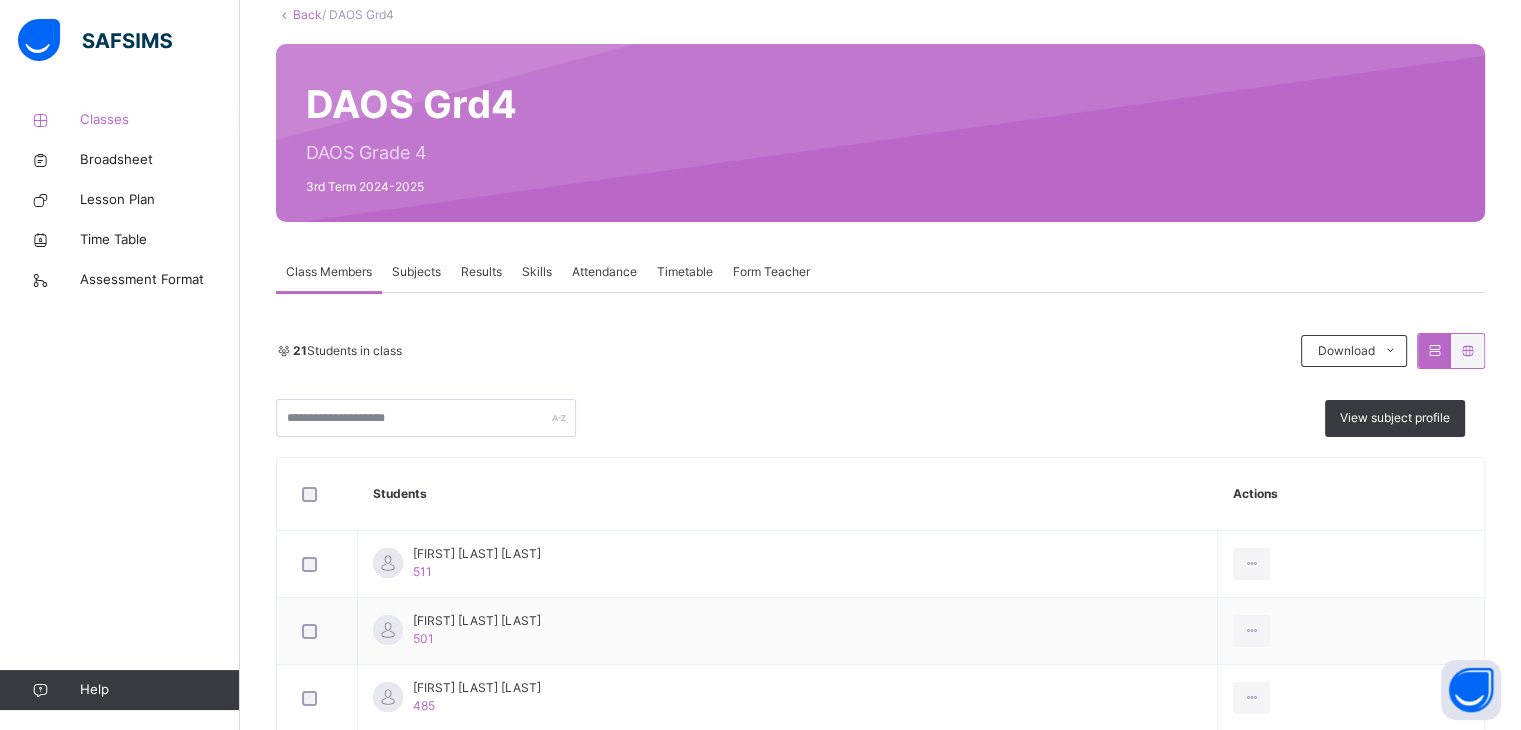 click on "Classes" at bounding box center [160, 120] 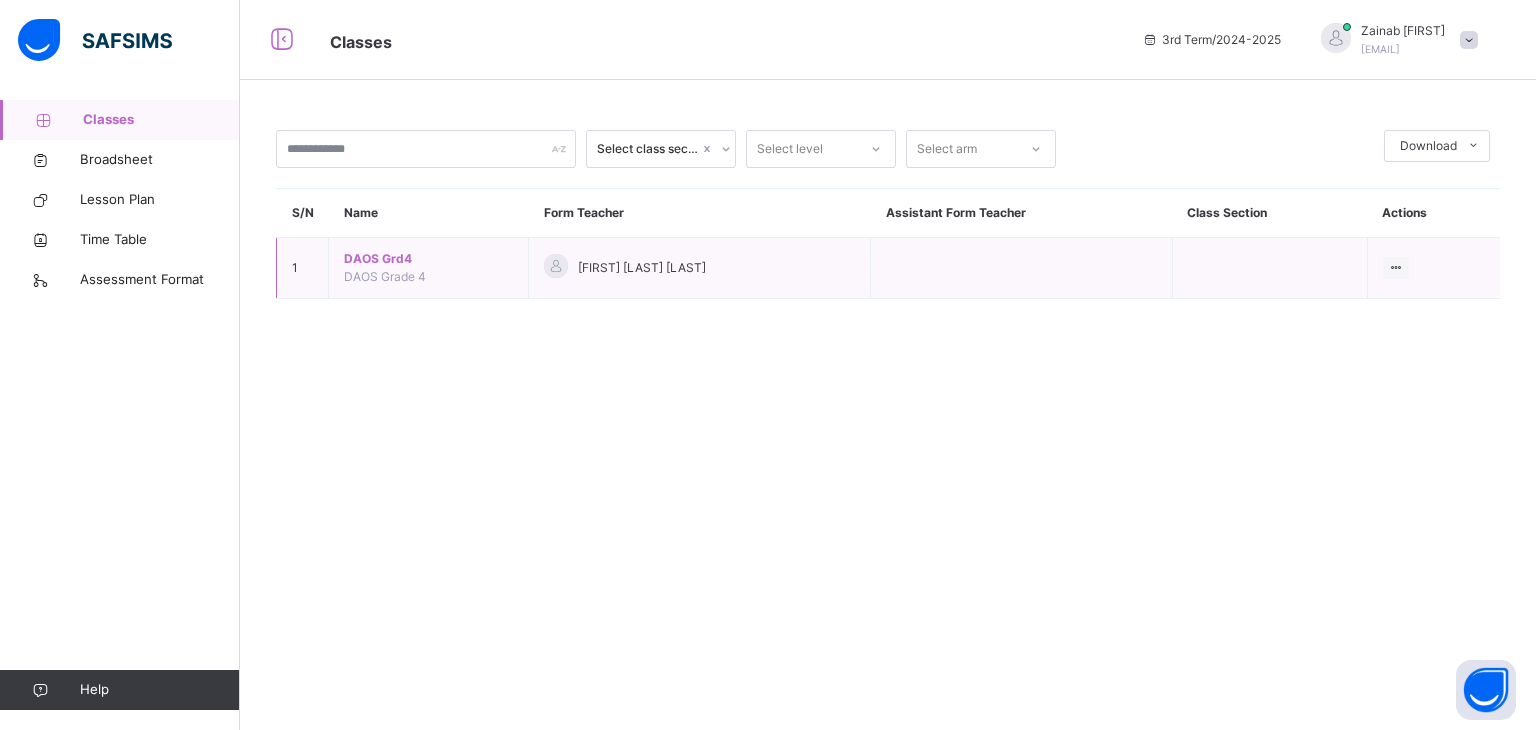 click on "DAOS Grd4" at bounding box center [428, 259] 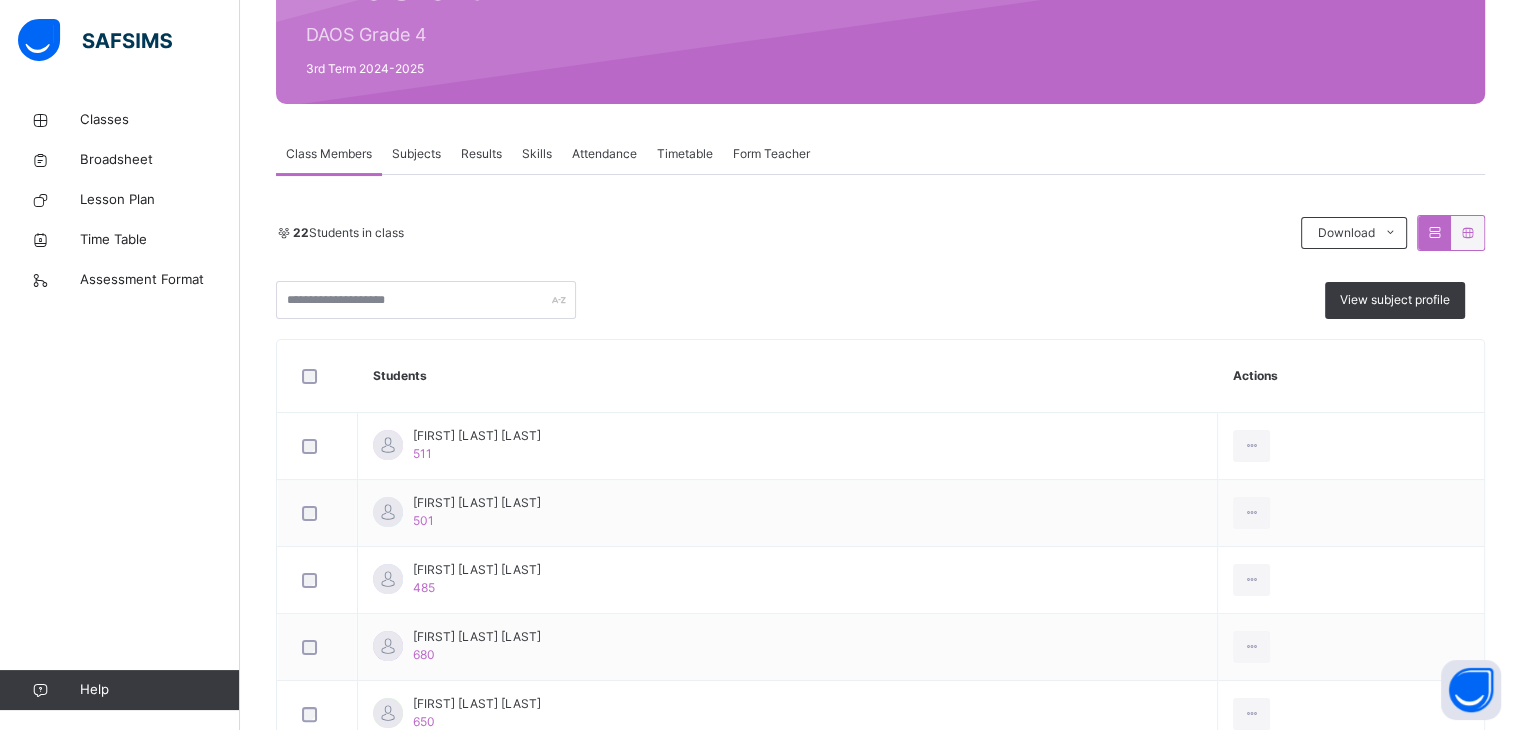 scroll, scrollTop: 0, scrollLeft: 0, axis: both 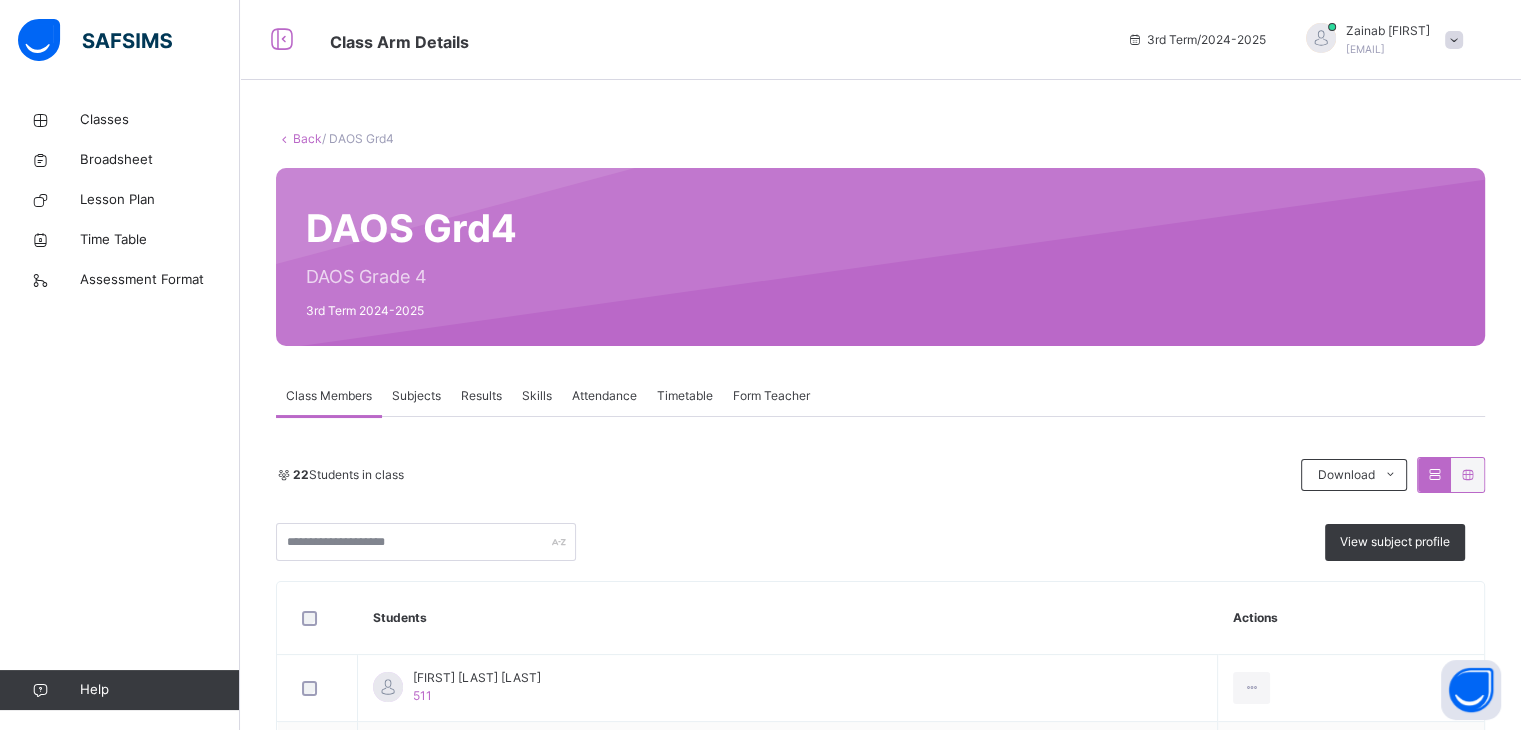 click on "Subjects" at bounding box center [416, 396] 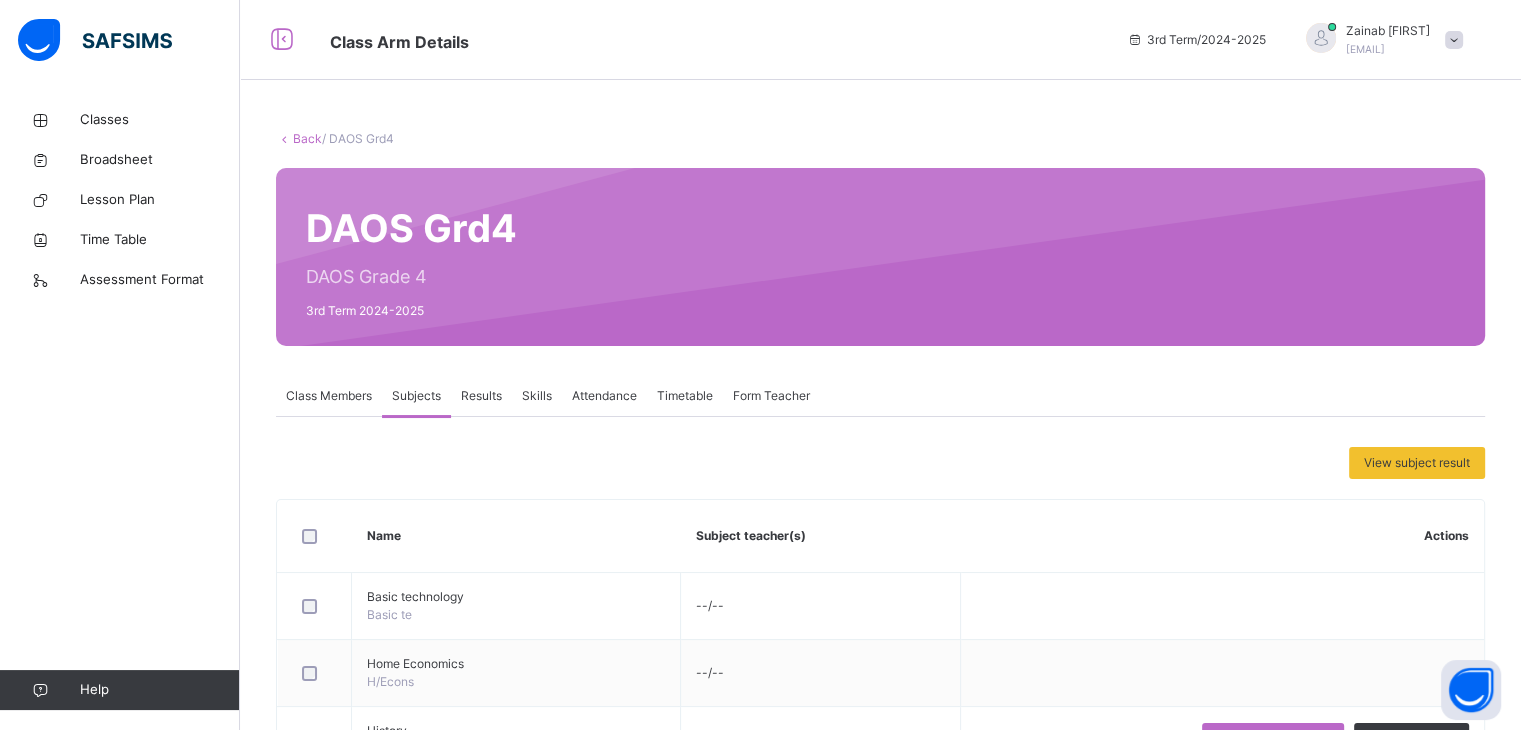 click on "Results" at bounding box center [481, 396] 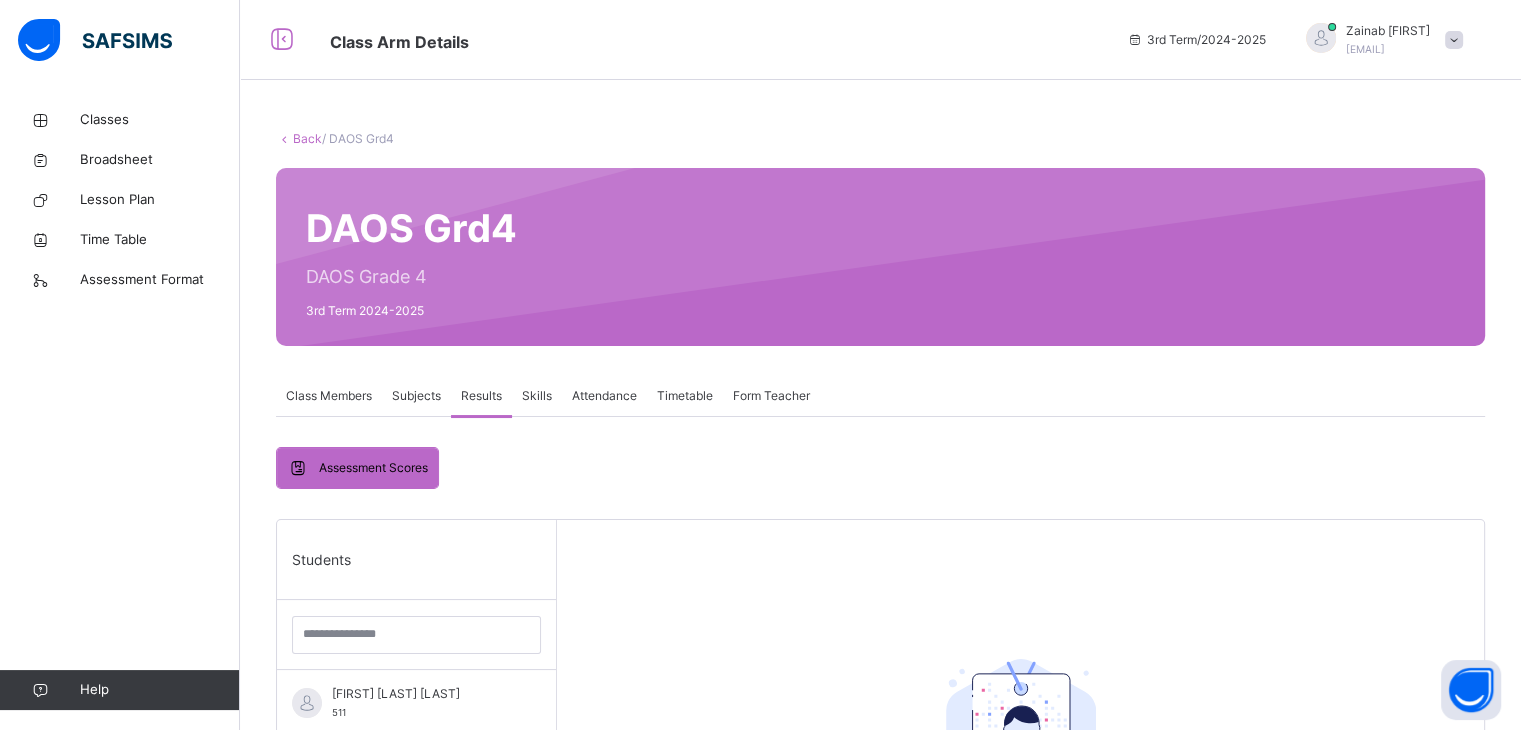 click on "Subjects" at bounding box center (416, 396) 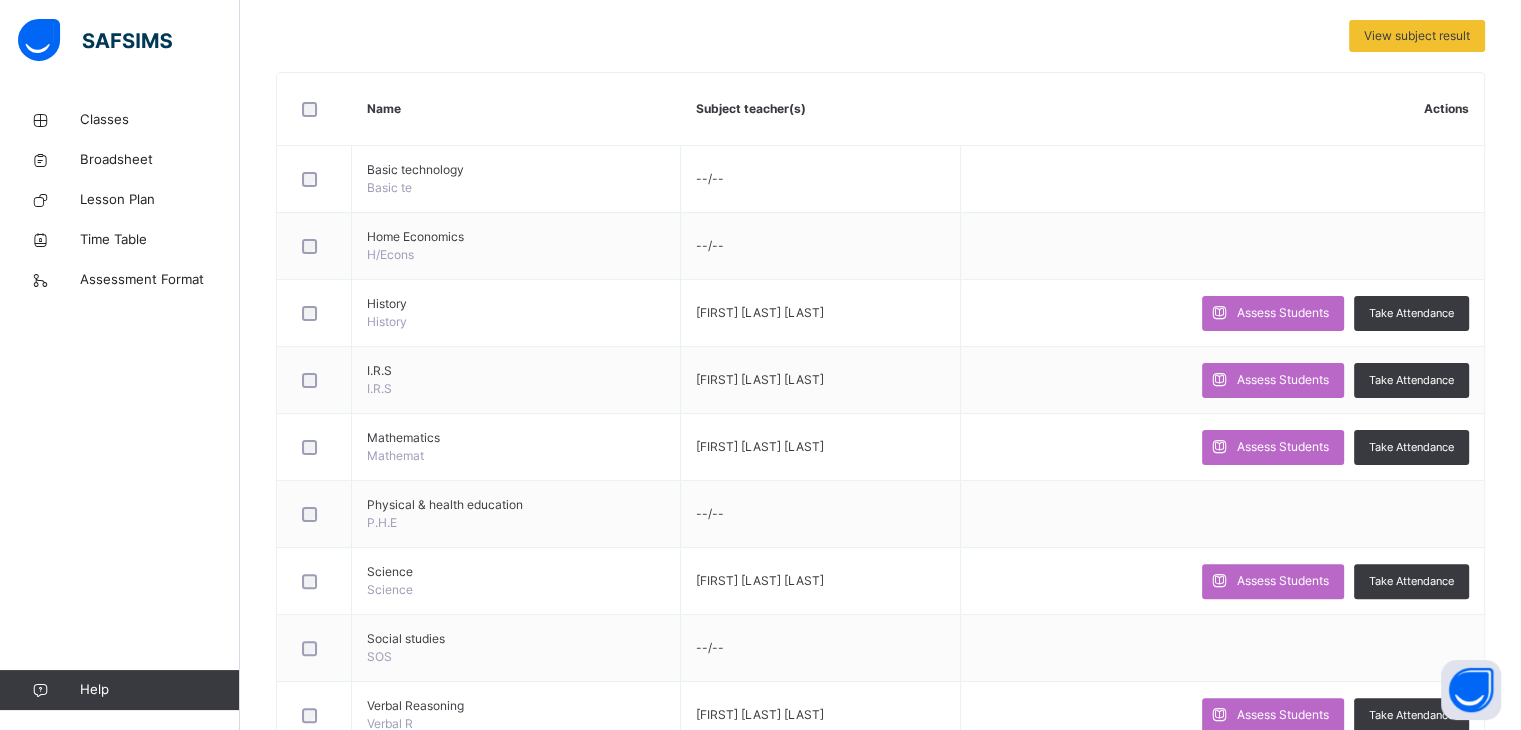 scroll, scrollTop: 431, scrollLeft: 0, axis: vertical 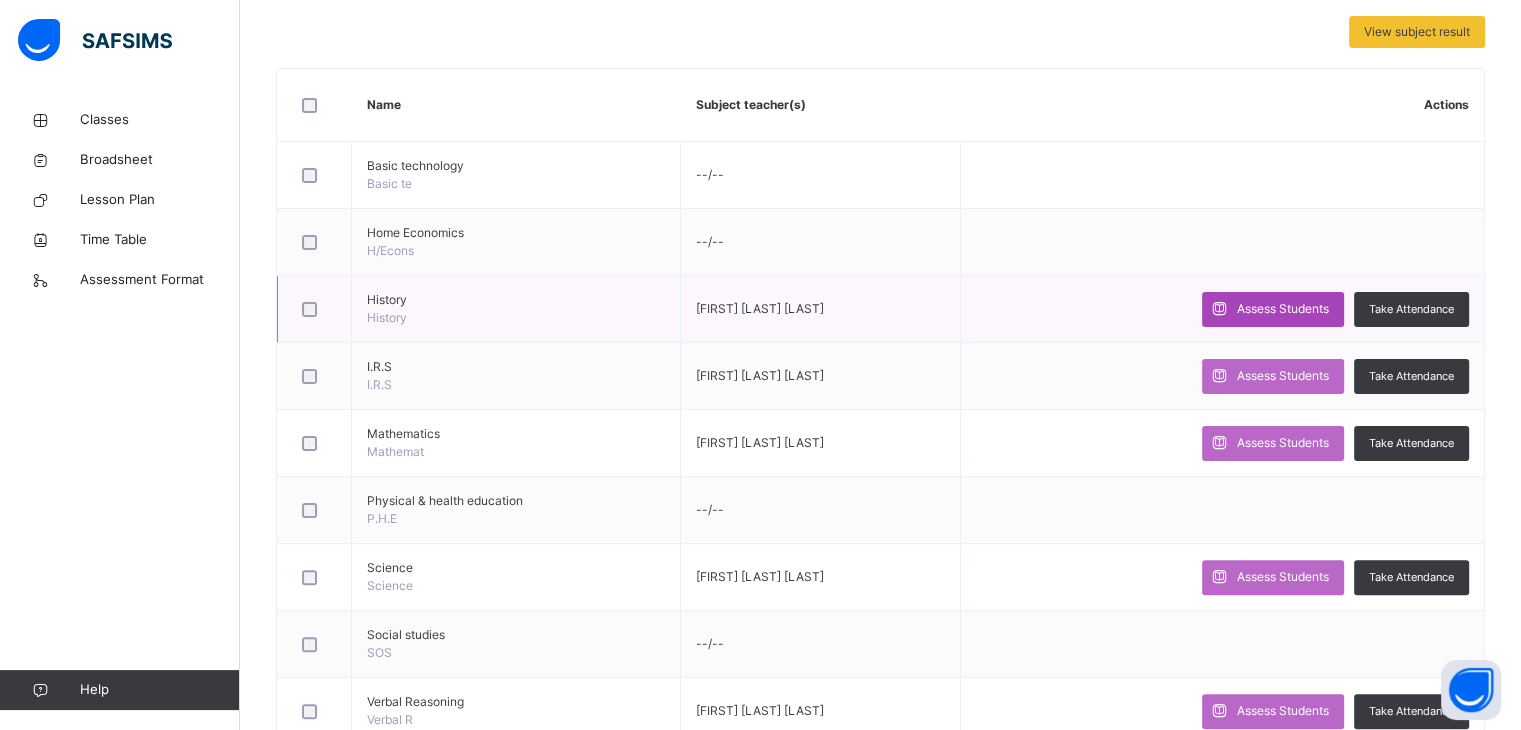 click on "Assess Students" at bounding box center (1283, 309) 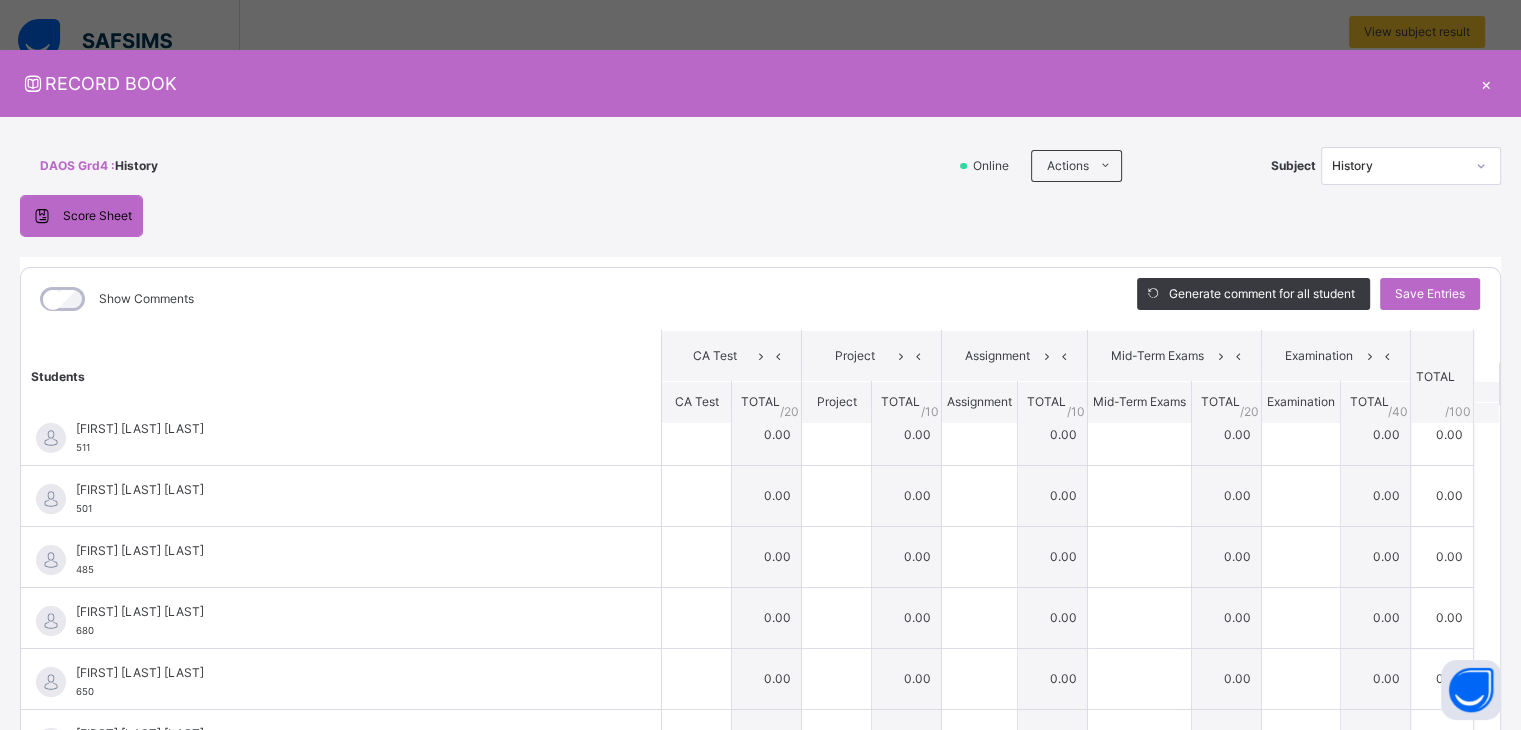 scroll, scrollTop: 0, scrollLeft: 0, axis: both 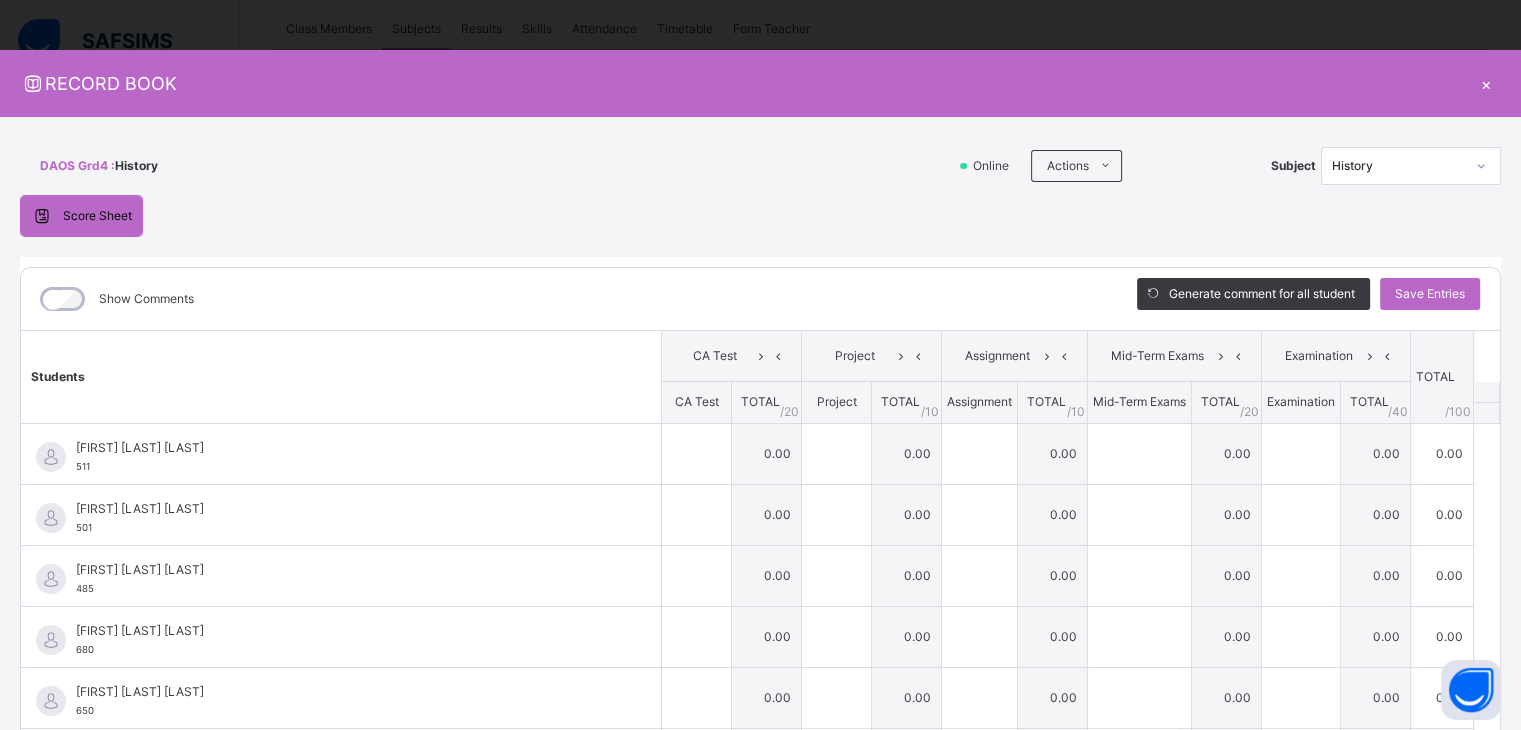click on "Students CA Test Project Assignment Mid-Term Exams Examination TOTAL /100 Comment CA Test TOTAL / 20 Project TOTAL / 10 Assignment TOTAL / 10 Mid-Term Exams TOTAL / 20 Examination TOTAL / 40 [FIRST] [LAST] [NUMBER] [FIRST] [LAST] [NUMBER] 0.00 0.00 0.00 0.00 0.00 0.00 Generate comment 0 / 250   ×   Subject Teacher’s Comment Generate and see in full the comment developed by the AI with an option to regenerate the comment JS [FIRST] [LAST]   [NUMBER]   Total 0.00  / 100.00 Sims Bot   Regenerate     Use this comment   [FIRST] [LAST] [NUMBER] [FIRST] [LAST] [NUMBER] 0.00 0.00 0.00 0.00 0.00 0.00 Generate comment 0 / 250   ×   Subject Teacher’s Comment Generate and see in full the comment developed by the AI with an option to regenerate the comment JS   [NUMBER]    /" at bounding box center [760, 1048] 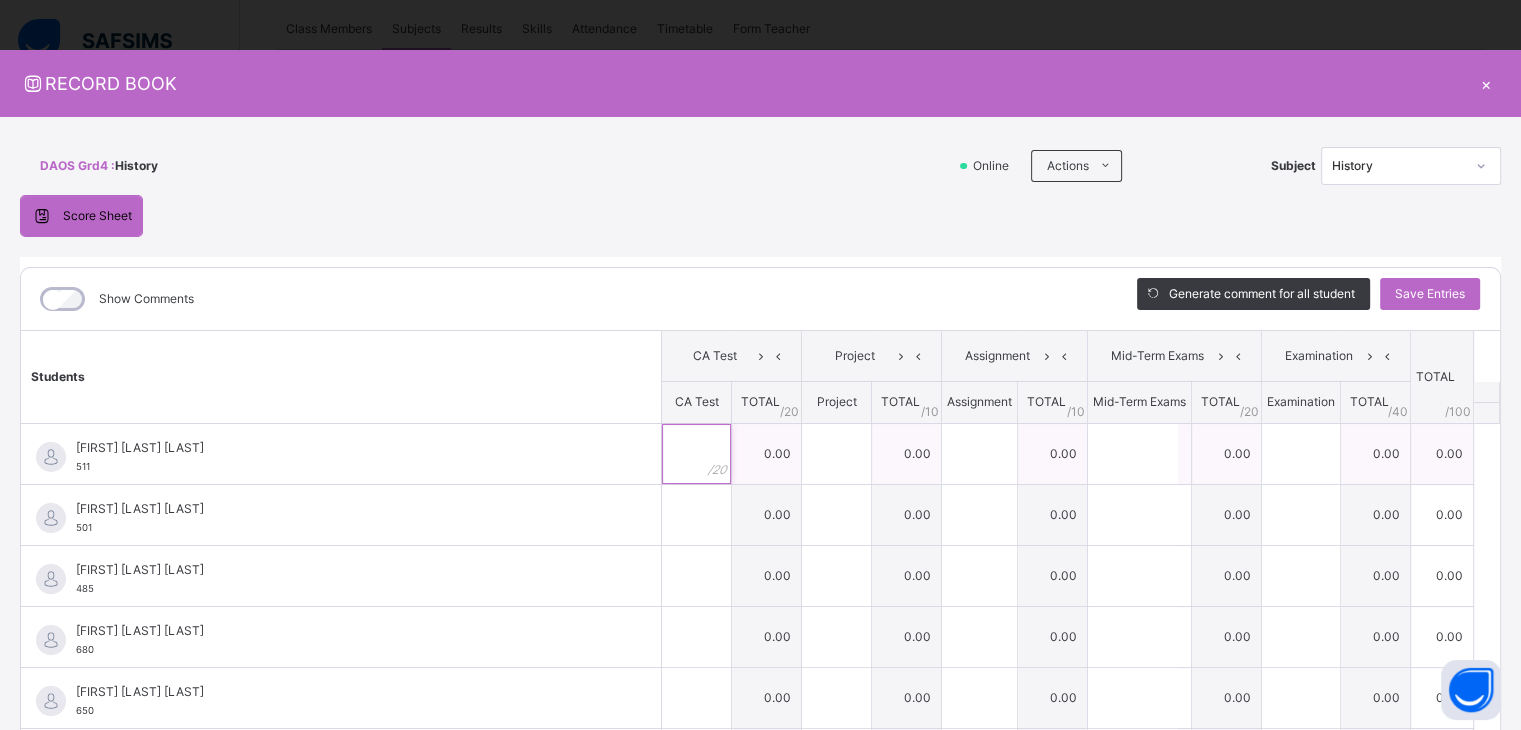 click at bounding box center [696, 454] 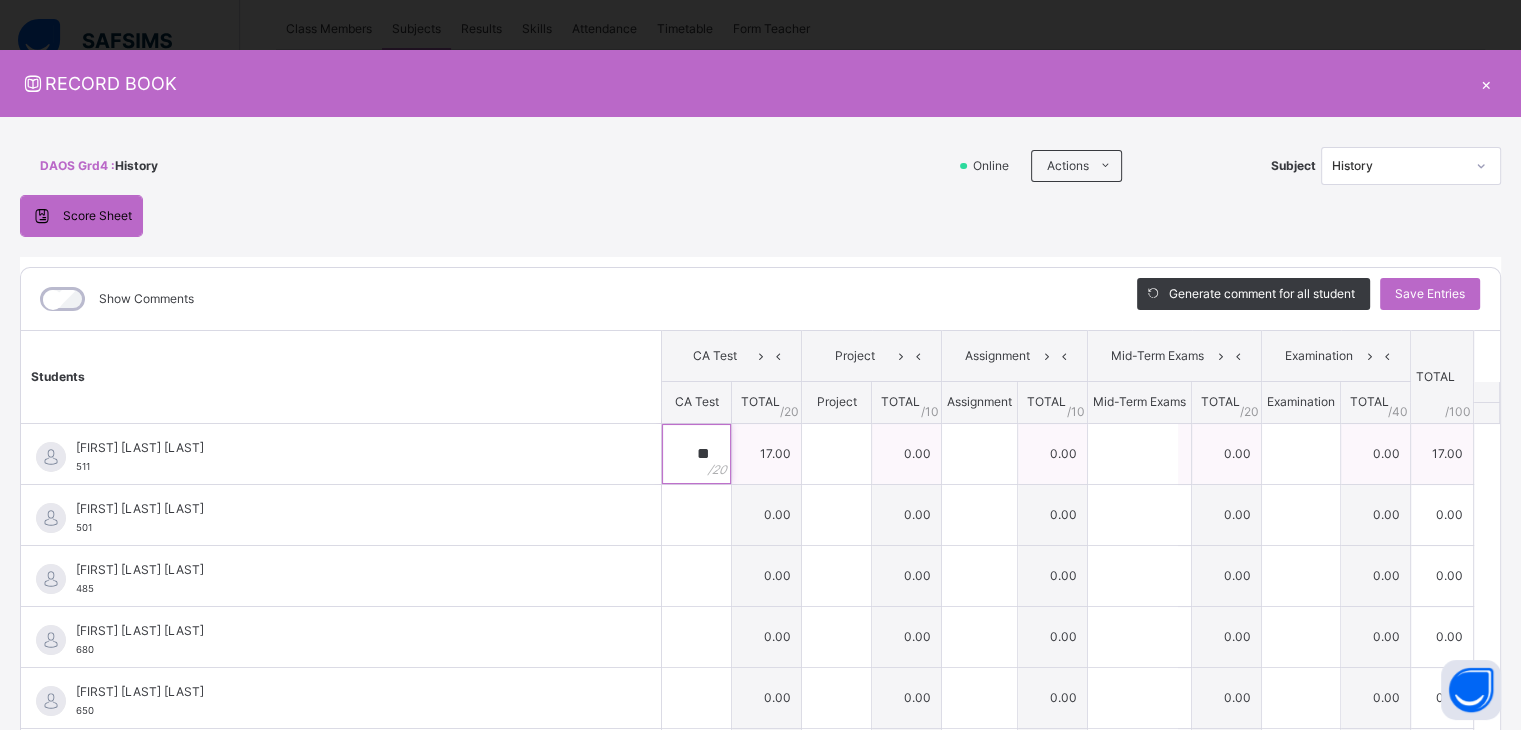 type on "**" 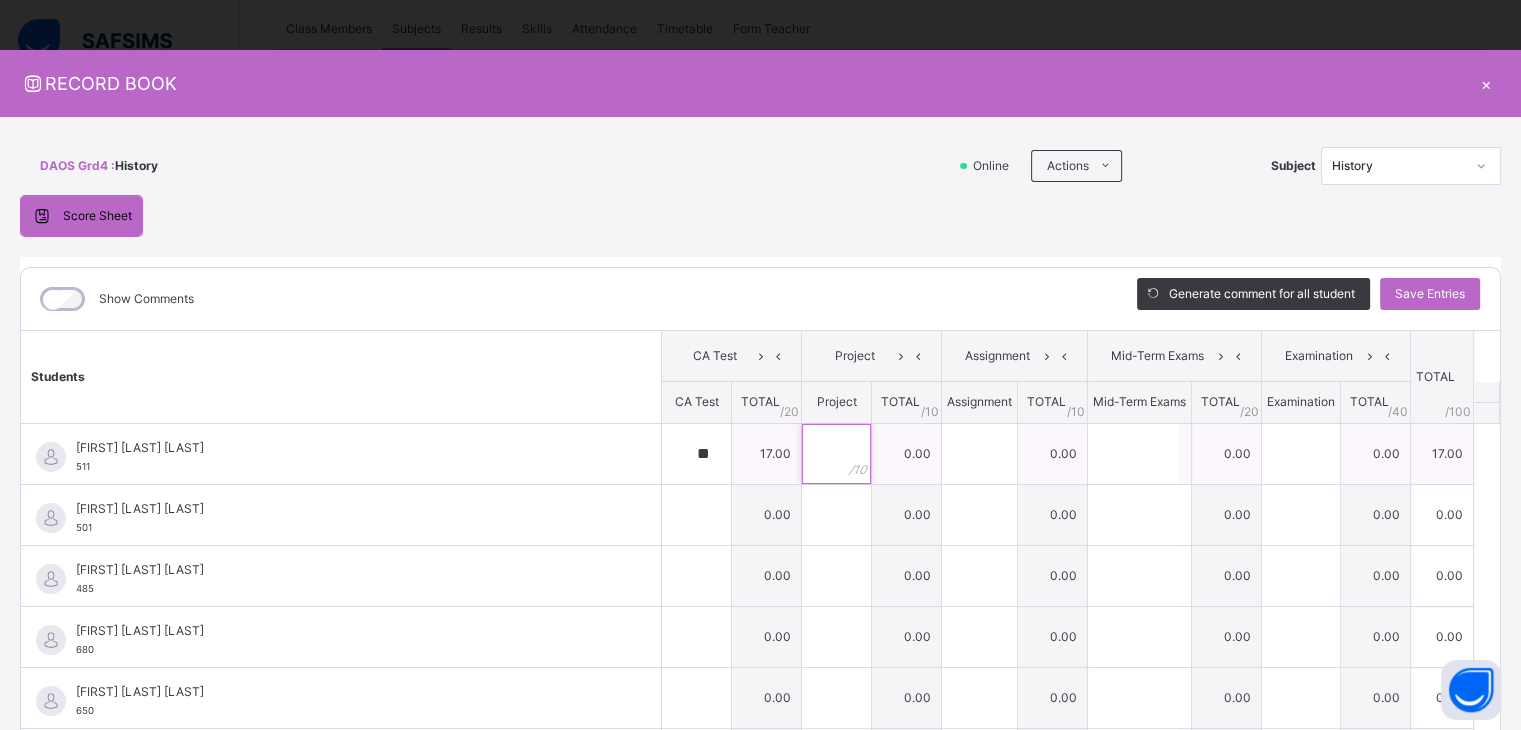 click at bounding box center (836, 454) 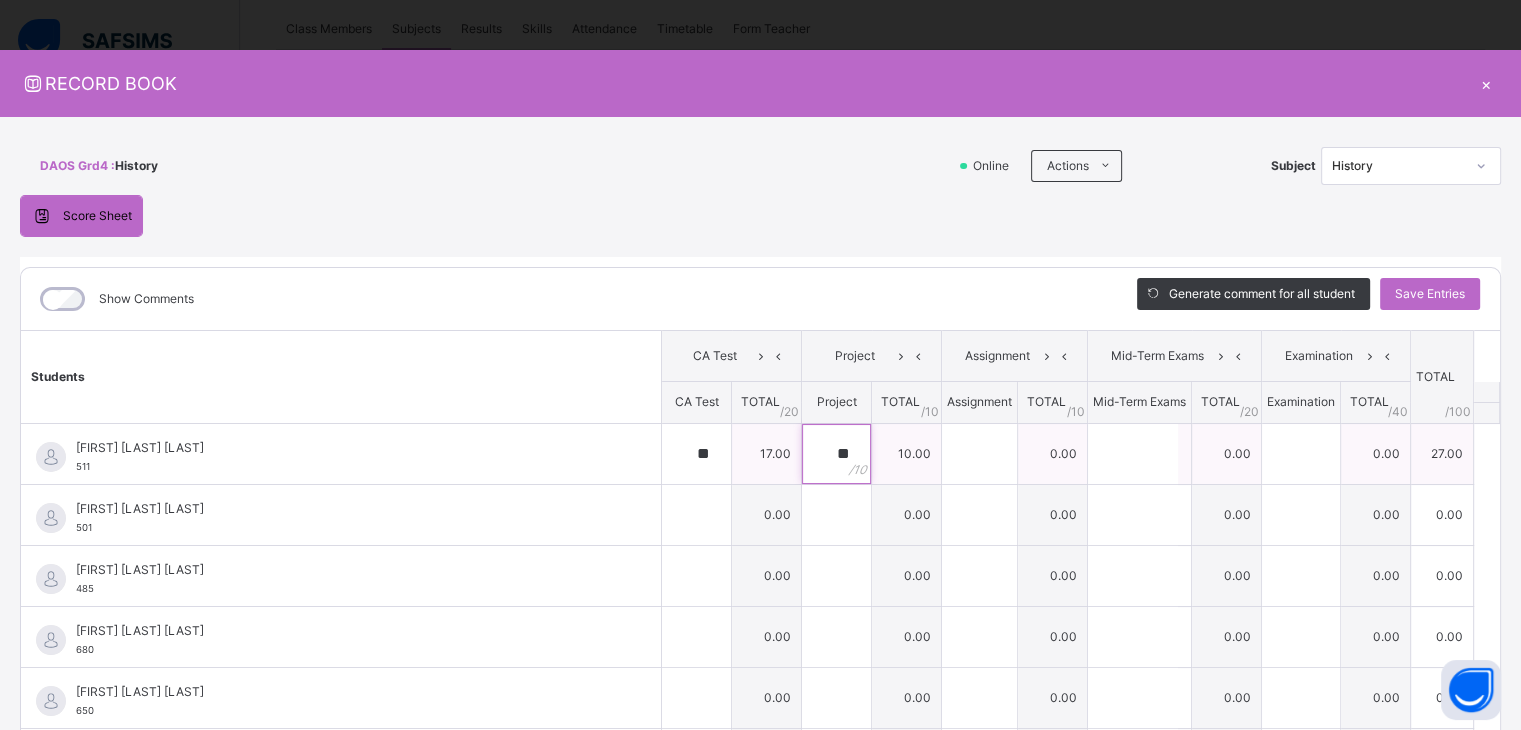 type on "**" 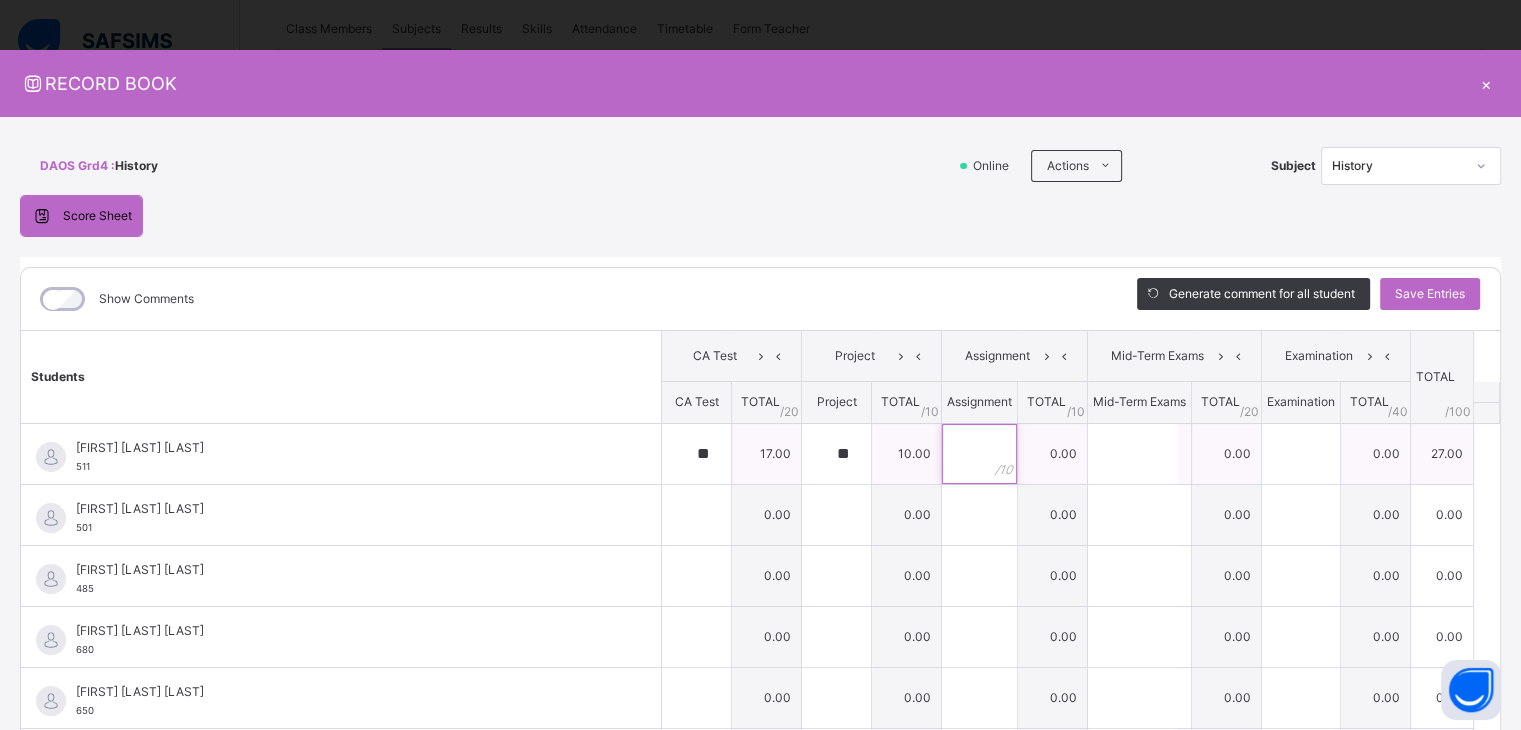 click at bounding box center (979, 454) 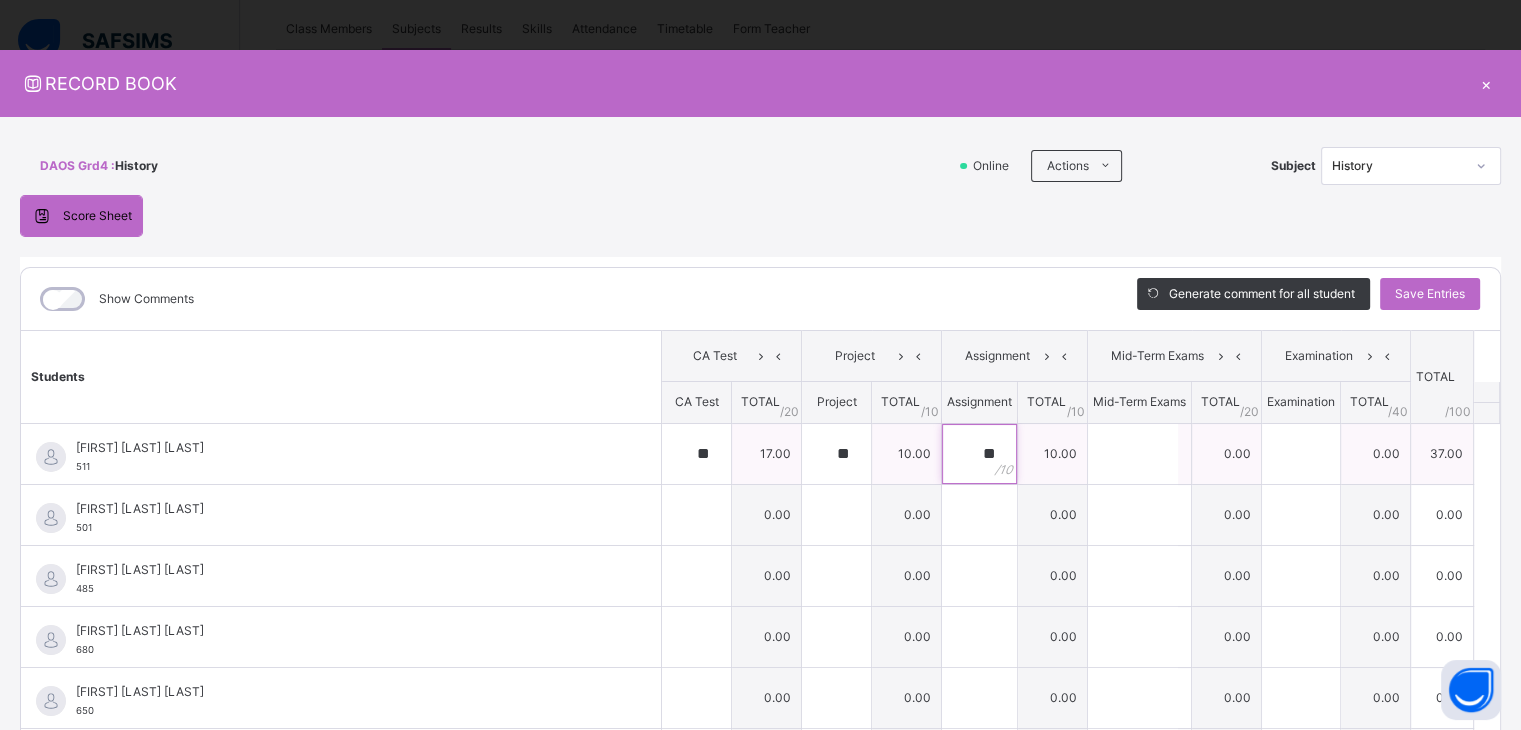 type on "**" 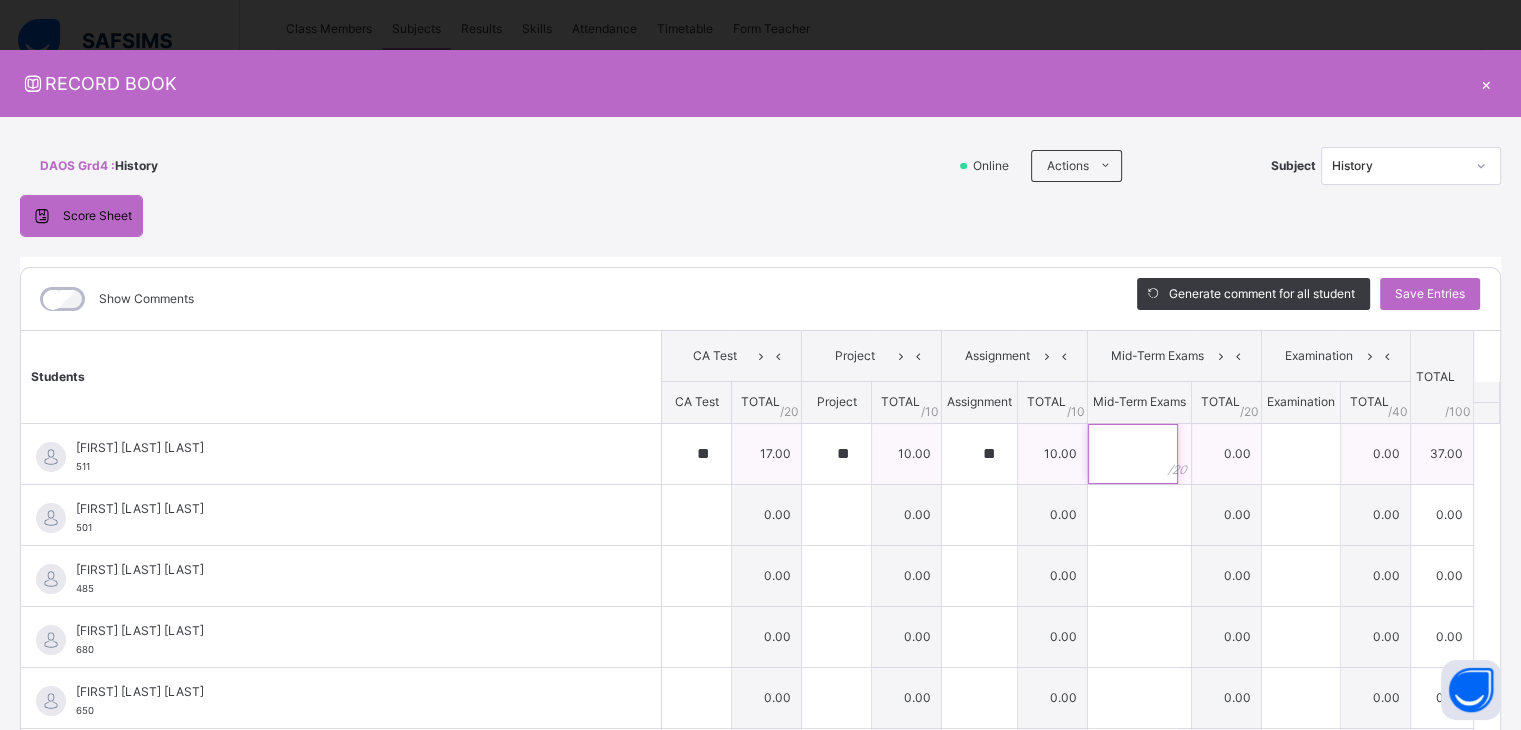 click at bounding box center [1133, 454] 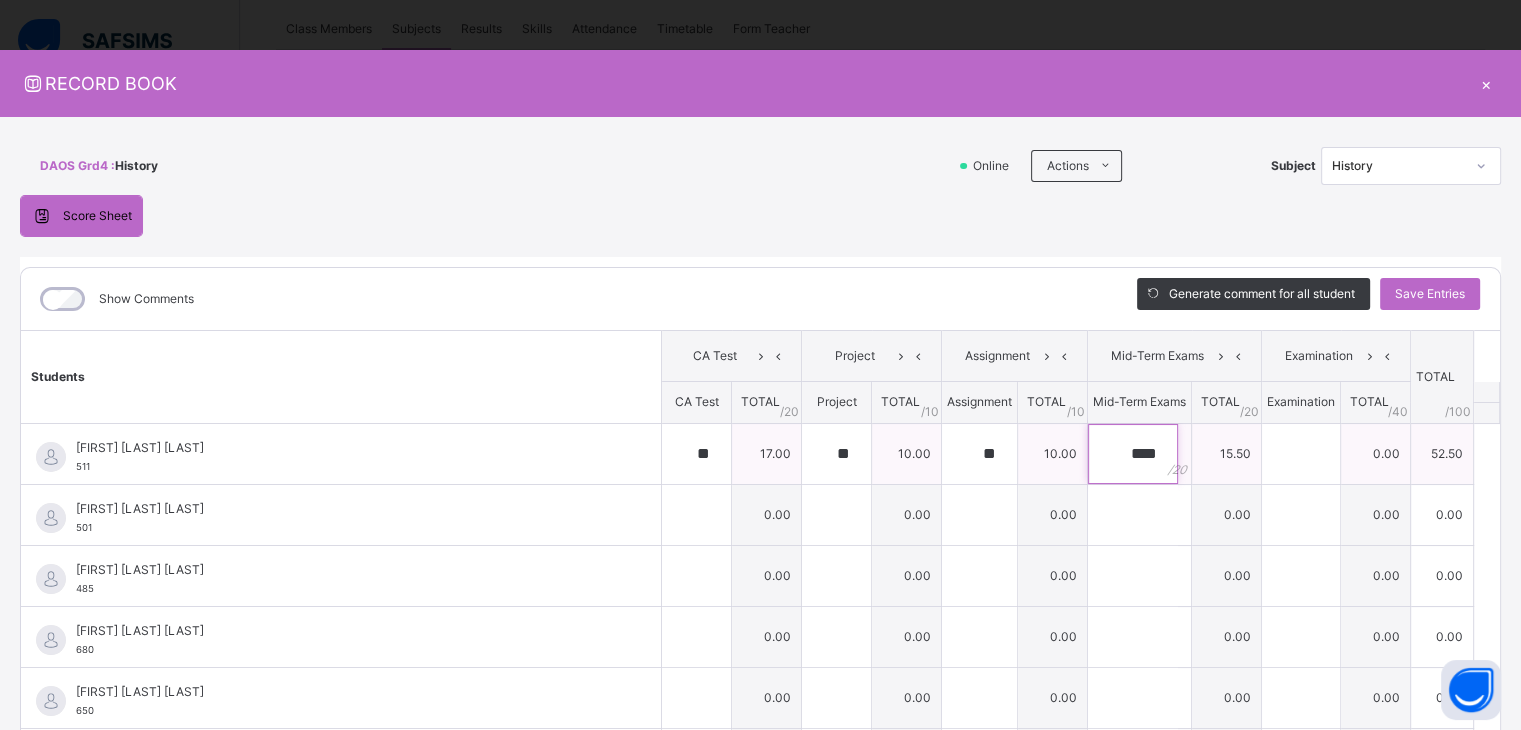 type on "****" 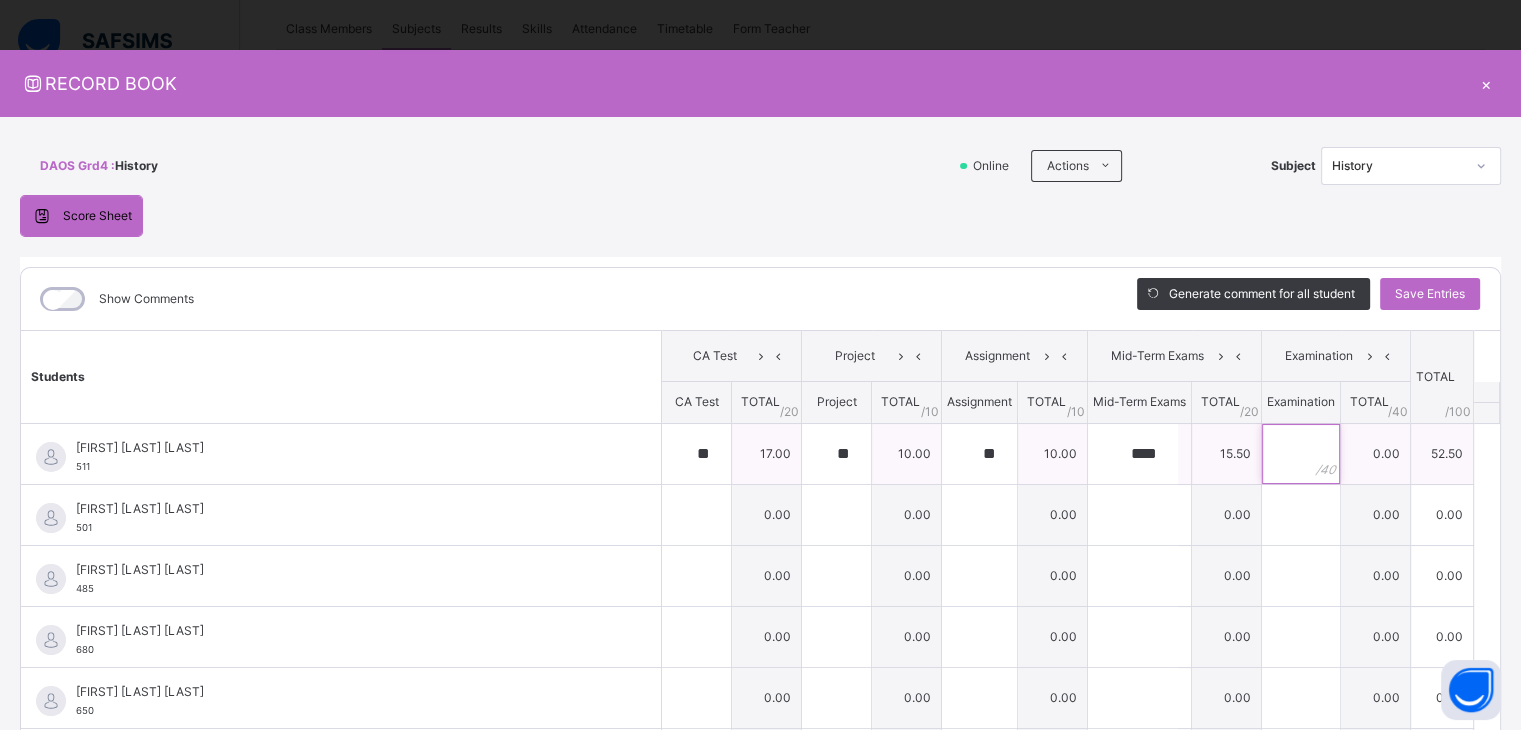 click at bounding box center (1301, 454) 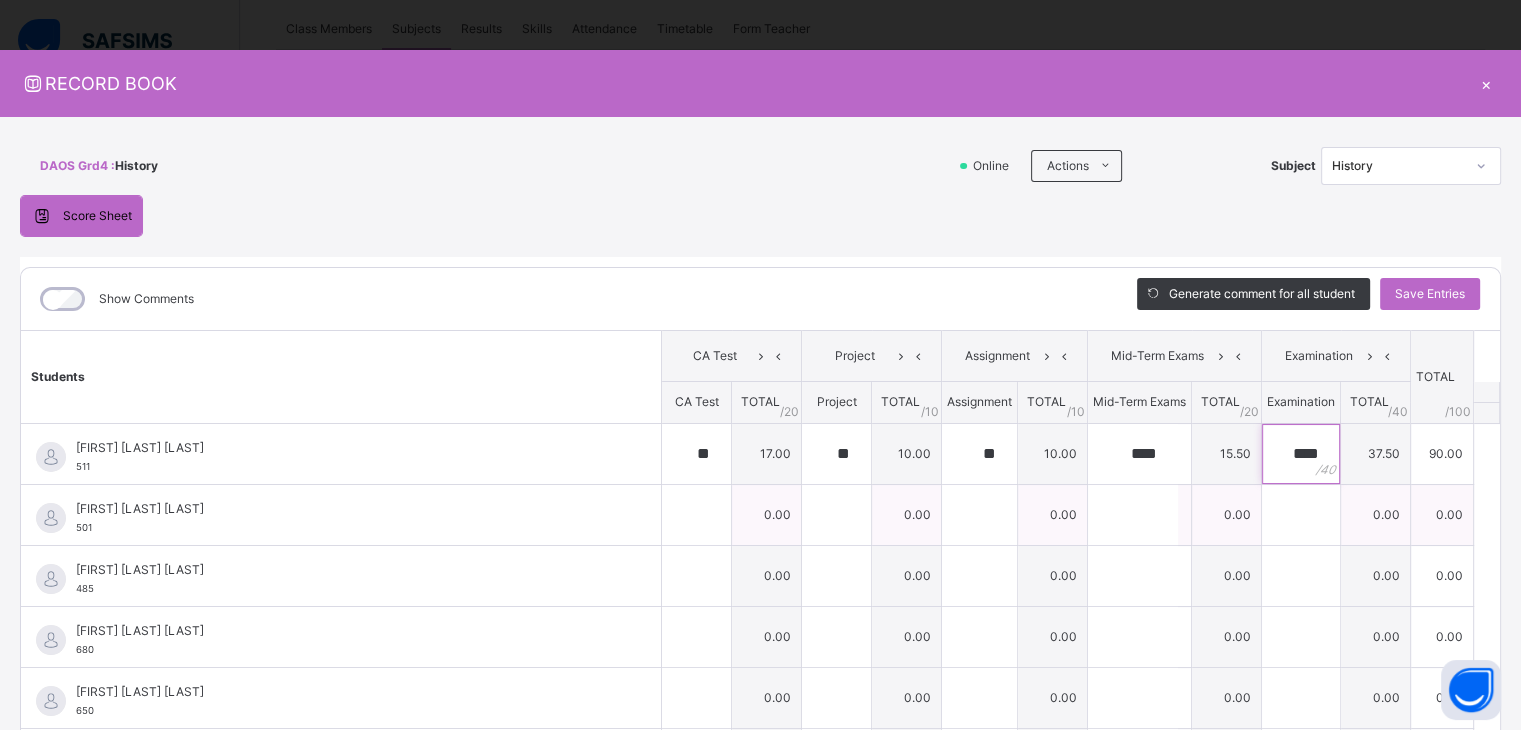 type on "****" 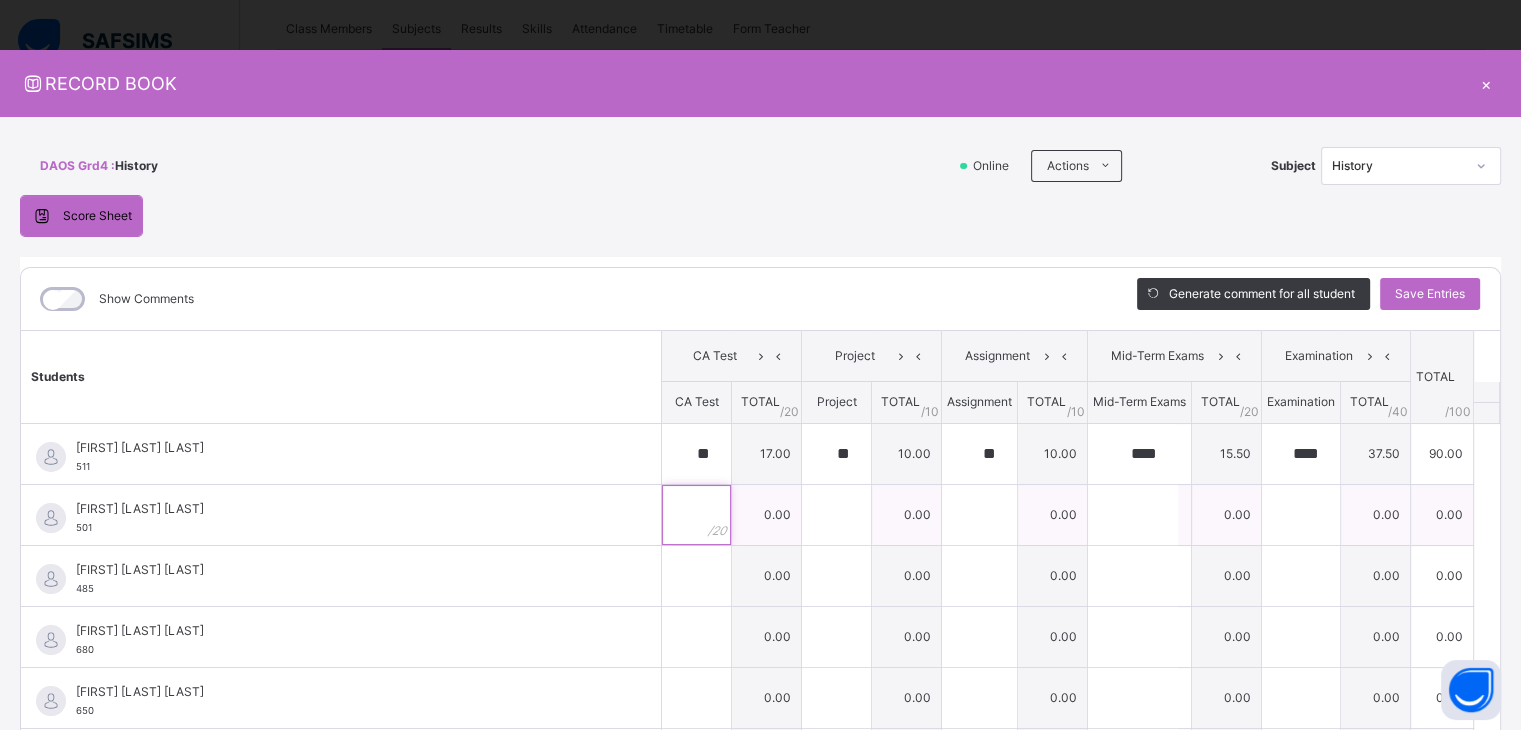 click at bounding box center (696, 515) 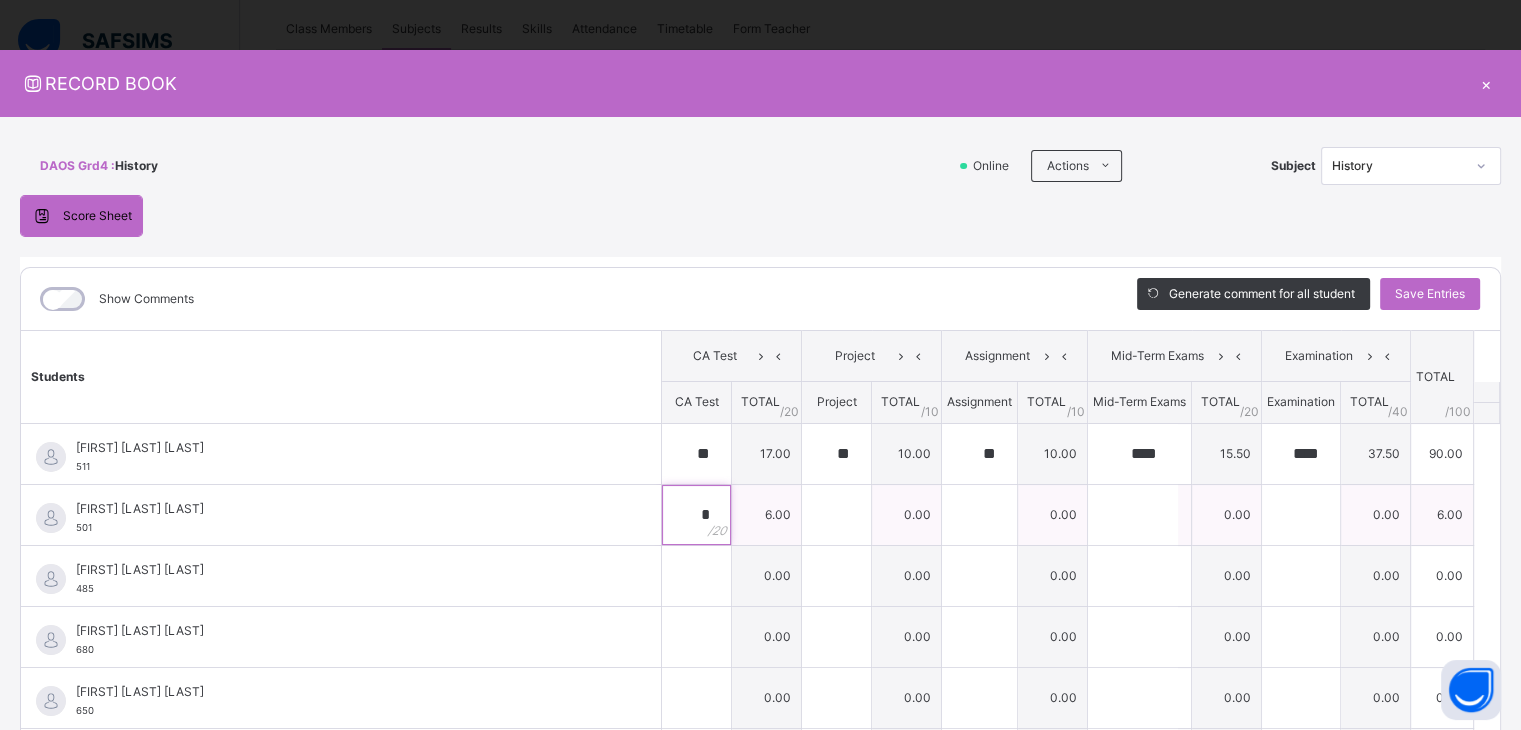 type on "*" 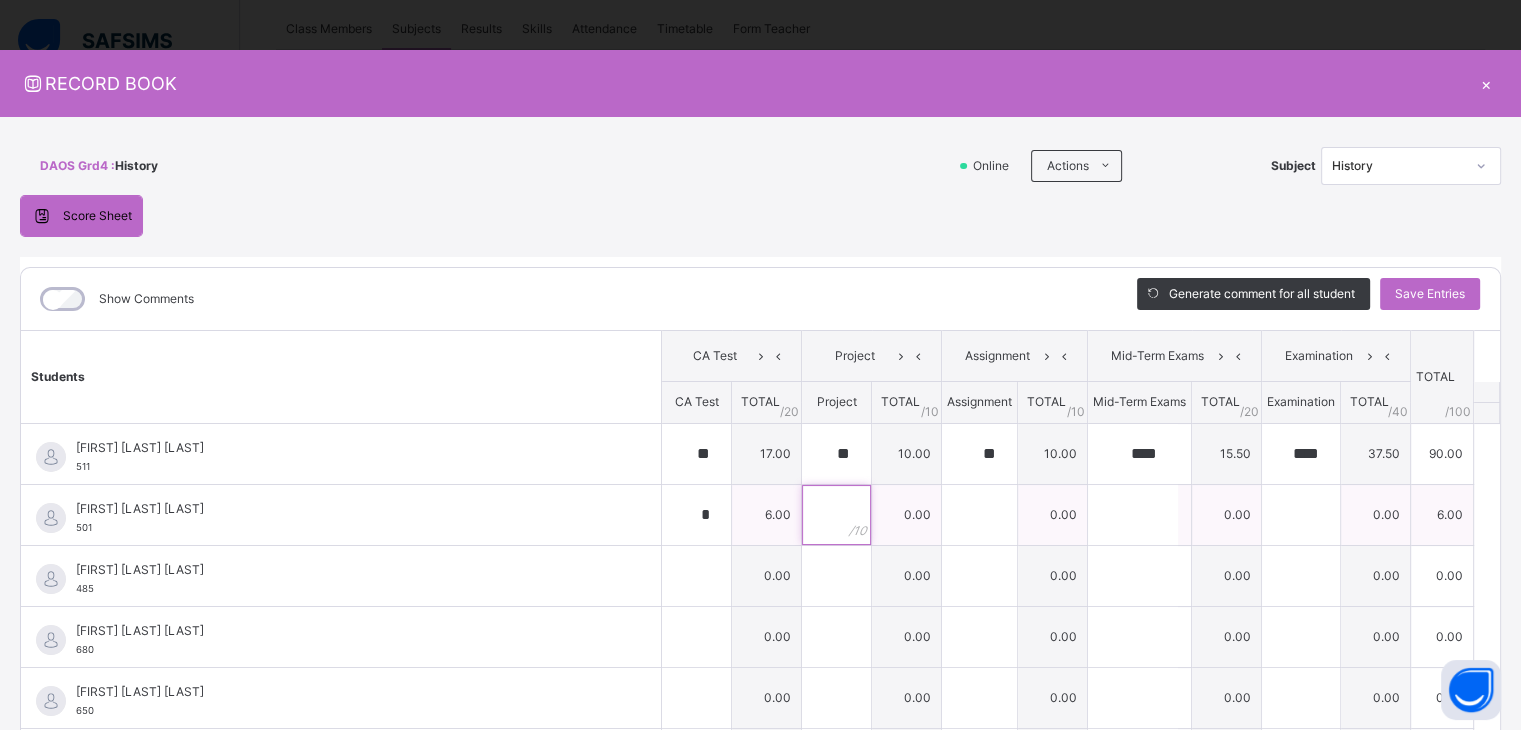 click at bounding box center [836, 515] 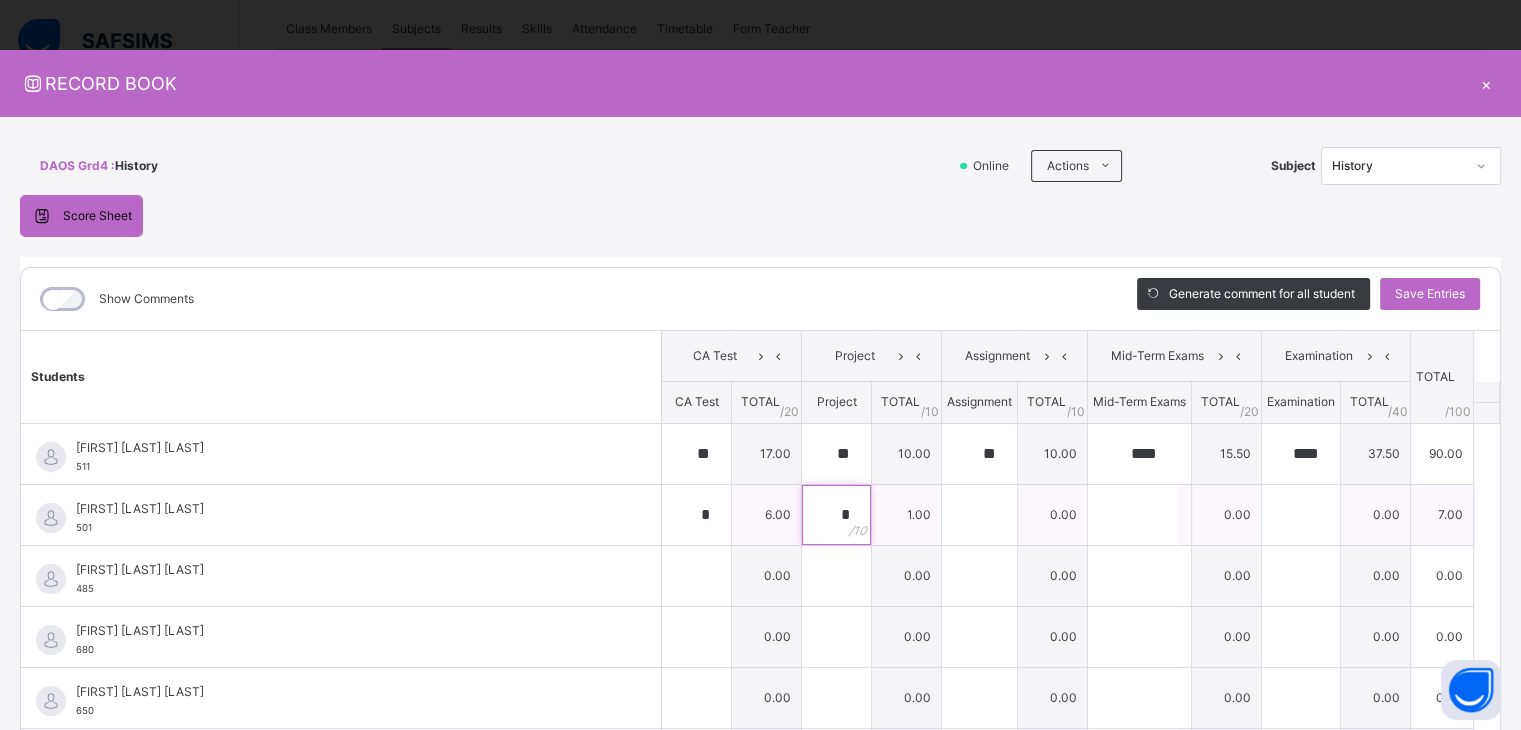 type on "**" 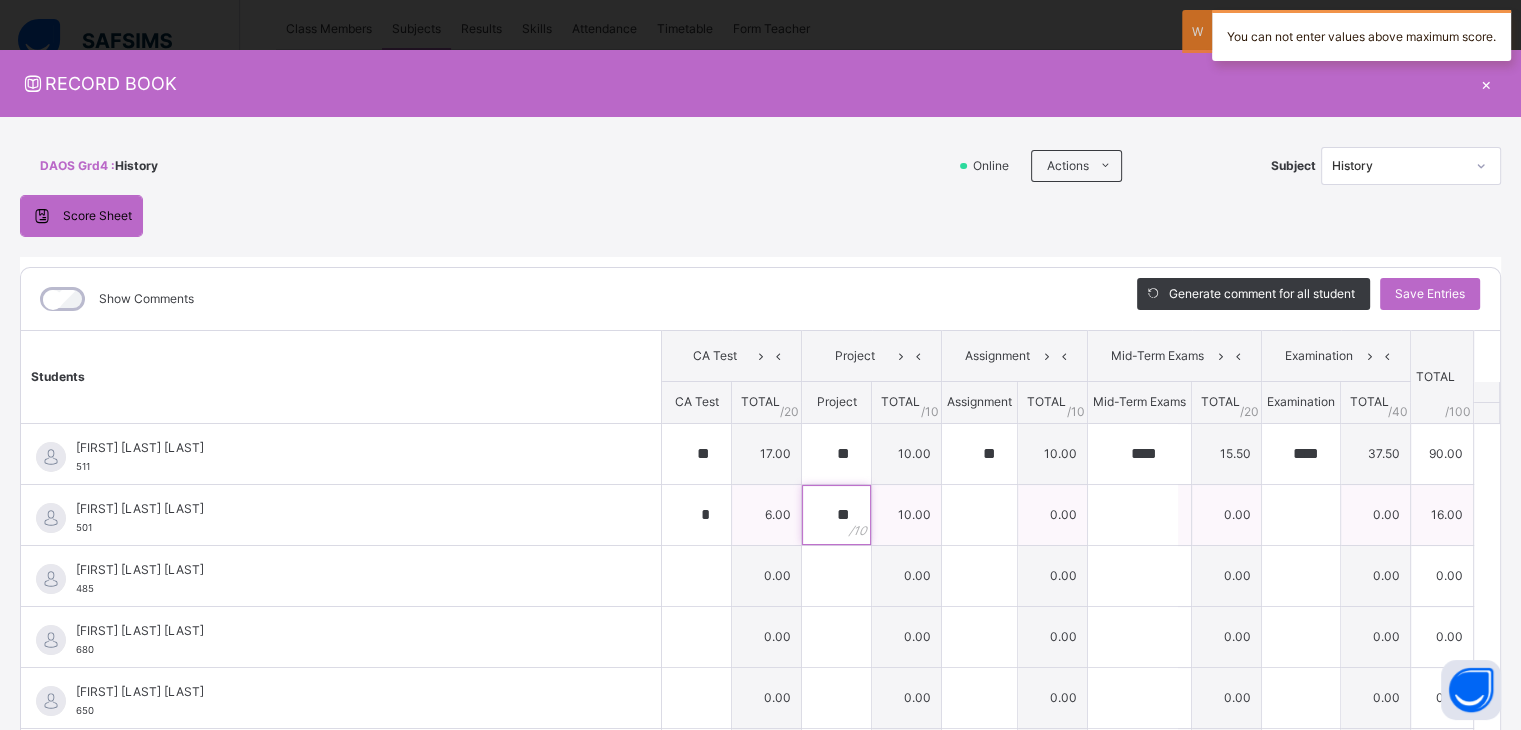 type on "**" 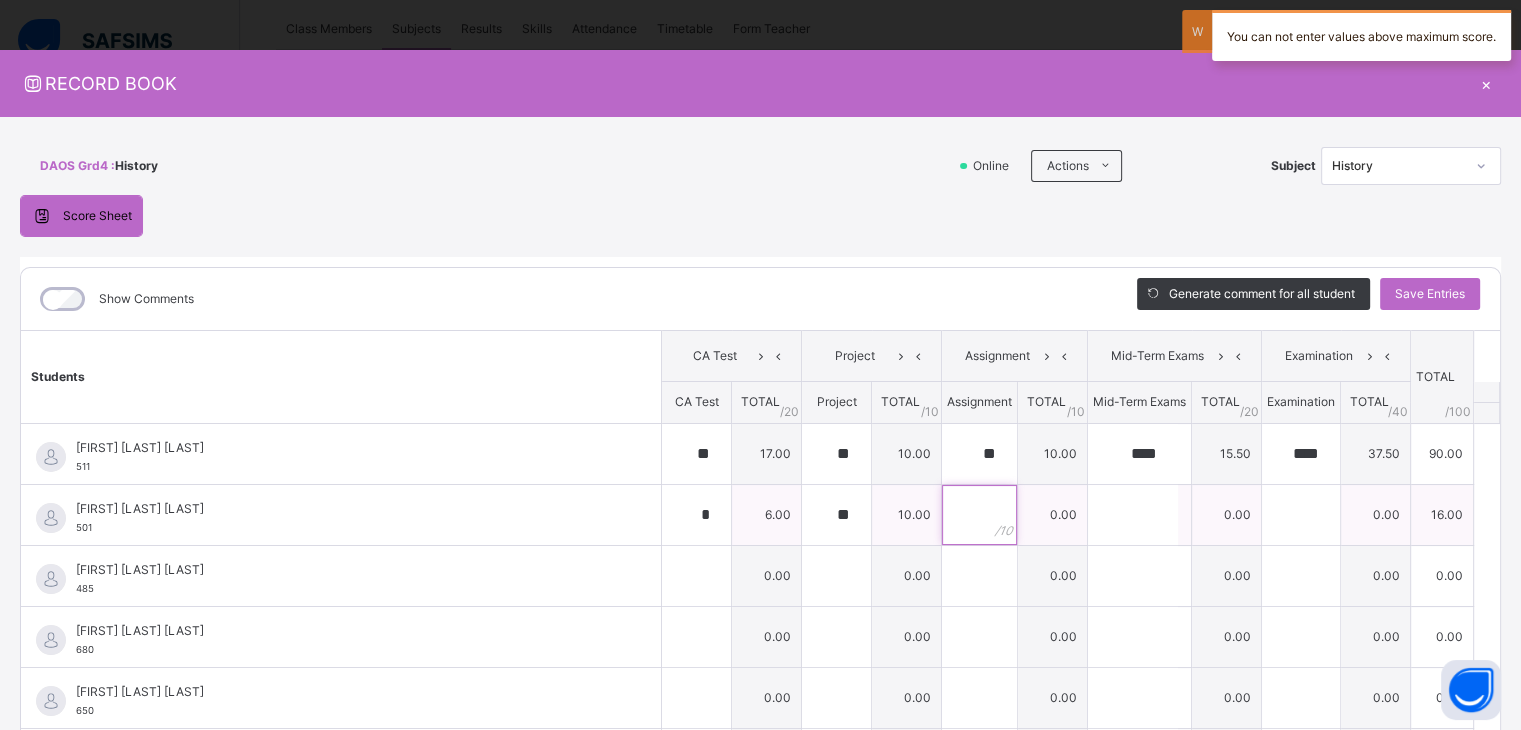 click at bounding box center (979, 515) 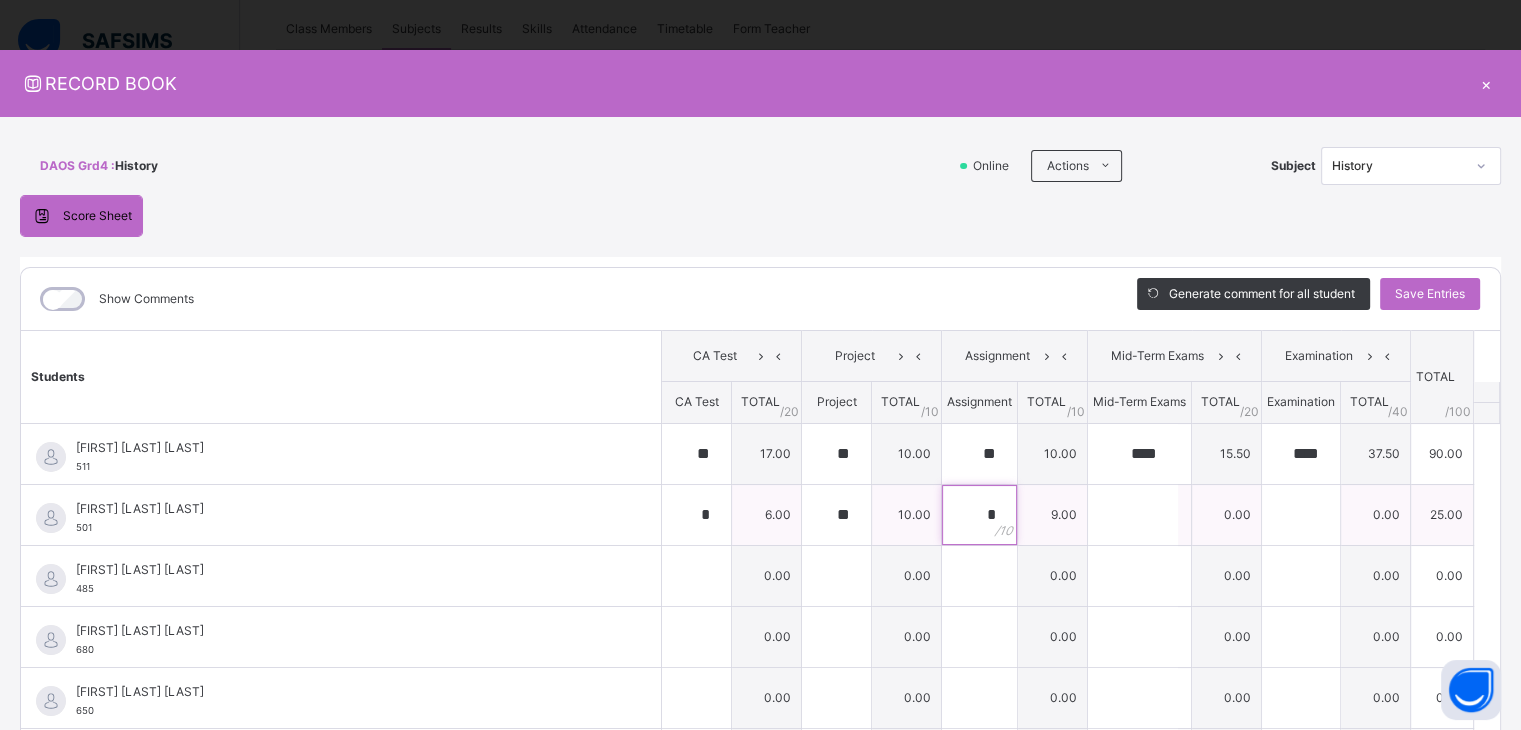 type on "*" 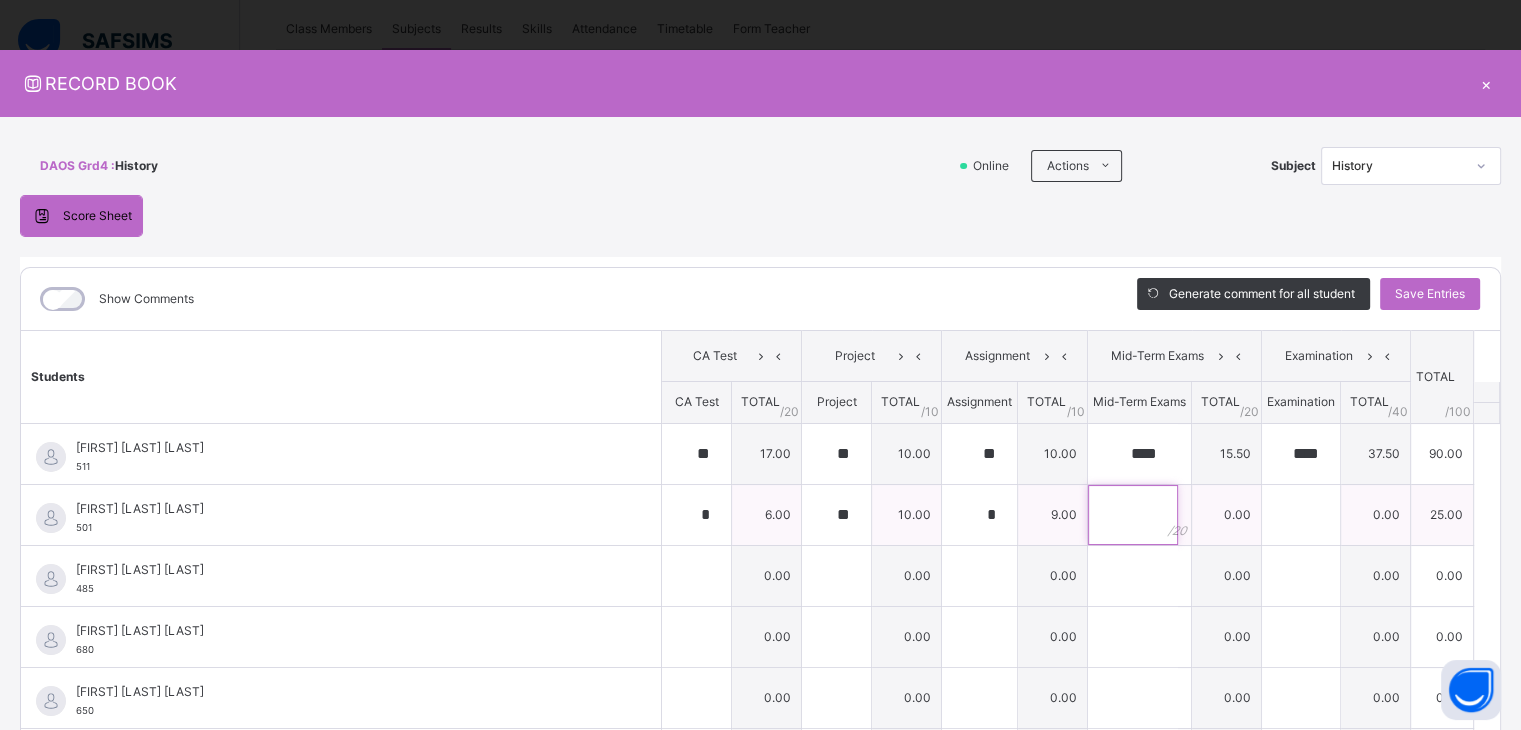 click at bounding box center [1133, 515] 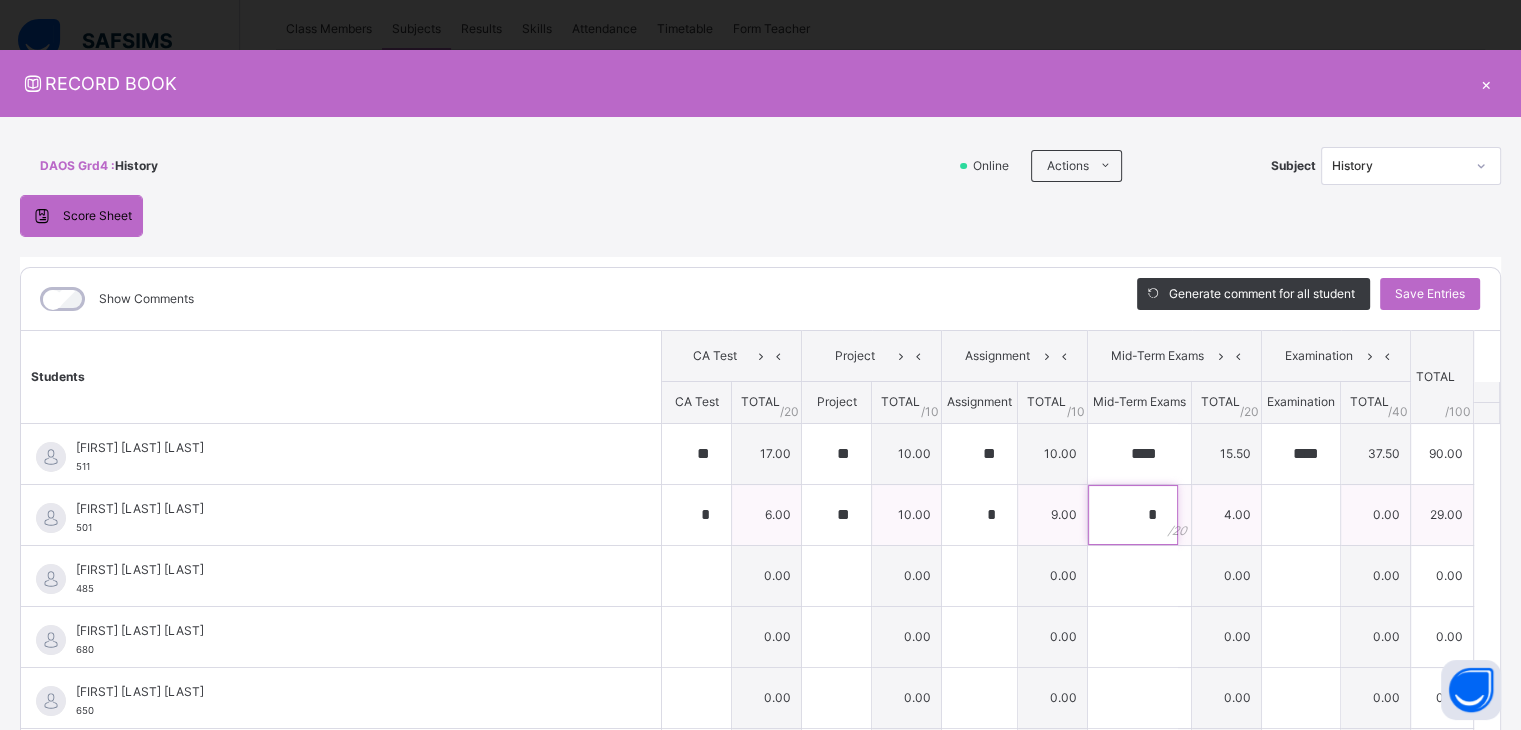 type on "*" 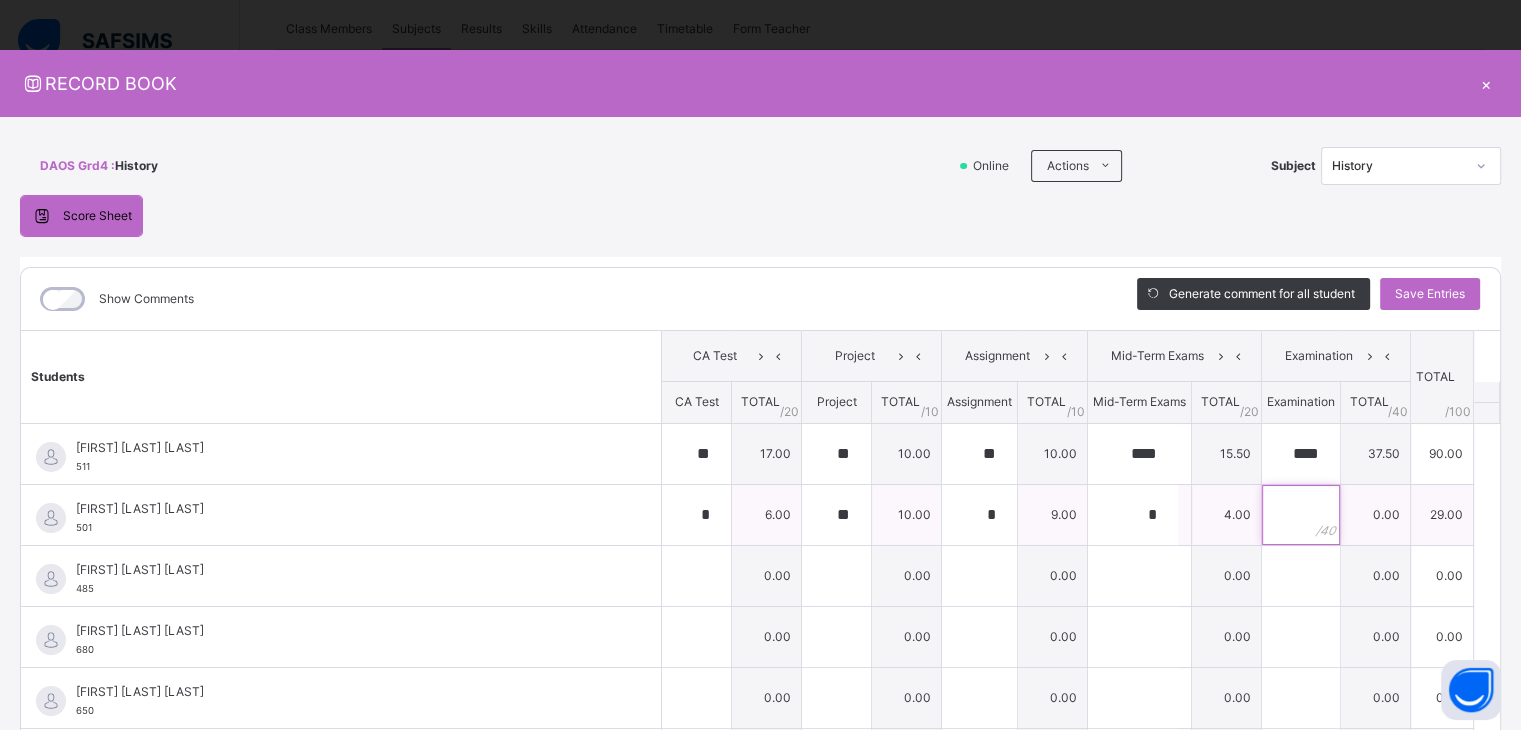 click at bounding box center (1301, 515) 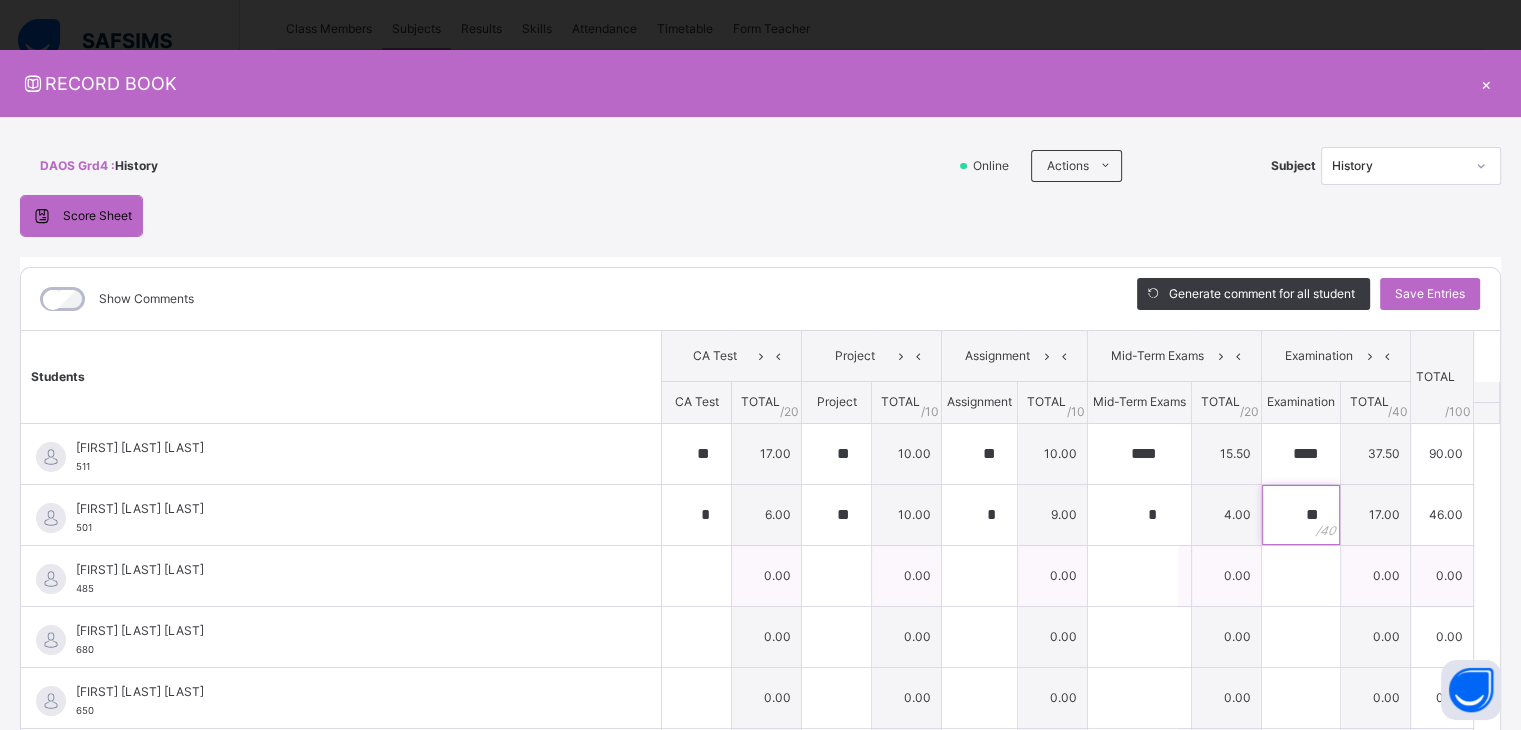 type on "**" 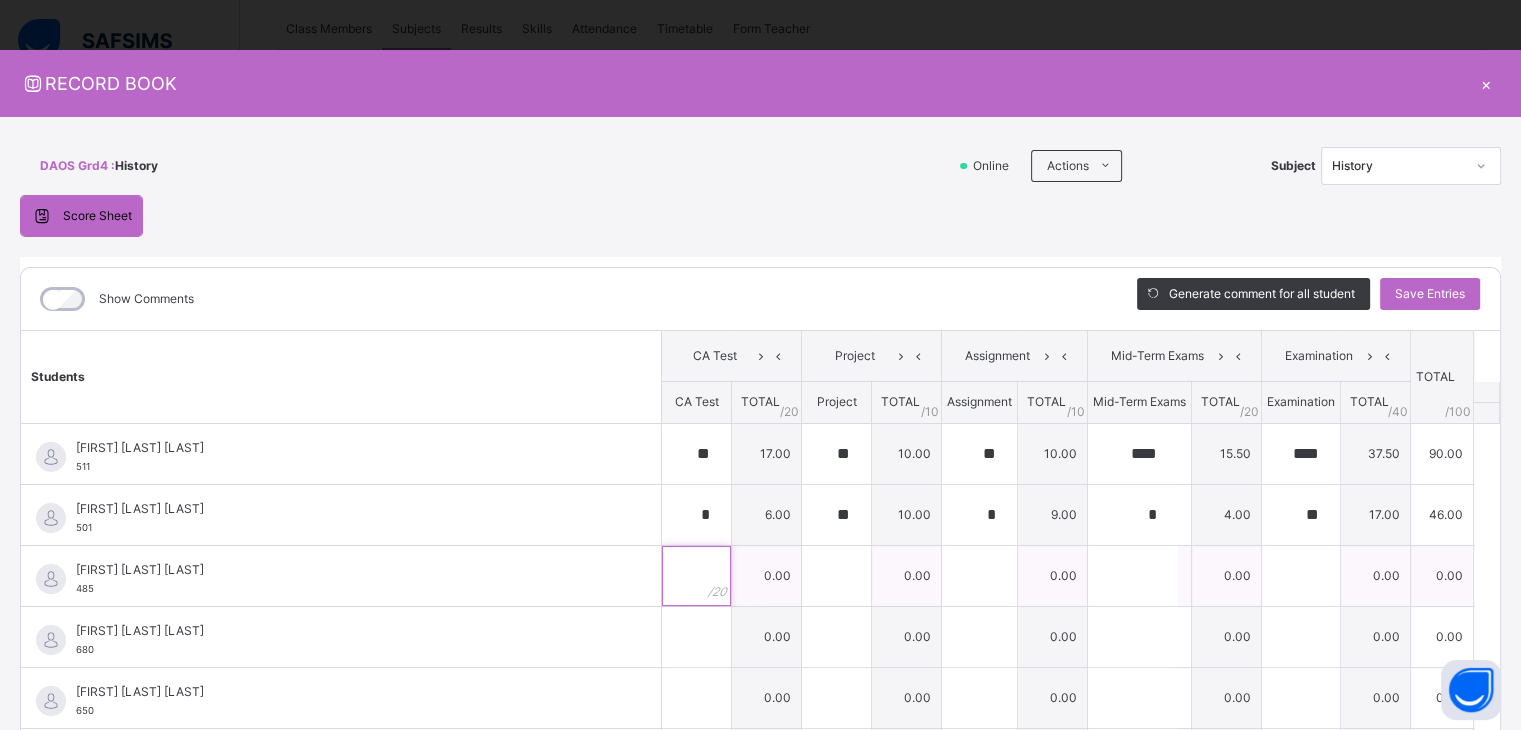 click at bounding box center (696, 576) 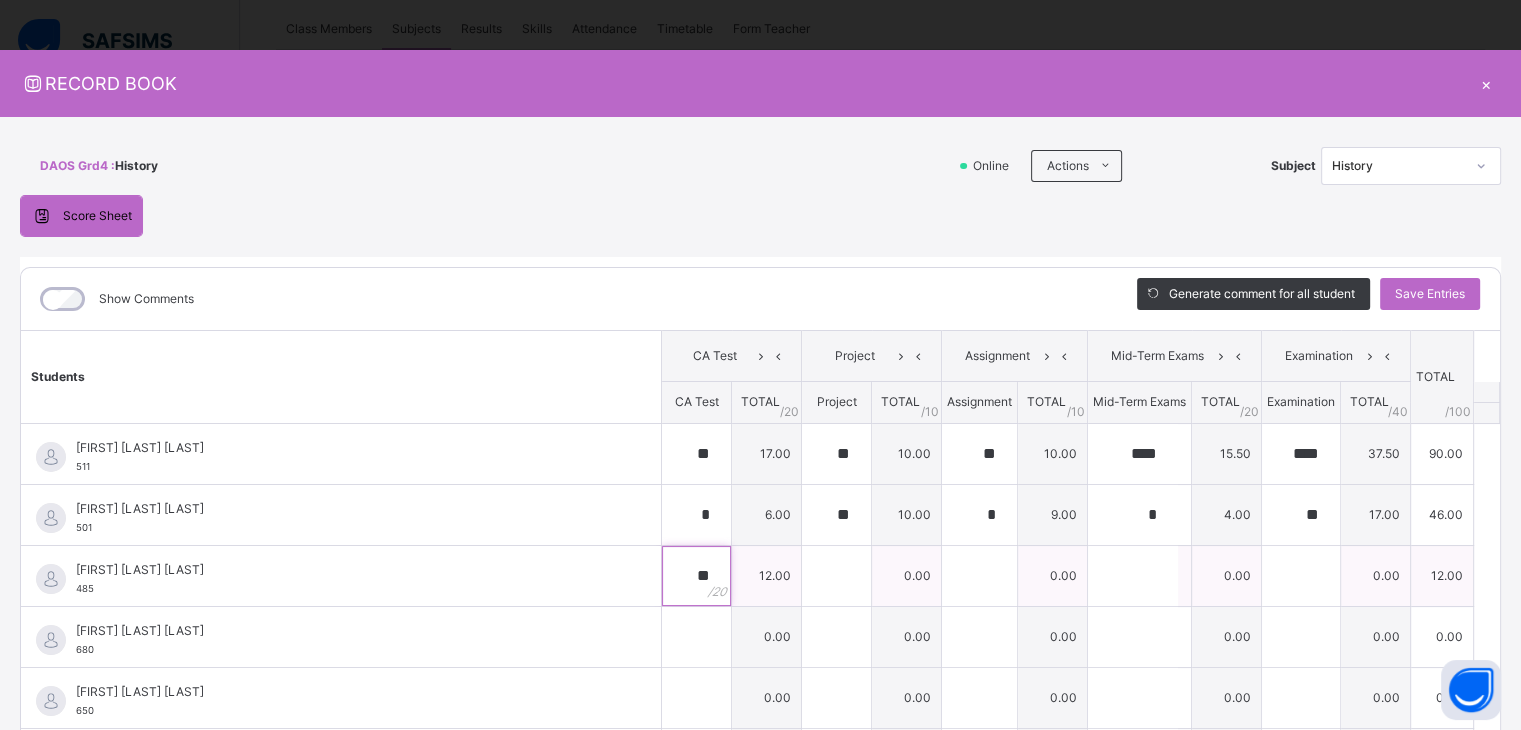 type on "**" 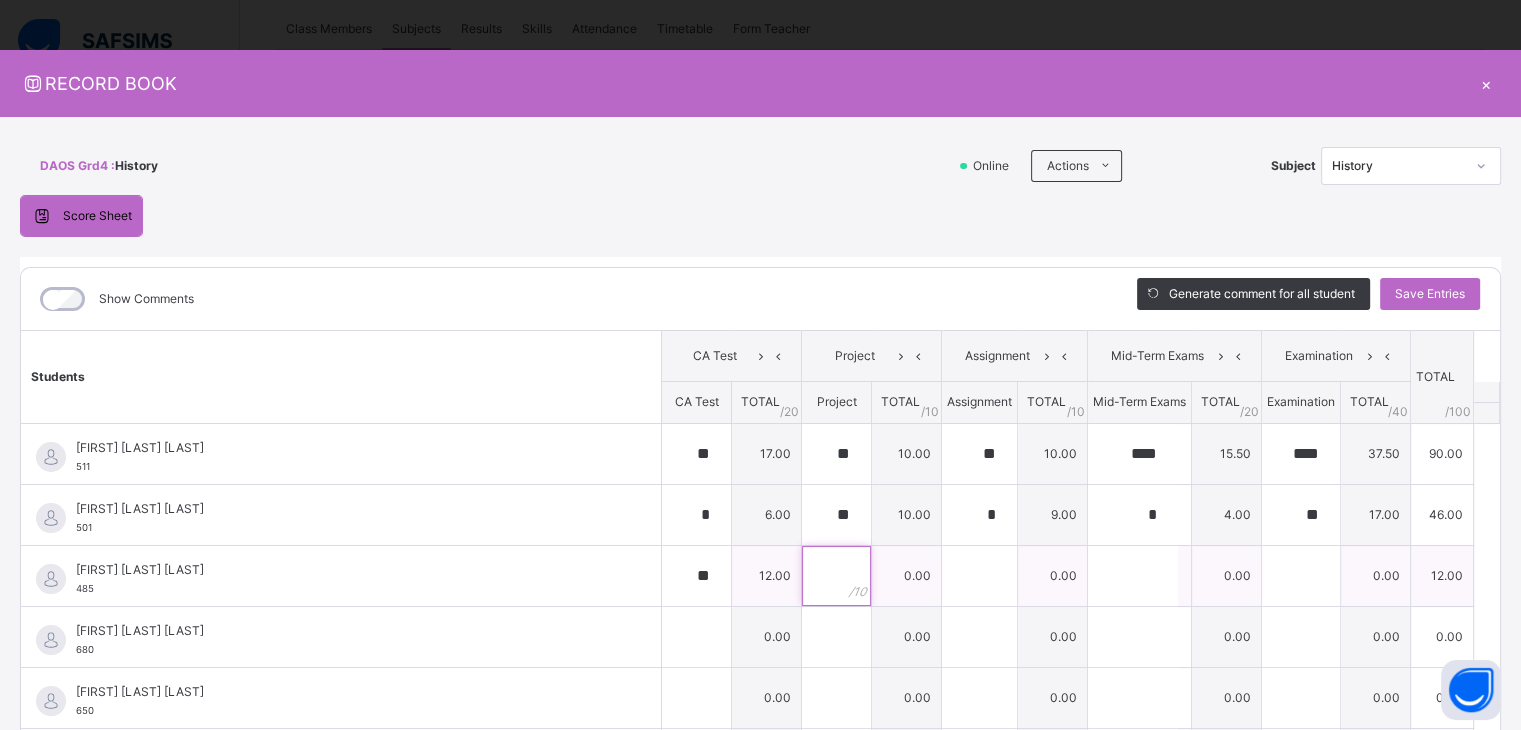 click at bounding box center [836, 576] 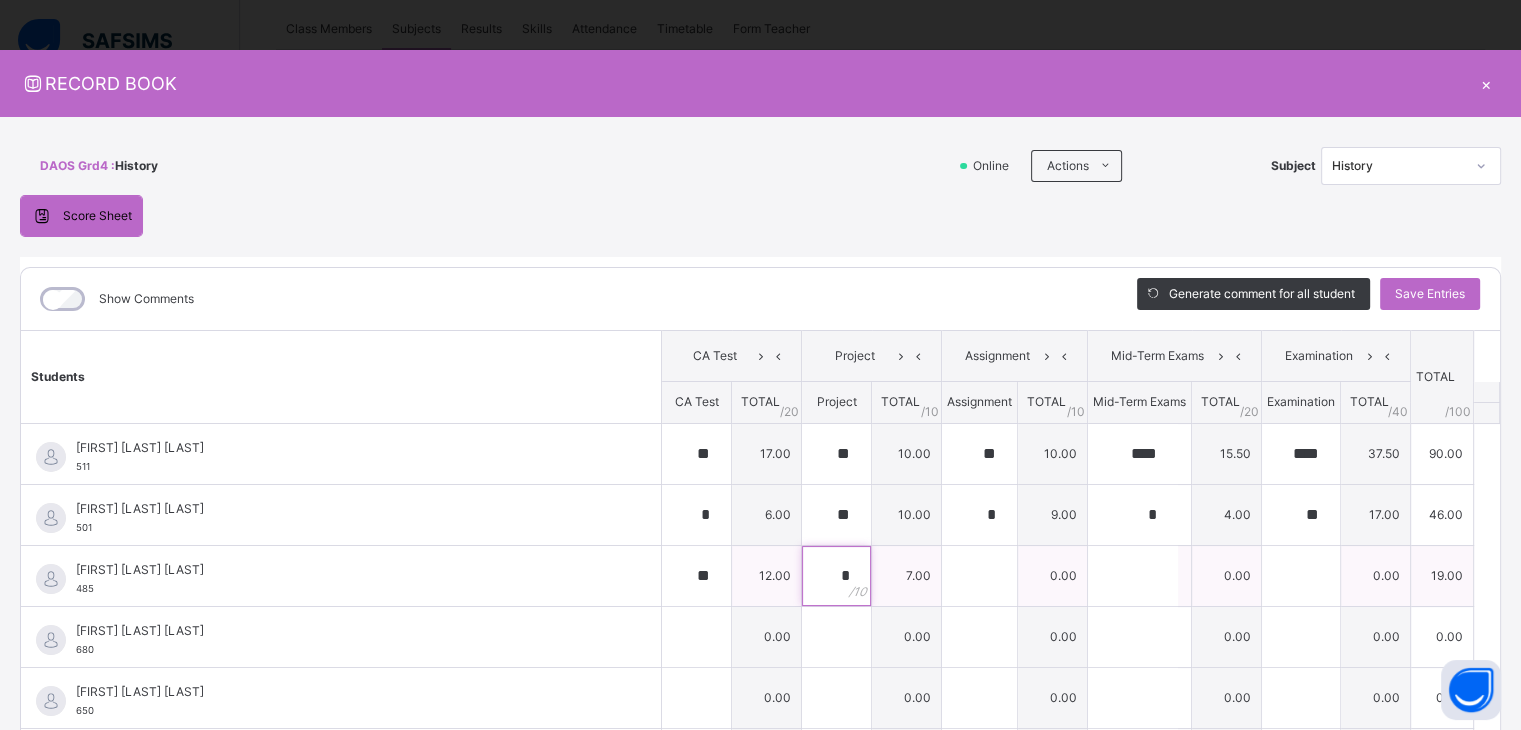 type on "*" 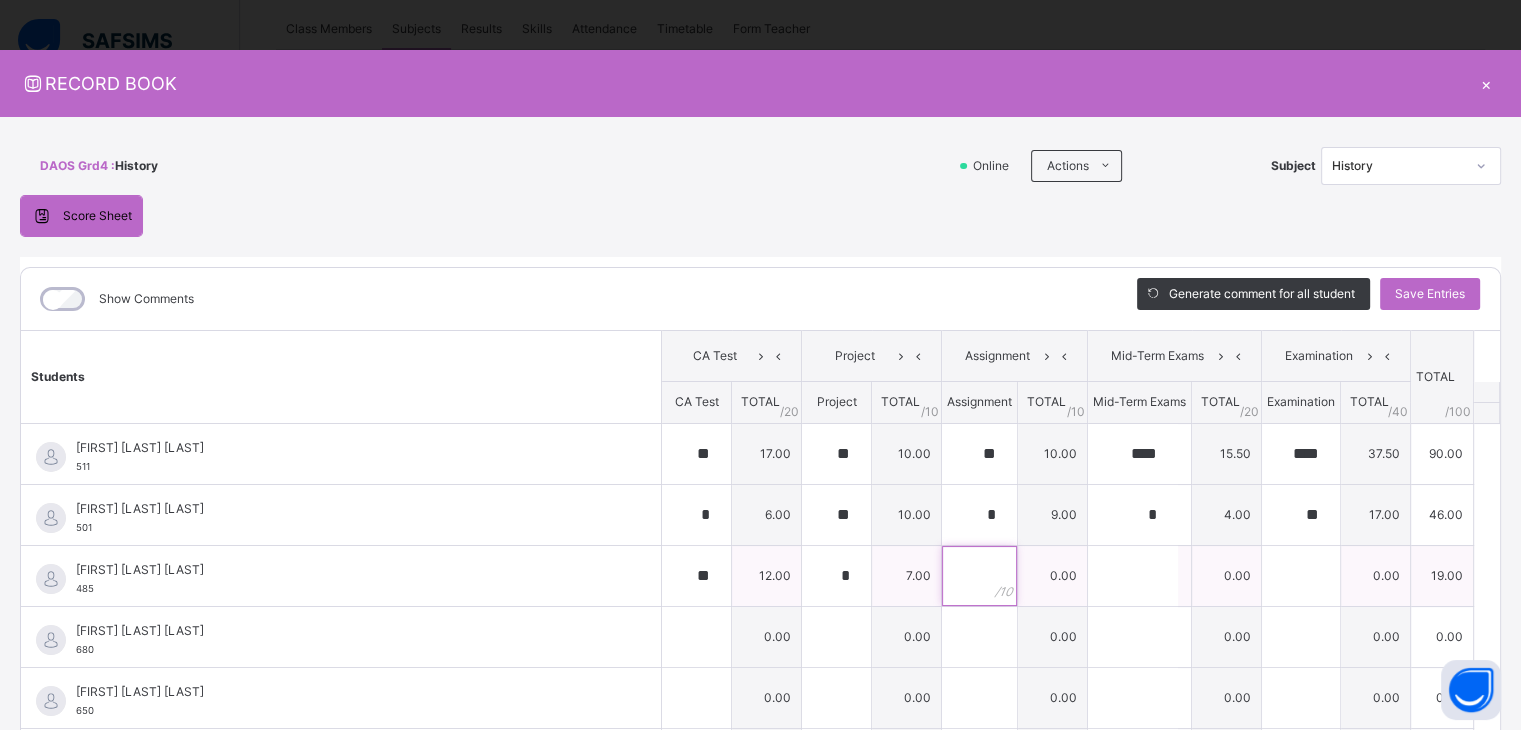 click at bounding box center [979, 576] 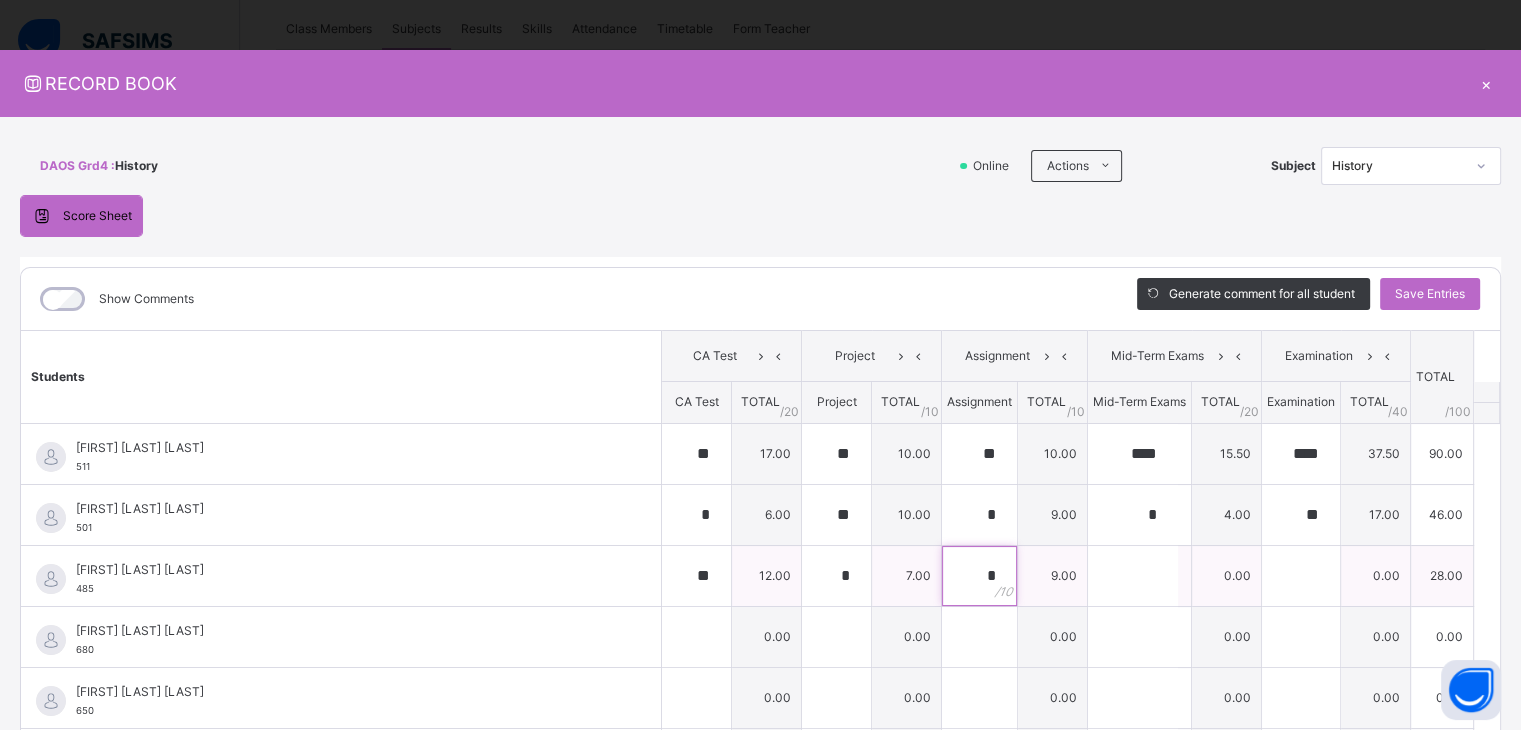 type on "*" 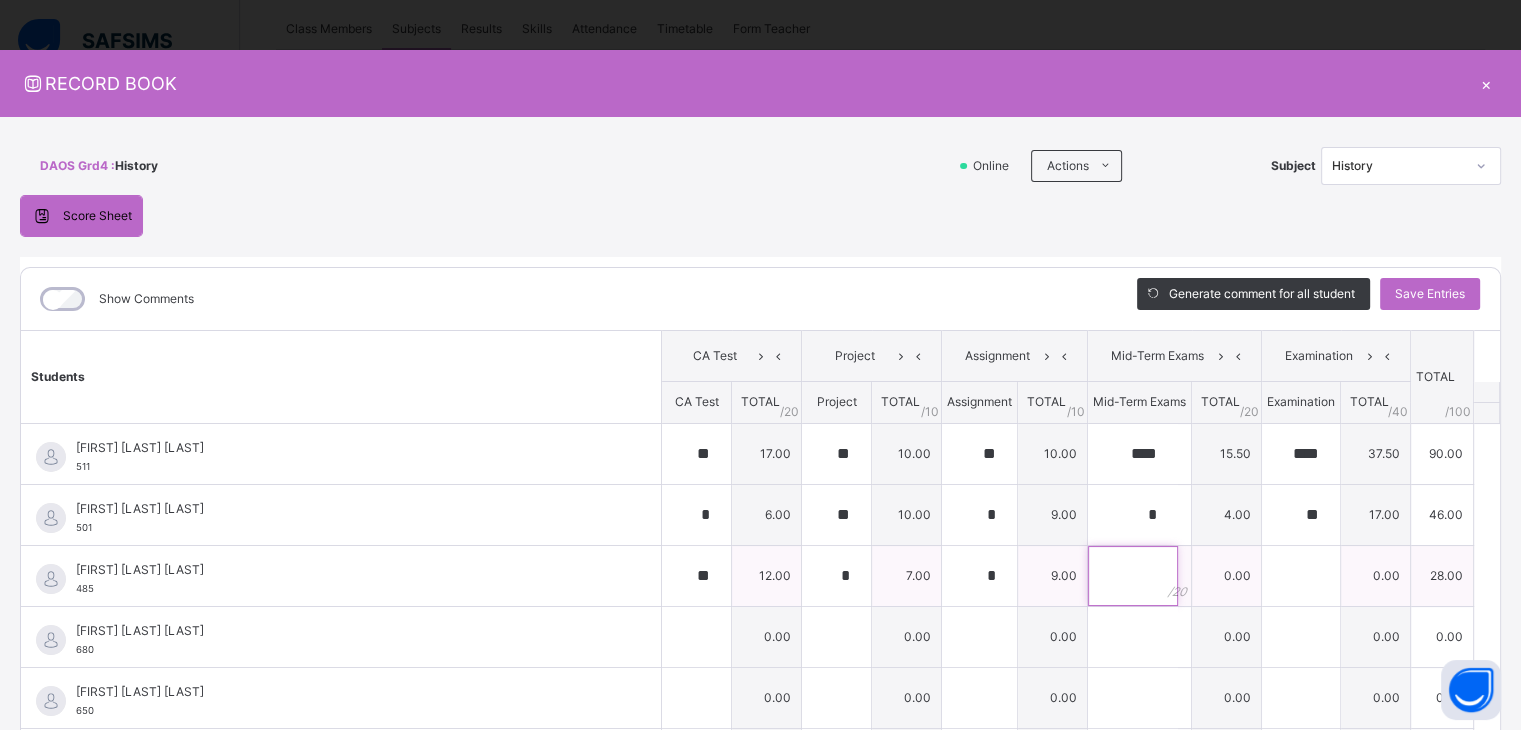 click at bounding box center [1133, 576] 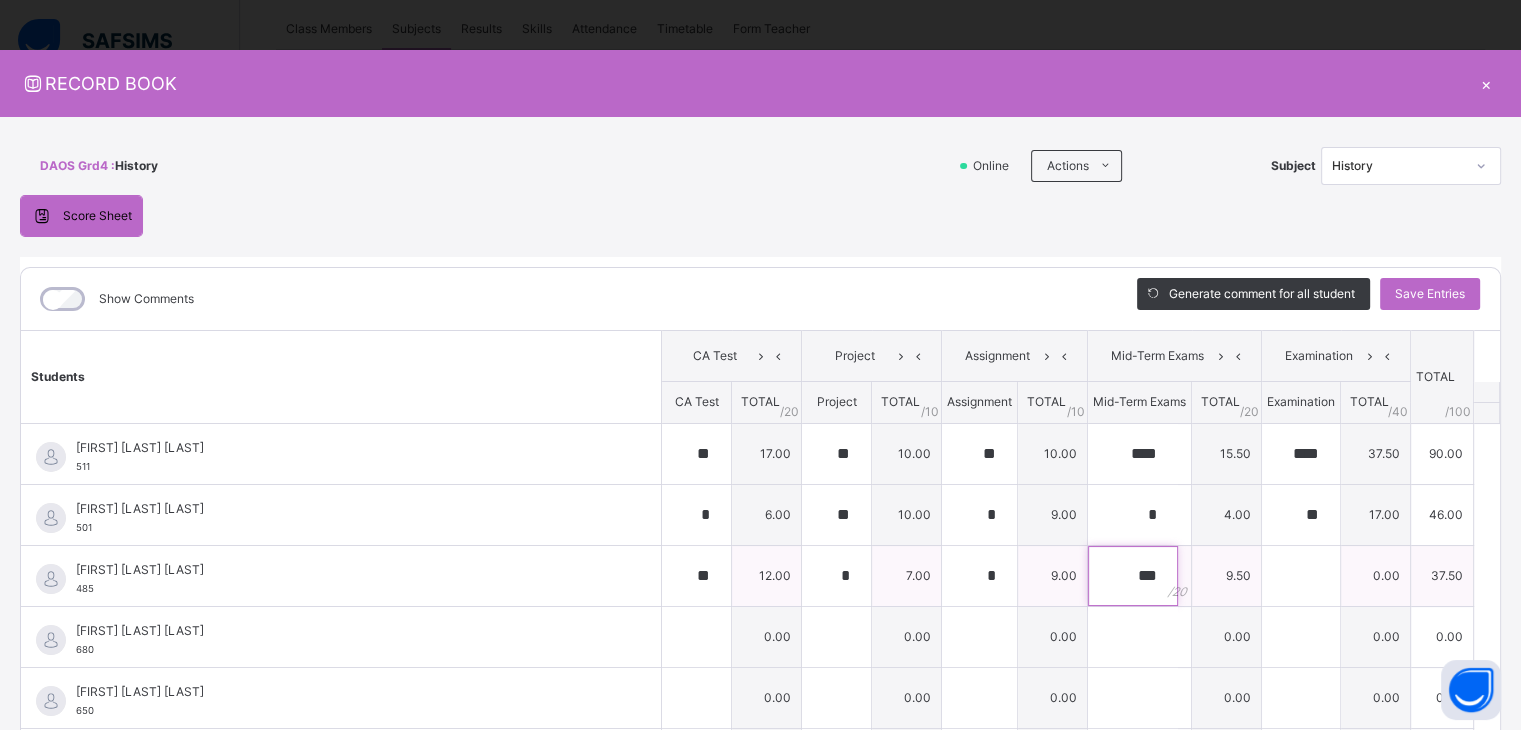 type on "***" 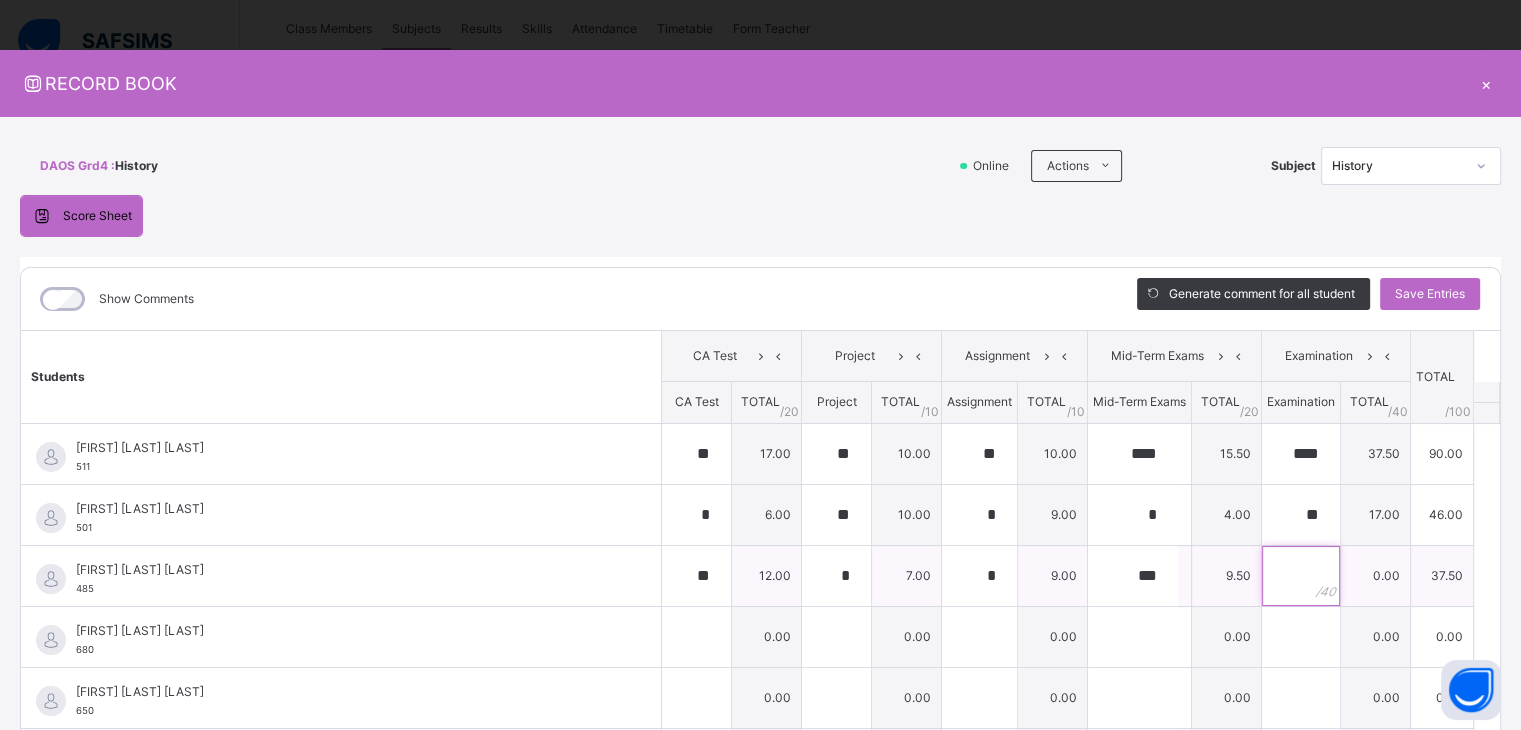 click at bounding box center (1301, 576) 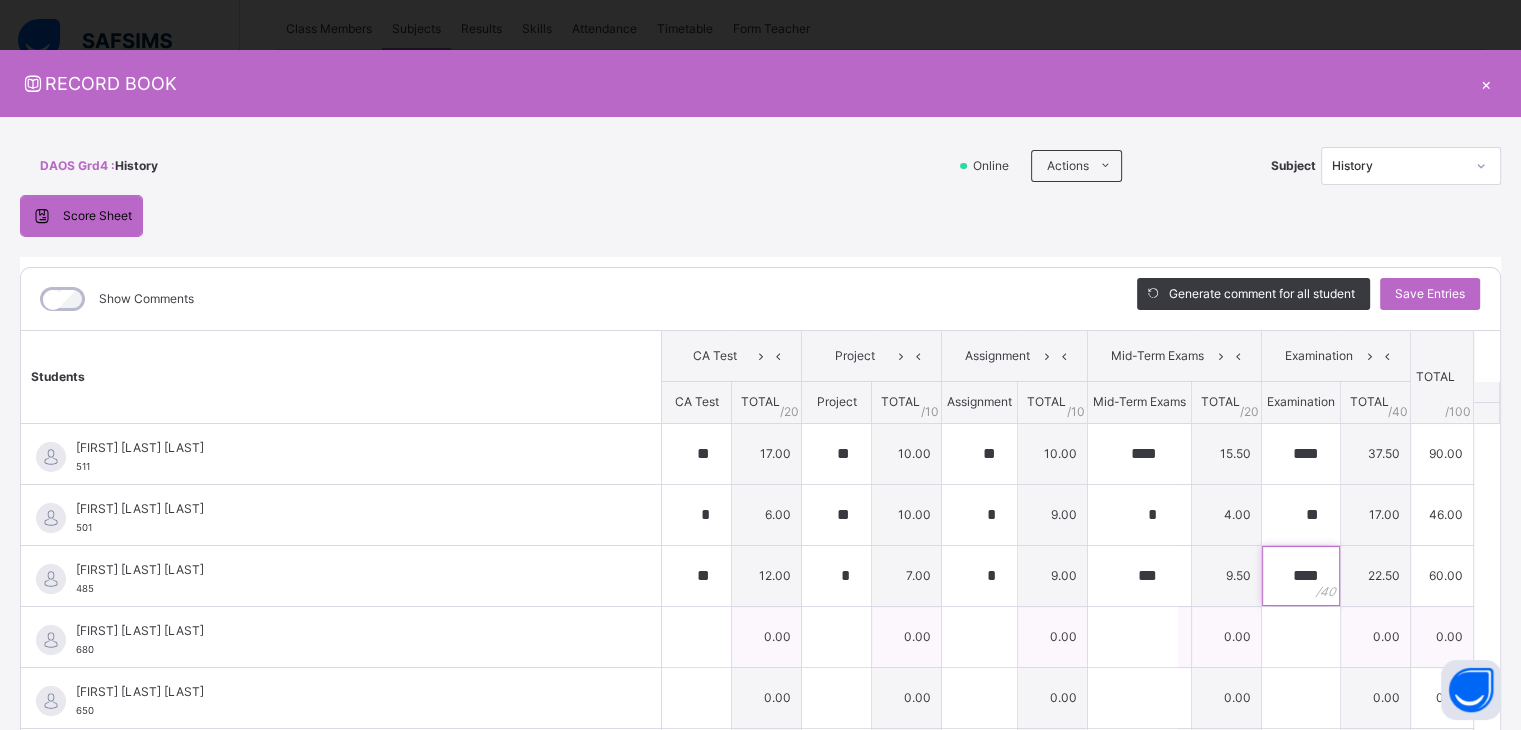 type on "****" 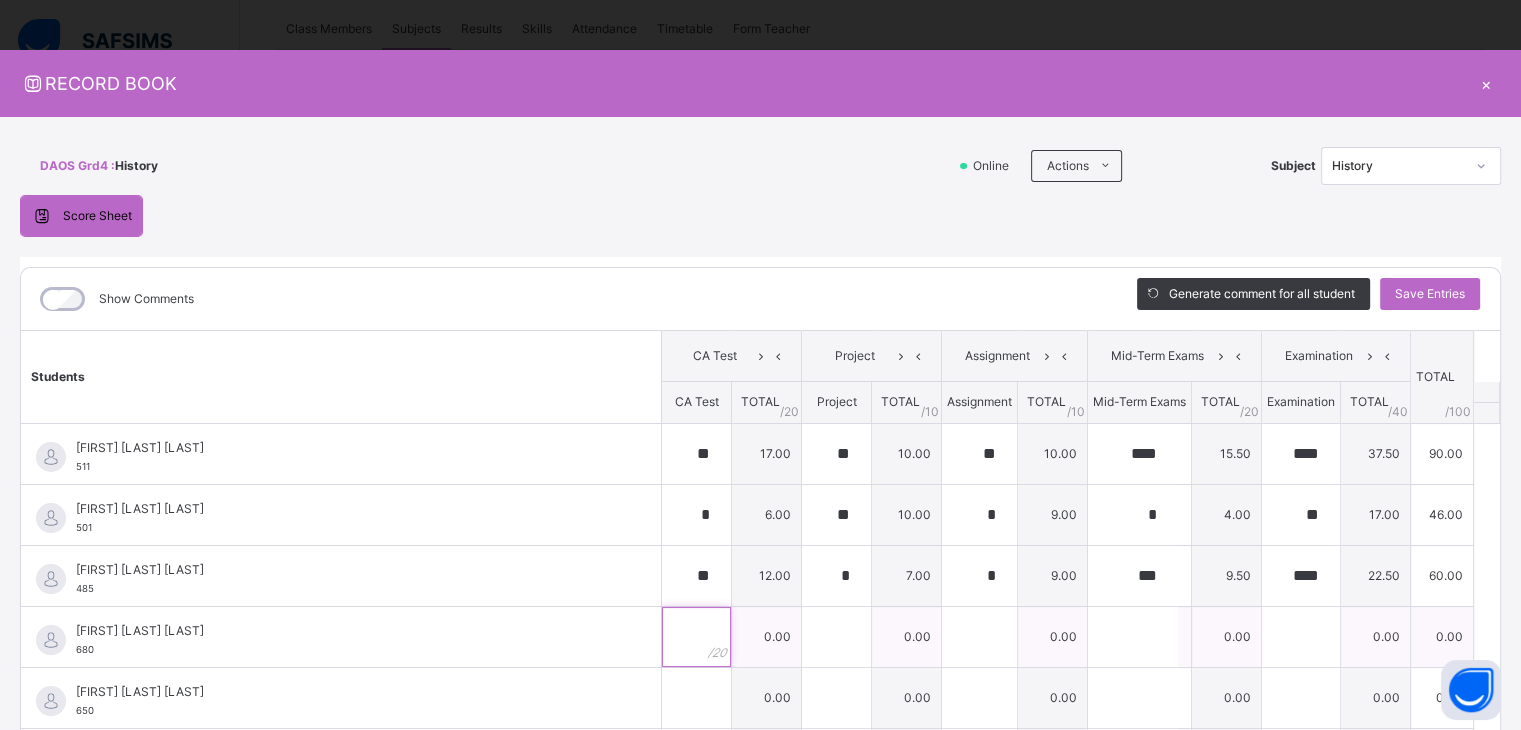 click at bounding box center [696, 637] 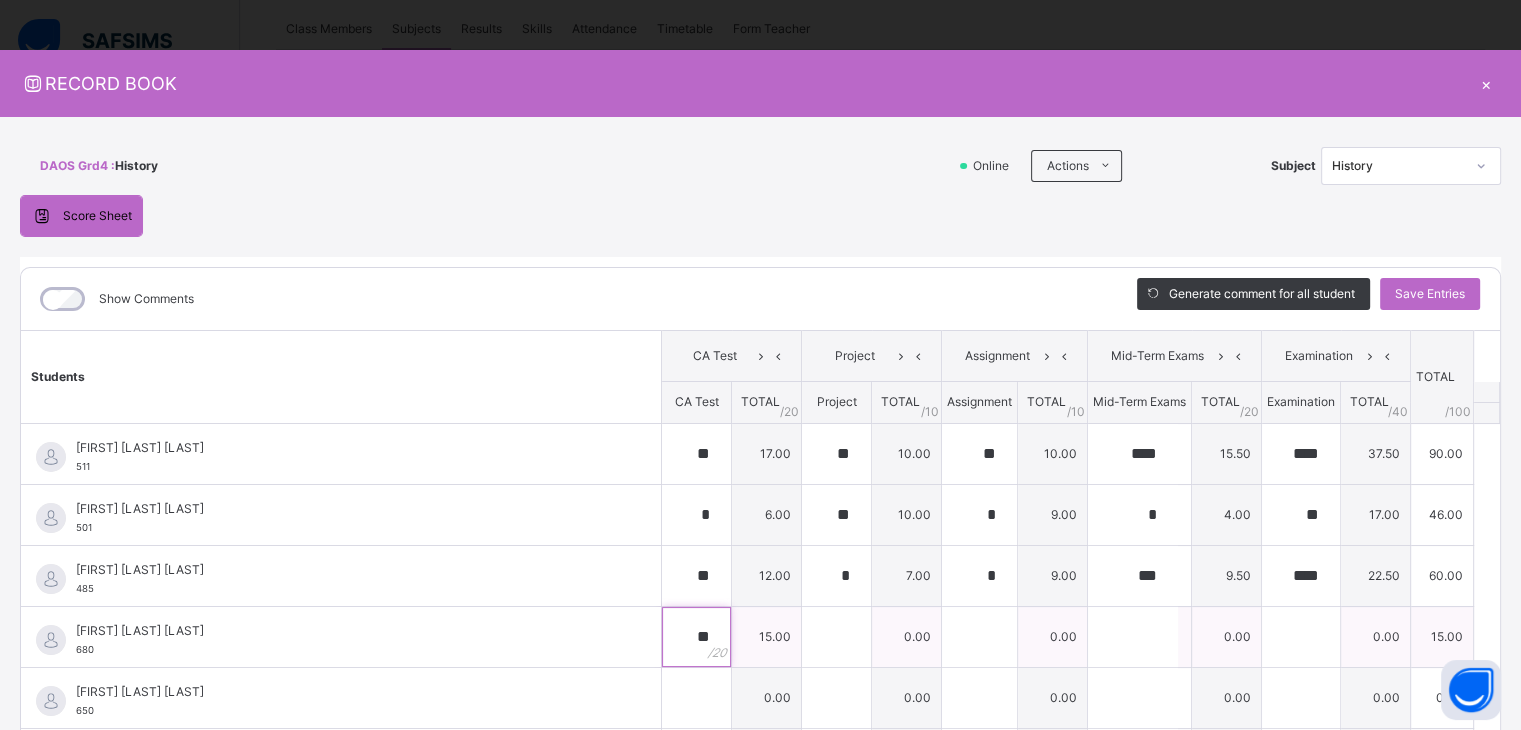 type on "**" 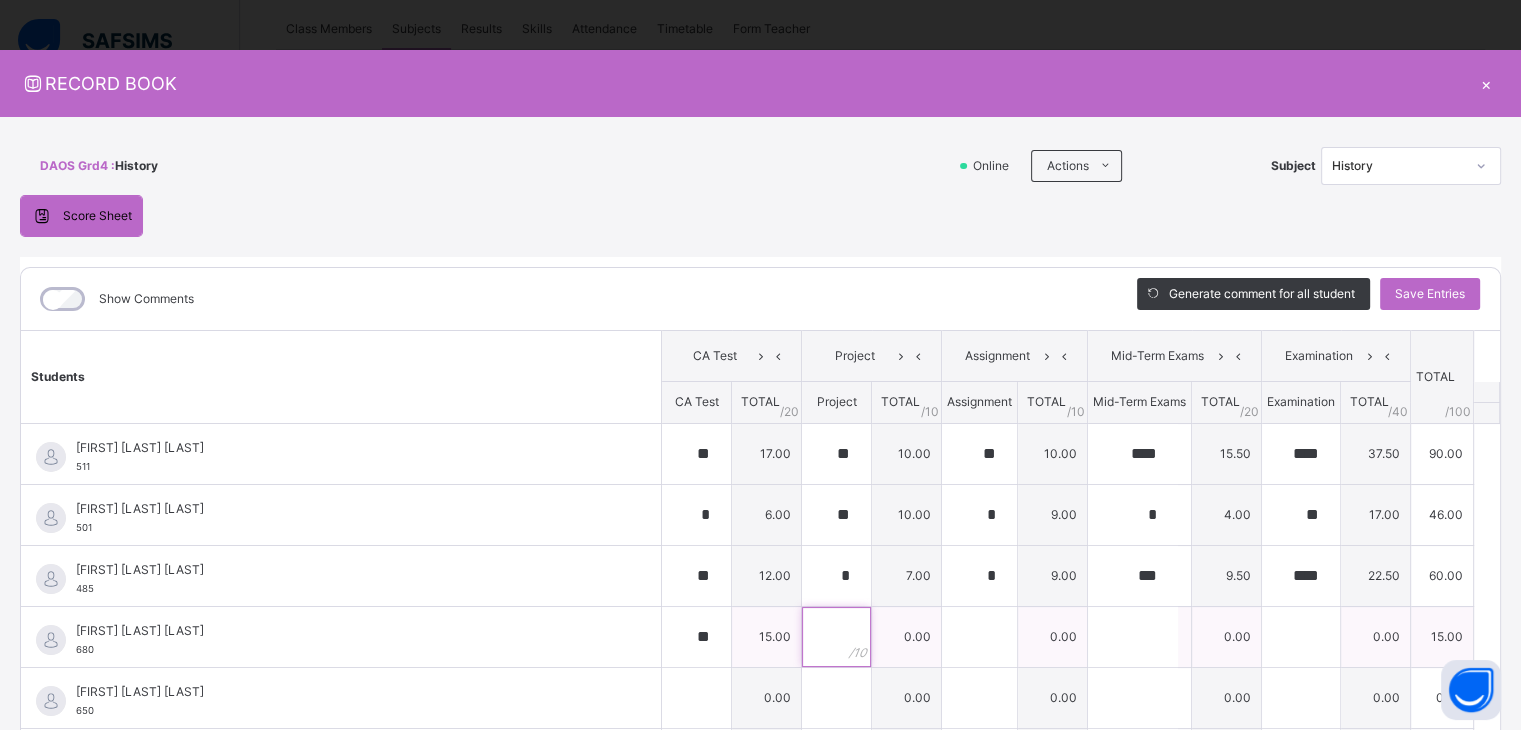 click at bounding box center [836, 637] 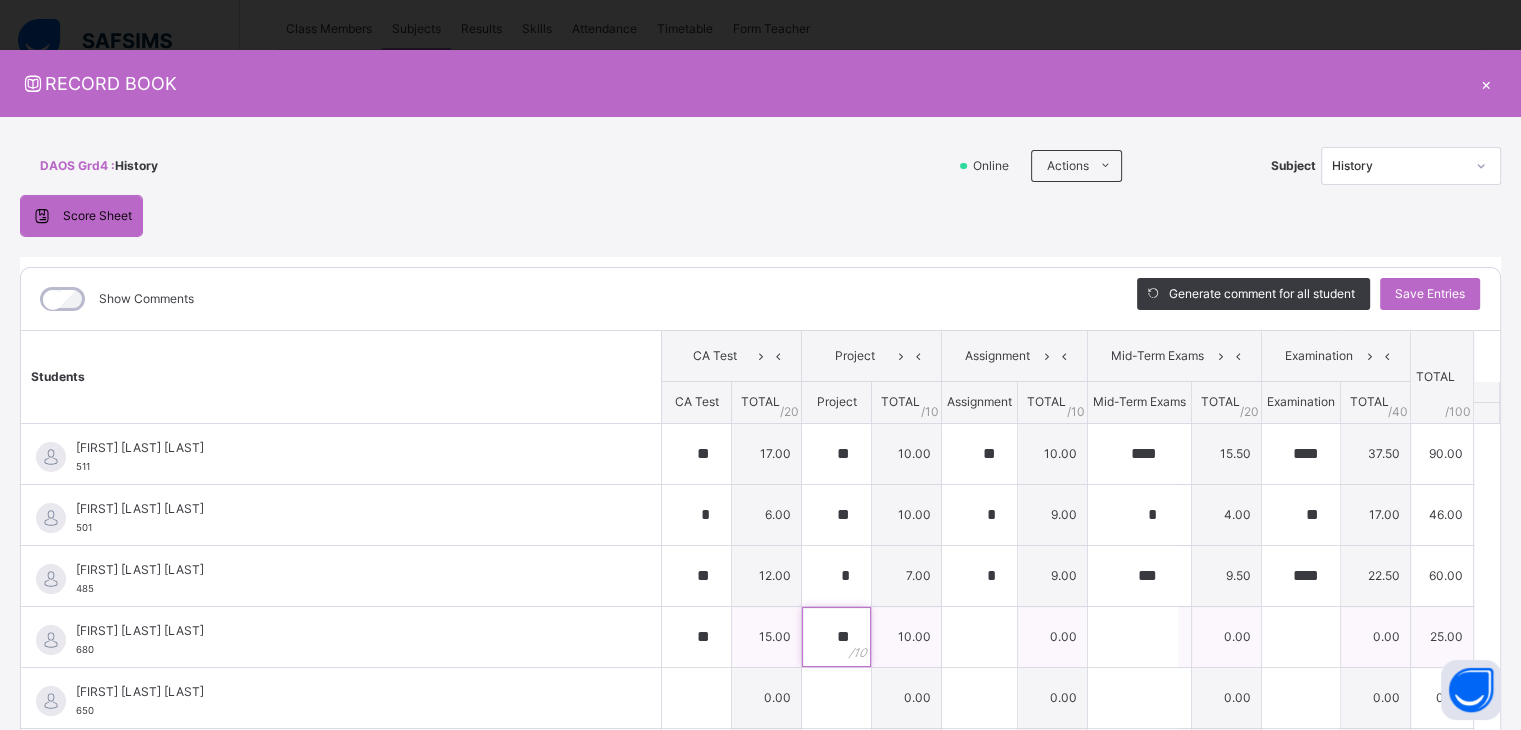 type on "**" 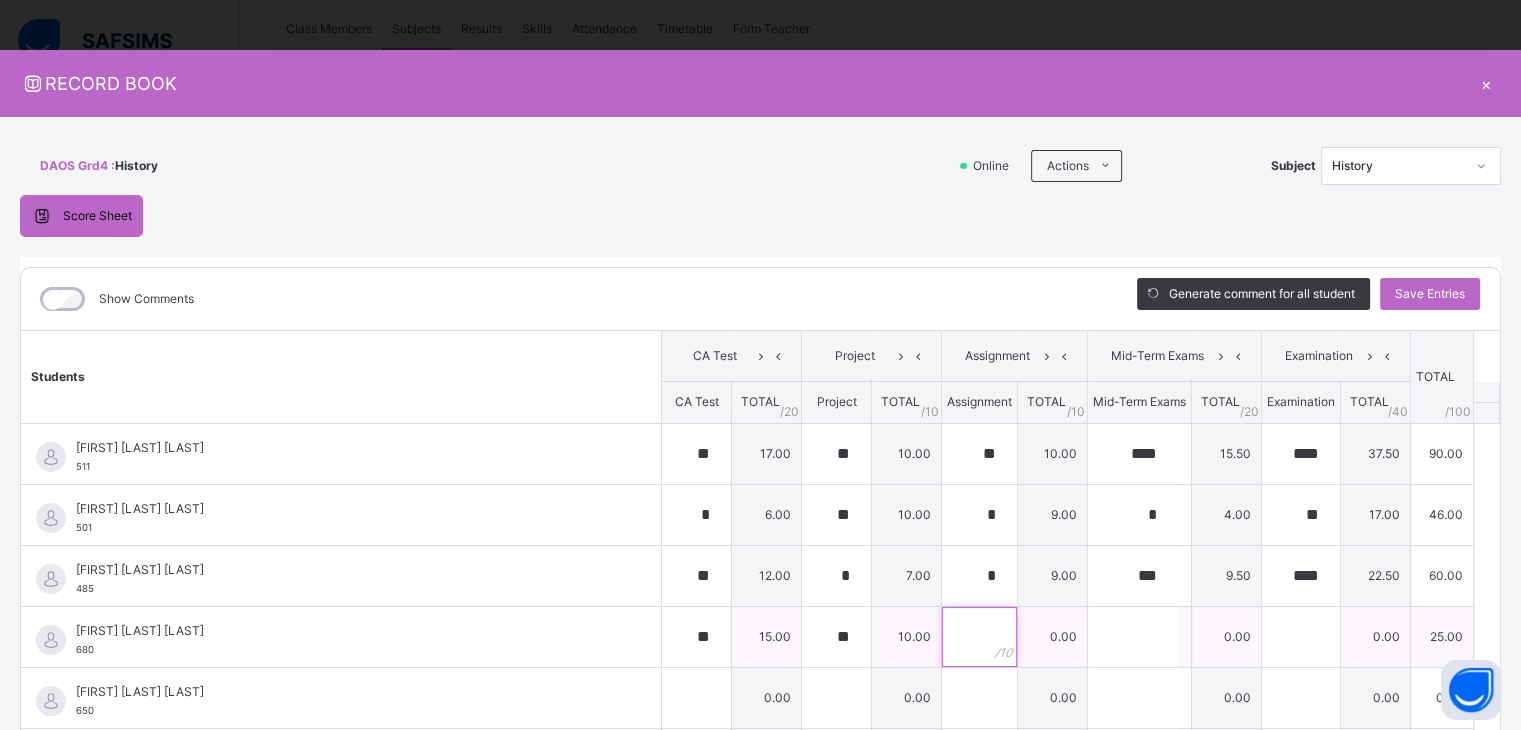 click at bounding box center (979, 637) 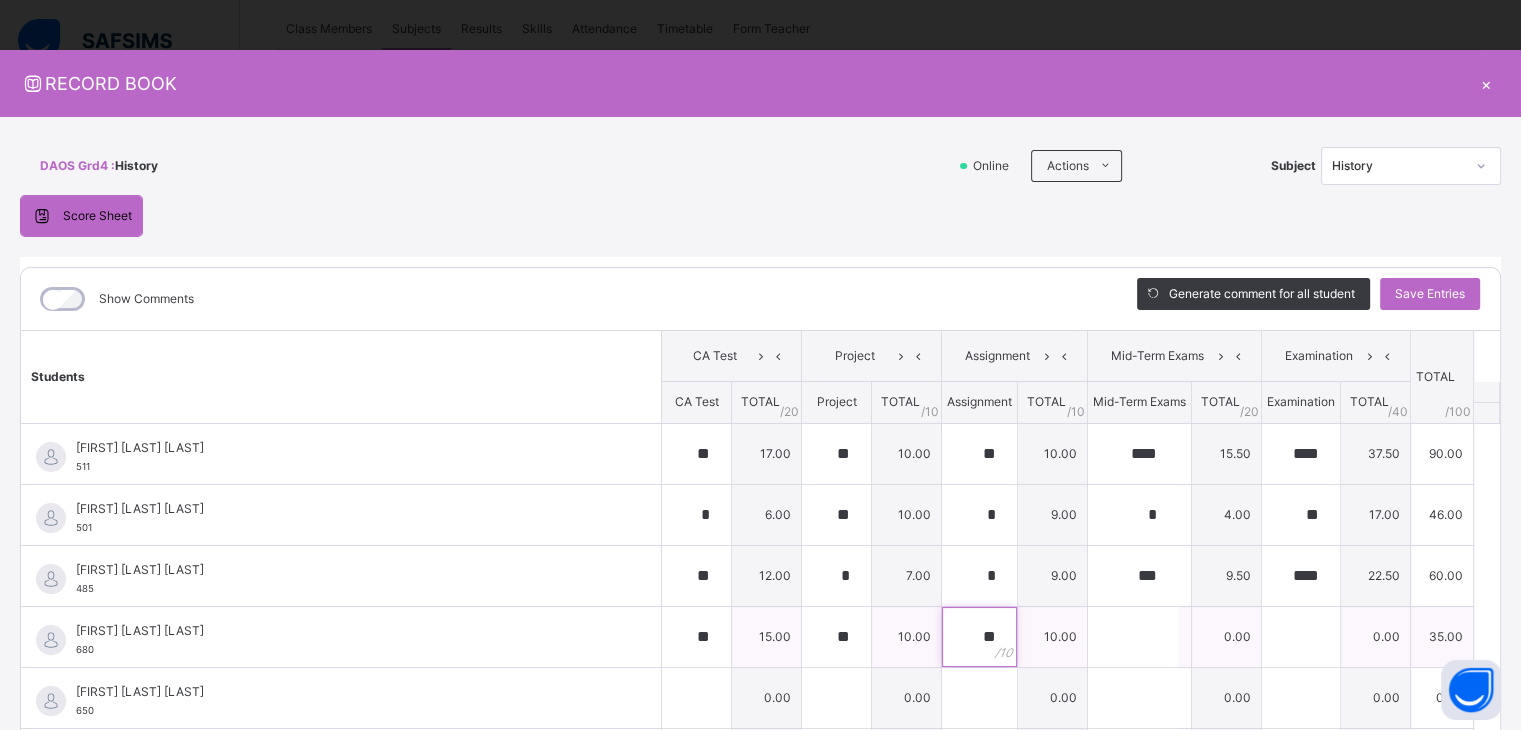 type on "**" 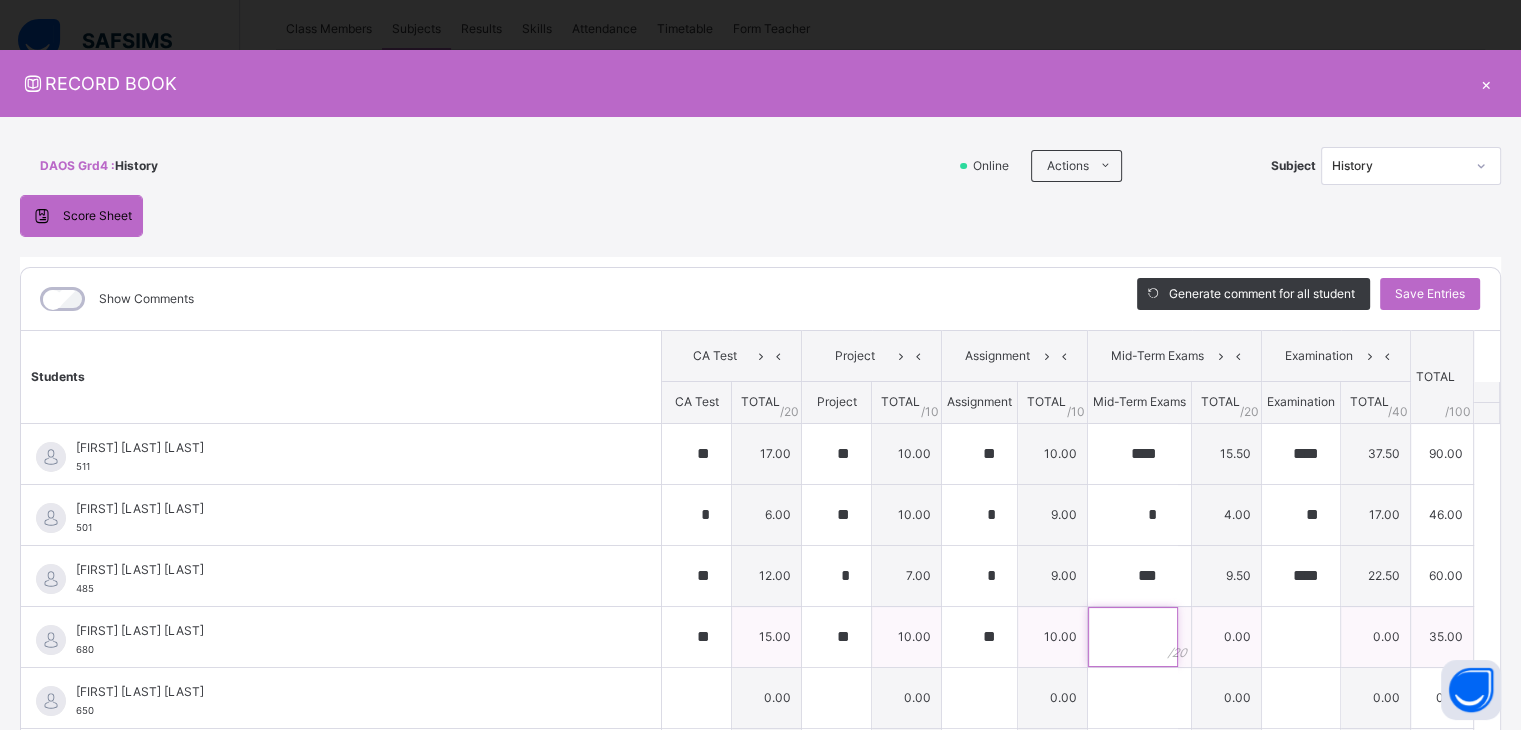 click at bounding box center [1133, 637] 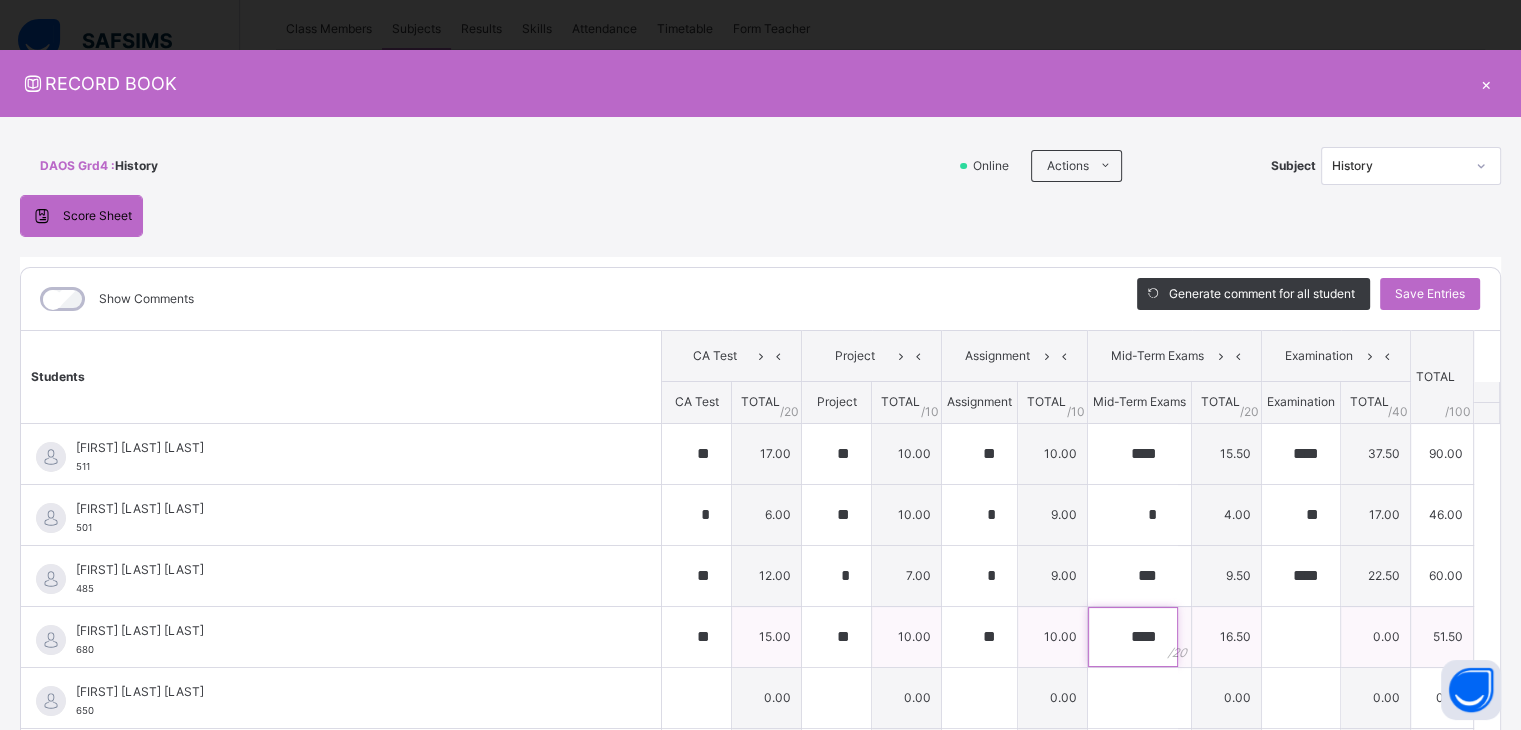 type on "****" 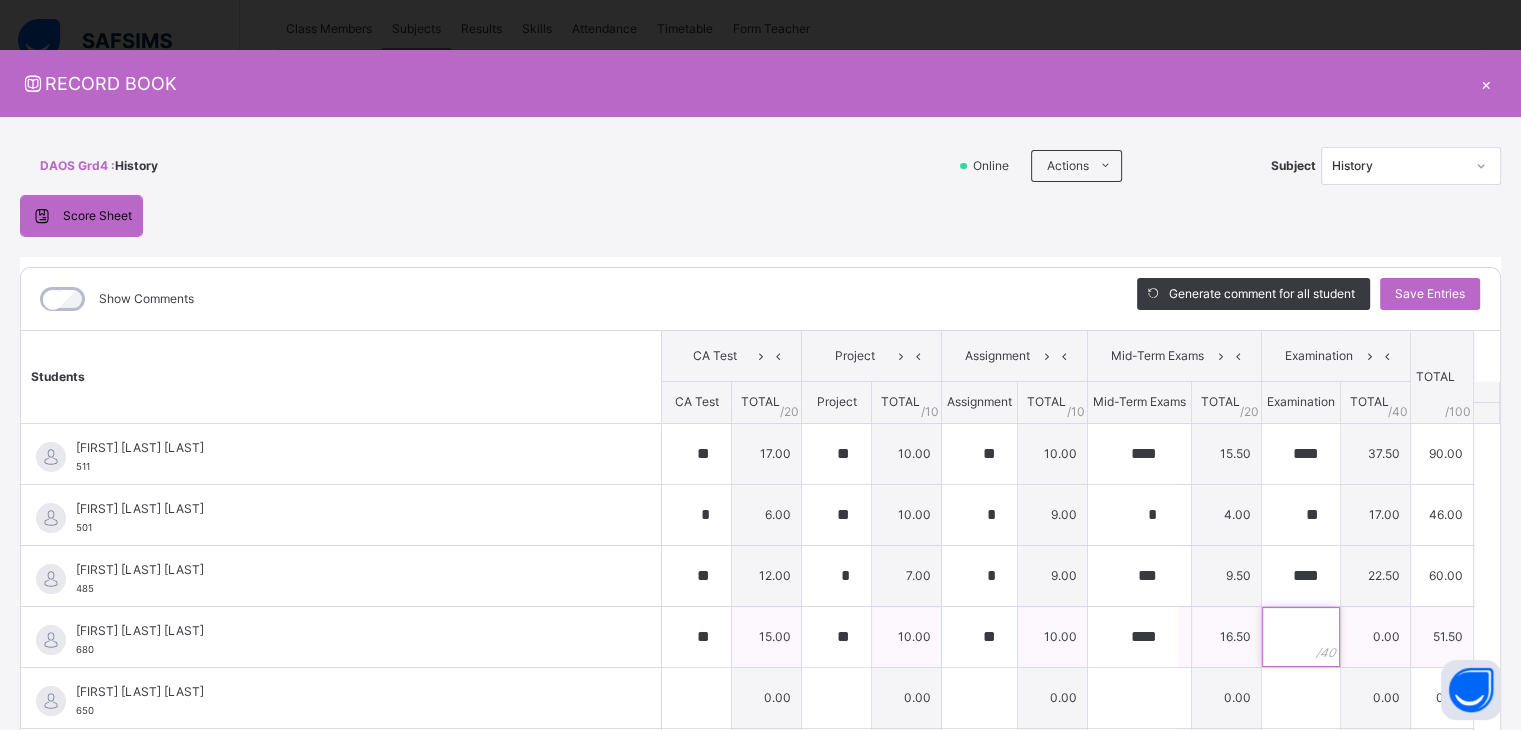 click at bounding box center (1301, 637) 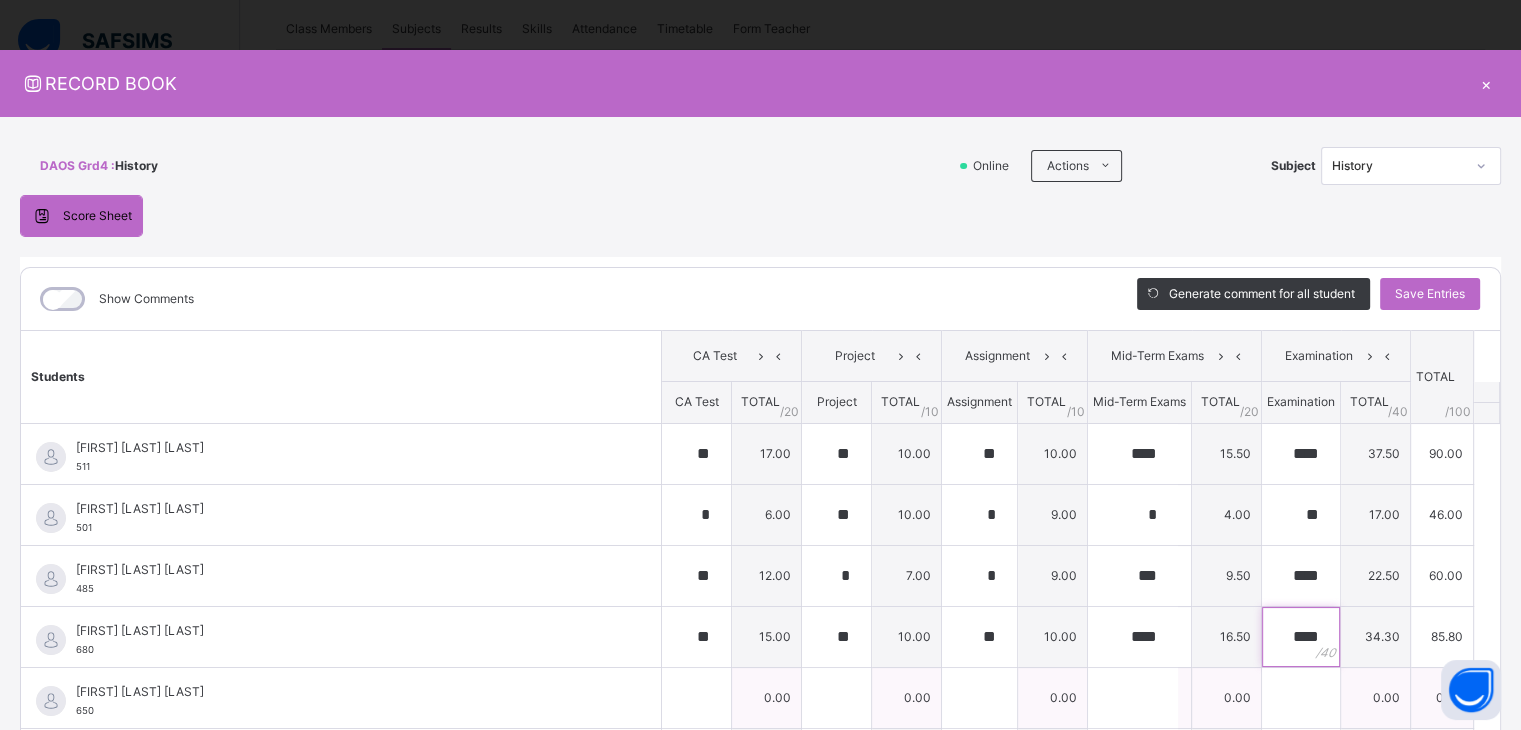 type on "****" 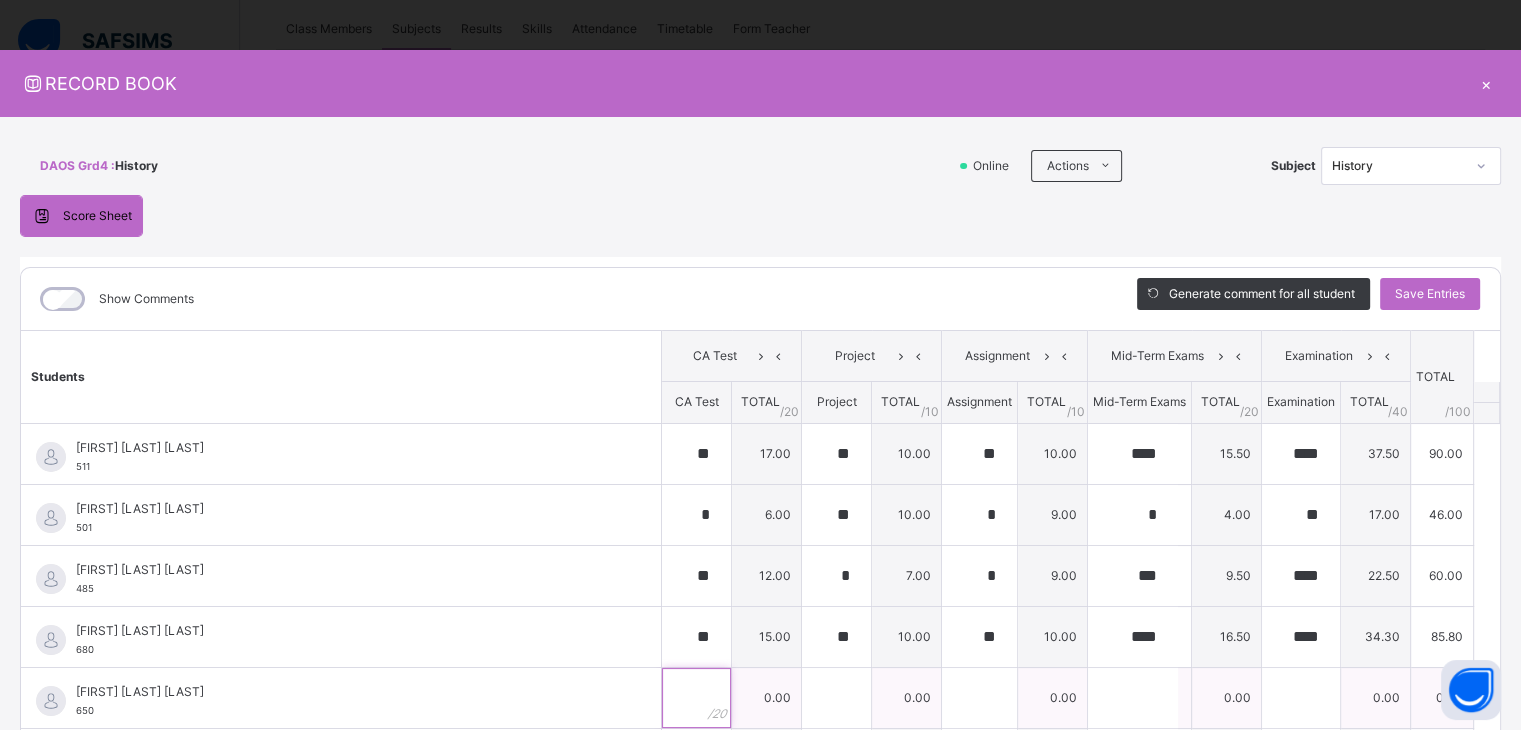 click at bounding box center (696, 698) 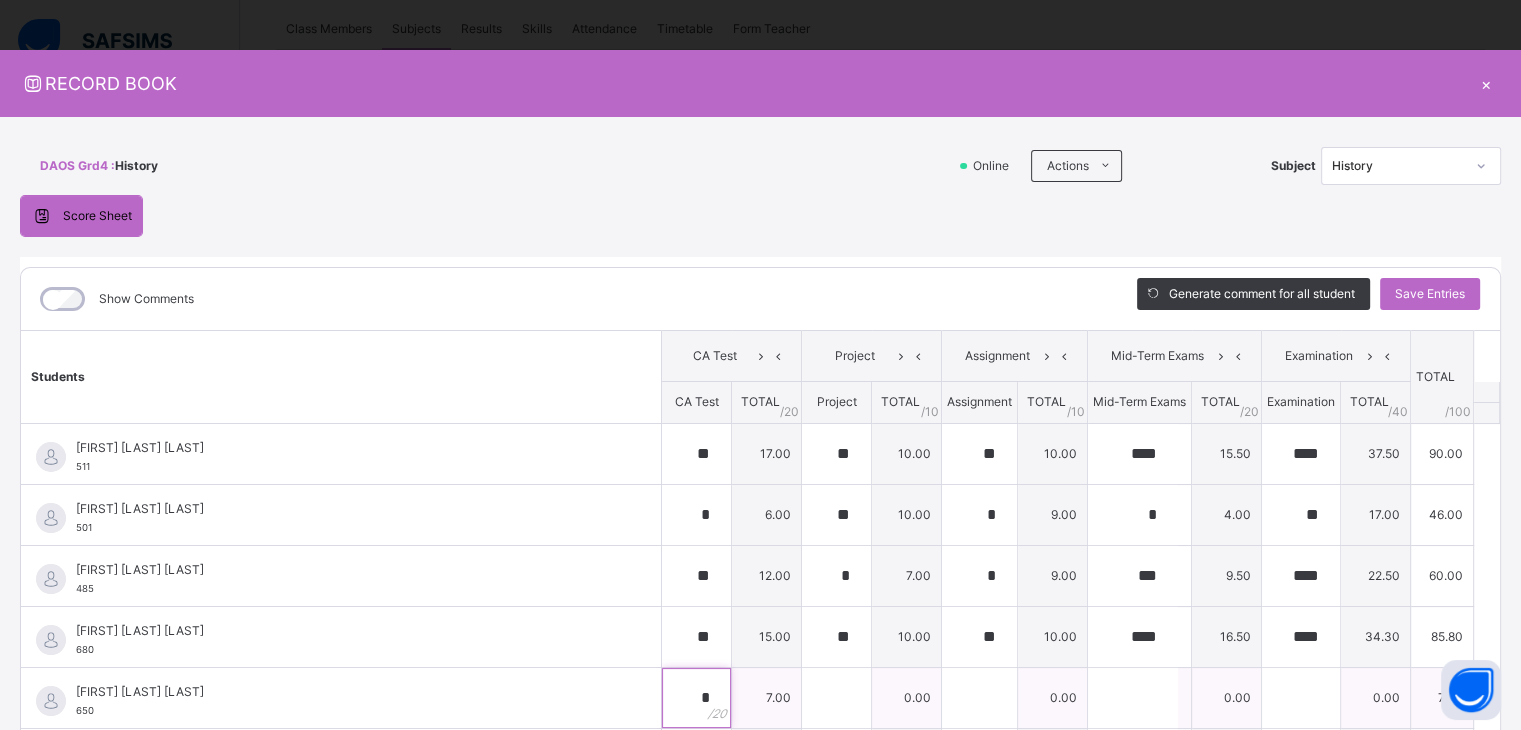 type on "*" 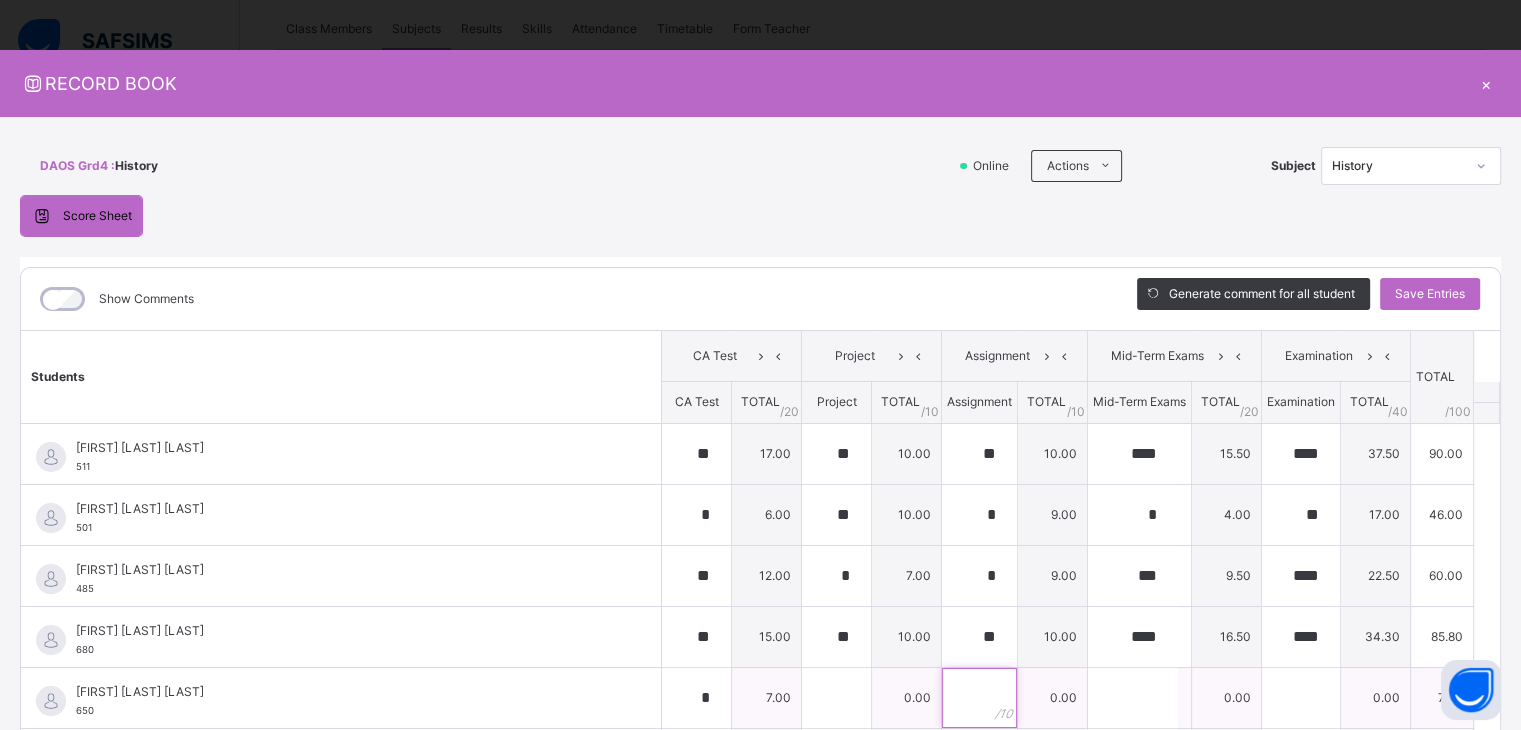 click at bounding box center [979, 698] 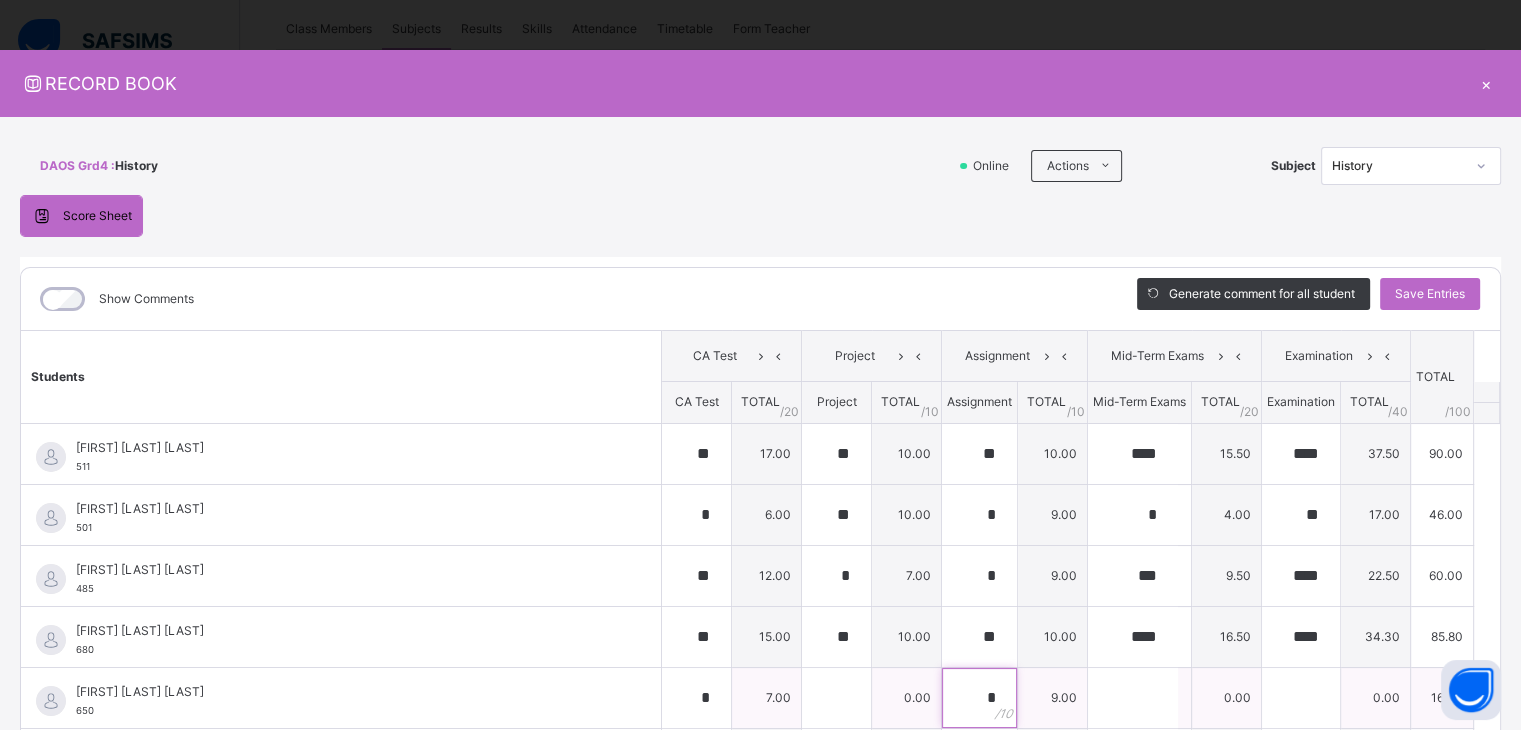 type on "*" 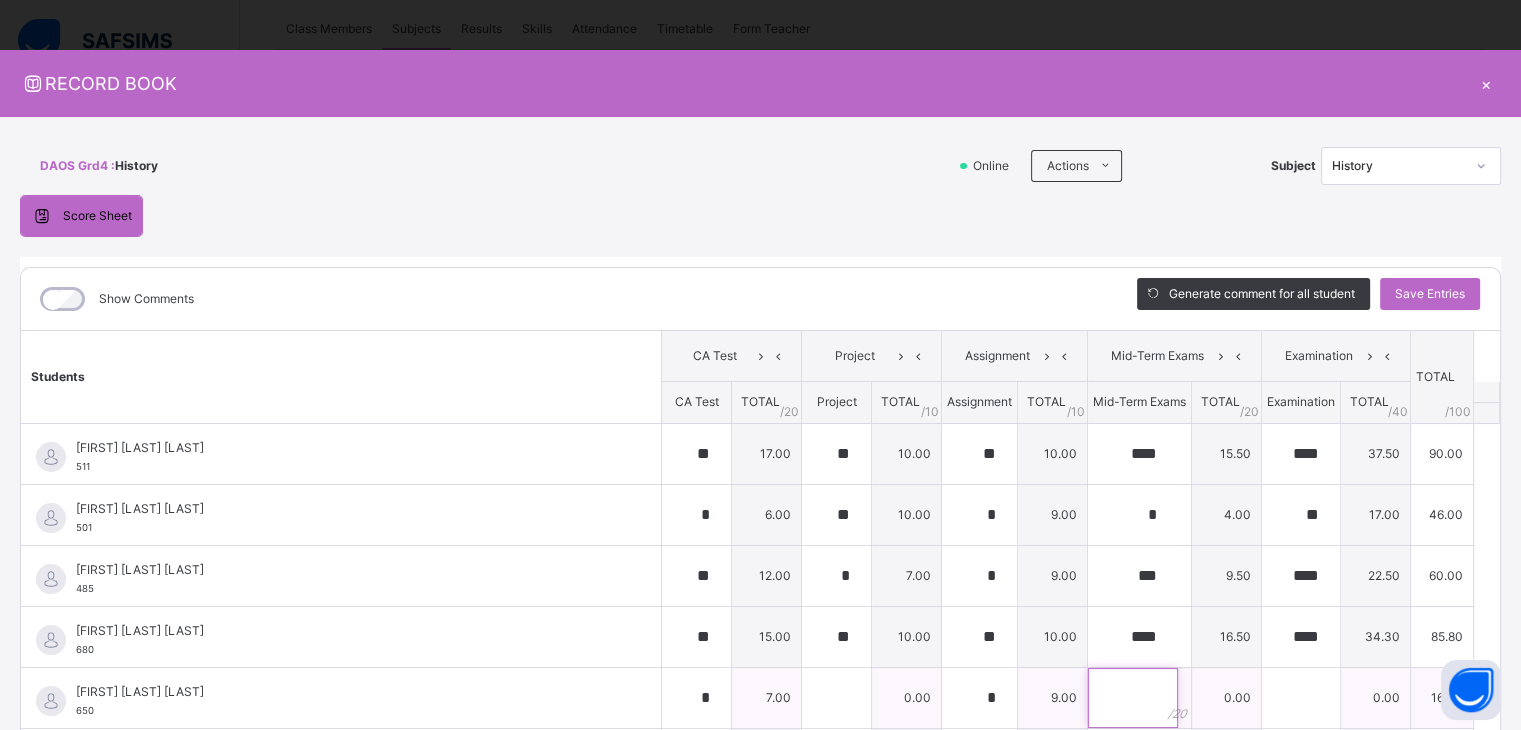 click at bounding box center [1133, 698] 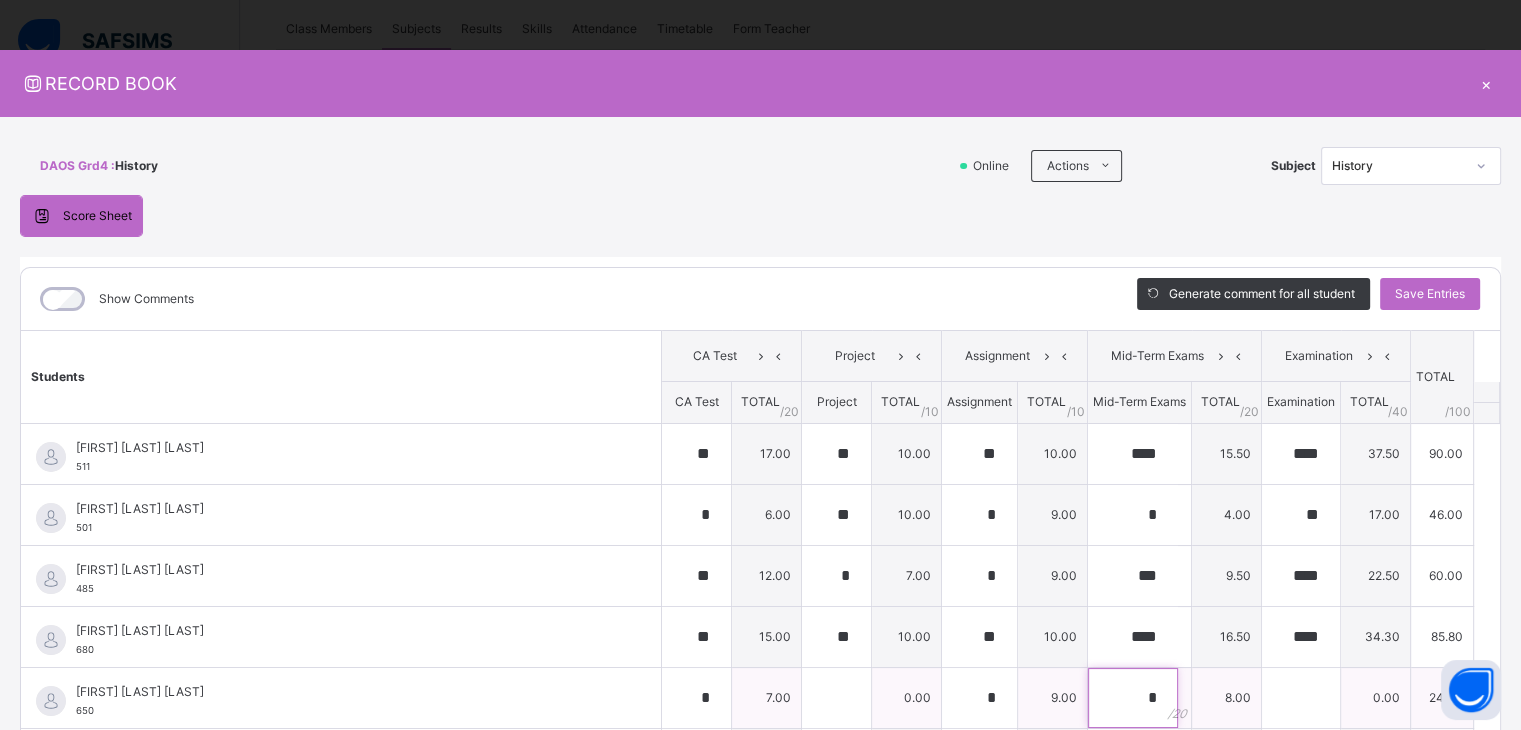 type on "*" 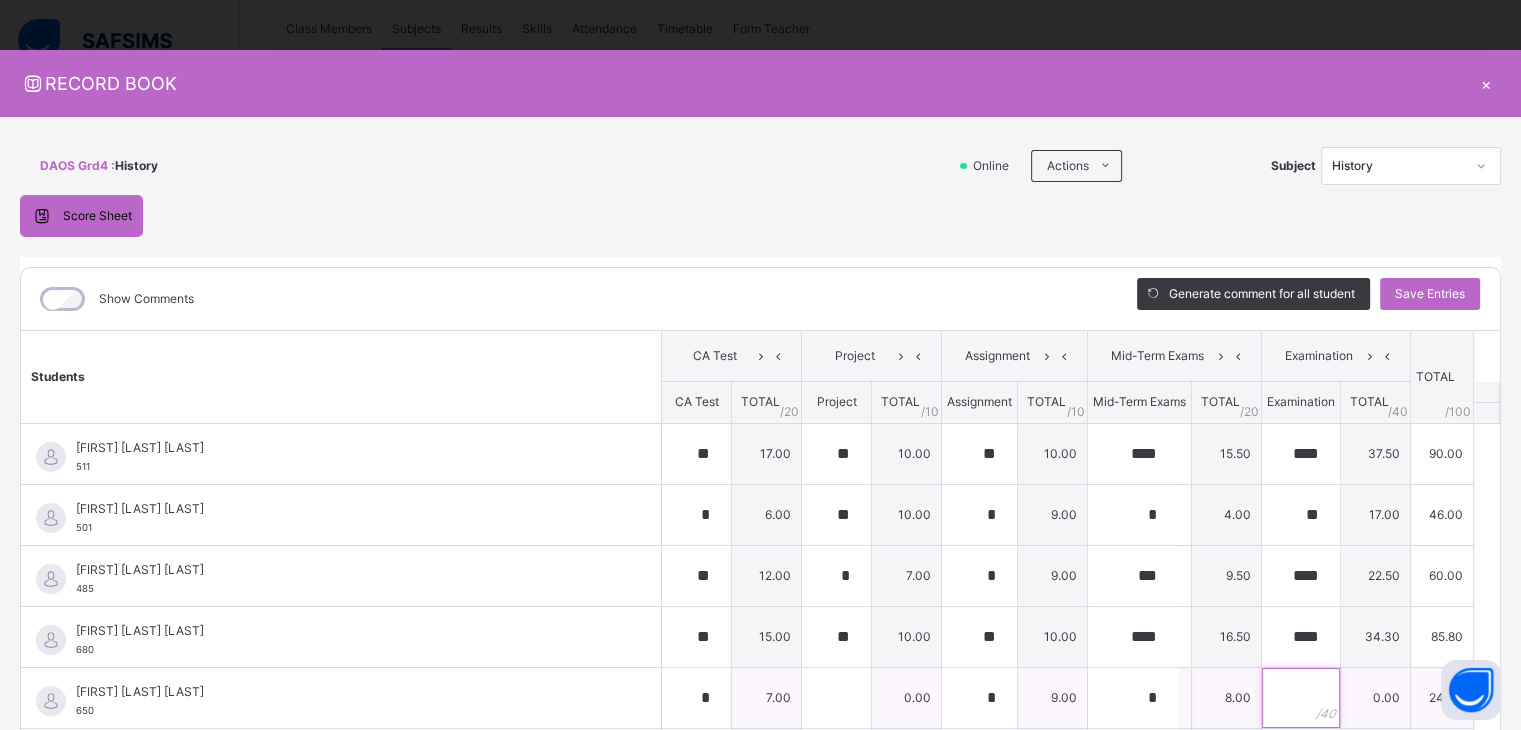 click at bounding box center (1301, 698) 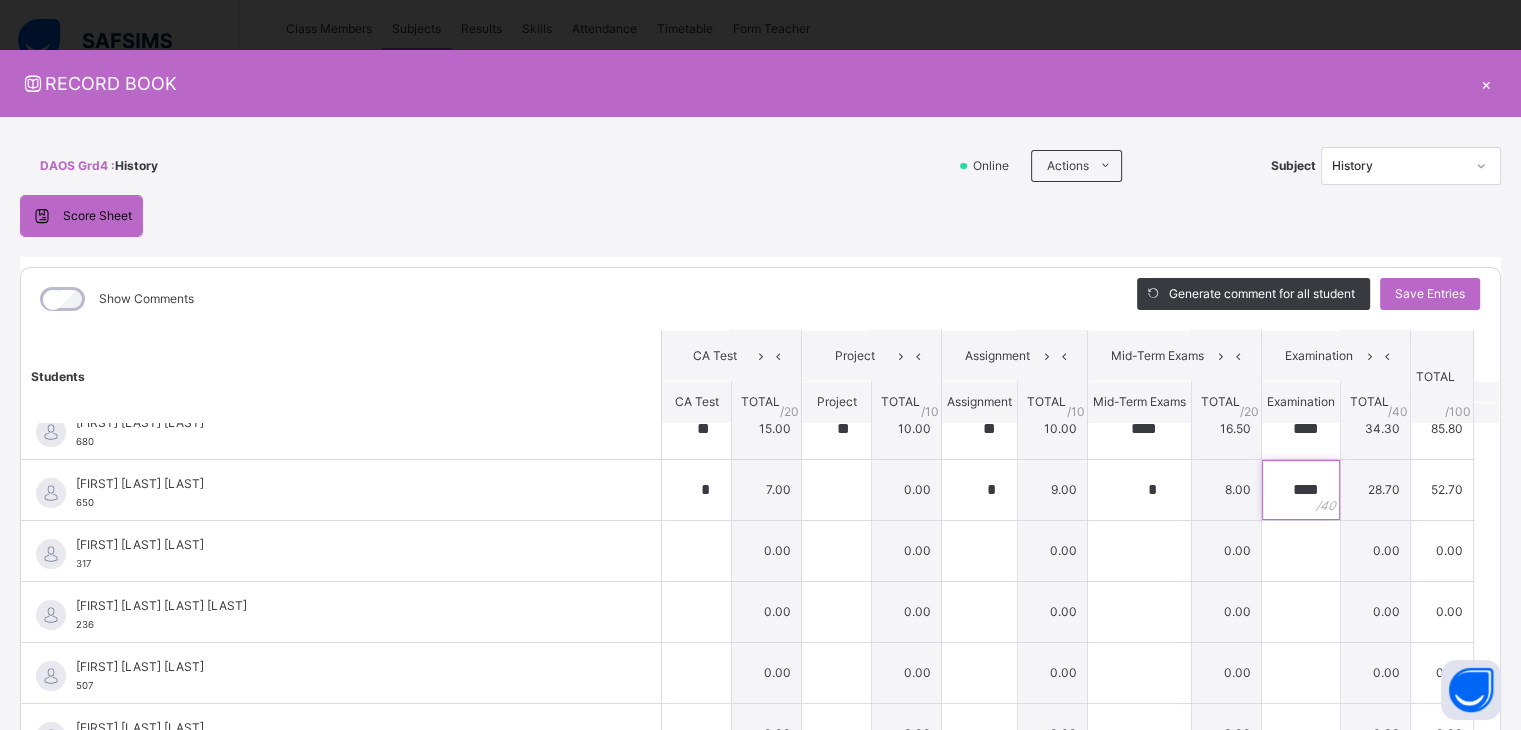 scroll, scrollTop: 221, scrollLeft: 0, axis: vertical 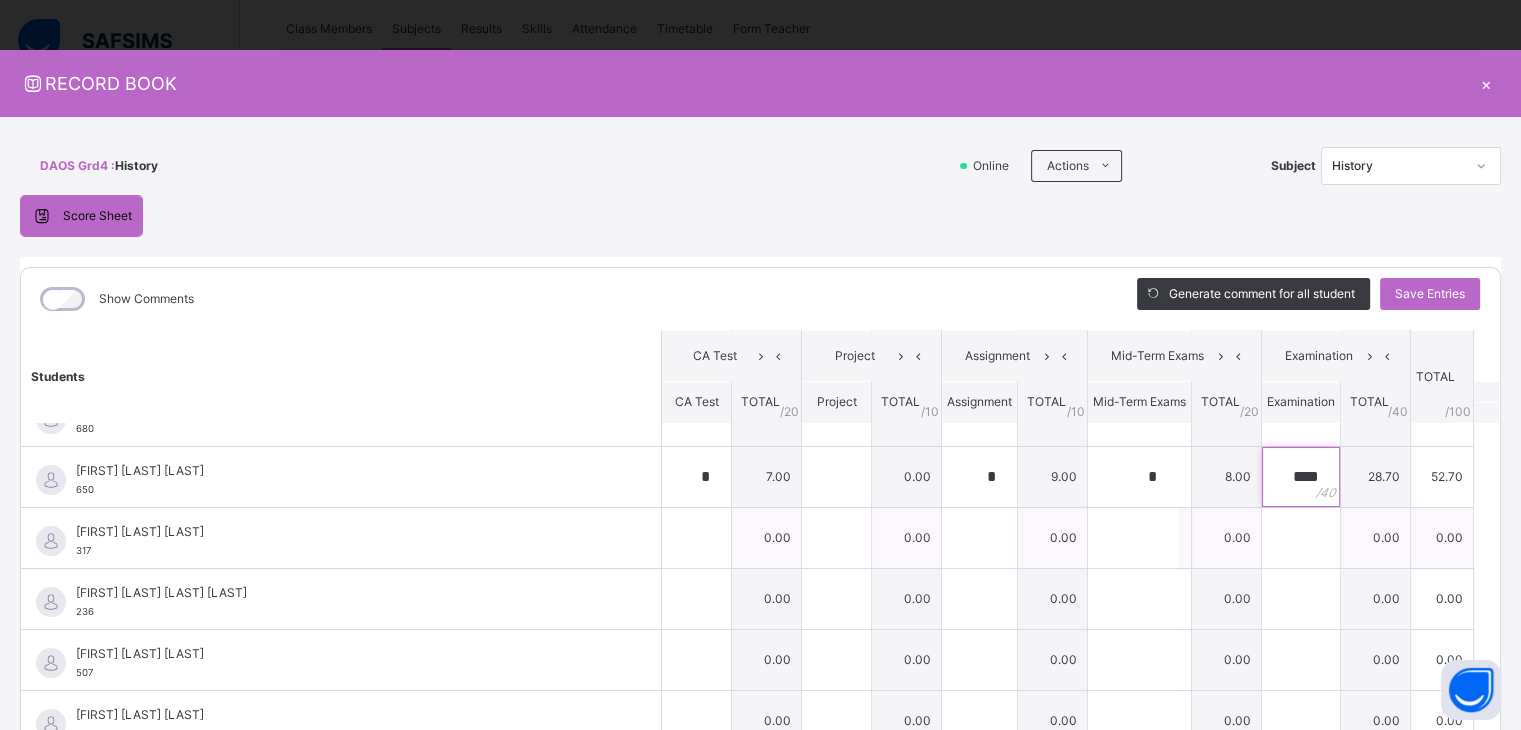 type on "****" 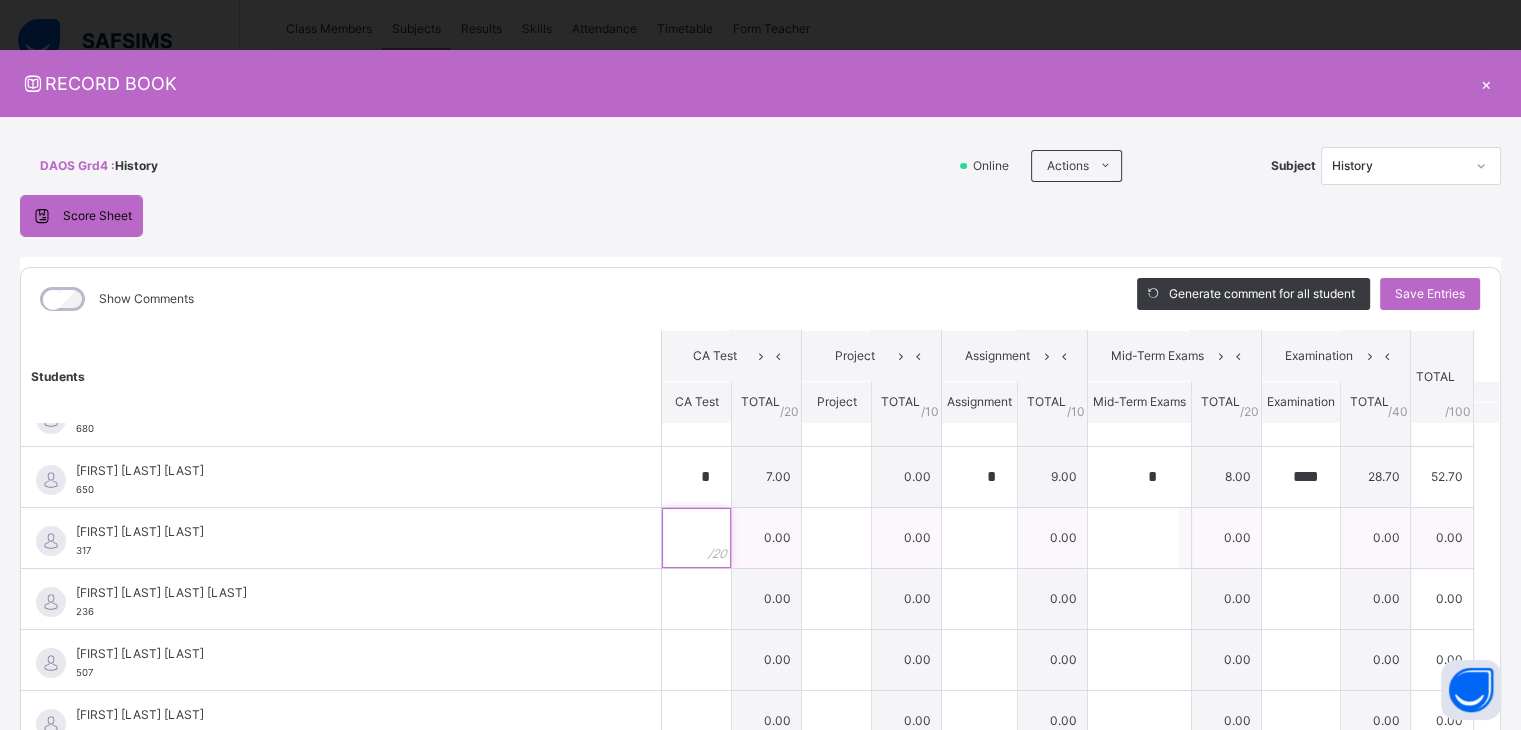 click at bounding box center [696, 538] 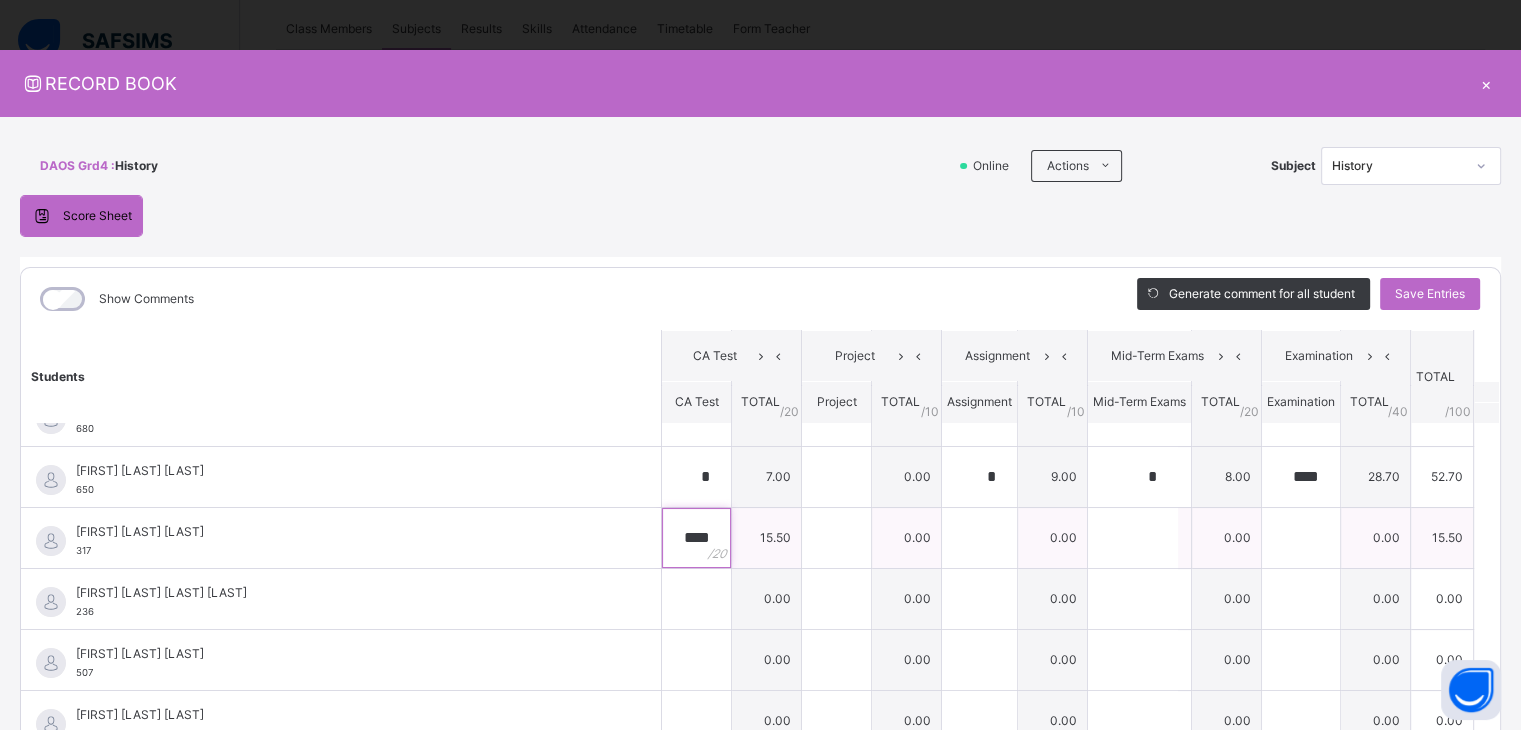 type on "****" 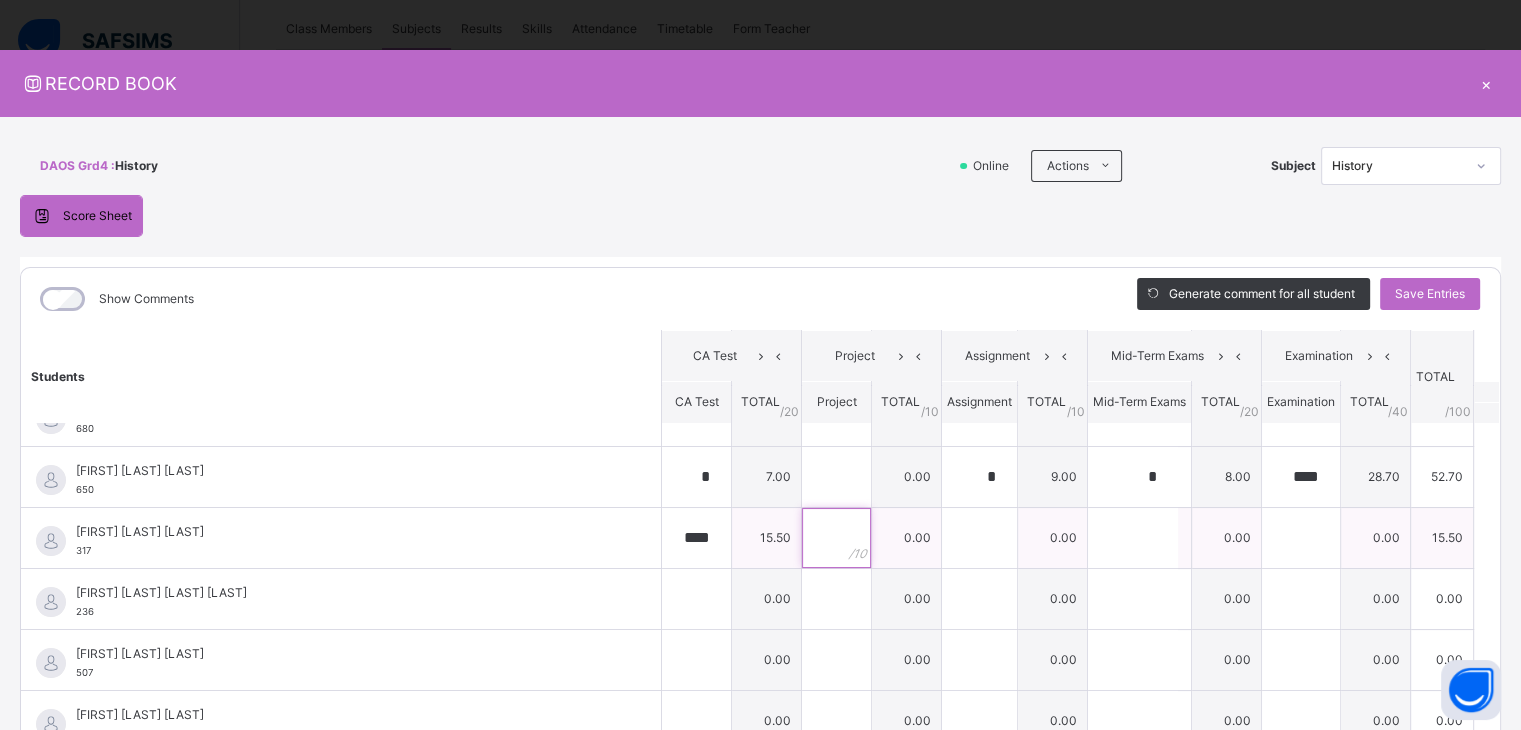 click at bounding box center [836, 538] 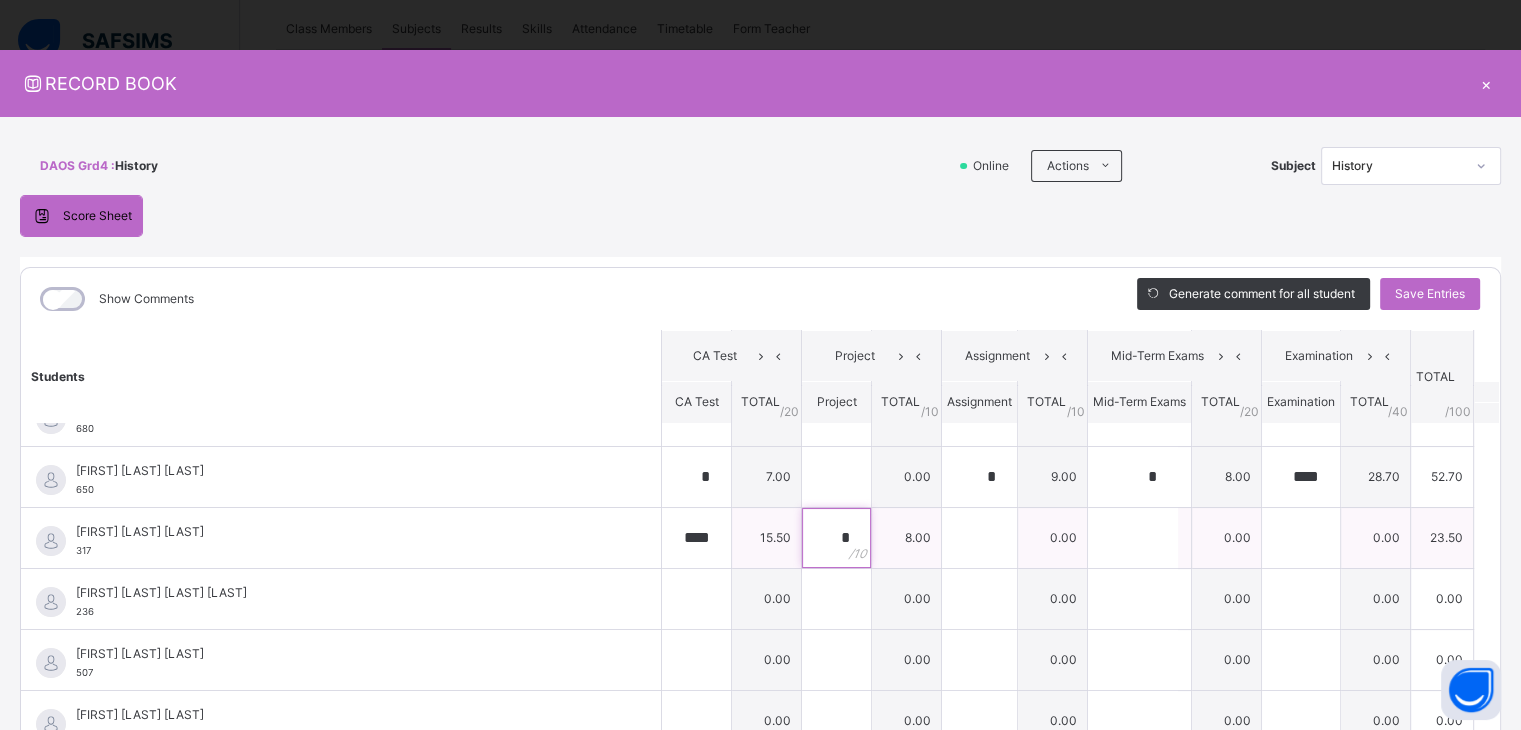 type on "*" 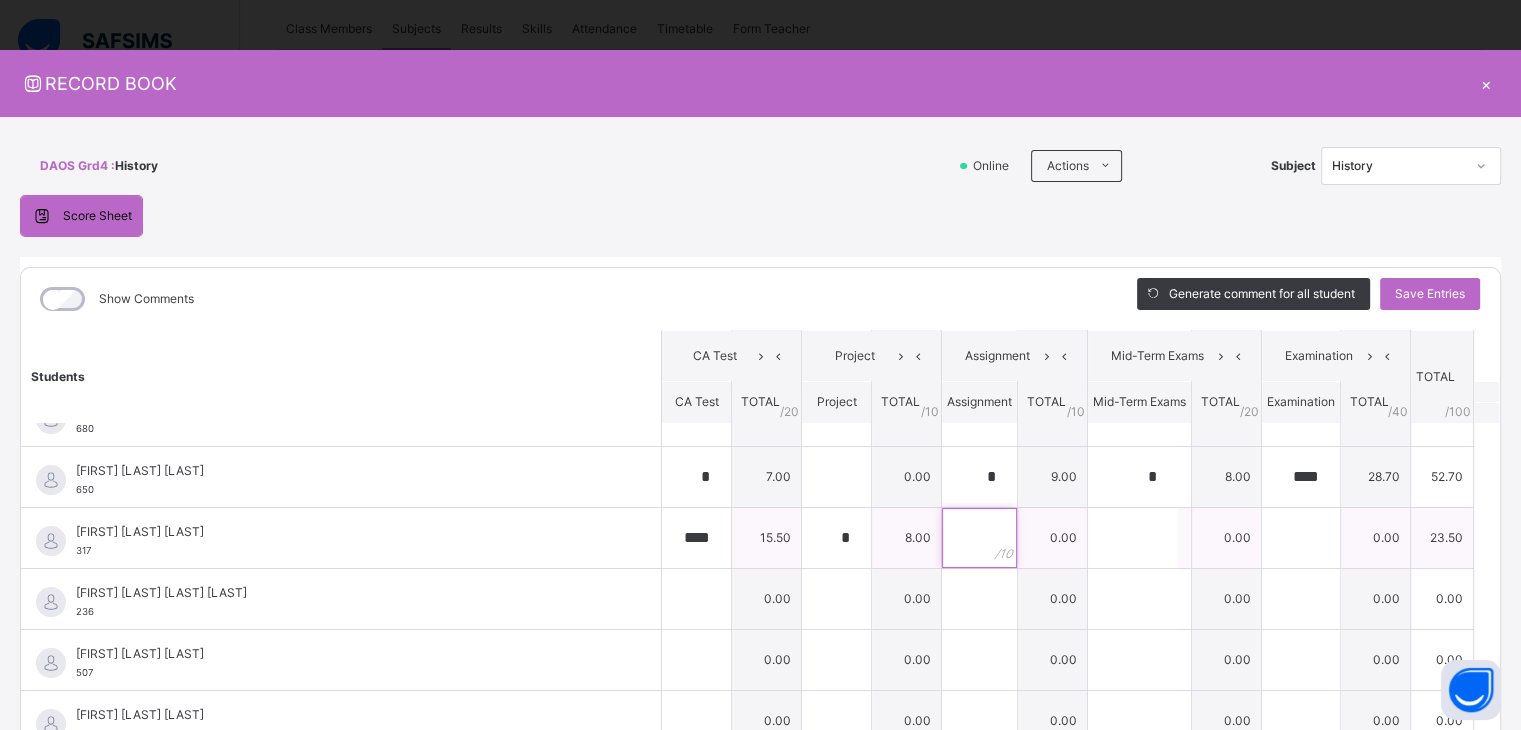 click at bounding box center [979, 538] 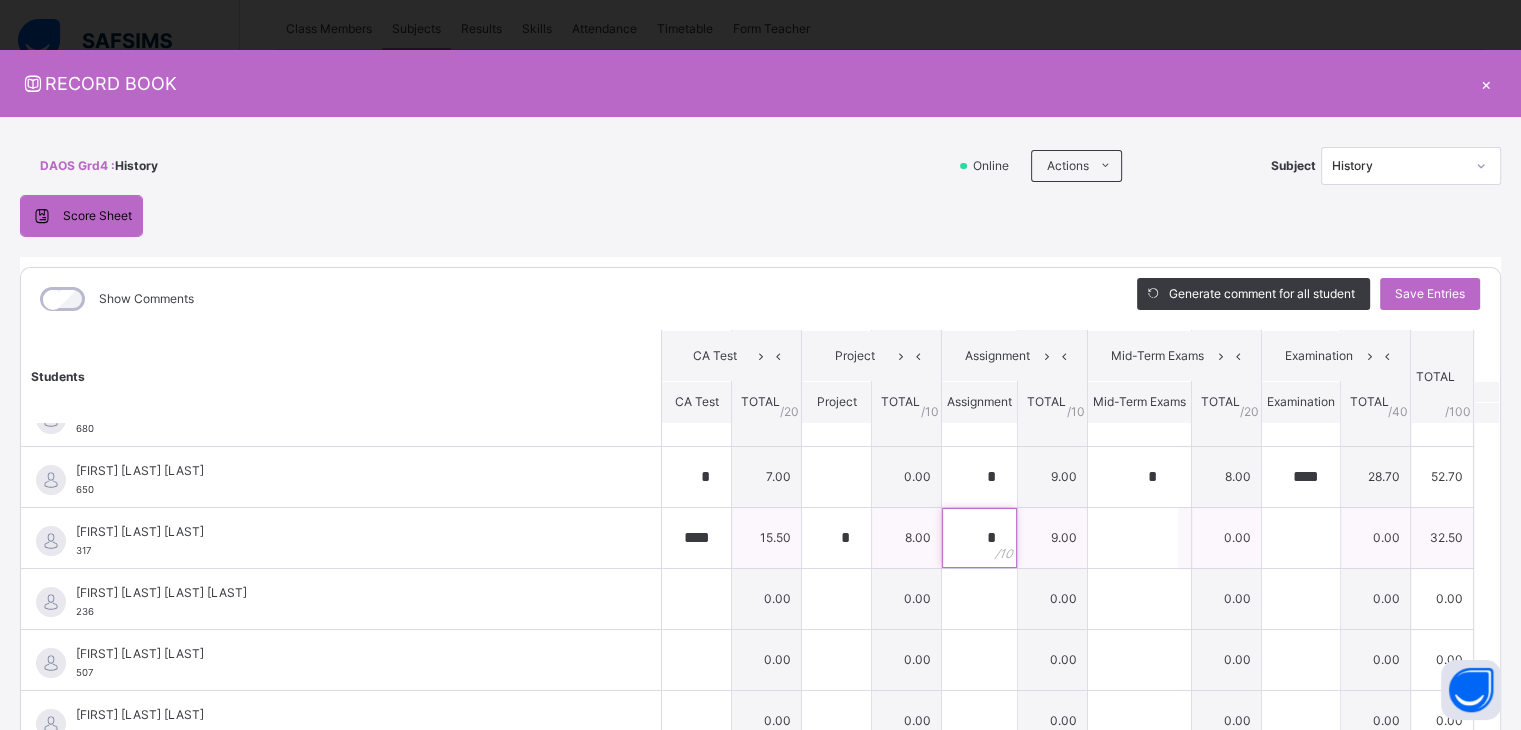 type on "*" 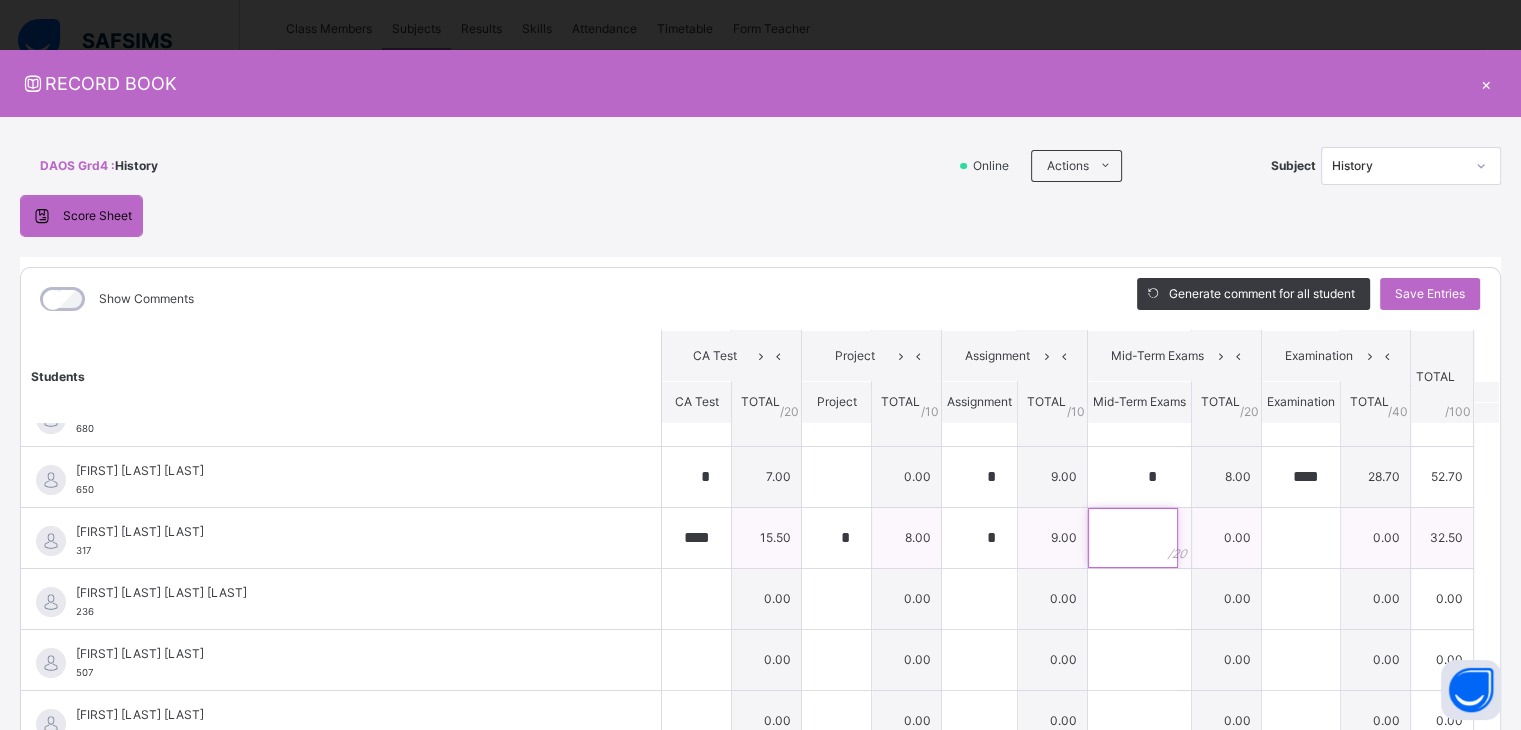 click at bounding box center (1133, 538) 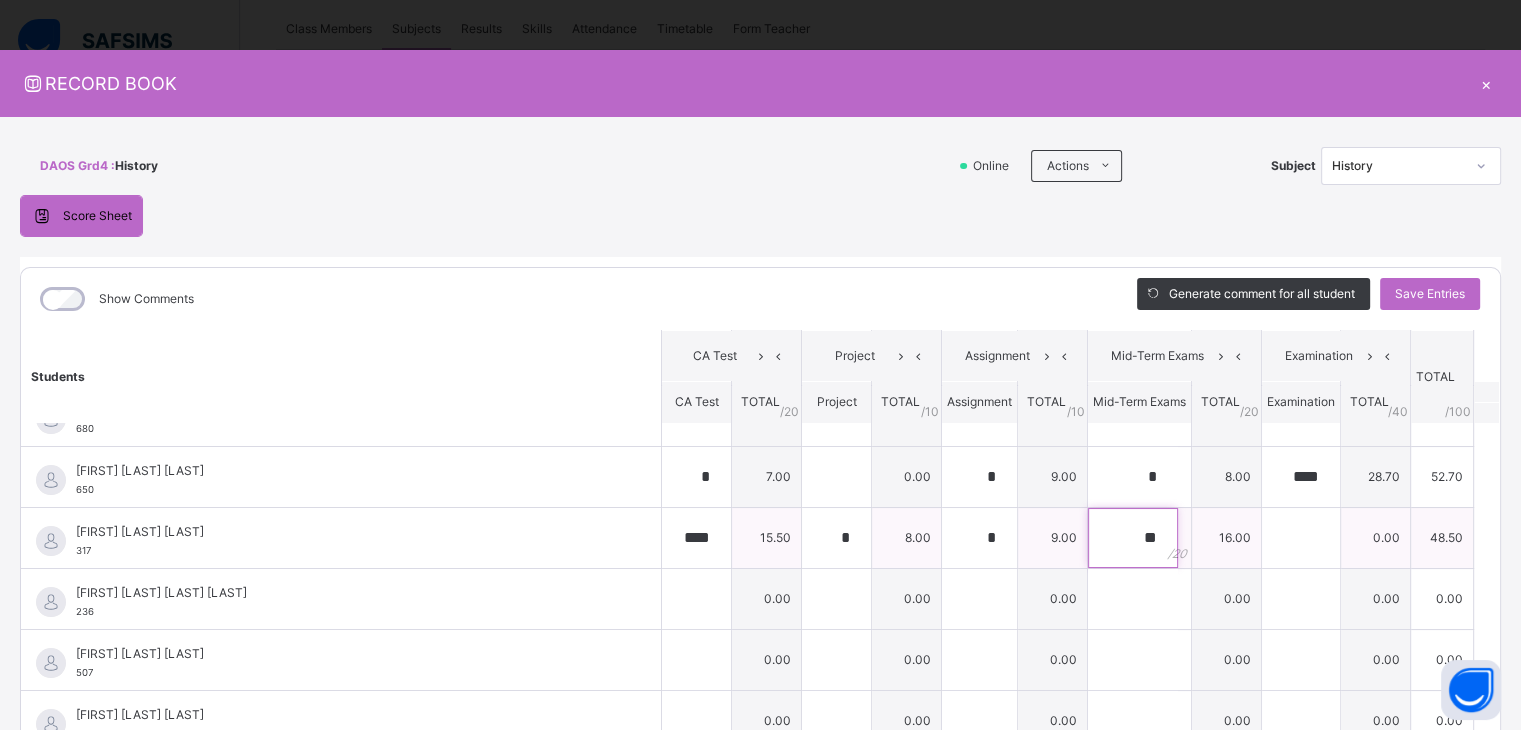 type on "**" 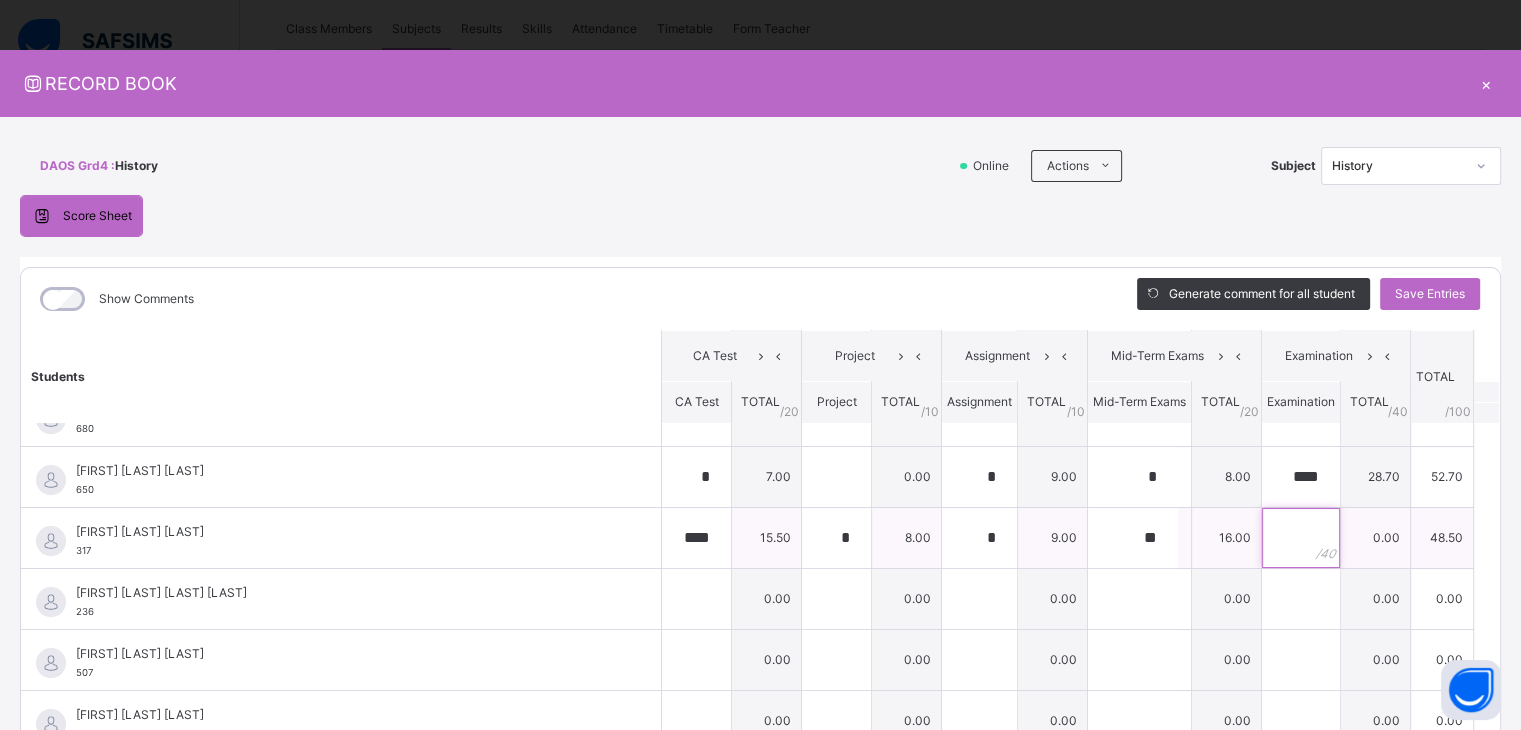click at bounding box center (1301, 538) 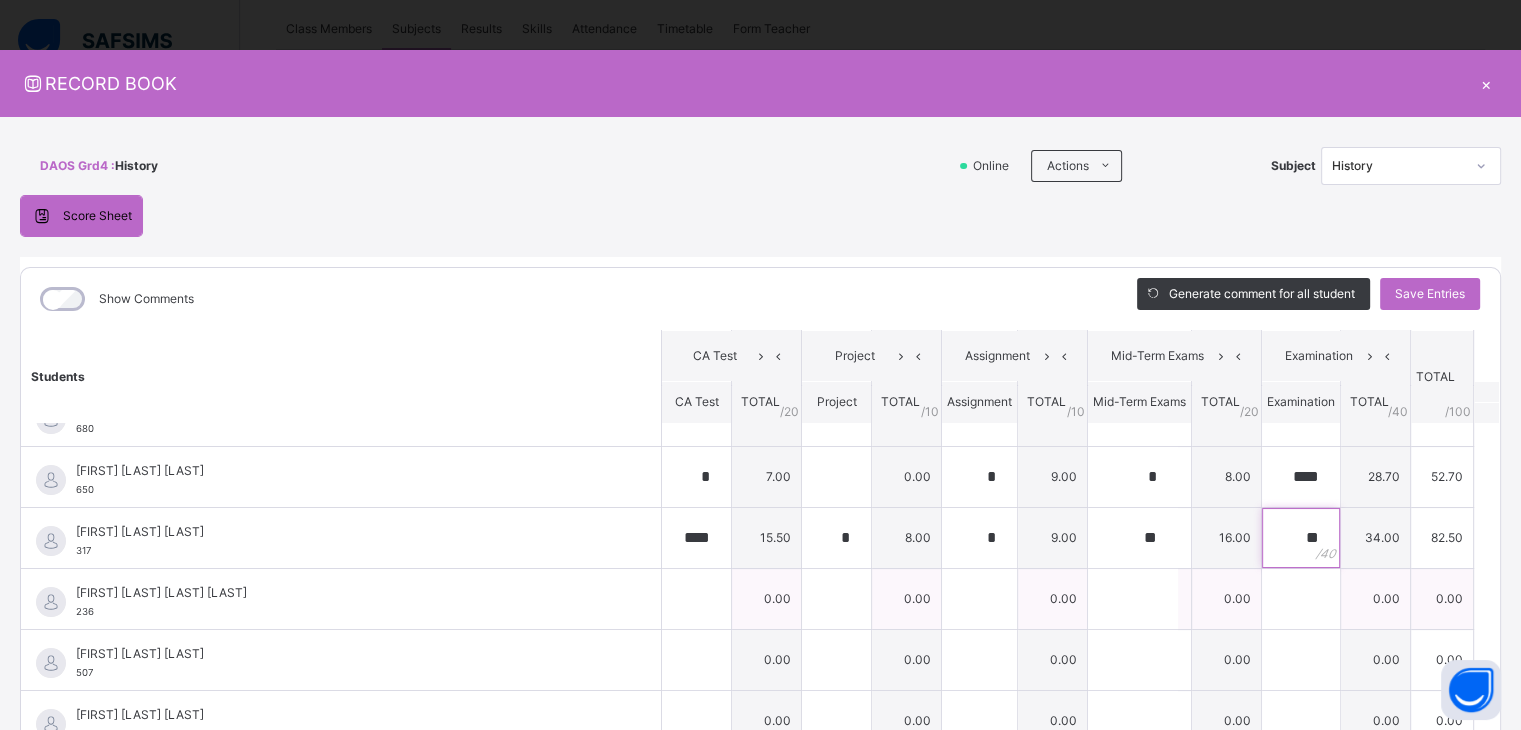 type on "**" 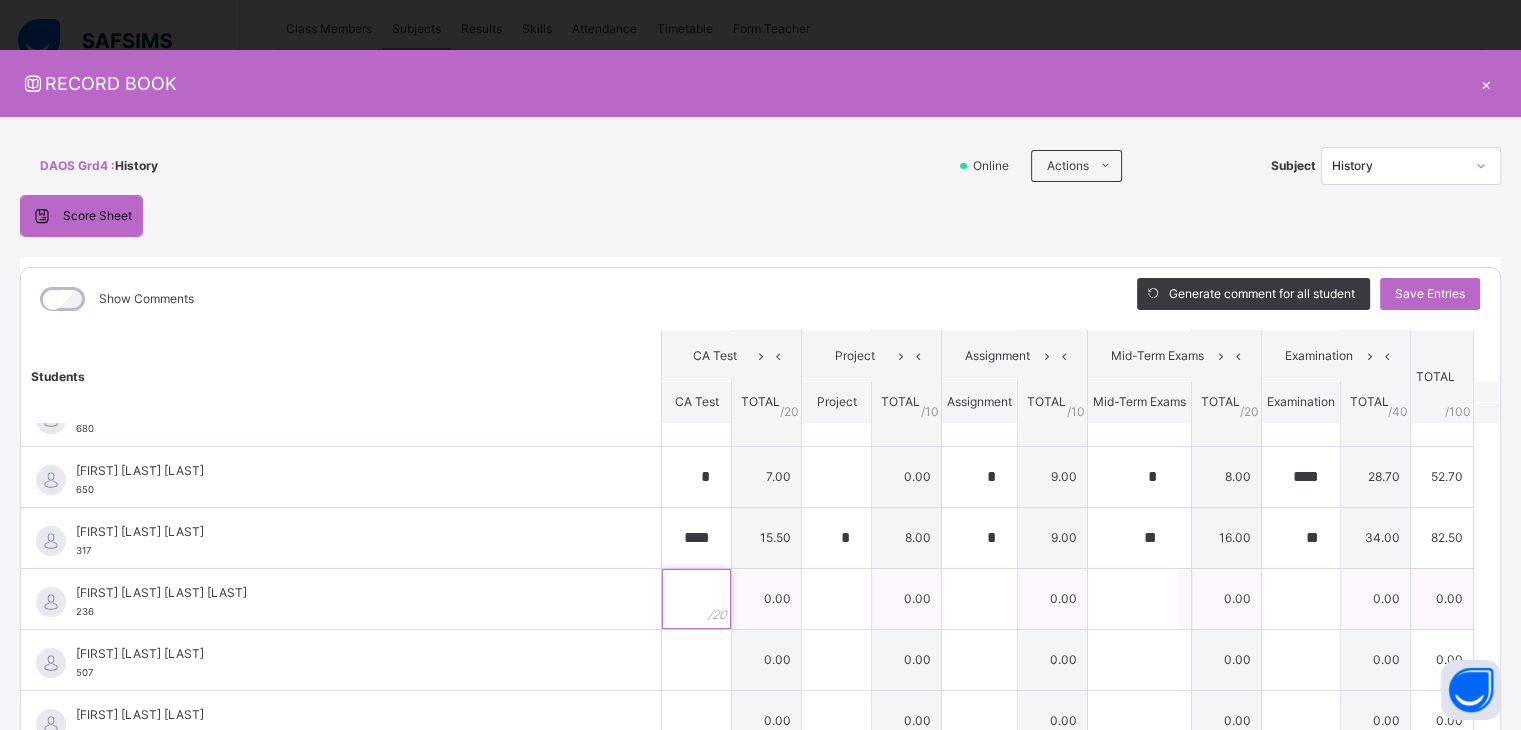 click at bounding box center (696, 599) 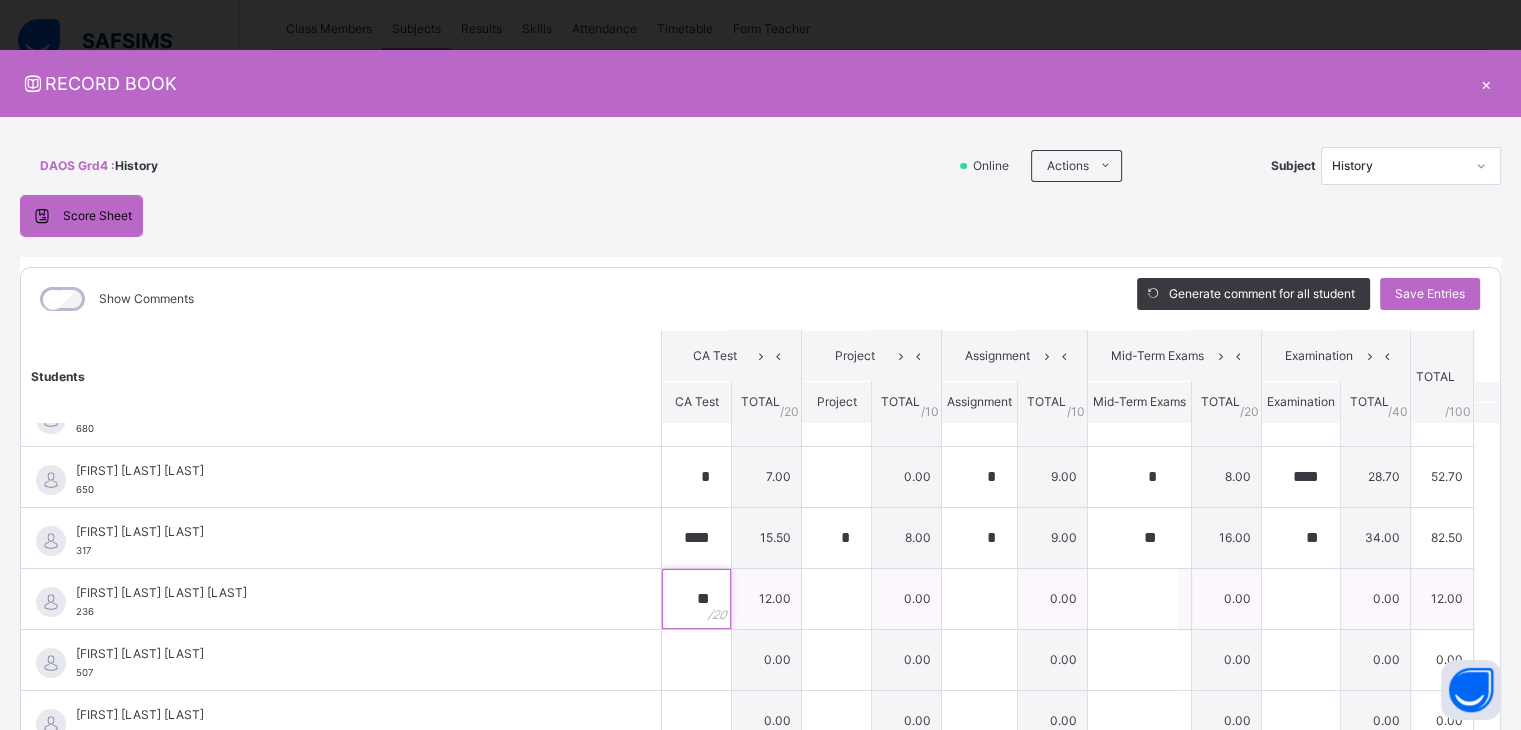 type on "**" 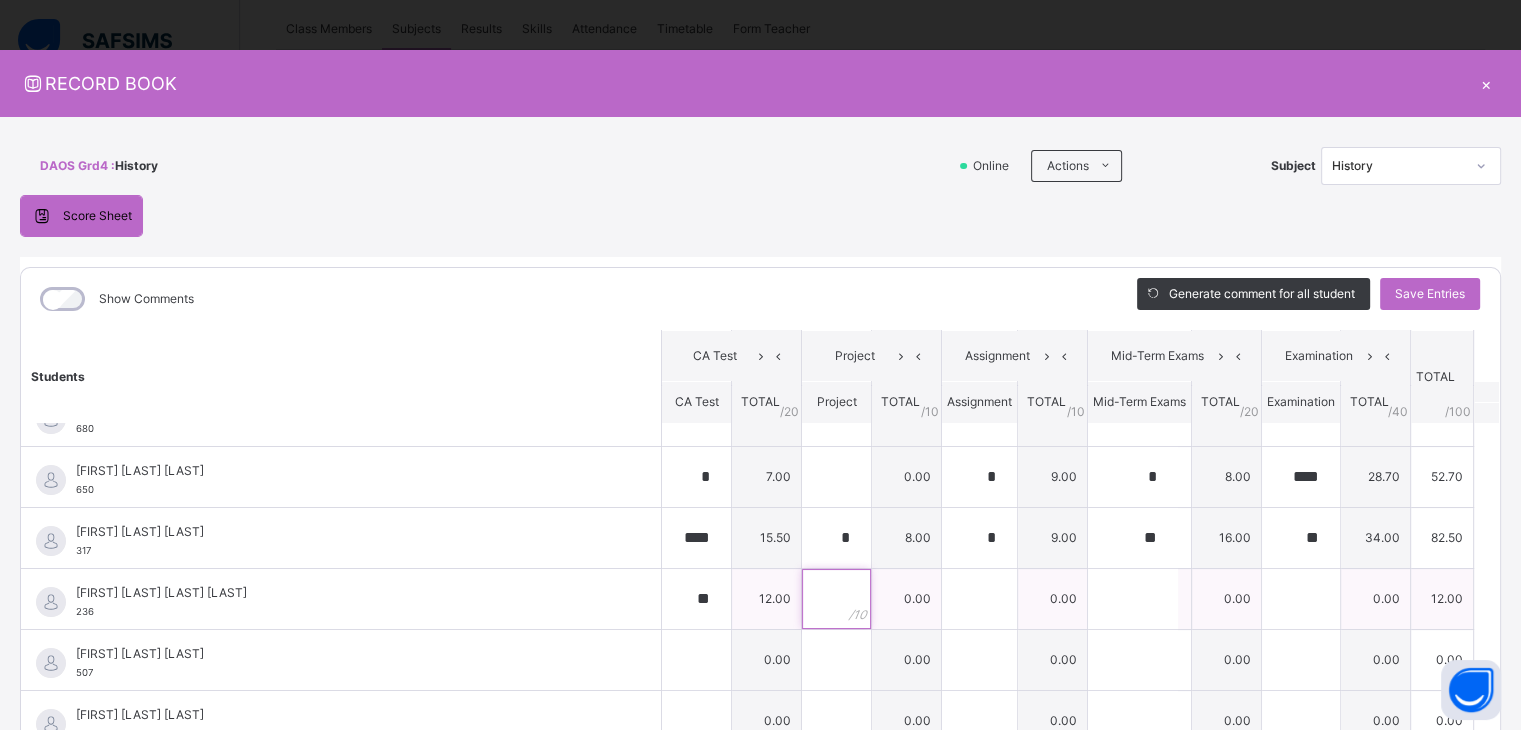 click at bounding box center [836, 599] 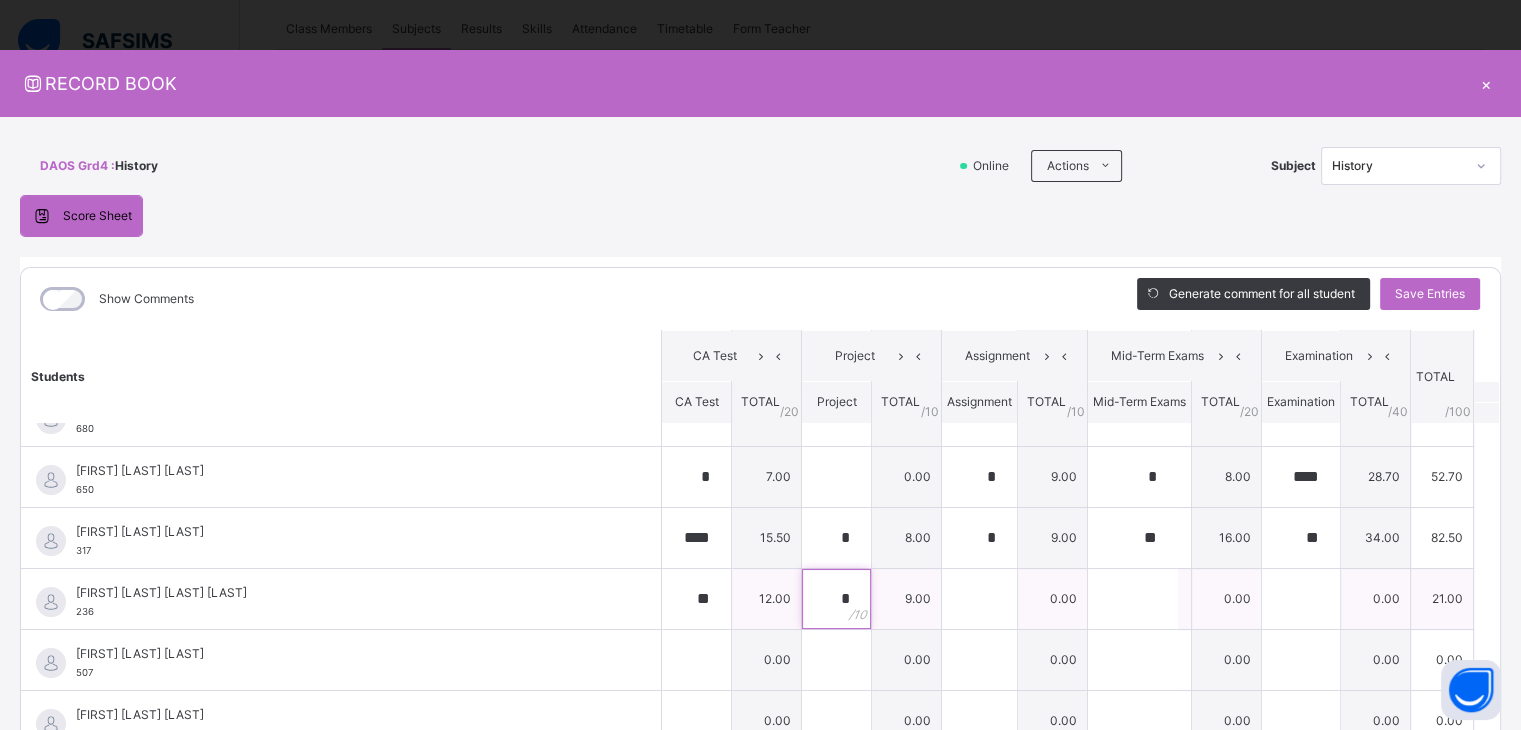 type on "*" 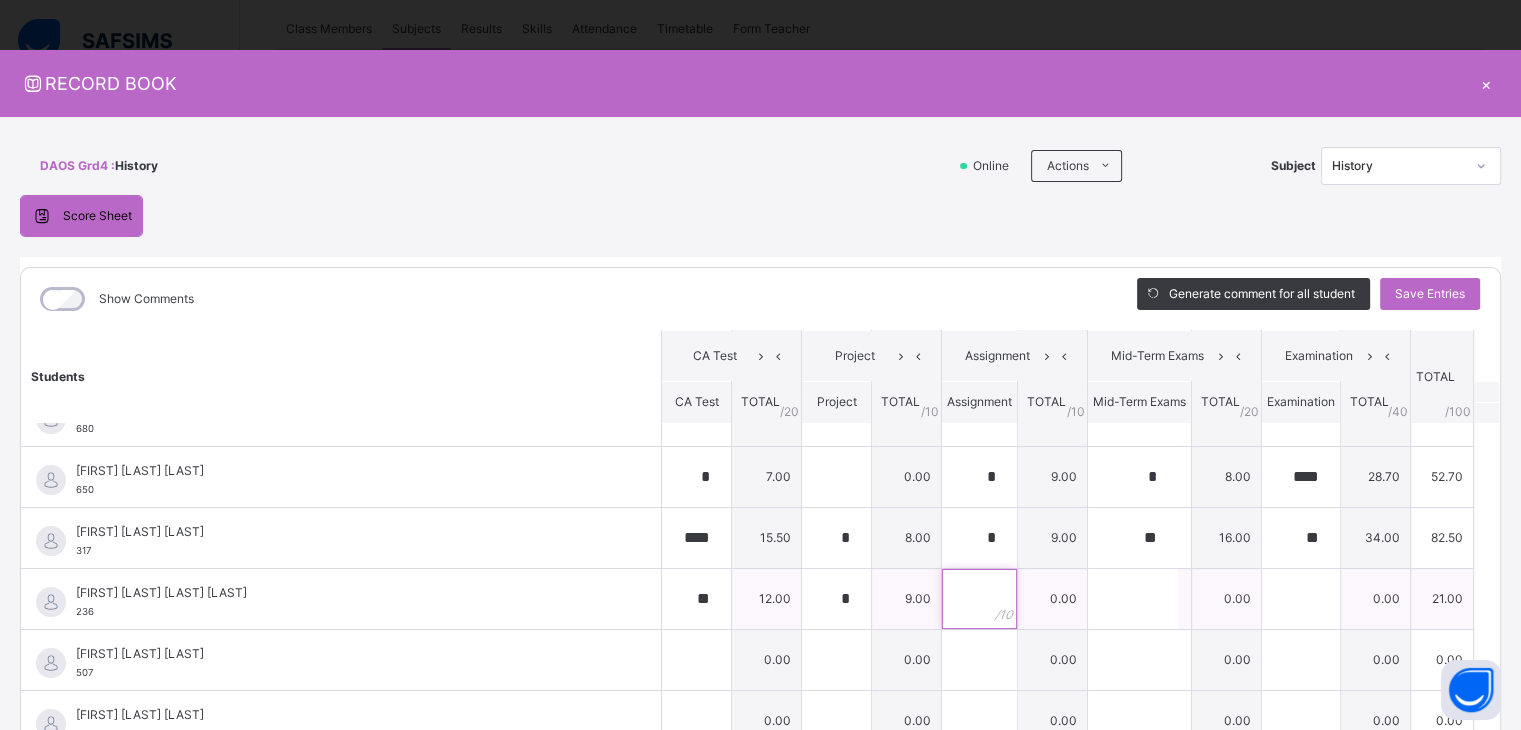 click at bounding box center [979, 599] 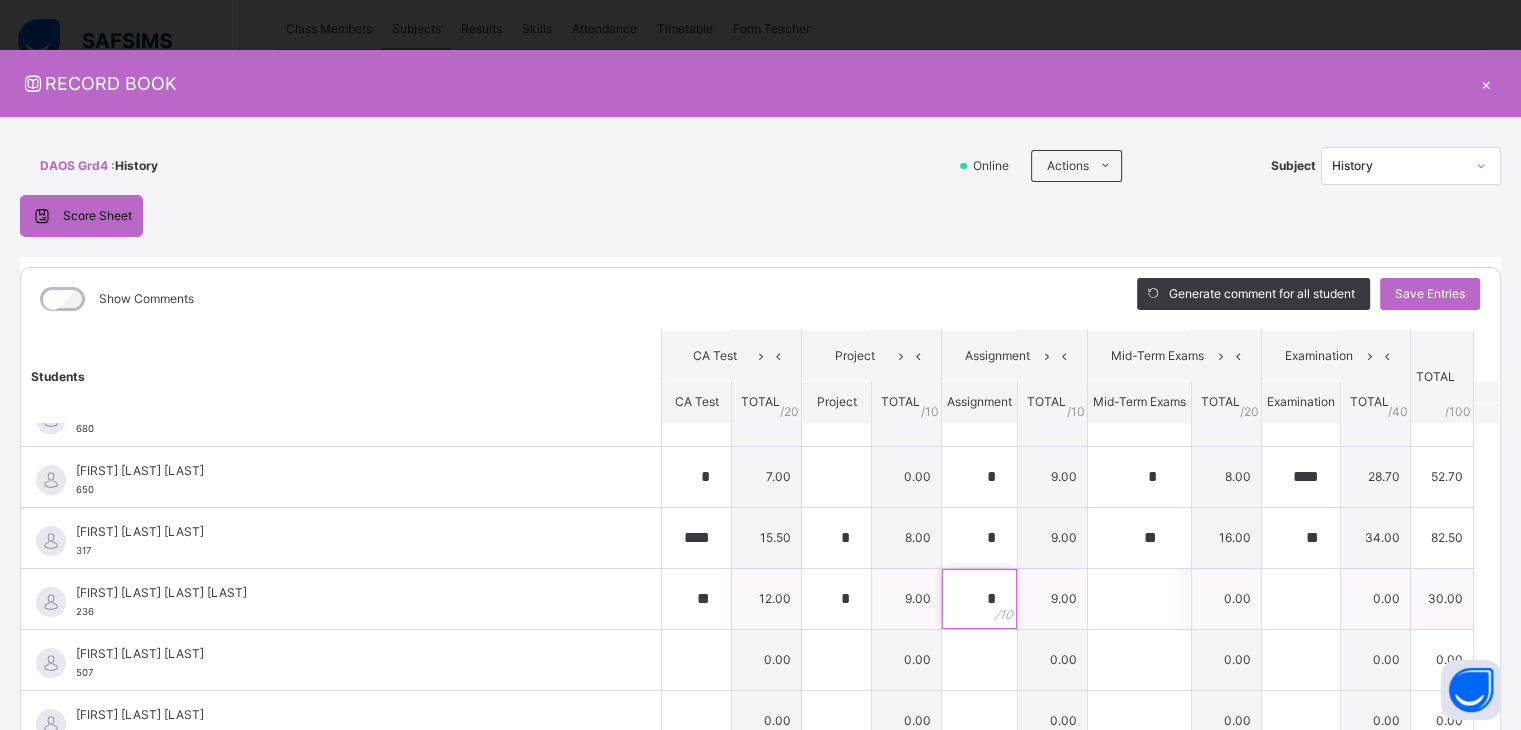 type on "*" 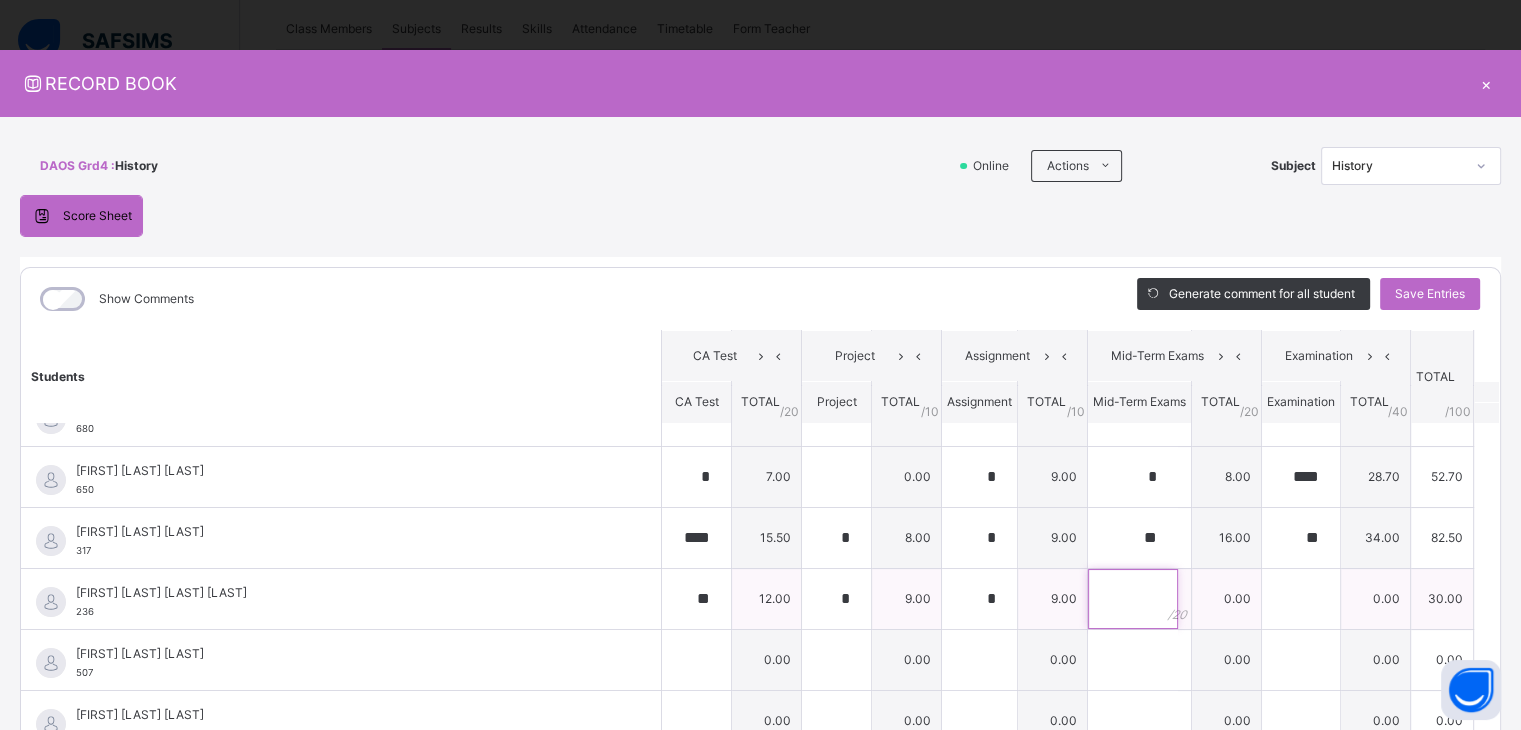 click at bounding box center [1133, 599] 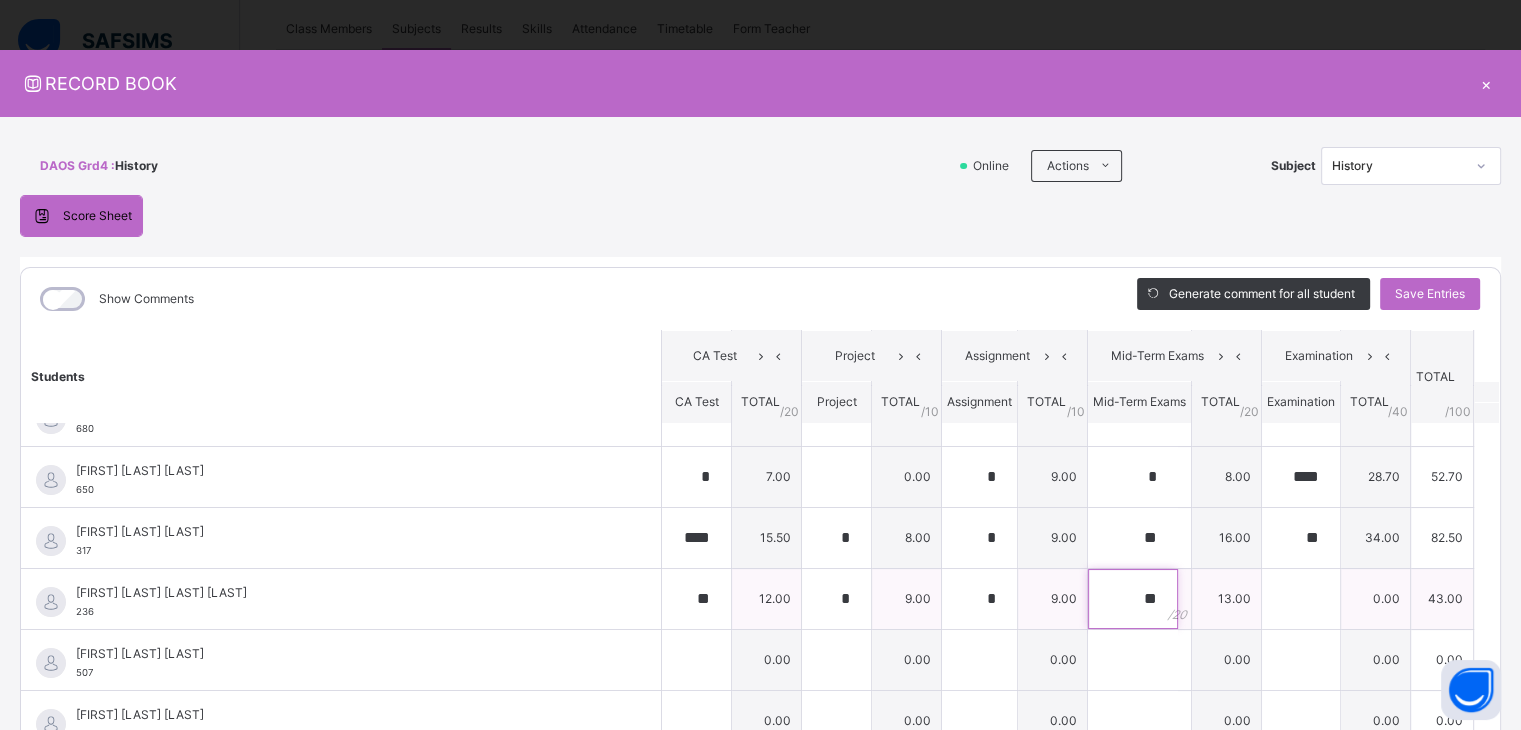 type on "**" 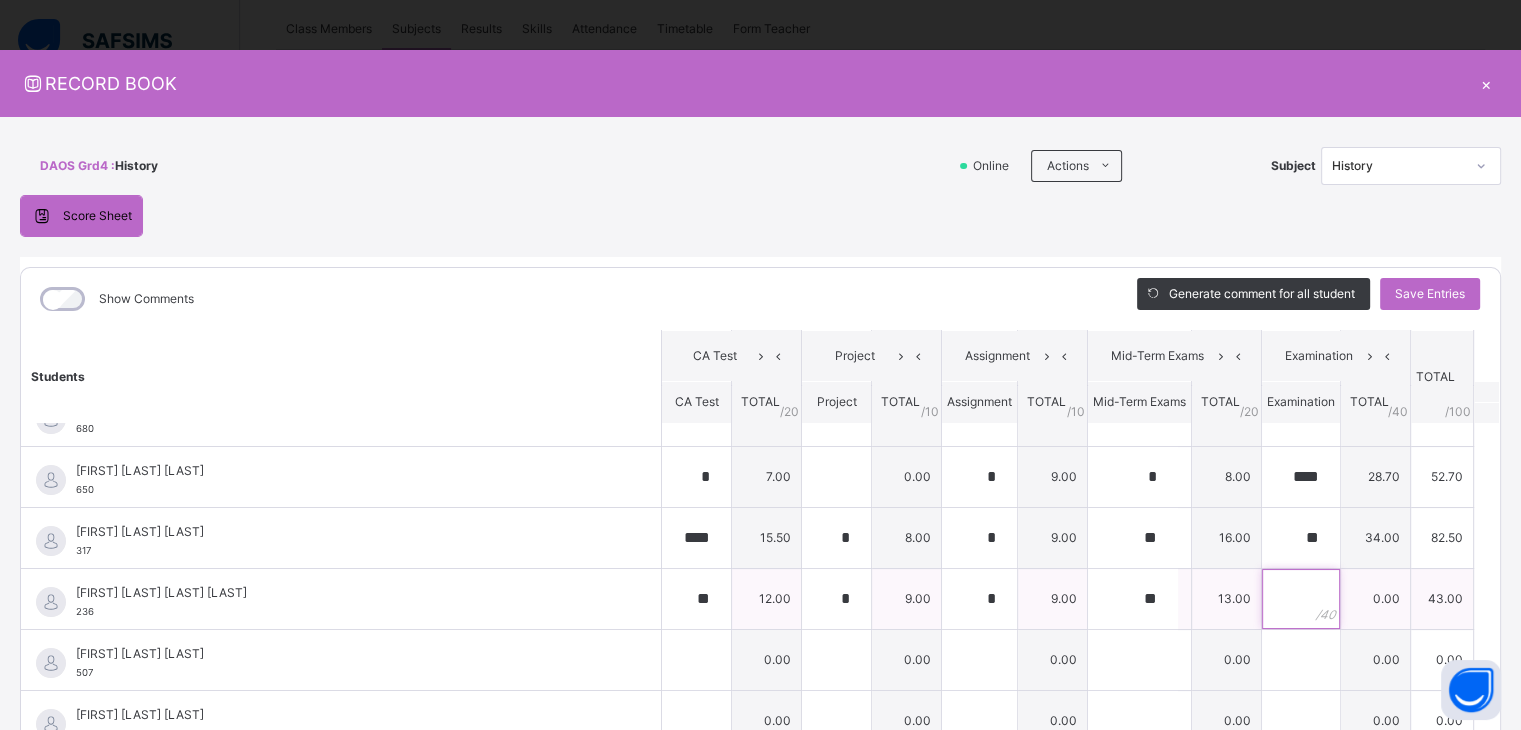 click at bounding box center [1301, 599] 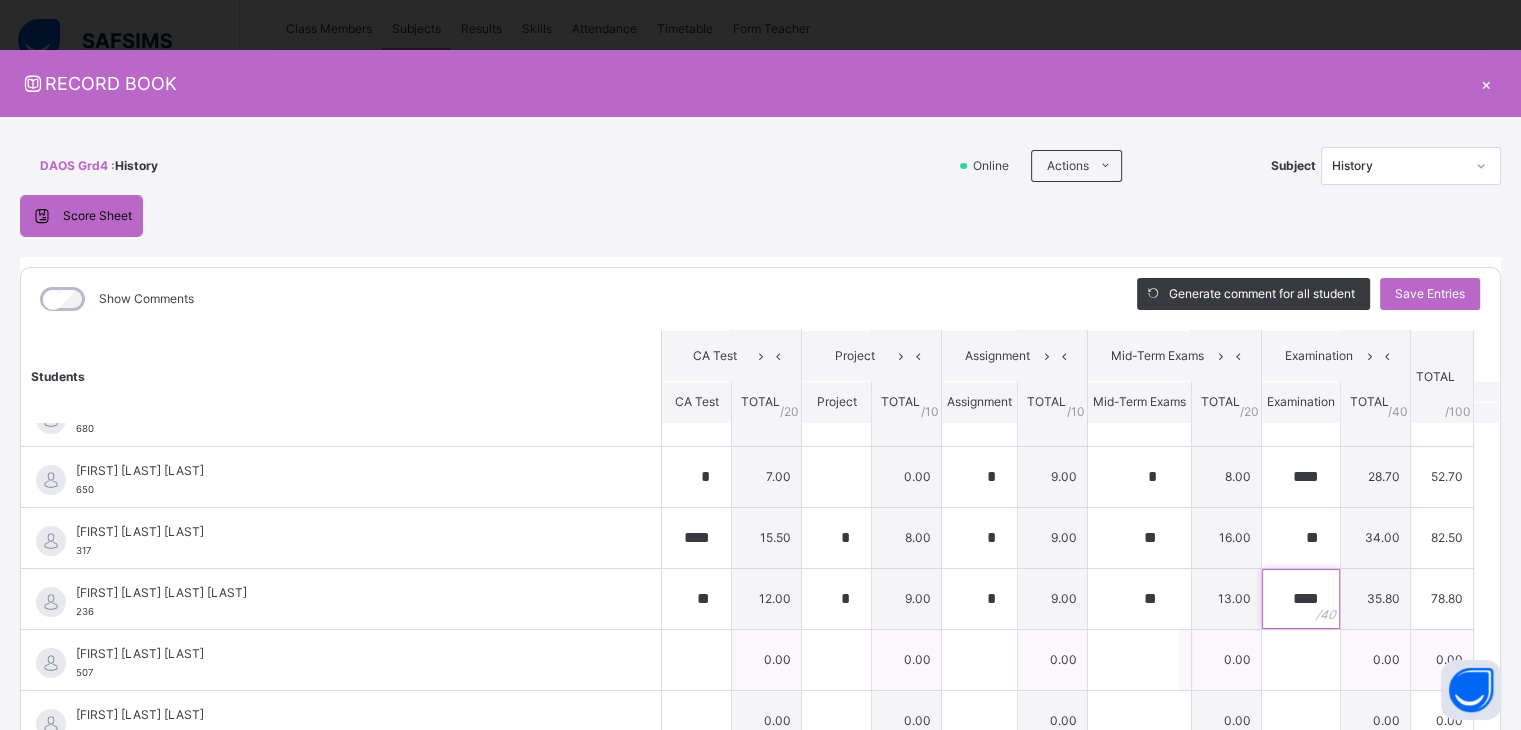 type on "****" 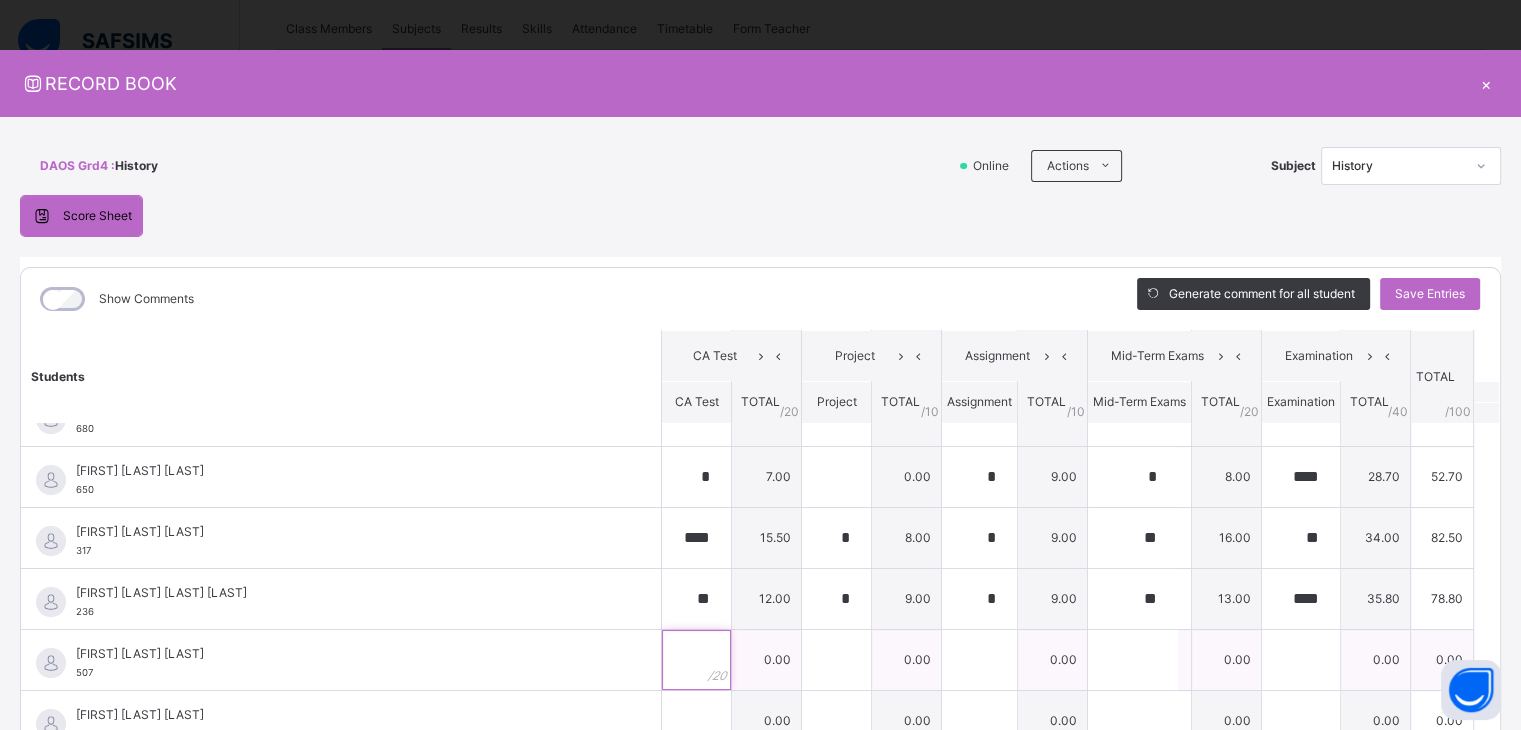 click at bounding box center [696, 660] 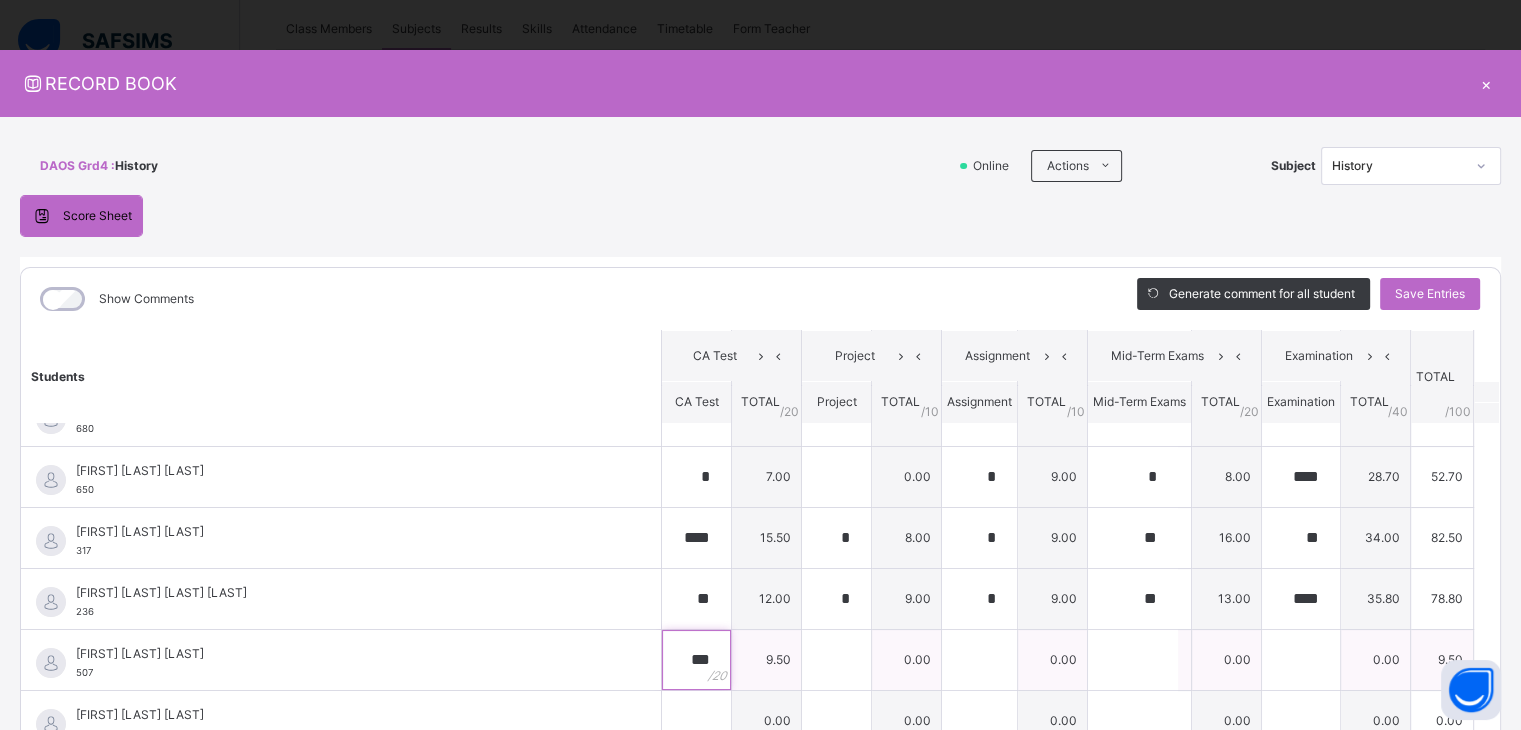 type on "***" 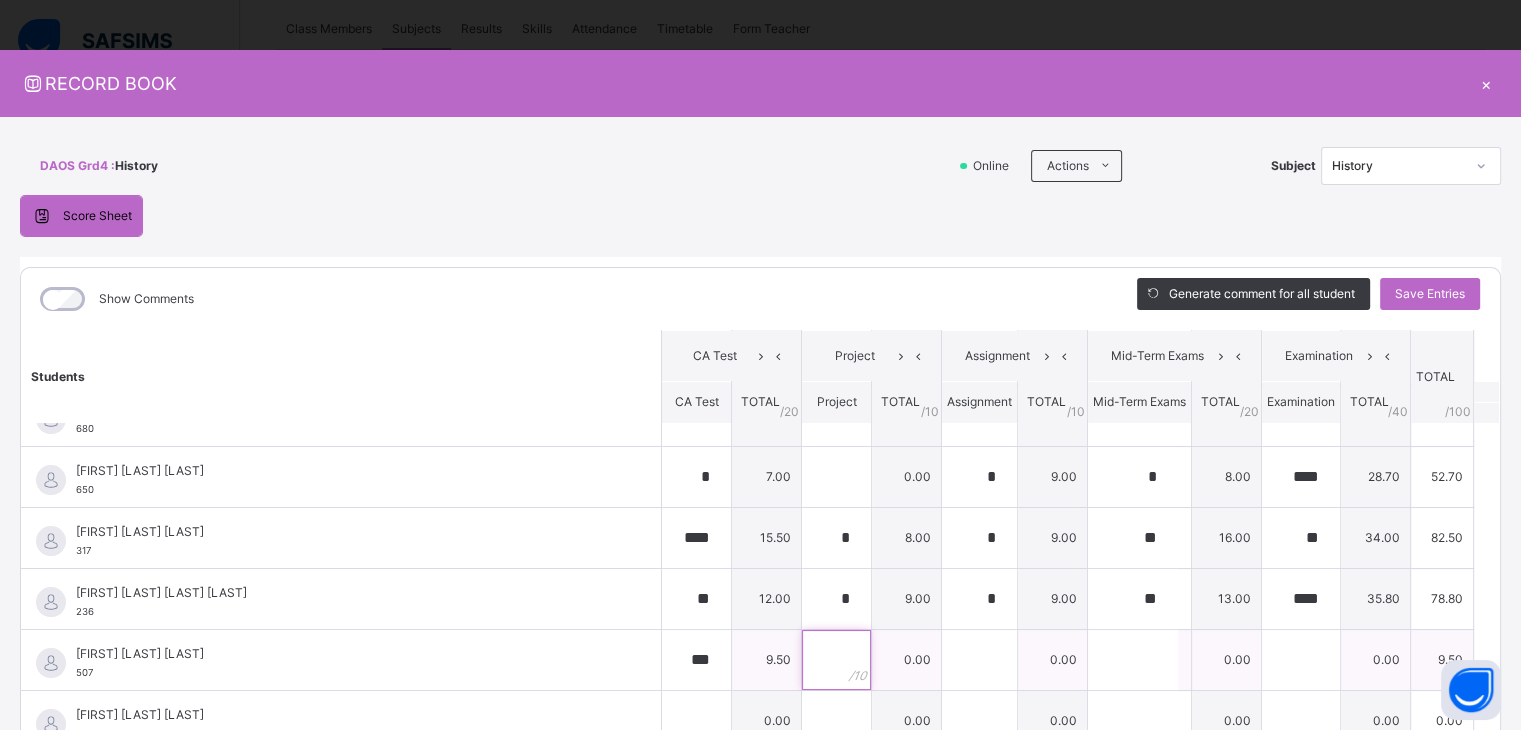 click at bounding box center [836, 660] 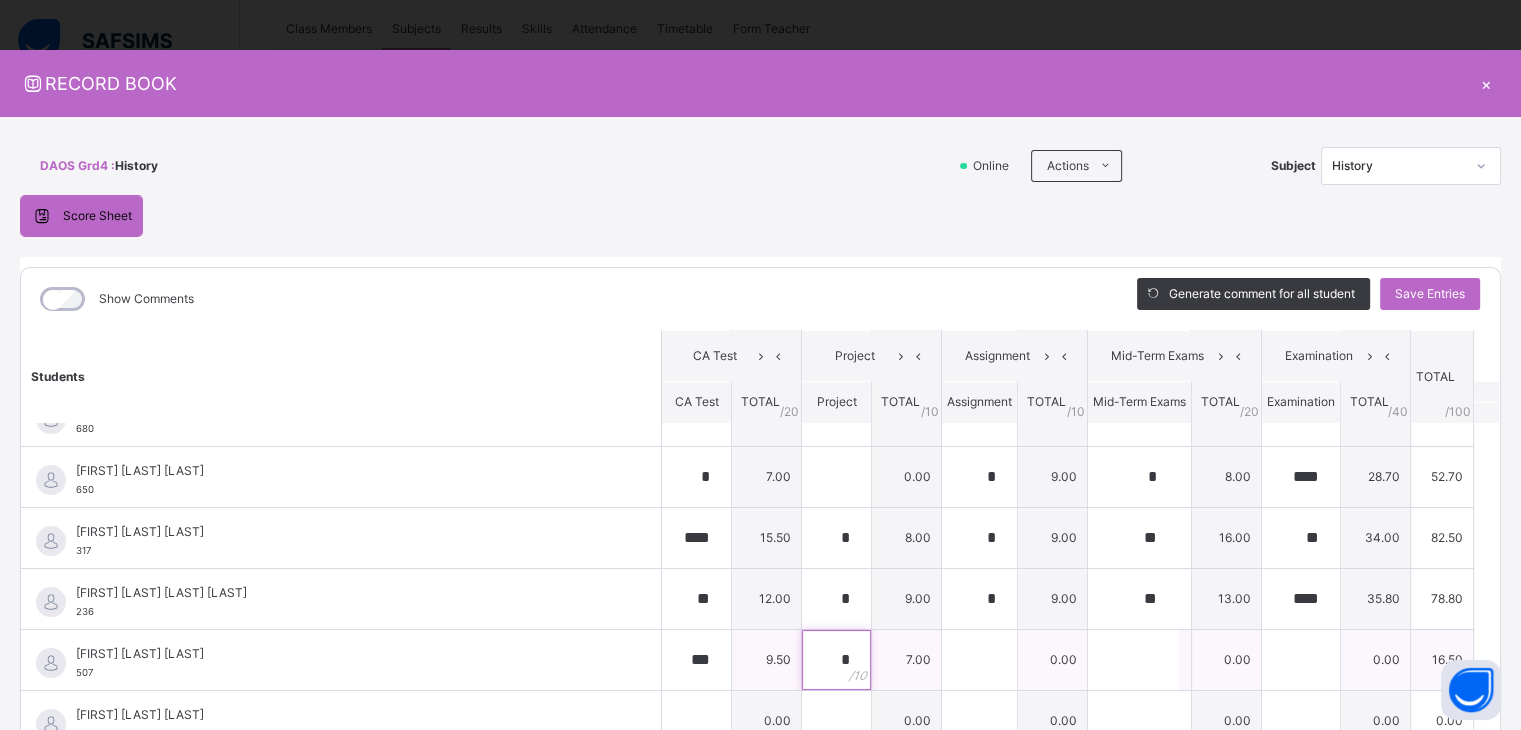 type on "*" 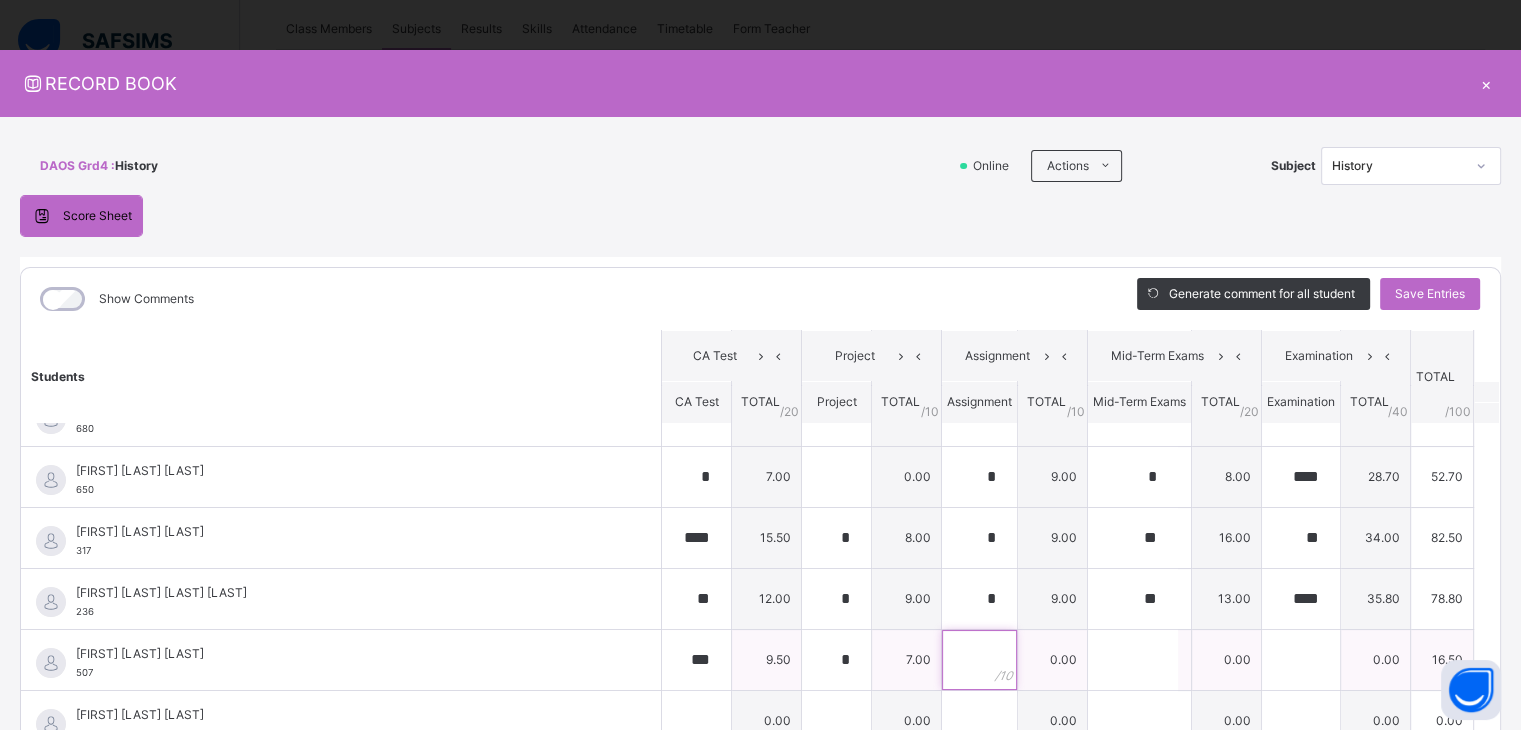 click at bounding box center [979, 660] 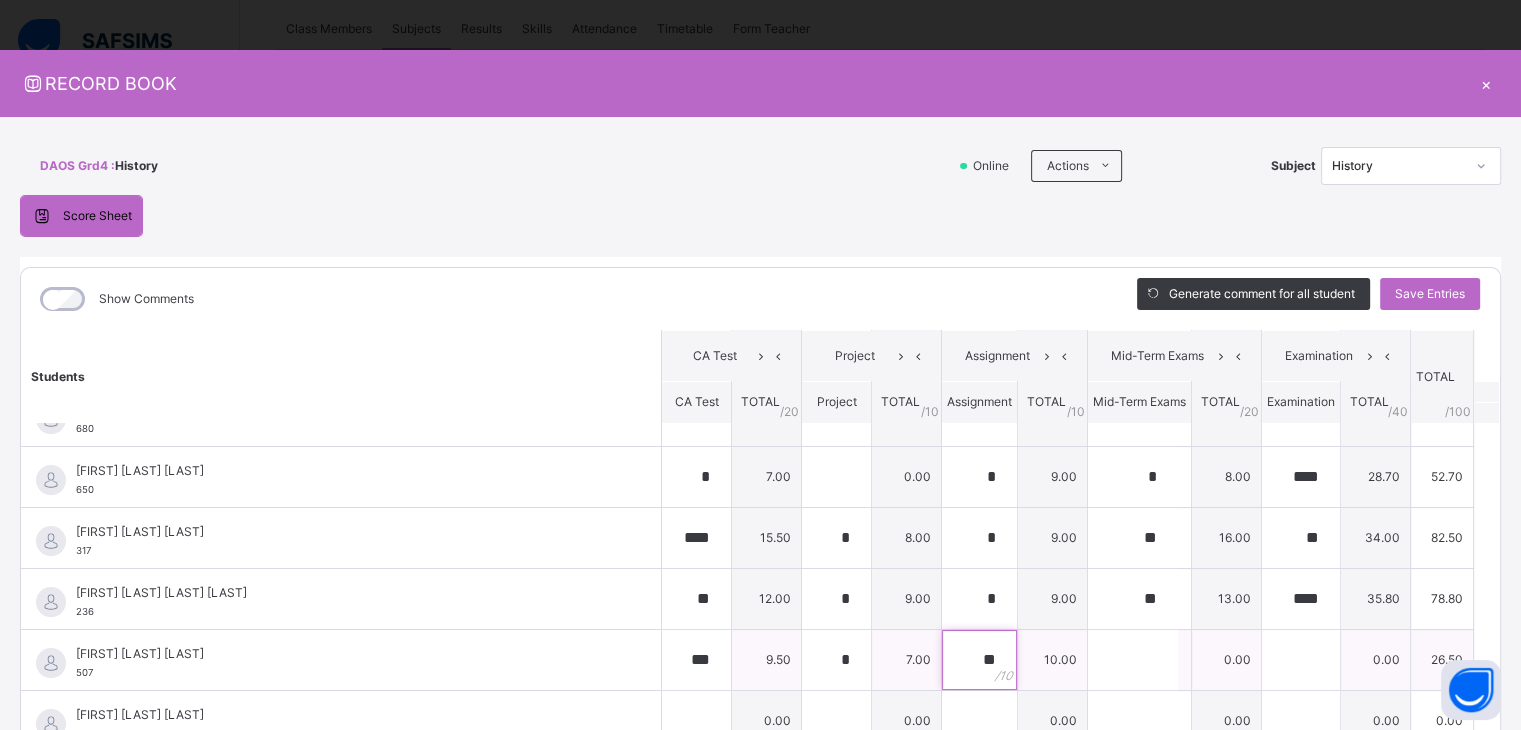 type on "**" 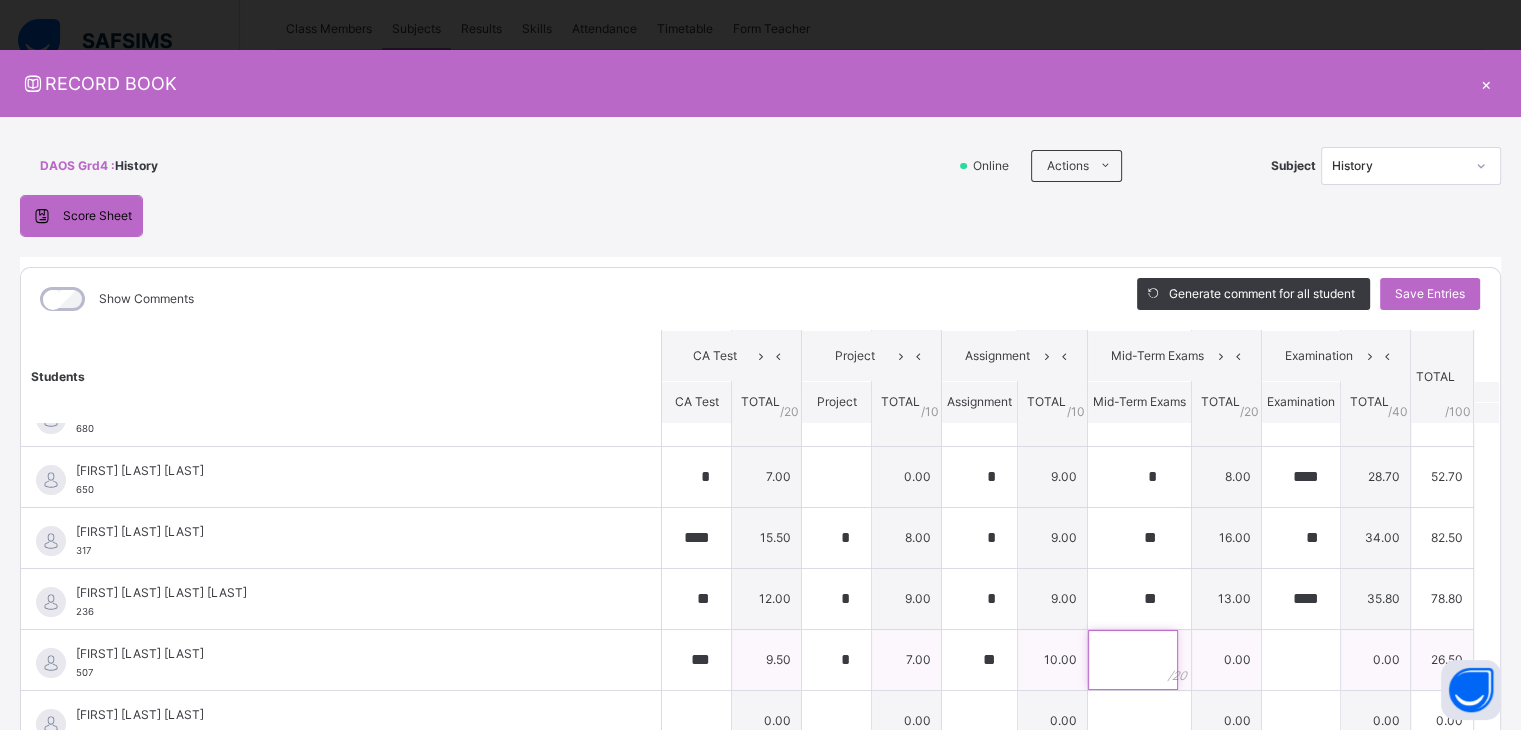 click at bounding box center [1133, 660] 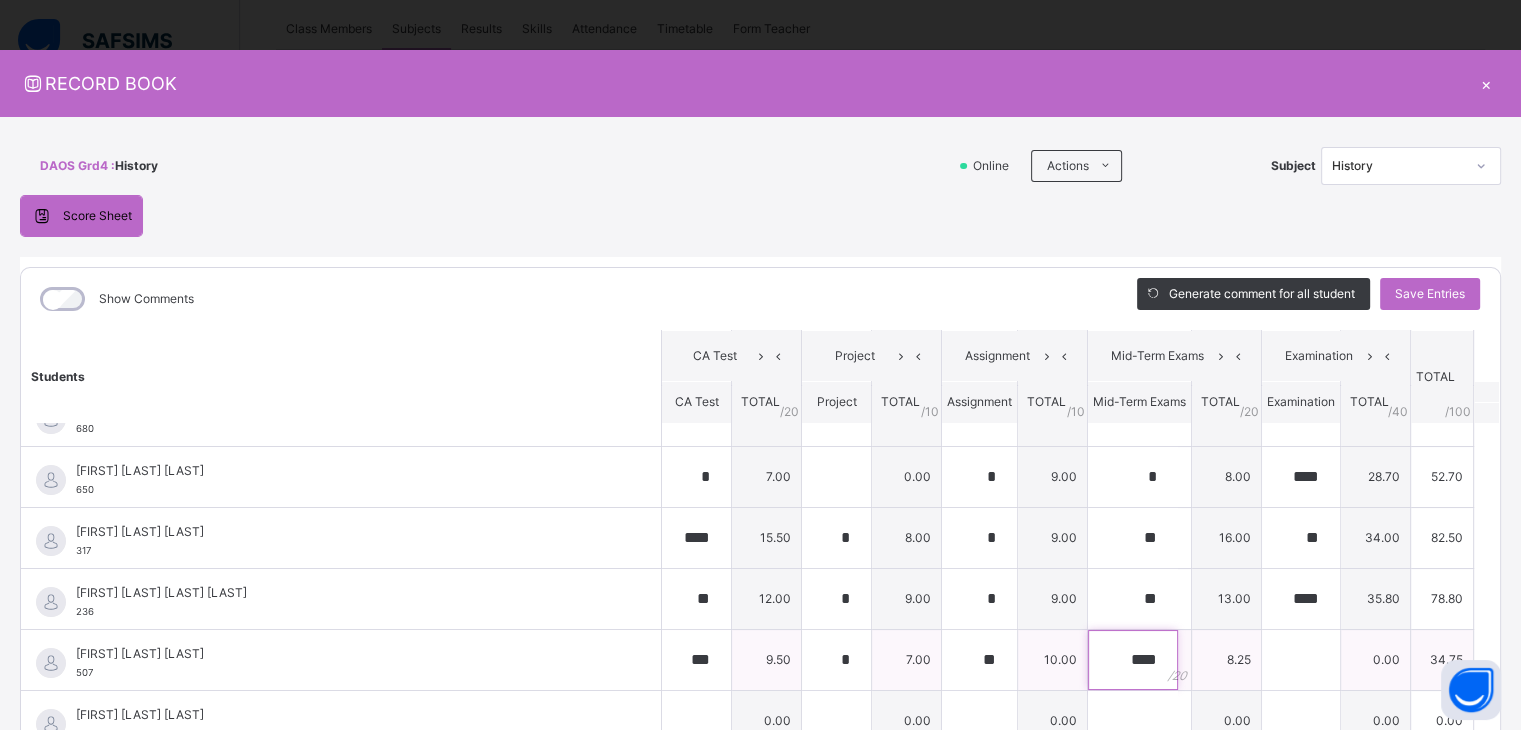 type on "****" 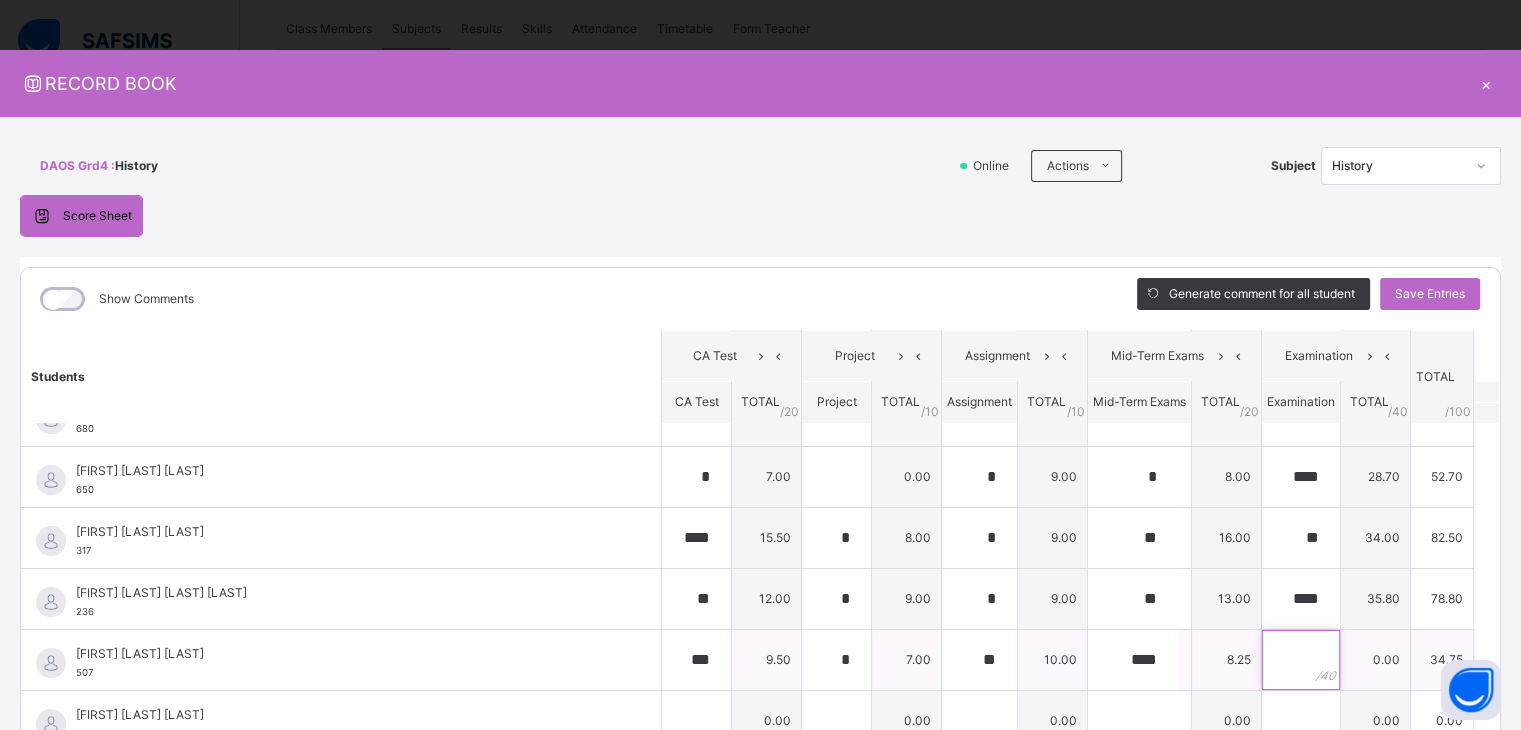 click at bounding box center (1301, 660) 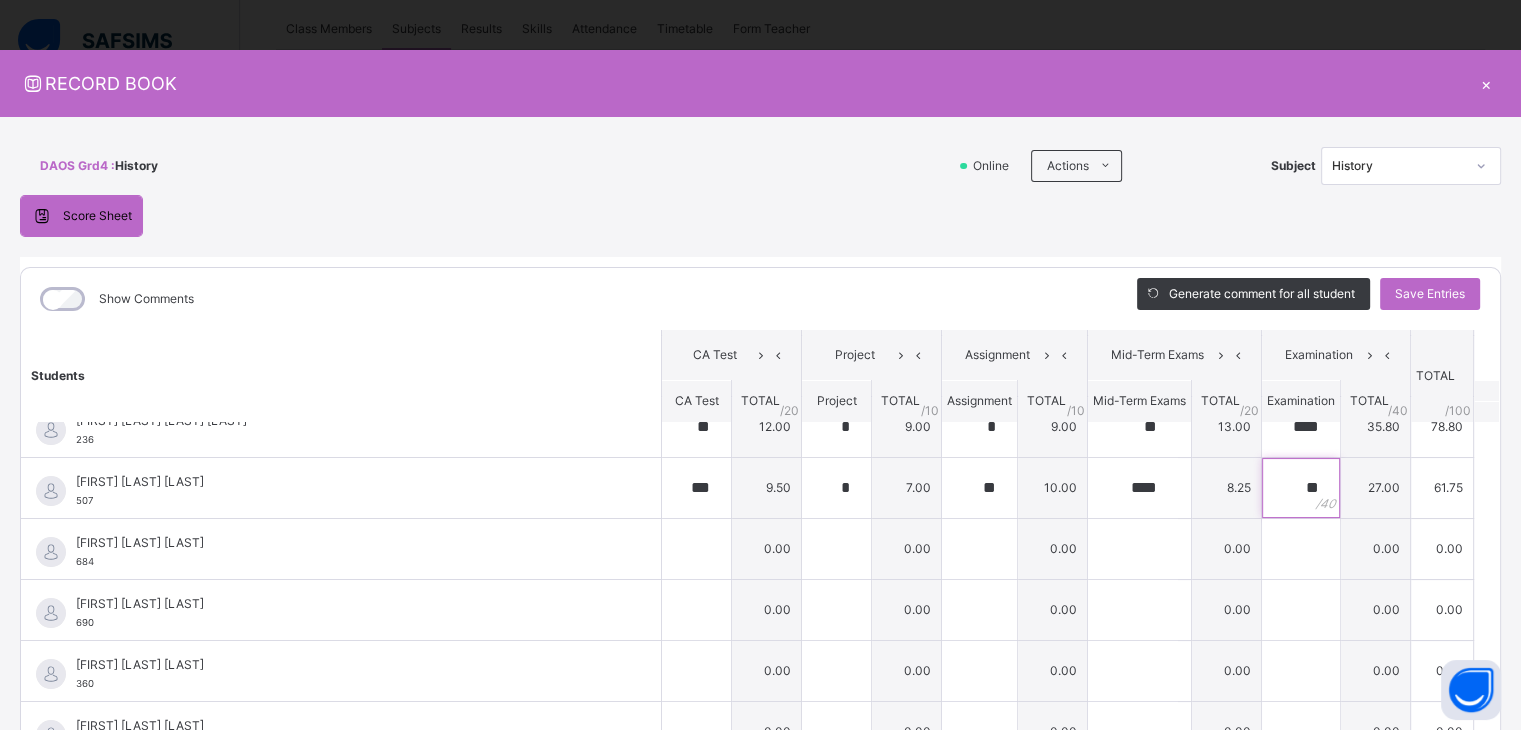 scroll, scrollTop: 391, scrollLeft: 0, axis: vertical 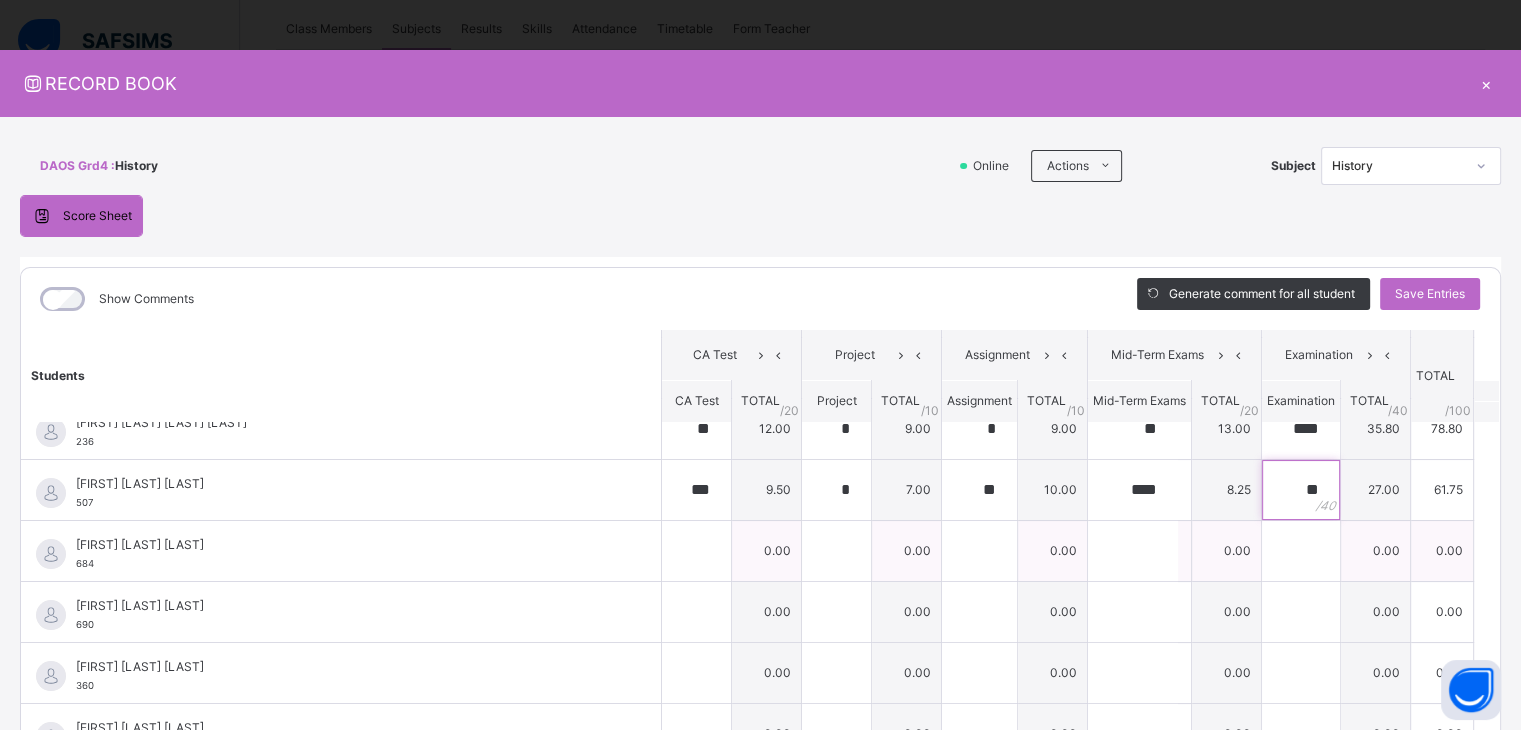 type on "**" 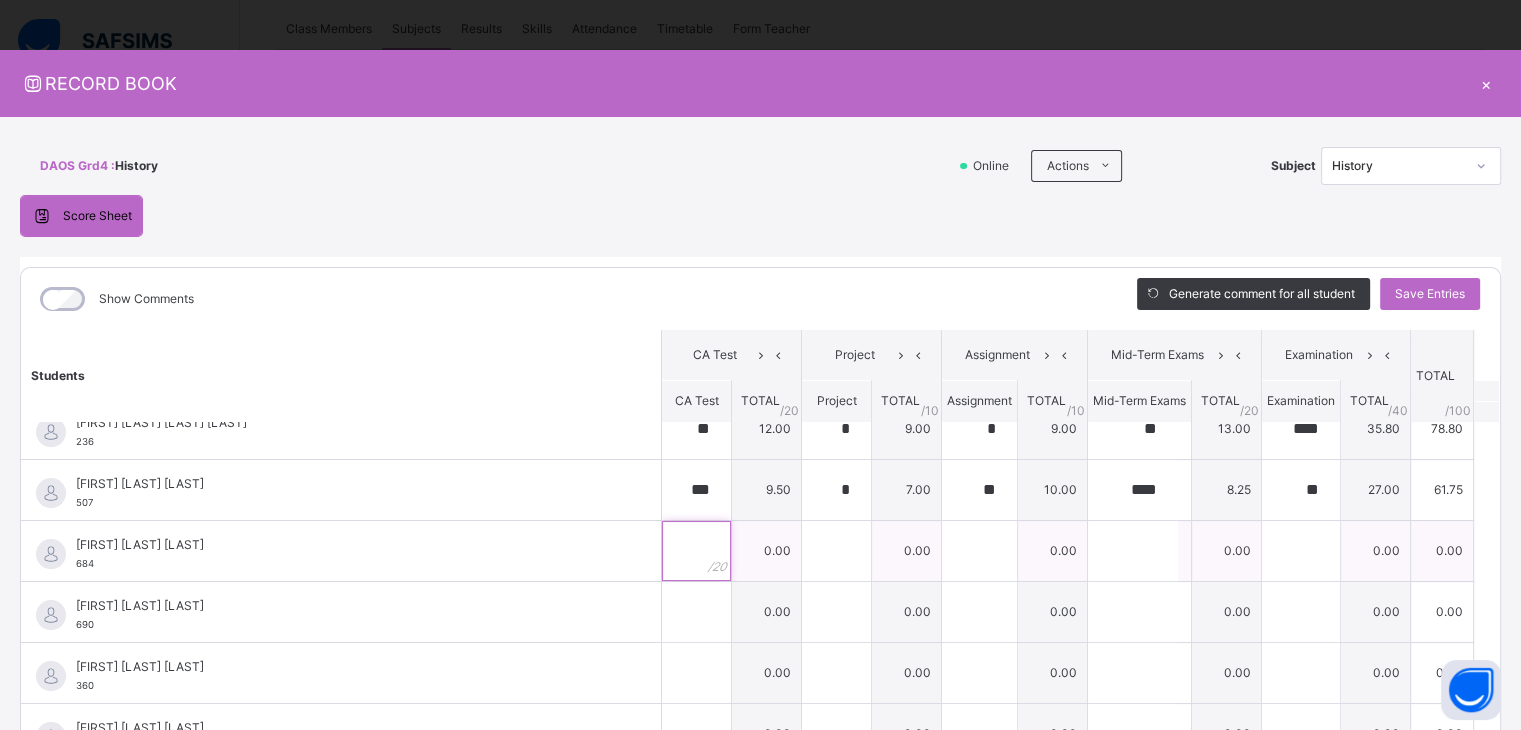 click at bounding box center (696, 551) 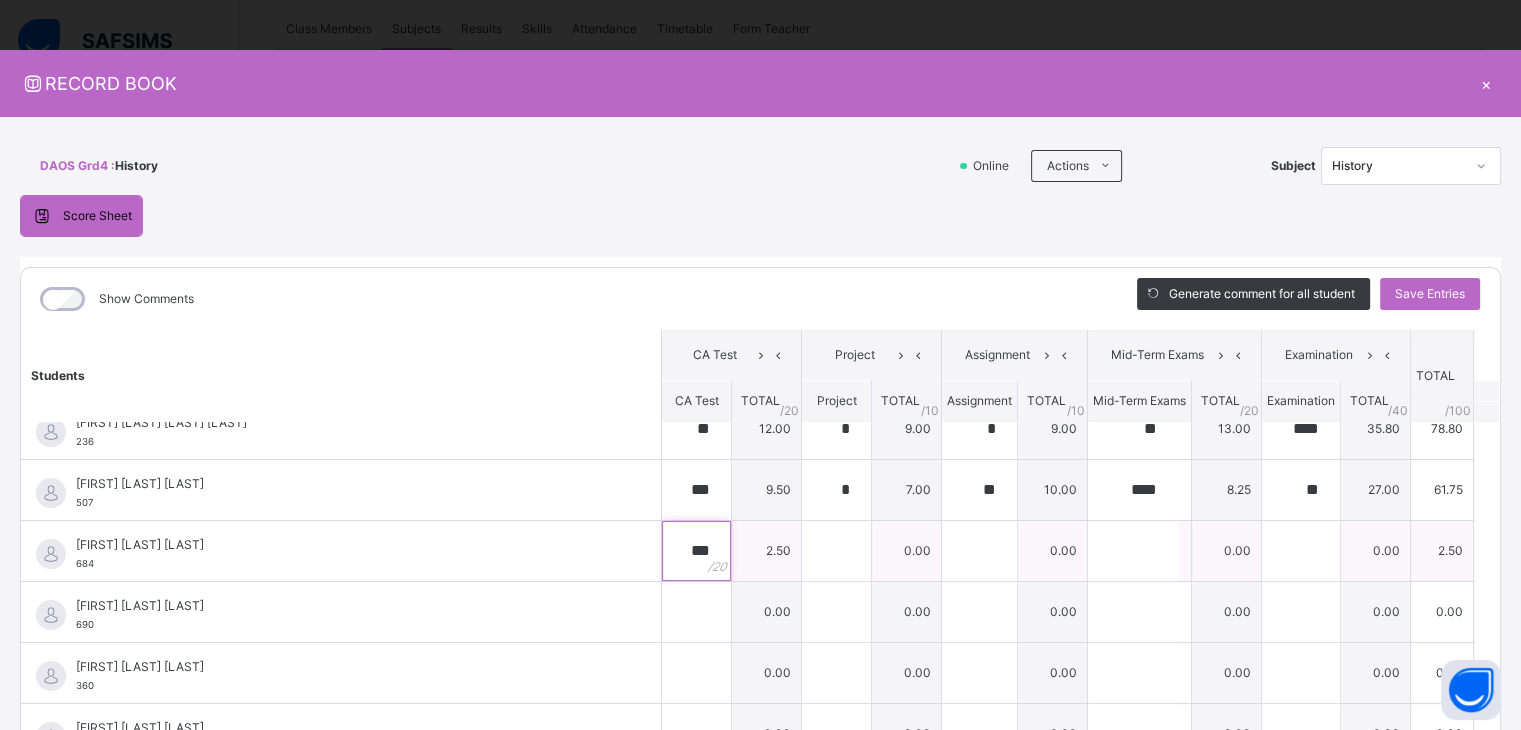 type on "***" 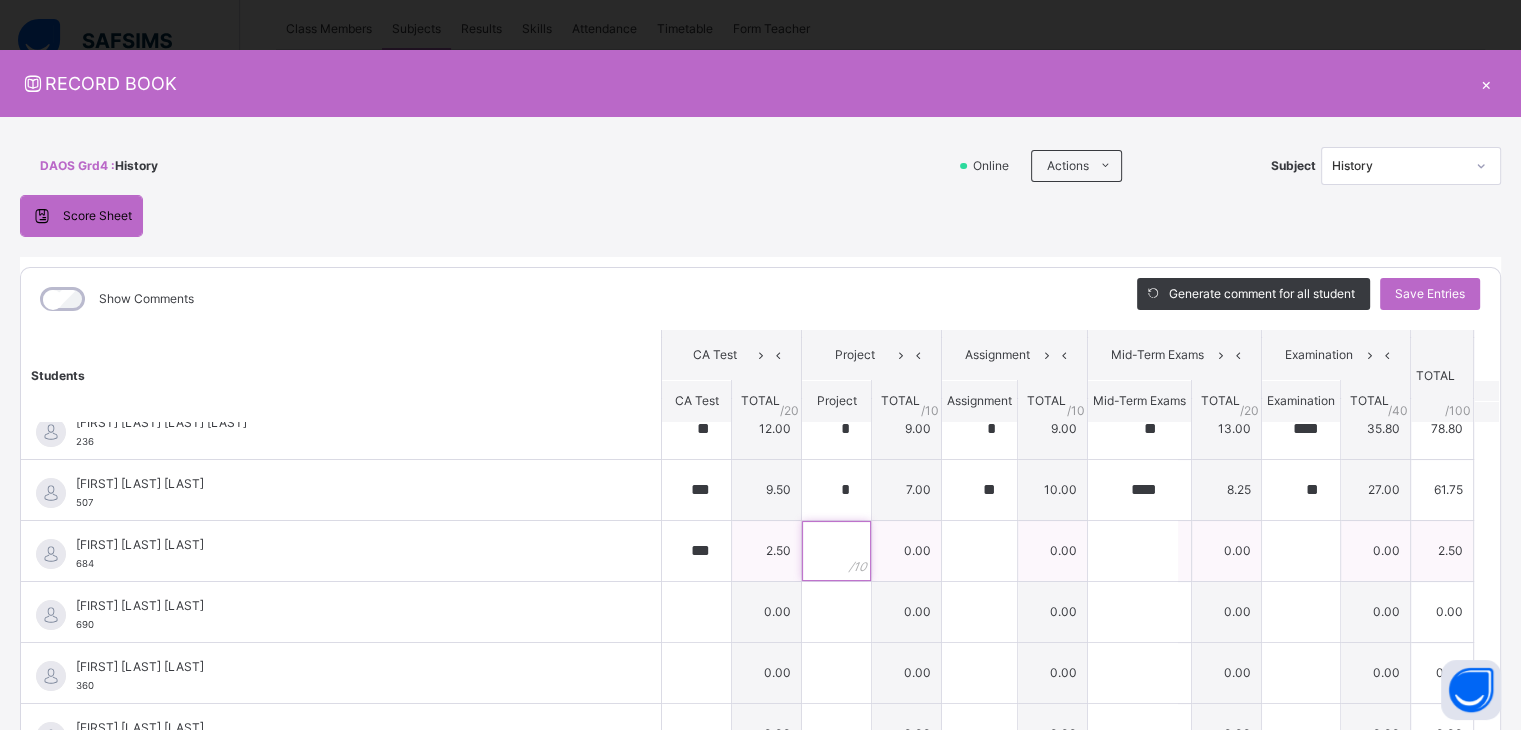 click at bounding box center [836, 551] 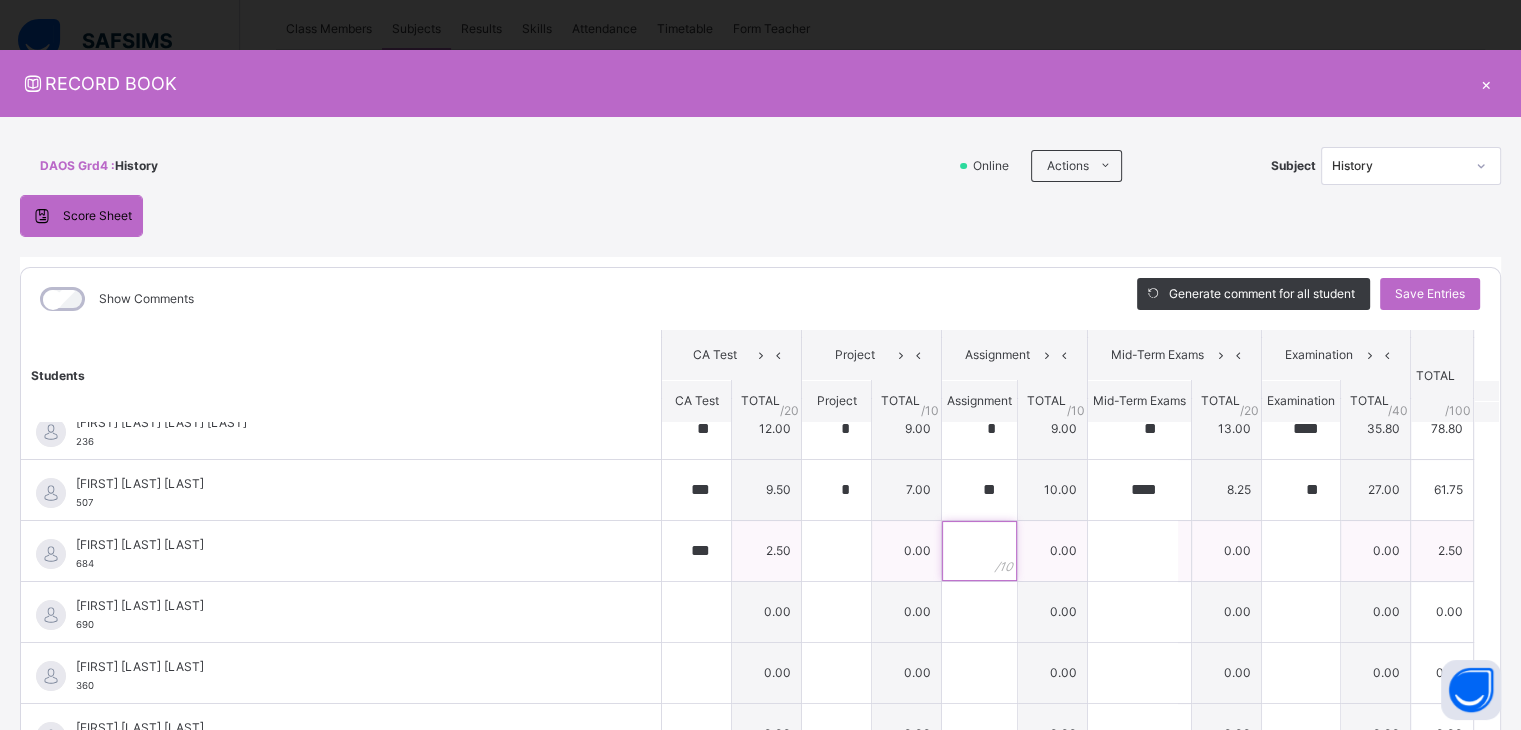 click at bounding box center (979, 551) 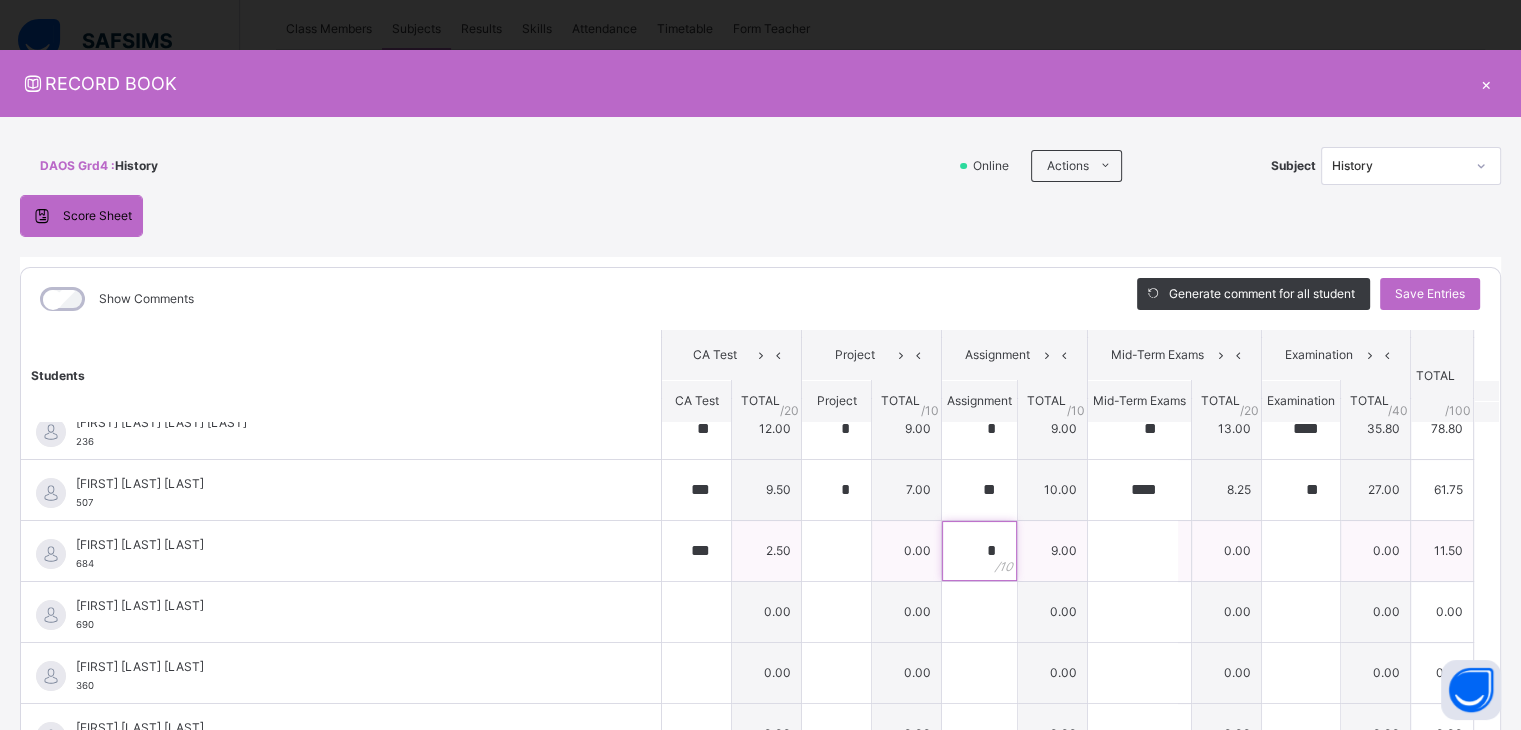 type on "*" 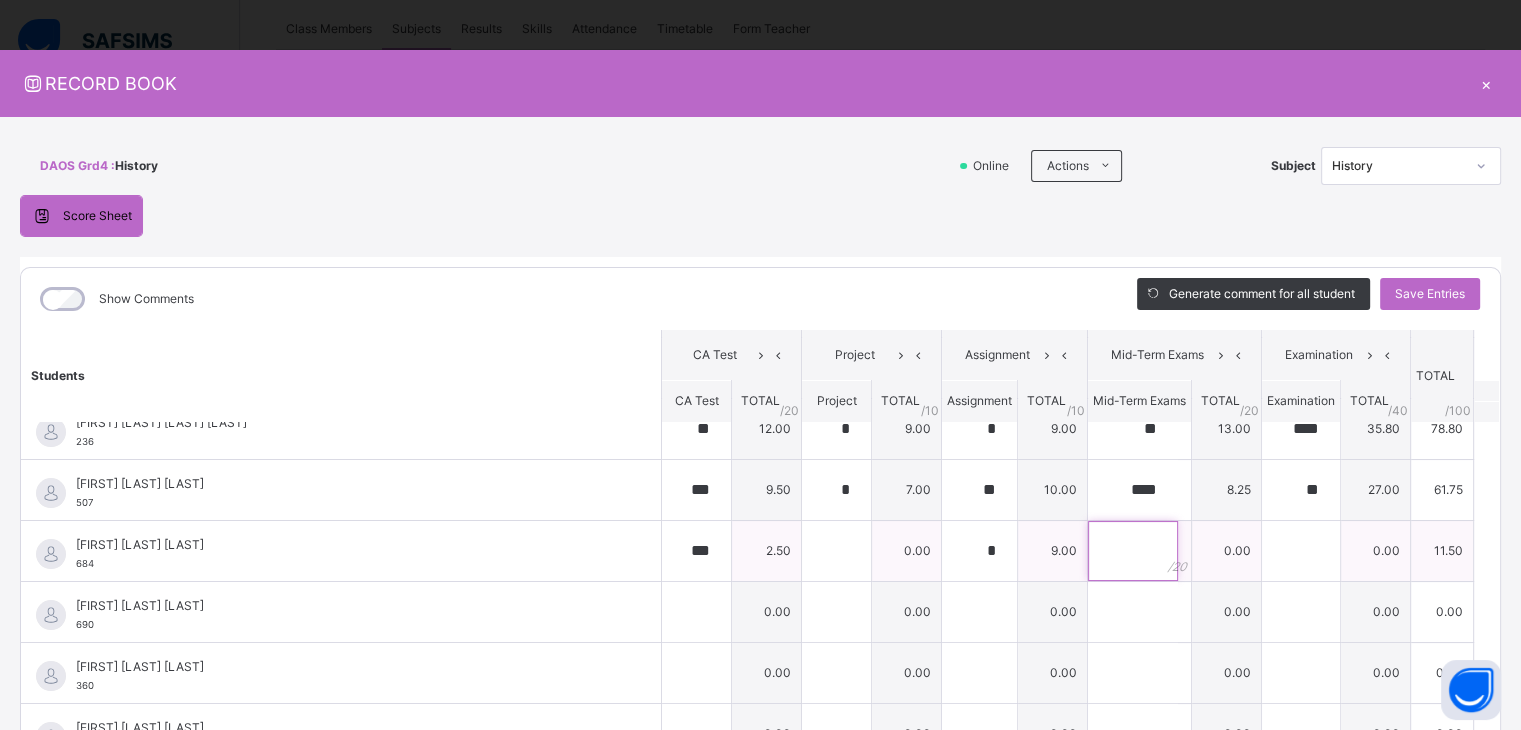 click at bounding box center [1133, 551] 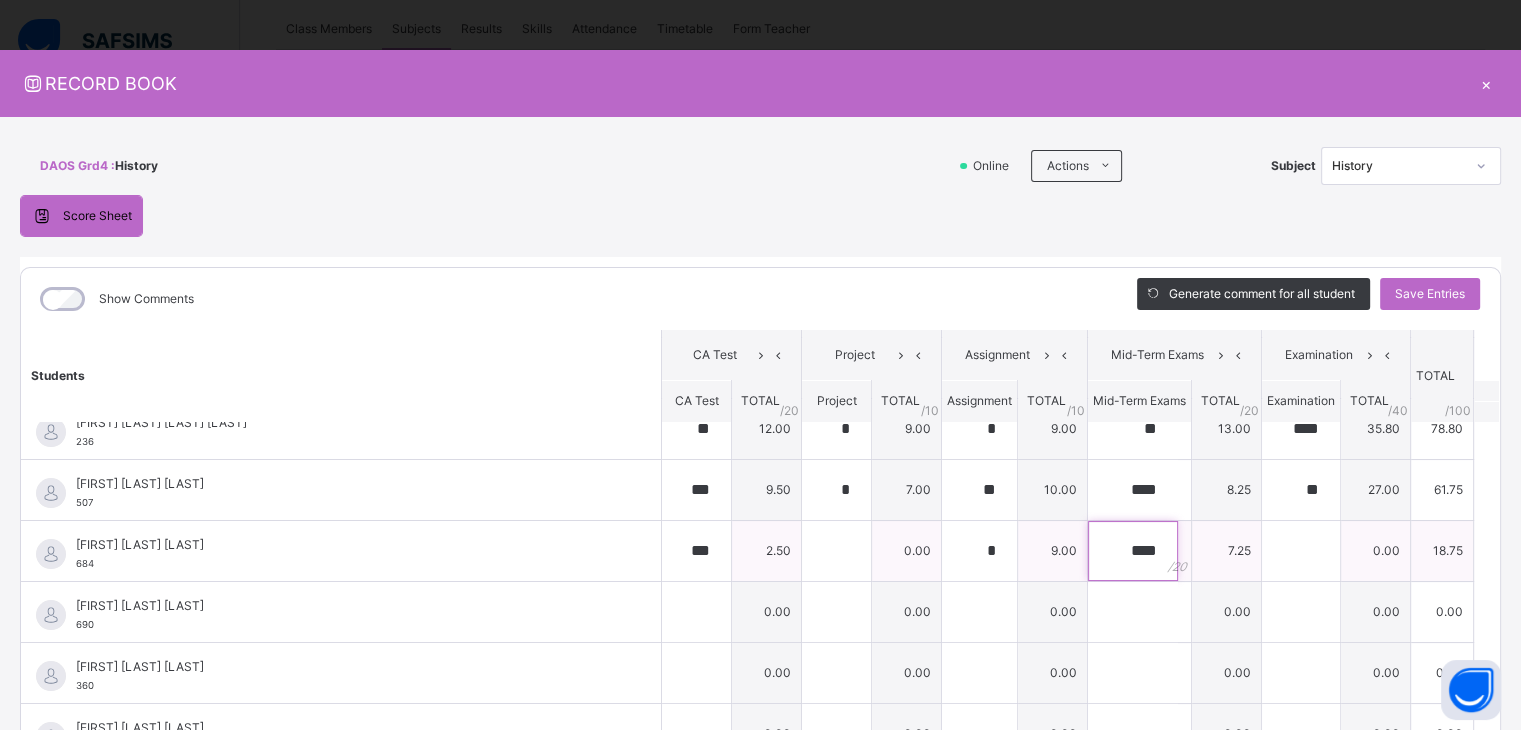 type on "****" 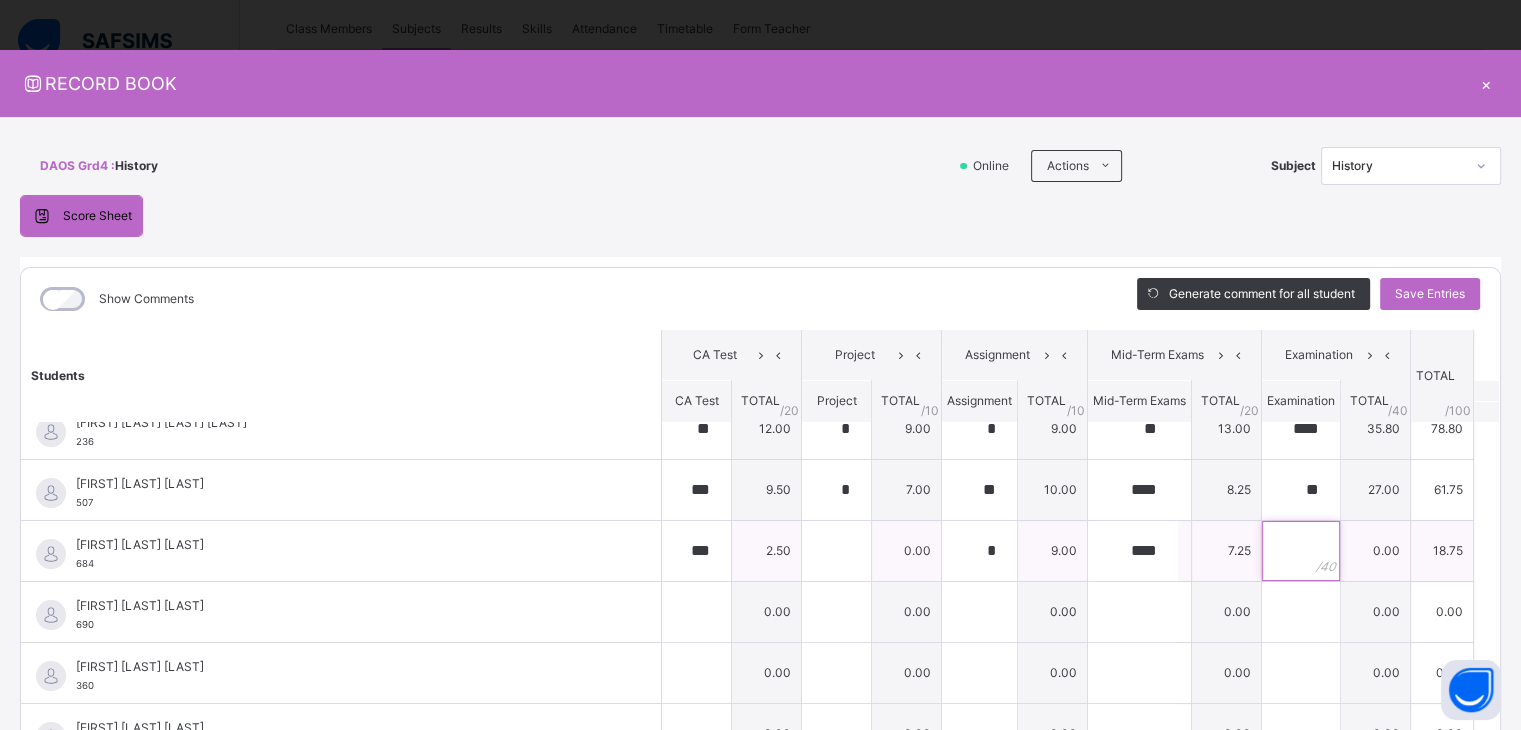 click at bounding box center [1301, 551] 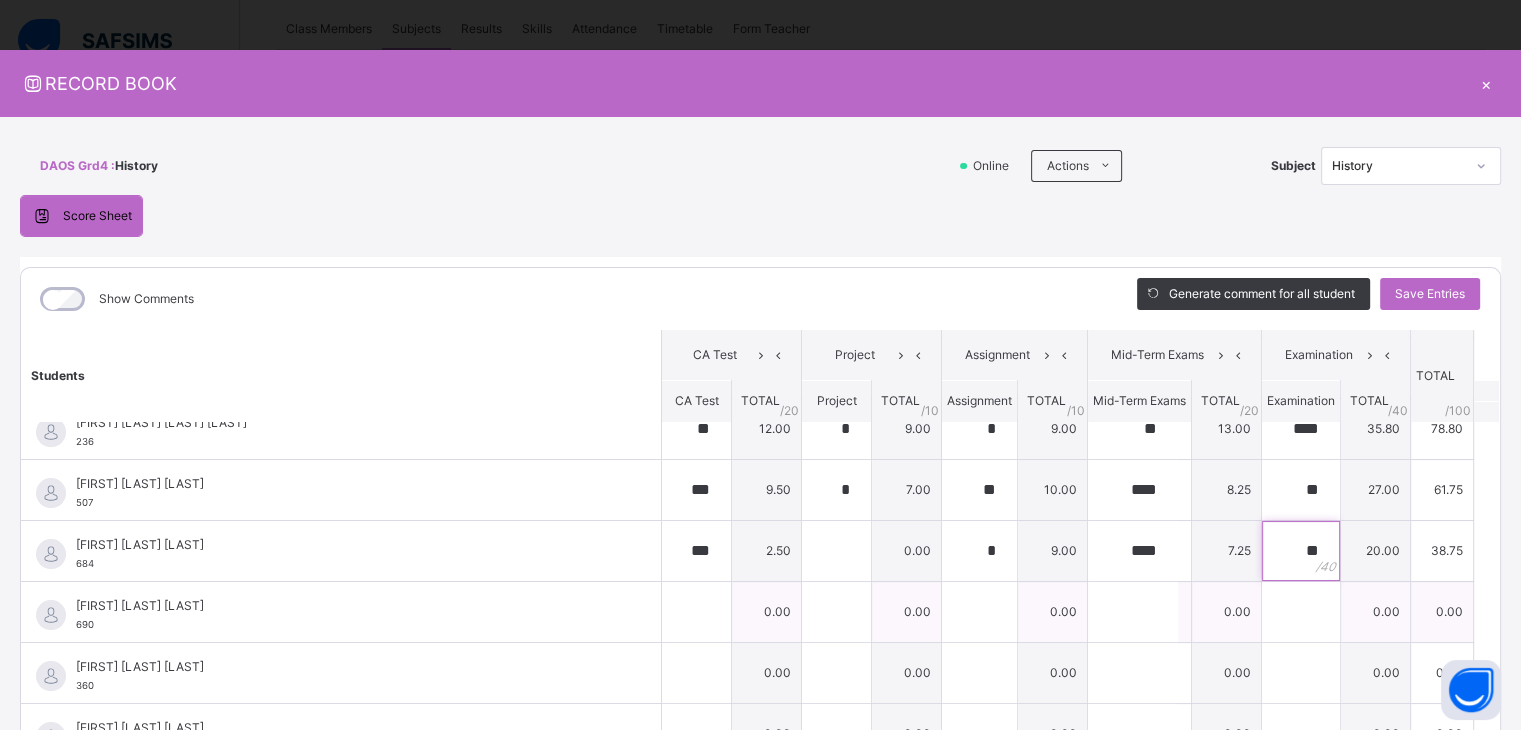 type on "**" 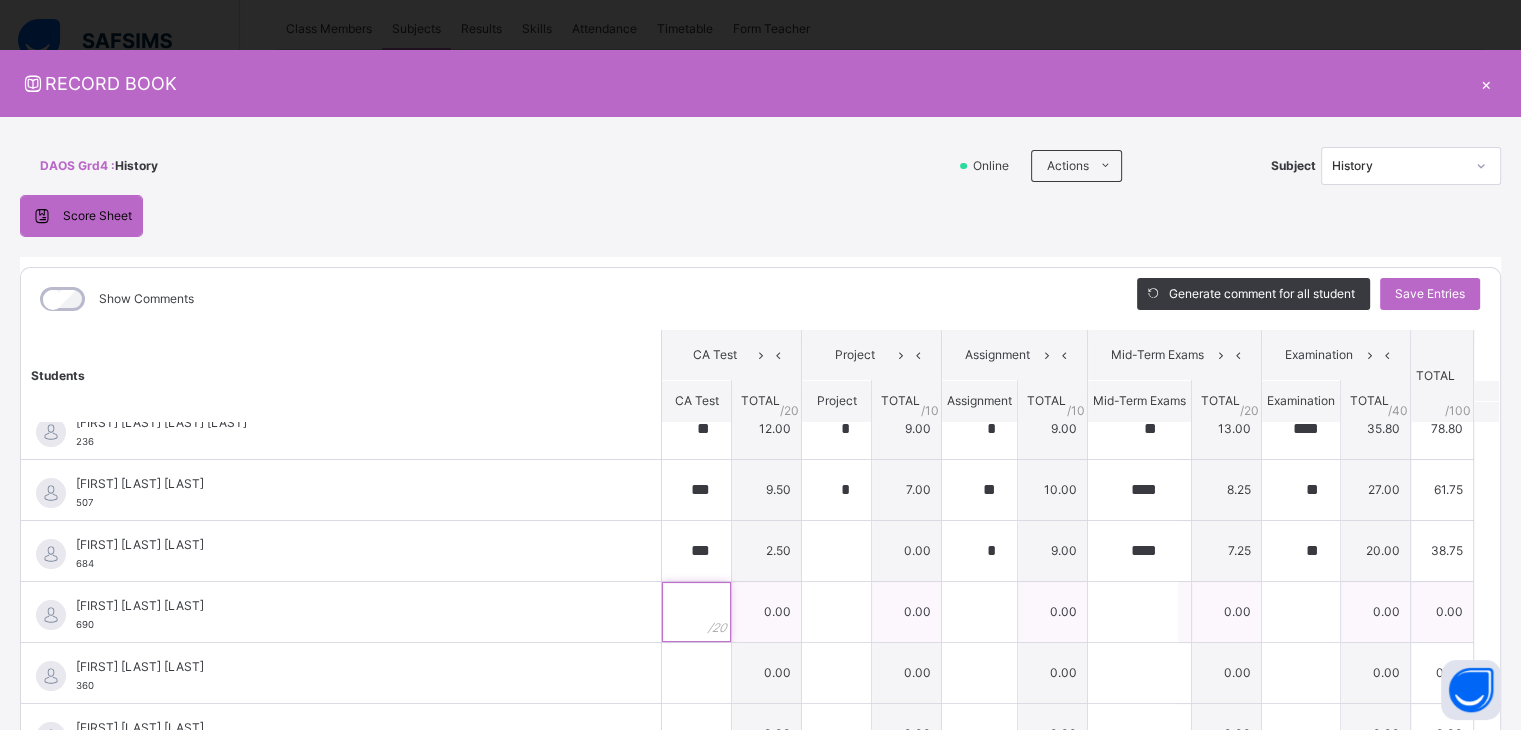 click at bounding box center (696, 612) 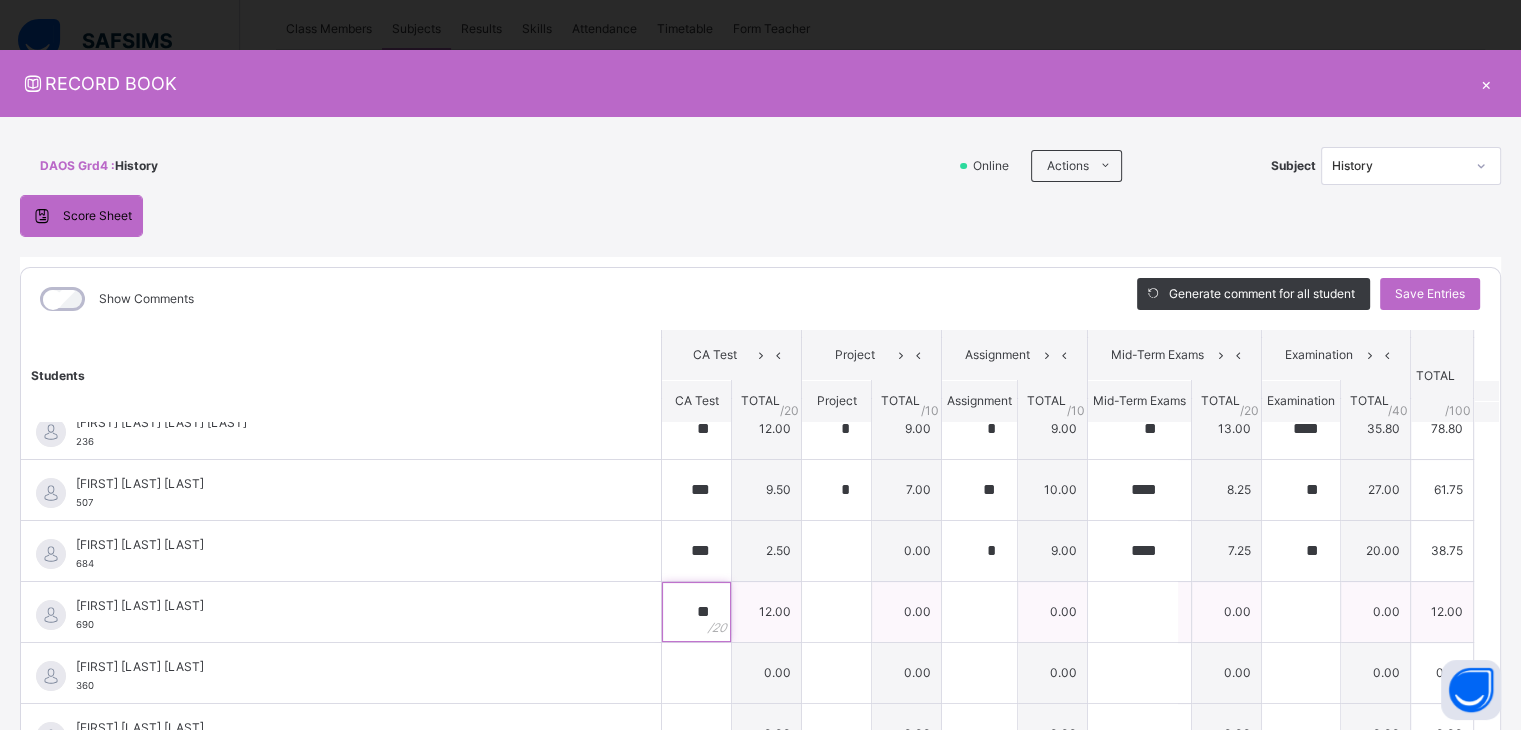 type on "**" 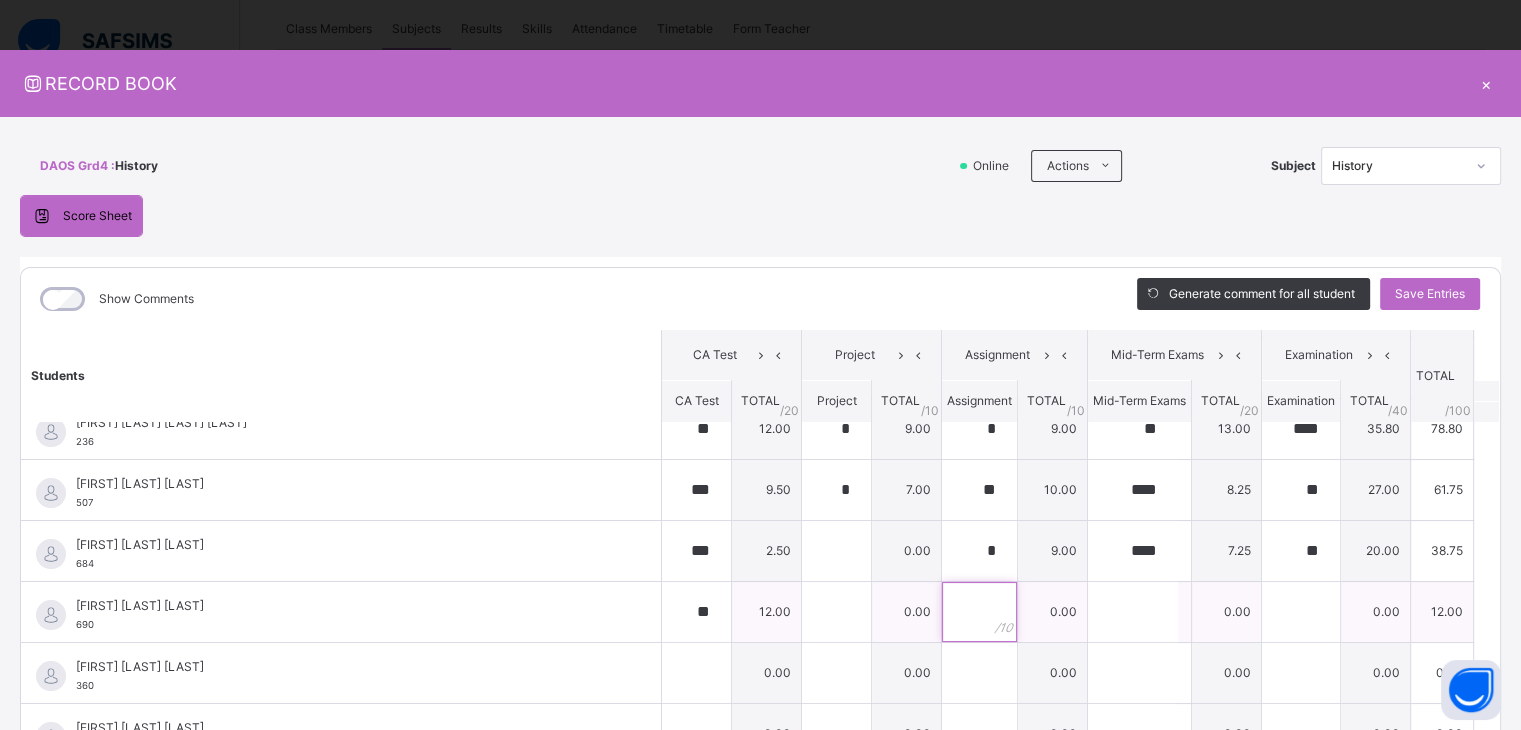 click at bounding box center (979, 612) 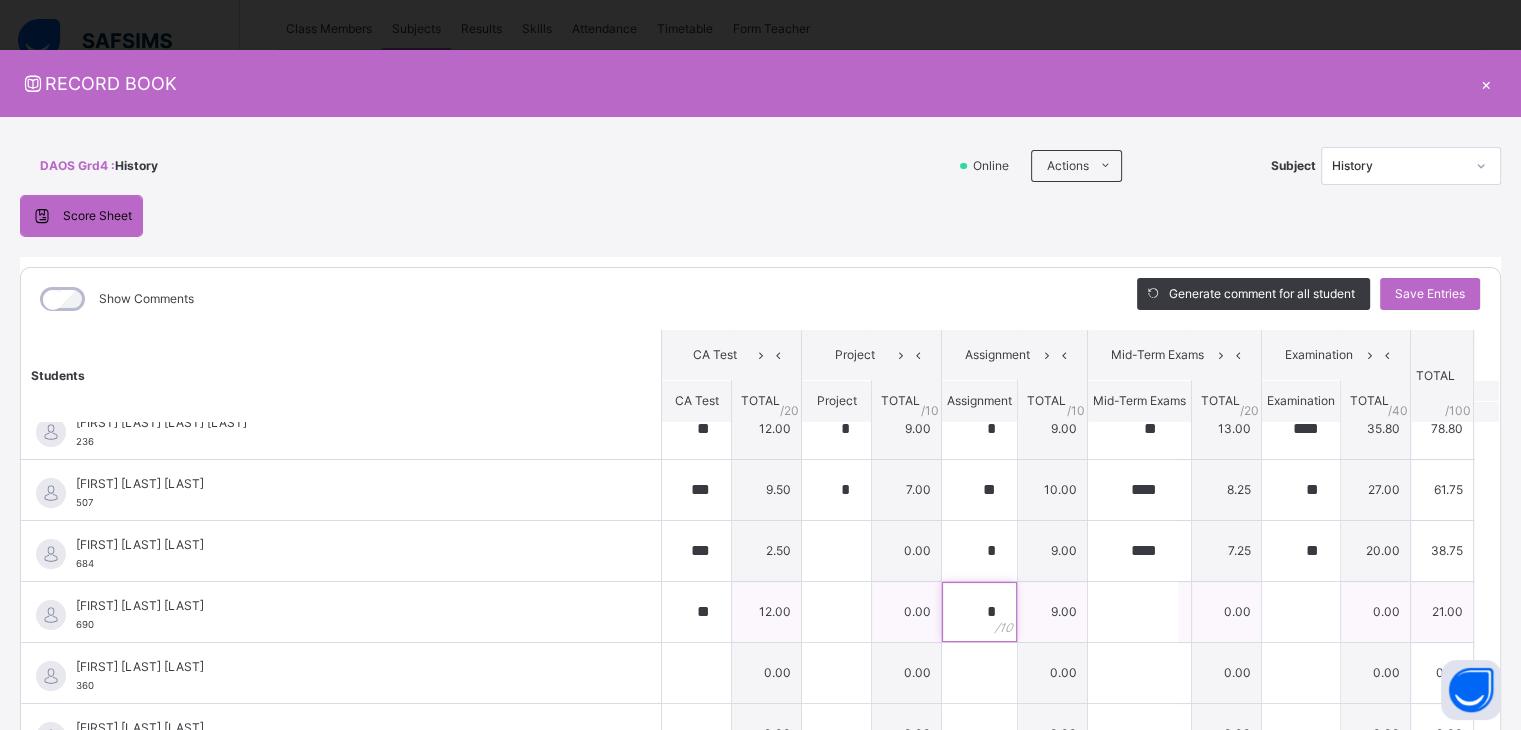 type on "*" 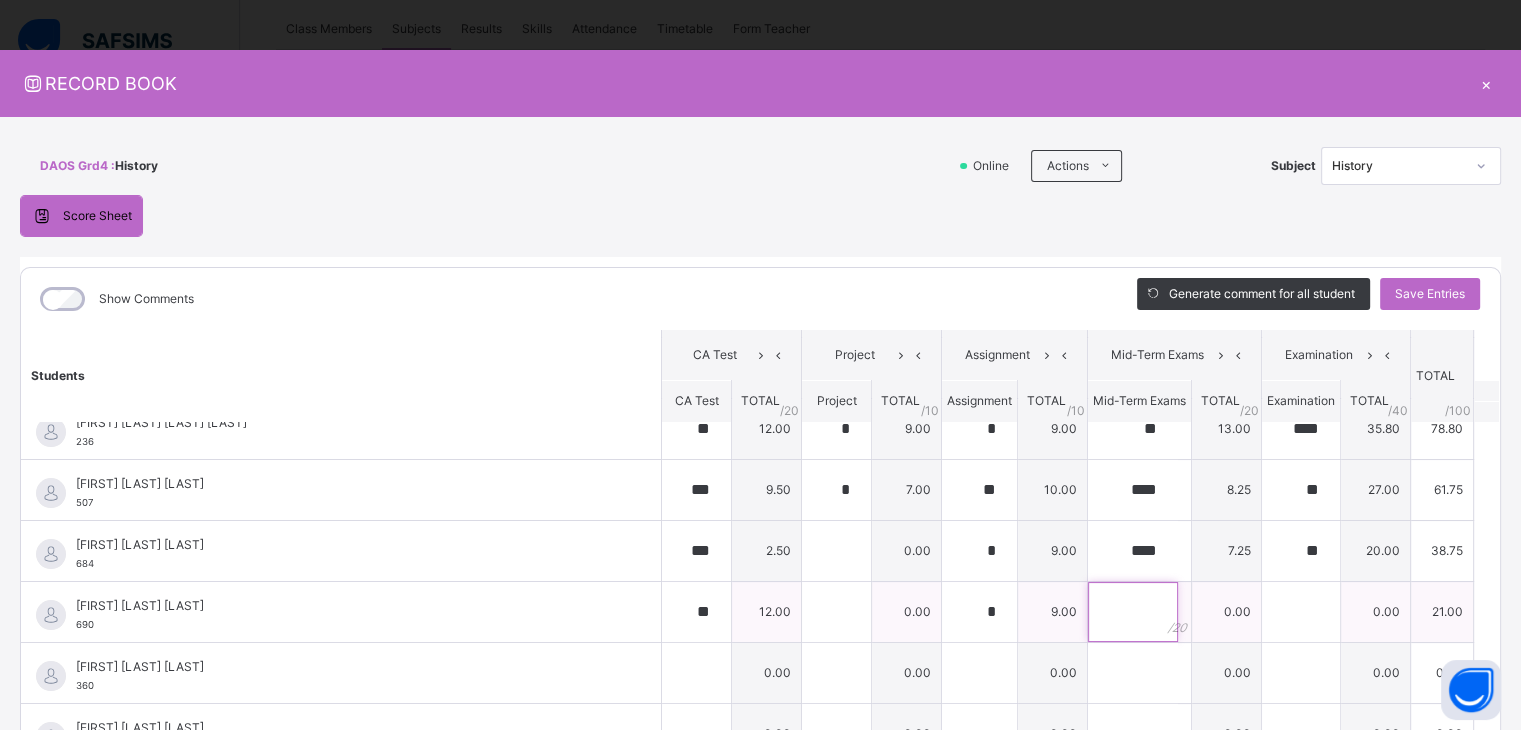 click at bounding box center [1133, 612] 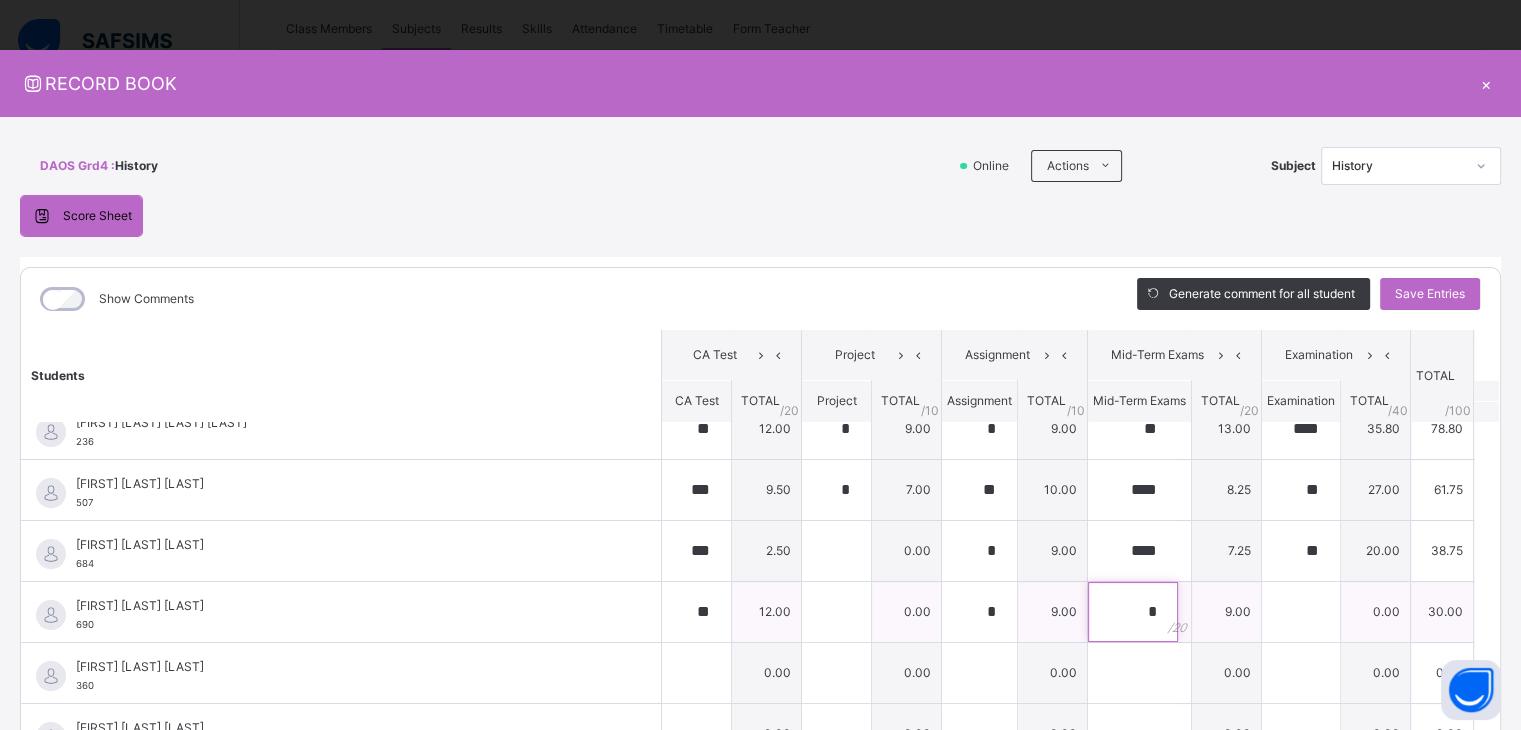 type on "*" 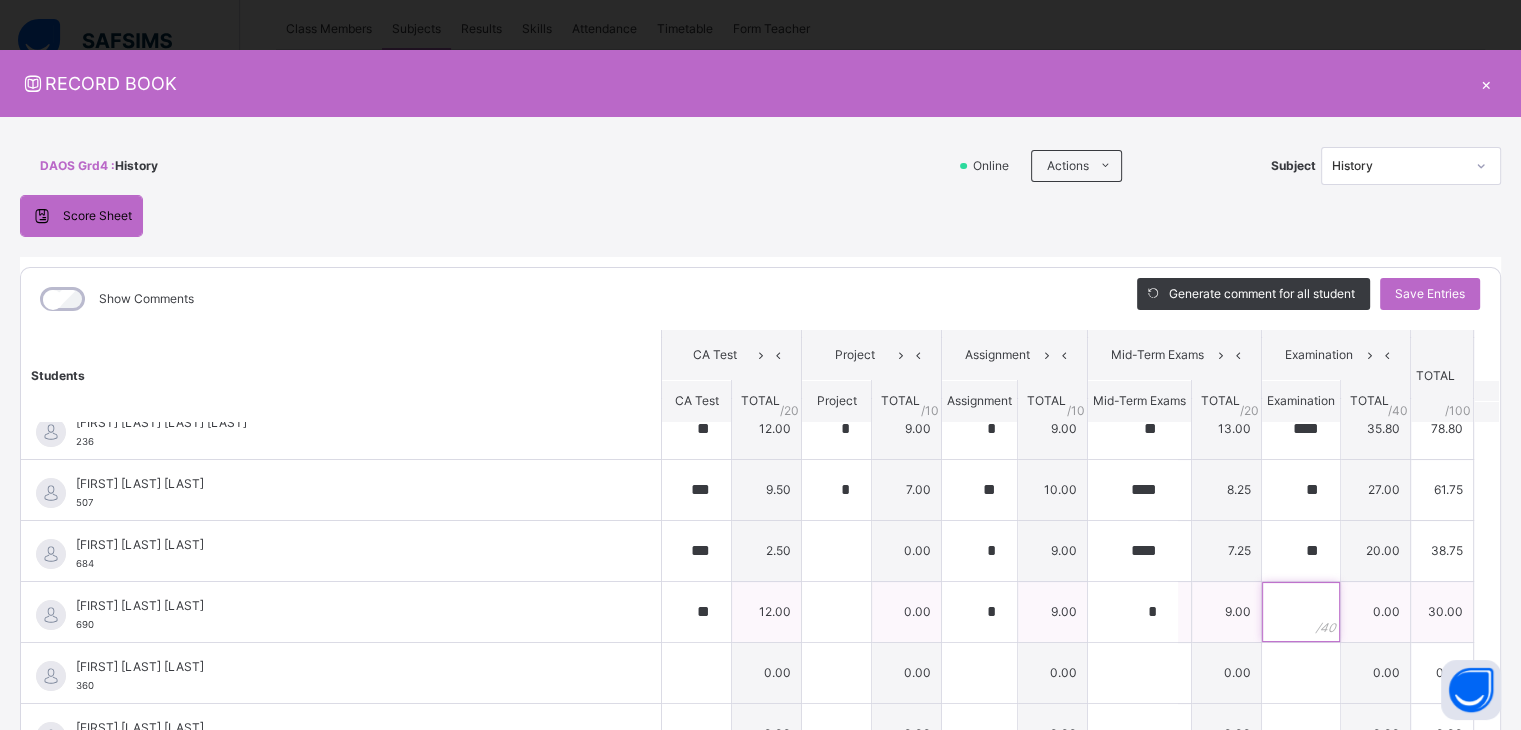click at bounding box center [1301, 612] 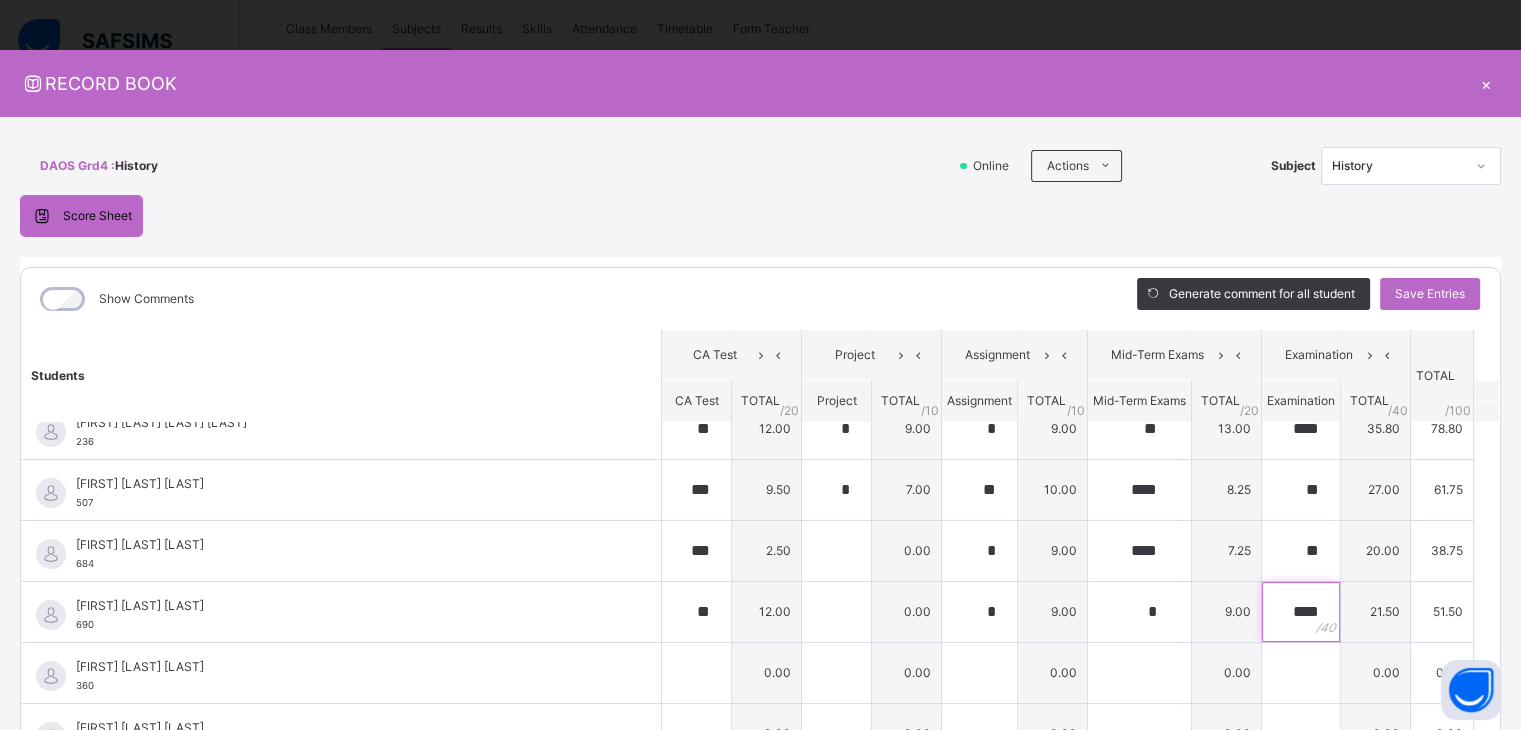 type on "****" 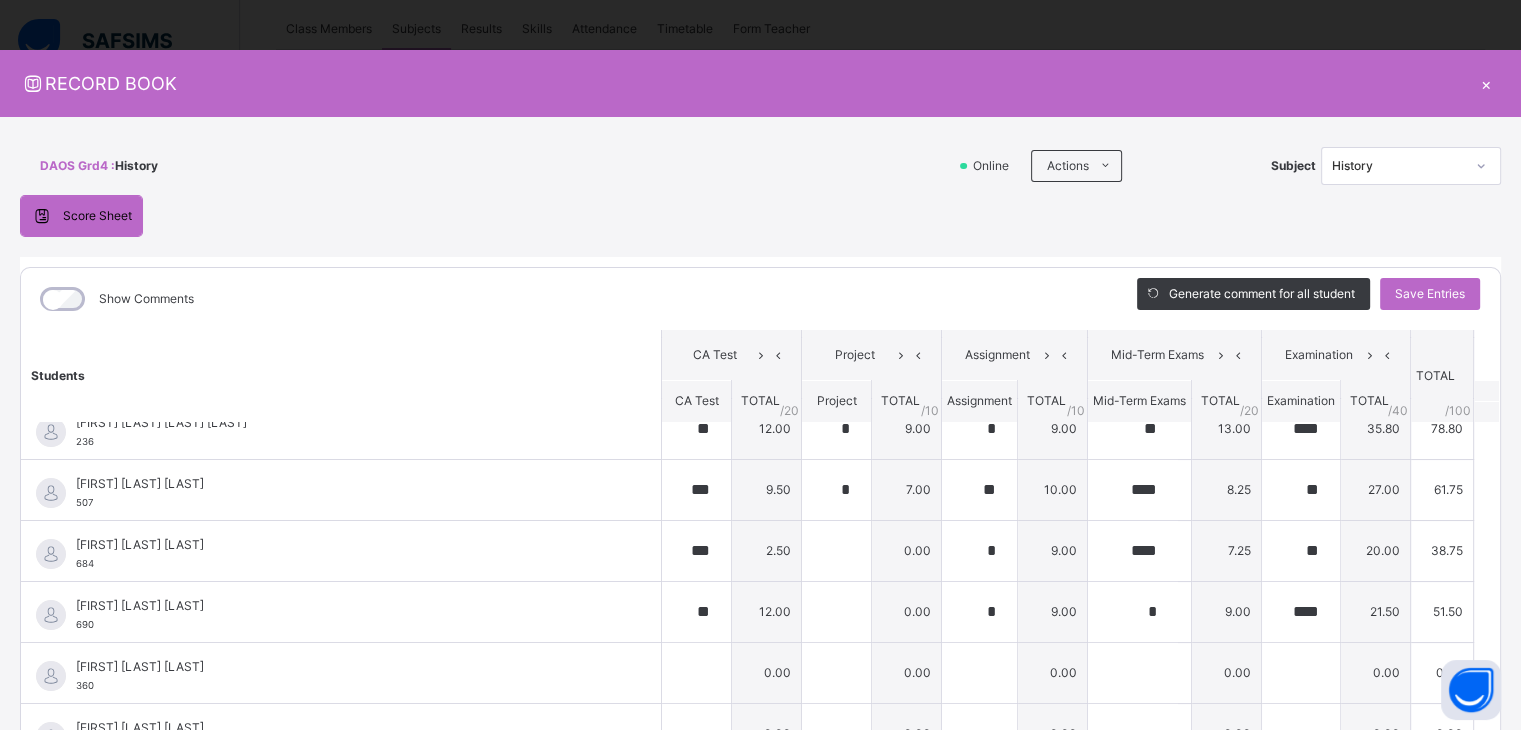 click on "Students" at bounding box center [341, 376] 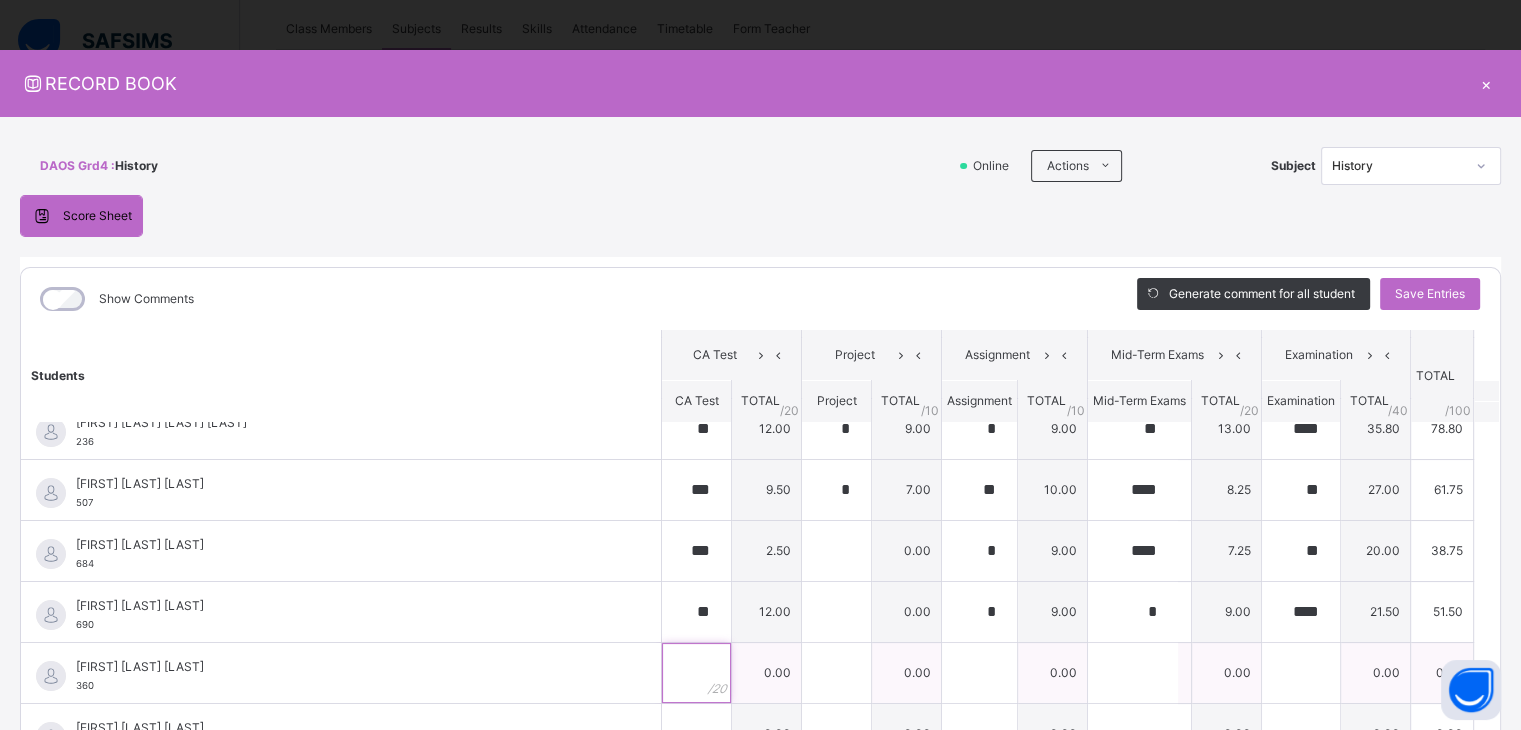 click at bounding box center [696, 673] 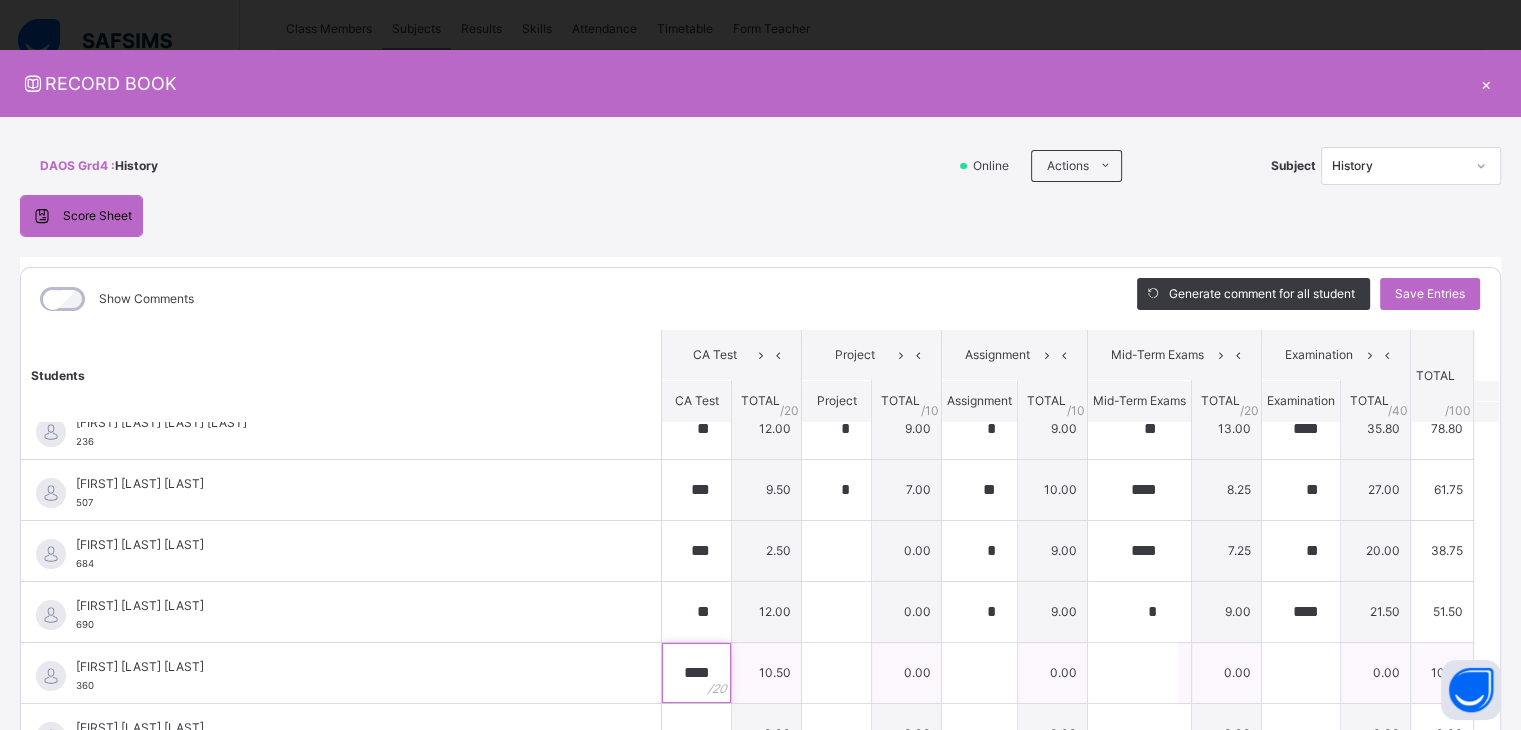 type on "****" 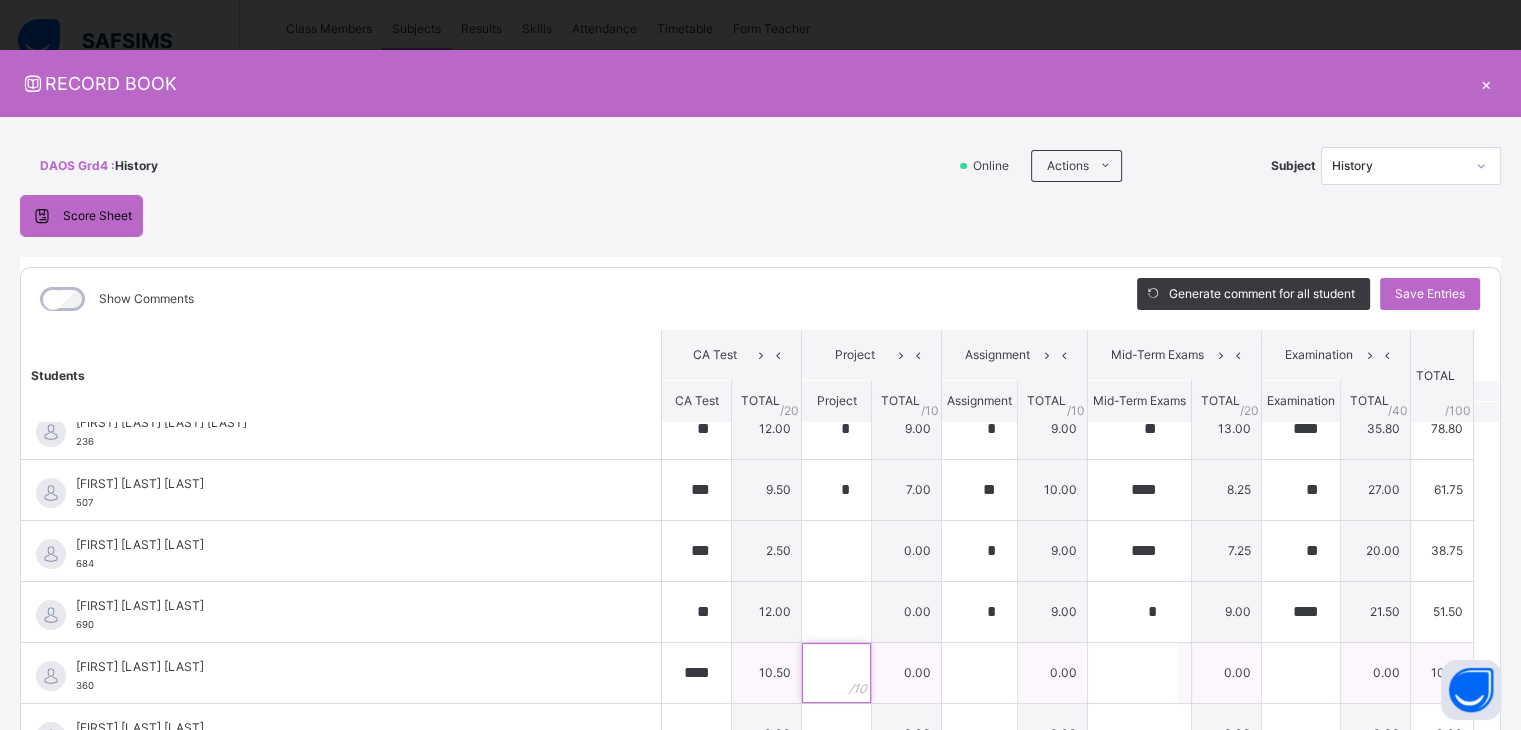 click at bounding box center (836, 673) 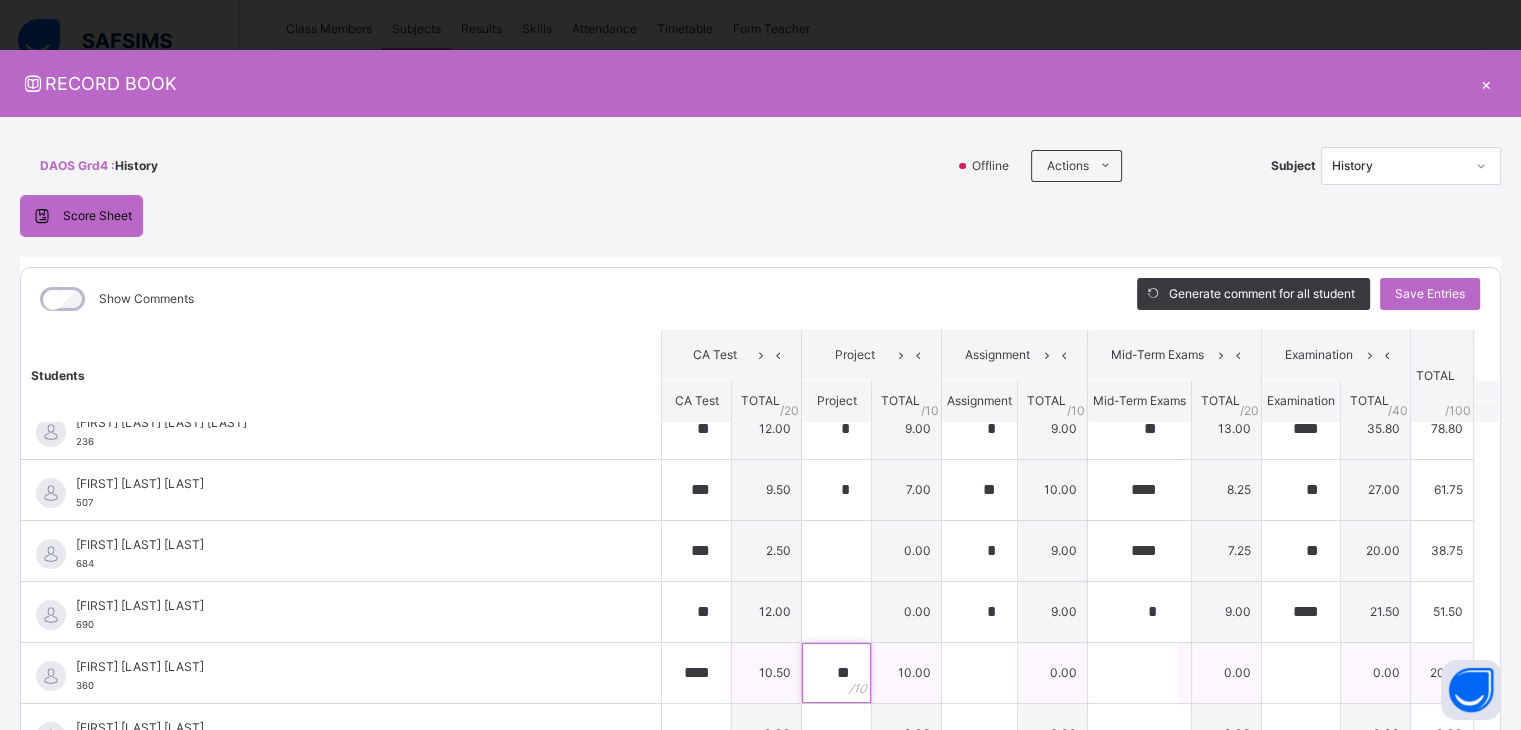 type on "**" 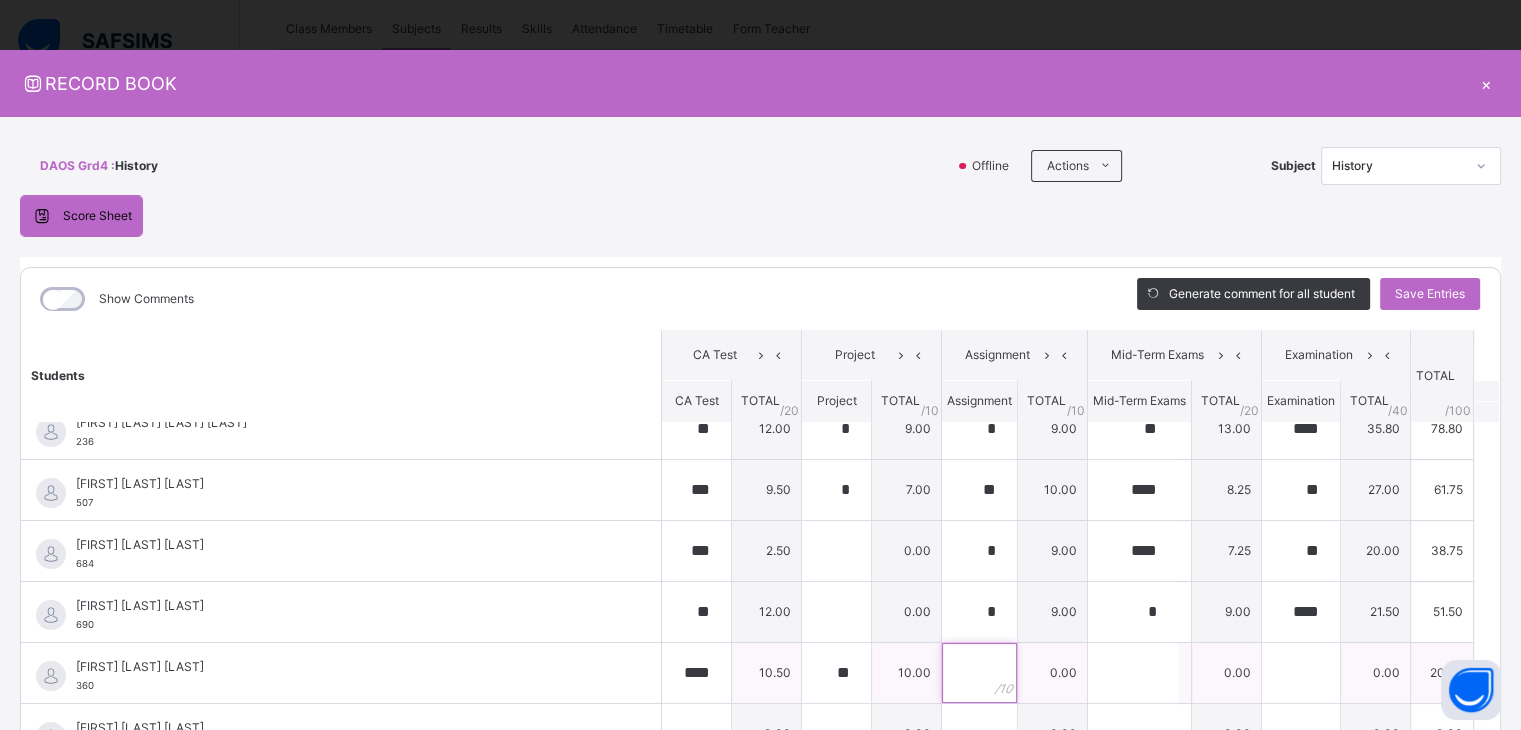 click at bounding box center (979, 673) 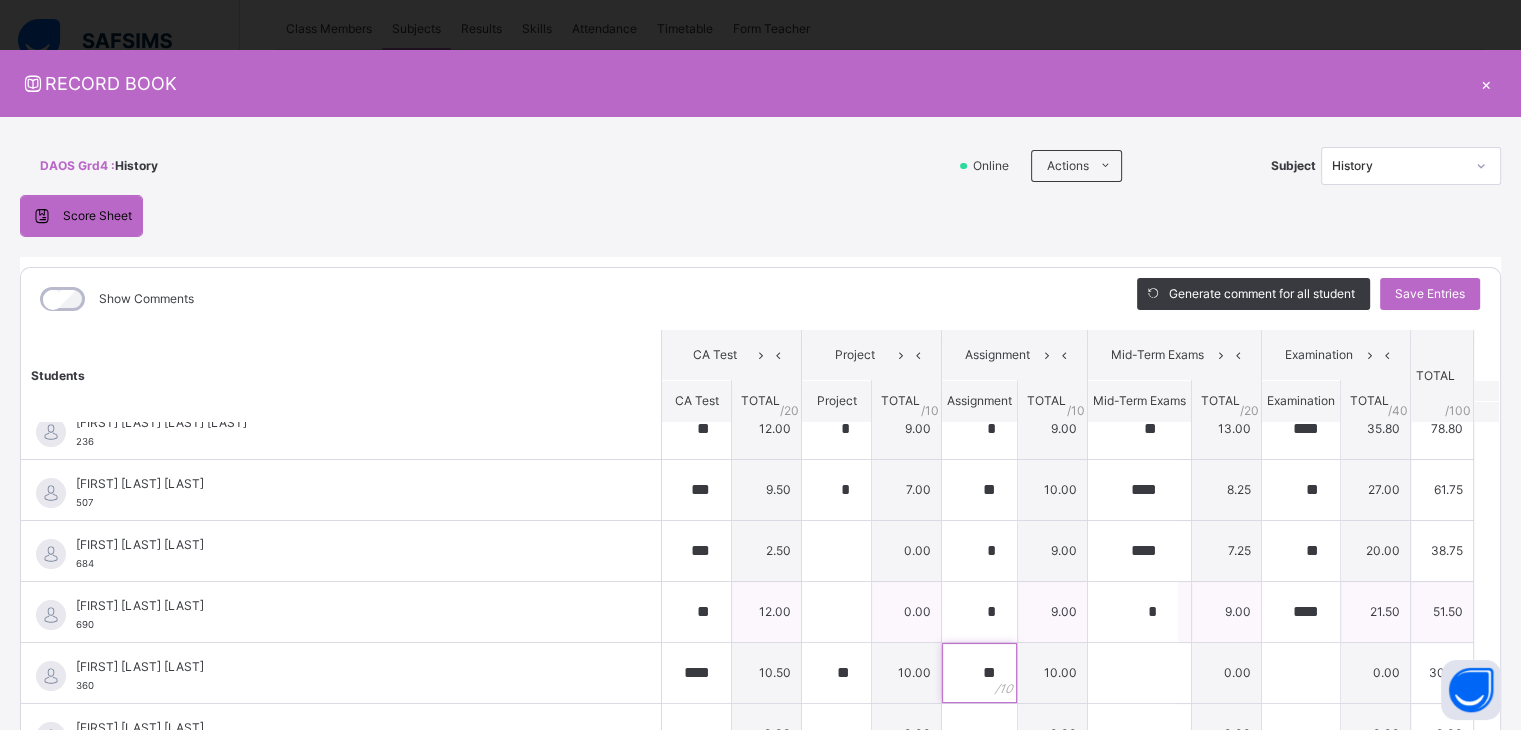 type on "**" 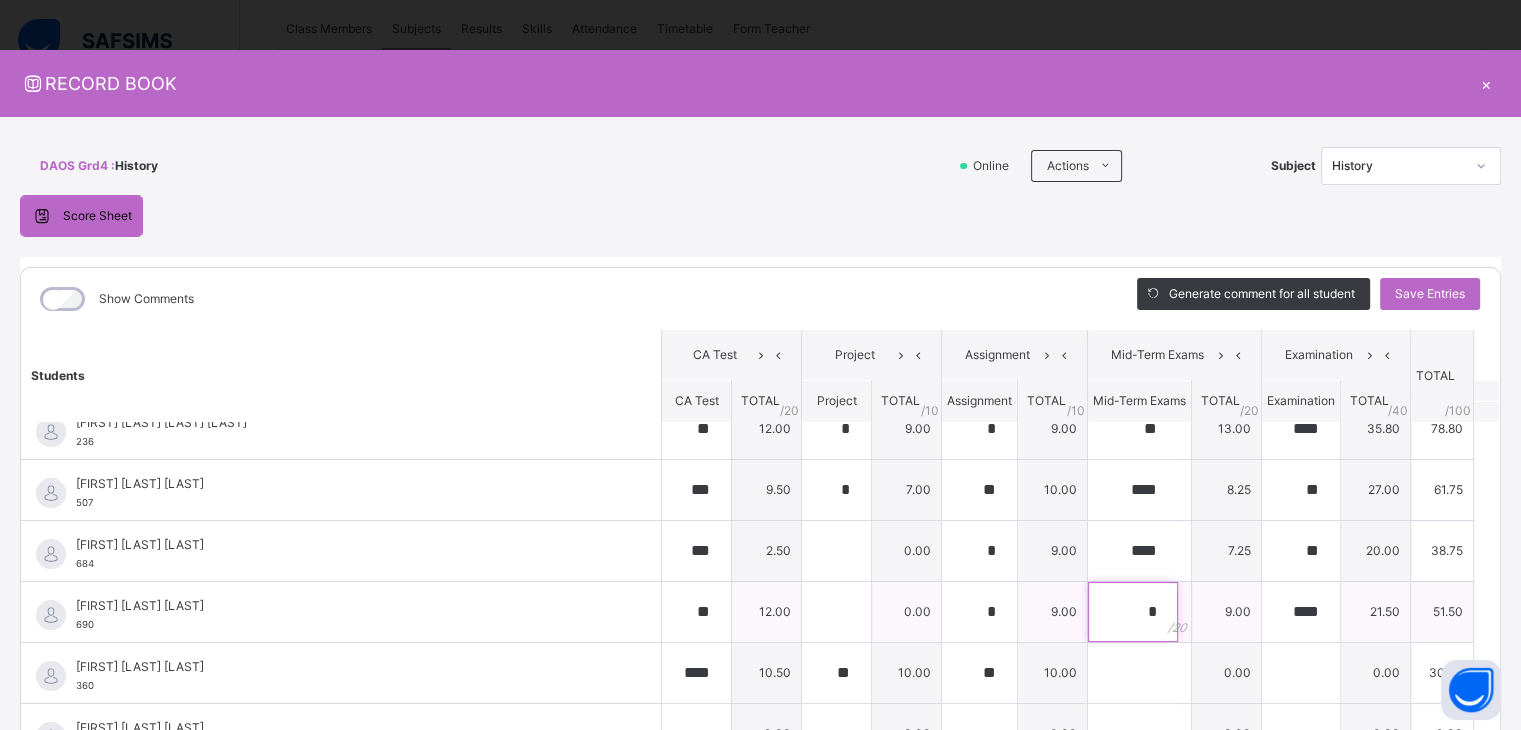 click on "*" at bounding box center [1133, 612] 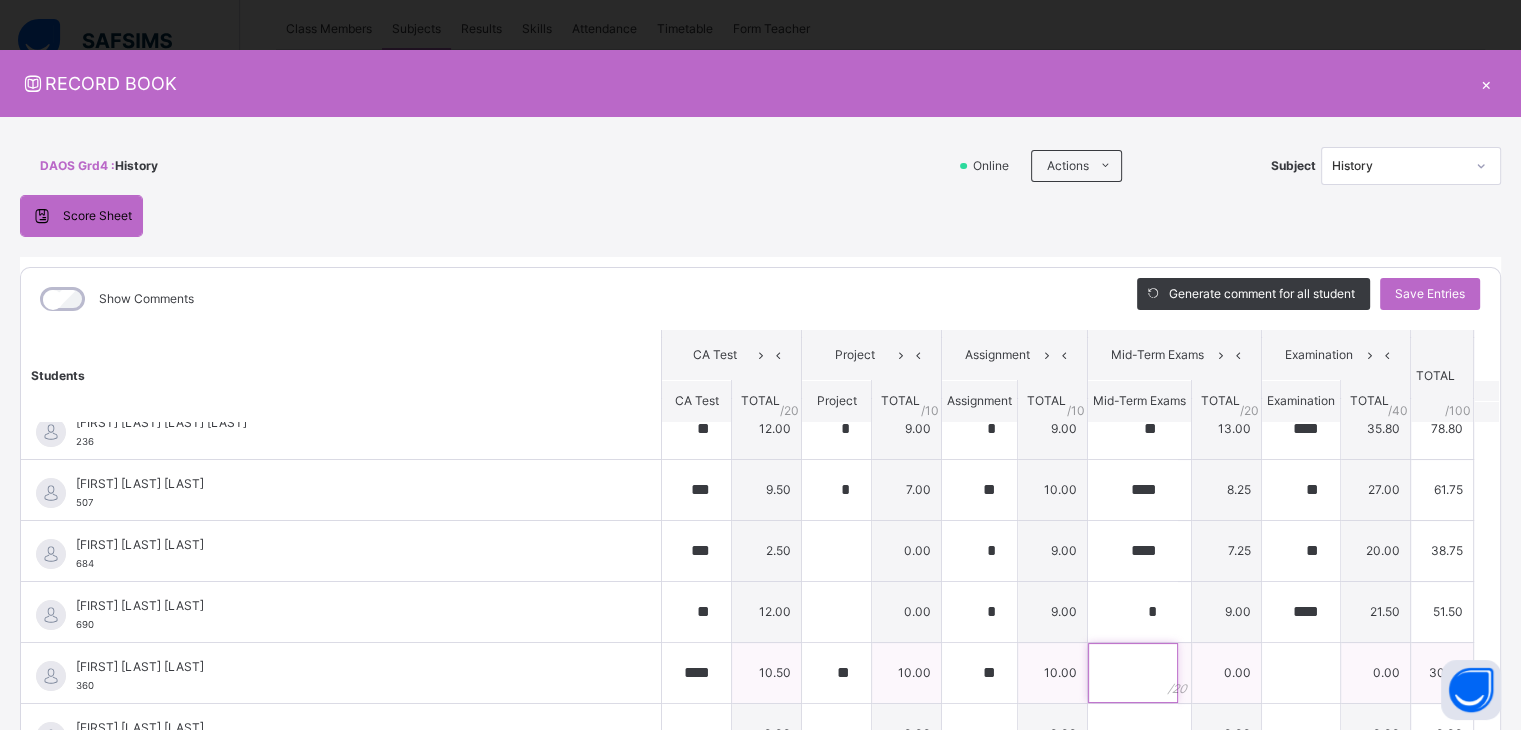 click at bounding box center [1133, 673] 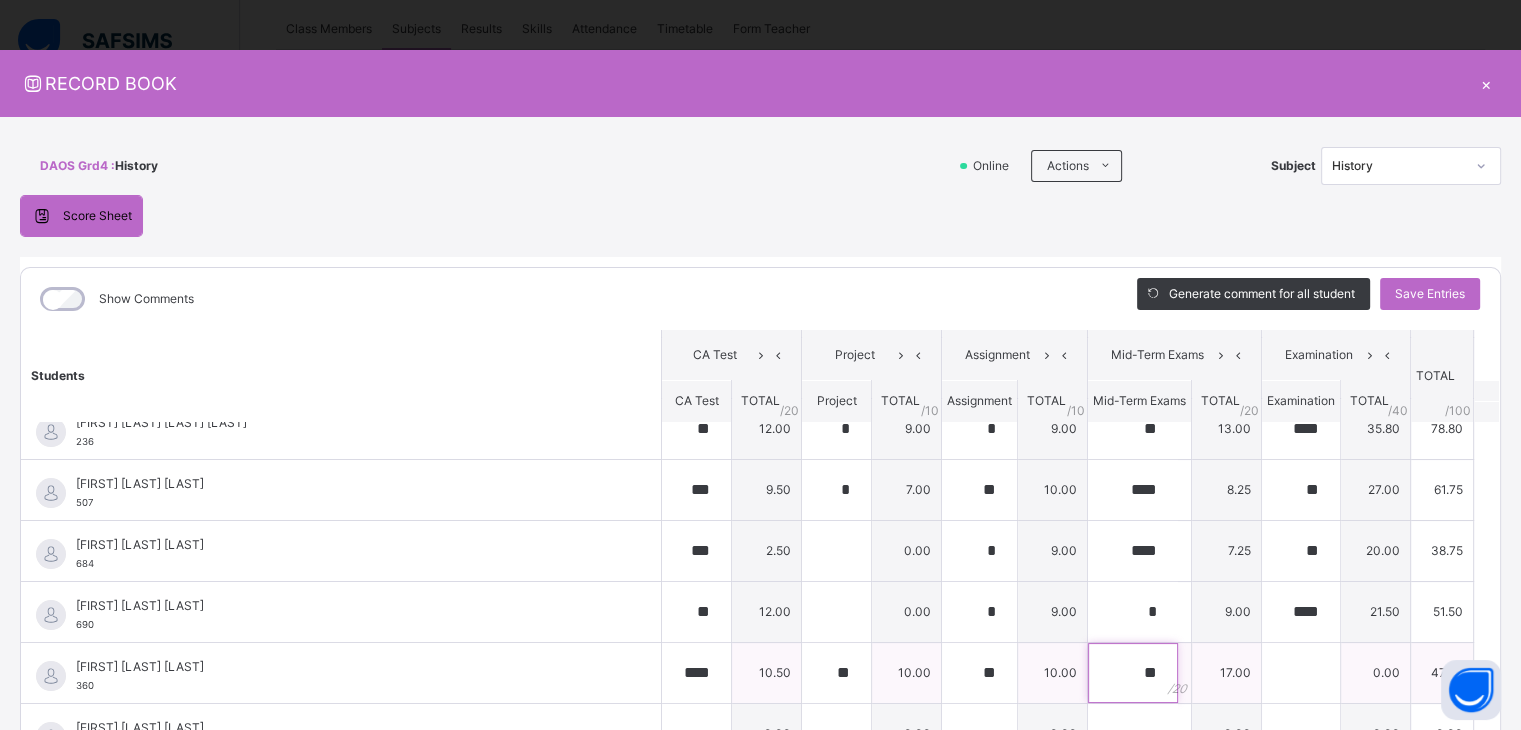 type on "**" 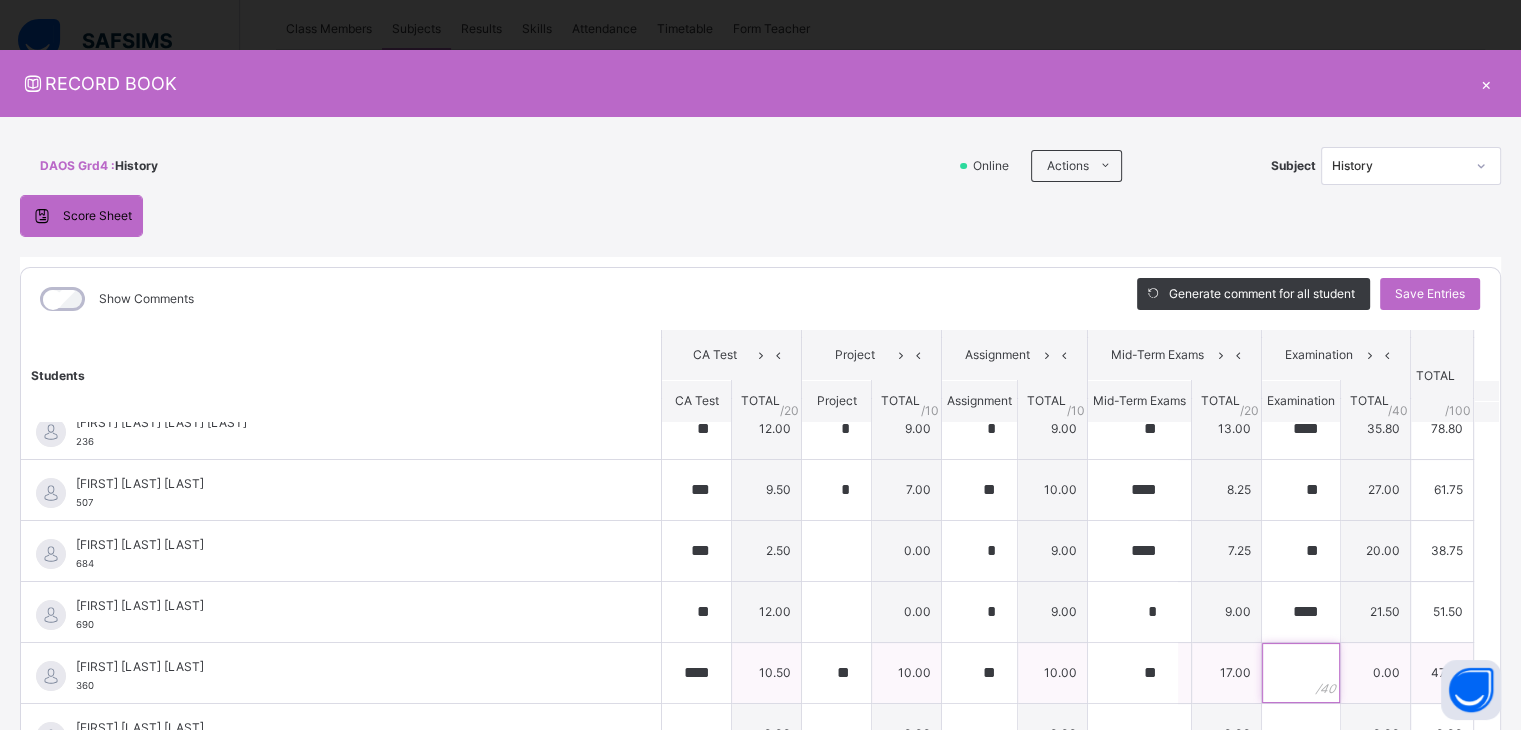 click at bounding box center (1301, 673) 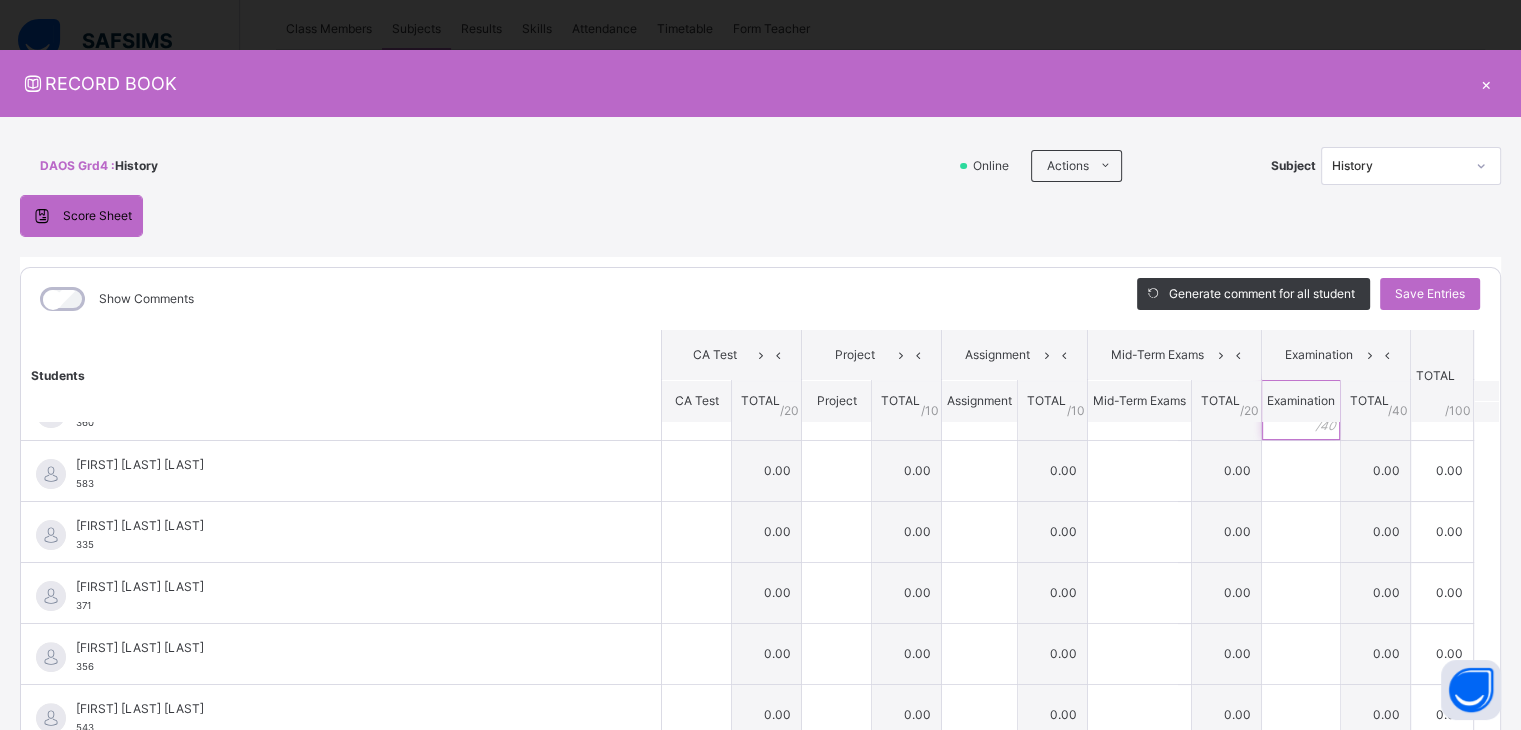 scroll, scrollTop: 656, scrollLeft: 0, axis: vertical 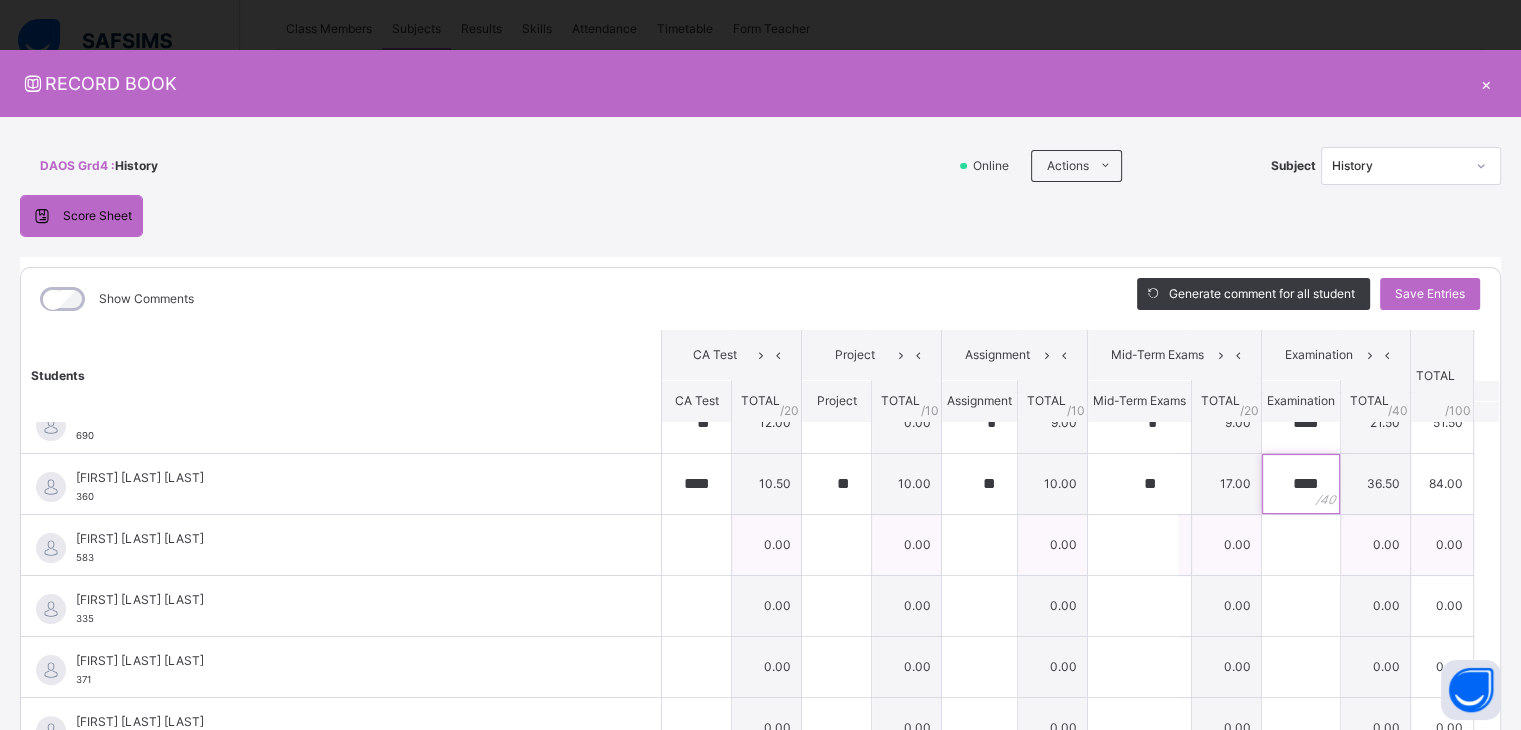 type on "****" 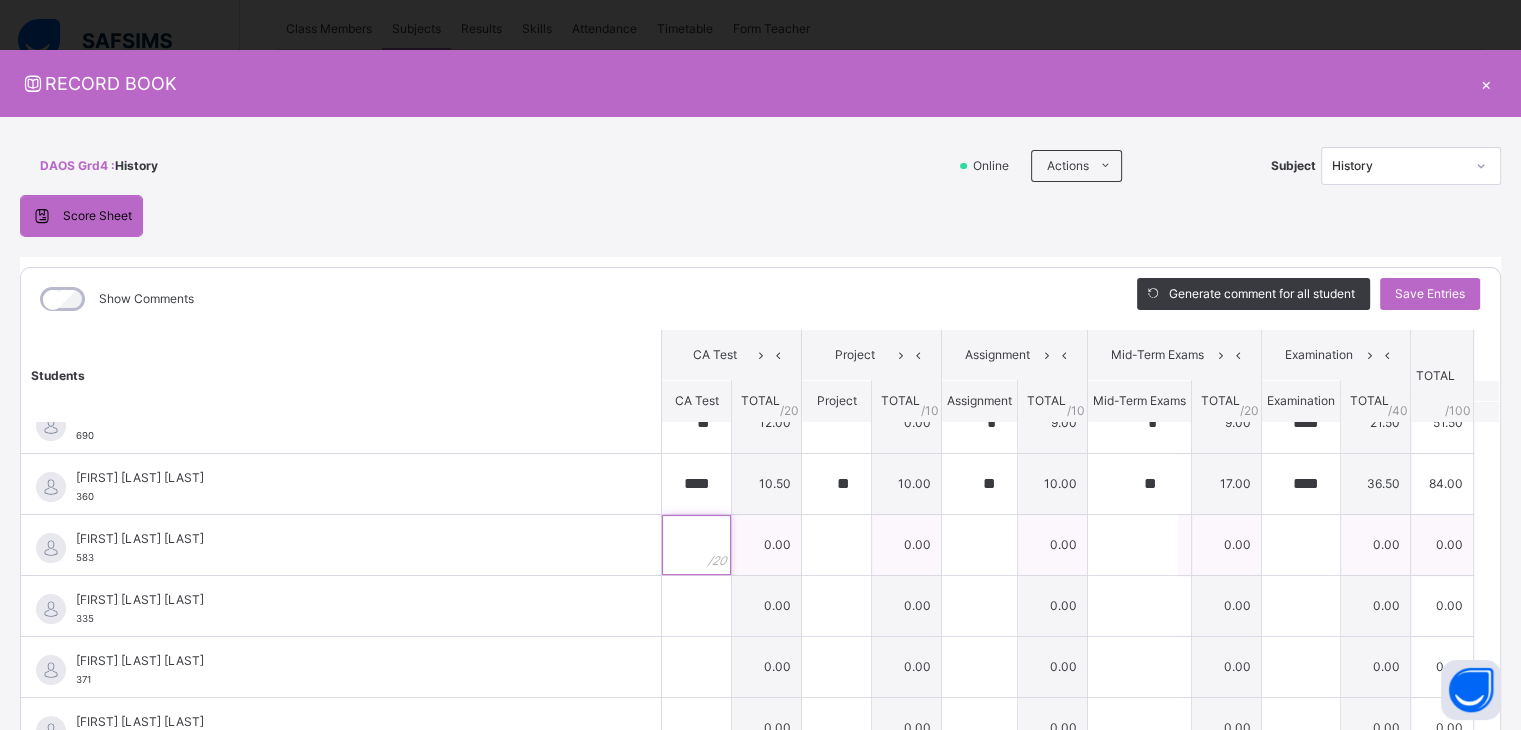 click at bounding box center (696, 545) 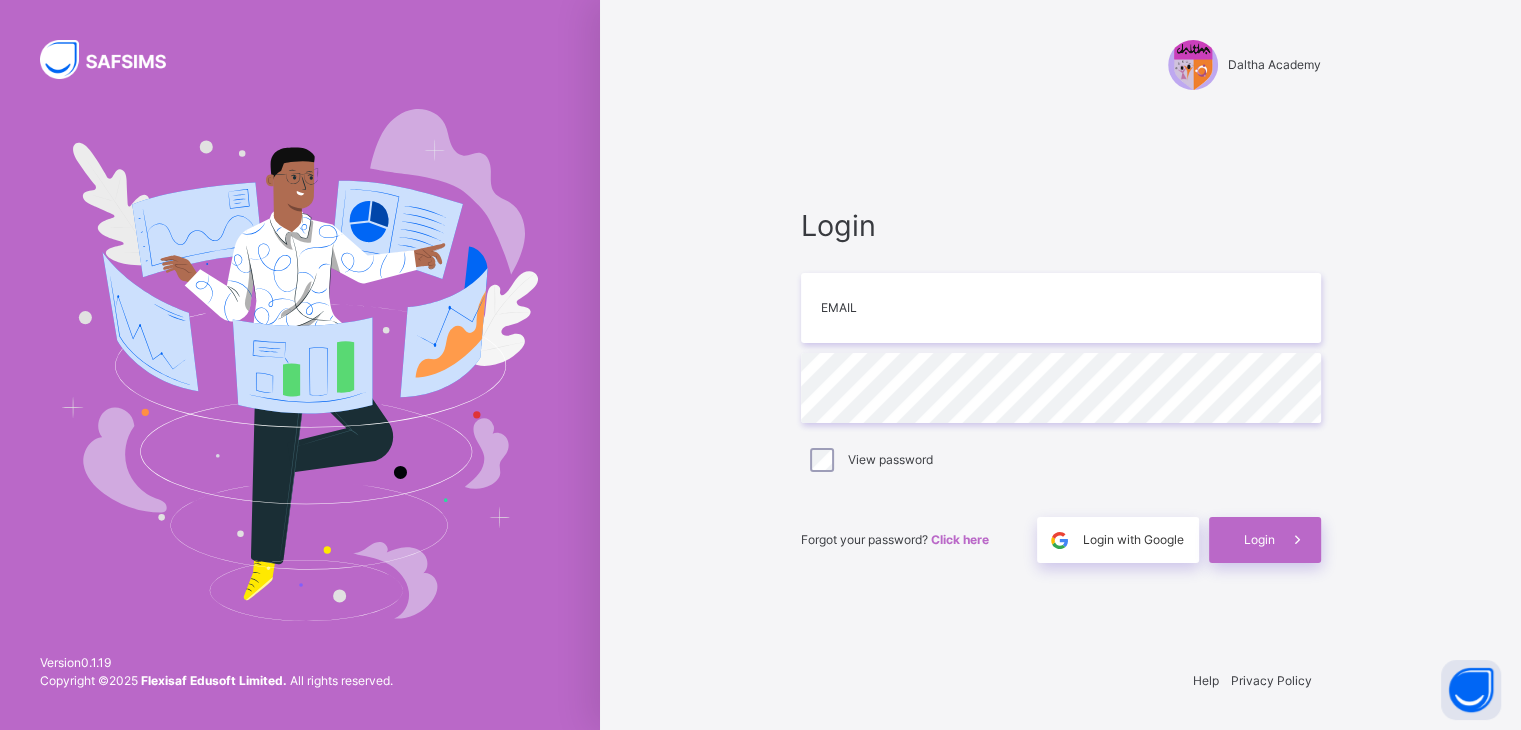 scroll, scrollTop: 0, scrollLeft: 0, axis: both 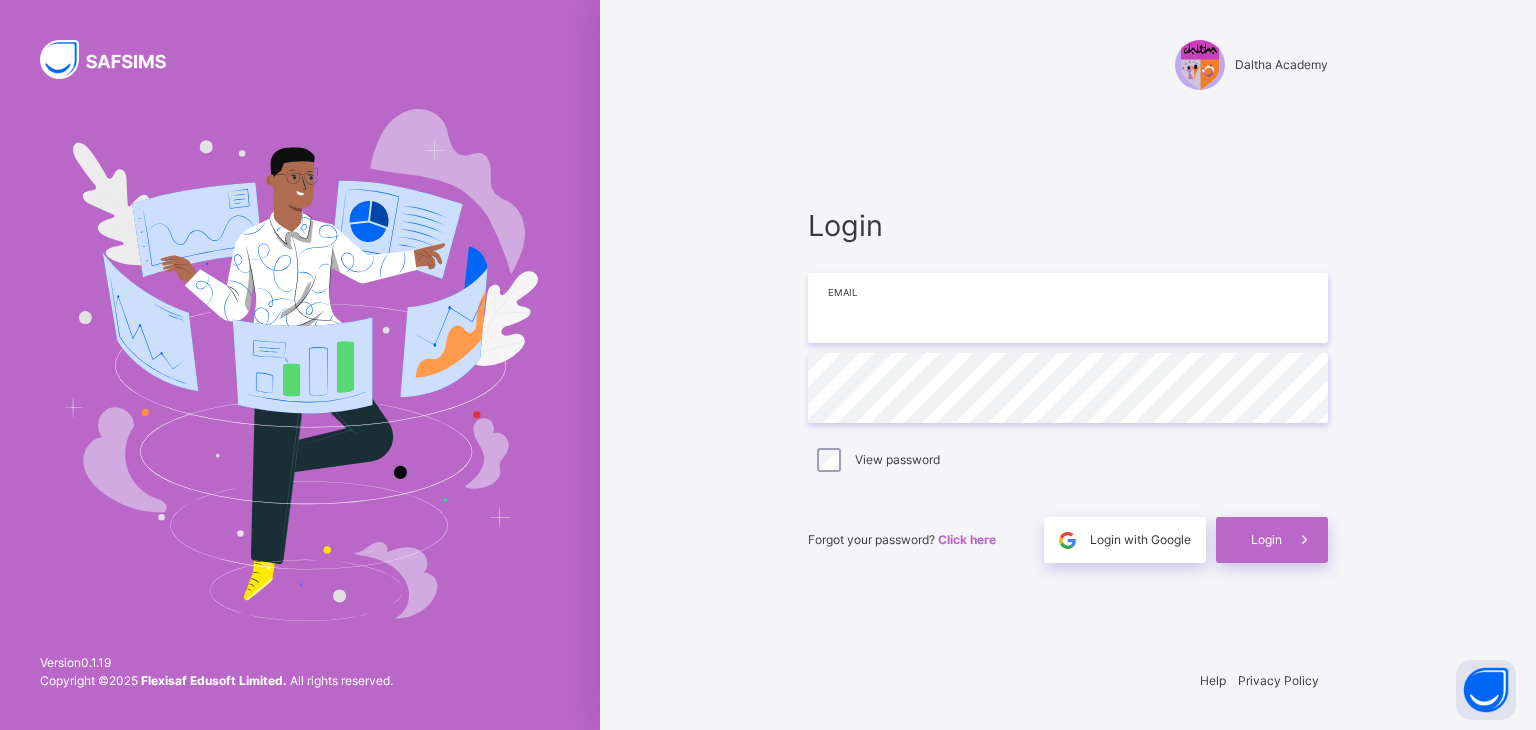 type on "**********" 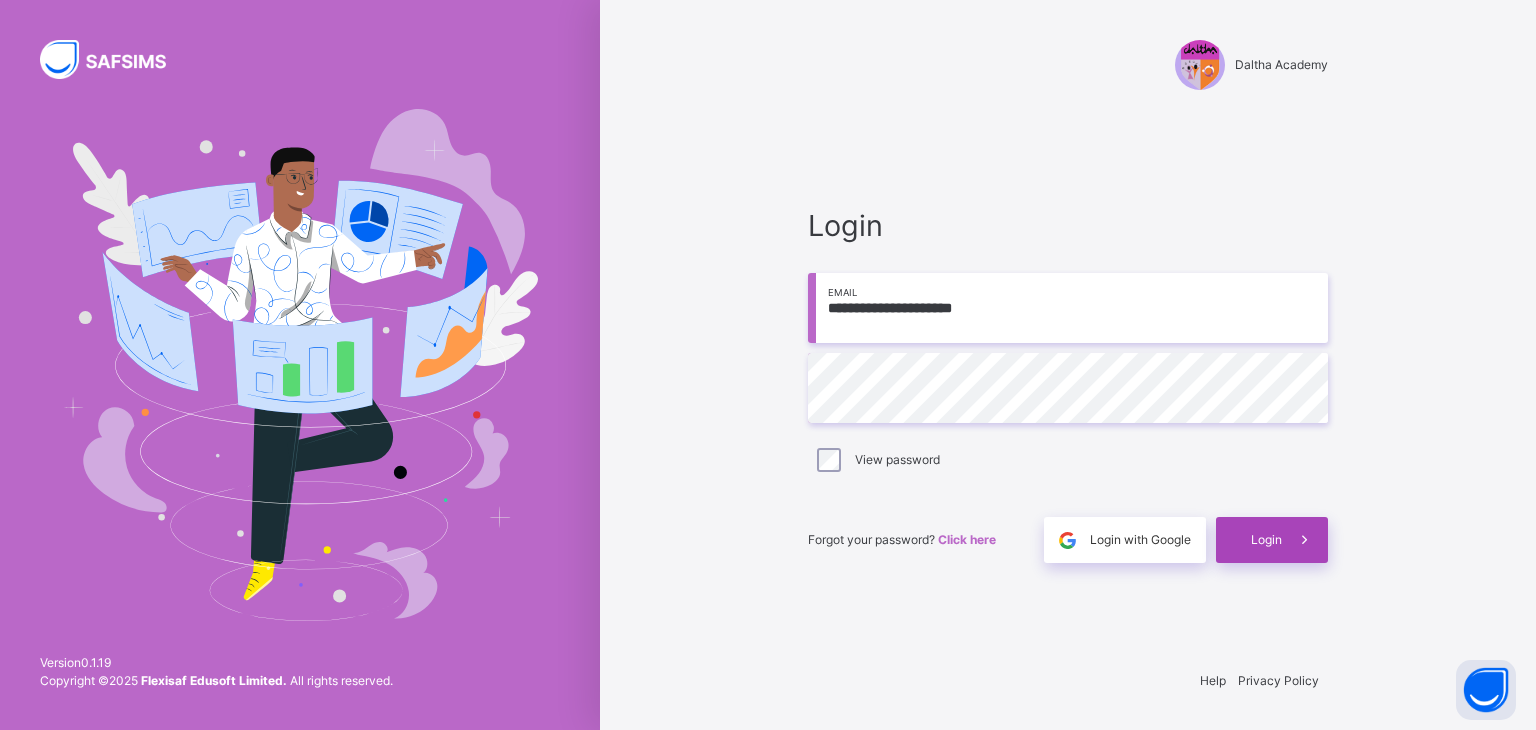 click on "Login" at bounding box center (1272, 540) 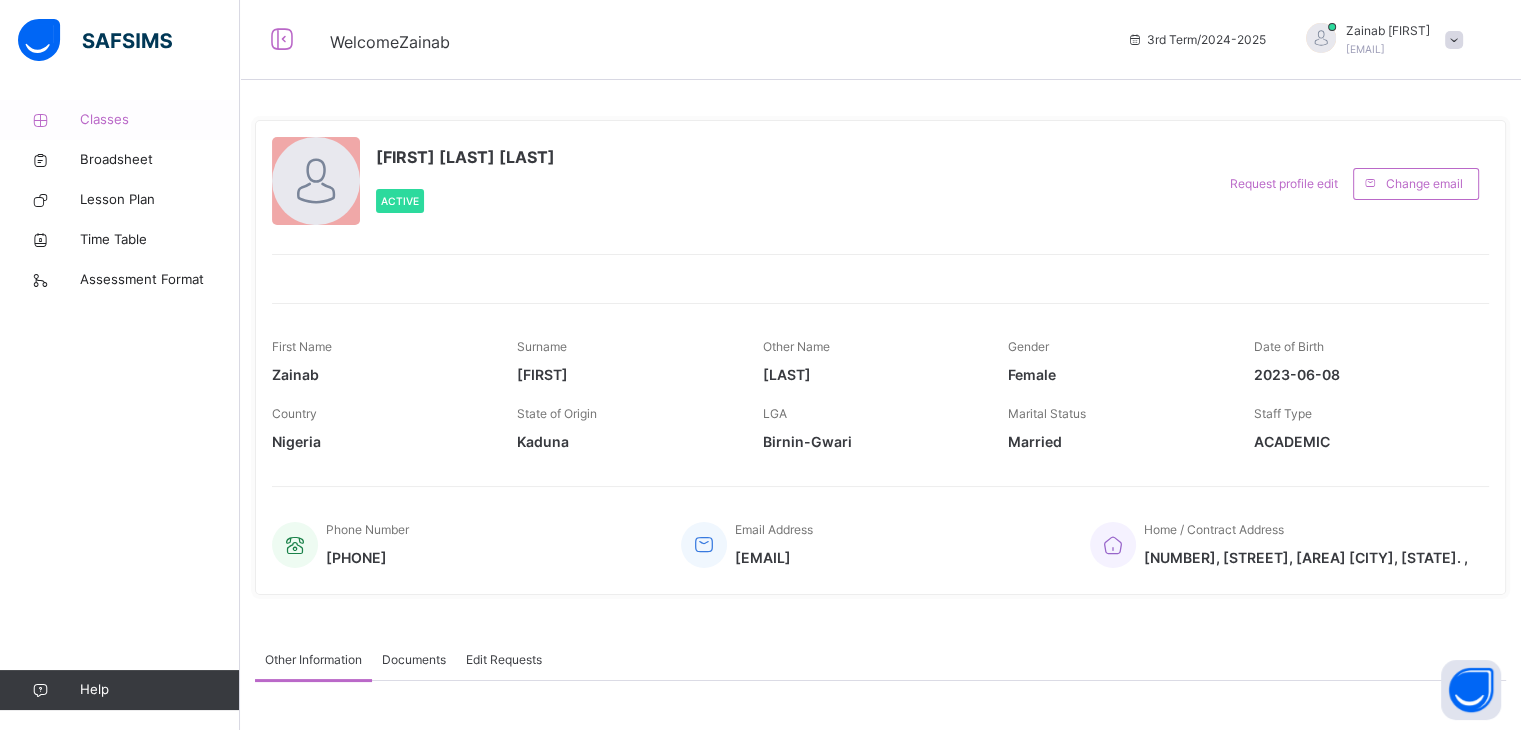 click on "Classes" at bounding box center [160, 120] 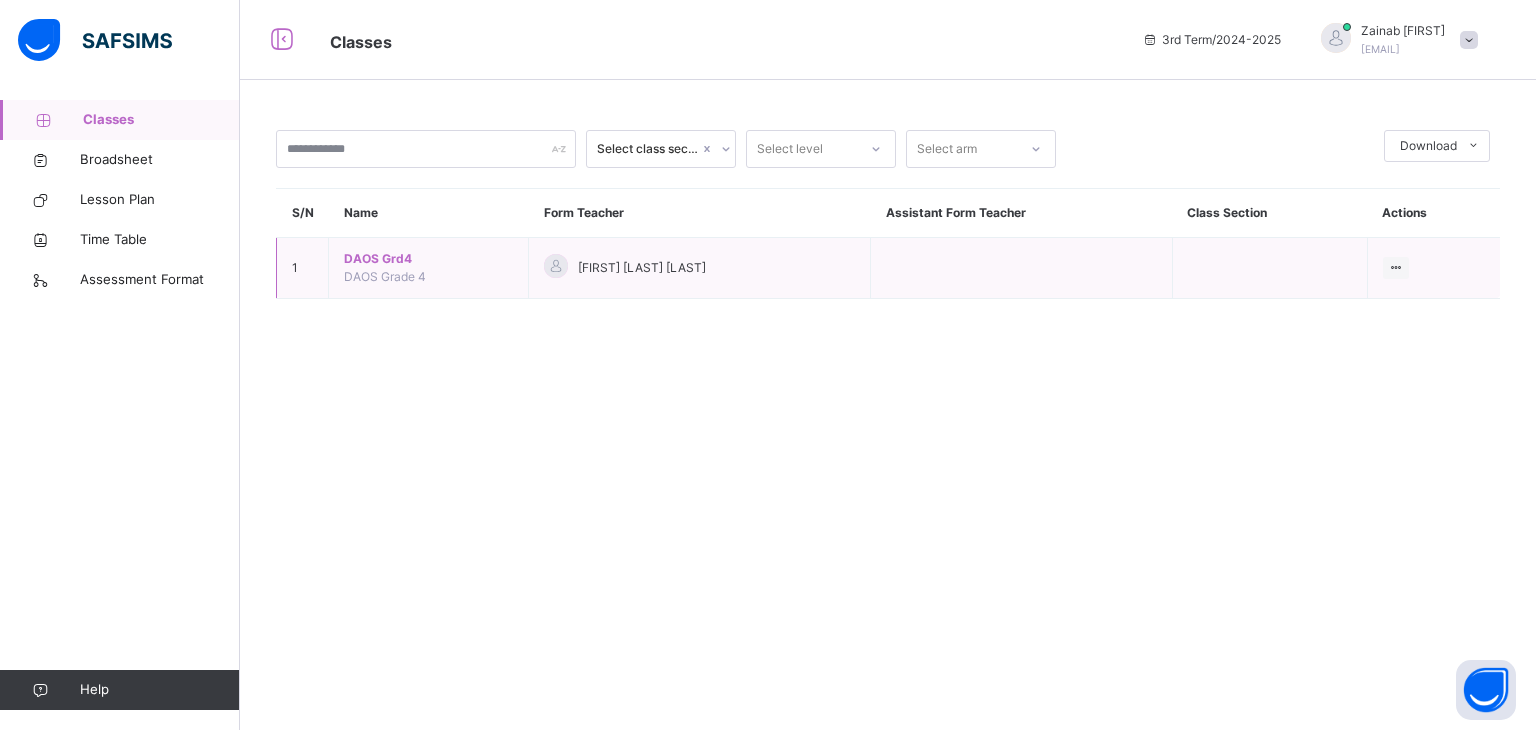 click on "DAOS Grd4" at bounding box center (428, 259) 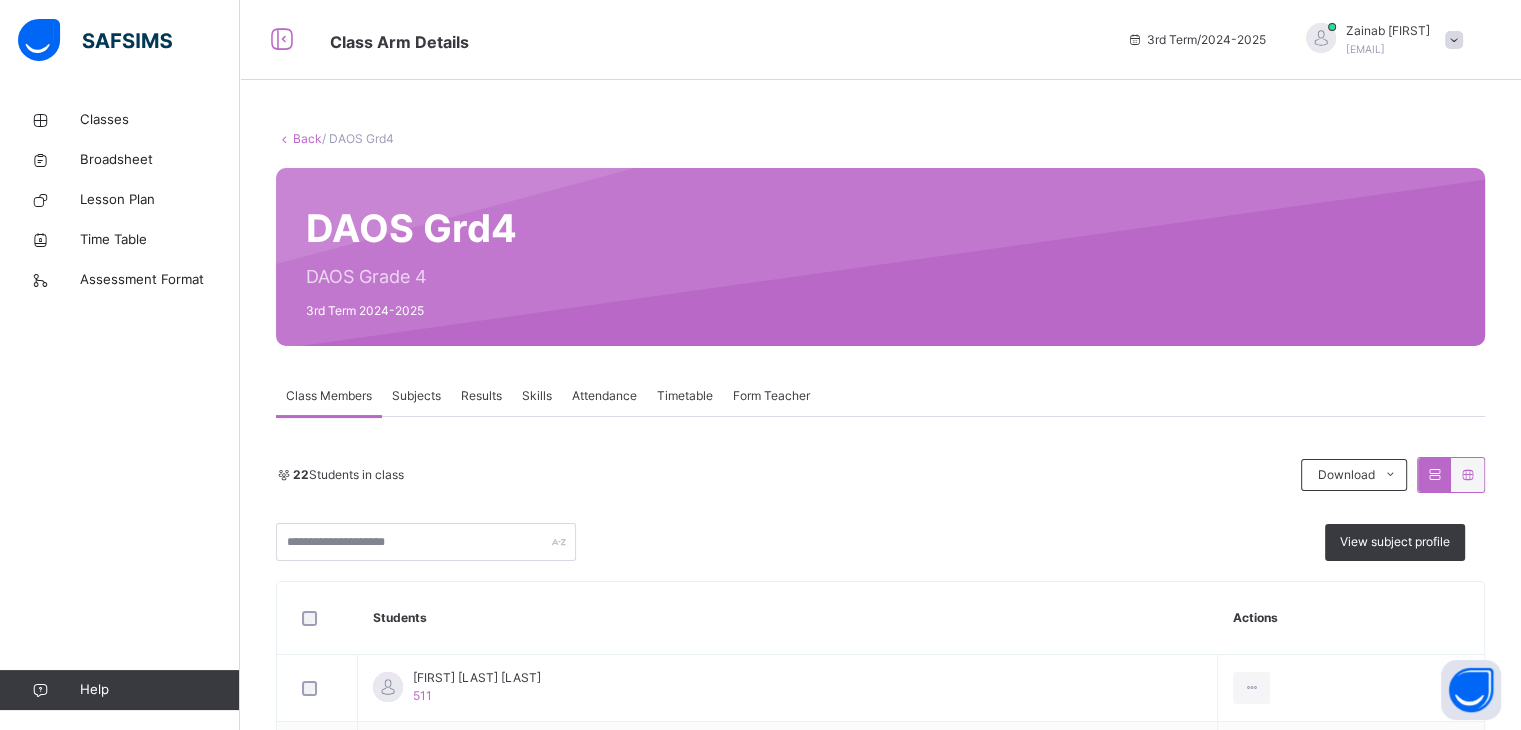 click on "Subjects" at bounding box center [416, 396] 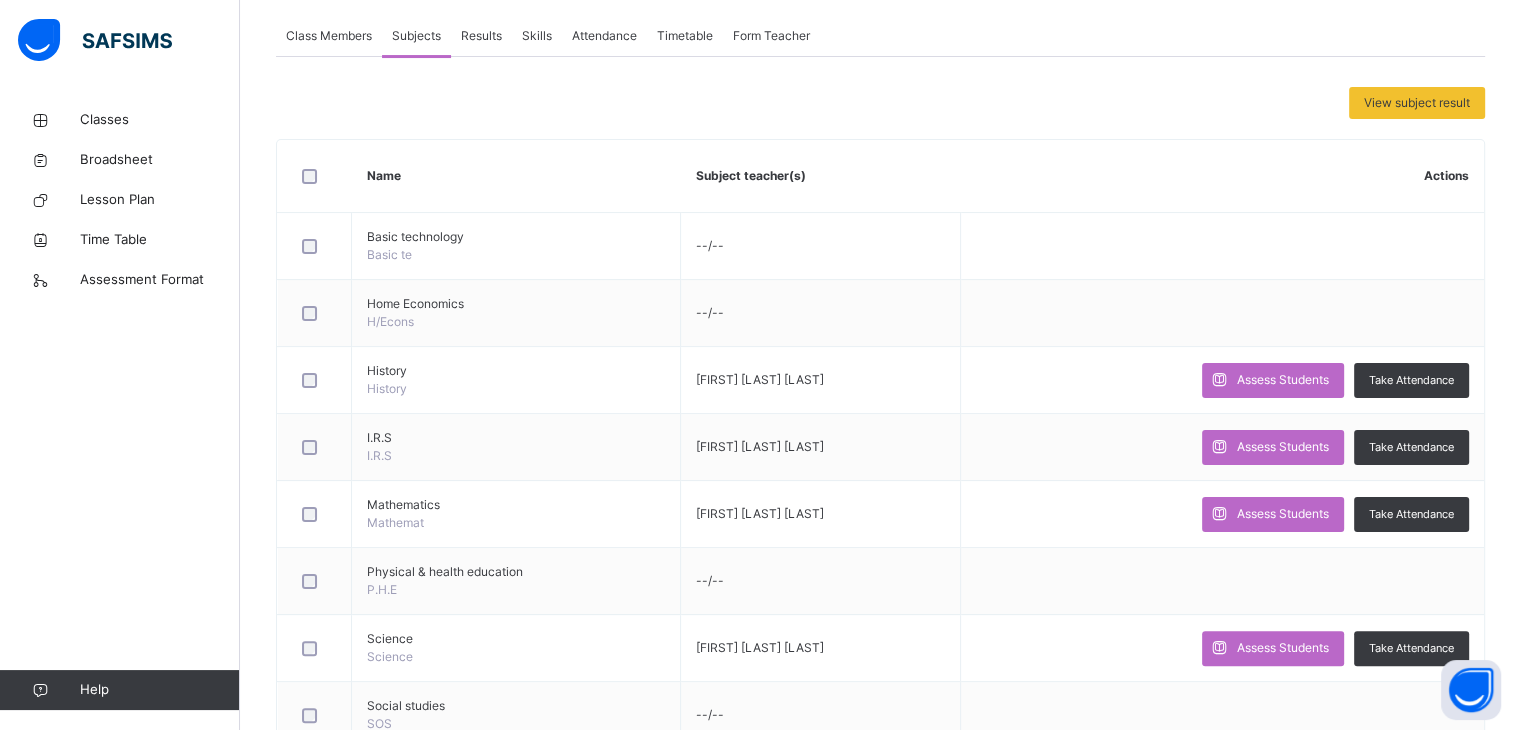 scroll, scrollTop: 368, scrollLeft: 0, axis: vertical 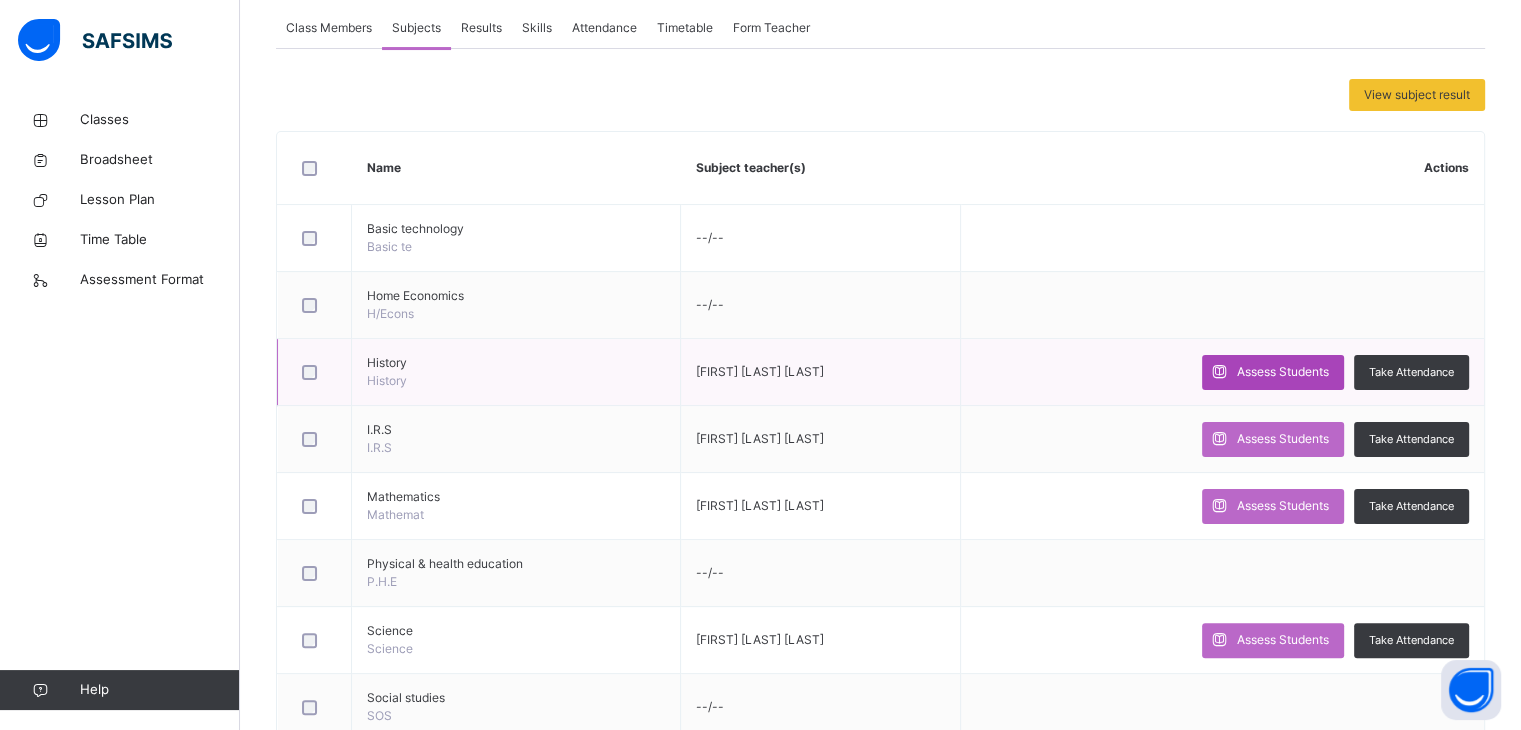 click on "Assess Students" at bounding box center [1283, 372] 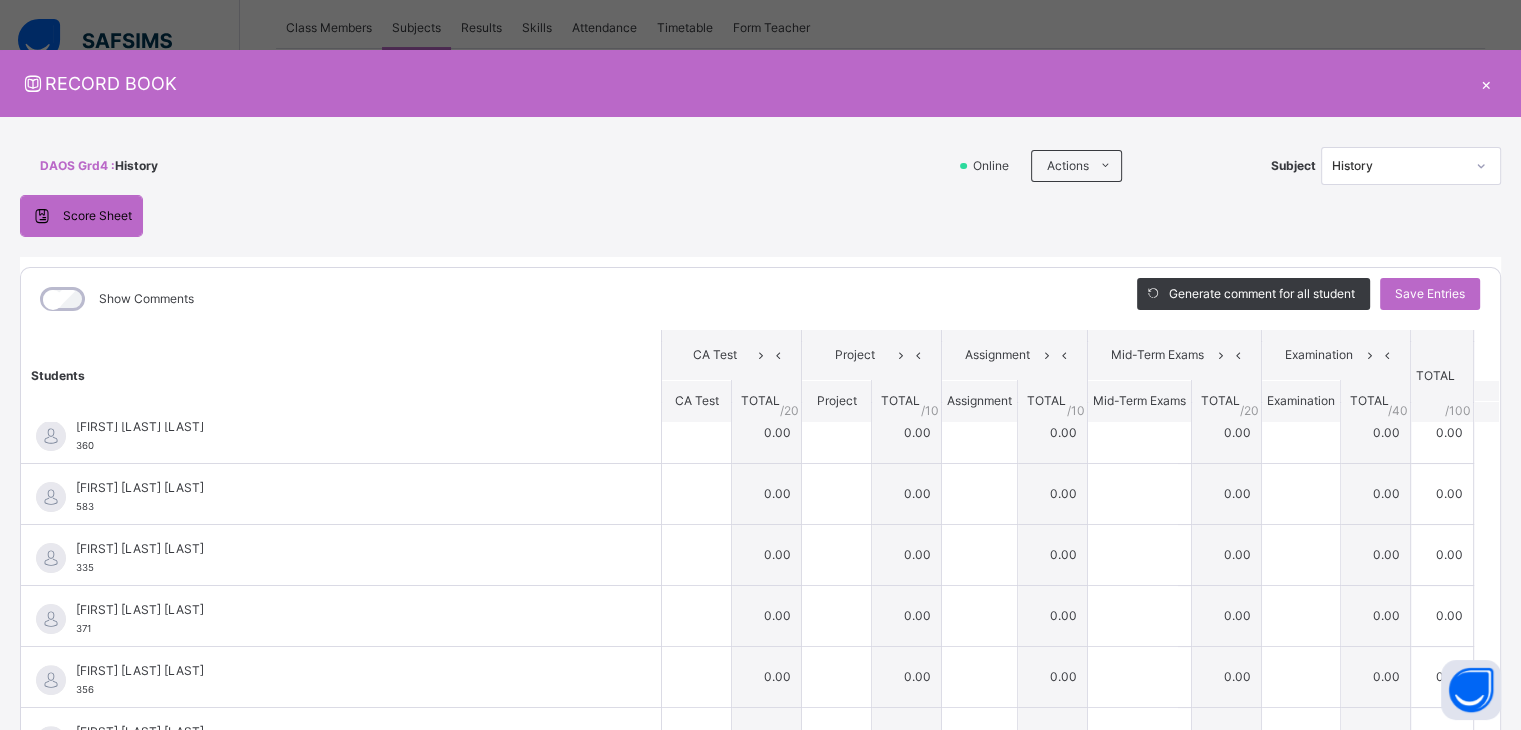 scroll, scrollTop: 616, scrollLeft: 0, axis: vertical 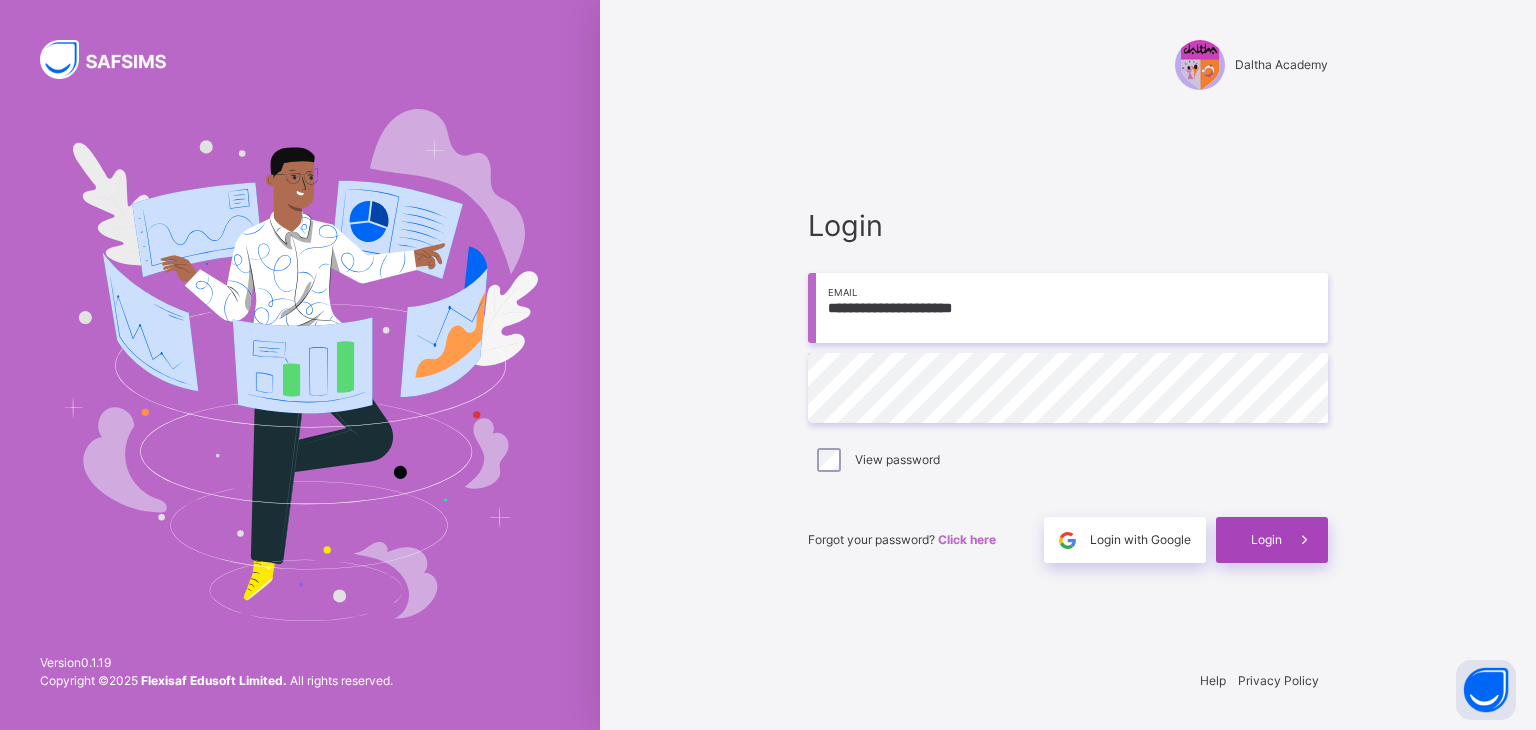 click on "Login" at bounding box center (1266, 540) 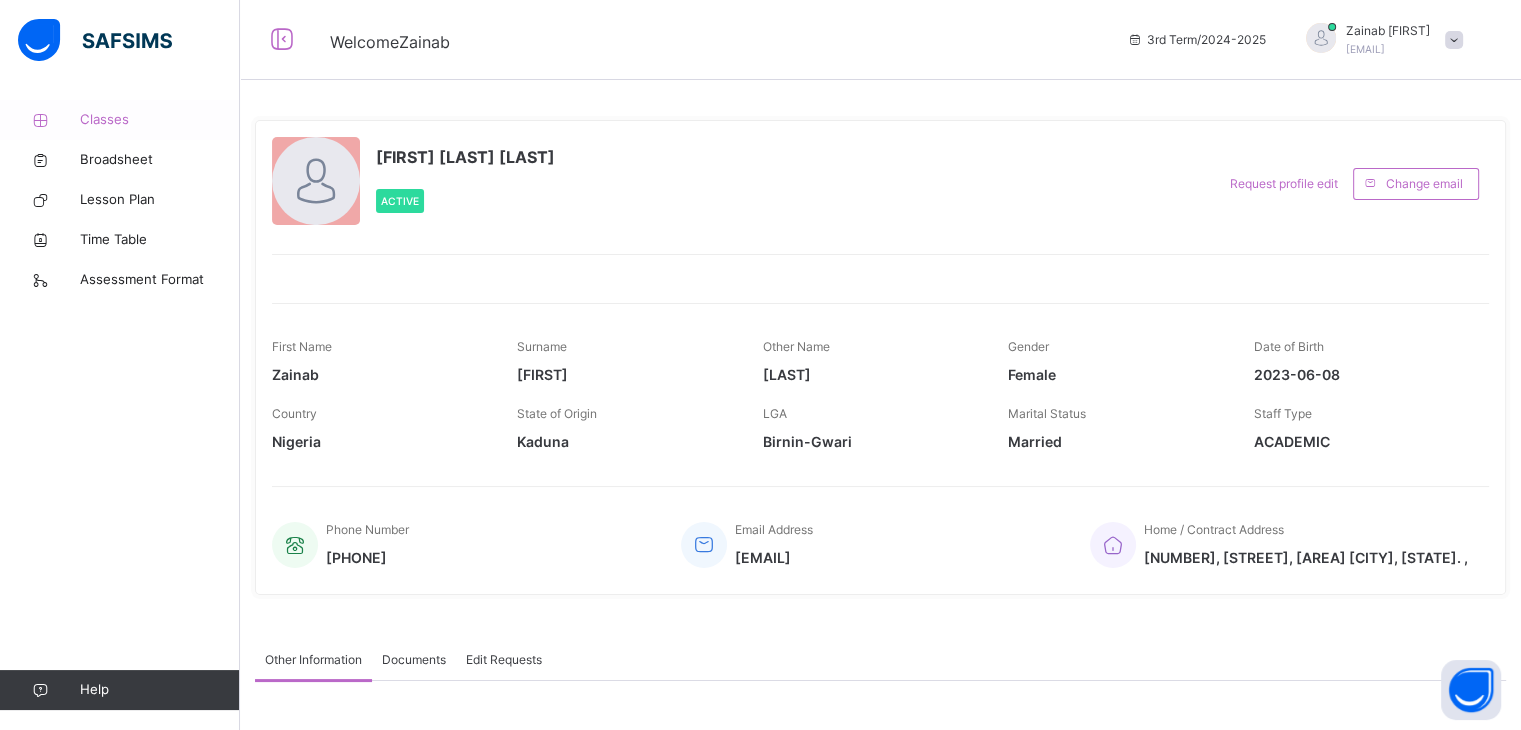 click on "Classes" at bounding box center (160, 120) 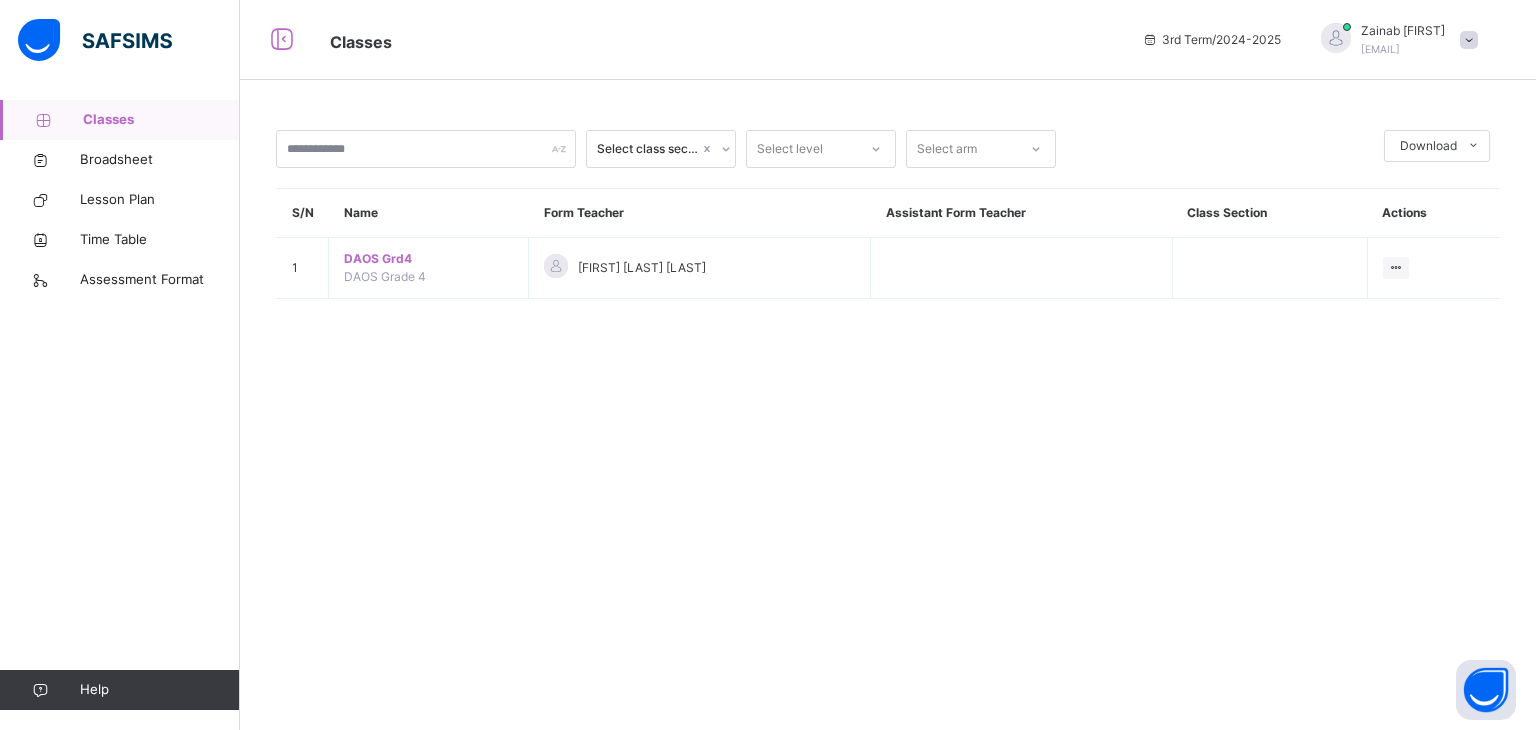 click on "Classes" at bounding box center (161, 120) 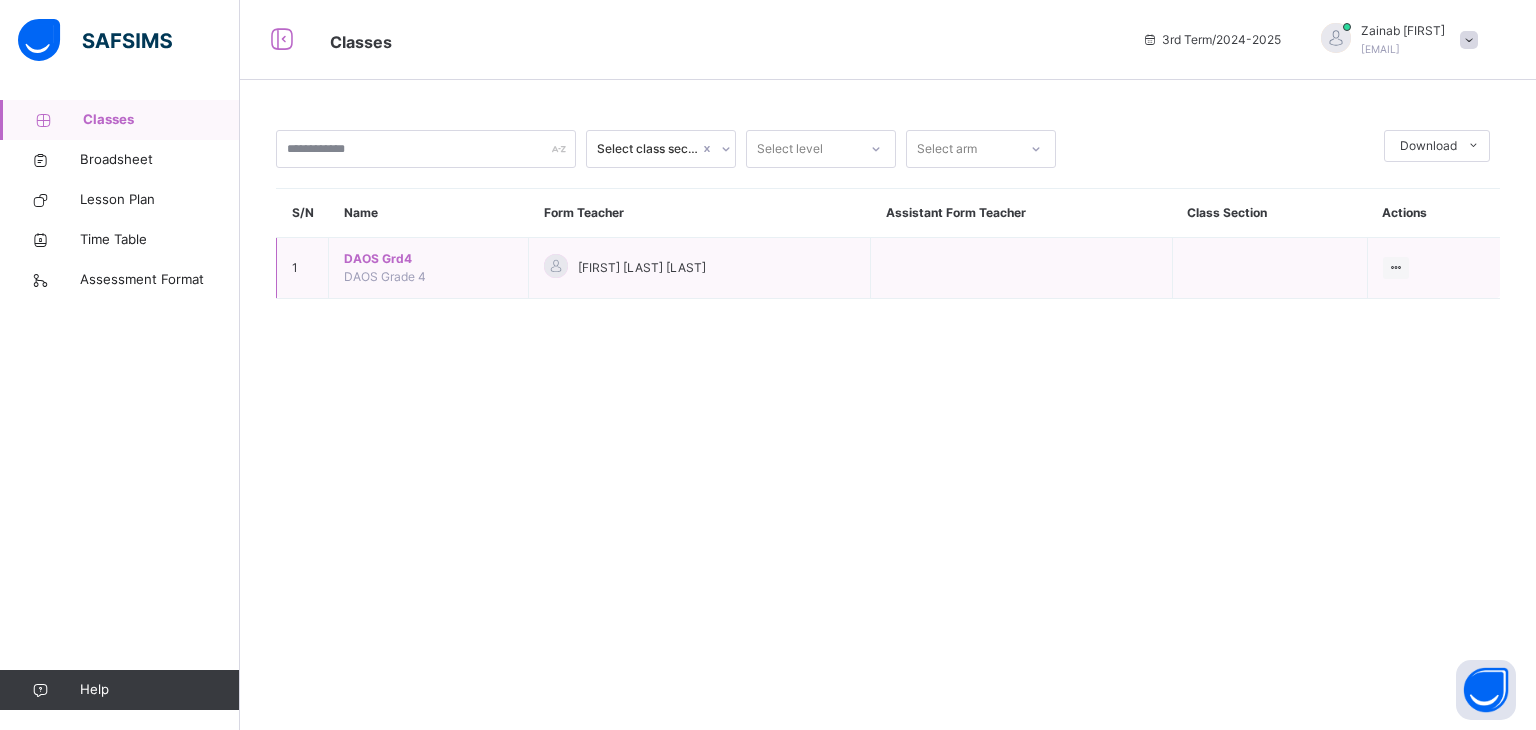 click on "DAOS Grd4" at bounding box center [428, 259] 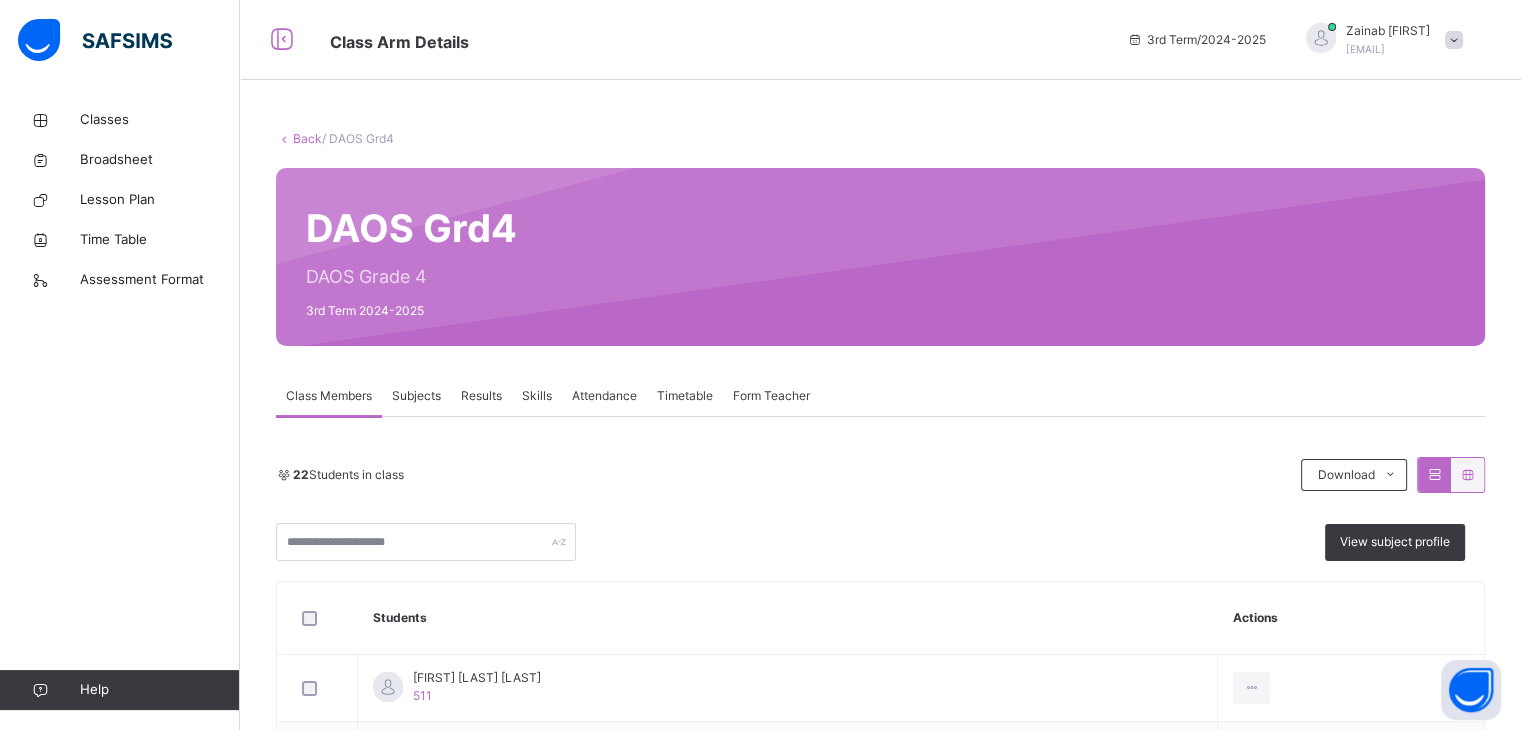 click on "Subjects" at bounding box center [416, 396] 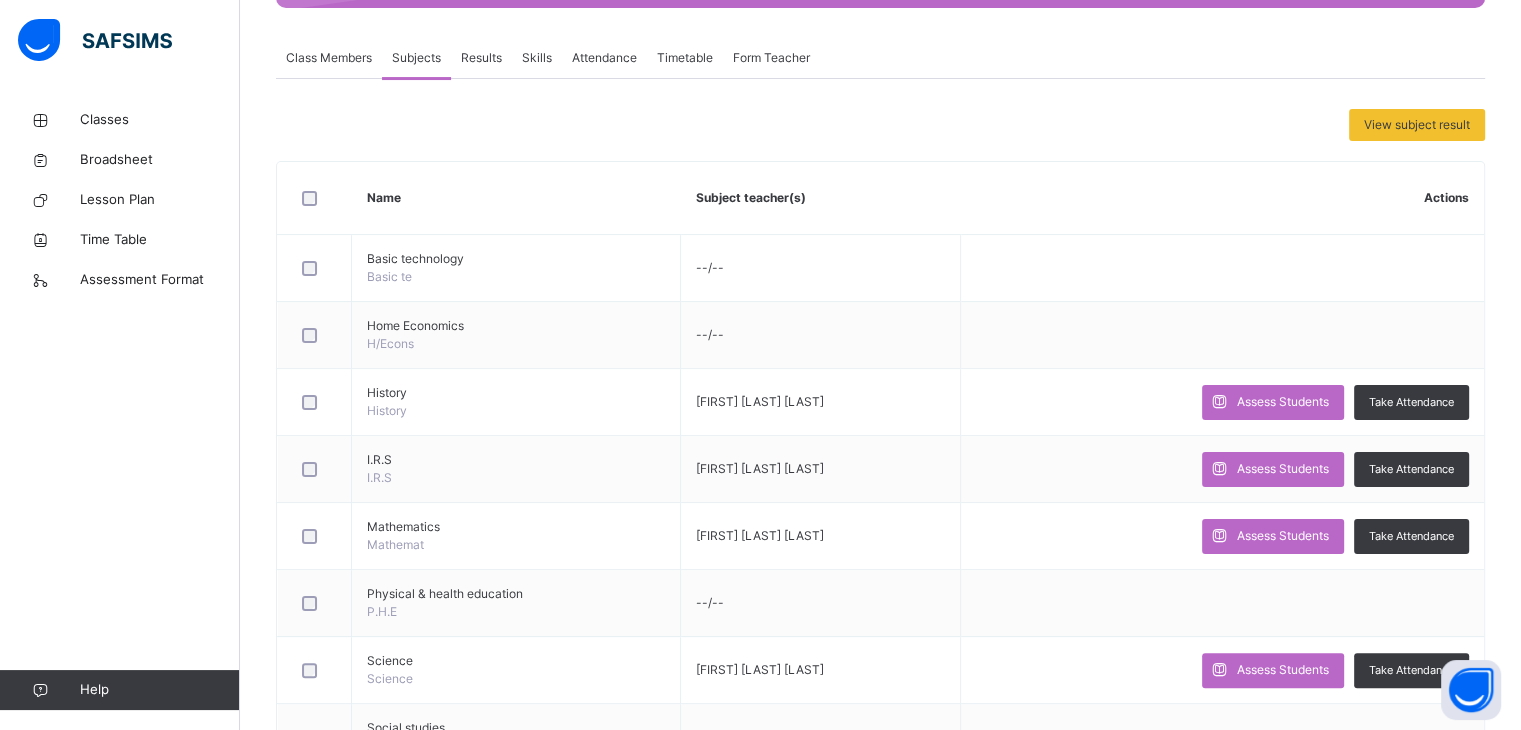 scroll, scrollTop: 365, scrollLeft: 0, axis: vertical 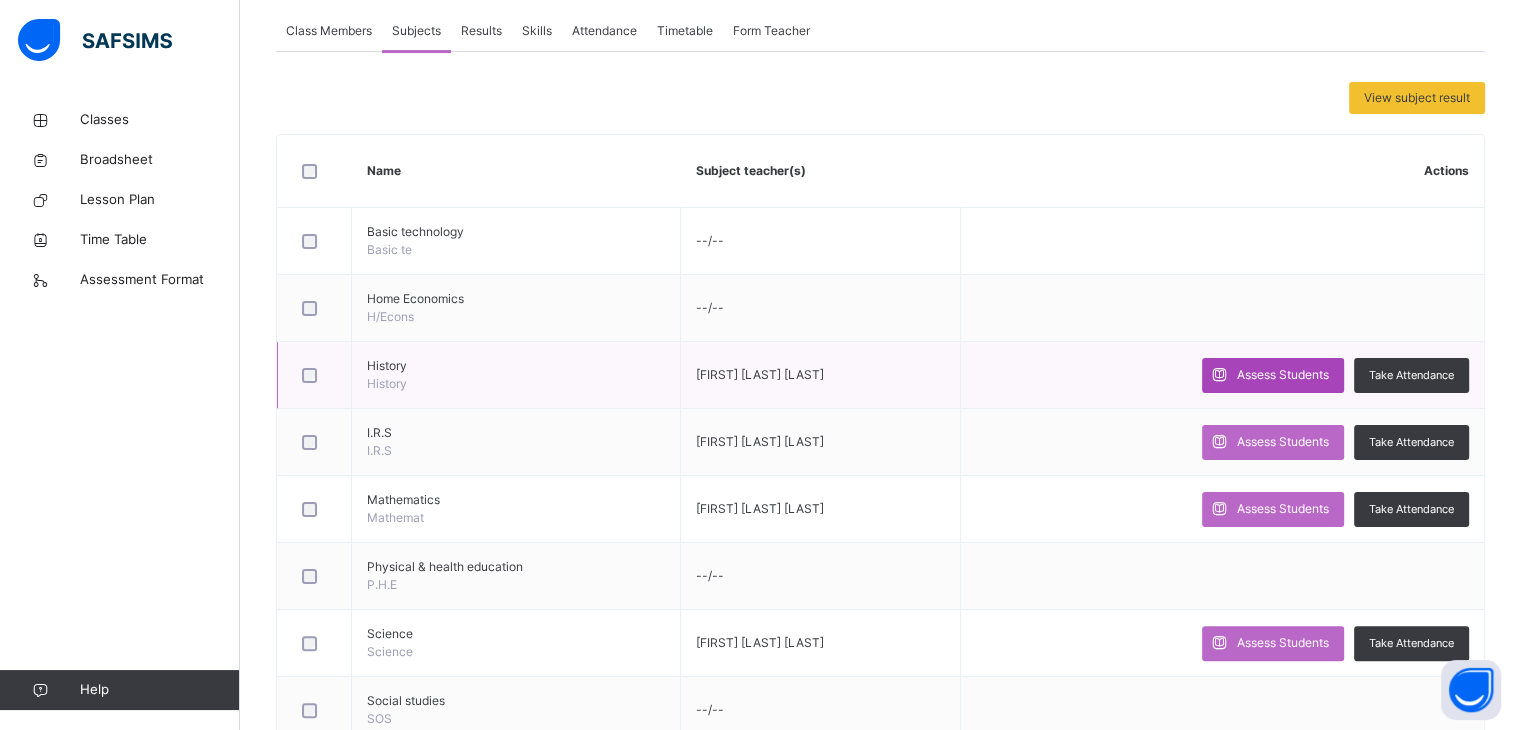 click on "Assess Students" at bounding box center [1283, 375] 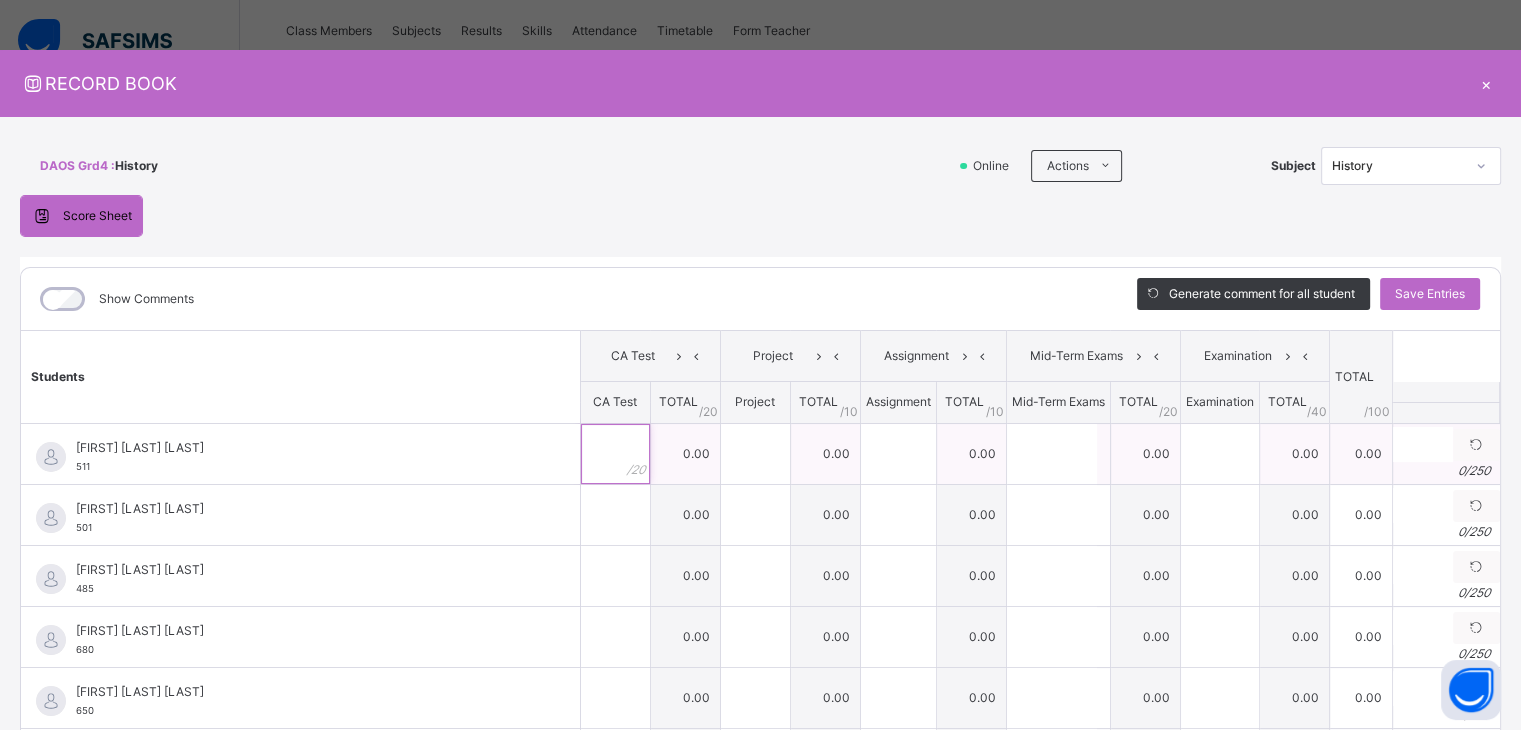 click at bounding box center [615, 454] 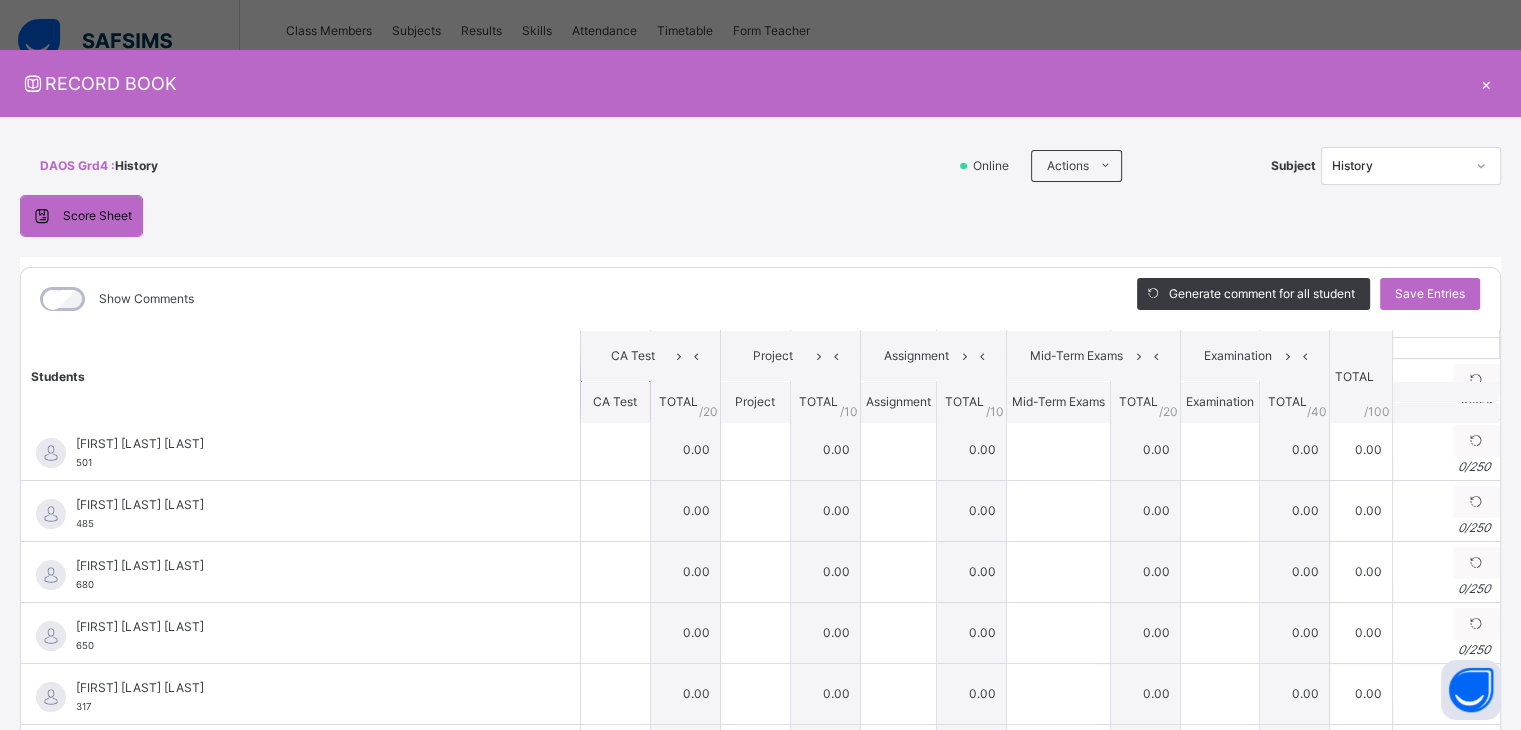 scroll, scrollTop: 0, scrollLeft: 0, axis: both 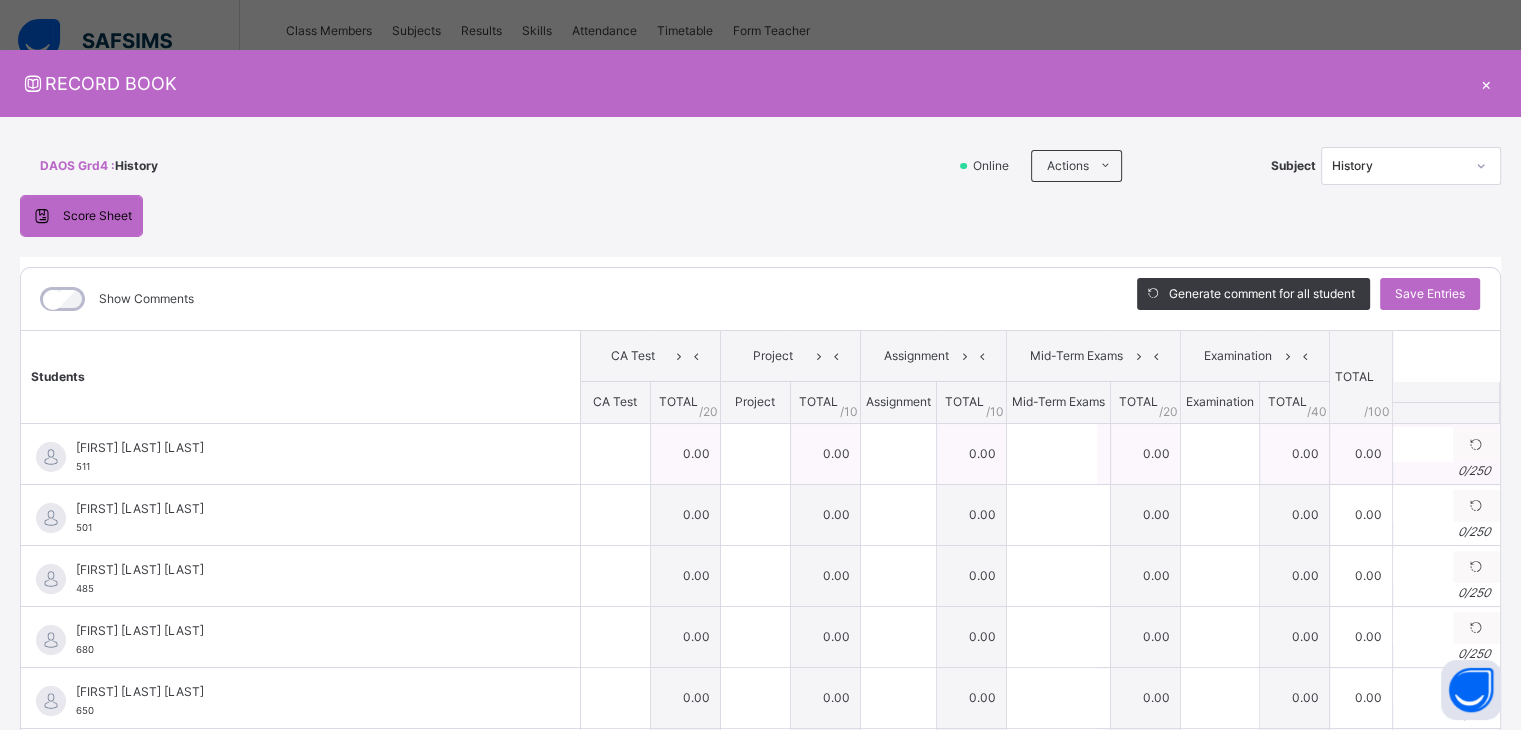 click at bounding box center [615, 454] 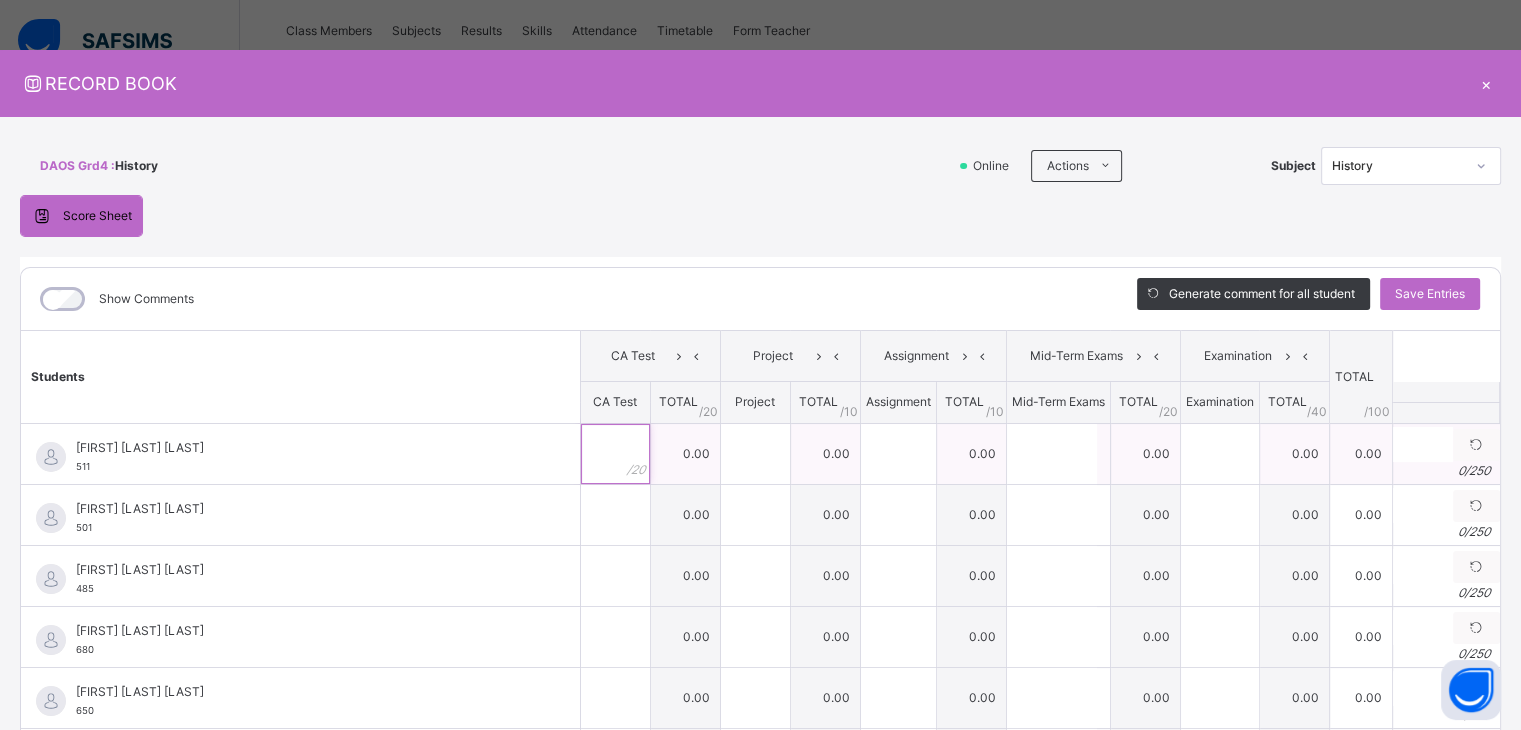 click at bounding box center [615, 454] 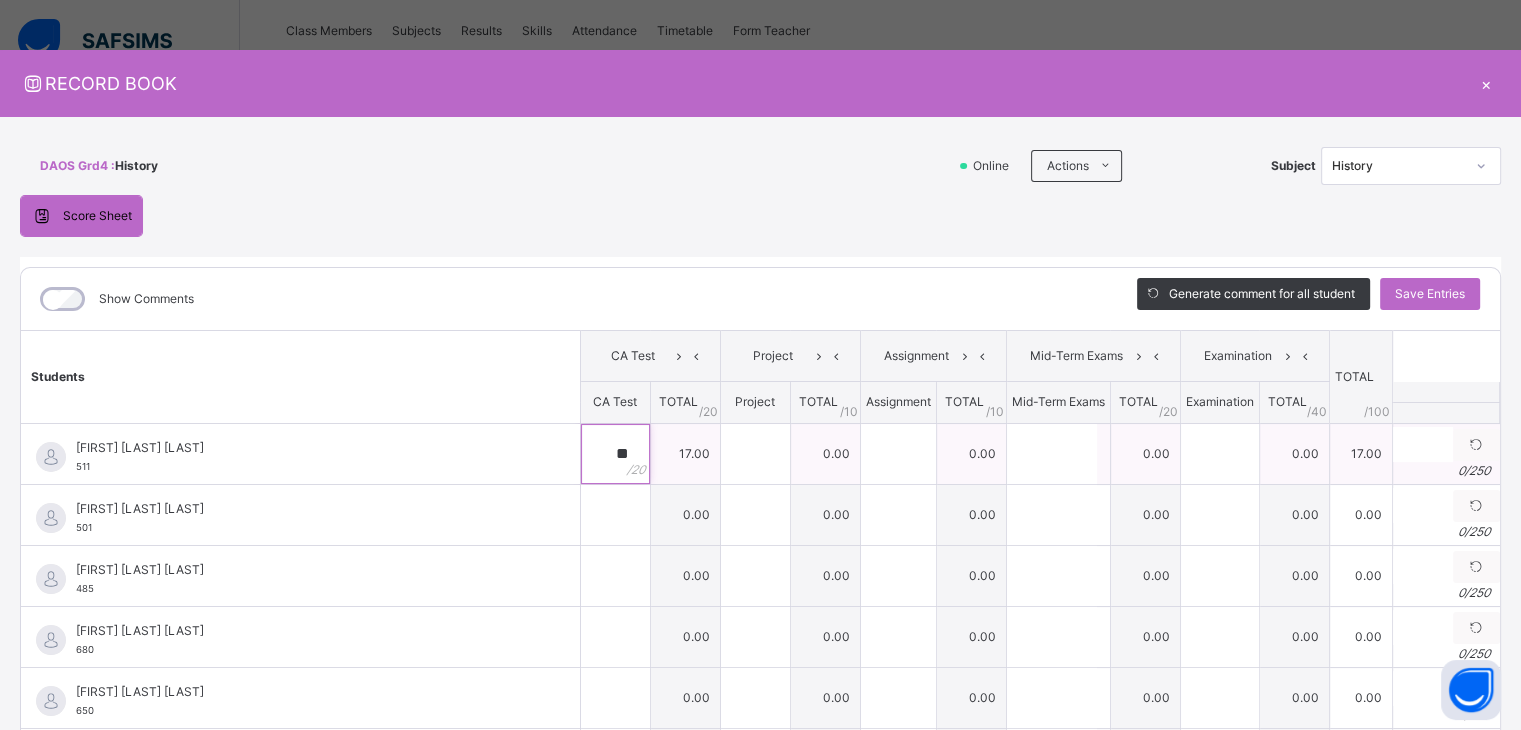 type on "**" 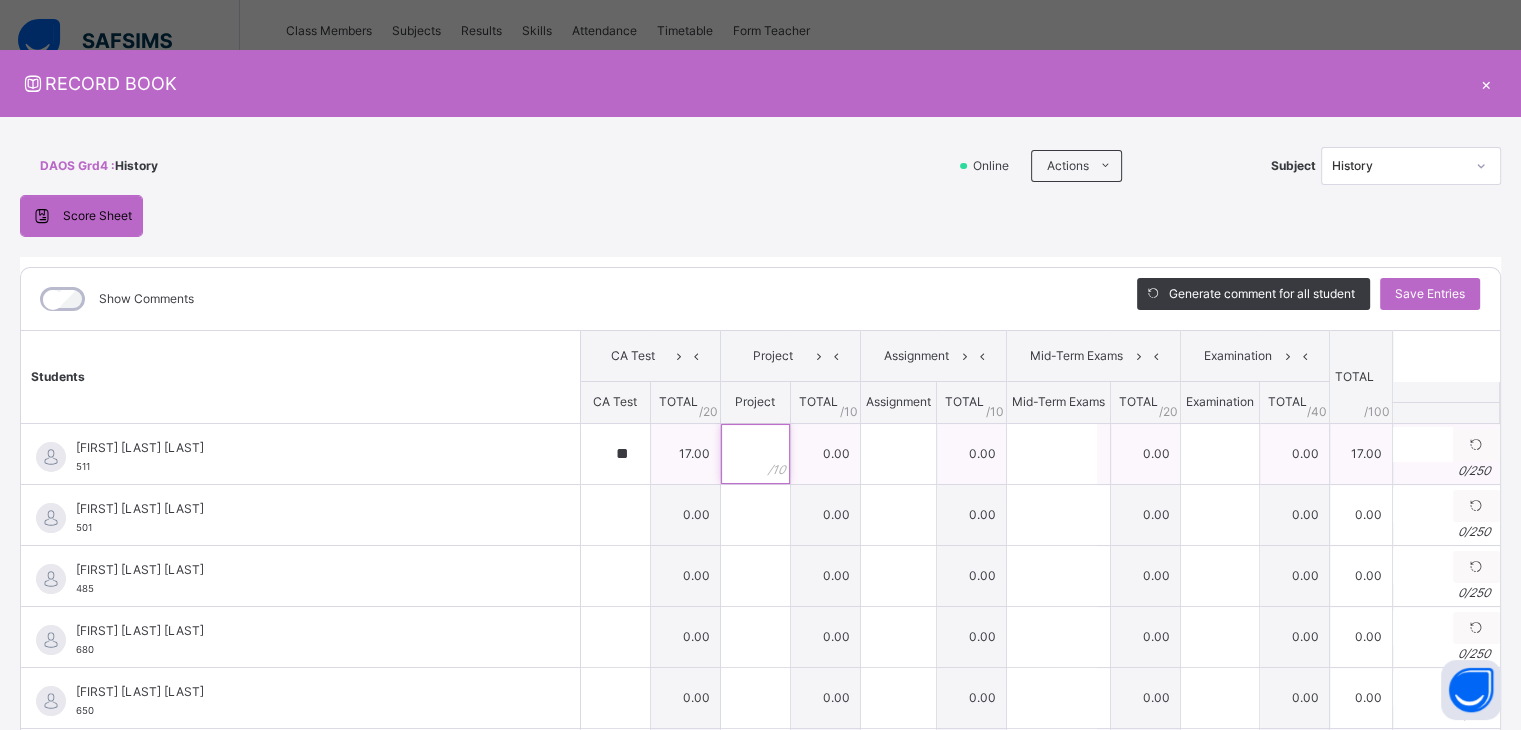 click at bounding box center (755, 454) 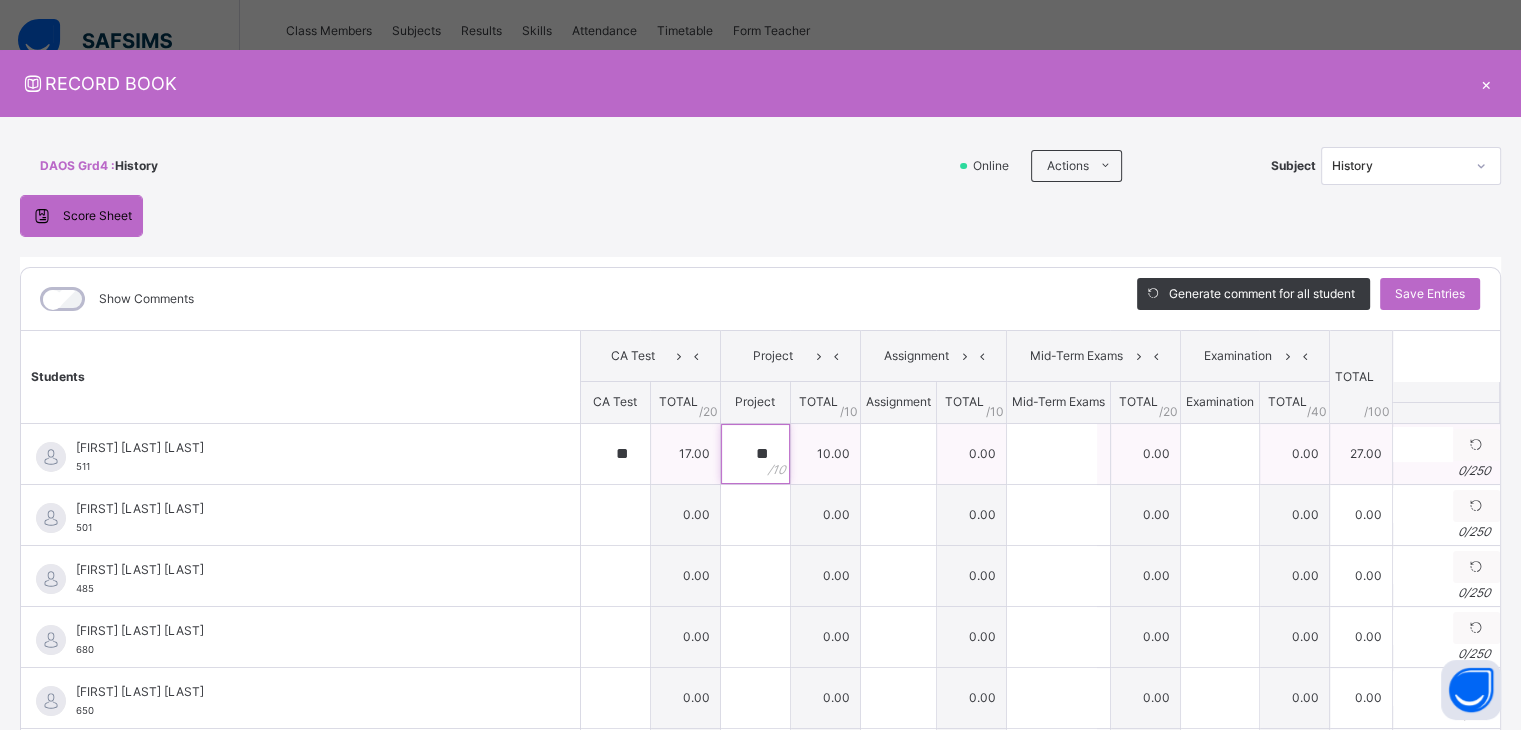 type on "**" 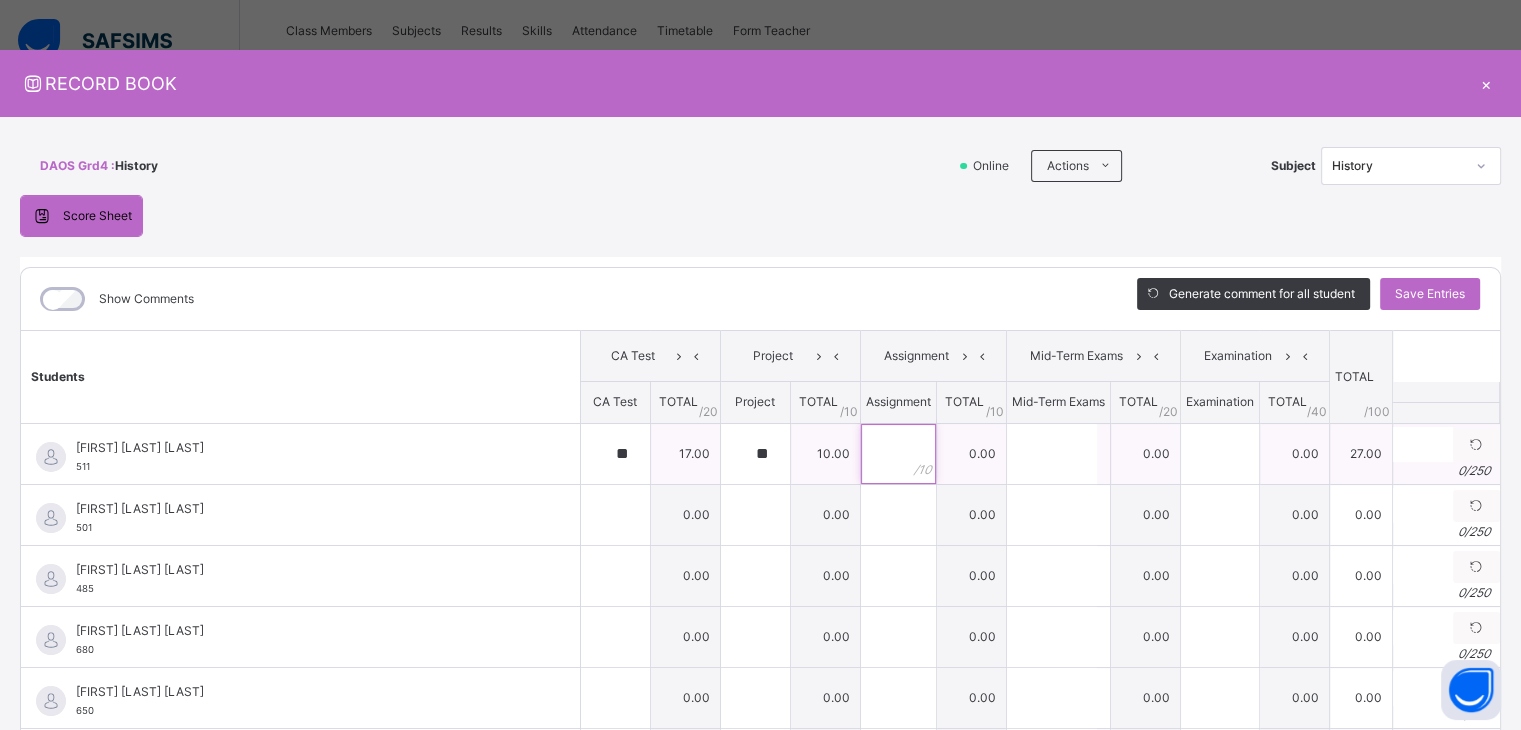 click at bounding box center (898, 454) 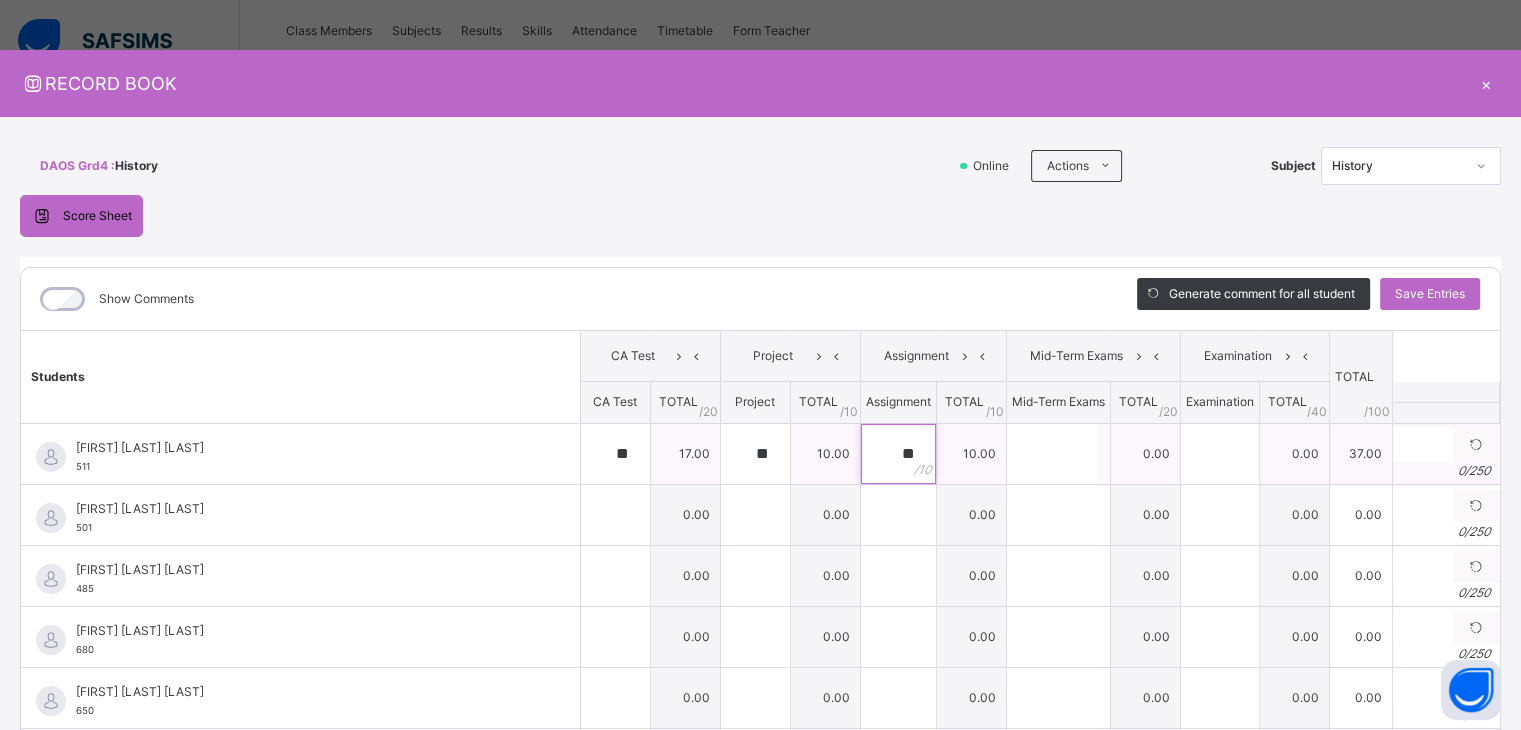 type on "**" 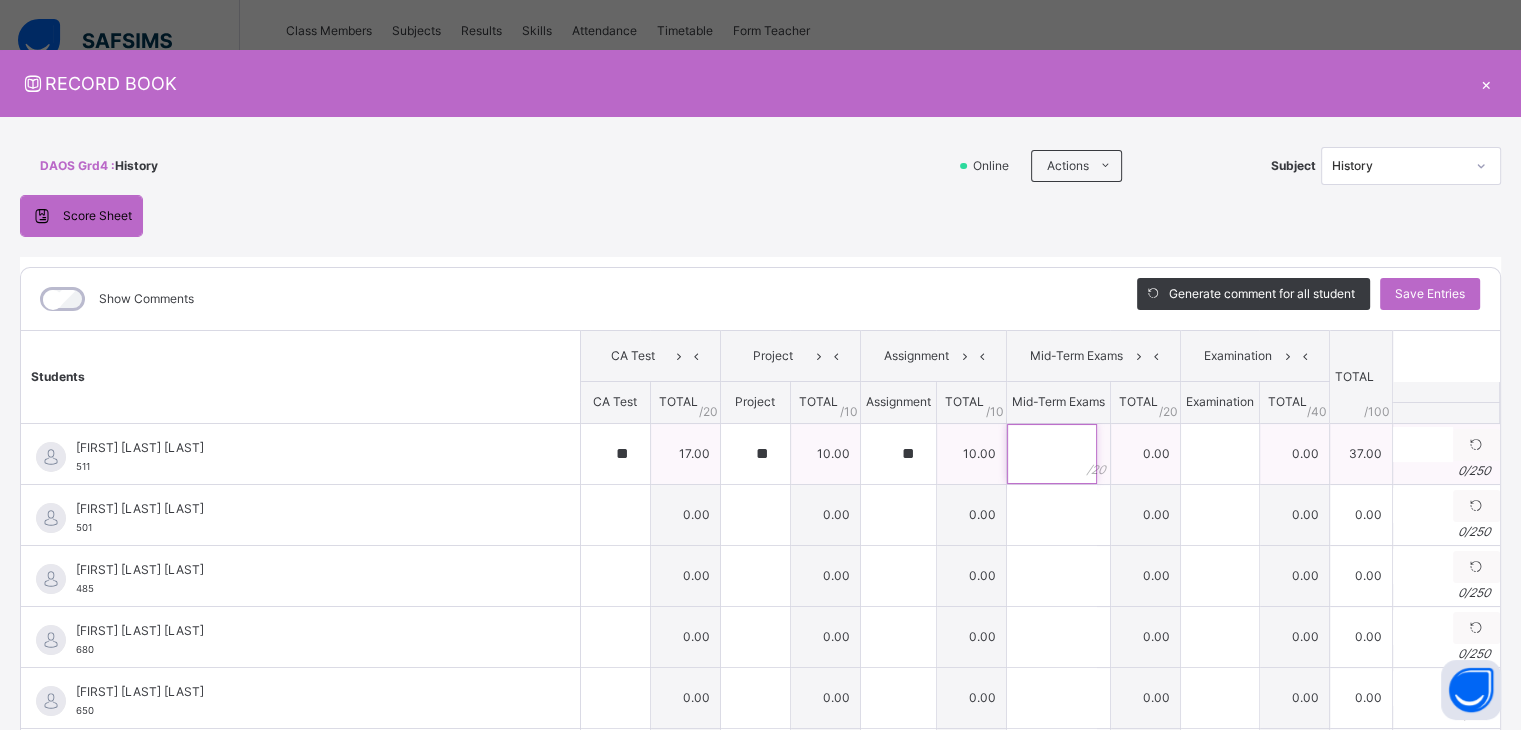 click at bounding box center [1052, 454] 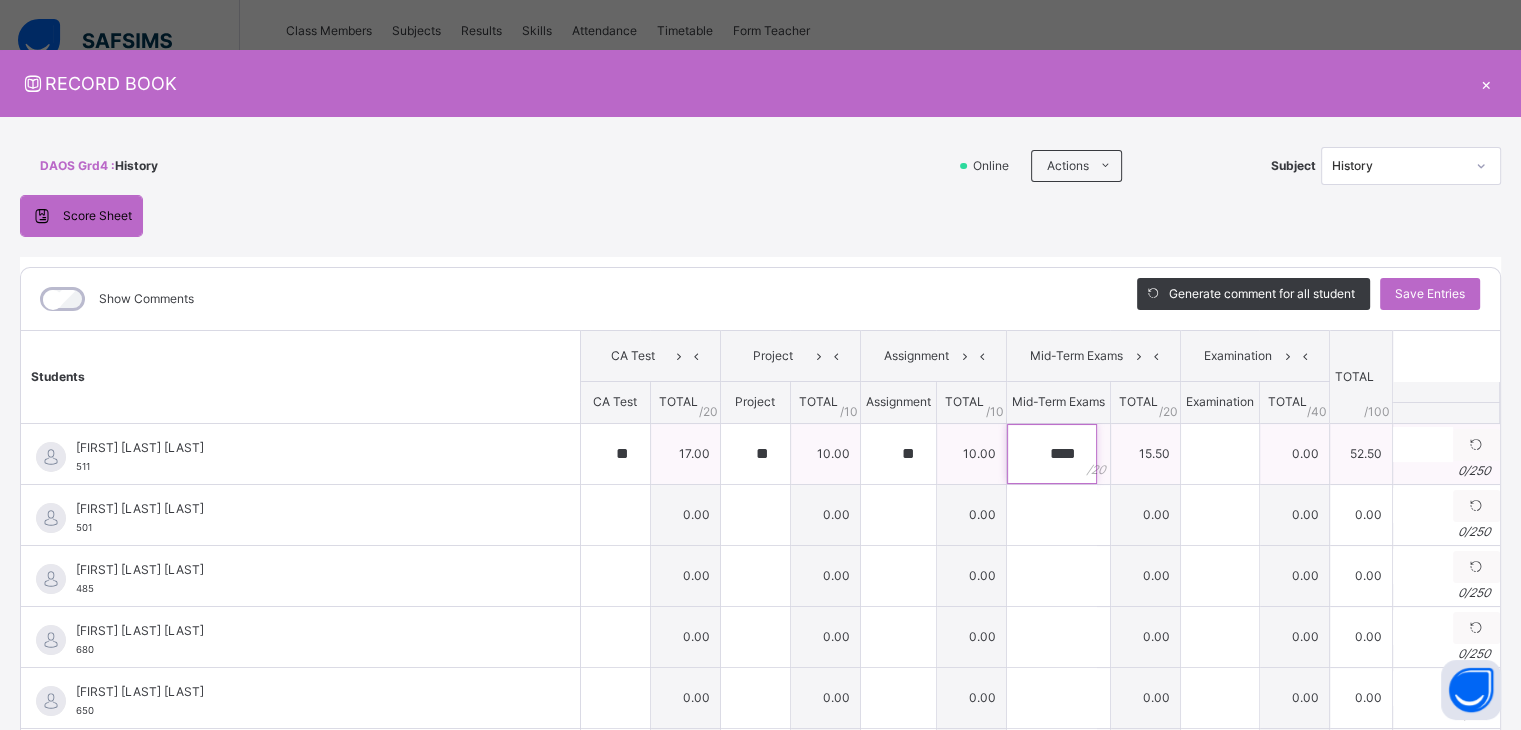 type on "****" 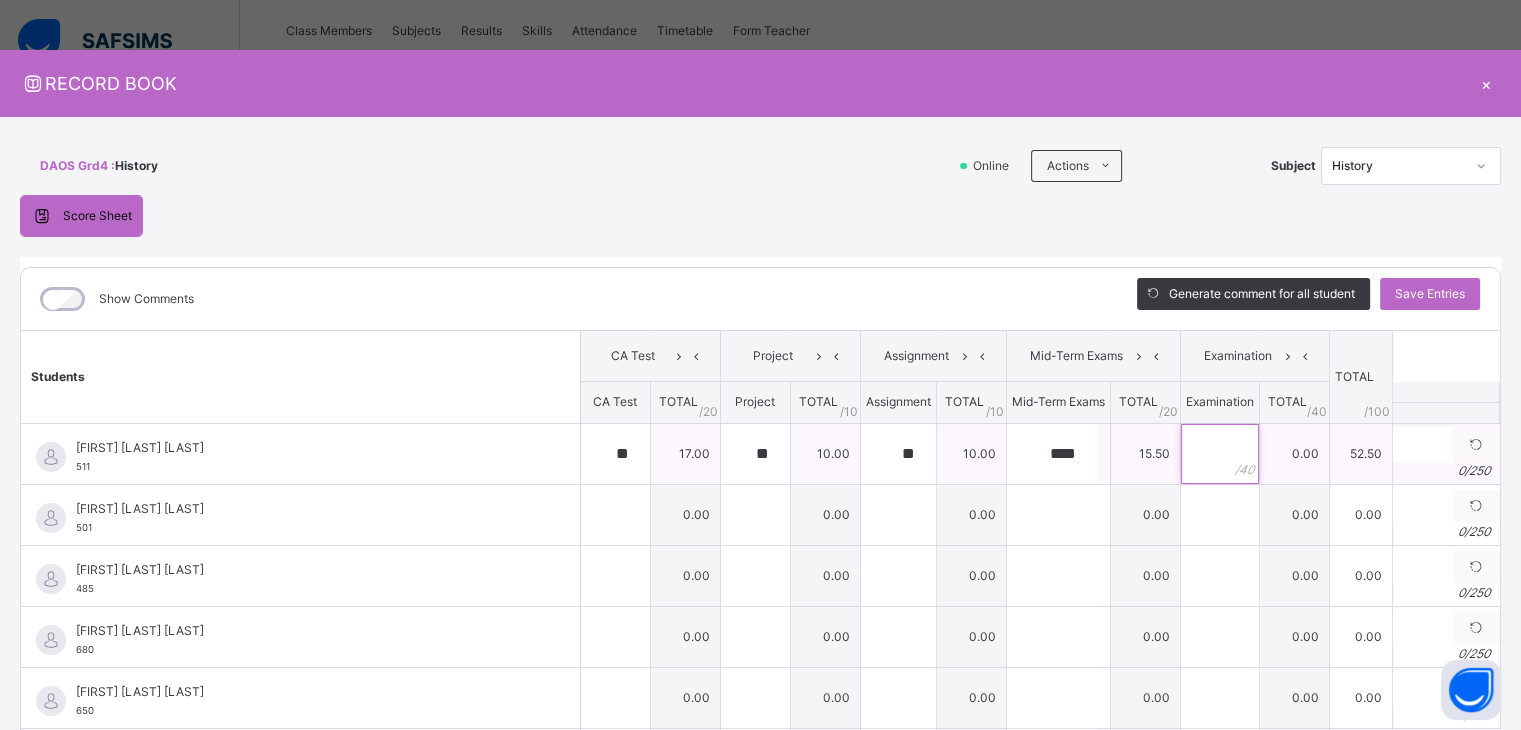 click at bounding box center (1220, 454) 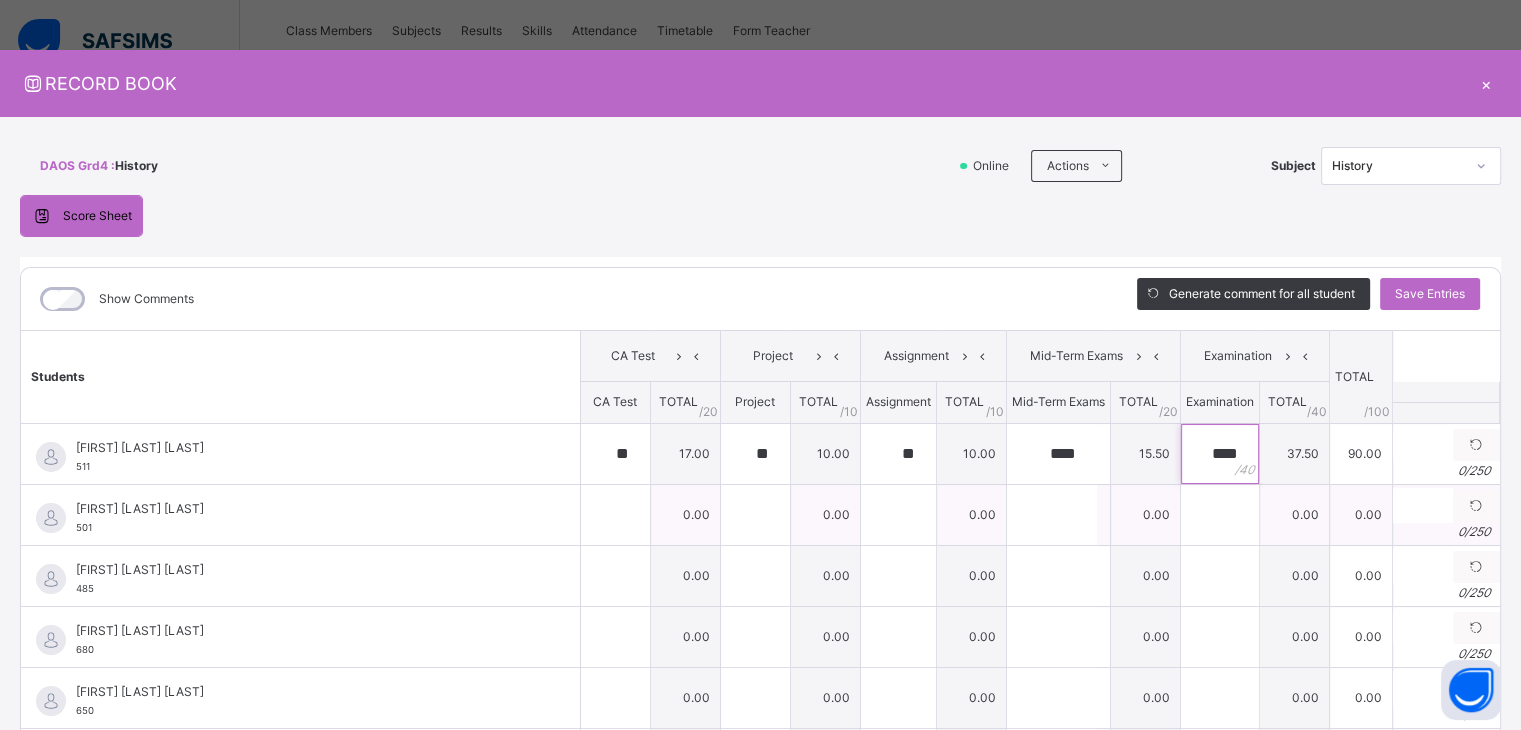type on "****" 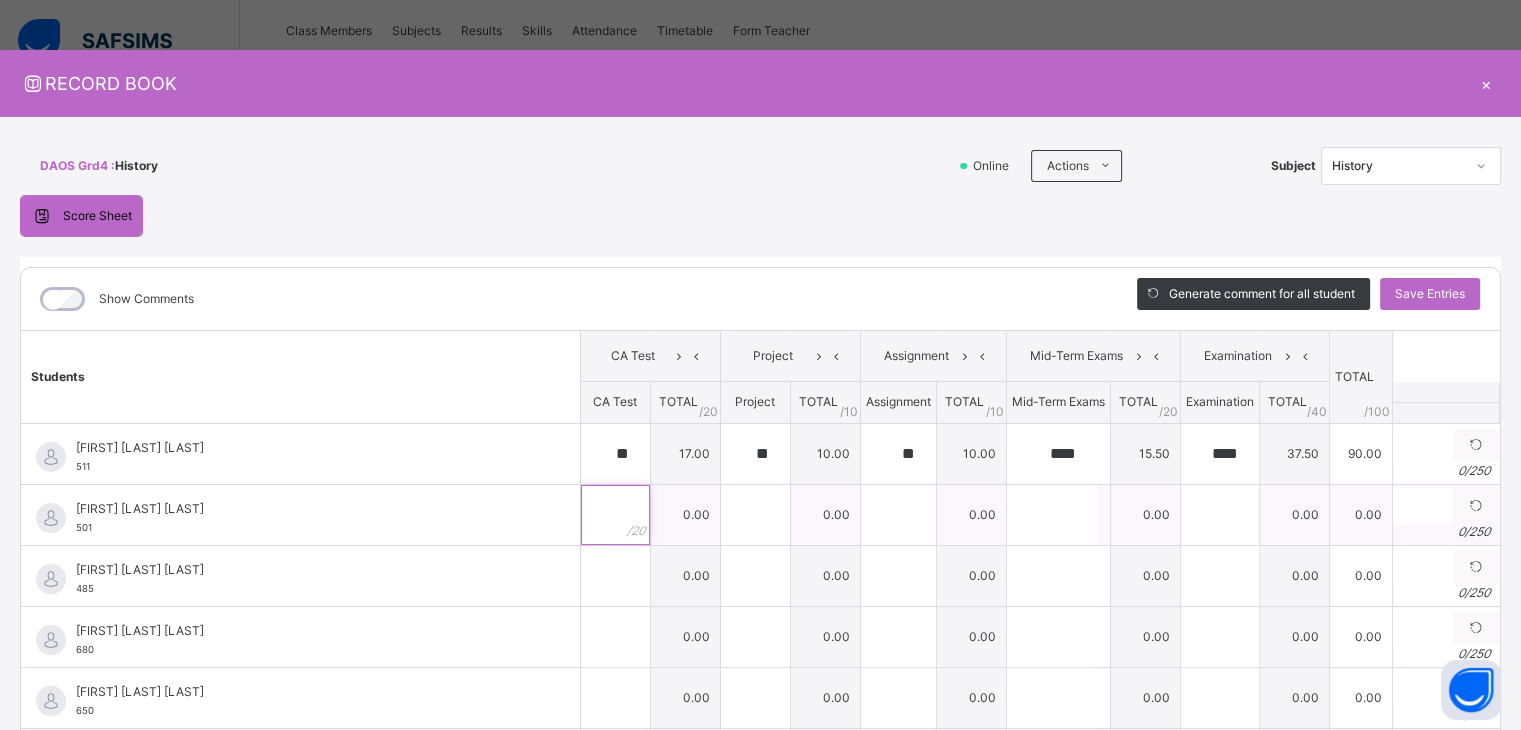 click at bounding box center [615, 515] 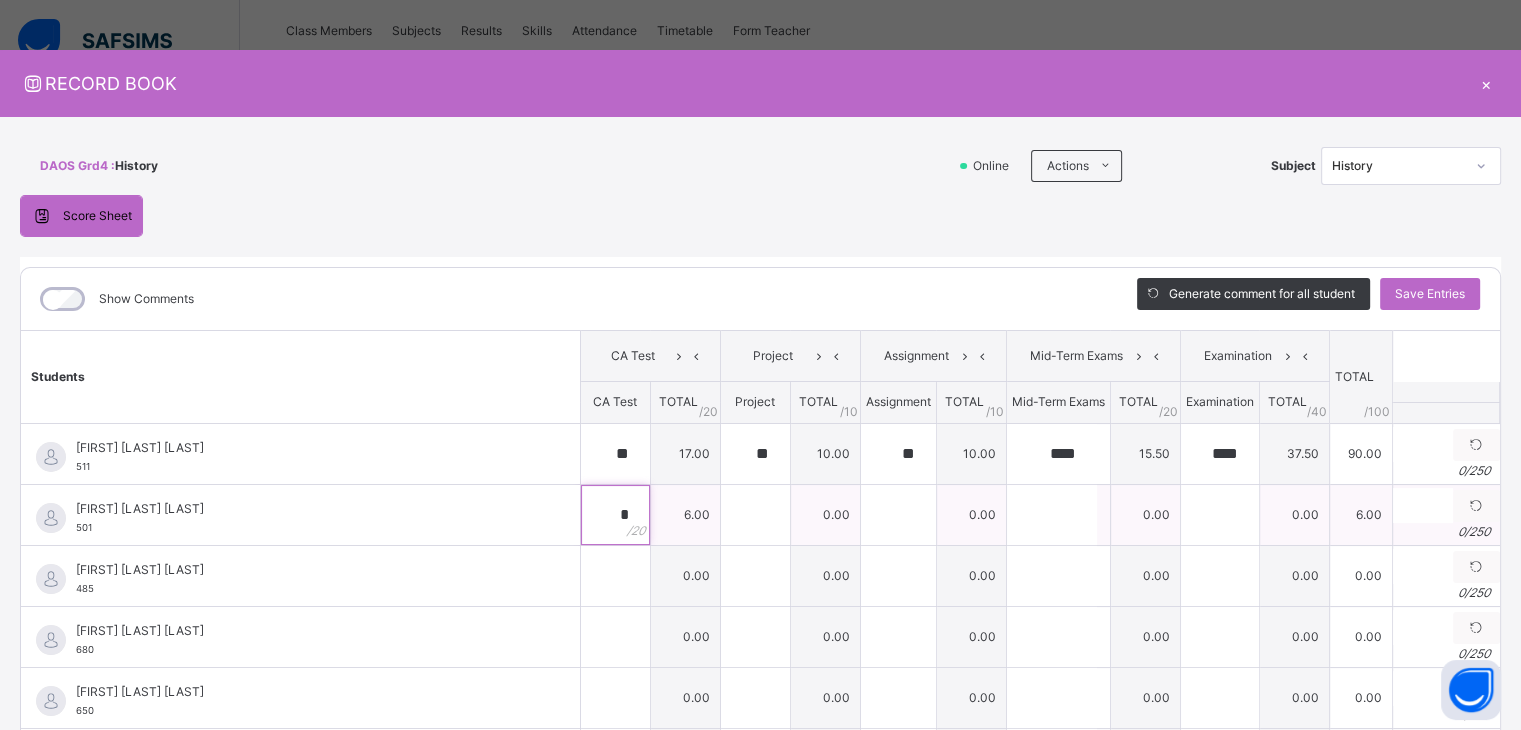 type on "*" 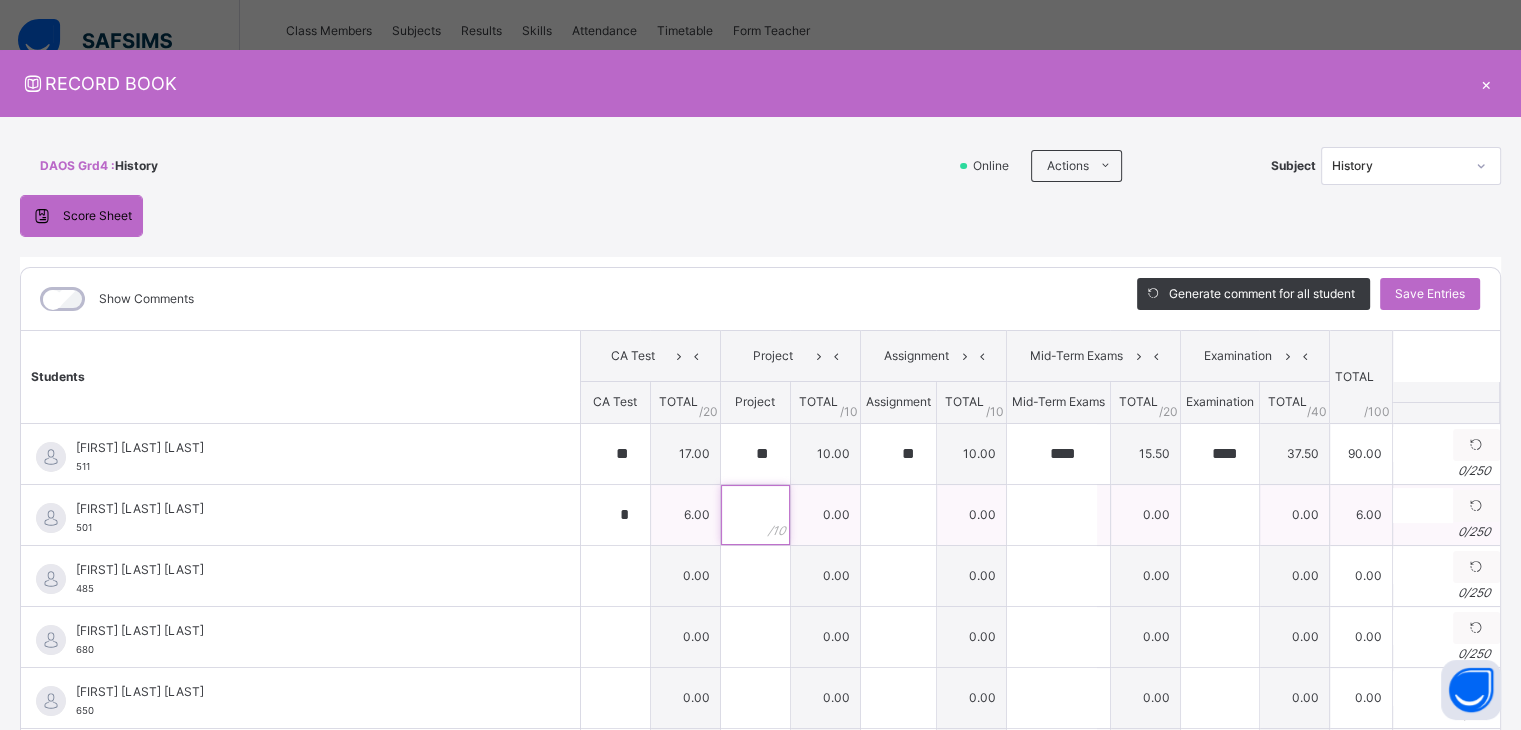 click at bounding box center (755, 515) 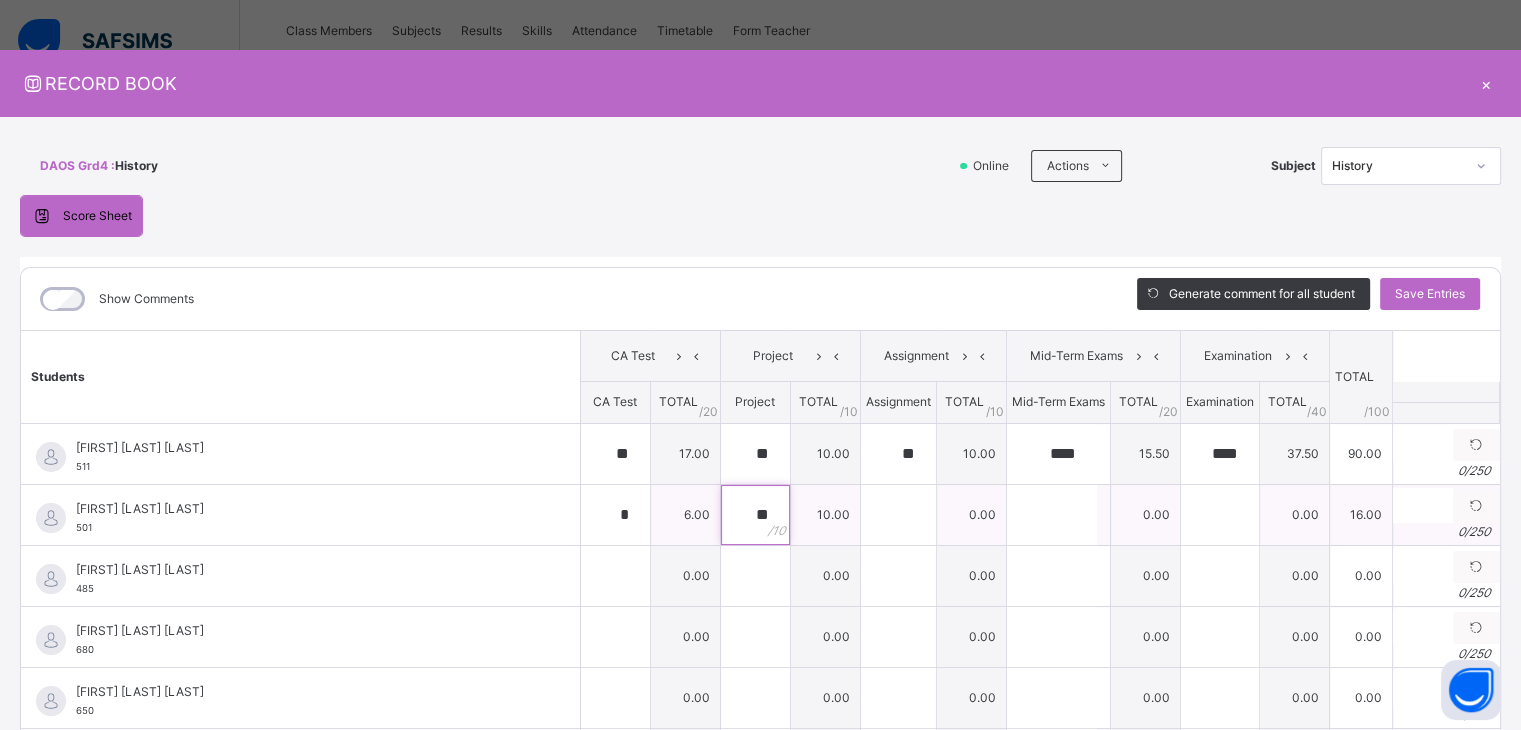 type on "**" 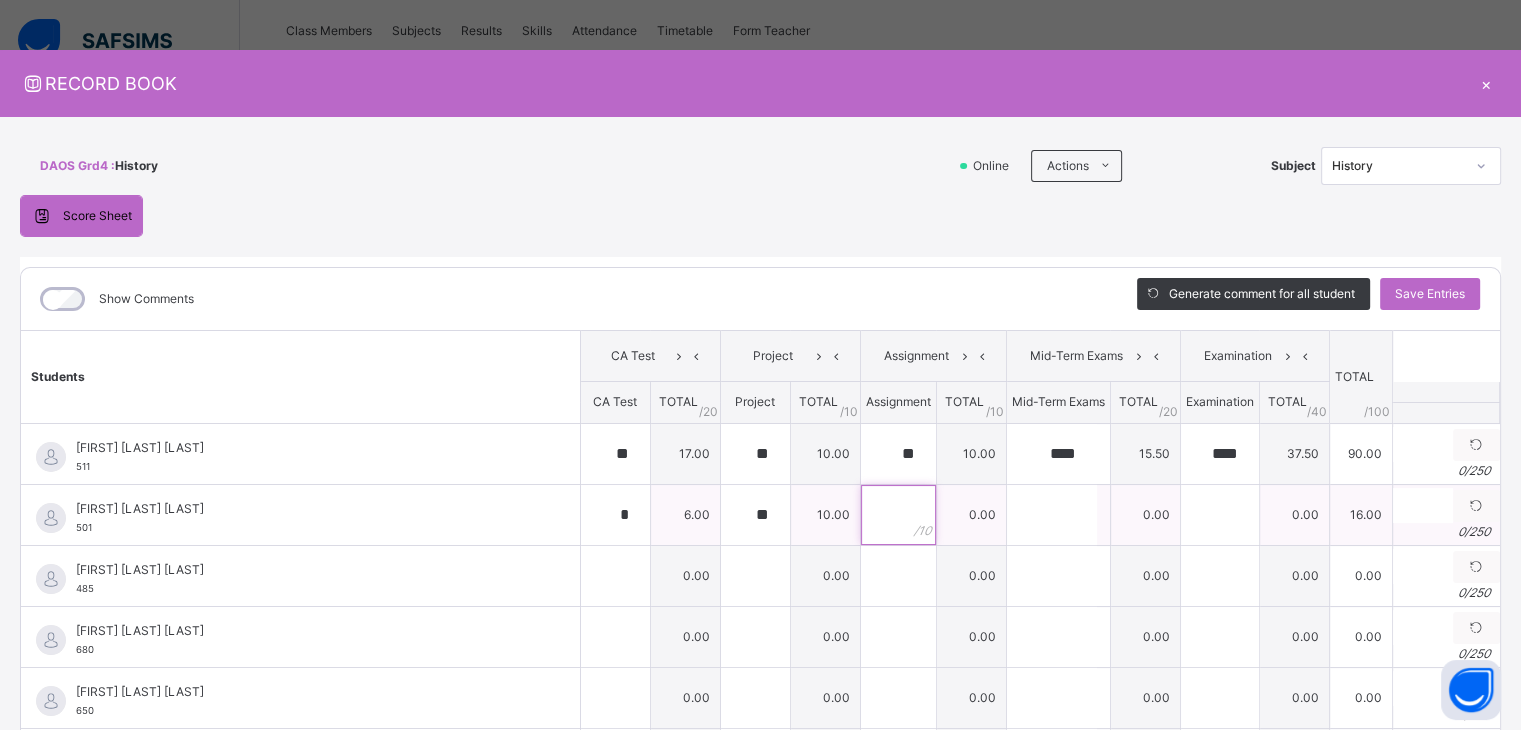 click at bounding box center [898, 515] 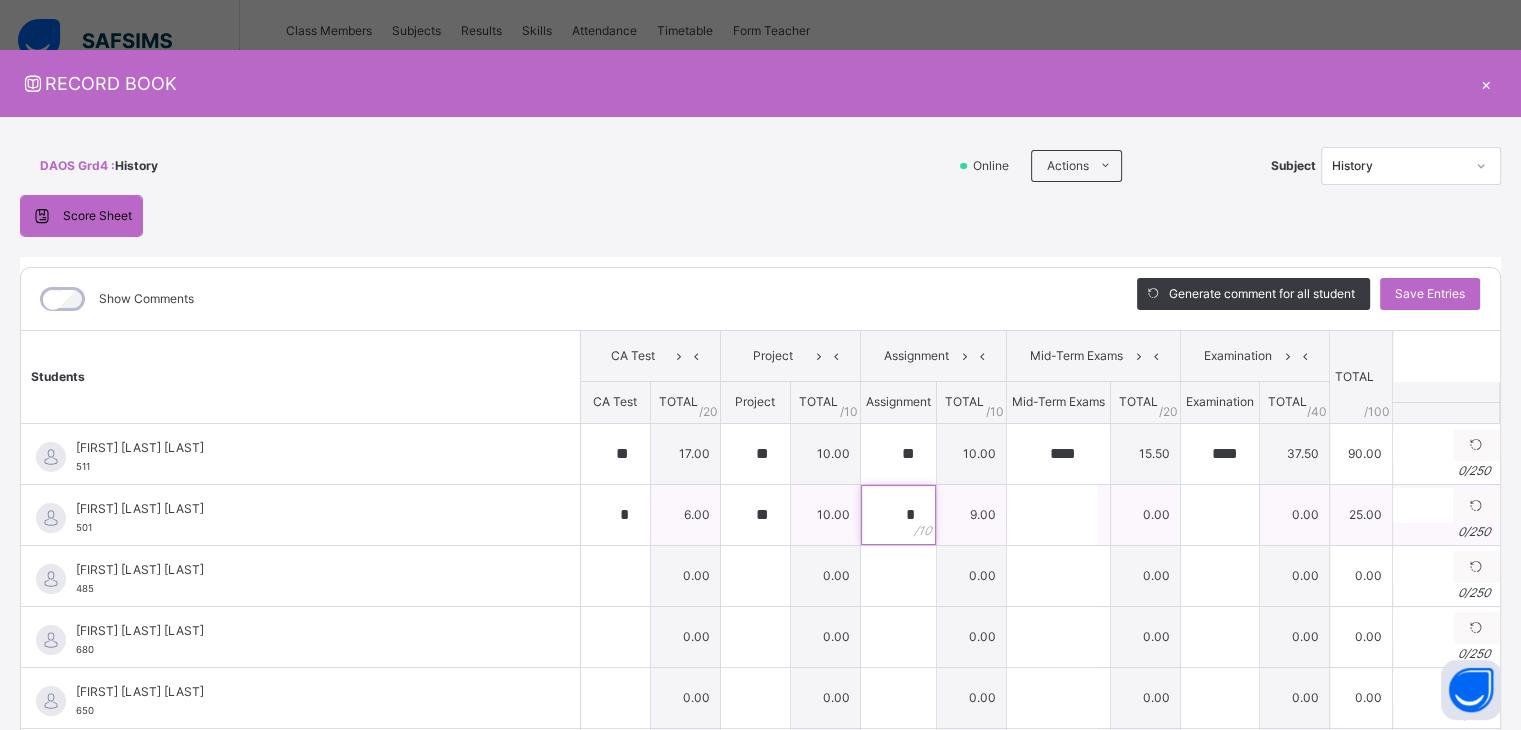 type on "*" 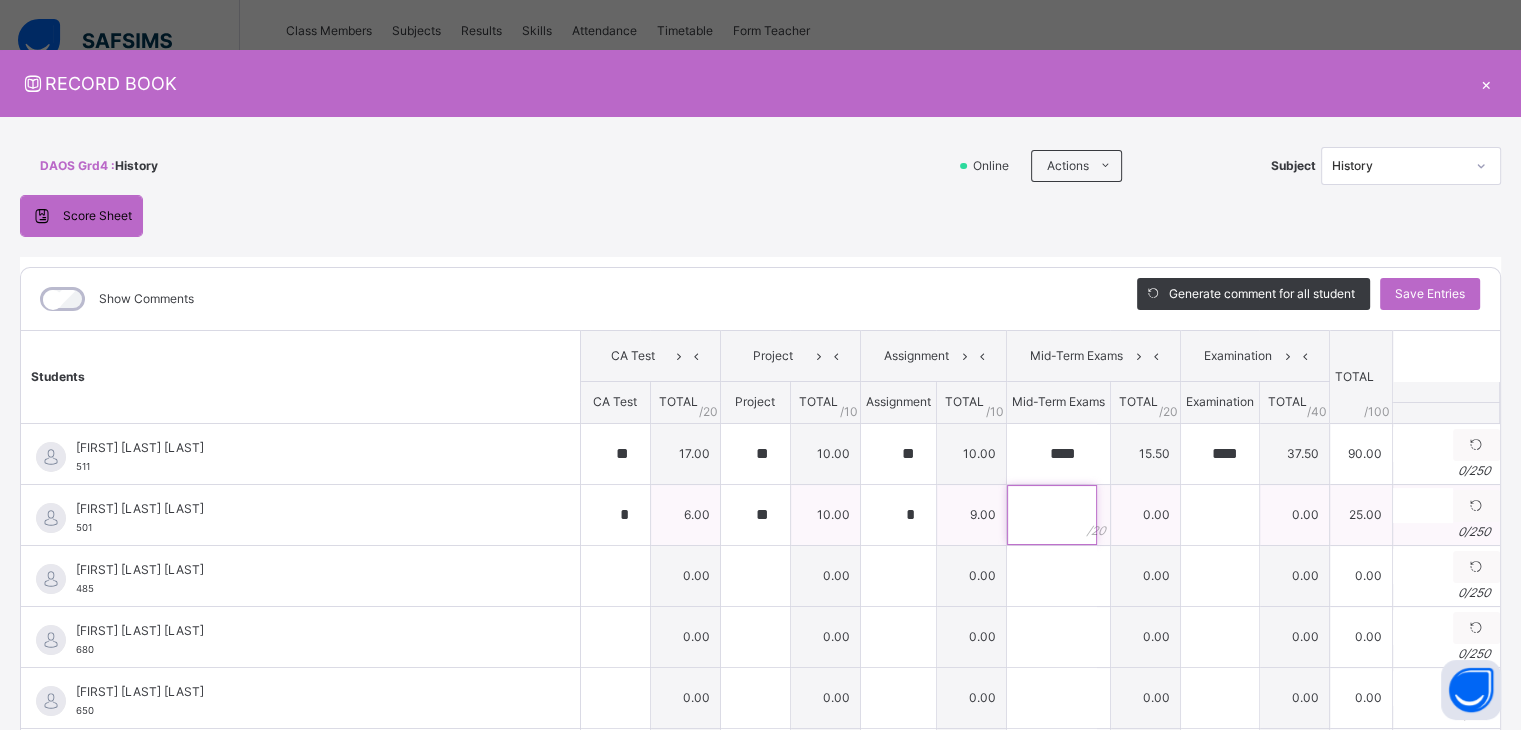 click at bounding box center [1058, 515] 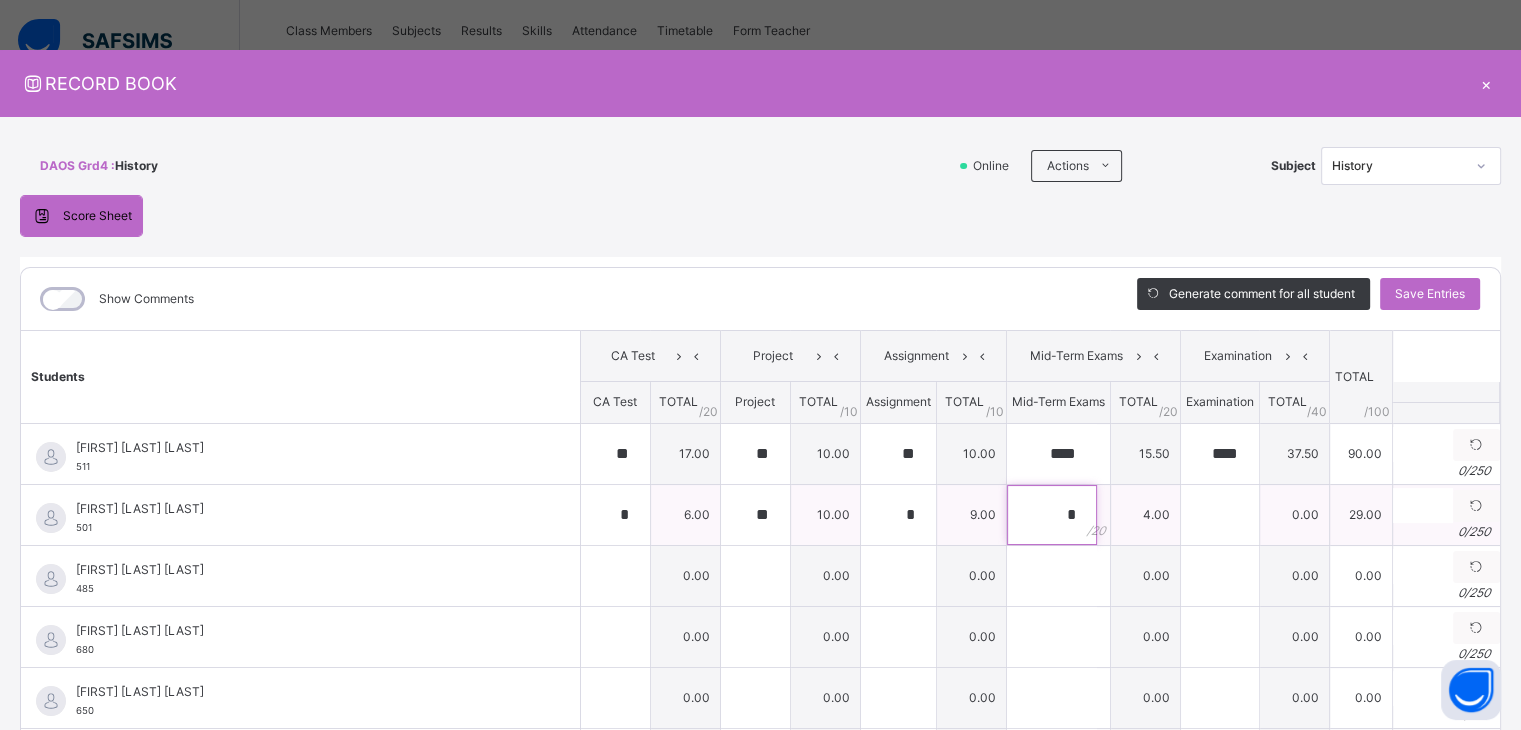 type on "*" 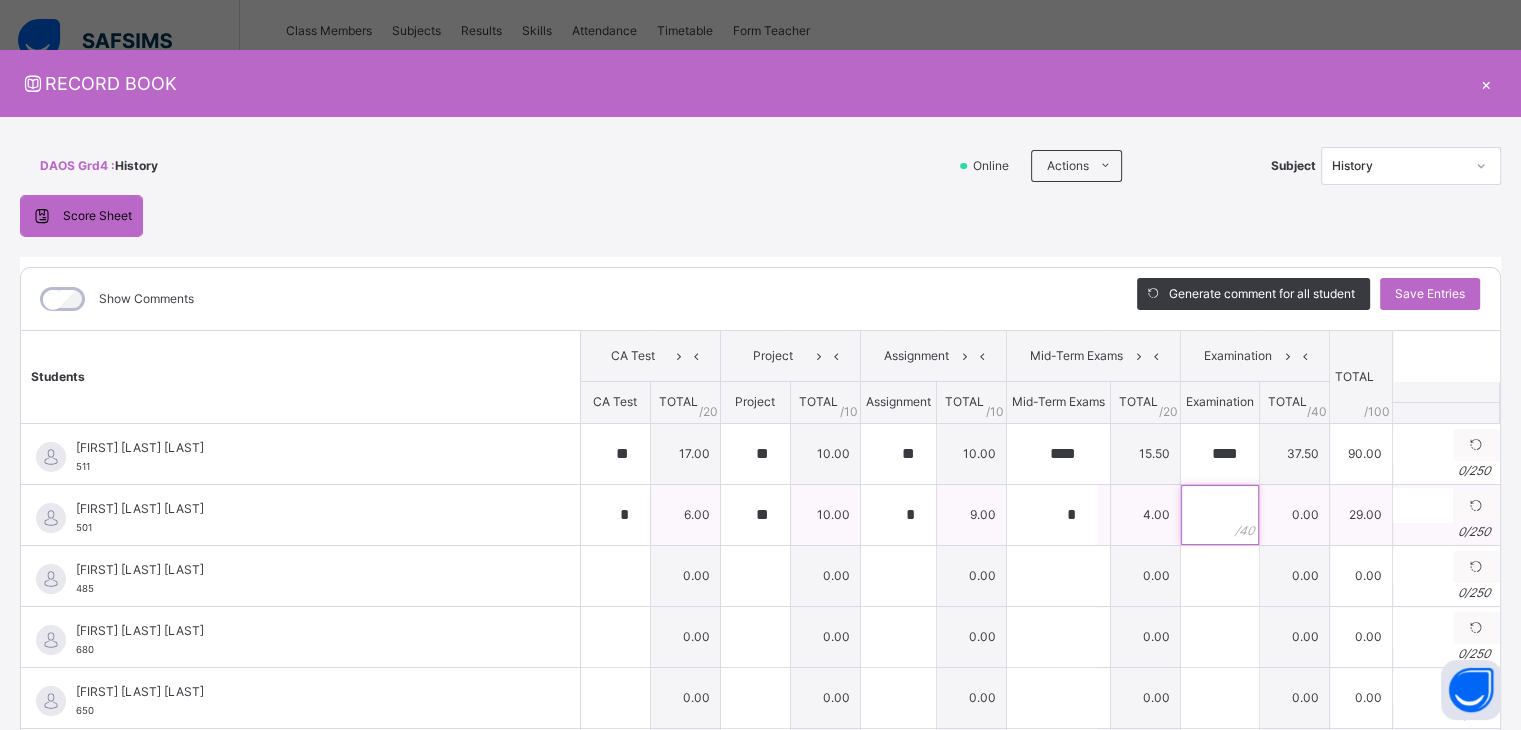 click at bounding box center [1220, 515] 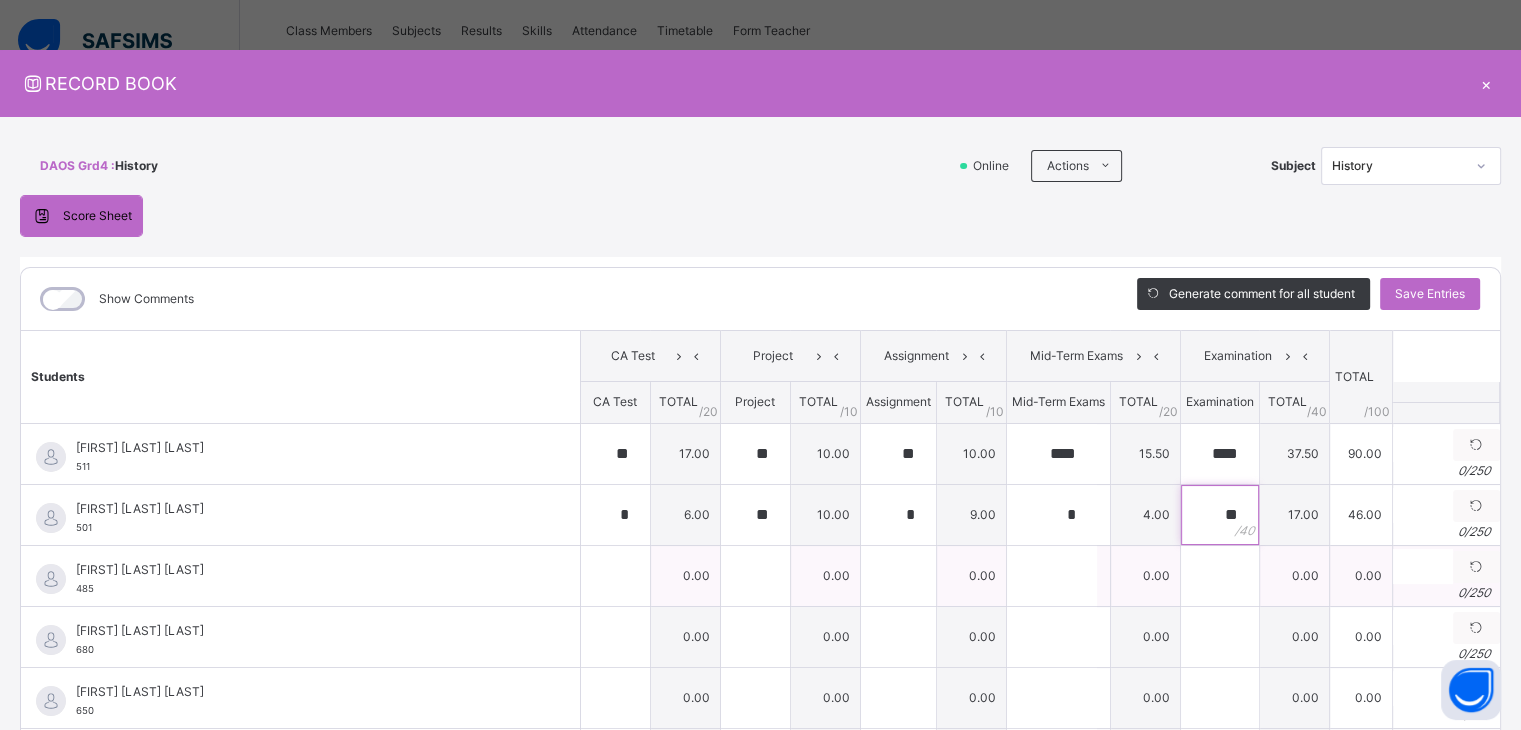 type on "**" 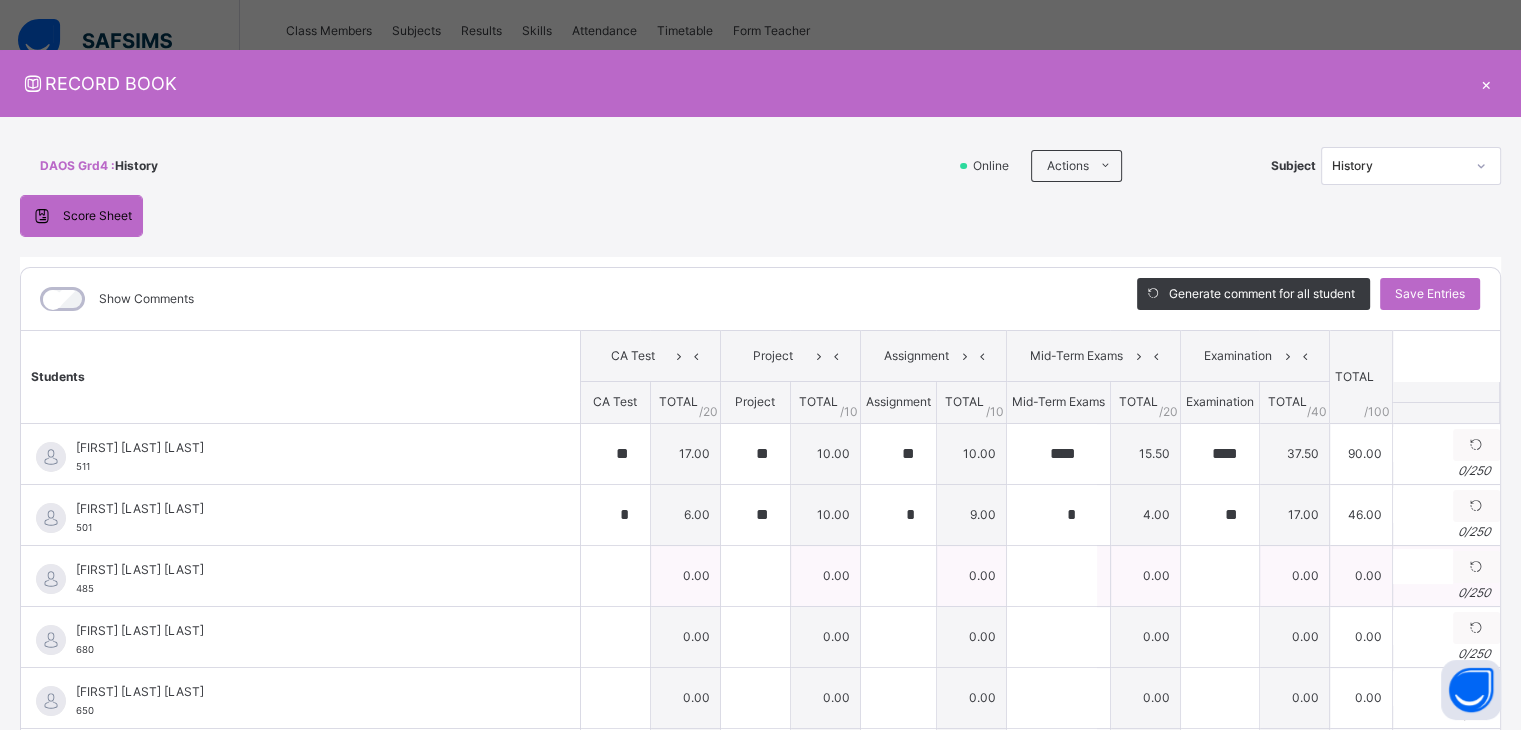 click on "0.00" at bounding box center [685, 575] 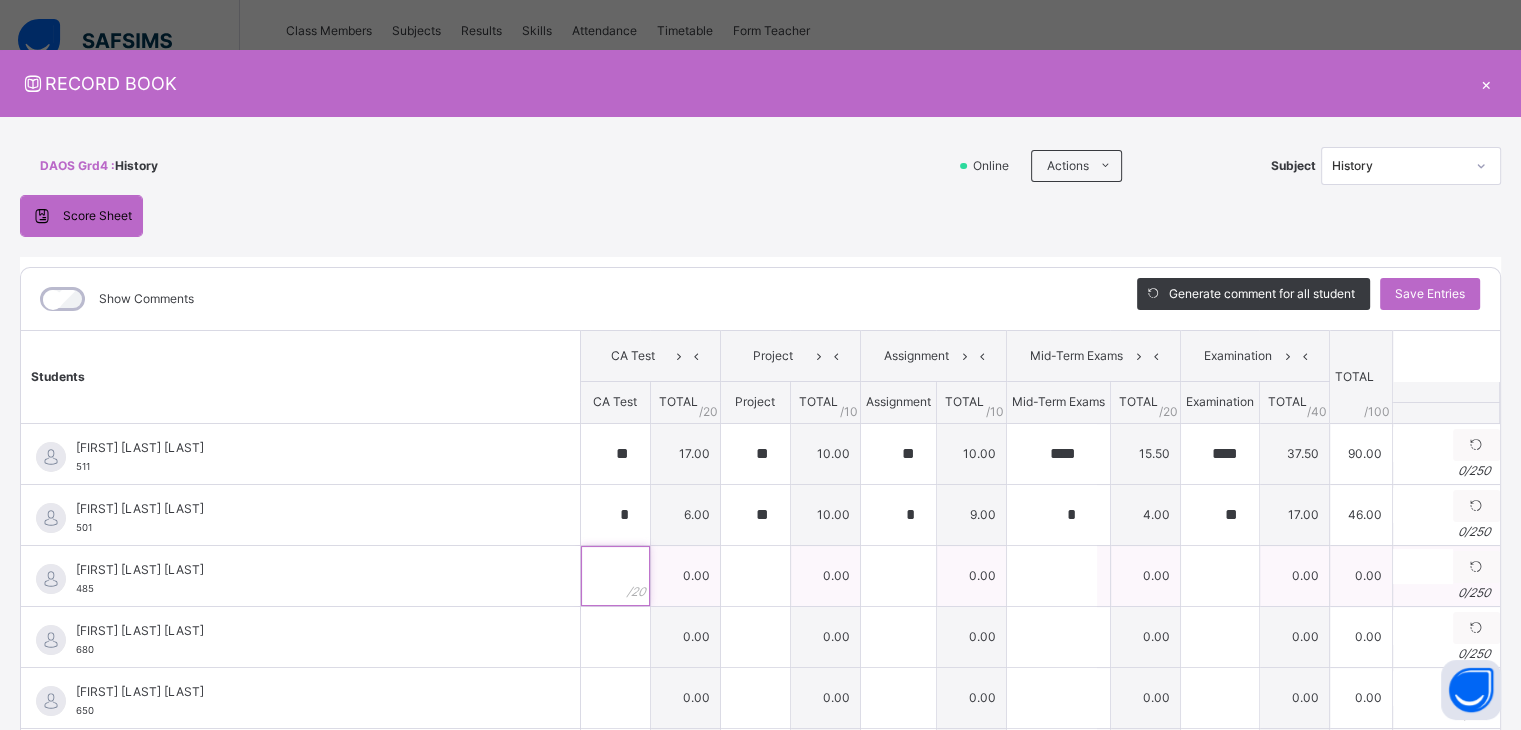 click at bounding box center (615, 576) 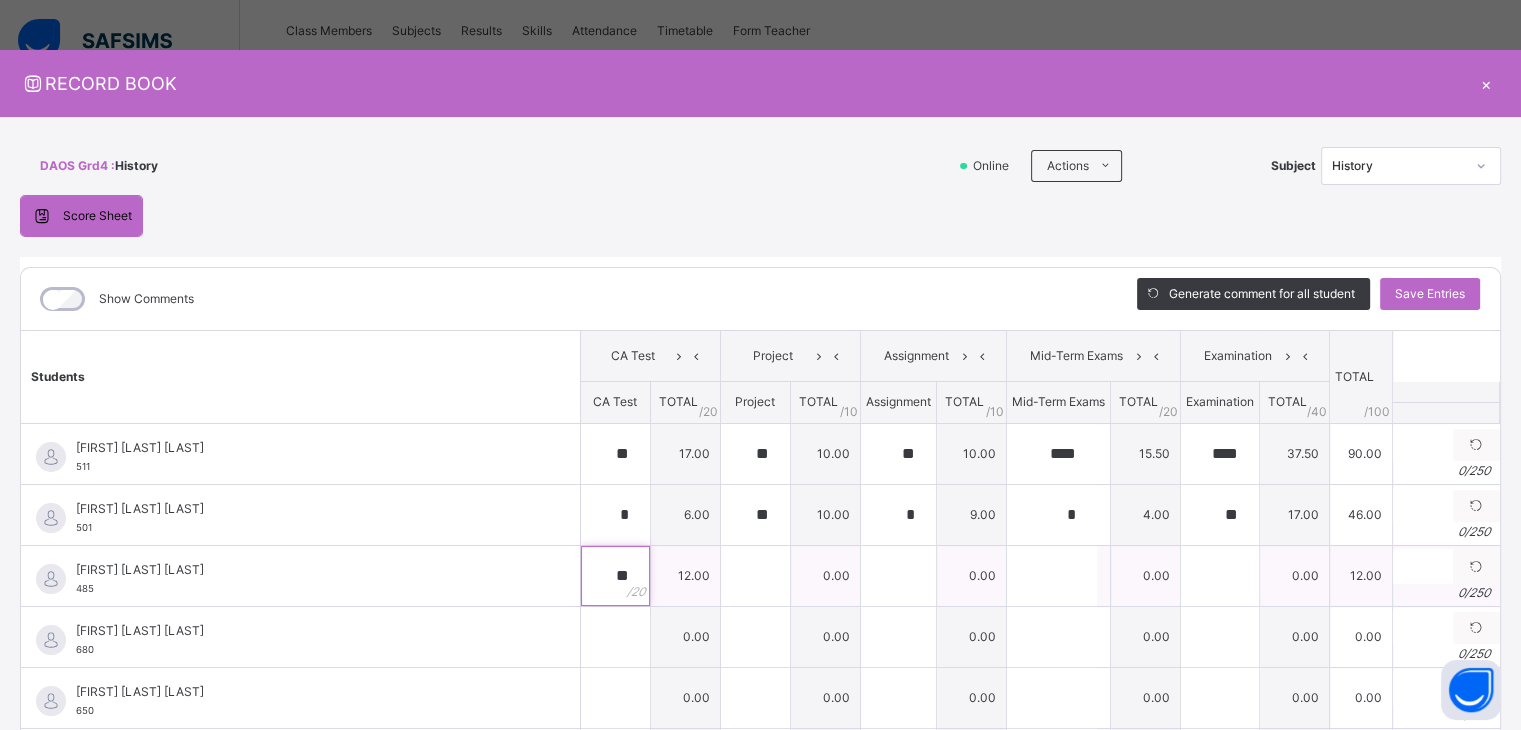 type on "**" 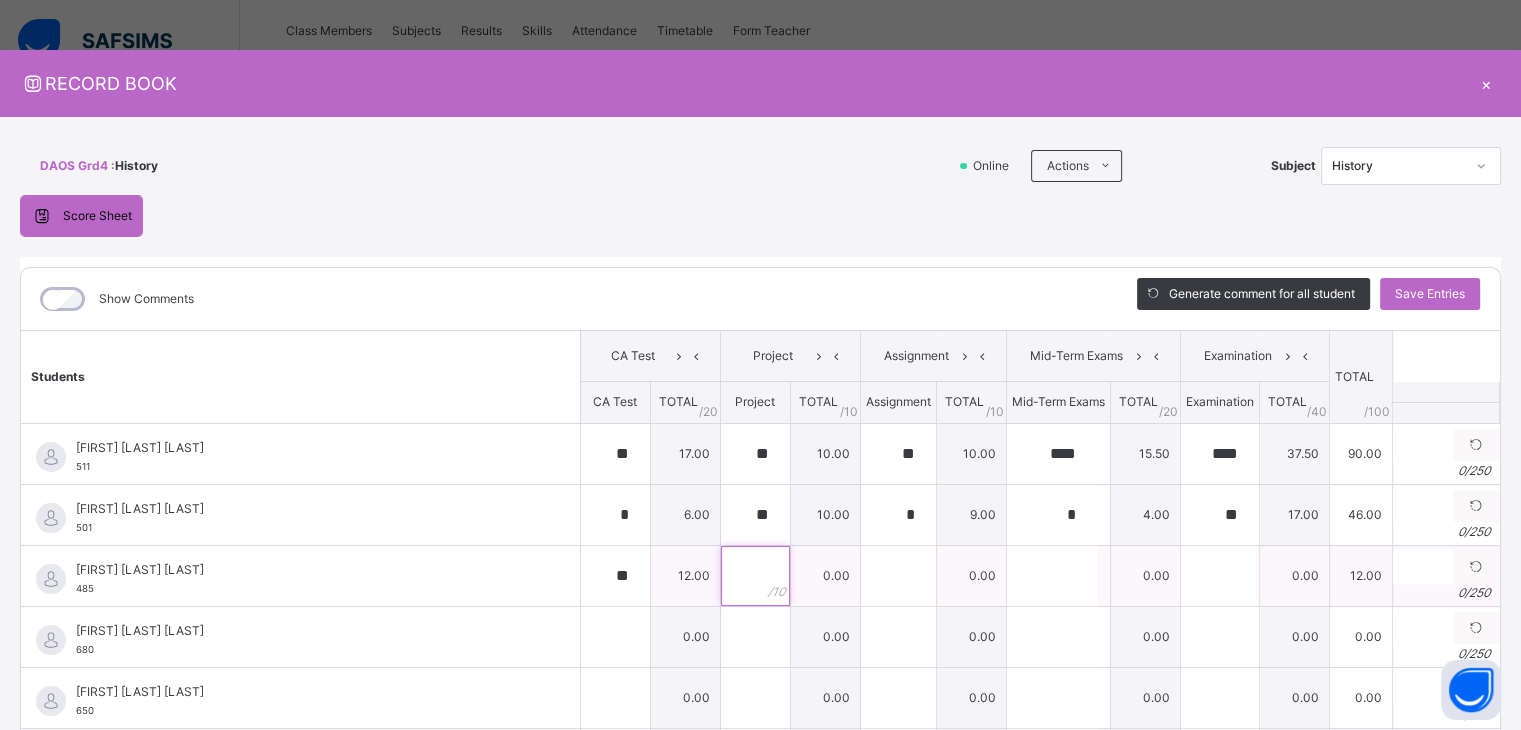 click at bounding box center [755, 576] 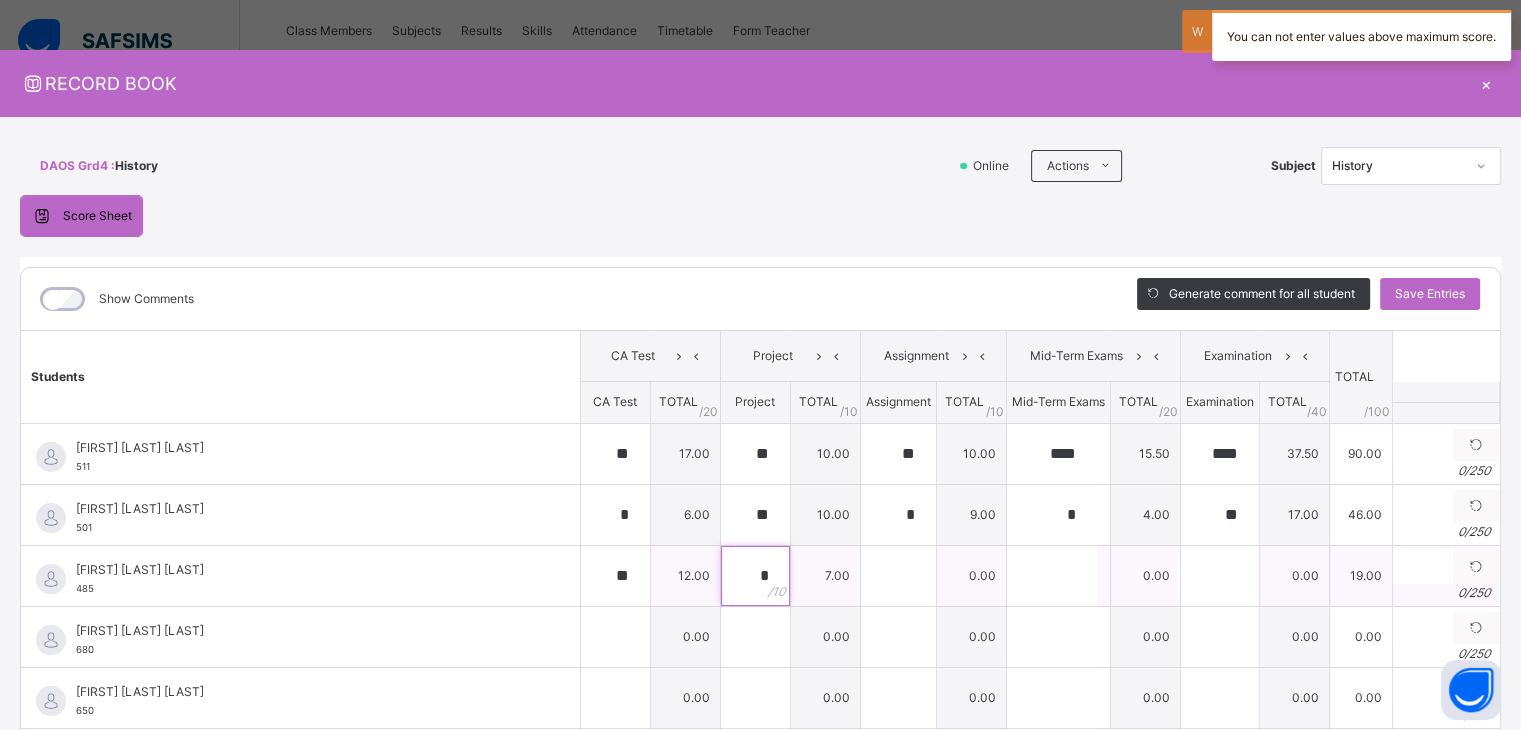 type on "*" 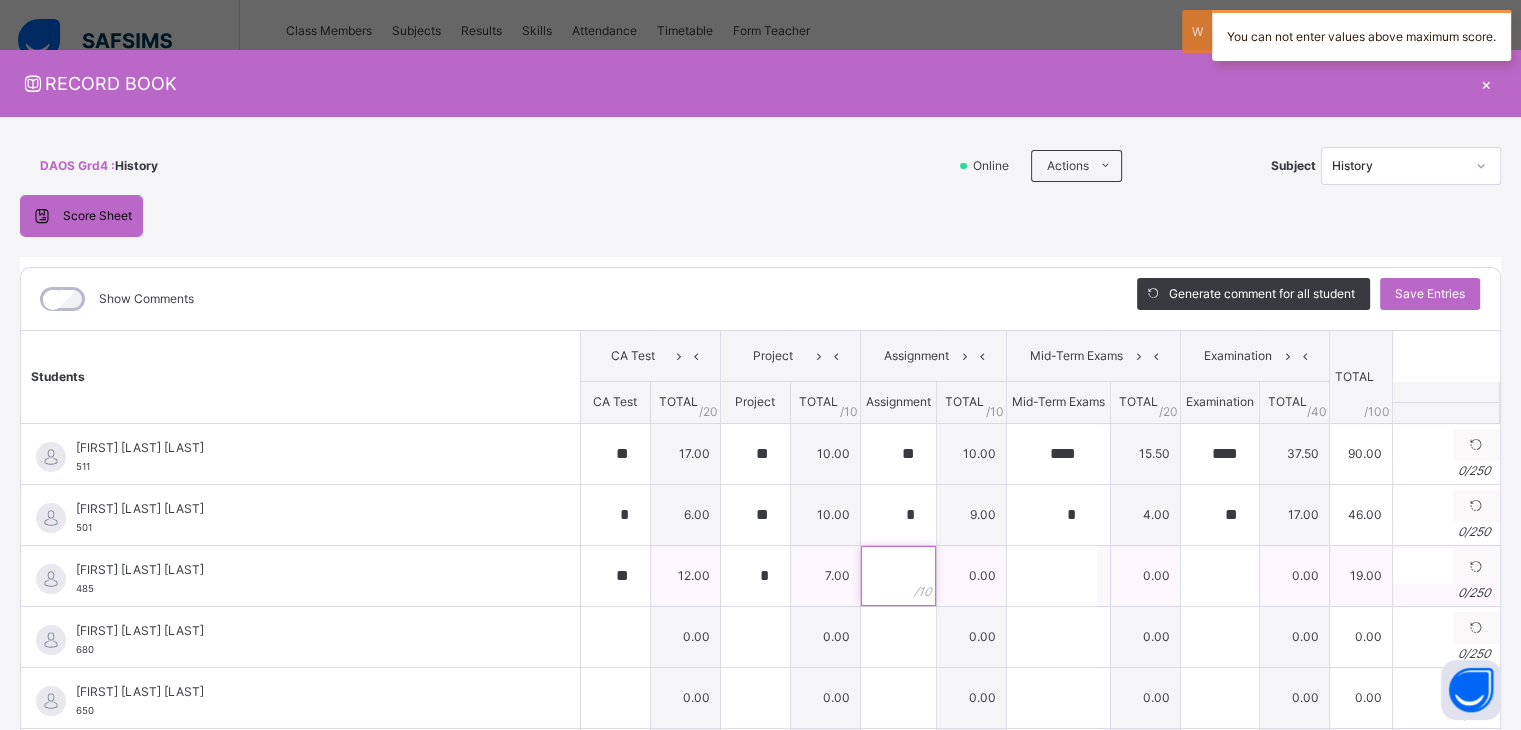 click at bounding box center [898, 576] 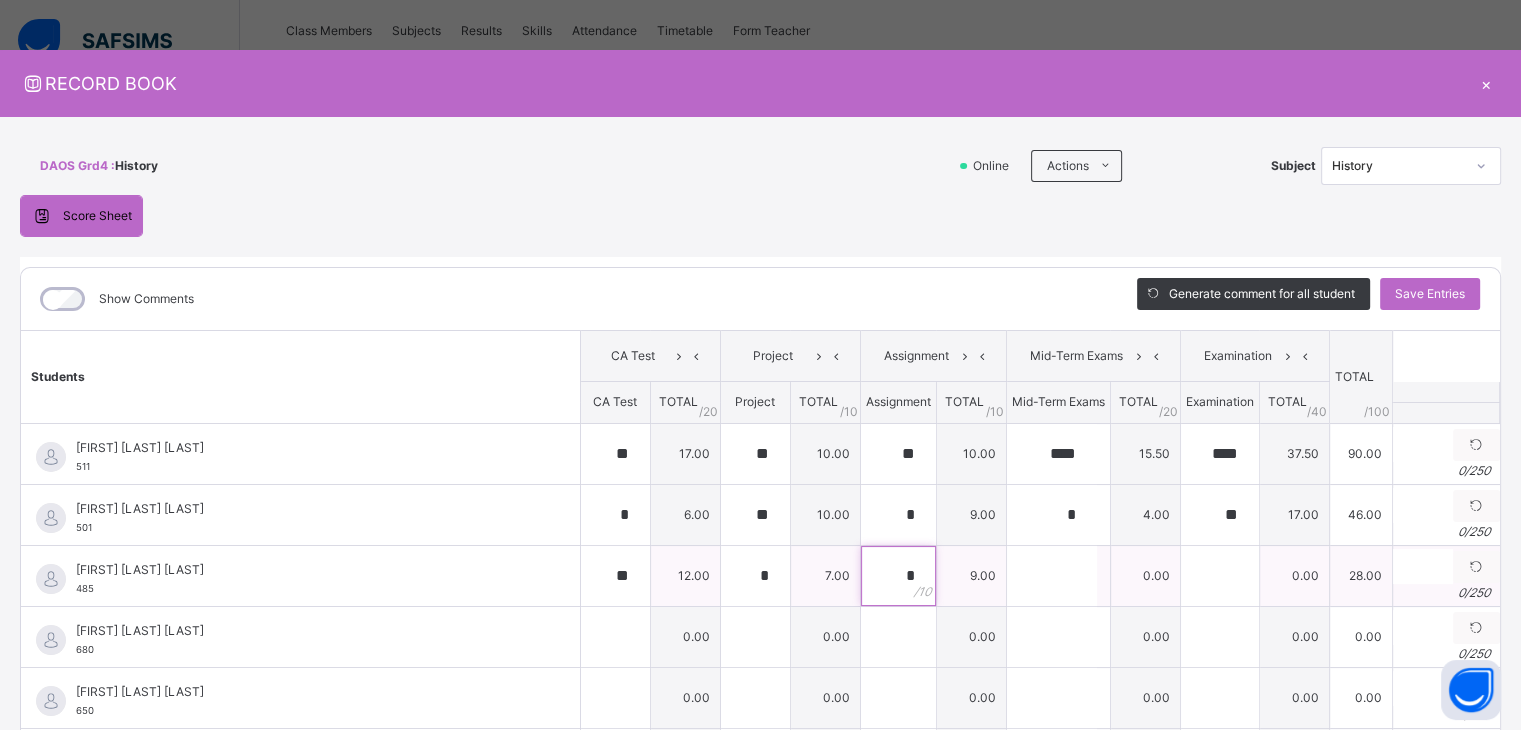 type on "*" 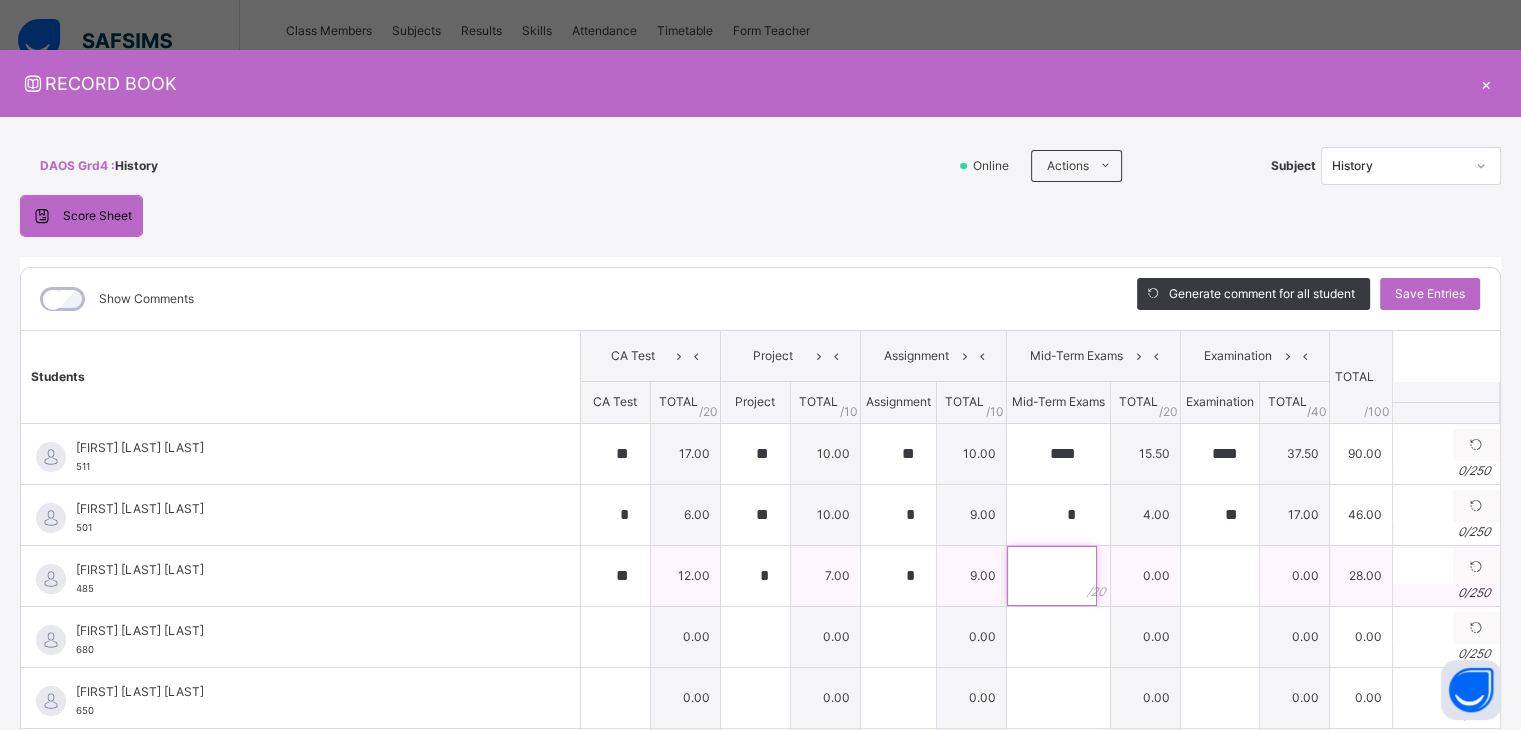 click at bounding box center [1052, 576] 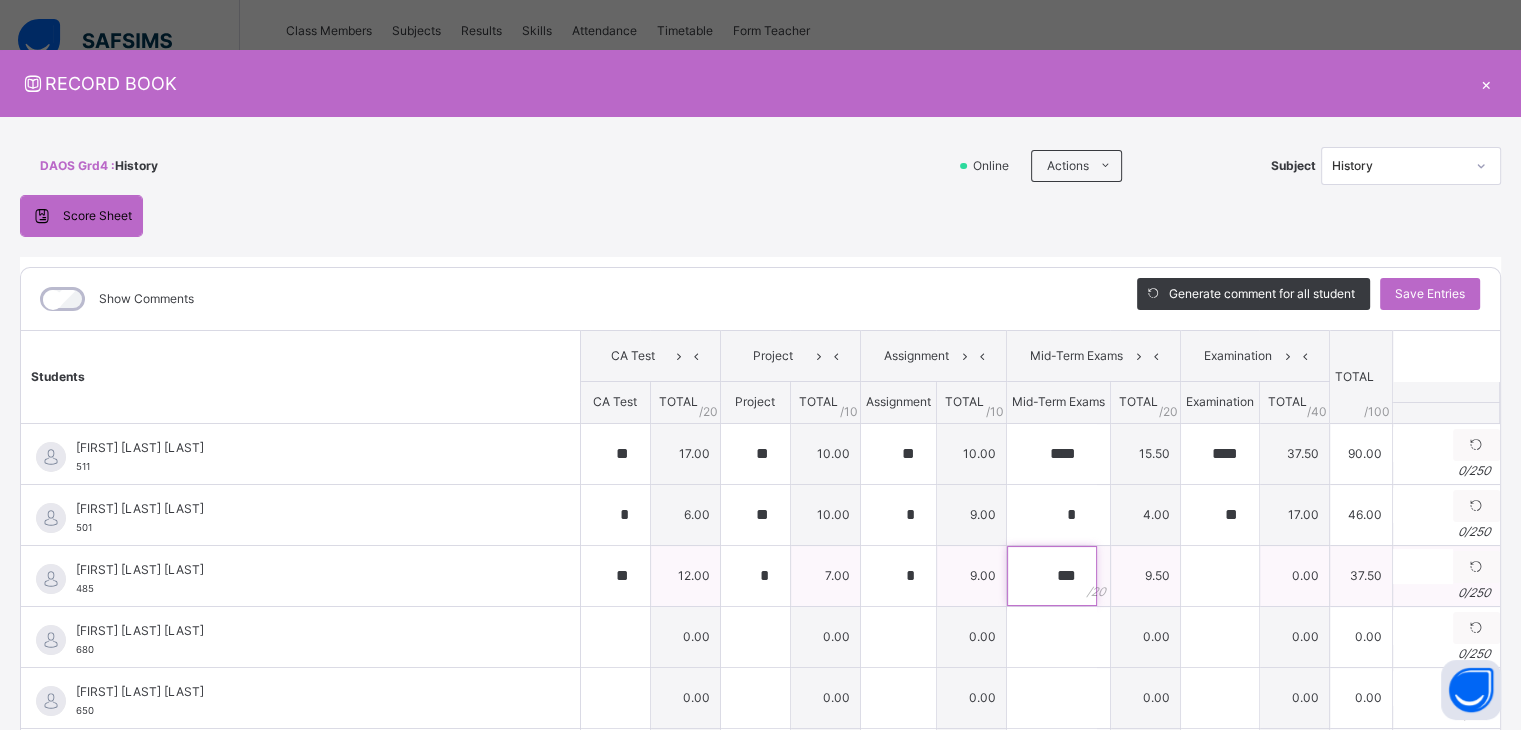 type on "***" 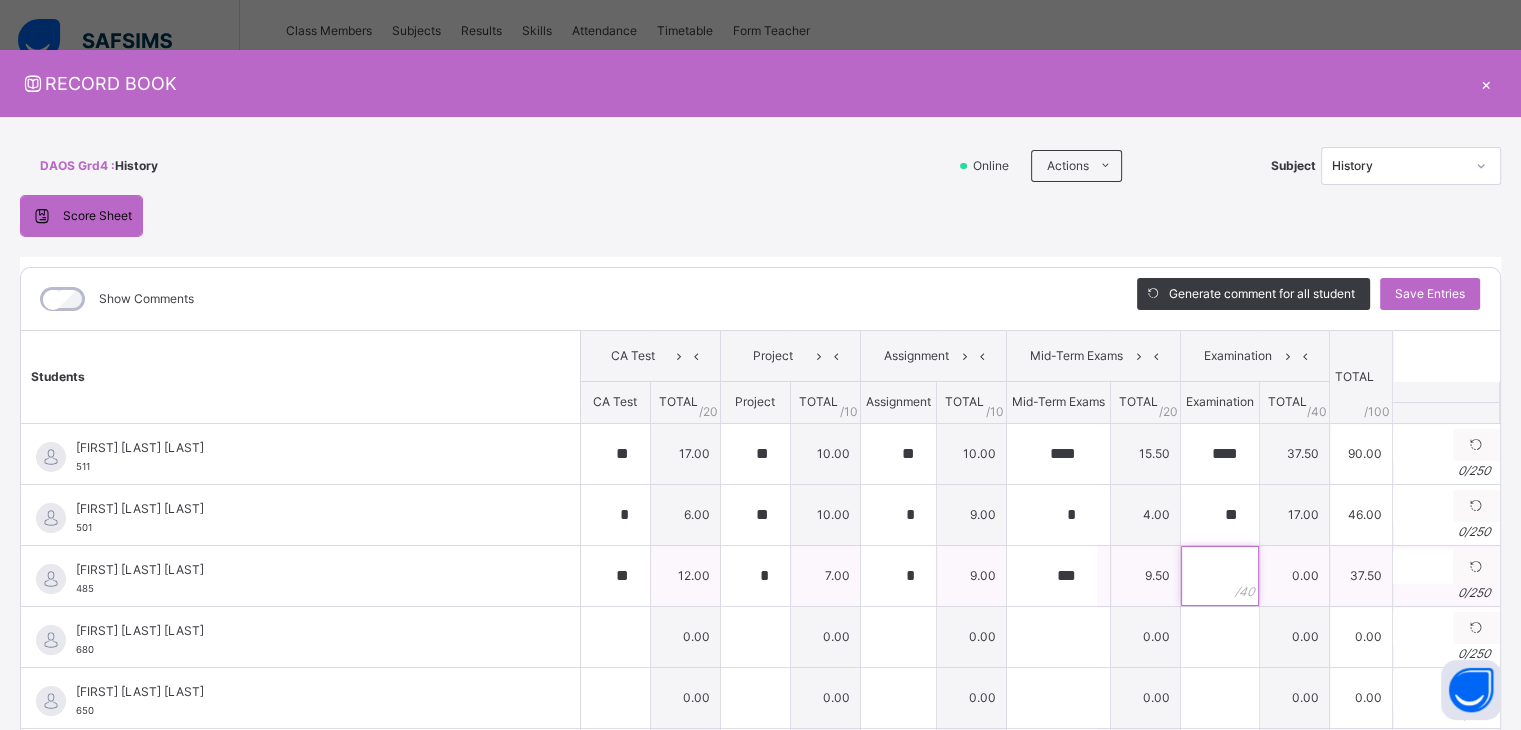 click at bounding box center [1220, 576] 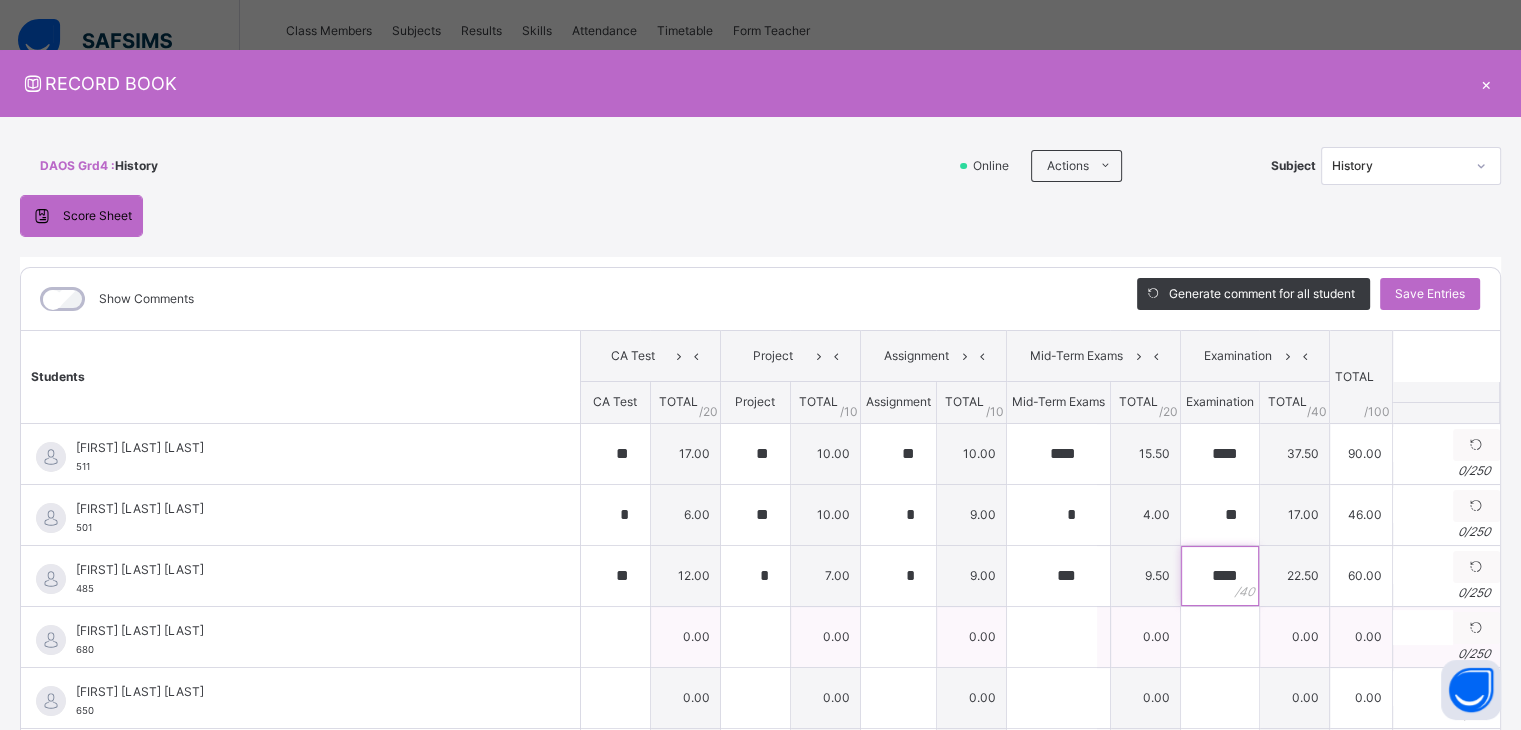 type on "****" 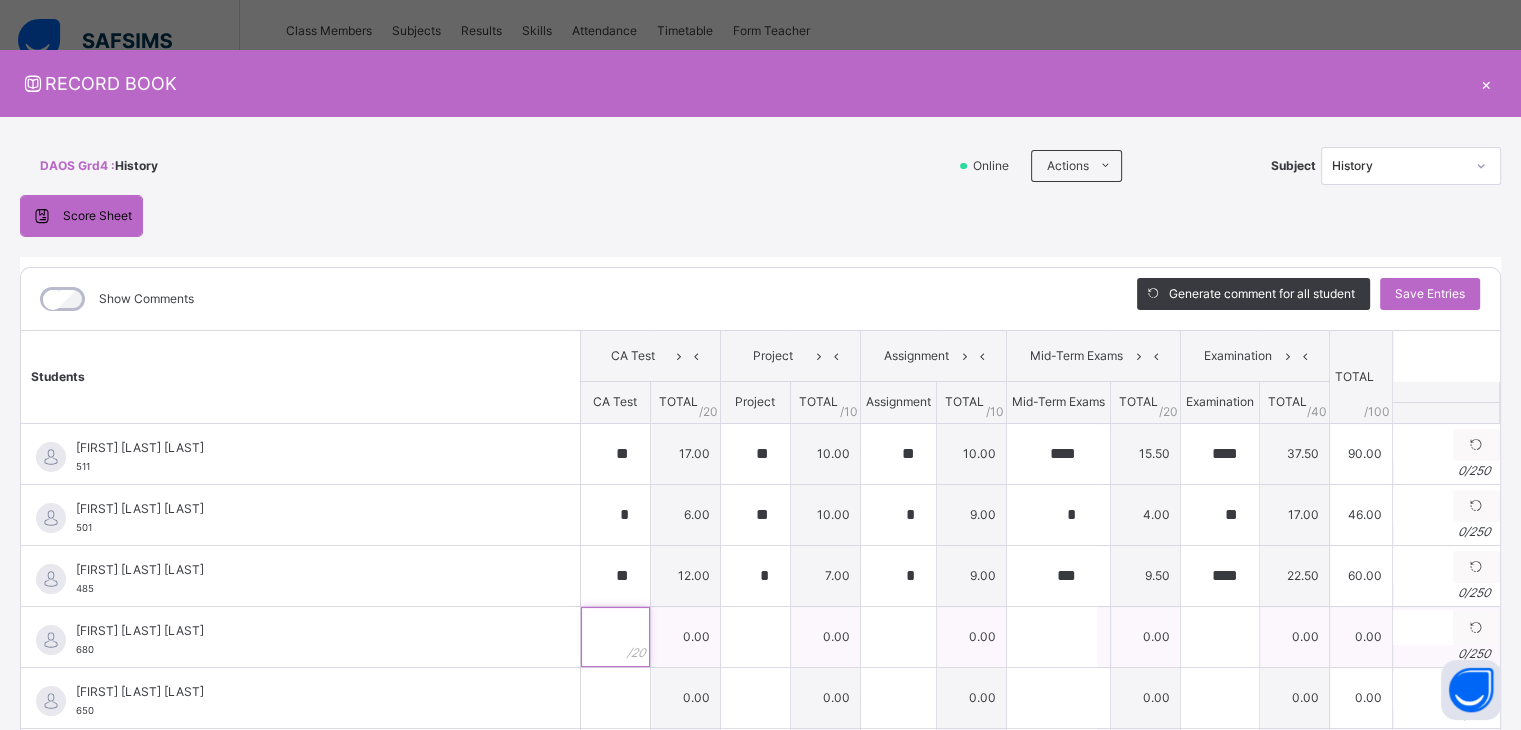click at bounding box center [615, 637] 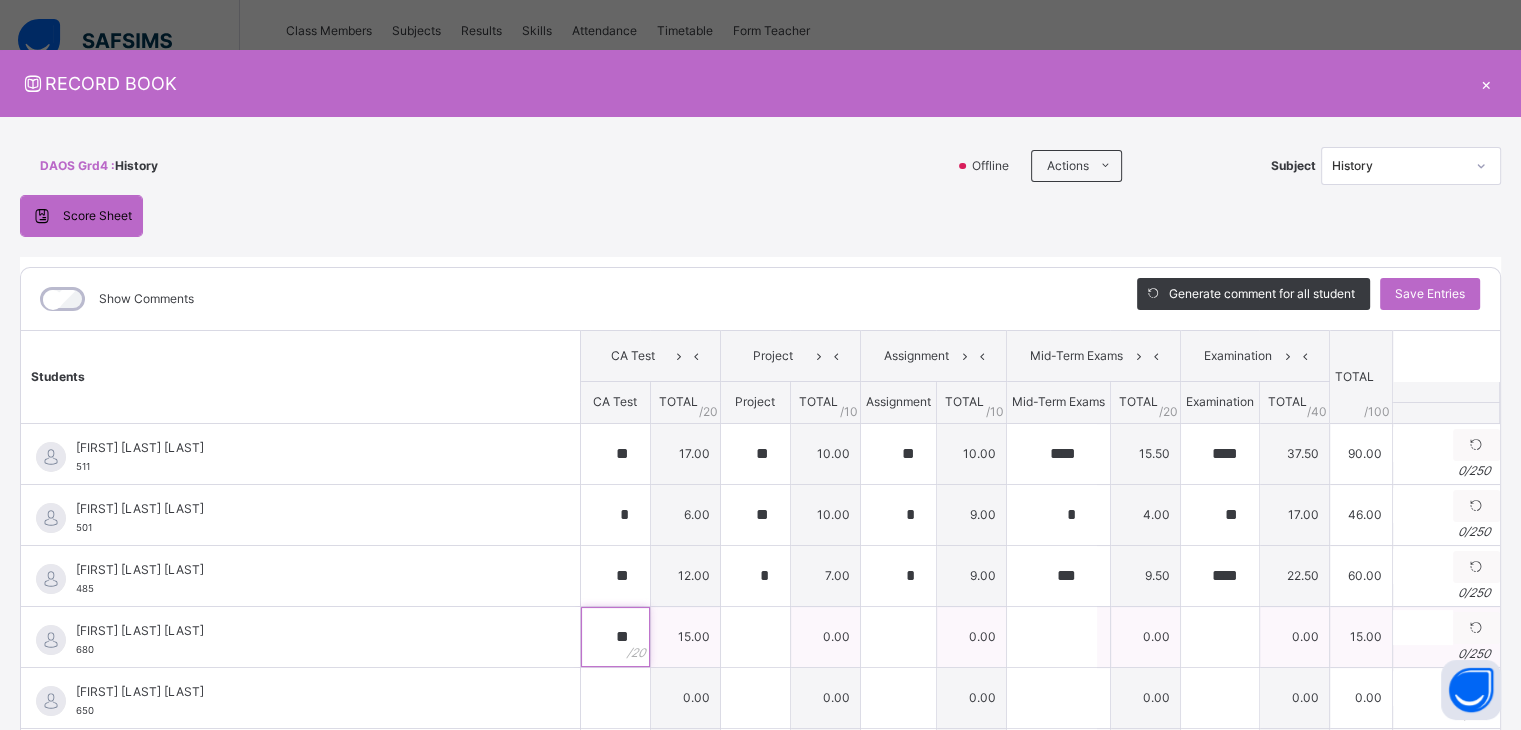 type on "**" 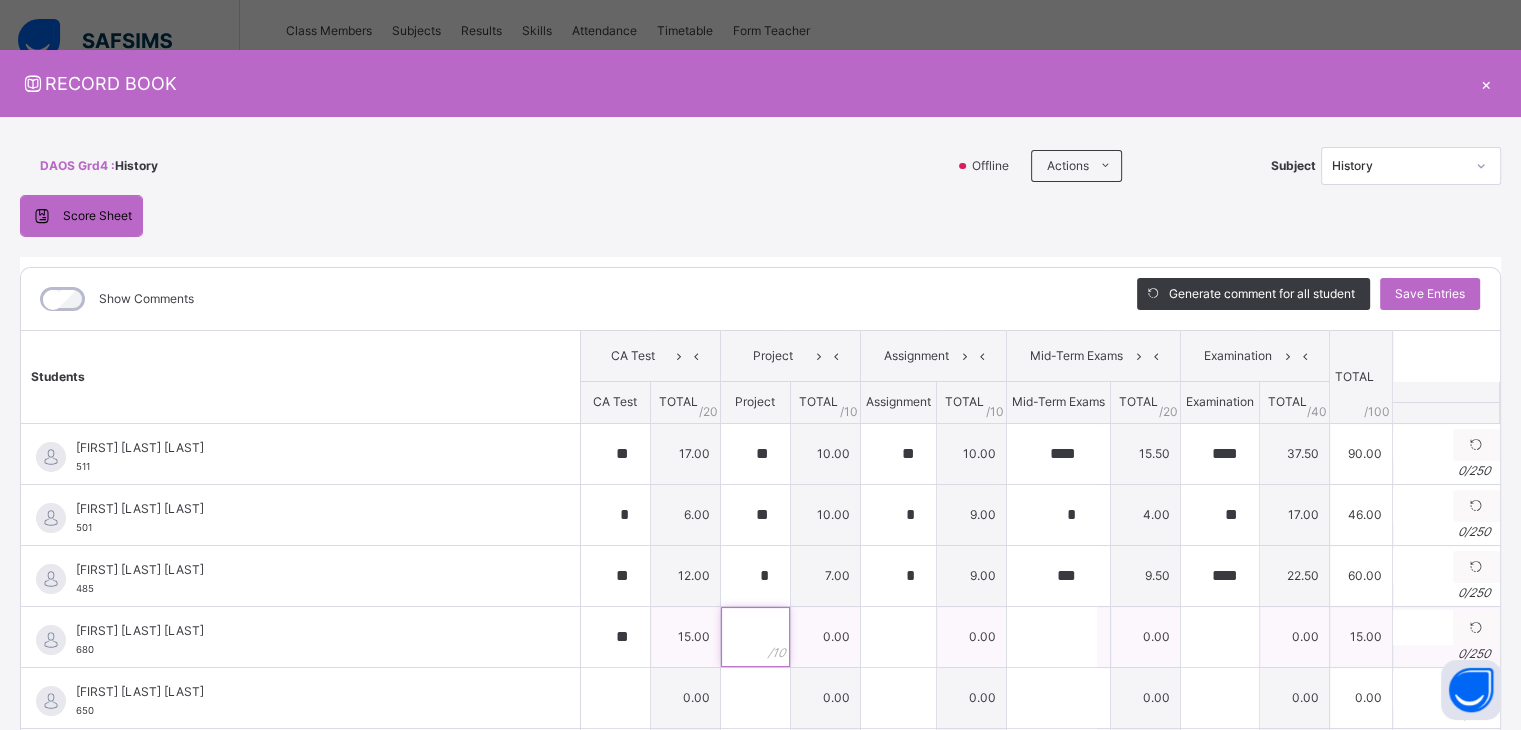 click at bounding box center (755, 637) 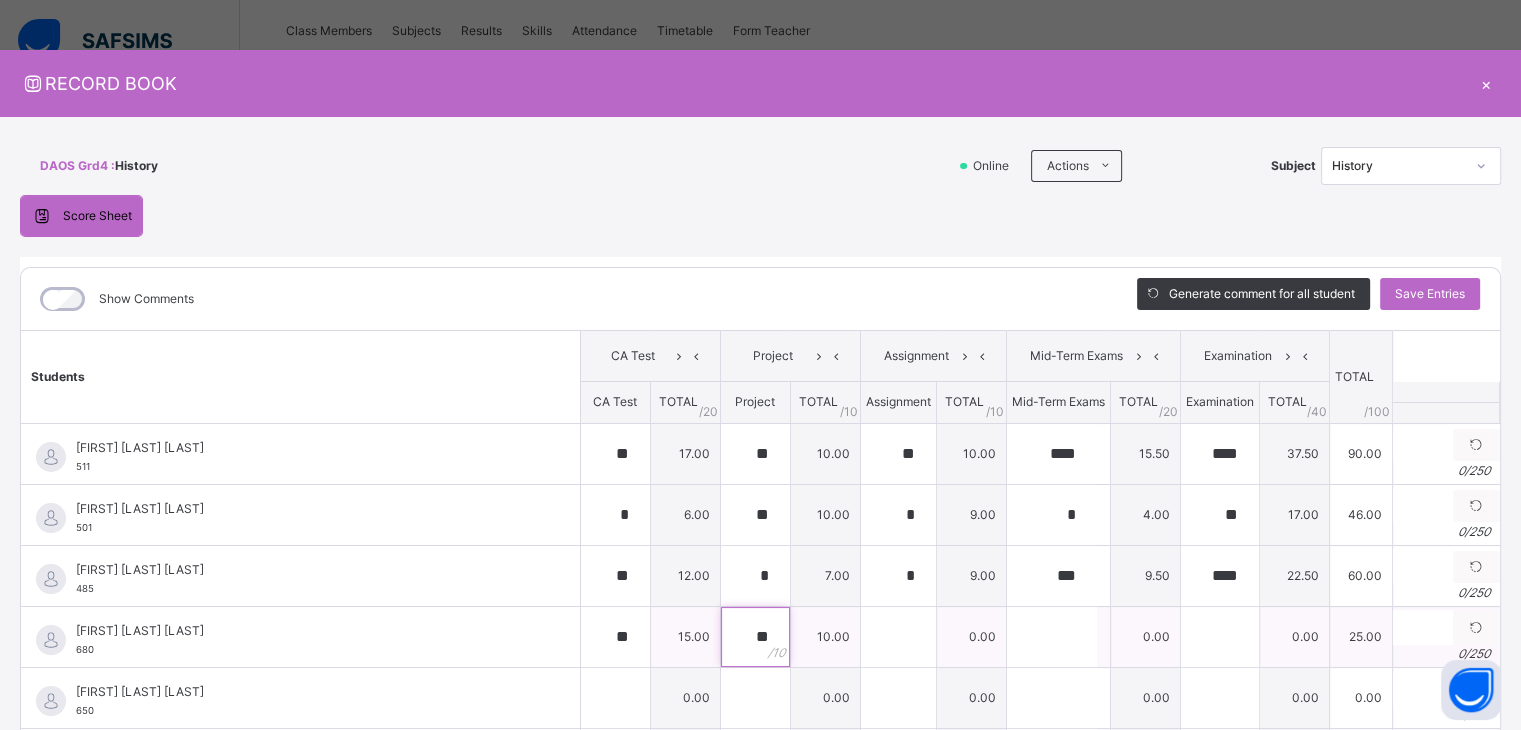 type on "**" 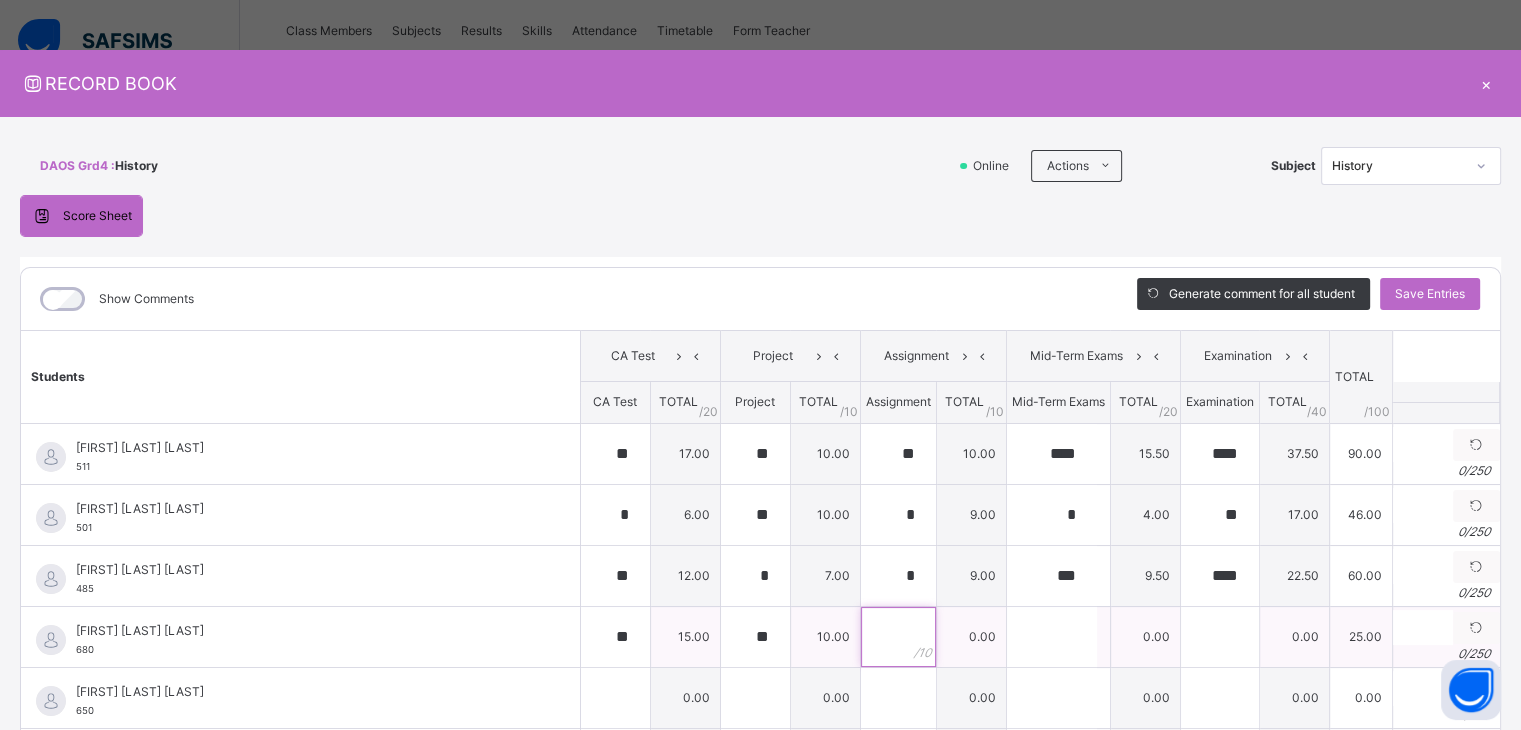 click at bounding box center (898, 637) 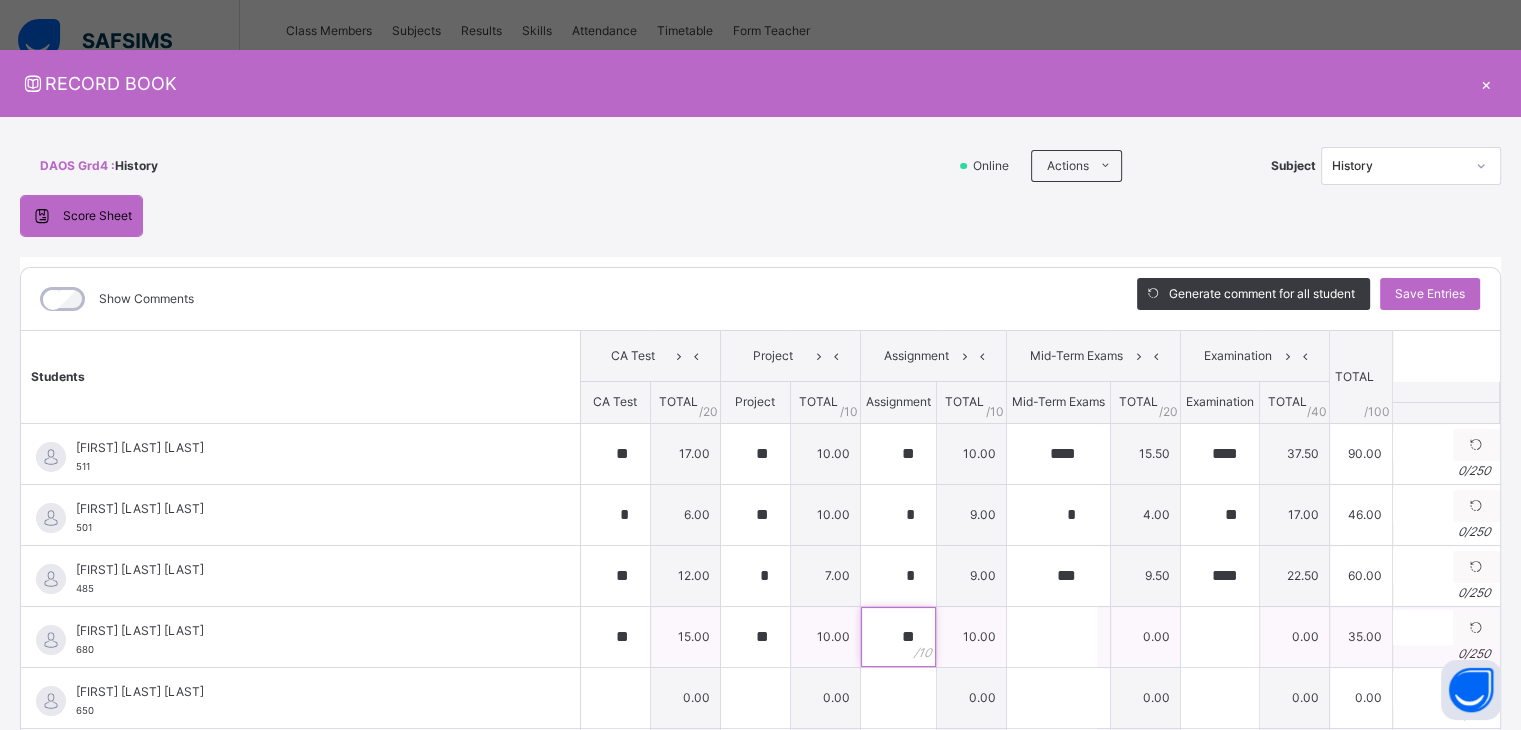 type on "**" 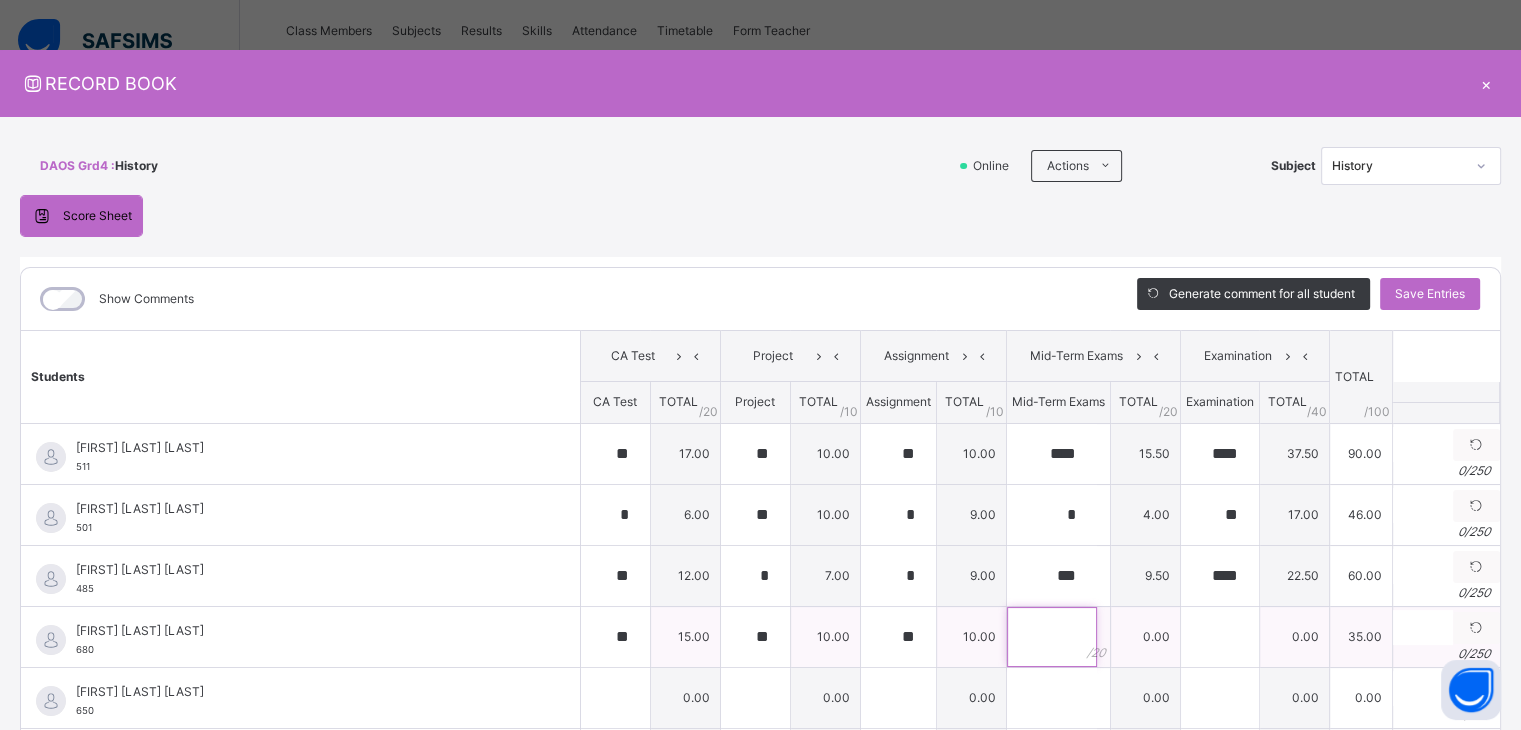 click at bounding box center (1052, 637) 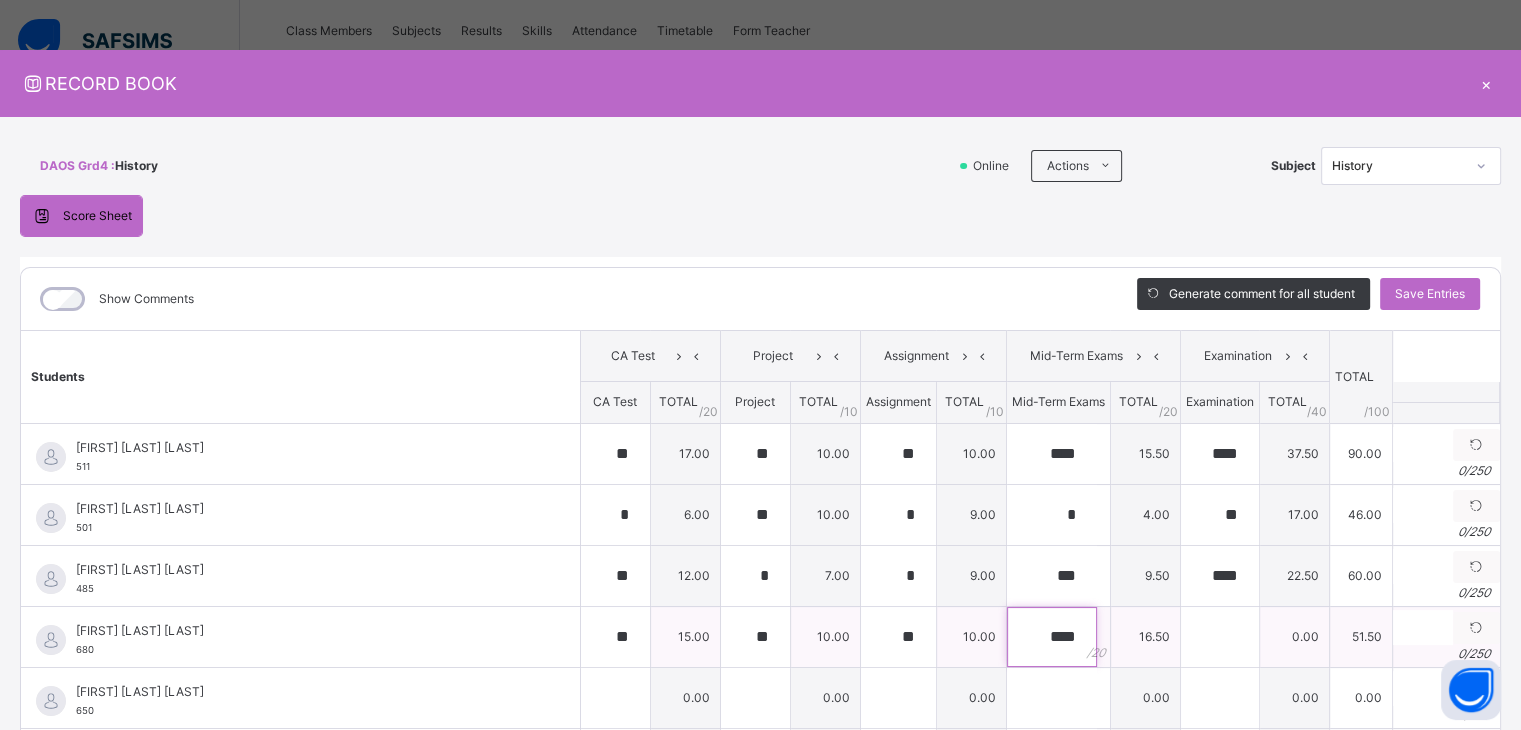 type on "****" 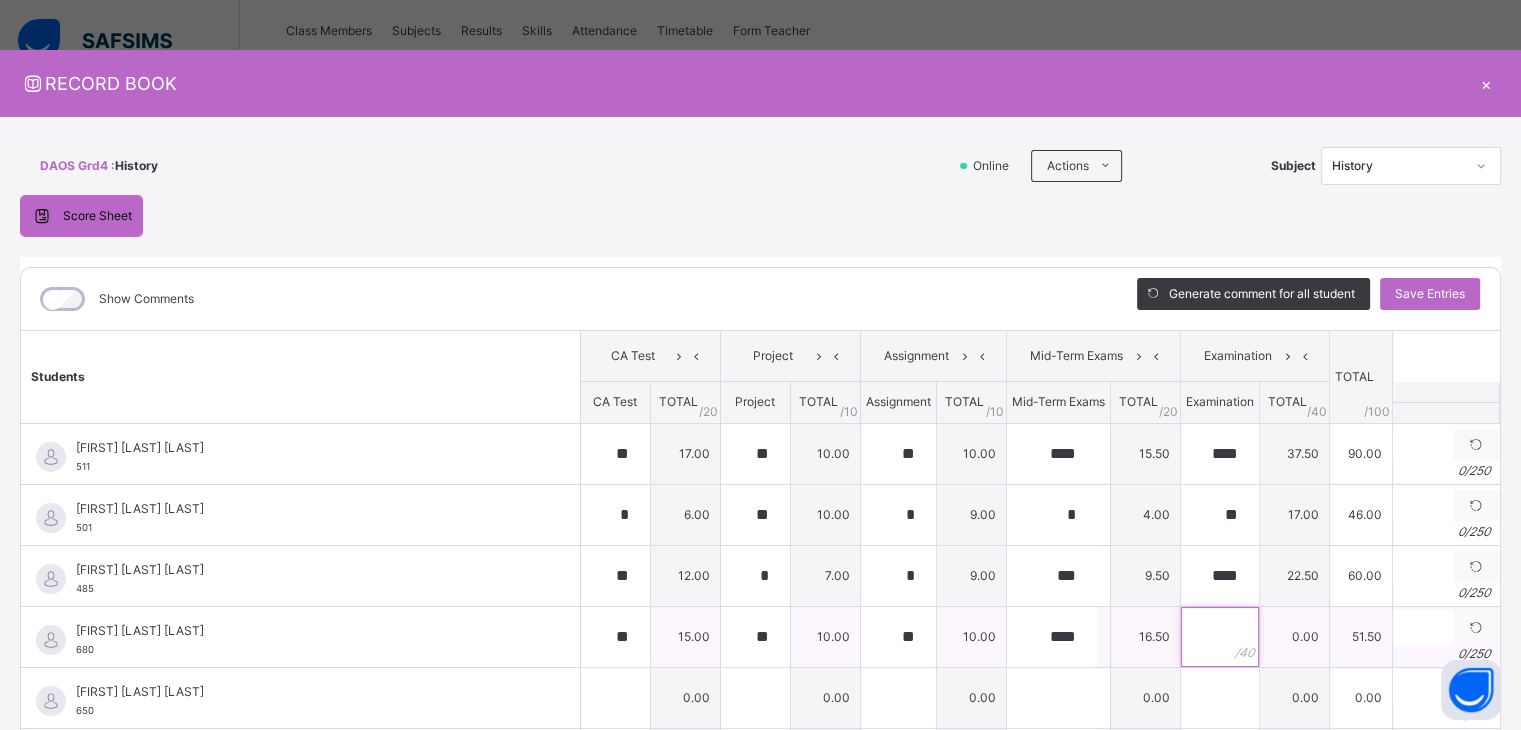 click at bounding box center (1220, 637) 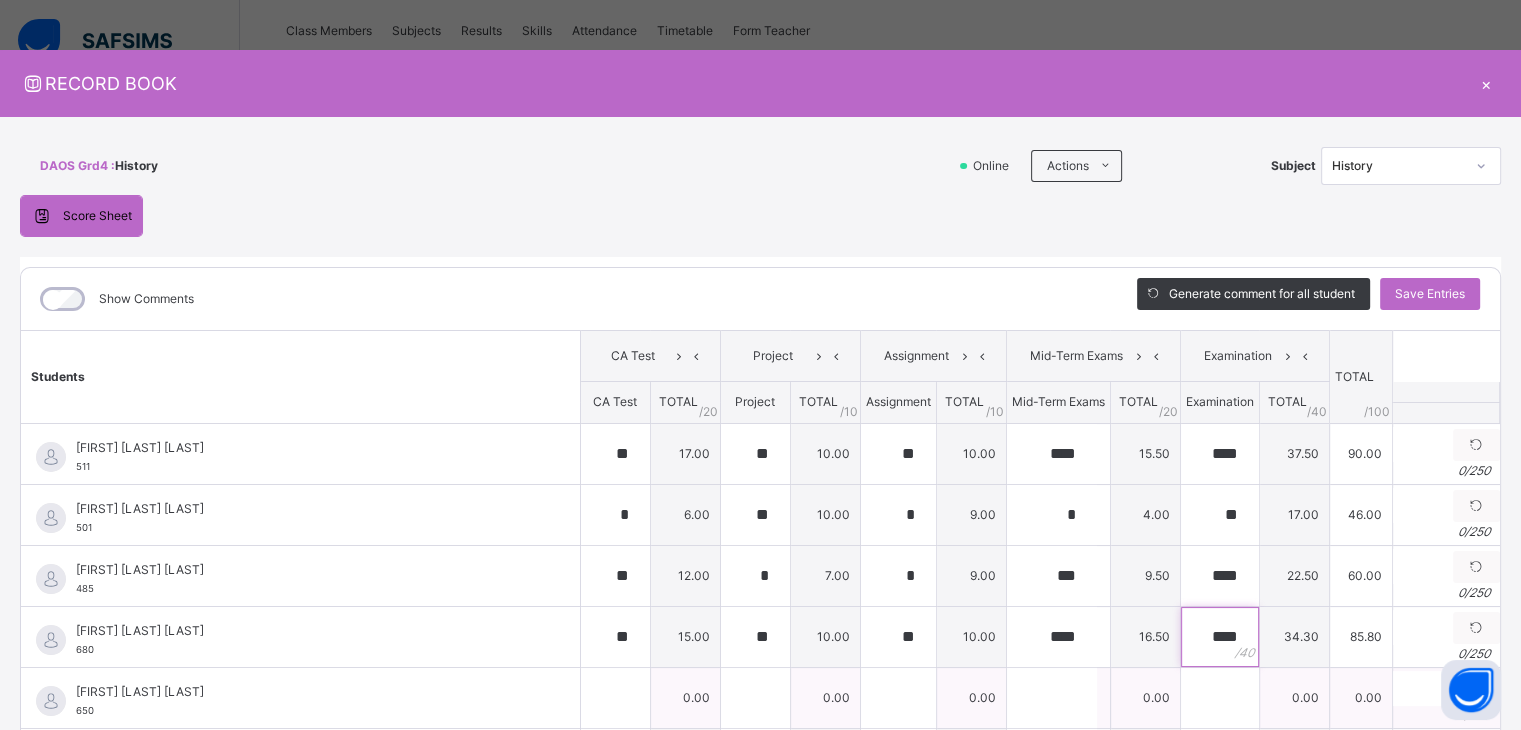 type on "****" 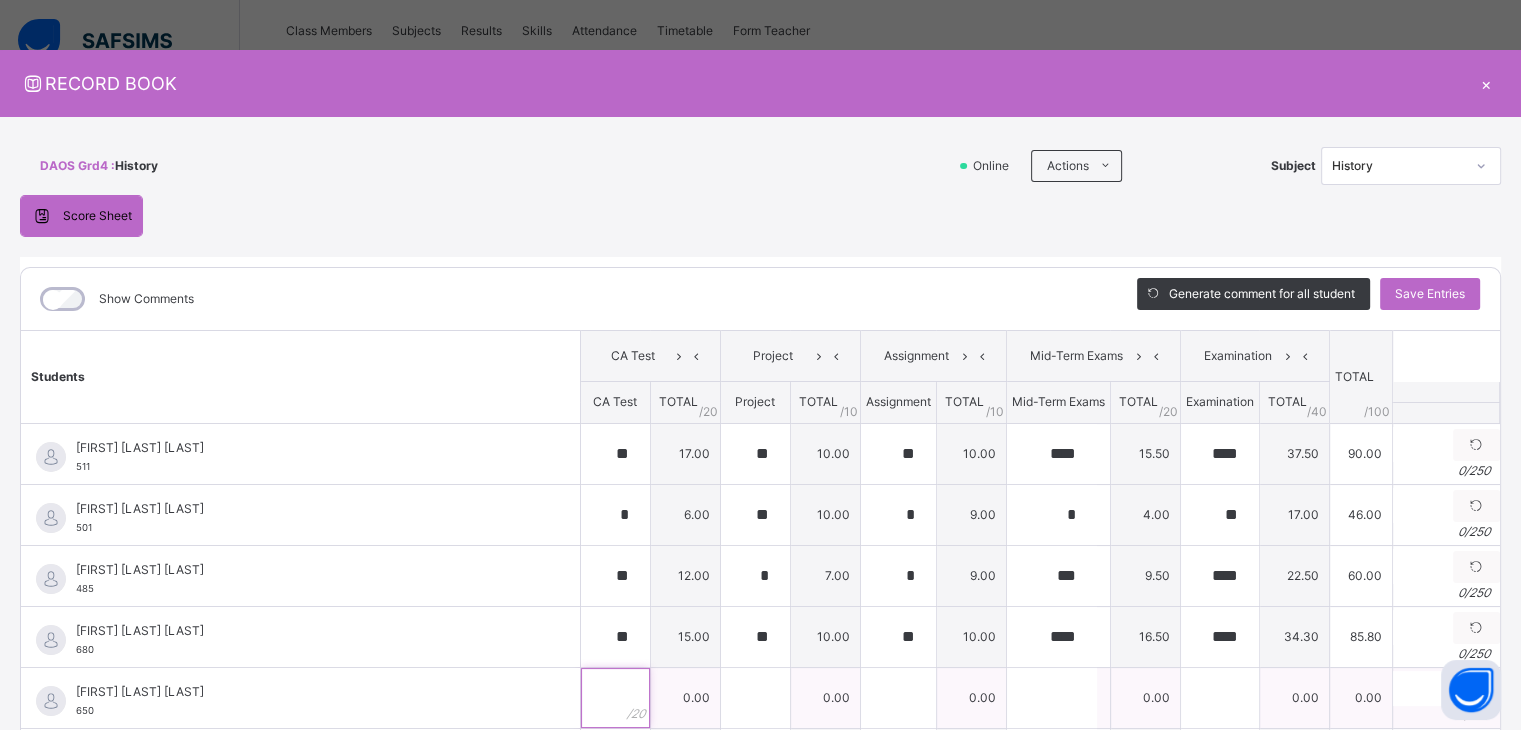 click at bounding box center (615, 698) 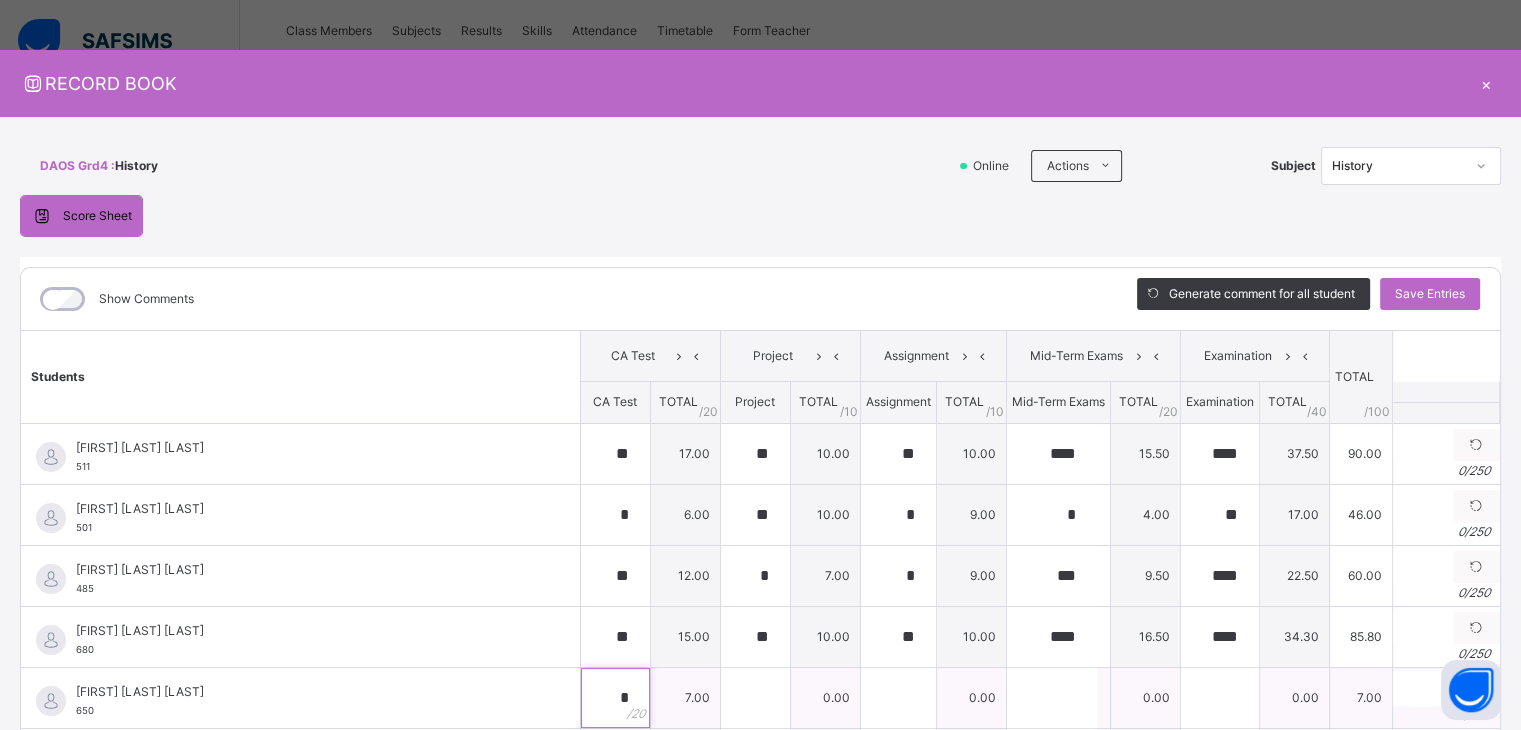 type on "*" 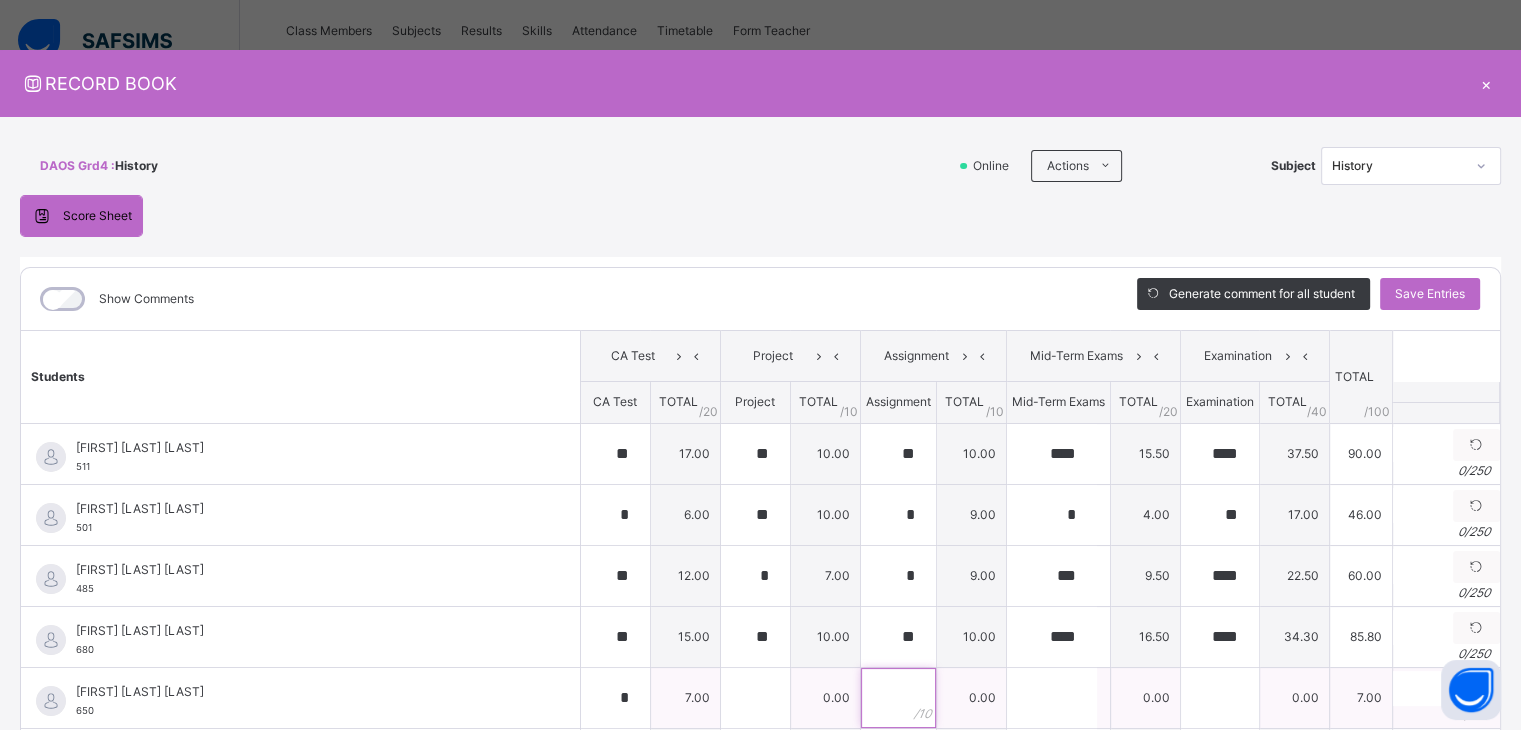 click at bounding box center (898, 698) 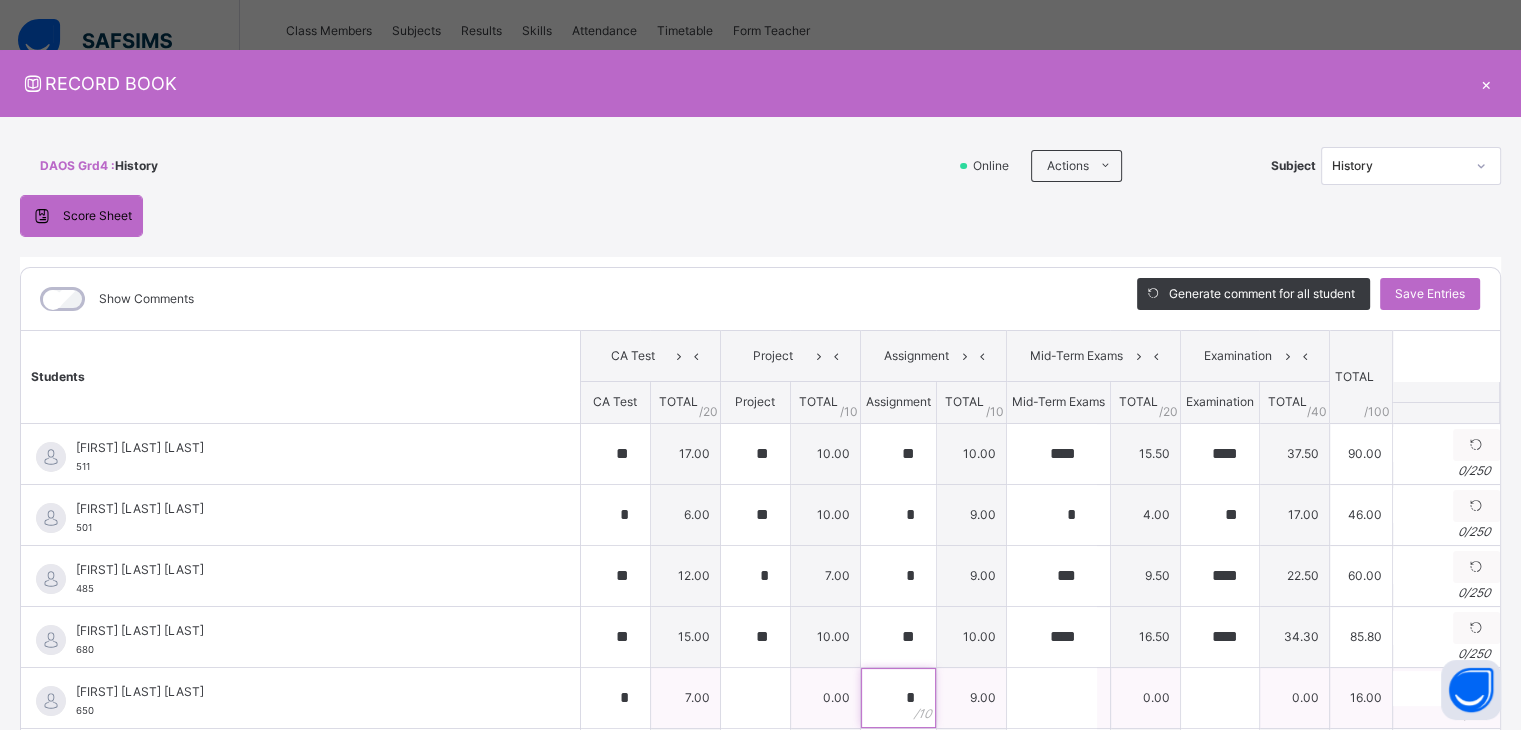 type on "*" 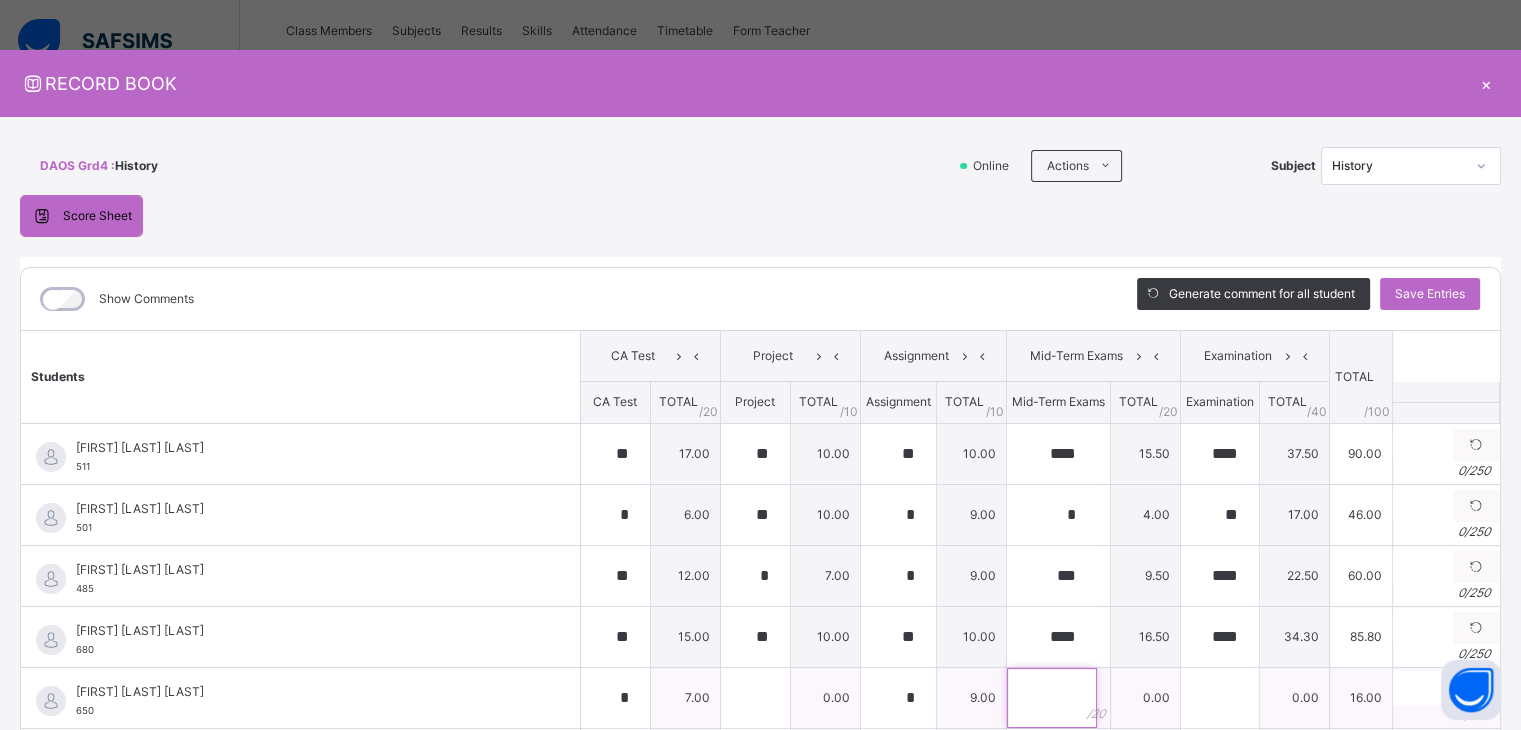 click at bounding box center [1052, 698] 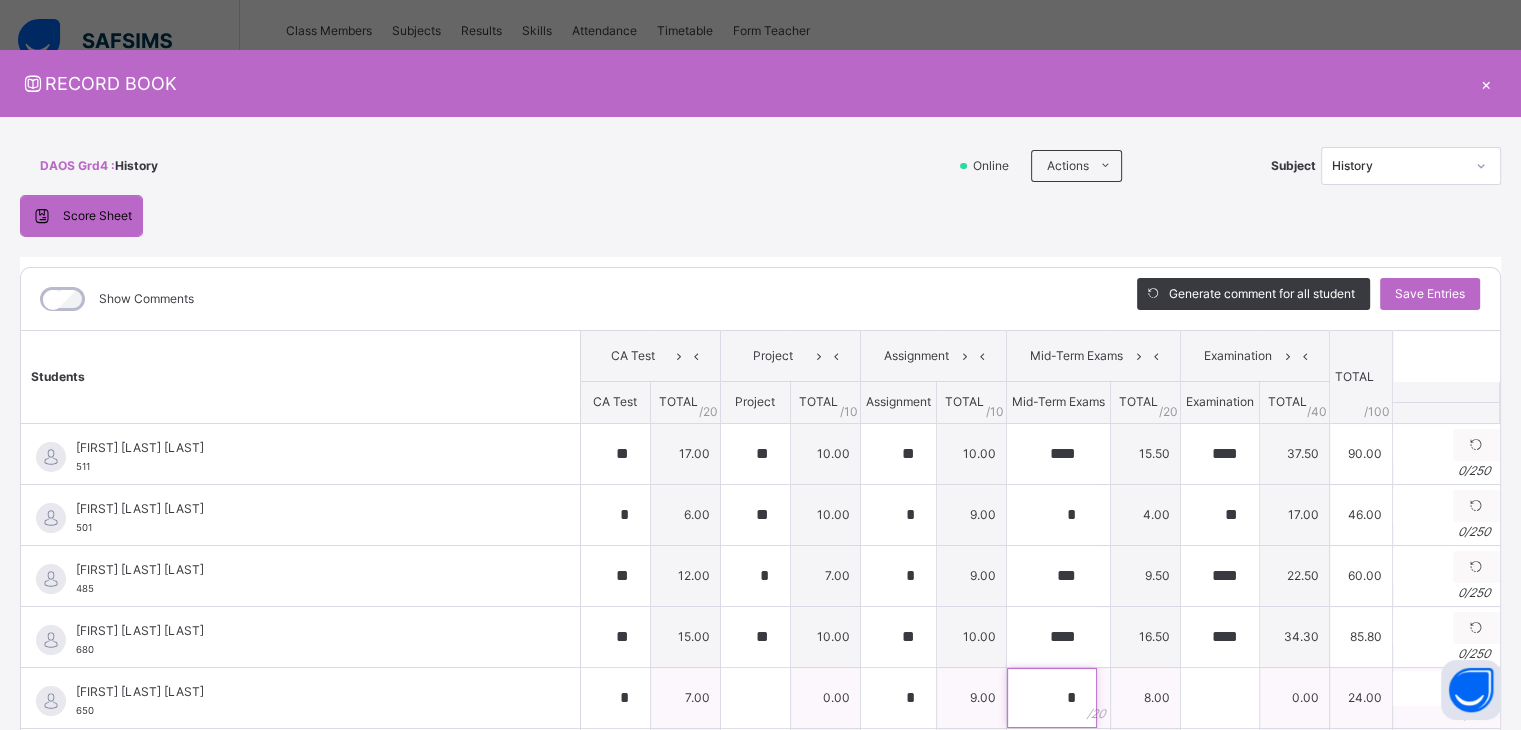 type on "*" 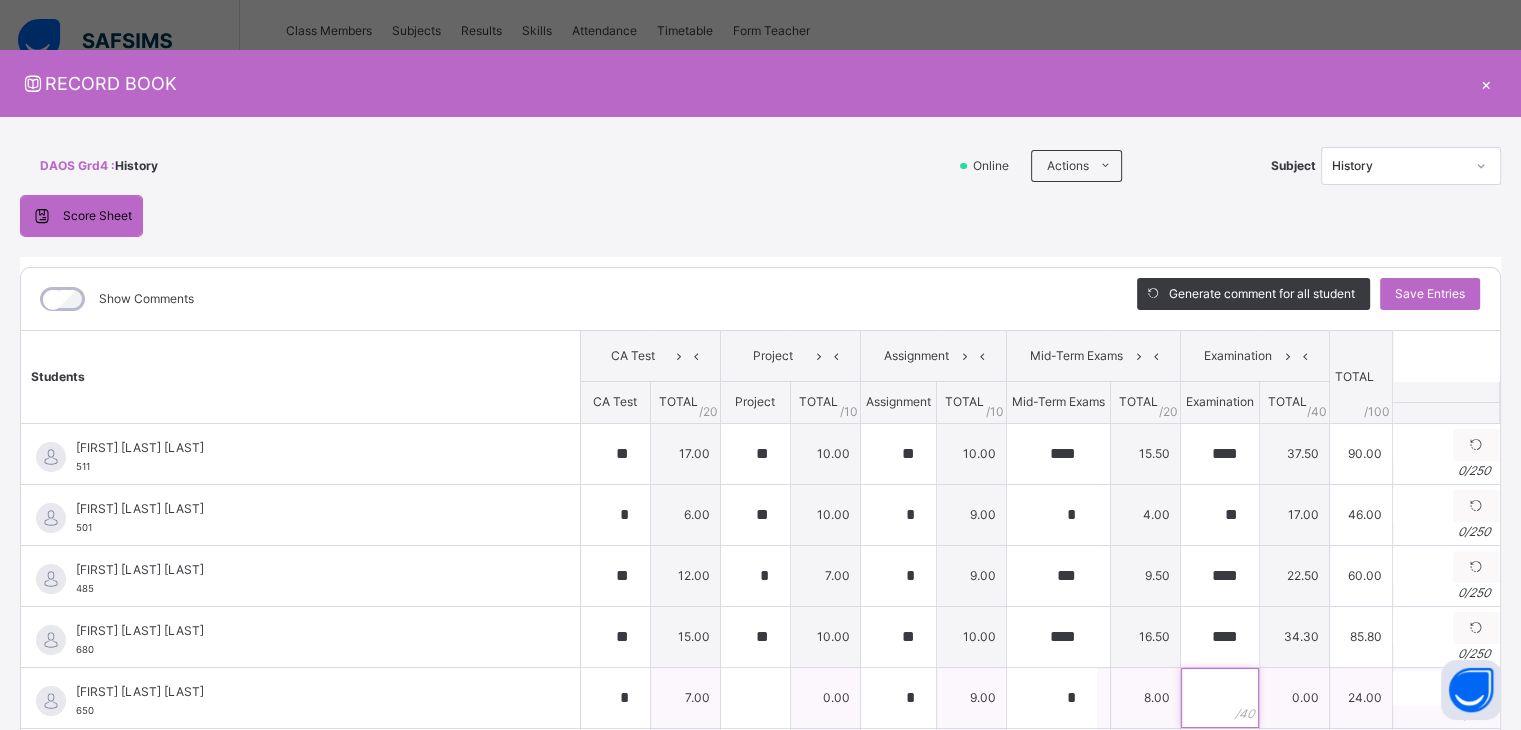 click at bounding box center (1220, 698) 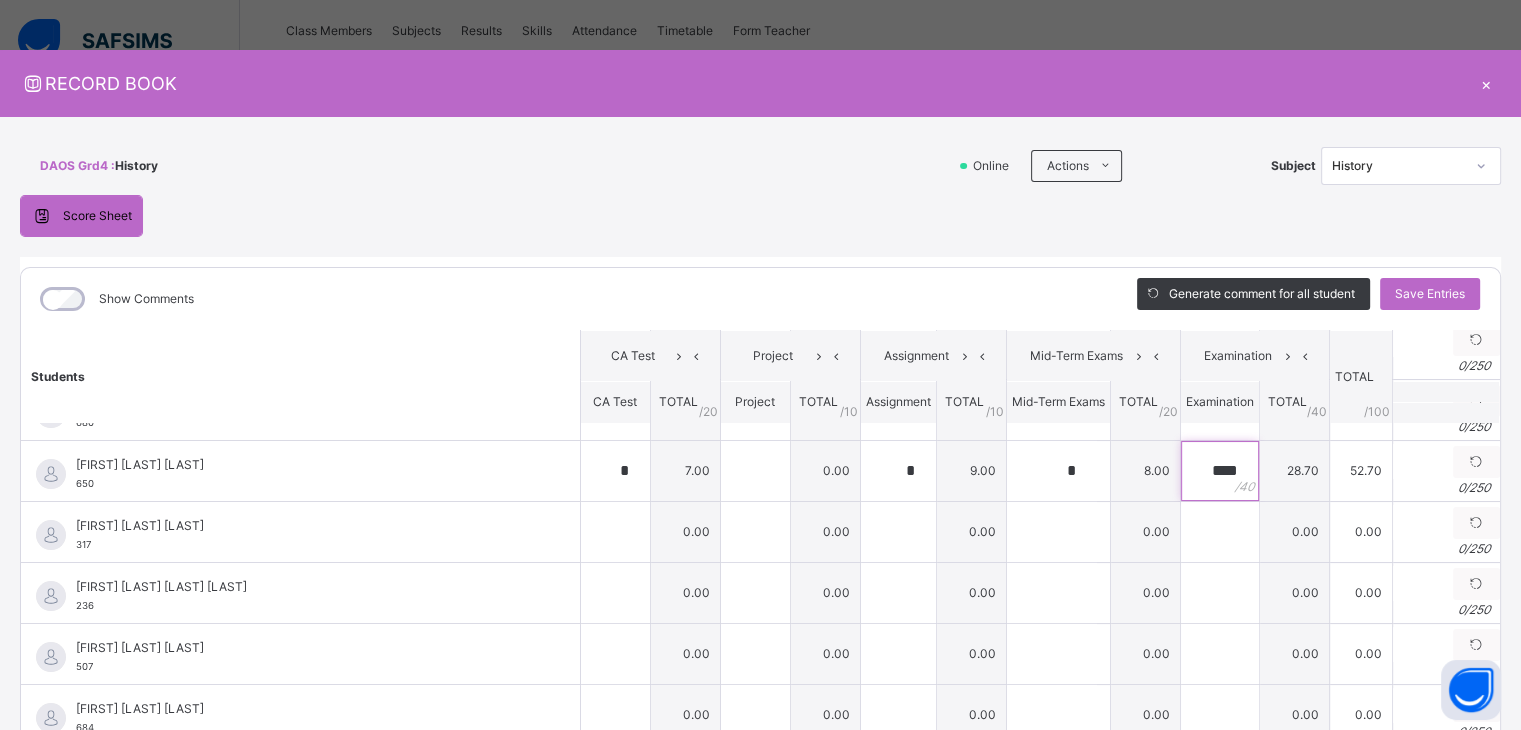 scroll, scrollTop: 232, scrollLeft: 0, axis: vertical 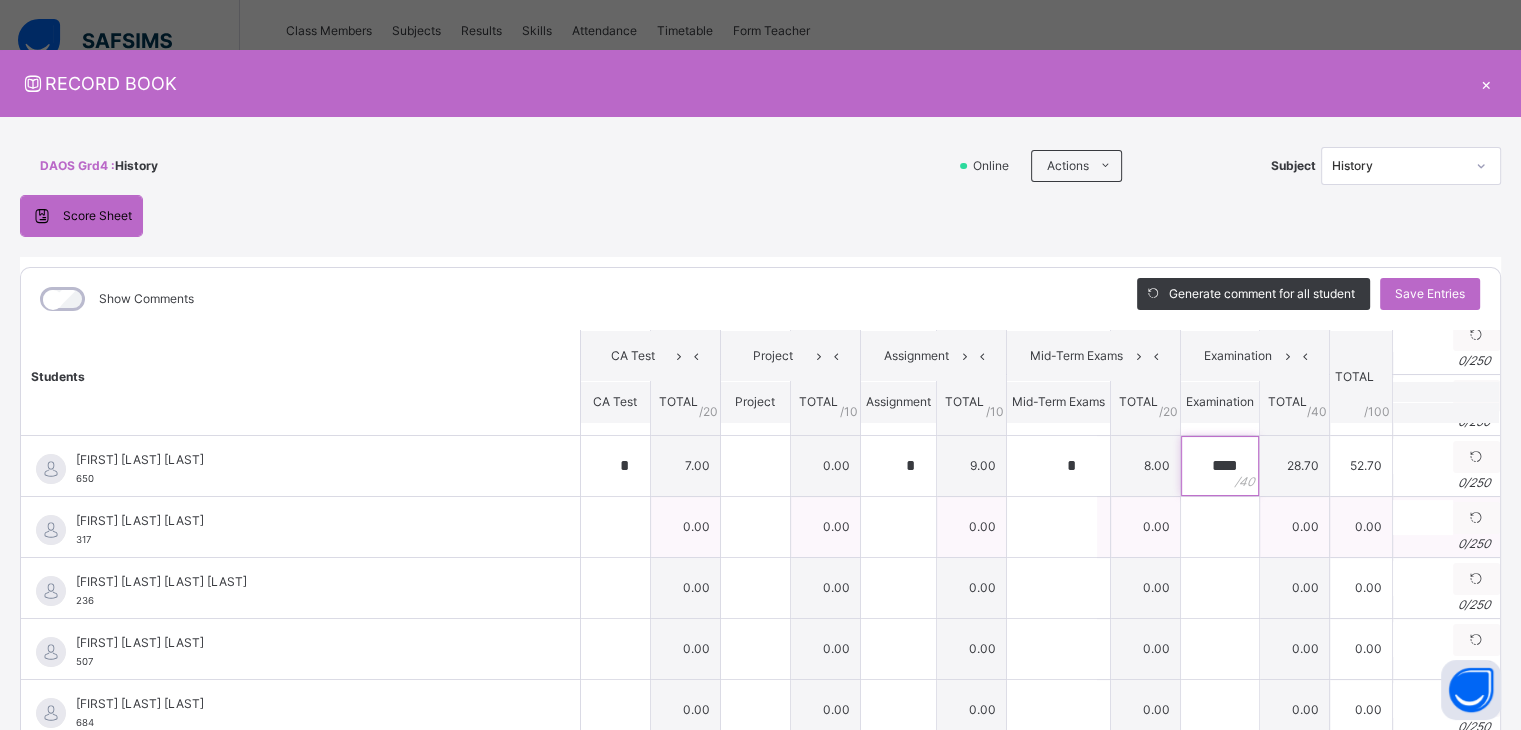 type on "****" 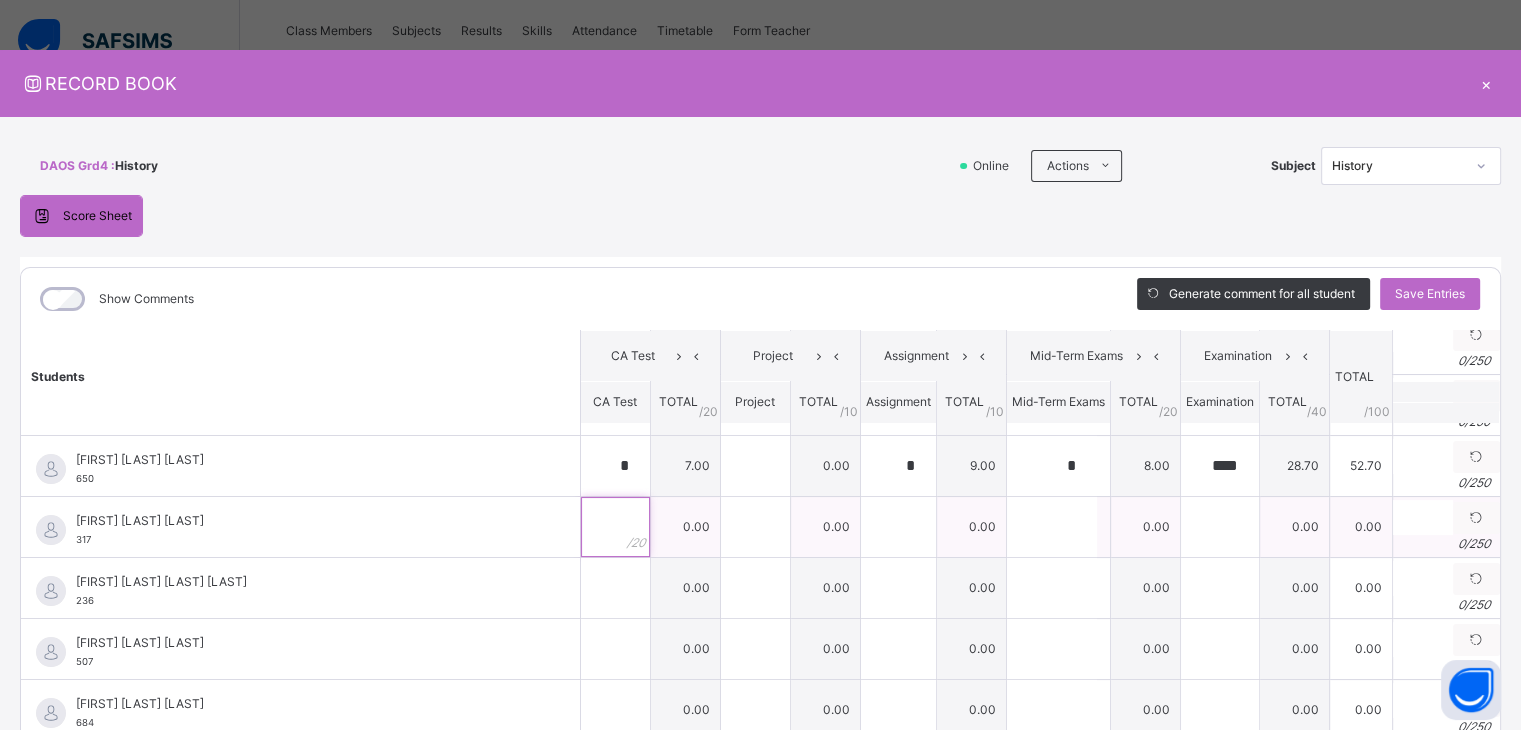 click at bounding box center [615, 527] 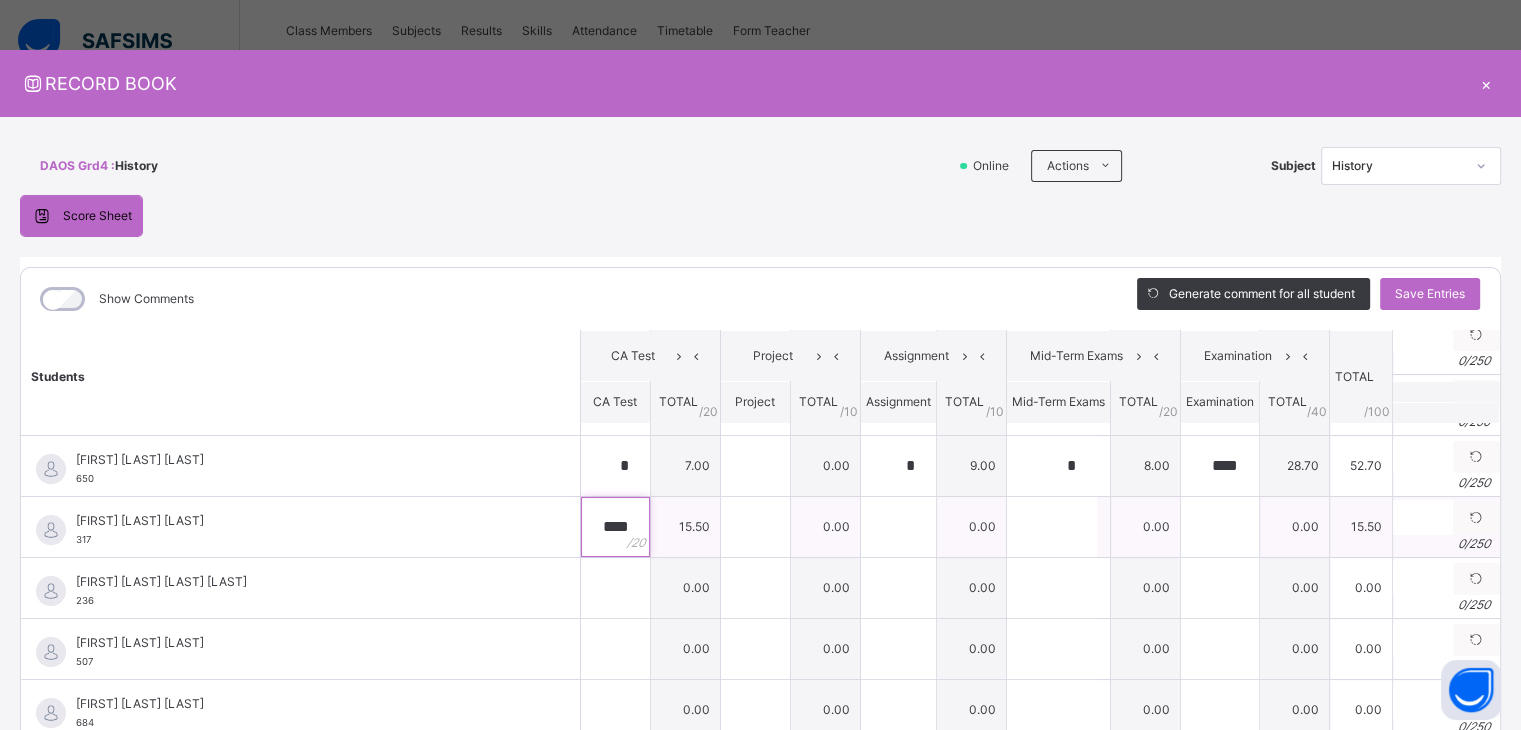 type on "****" 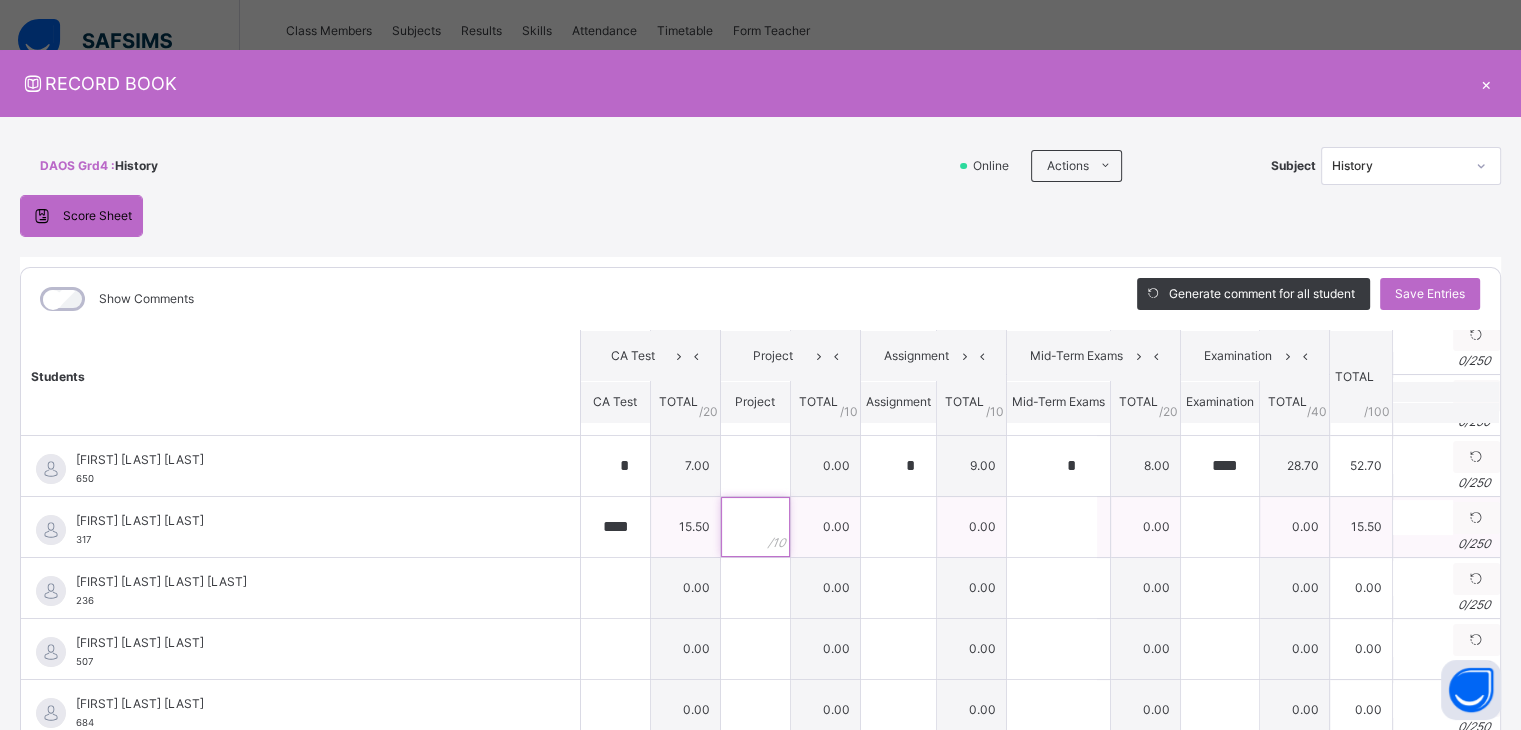 click at bounding box center (755, 527) 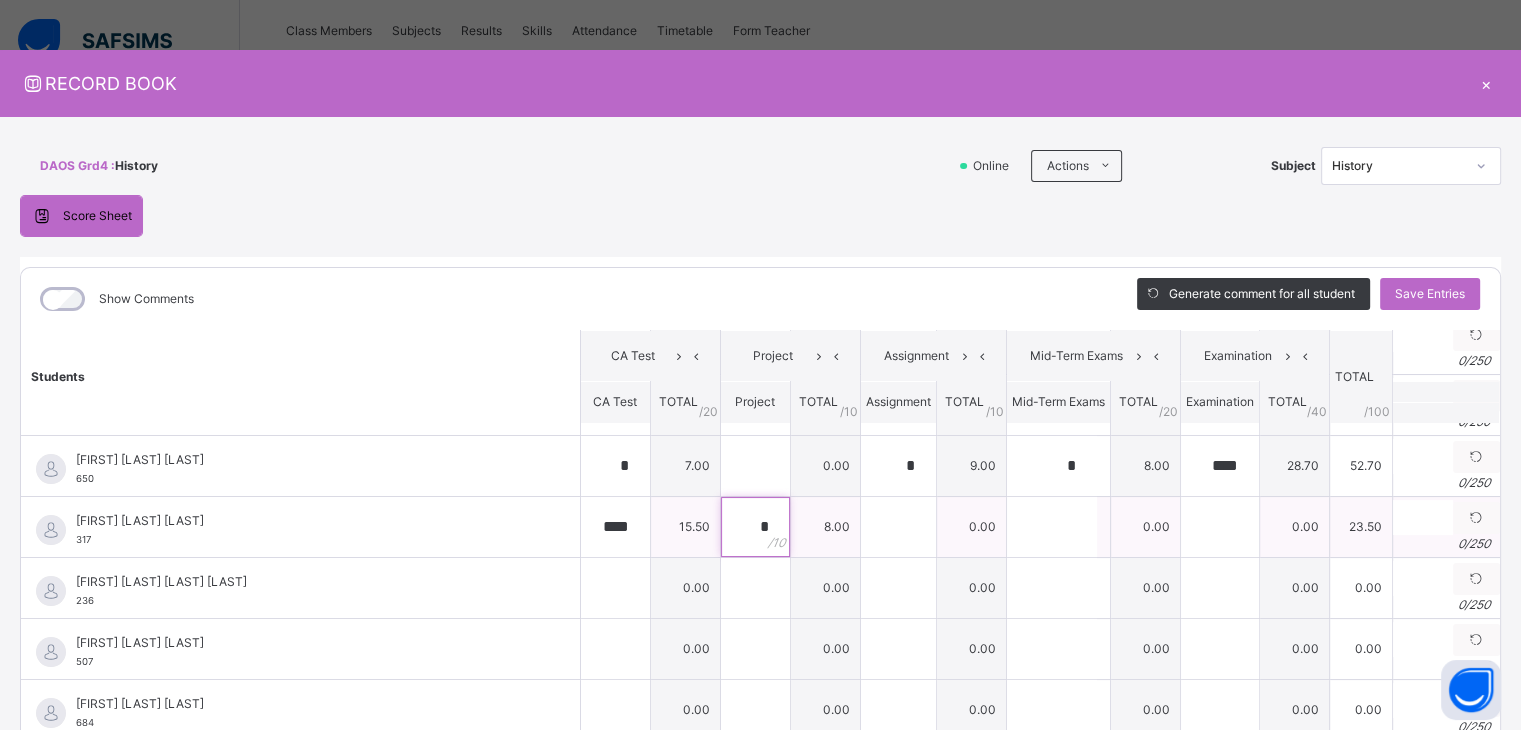 type on "*" 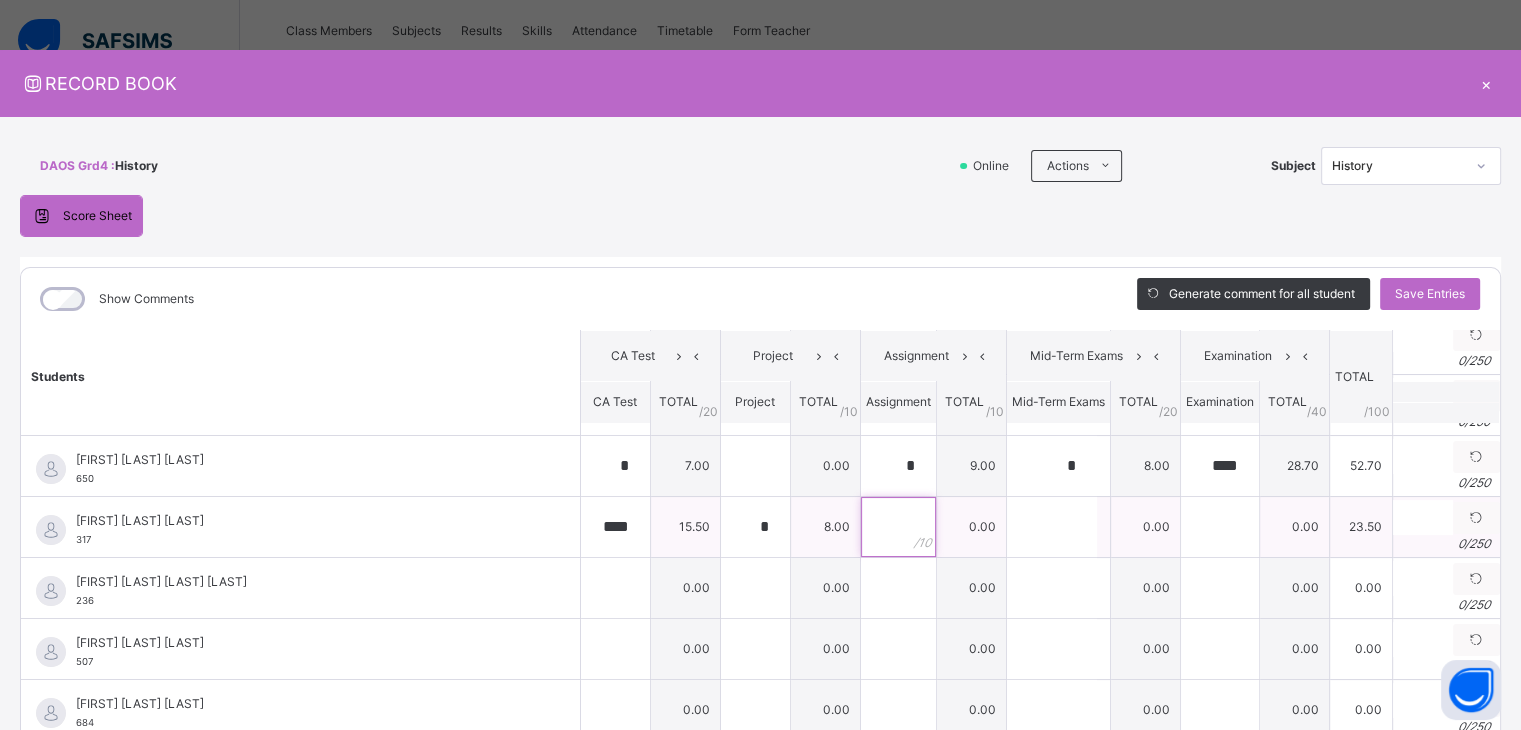 click at bounding box center (898, 527) 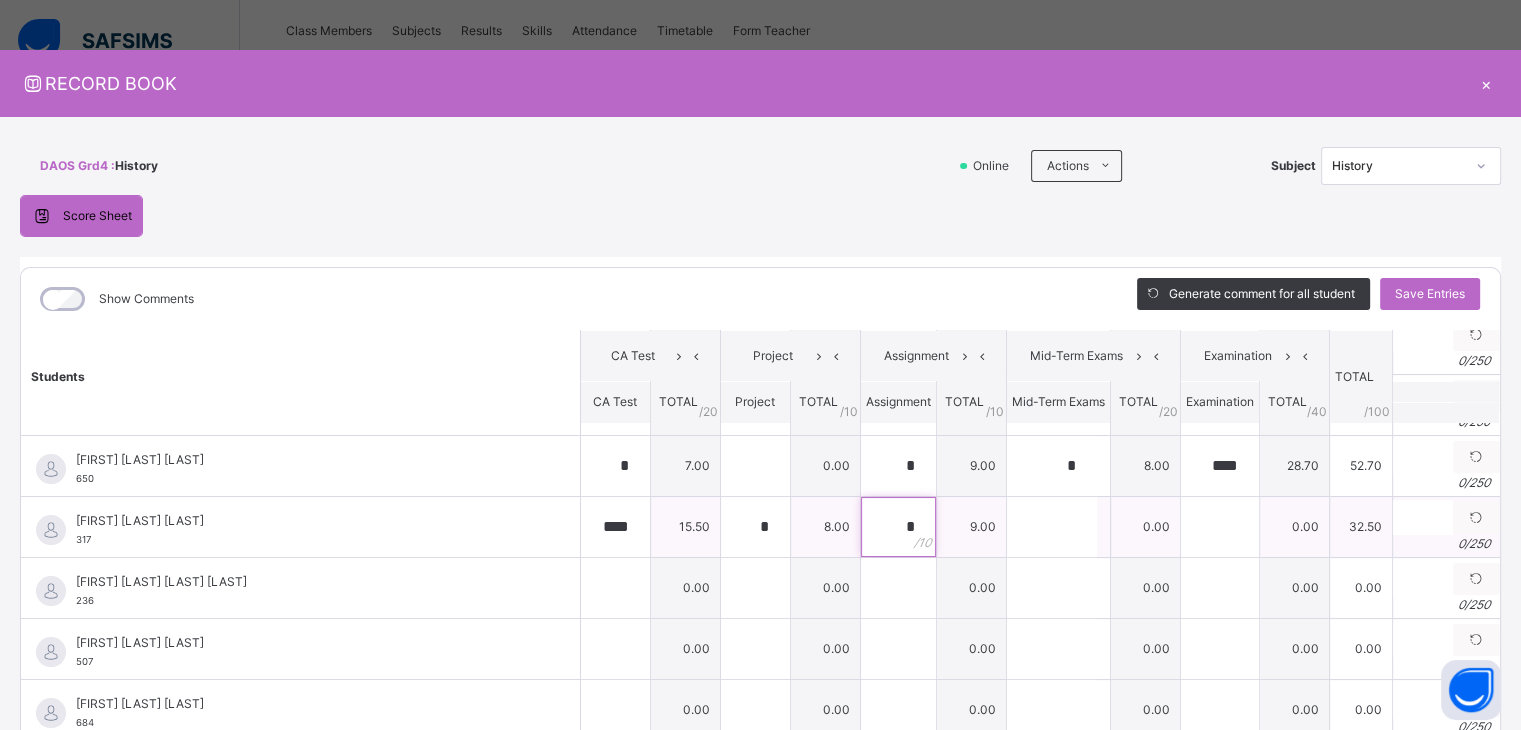 type on "*" 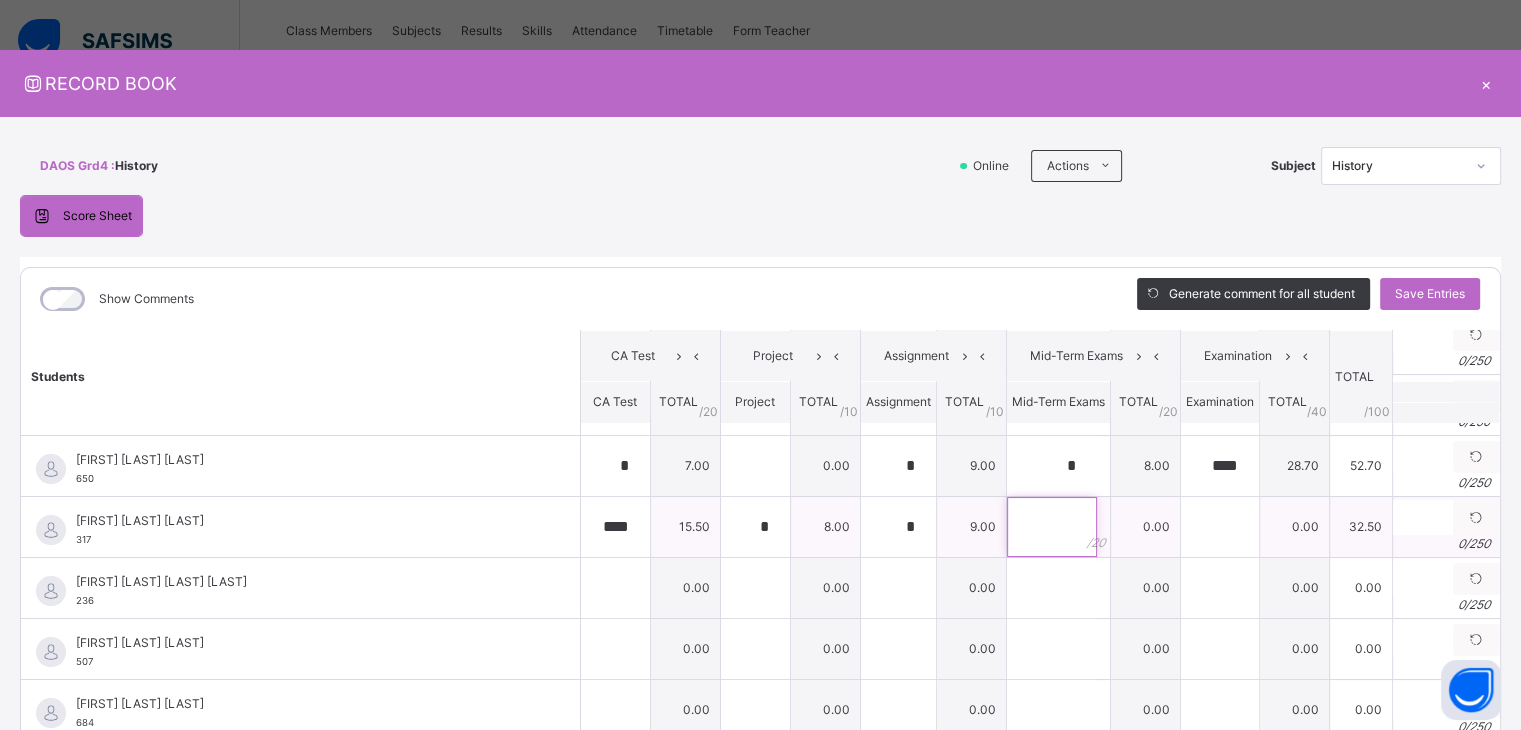click at bounding box center (1052, 527) 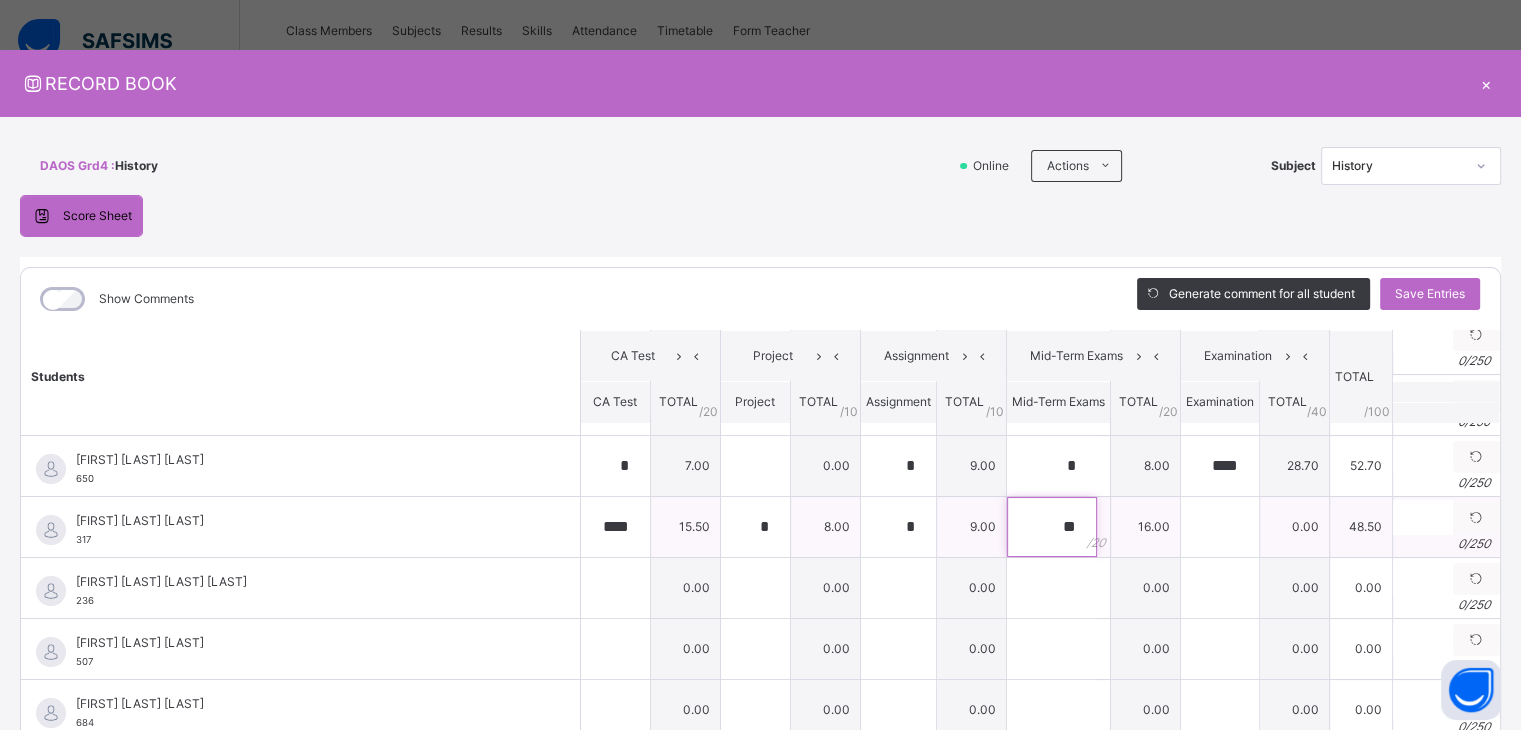 type on "**" 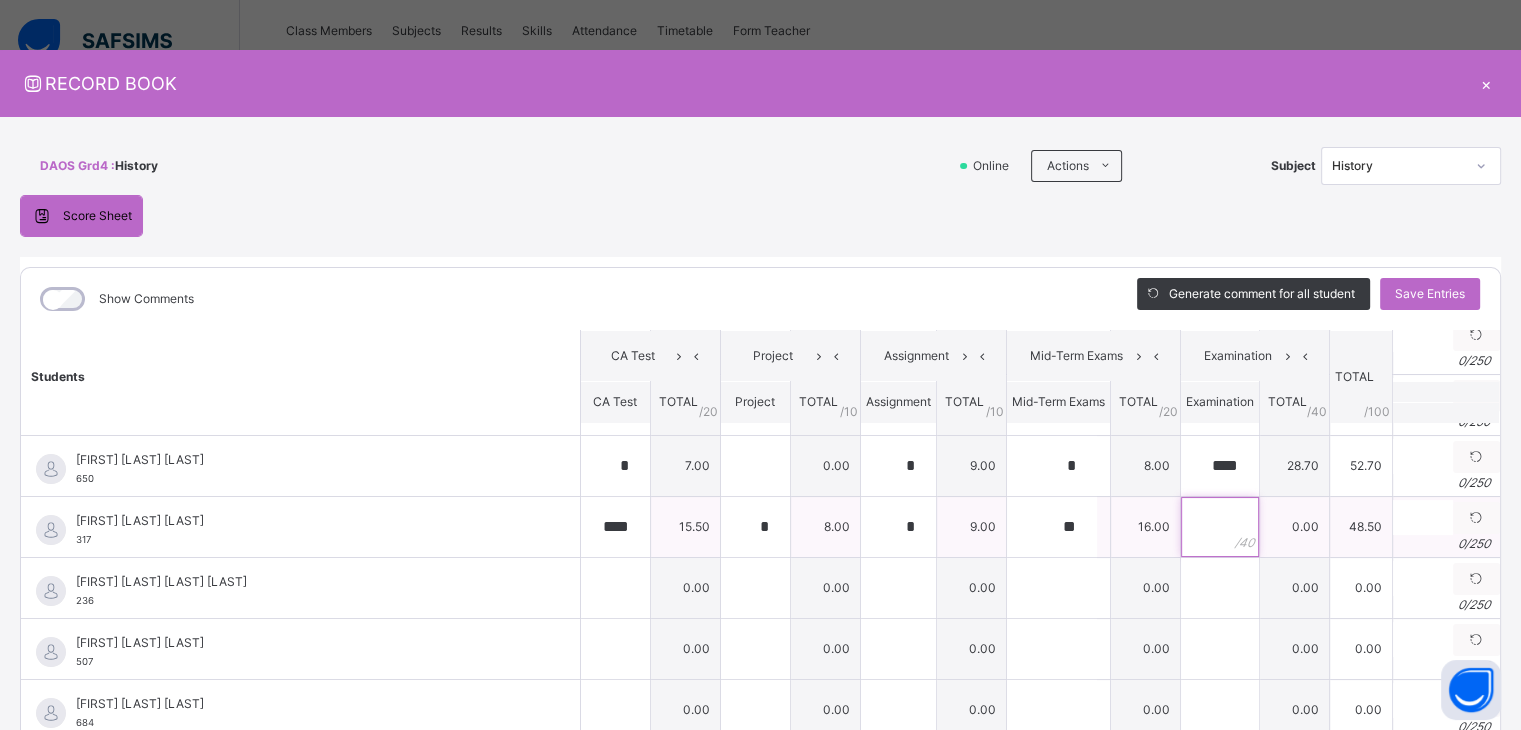 click at bounding box center (1220, 527) 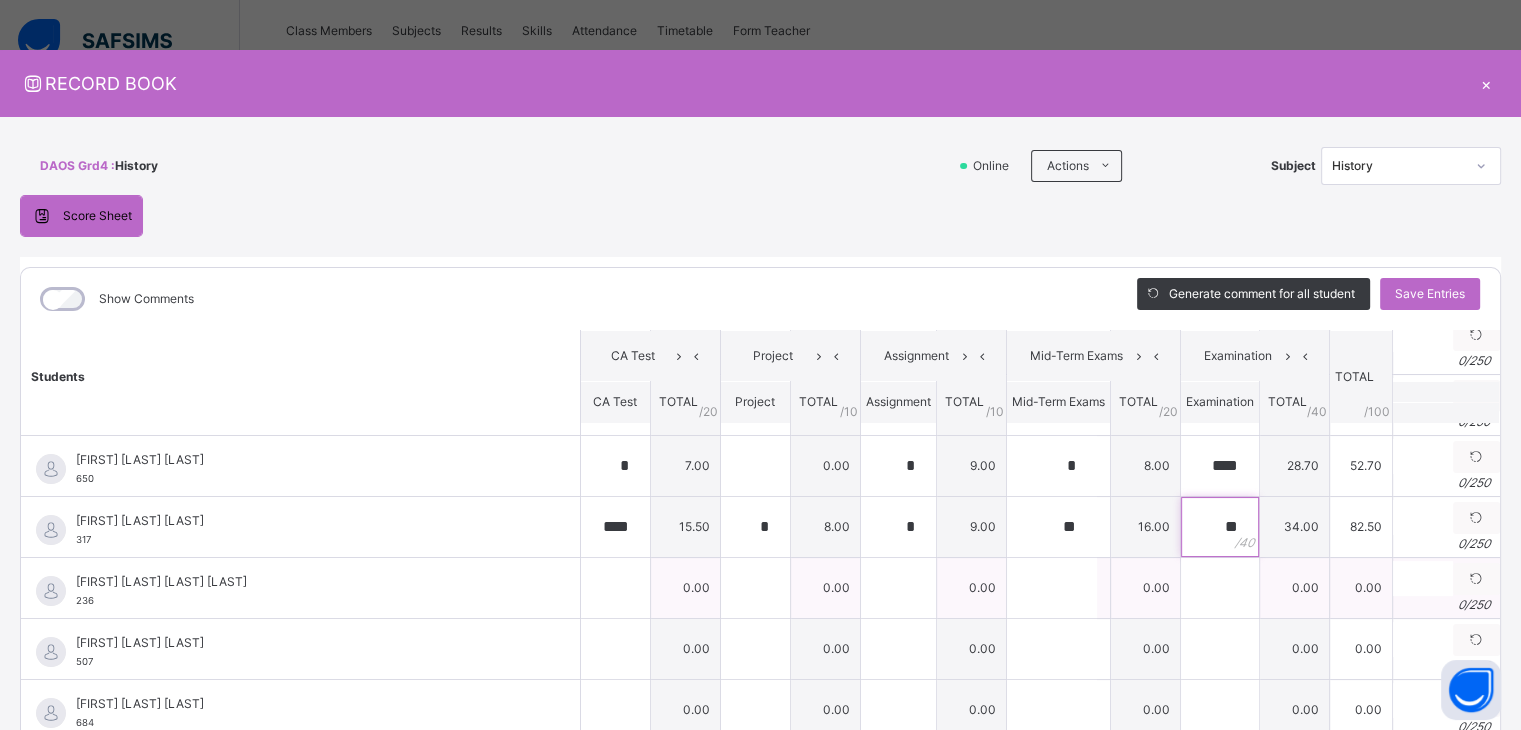 type on "**" 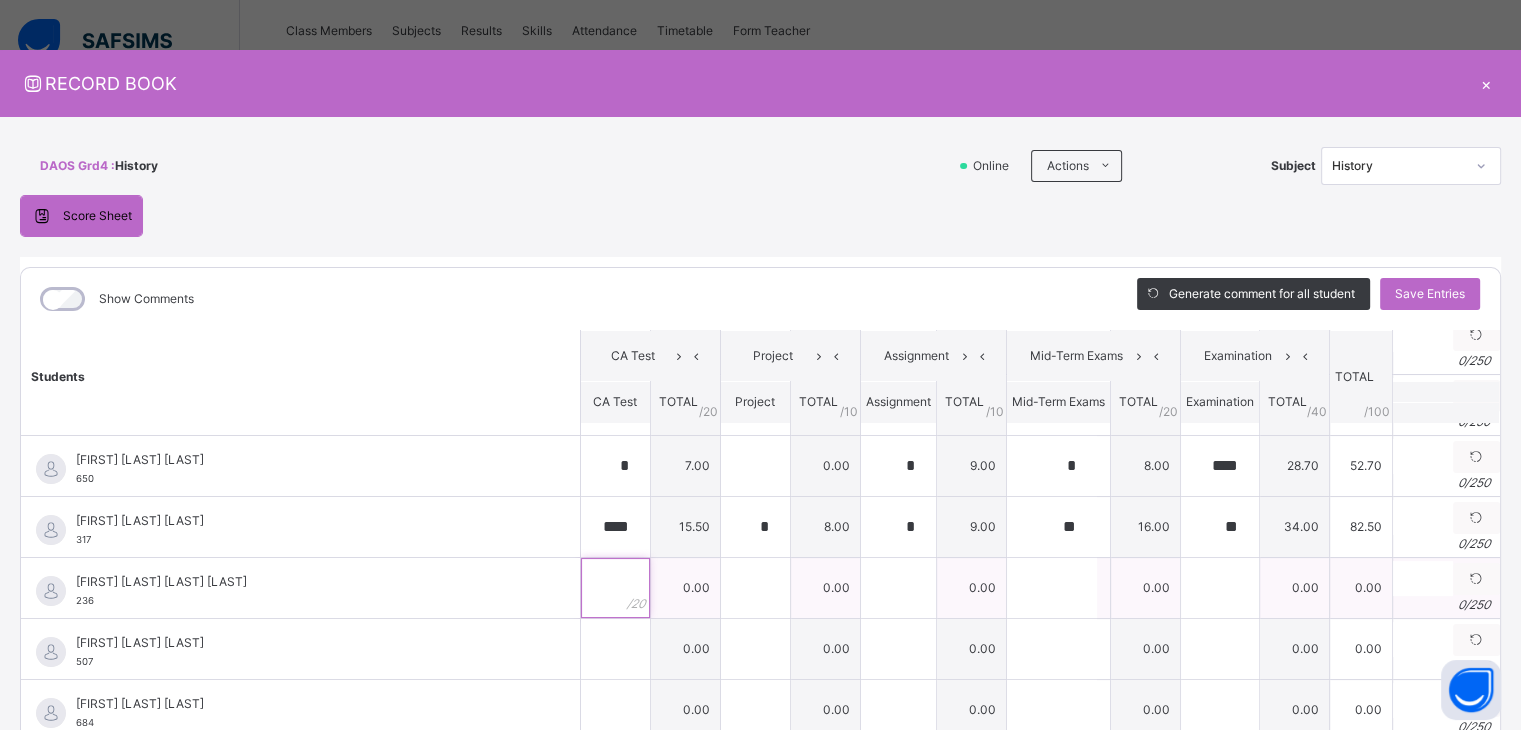 click at bounding box center [615, 588] 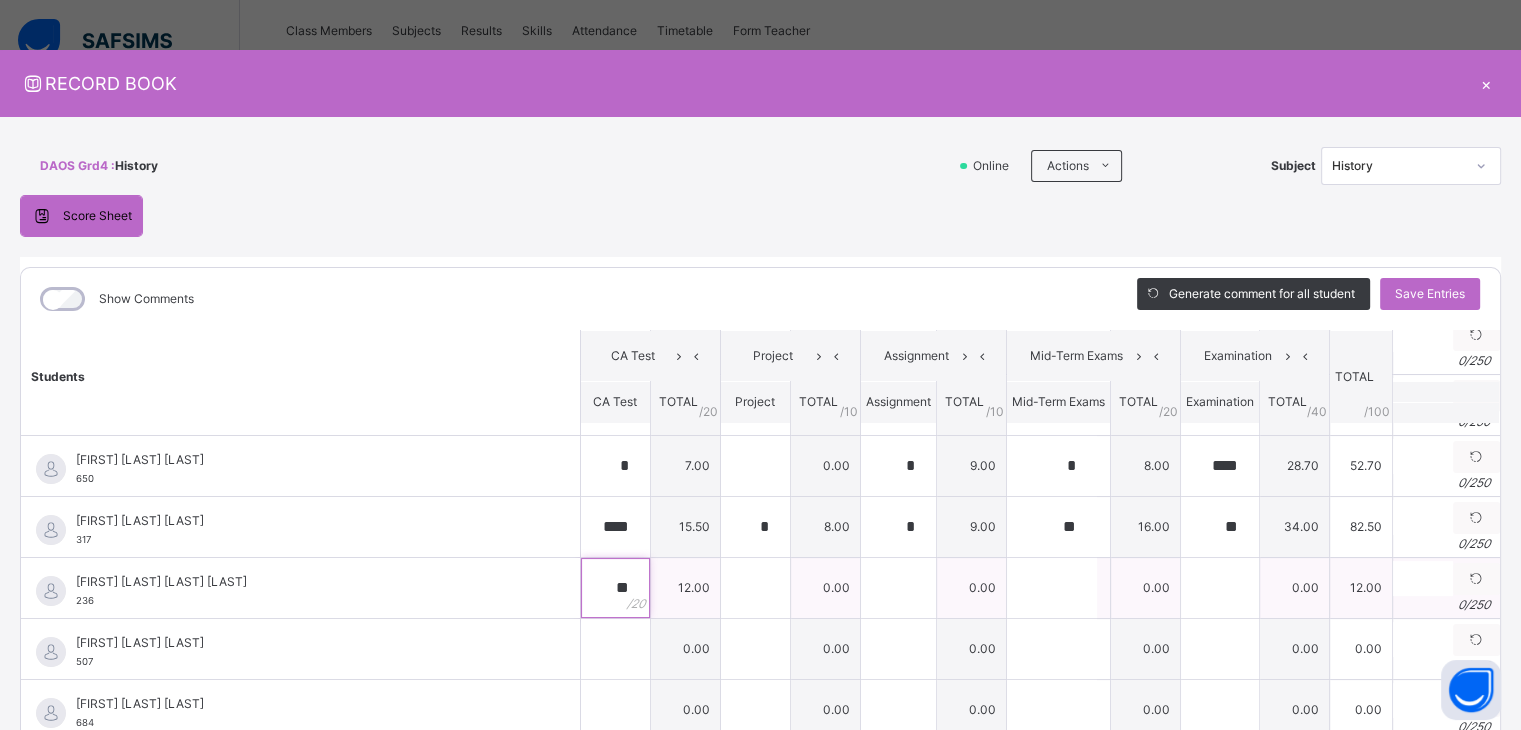 type on "**" 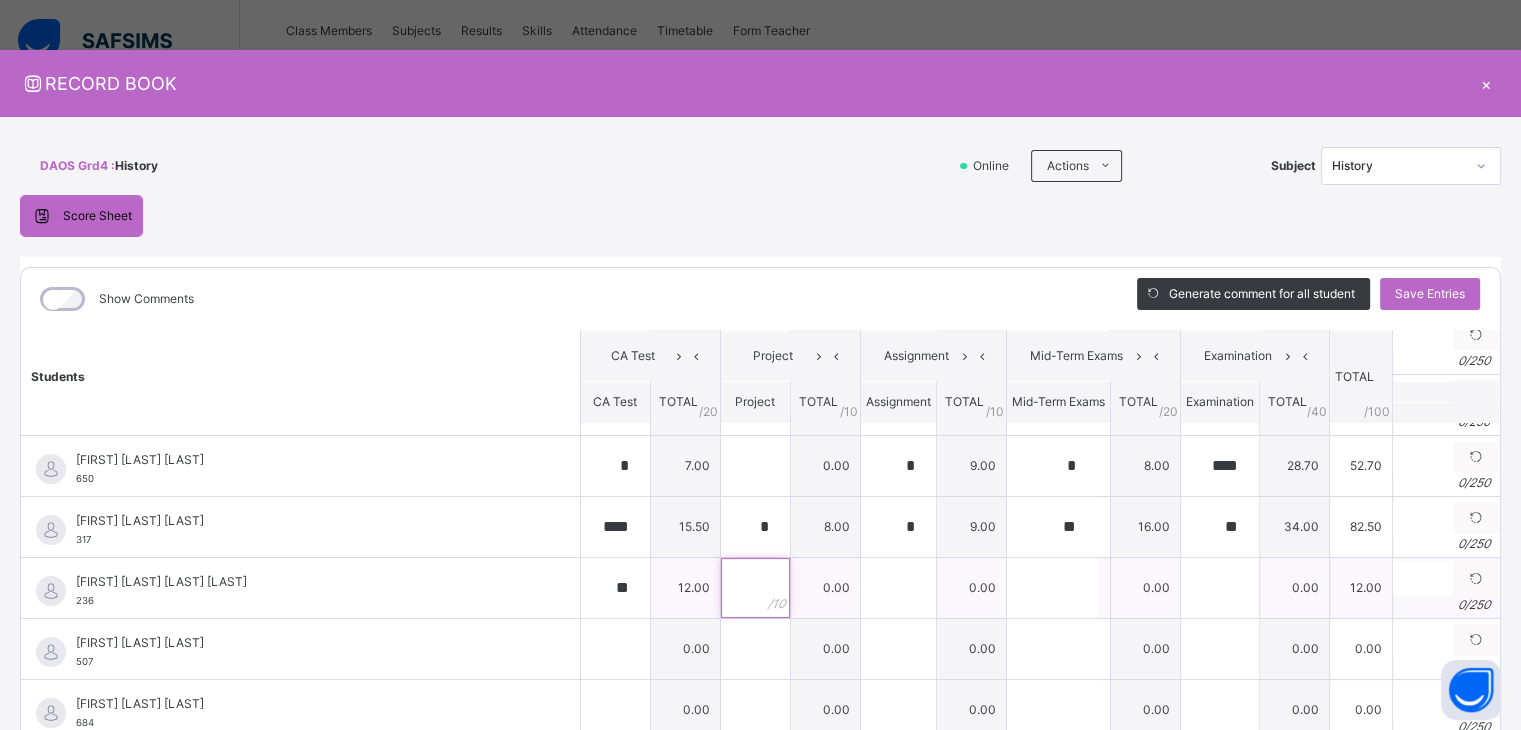 click at bounding box center [755, 588] 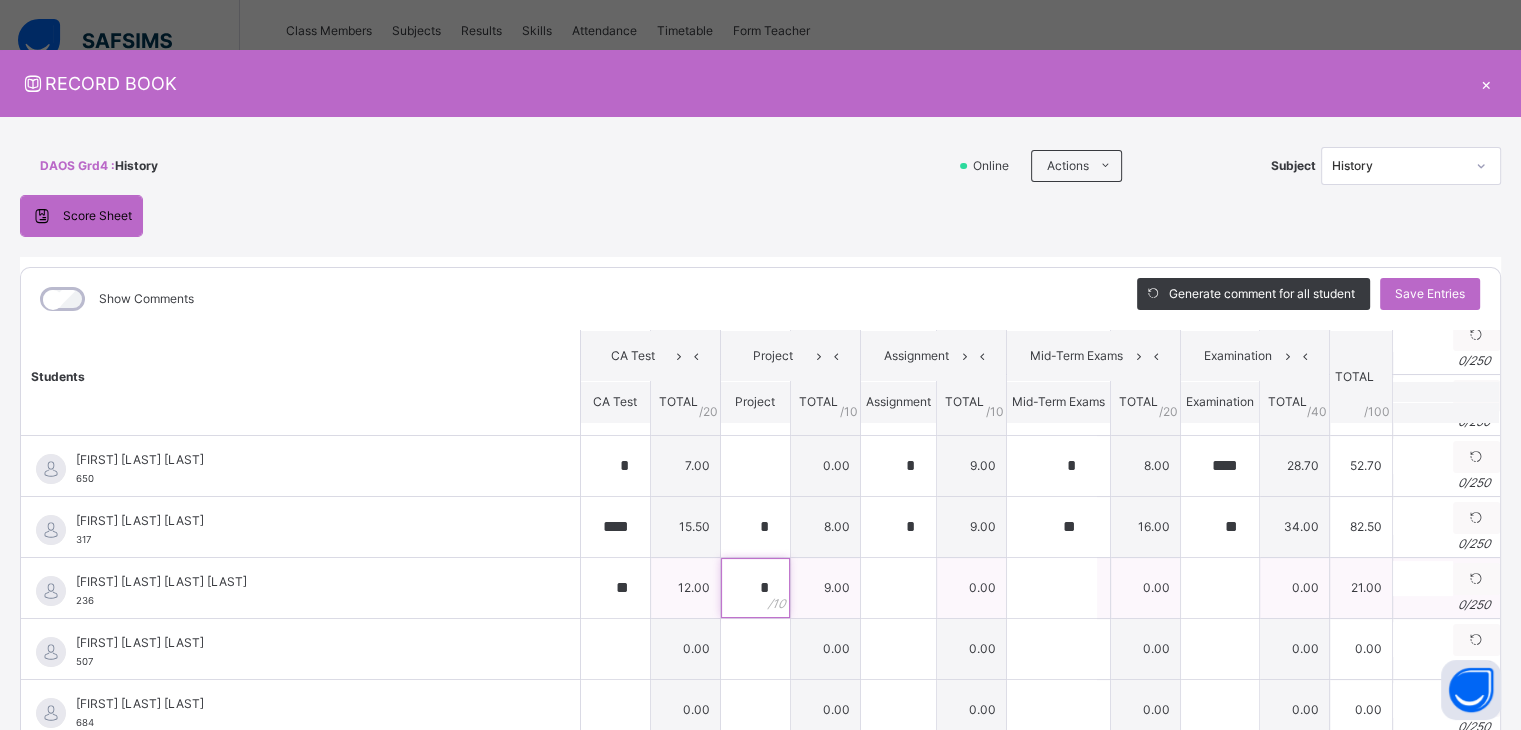 type on "*" 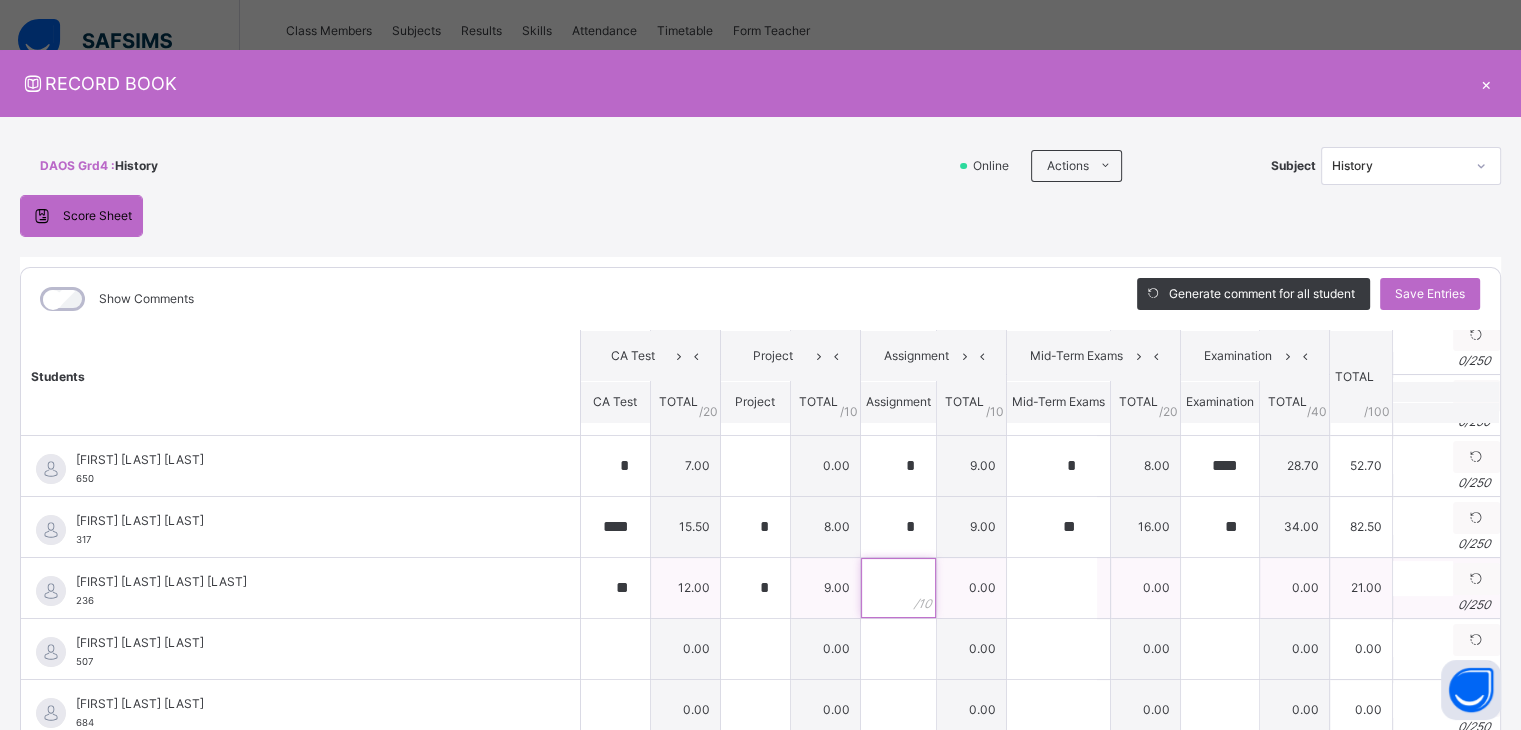 click at bounding box center (898, 588) 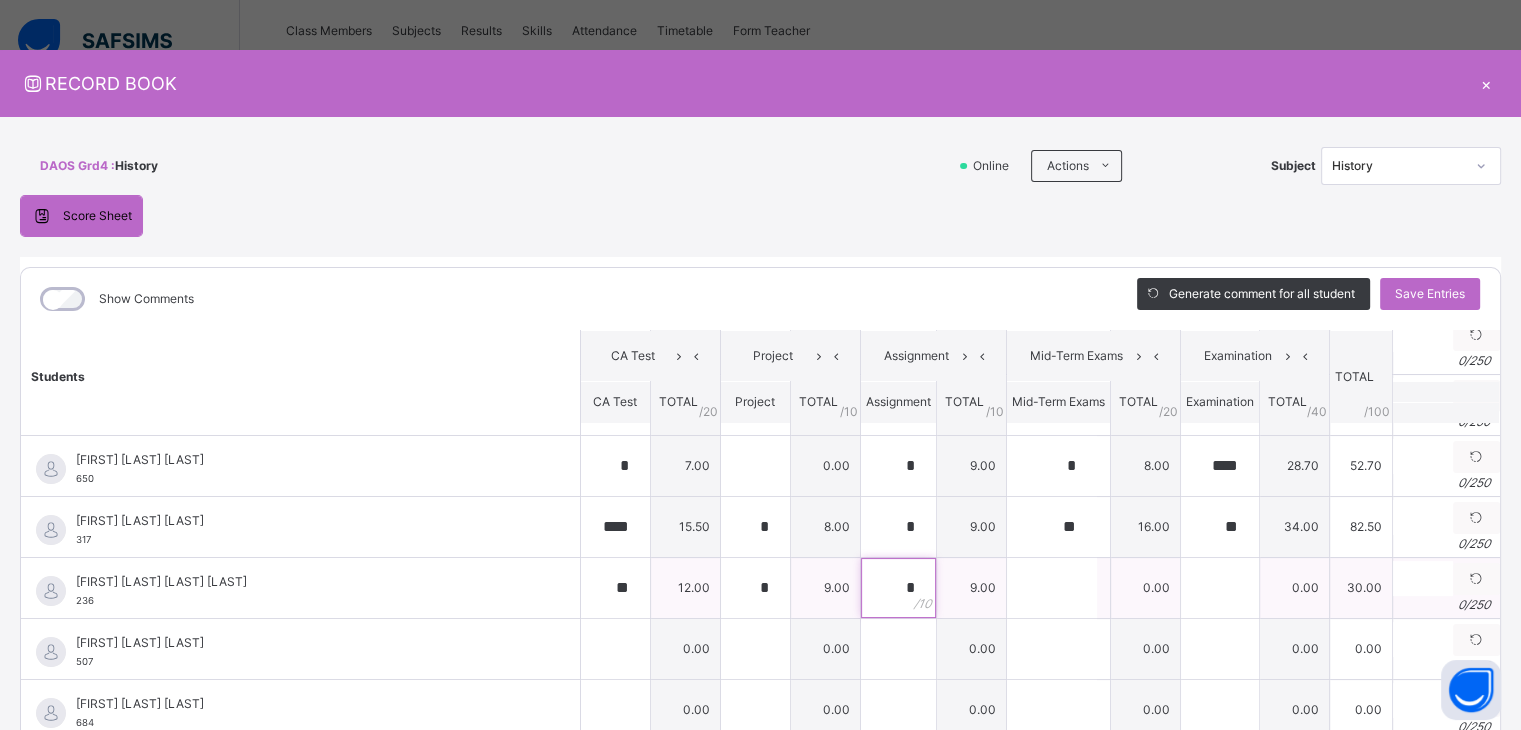 type on "*" 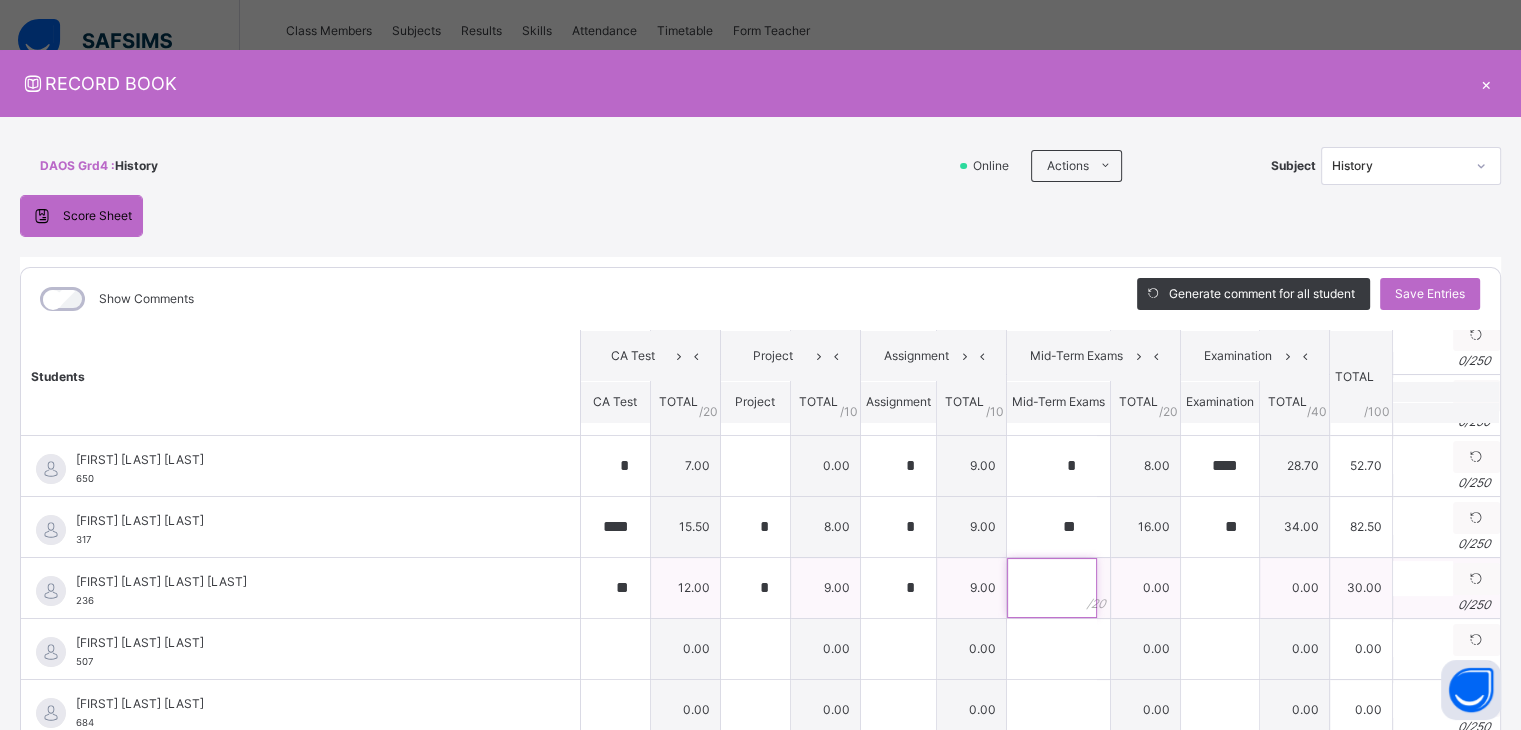 click at bounding box center [1052, 588] 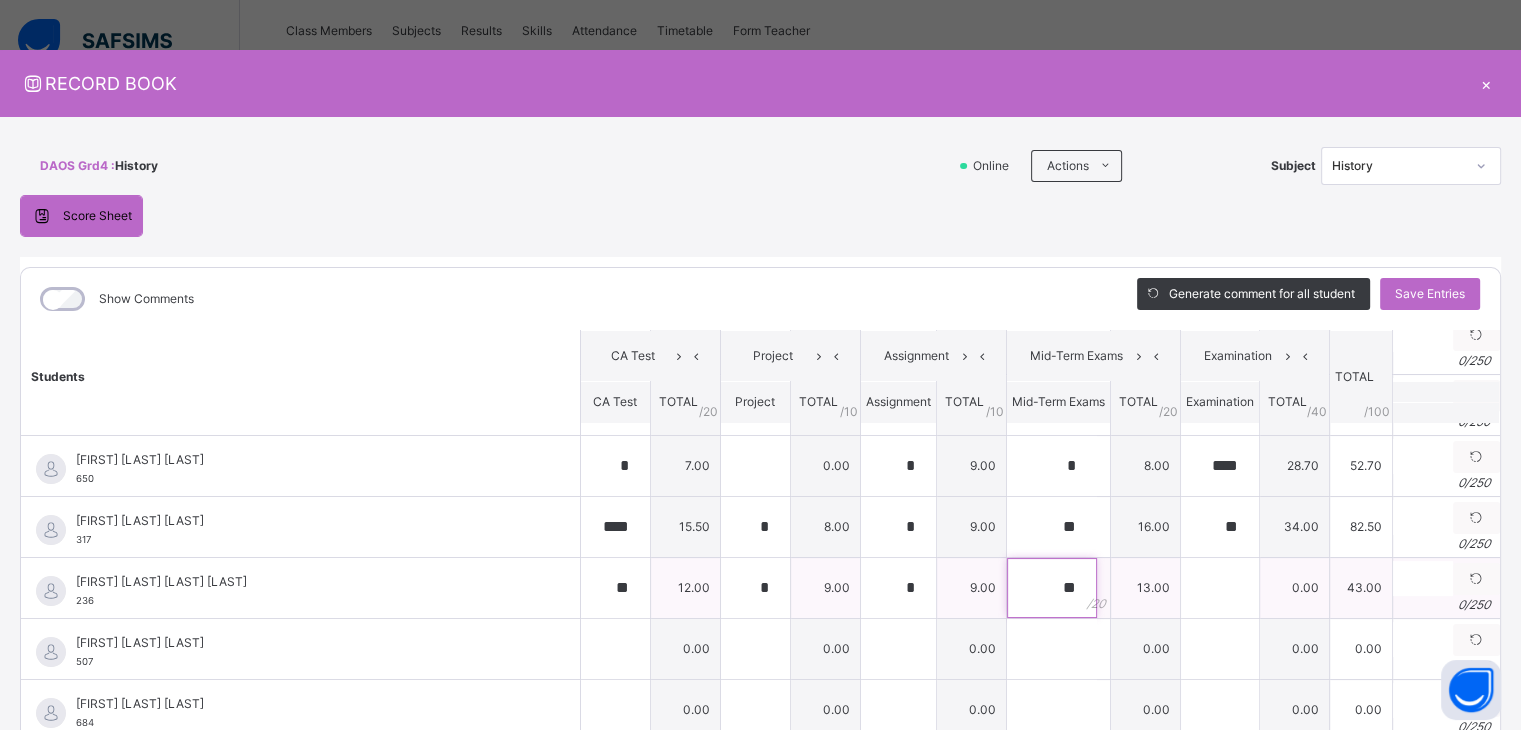 type on "**" 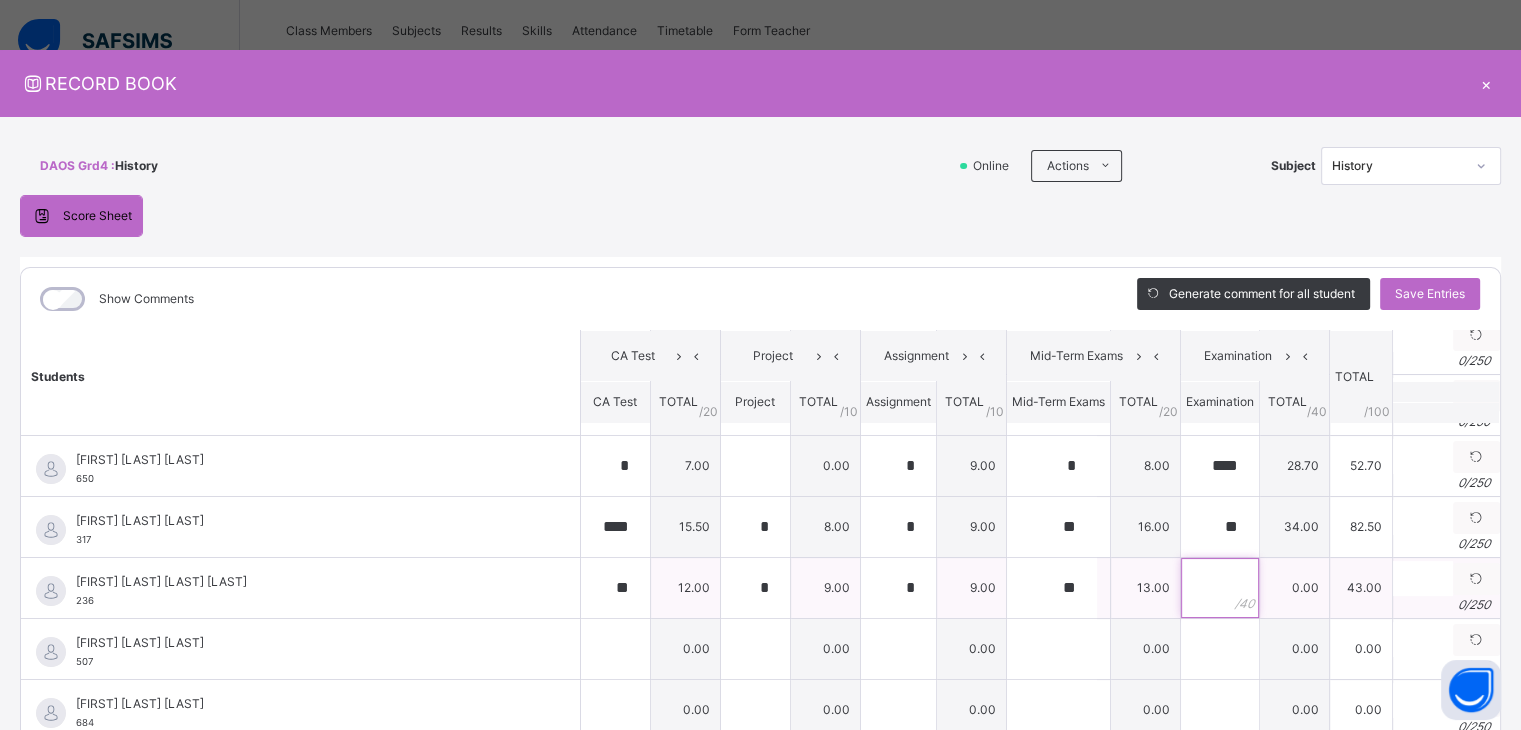 click at bounding box center (1220, 588) 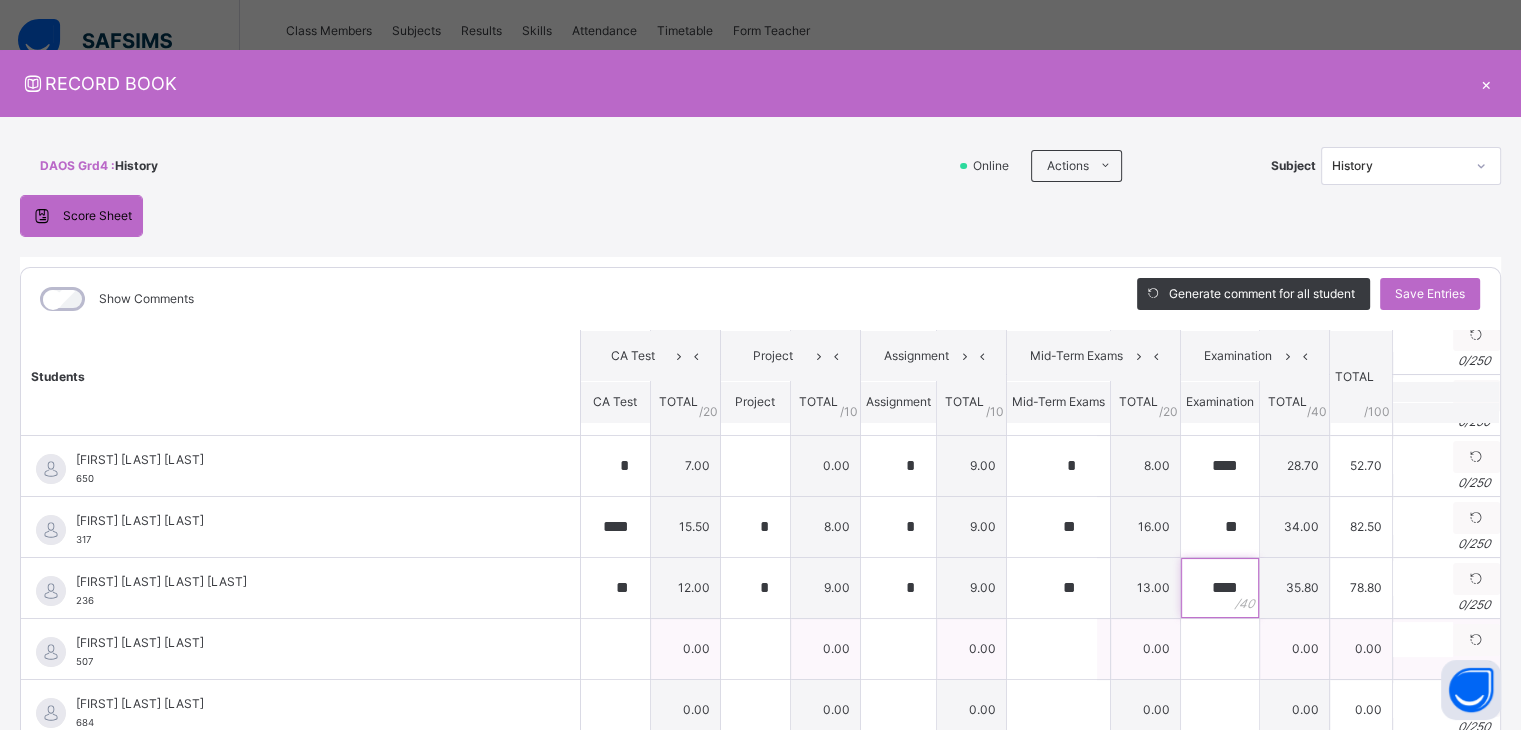 type on "****" 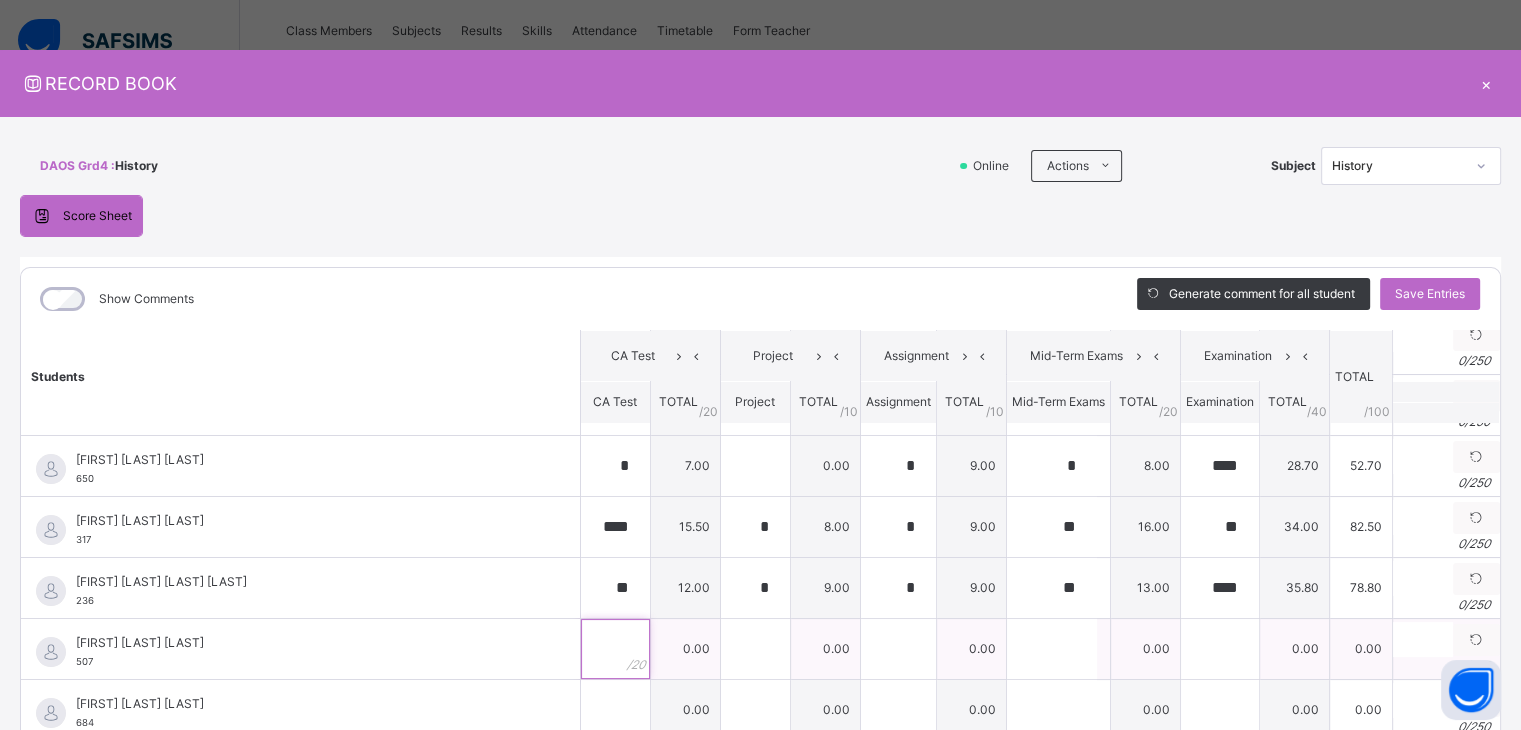 click at bounding box center (615, 649) 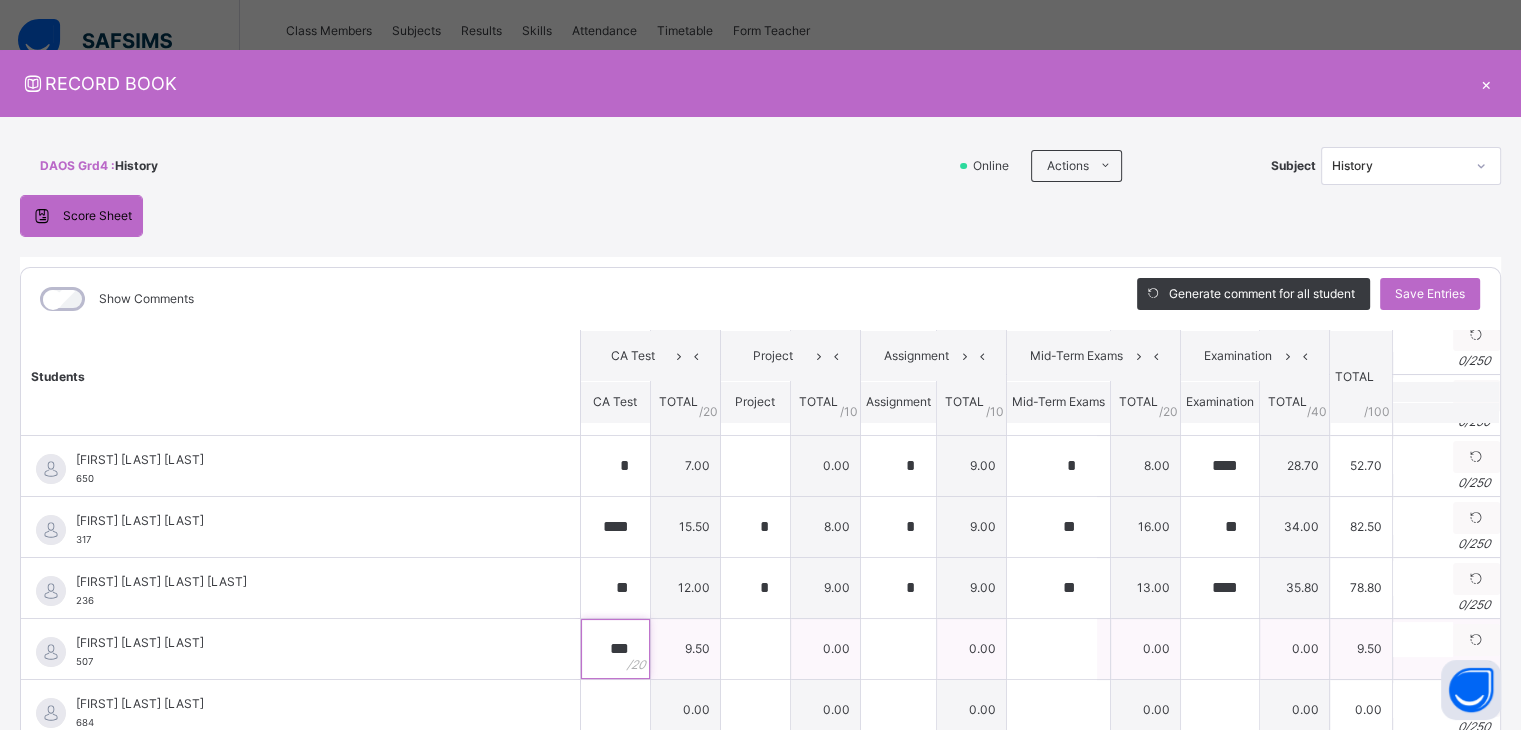 type on "***" 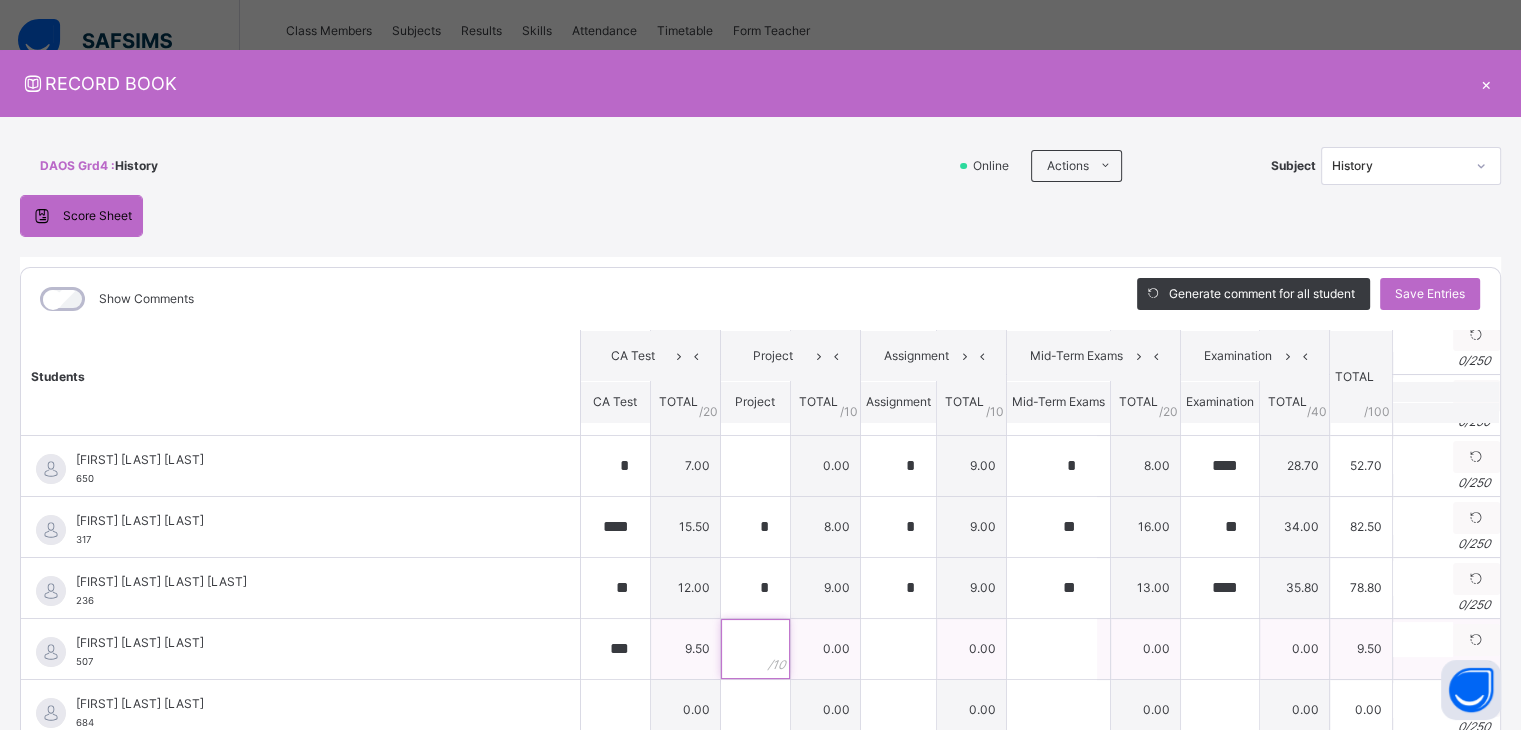 click at bounding box center (755, 649) 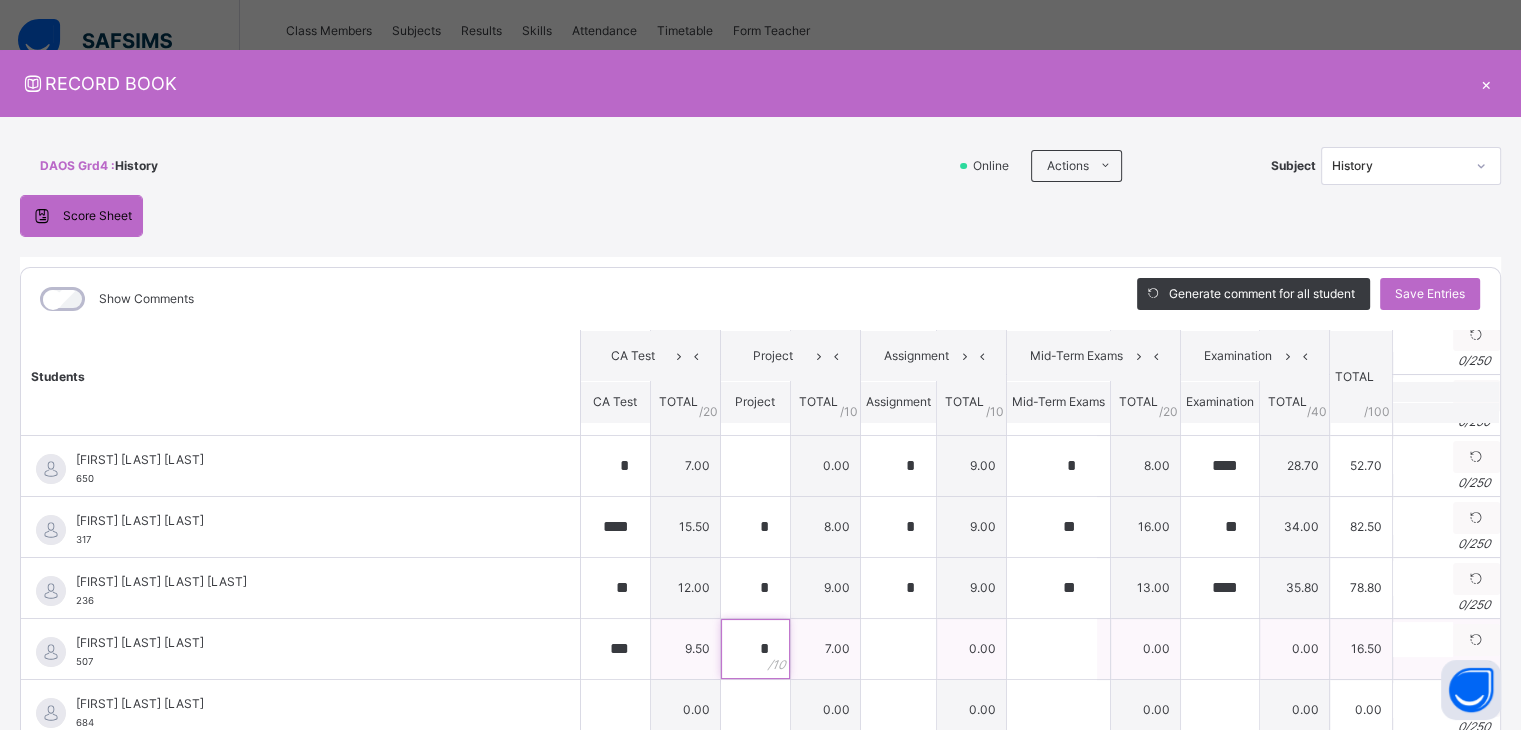 type on "*" 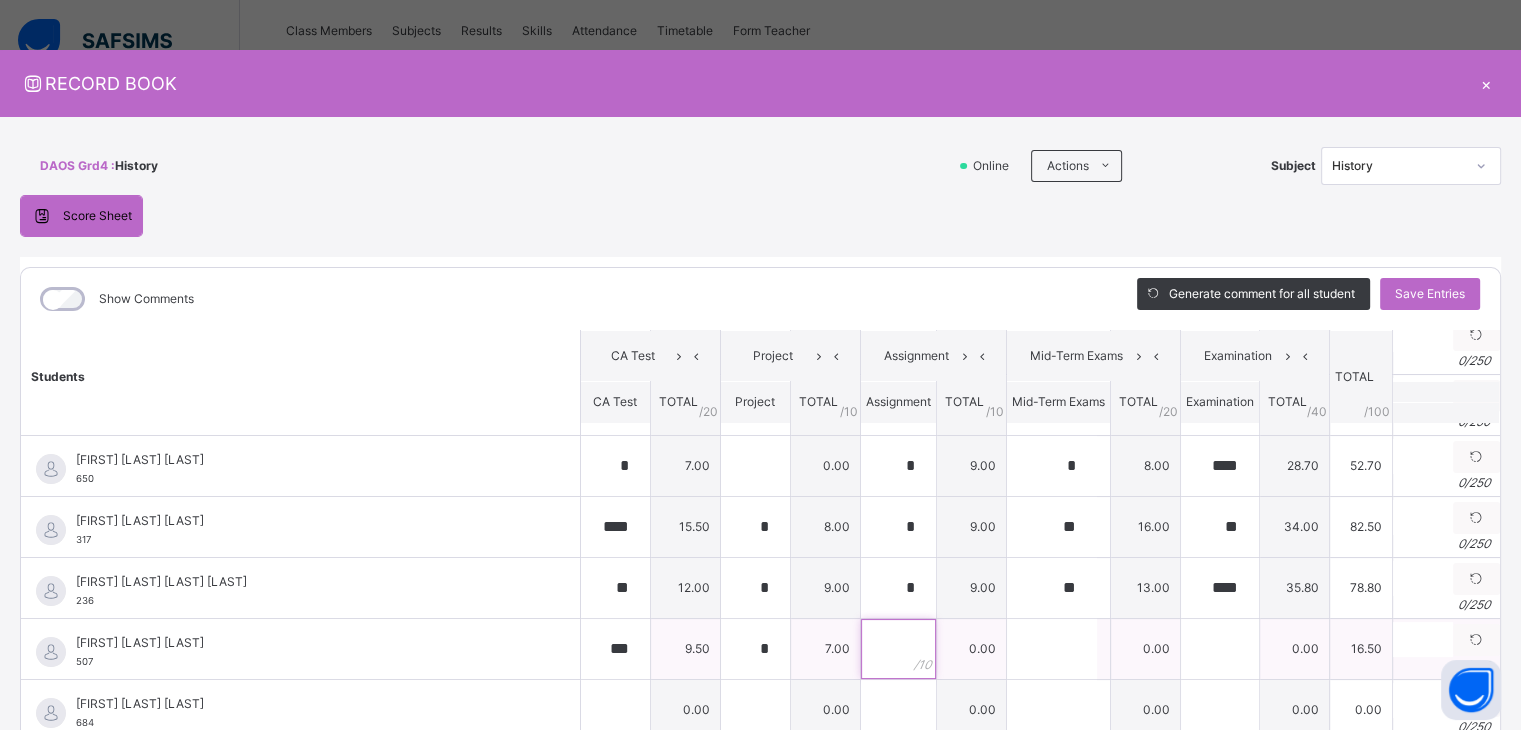 click at bounding box center (898, 649) 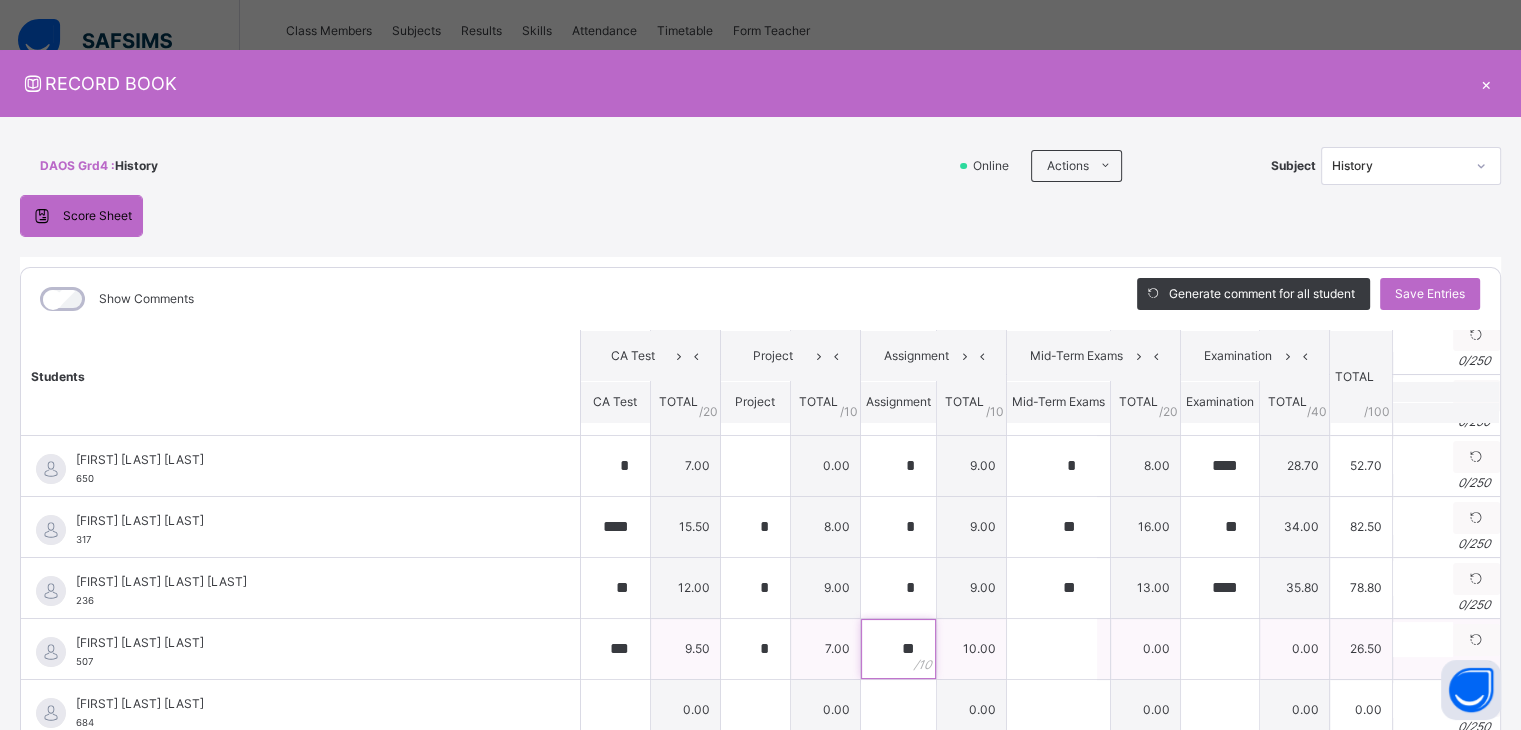 type on "**" 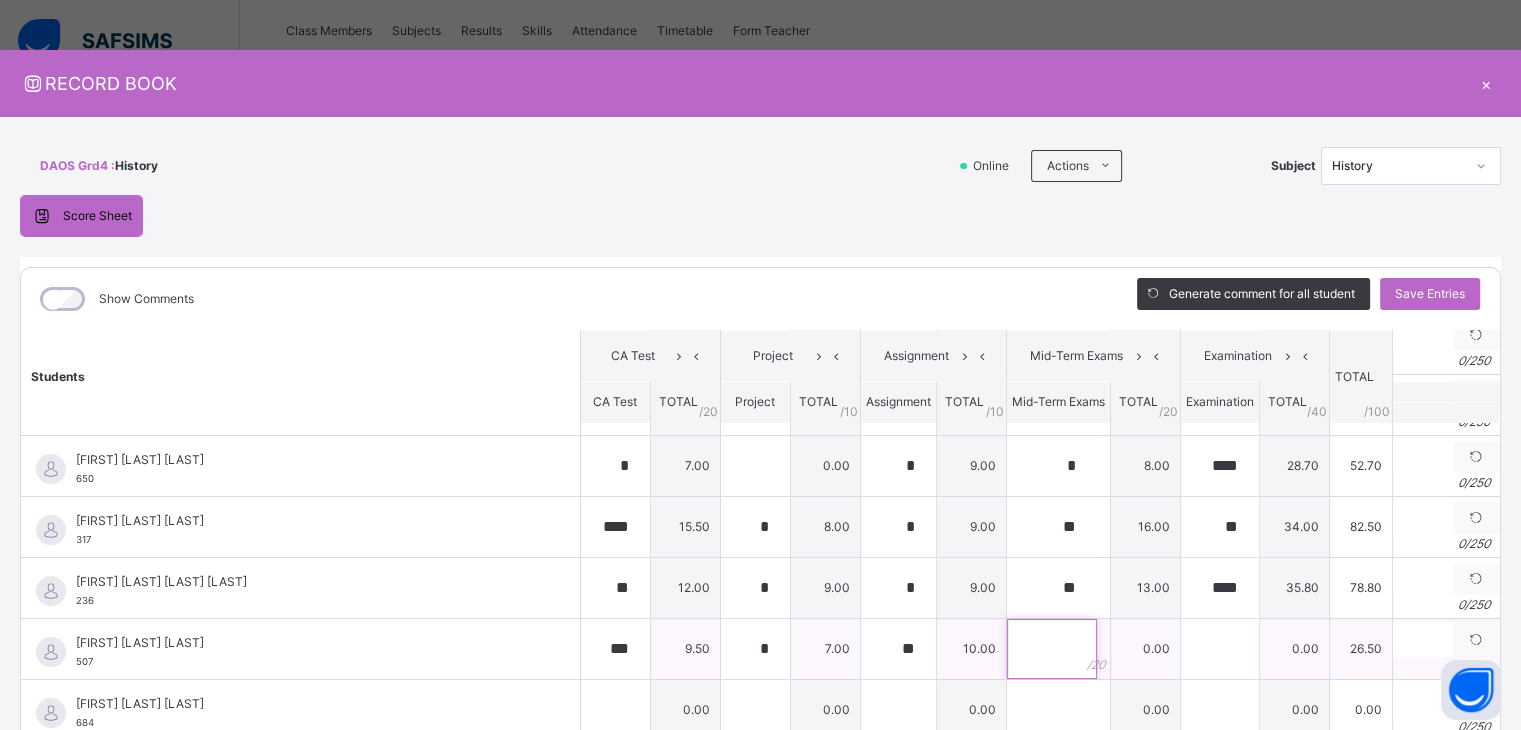 click at bounding box center (1052, 649) 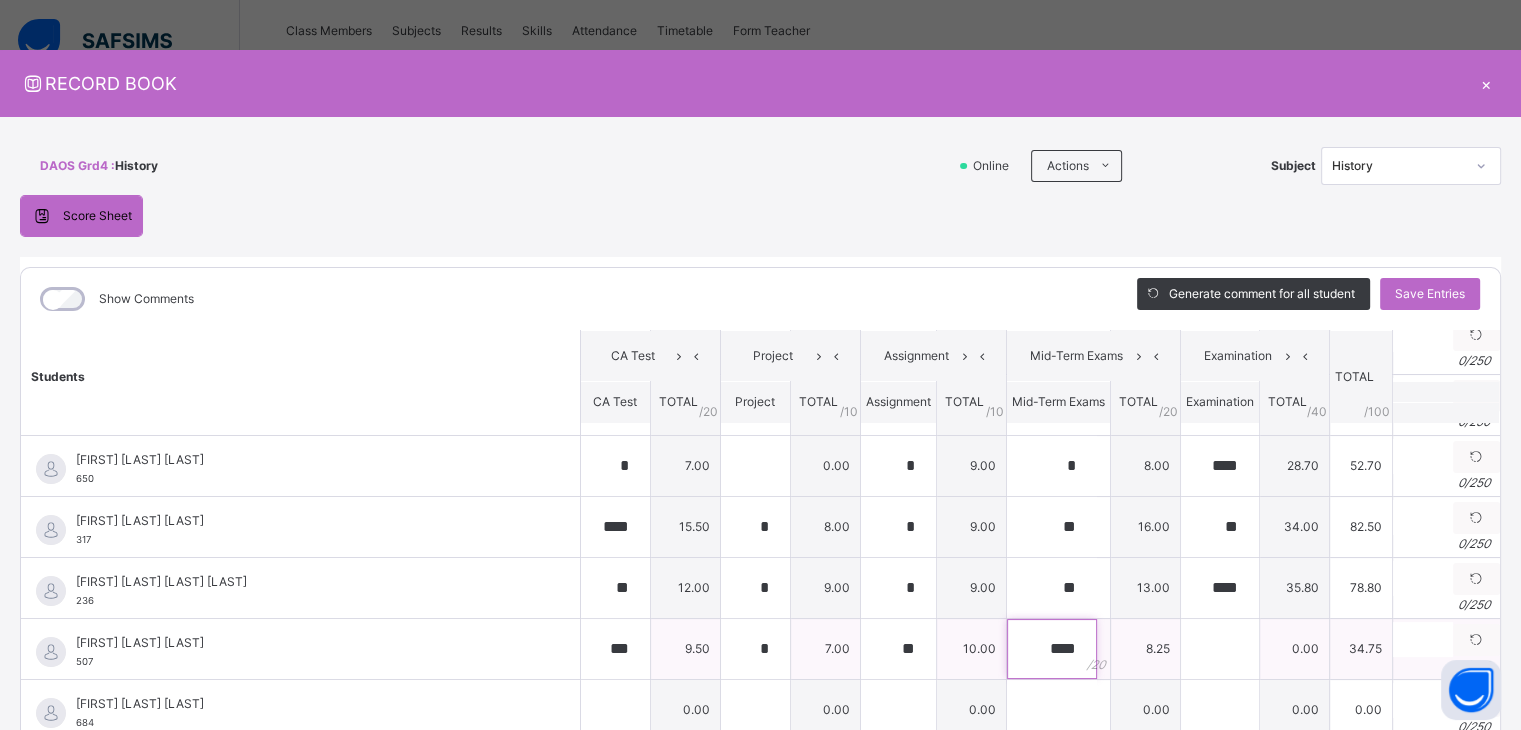type on "****" 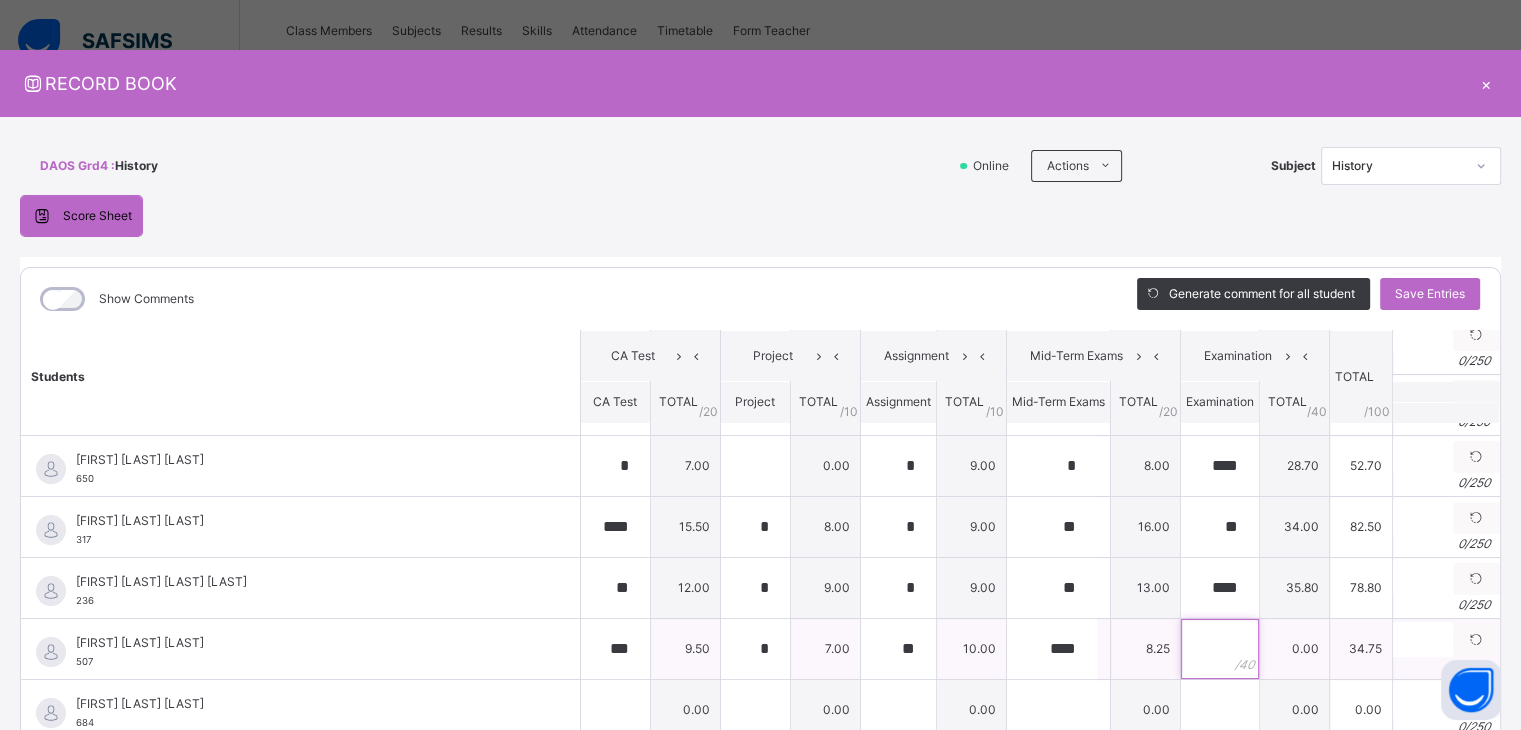 click at bounding box center (1220, 649) 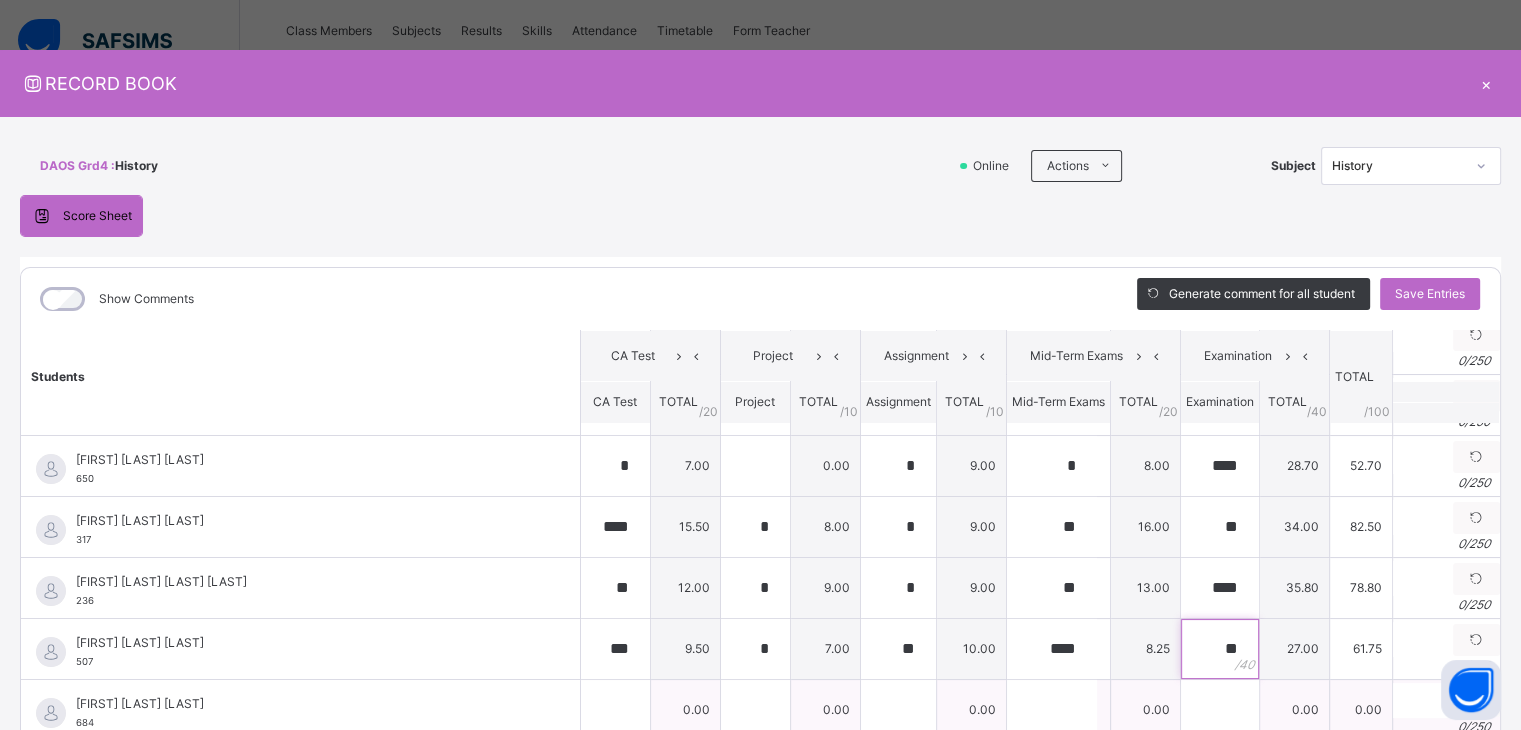 type on "**" 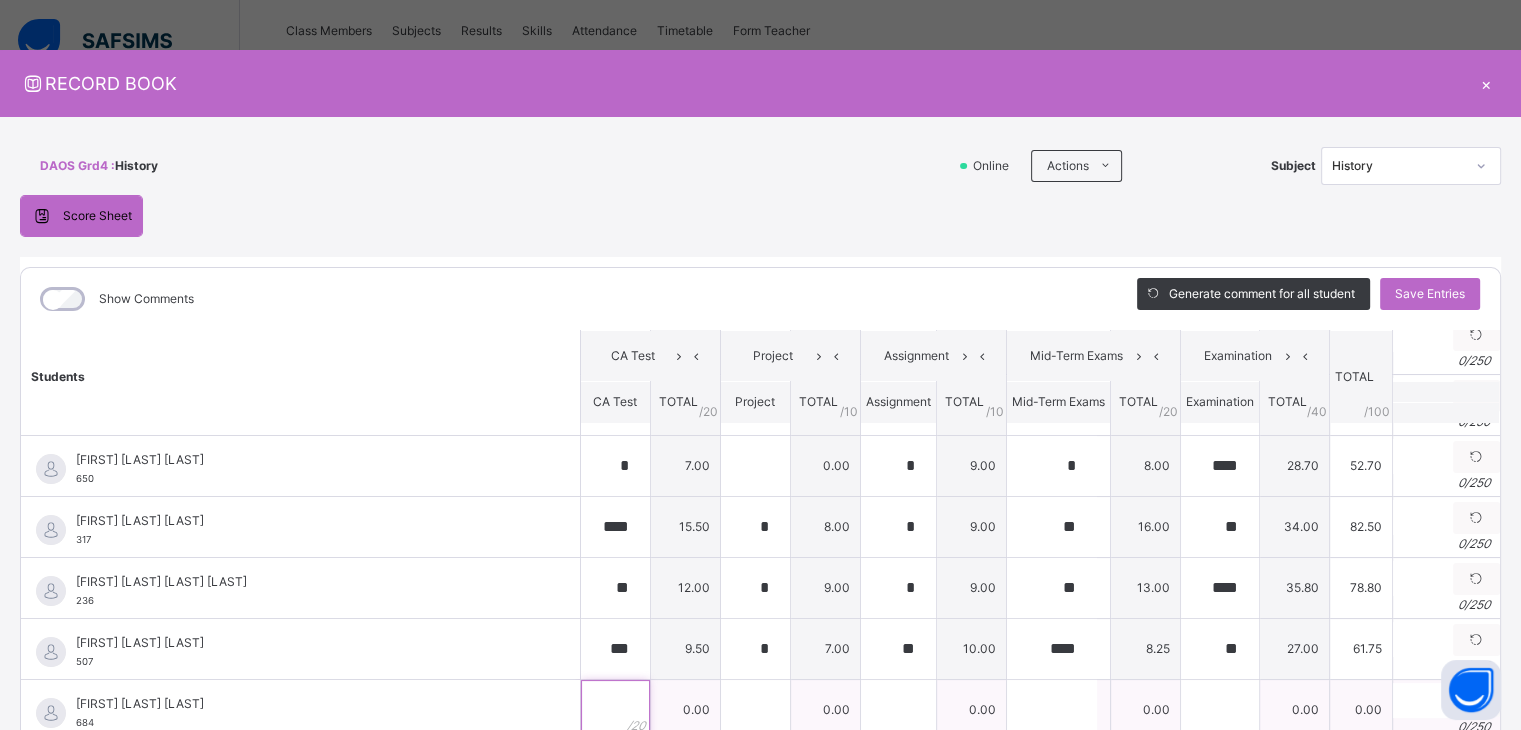 click at bounding box center (615, 710) 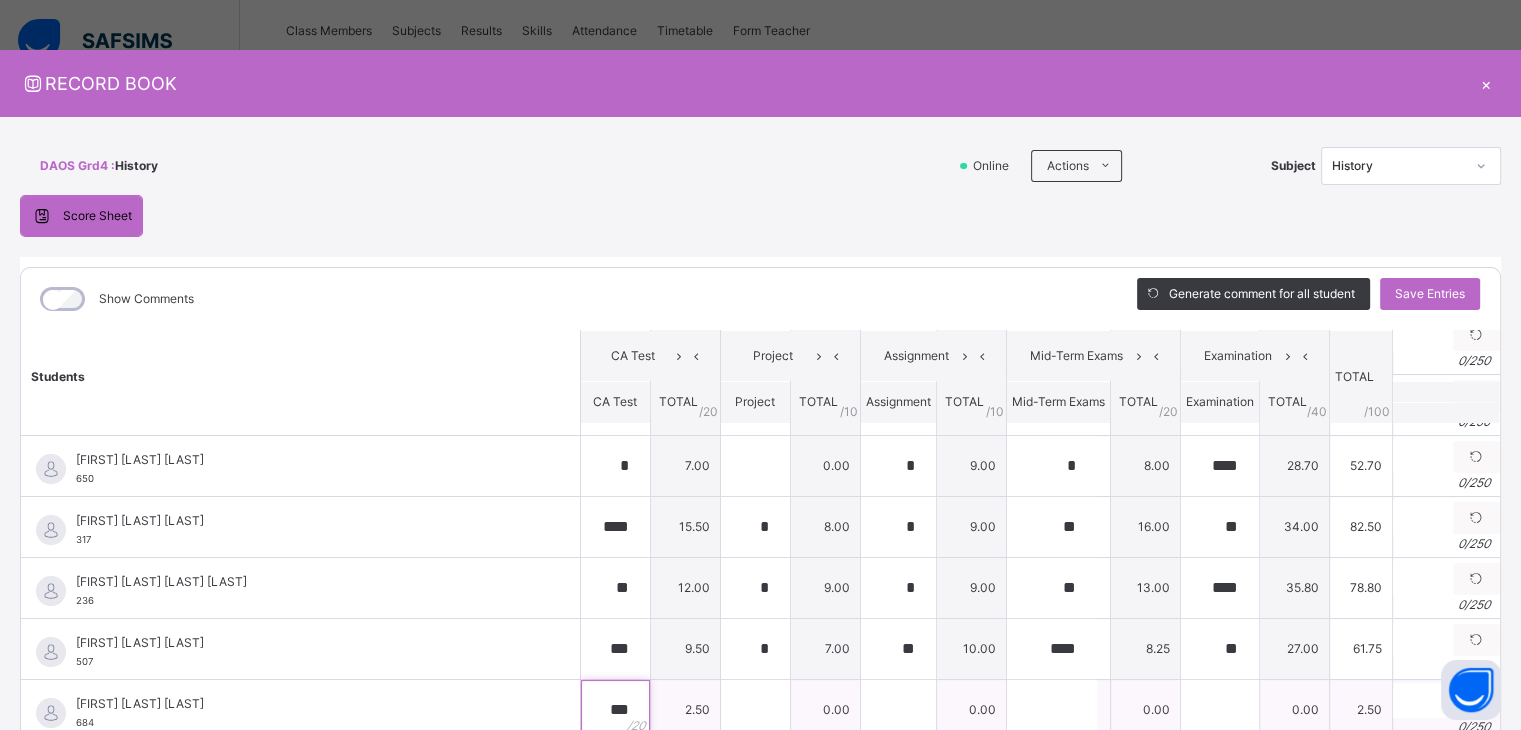 type on "***" 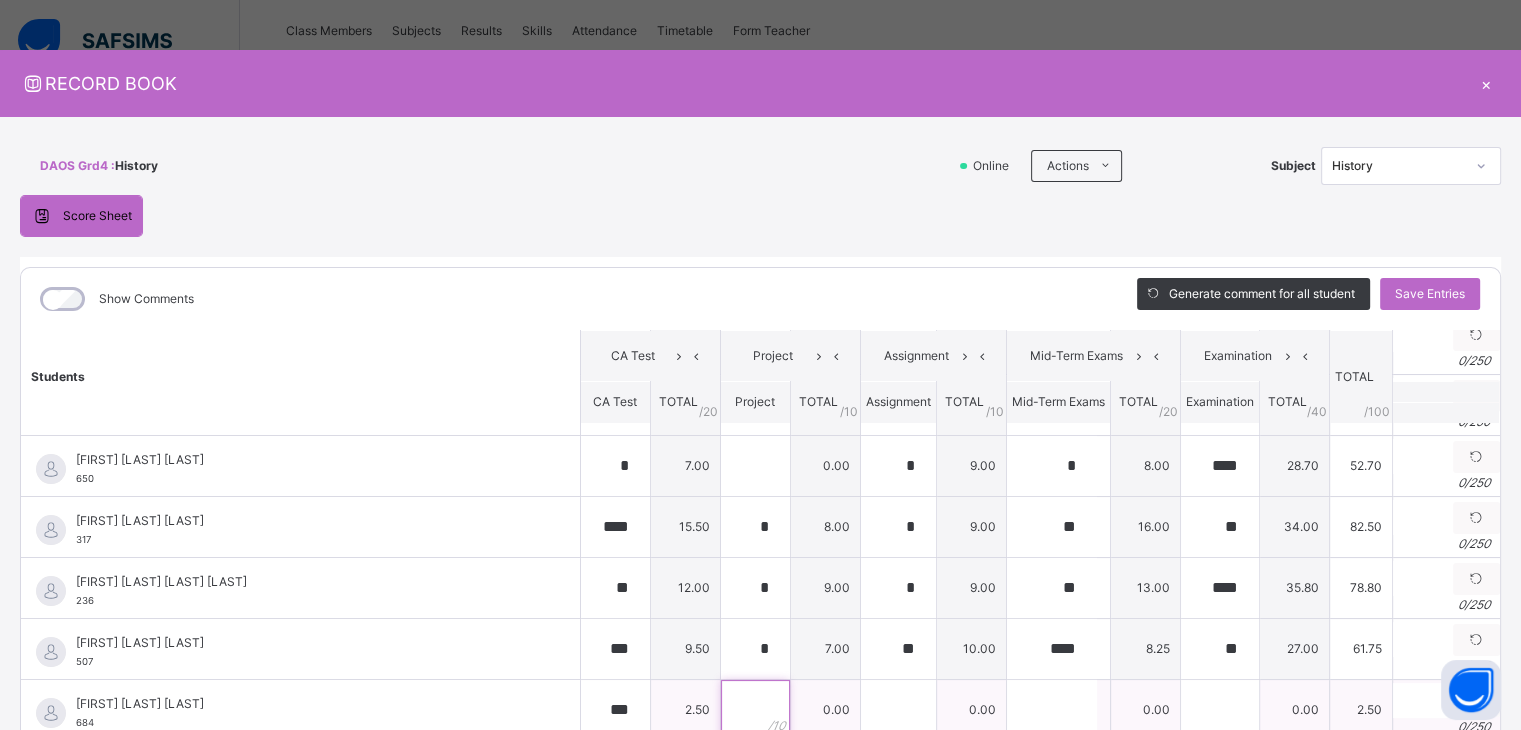 click at bounding box center [755, 710] 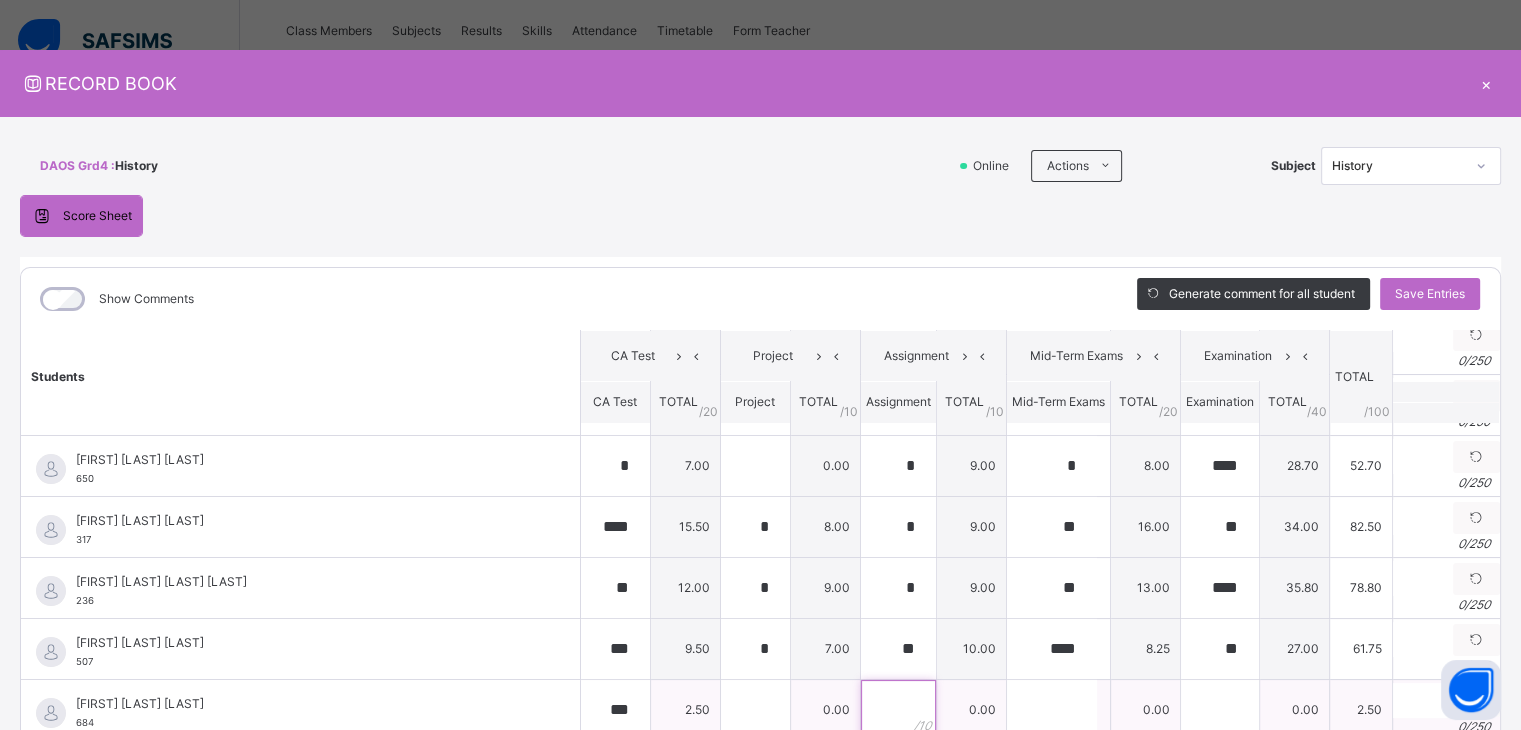 click at bounding box center [898, 710] 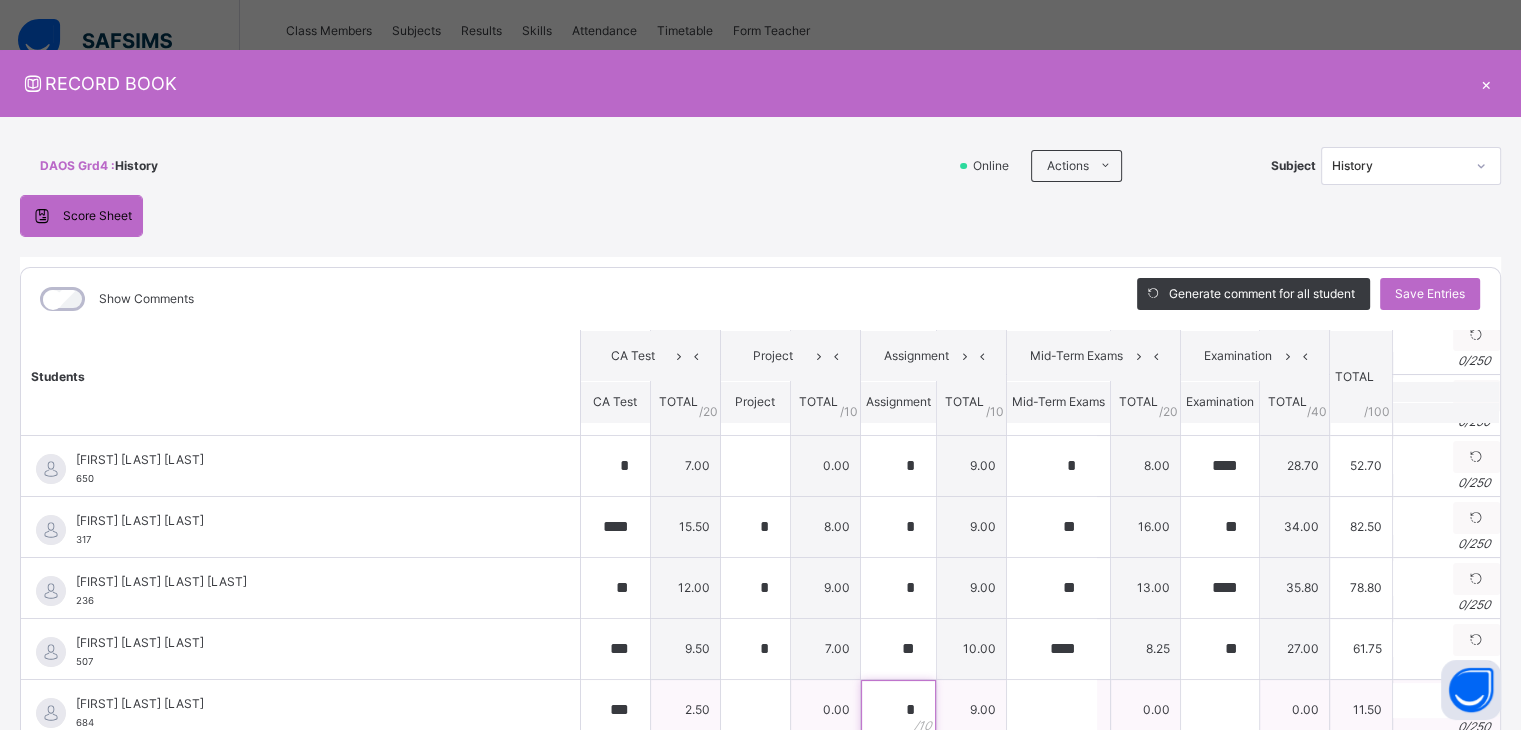 type on "*" 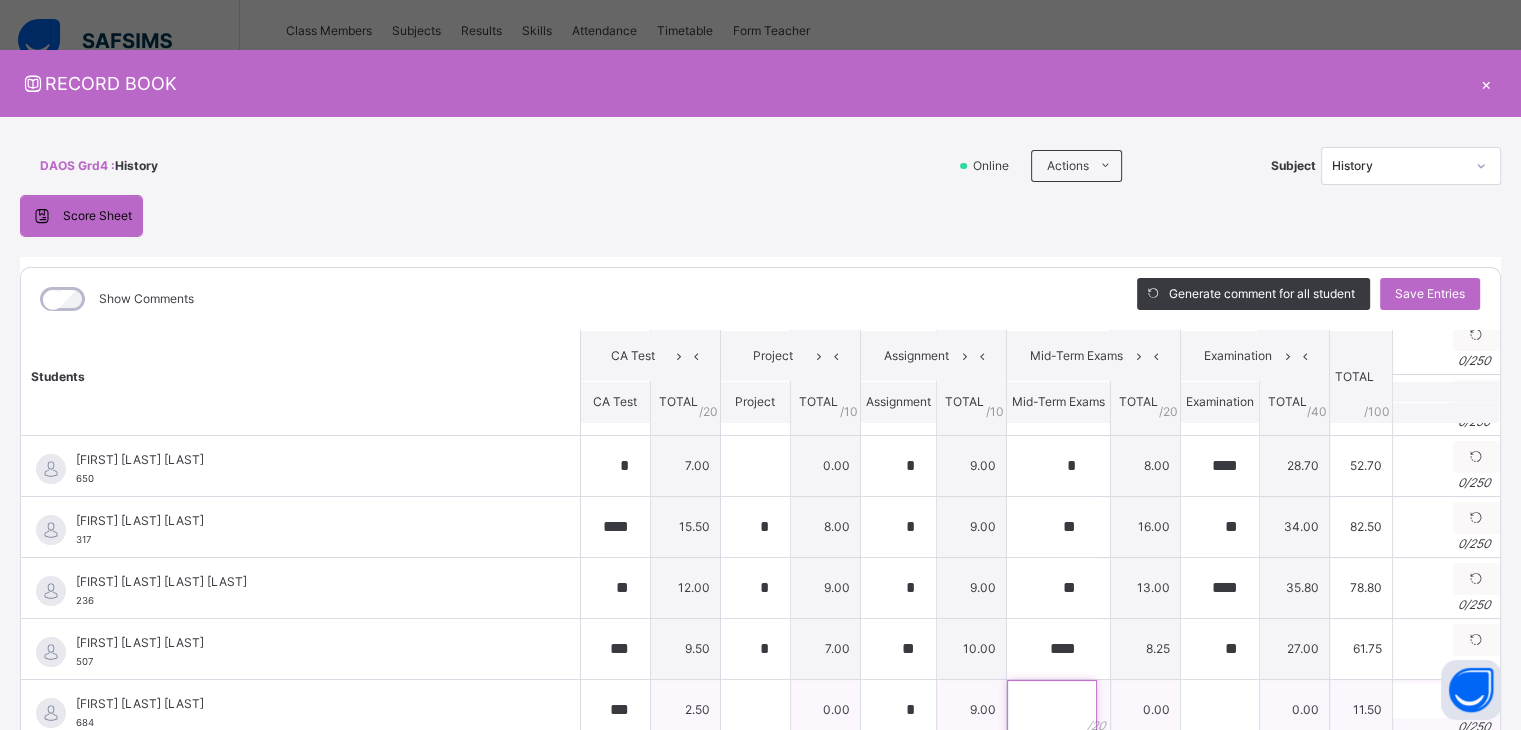 click at bounding box center [1052, 710] 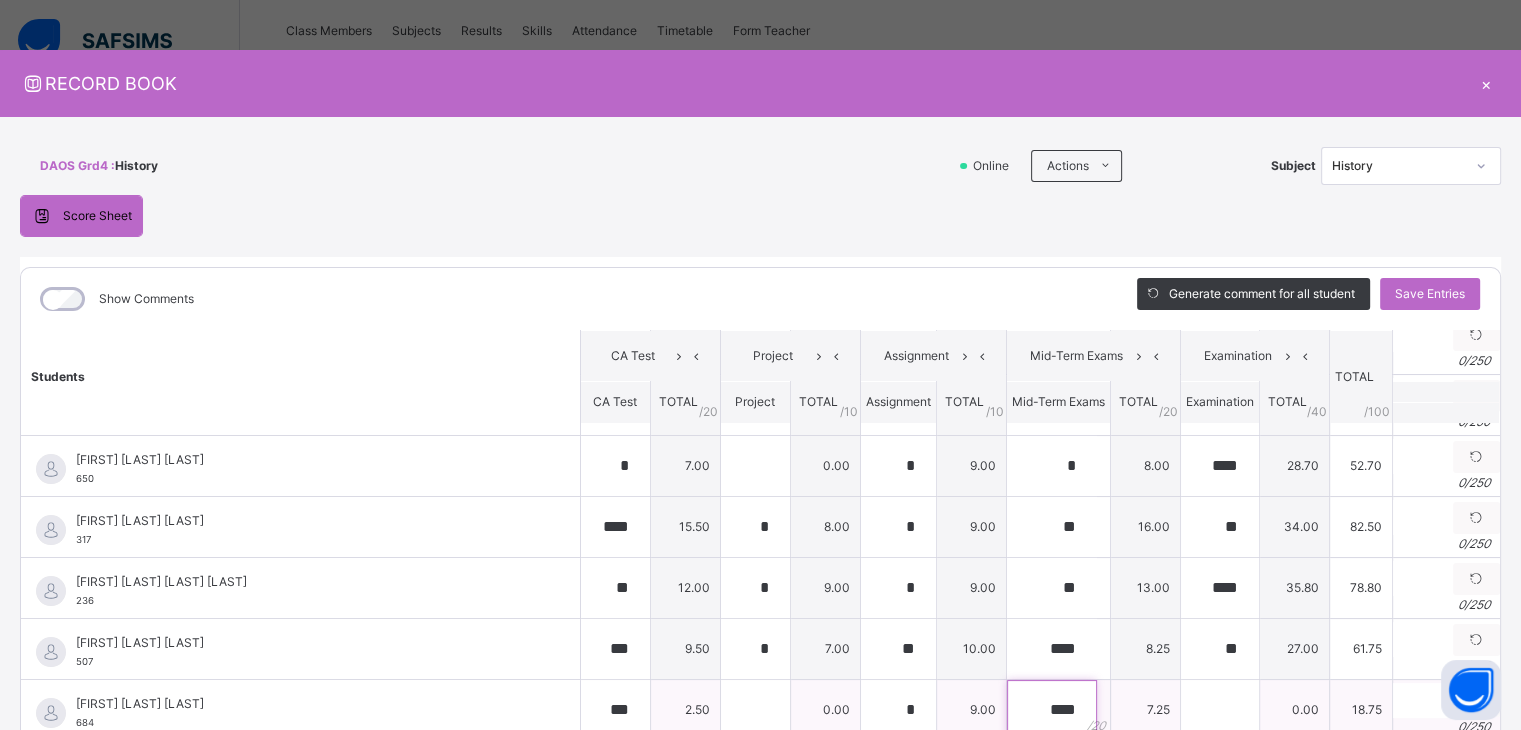 type on "****" 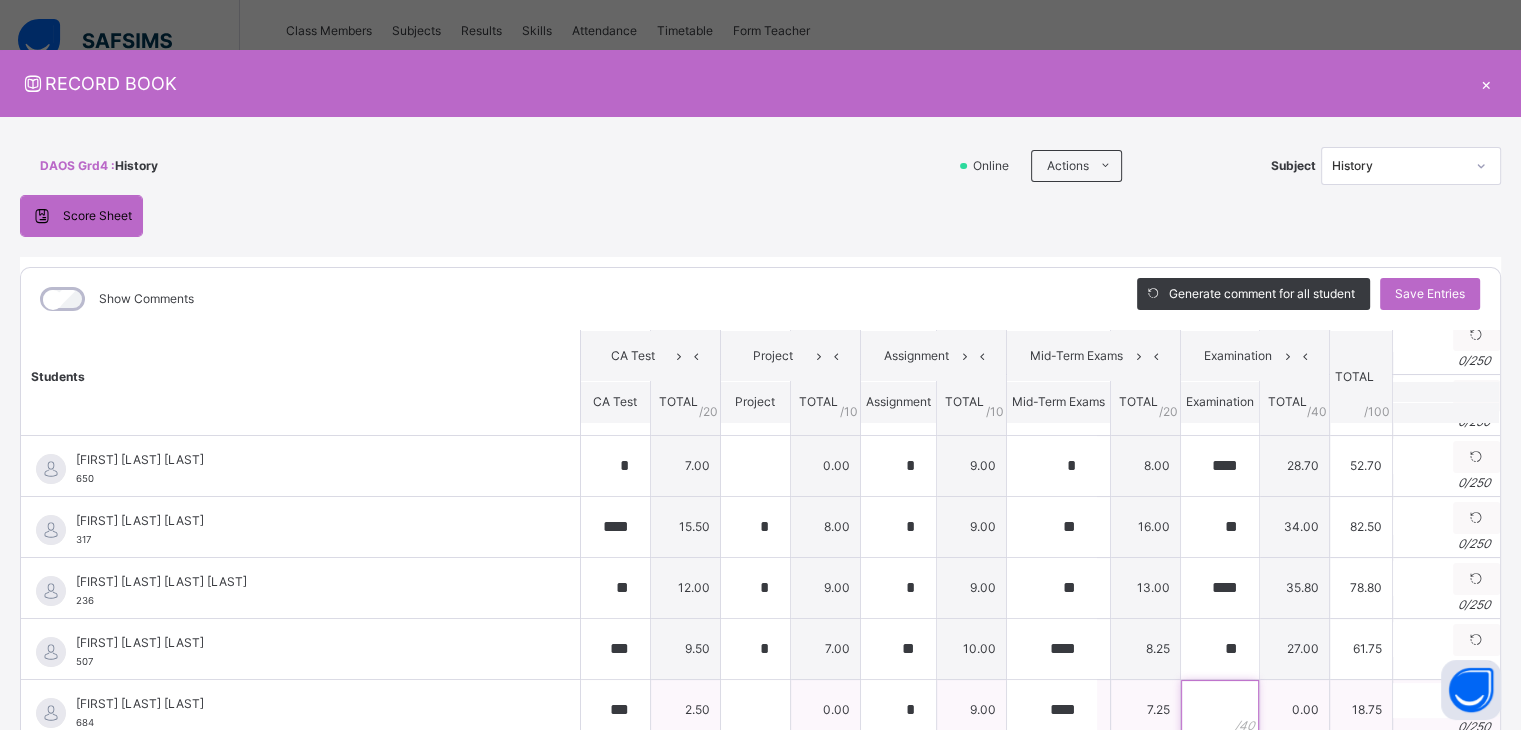click at bounding box center (1220, 710) 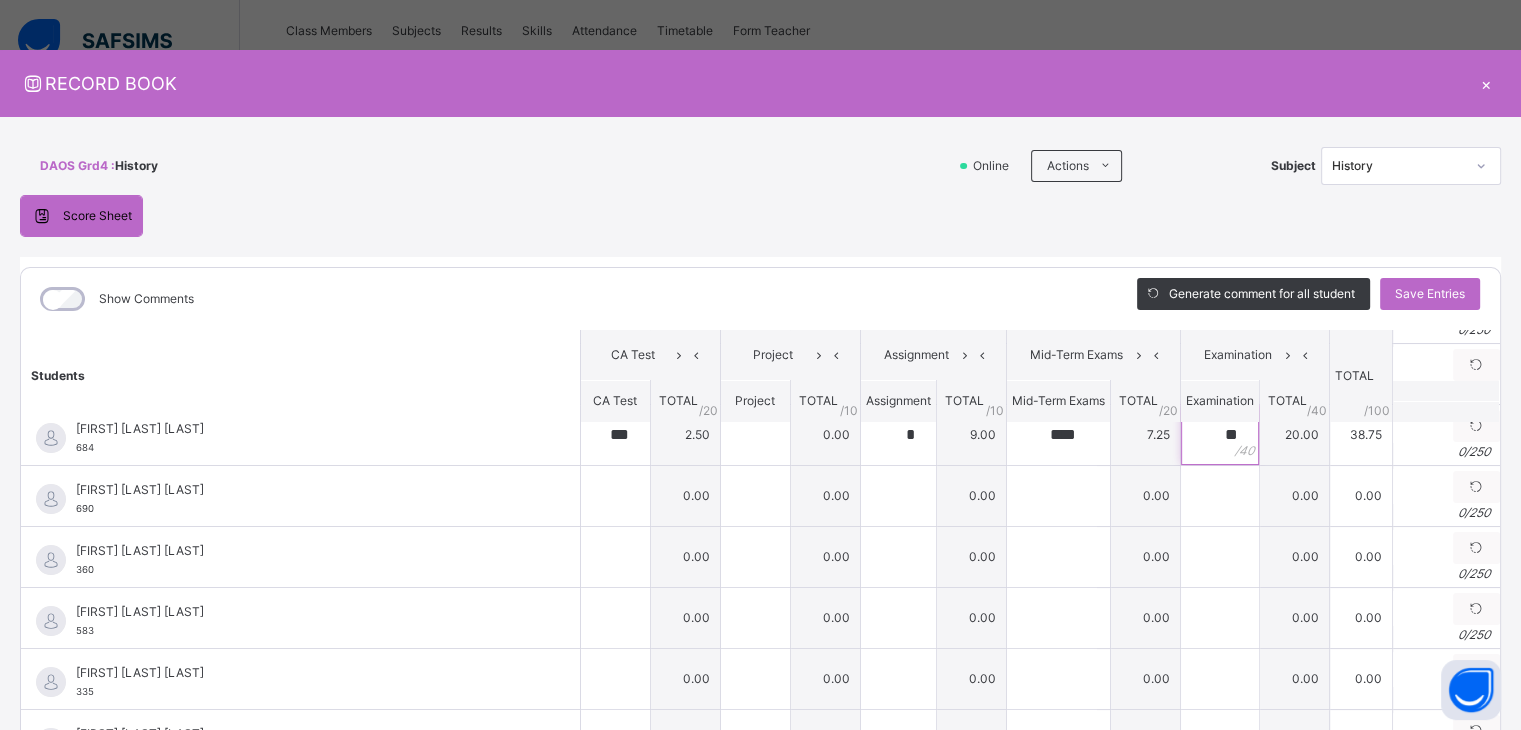 scroll, scrollTop: 520, scrollLeft: 0, axis: vertical 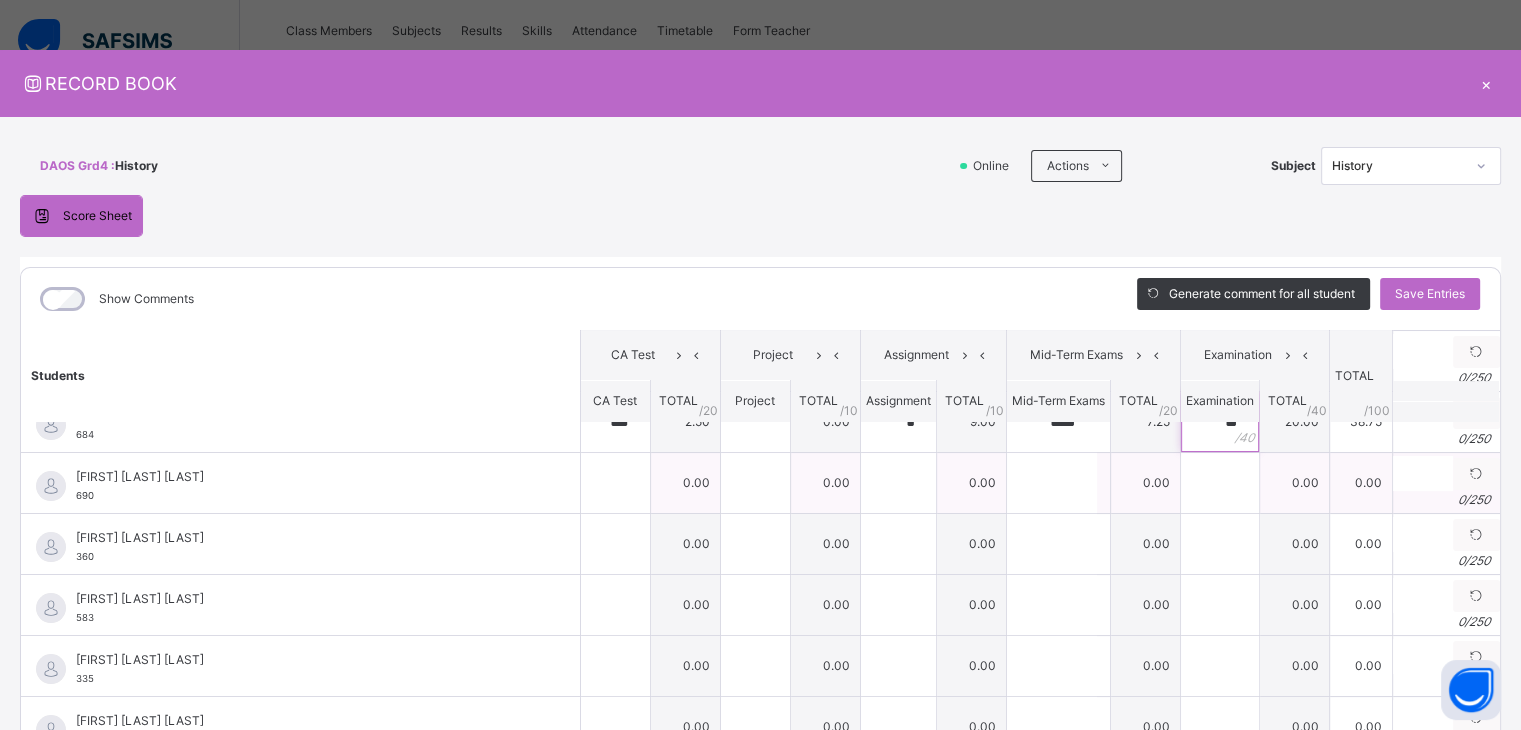 type on "**" 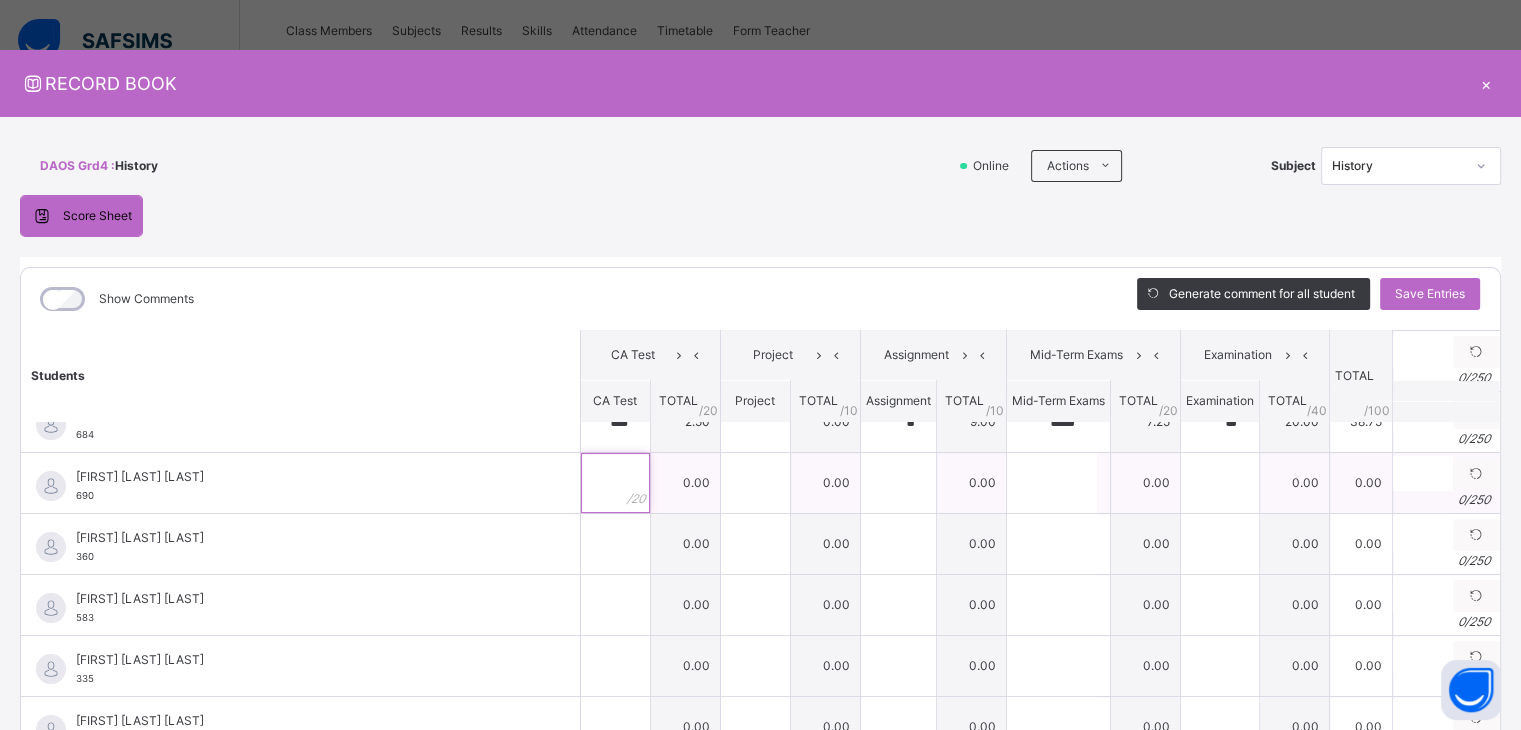 click at bounding box center (615, 483) 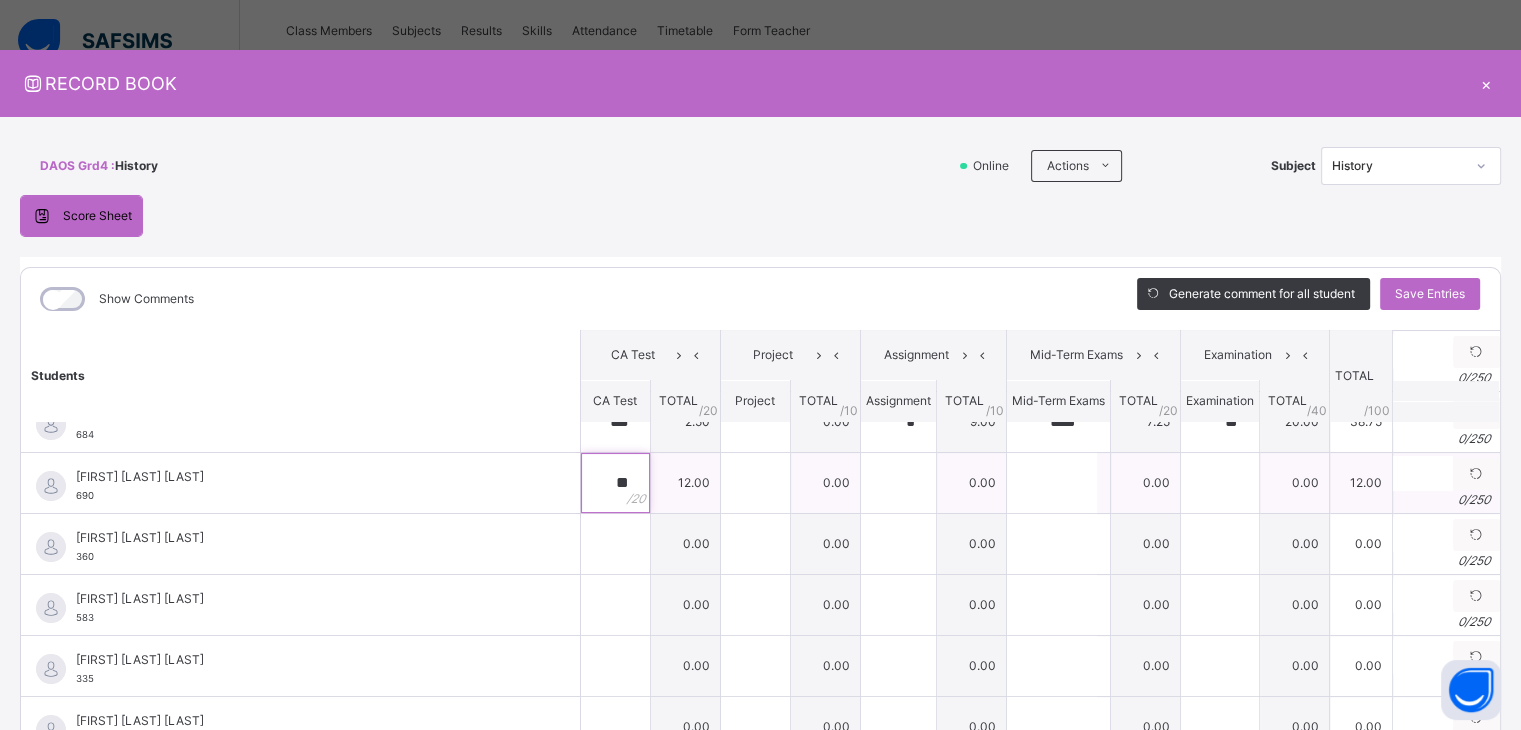 type on "**" 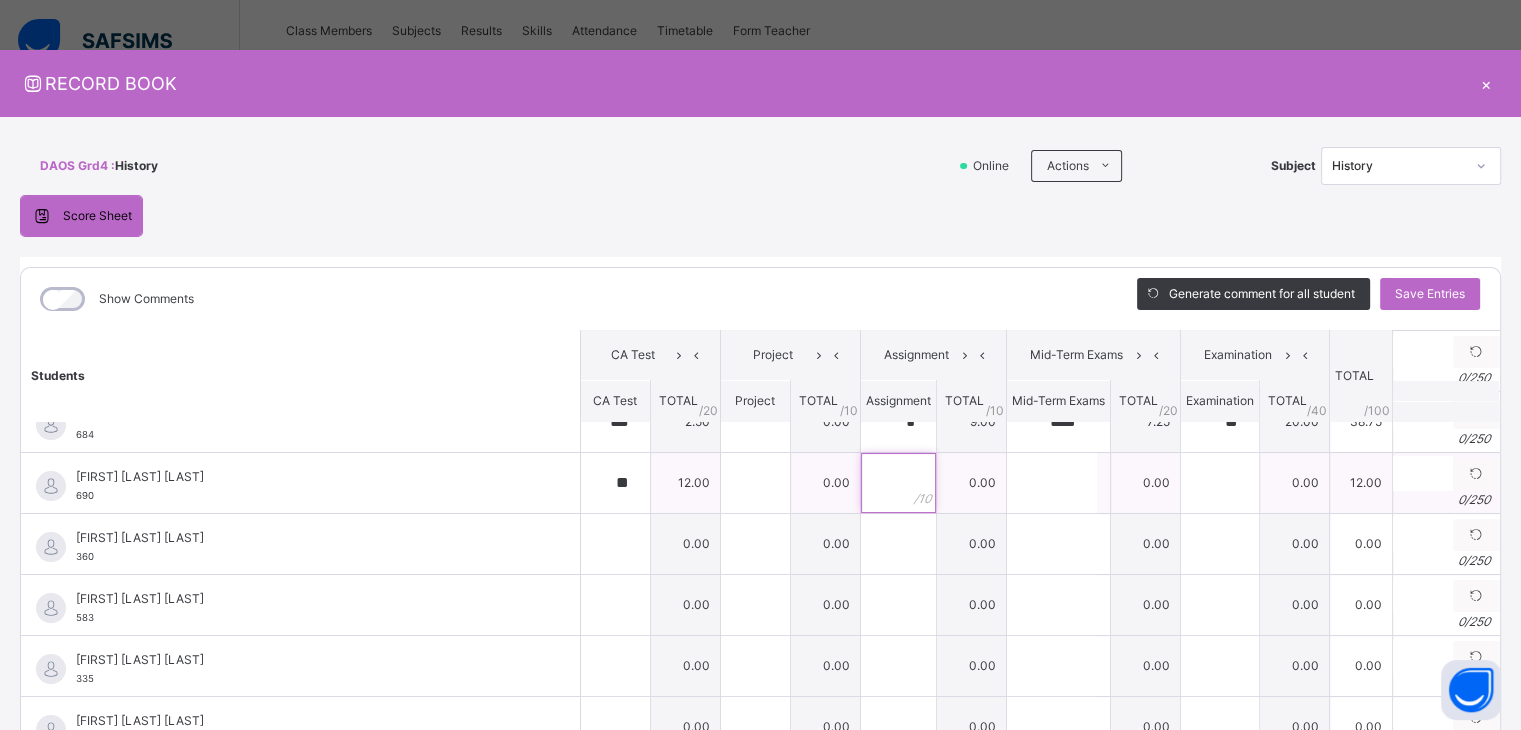 click at bounding box center [898, 483] 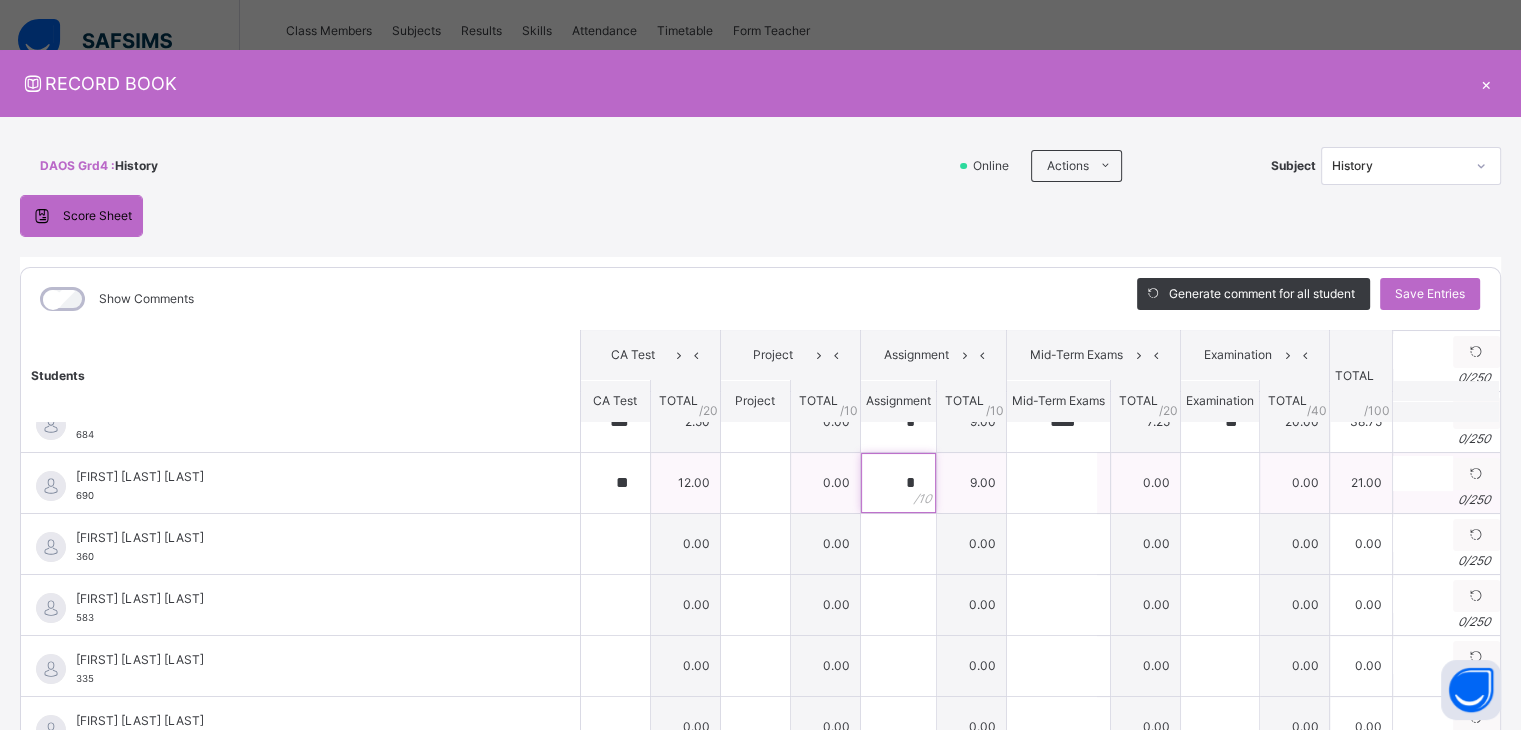 type on "*" 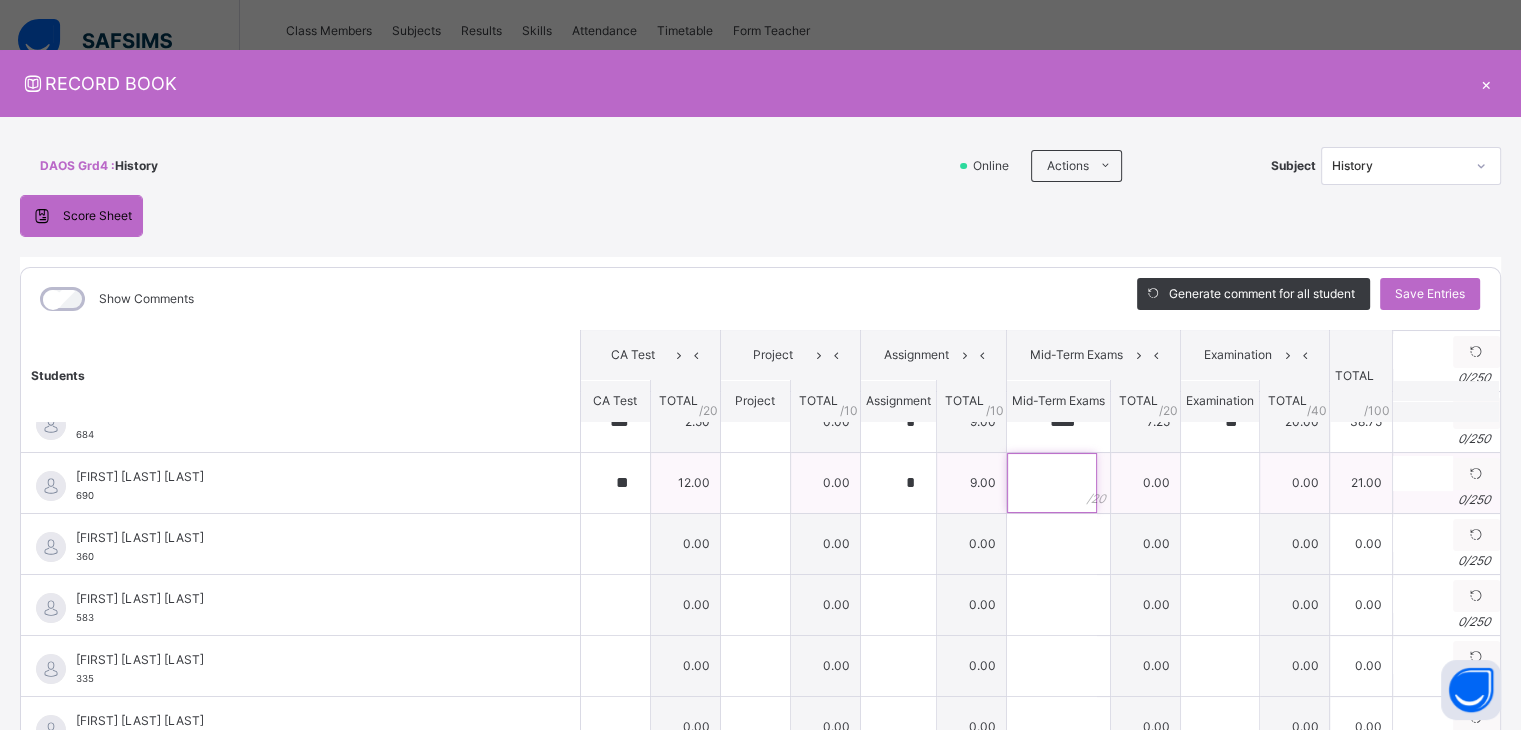 click at bounding box center [1052, 483] 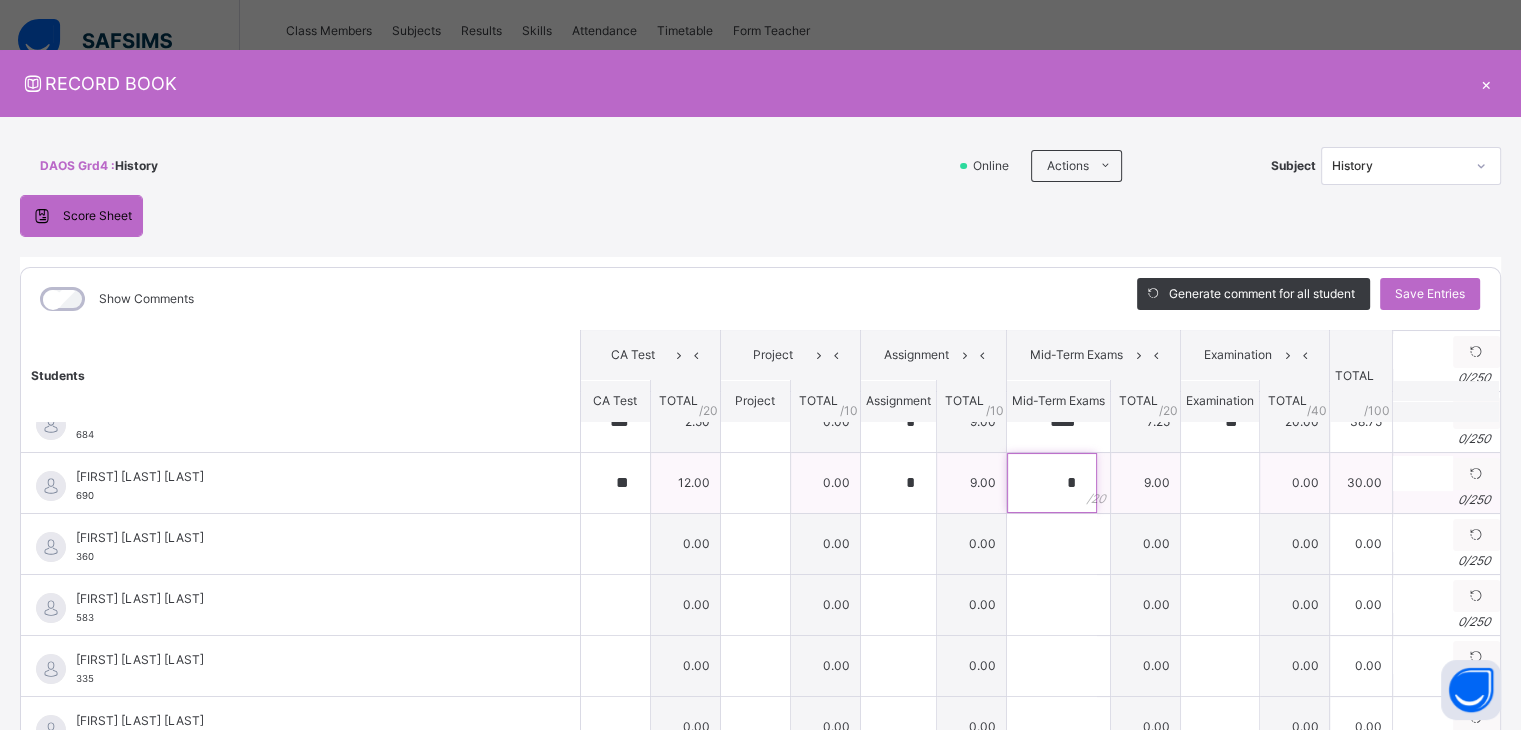 type on "*" 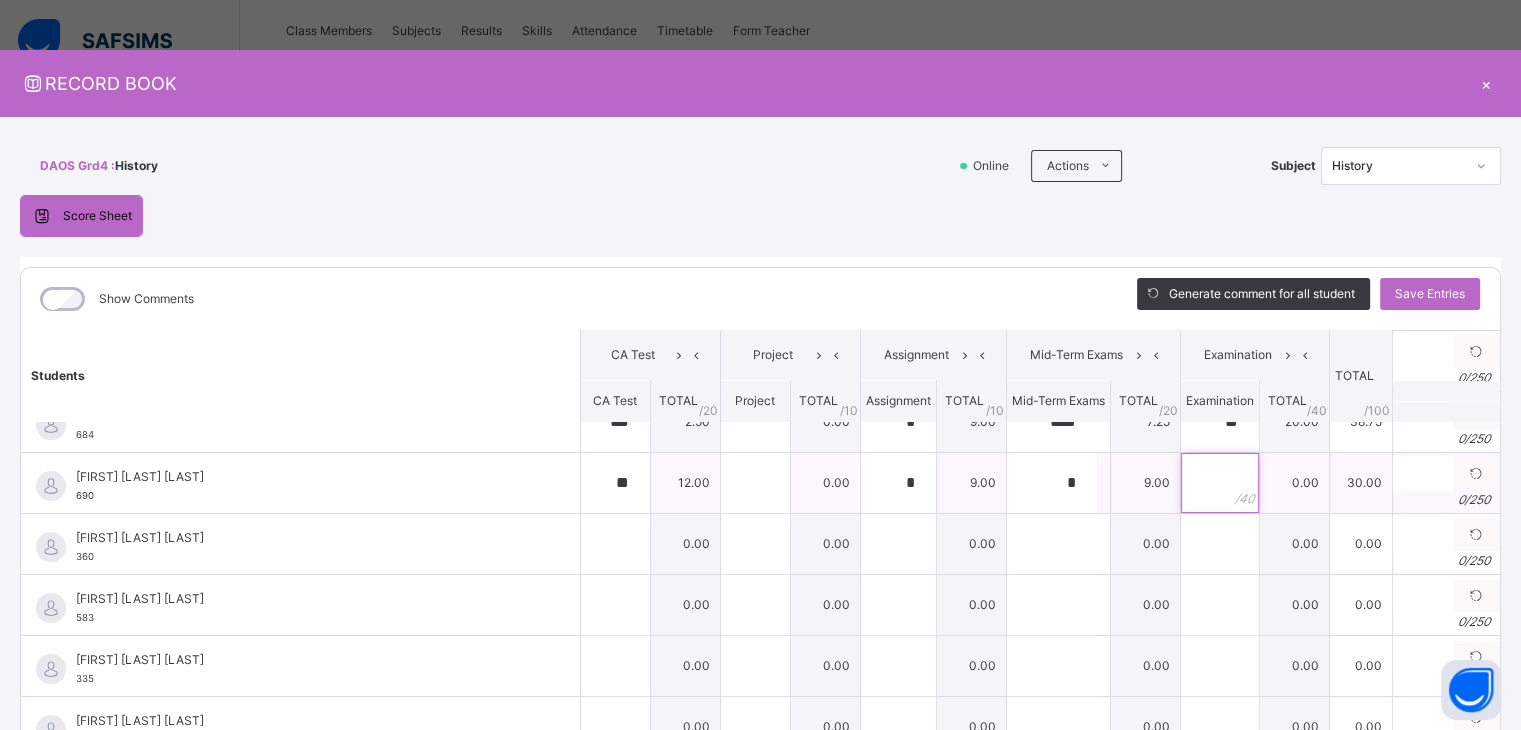 click at bounding box center (1220, 483) 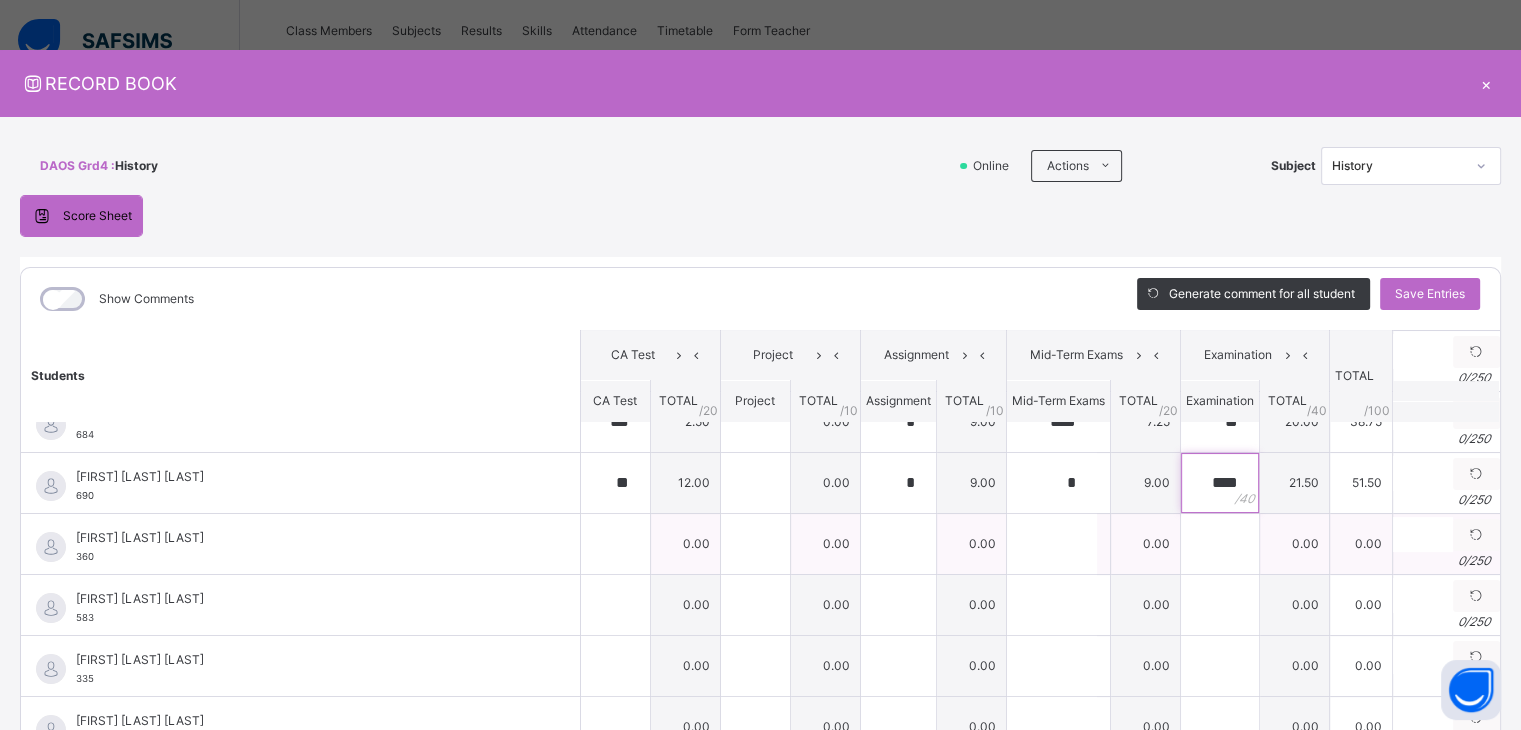 type on "****" 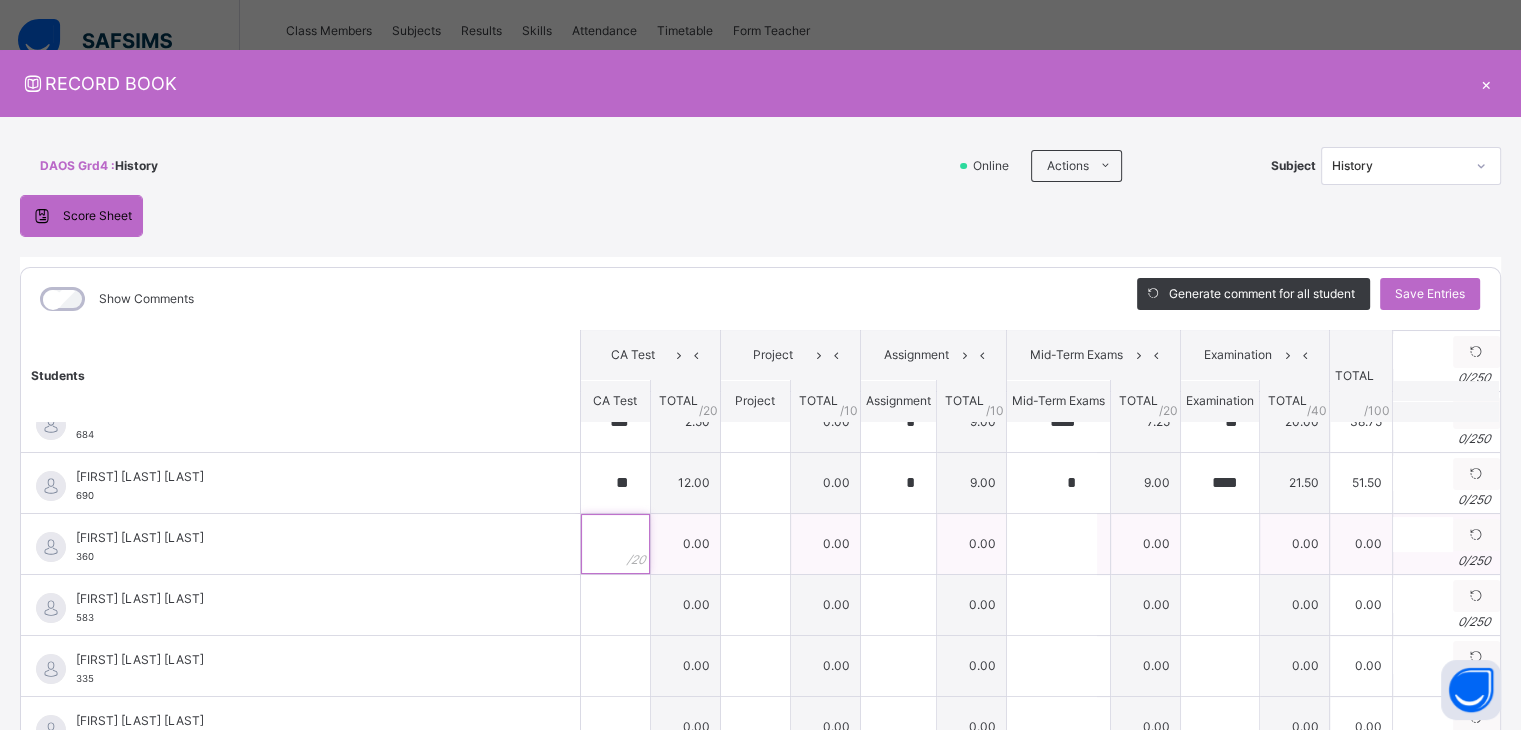 click at bounding box center (615, 544) 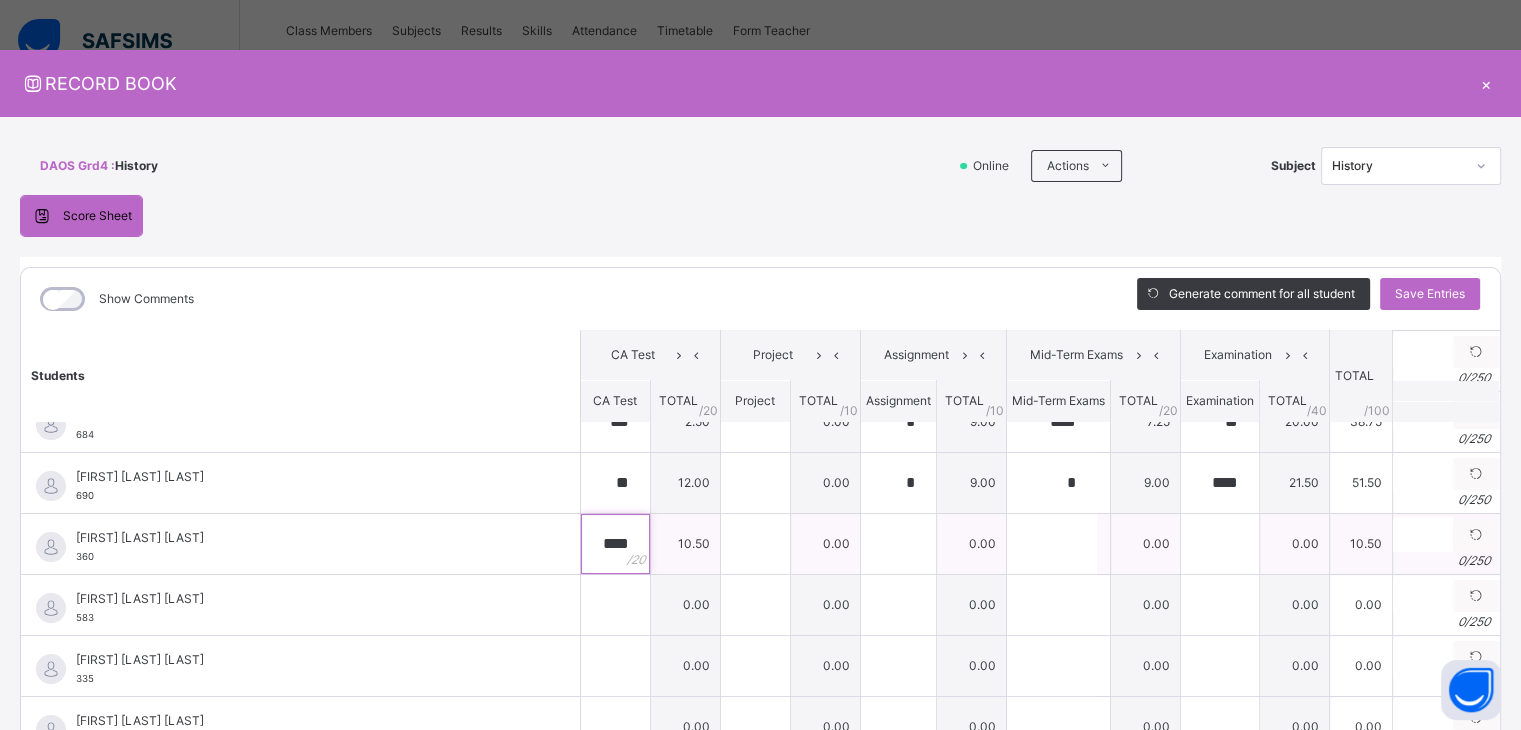 type on "****" 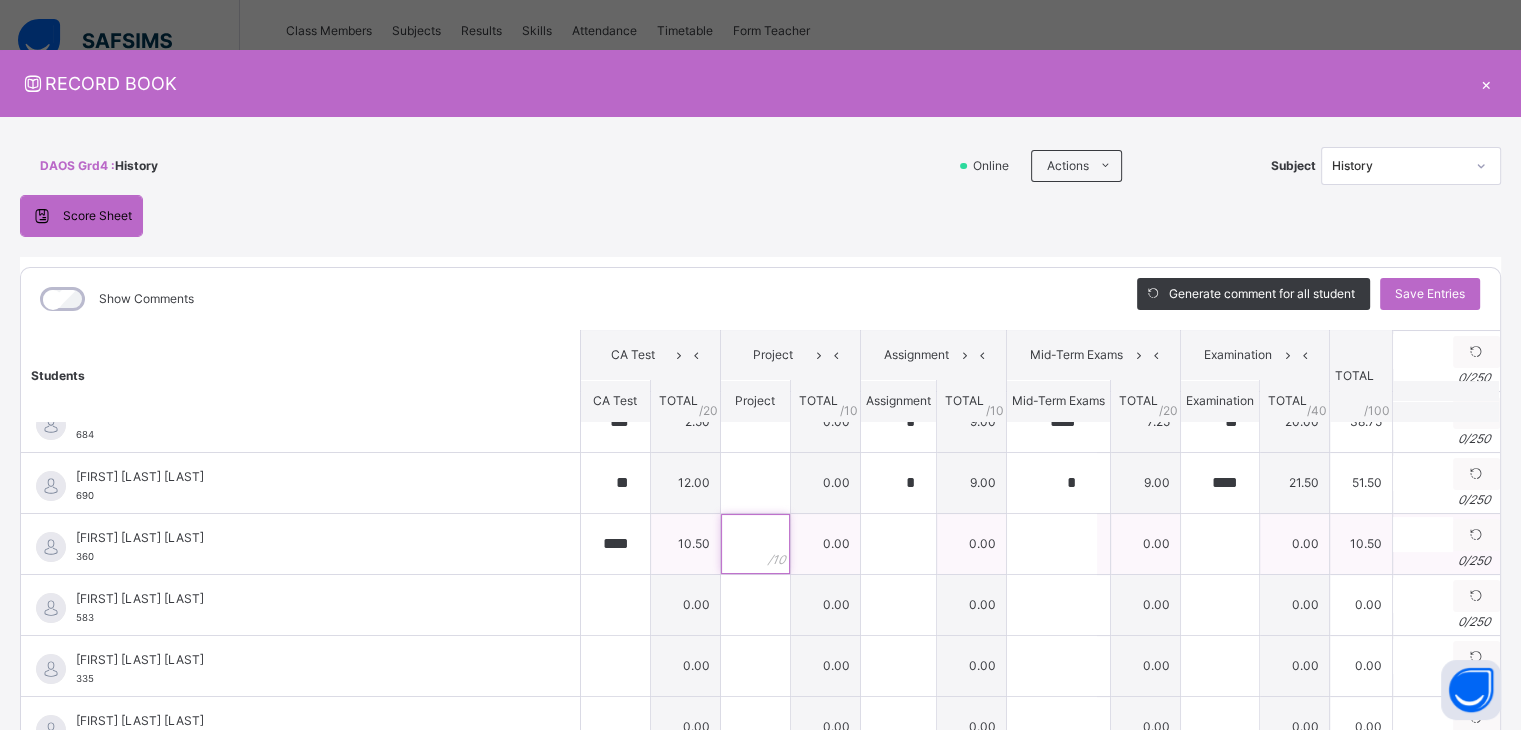 click at bounding box center [755, 544] 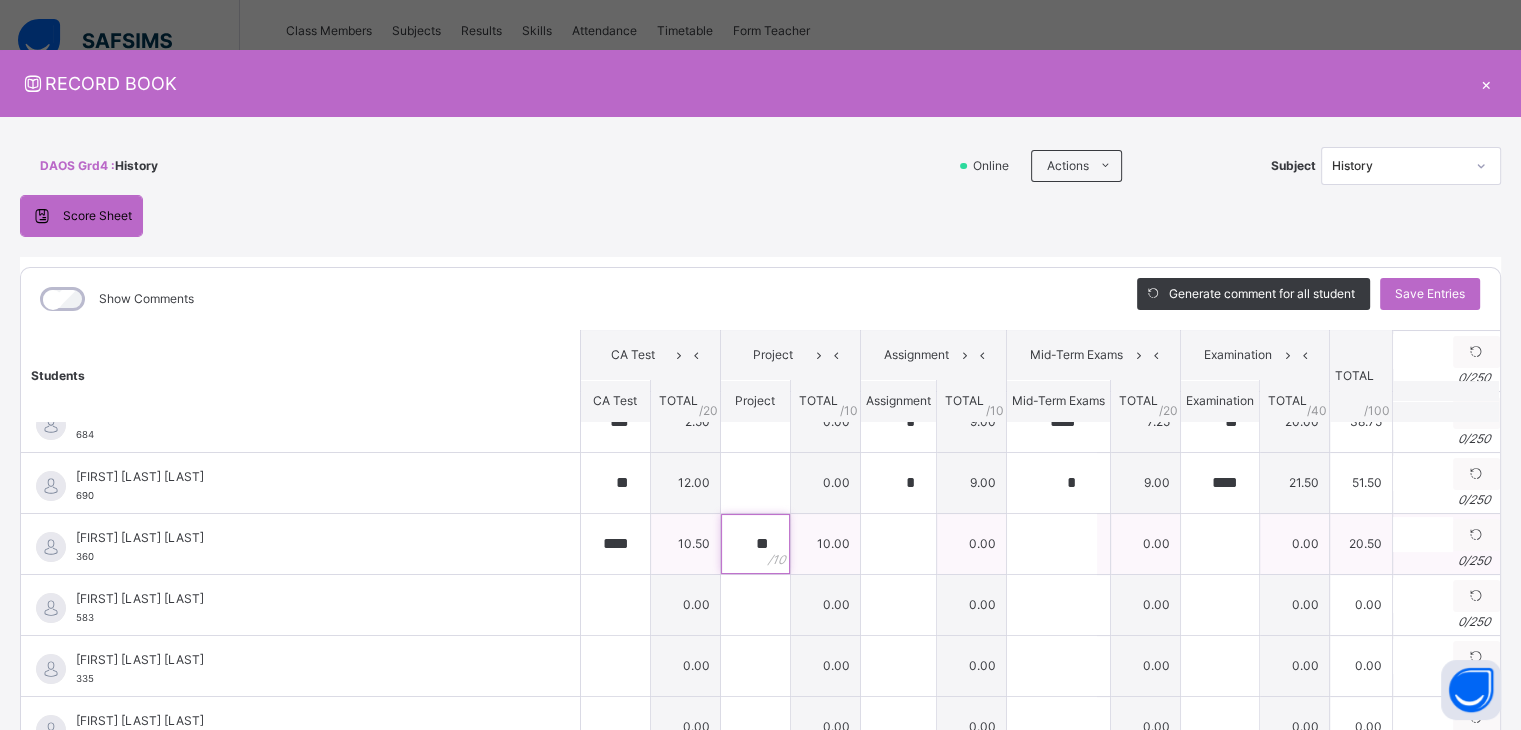 type on "**" 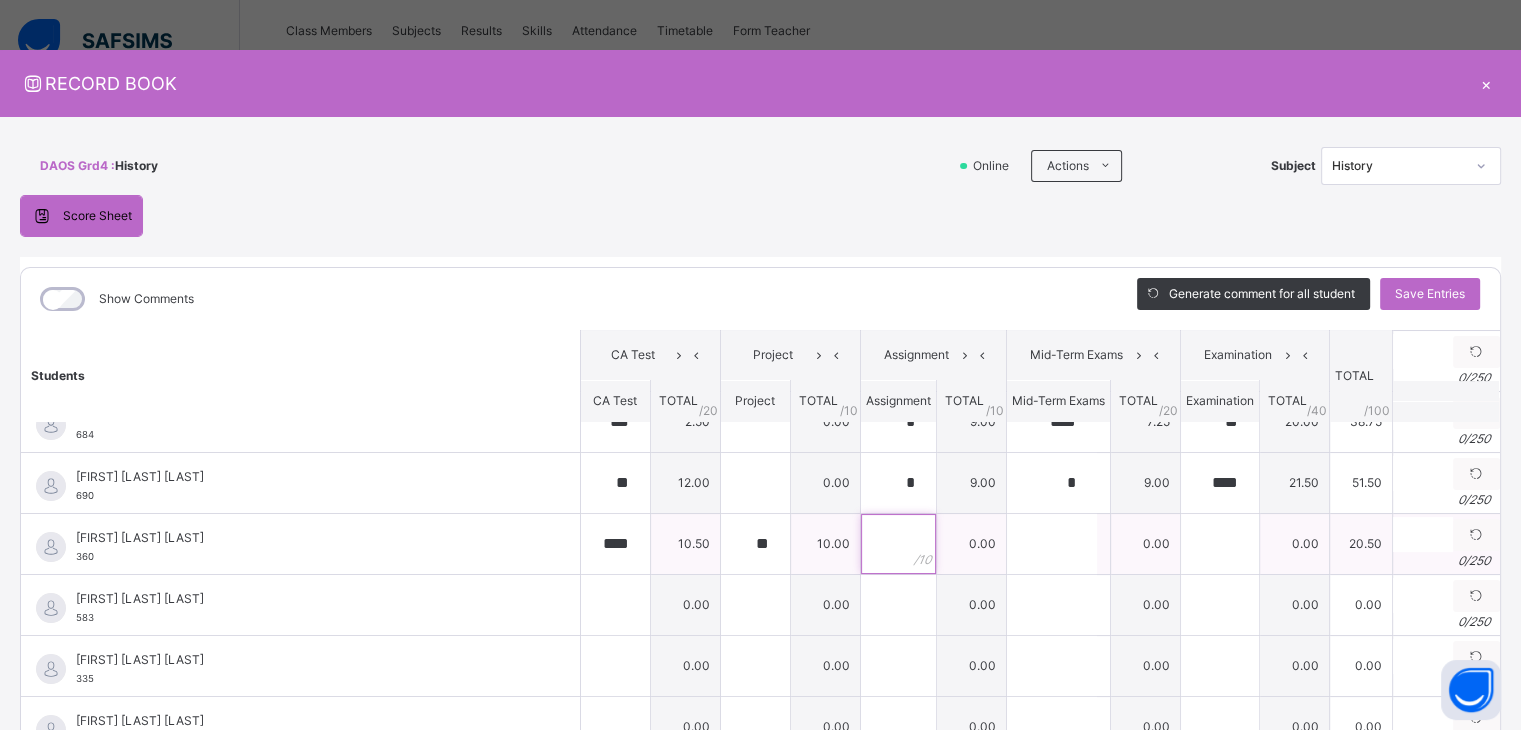 click at bounding box center (898, 544) 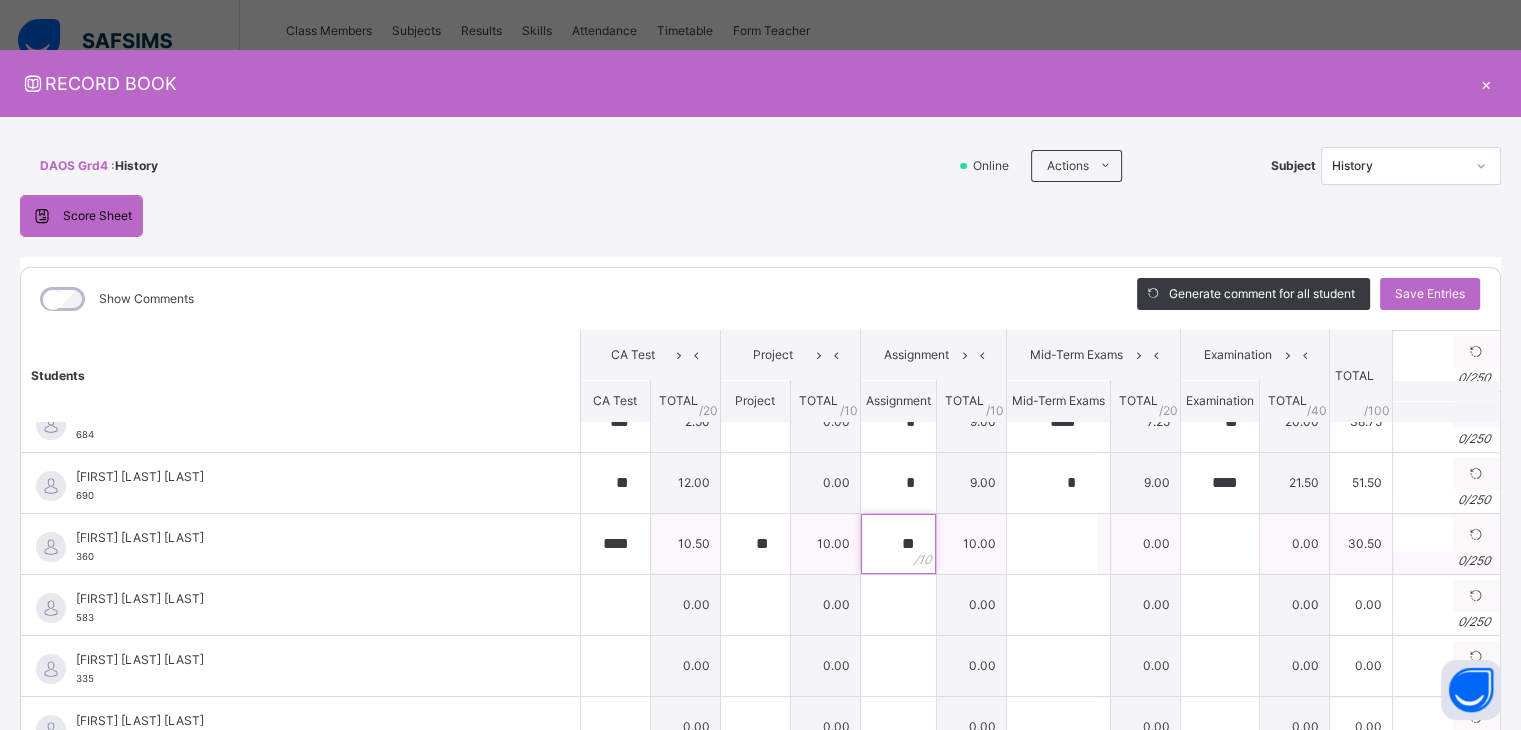 type on "**" 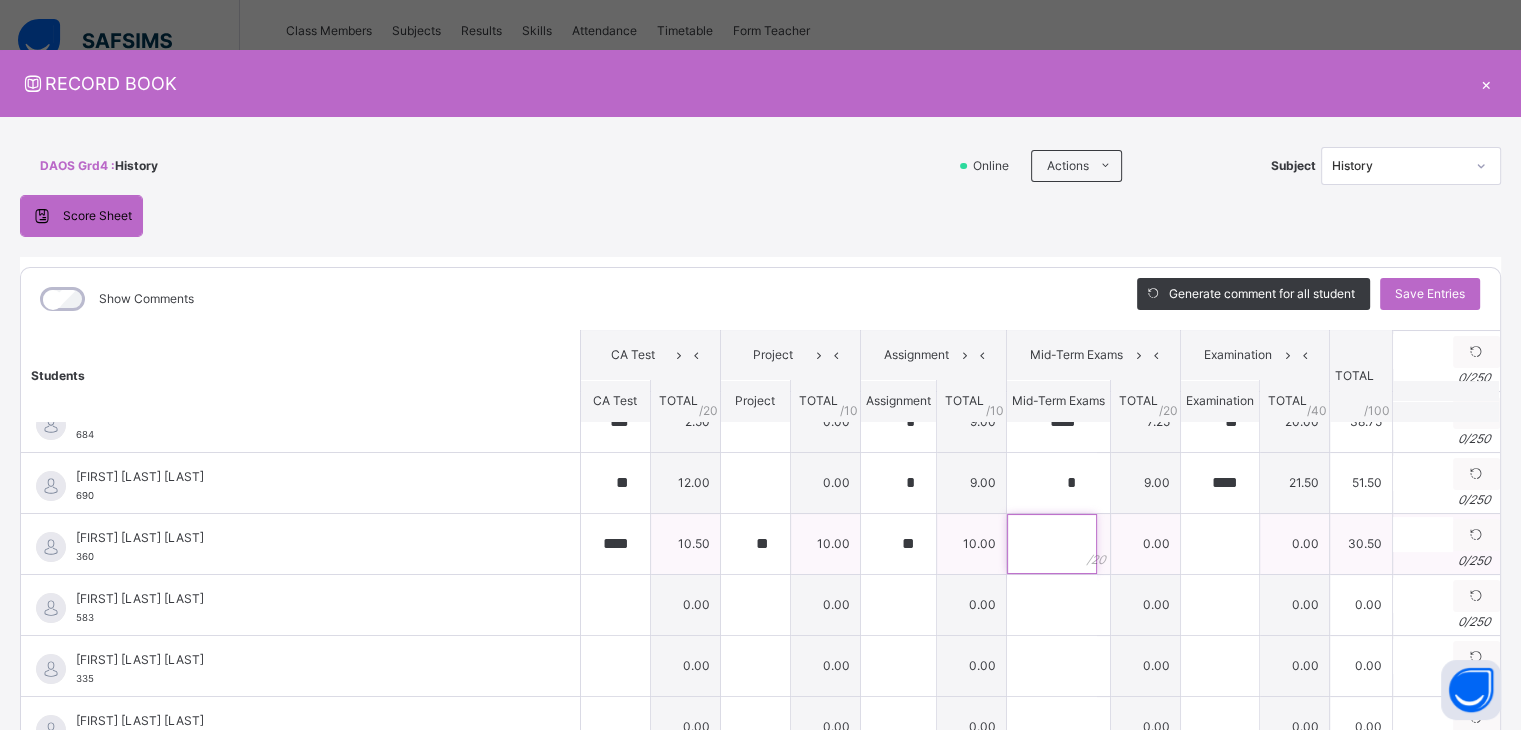 click at bounding box center (1052, 544) 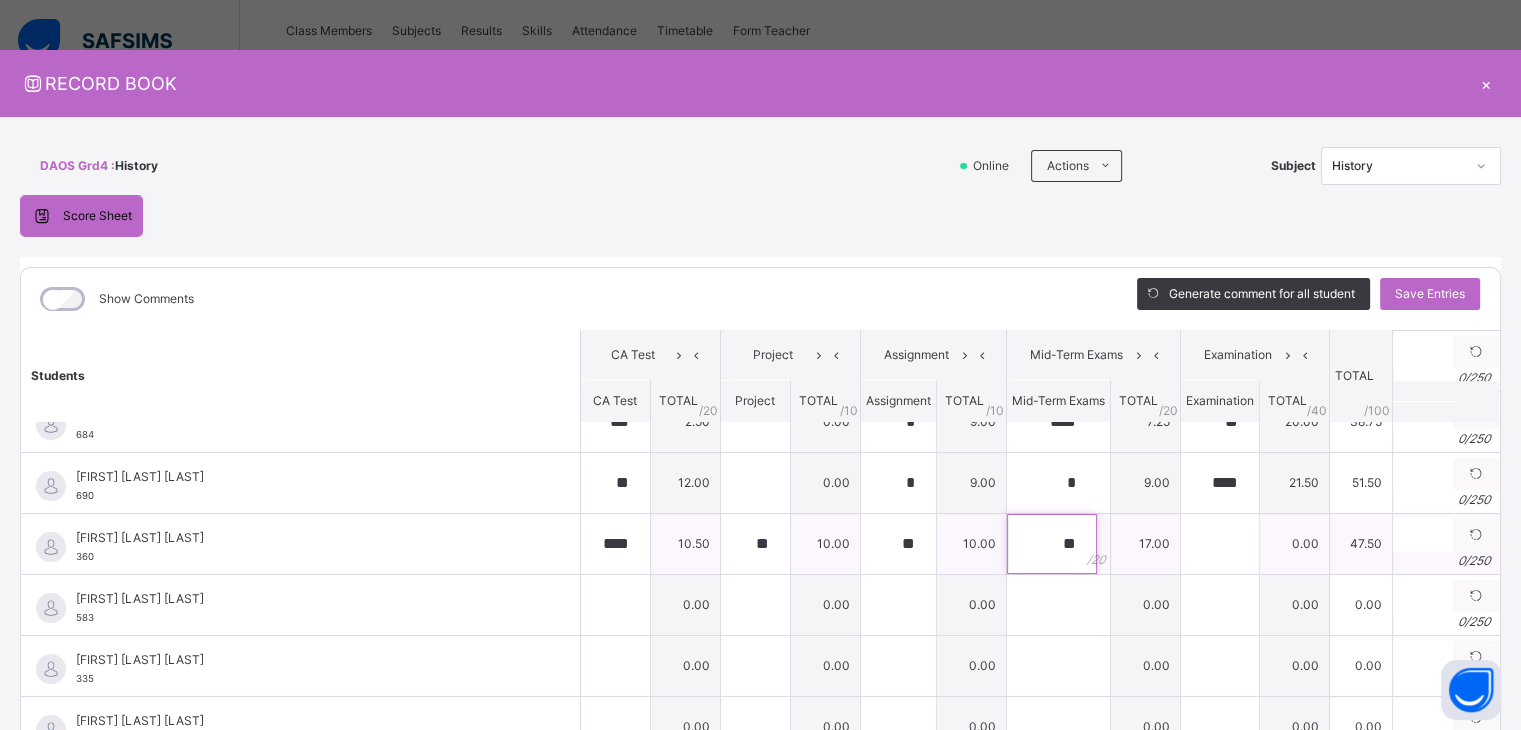 type on "**" 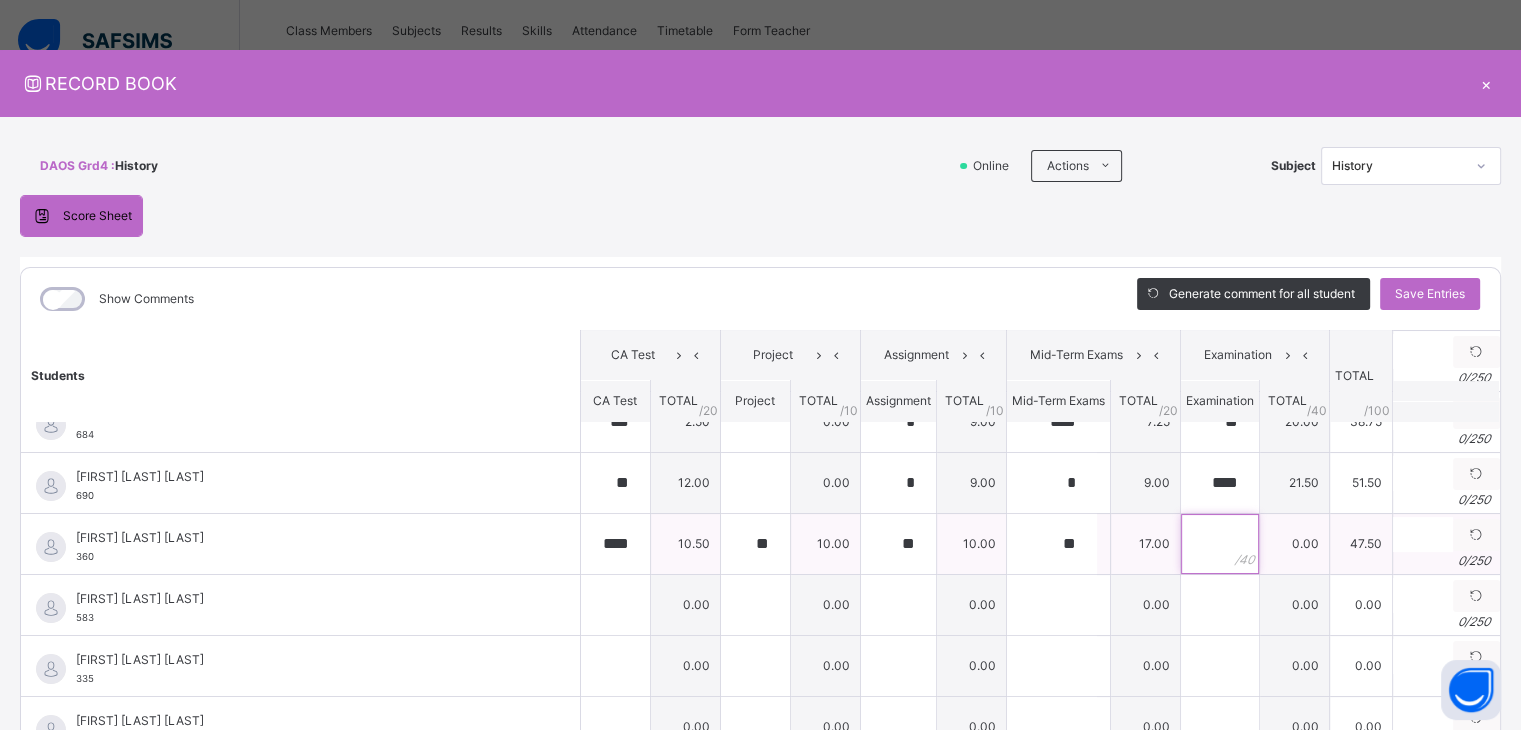 click at bounding box center (1220, 544) 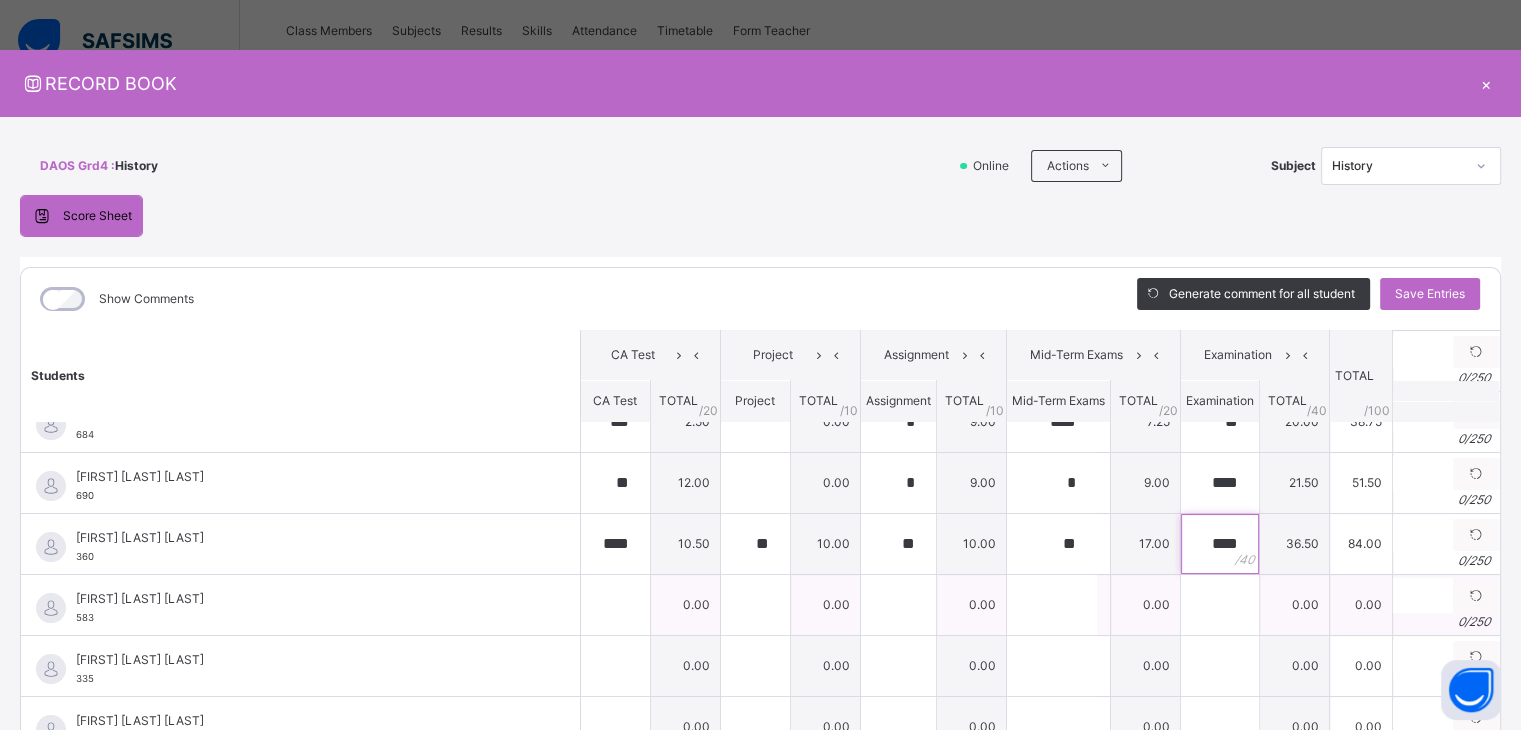 type on "****" 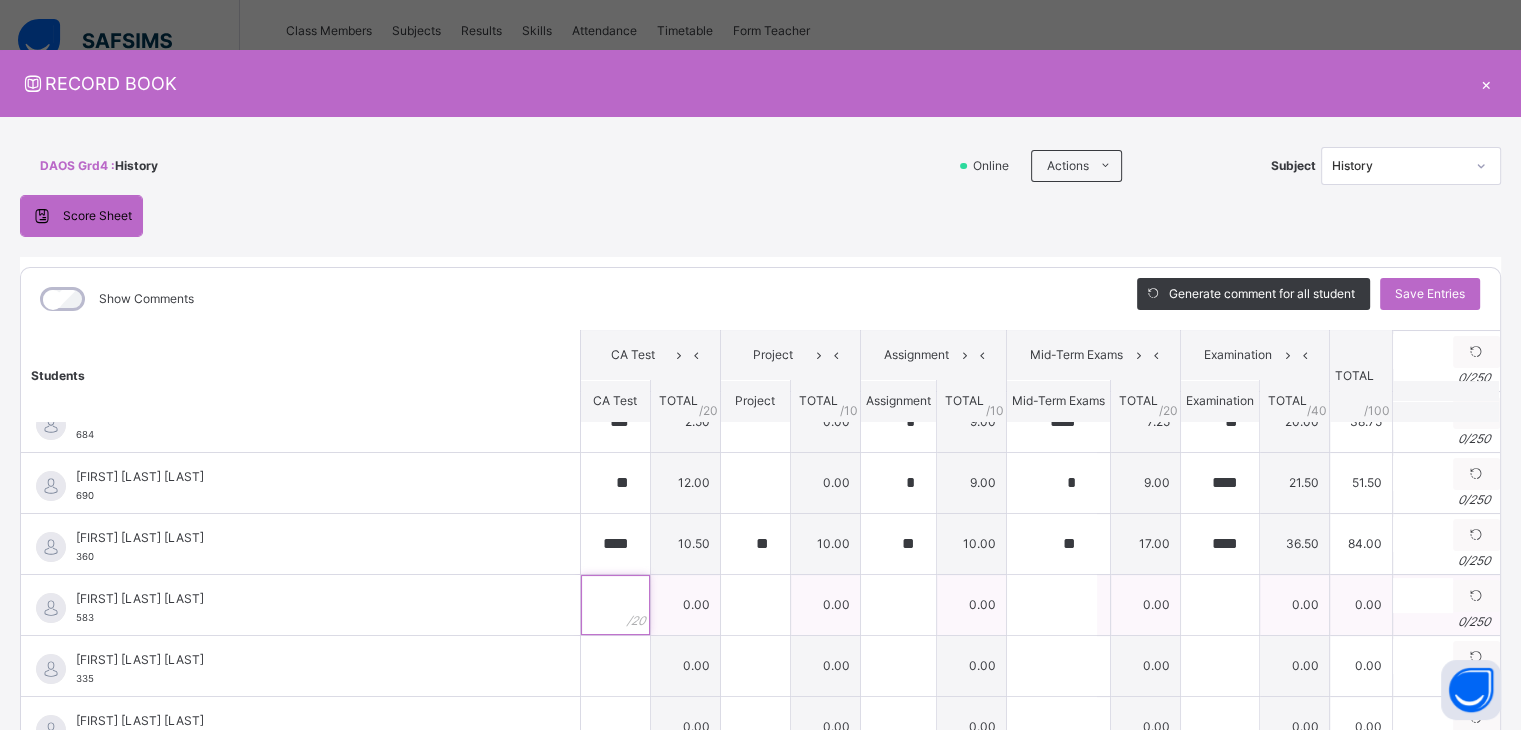click at bounding box center (615, 605) 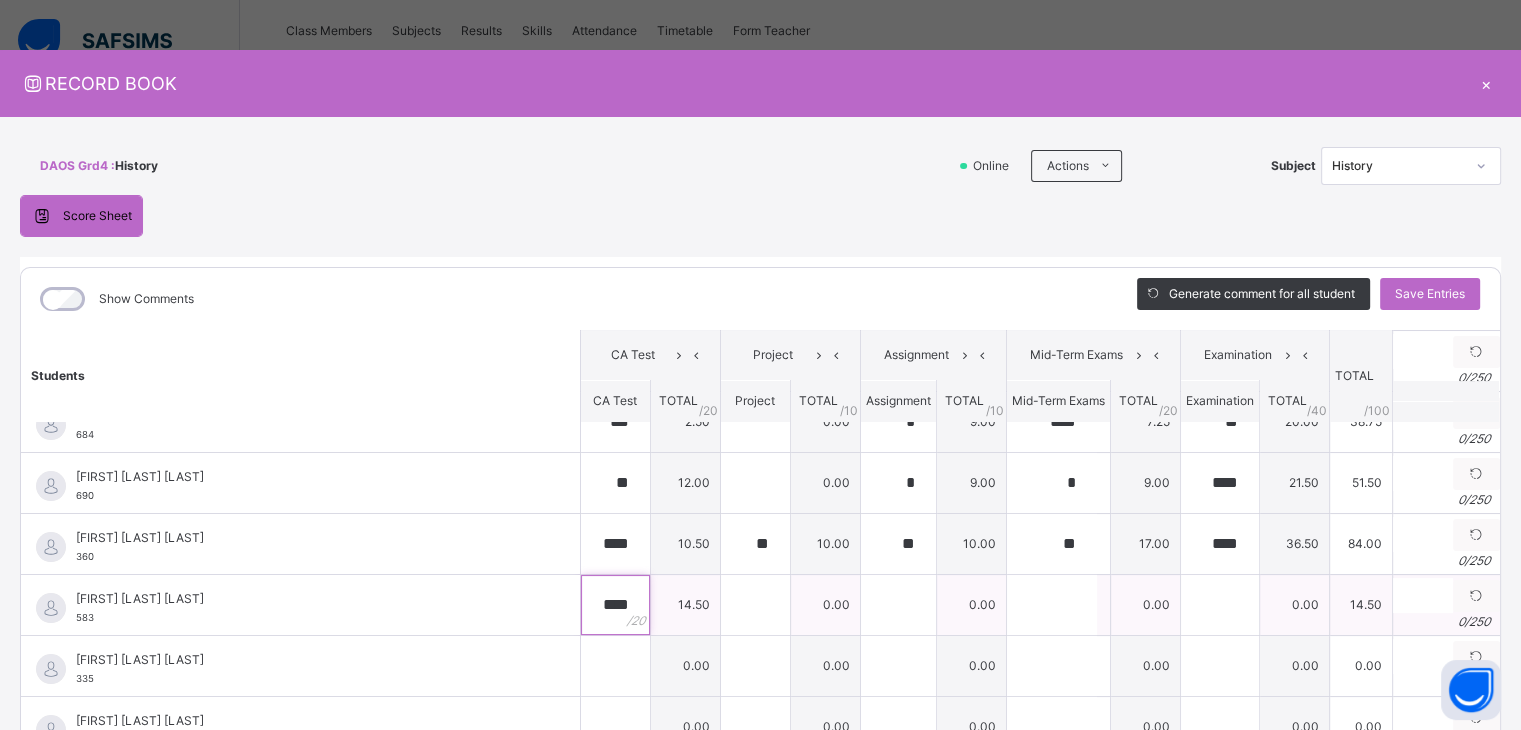 type on "****" 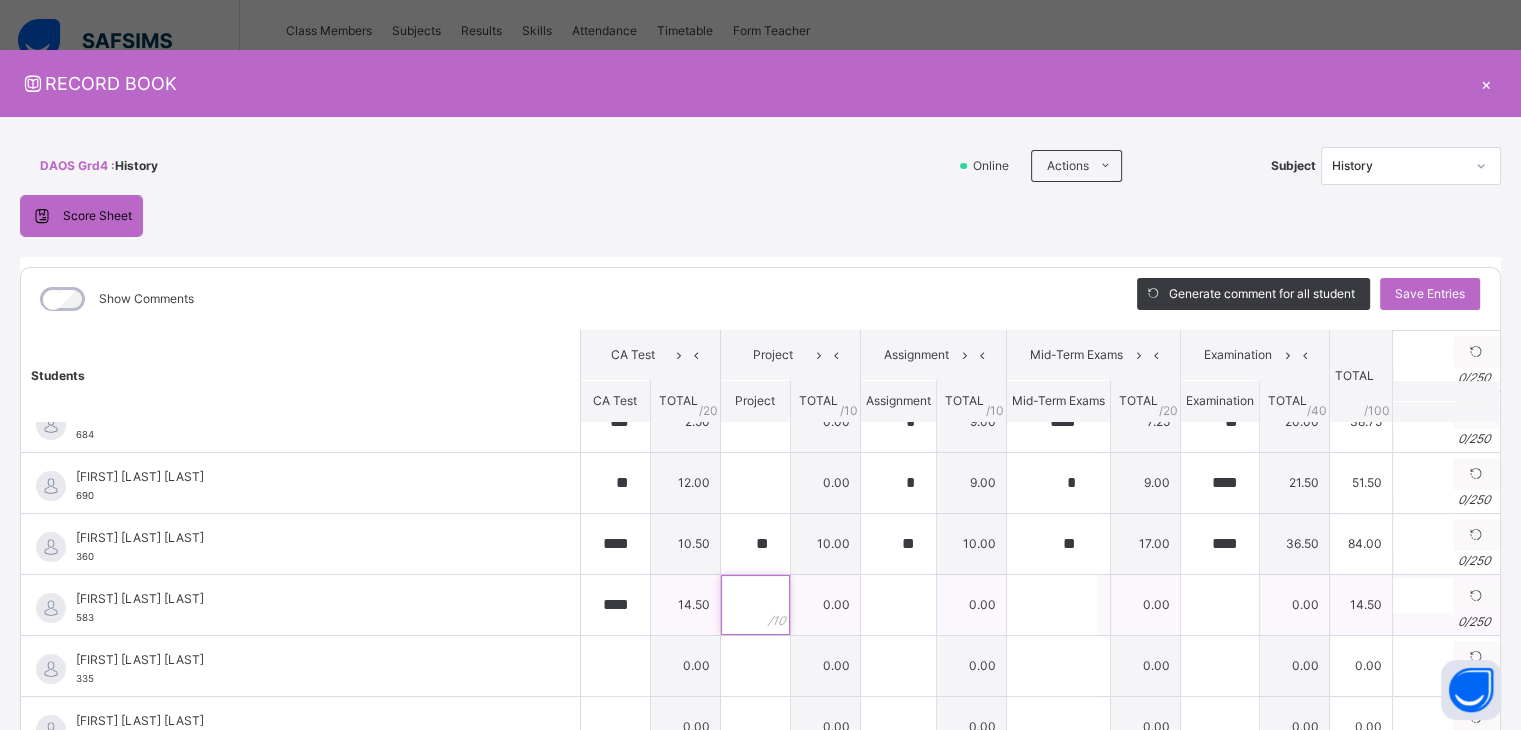 click at bounding box center (755, 605) 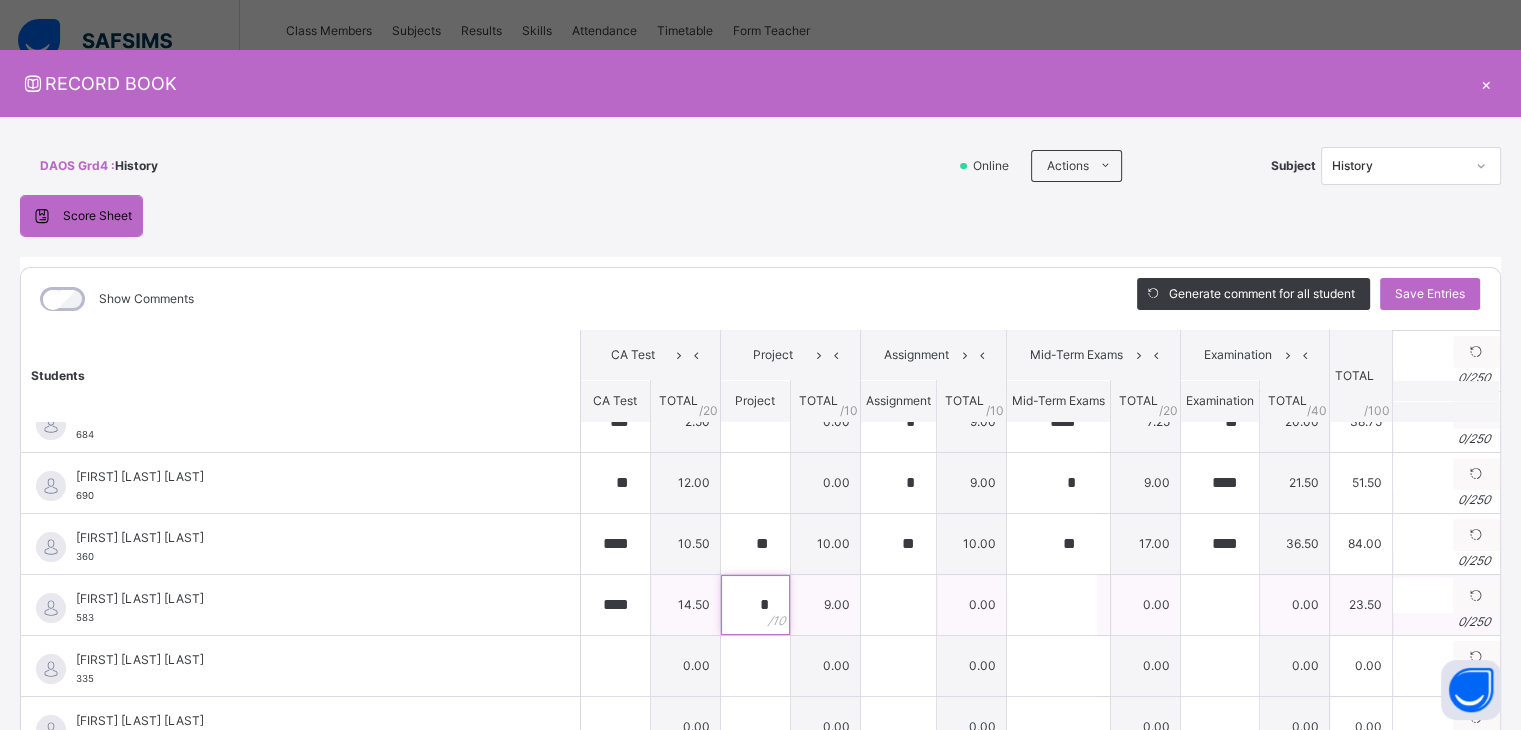 type on "*" 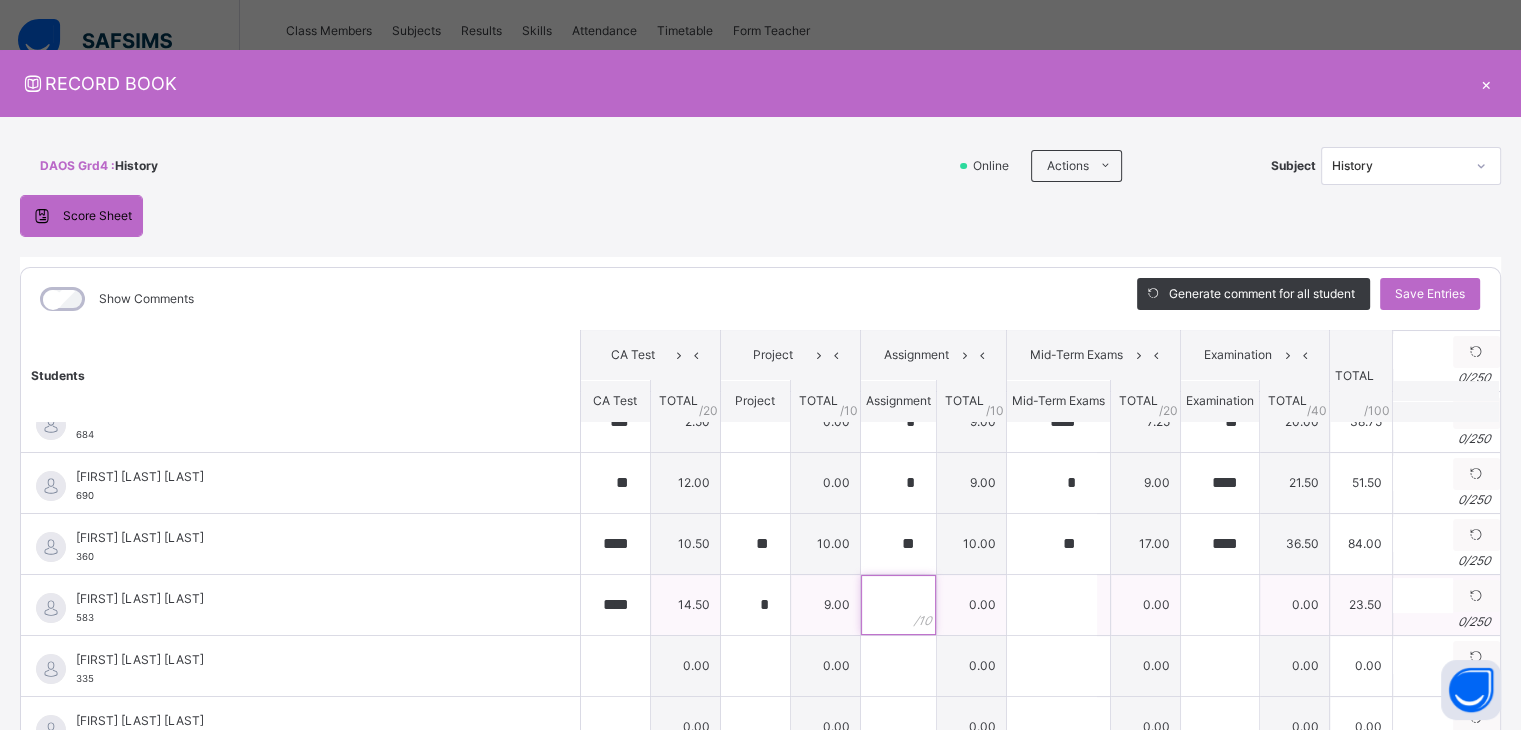 click at bounding box center [898, 605] 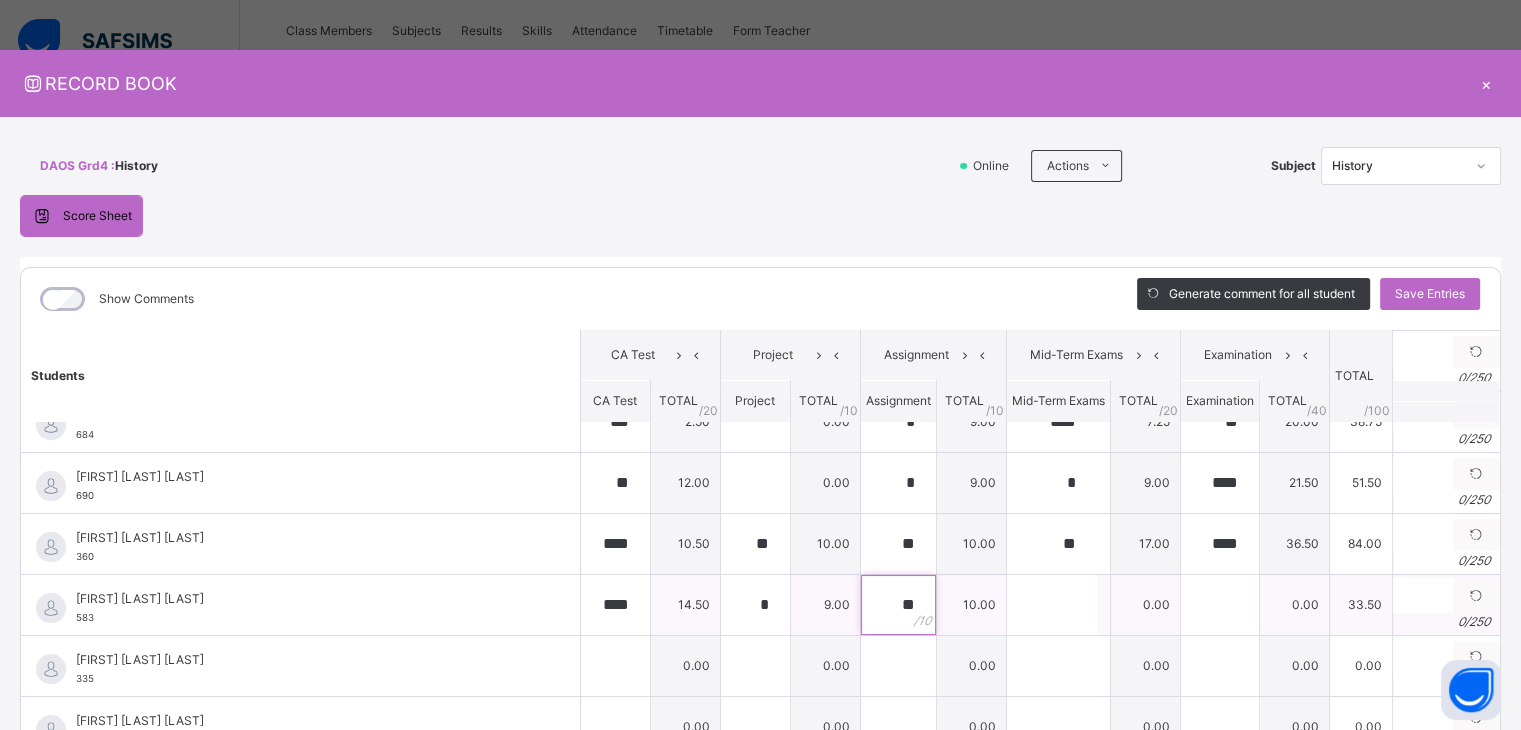 type on "**" 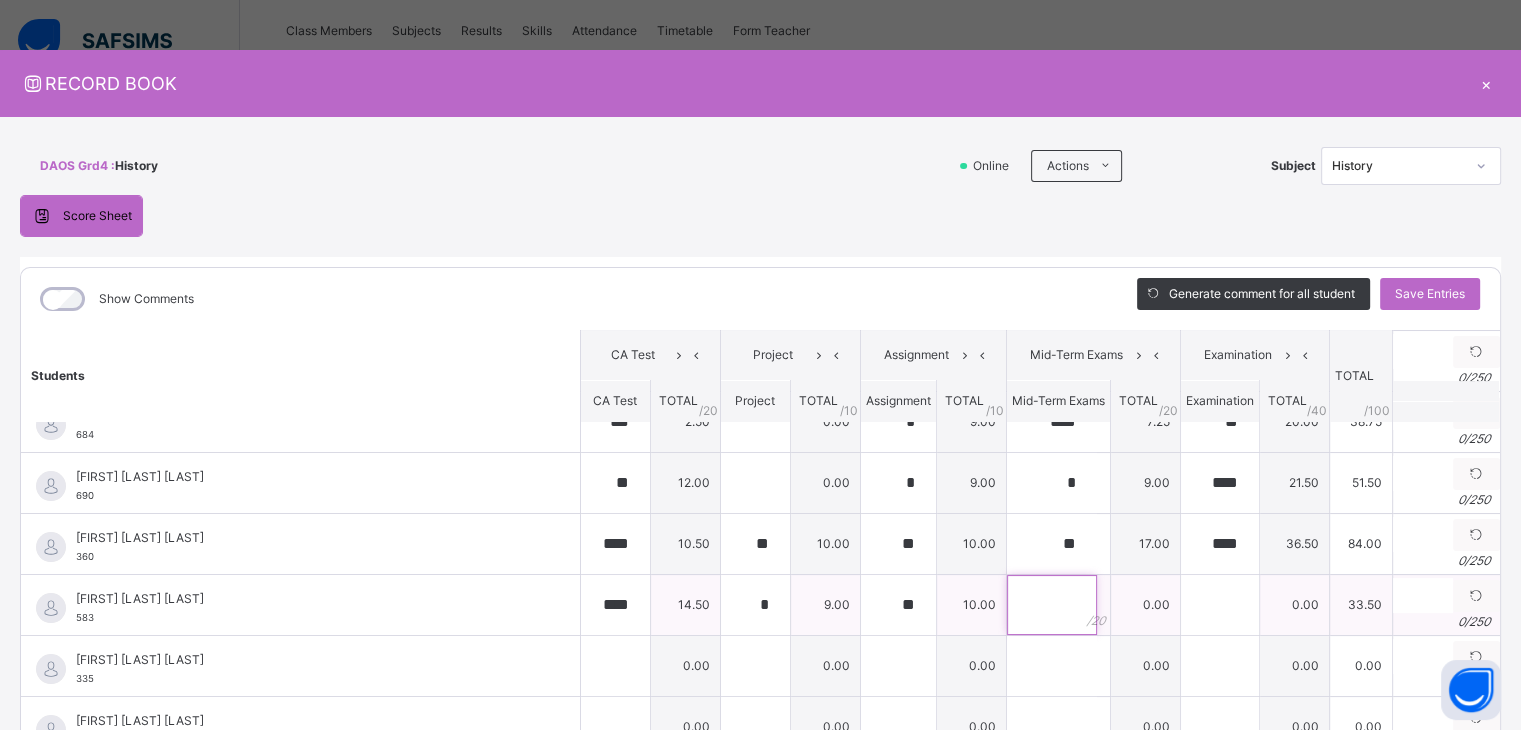 click at bounding box center (1052, 605) 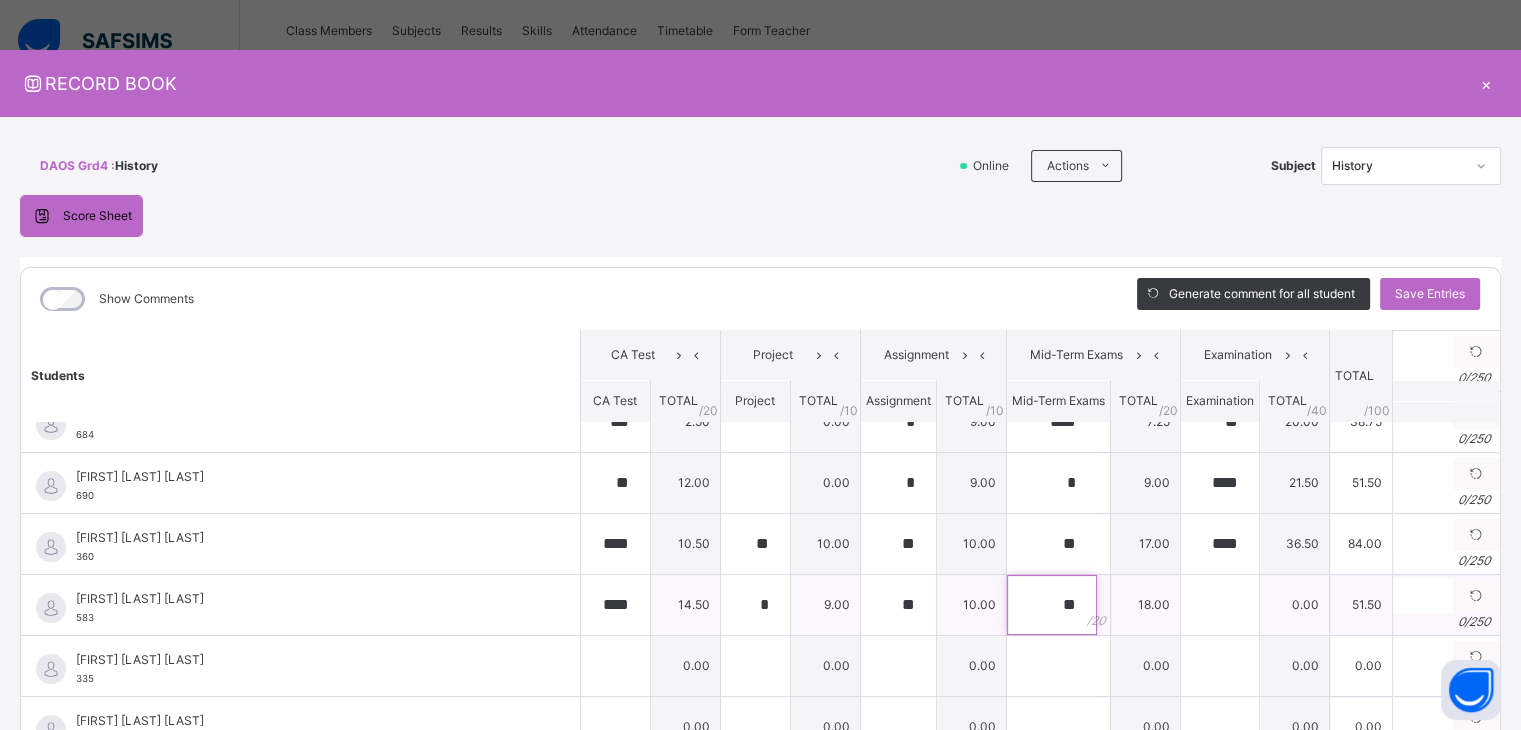 type on "**" 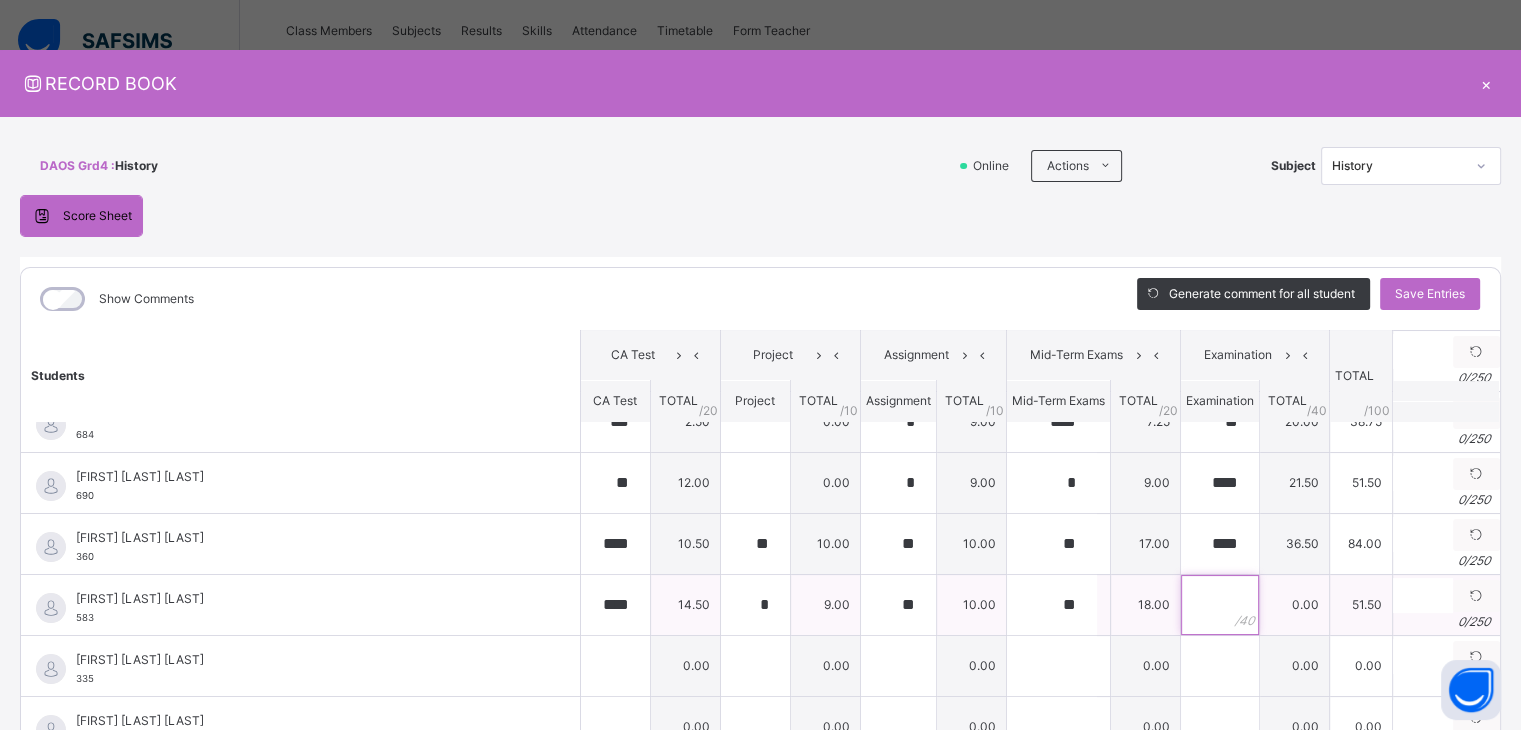 click at bounding box center (1220, 605) 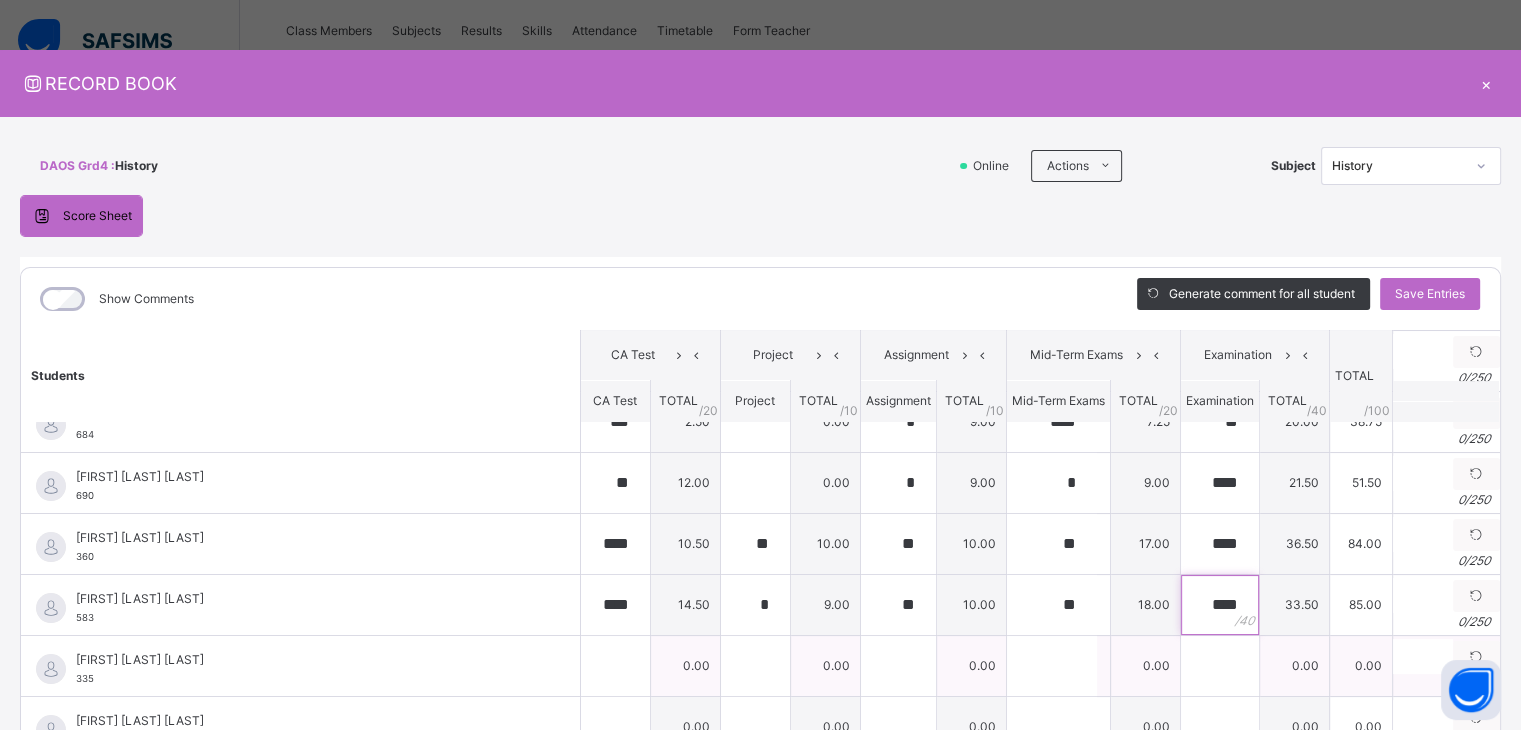type on "****" 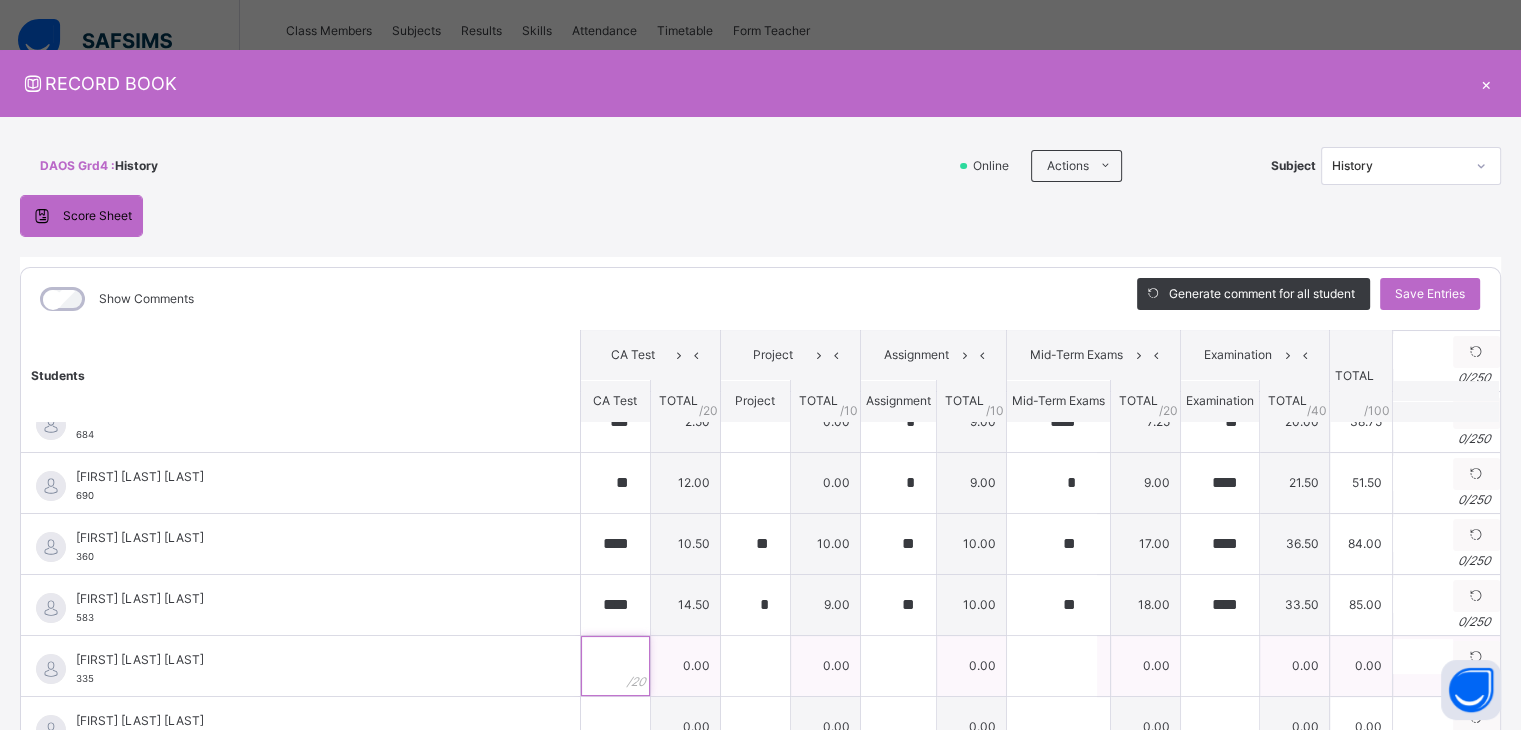 click at bounding box center (615, 666) 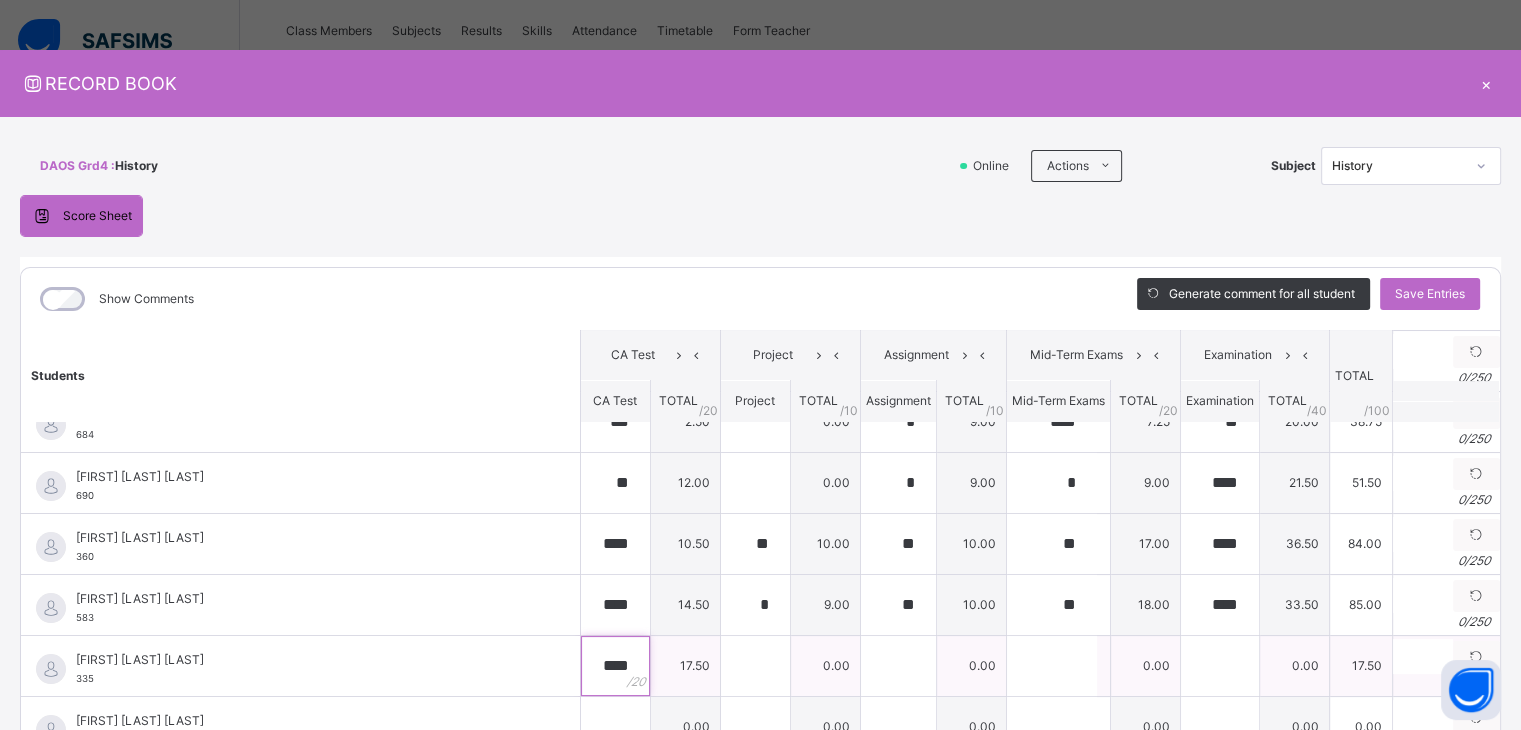 type on "****" 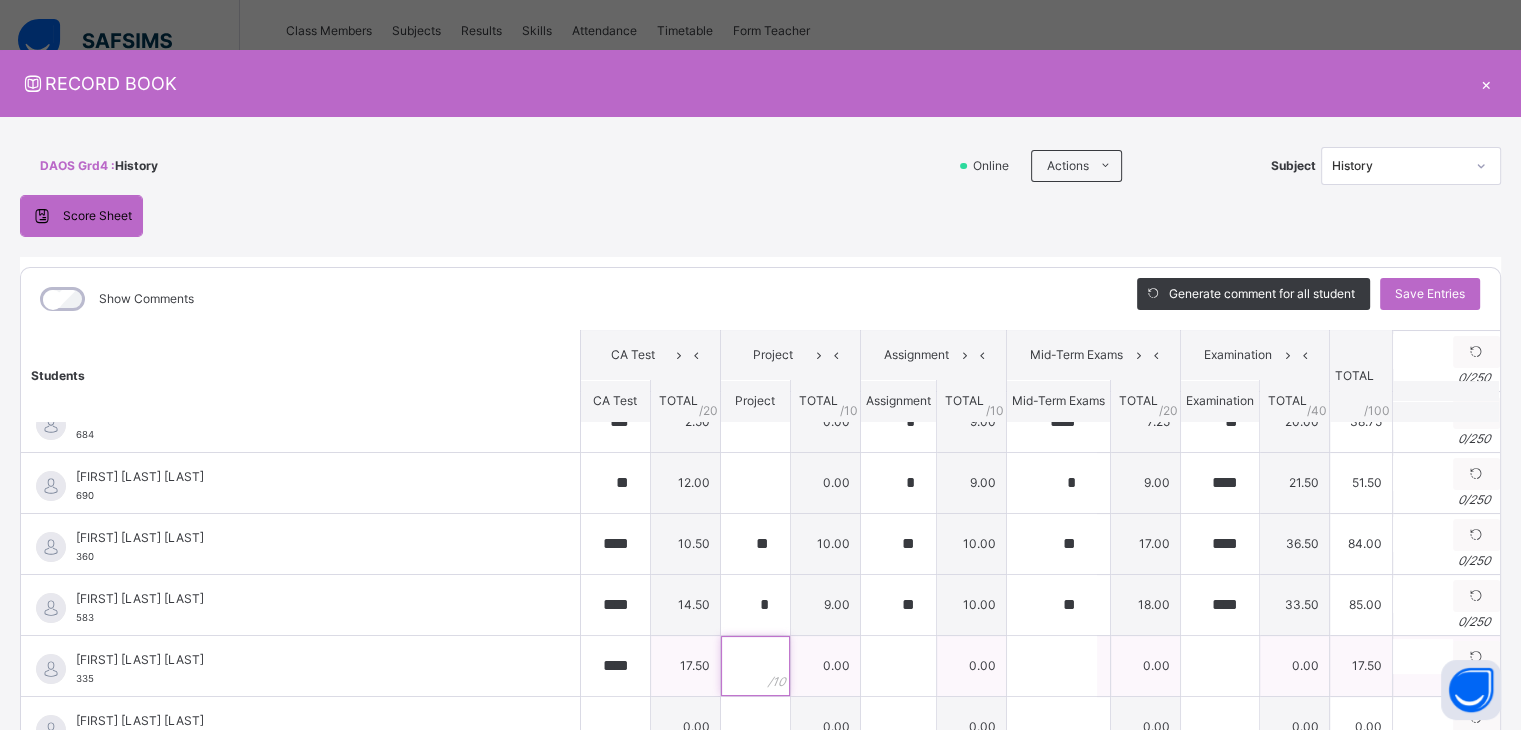 click at bounding box center (755, 666) 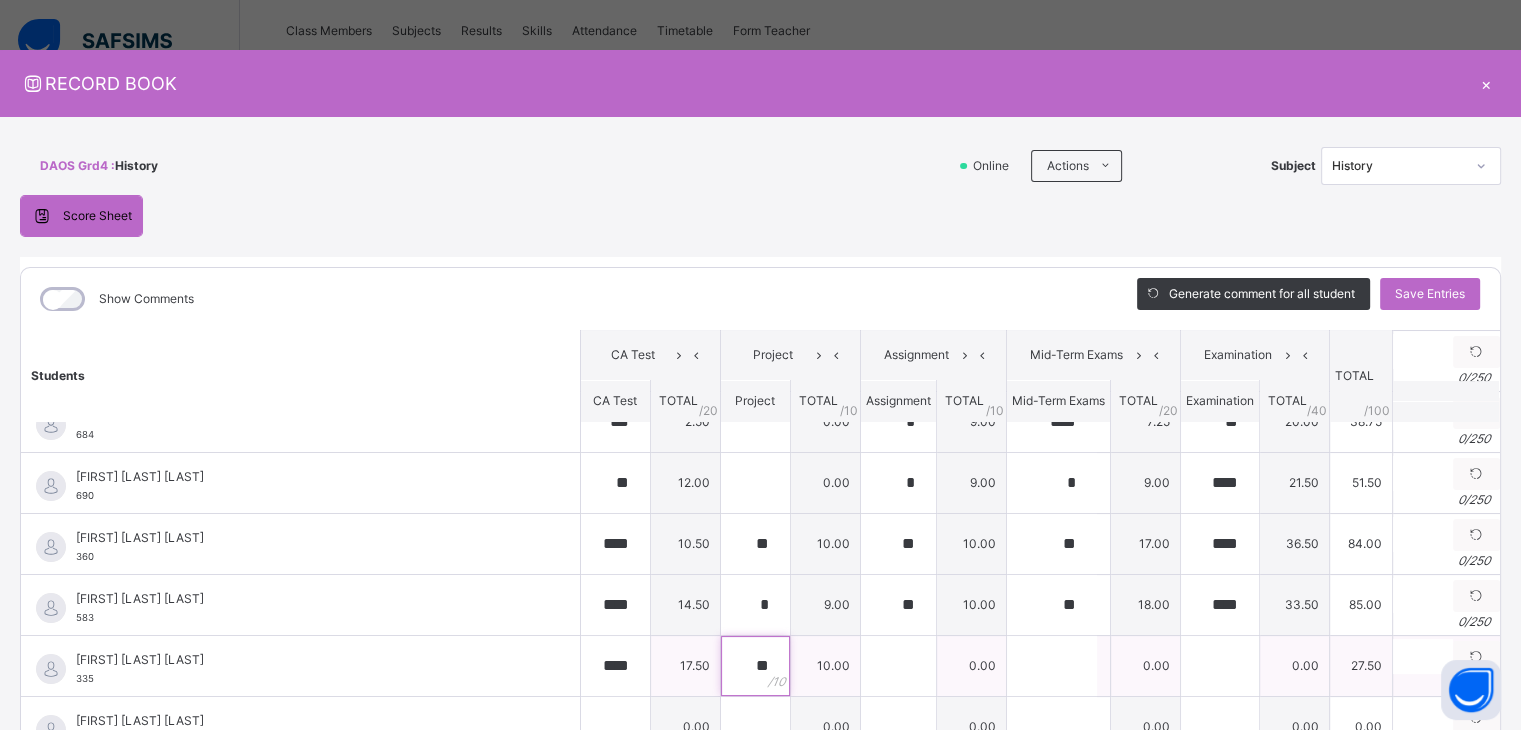 type on "**" 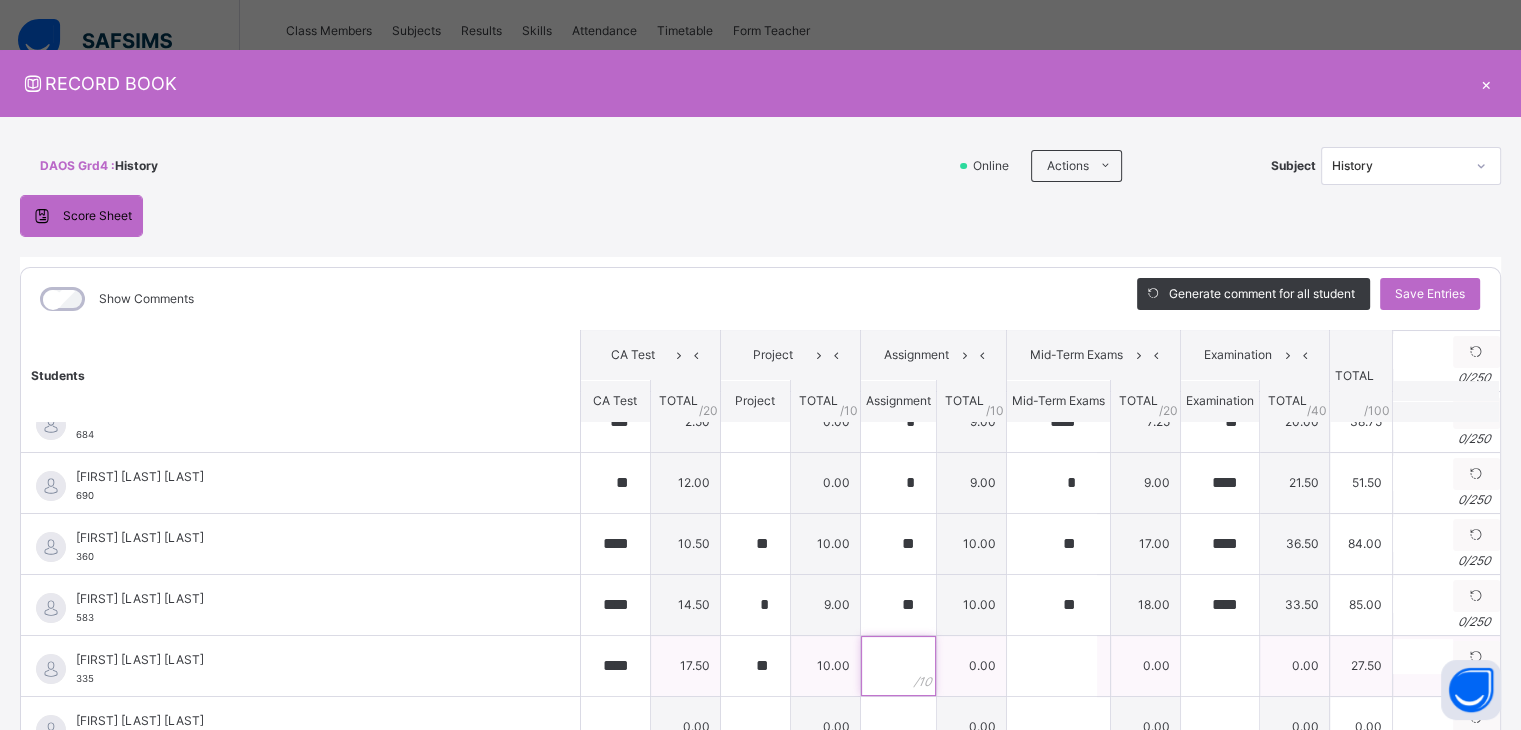 click at bounding box center (898, 666) 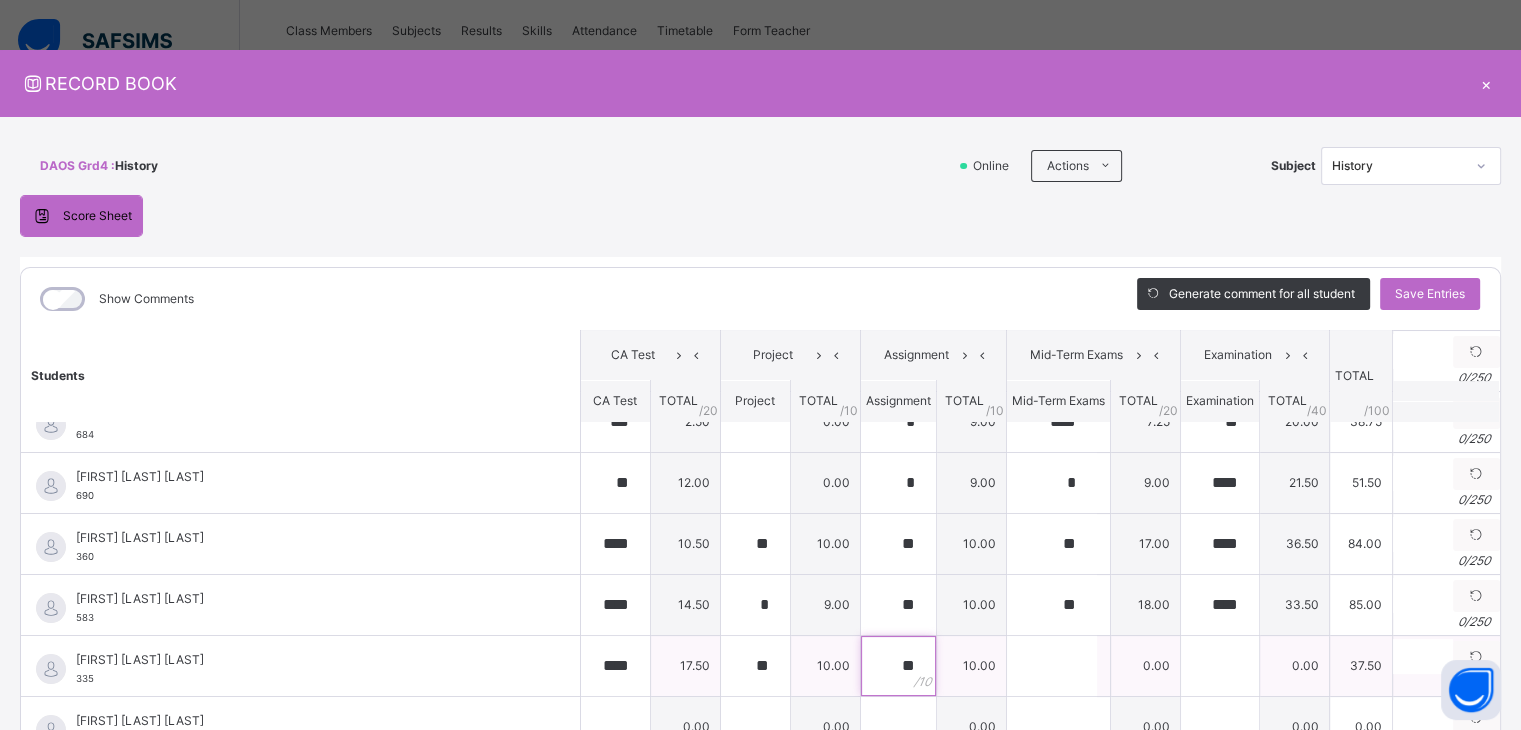 type on "**" 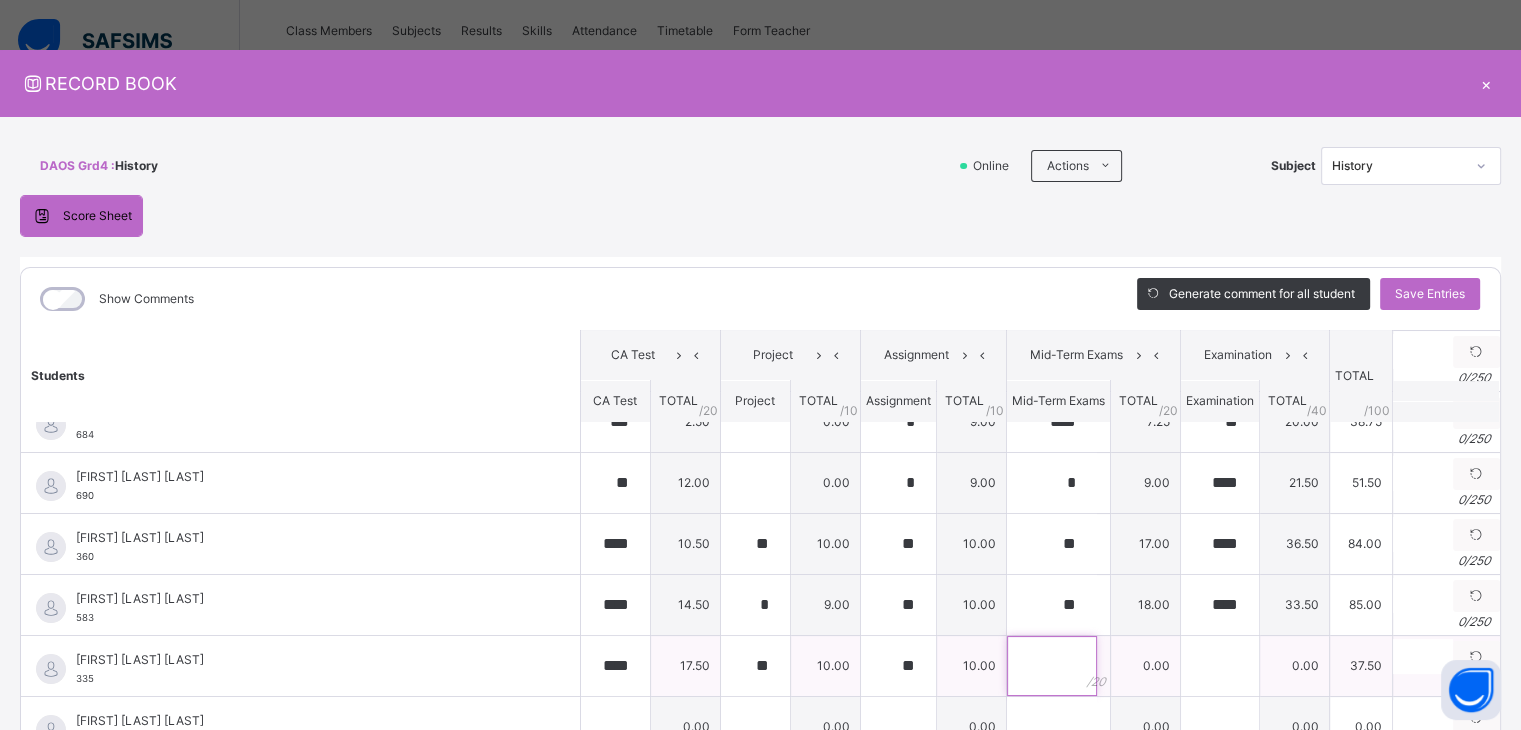 click at bounding box center [1052, 666] 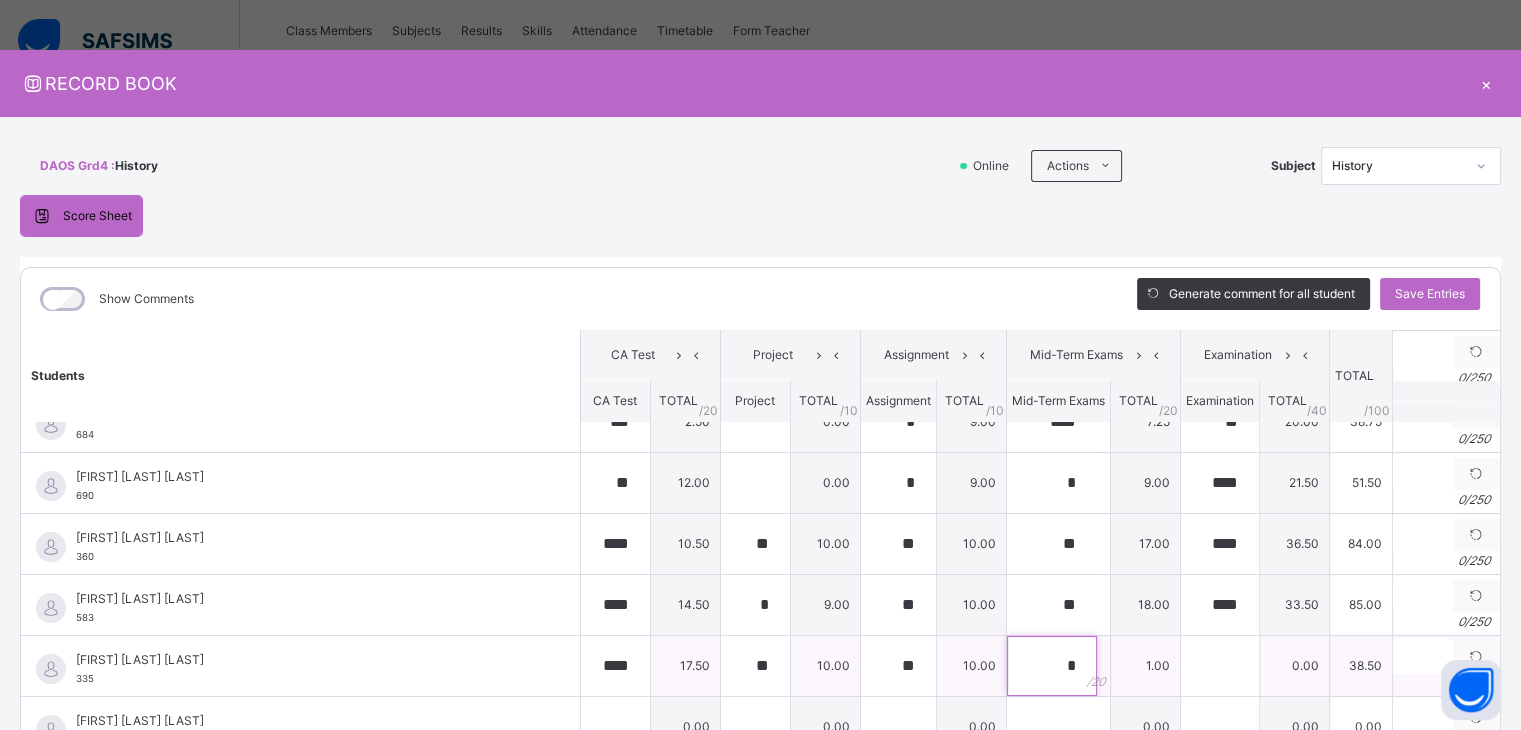 type on "**" 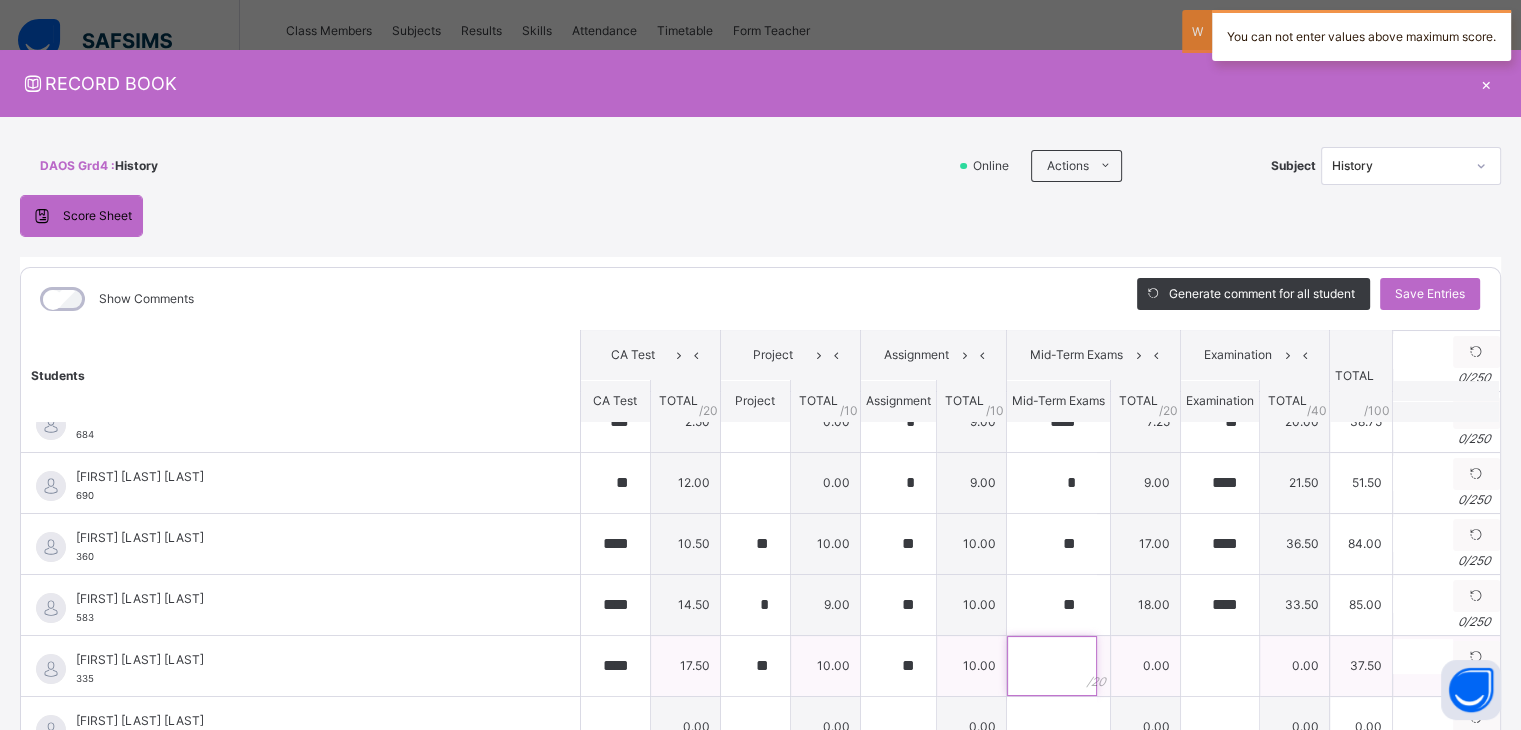 type on "*" 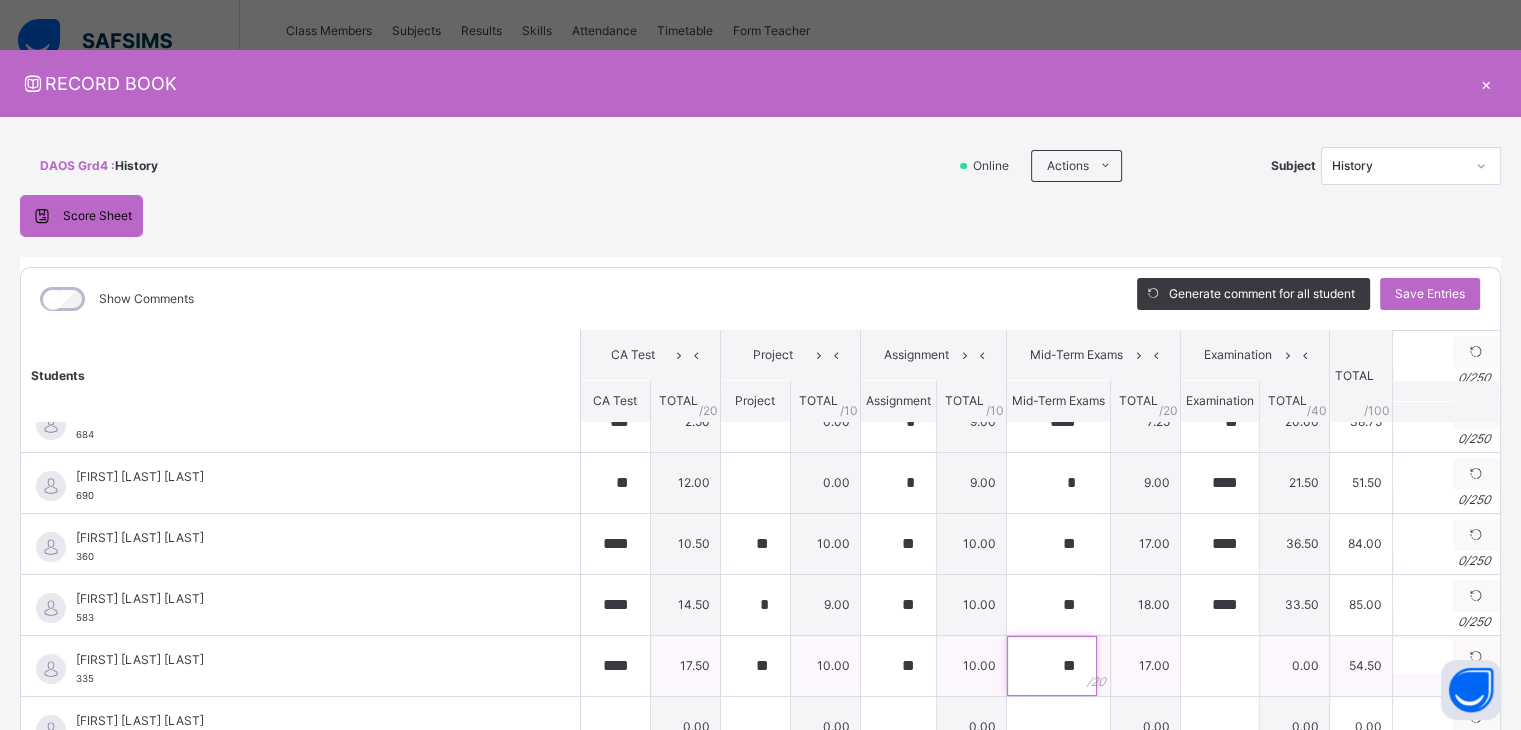 type on "**" 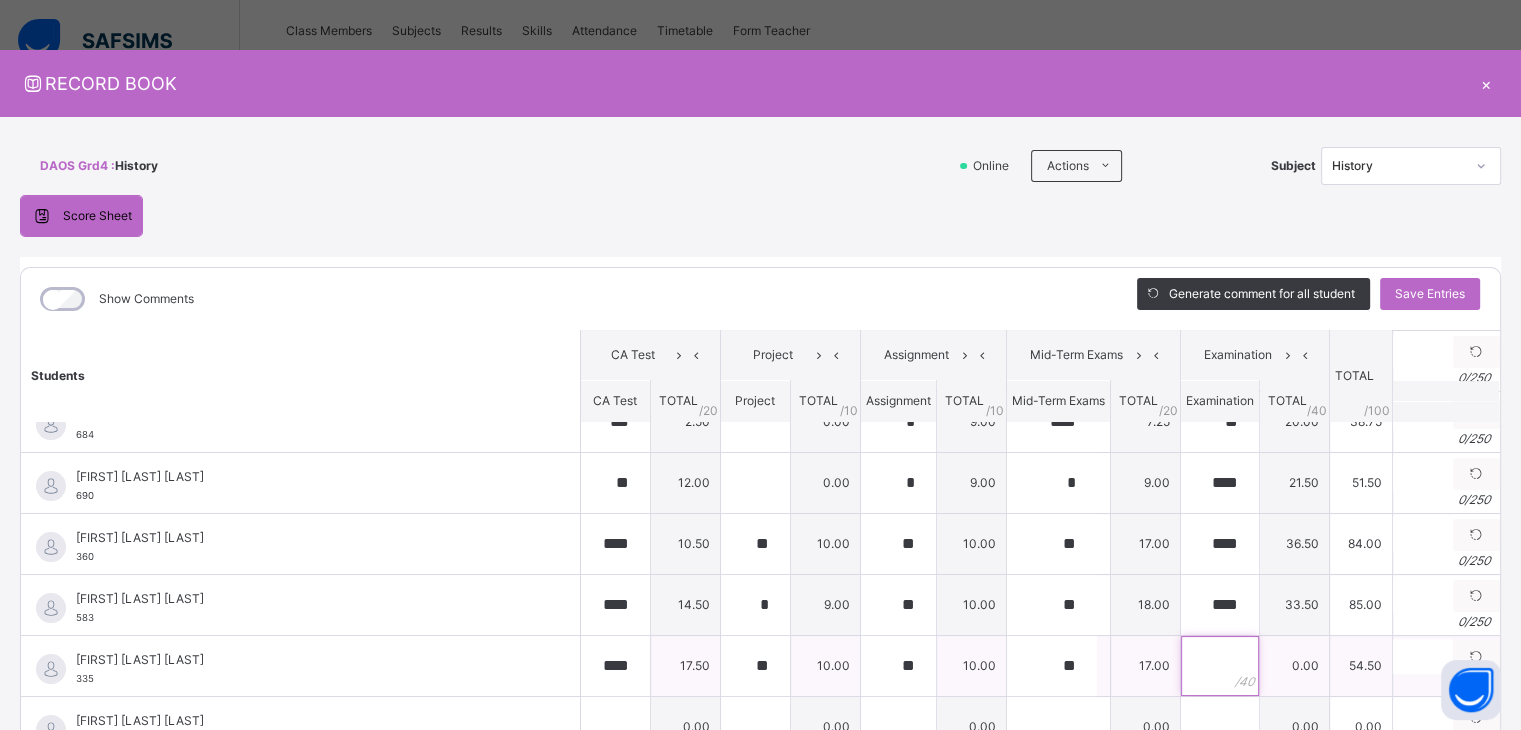 click at bounding box center [1220, 666] 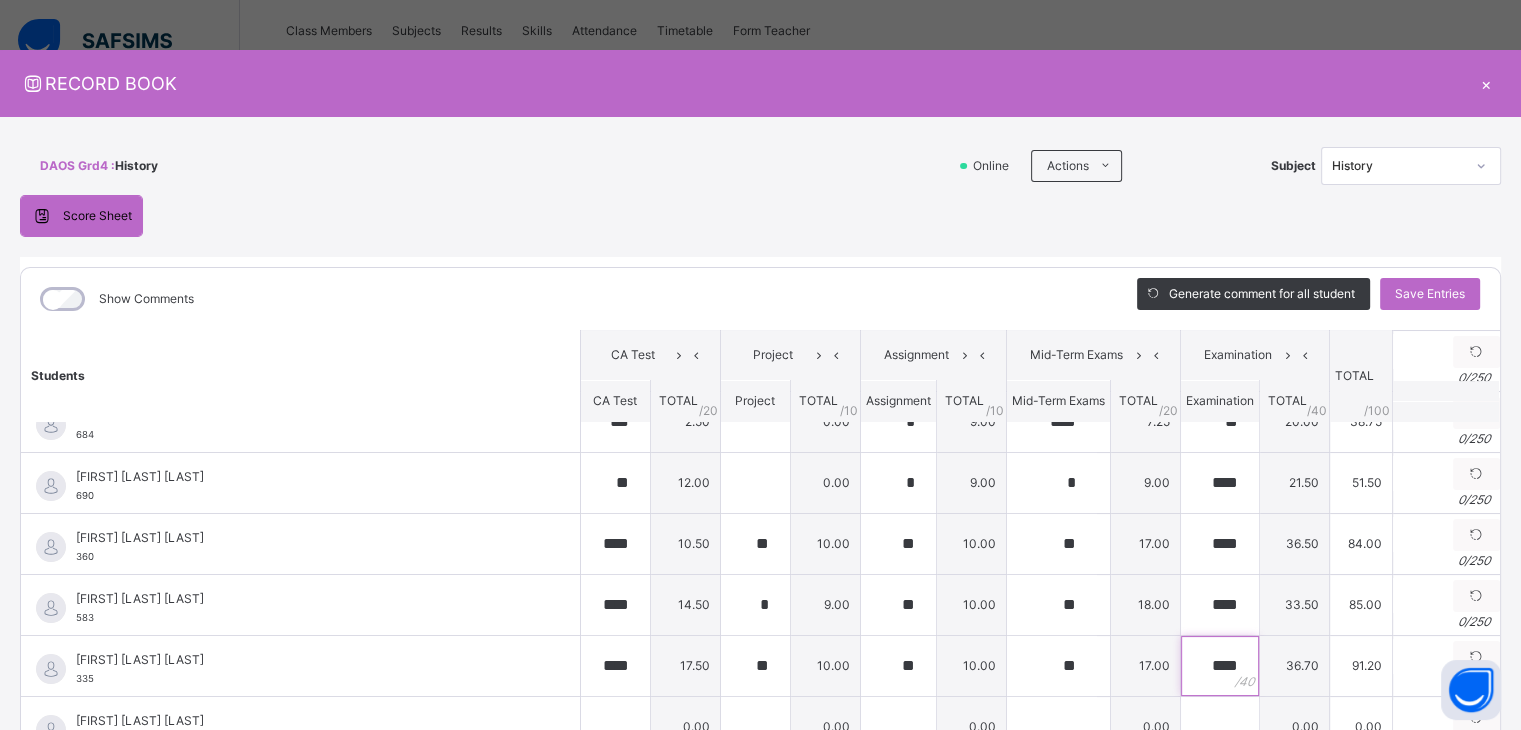 scroll, scrollTop: 519, scrollLeft: 0, axis: vertical 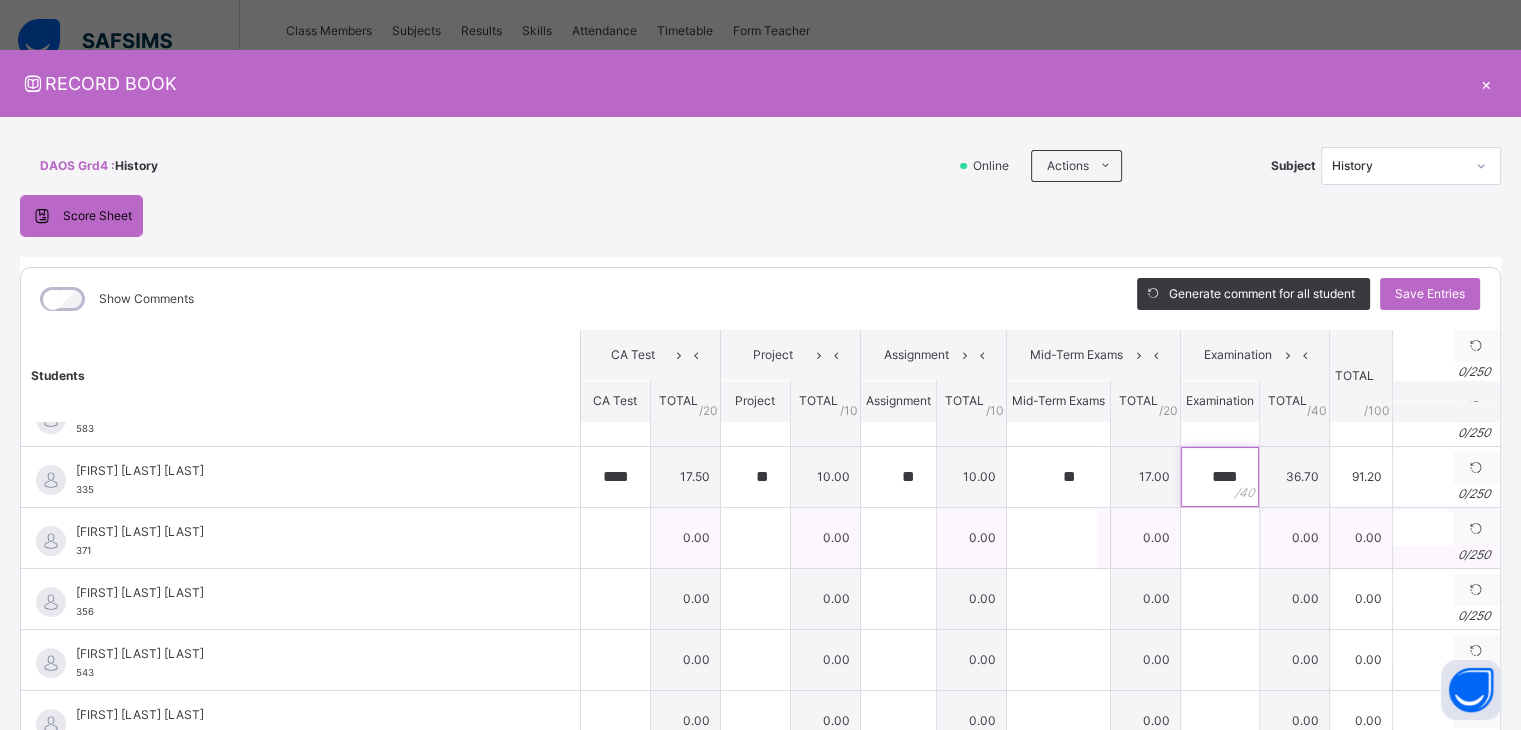 type on "****" 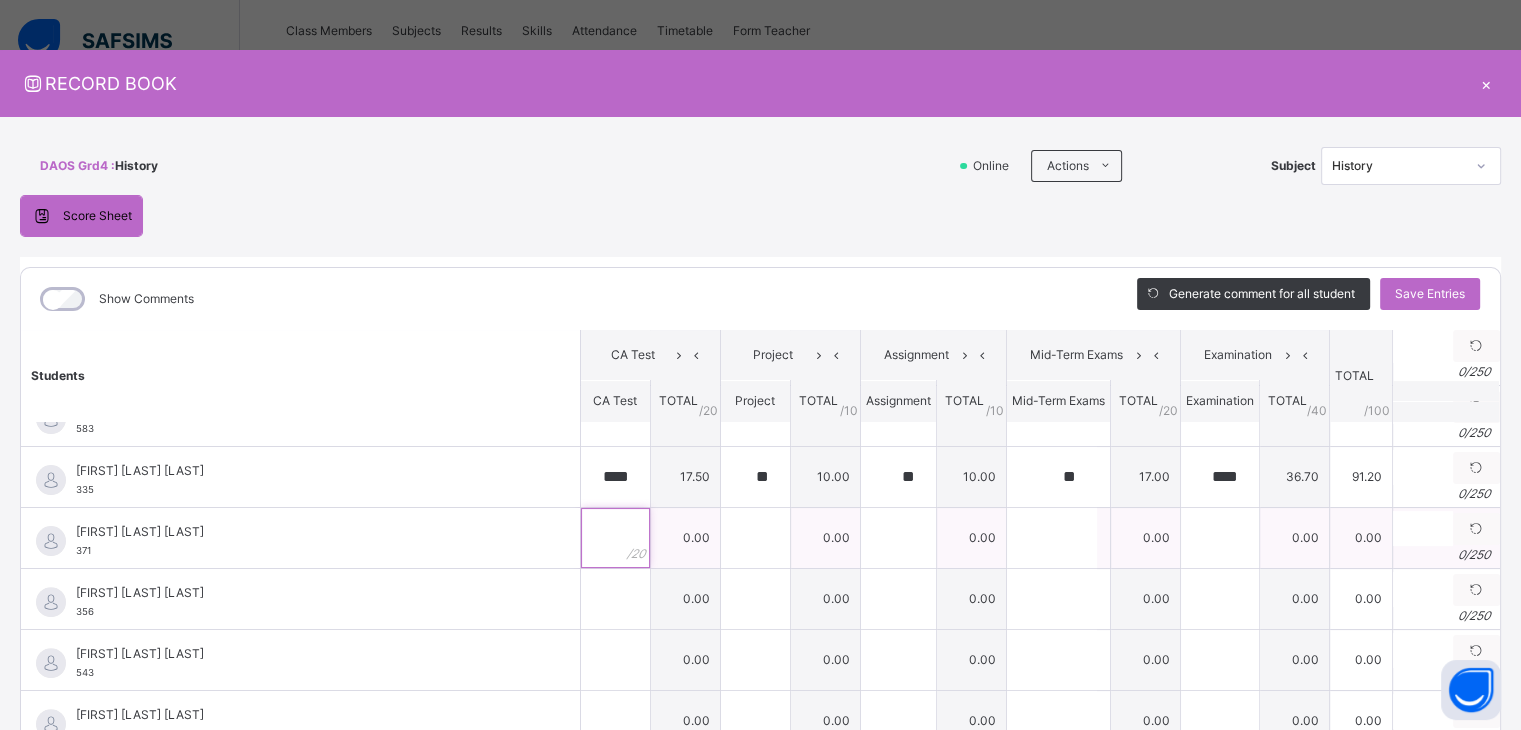 click at bounding box center (615, 538) 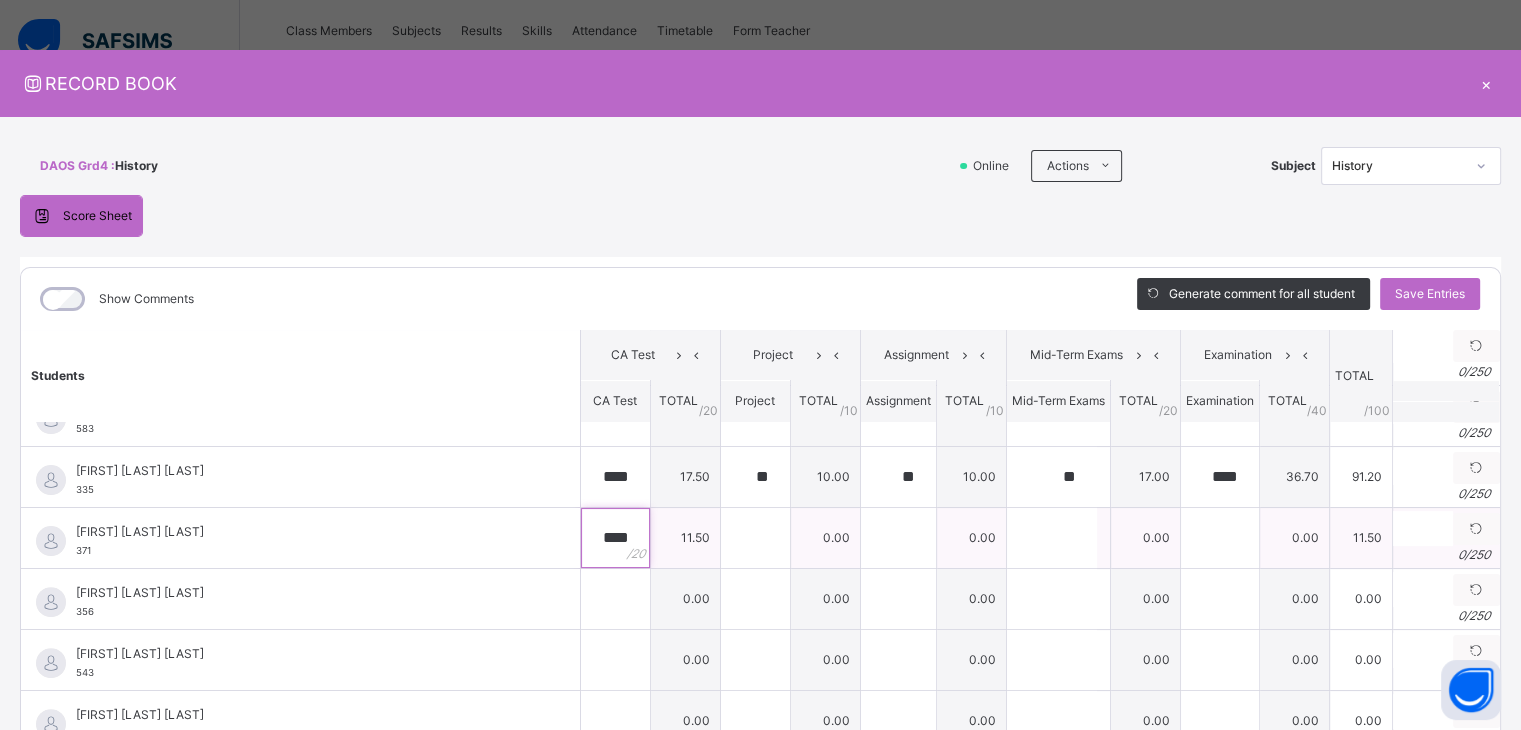 type on "****" 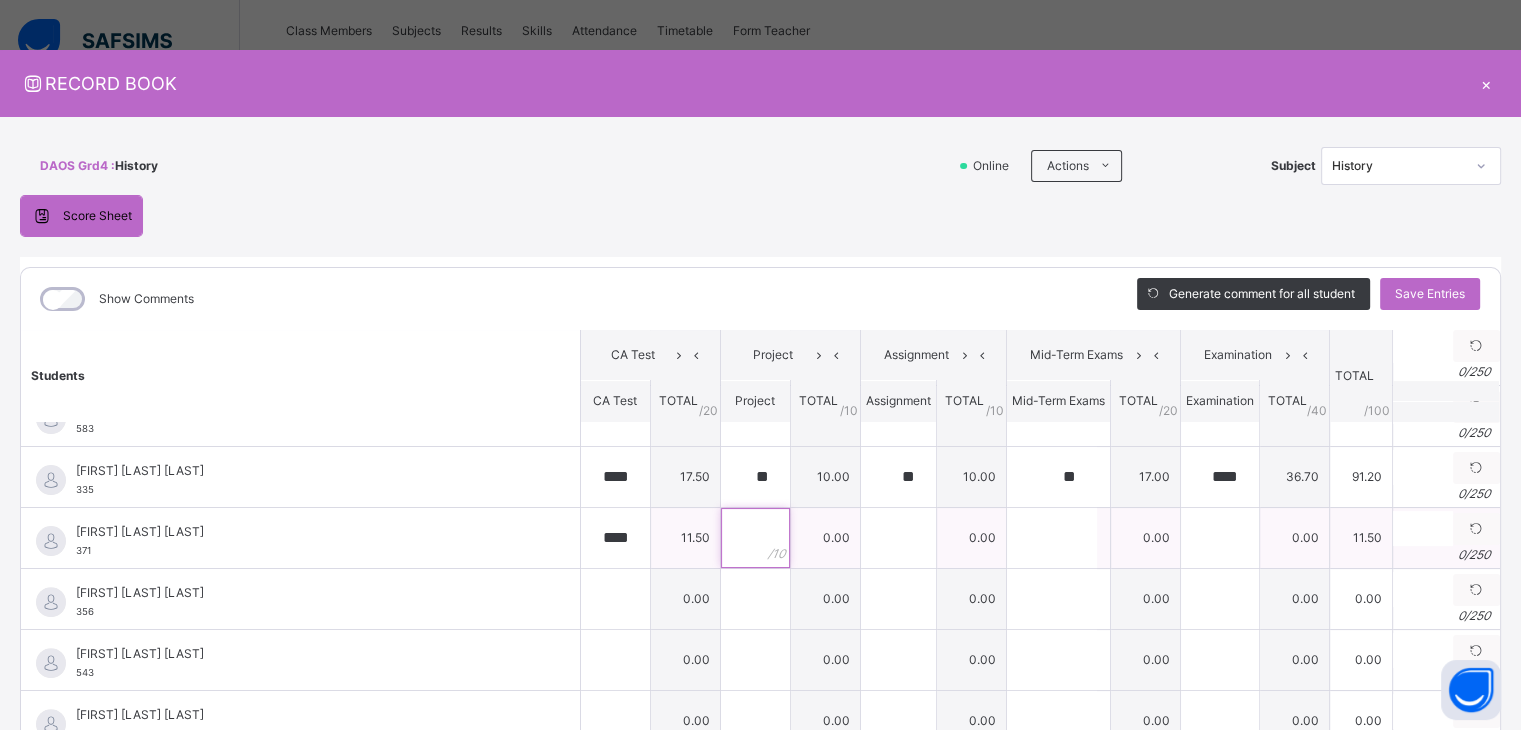 click at bounding box center (755, 538) 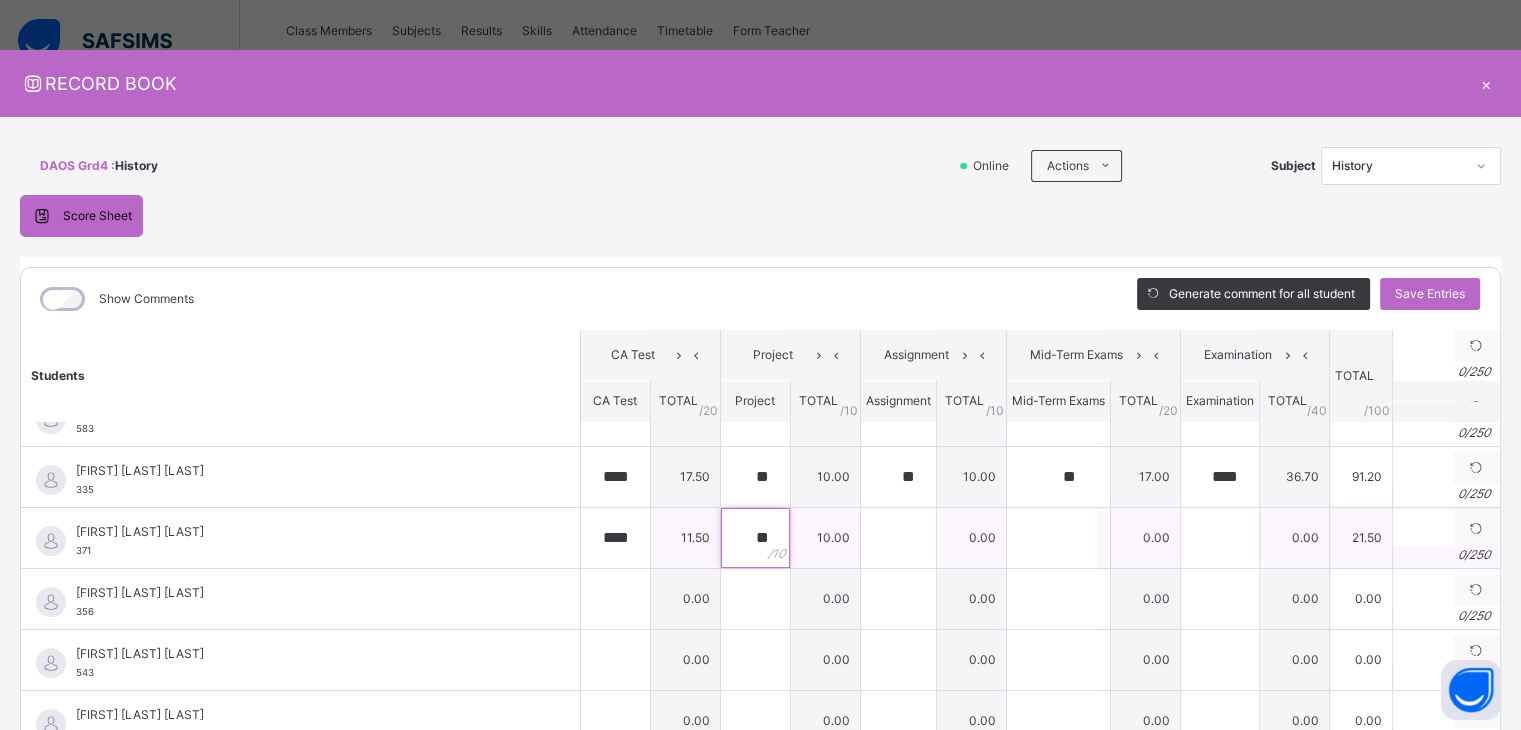 type on "**" 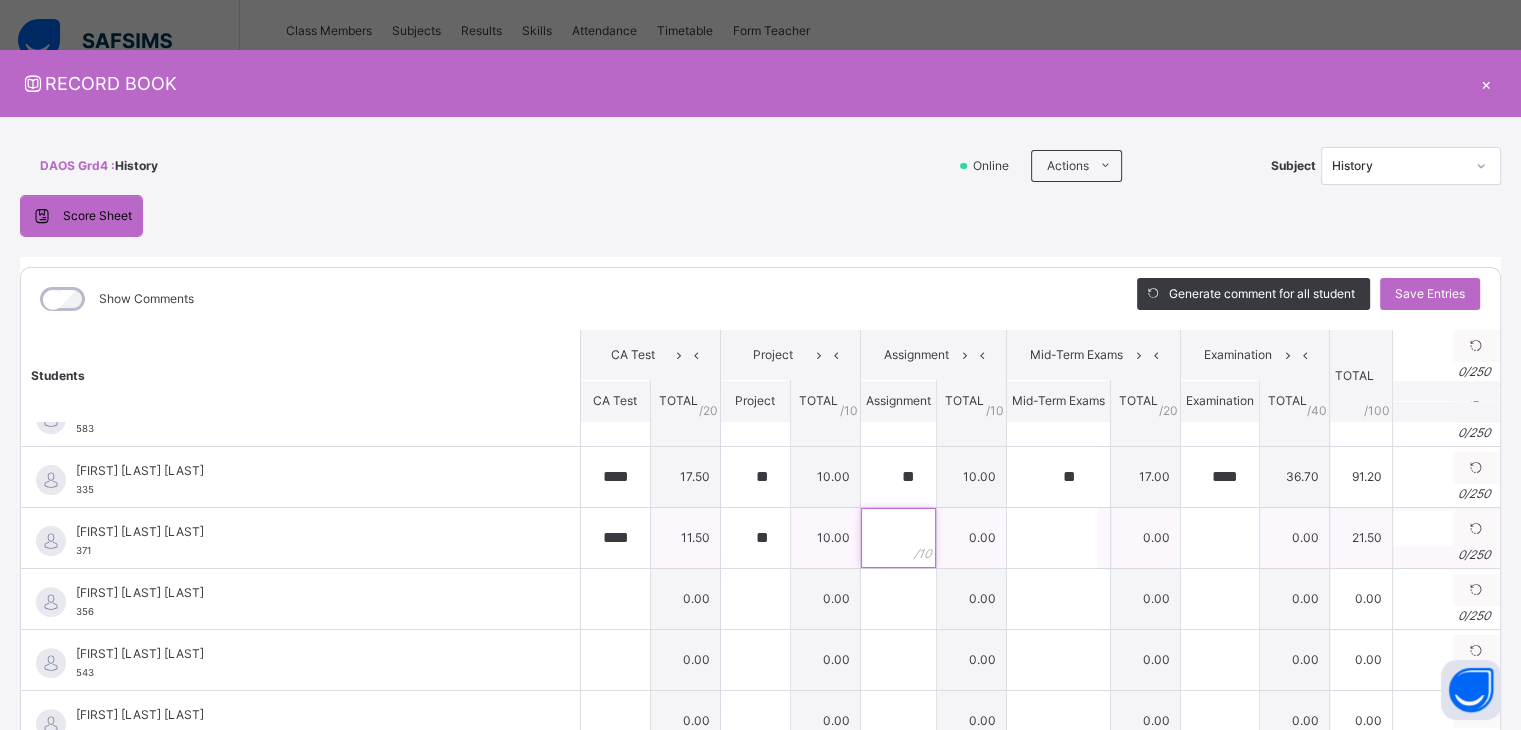click at bounding box center [898, 538] 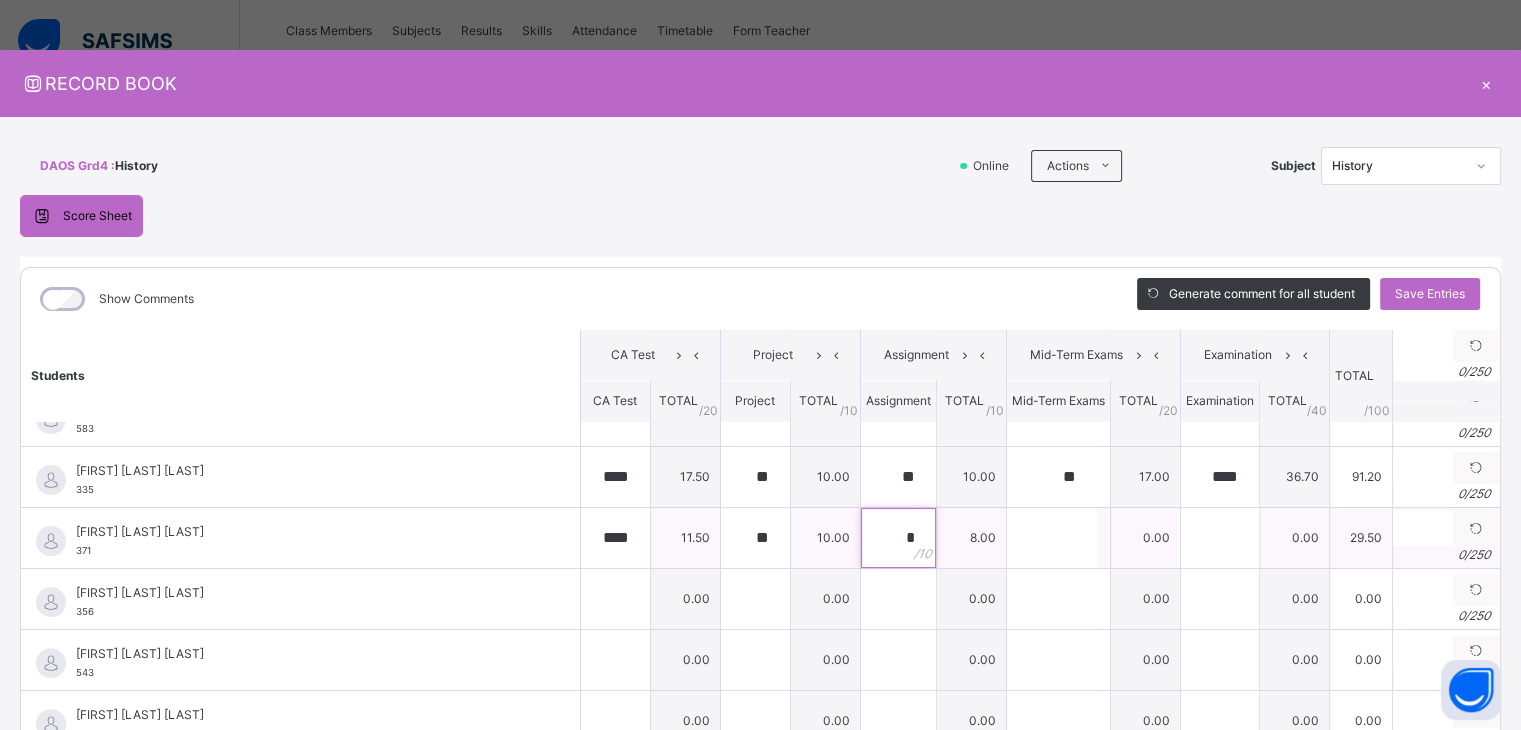 type on "*" 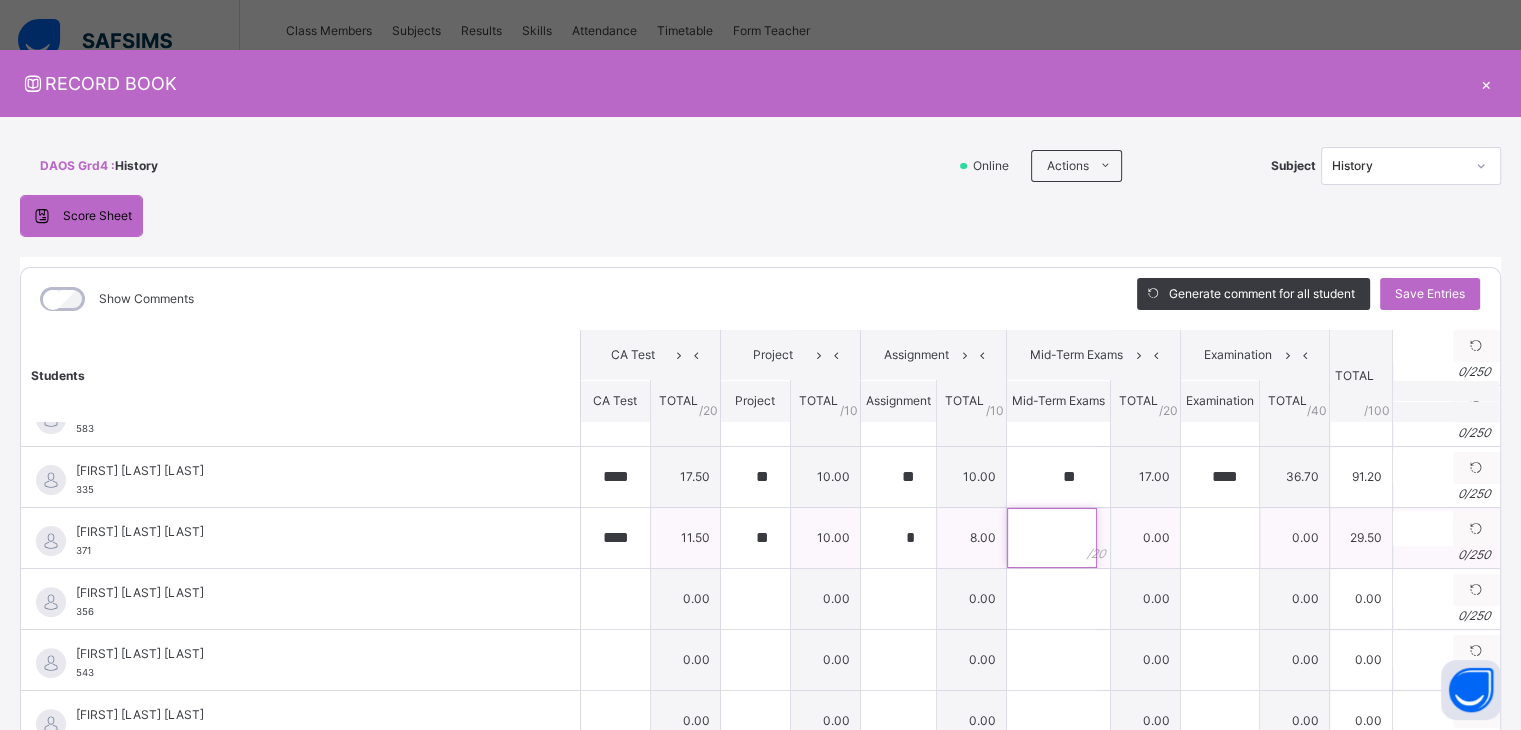 click at bounding box center (1052, 538) 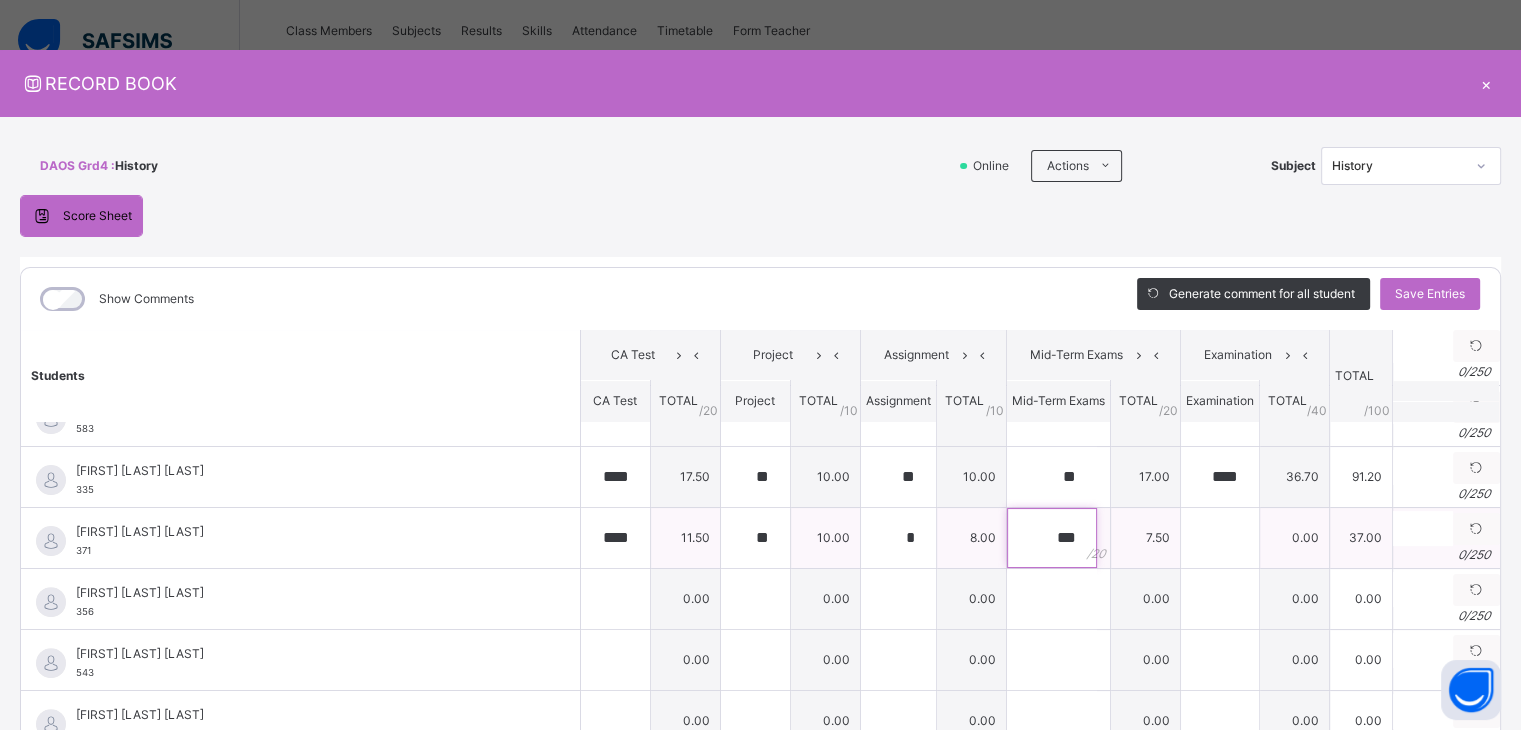 type on "***" 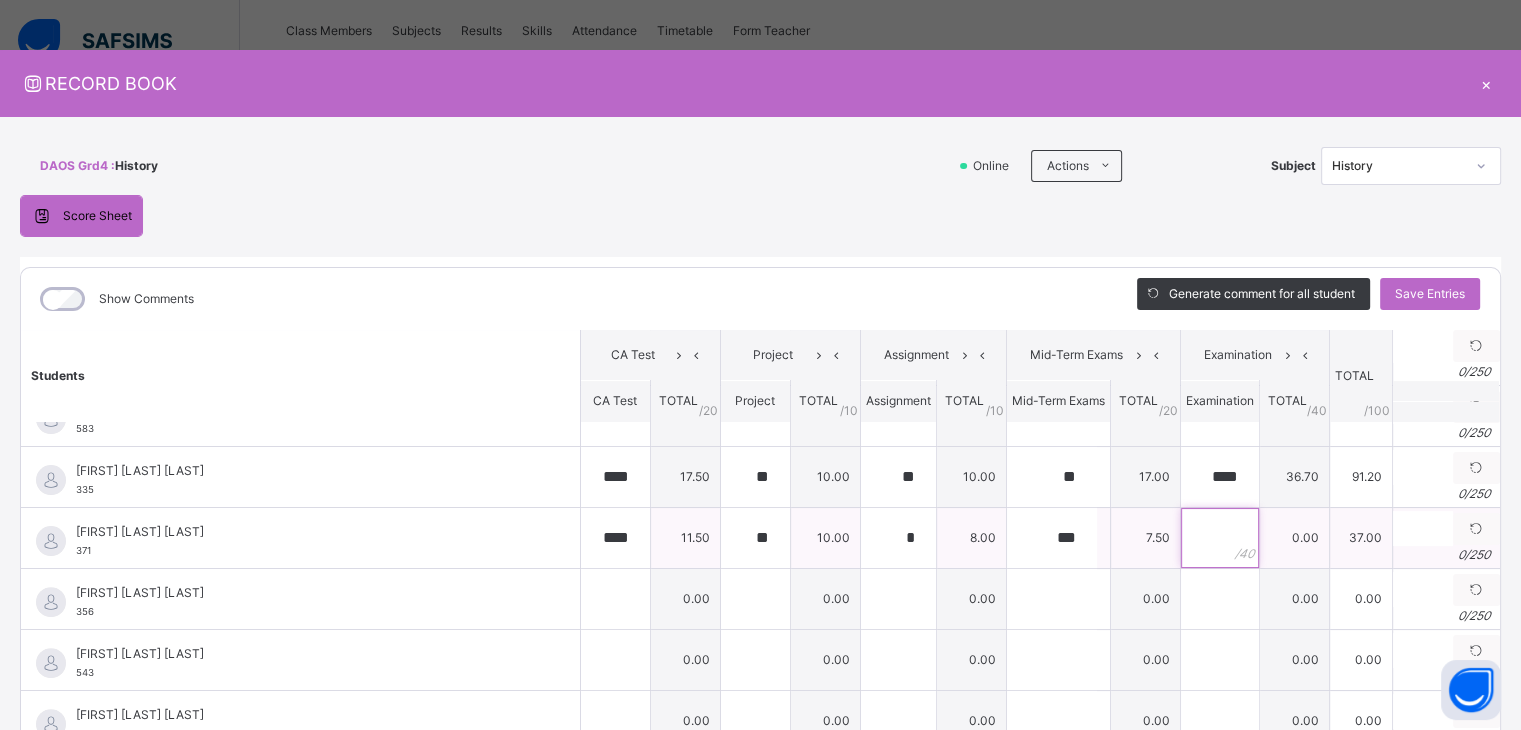 click at bounding box center [1220, 538] 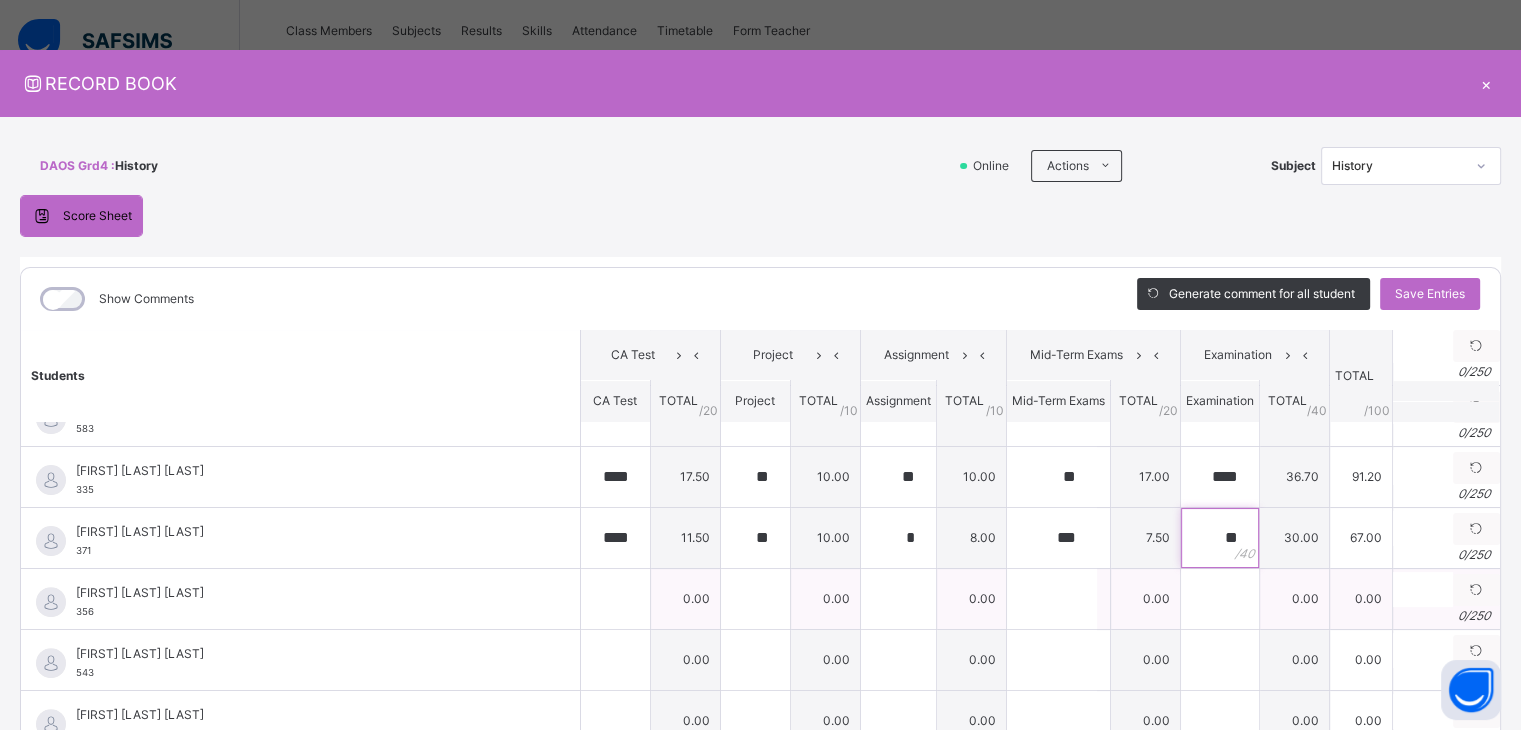 type on "**" 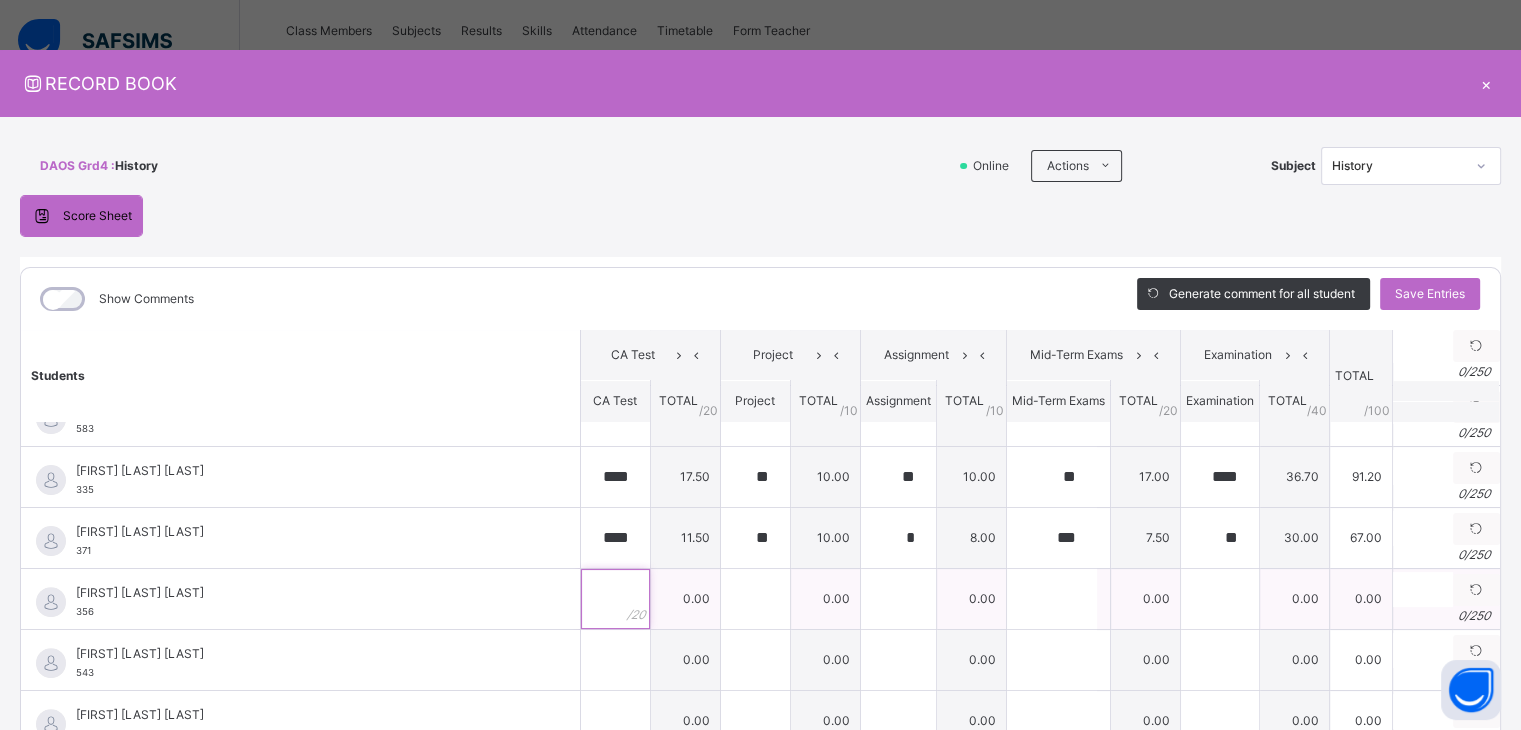 click at bounding box center [615, 599] 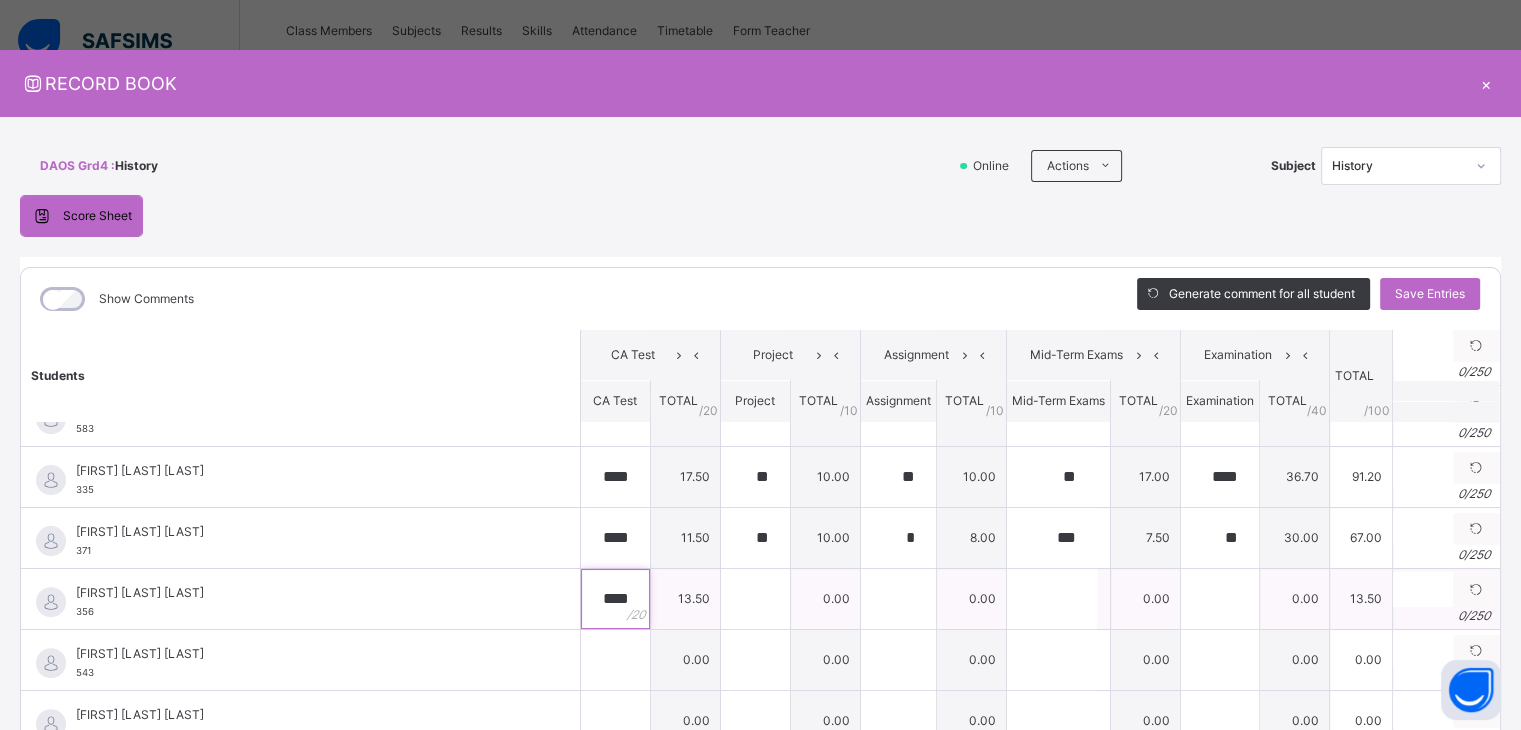 type on "****" 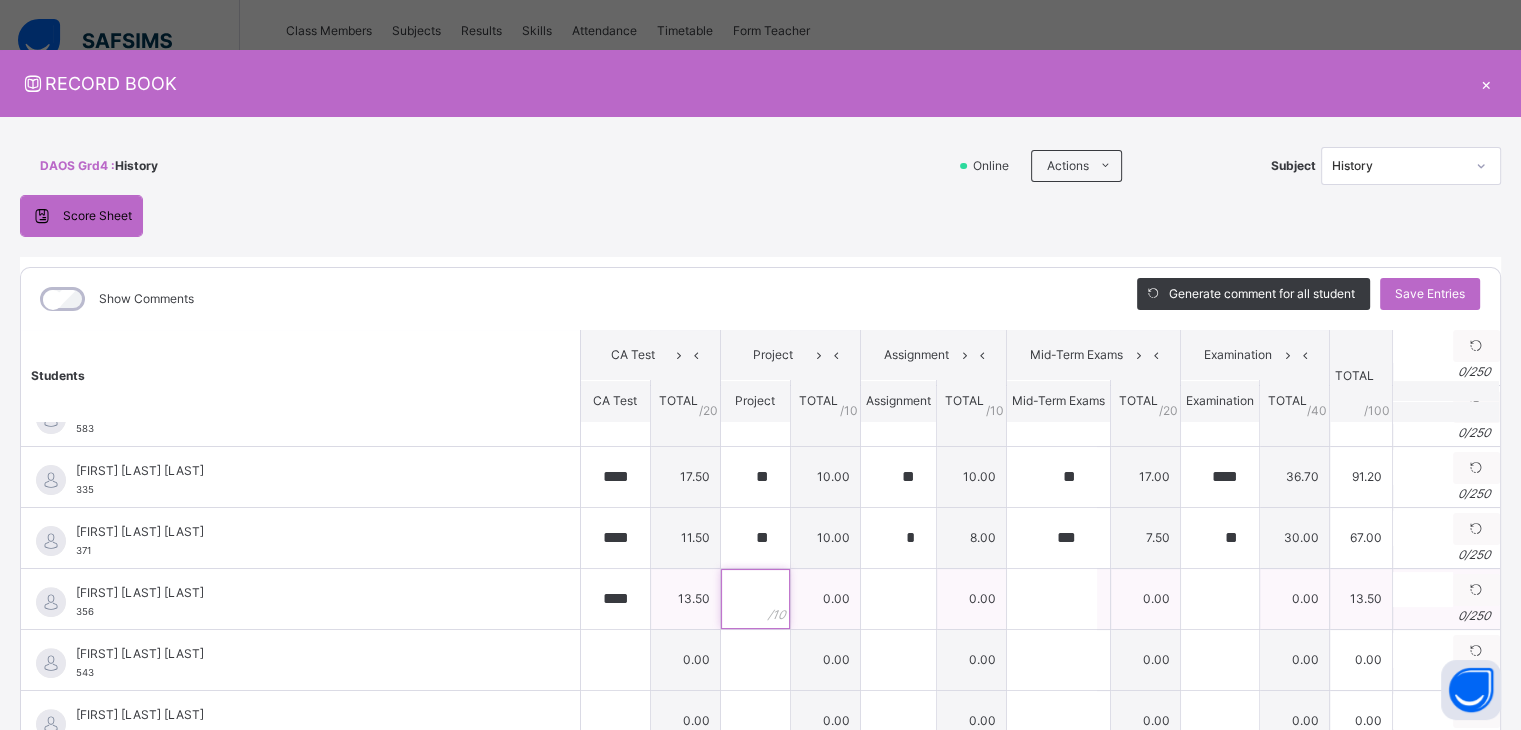 click at bounding box center (755, 599) 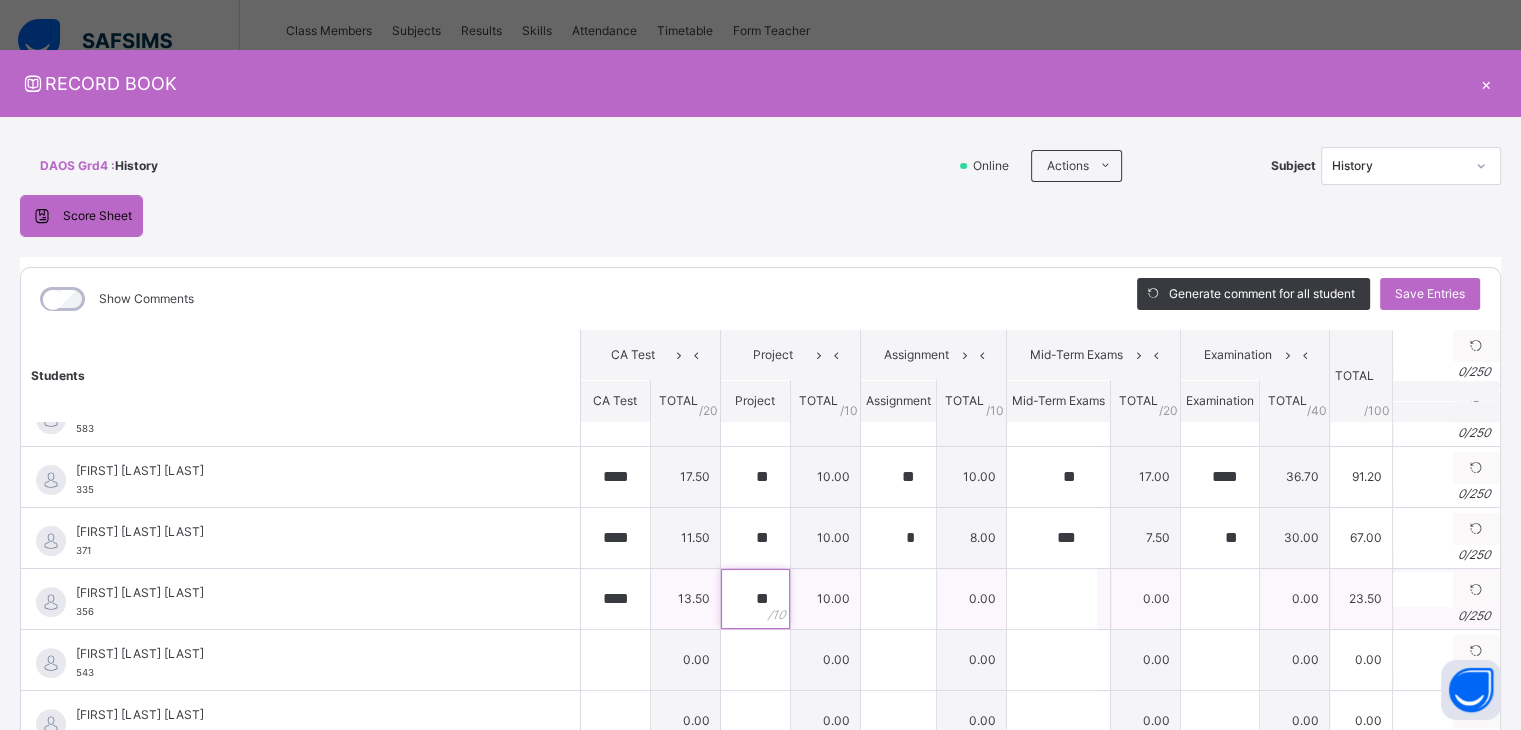 type on "**" 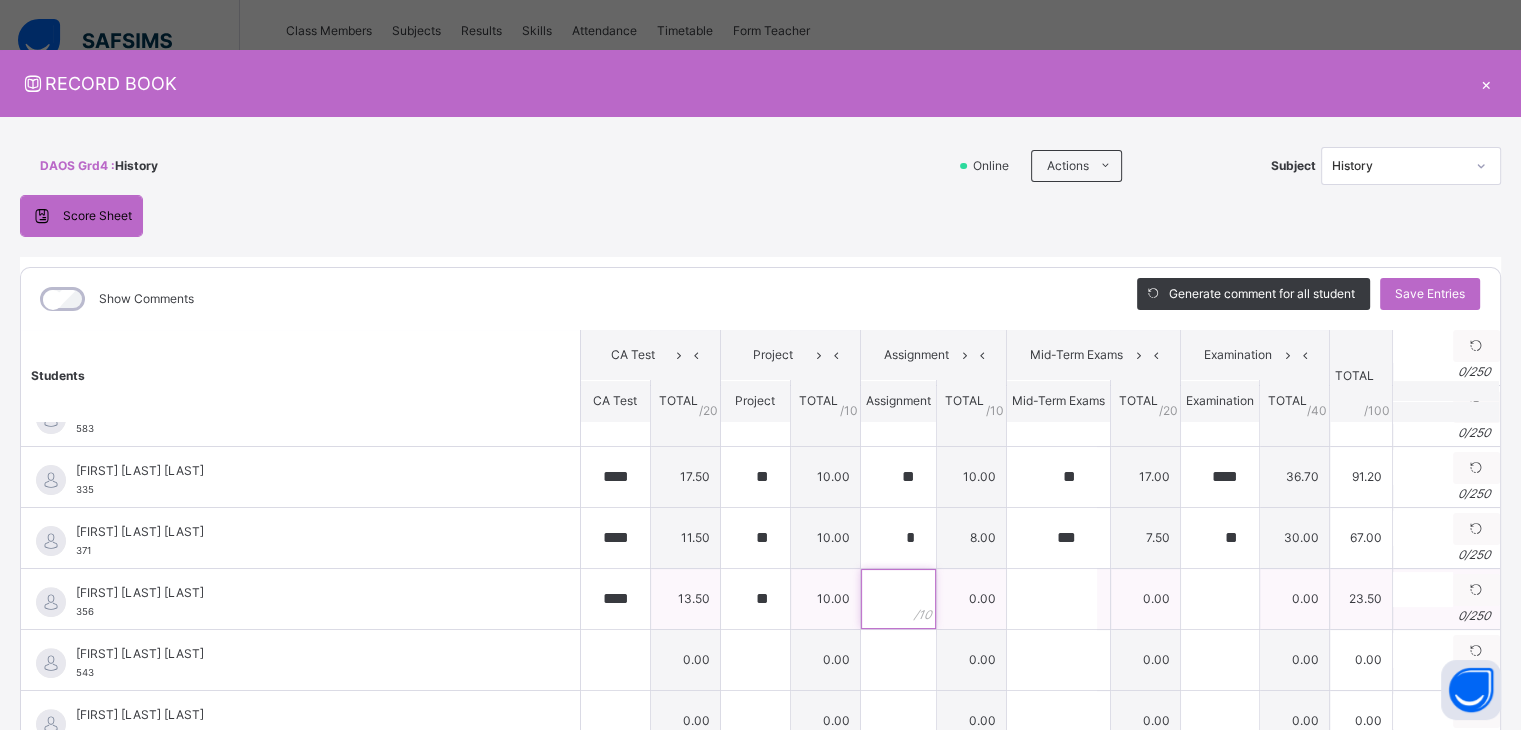 click at bounding box center (898, 599) 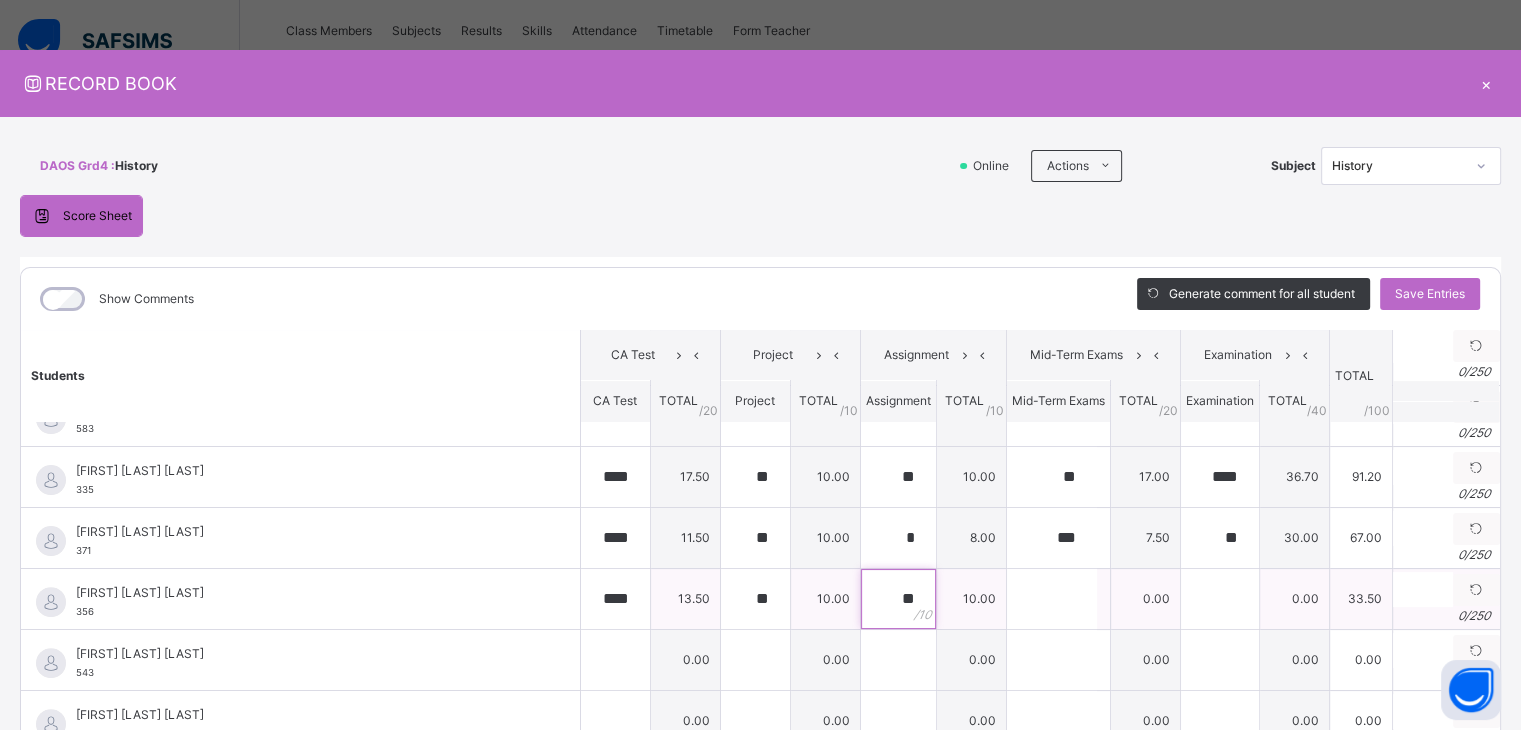 type on "**" 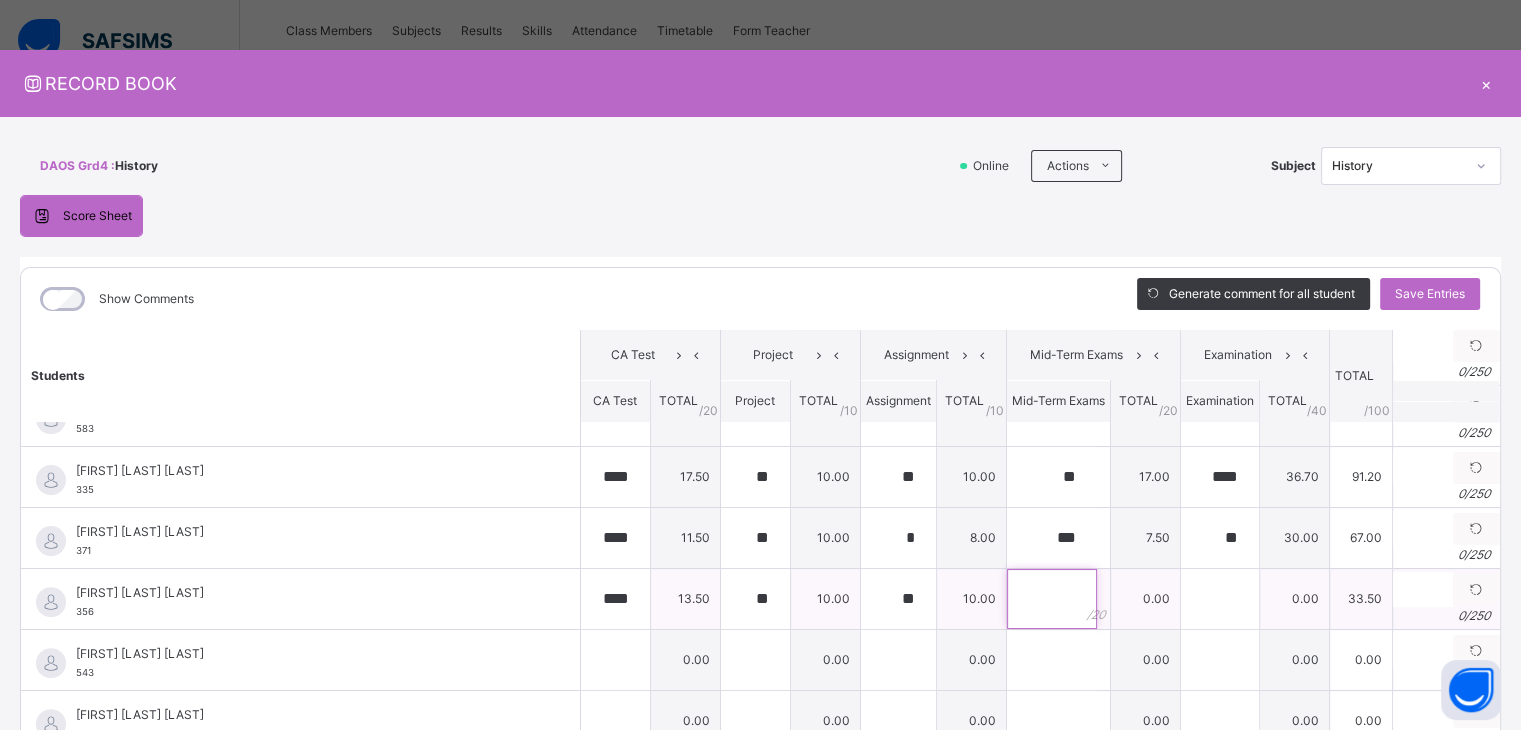 click at bounding box center (1052, 599) 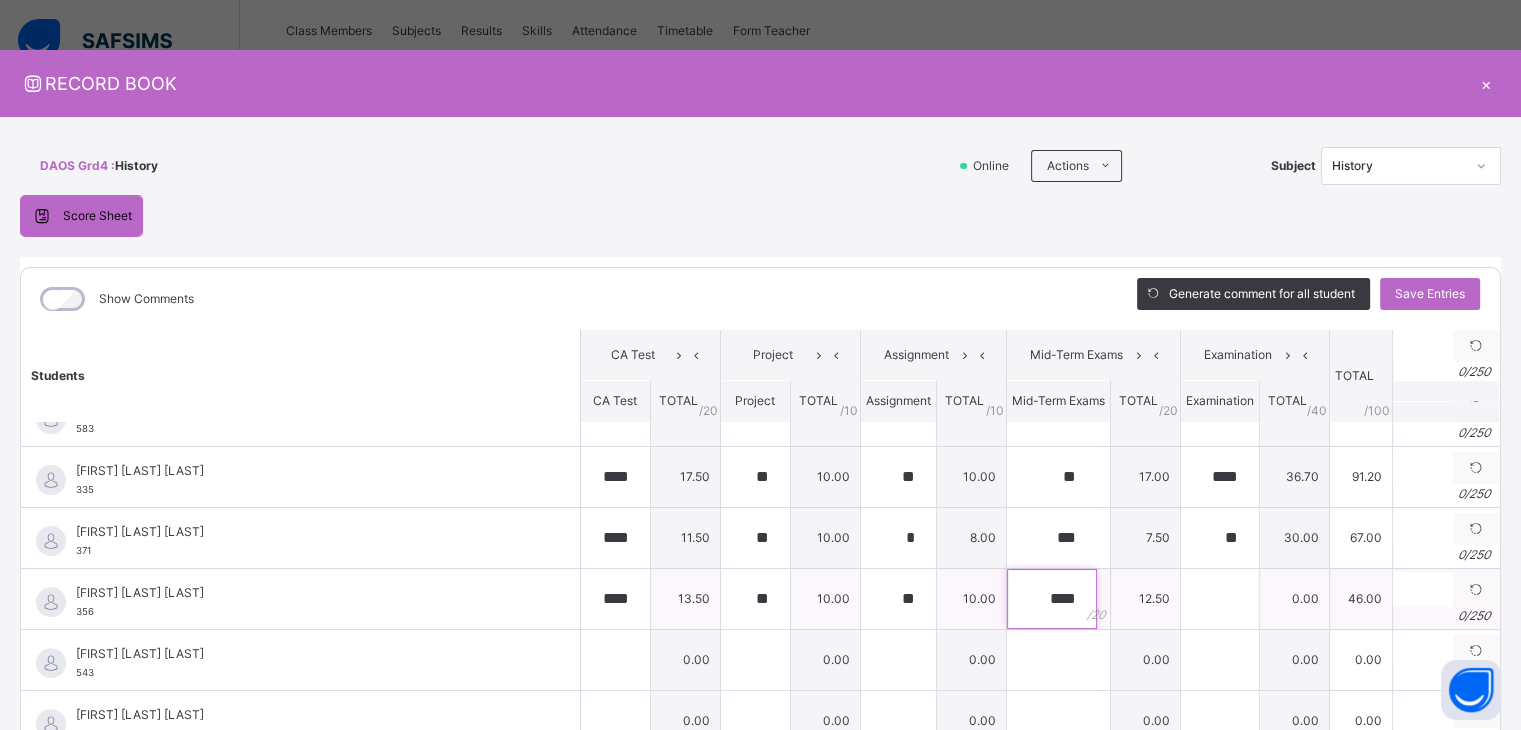 type on "****" 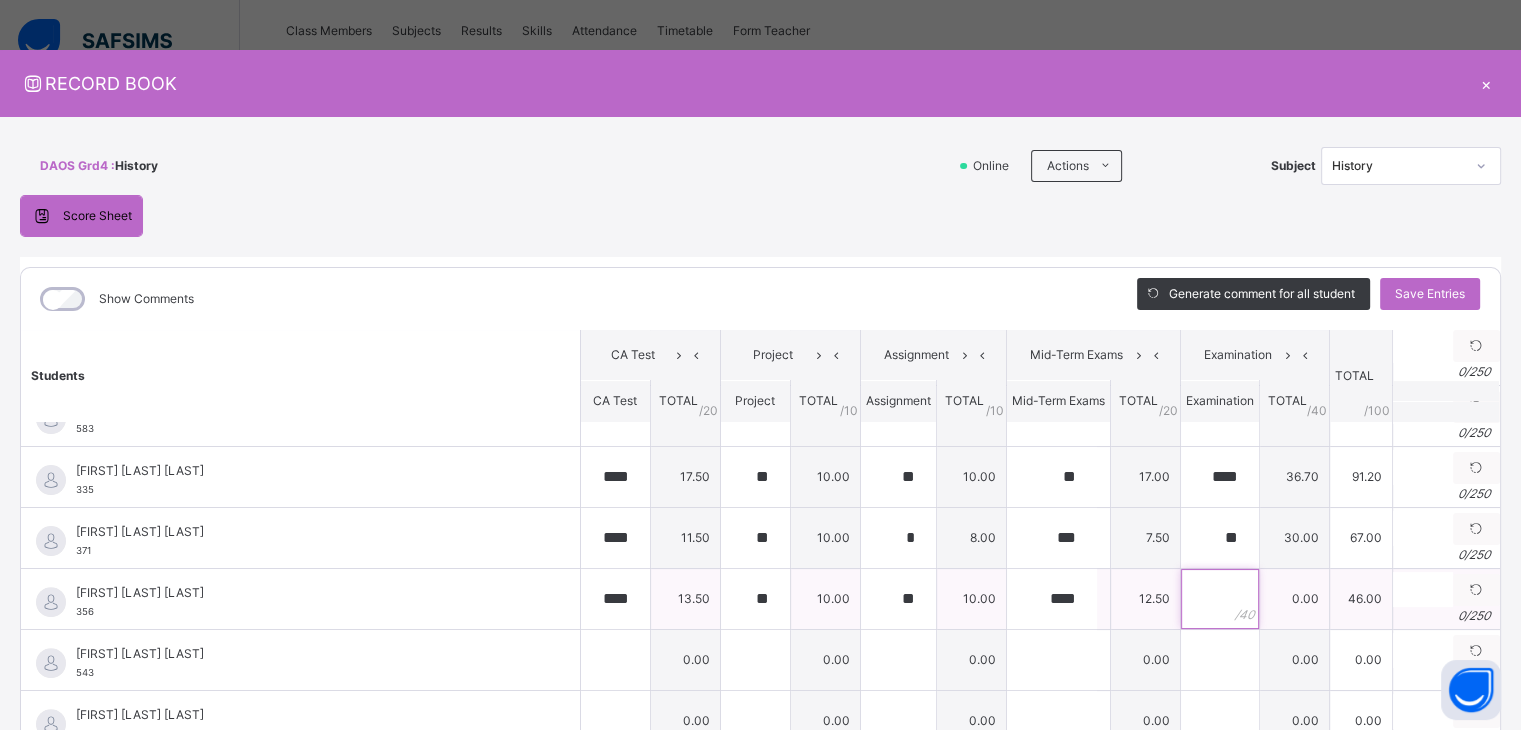click at bounding box center (1220, 599) 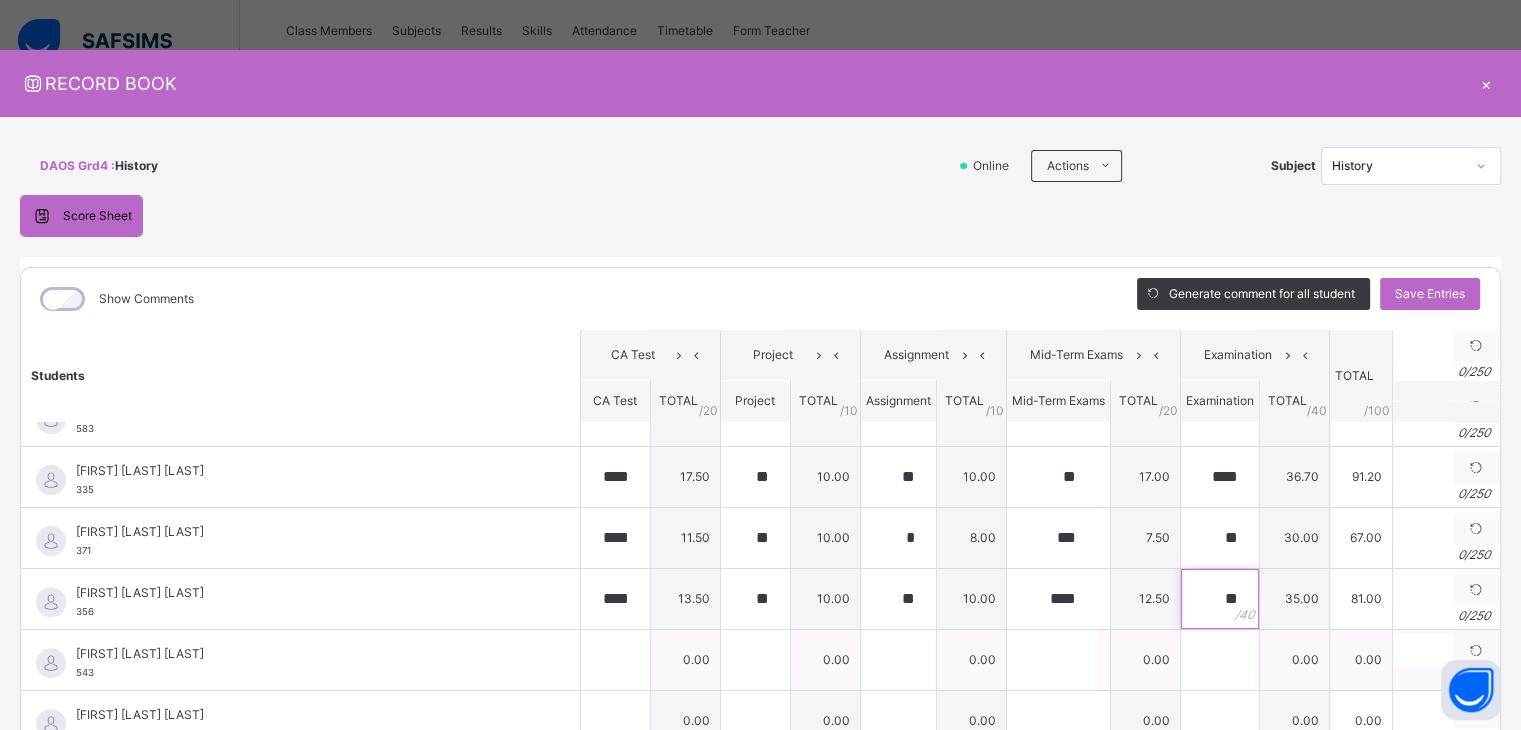 type on "**" 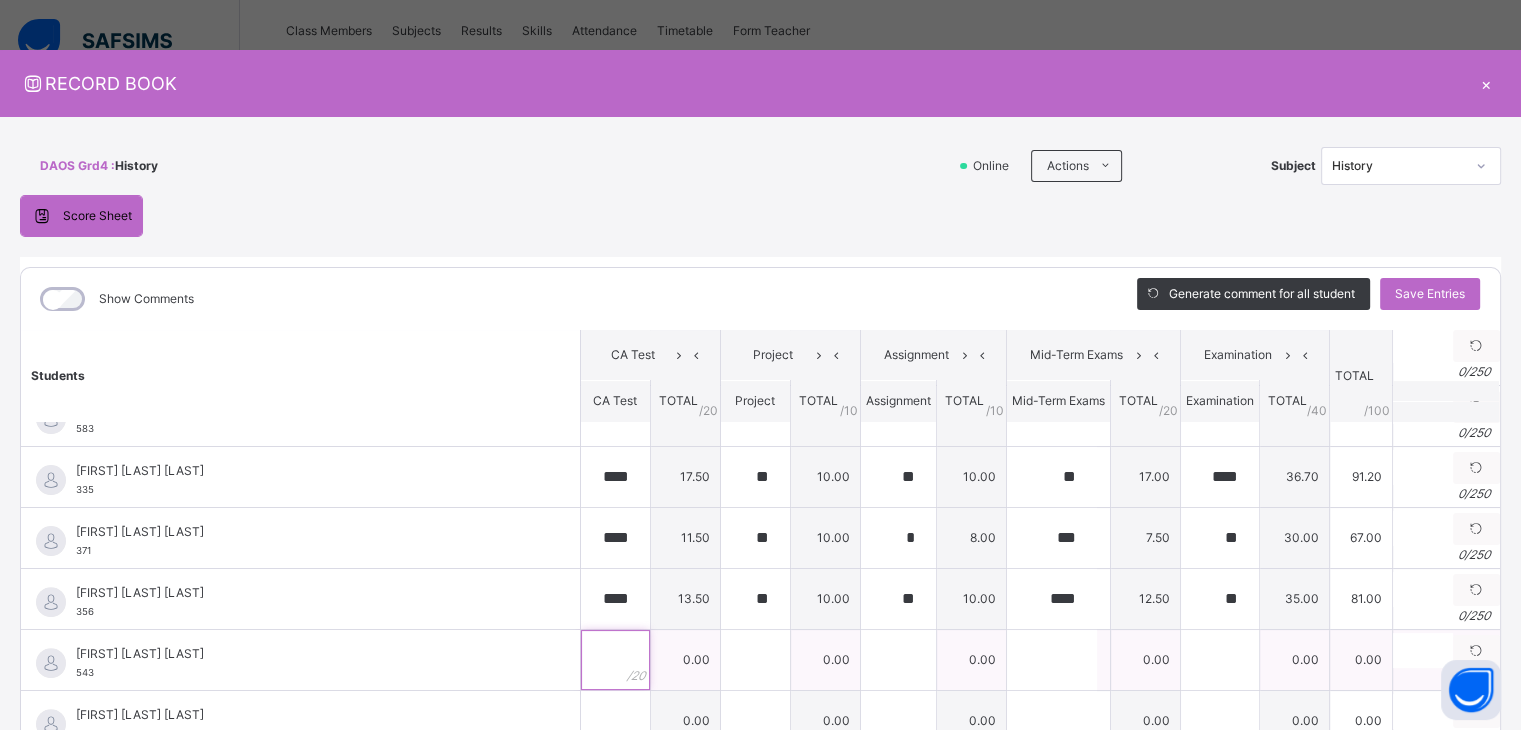 click at bounding box center (615, 660) 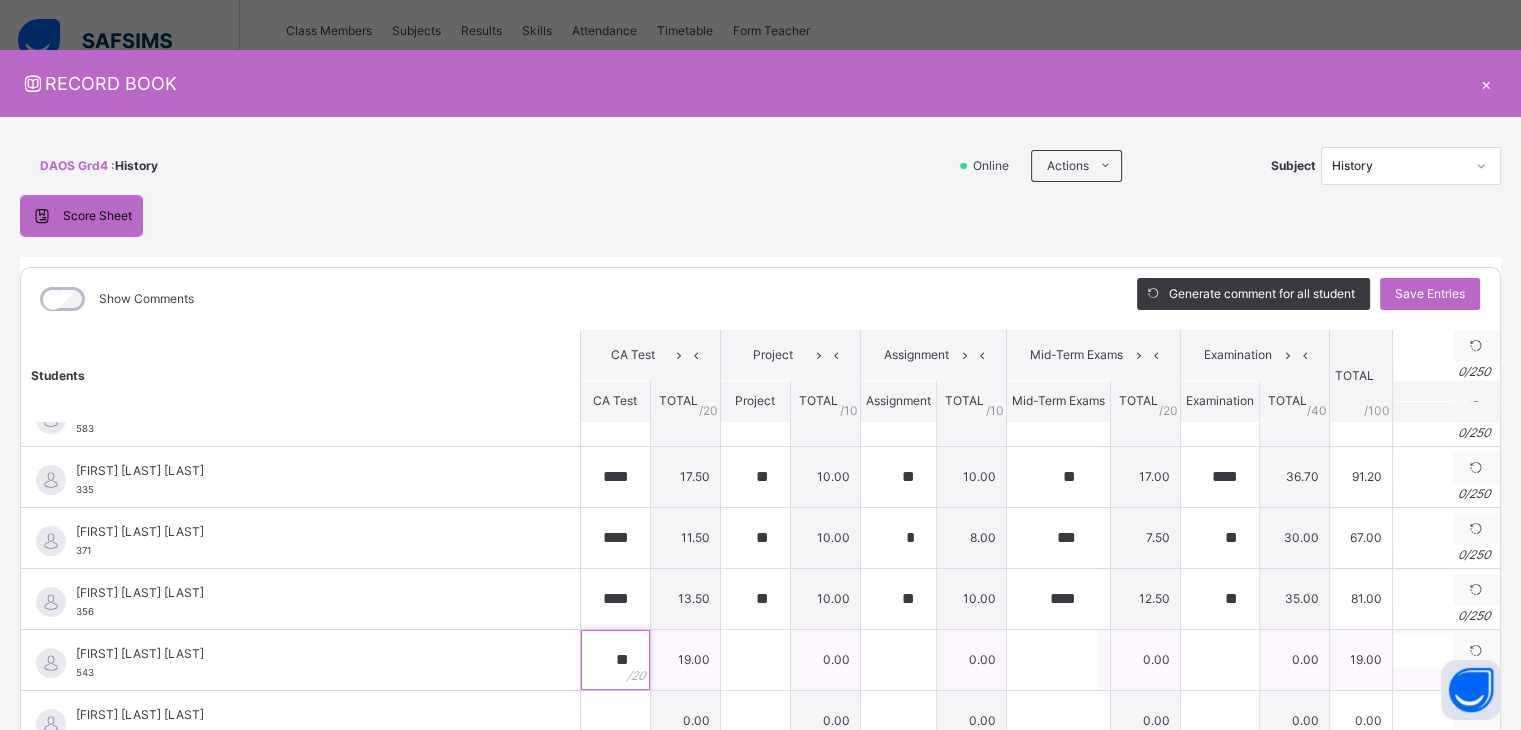 type on "**" 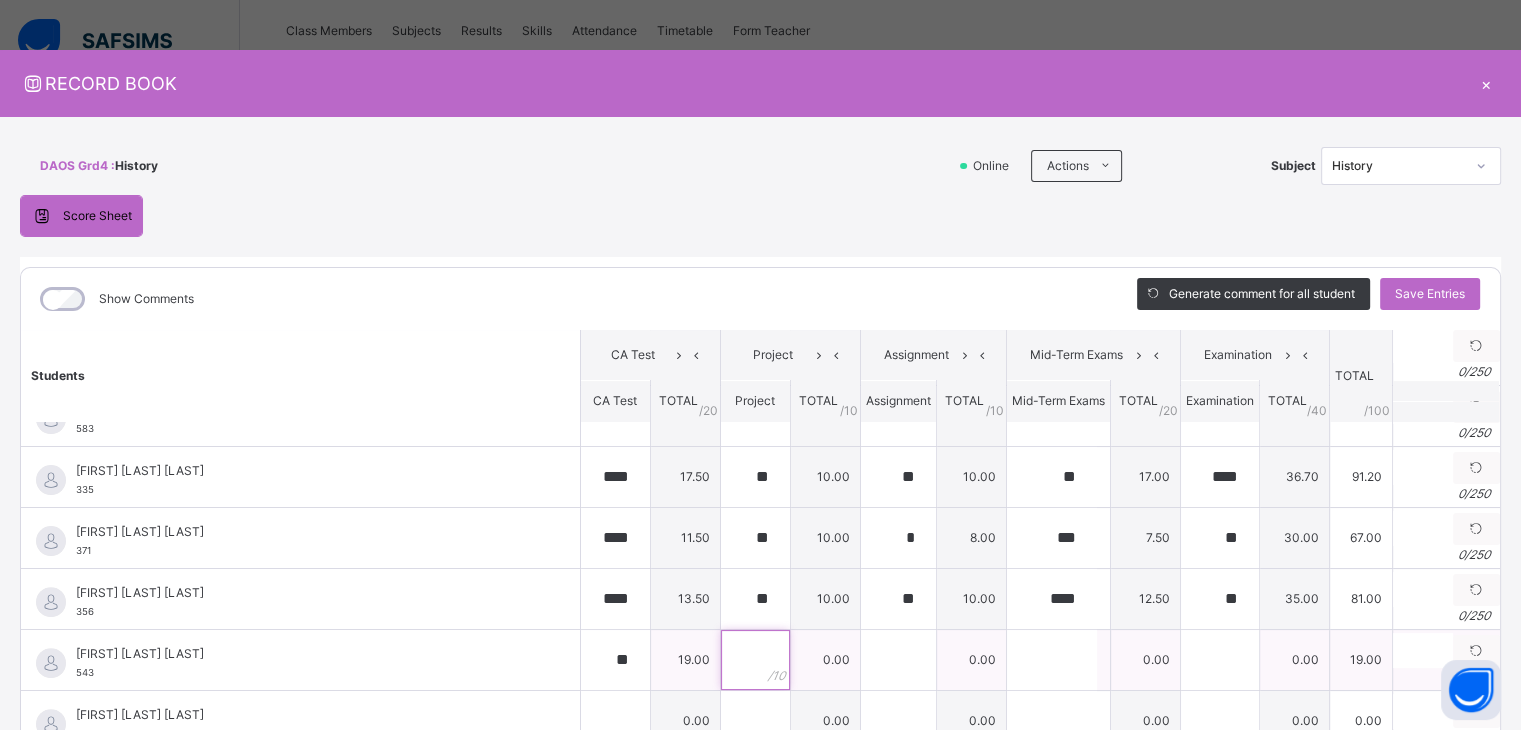 click at bounding box center (755, 660) 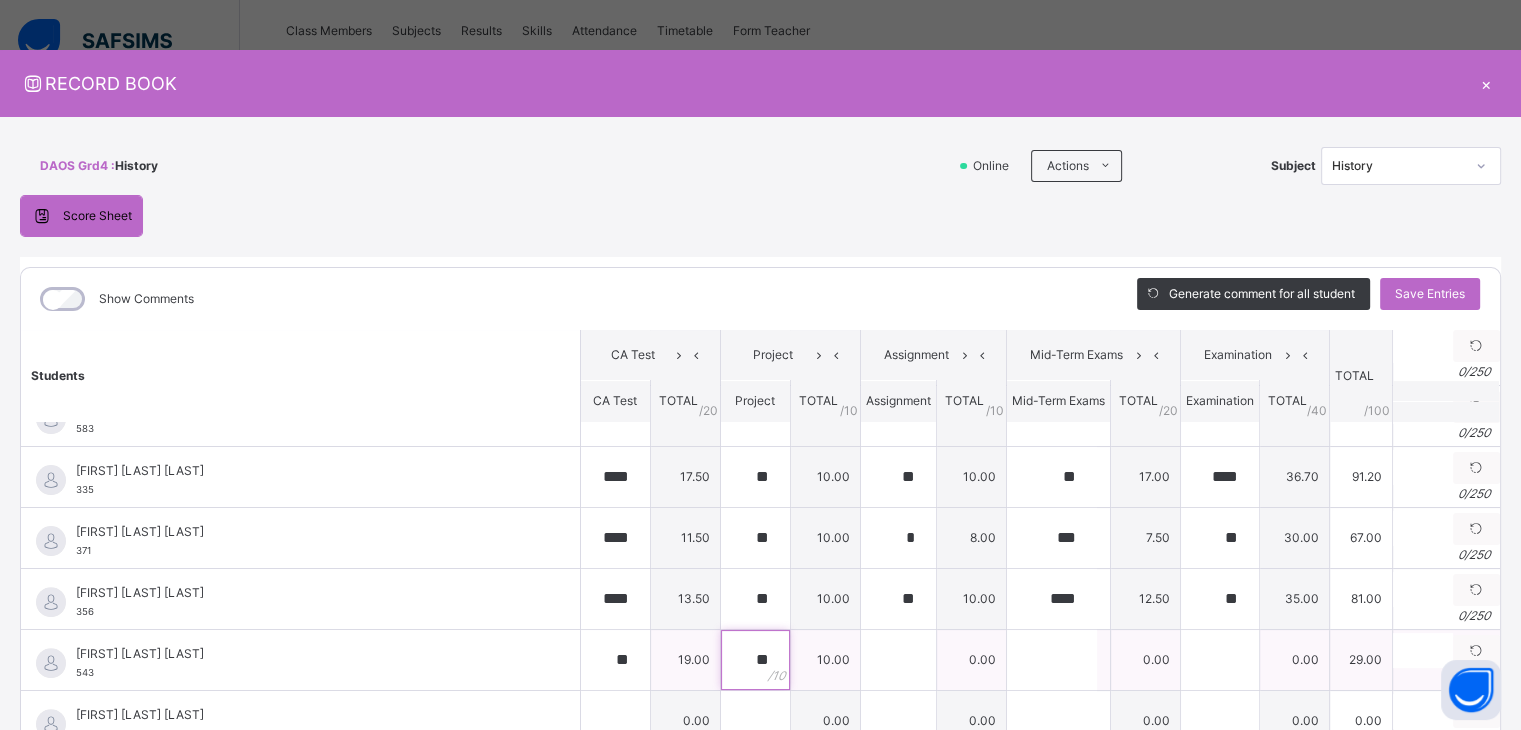 type on "**" 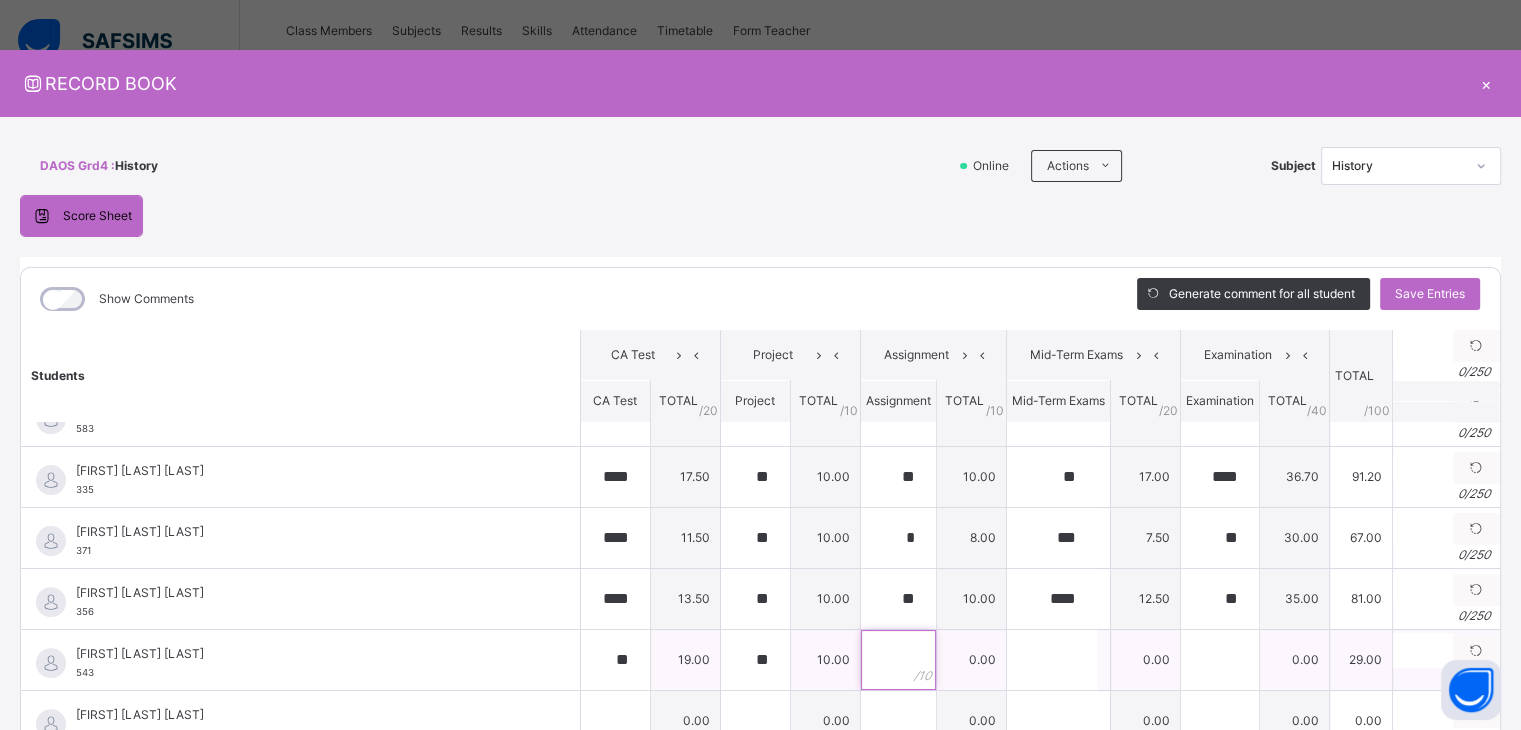 click at bounding box center (898, 660) 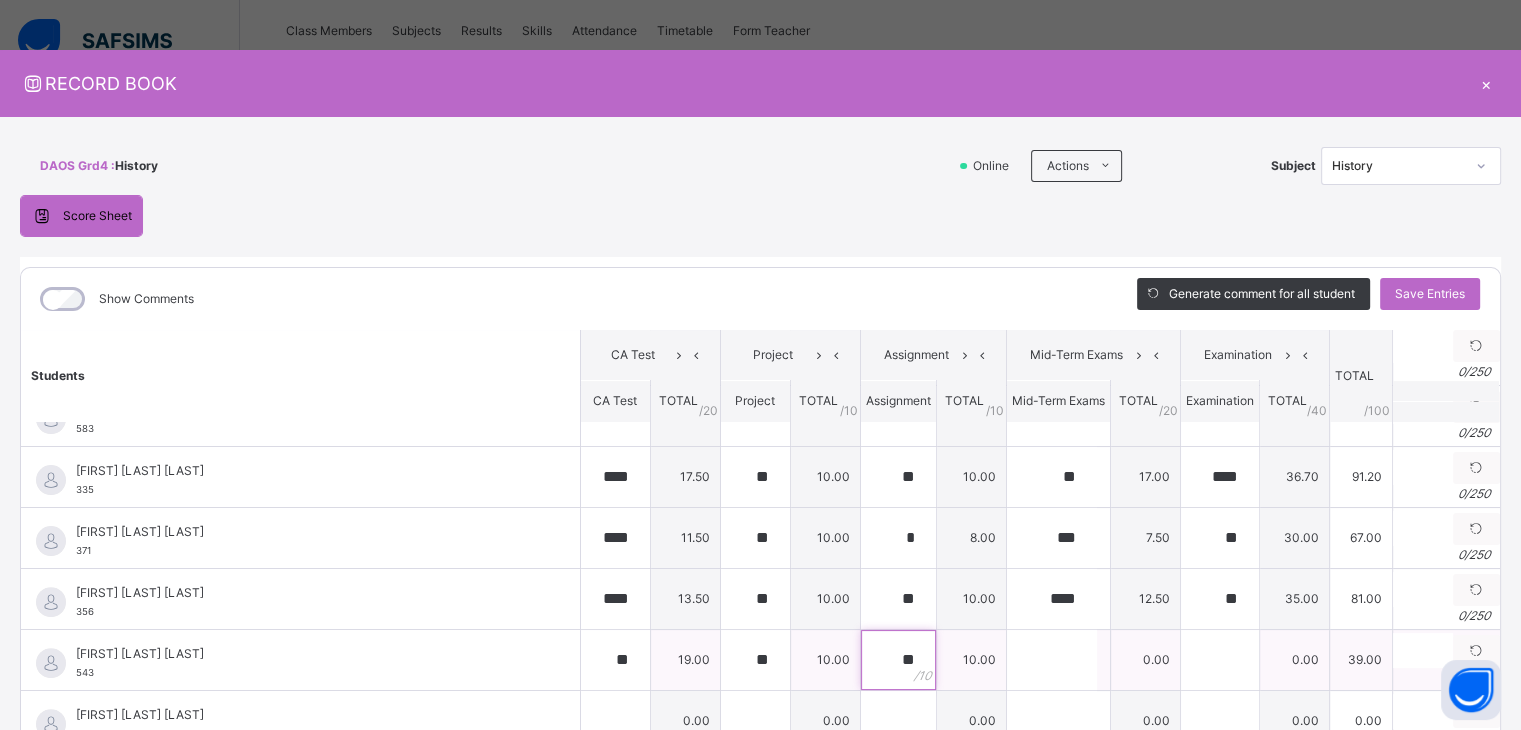 type on "**" 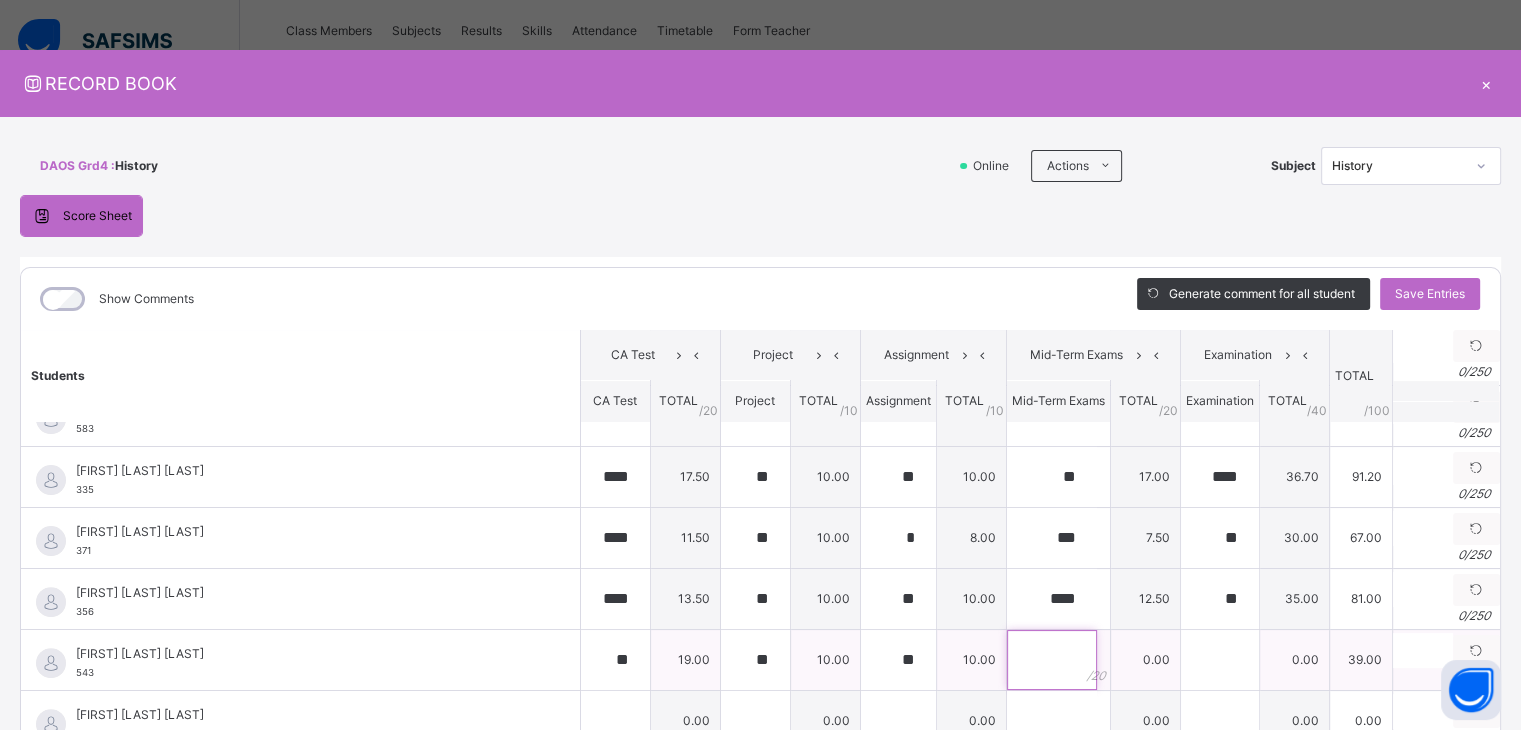 click at bounding box center [1052, 660] 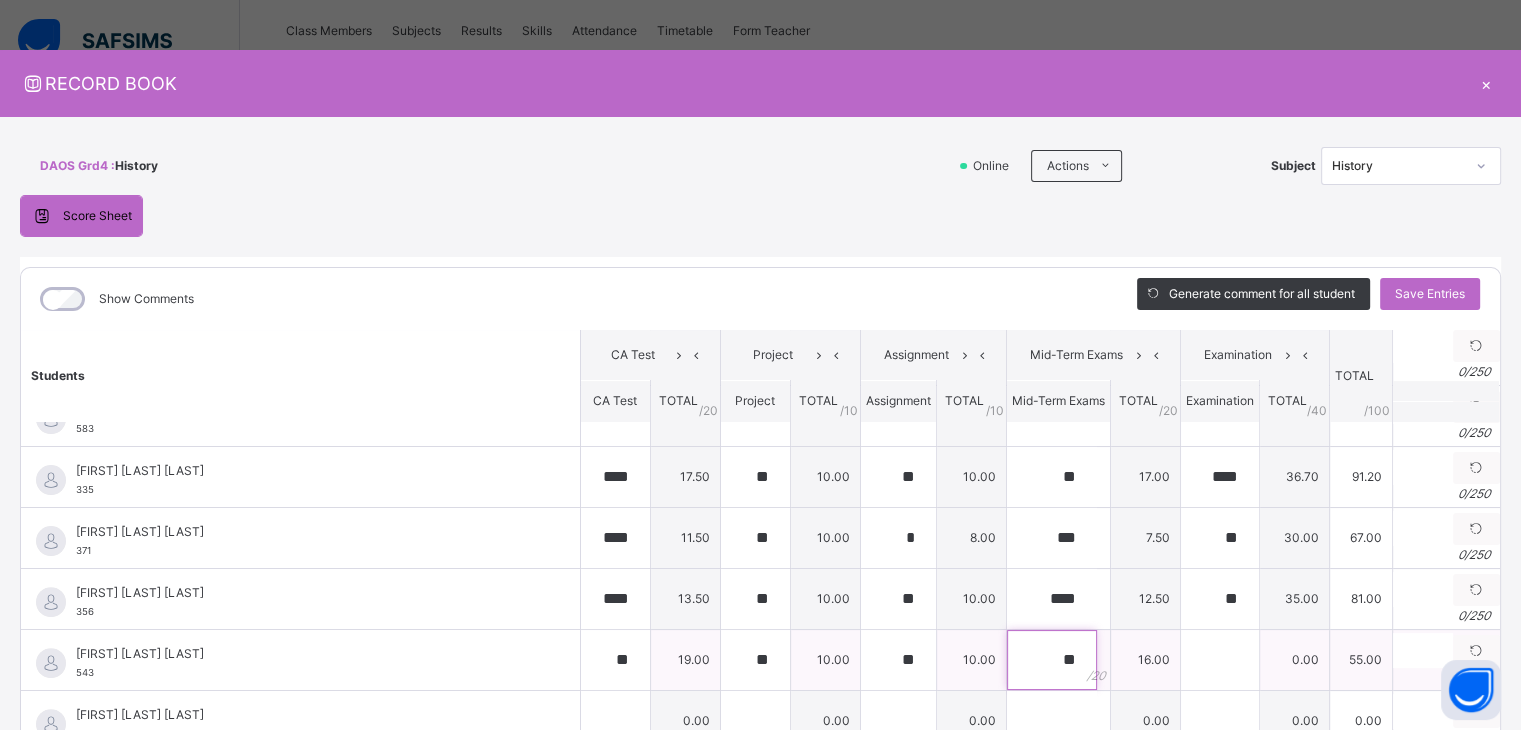 type on "**" 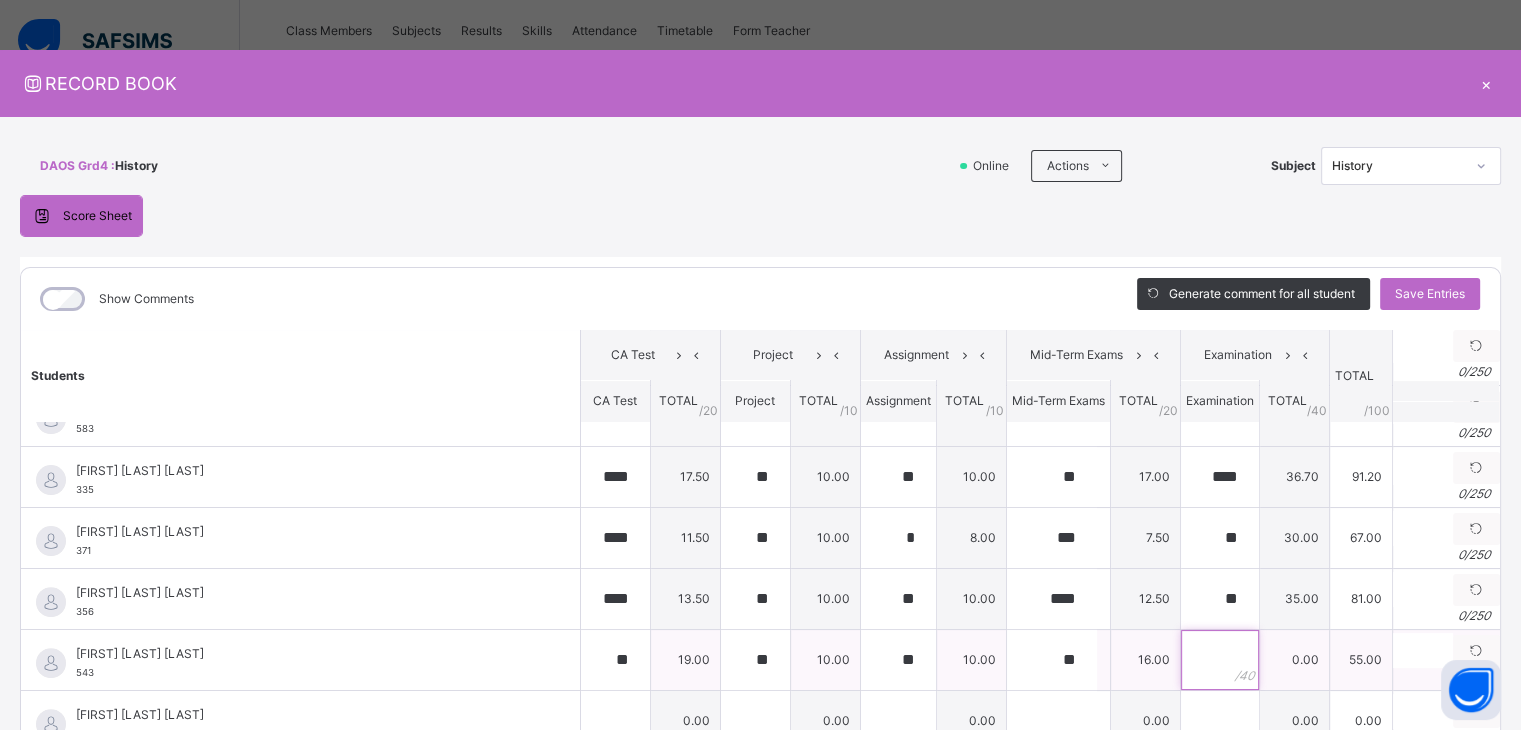 click at bounding box center [1220, 660] 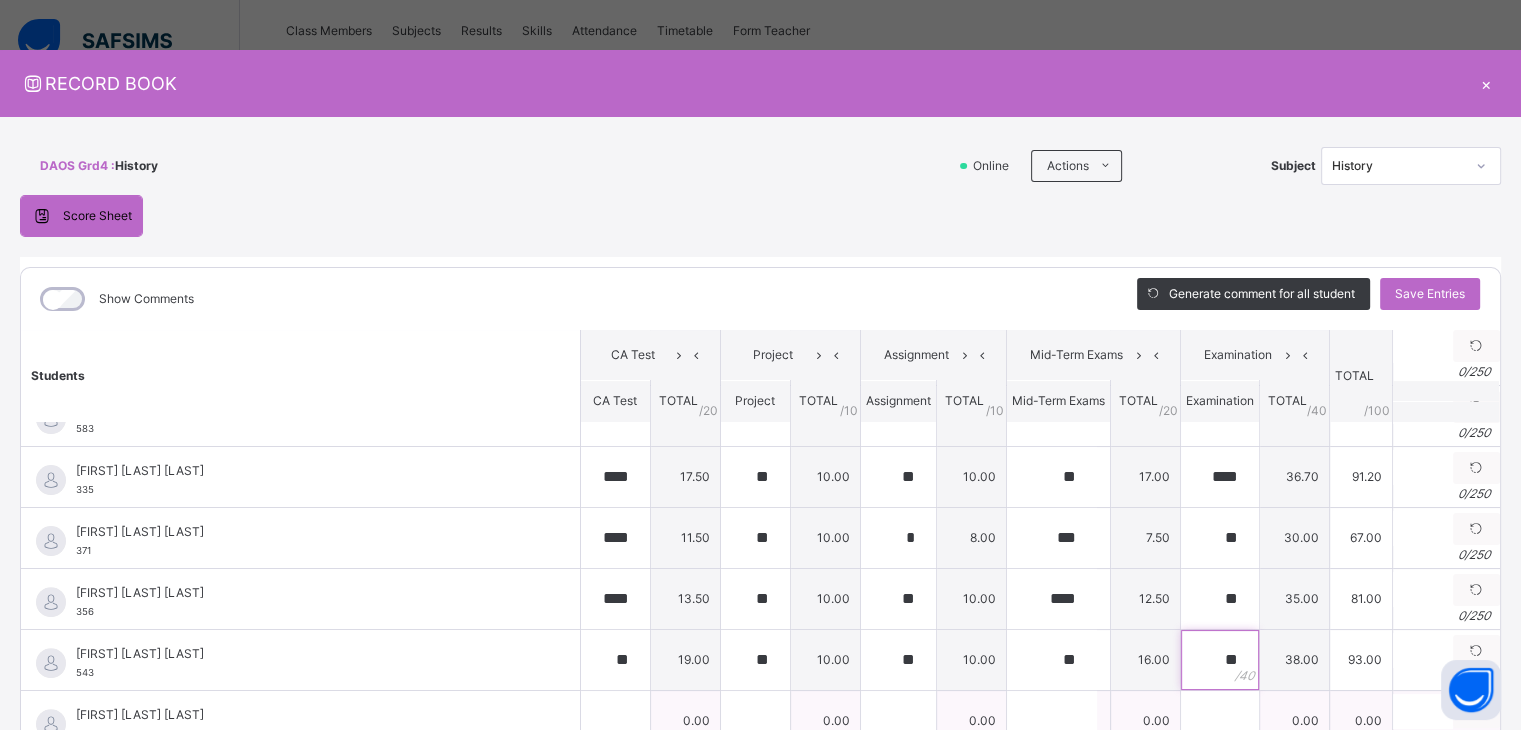 type on "**" 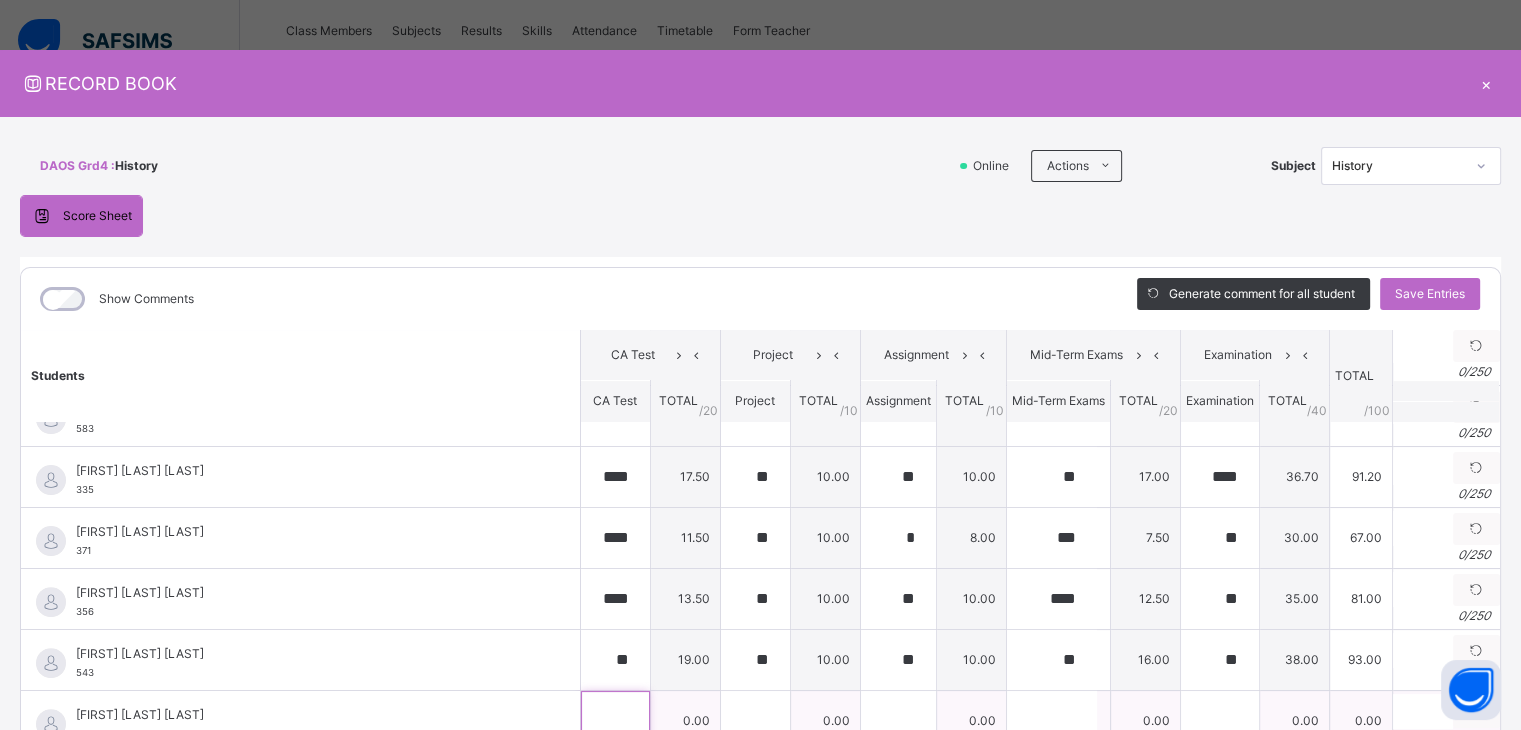click at bounding box center (615, 721) 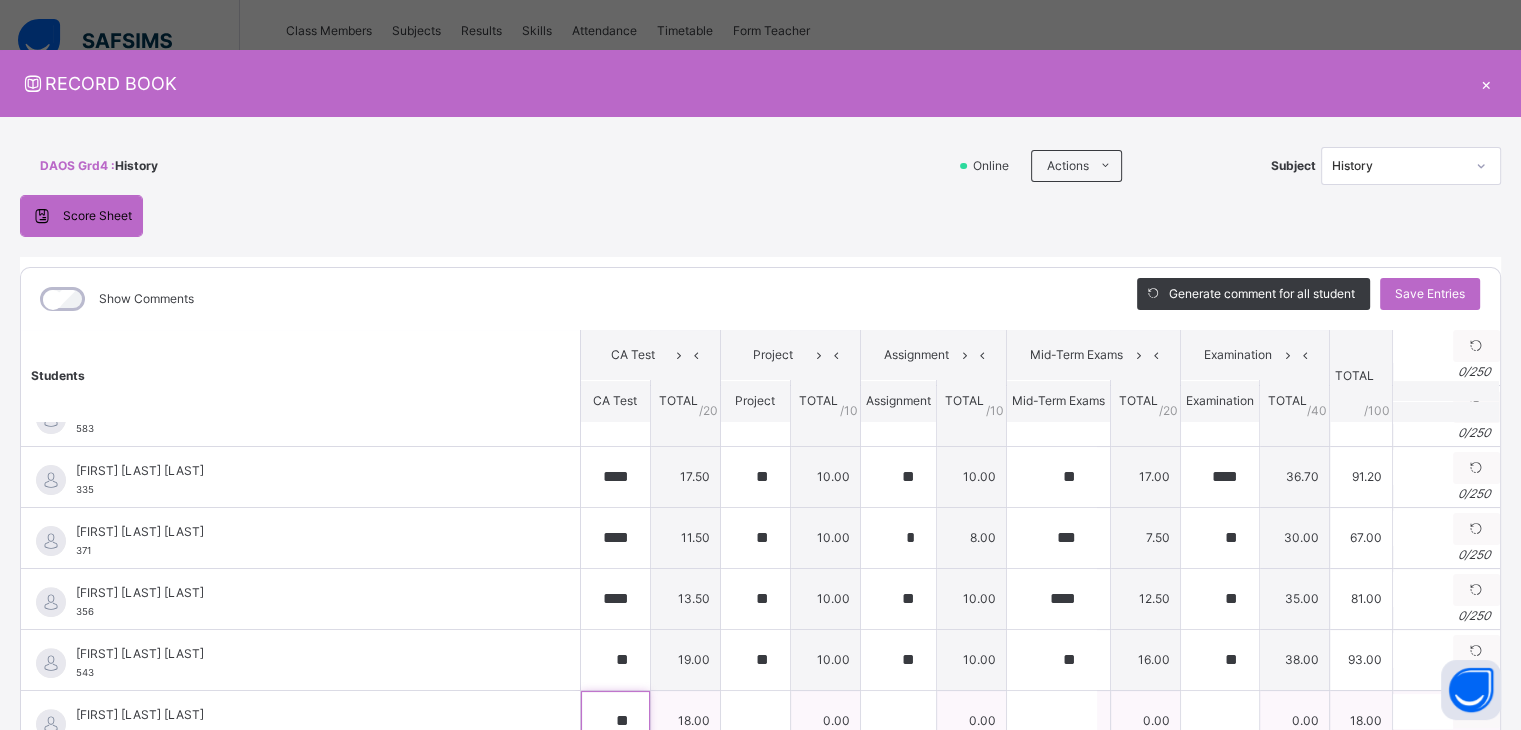 type on "**" 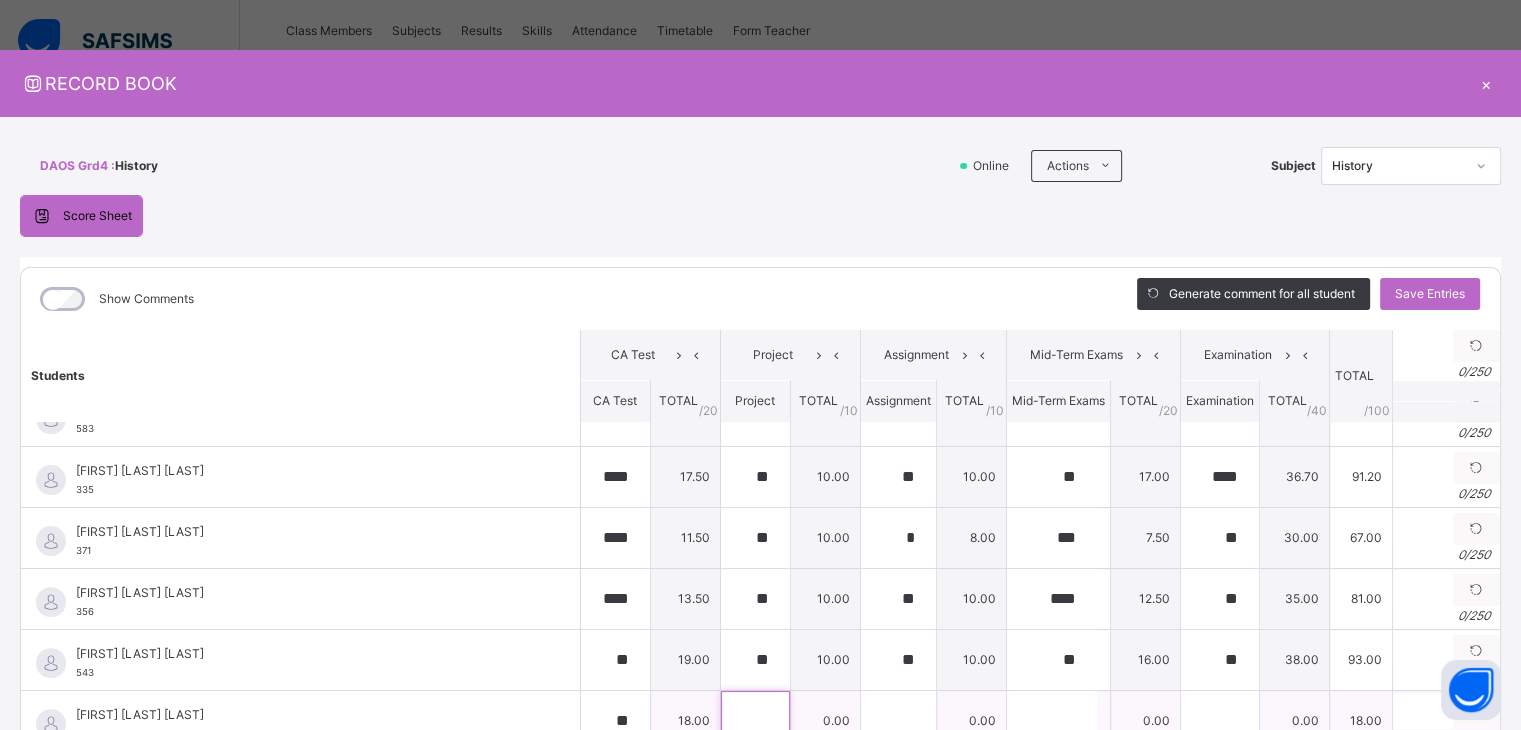 click at bounding box center [755, 721] 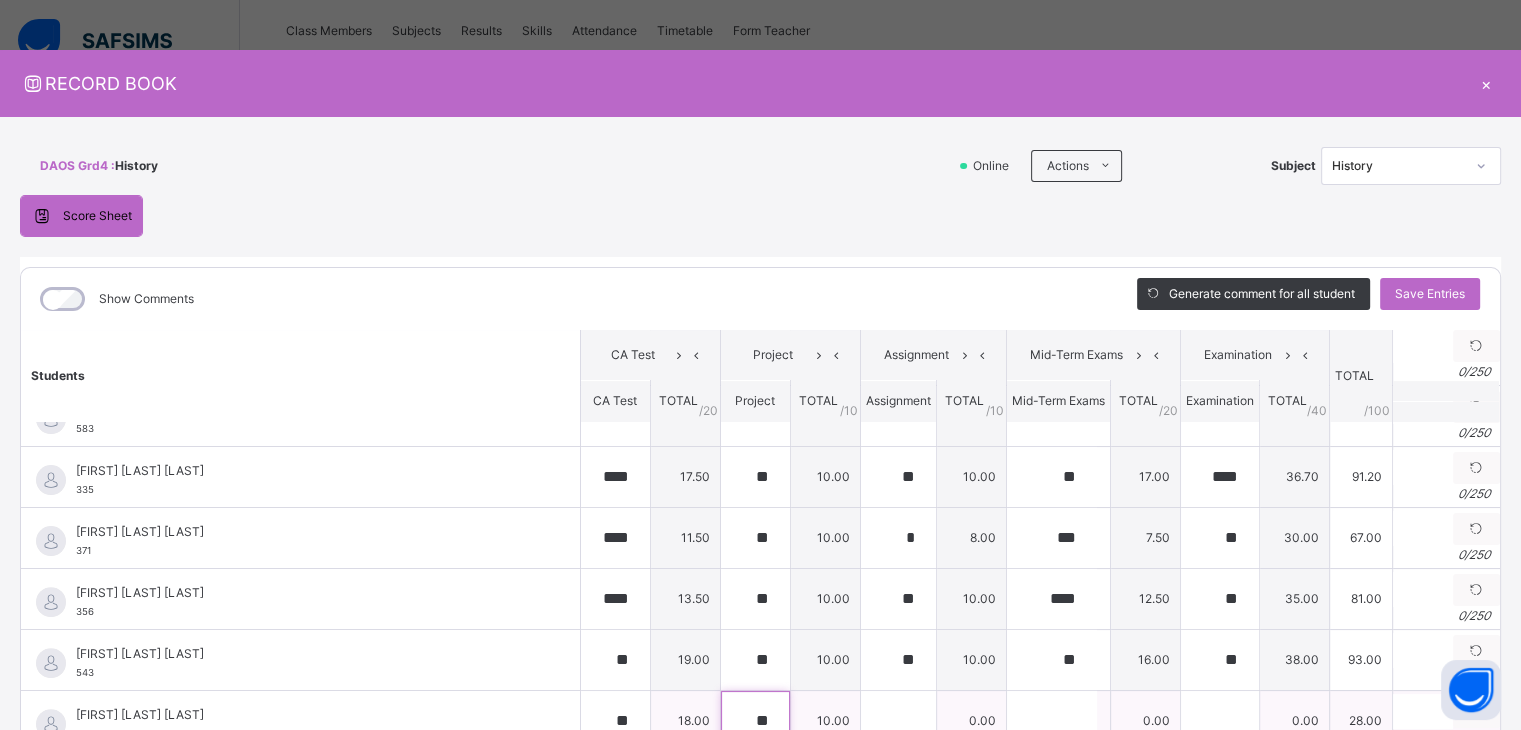 type on "**" 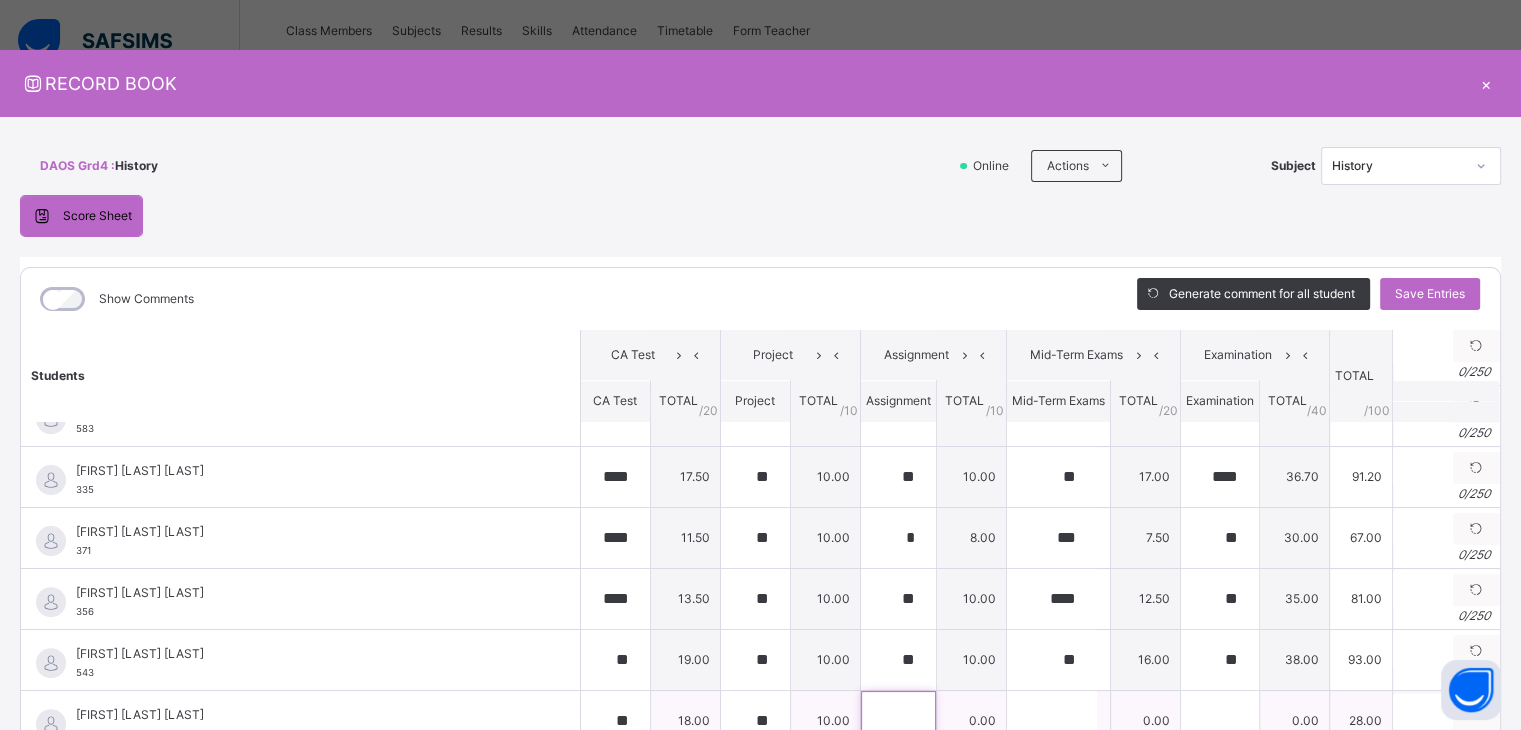 click at bounding box center [898, 721] 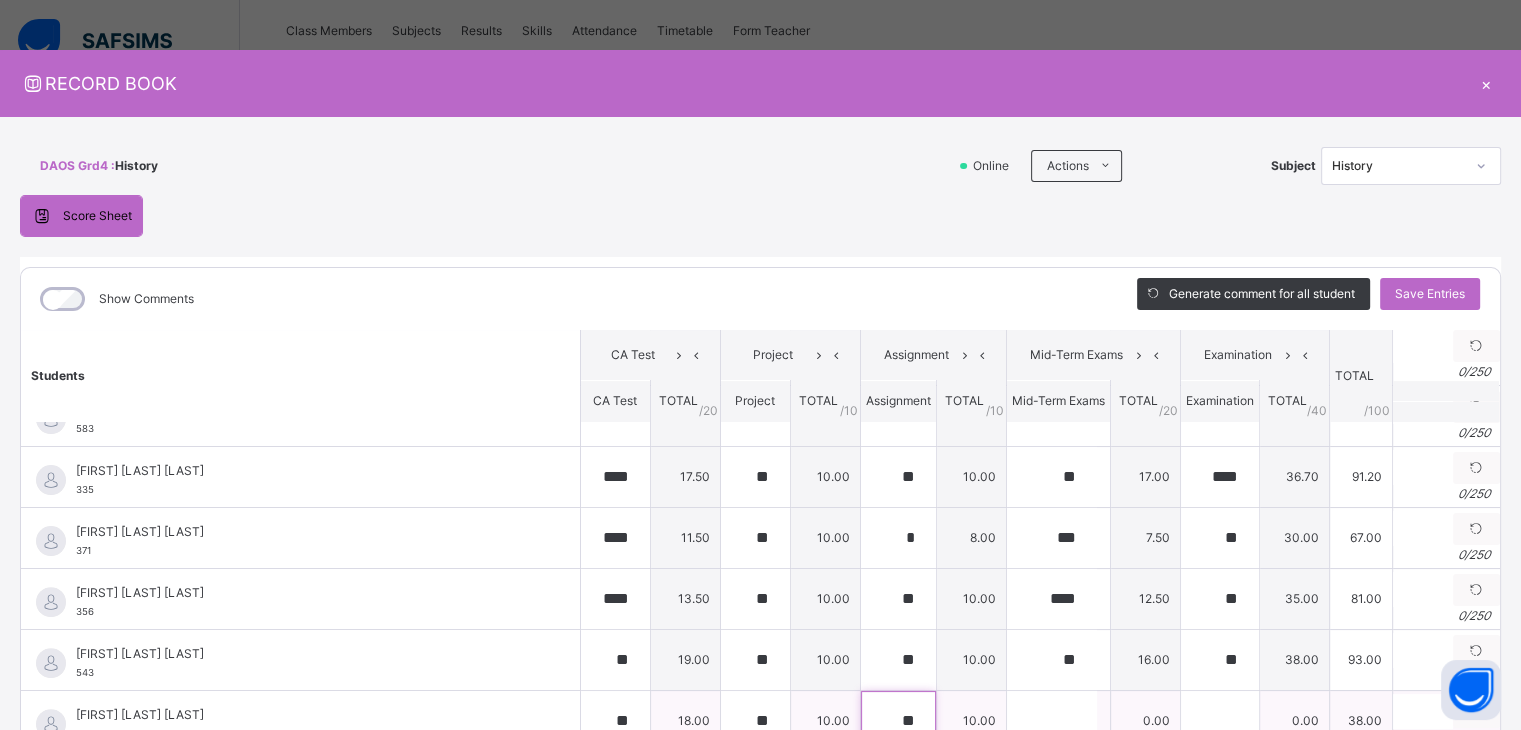 type on "**" 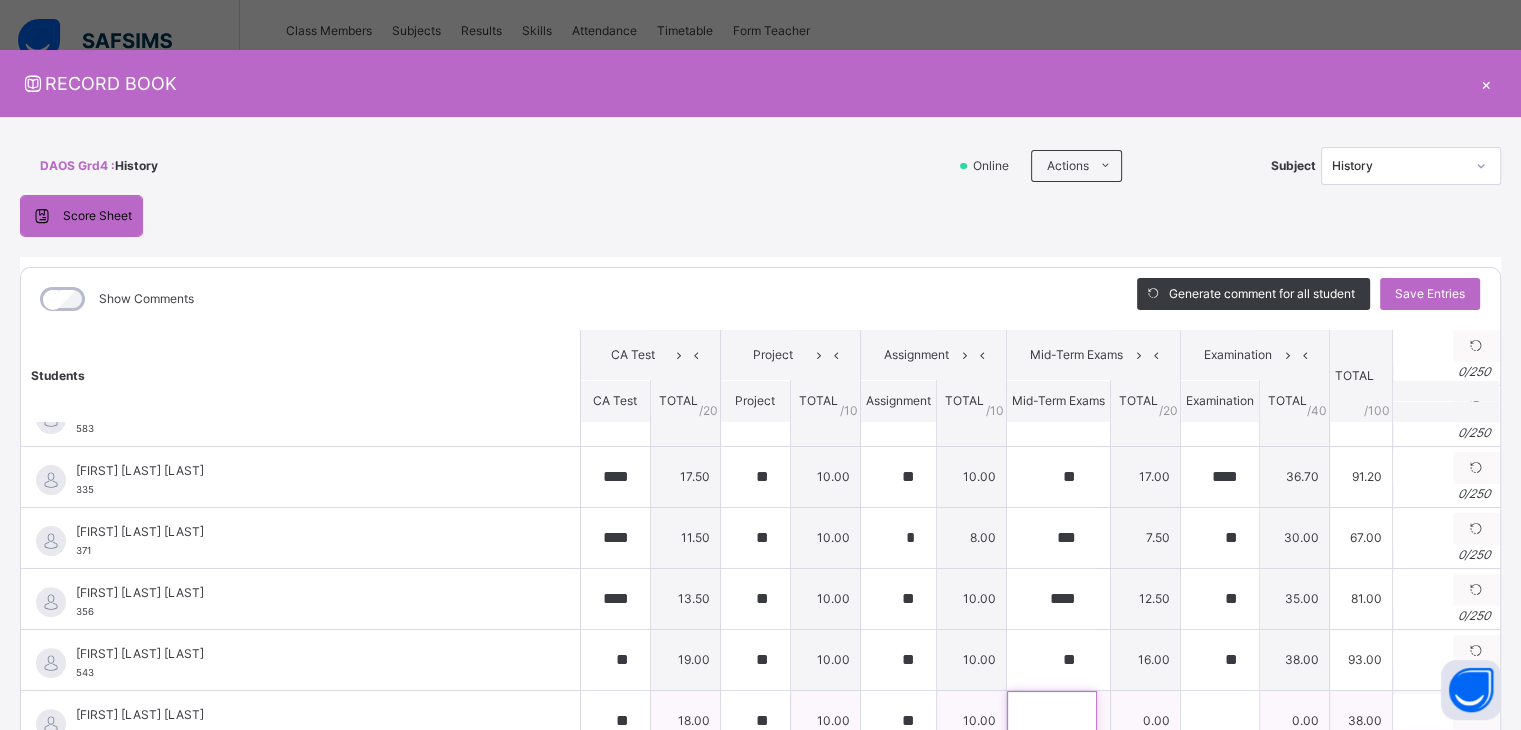 click at bounding box center [1052, 721] 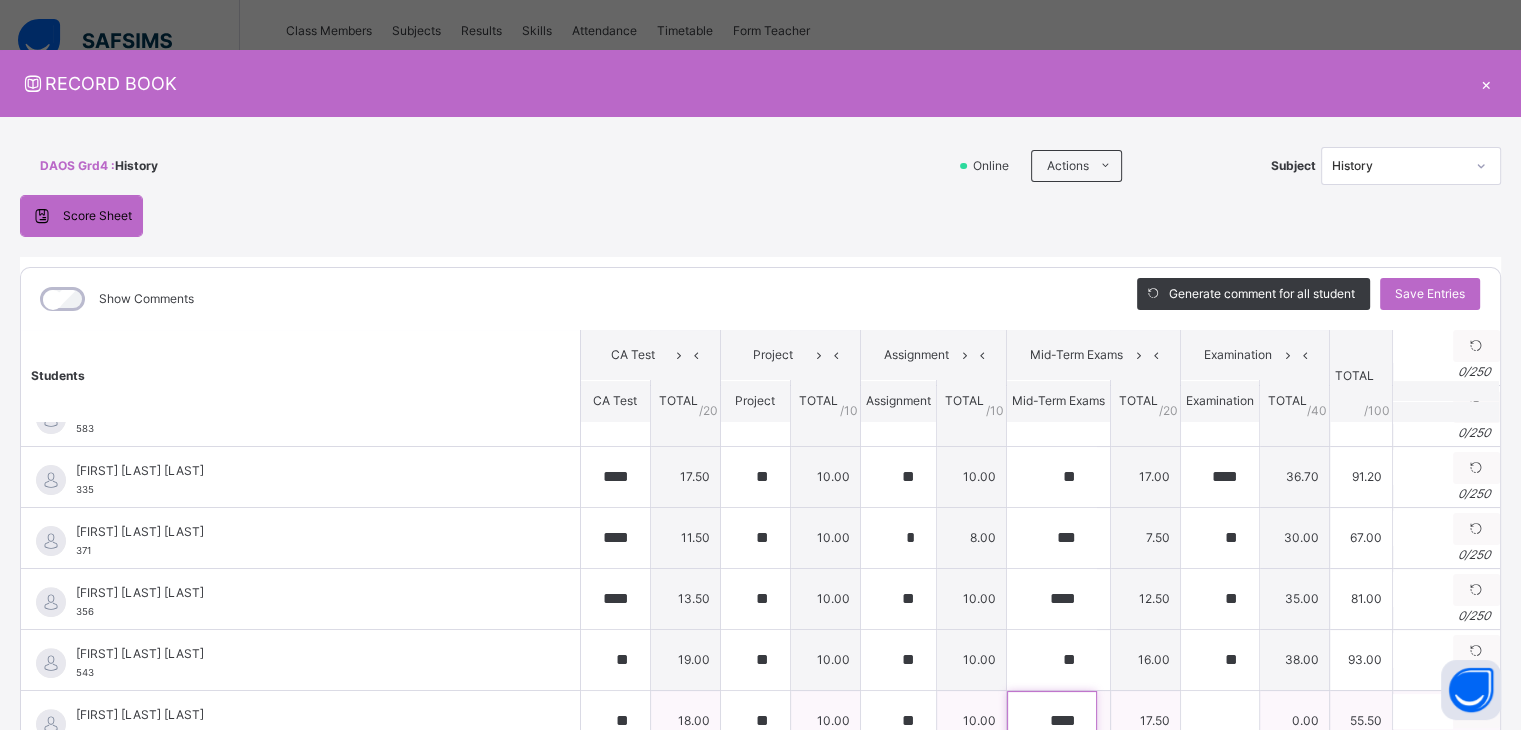 type on "****" 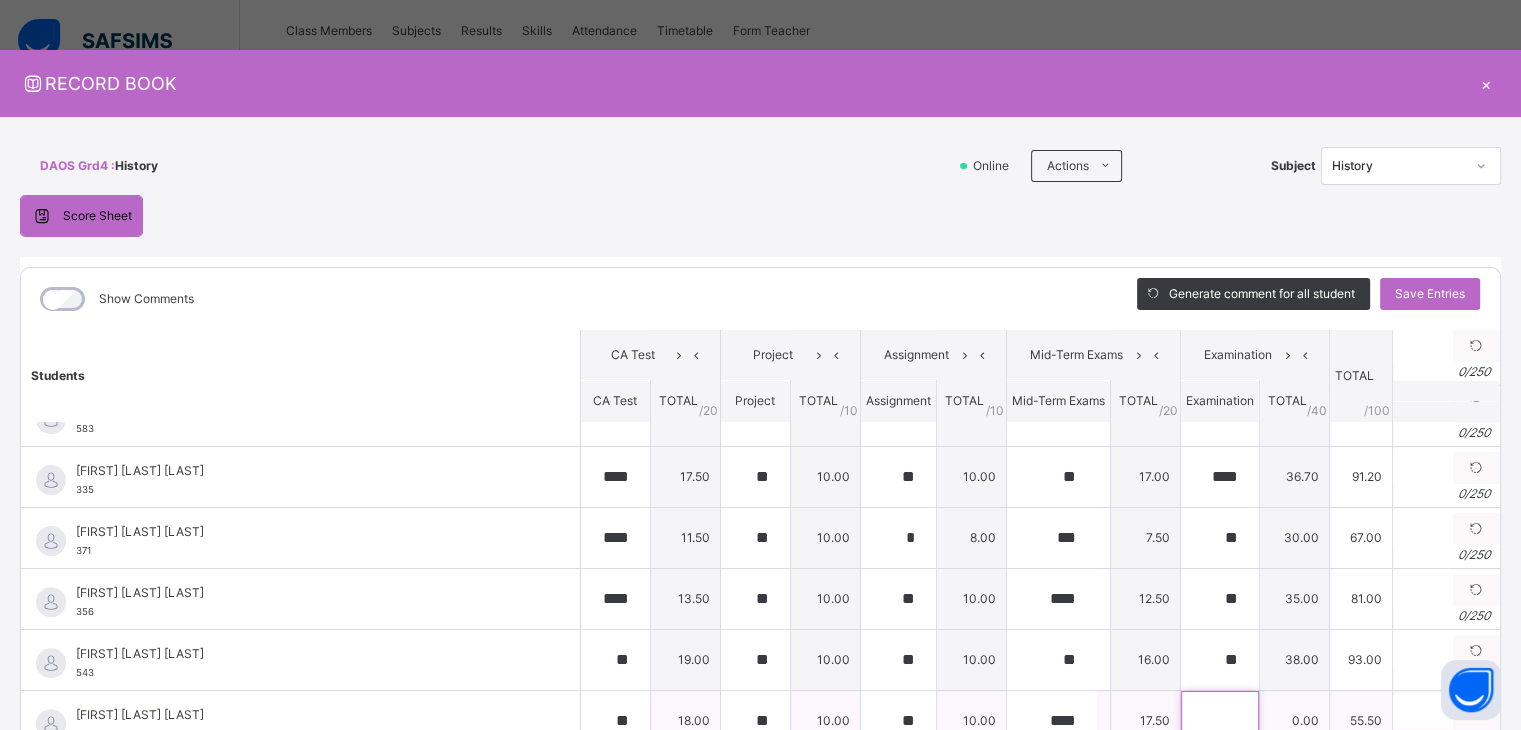 click at bounding box center (1220, 721) 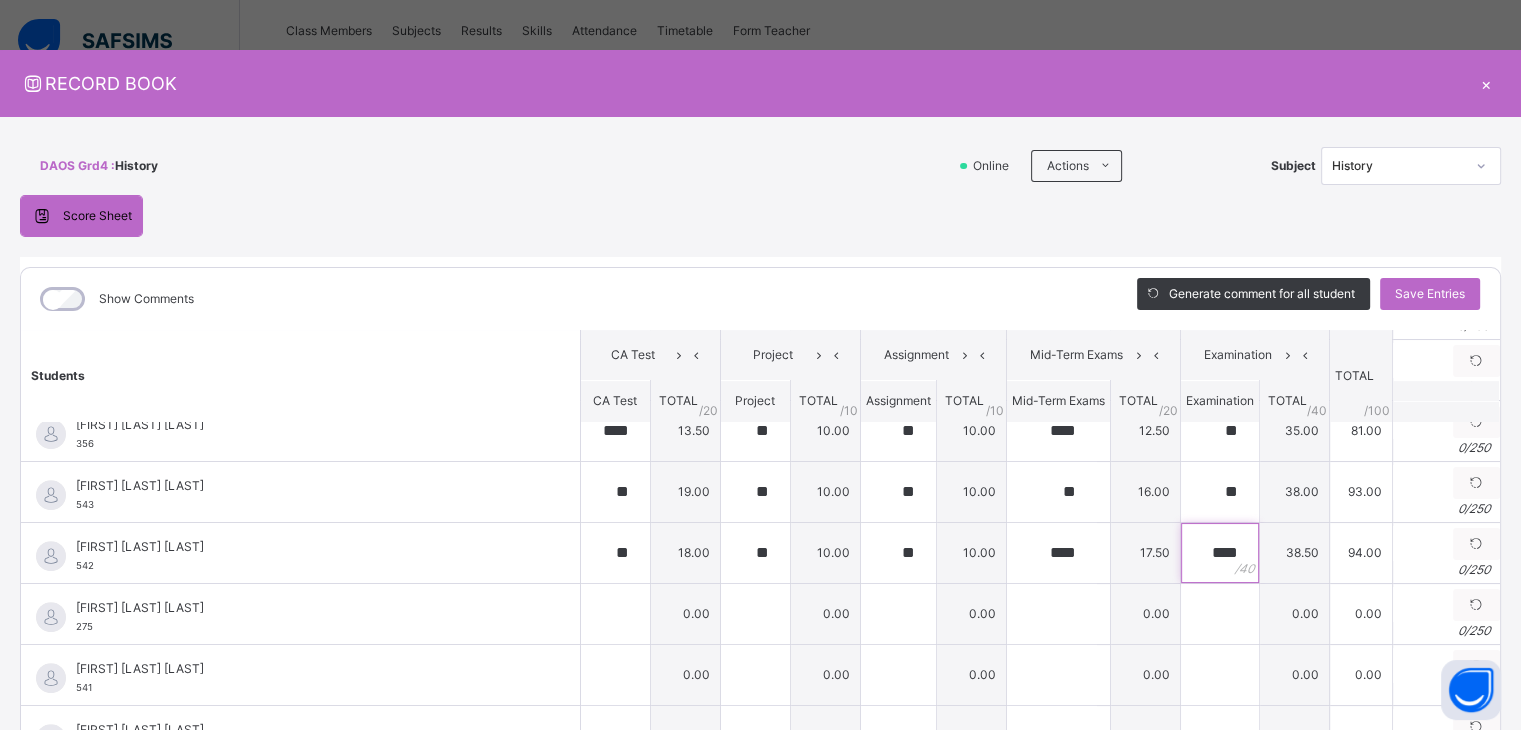 scroll, scrollTop: 885, scrollLeft: 0, axis: vertical 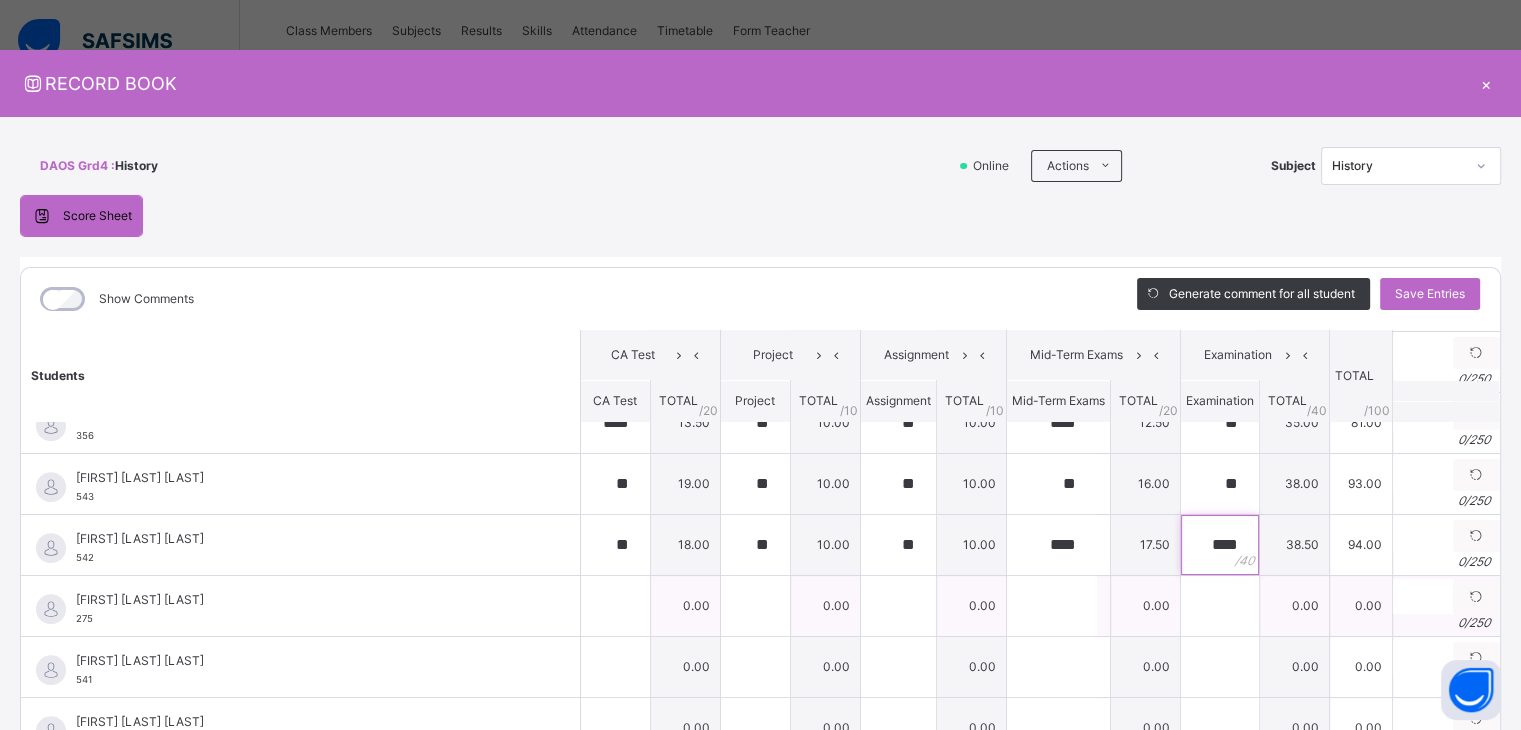 type on "****" 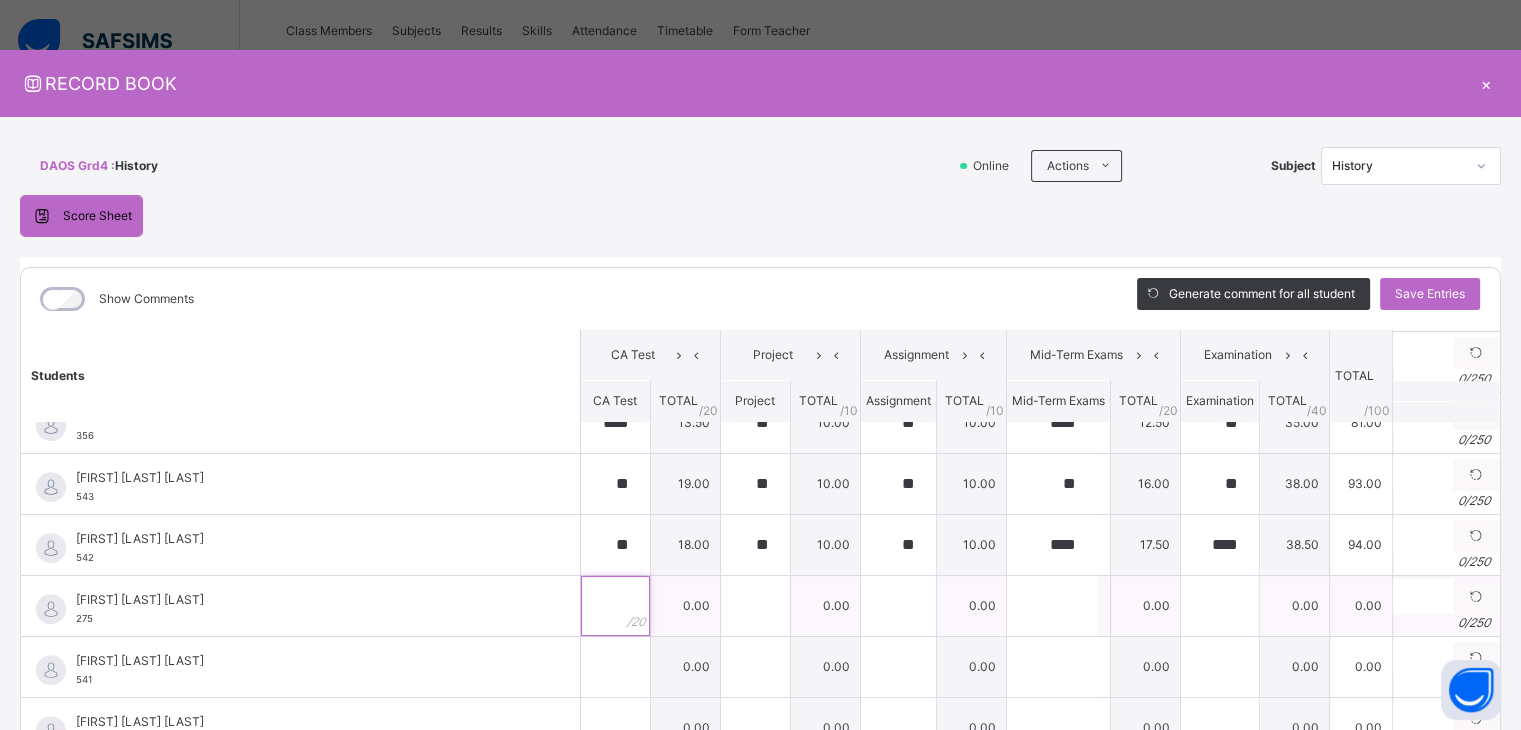 click at bounding box center (615, 606) 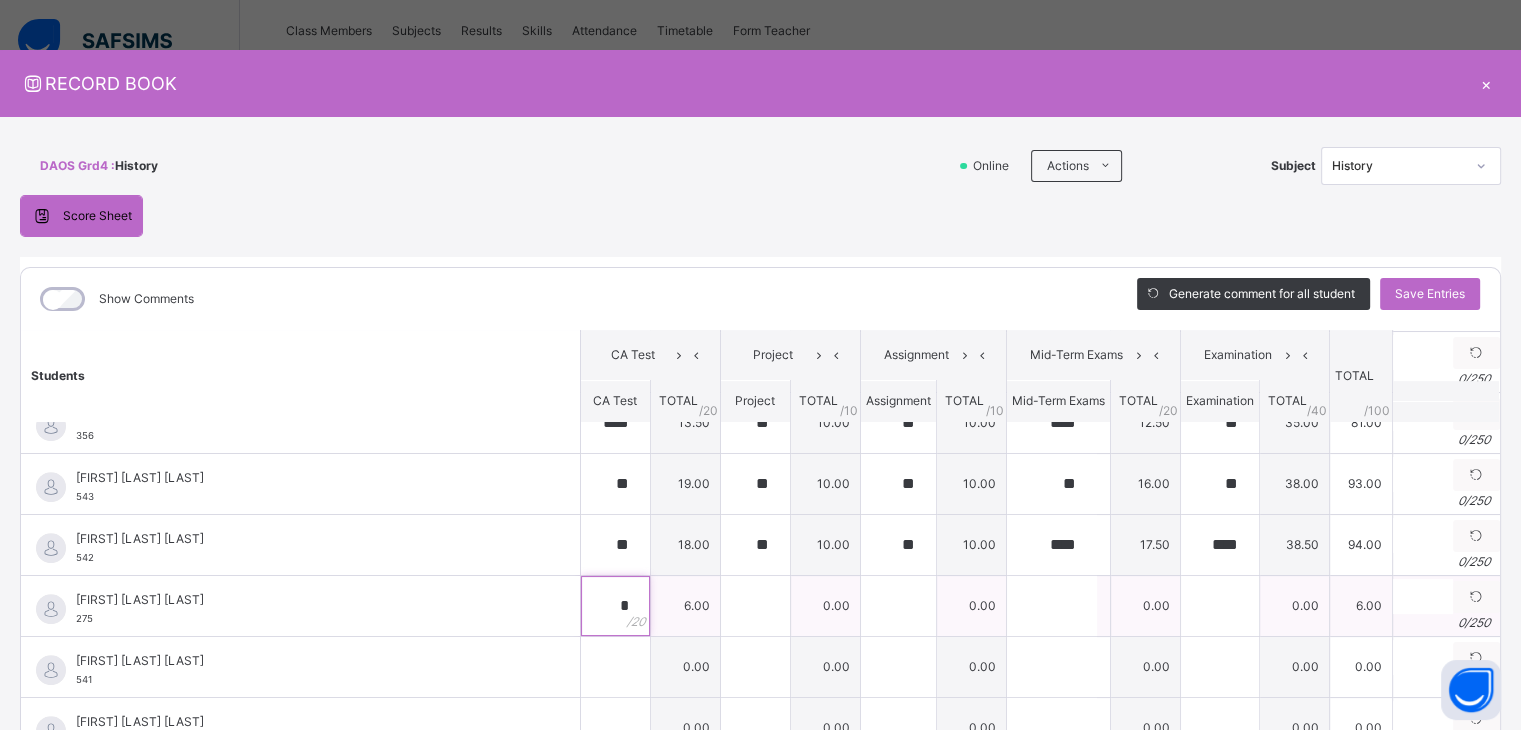 type on "*" 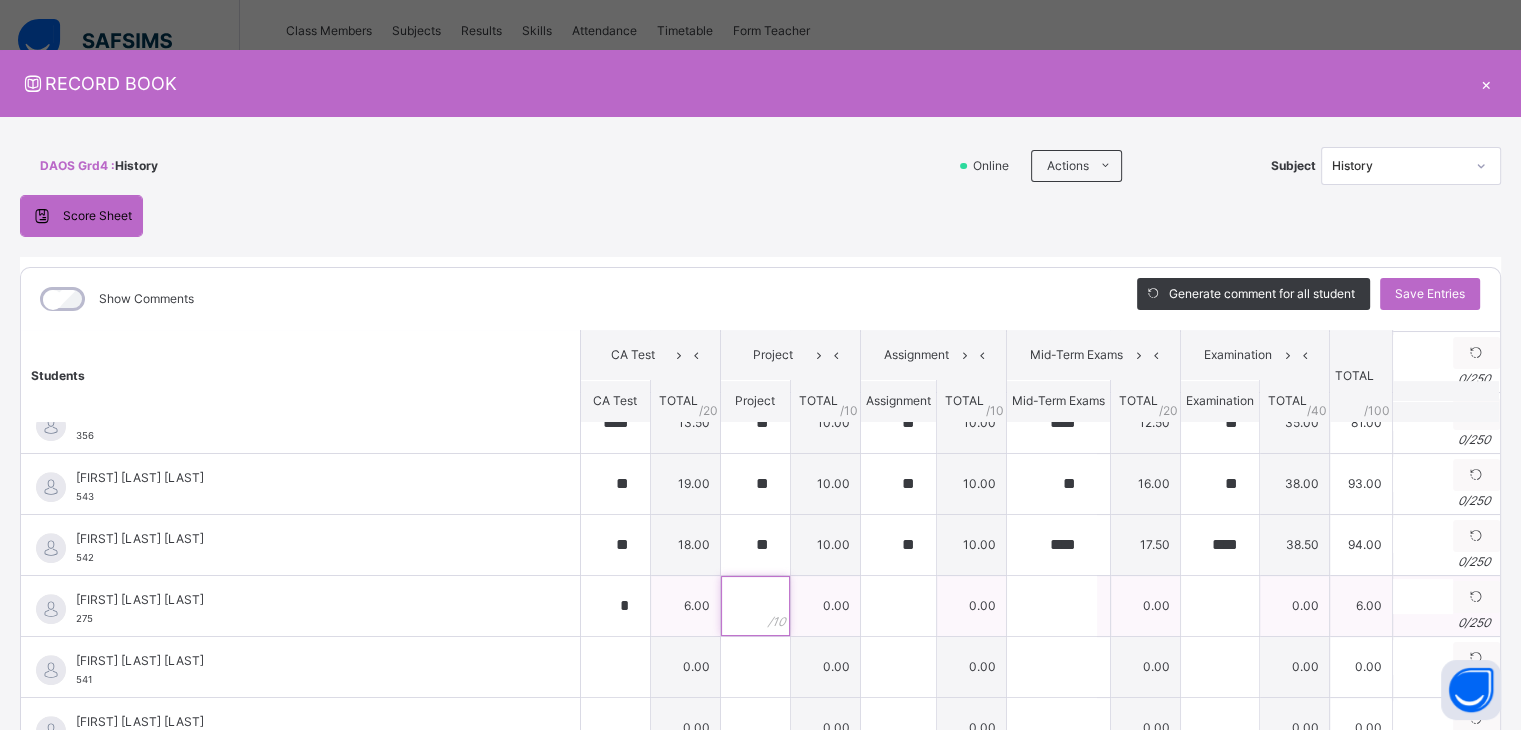 click at bounding box center [755, 606] 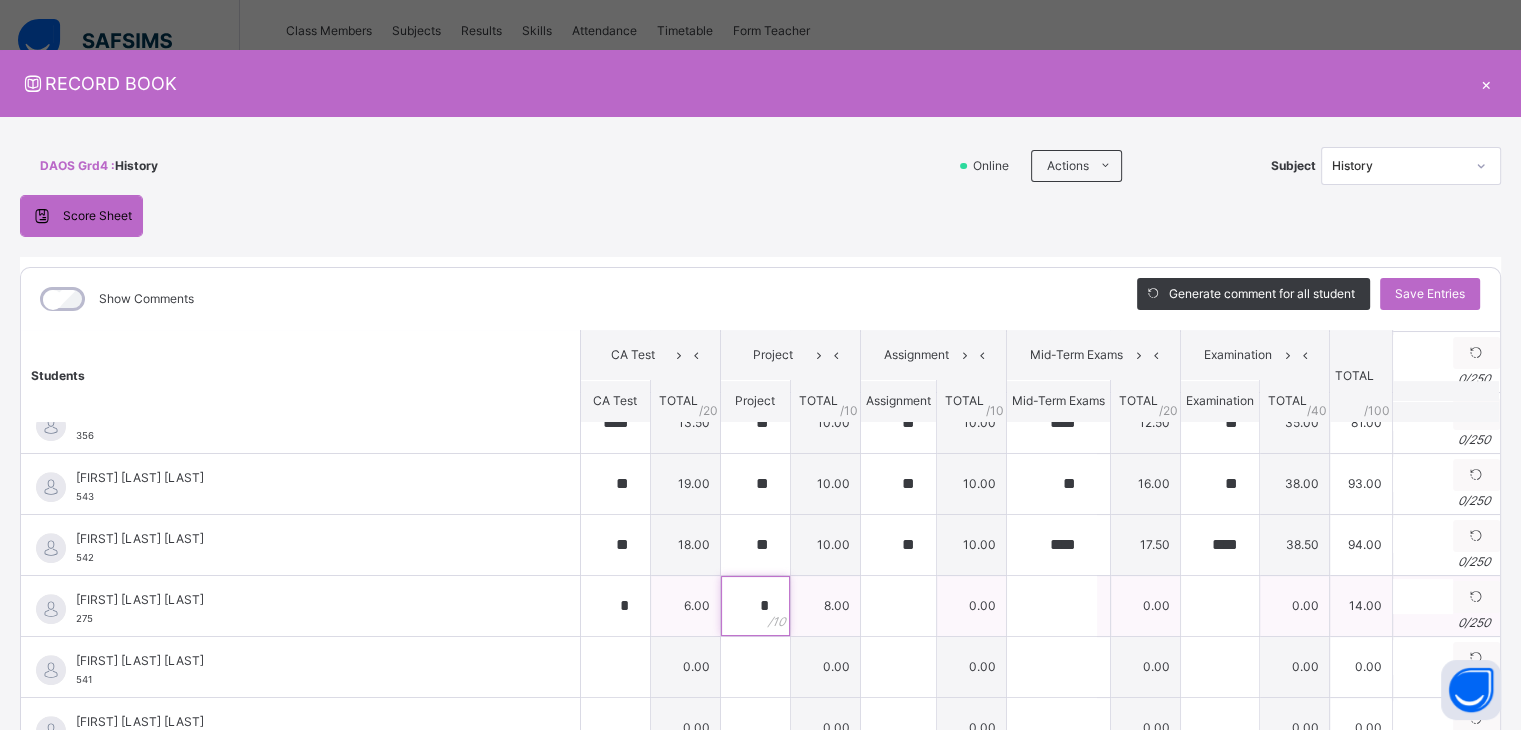 type on "*" 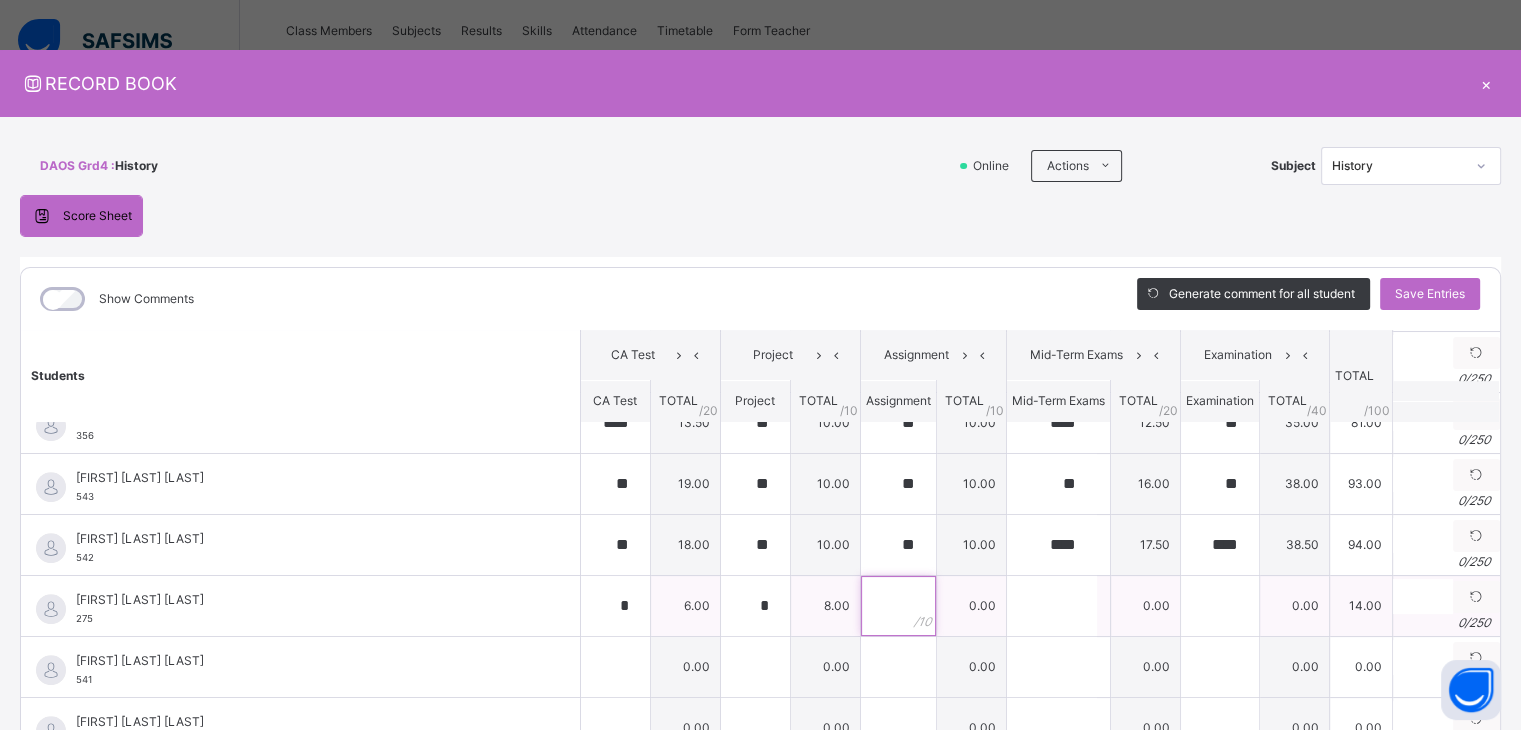 click at bounding box center (898, 606) 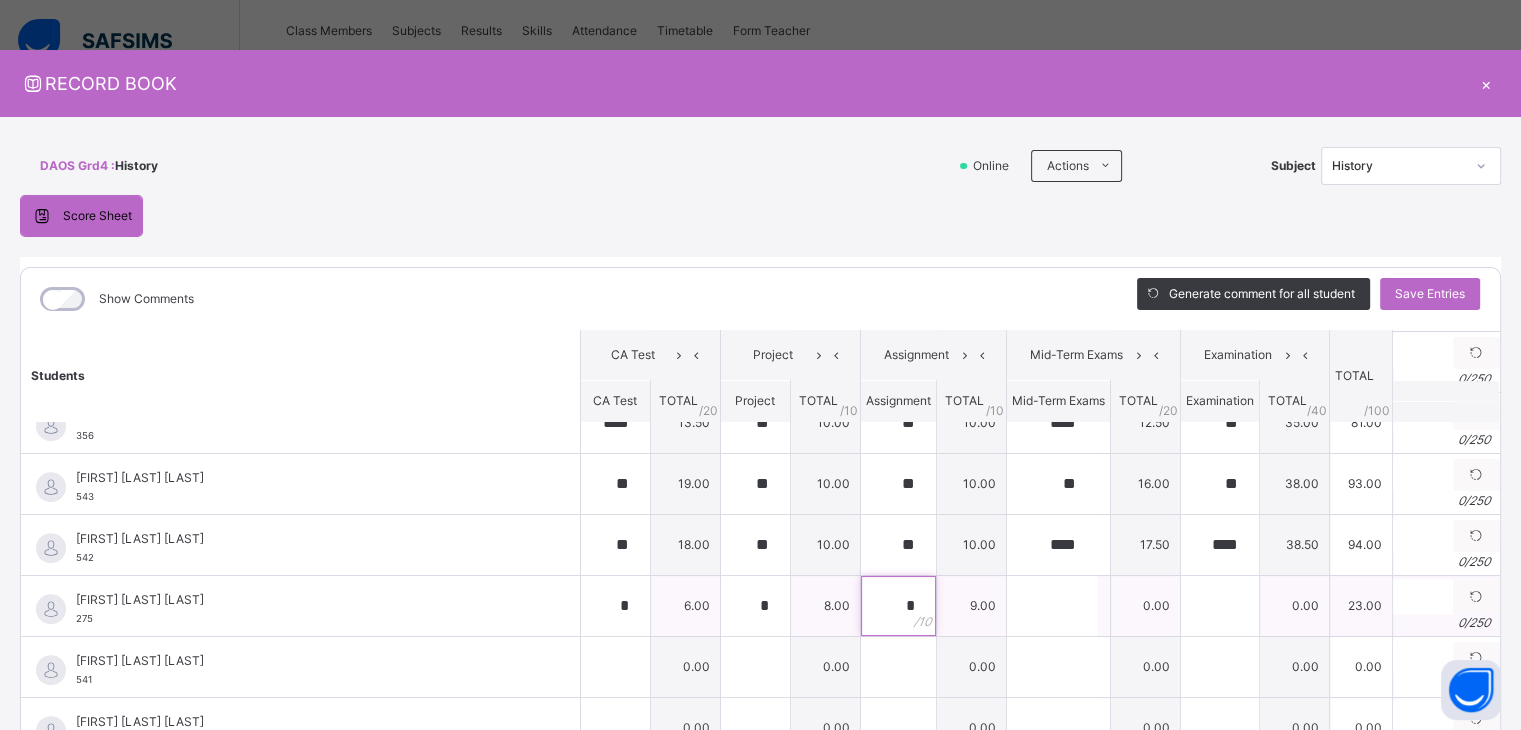 type on "*" 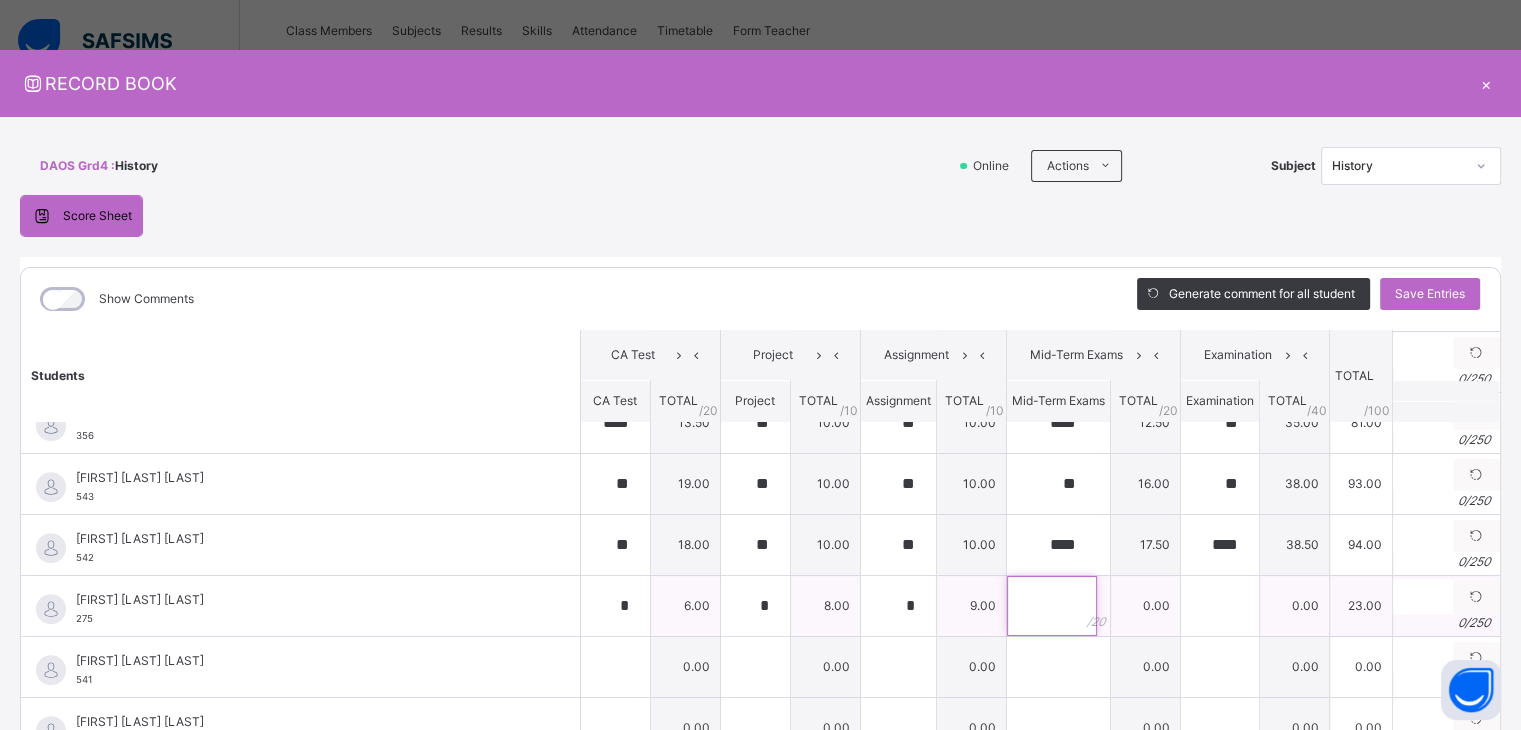 click at bounding box center [1052, 606] 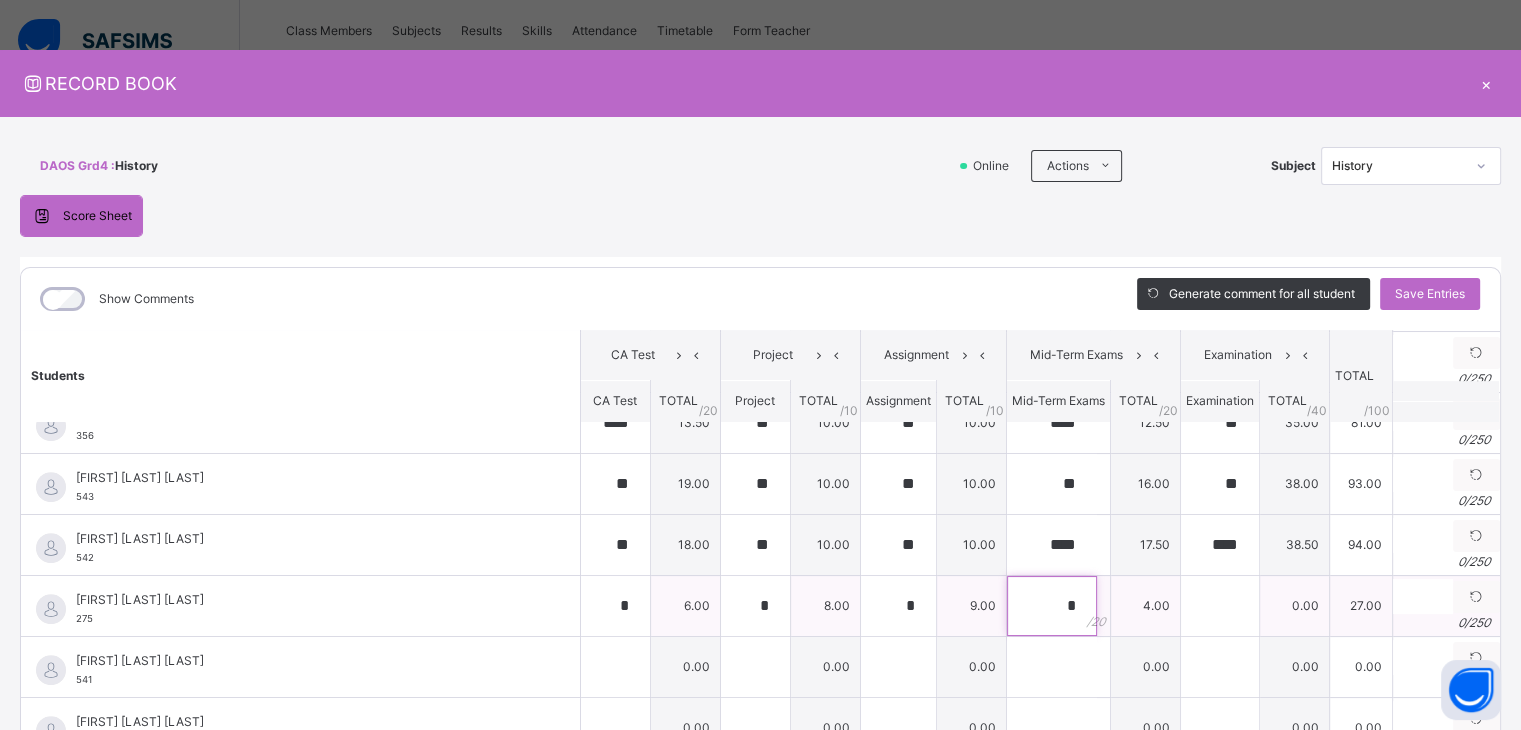 type on "*" 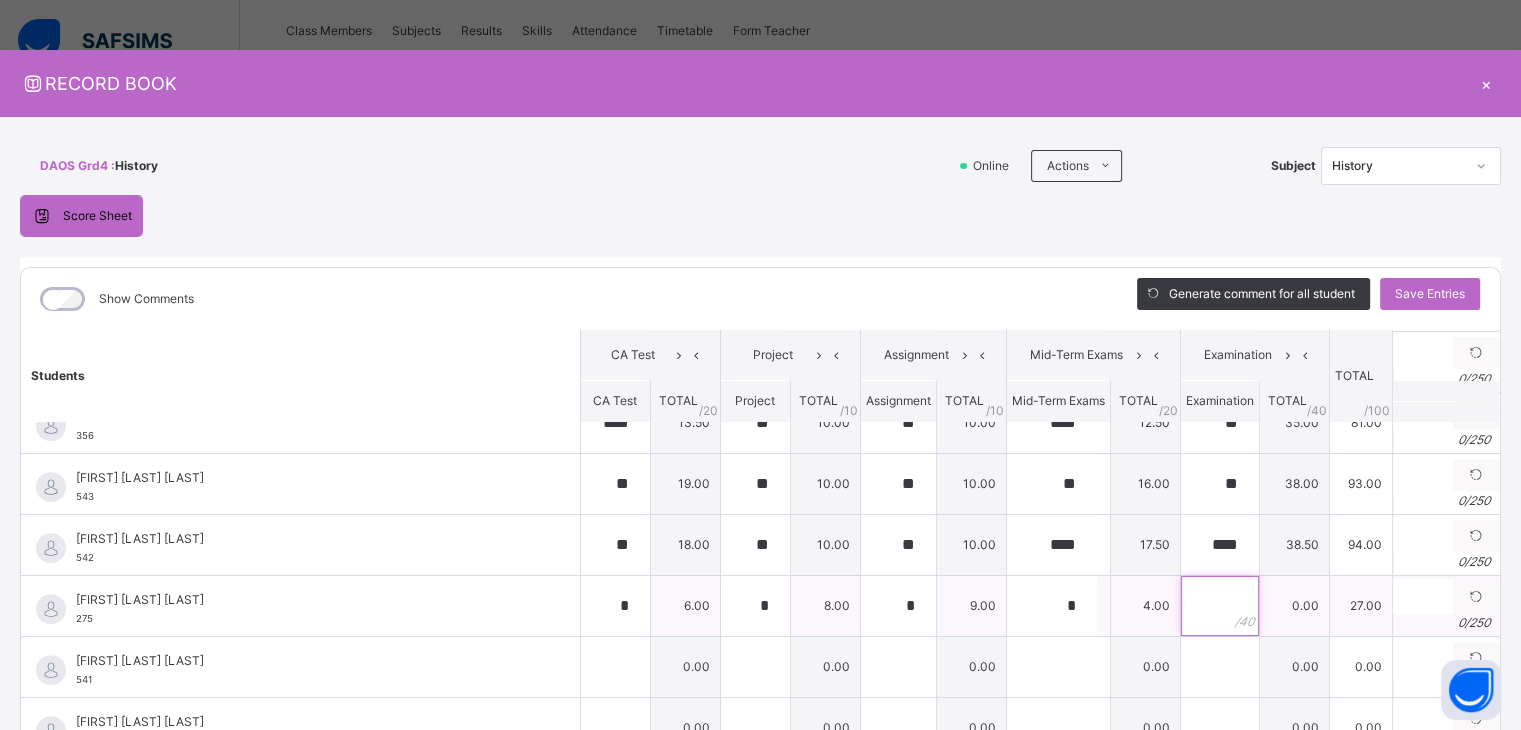 click at bounding box center [1220, 606] 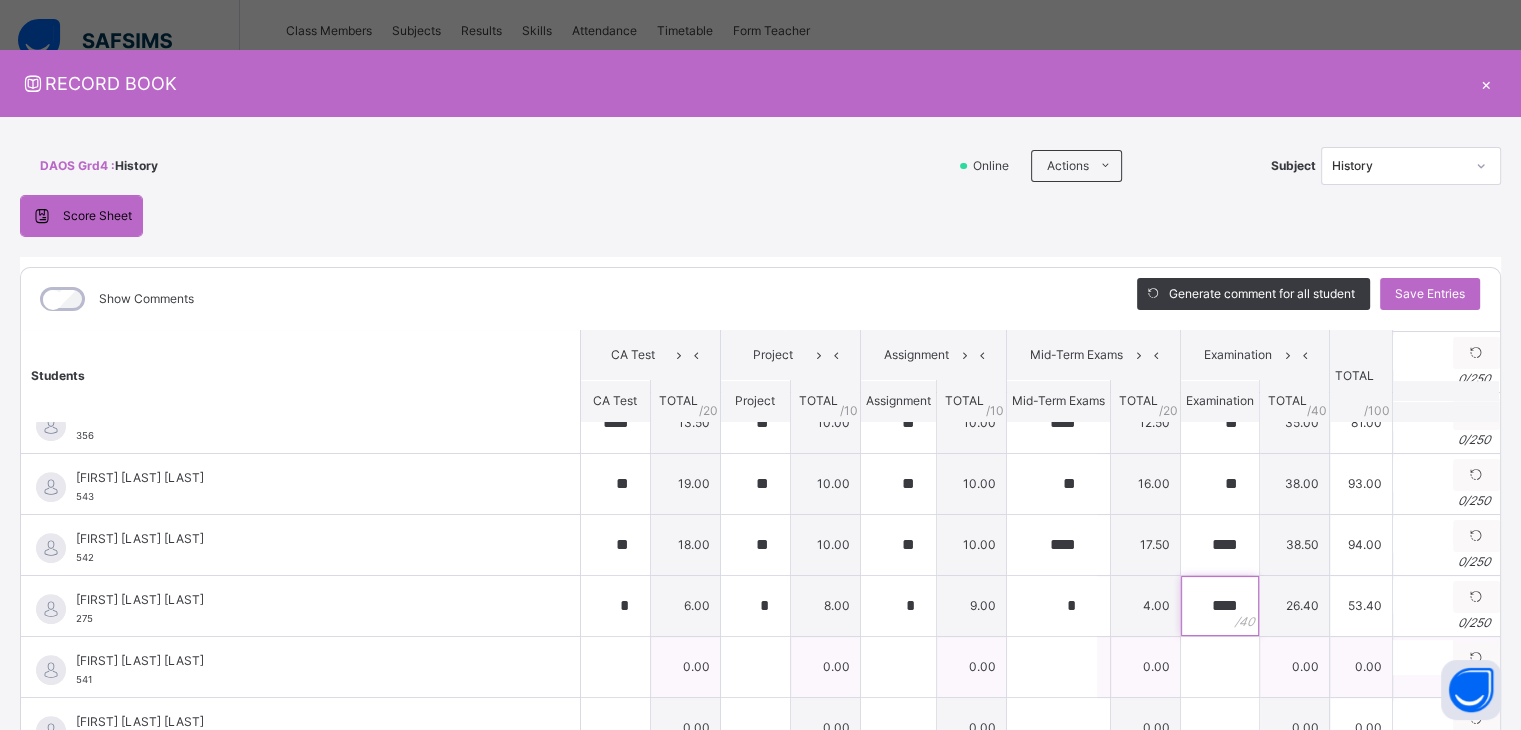 type on "****" 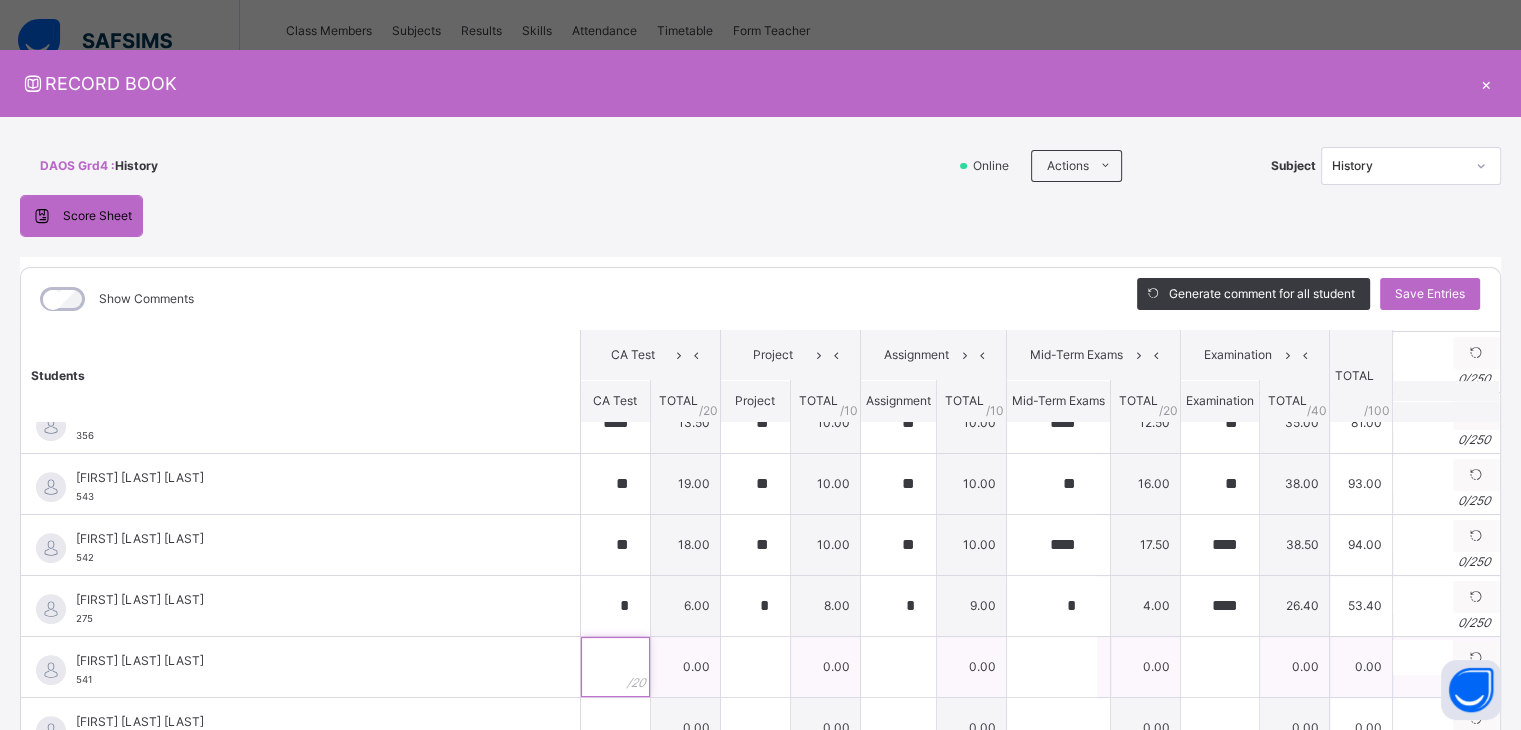 click at bounding box center (615, 667) 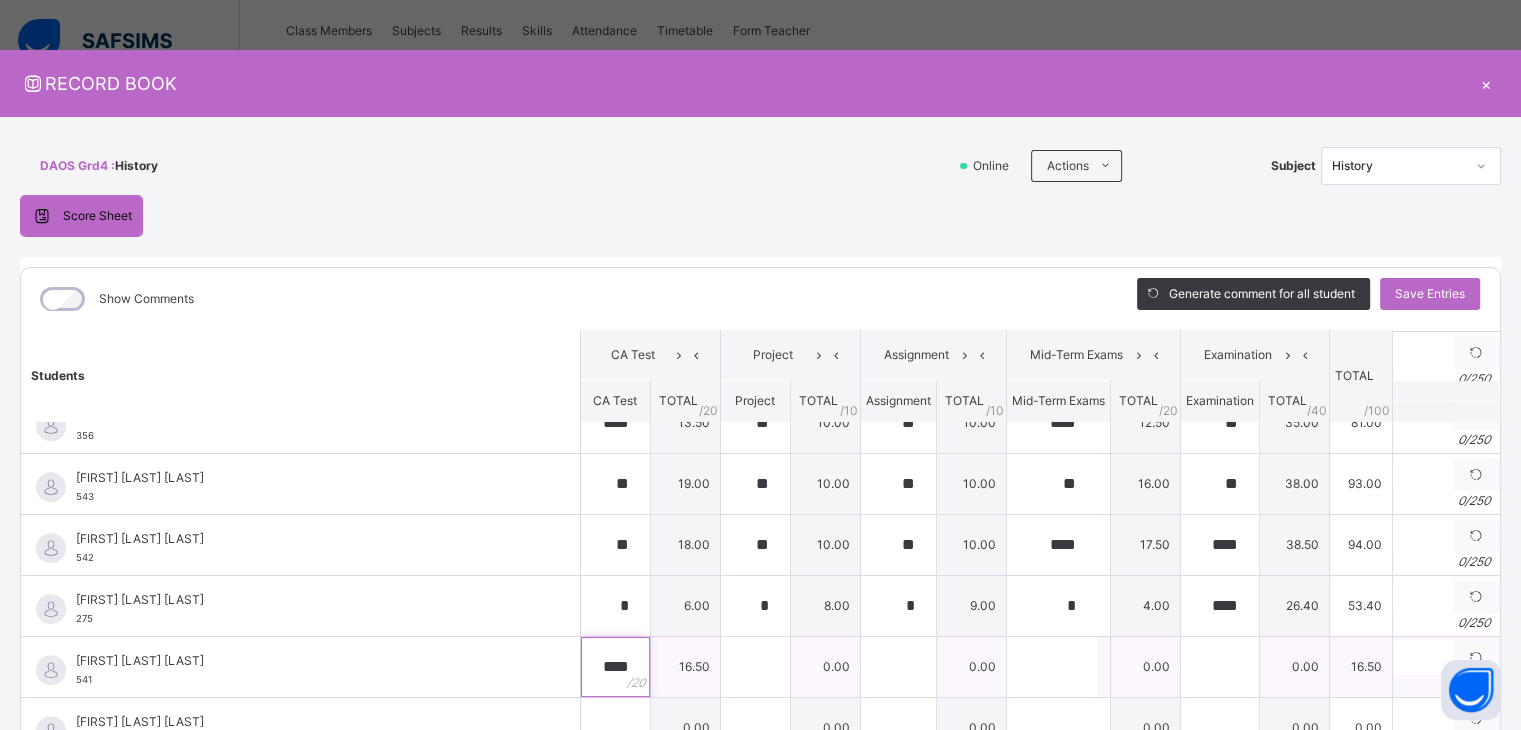 type on "****" 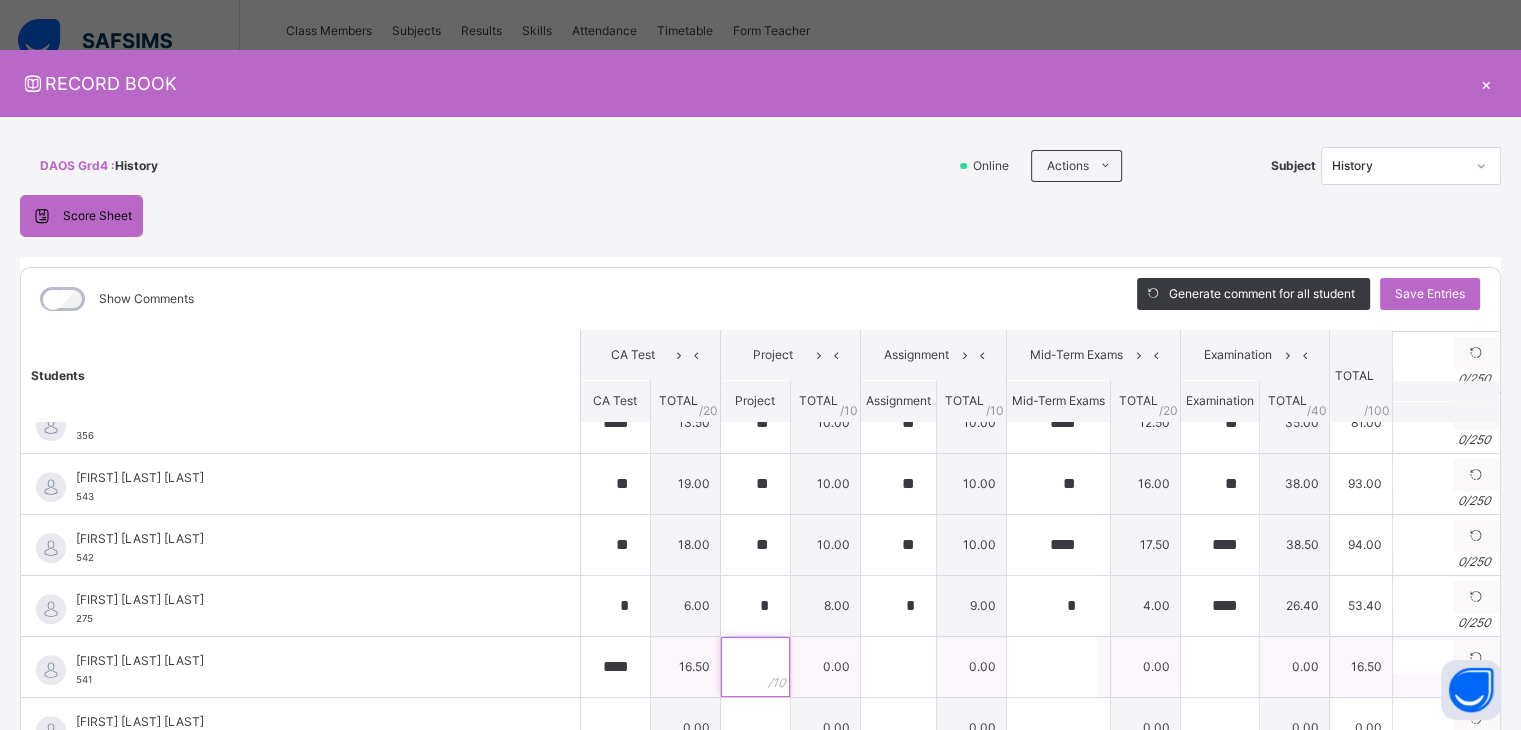 click at bounding box center [755, 667] 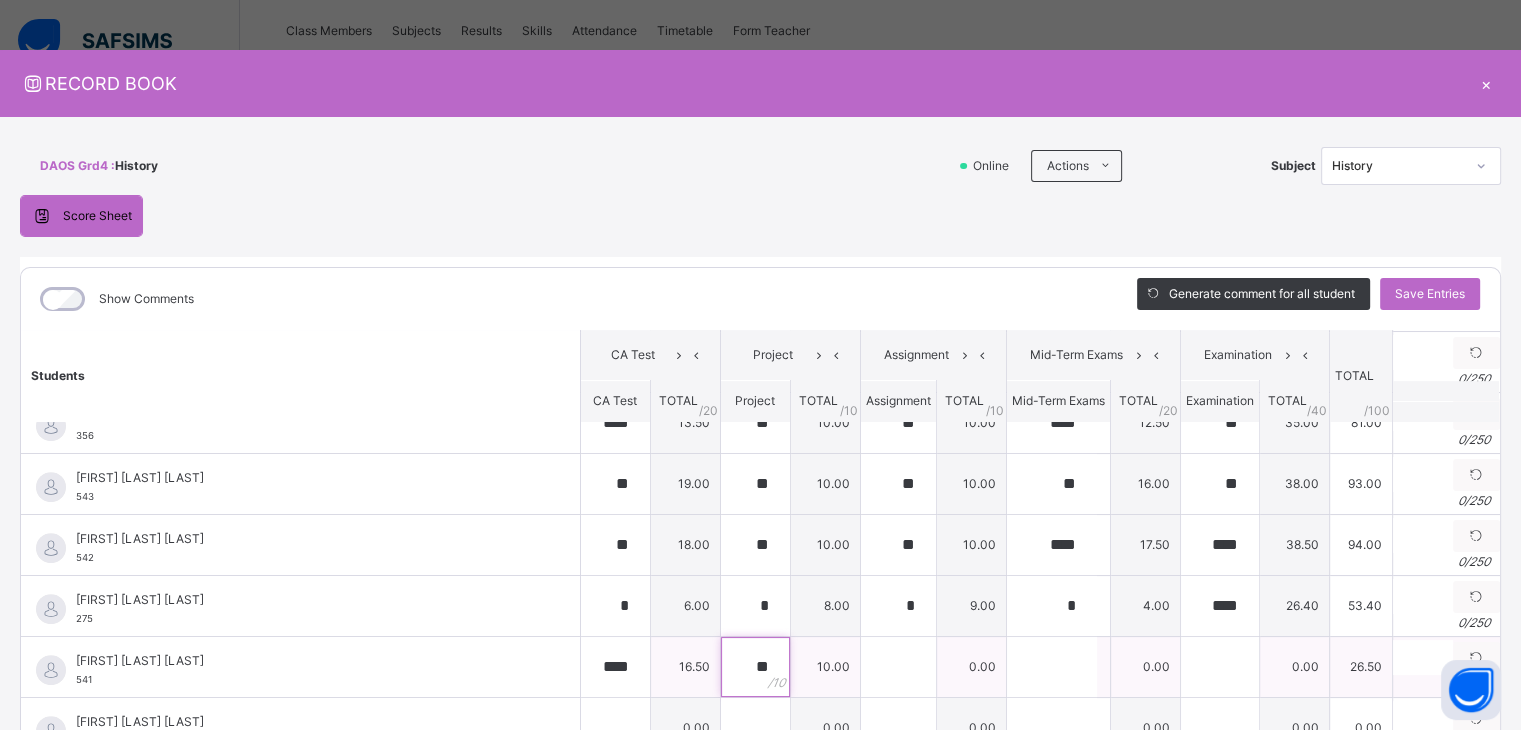 type on "**" 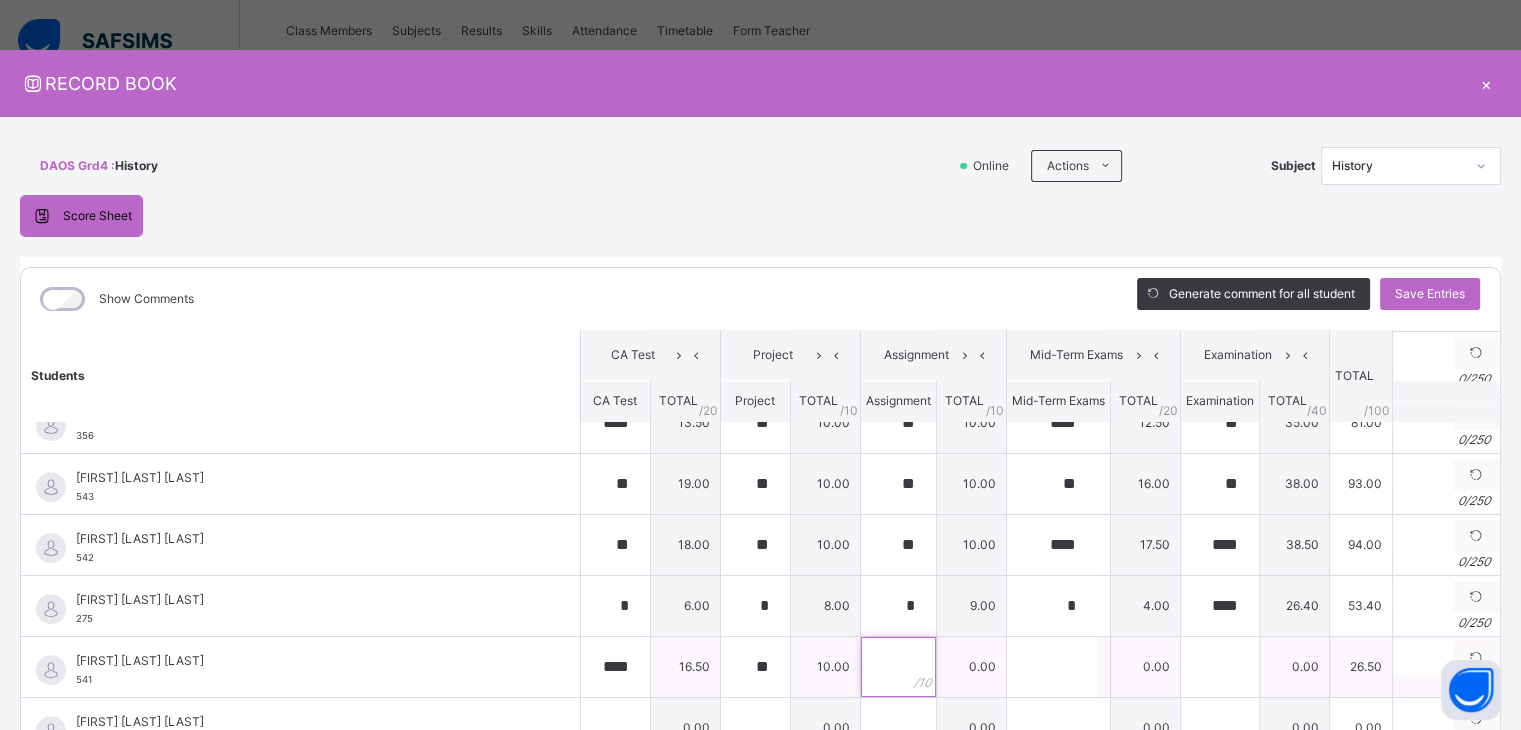click at bounding box center (898, 667) 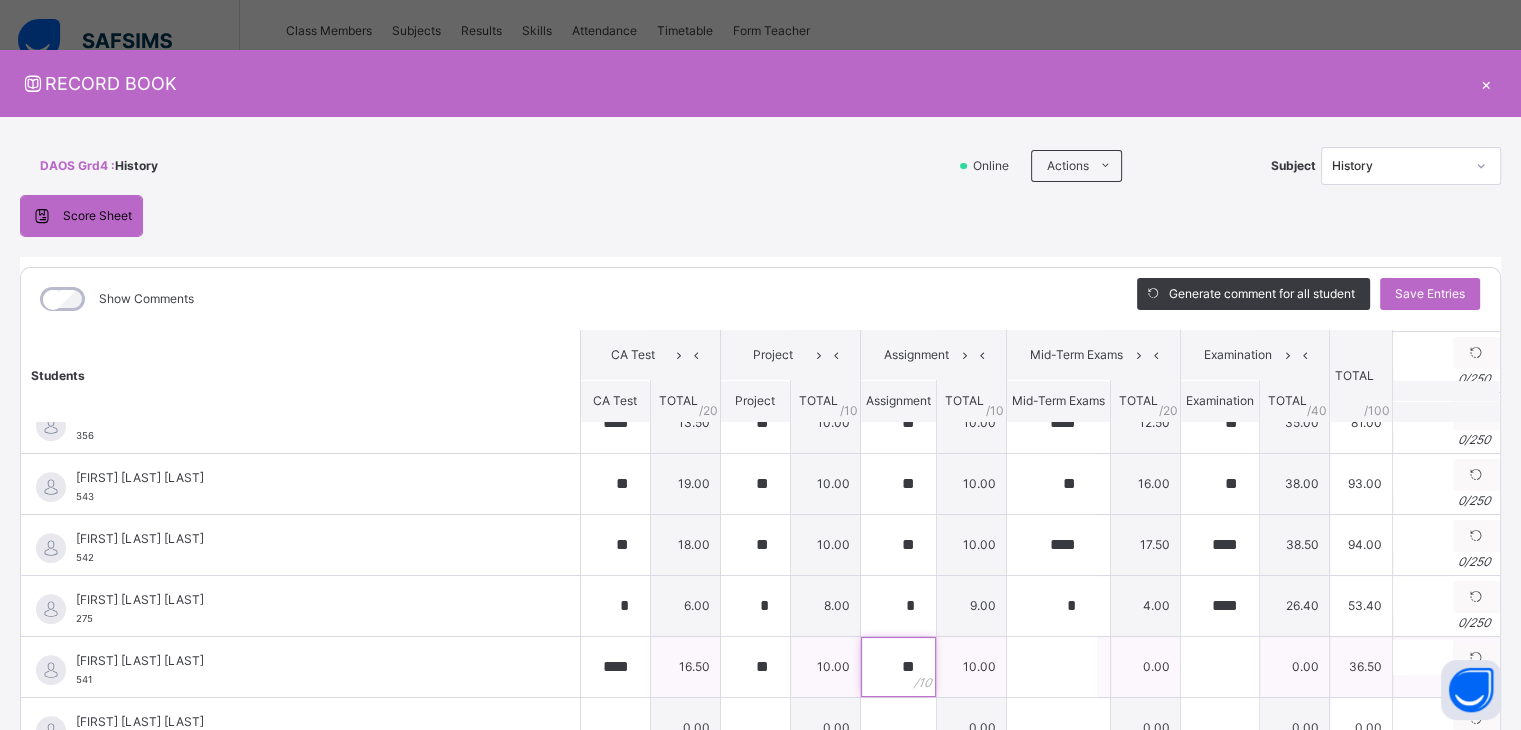 type on "**" 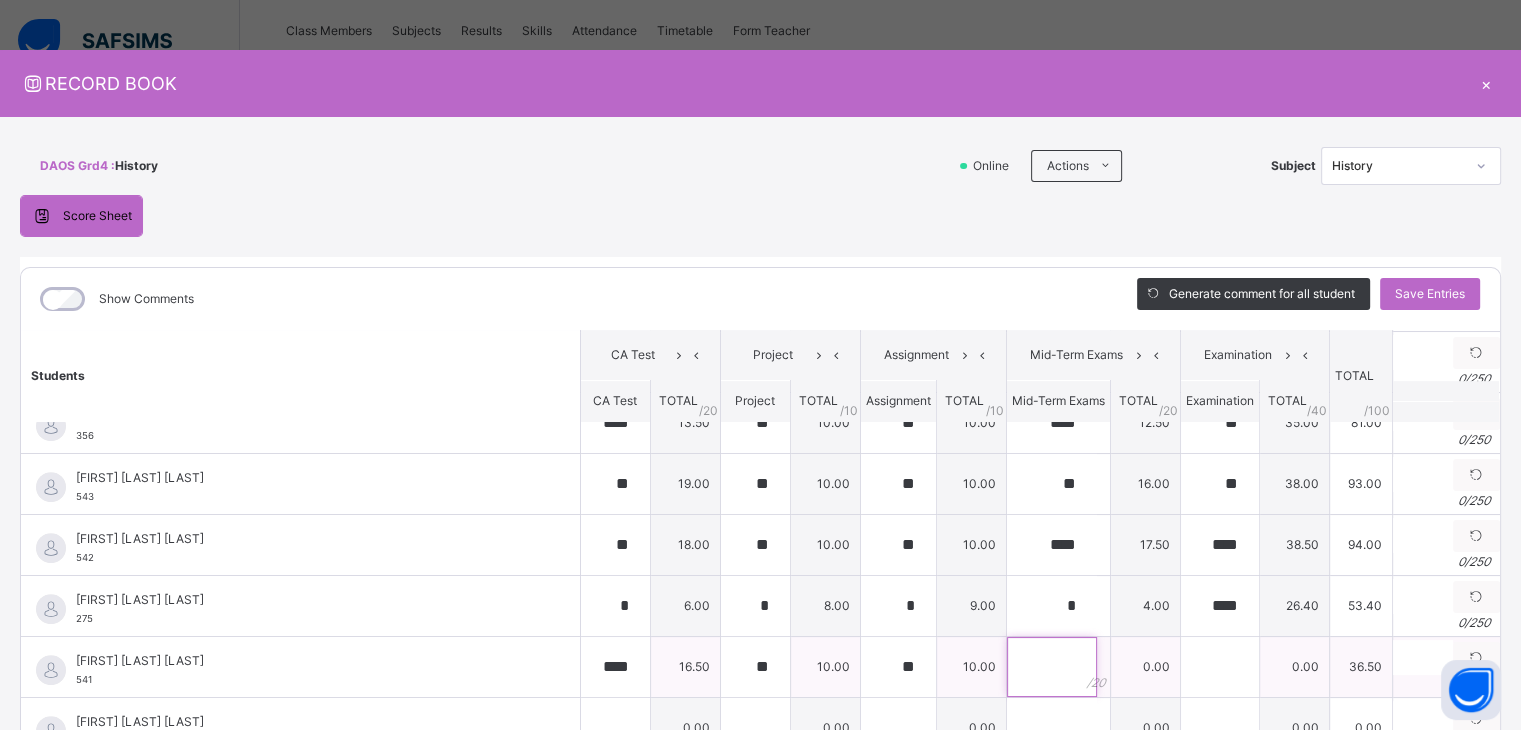 click at bounding box center (1052, 667) 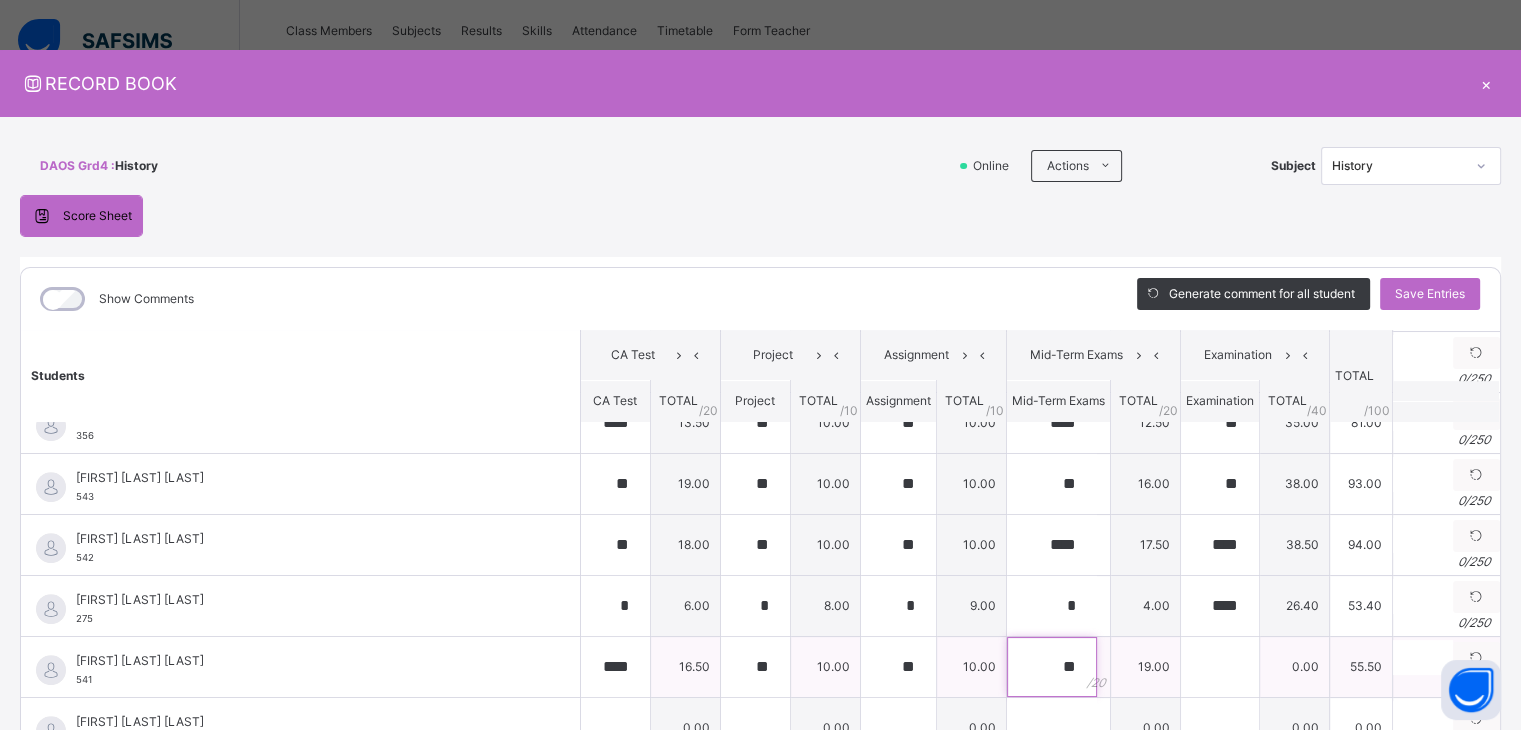 type on "**" 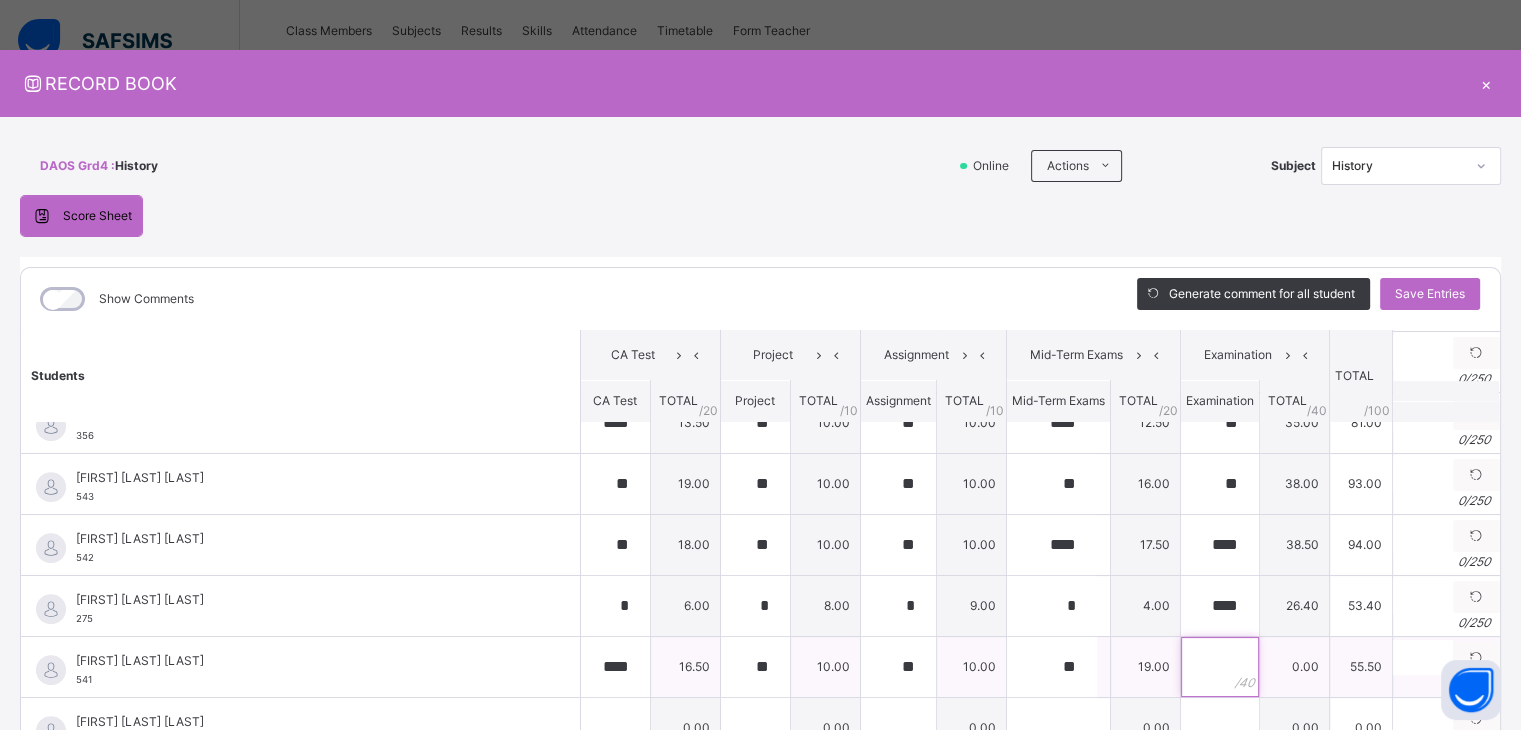 click at bounding box center [1220, 667] 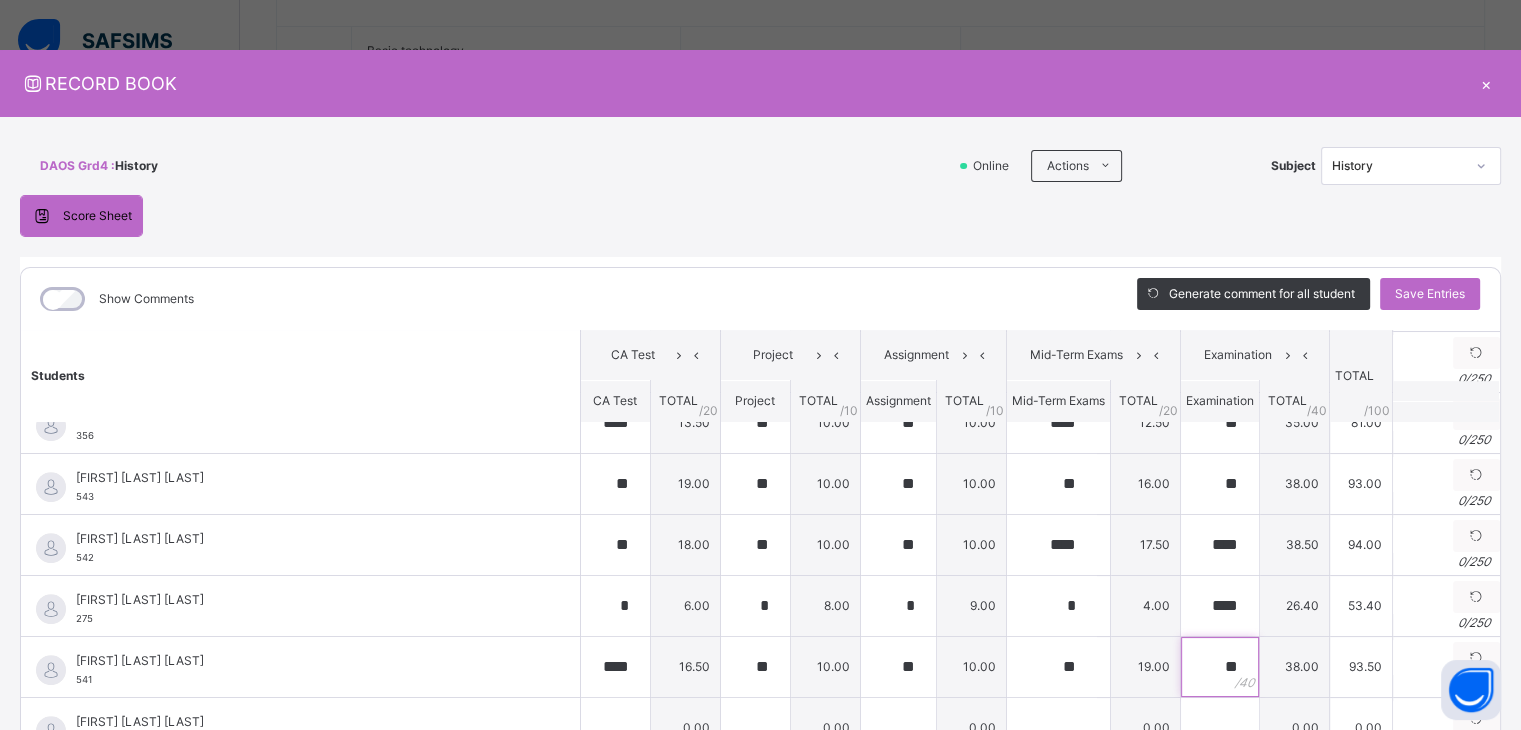 scroll, scrollTop: 548, scrollLeft: 0, axis: vertical 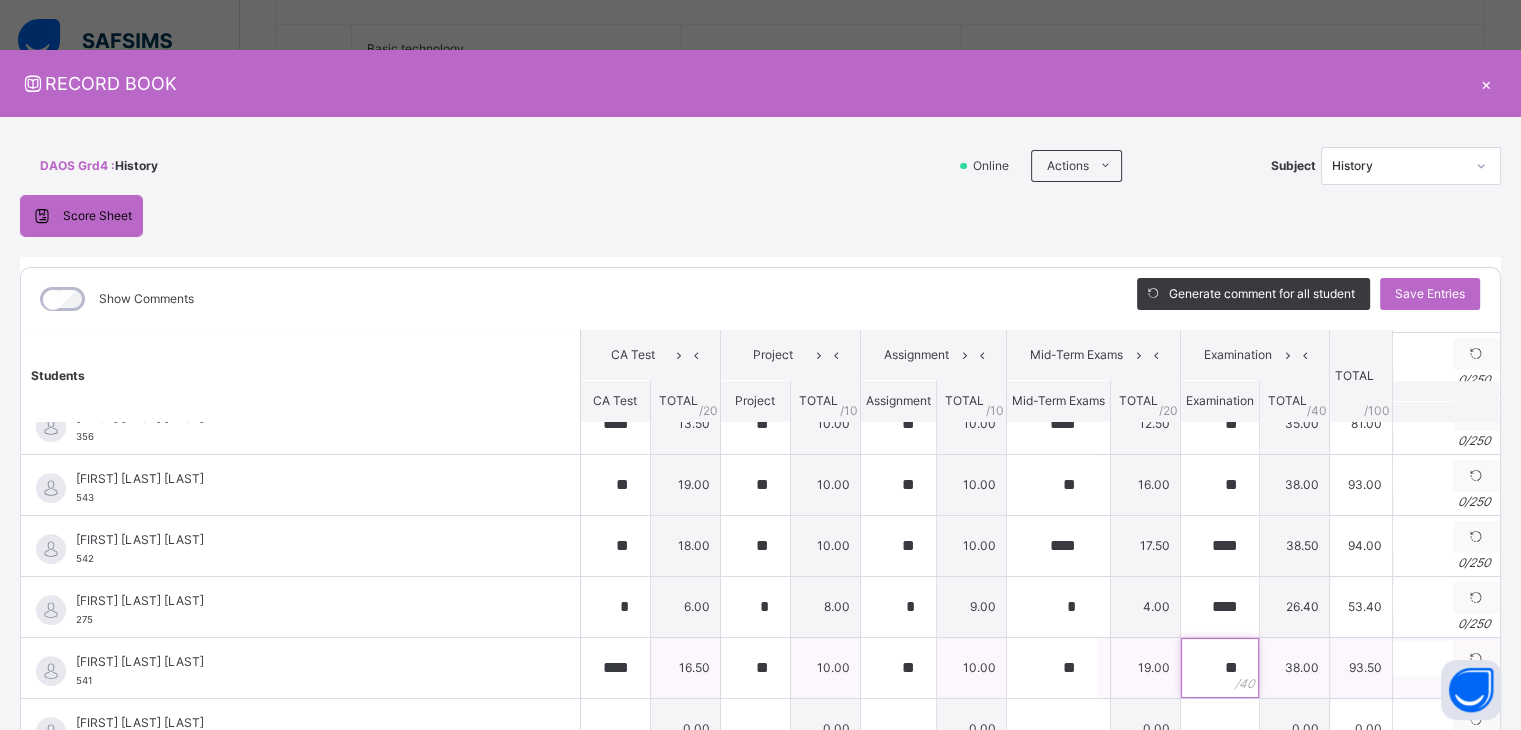 type on "**" 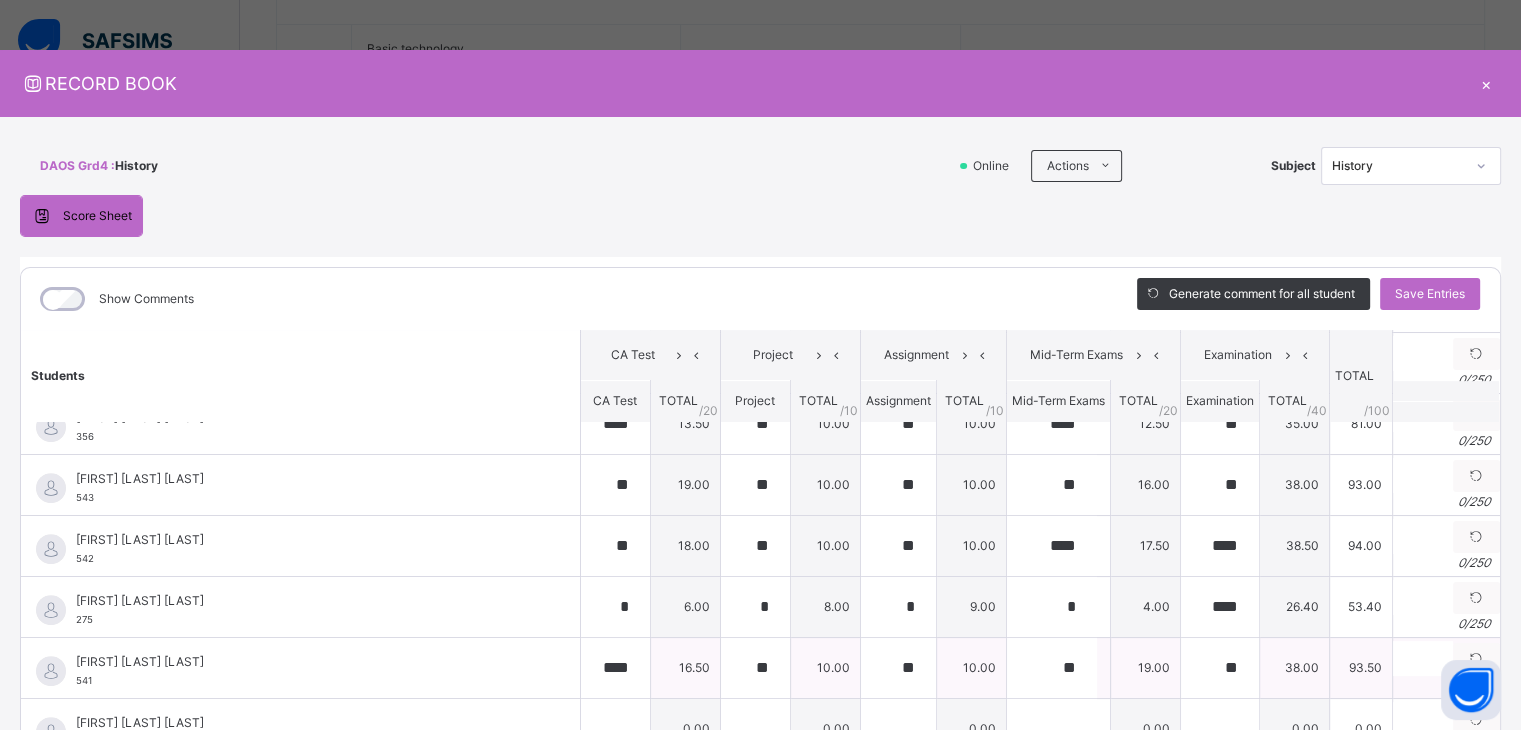 click on "0 / 250" at bounding box center [1446, 685] 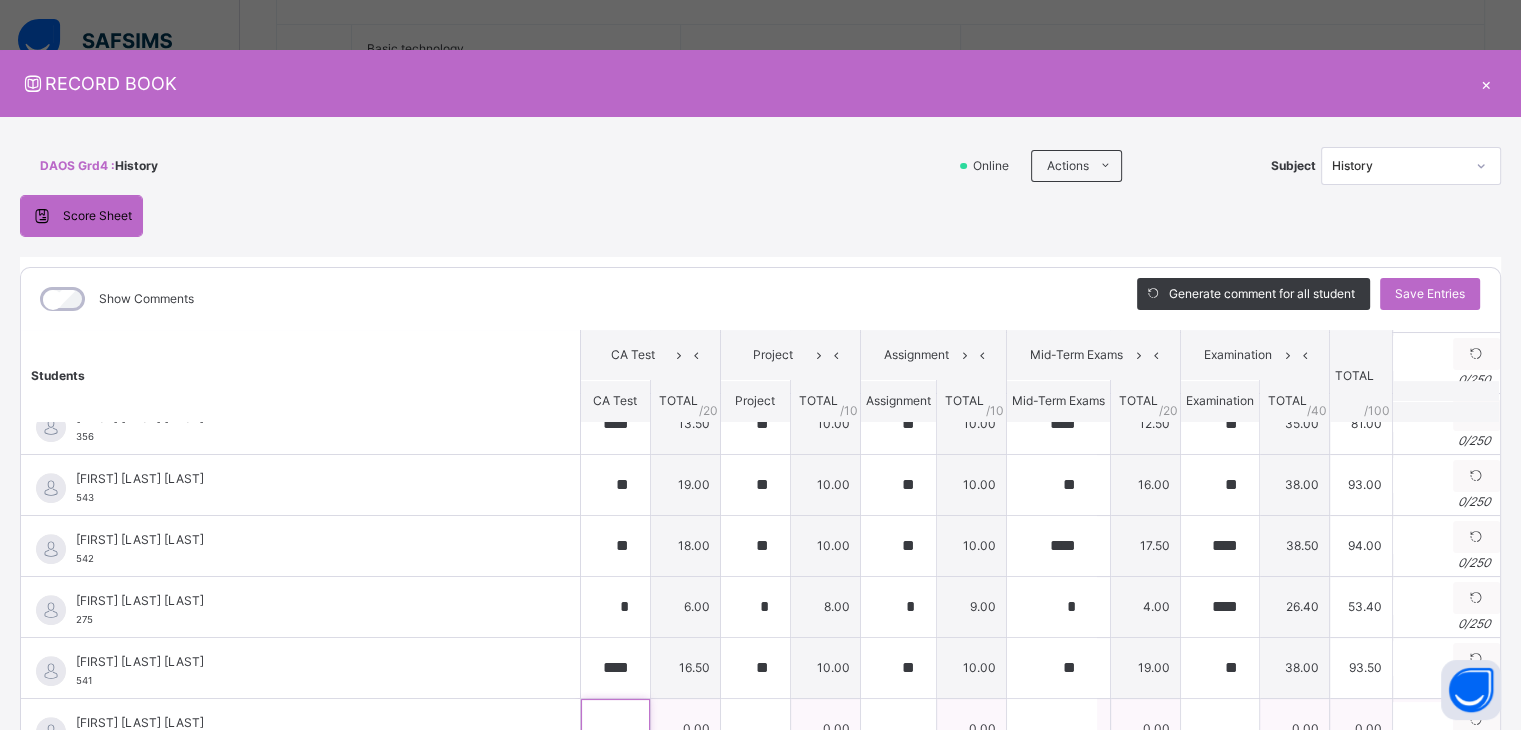 click at bounding box center [615, 729] 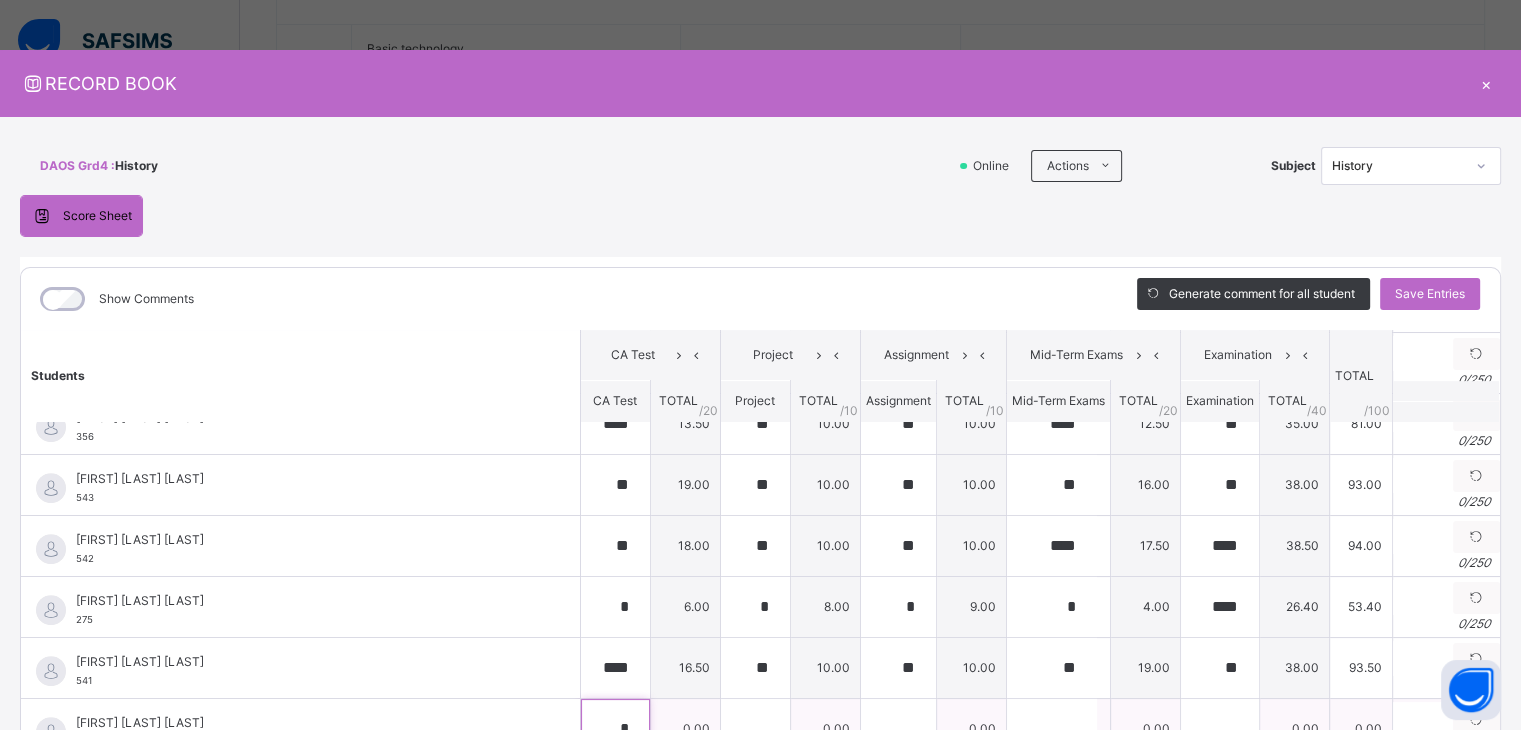 scroll, scrollTop: 2, scrollLeft: 0, axis: vertical 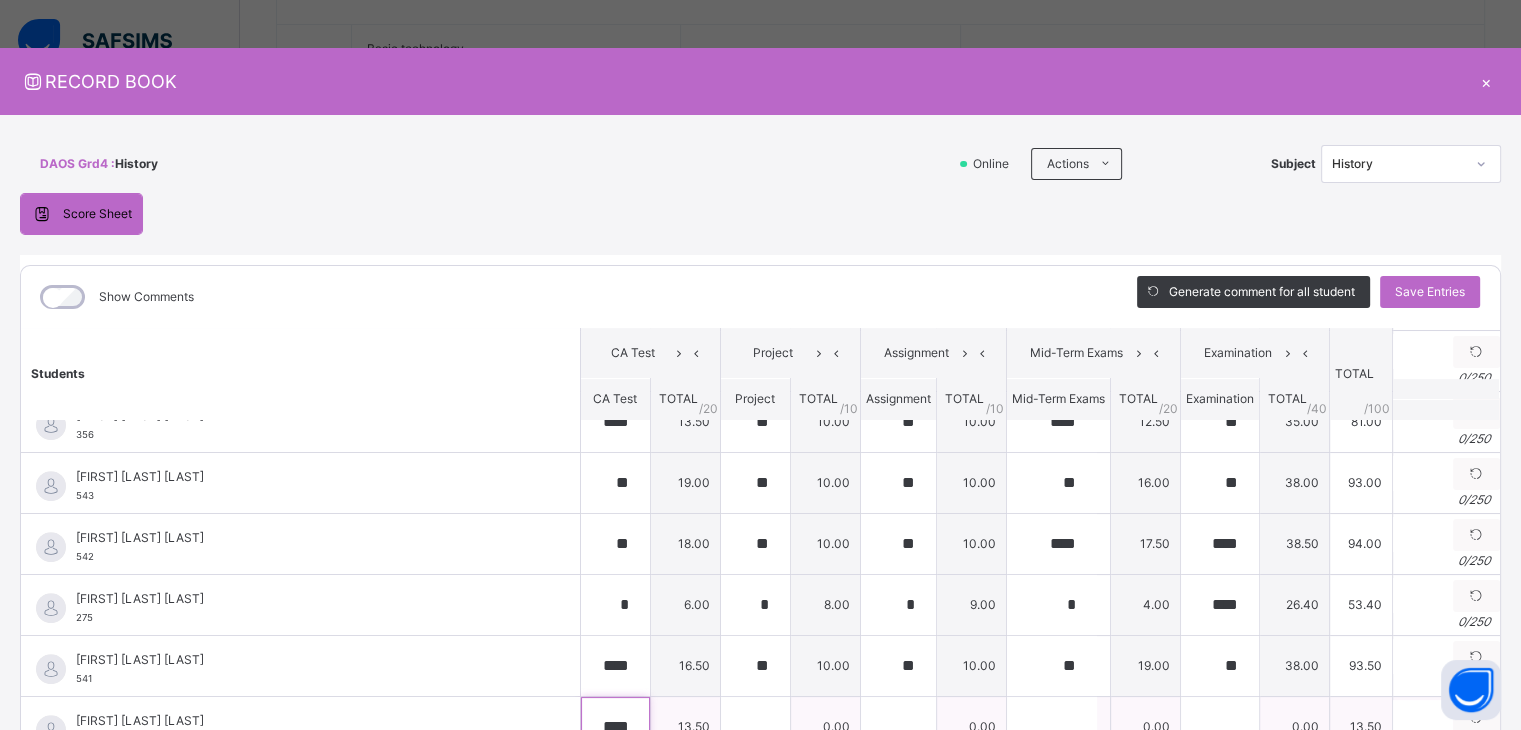 type on "****" 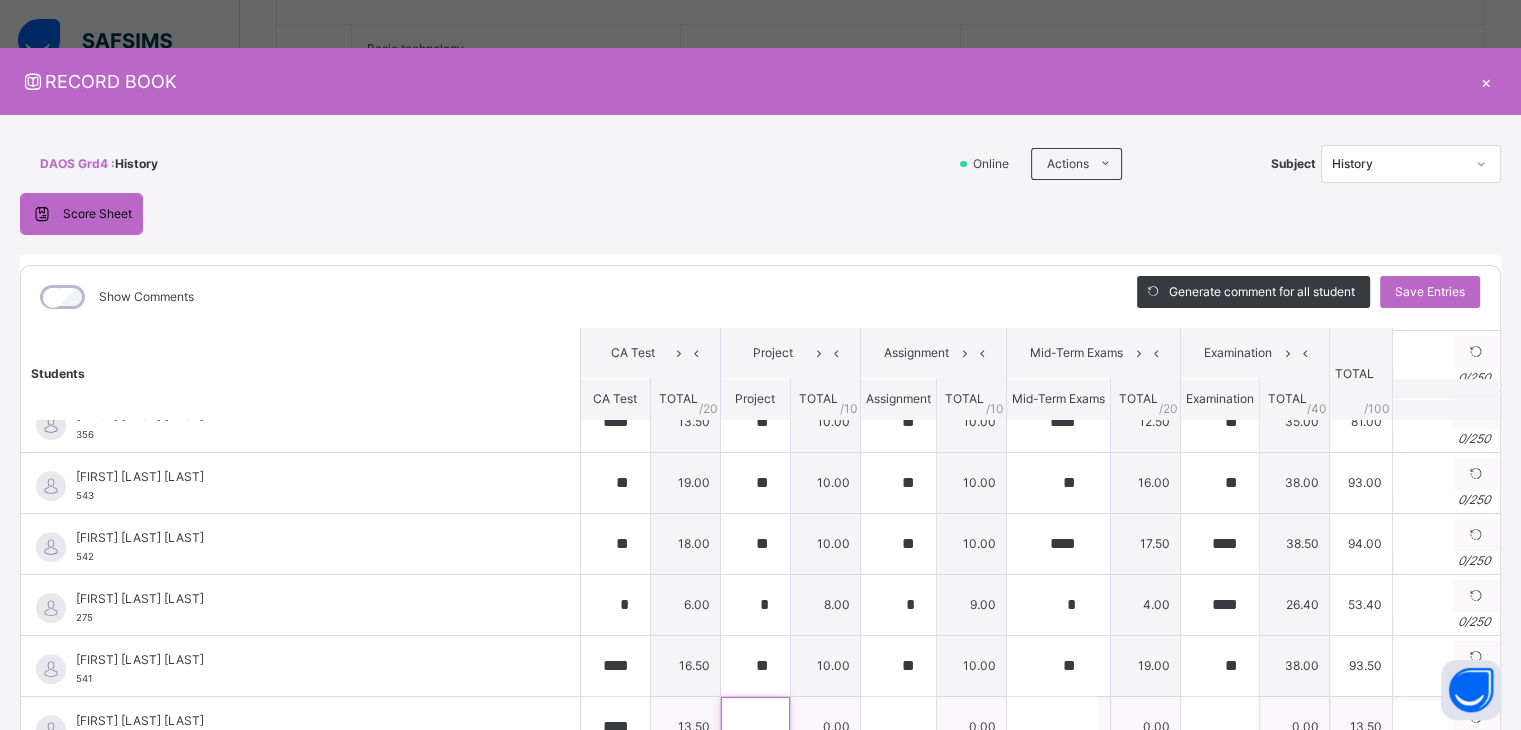 click at bounding box center (755, 727) 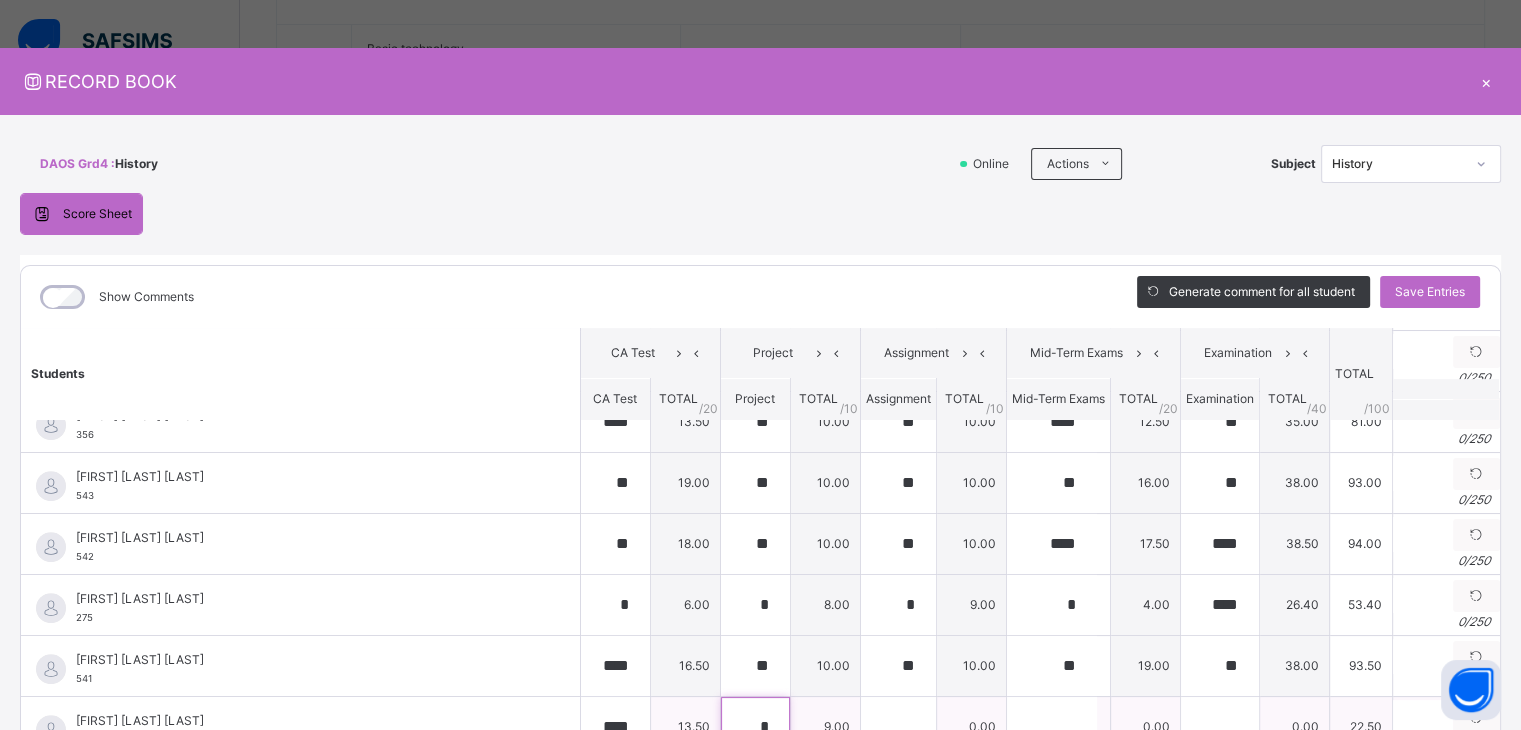 type on "*" 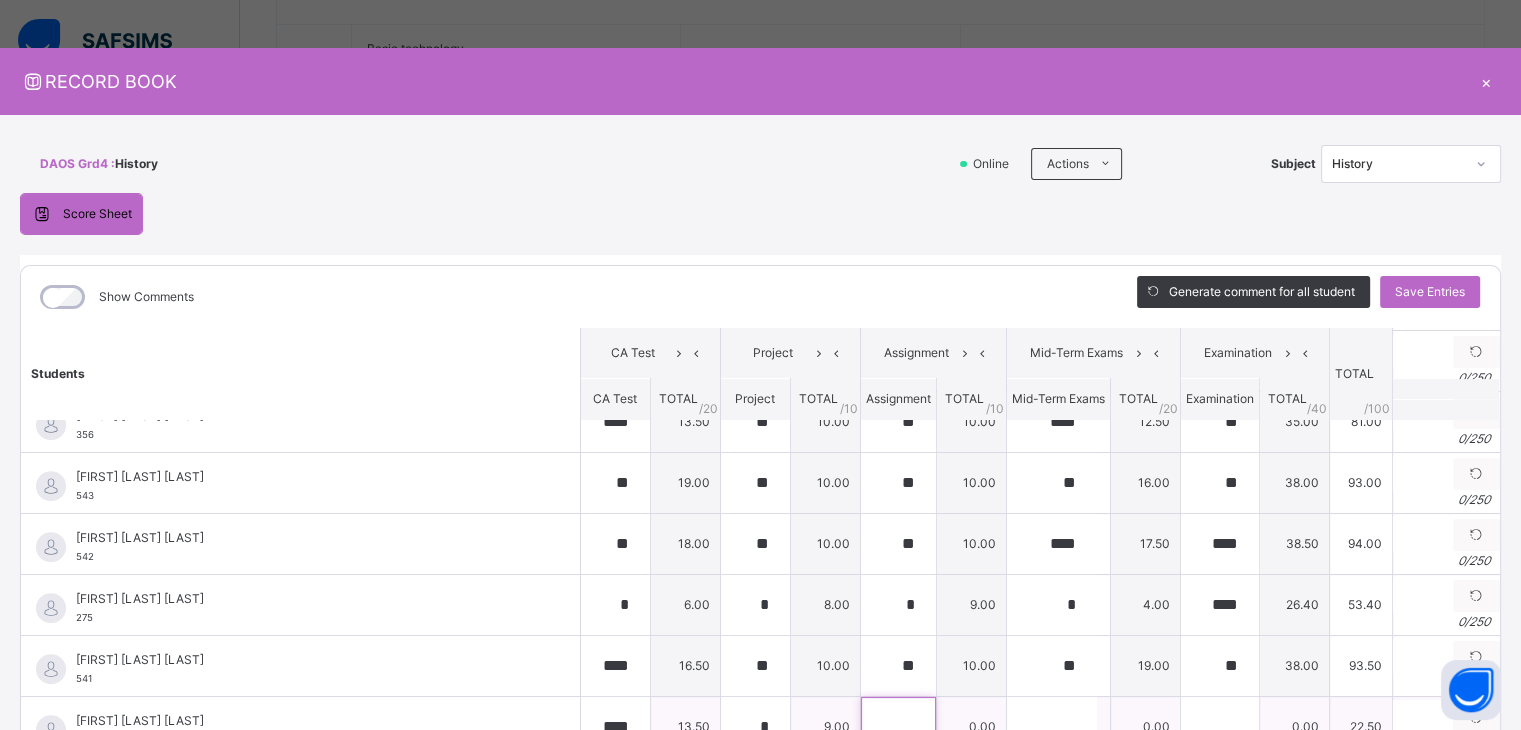 click at bounding box center (898, 727) 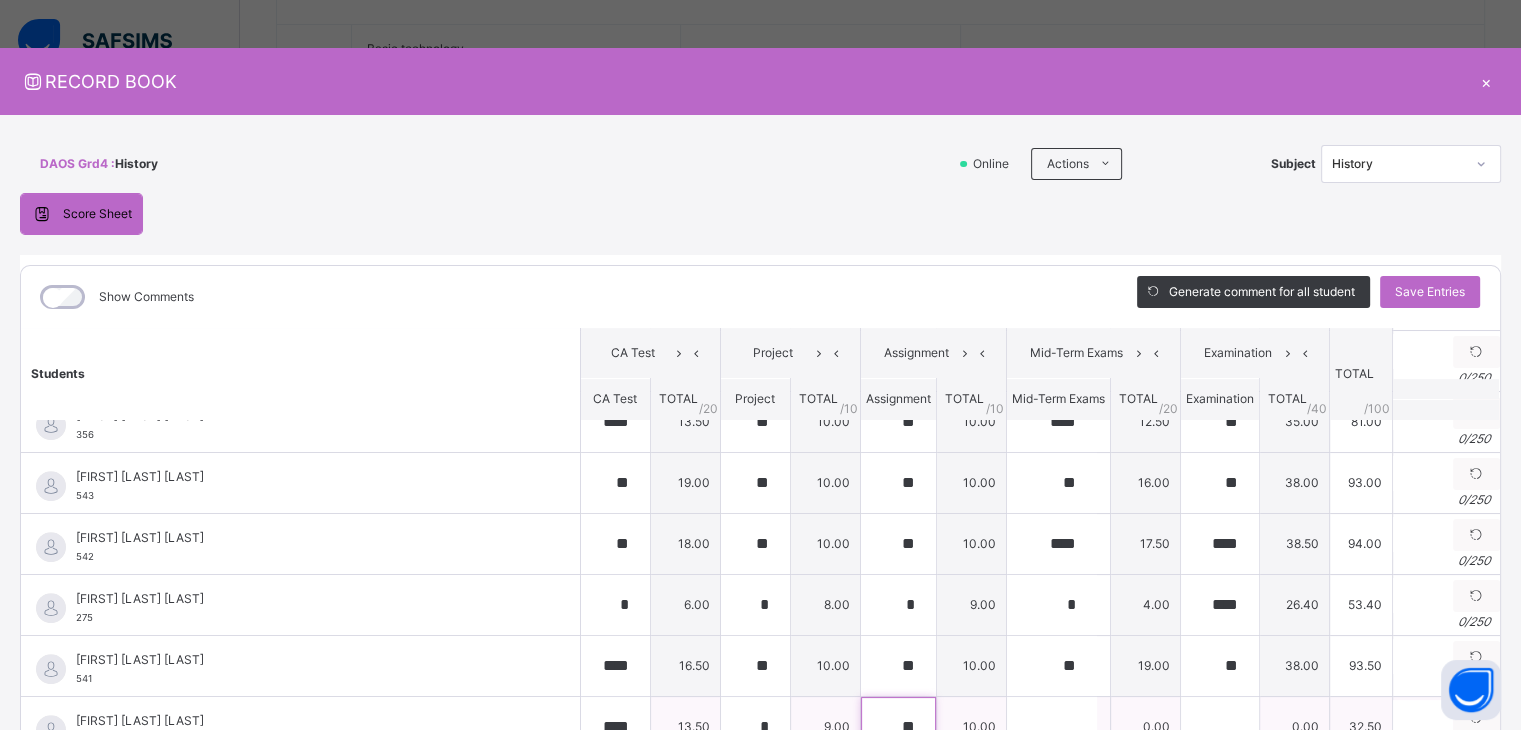 type on "**" 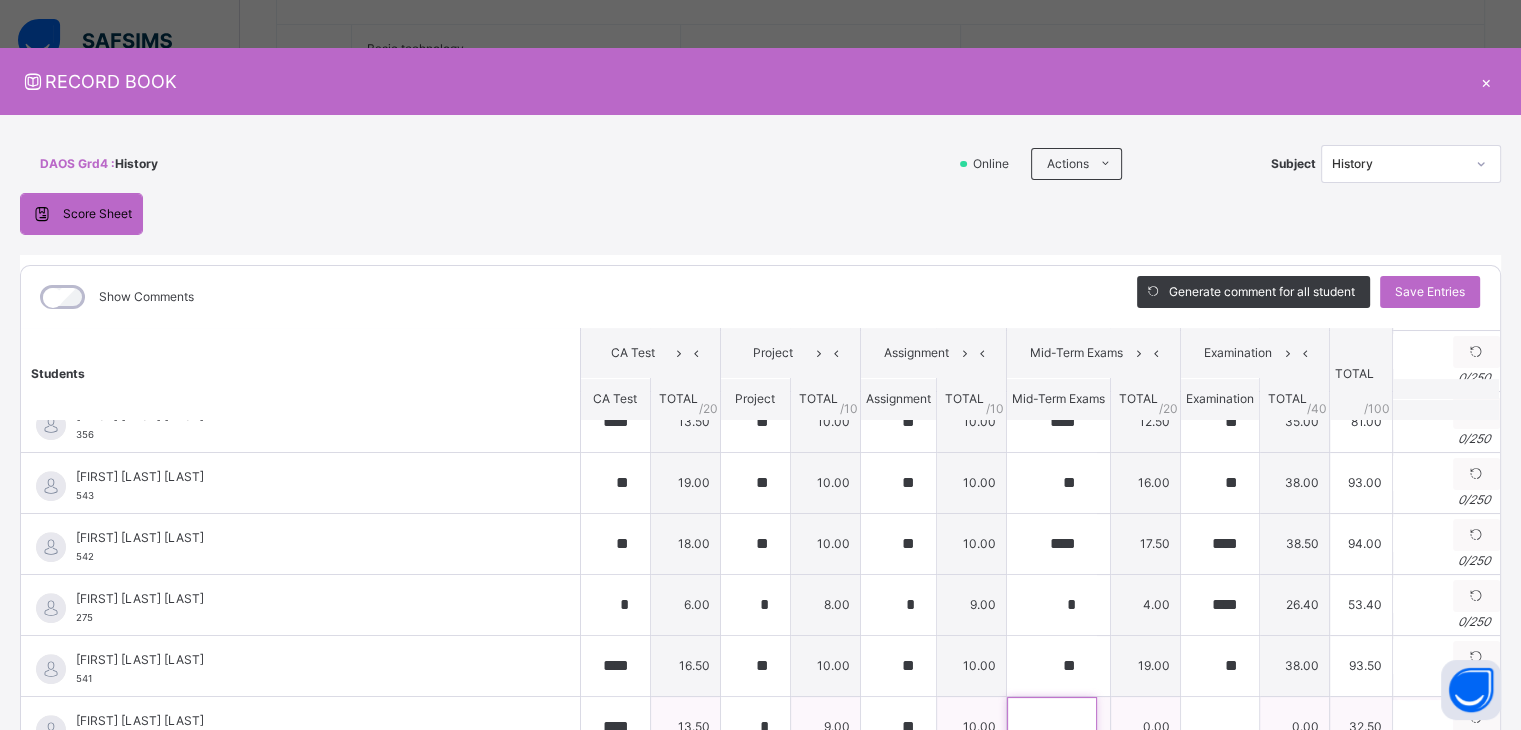 click at bounding box center [1052, 727] 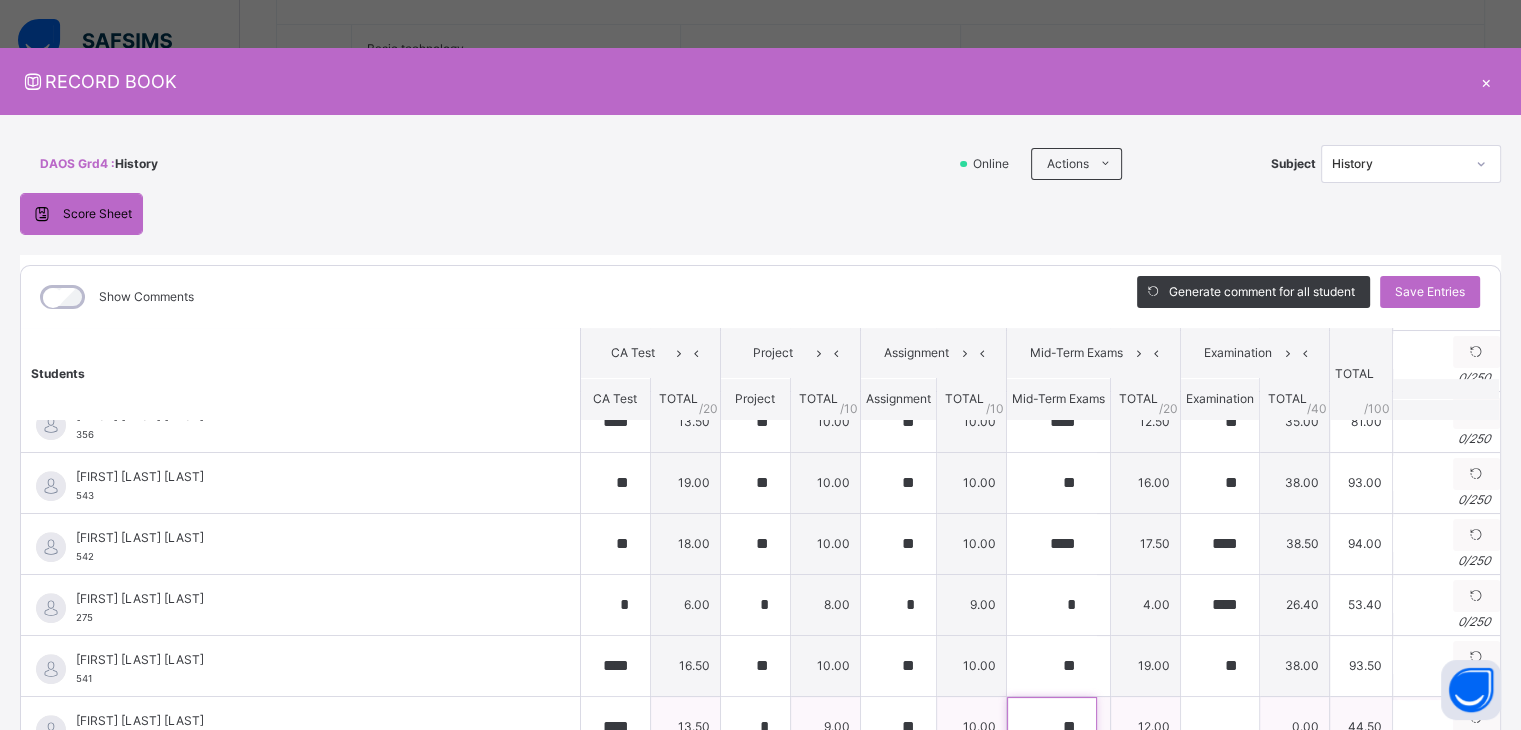 type on "**" 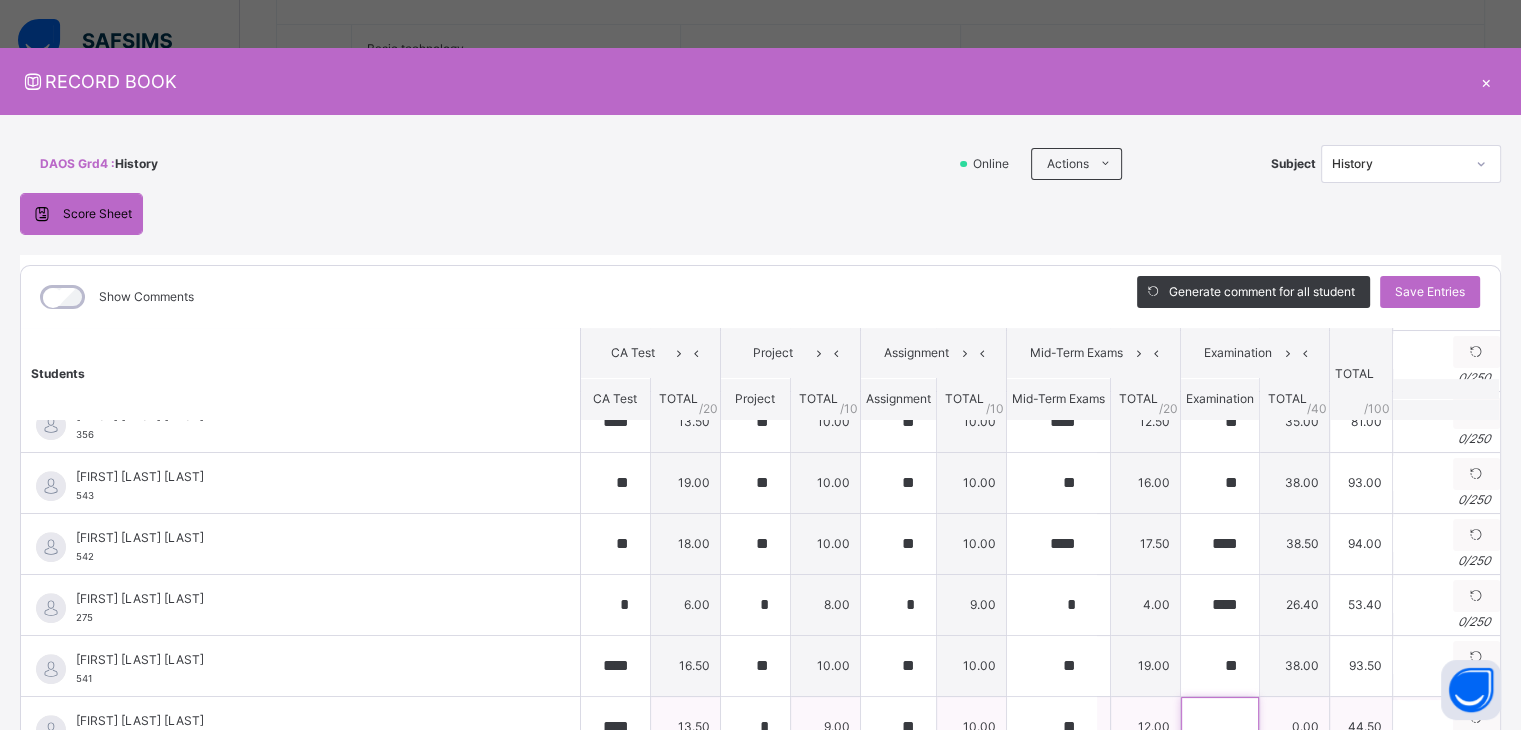 click at bounding box center (1220, 727) 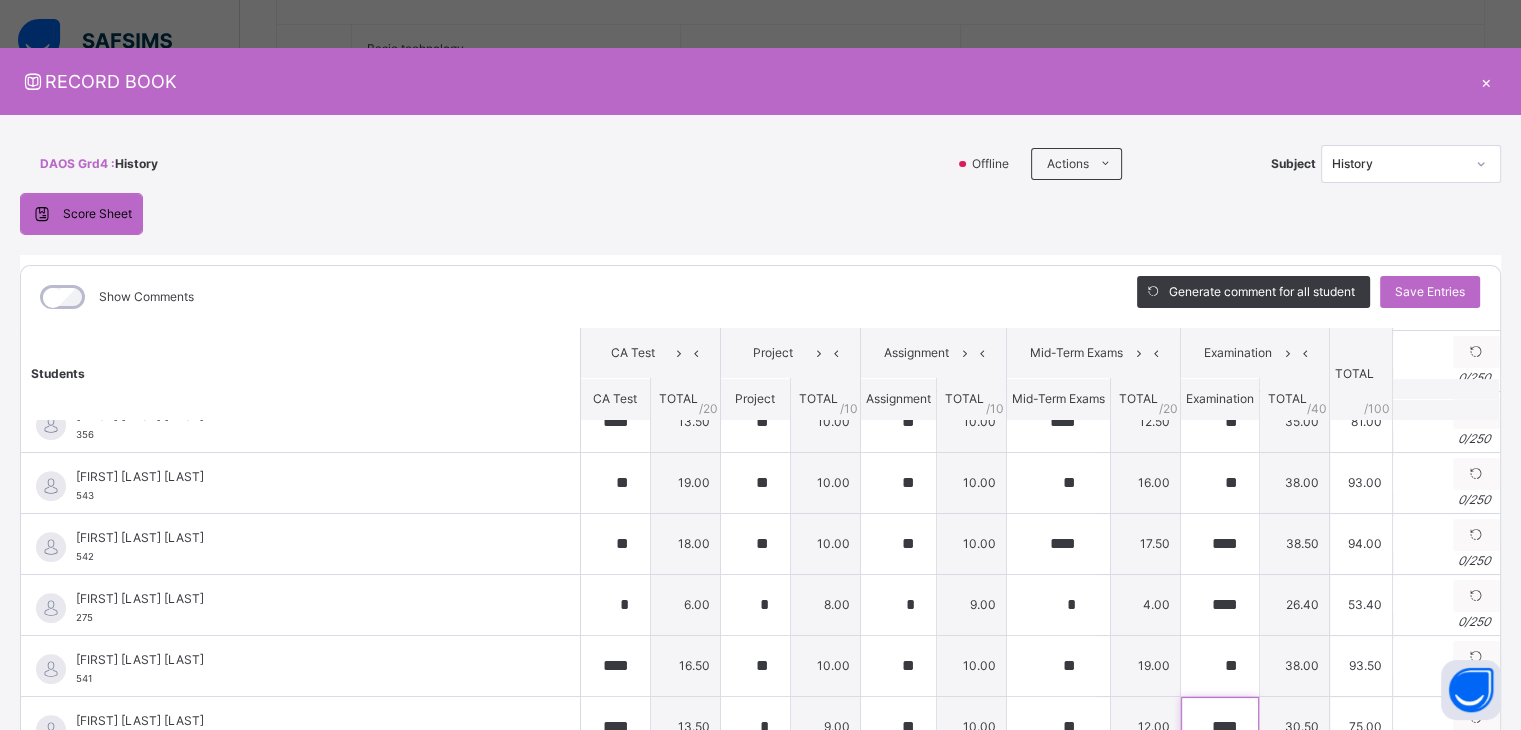 scroll, scrollTop: 588, scrollLeft: 0, axis: vertical 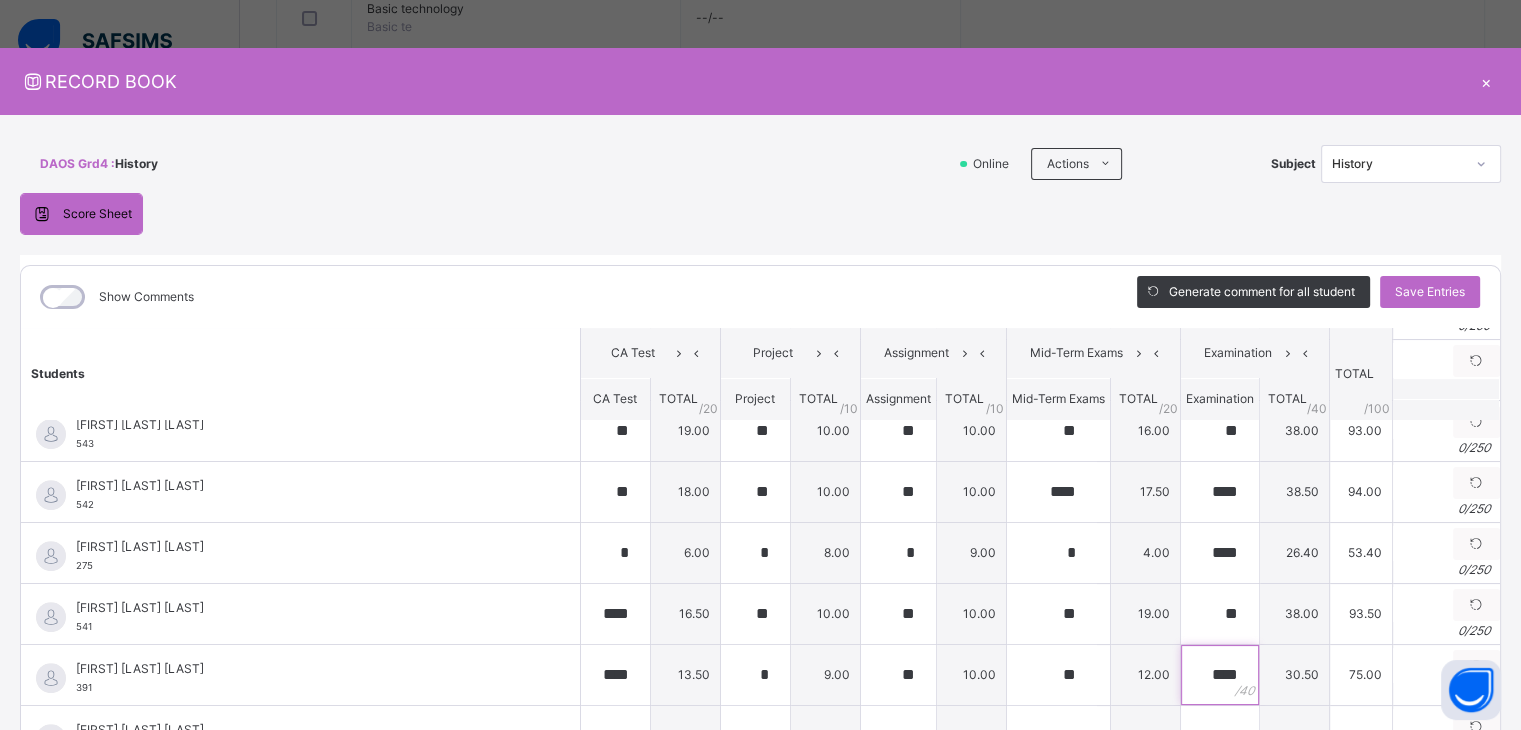 type on "****" 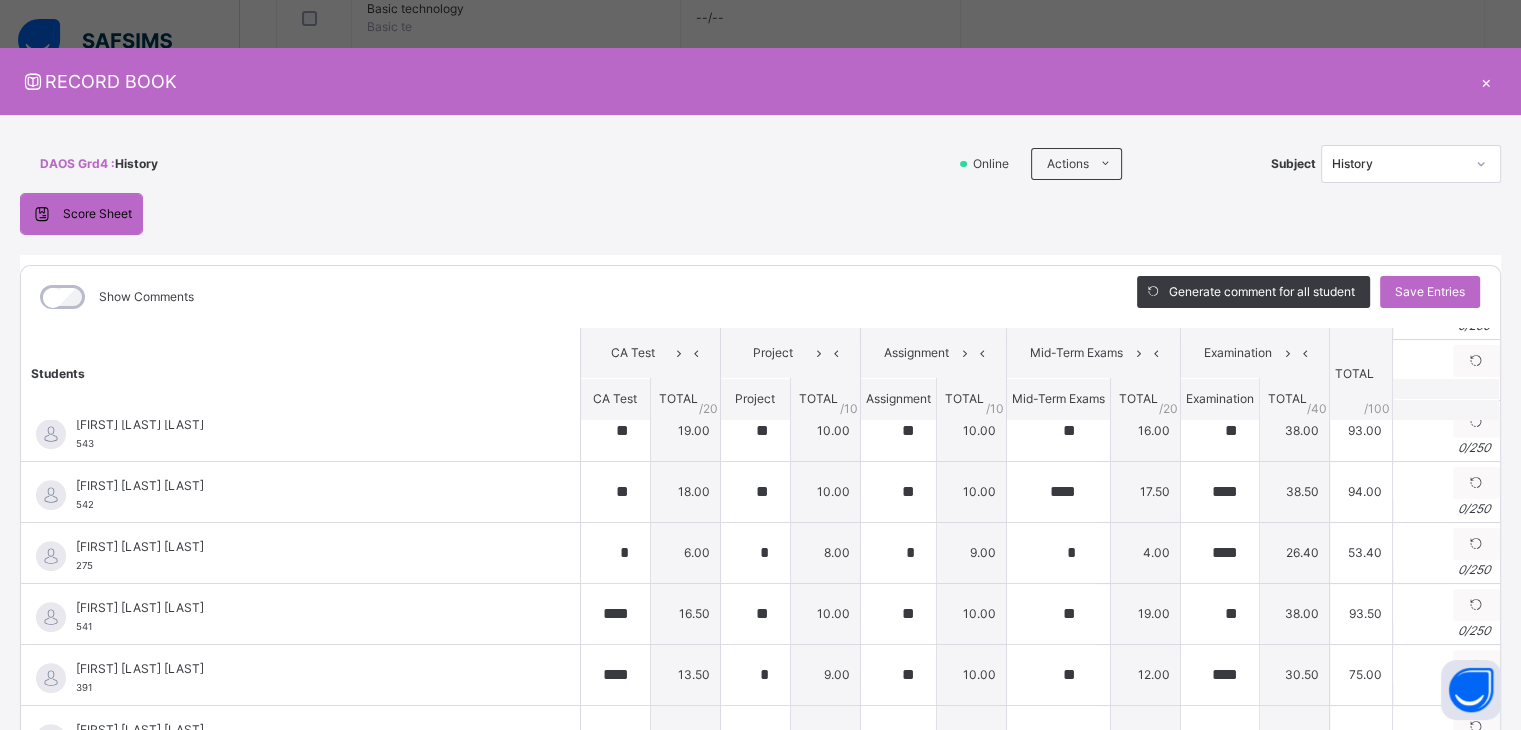 scroll, scrollTop: 930, scrollLeft: 0, axis: vertical 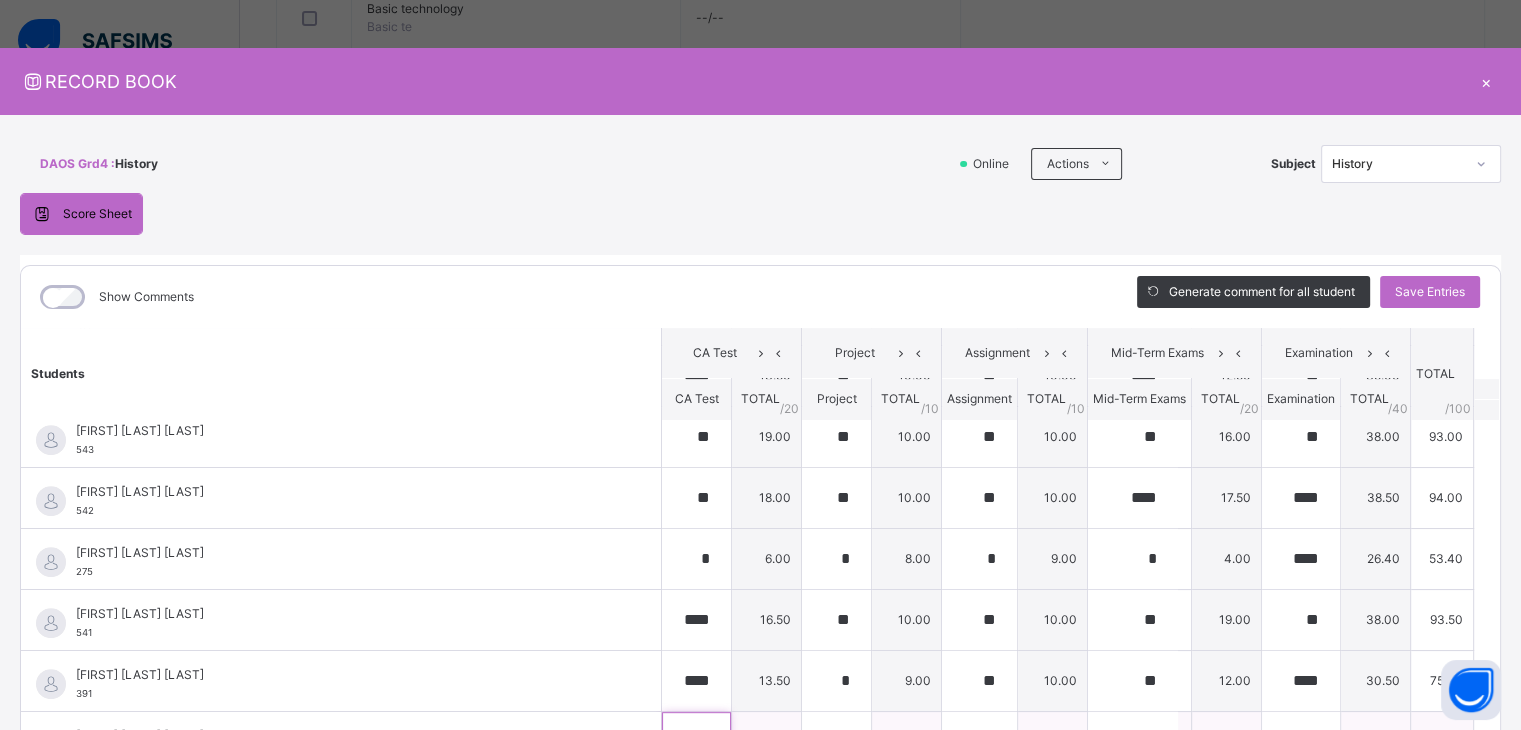 click at bounding box center (696, 742) 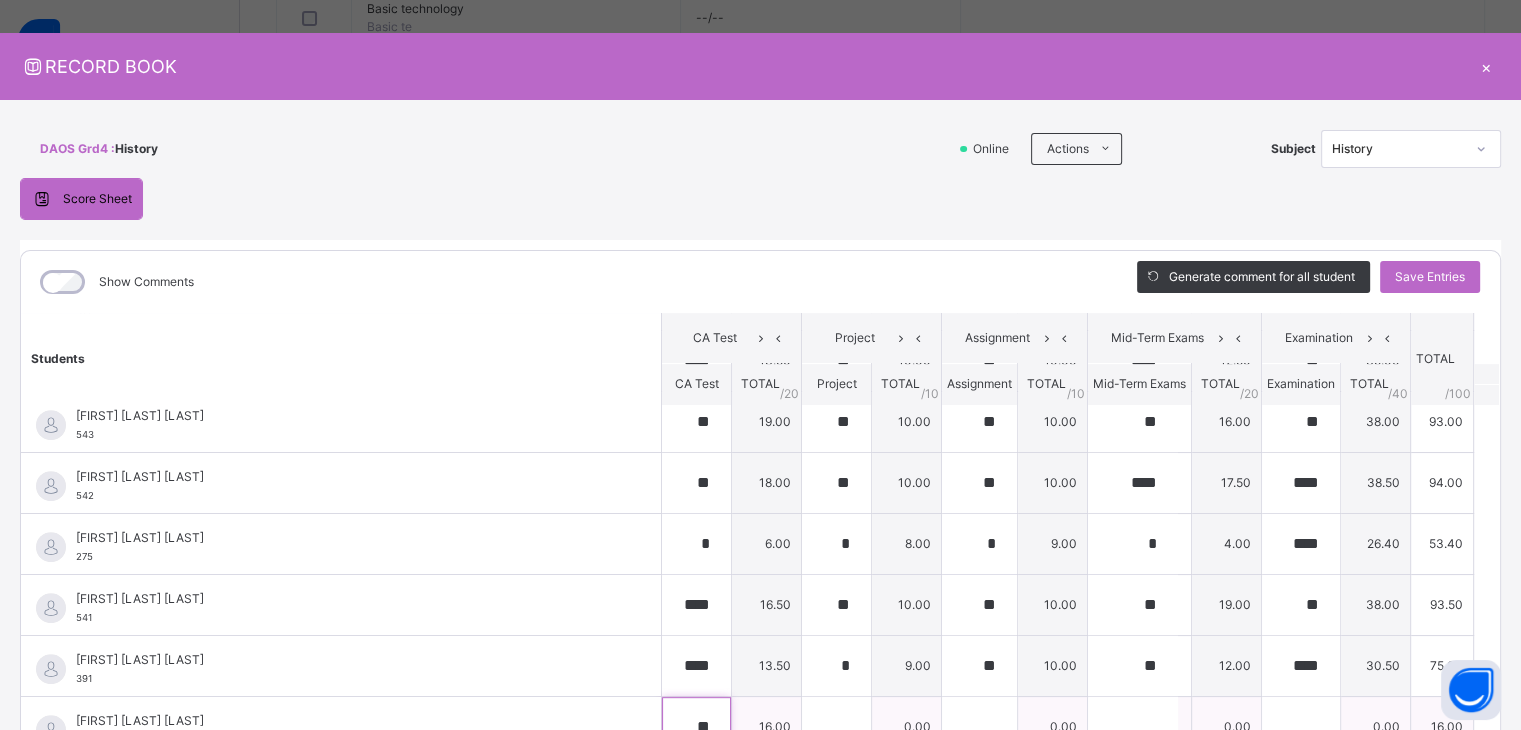 type on "**" 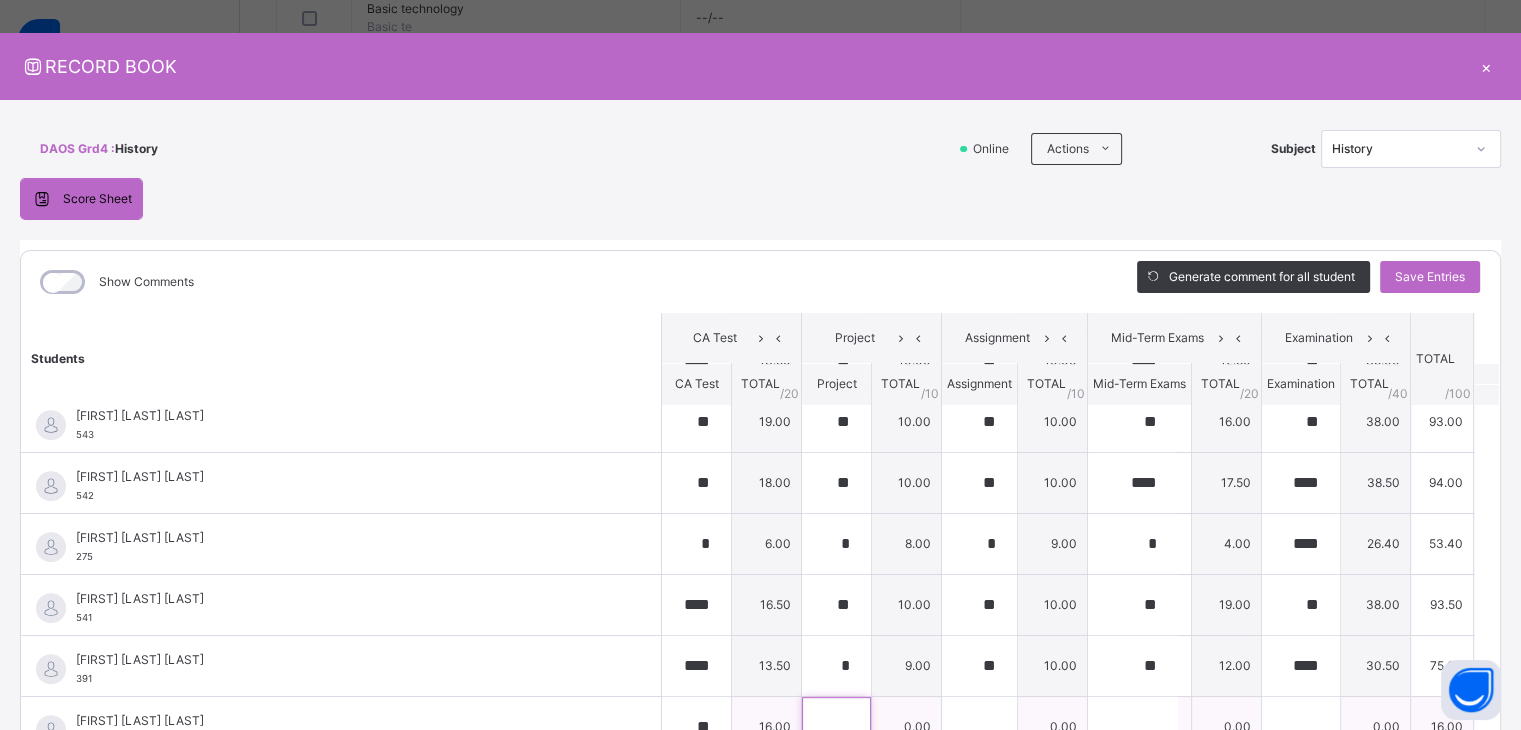click at bounding box center (836, 727) 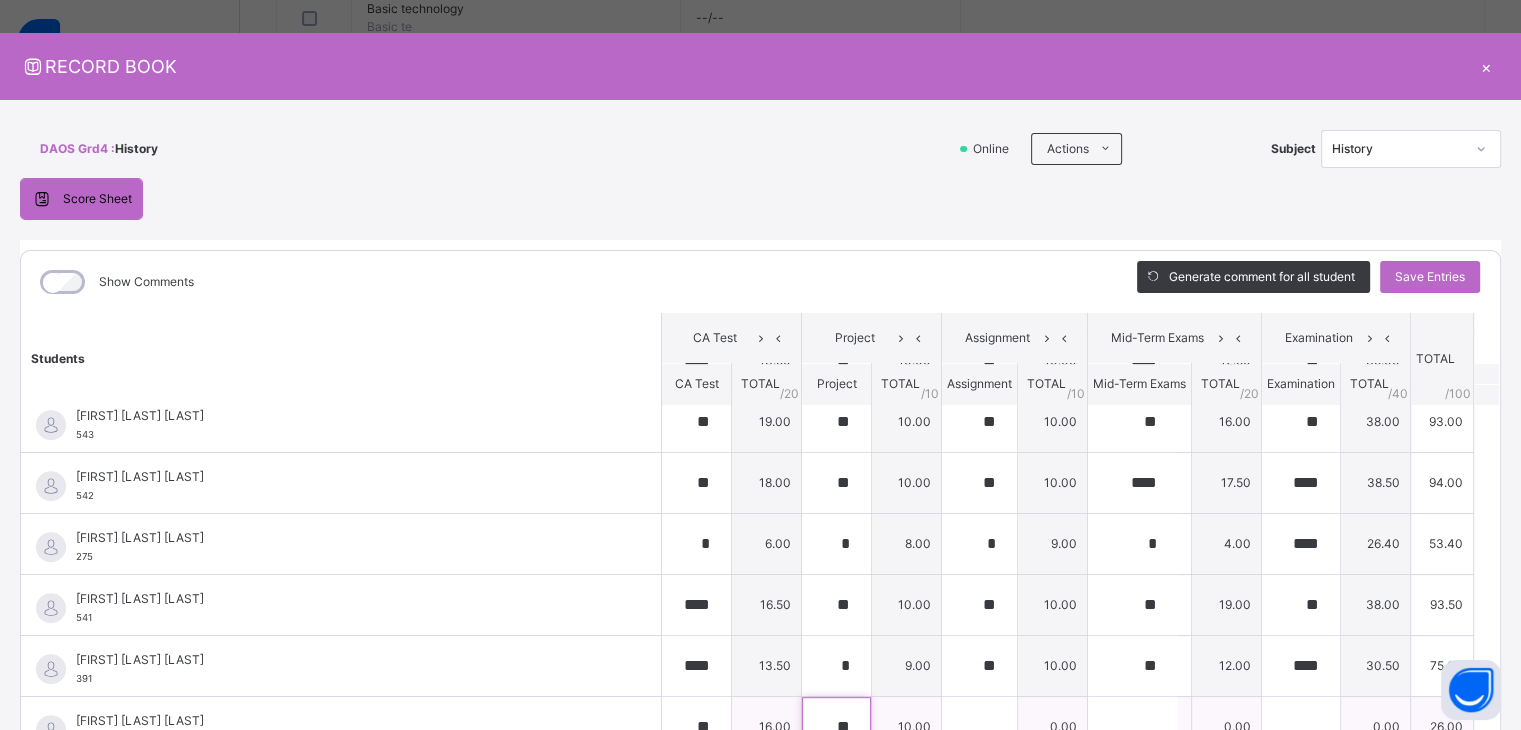 type on "**" 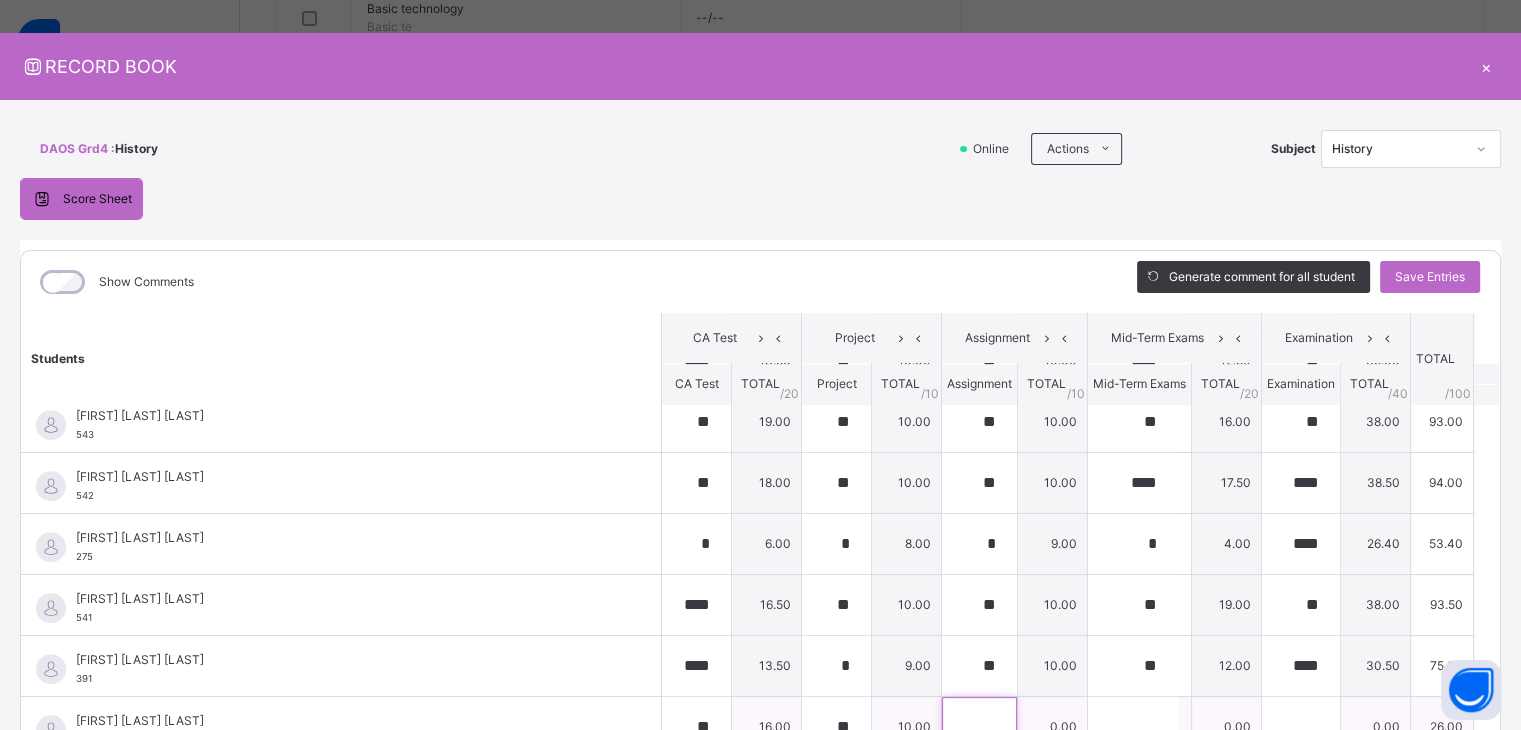 click at bounding box center (979, 727) 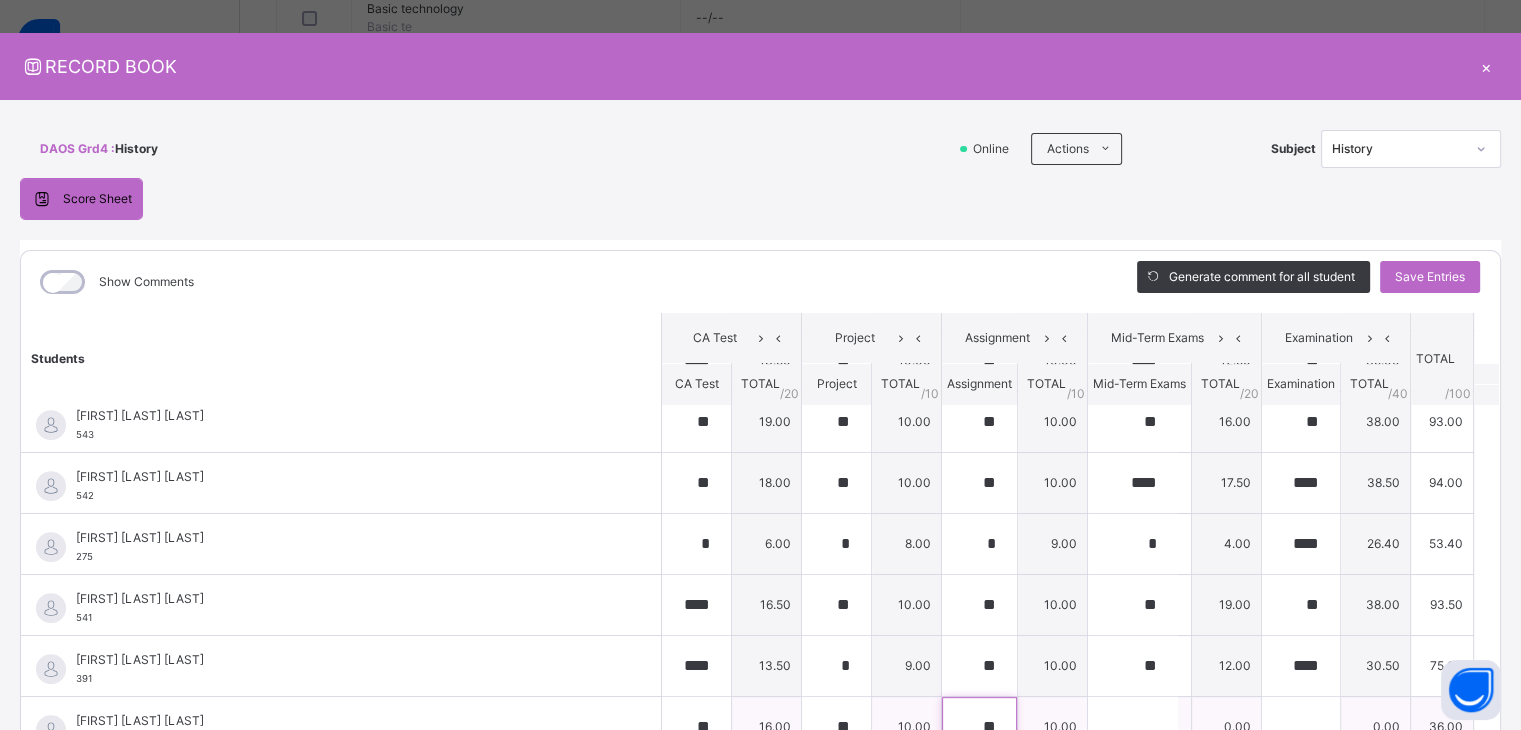 type on "**" 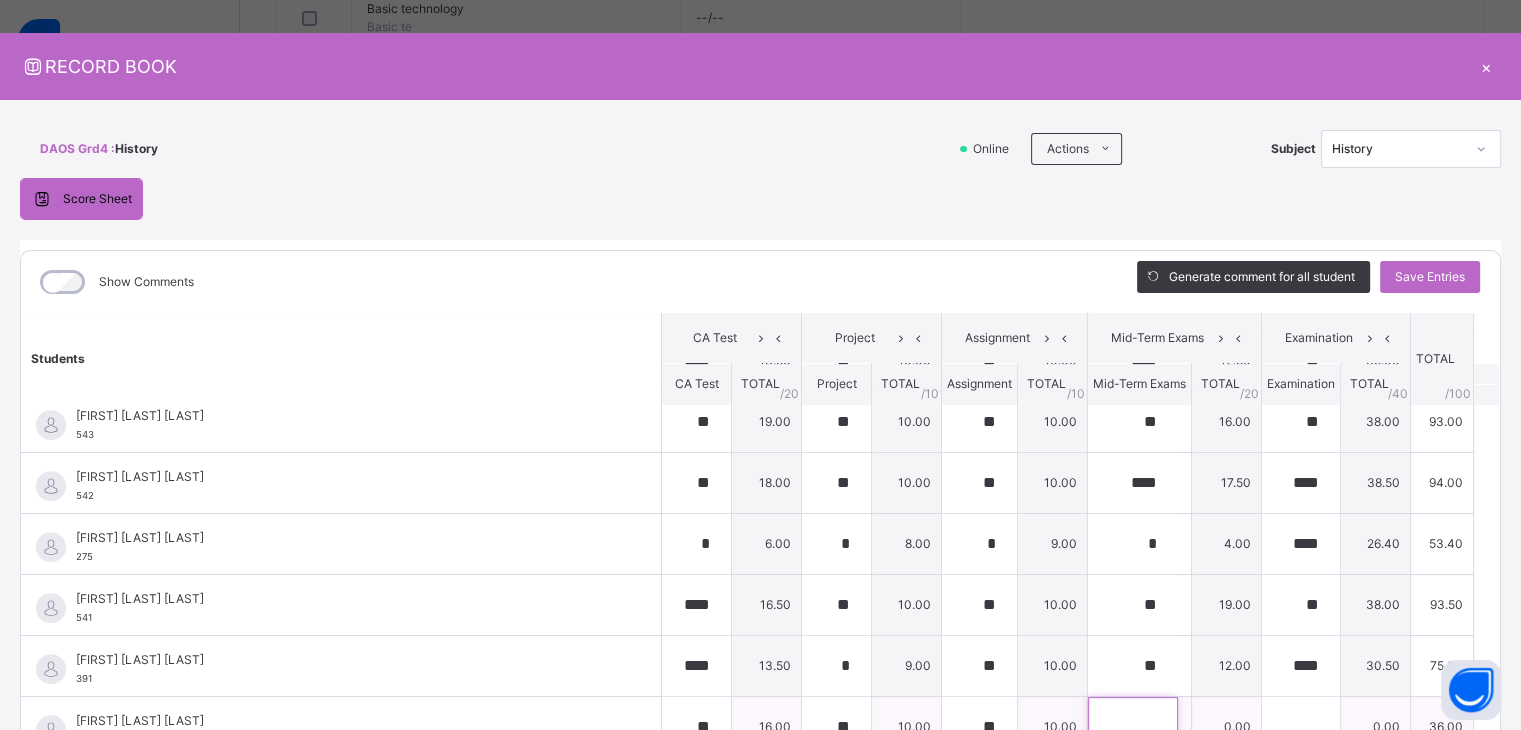 click at bounding box center [1133, 727] 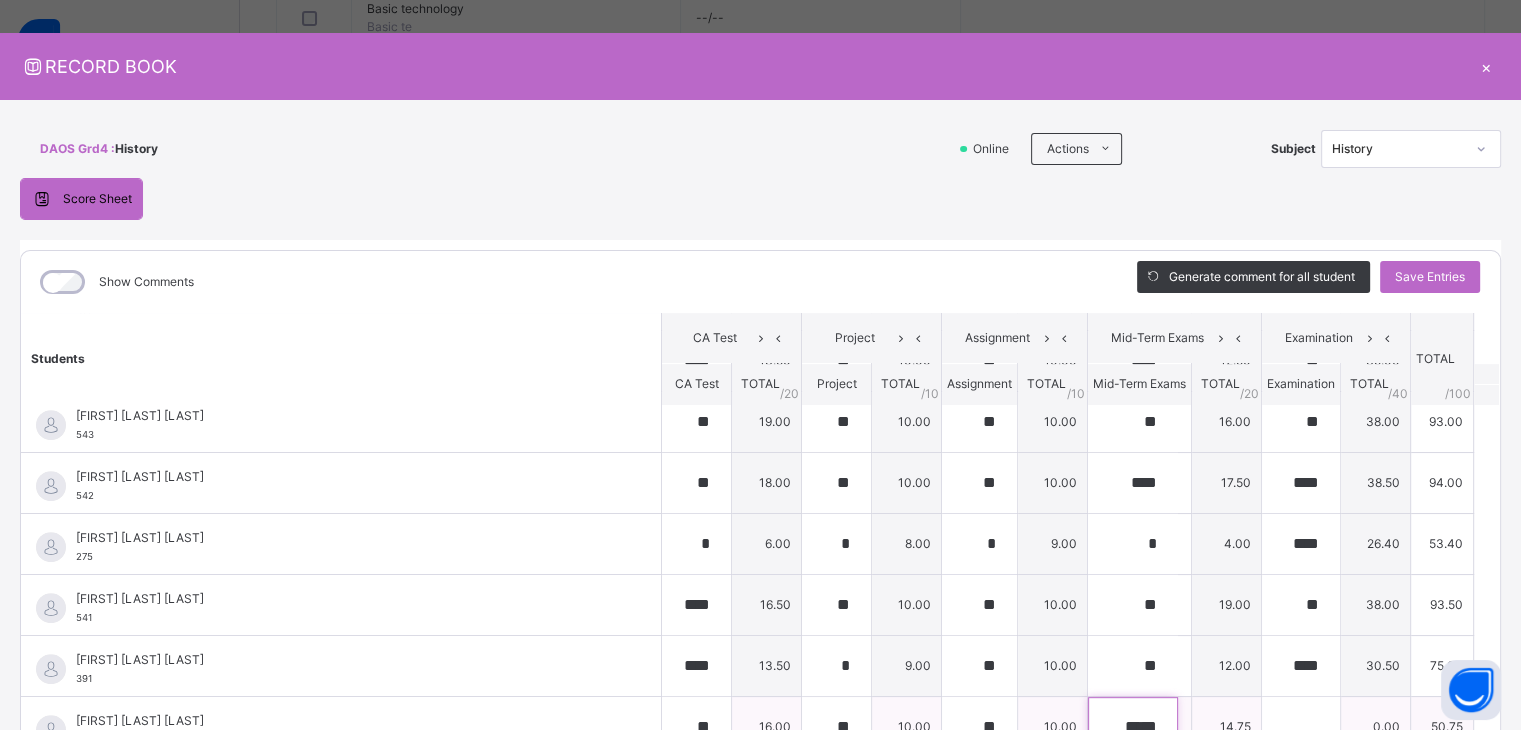 type on "*****" 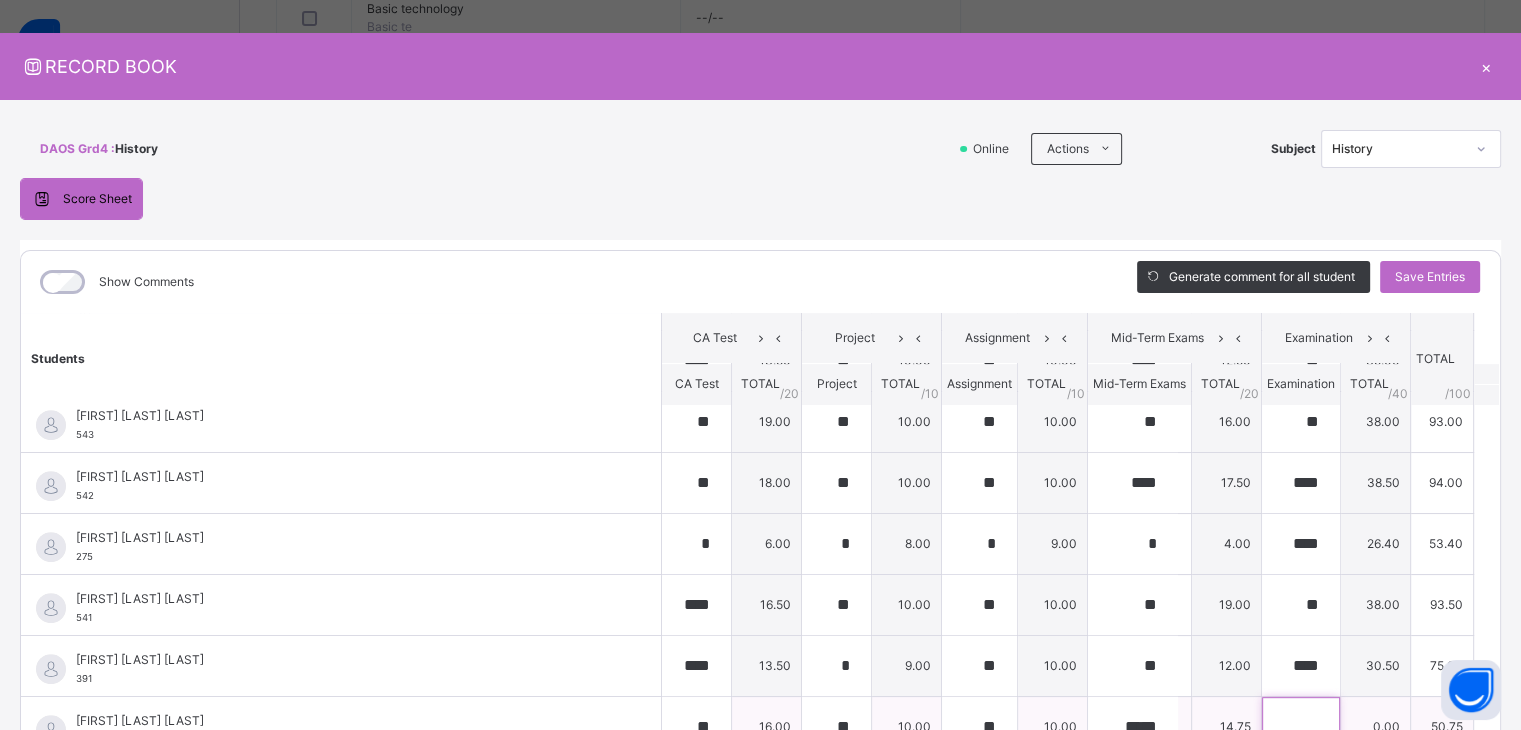 click at bounding box center [1301, 727] 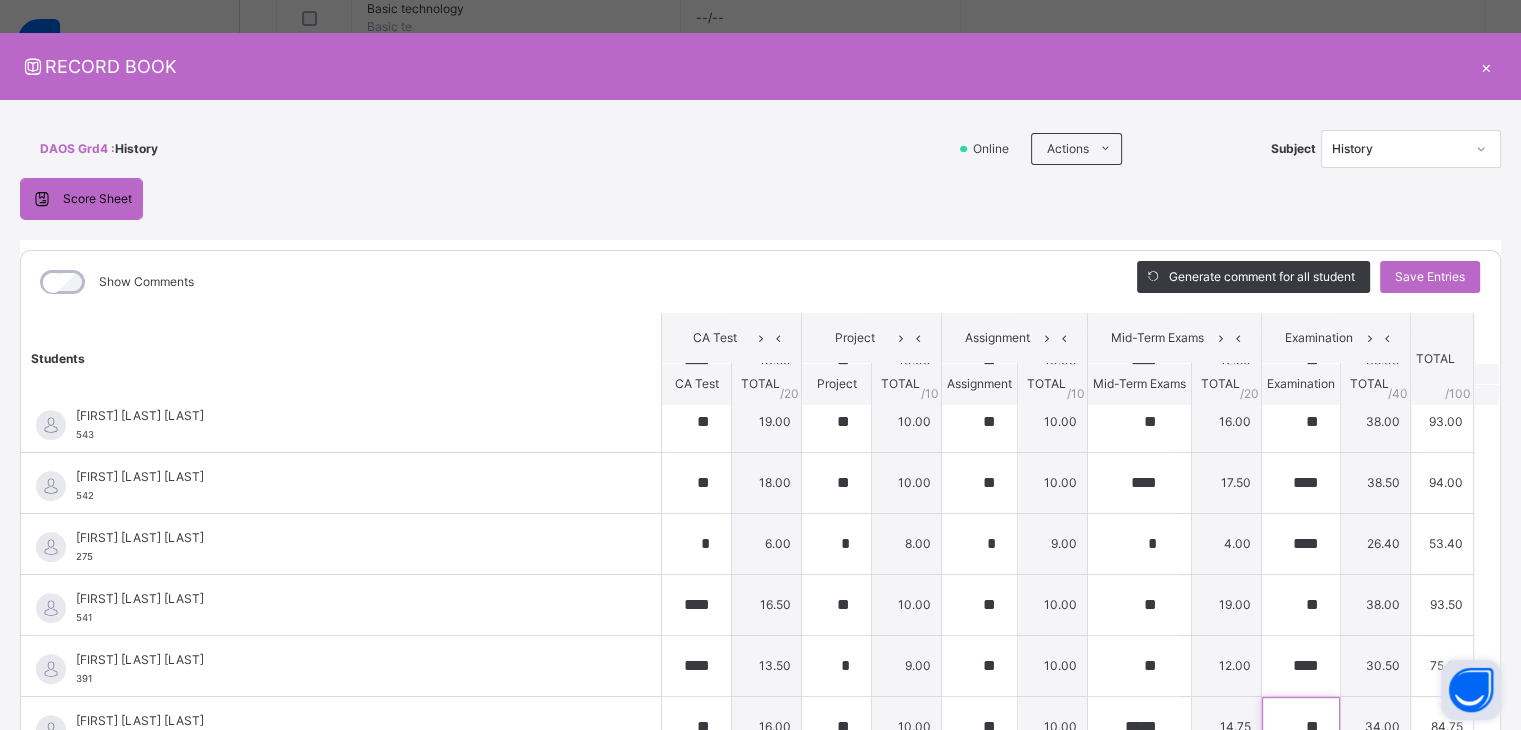 type on "**" 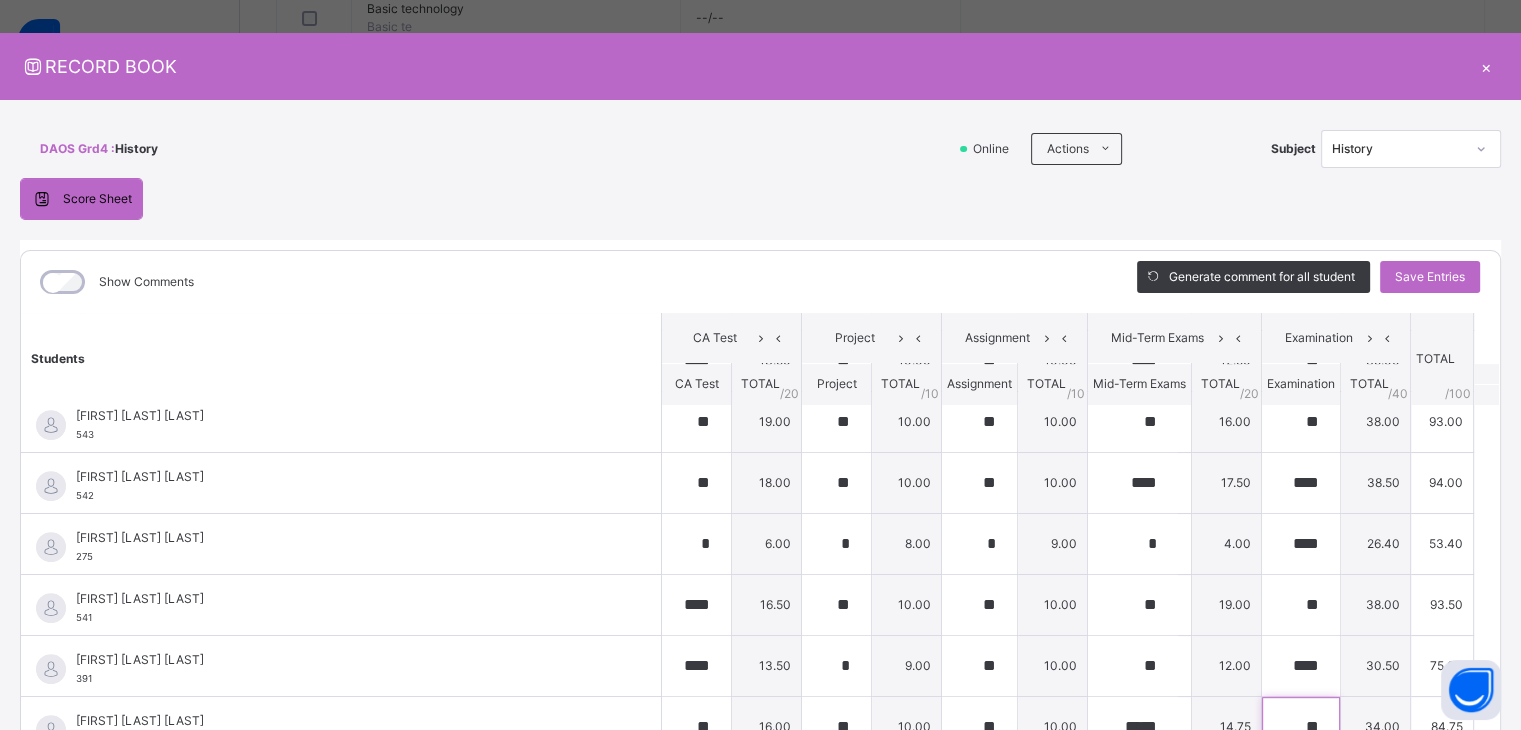 scroll, scrollTop: 890, scrollLeft: 0, axis: vertical 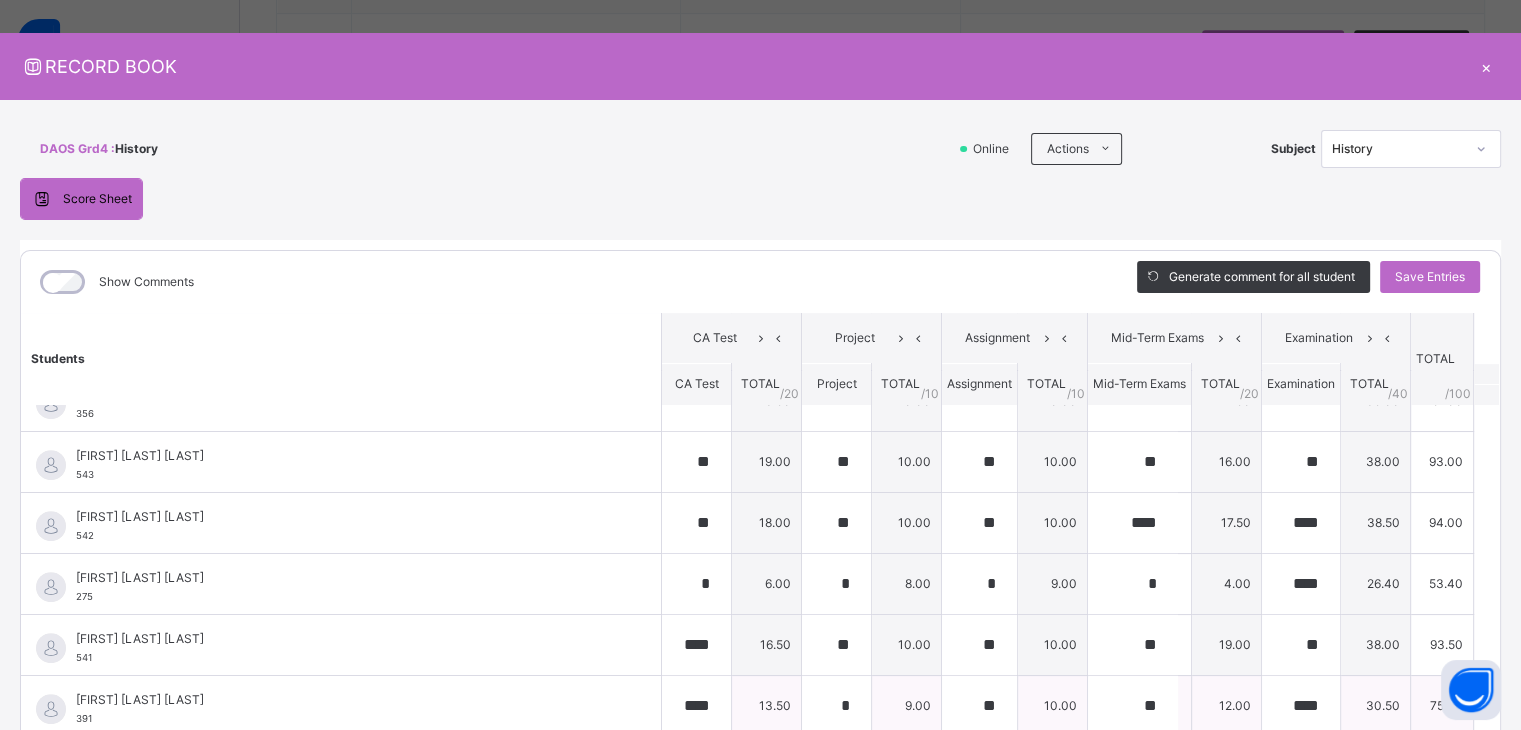click on "[FIRST] [LAST] [LAST]" at bounding box center [346, 700] 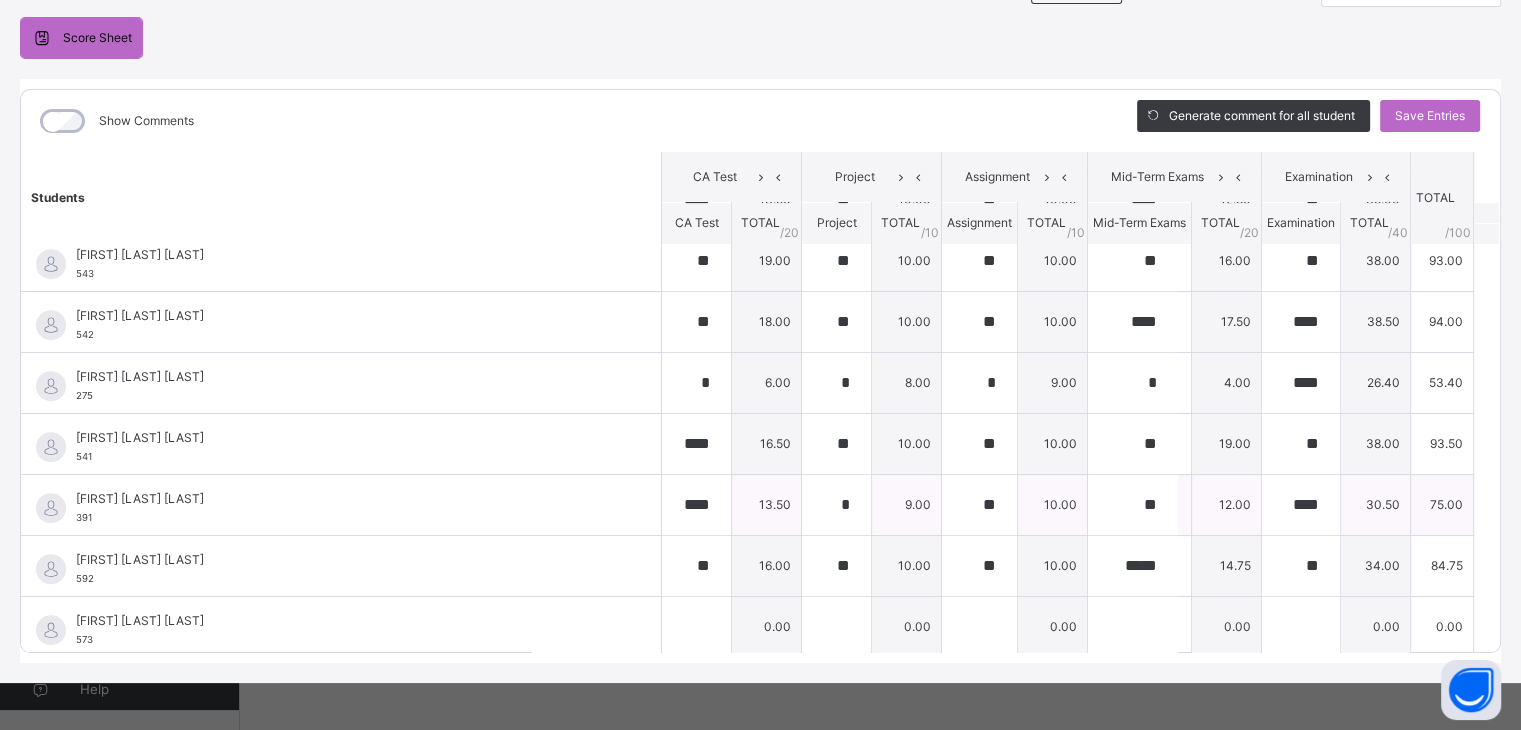scroll, scrollTop: 180, scrollLeft: 0, axis: vertical 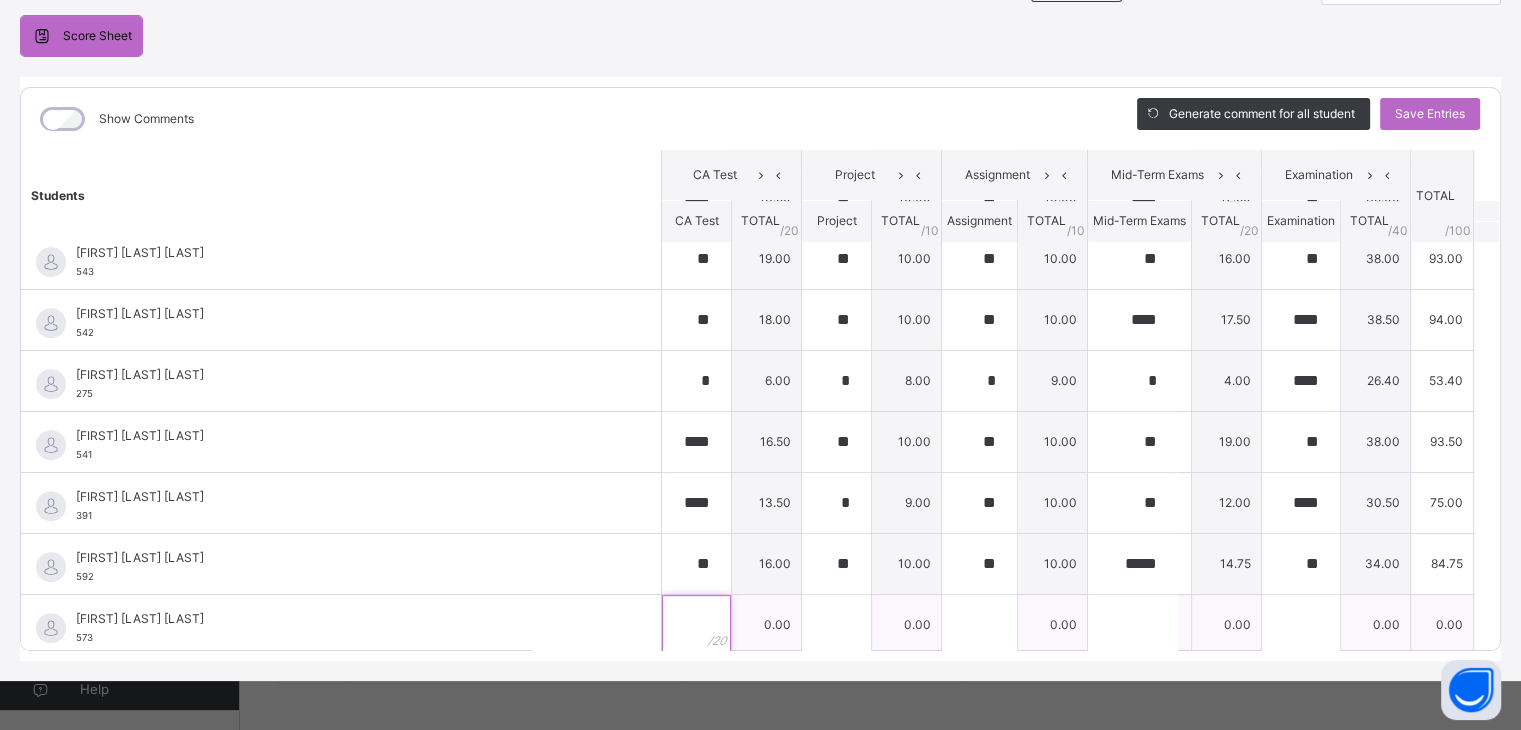 click at bounding box center [696, 625] 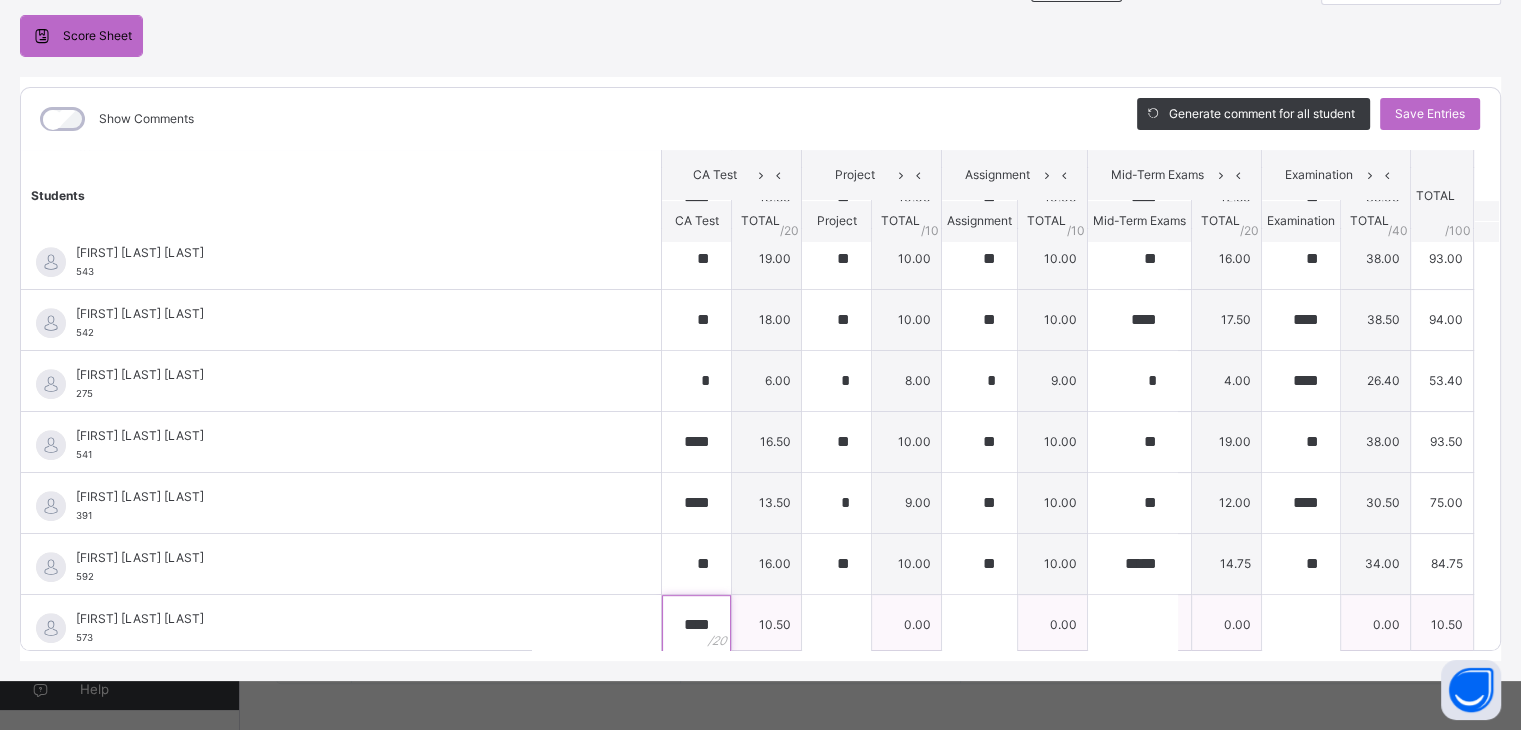 type on "****" 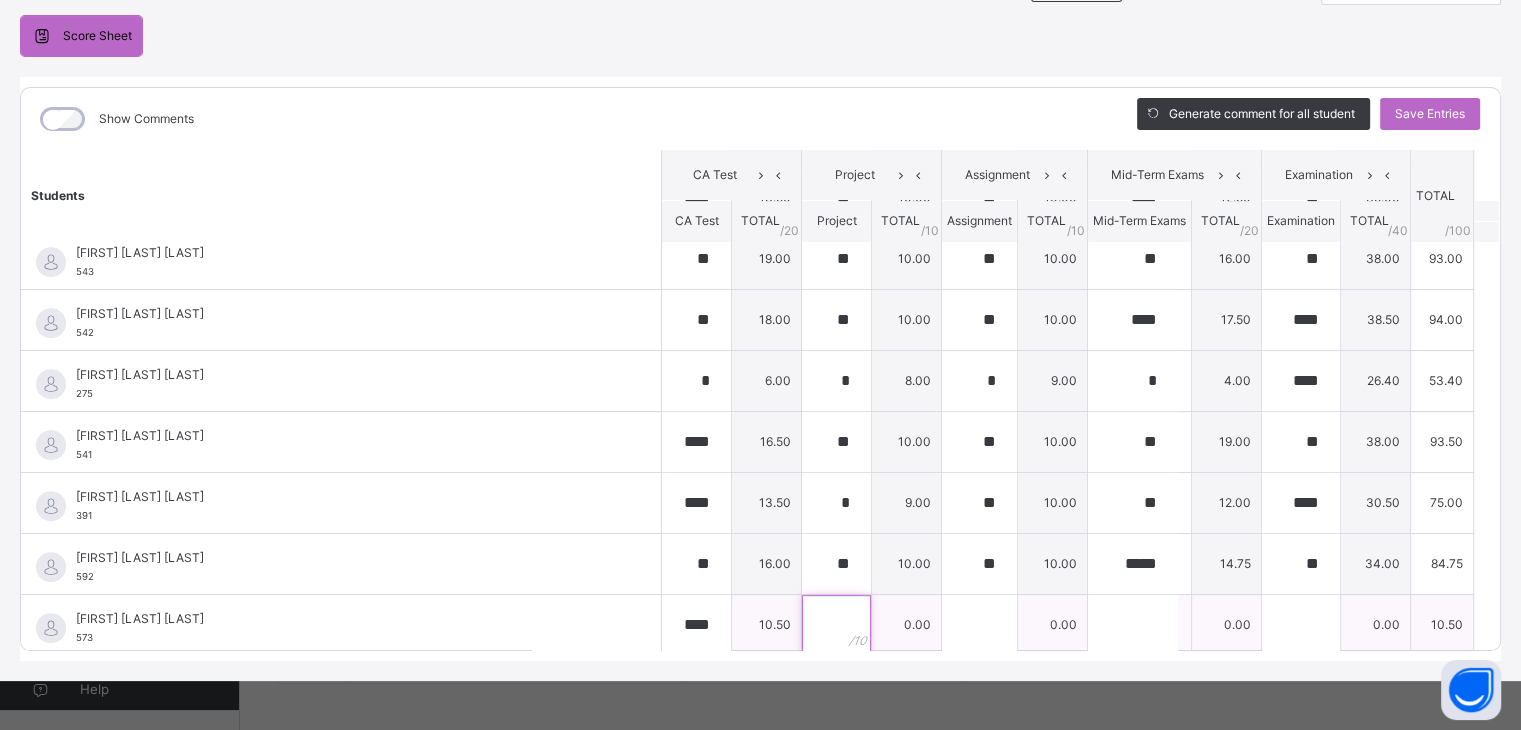 click at bounding box center [836, 625] 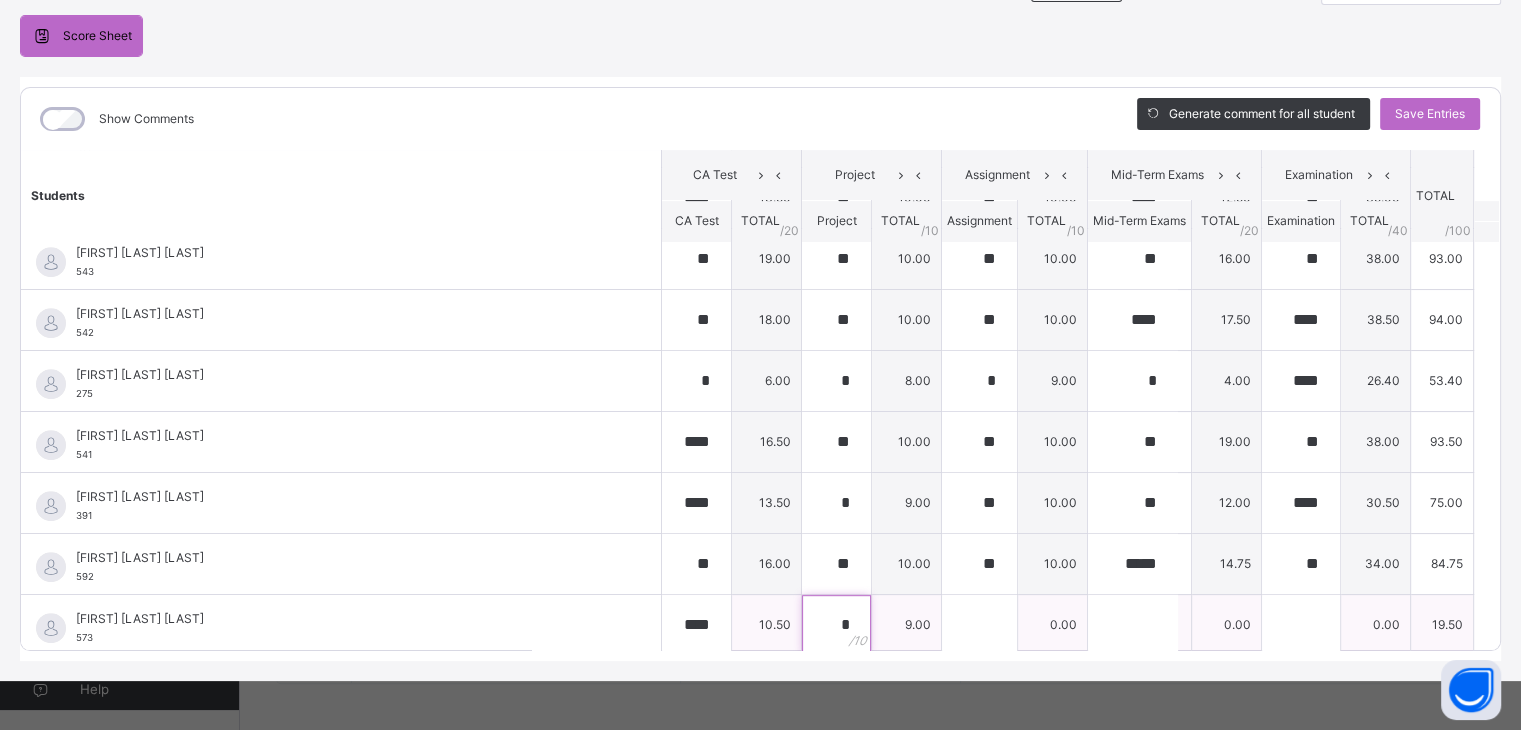 type on "*" 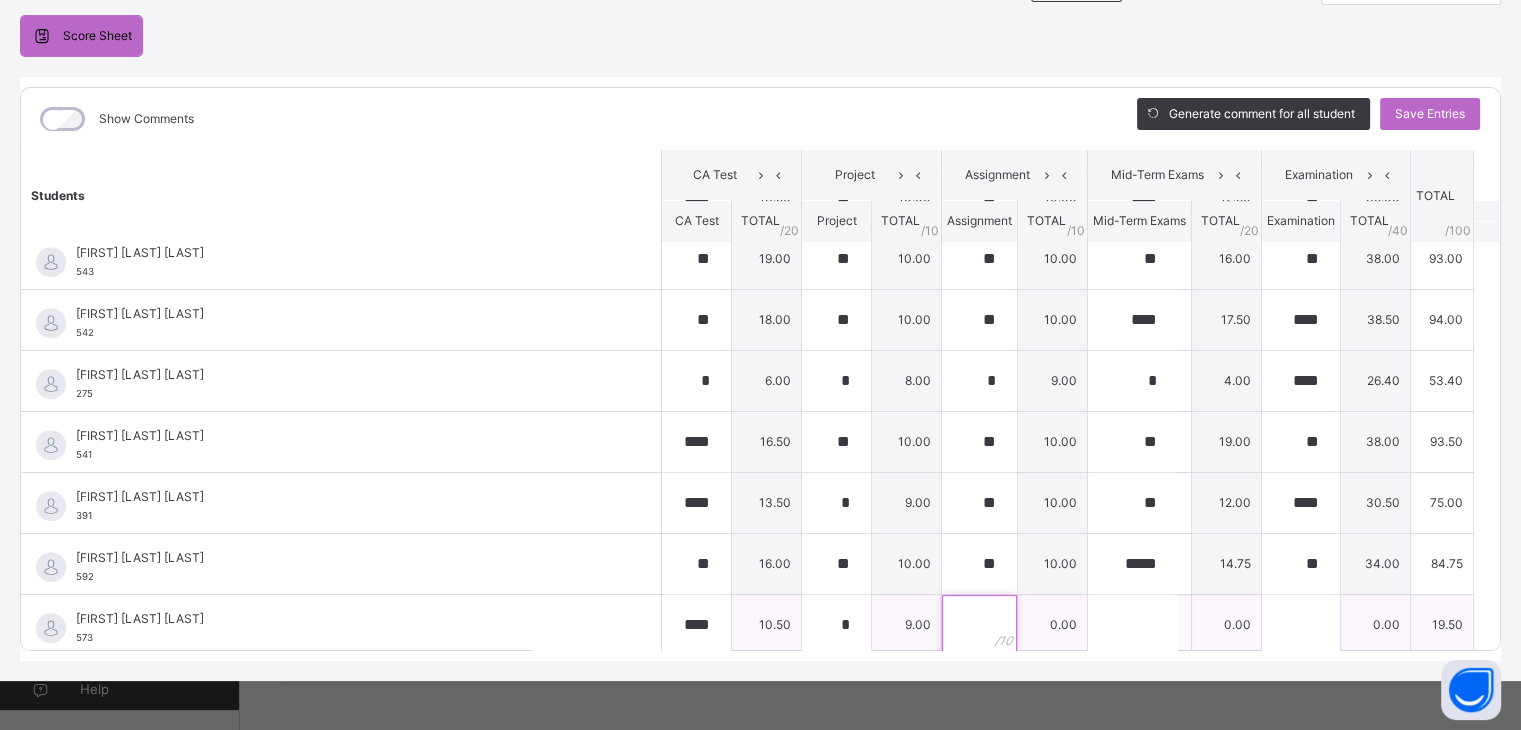 click at bounding box center (979, 625) 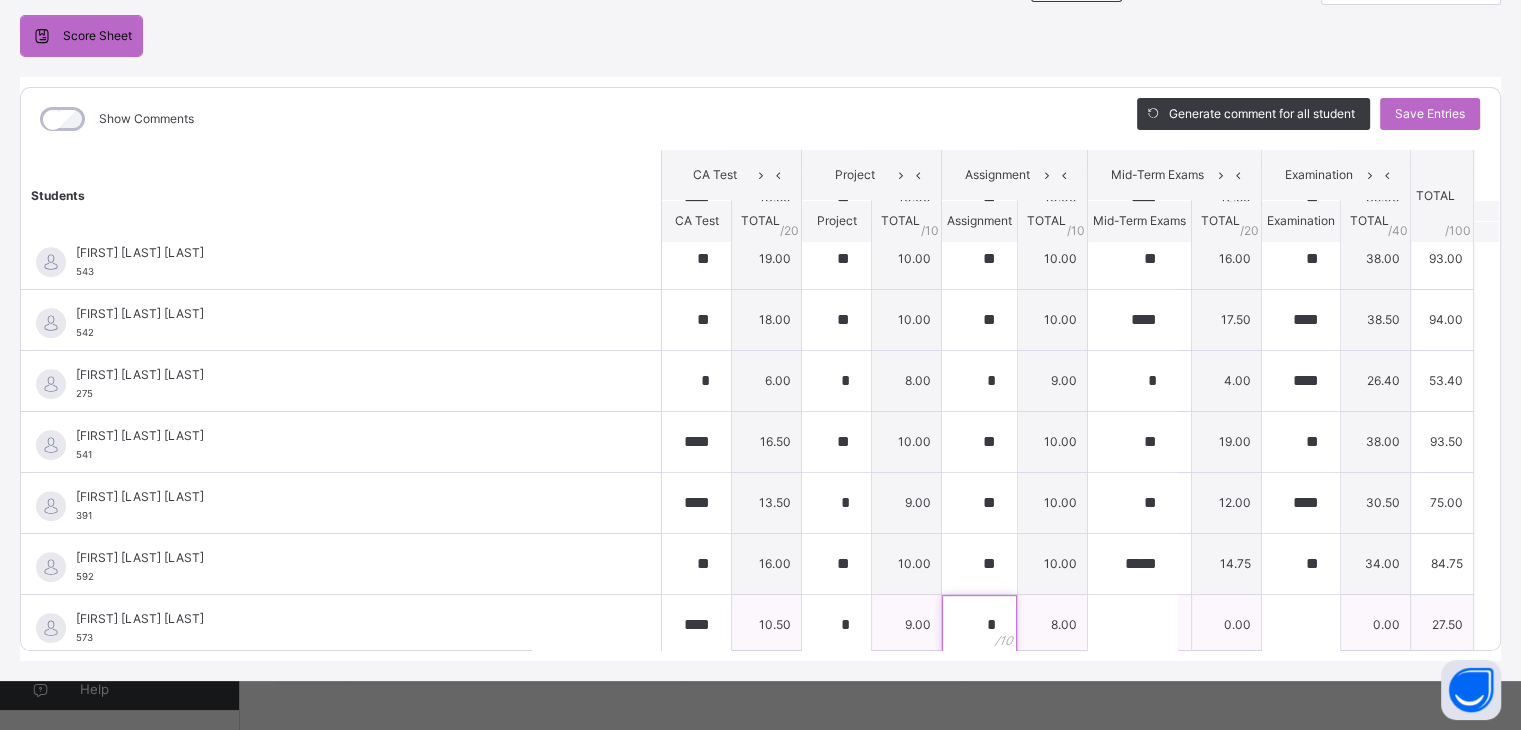 type on "*" 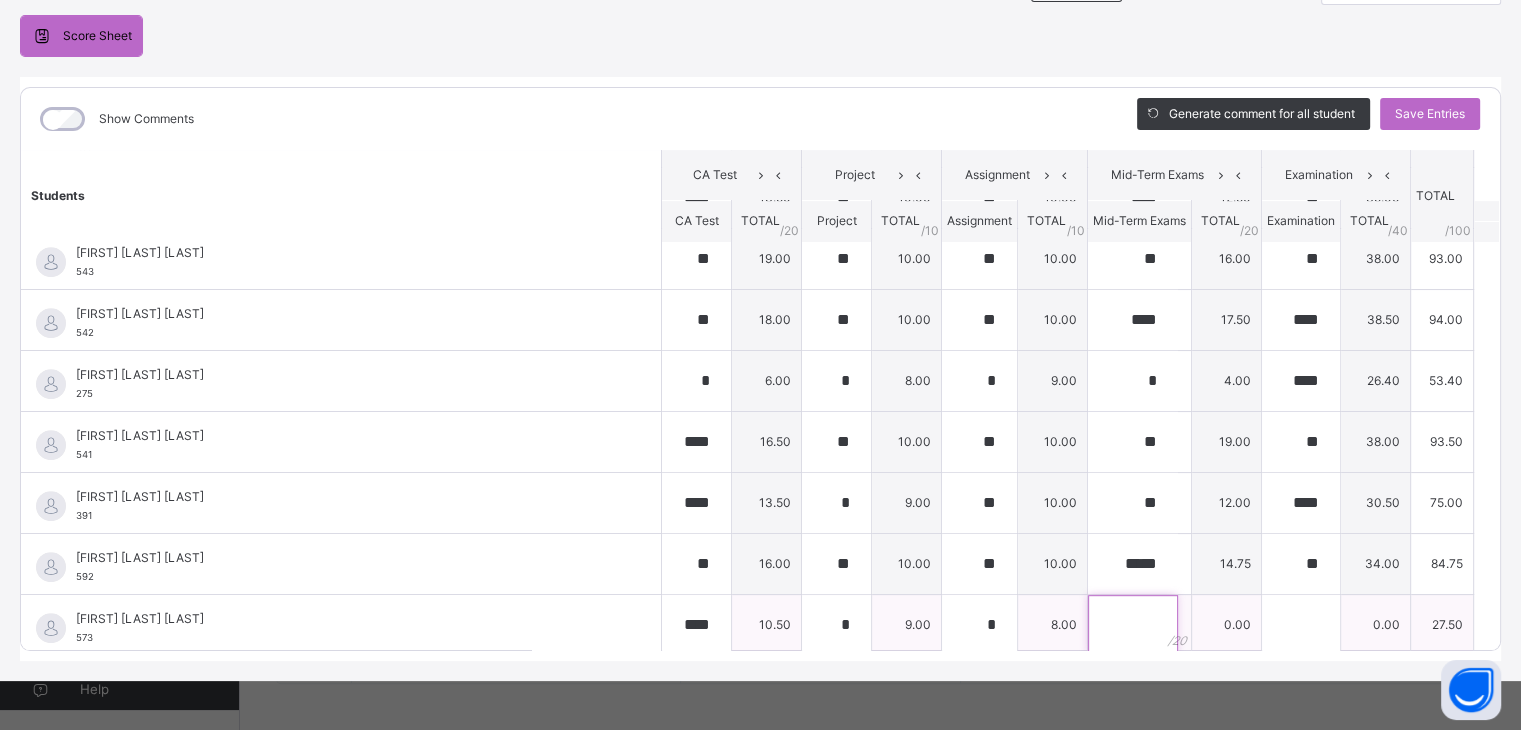 click at bounding box center (1133, 625) 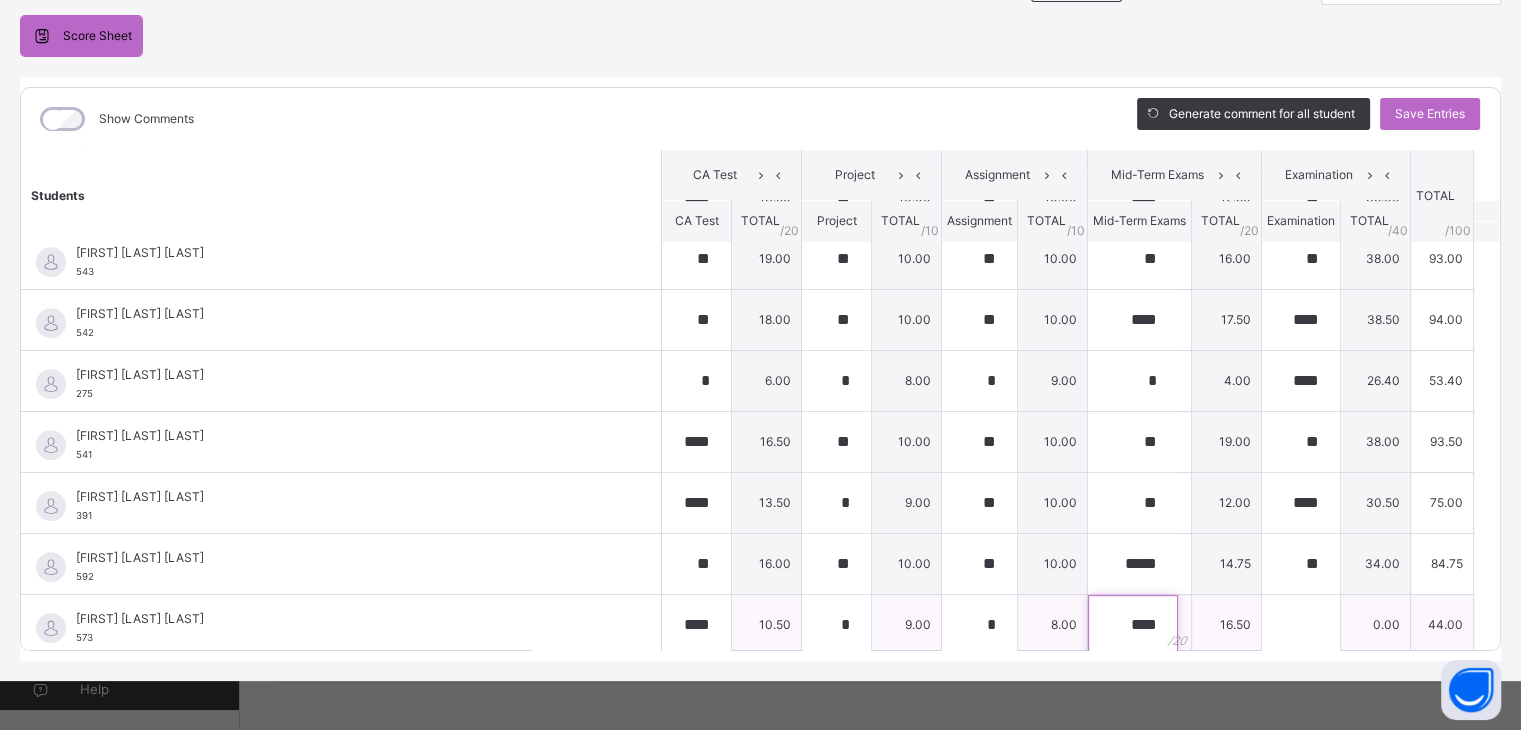 type on "****" 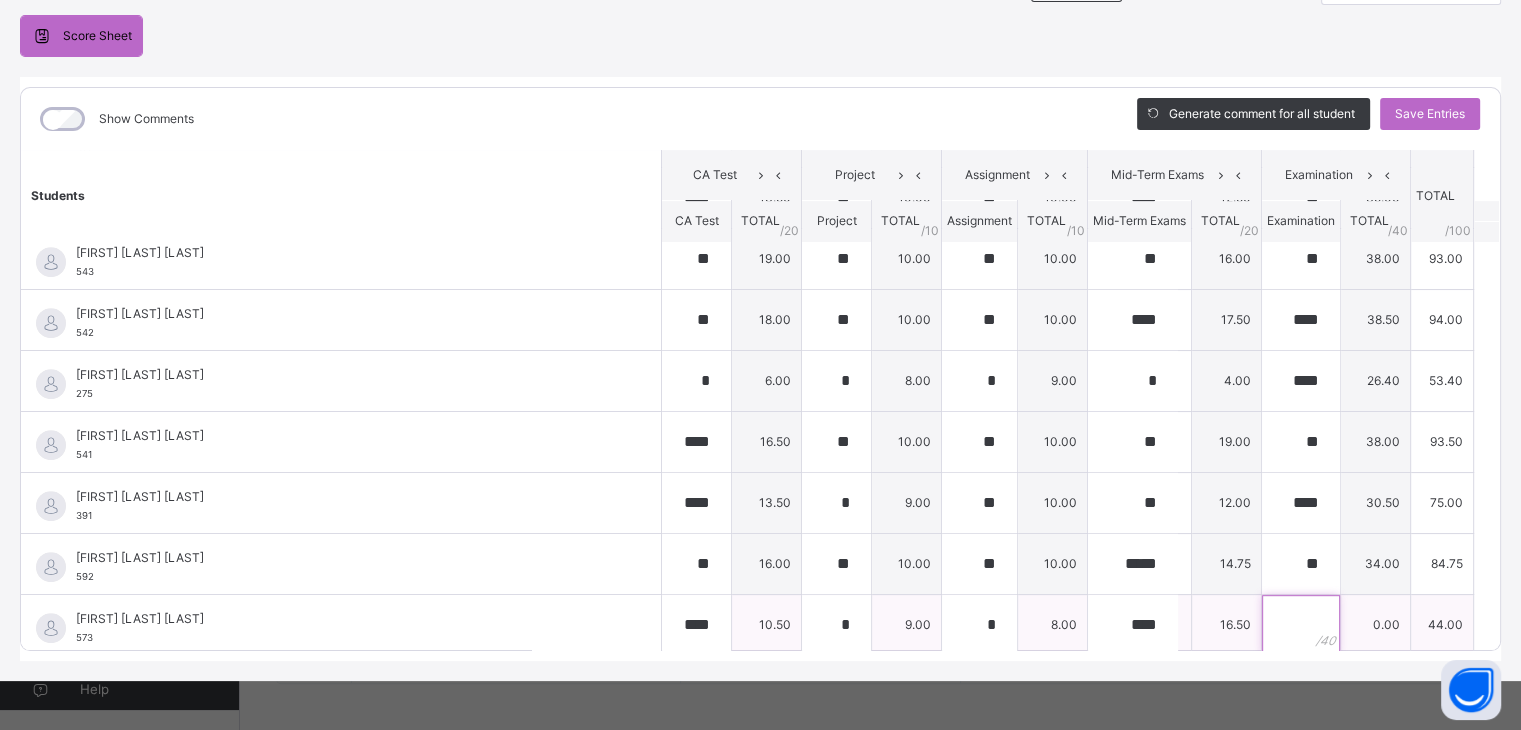 click at bounding box center (1301, 625) 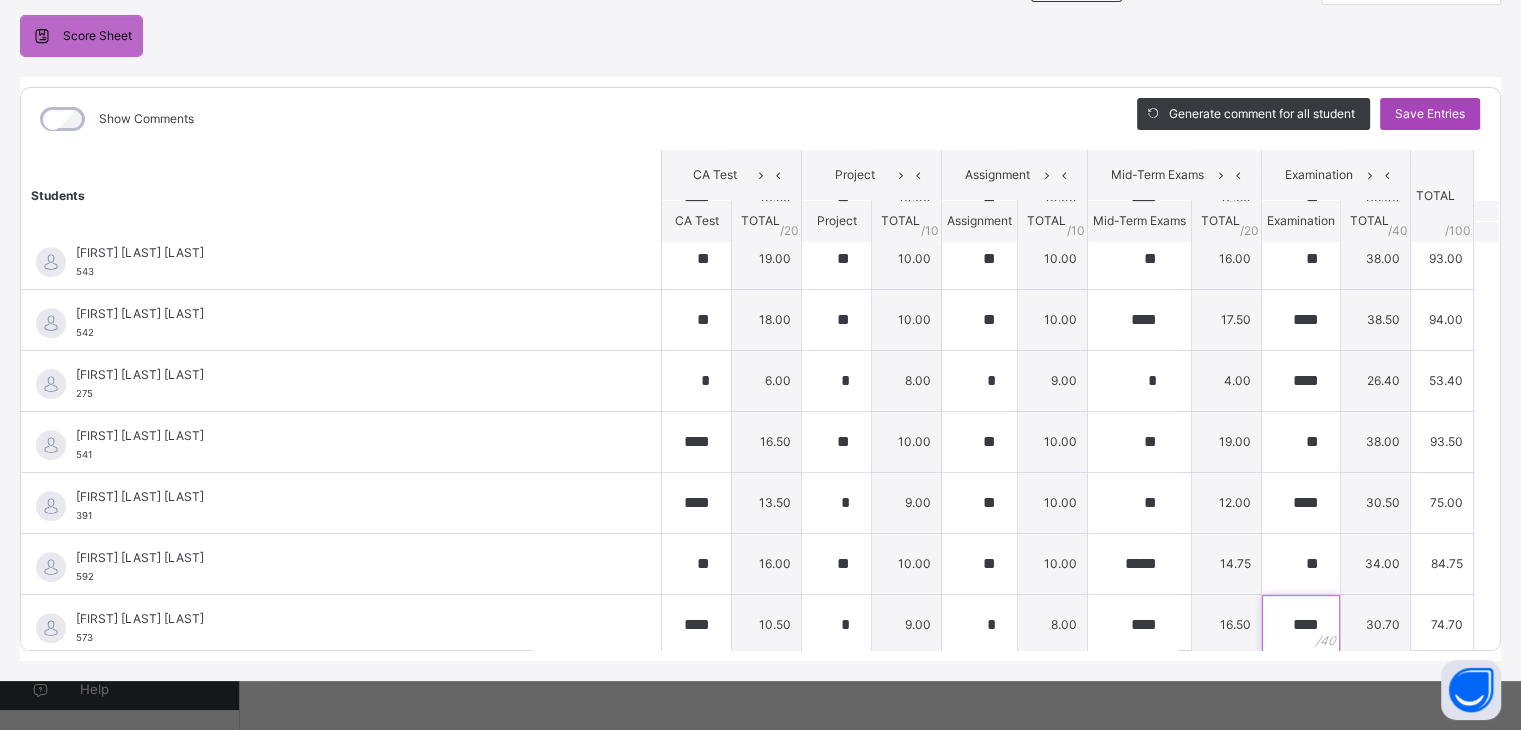type on "****" 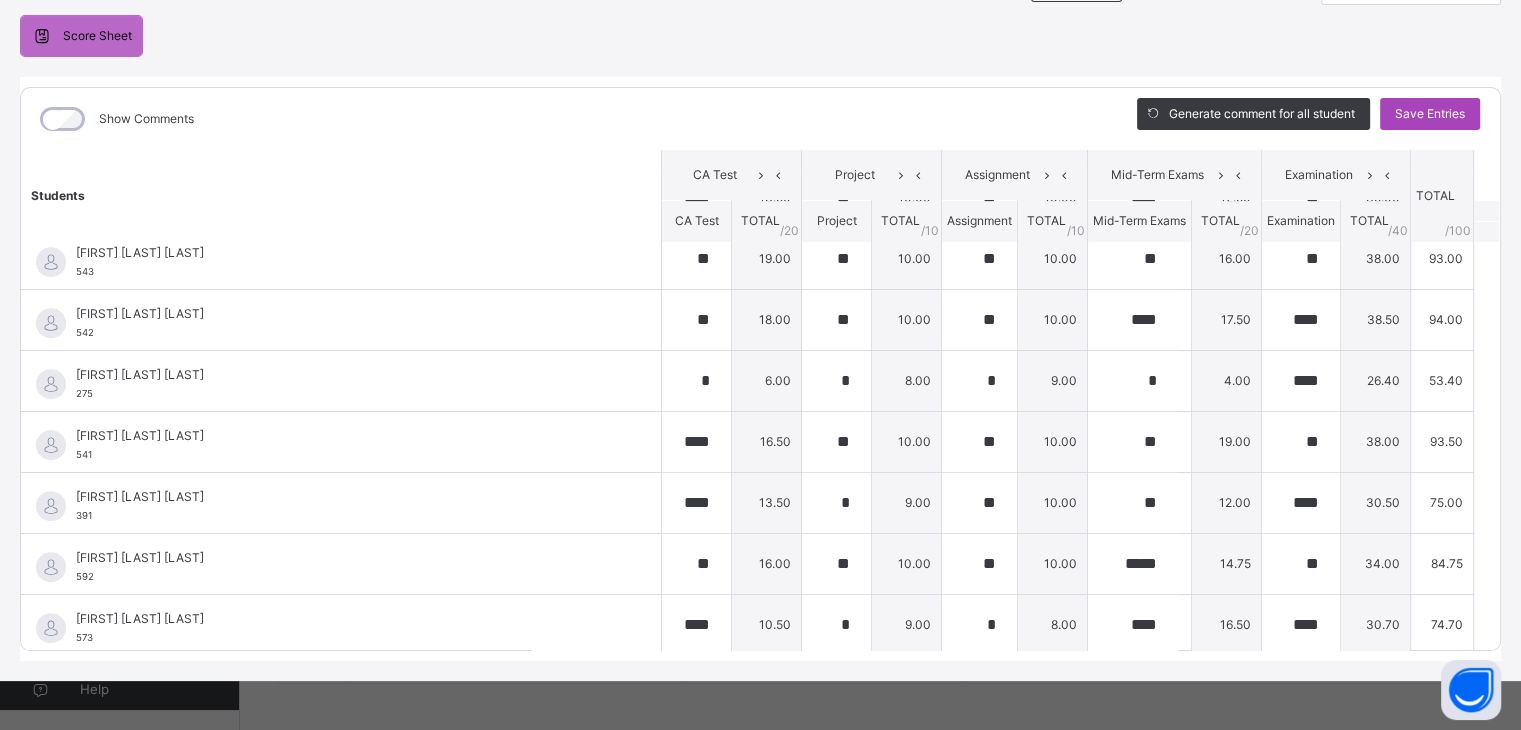 click on "Save Entries" at bounding box center (1430, 114) 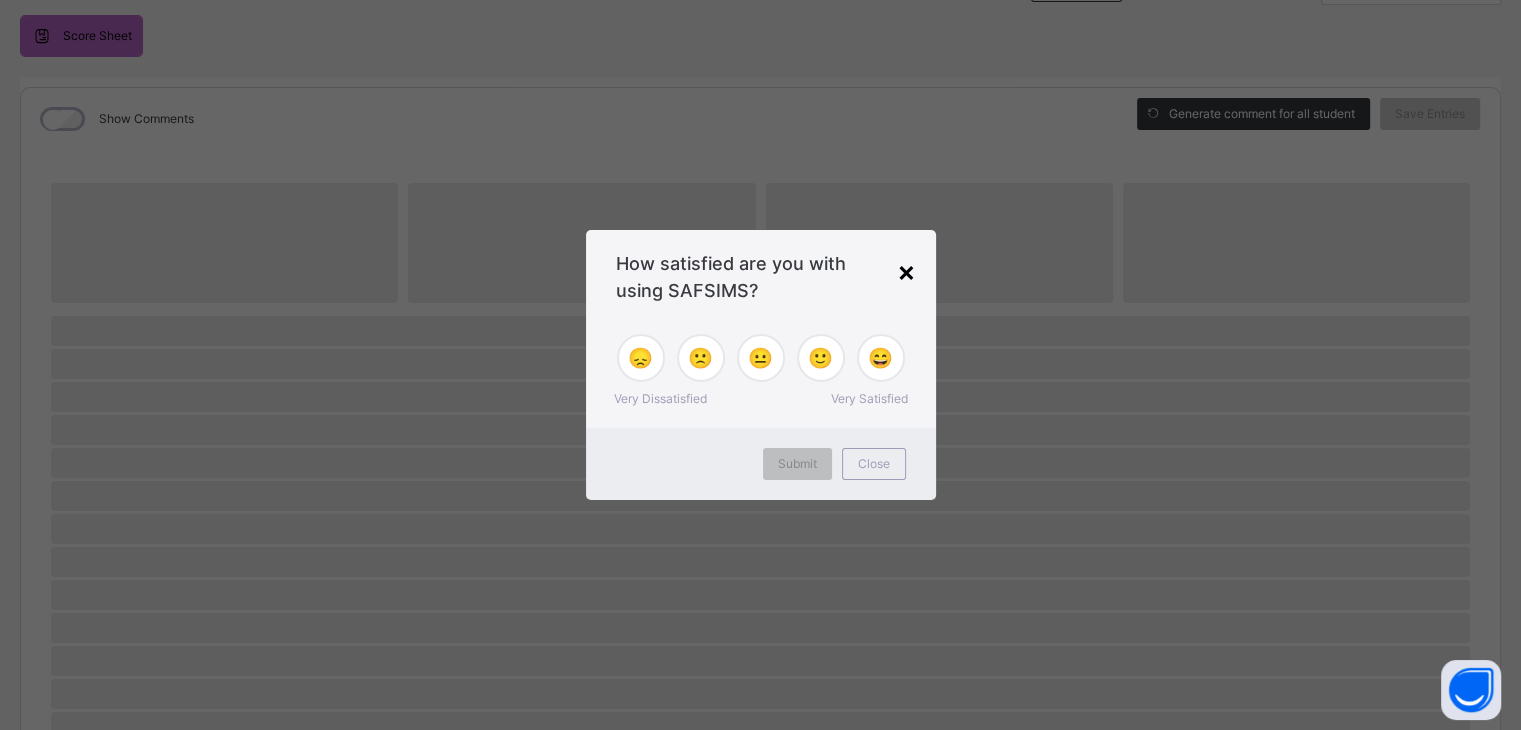 click on "×" at bounding box center (906, 271) 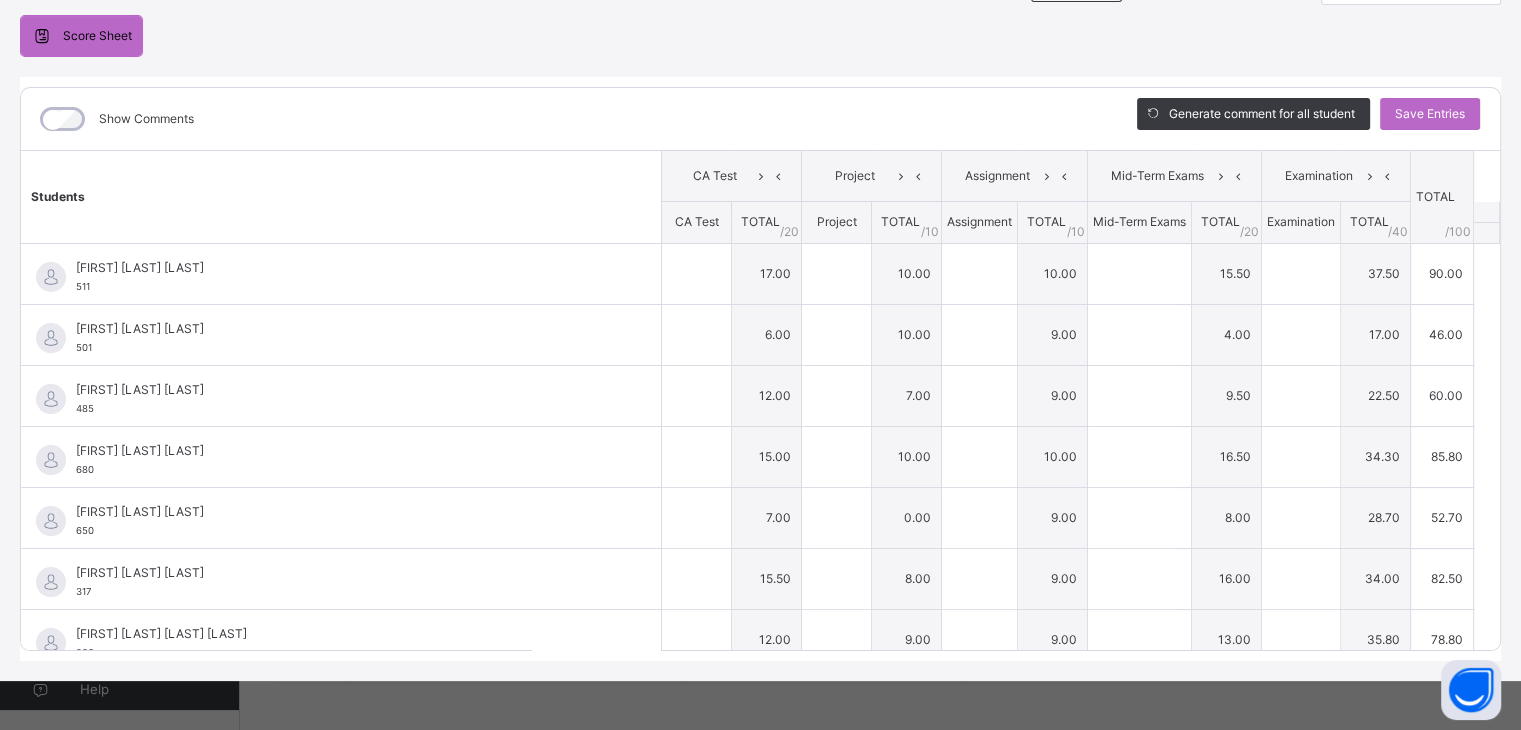 type on "**" 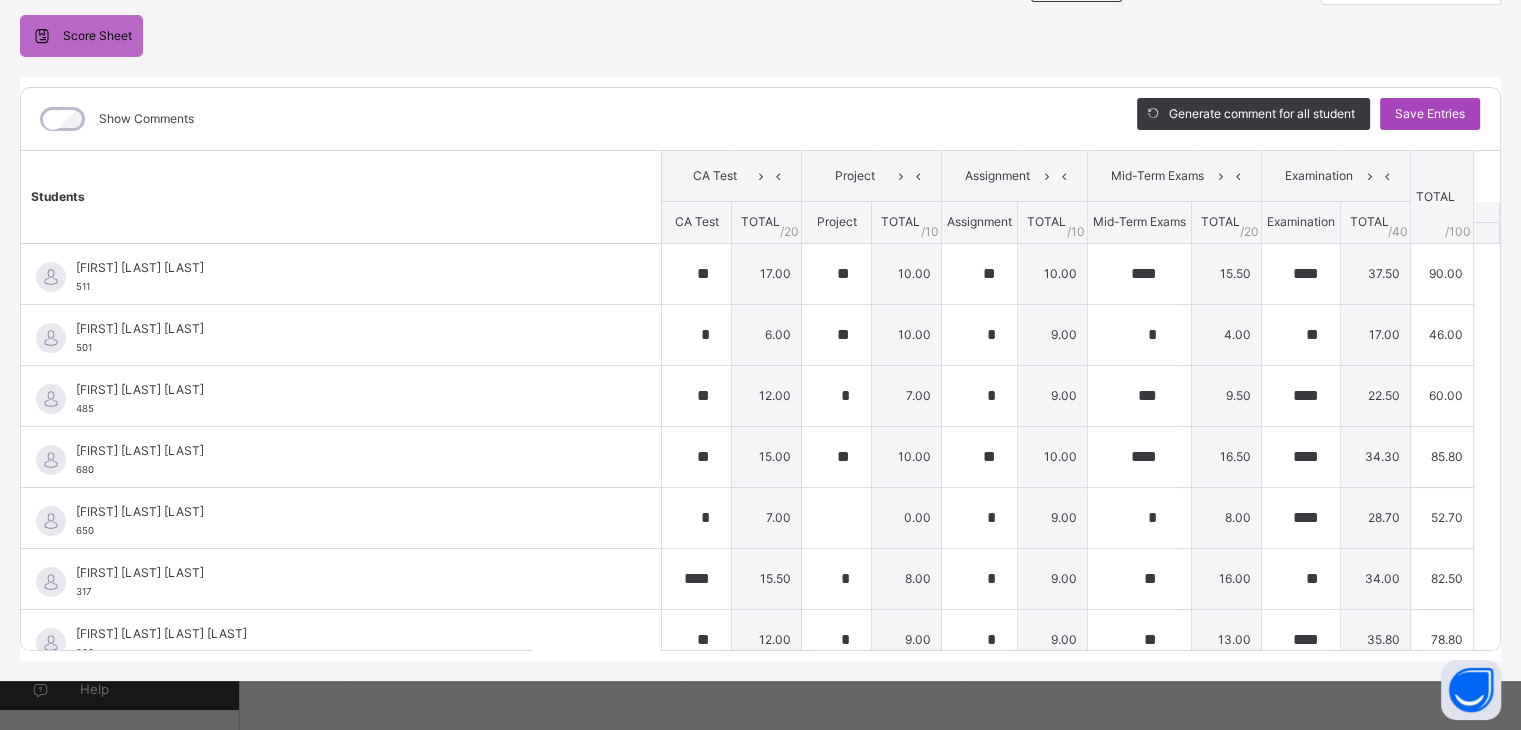 click on "Save Entries" at bounding box center (1430, 114) 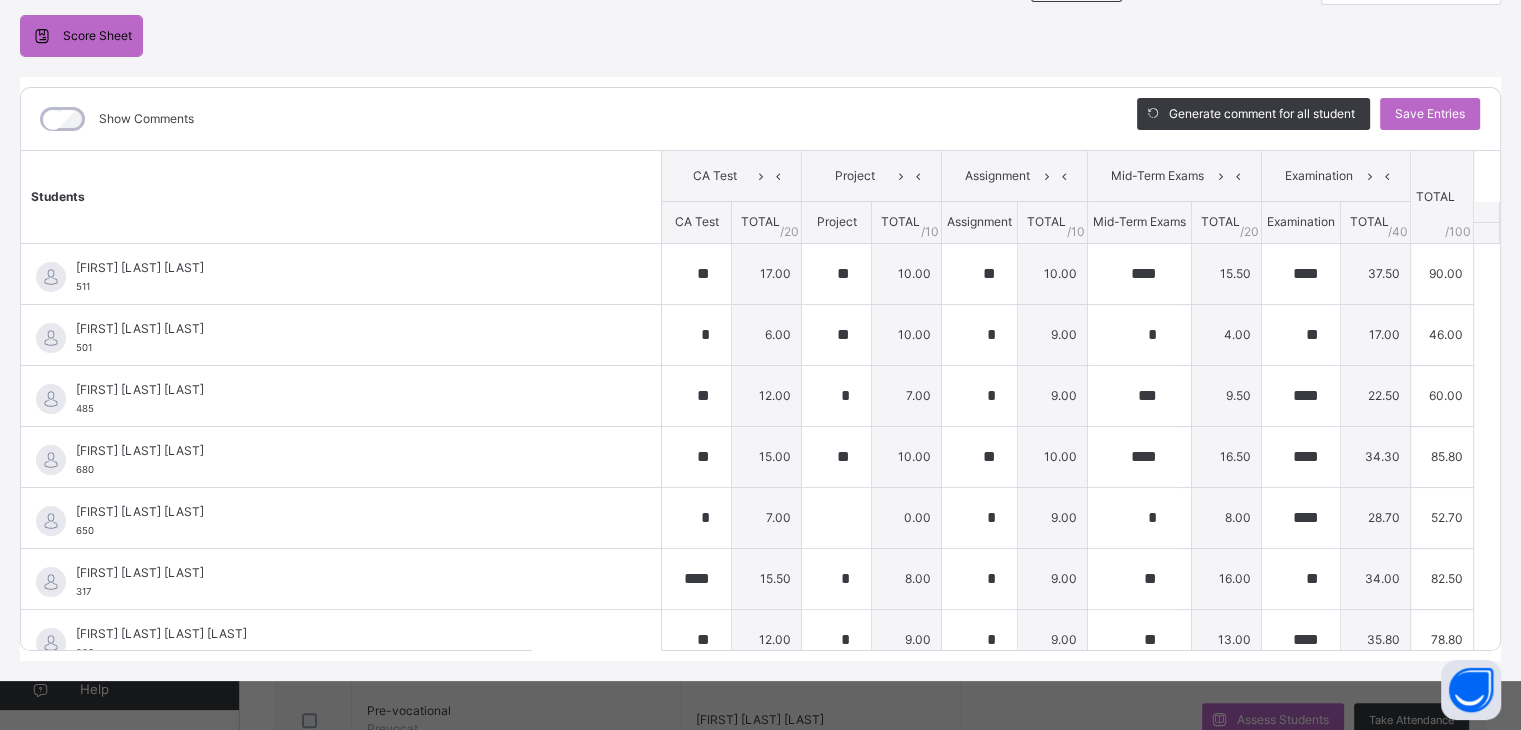scroll, scrollTop: 595, scrollLeft: 0, axis: vertical 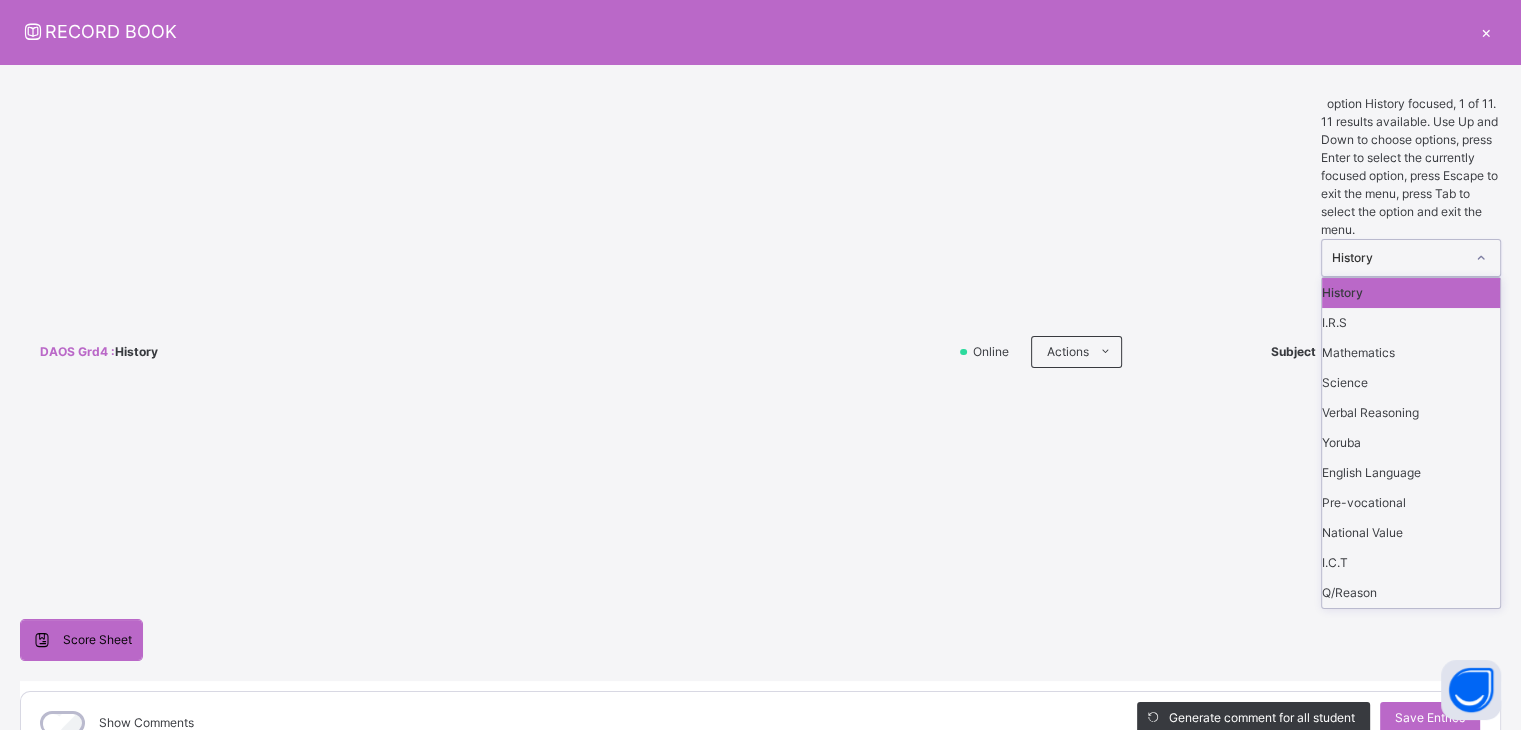 click 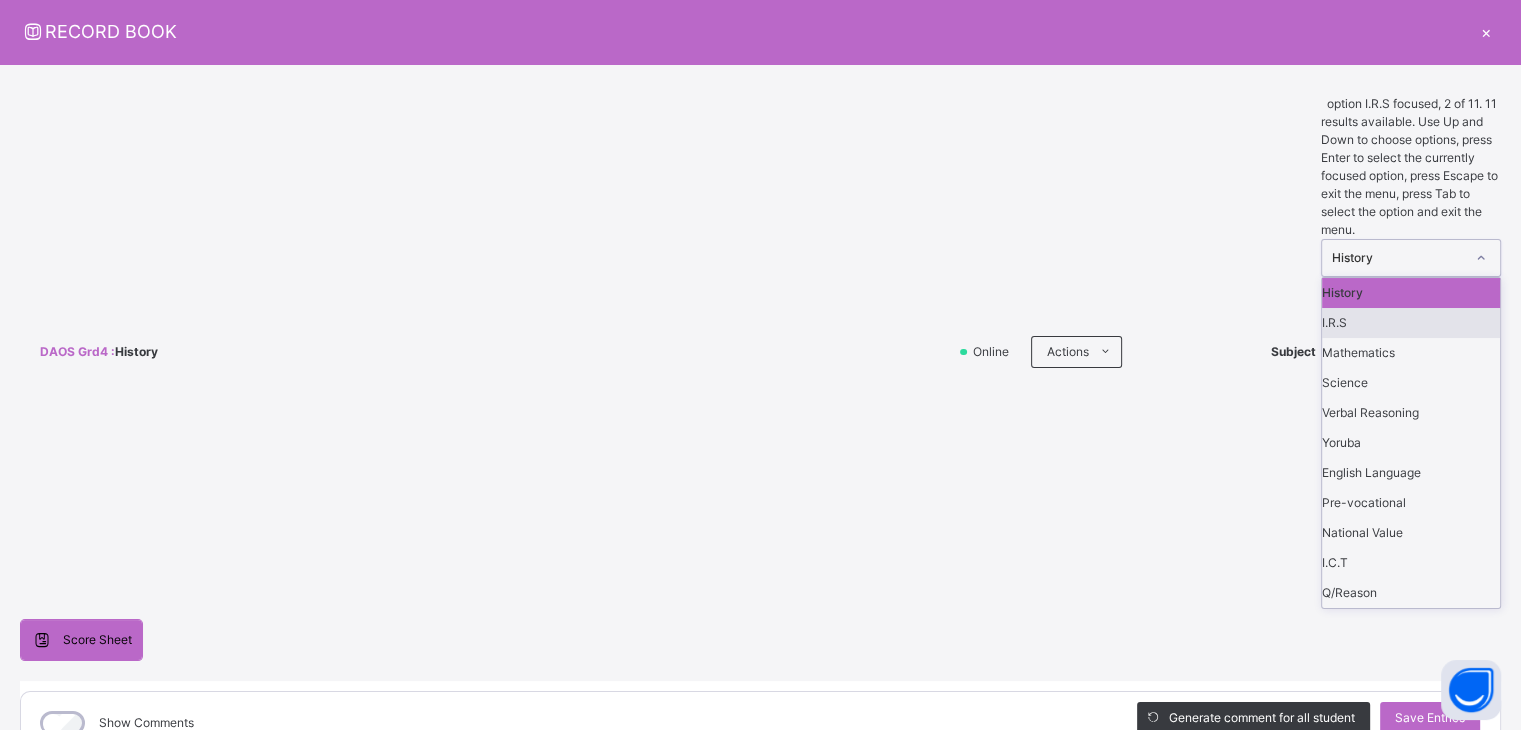 click on "I.R.S" at bounding box center (1411, 323) 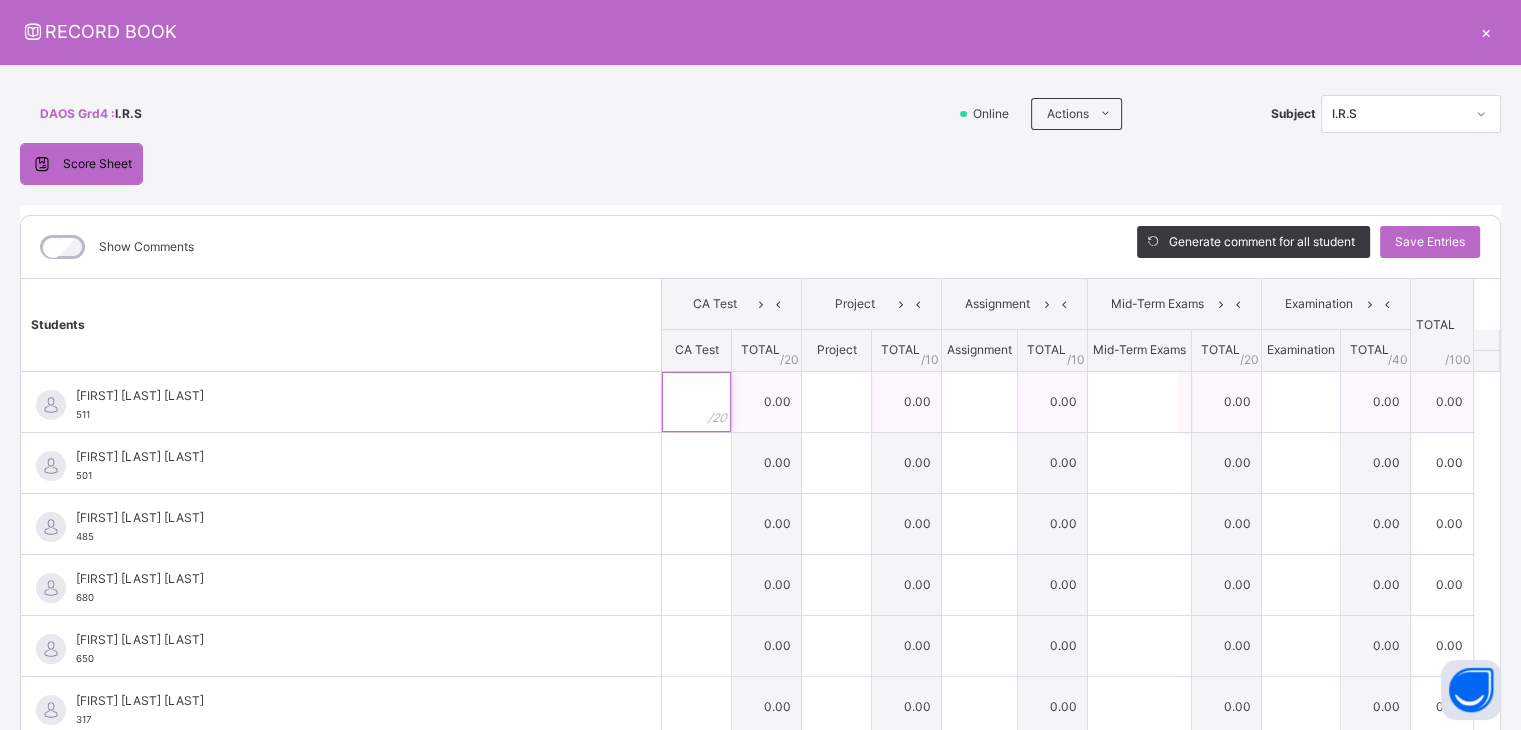 click at bounding box center (696, 402) 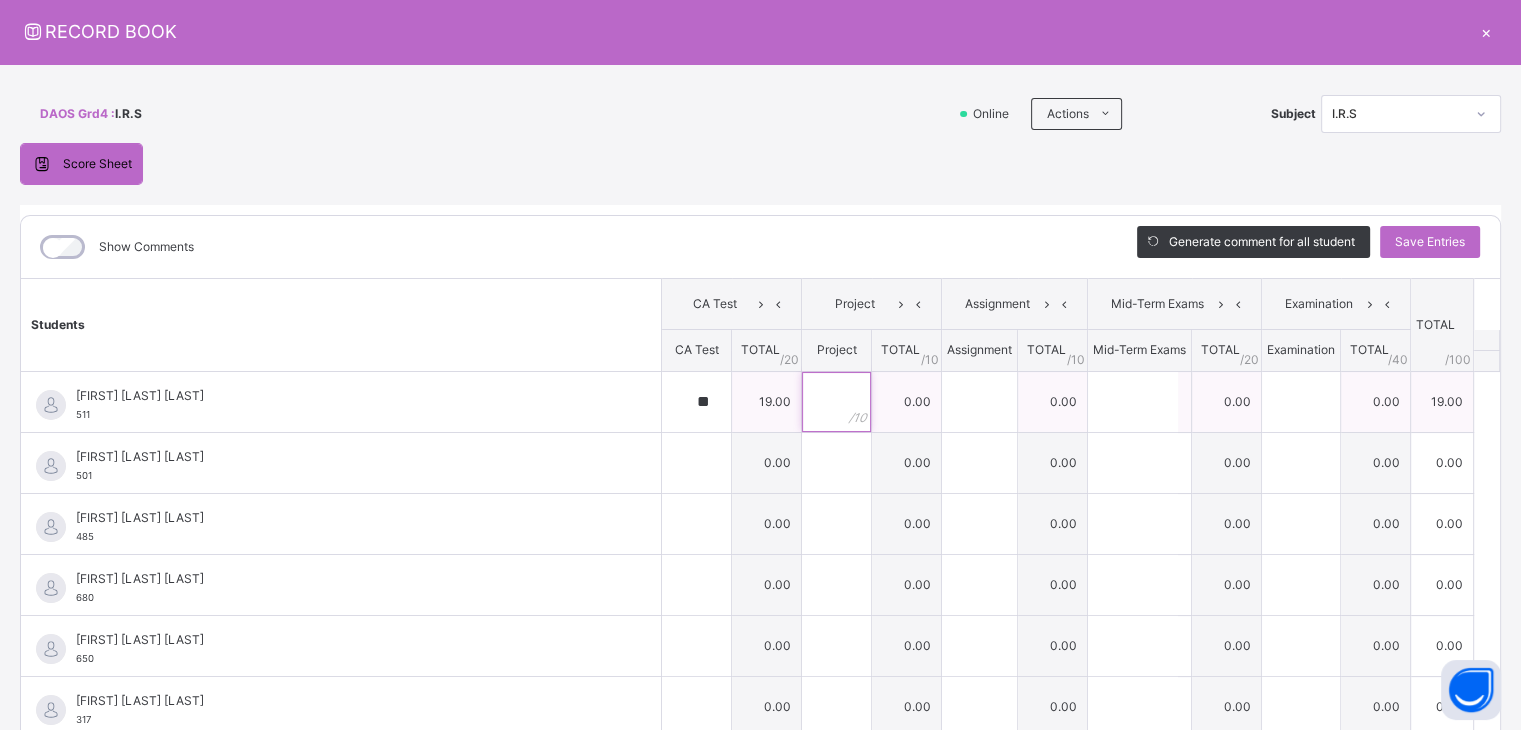 click at bounding box center (836, 402) 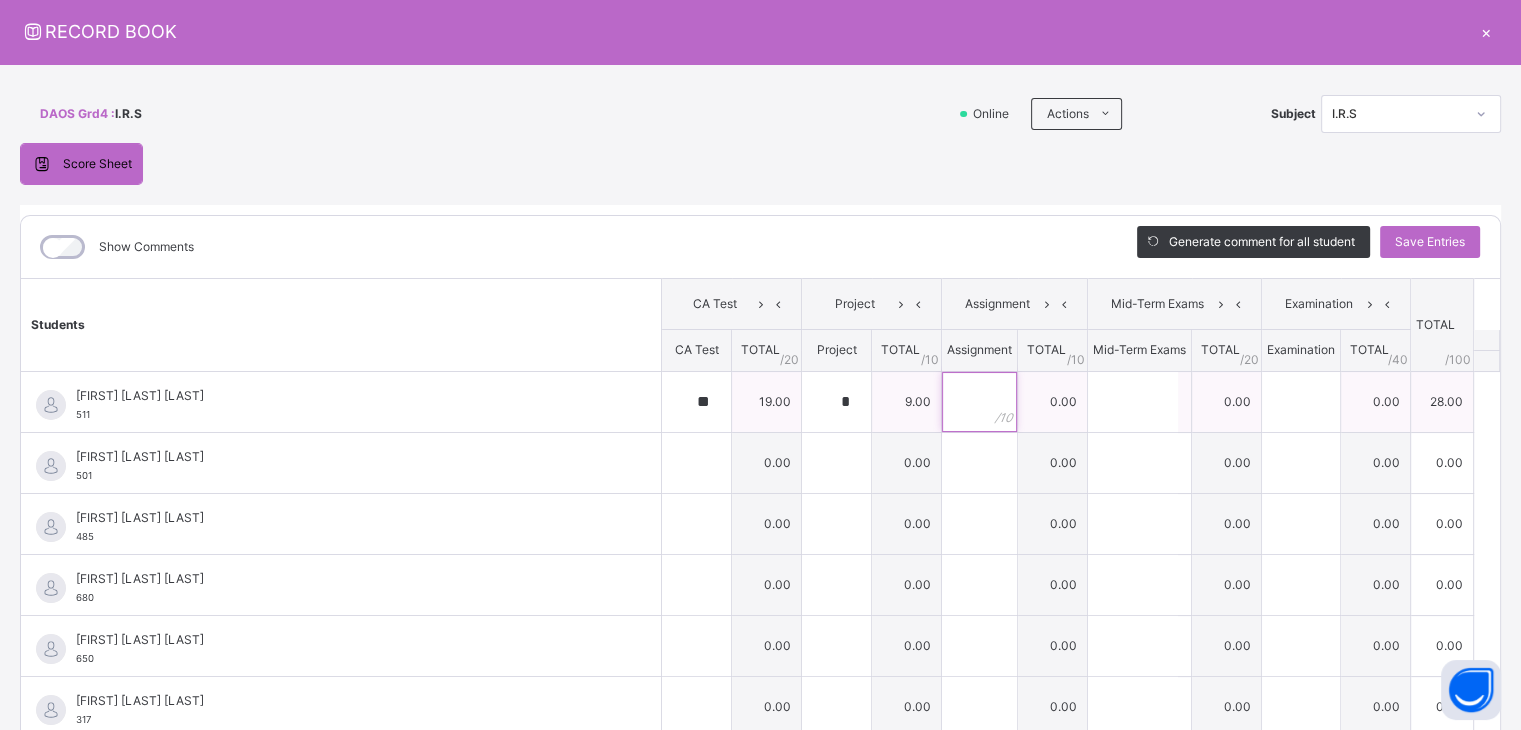 click at bounding box center [979, 402] 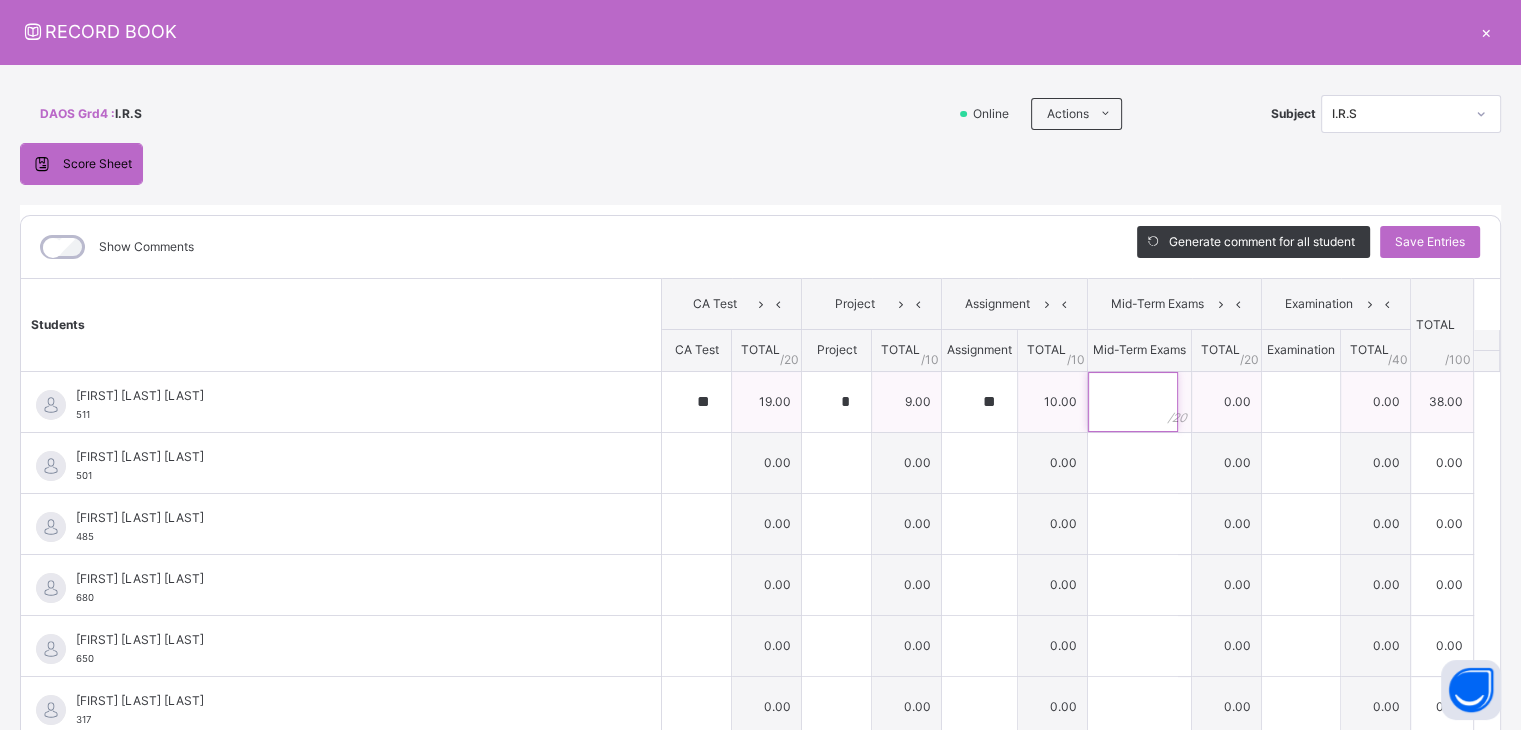 click at bounding box center (1133, 402) 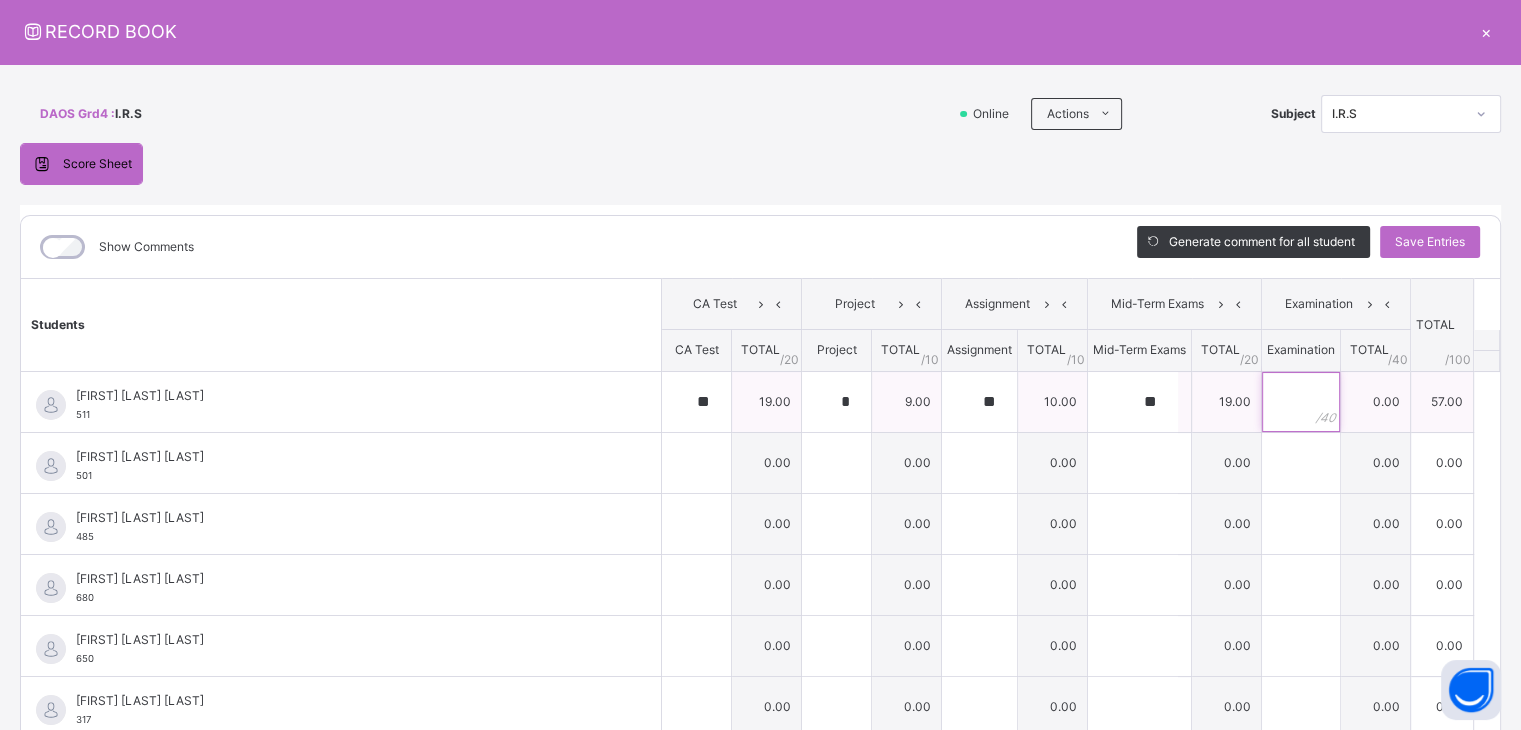 click at bounding box center [1301, 402] 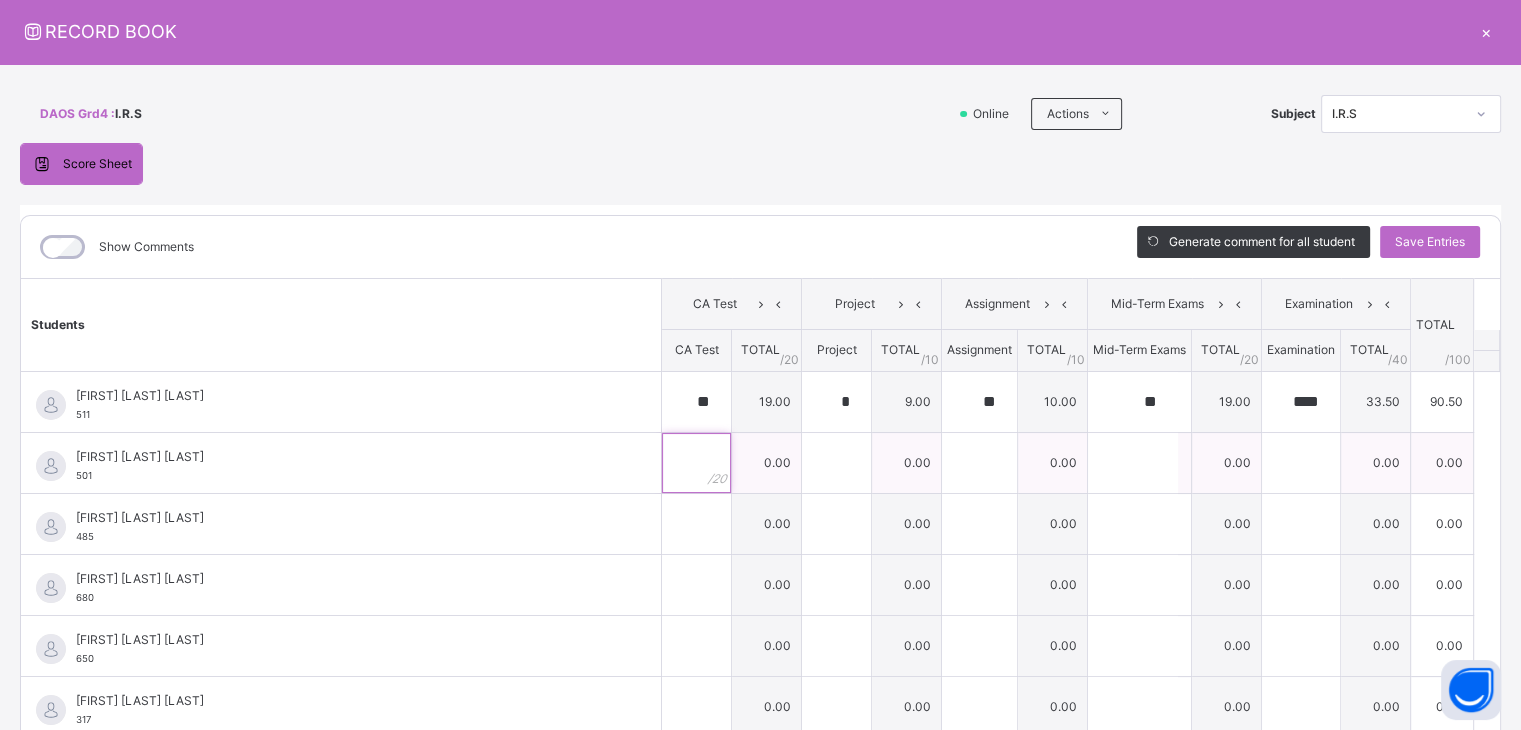 click at bounding box center [696, 463] 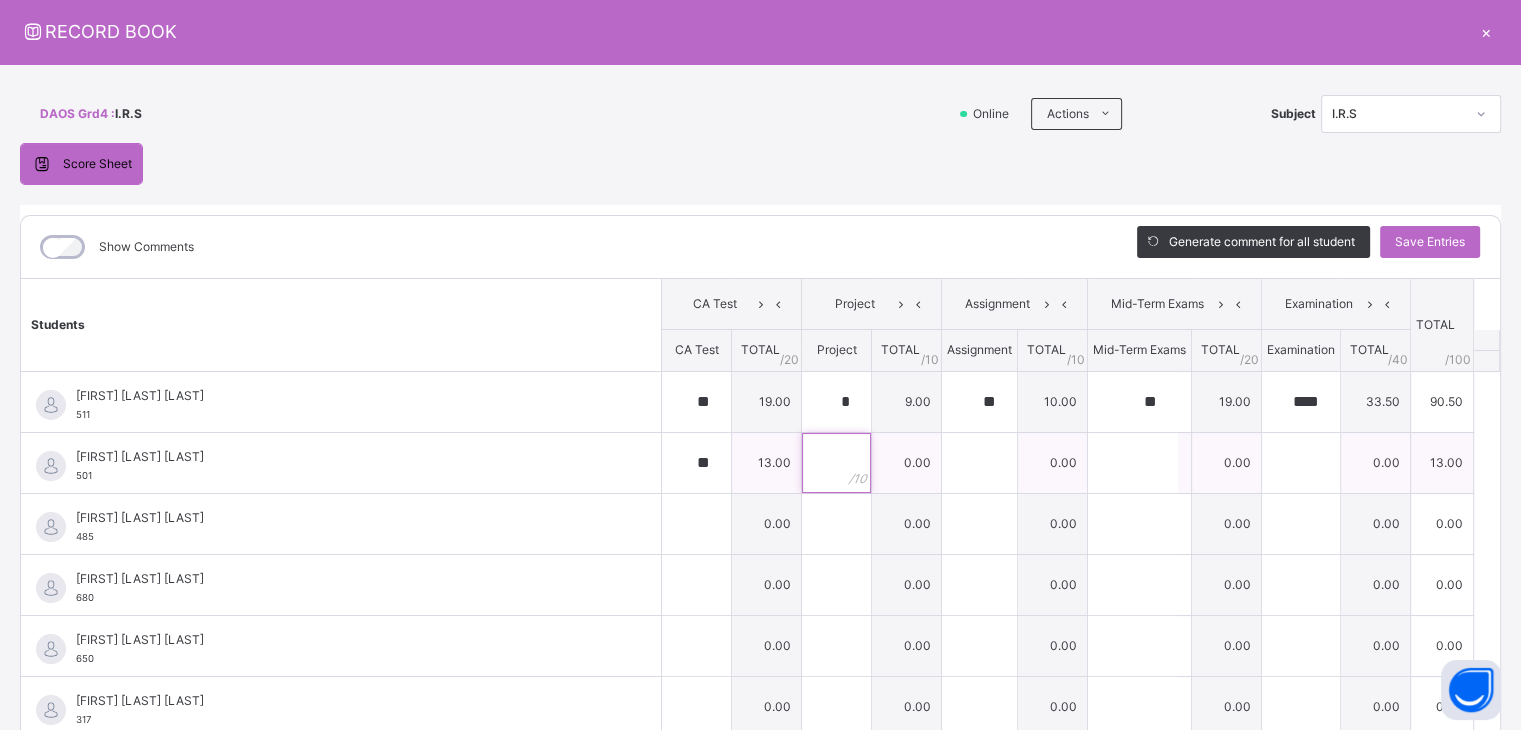 click at bounding box center [836, 463] 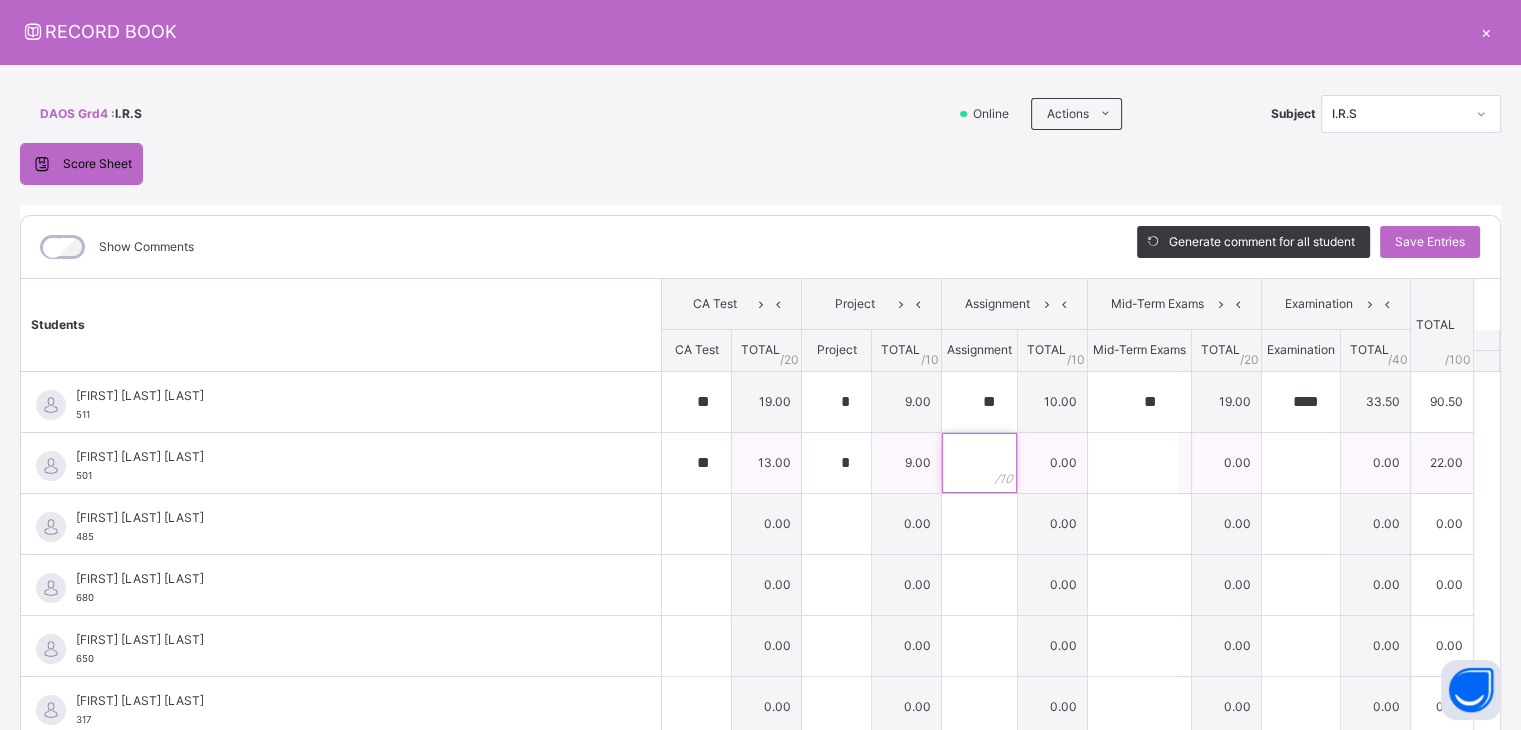 click at bounding box center [979, 463] 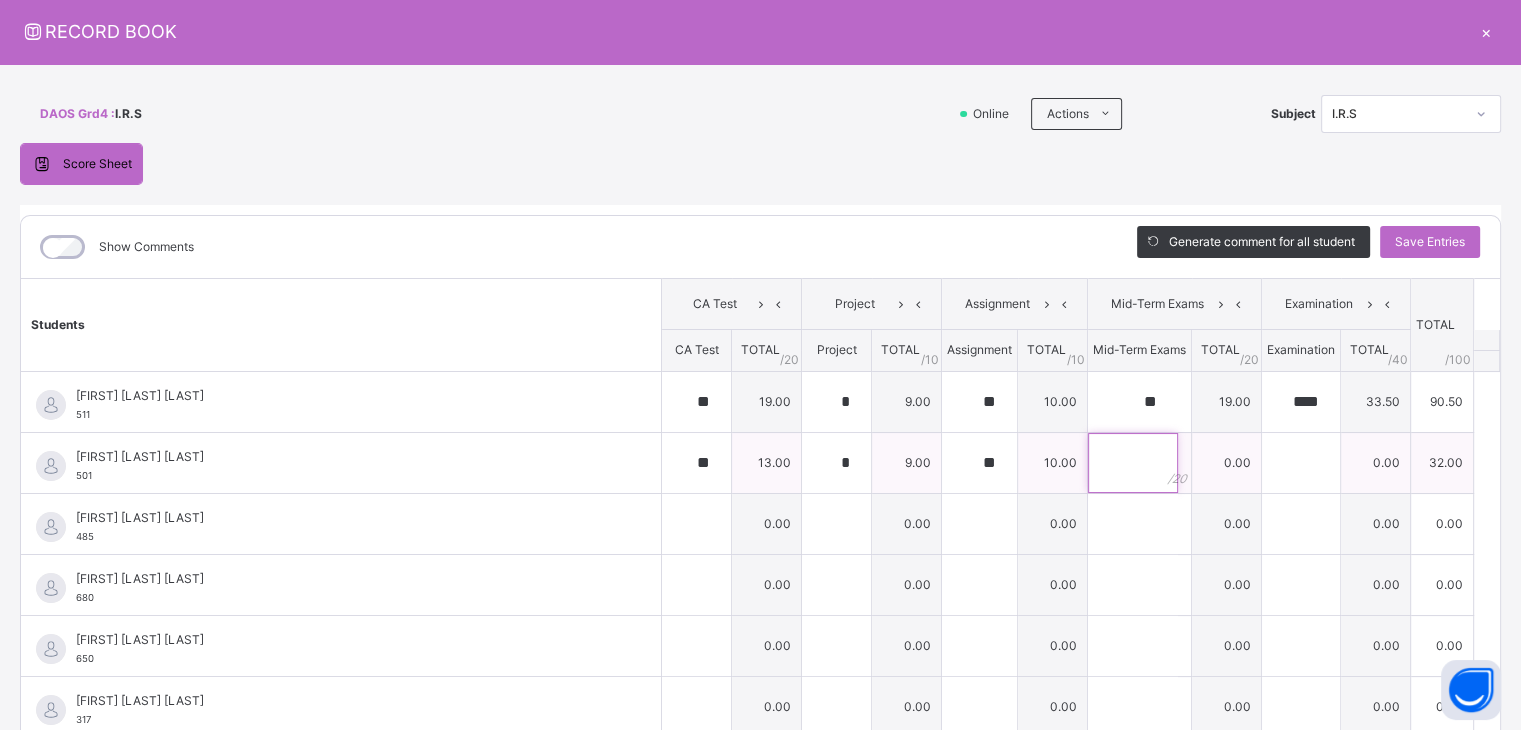 click at bounding box center [1133, 463] 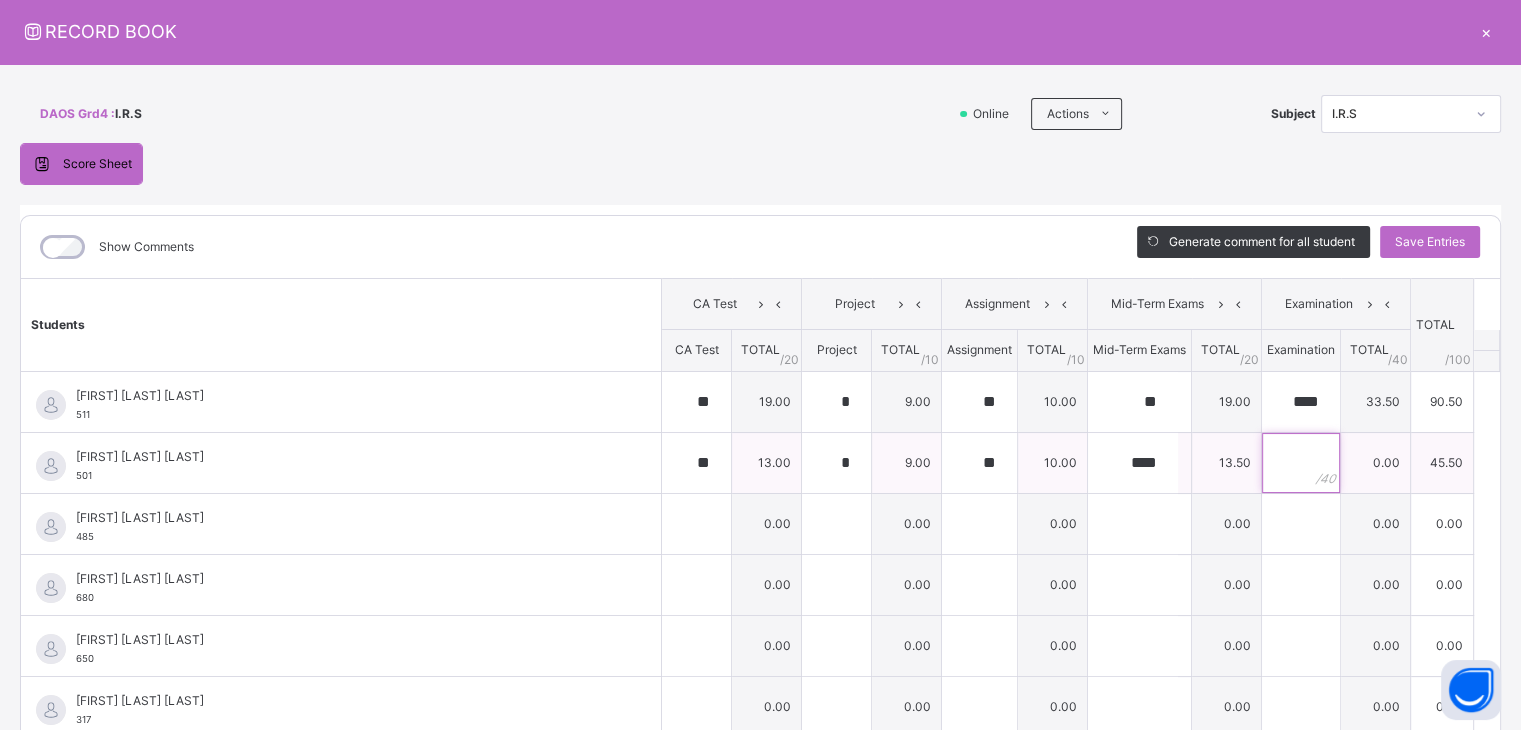 click at bounding box center [1301, 463] 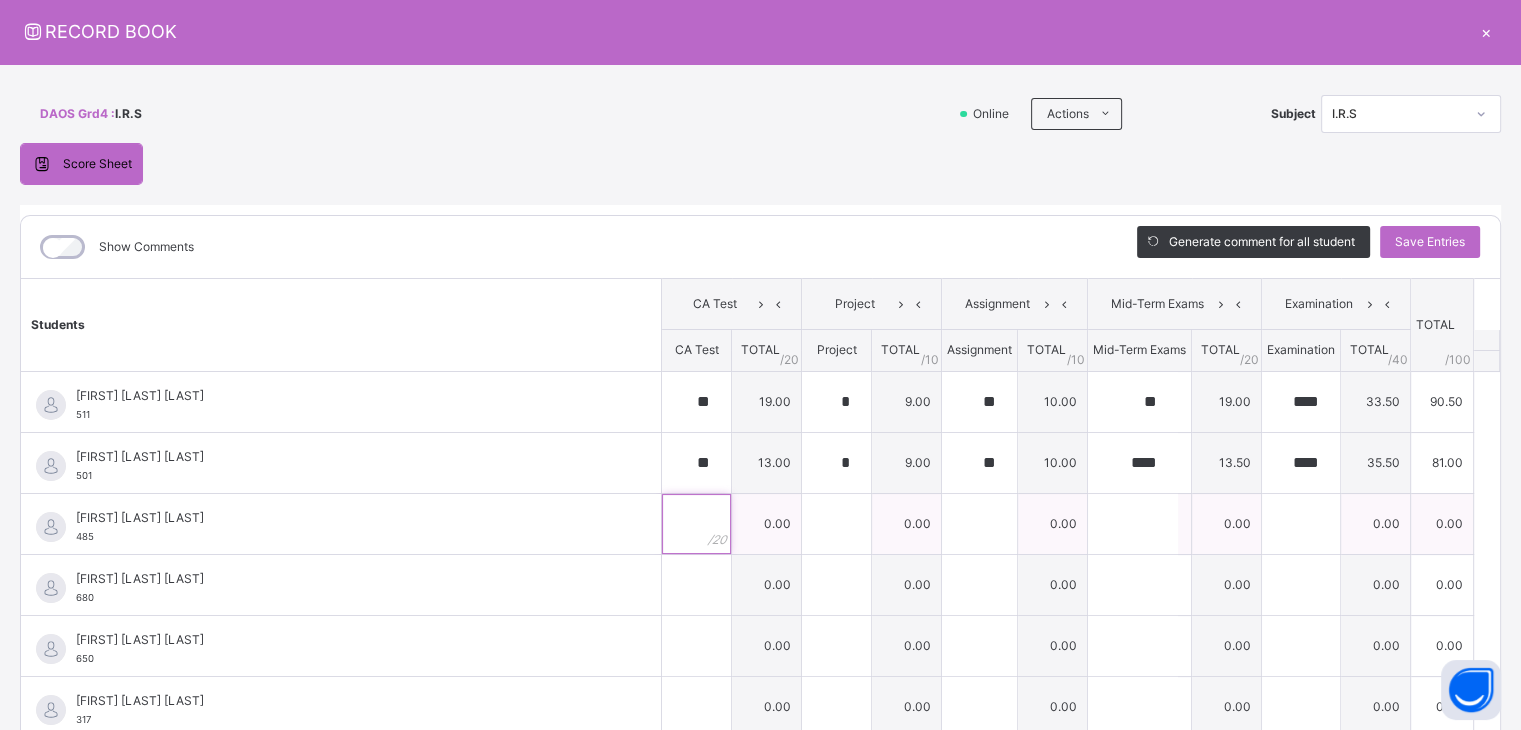 click at bounding box center [696, 524] 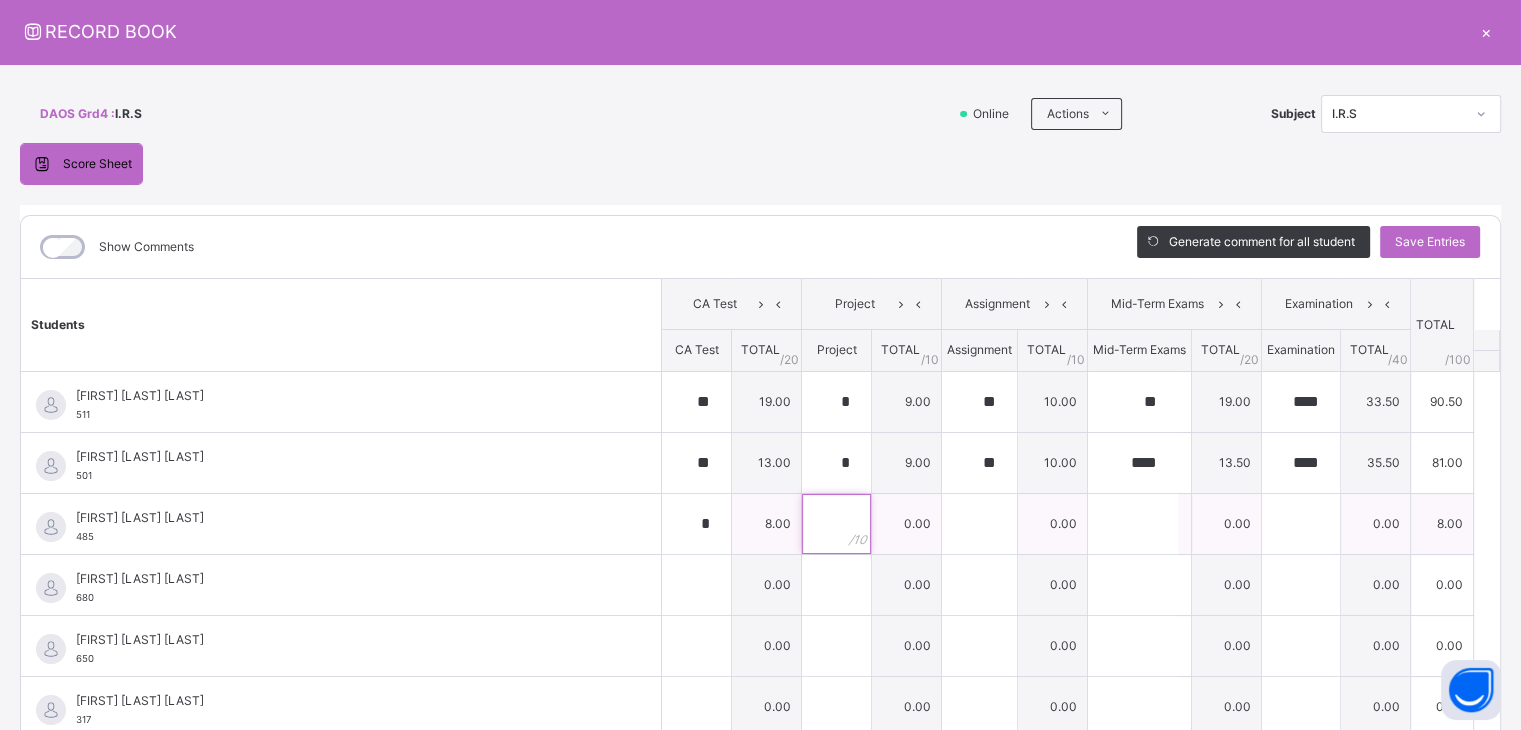 click at bounding box center (836, 524) 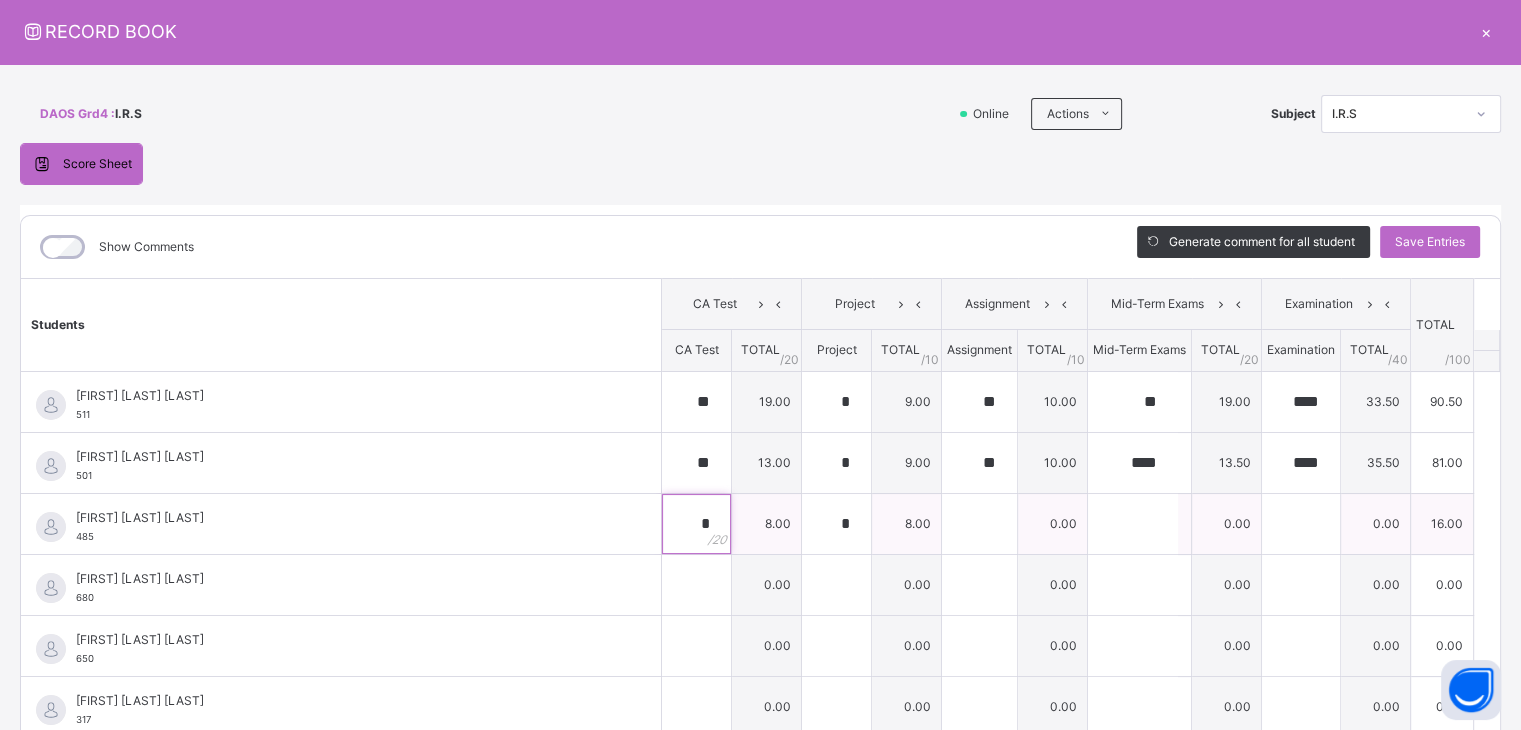 click on "*" at bounding box center [696, 524] 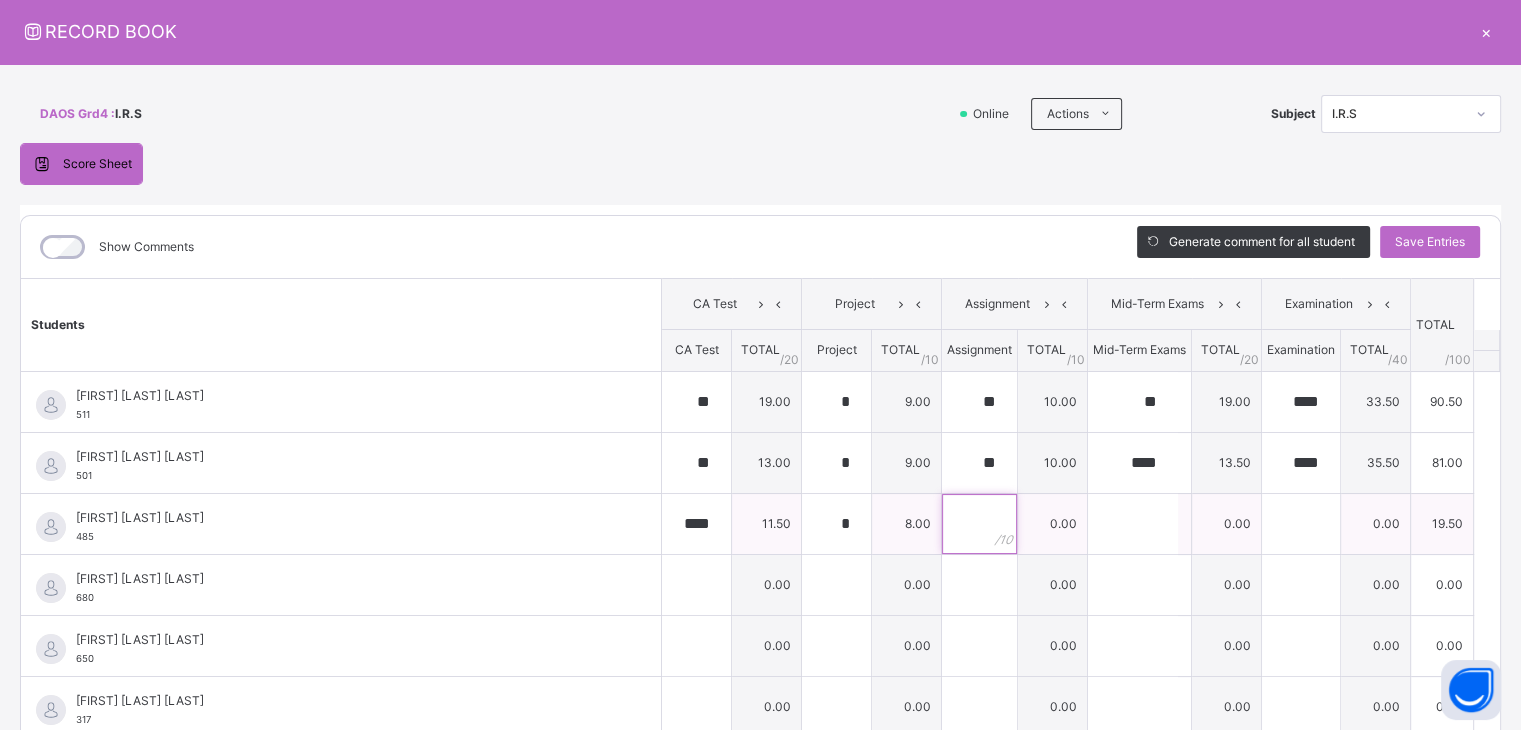 click at bounding box center (979, 524) 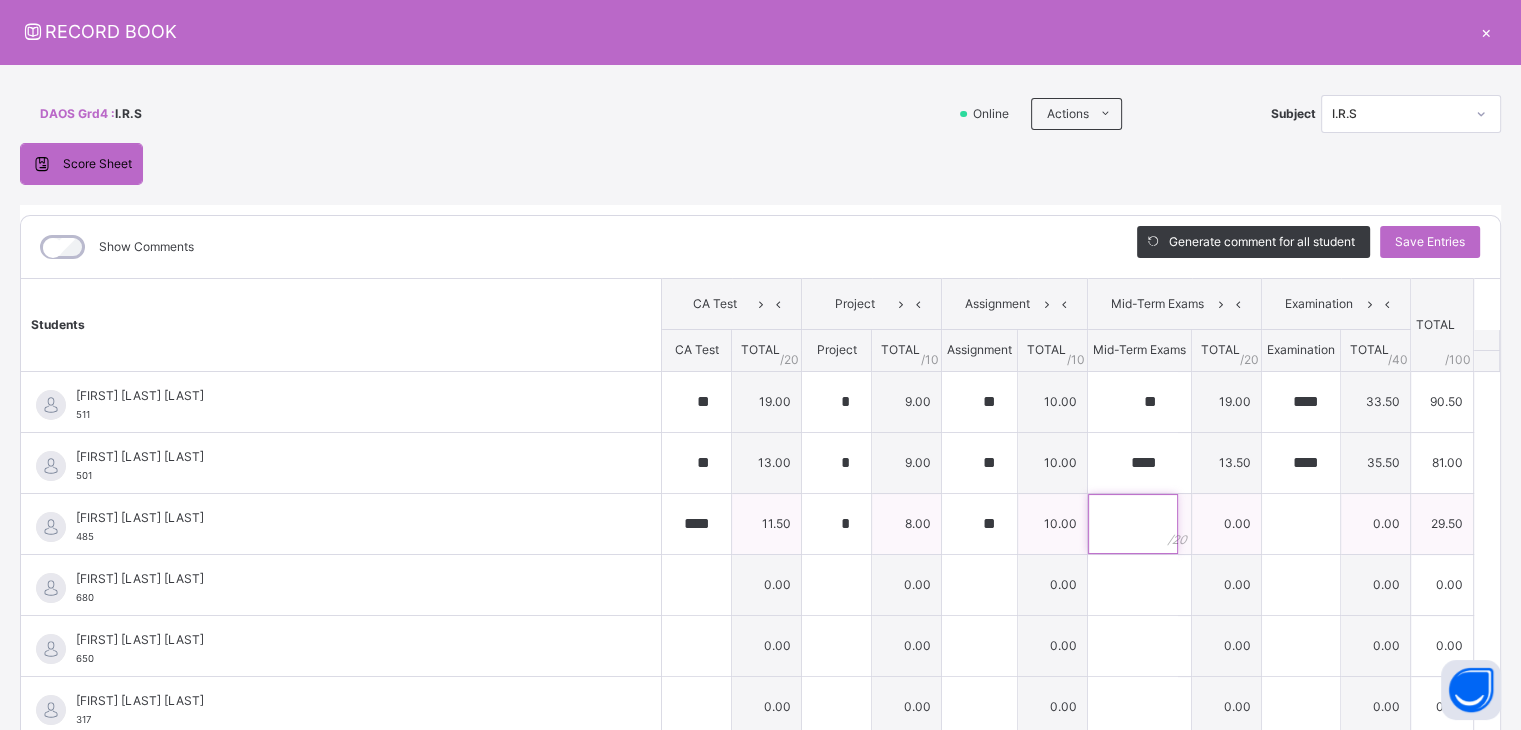 click at bounding box center [1133, 524] 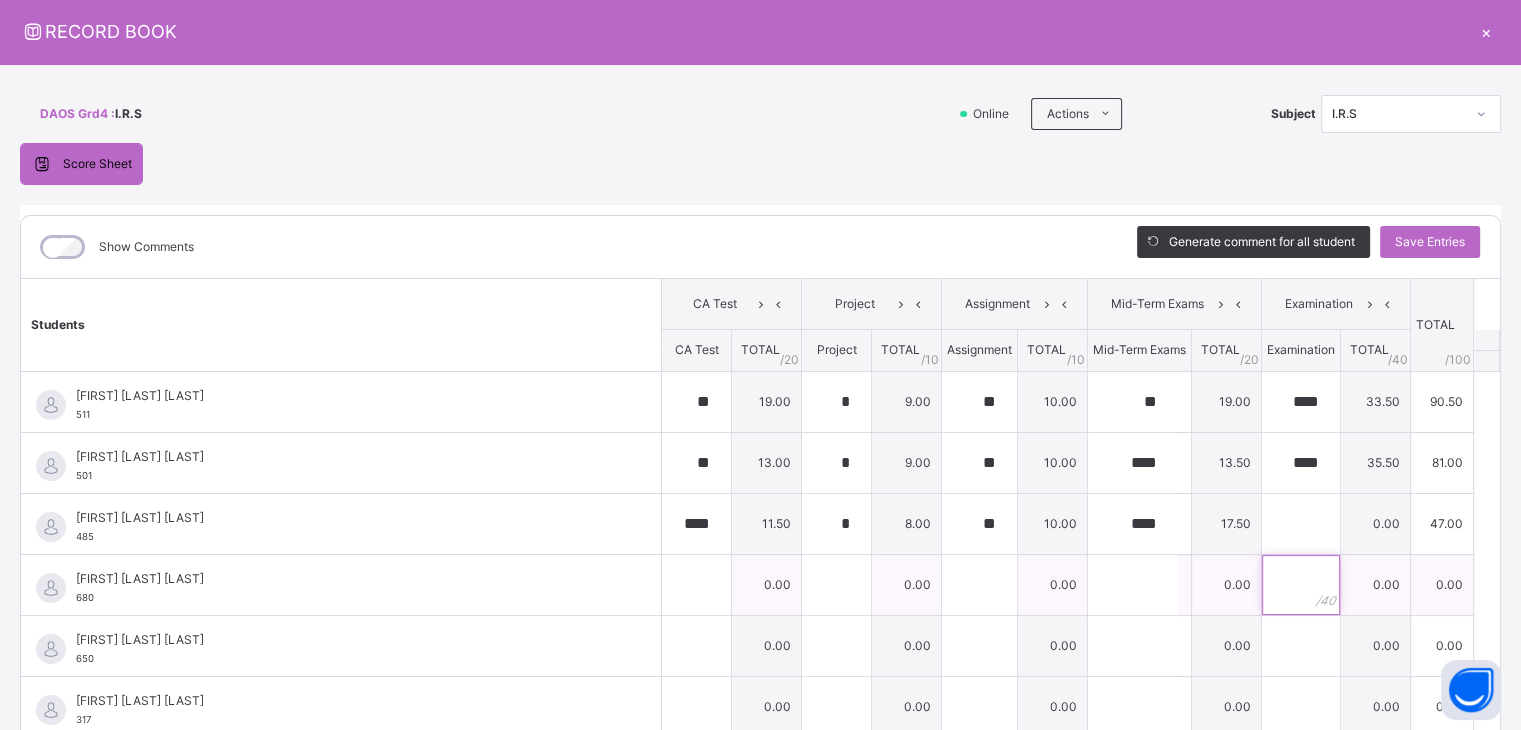click at bounding box center (1301, 585) 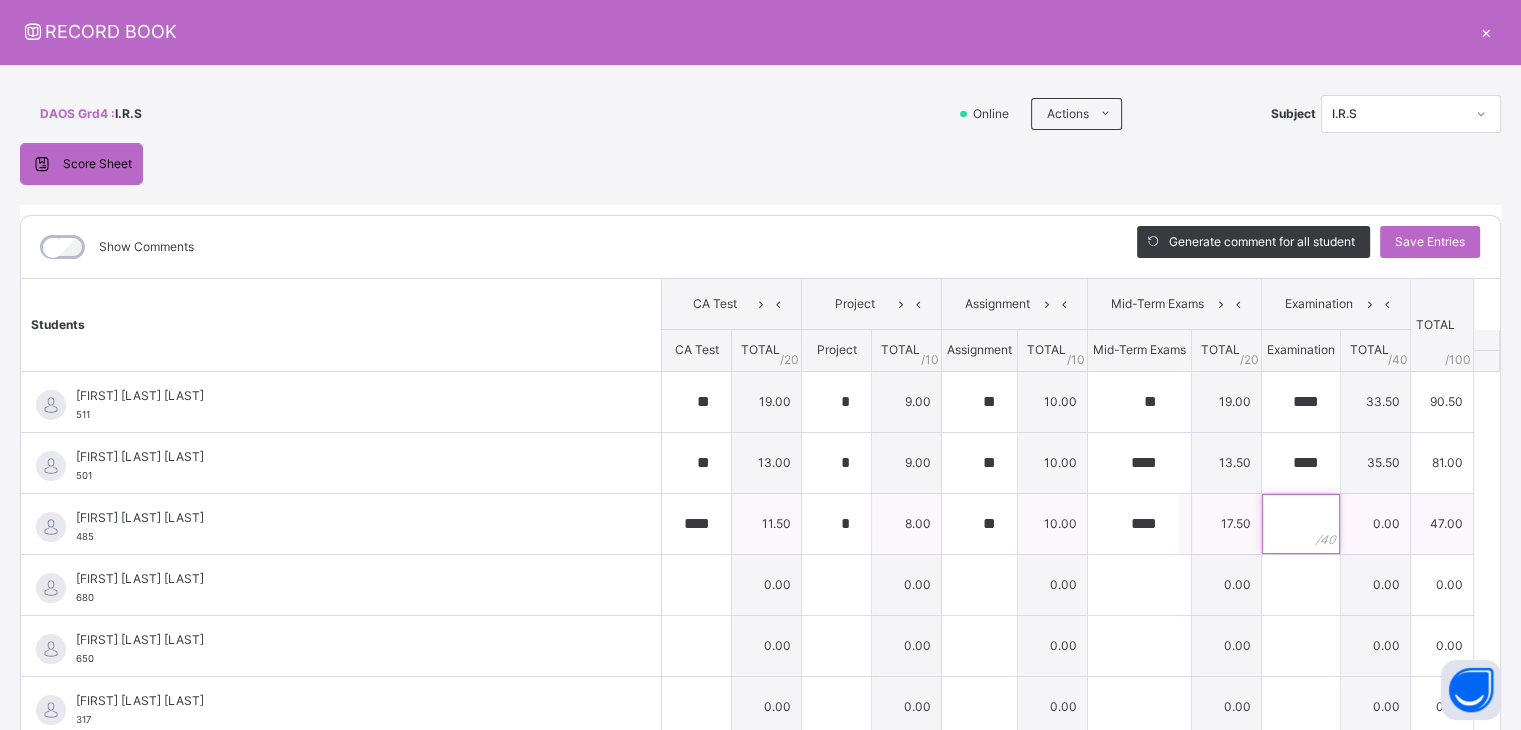click at bounding box center (1301, 524) 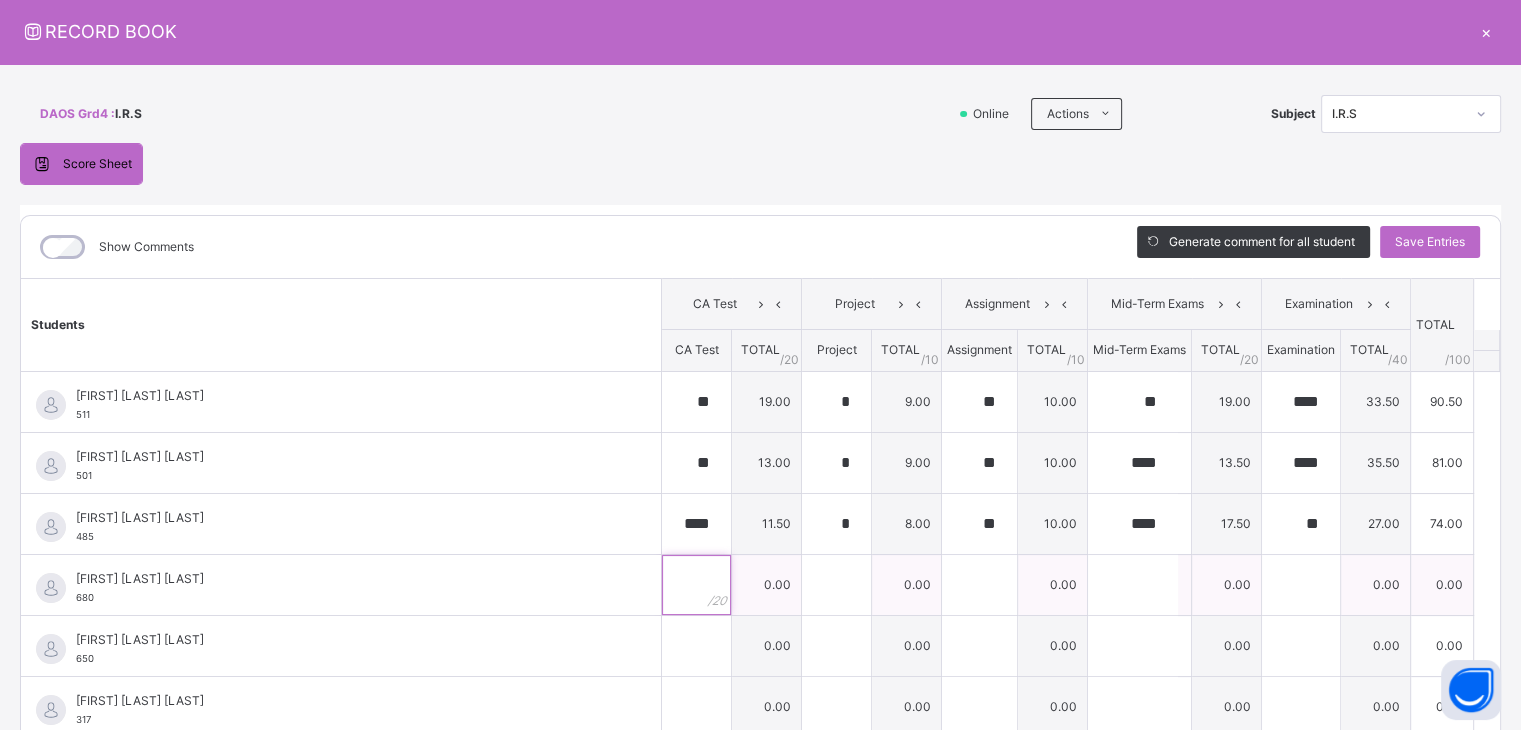 click at bounding box center [696, 585] 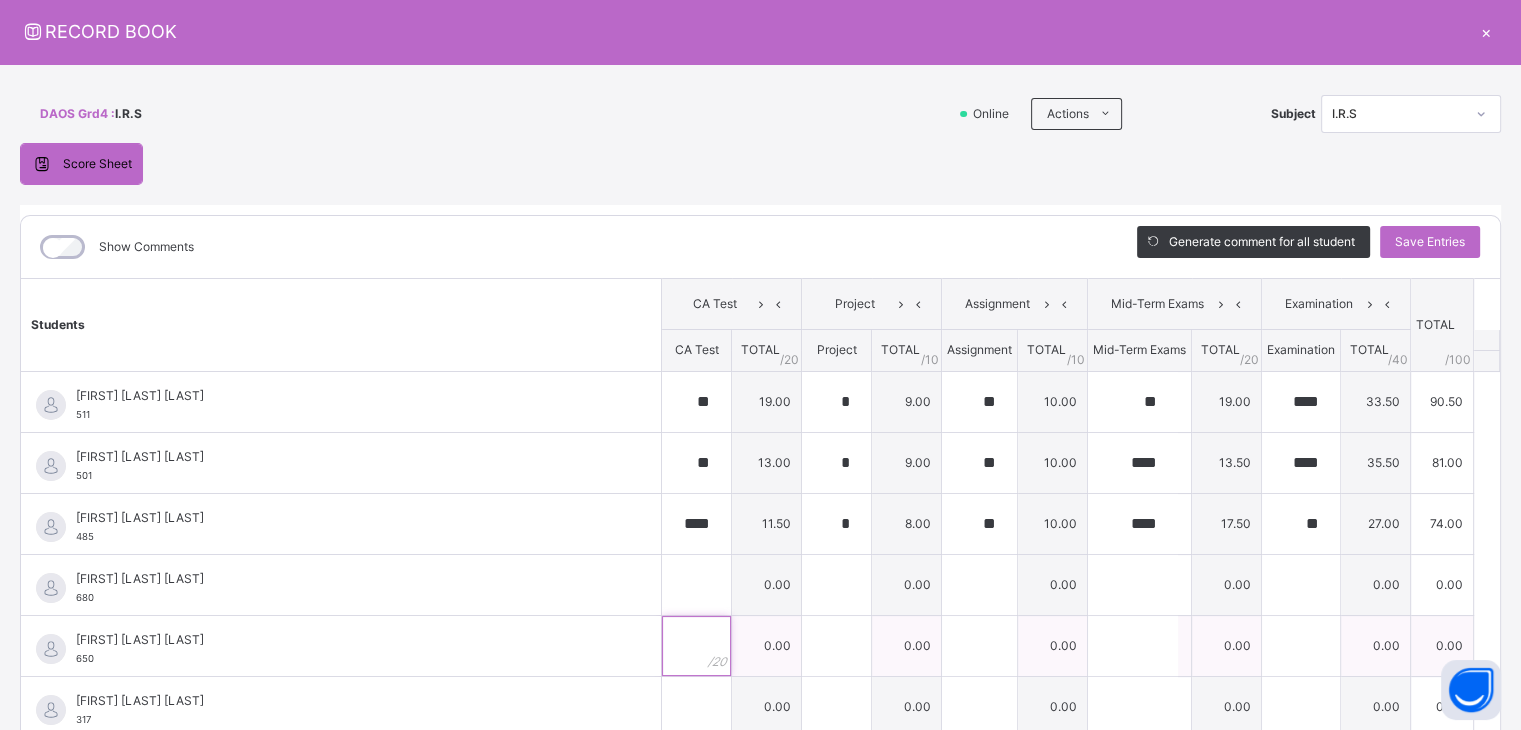 click at bounding box center [696, 646] 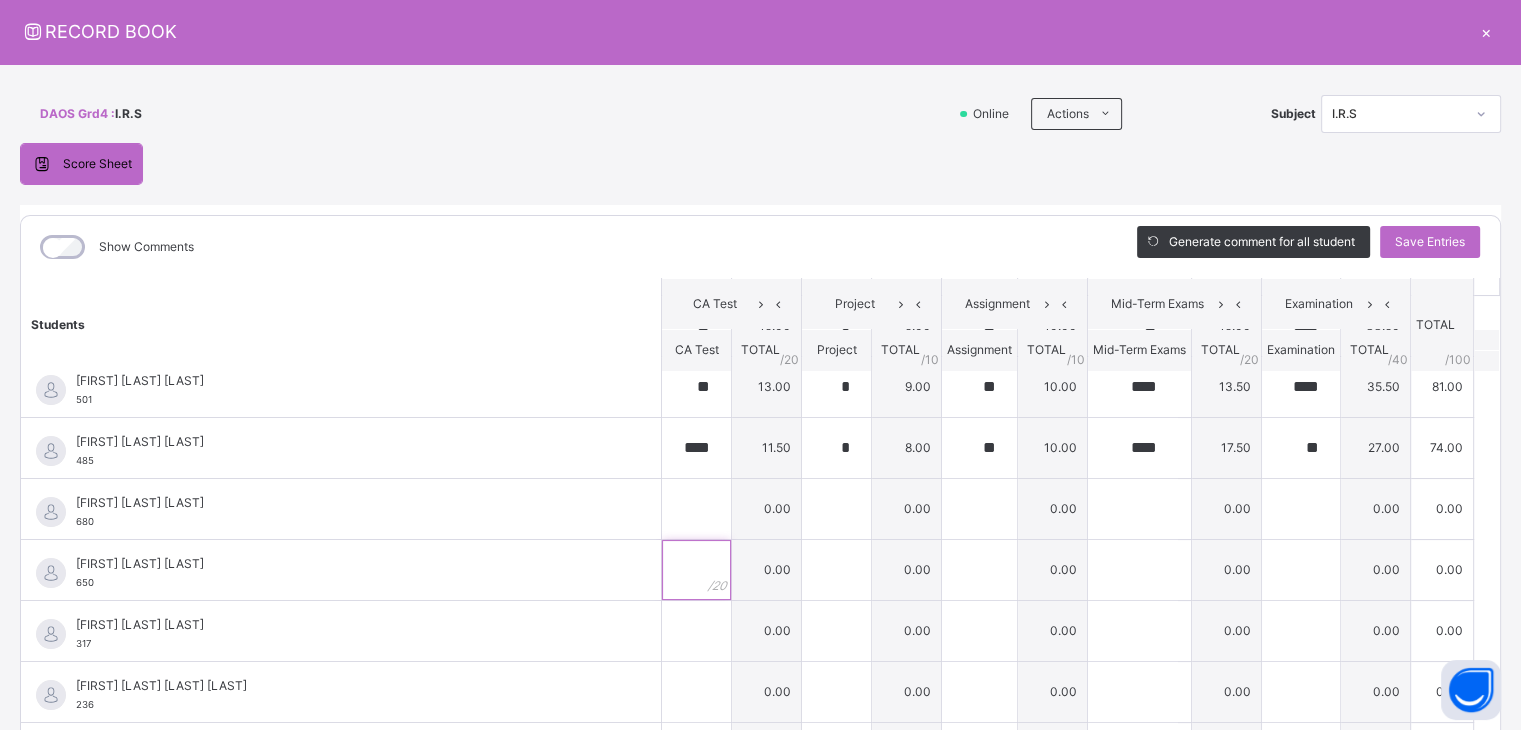 scroll, scrollTop: 108, scrollLeft: 0, axis: vertical 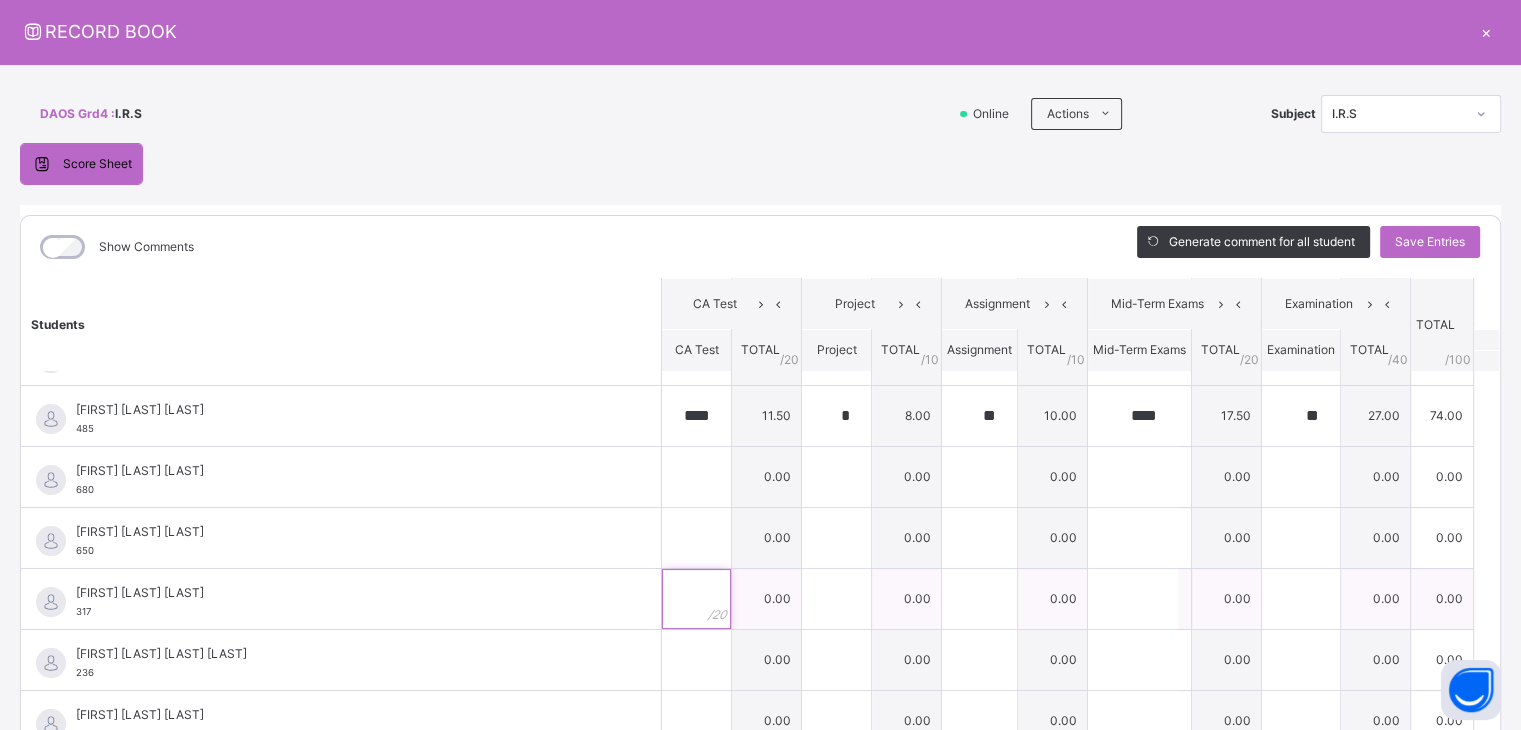 click at bounding box center [696, 599] 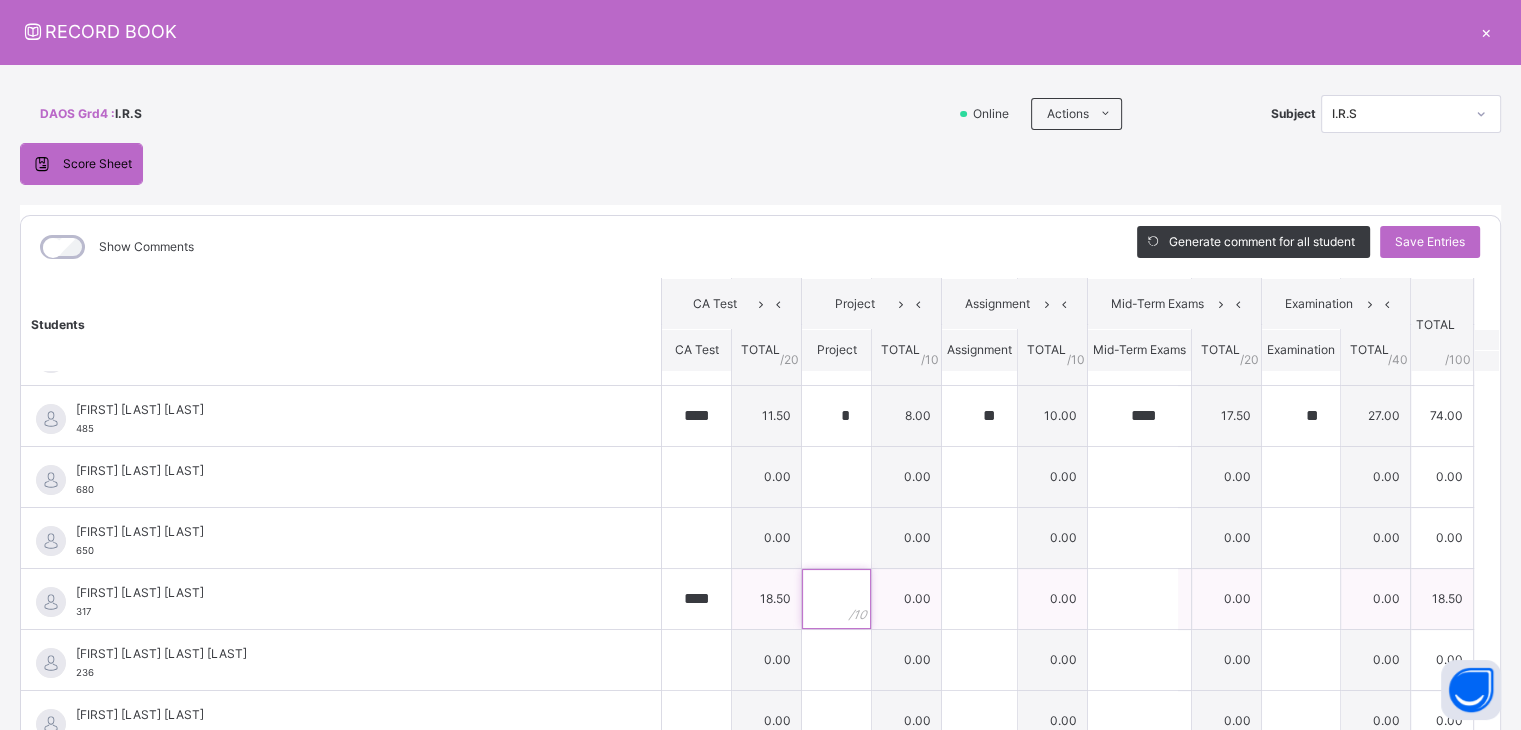 click at bounding box center (836, 599) 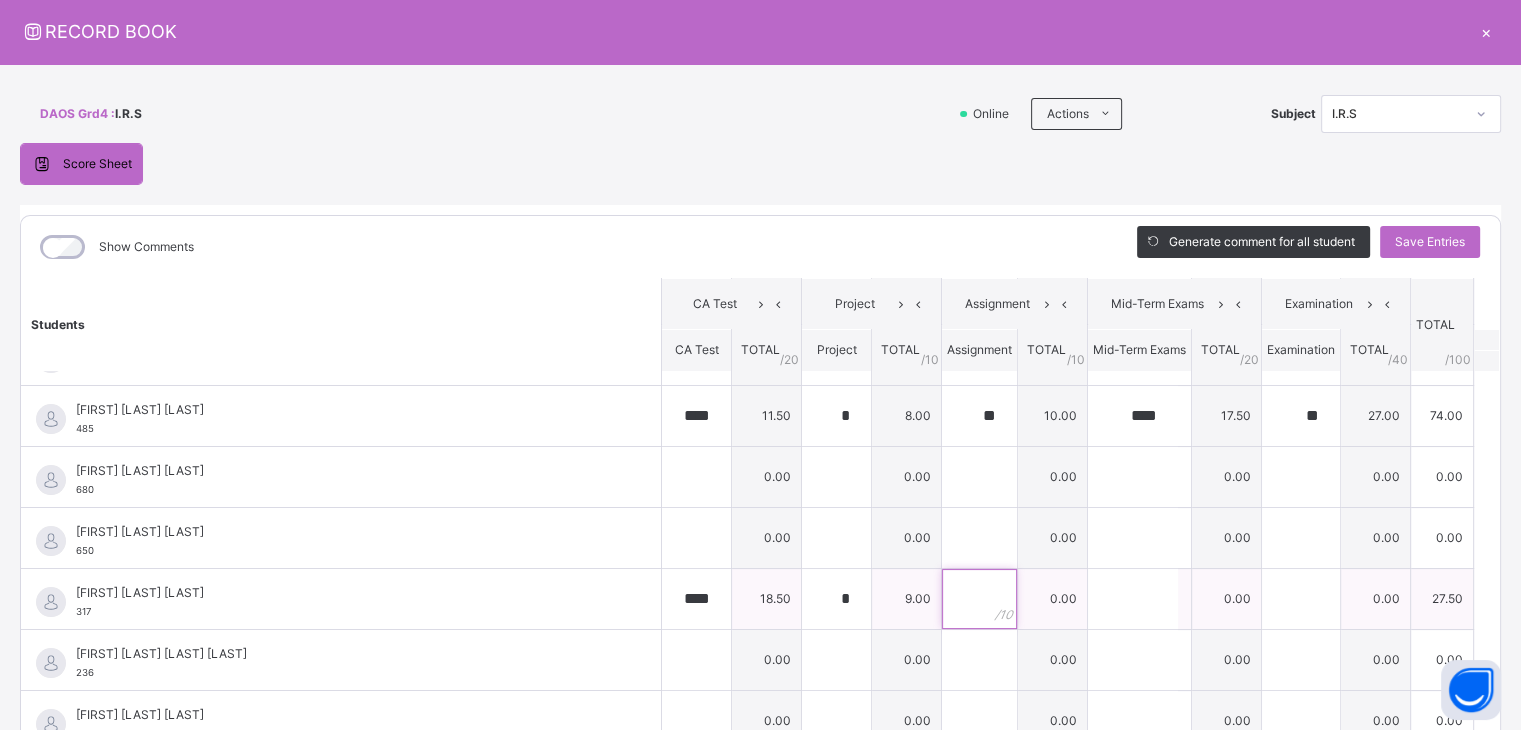 click at bounding box center (979, 599) 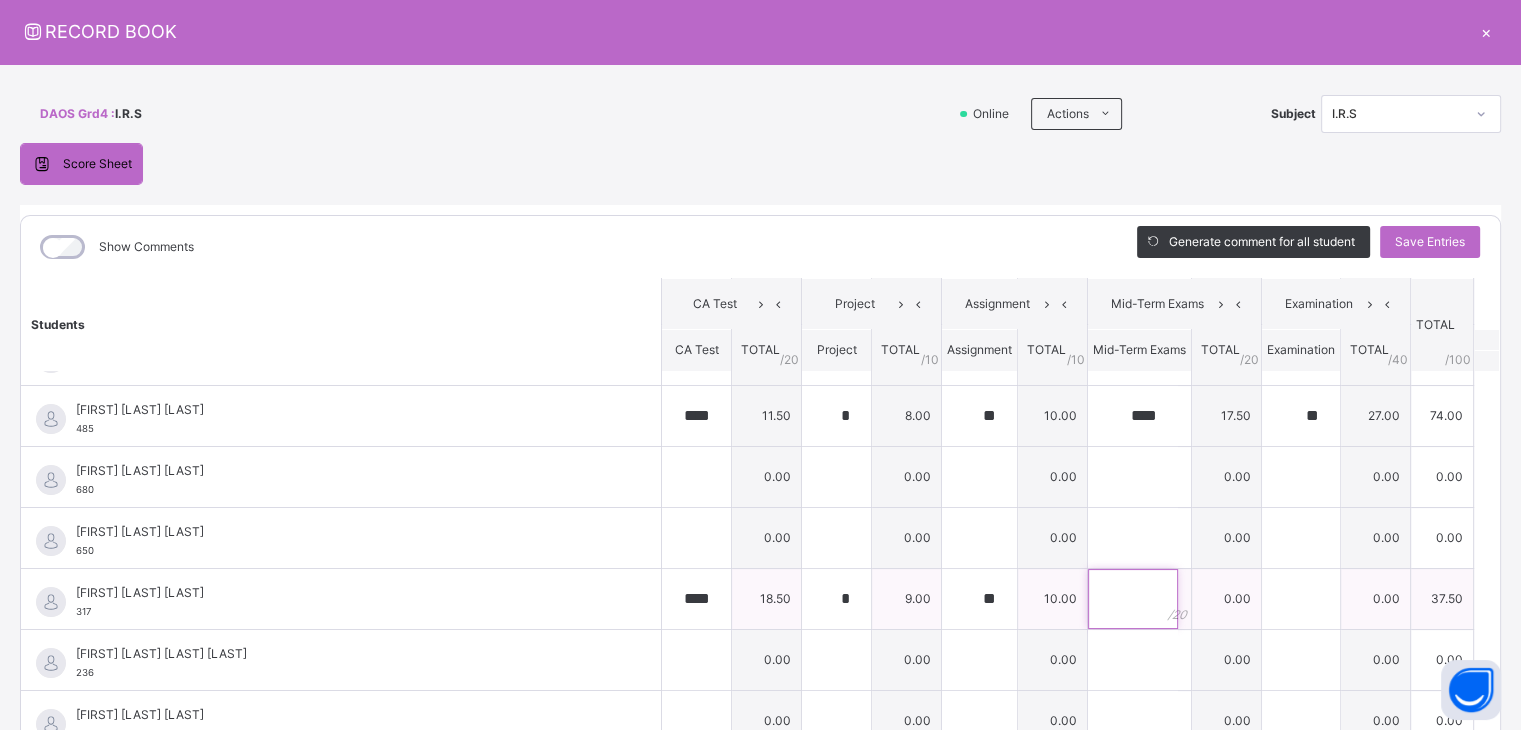 click at bounding box center [1133, 599] 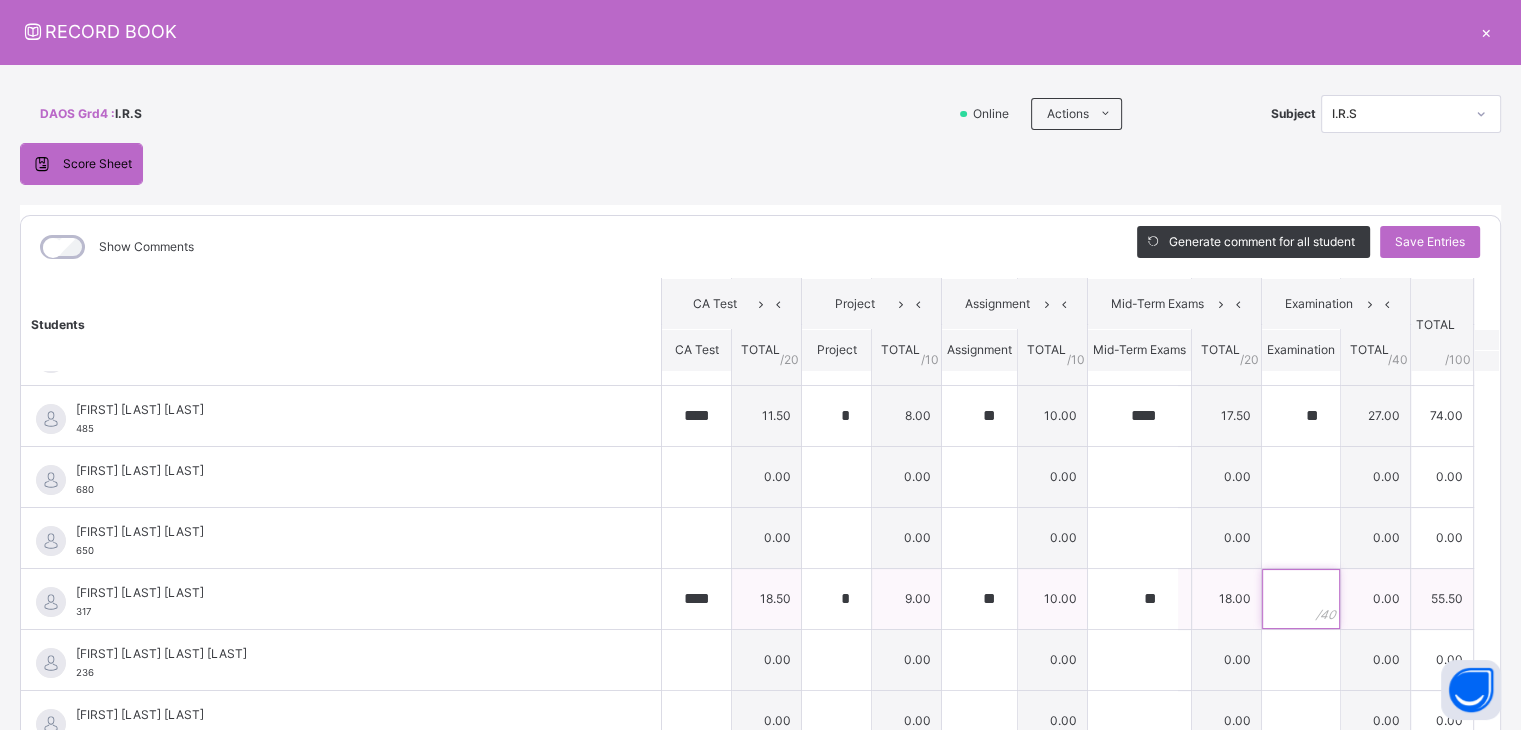 click at bounding box center (1301, 599) 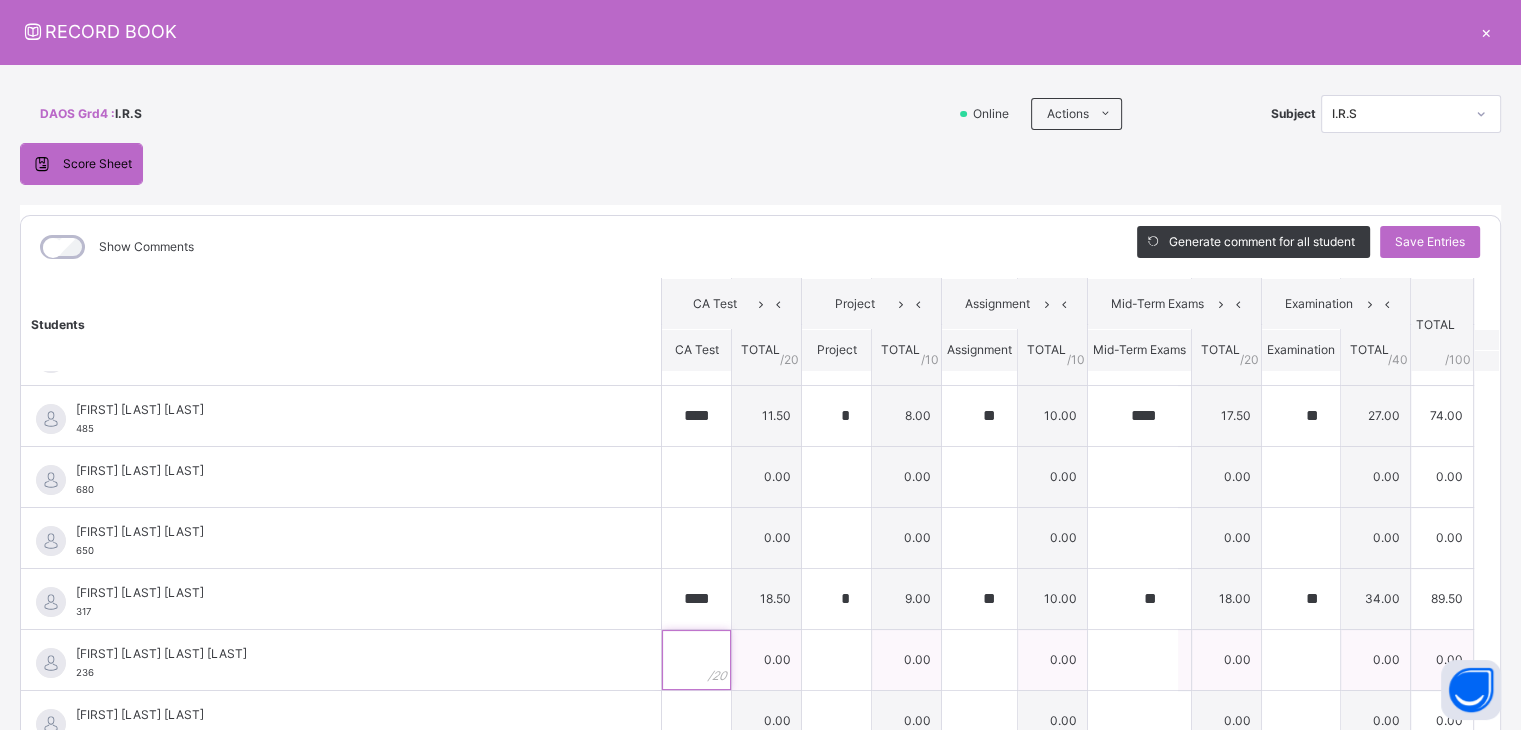 click at bounding box center (696, 660) 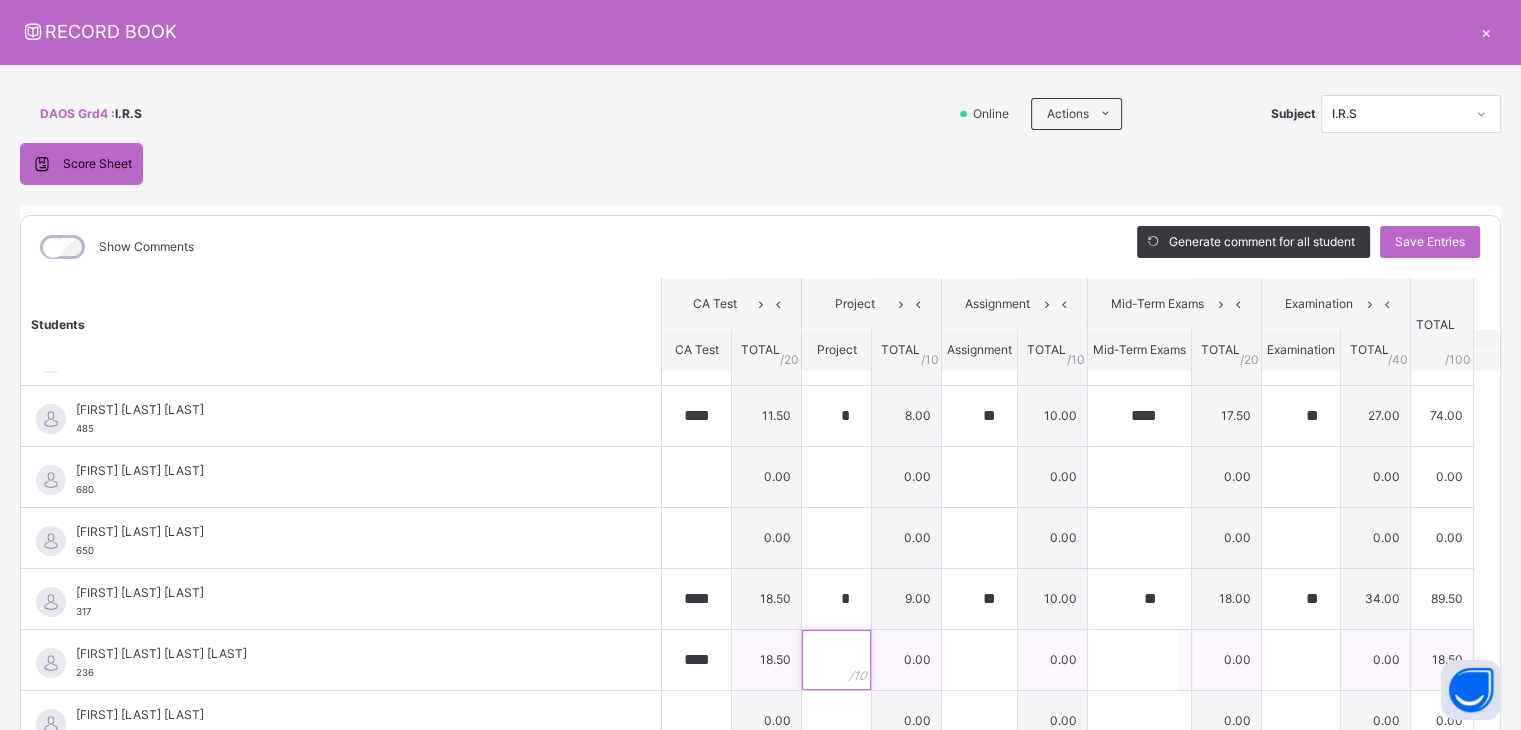 click at bounding box center [836, 660] 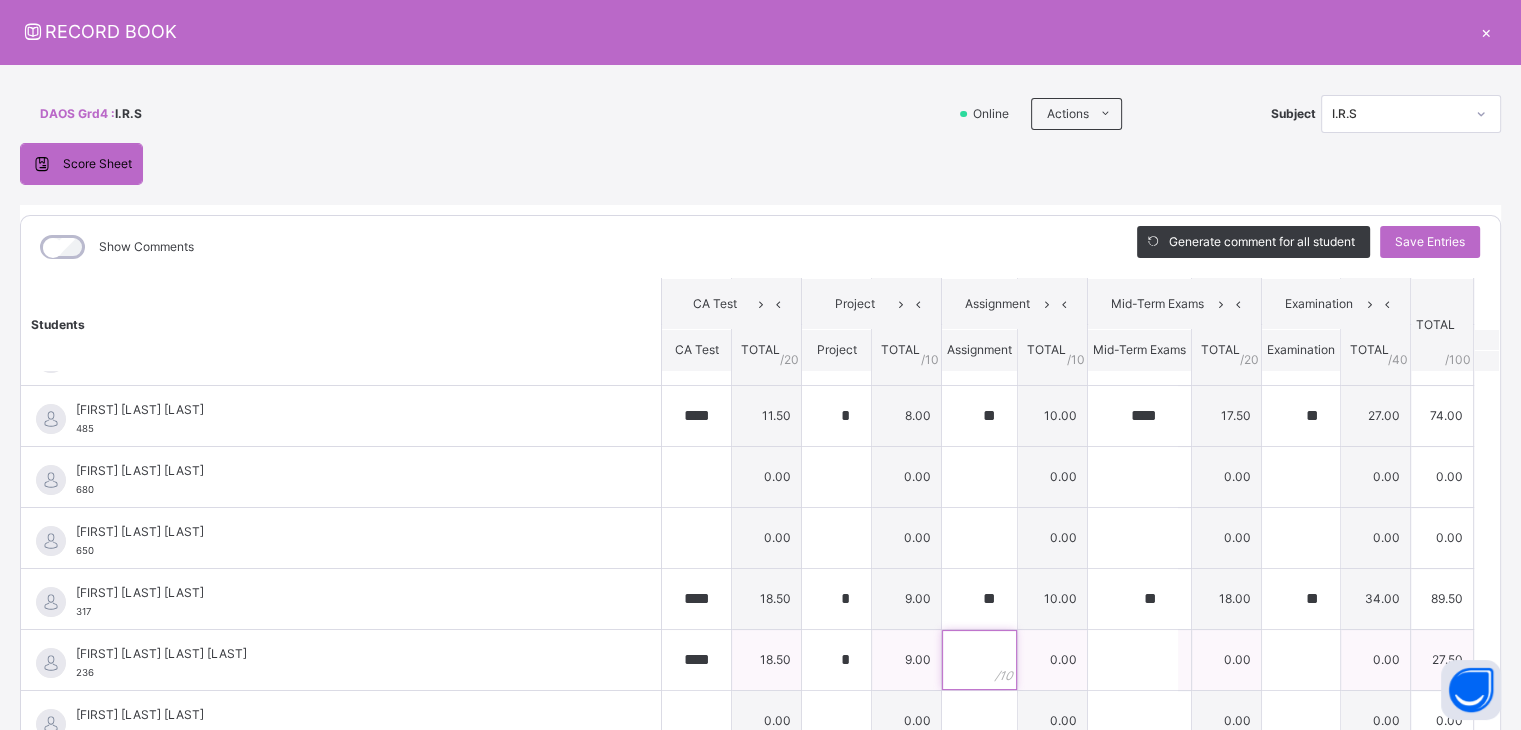 click at bounding box center (979, 660) 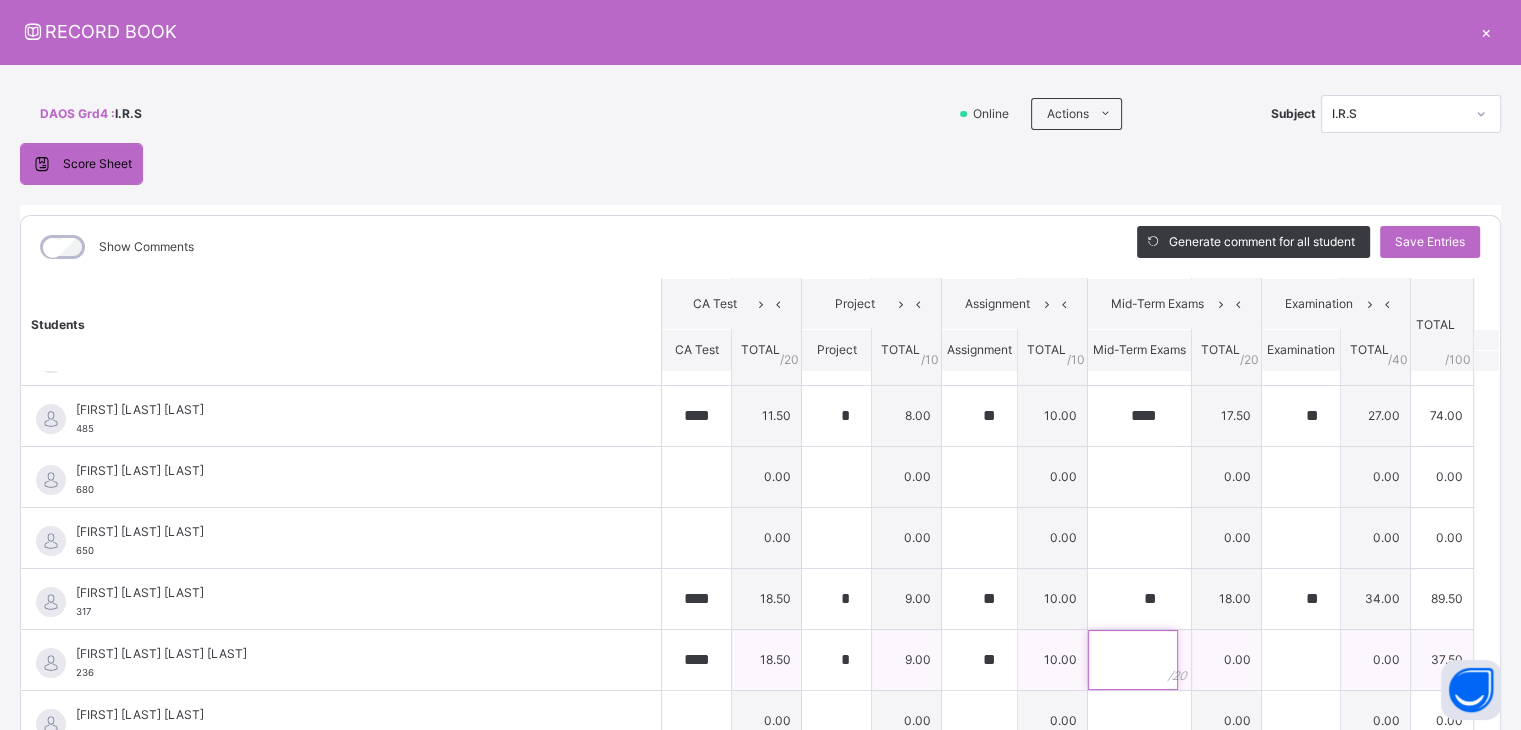 click at bounding box center (1133, 660) 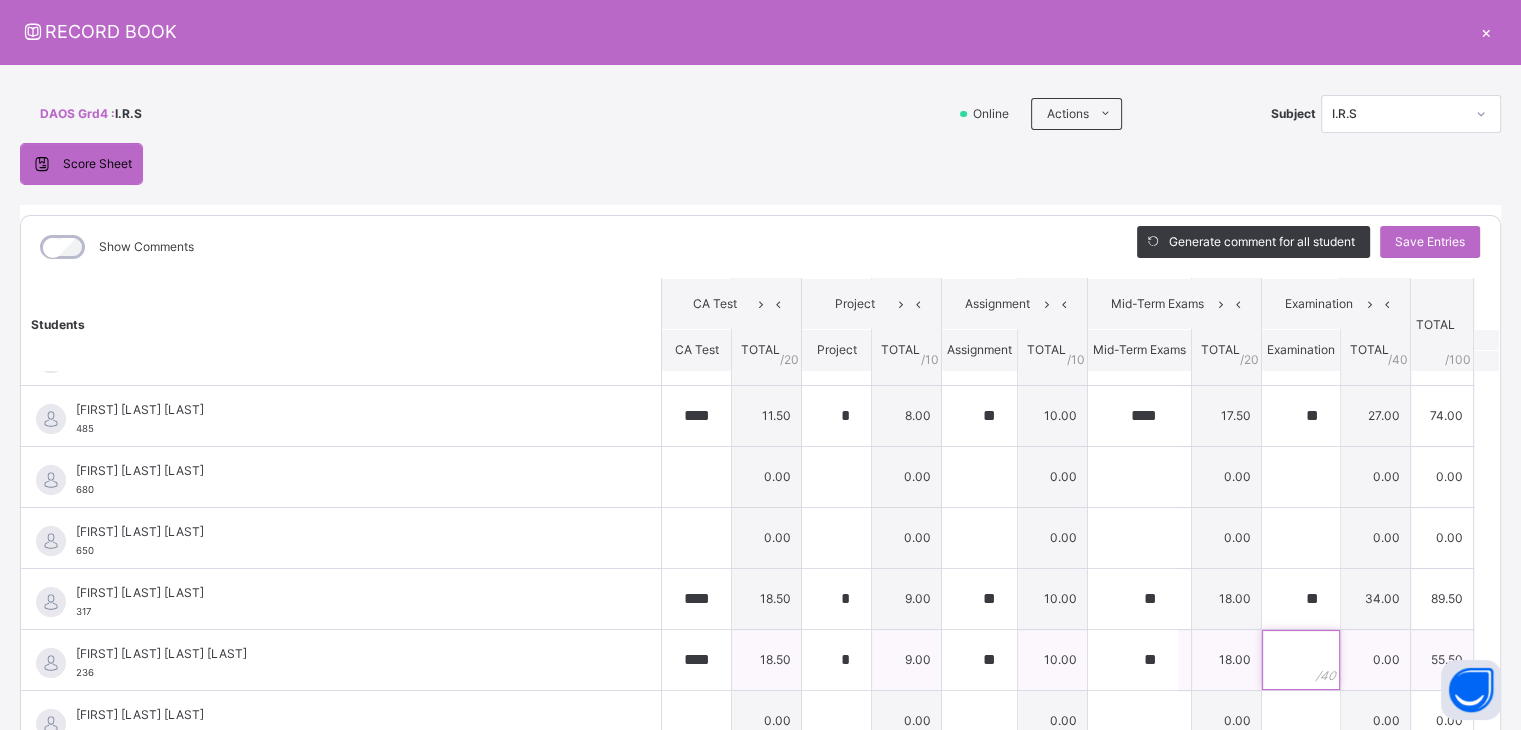click at bounding box center [1301, 660] 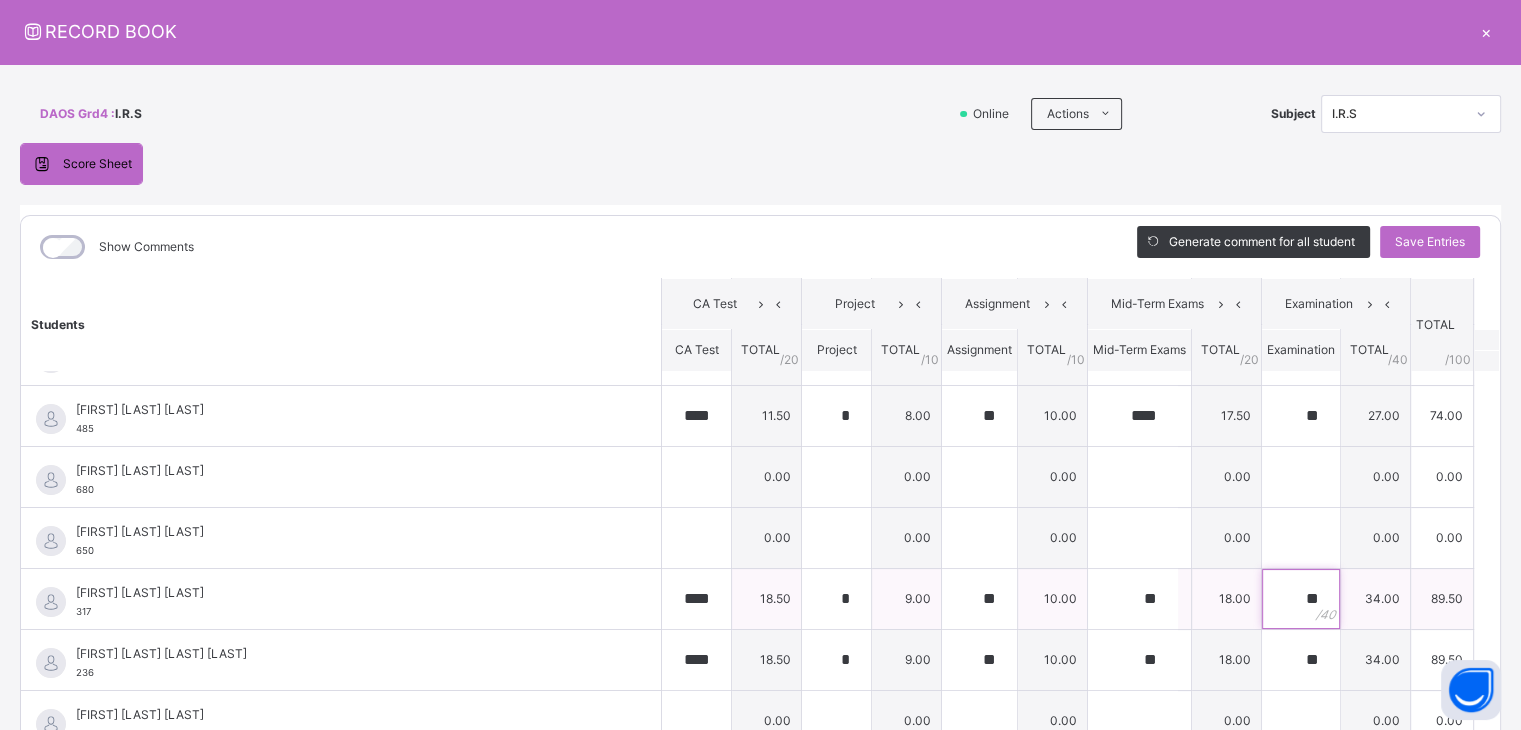 click on "**" at bounding box center (1301, 599) 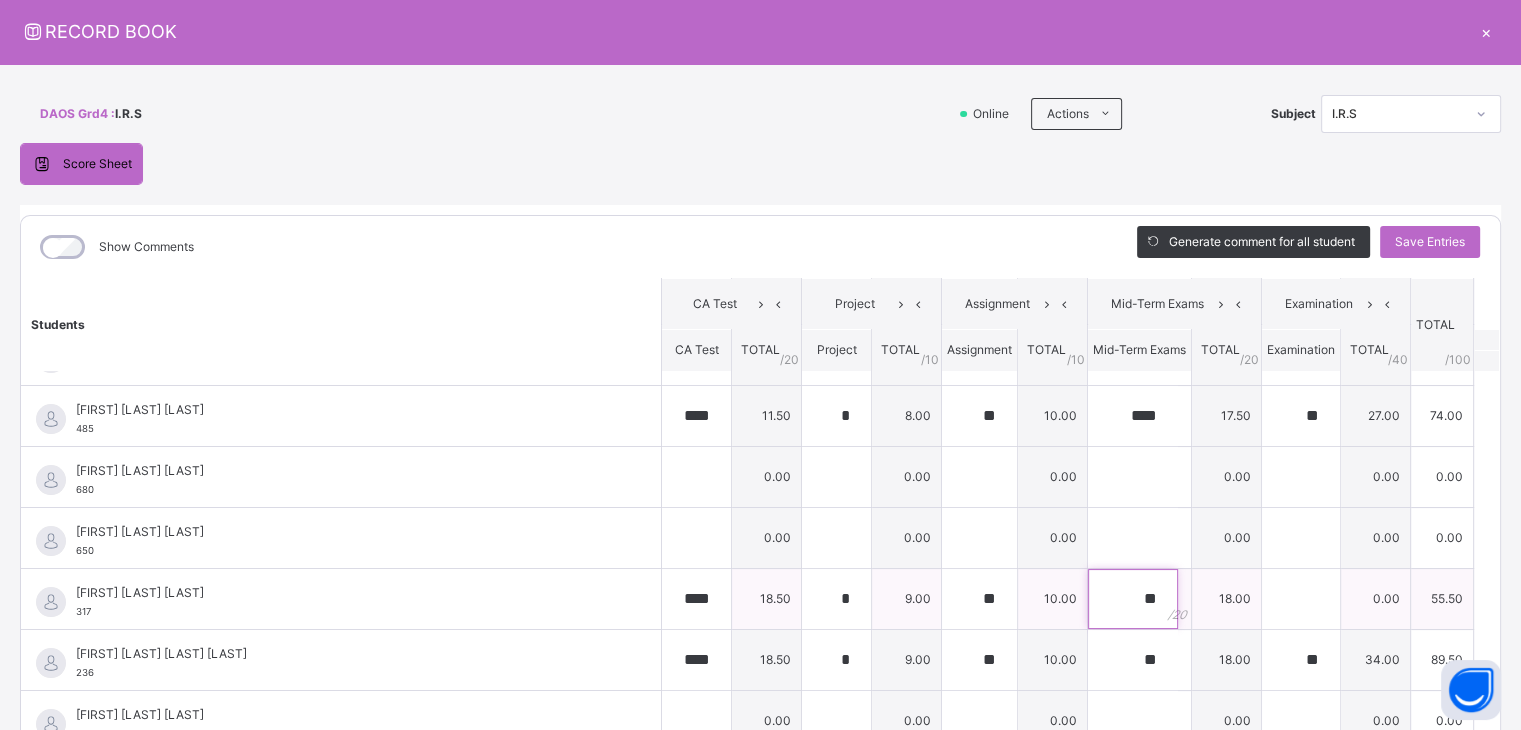 click on "**" at bounding box center (1133, 599) 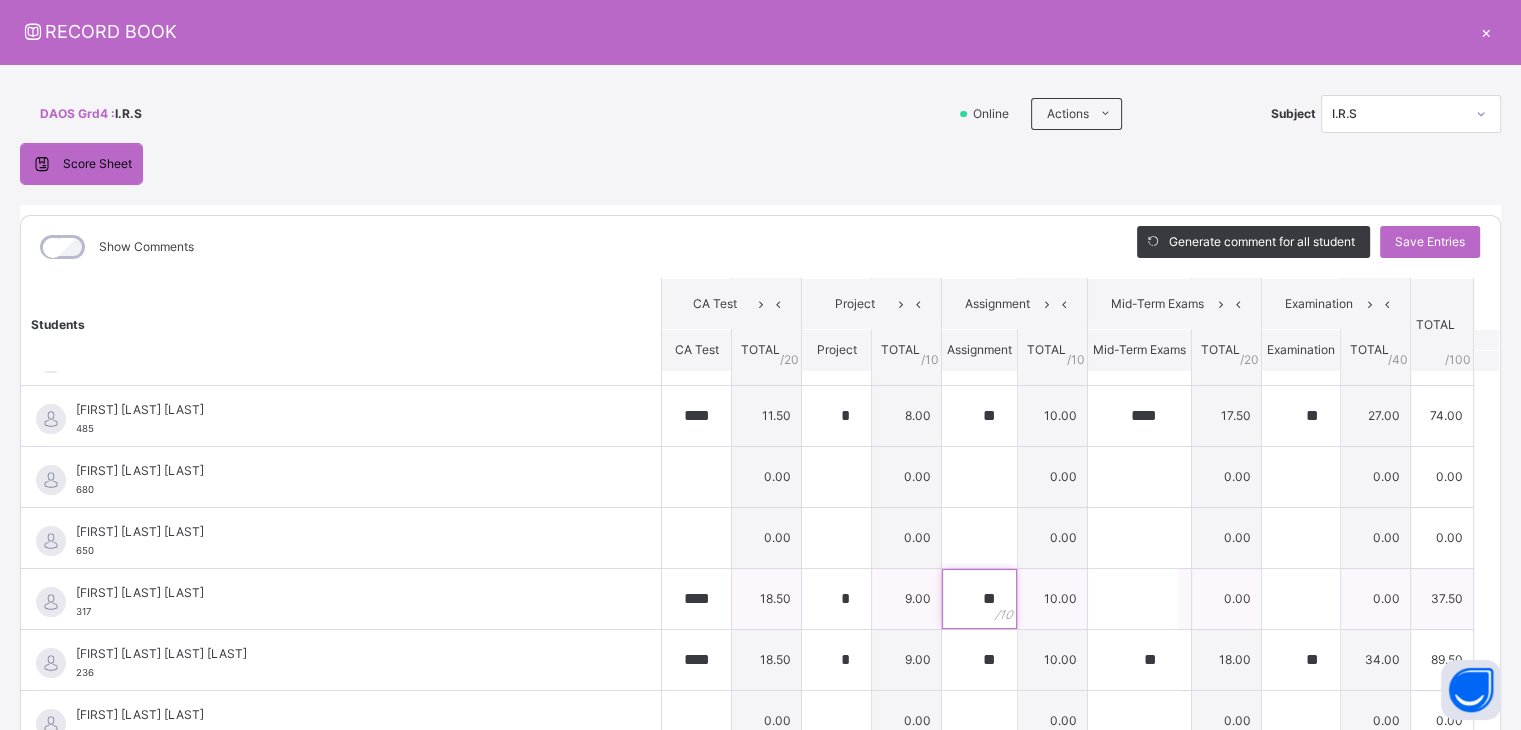 click on "**" at bounding box center (979, 599) 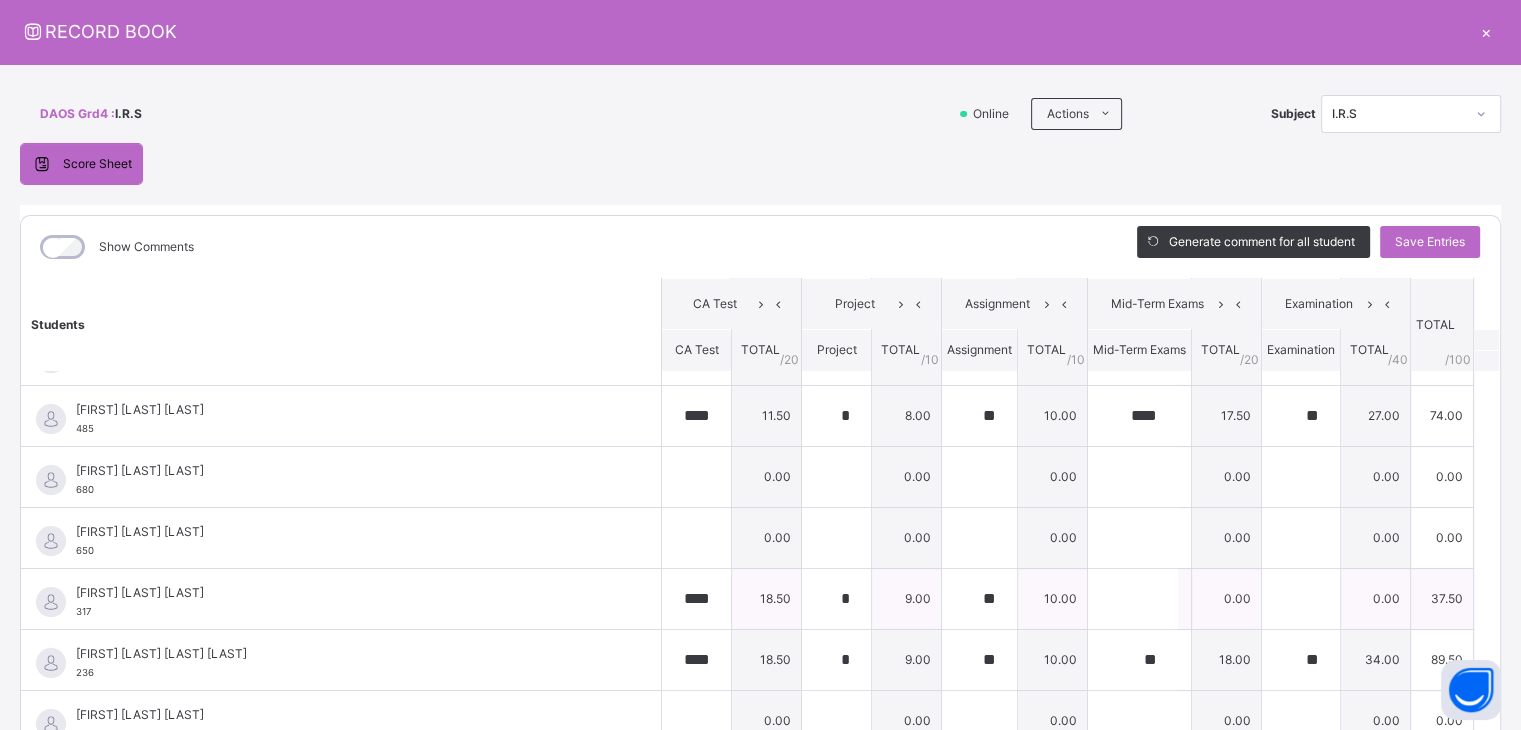 click on "**" at bounding box center (979, 599) 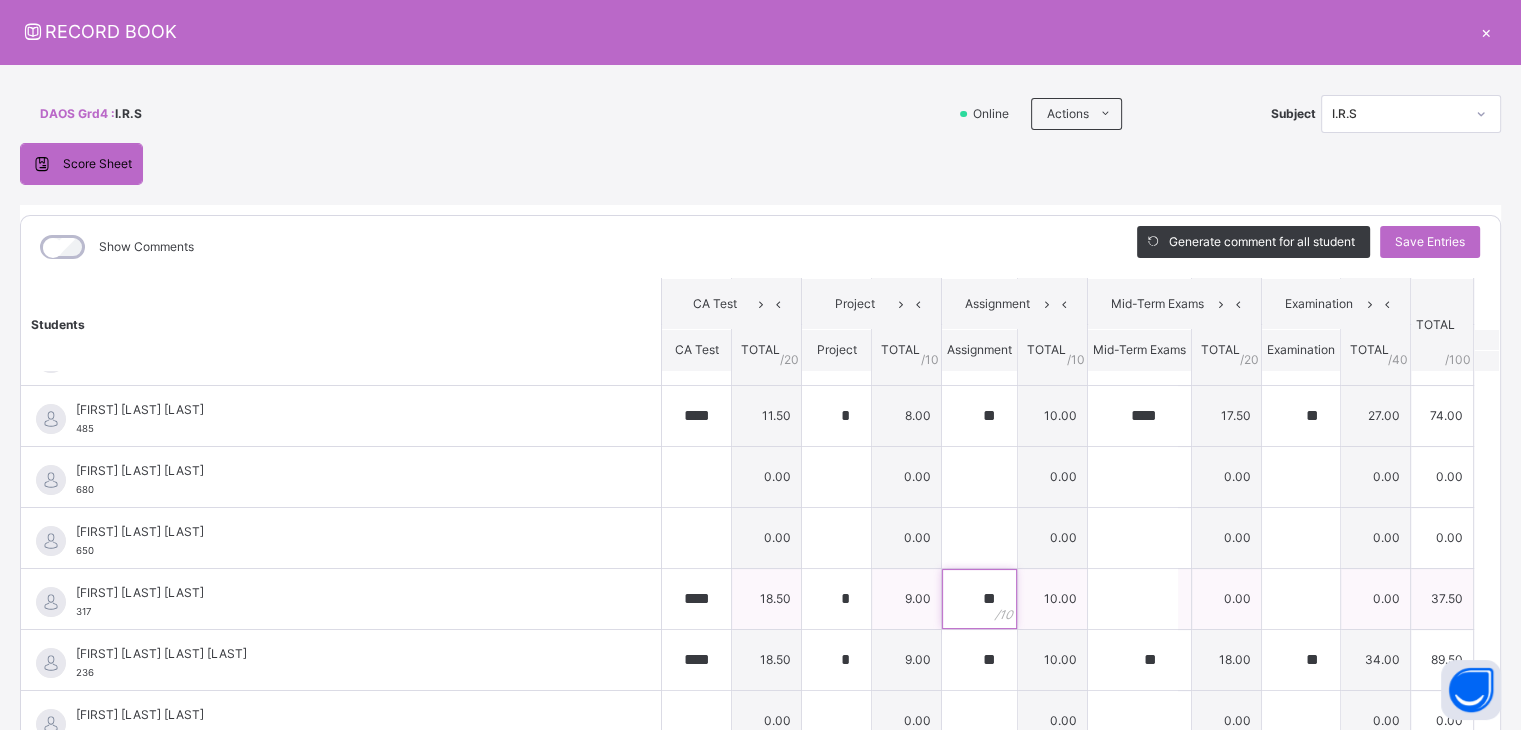 click on "**" at bounding box center (979, 599) 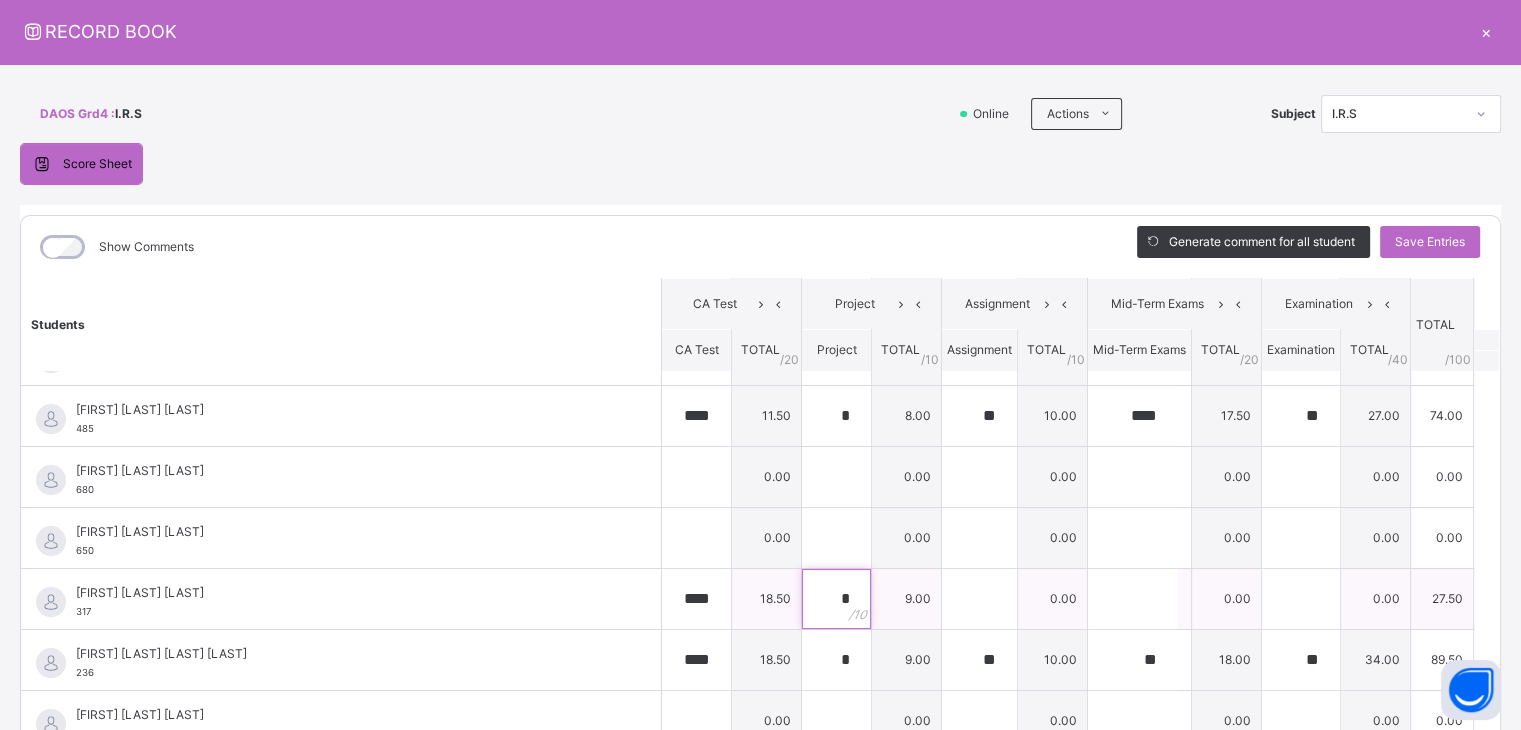 click on "*" at bounding box center (836, 599) 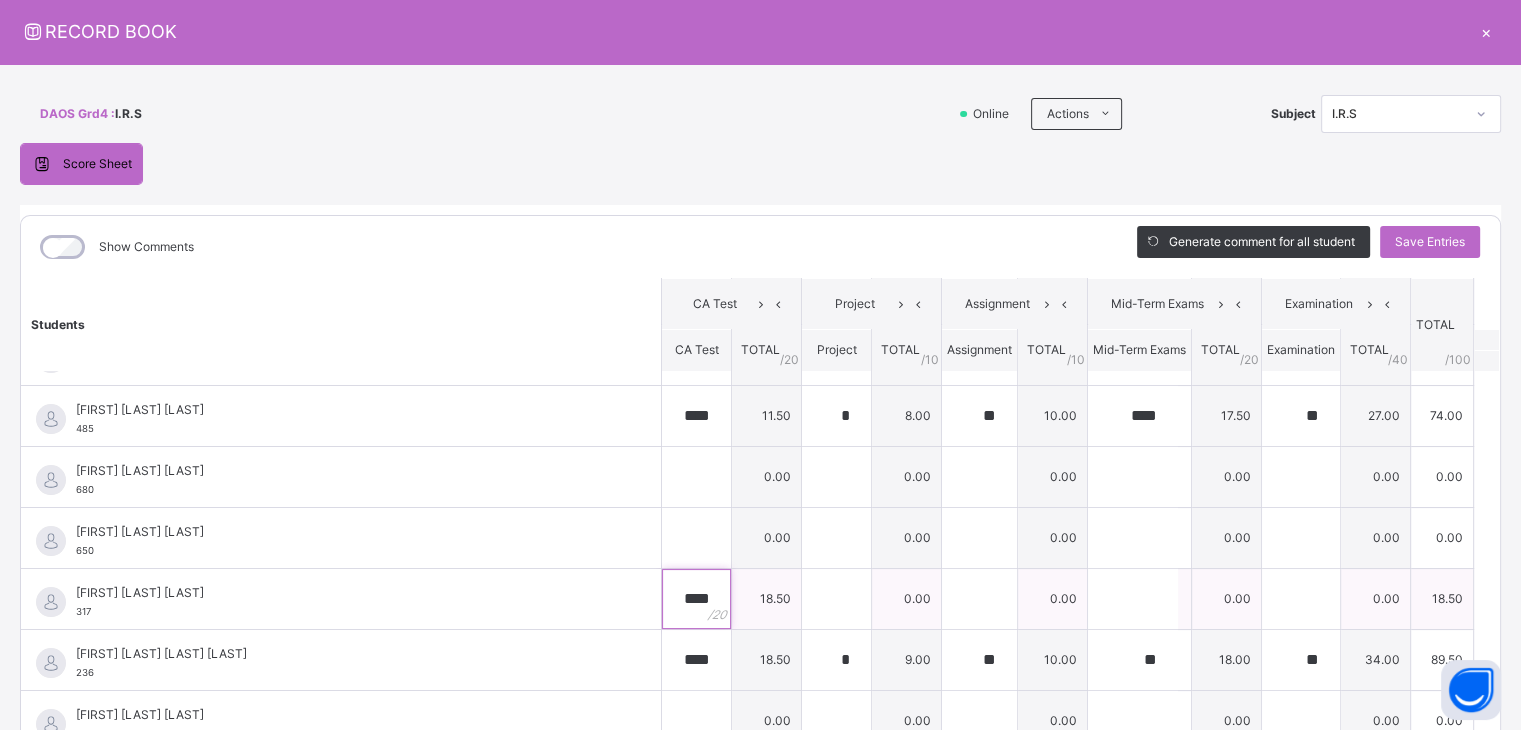 click on "****" at bounding box center [696, 599] 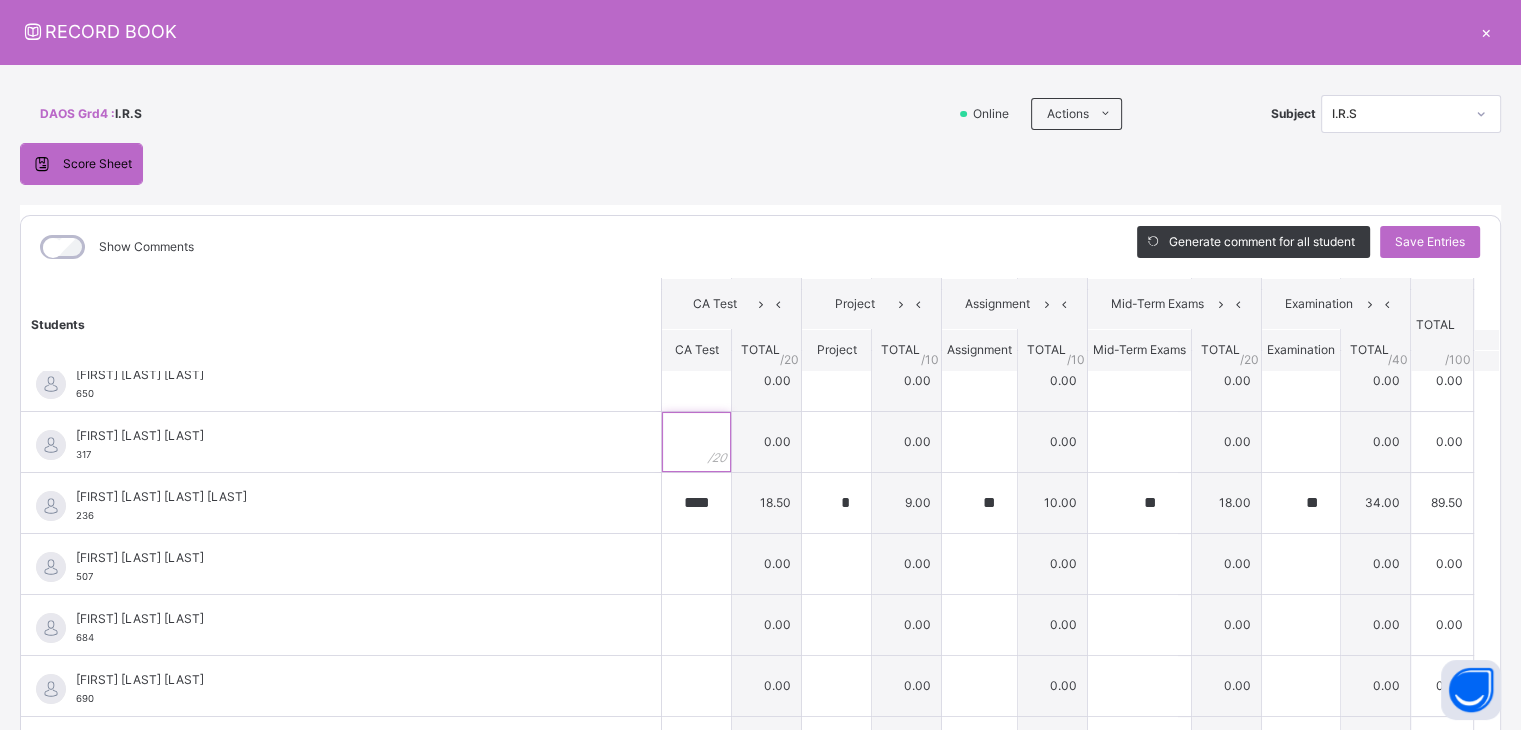 scroll, scrollTop: 282, scrollLeft: 0, axis: vertical 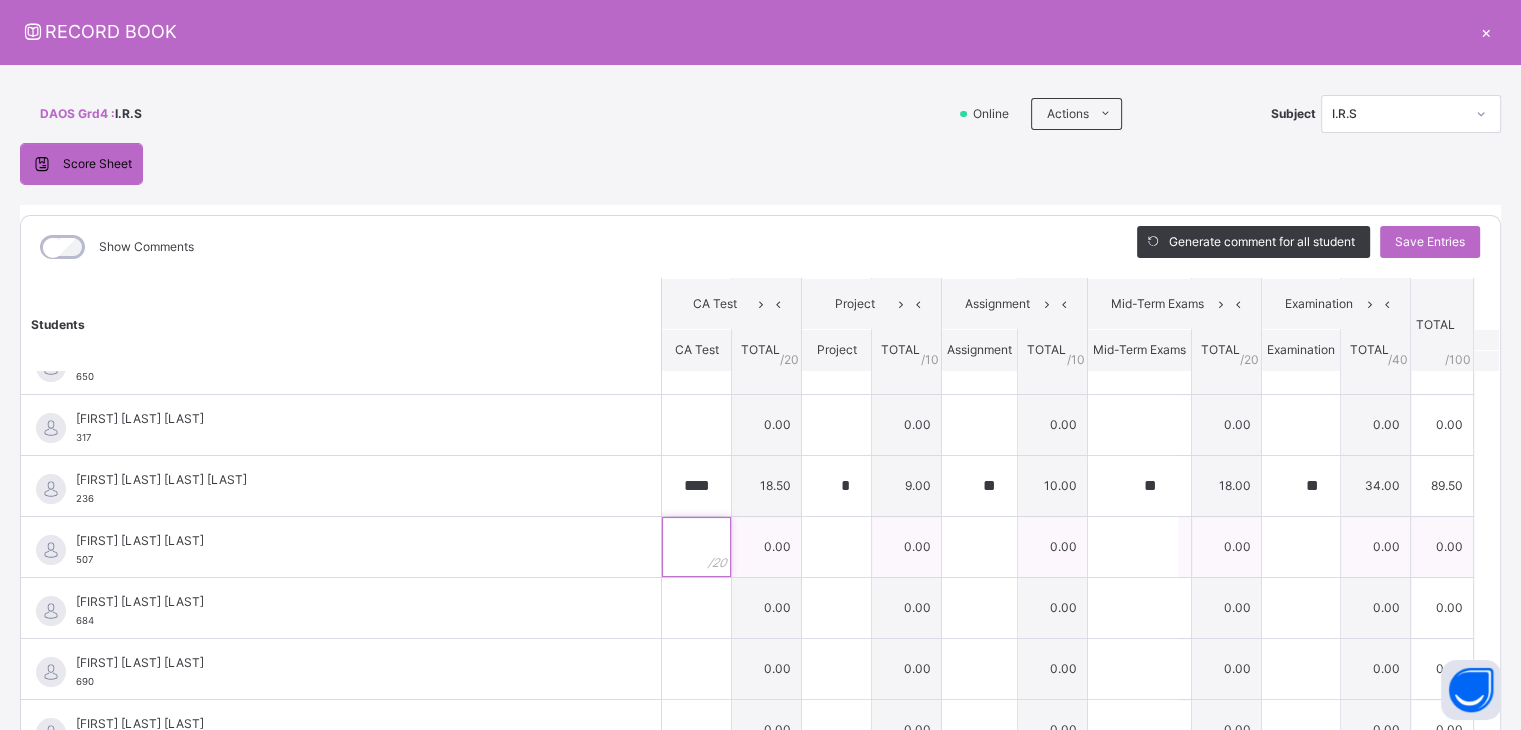 click at bounding box center (696, 547) 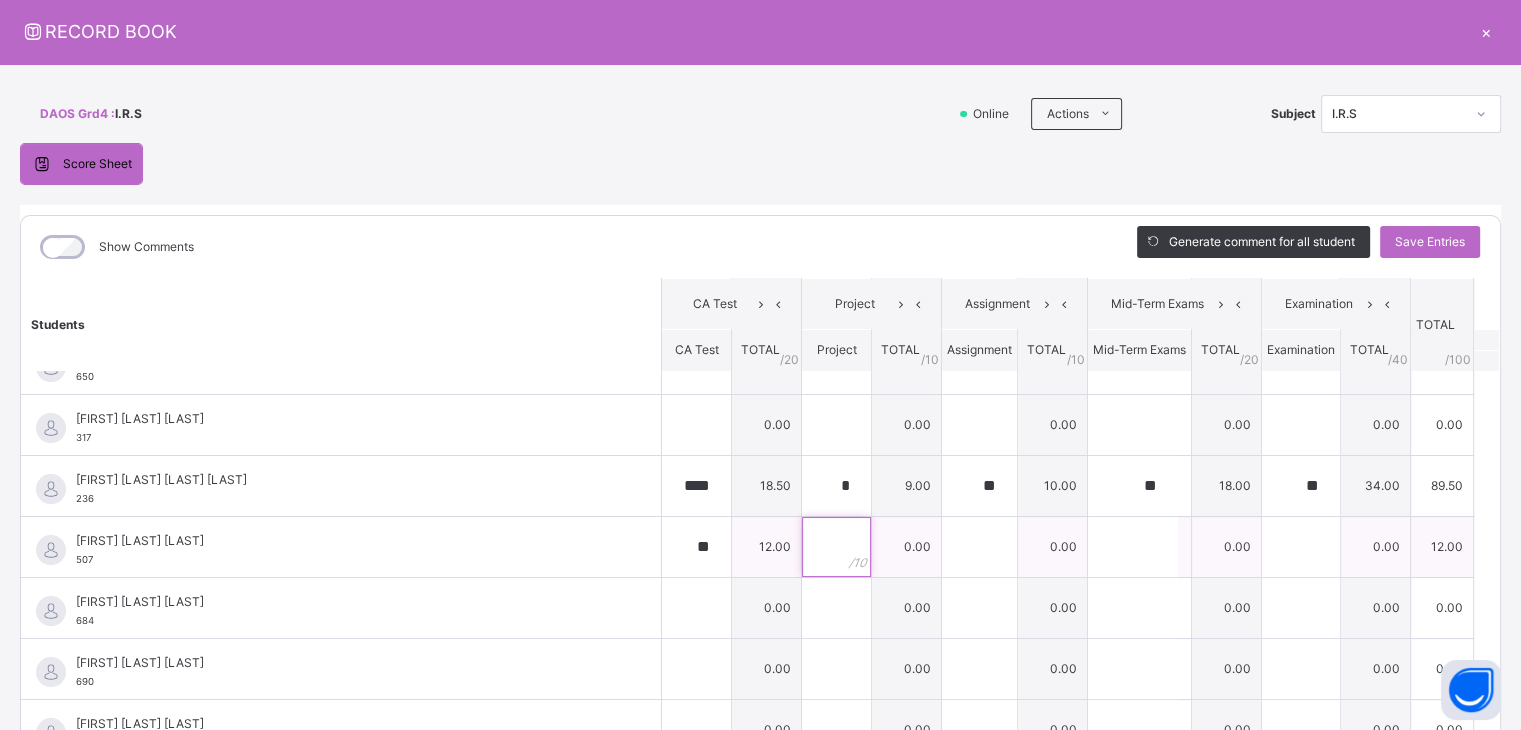 click at bounding box center (836, 547) 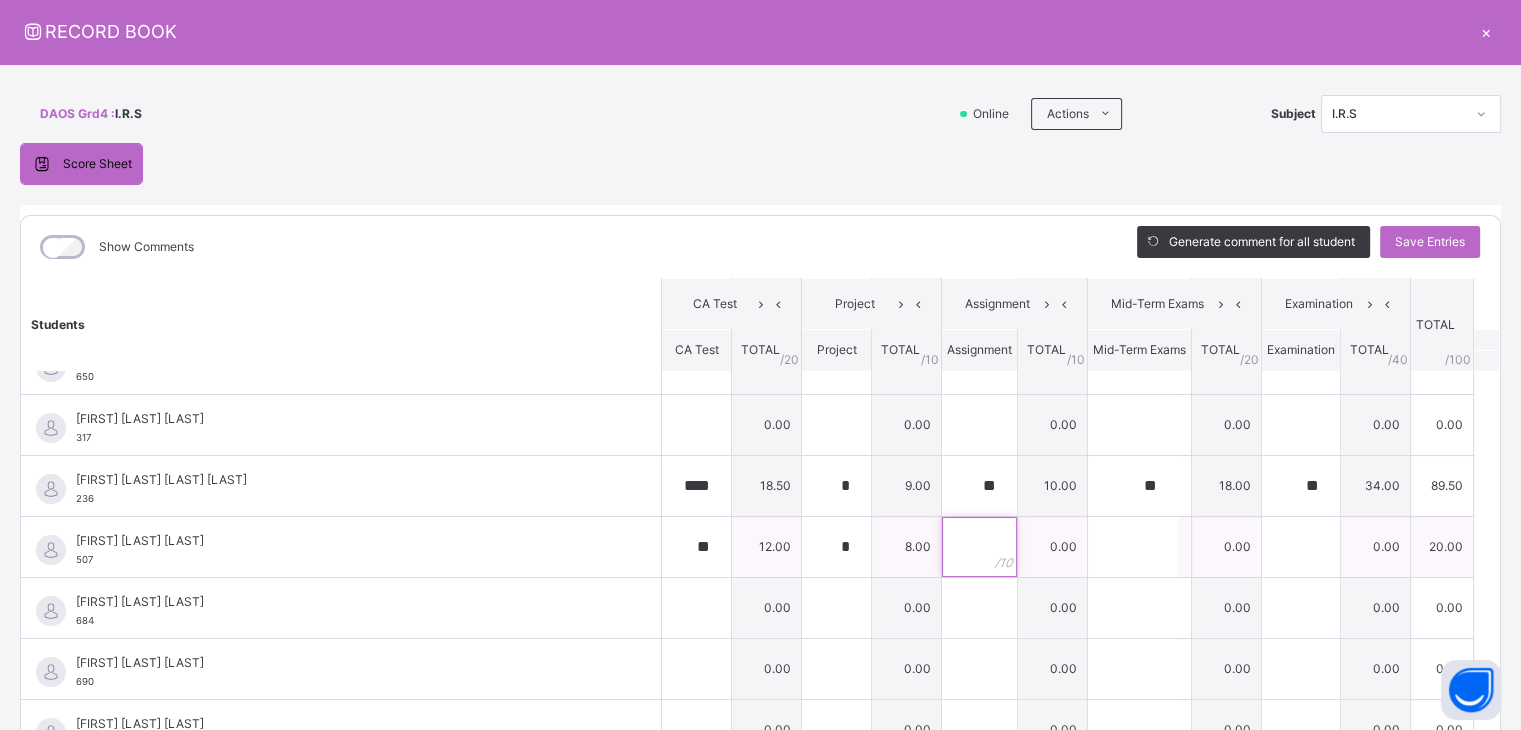 click at bounding box center (979, 547) 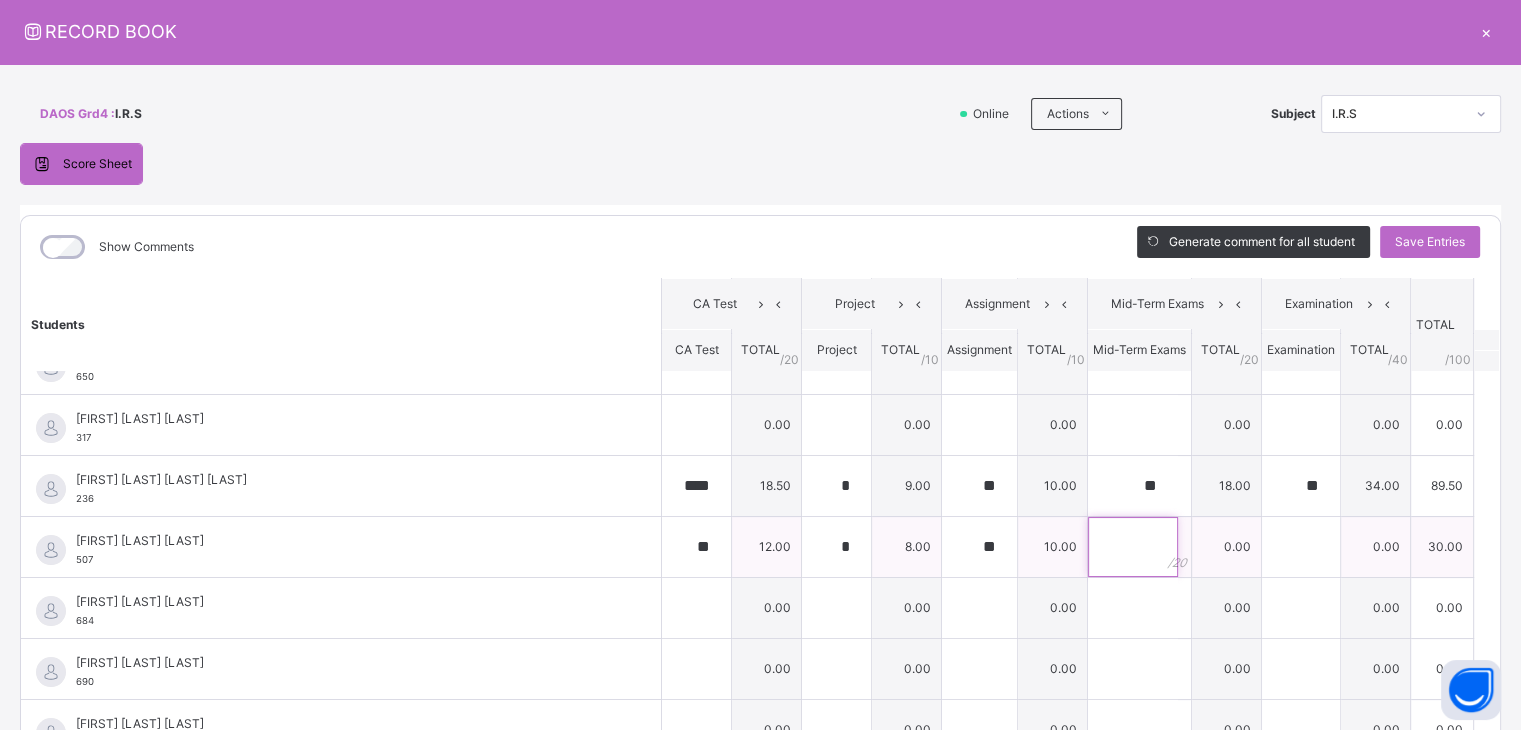 click at bounding box center (1133, 547) 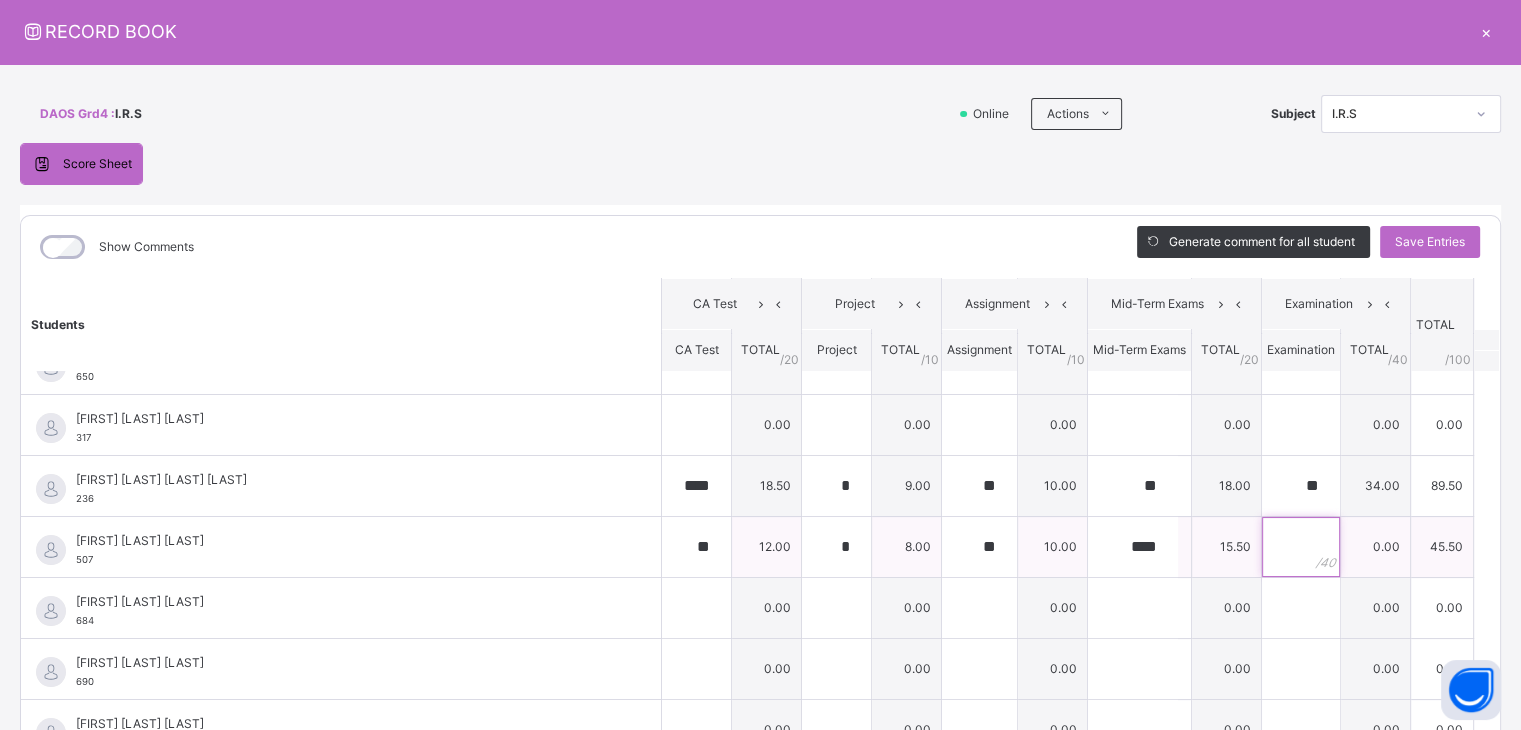 click at bounding box center [1301, 547] 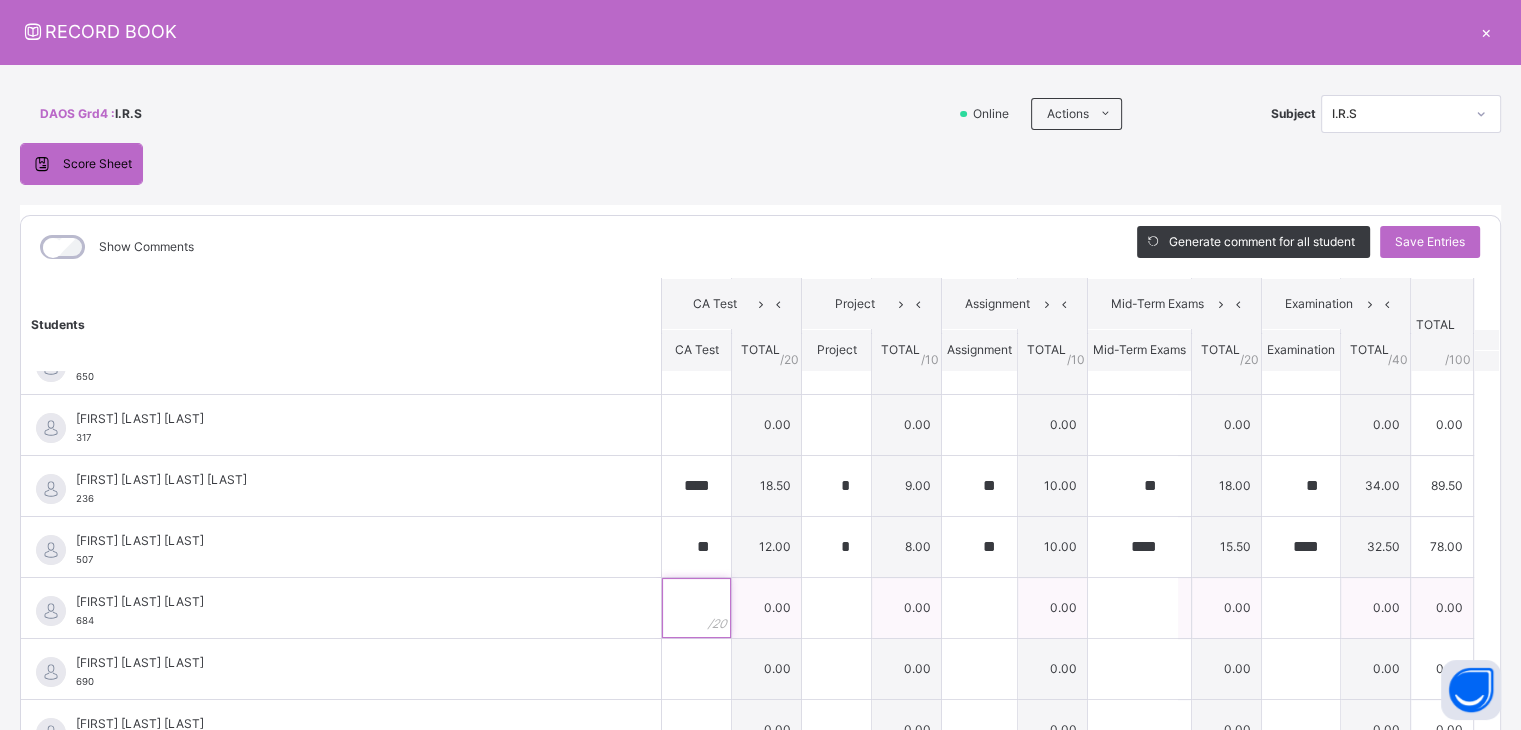 click at bounding box center (696, 608) 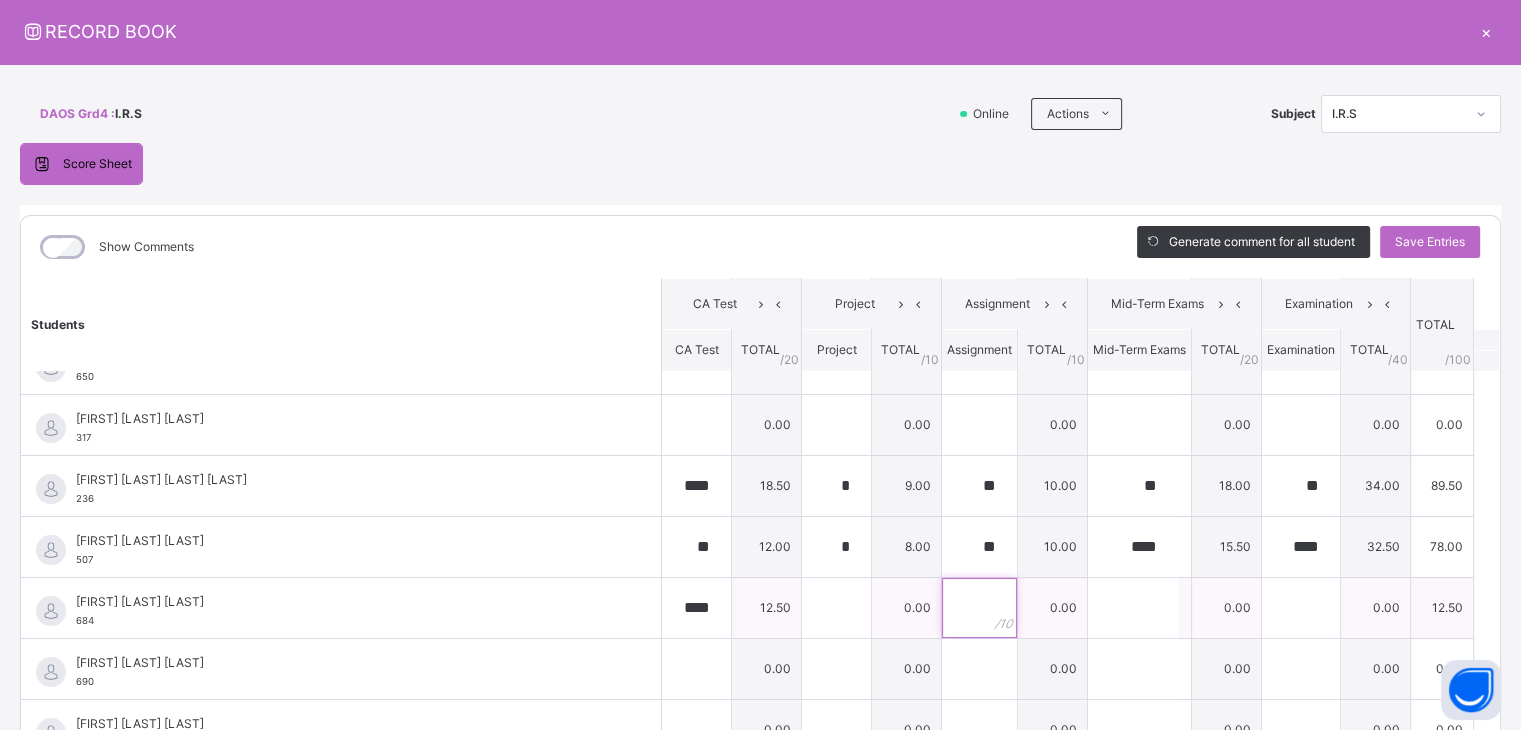 click at bounding box center (979, 608) 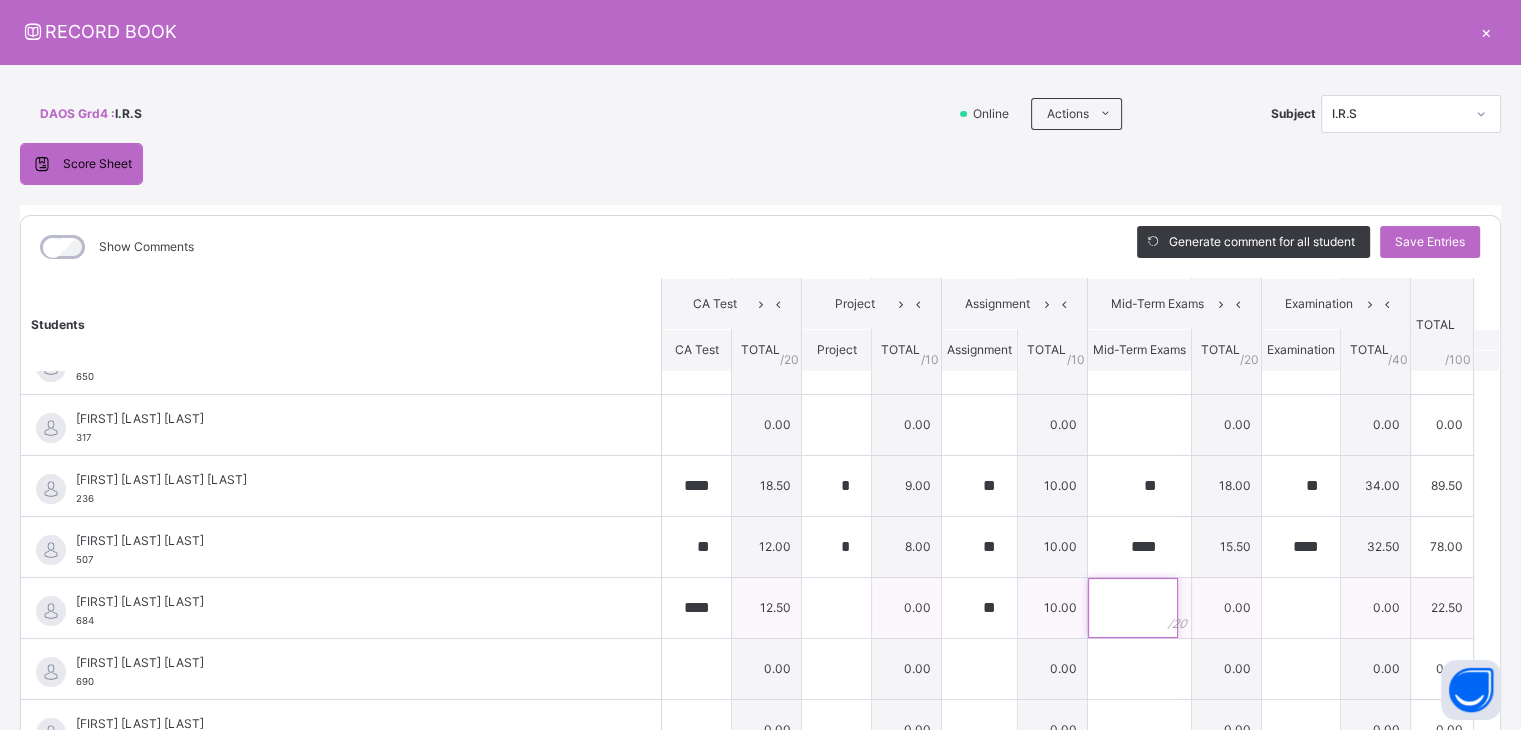 click at bounding box center [1133, 608] 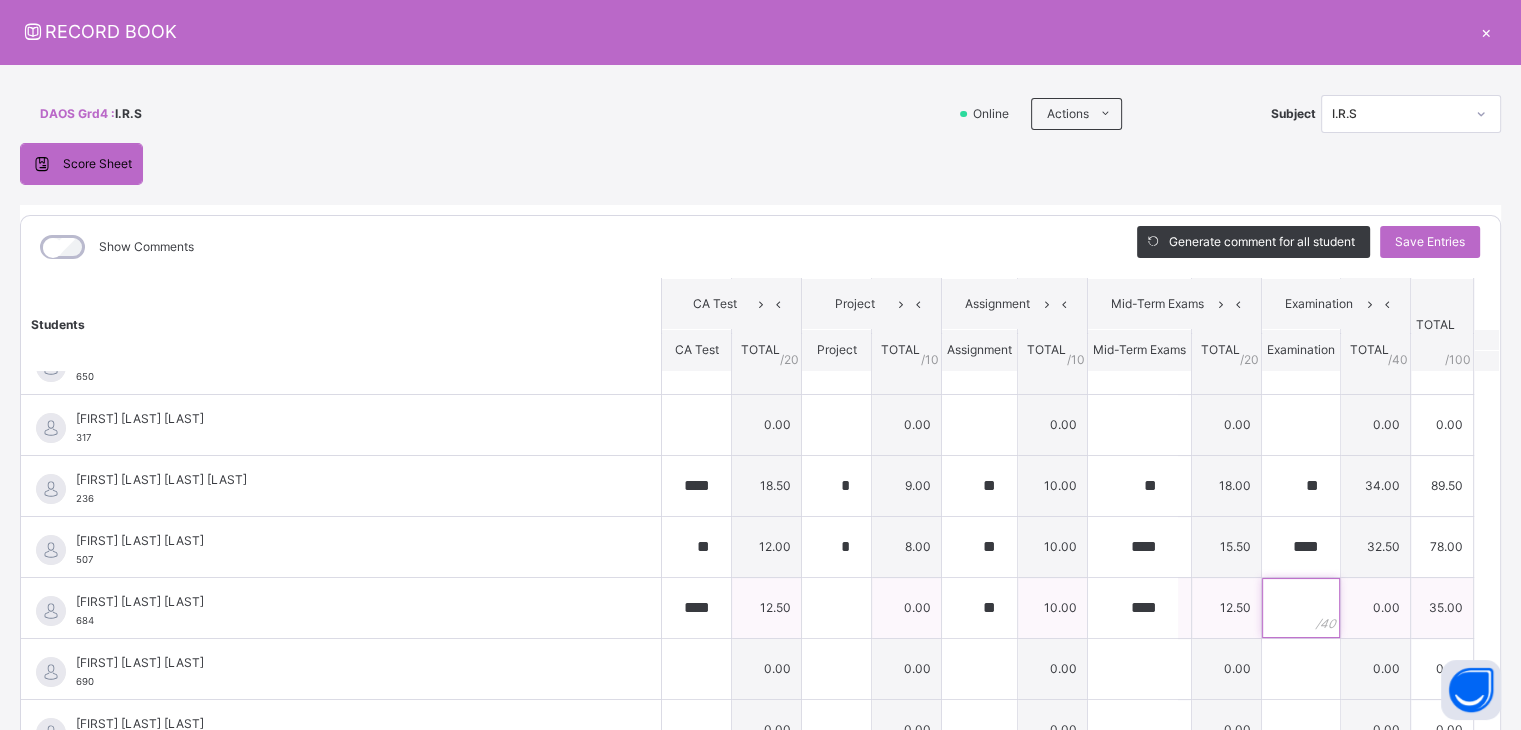 click at bounding box center (1301, 608) 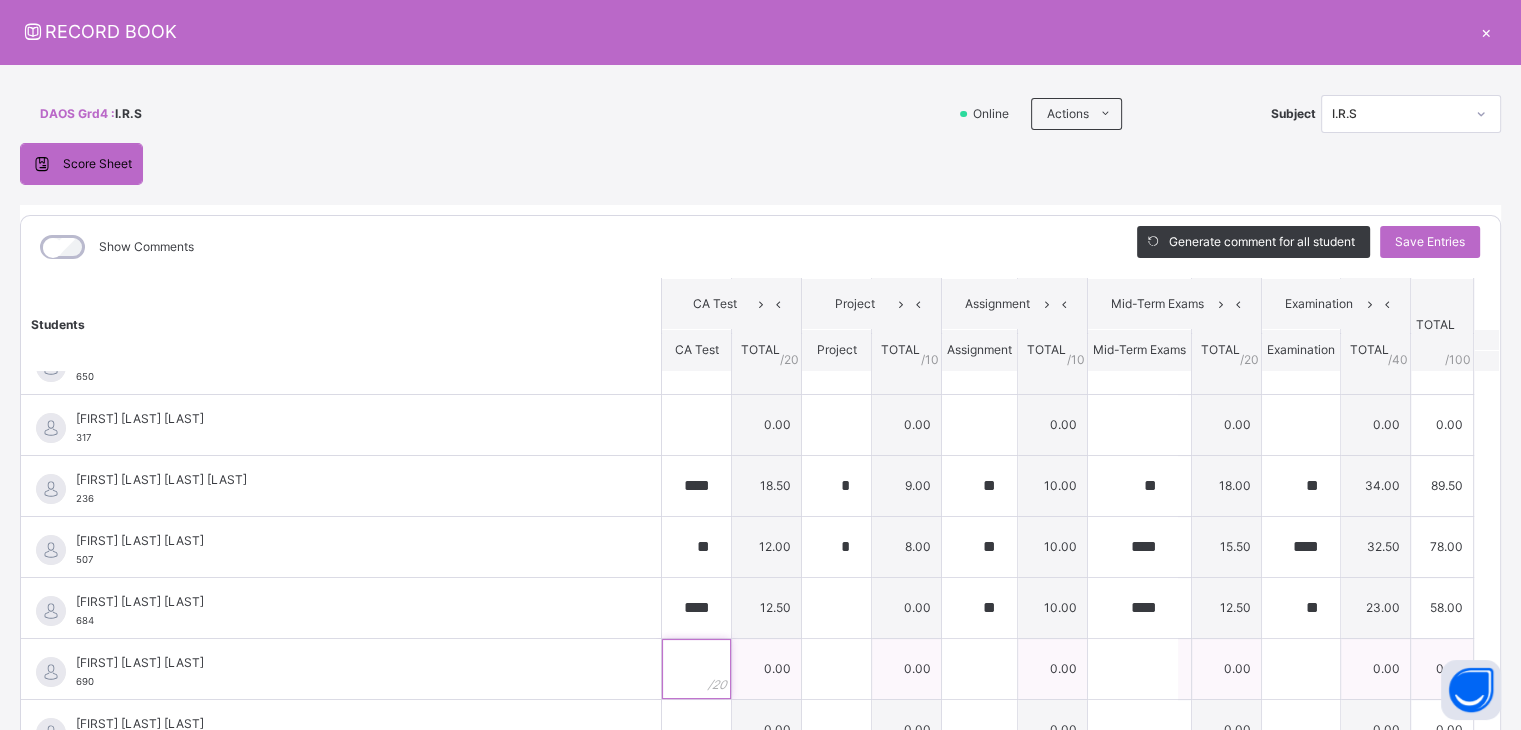 click at bounding box center [696, 669] 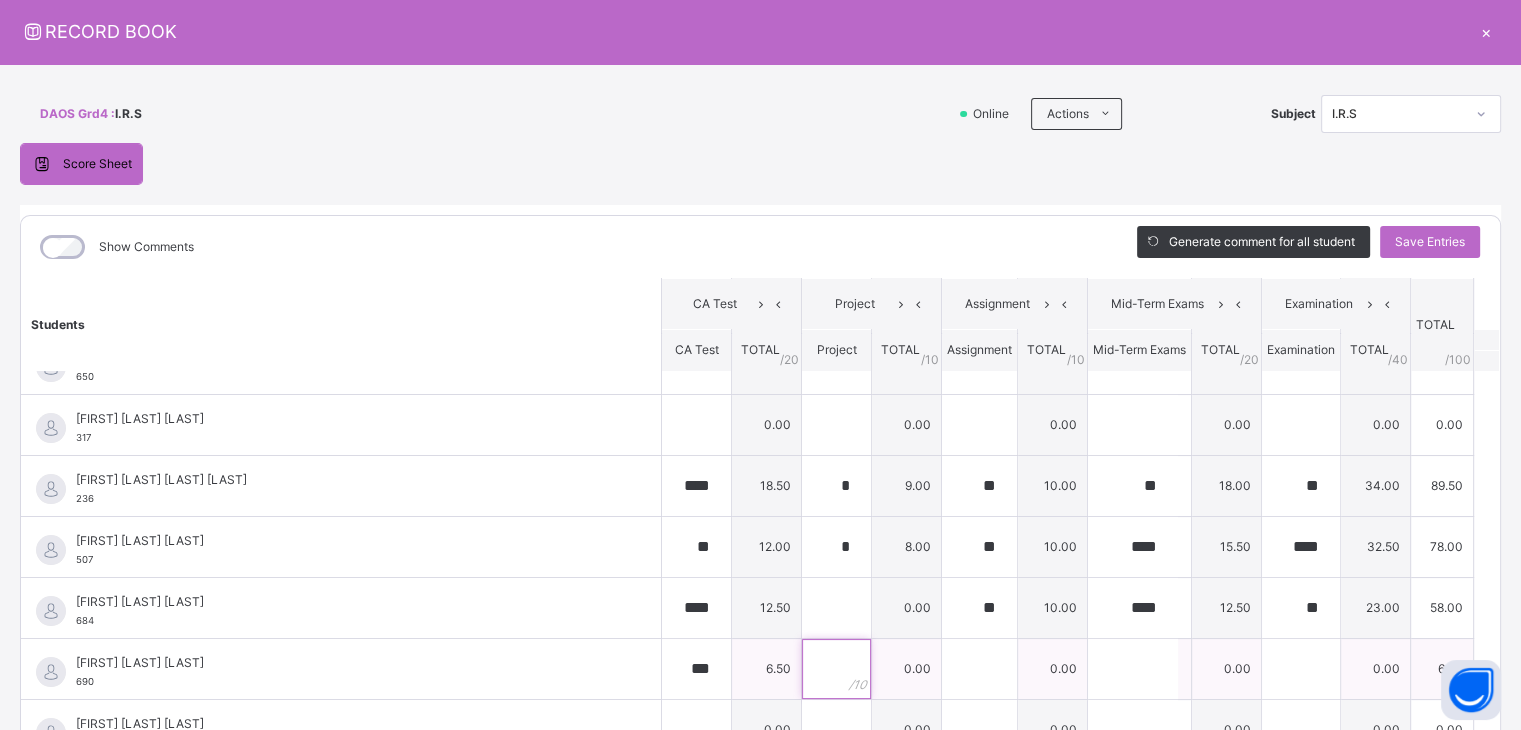 click at bounding box center [836, 669] 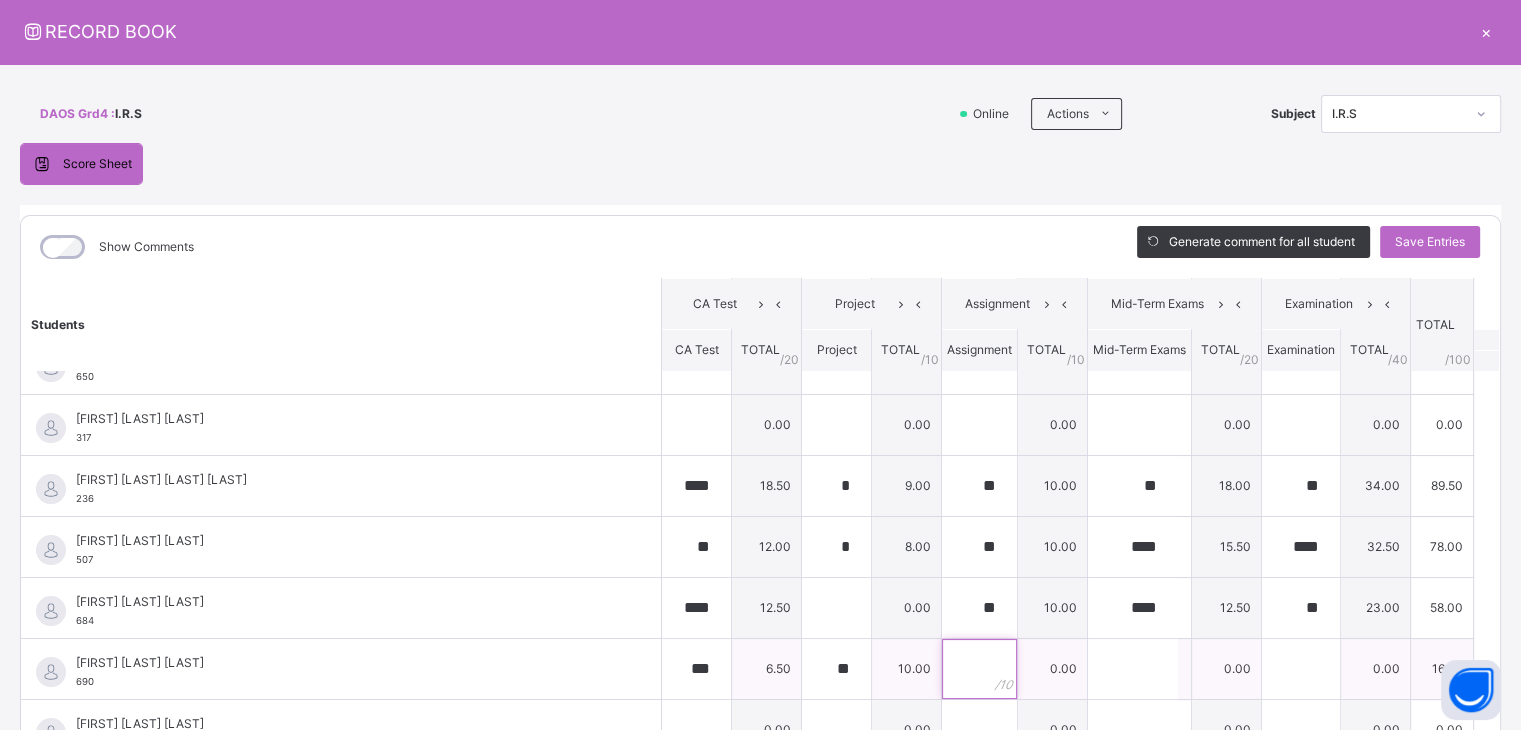 click at bounding box center (979, 669) 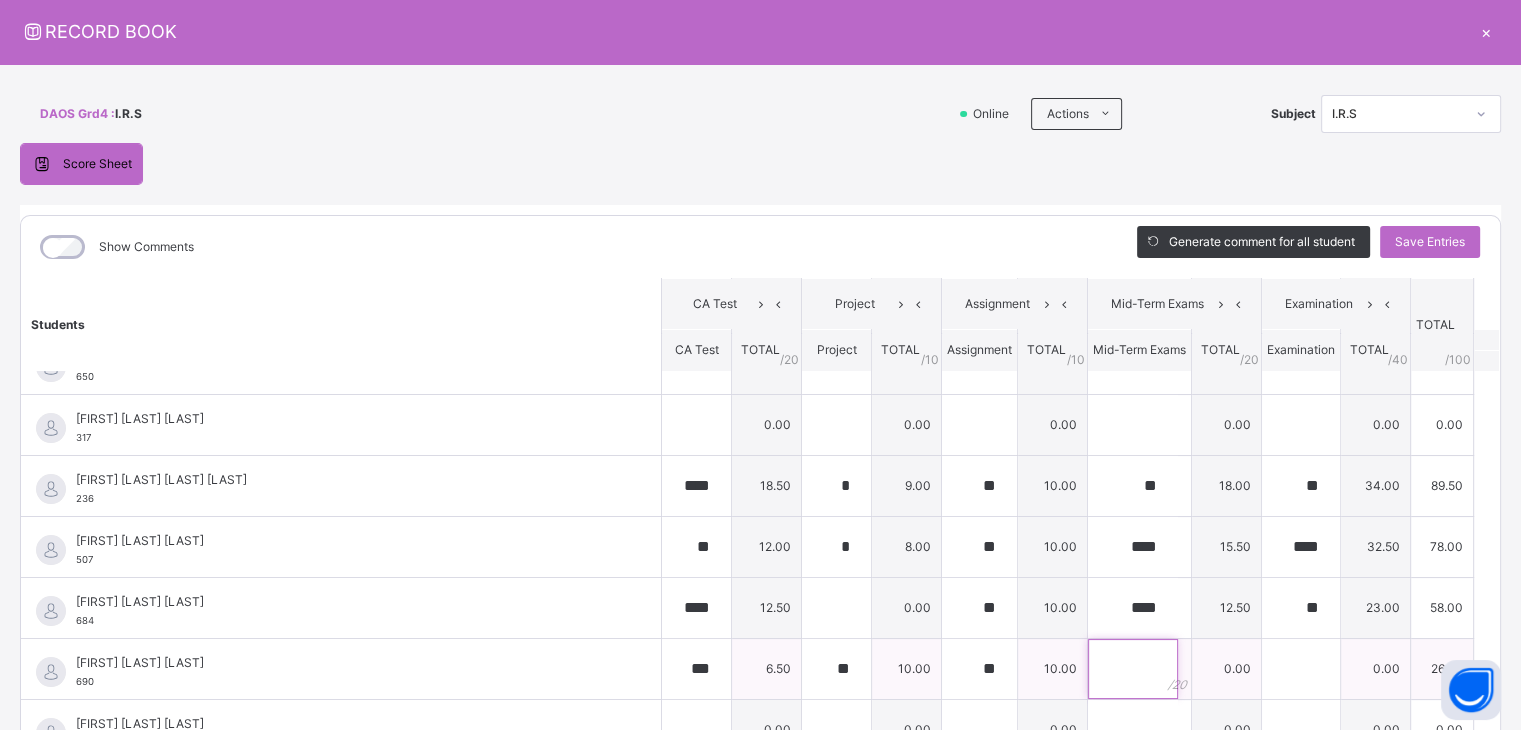 click at bounding box center [1139, 669] 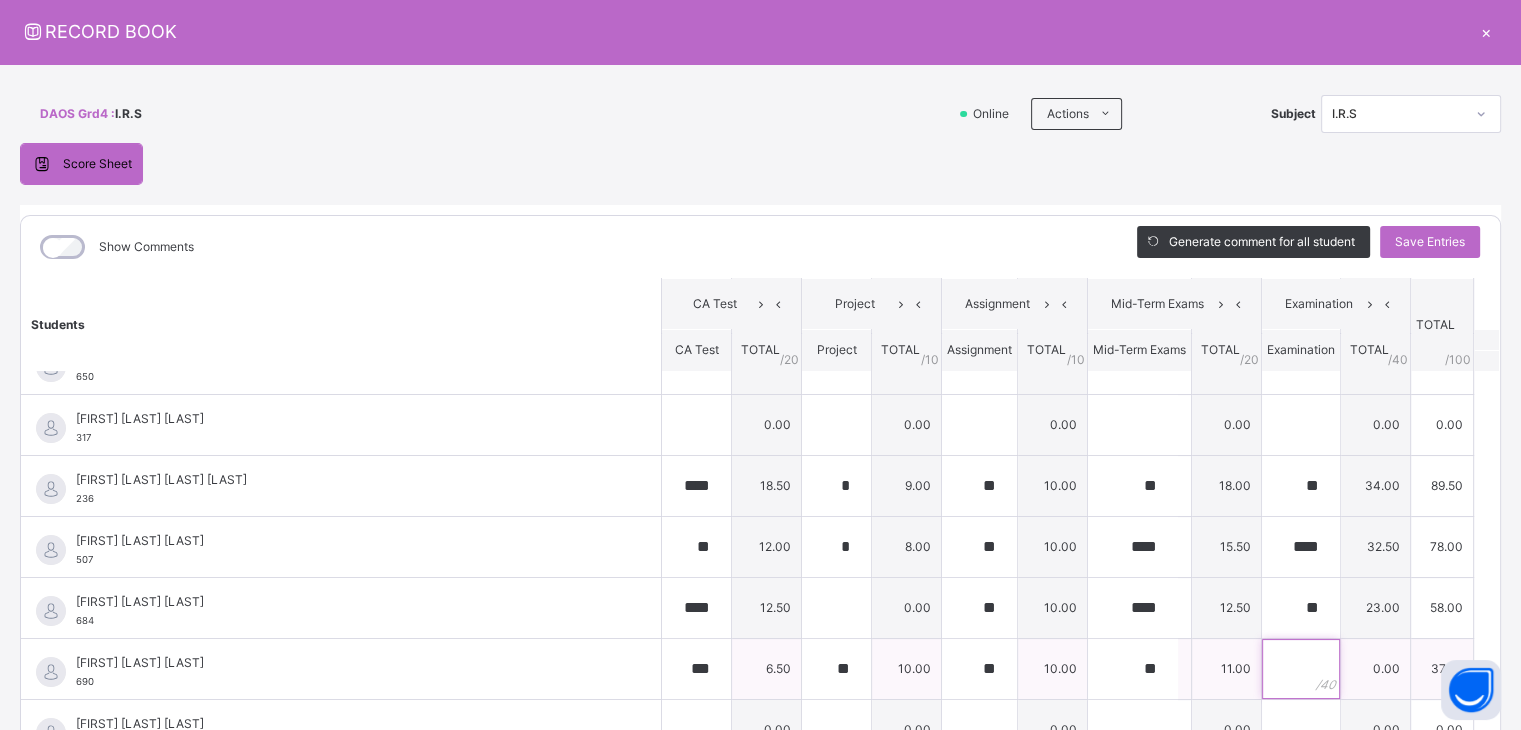 click at bounding box center (1301, 669) 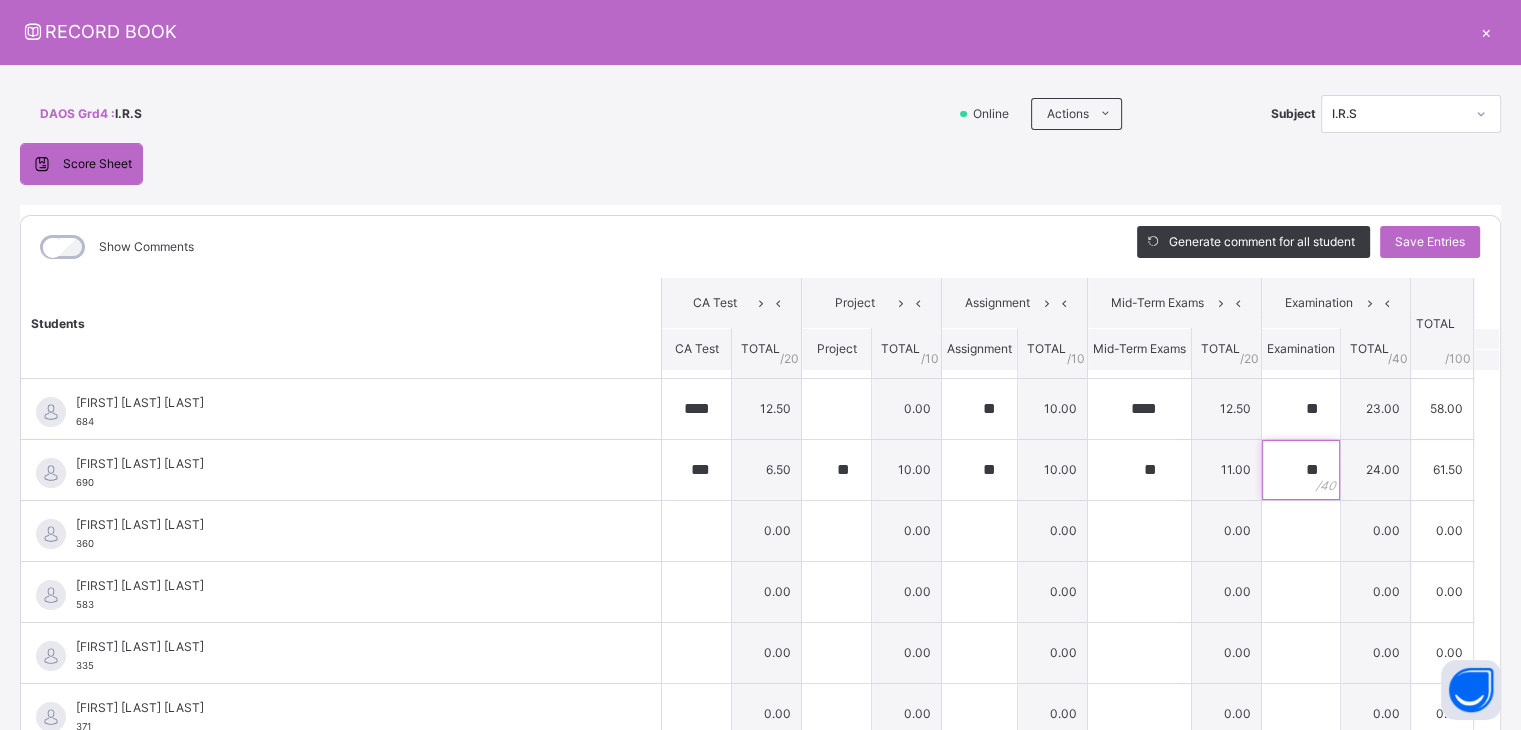 scroll, scrollTop: 486, scrollLeft: 0, axis: vertical 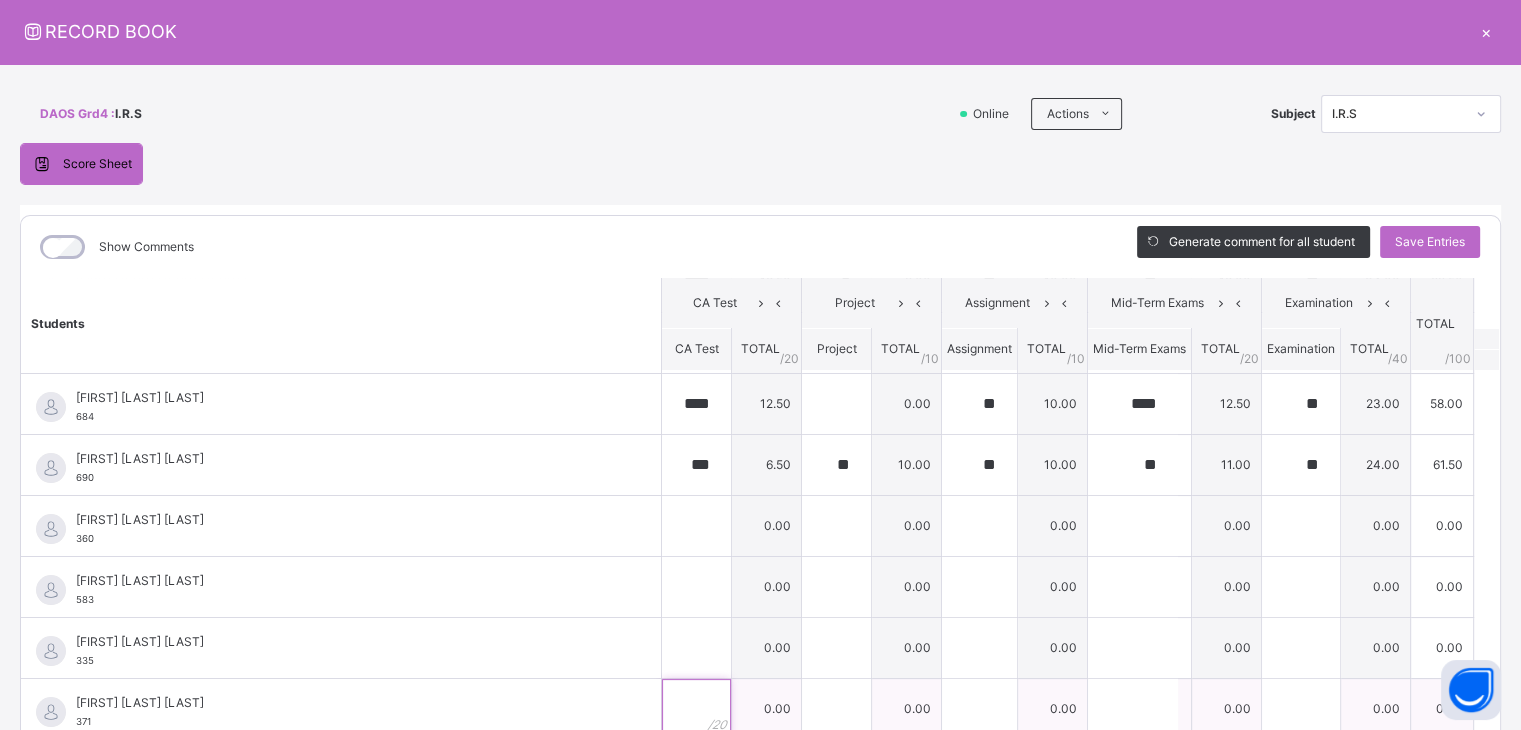 click at bounding box center (696, 709) 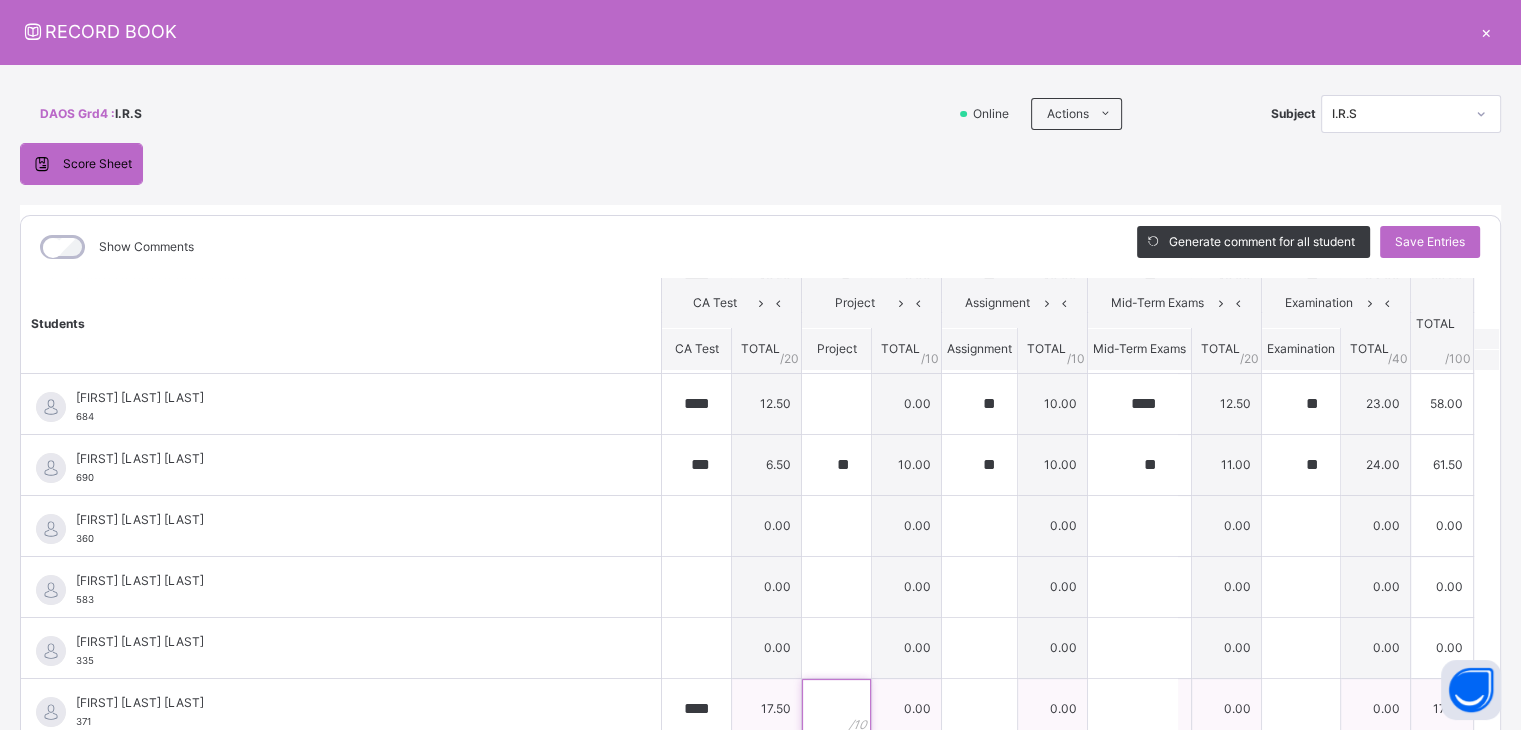 click at bounding box center (836, 709) 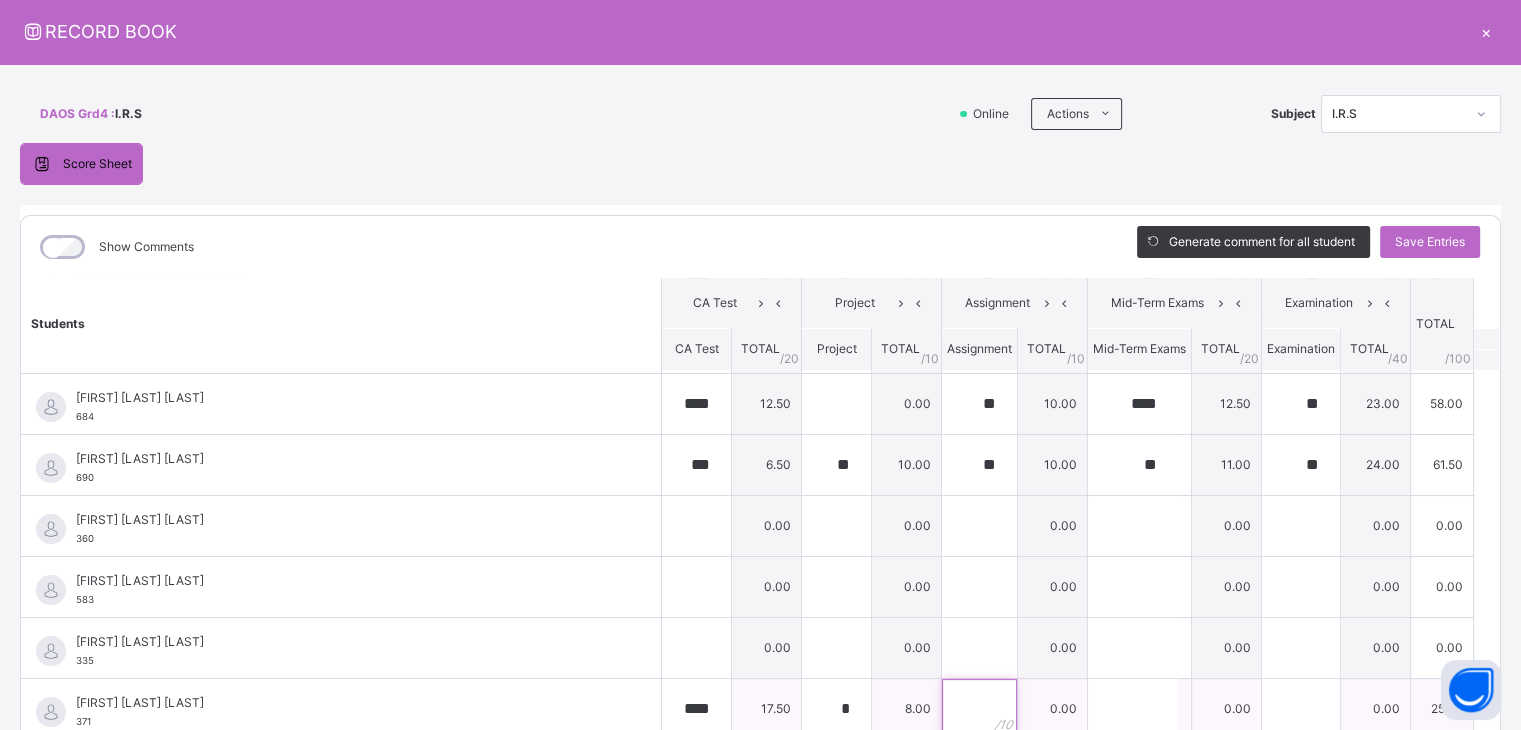 click at bounding box center [979, 709] 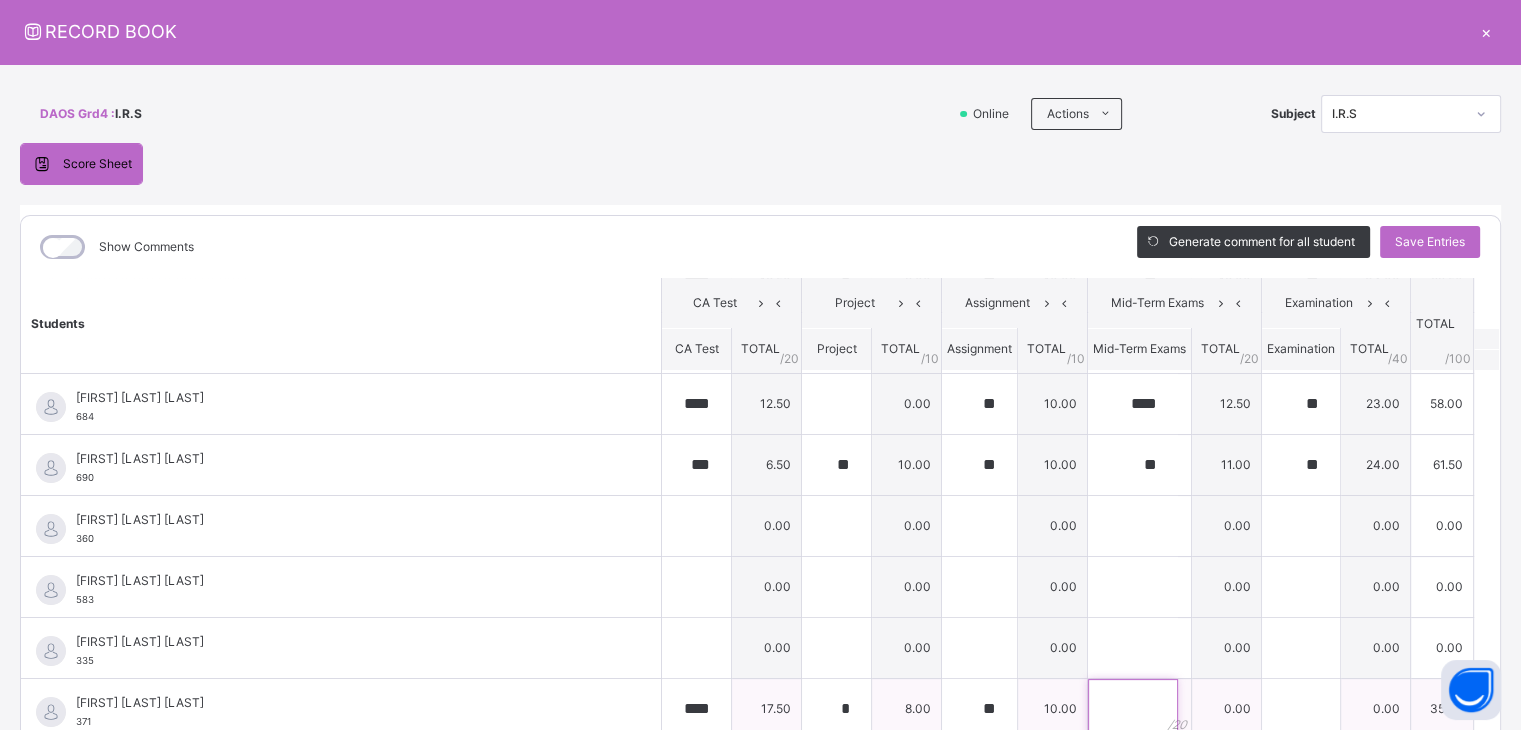 click at bounding box center (1133, 709) 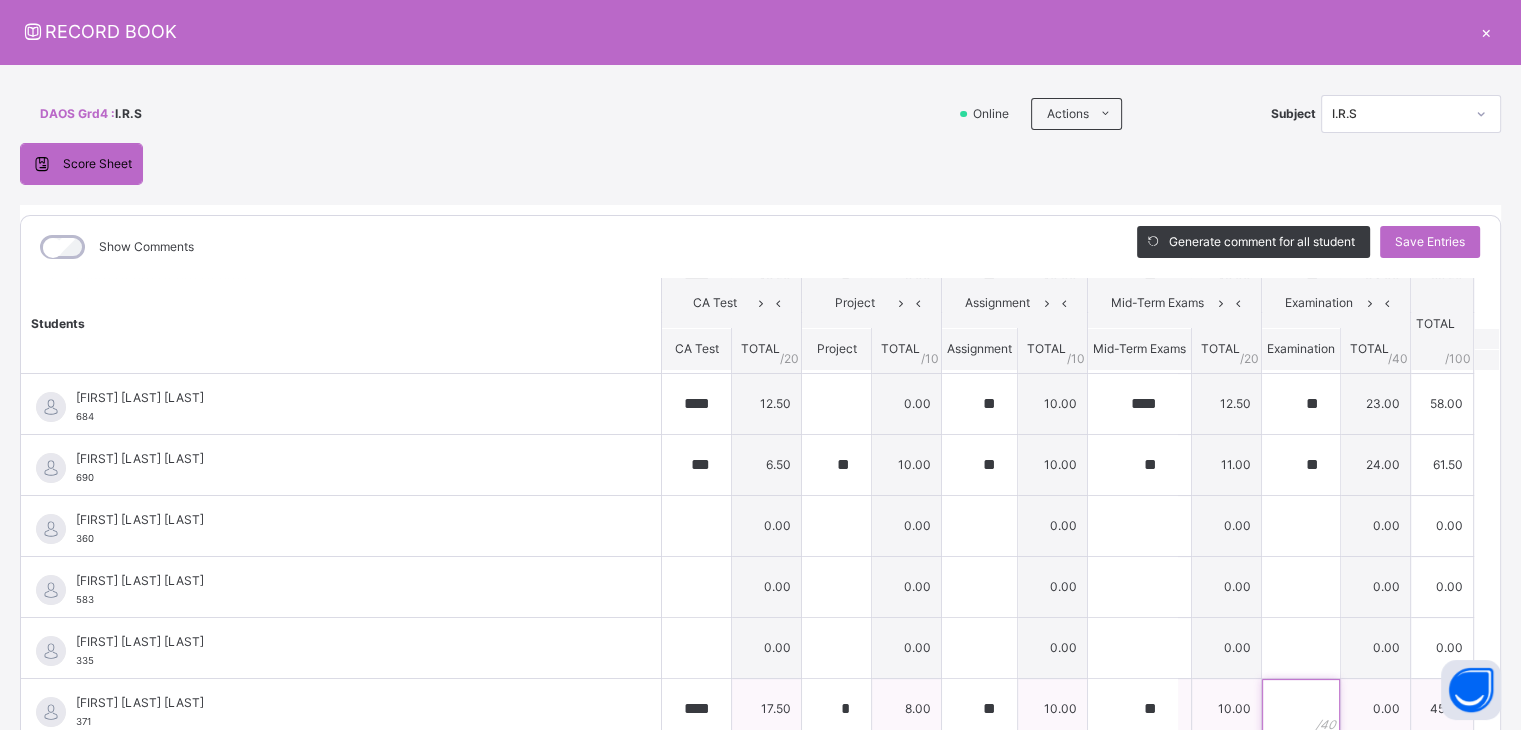 click at bounding box center [1301, 709] 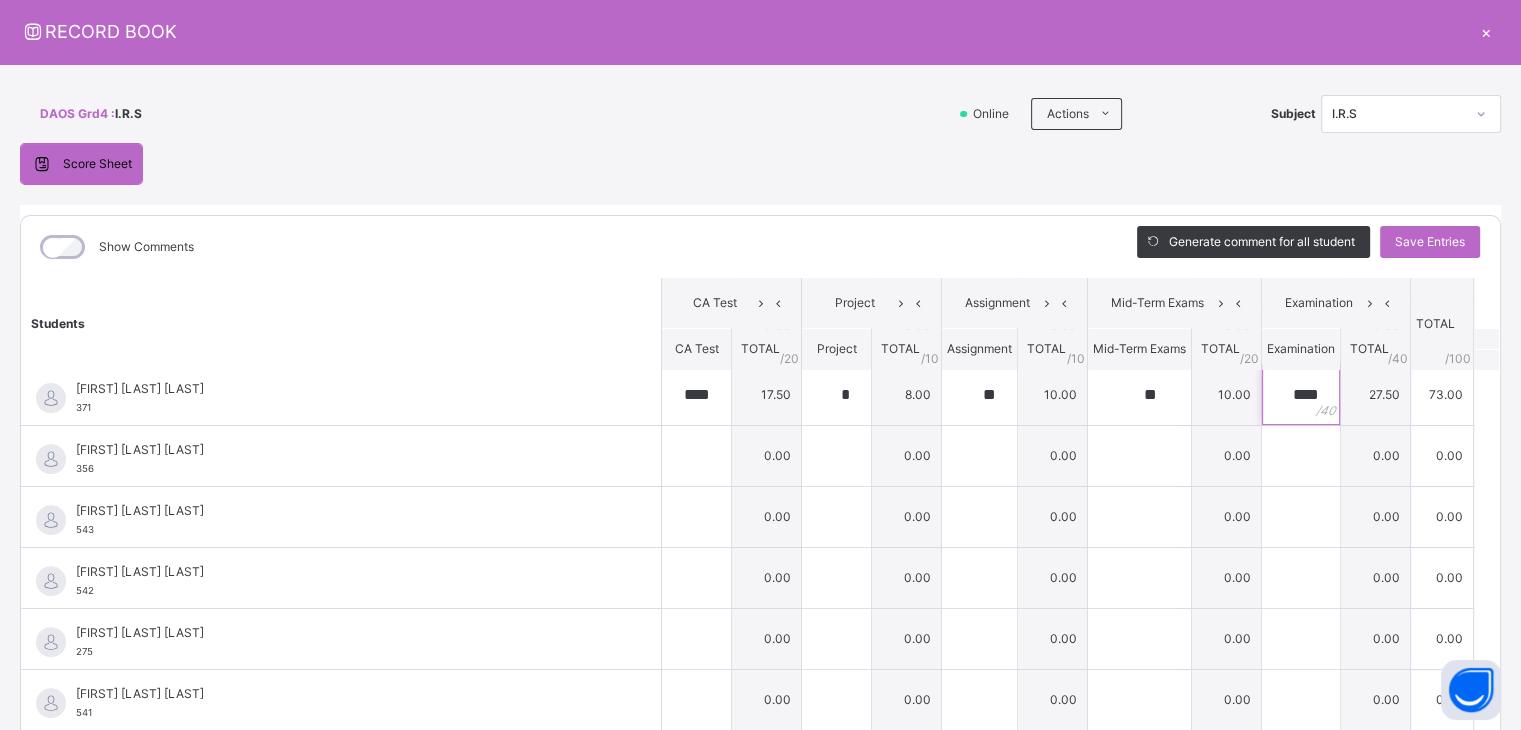 scroll, scrollTop: 755, scrollLeft: 0, axis: vertical 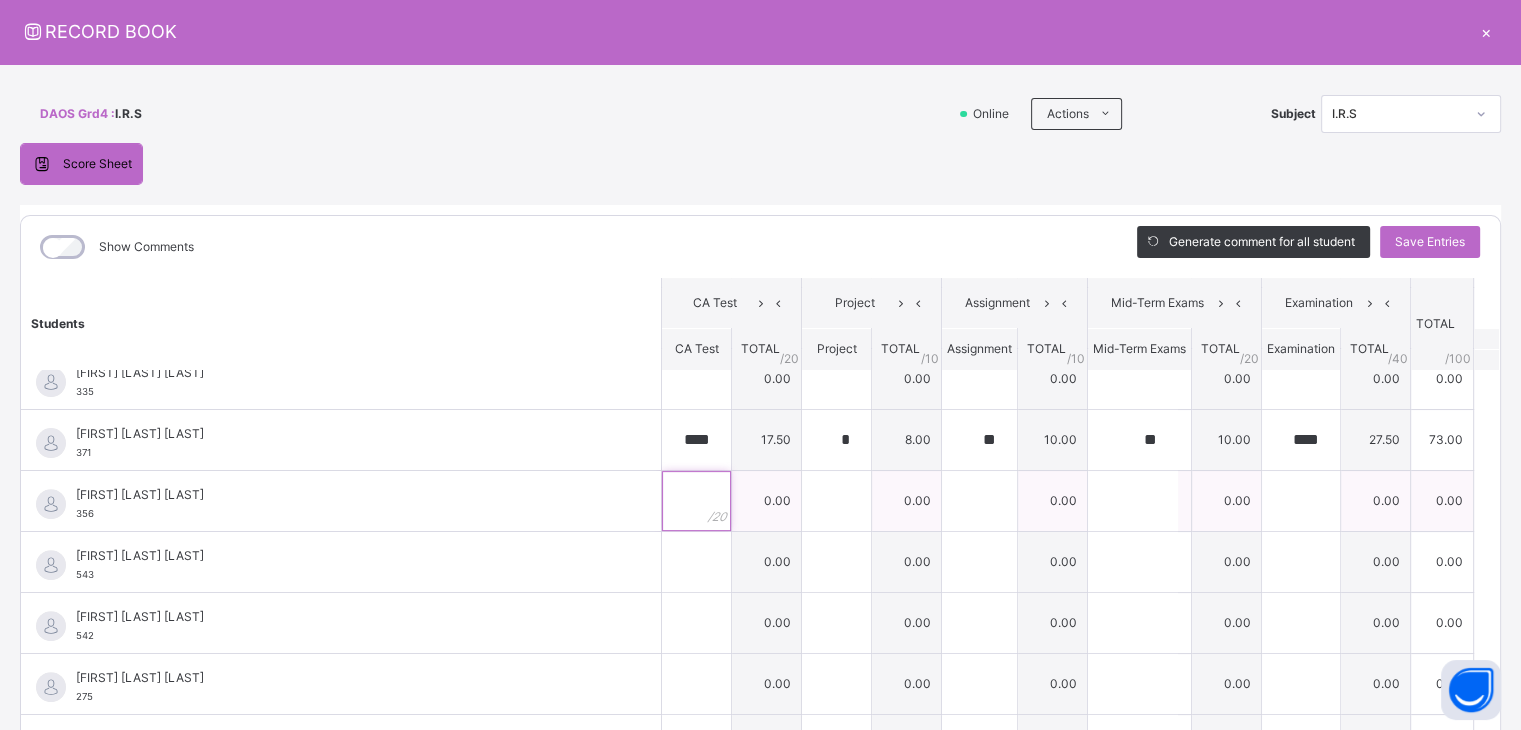click at bounding box center [696, 501] 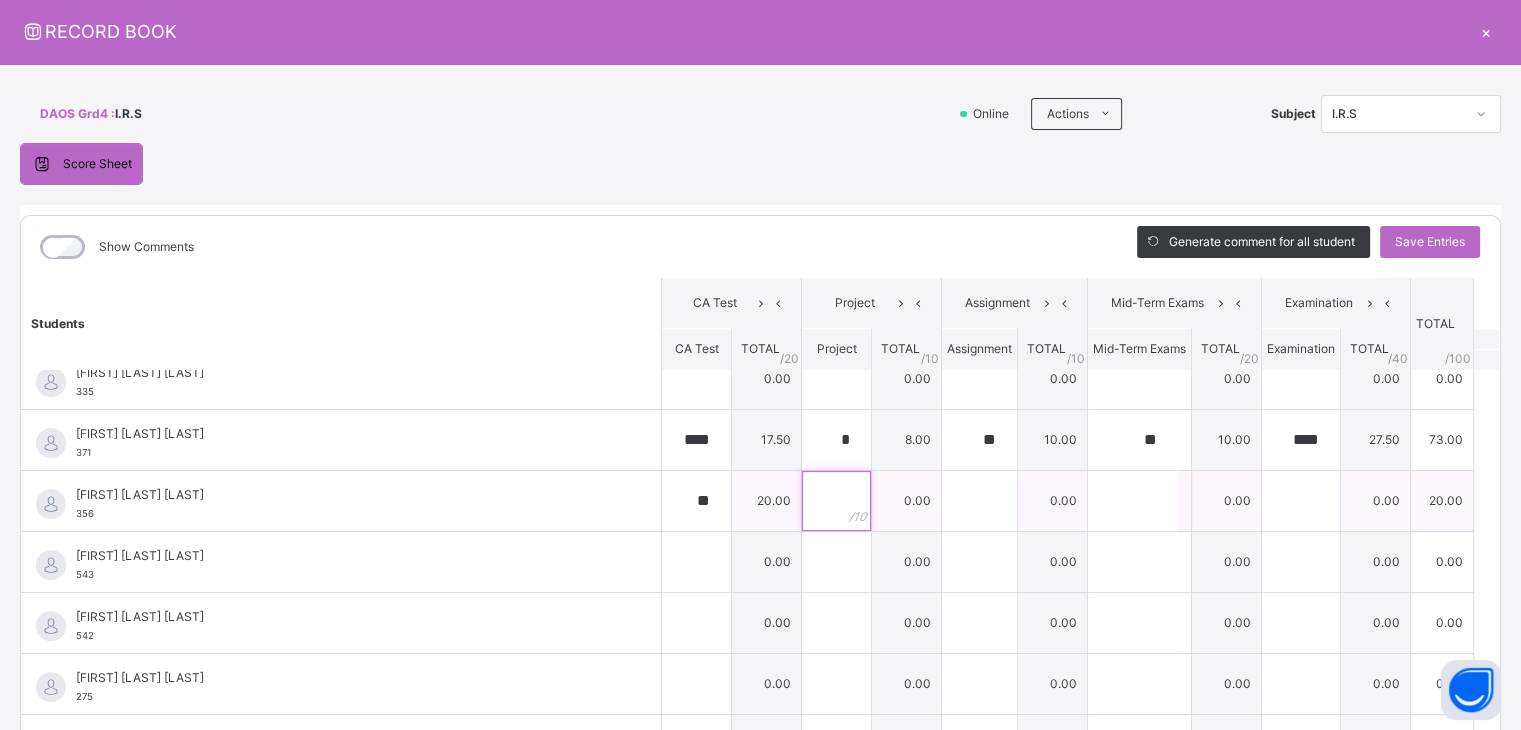 click at bounding box center [836, 501] 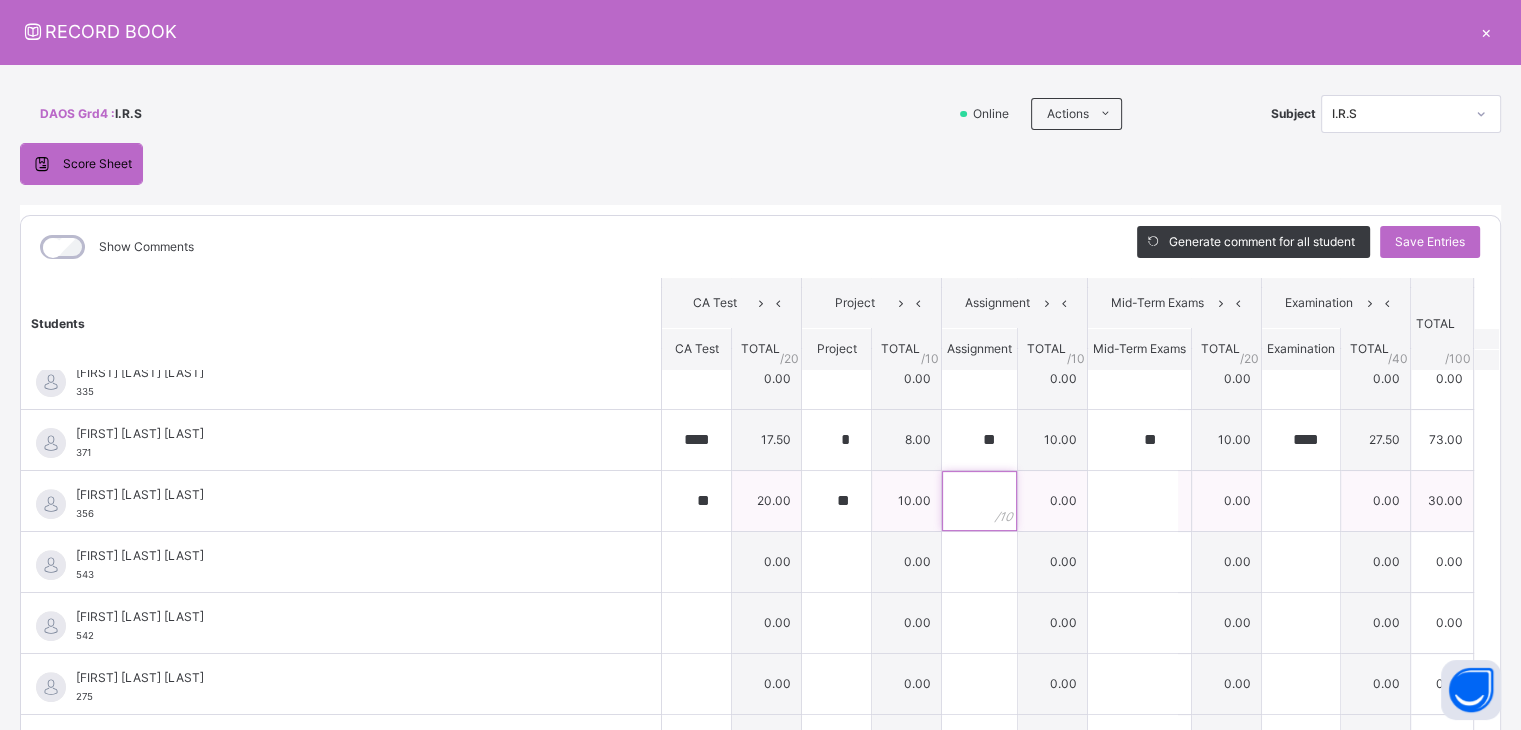 click at bounding box center [979, 501] 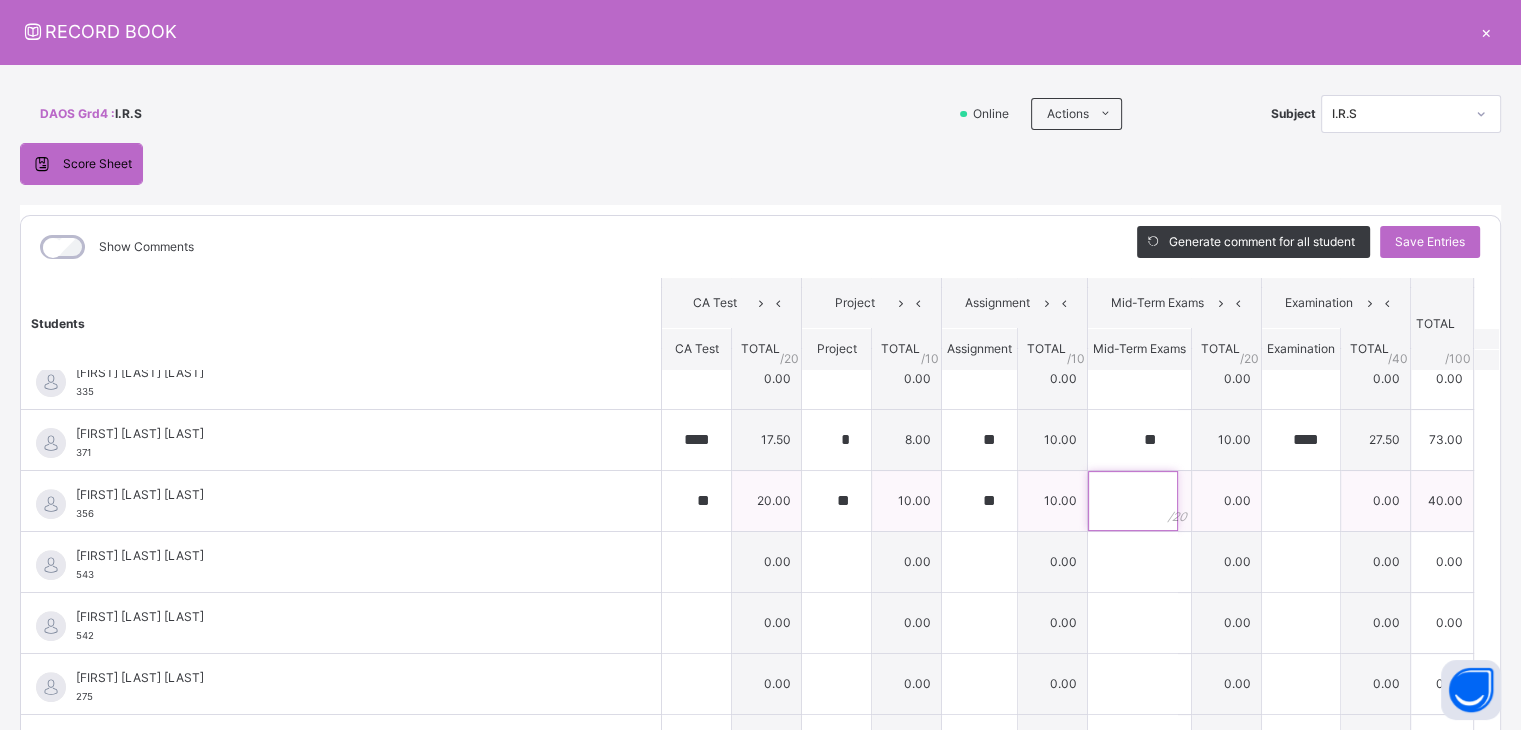 click at bounding box center (1133, 501) 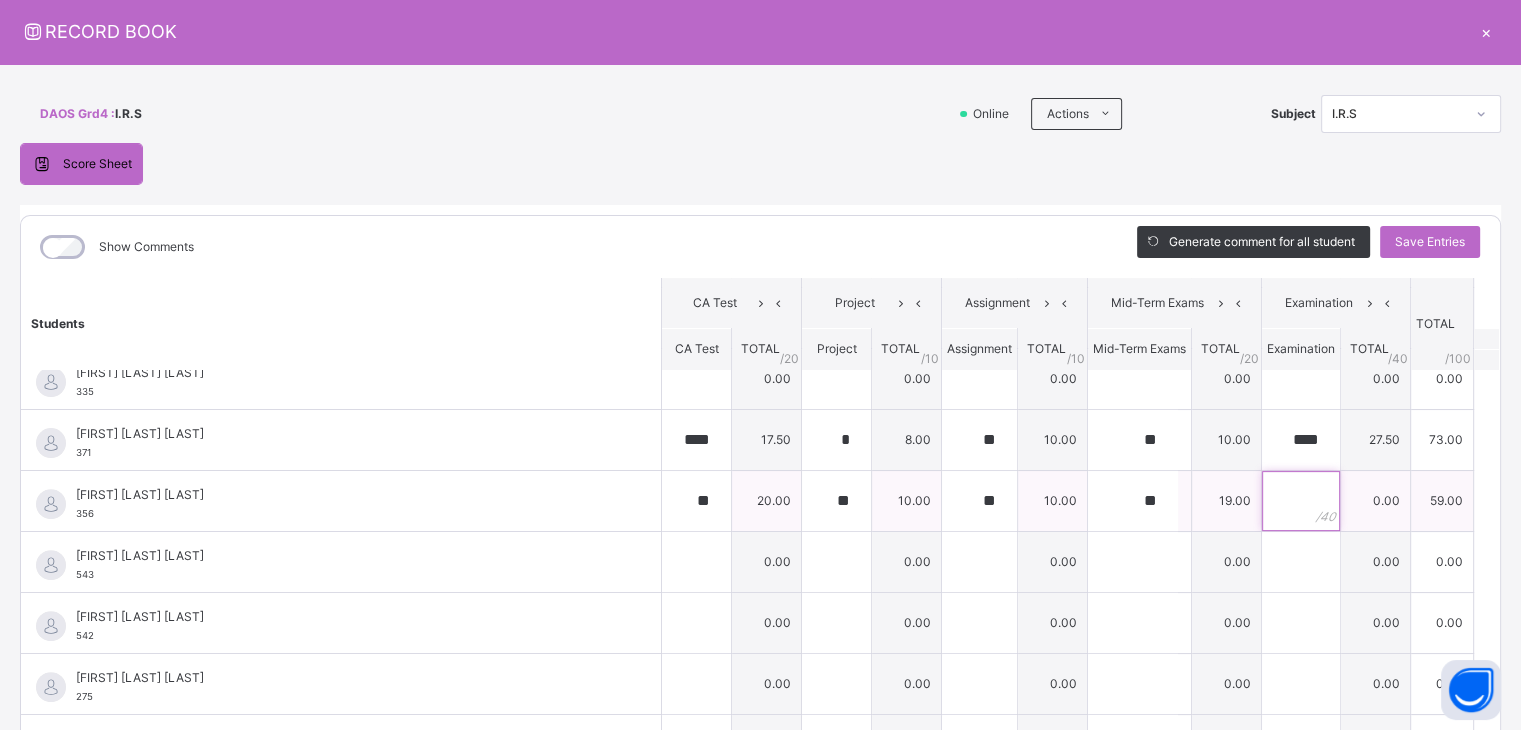 click at bounding box center [1301, 501] 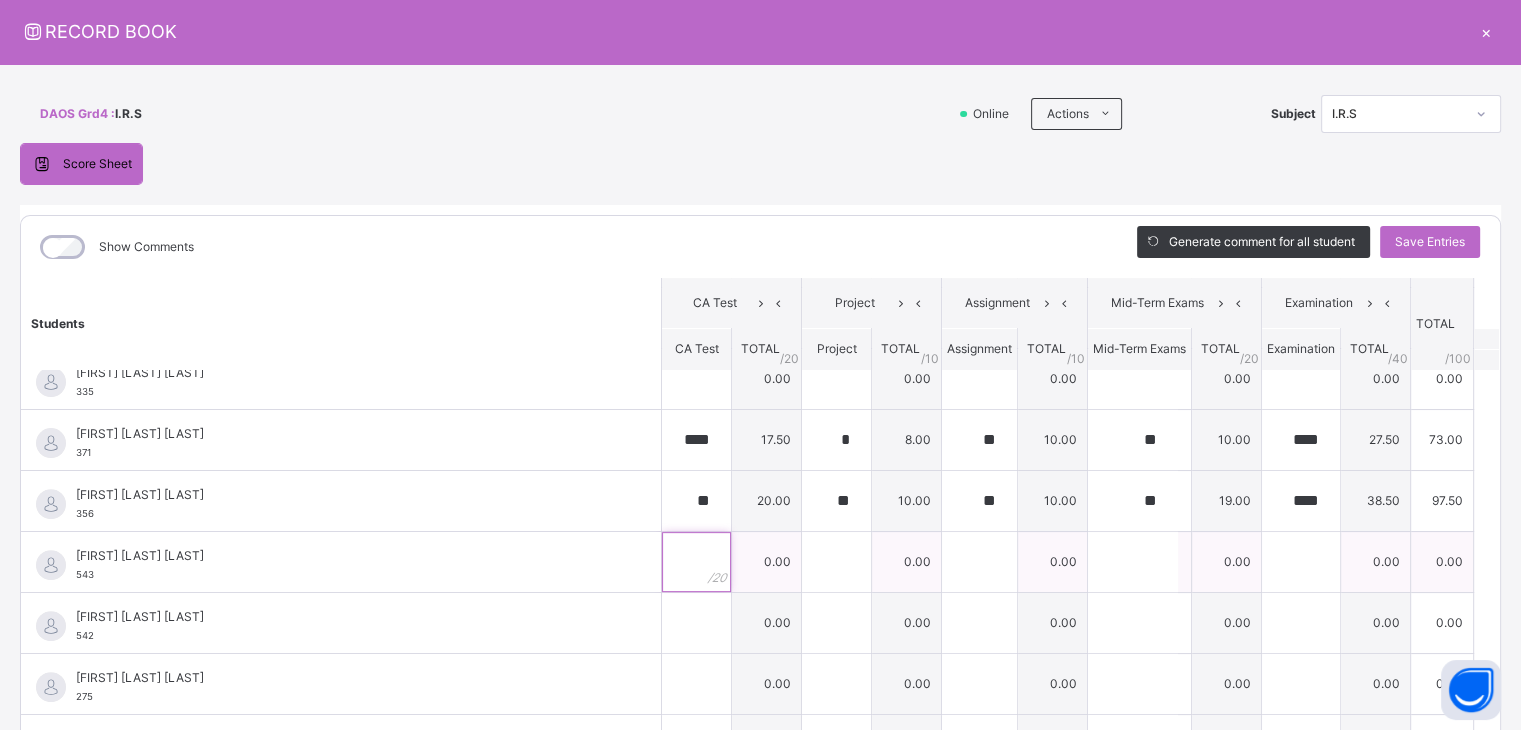click at bounding box center [696, 562] 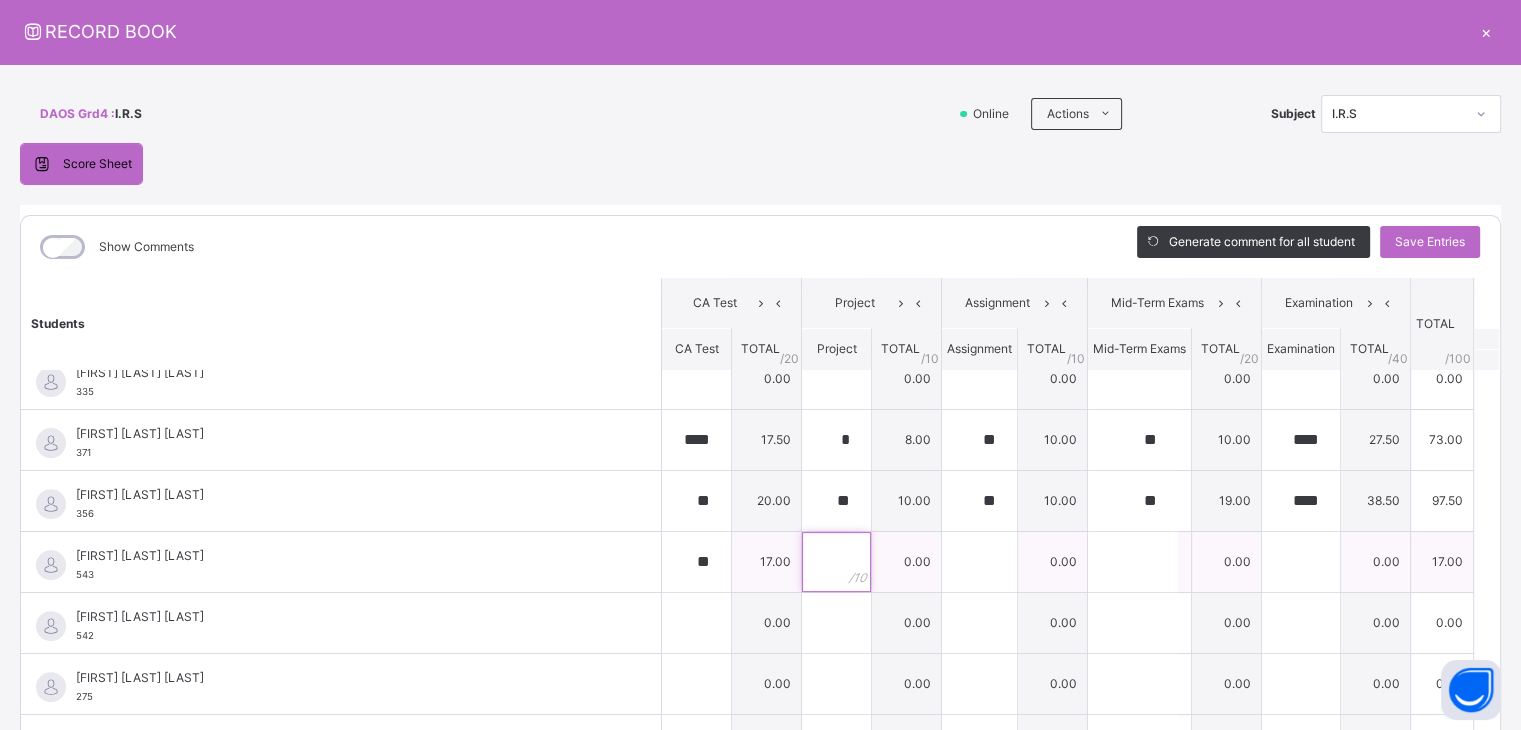click at bounding box center (836, 562) 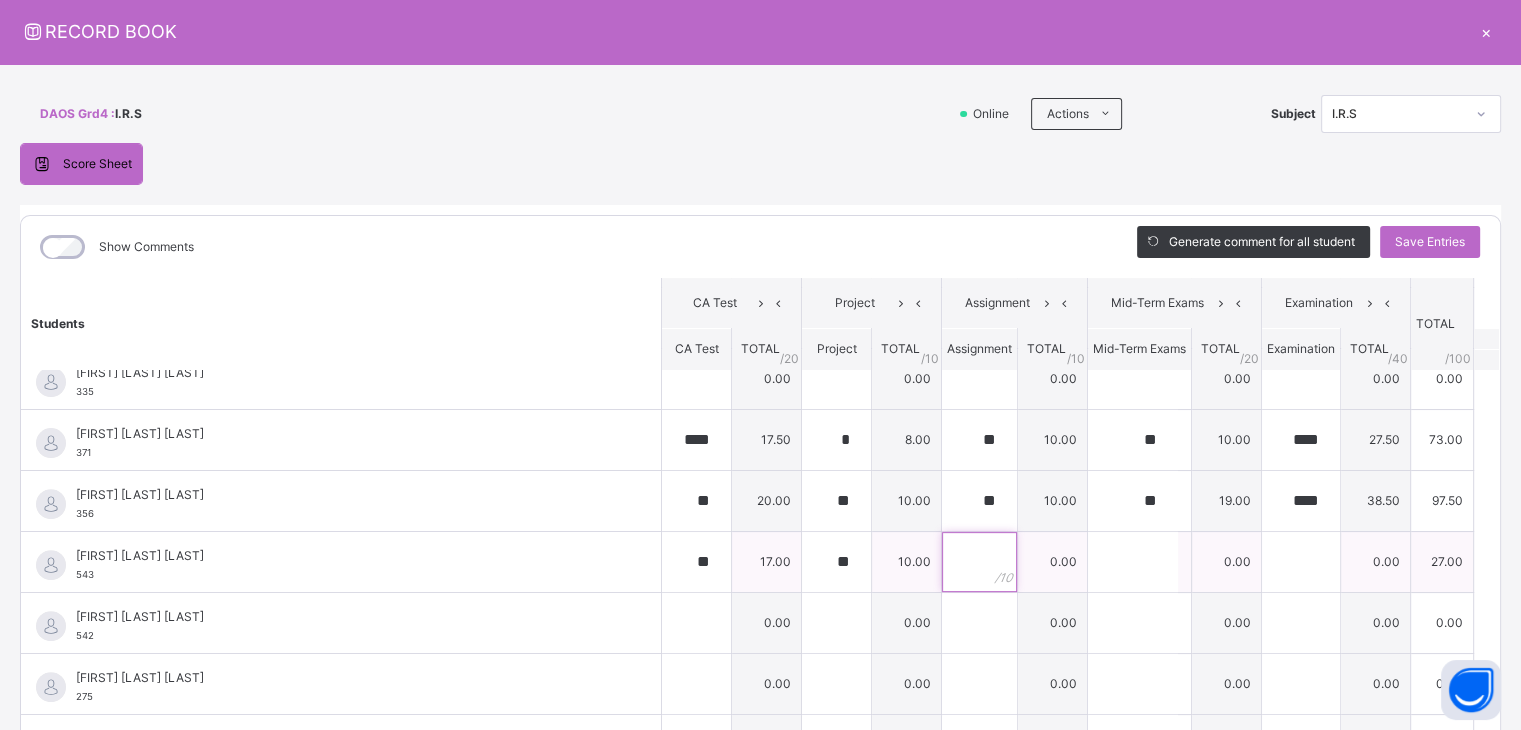 click at bounding box center [979, 562] 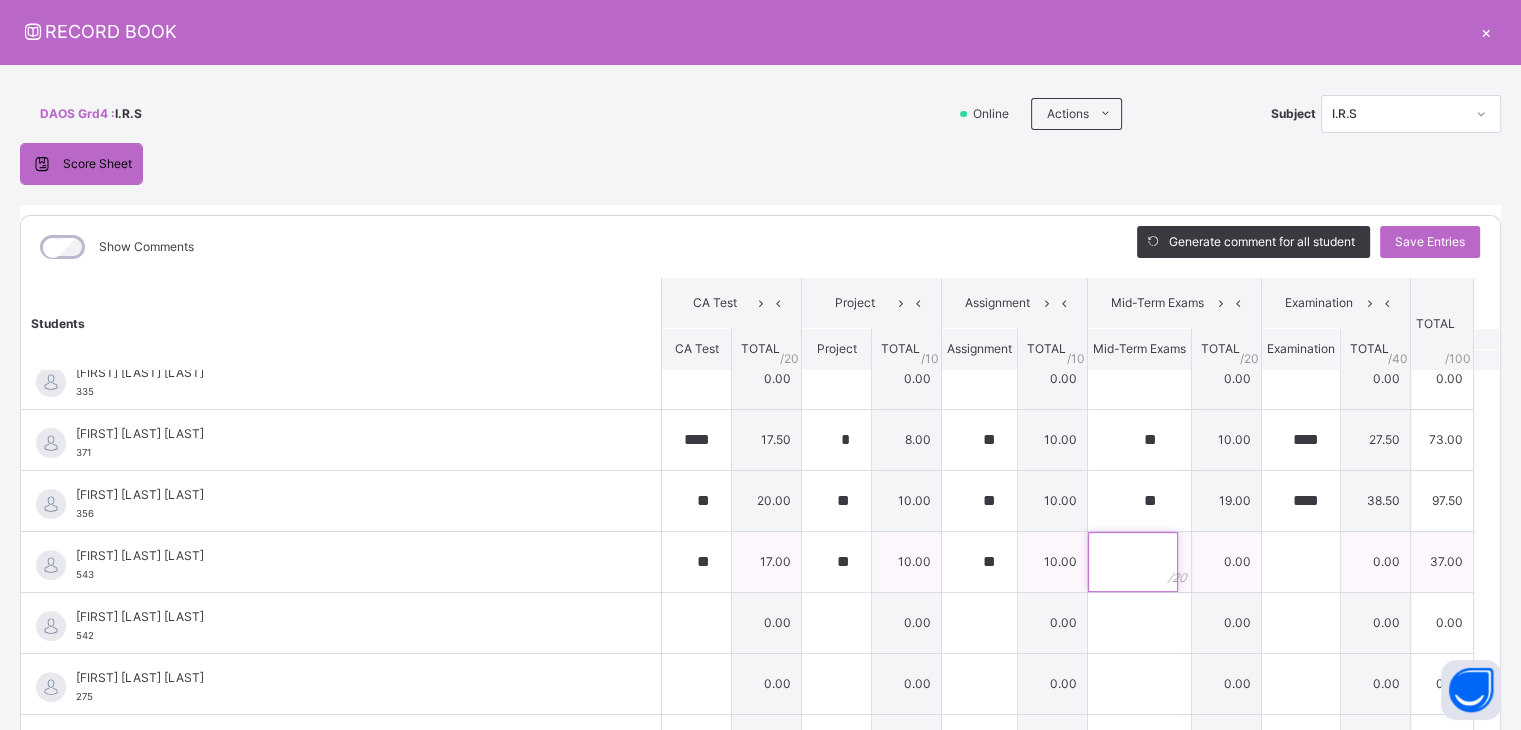 click at bounding box center [1133, 562] 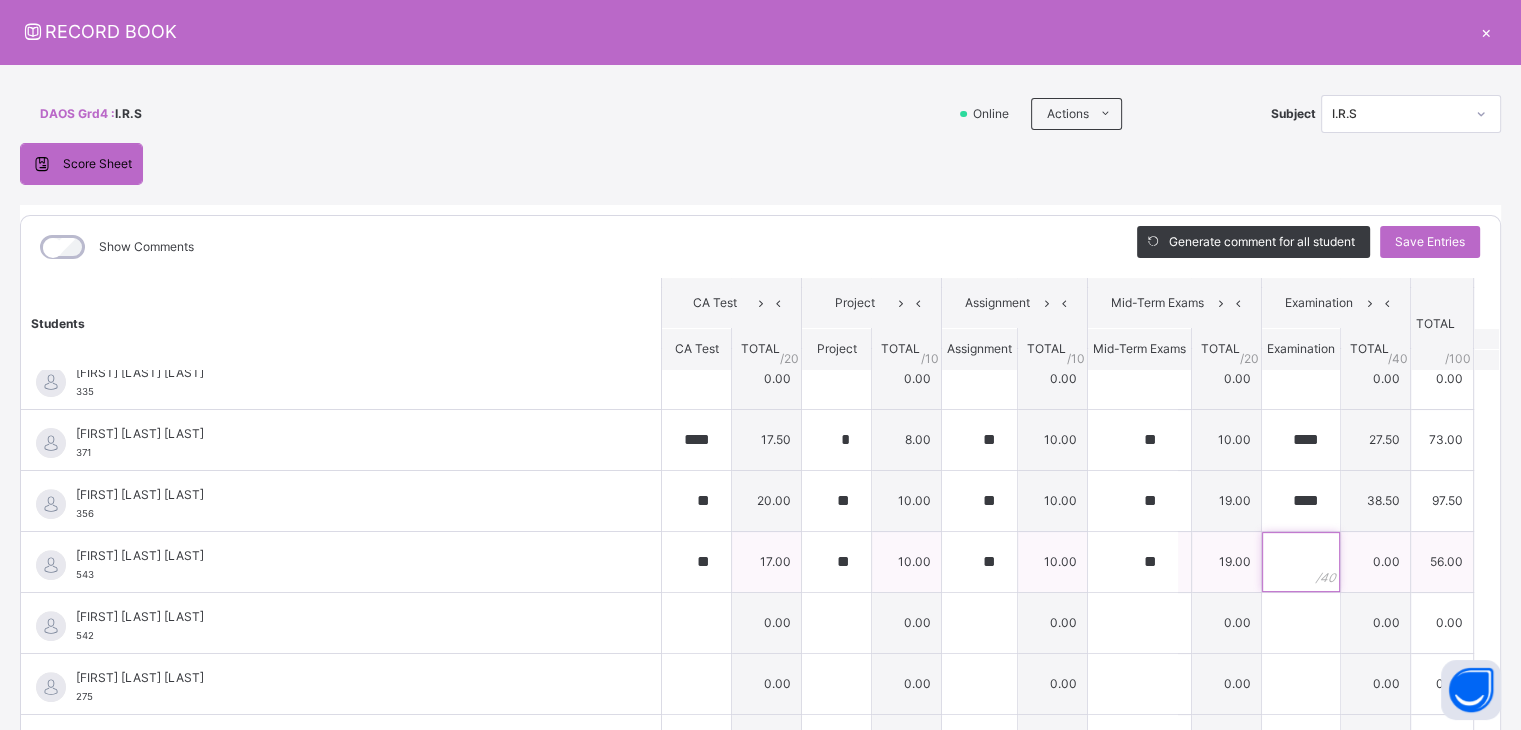click at bounding box center (1301, 562) 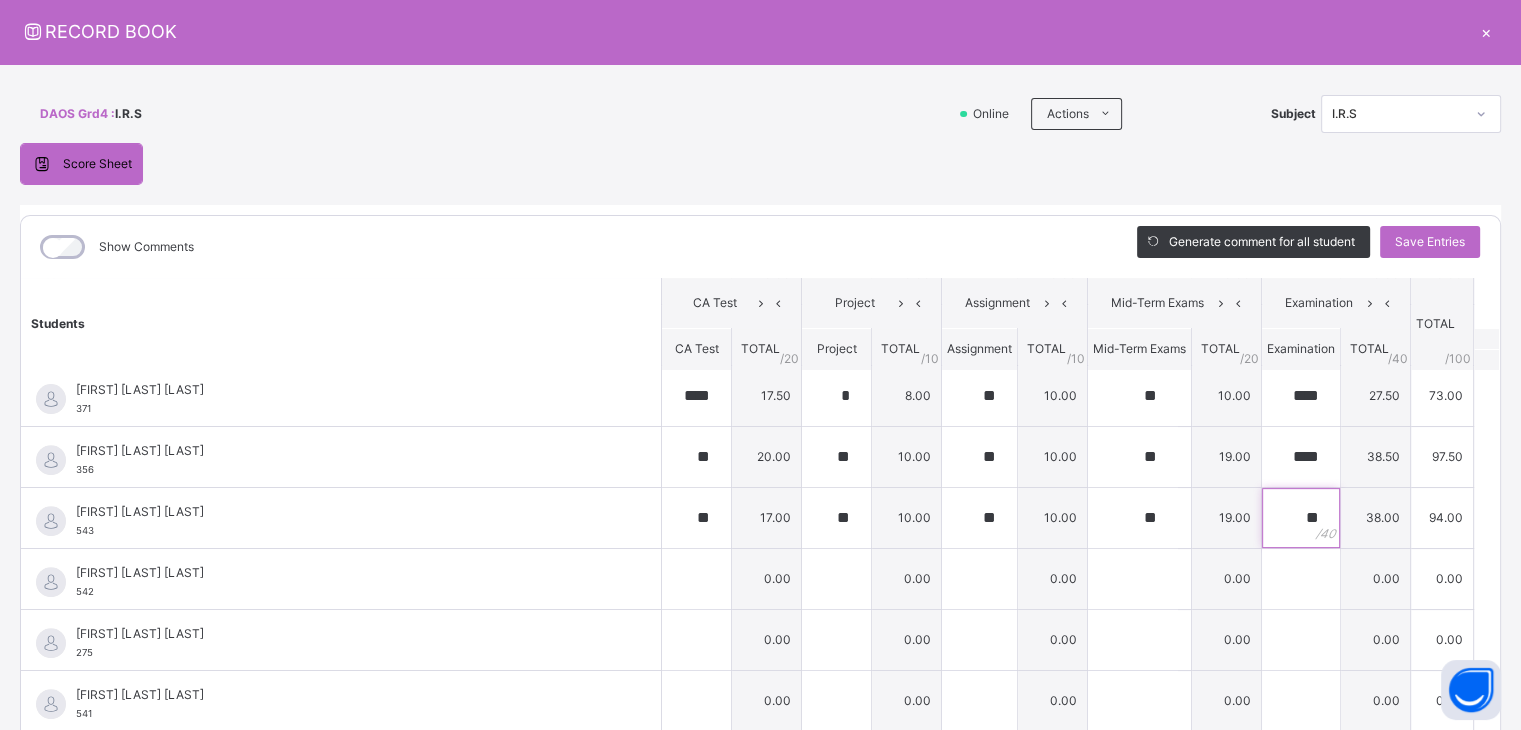 scroll, scrollTop: 804, scrollLeft: 0, axis: vertical 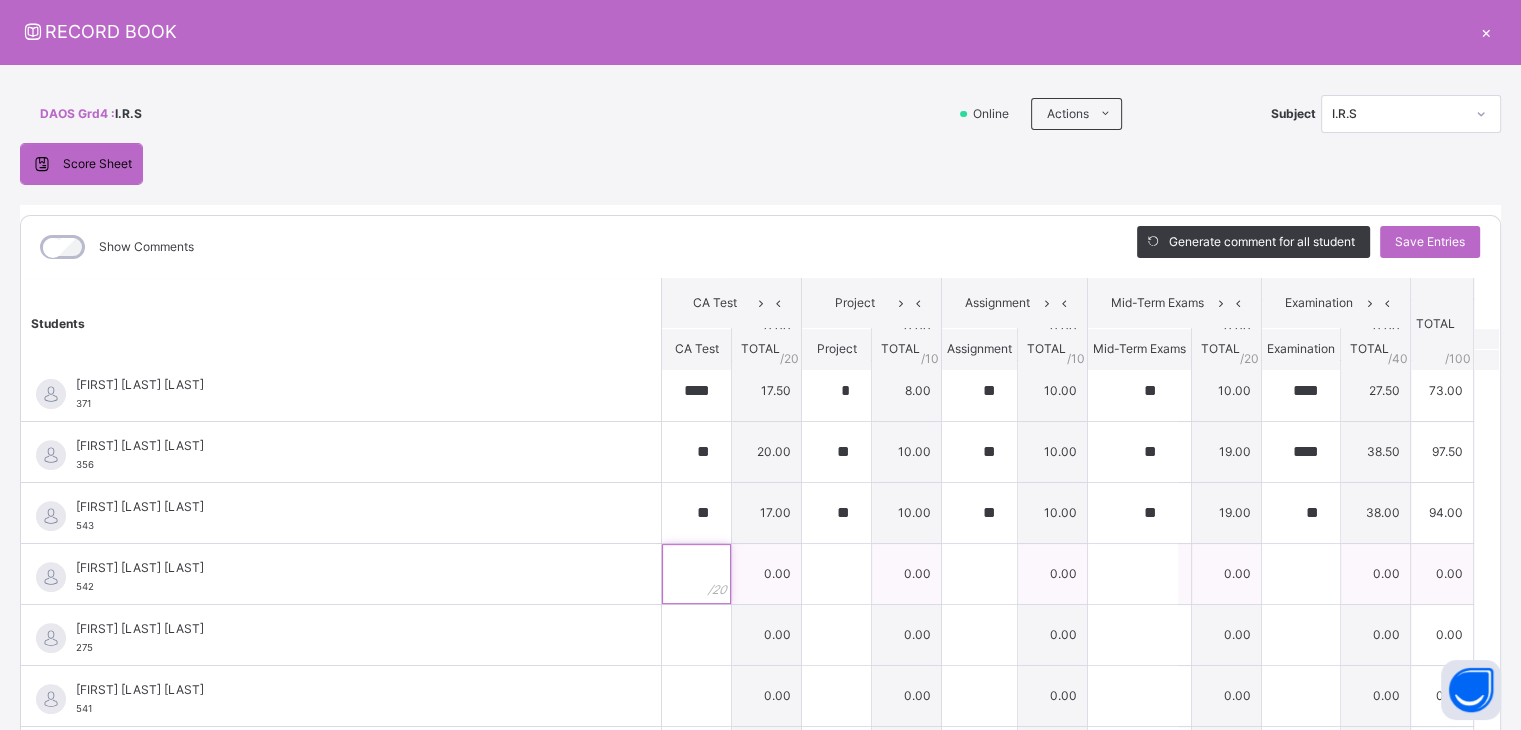 click at bounding box center [696, 574] 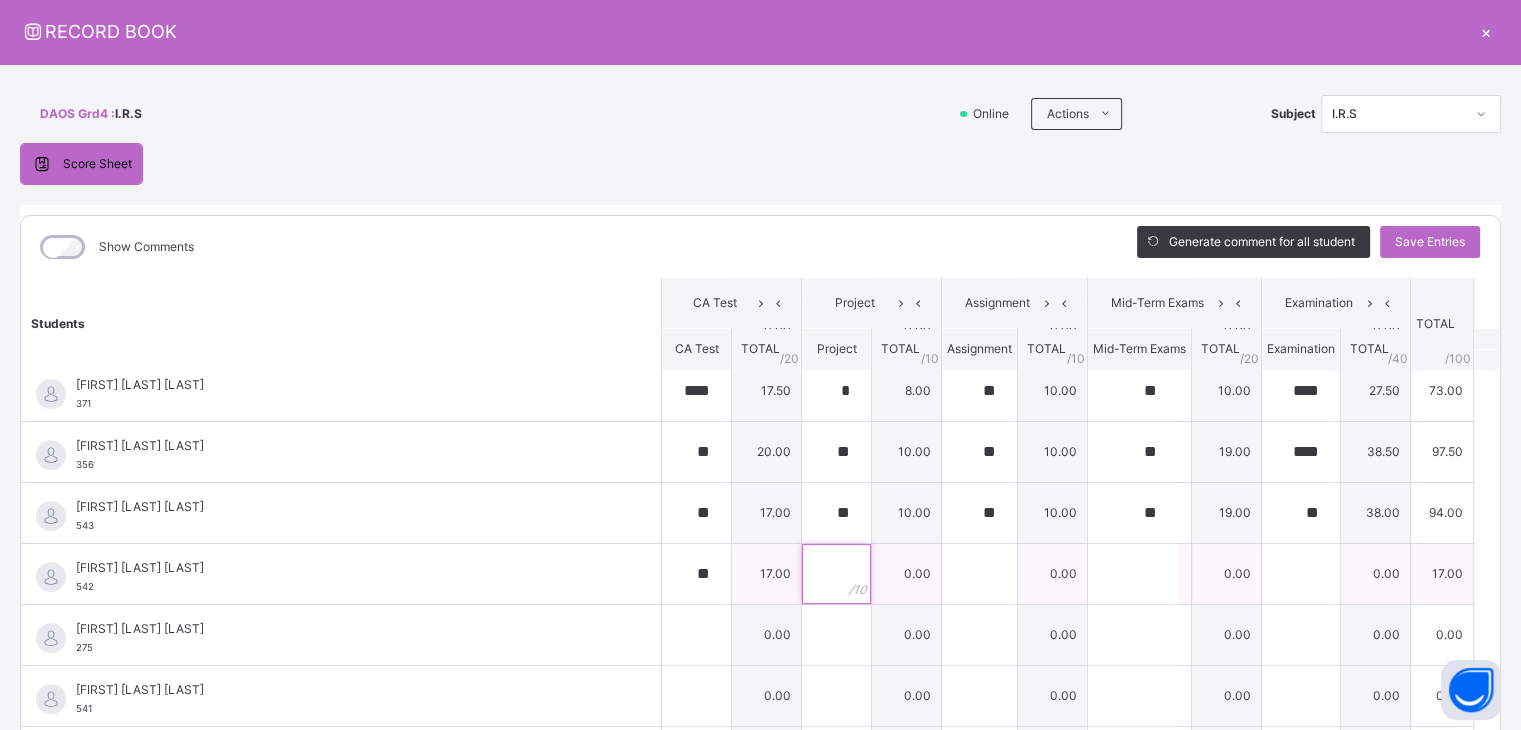 click at bounding box center (836, 574) 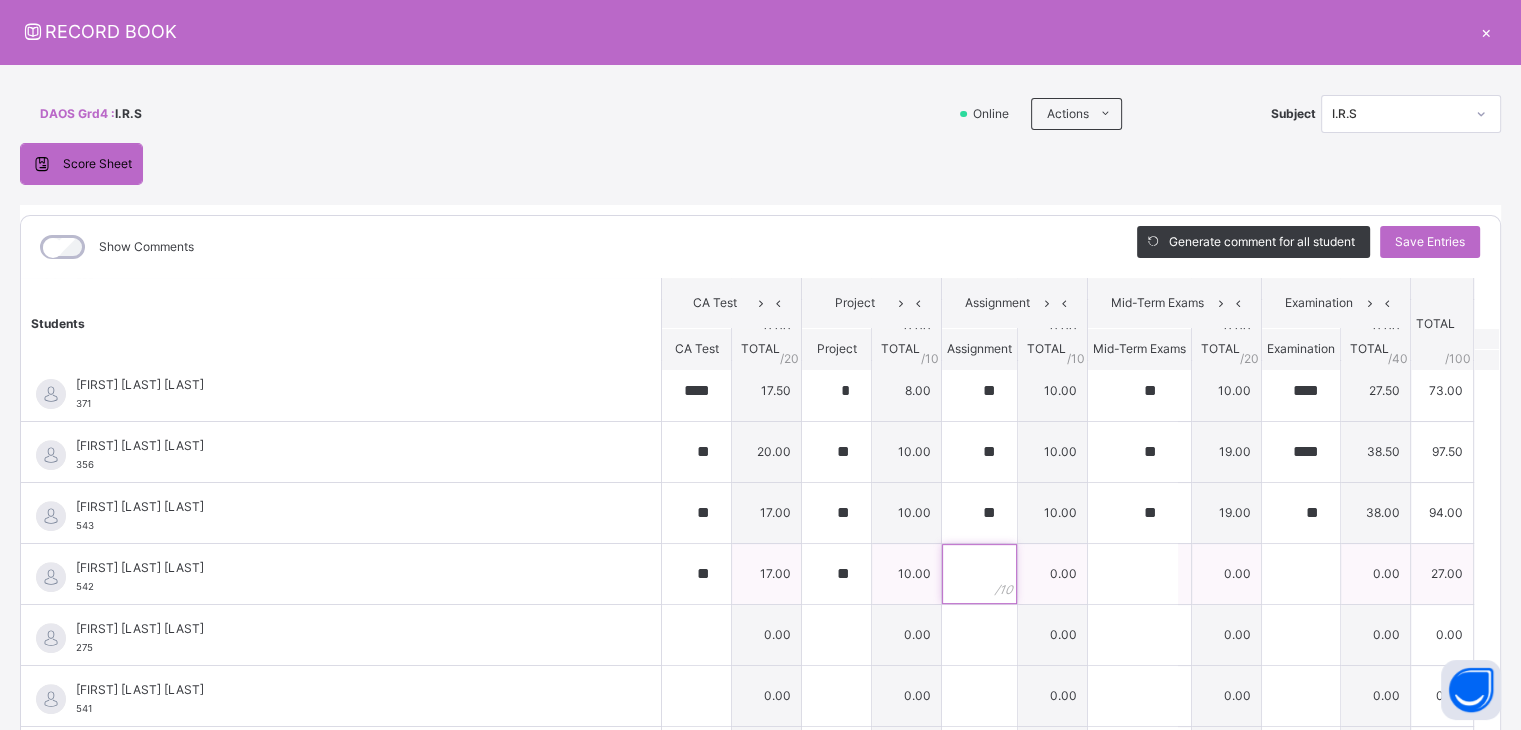 click at bounding box center (979, 574) 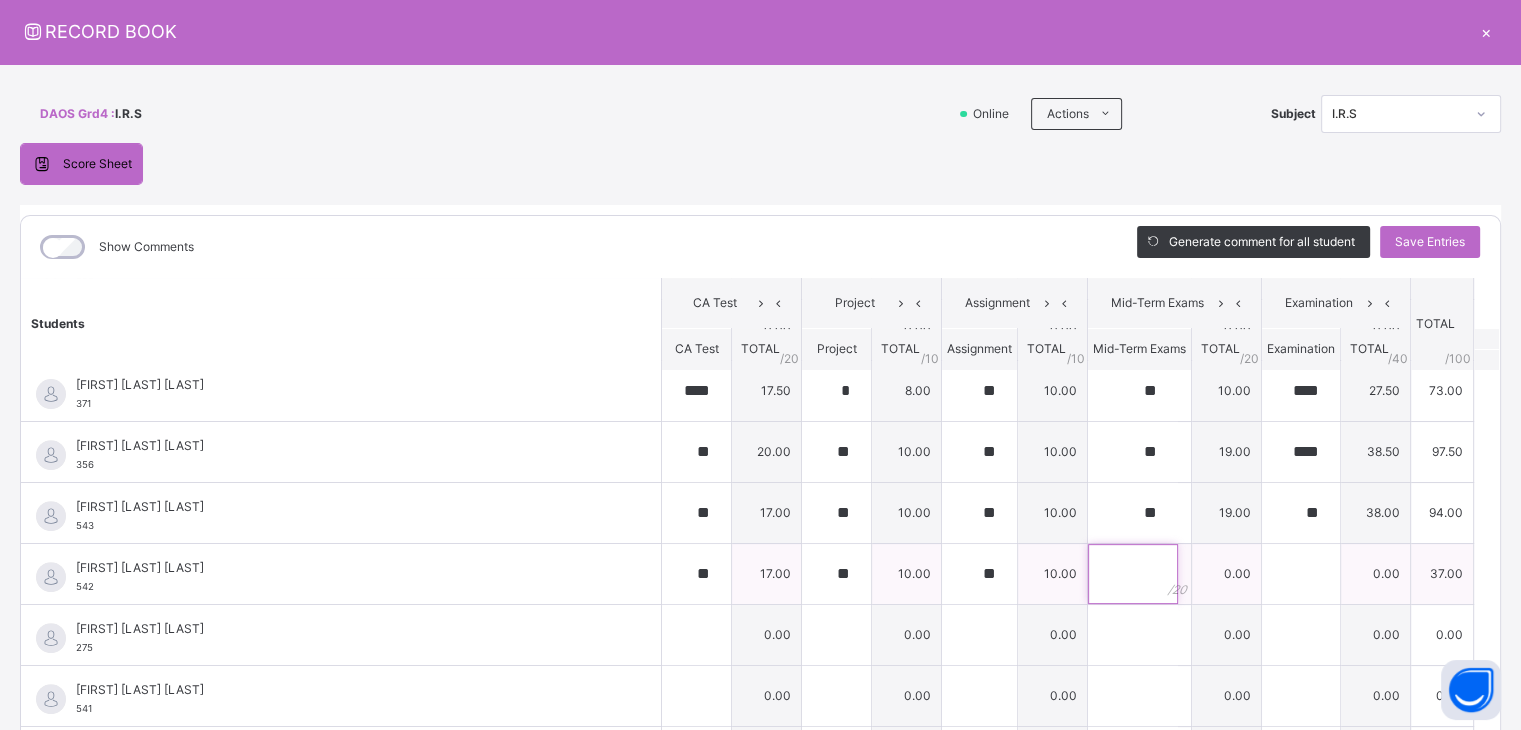 click at bounding box center (1133, 574) 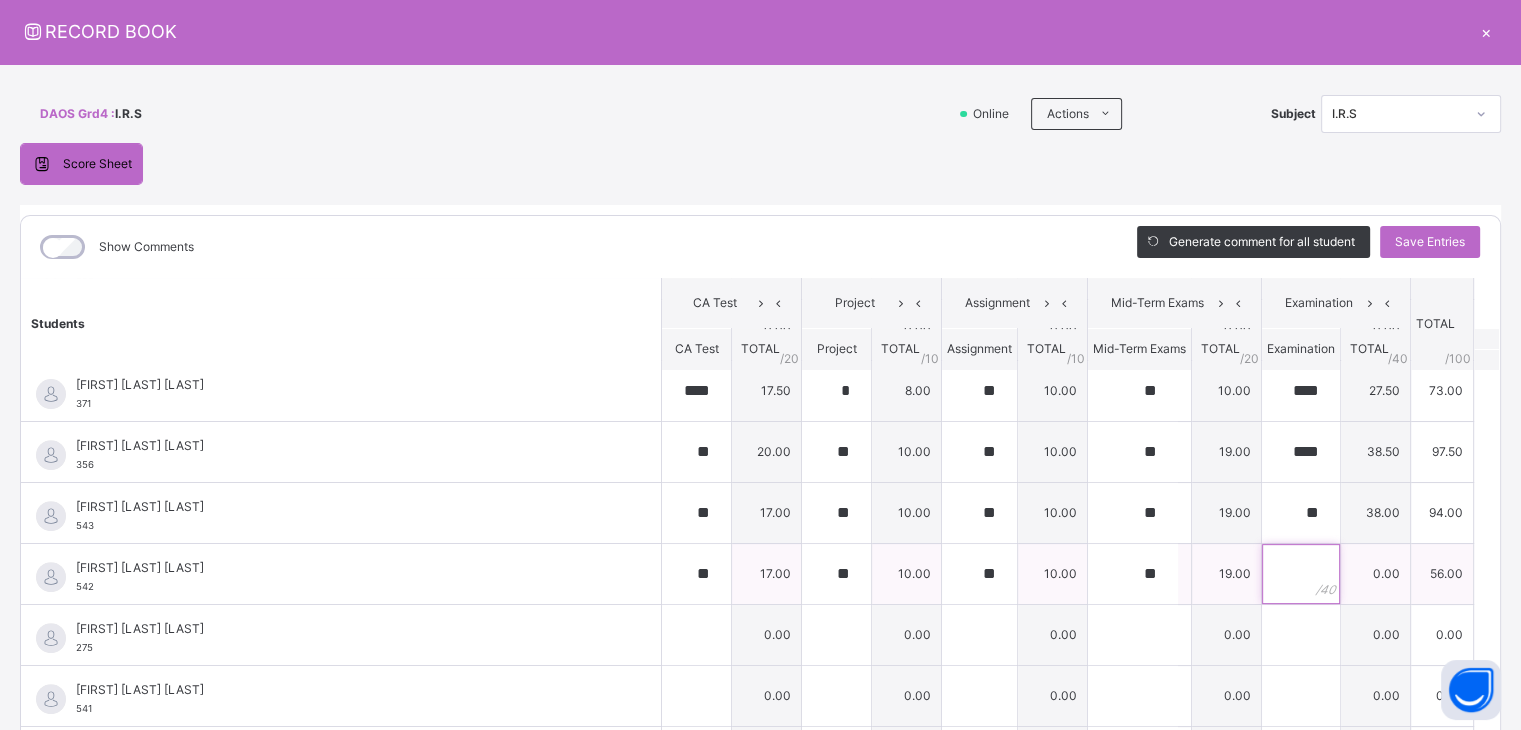 click at bounding box center (1301, 574) 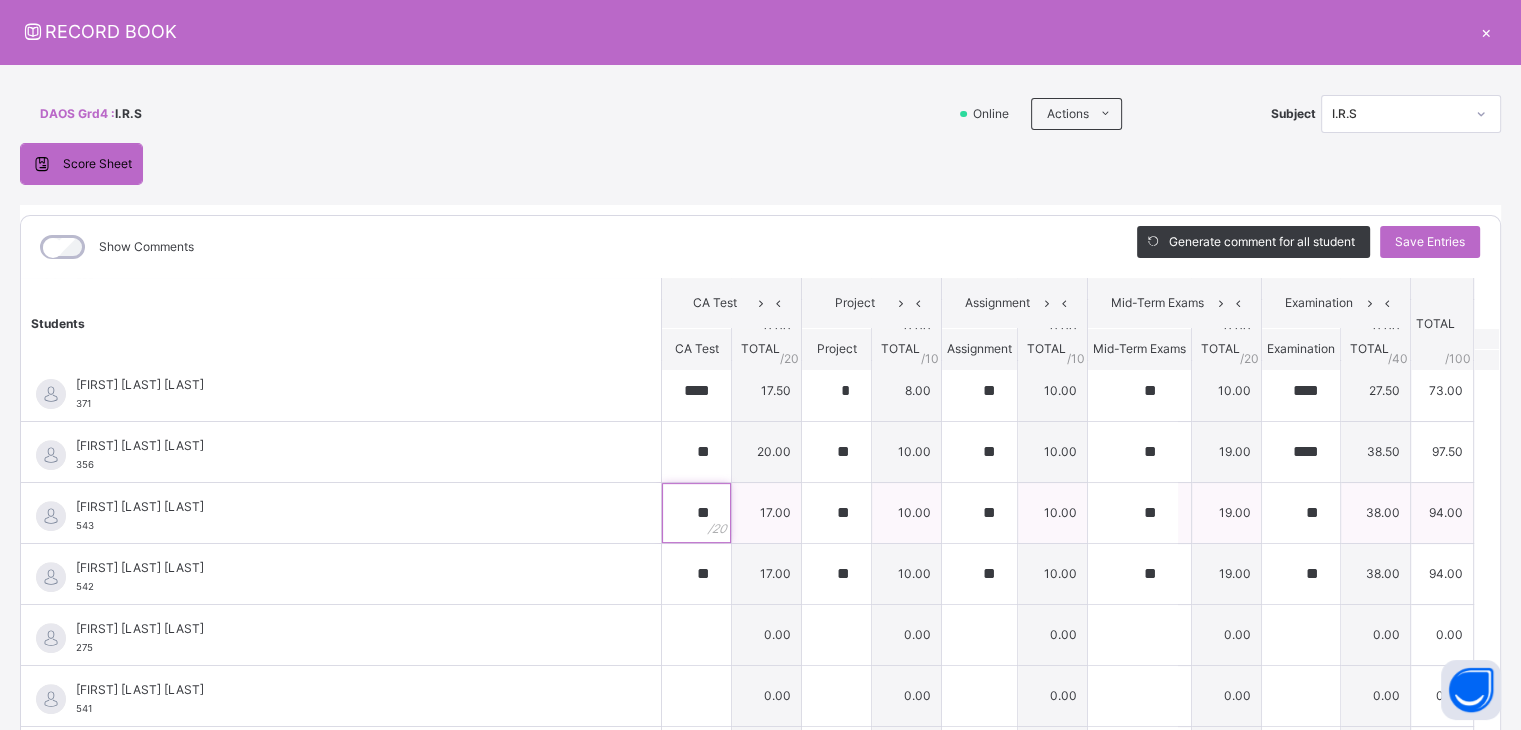 click on "**" at bounding box center (696, 513) 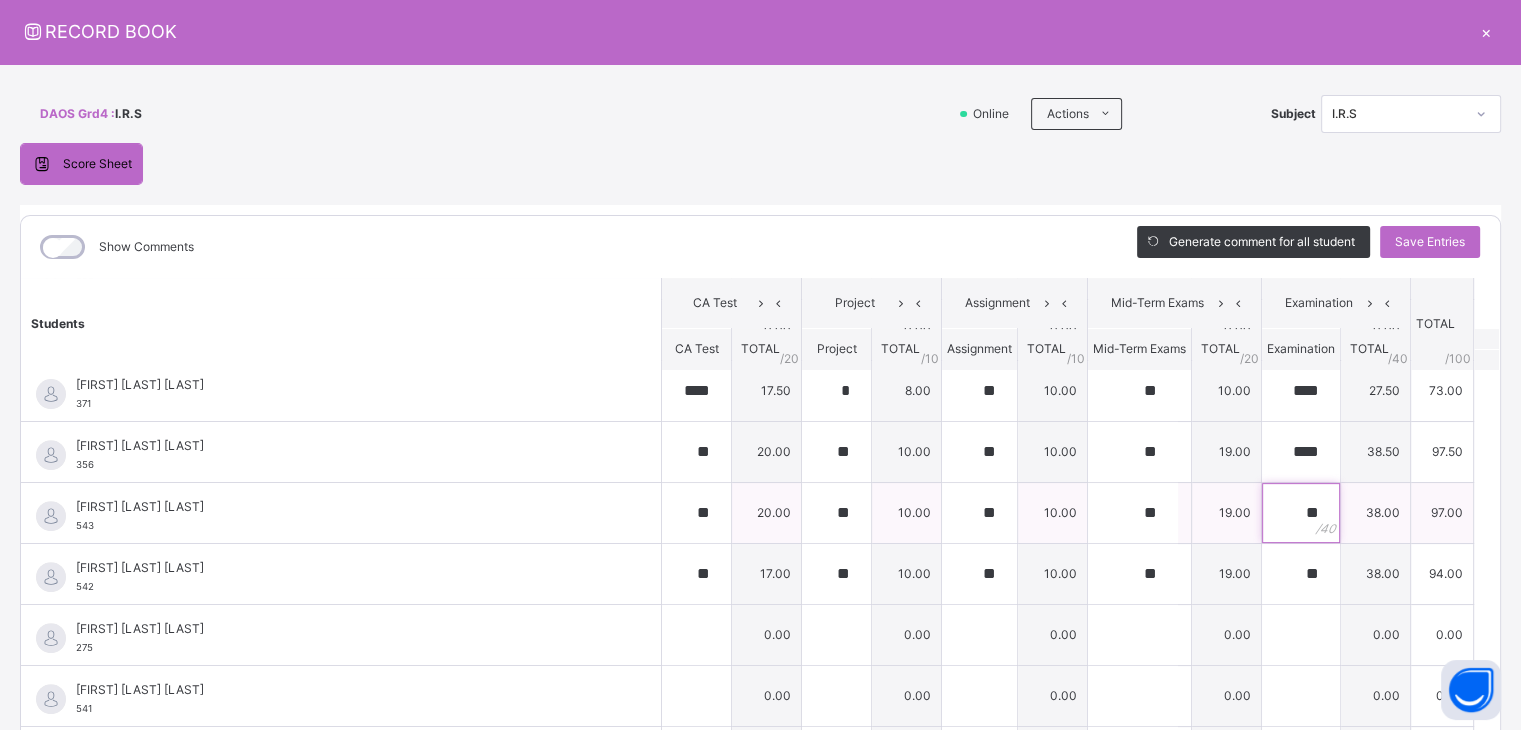 click on "**" at bounding box center [1301, 513] 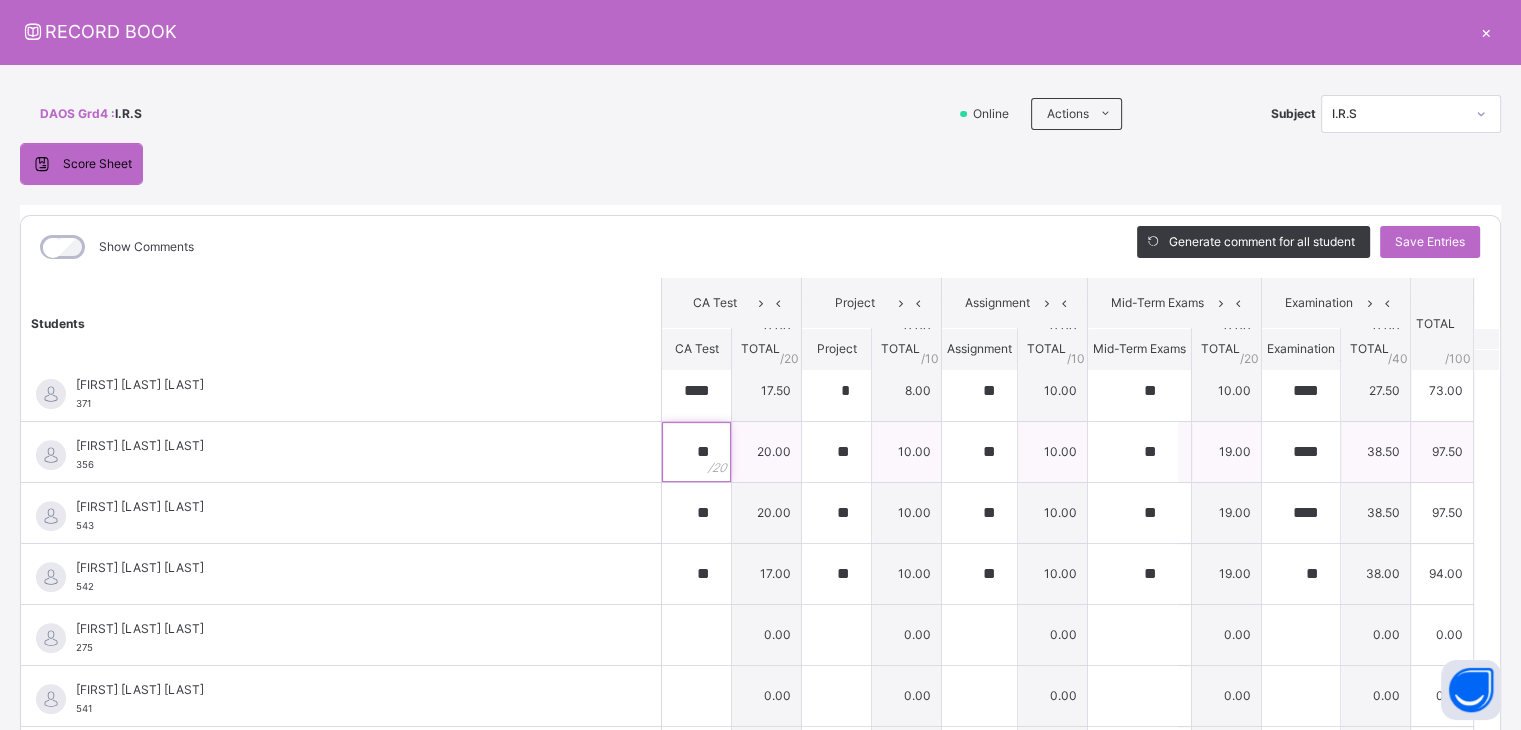 click on "**" at bounding box center (696, 452) 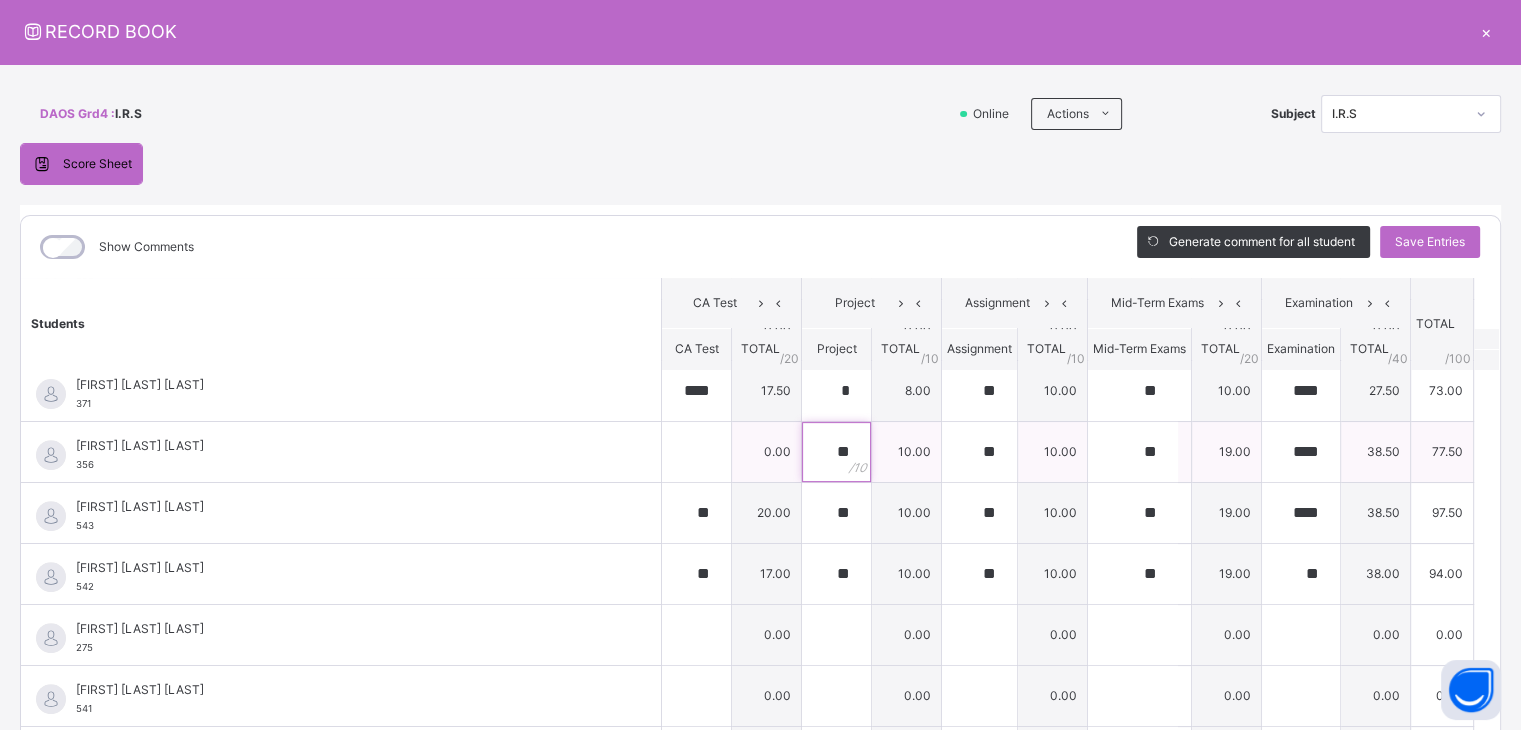 click on "**" at bounding box center (836, 452) 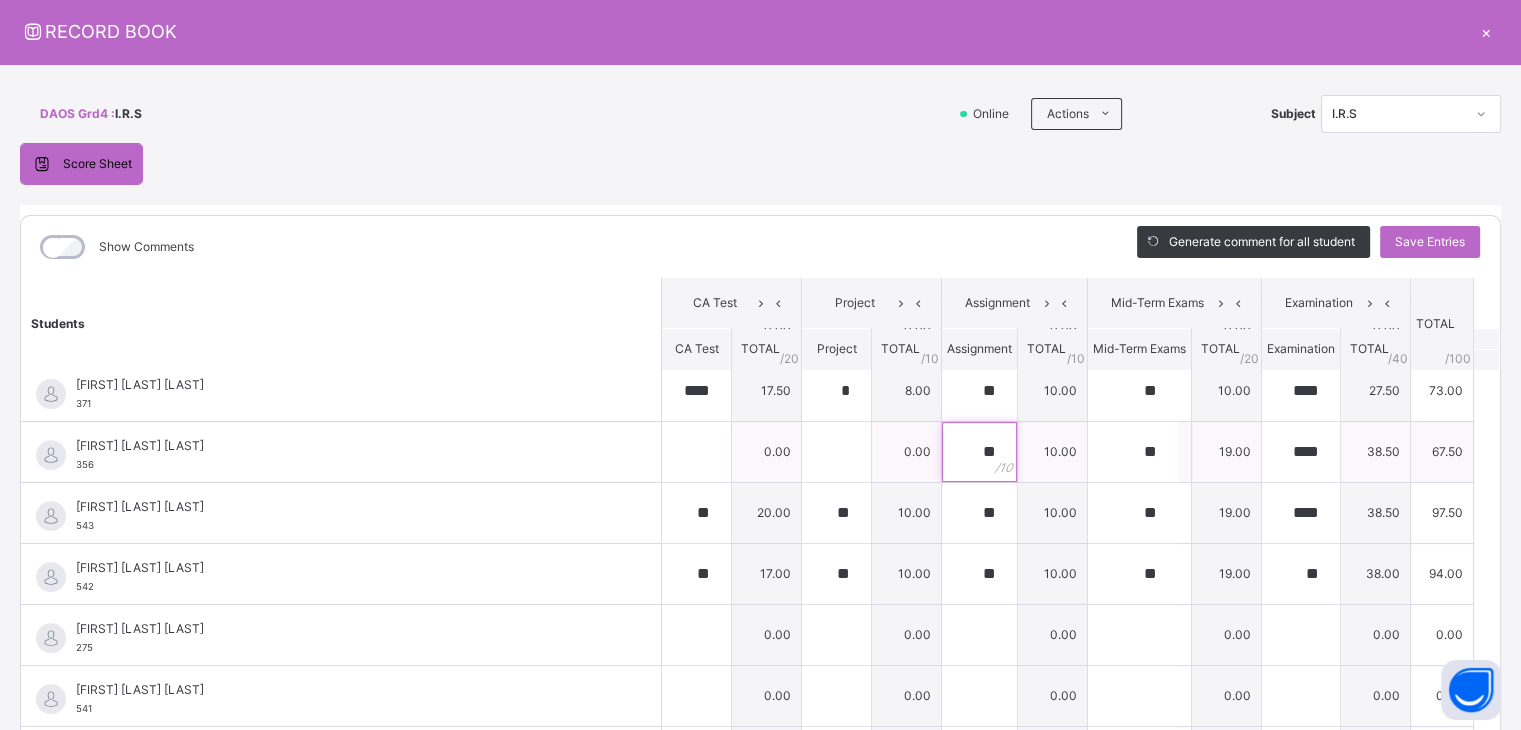 click on "**" at bounding box center [979, 452] 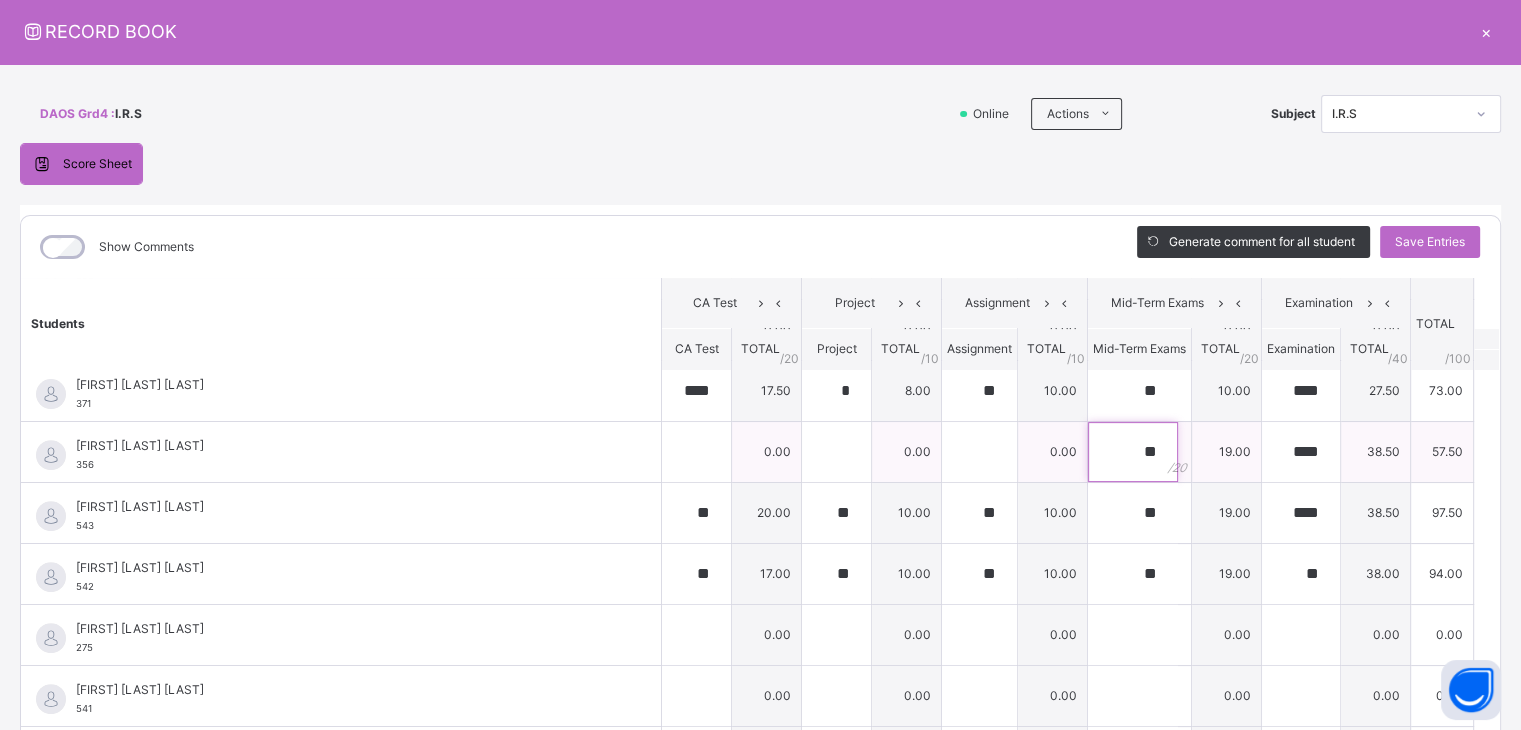 click on "**" at bounding box center (1133, 452) 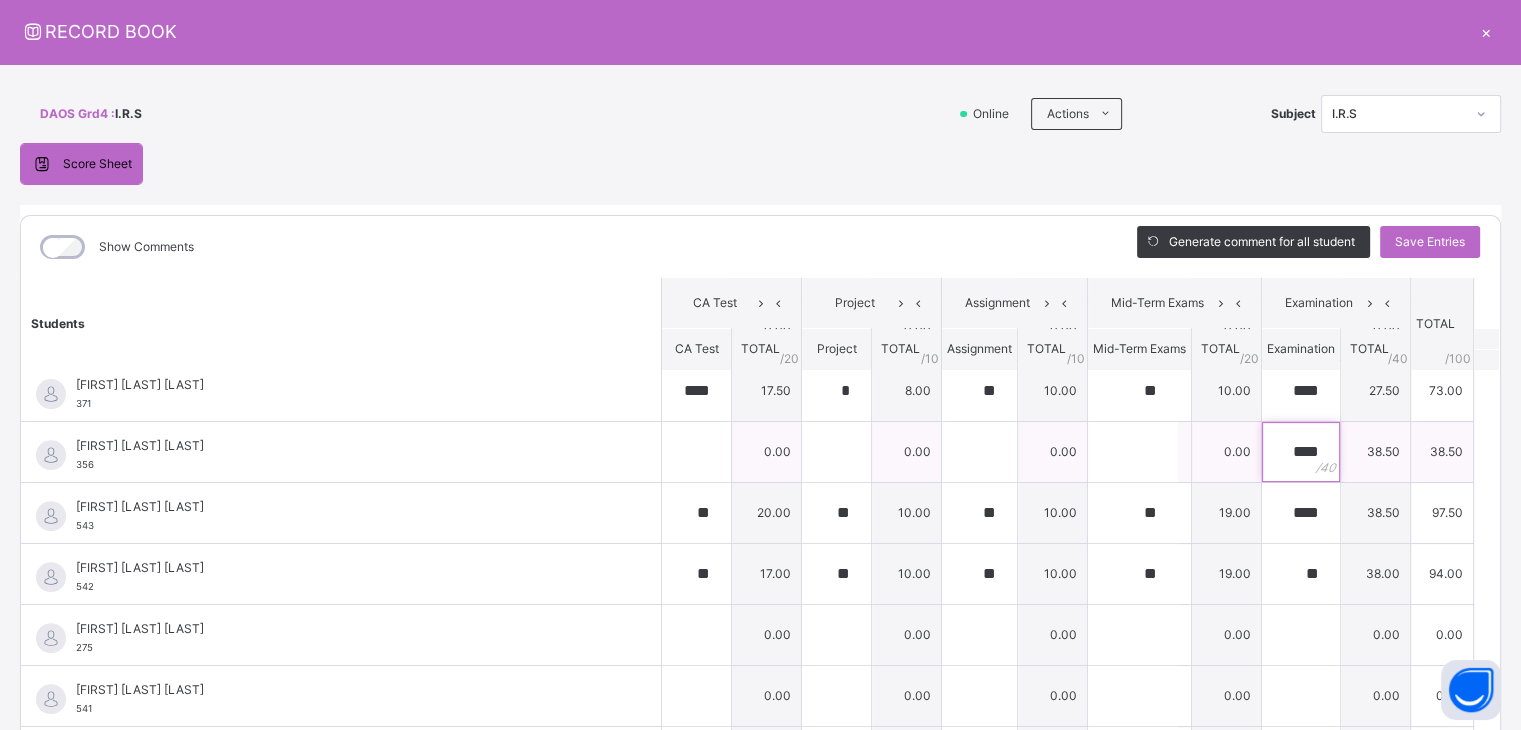 click on "****" at bounding box center (1301, 452) 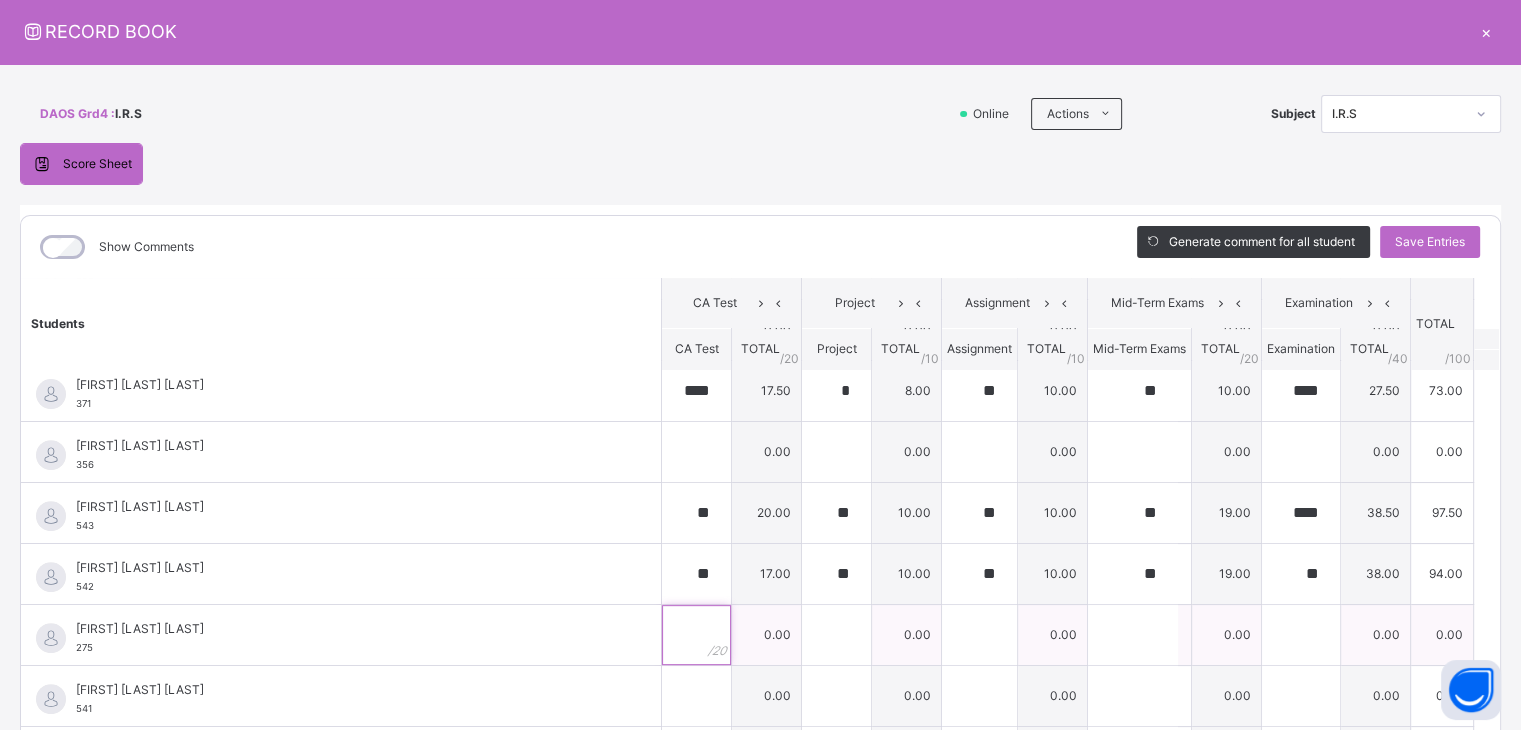 click at bounding box center (696, 635) 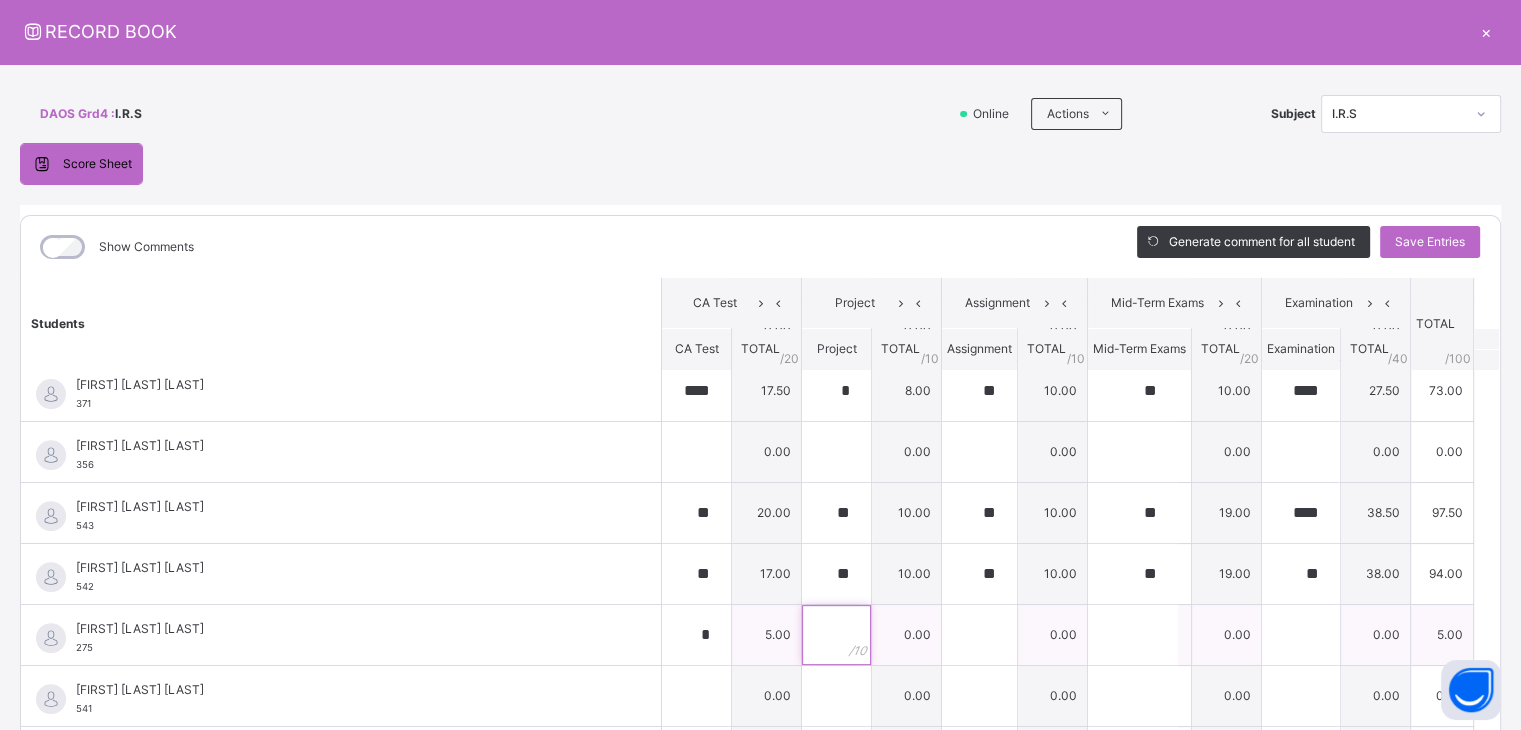 click at bounding box center (836, 635) 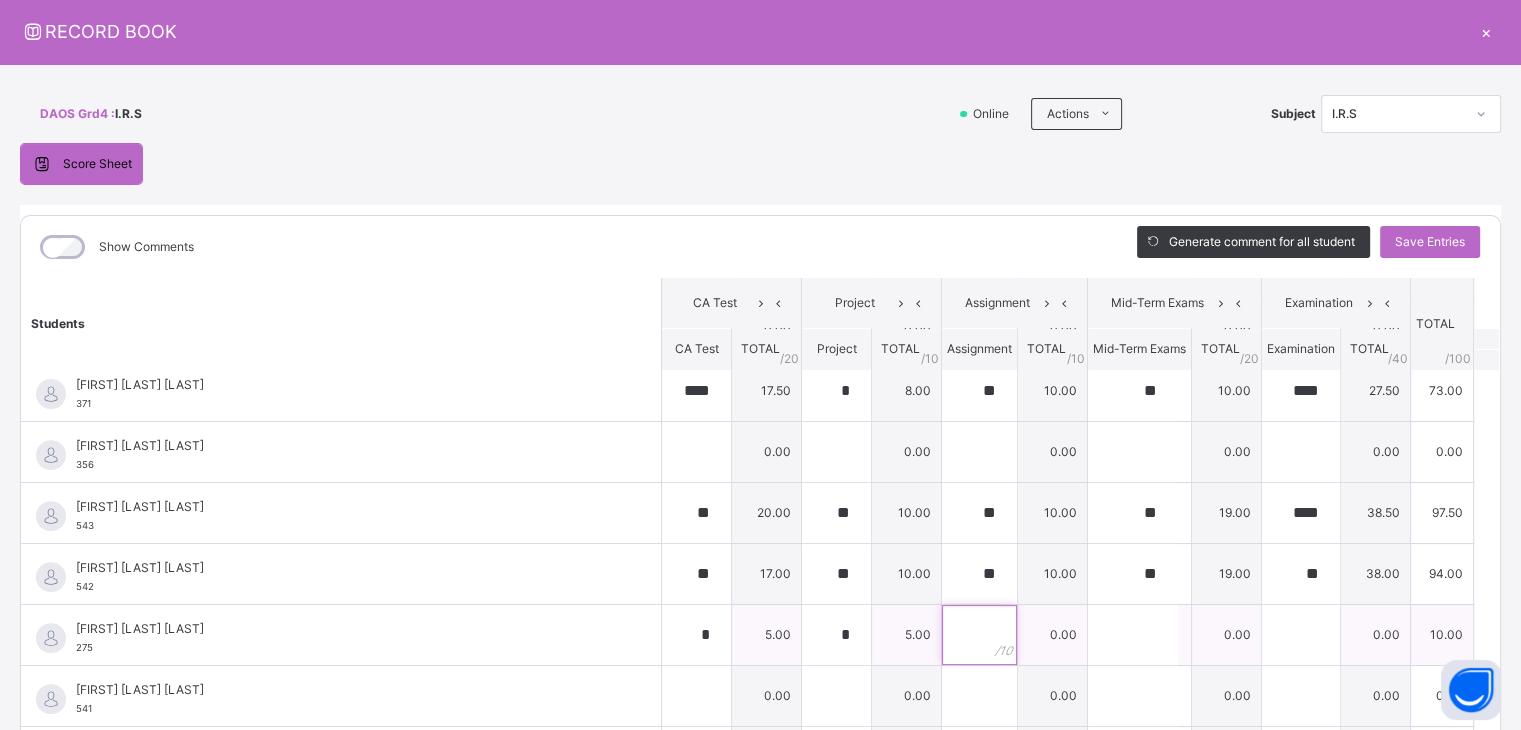 click at bounding box center [979, 635] 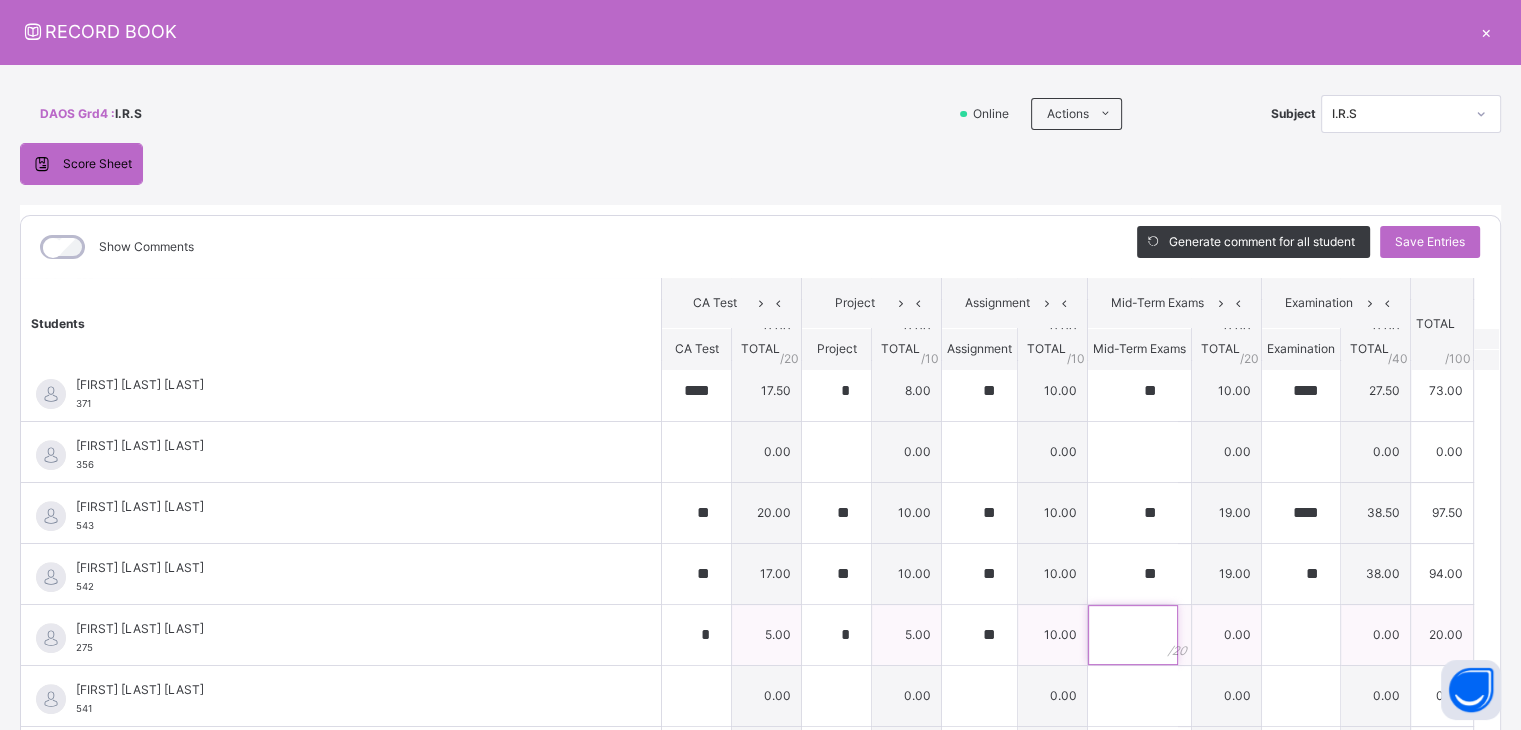 click at bounding box center [1133, 635] 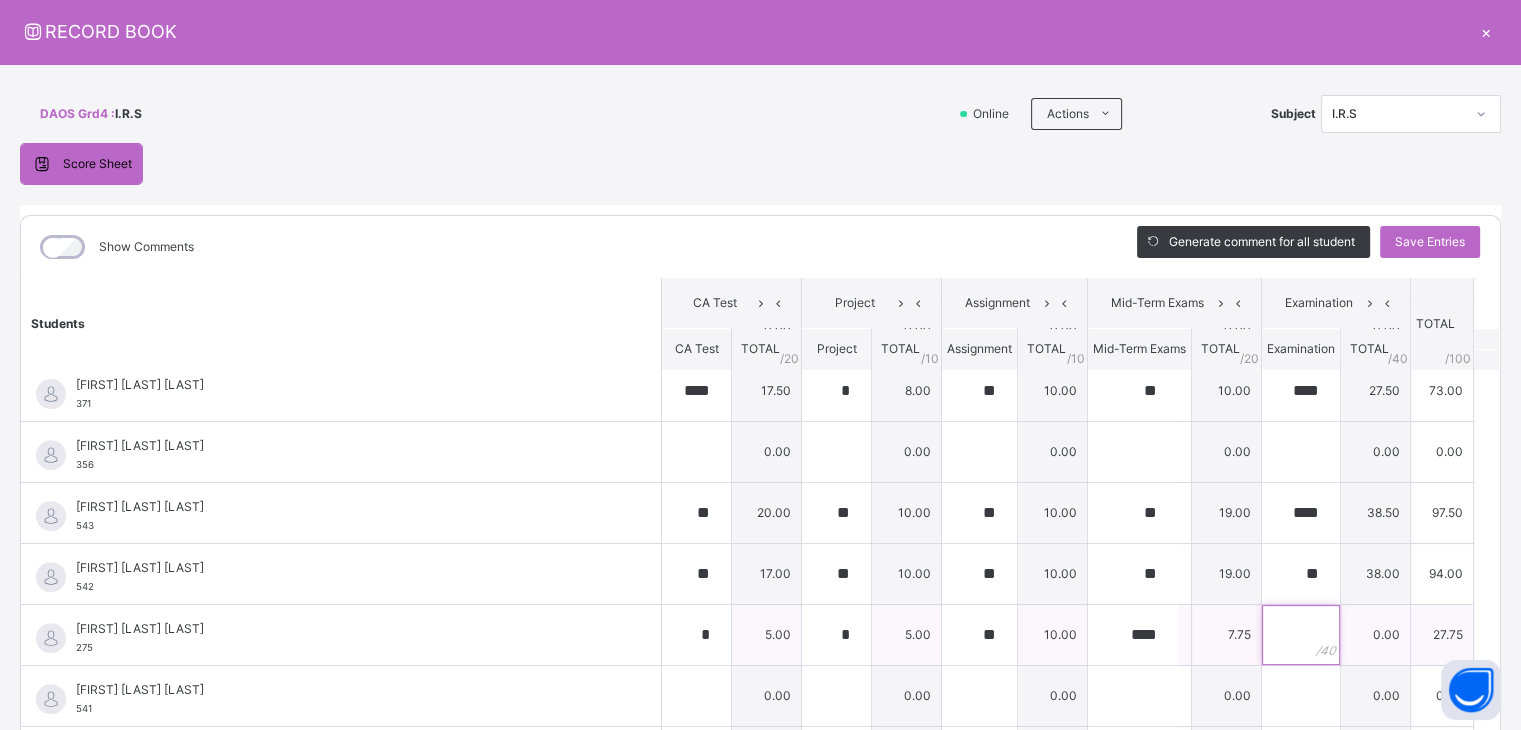 click at bounding box center [1301, 635] 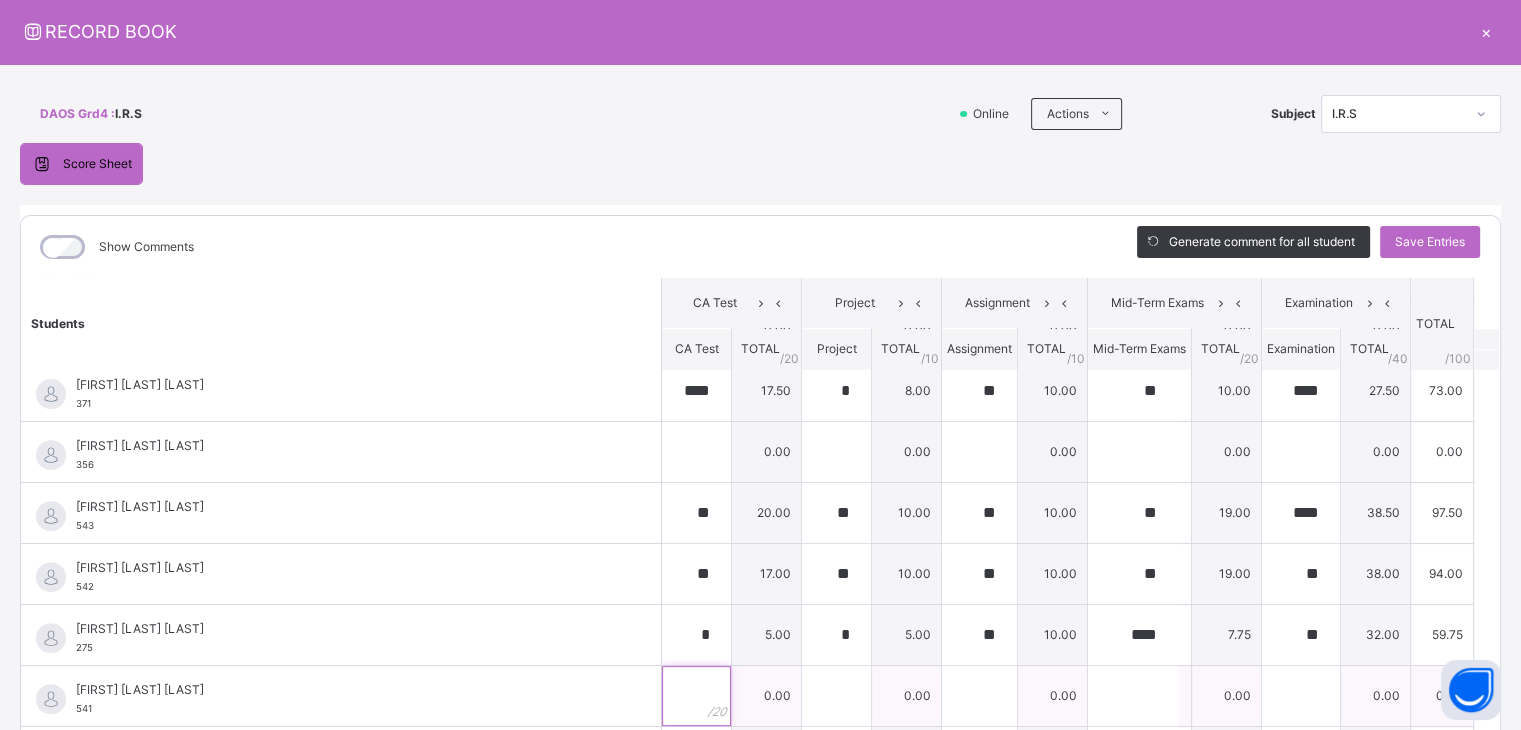 click at bounding box center (696, 696) 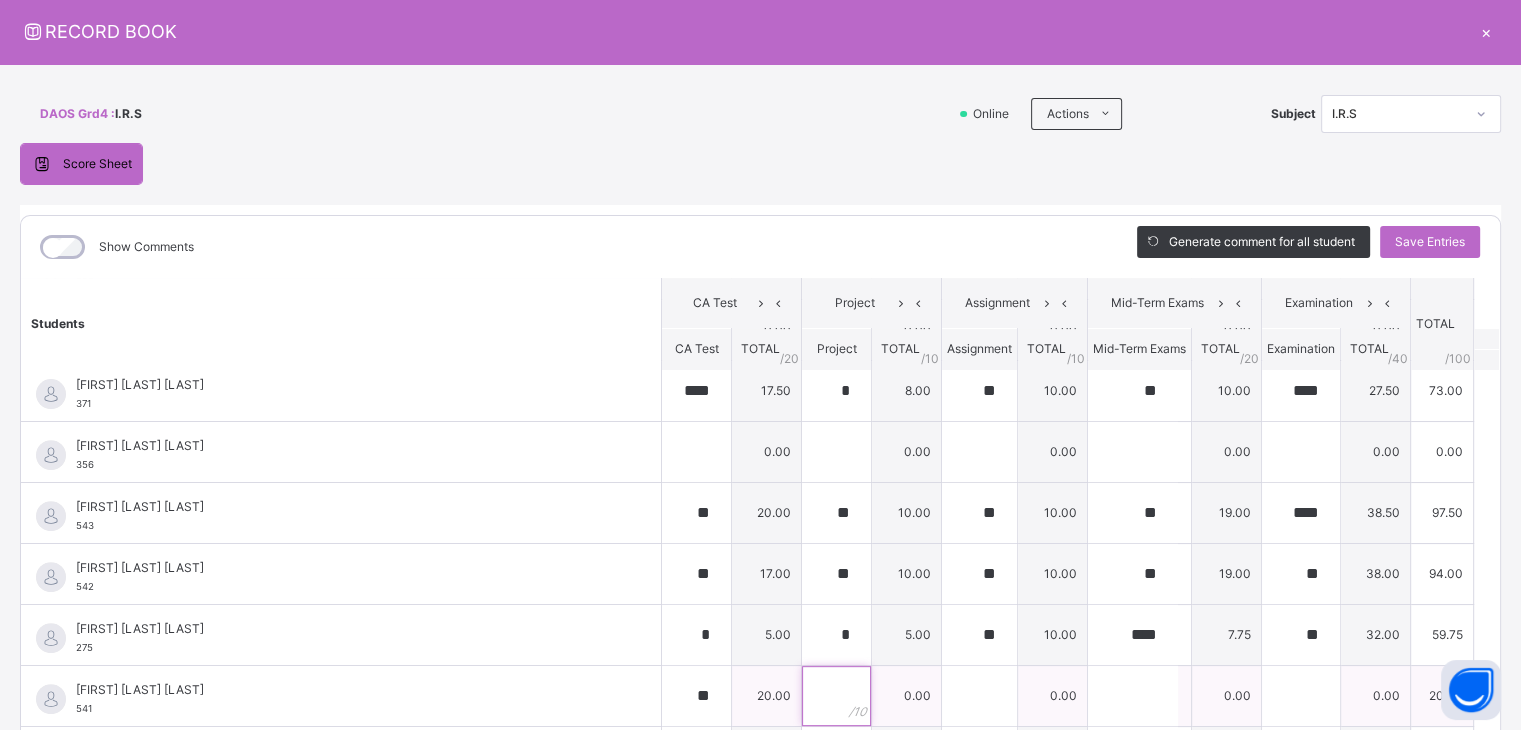 click at bounding box center [836, 696] 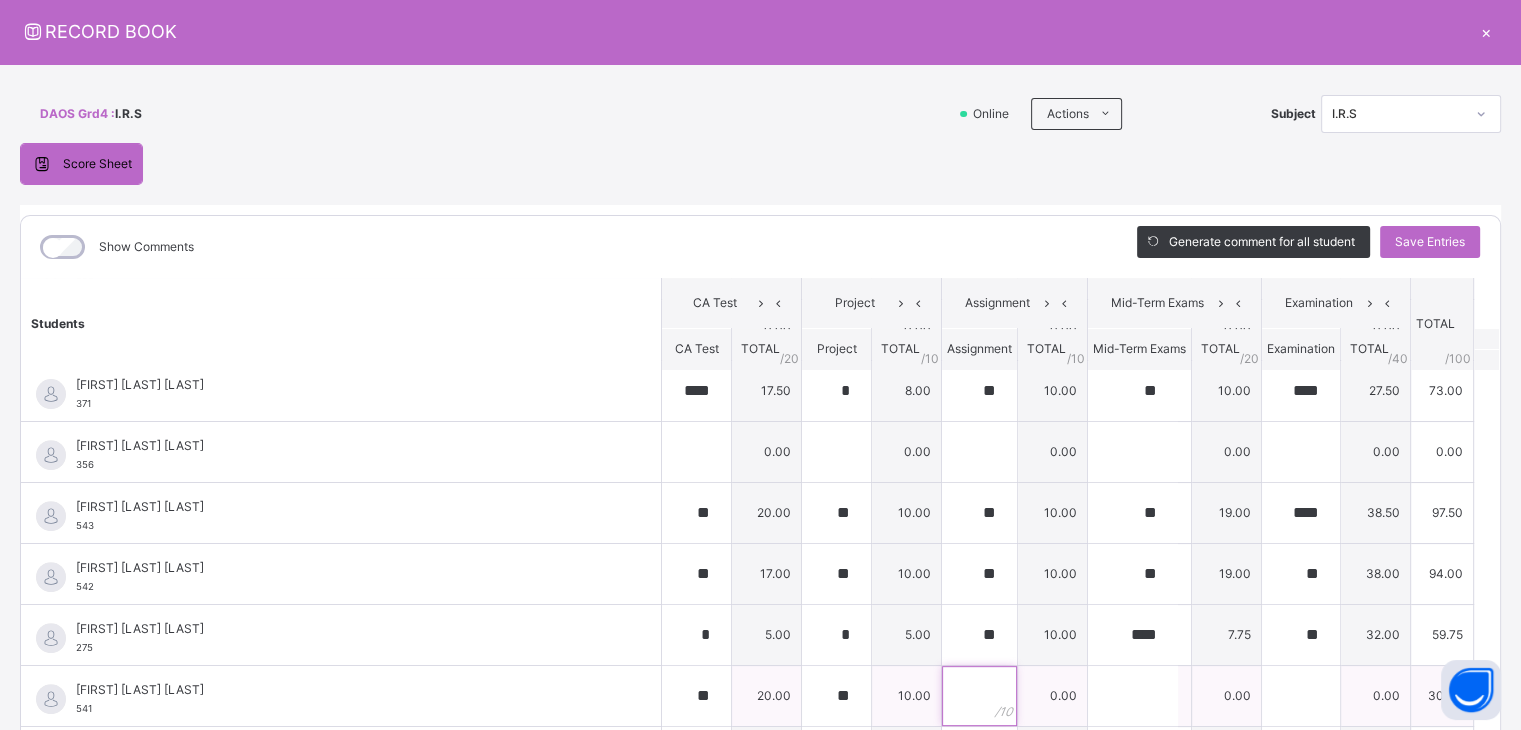 click at bounding box center [979, 696] 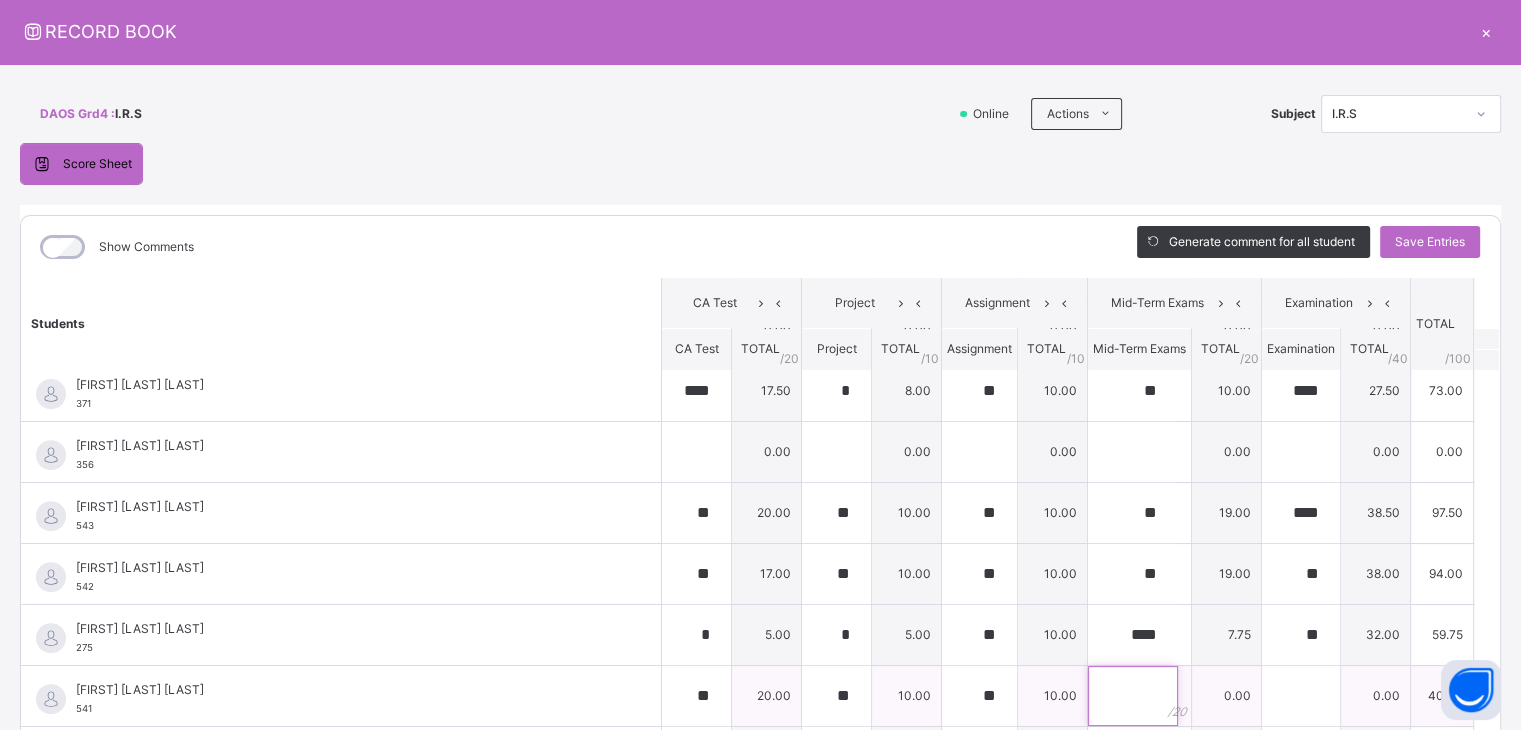click at bounding box center [1133, 696] 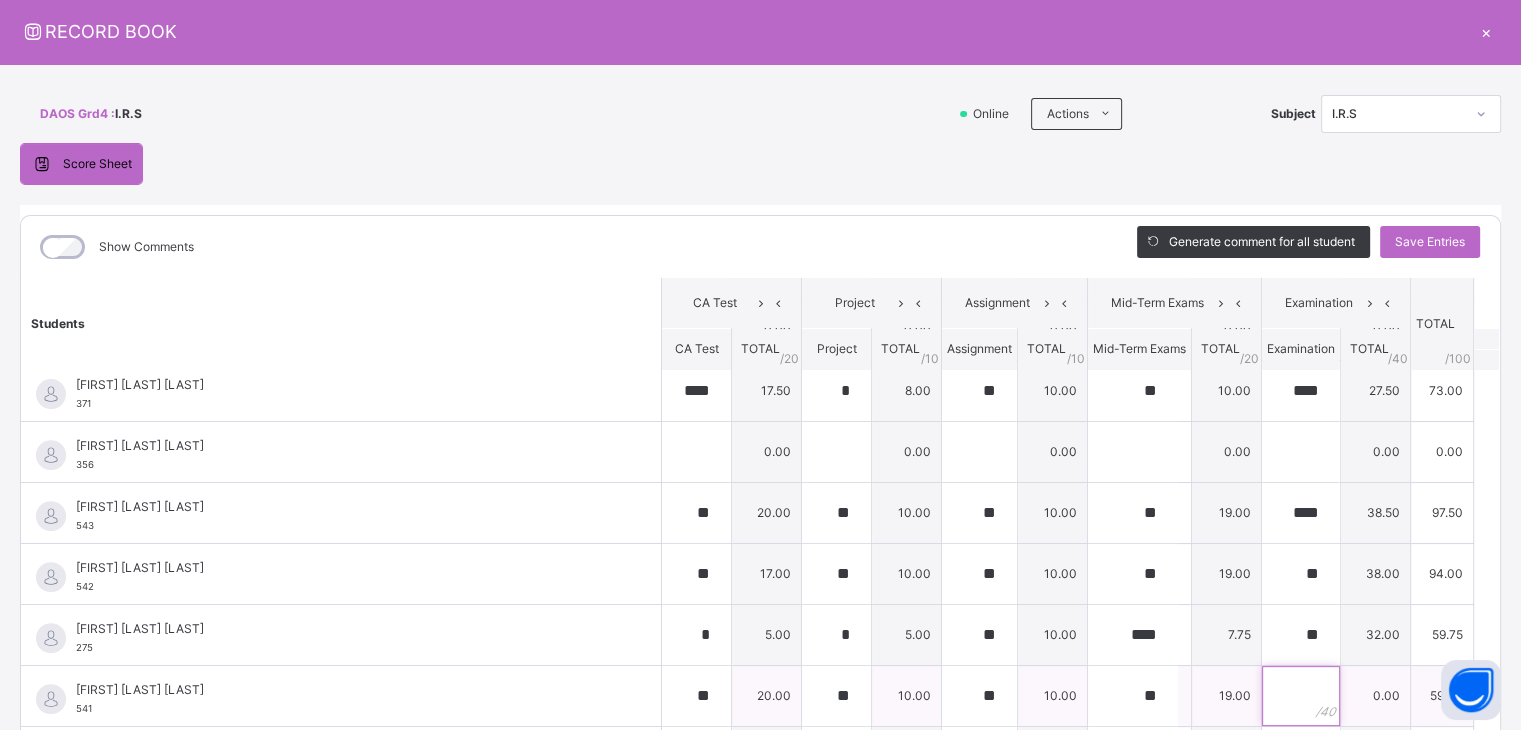 click at bounding box center [1301, 696] 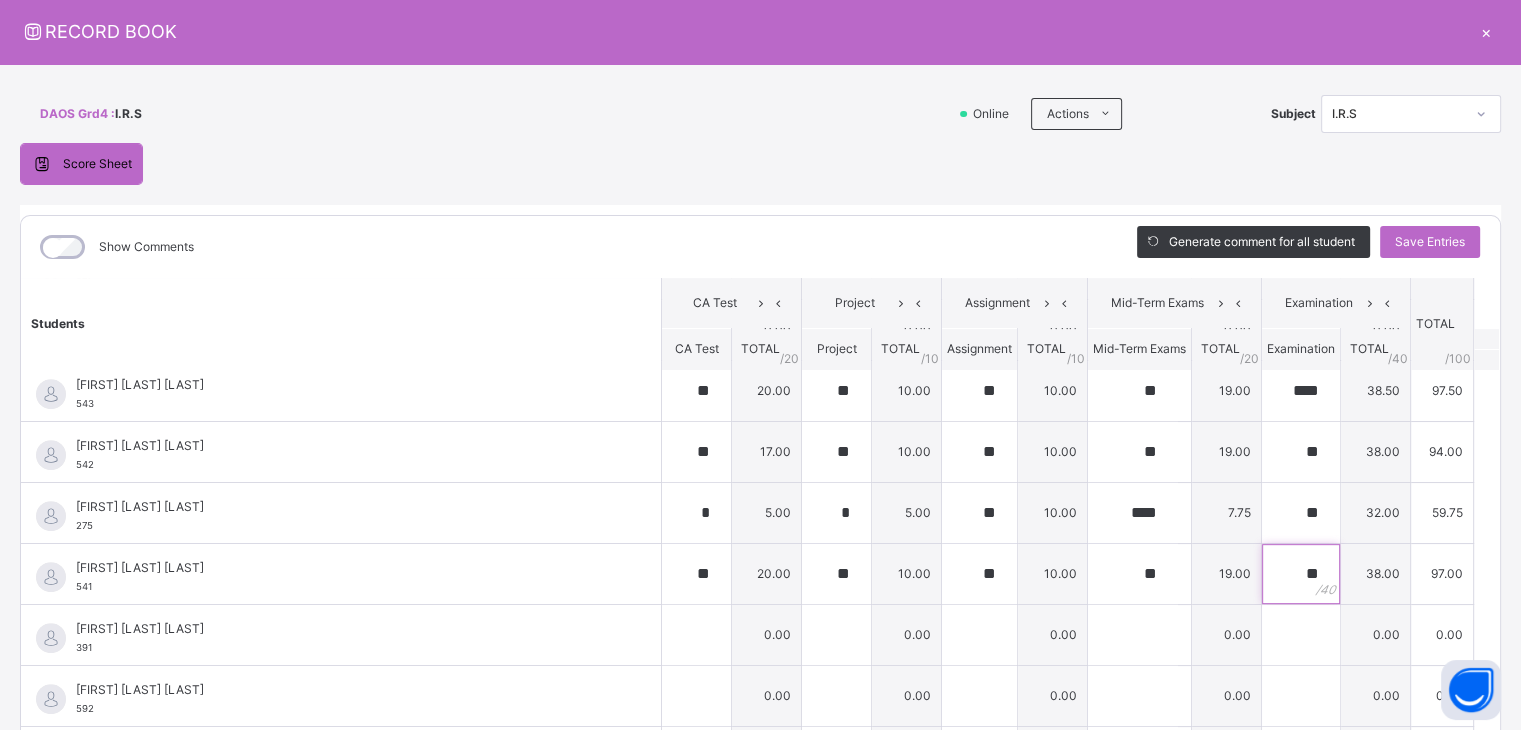 scroll, scrollTop: 930, scrollLeft: 0, axis: vertical 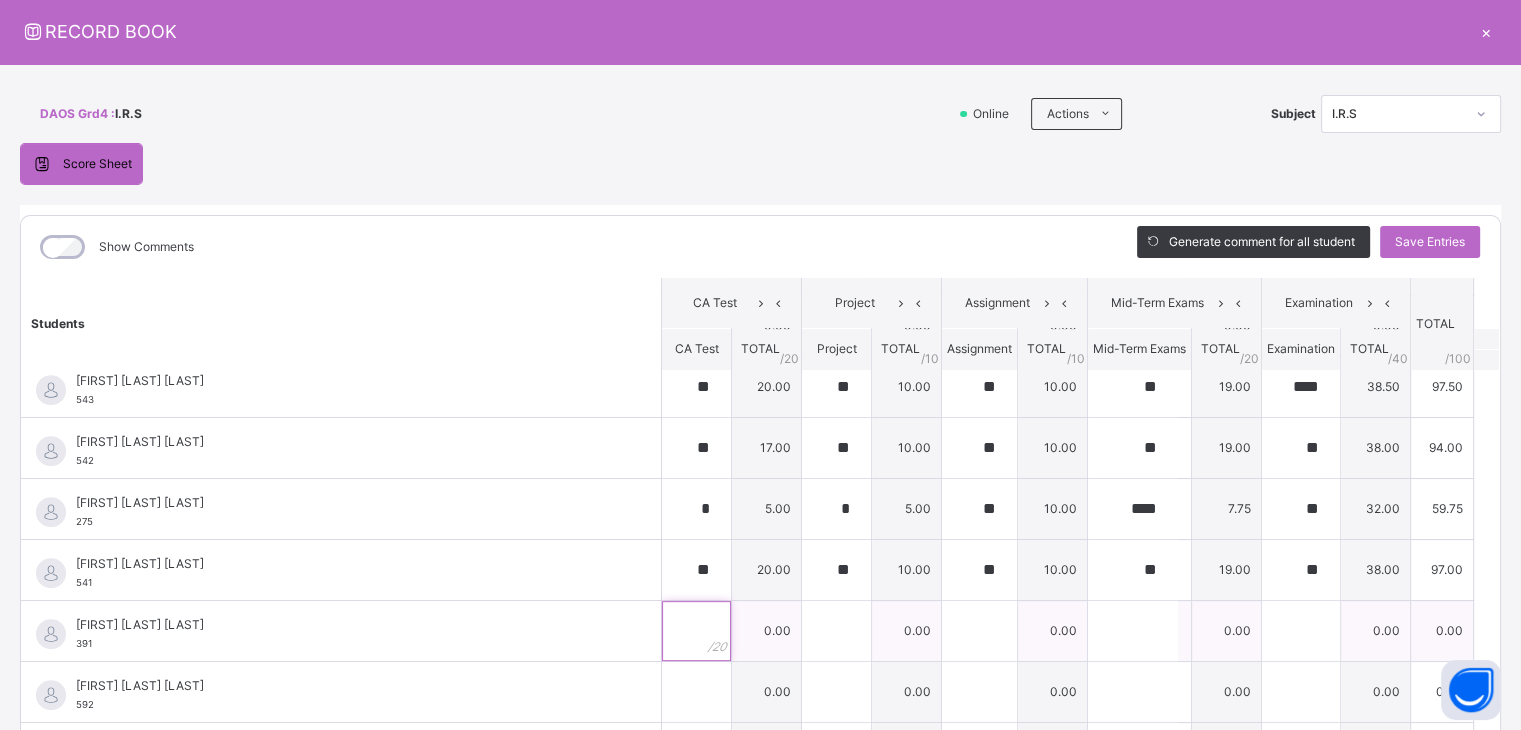 click at bounding box center (696, 631) 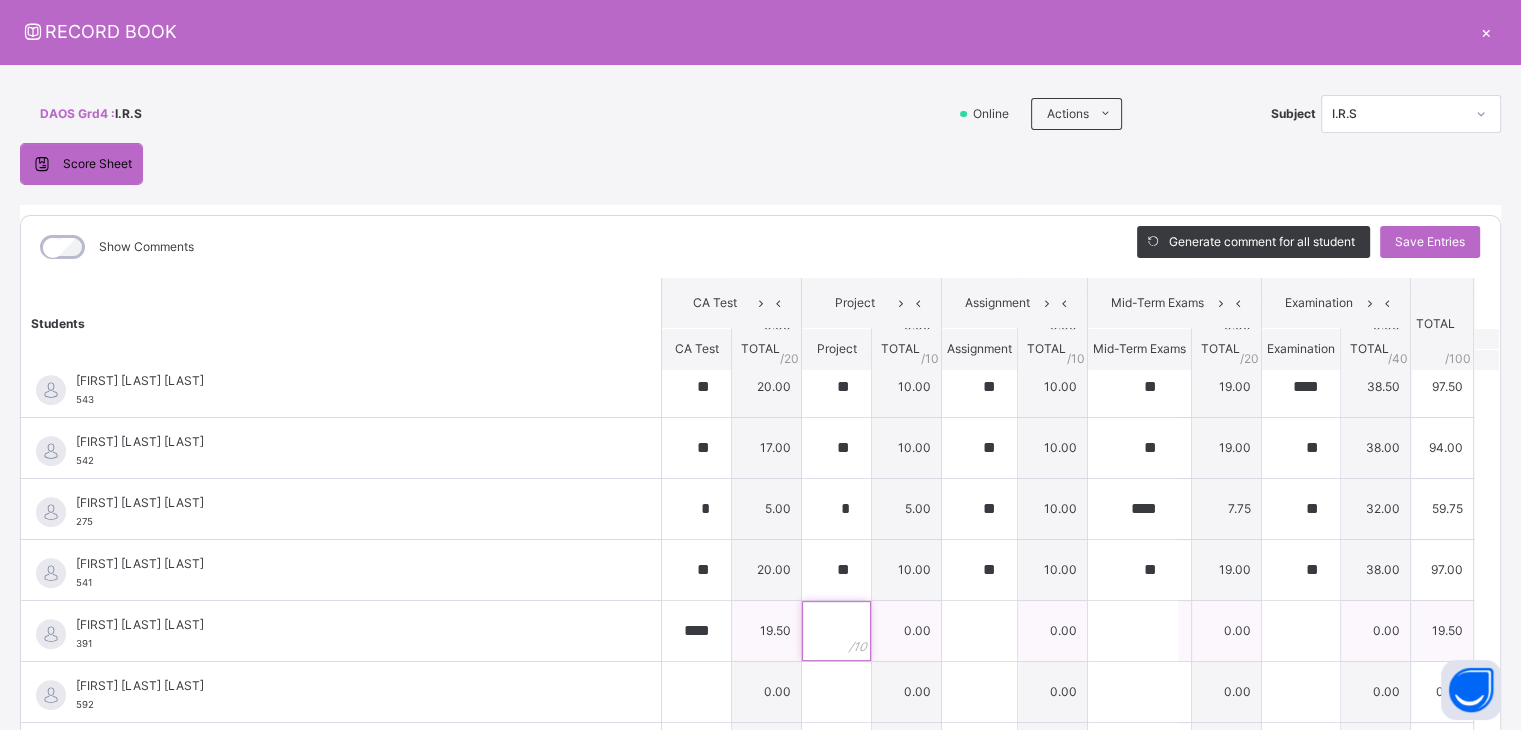 click at bounding box center (836, 631) 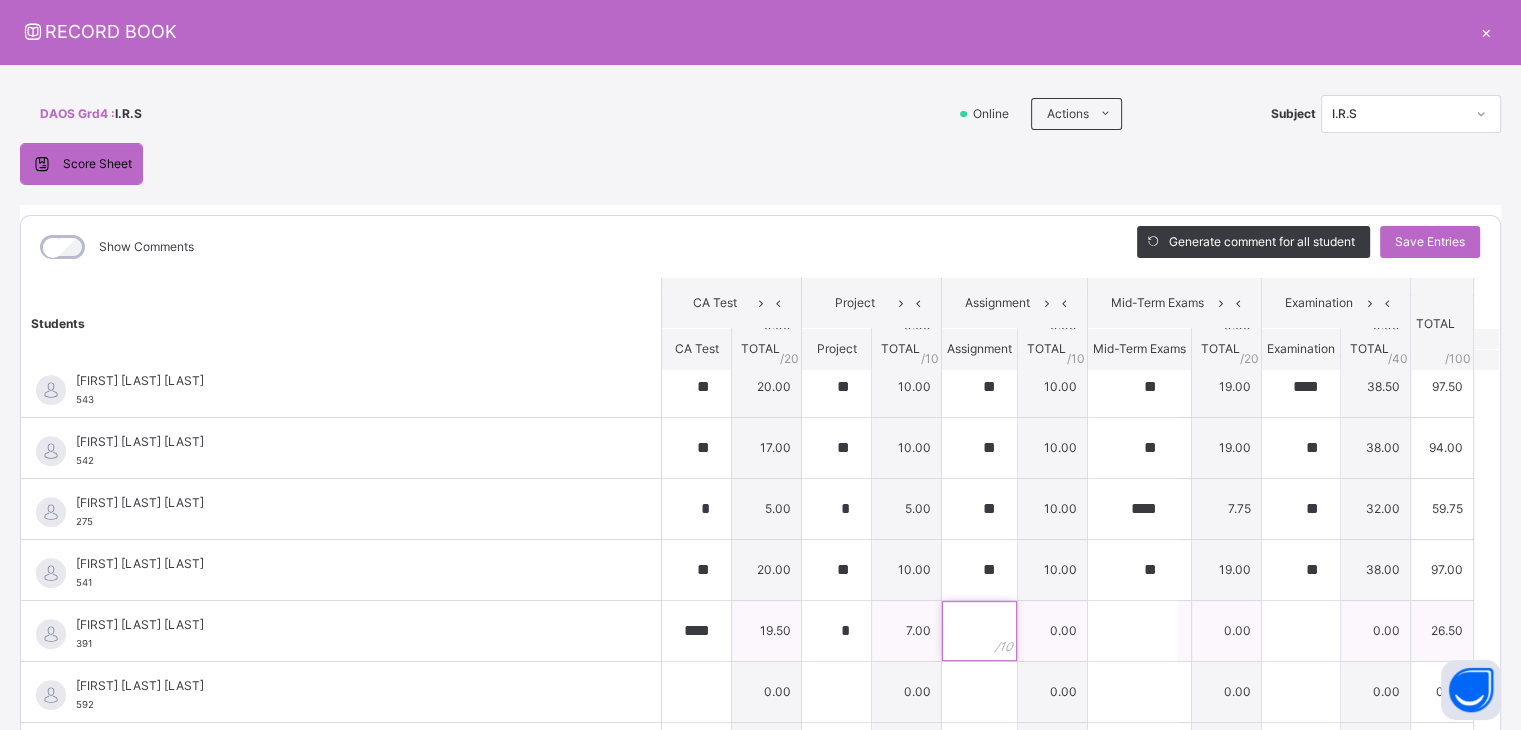 click at bounding box center (979, 631) 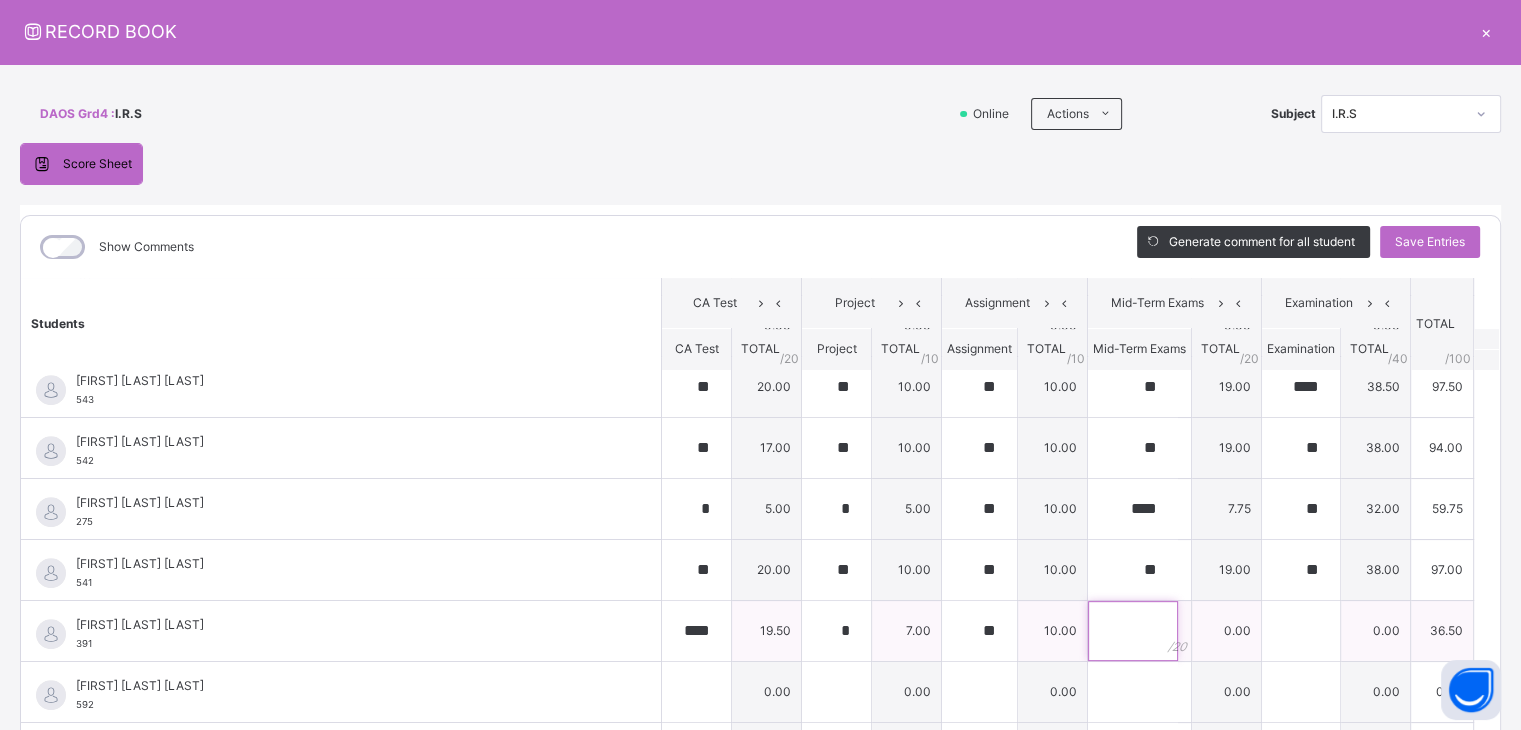 click at bounding box center [1133, 631] 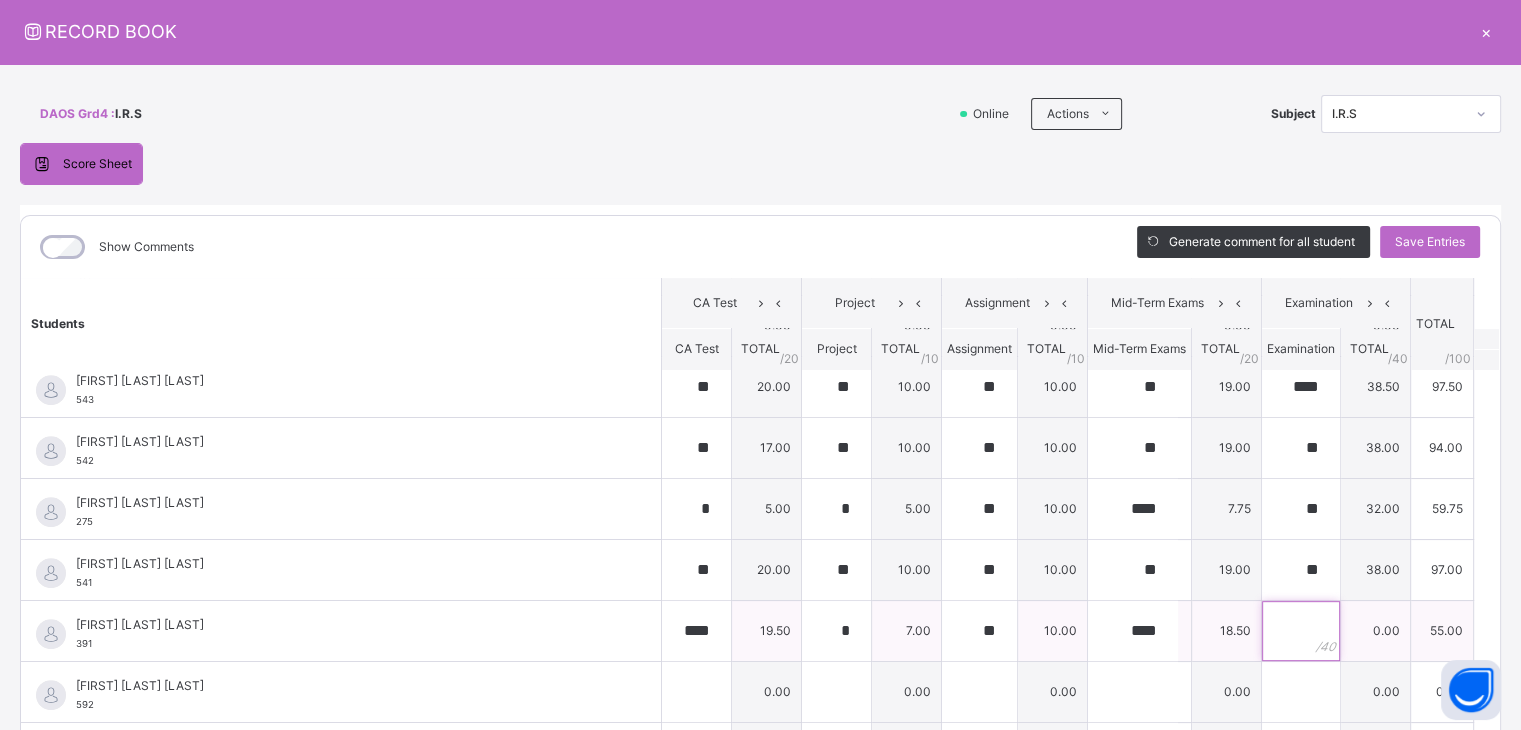 click at bounding box center (1301, 631) 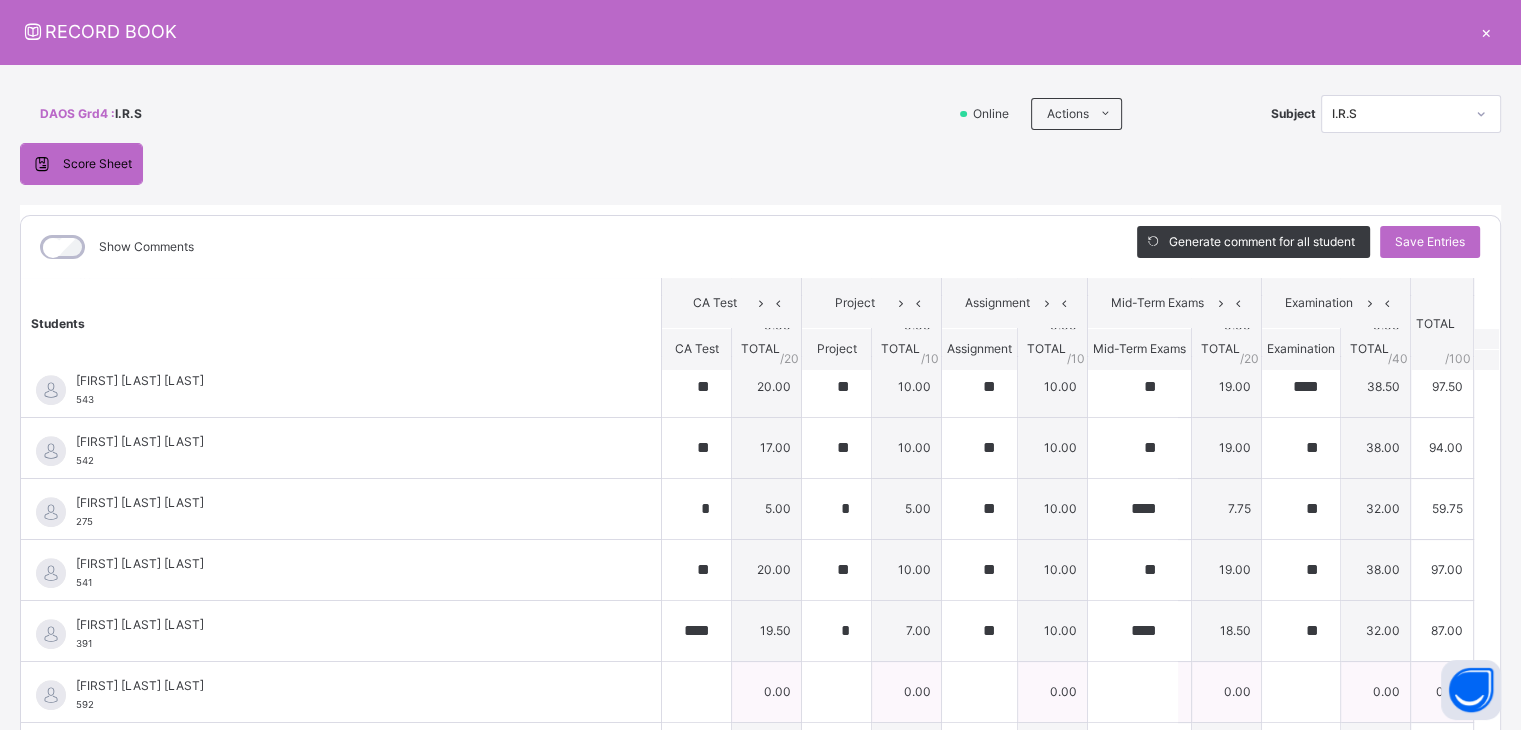 click on "[FIRST] [LAST] [LAST] 592" at bounding box center (346, 695) 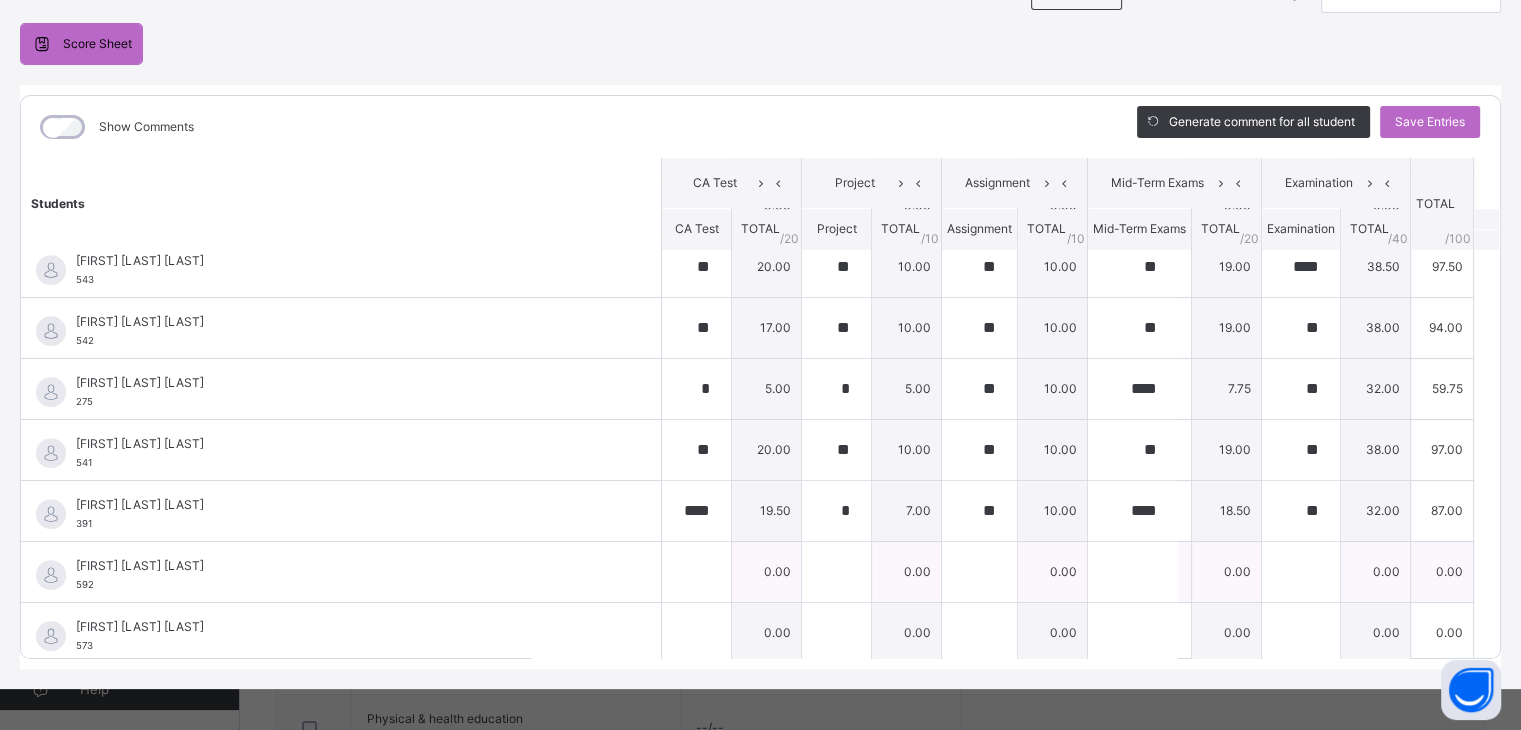 scroll, scrollTop: 180, scrollLeft: 0, axis: vertical 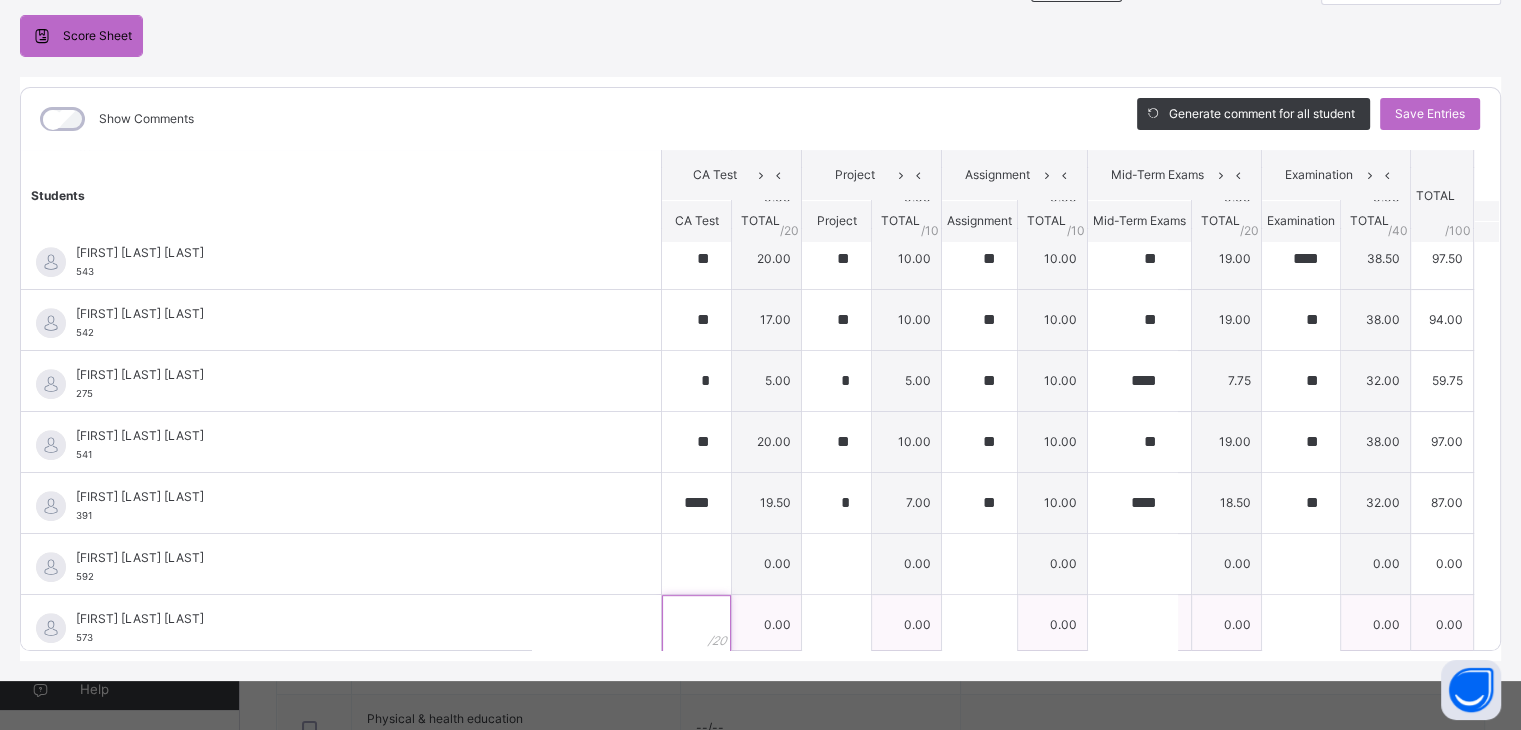 click at bounding box center [696, 625] 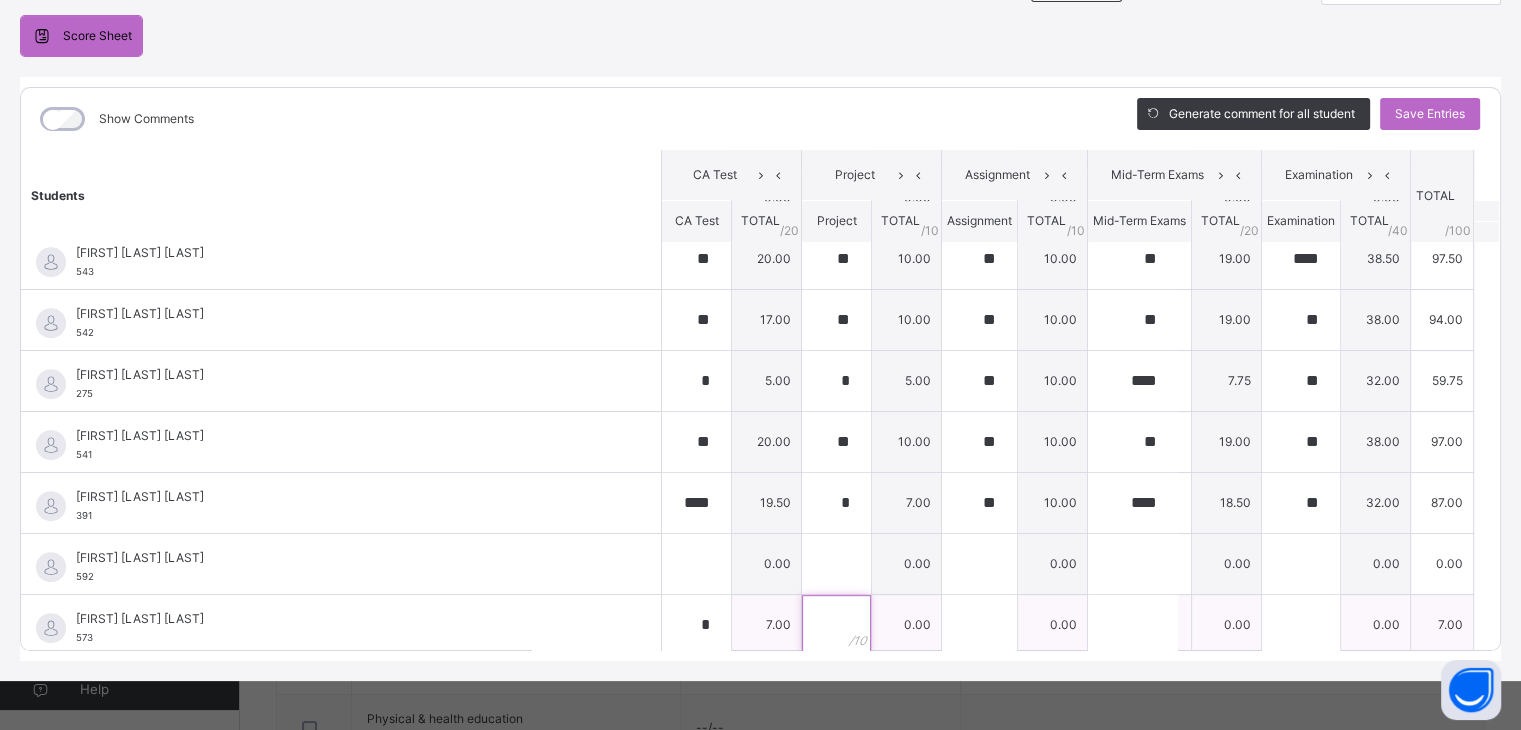 click at bounding box center (836, 625) 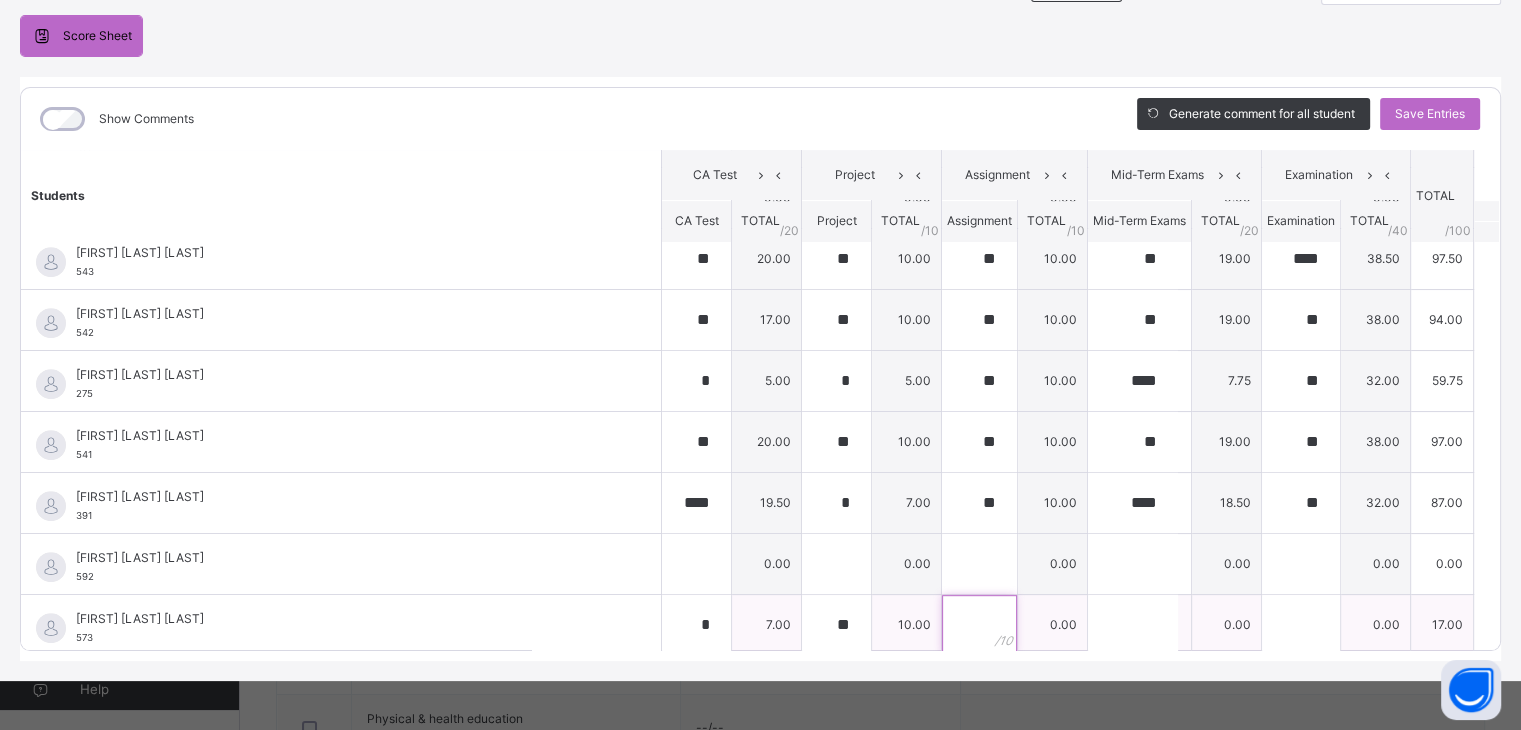 click at bounding box center (979, 625) 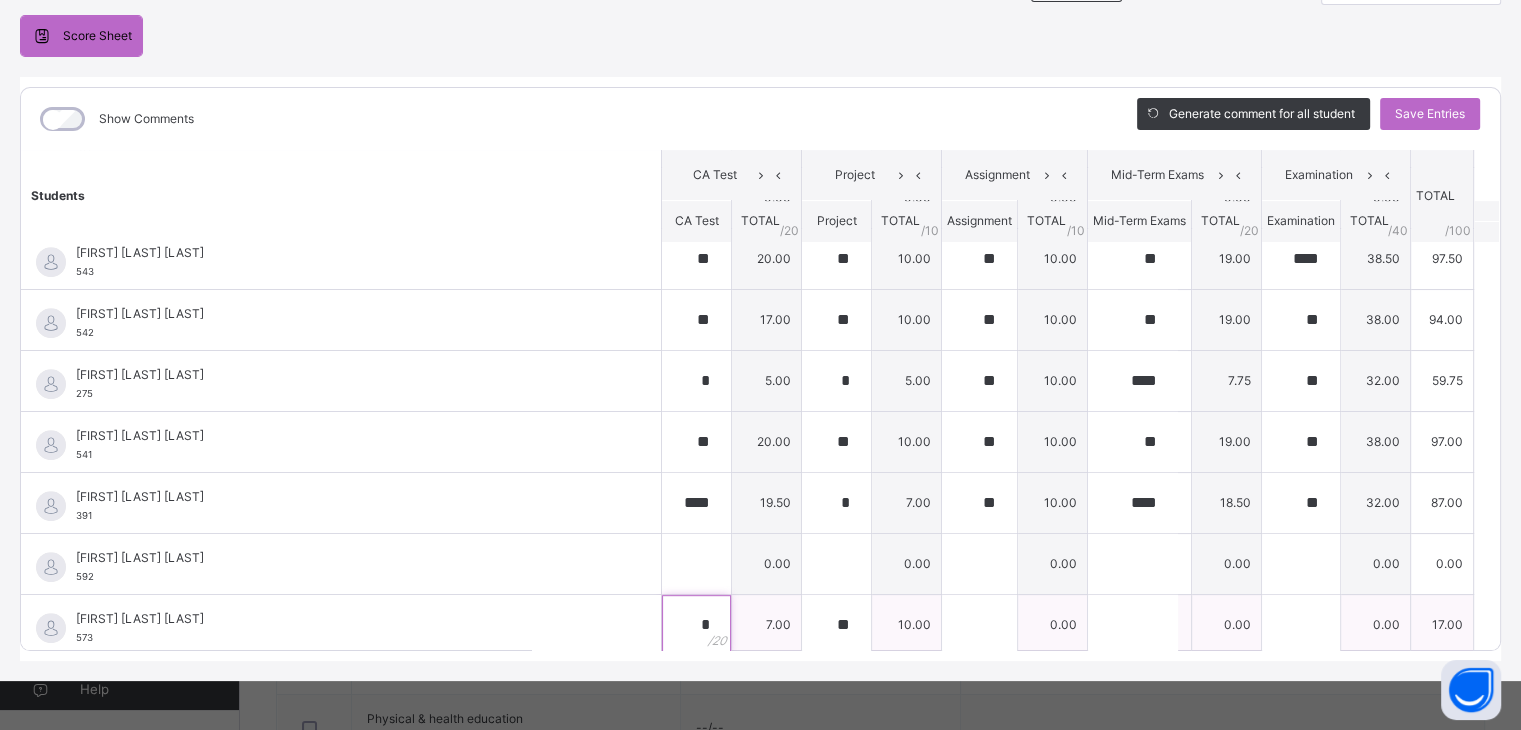 click on "*" at bounding box center [696, 625] 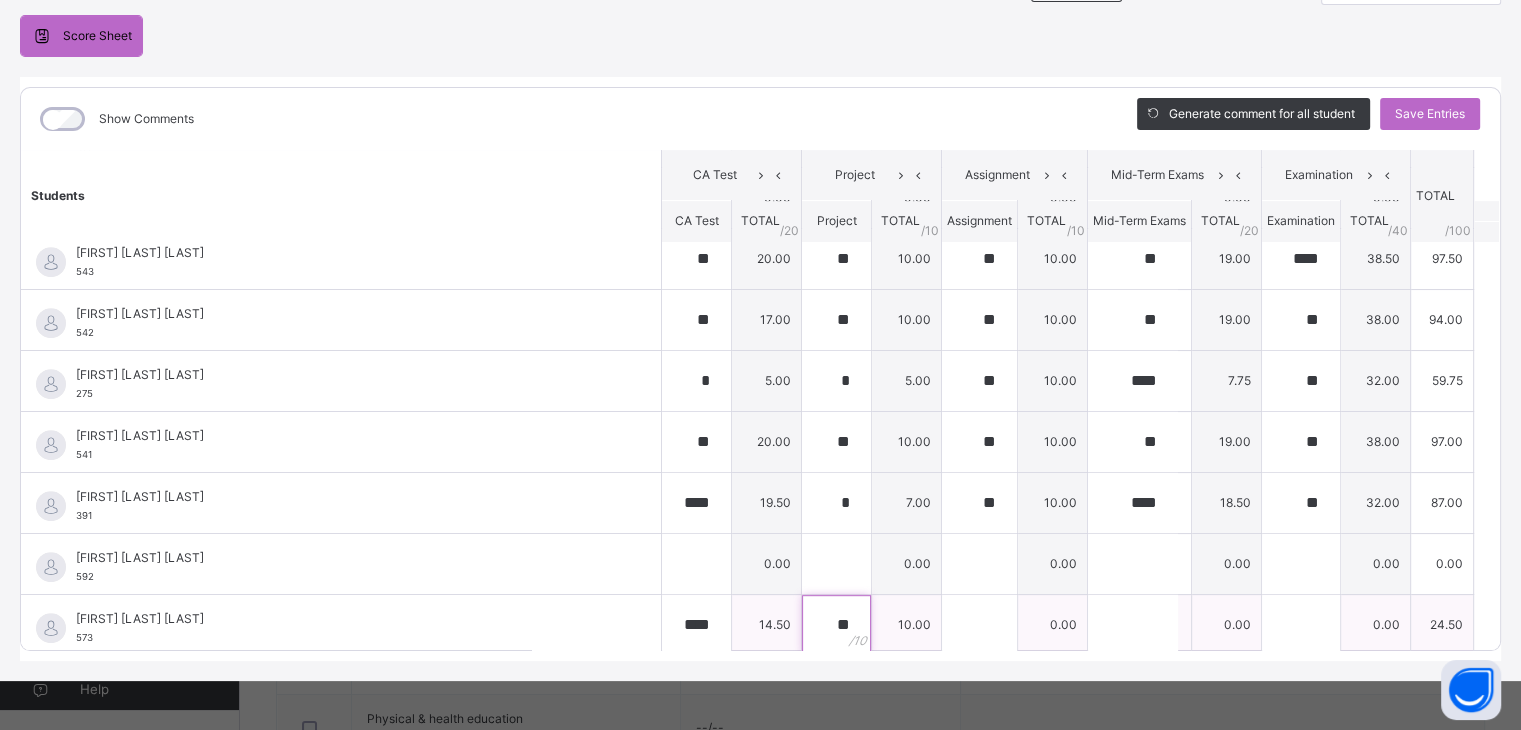 click on "**" at bounding box center (836, 625) 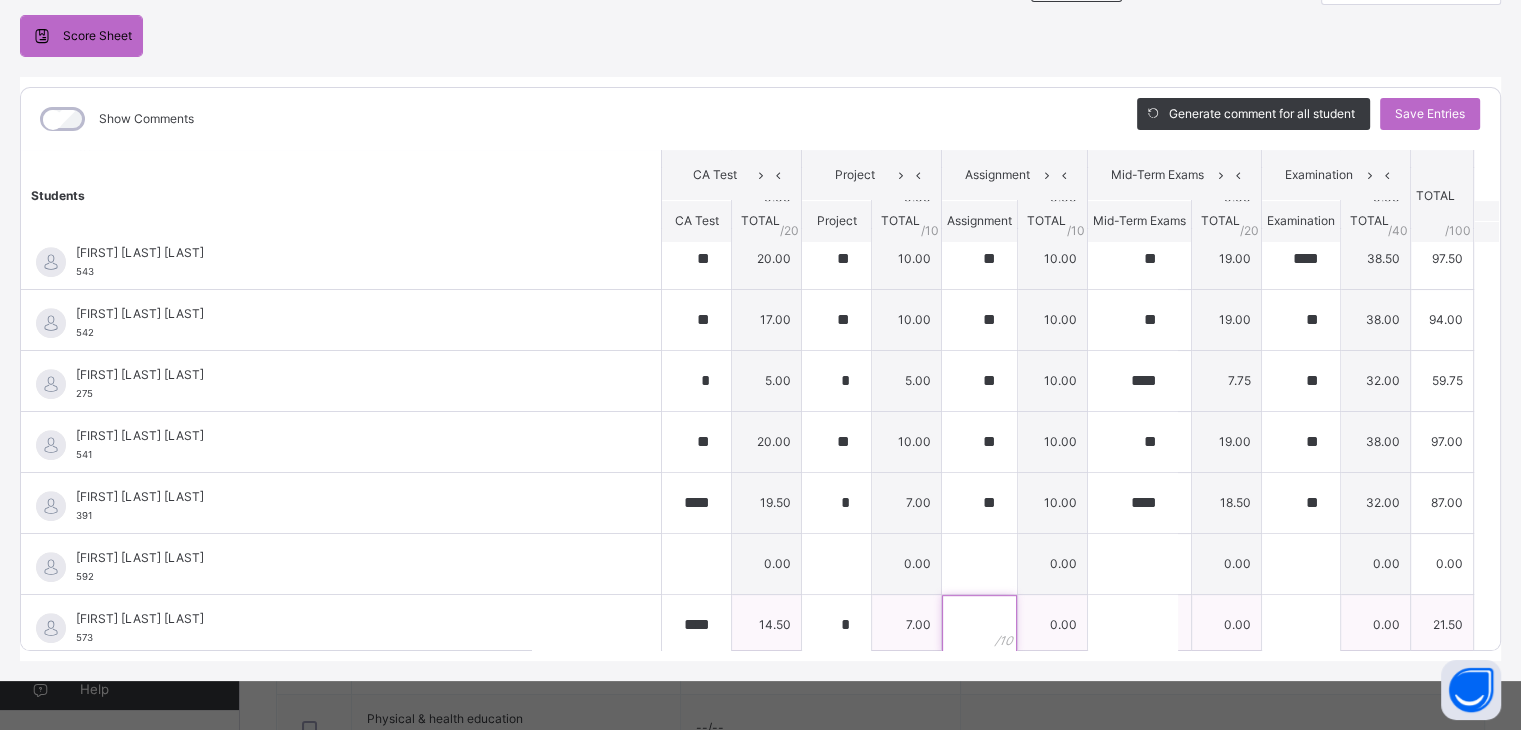 click at bounding box center (979, 625) 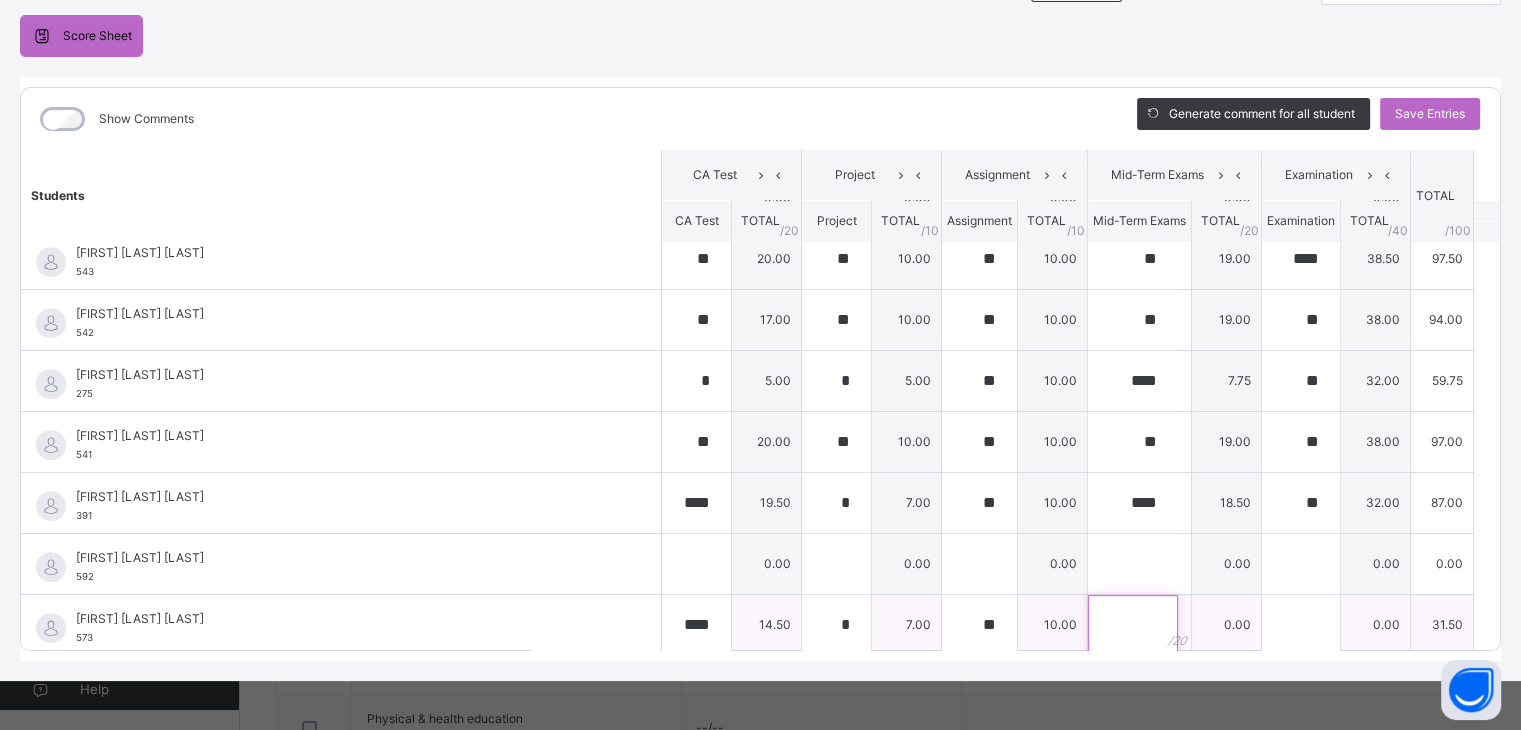 click at bounding box center [1133, 625] 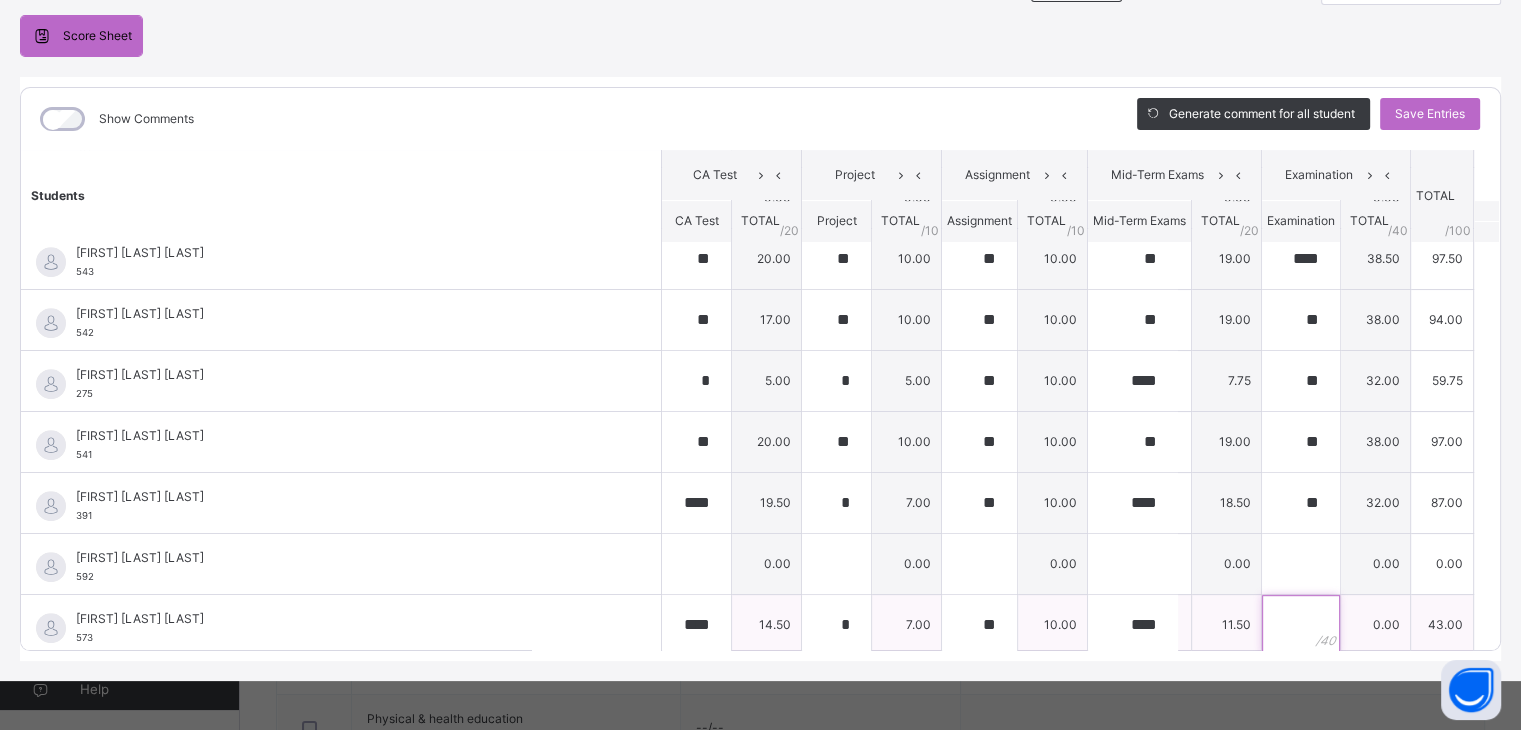 click at bounding box center (1301, 625) 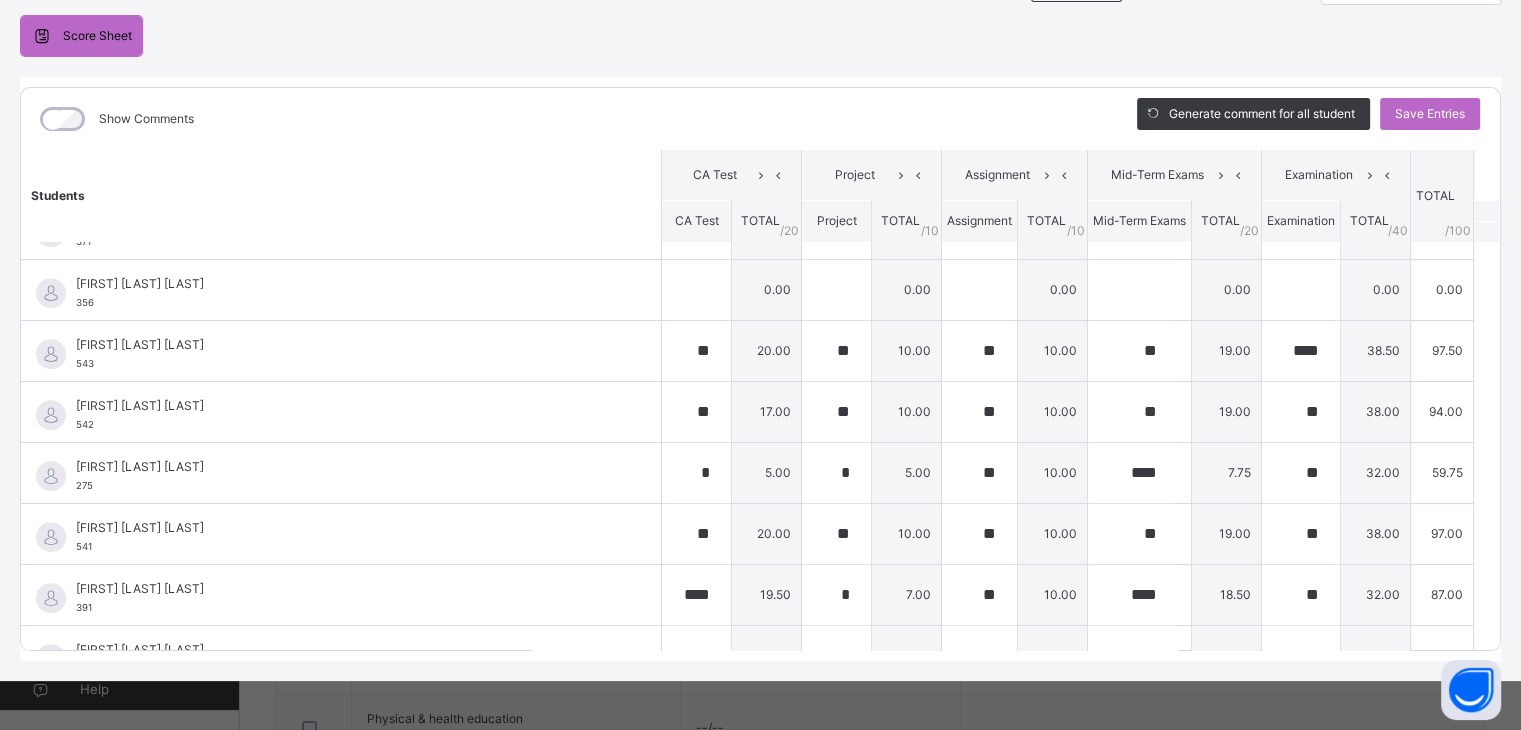 scroll, scrollTop: 930, scrollLeft: 0, axis: vertical 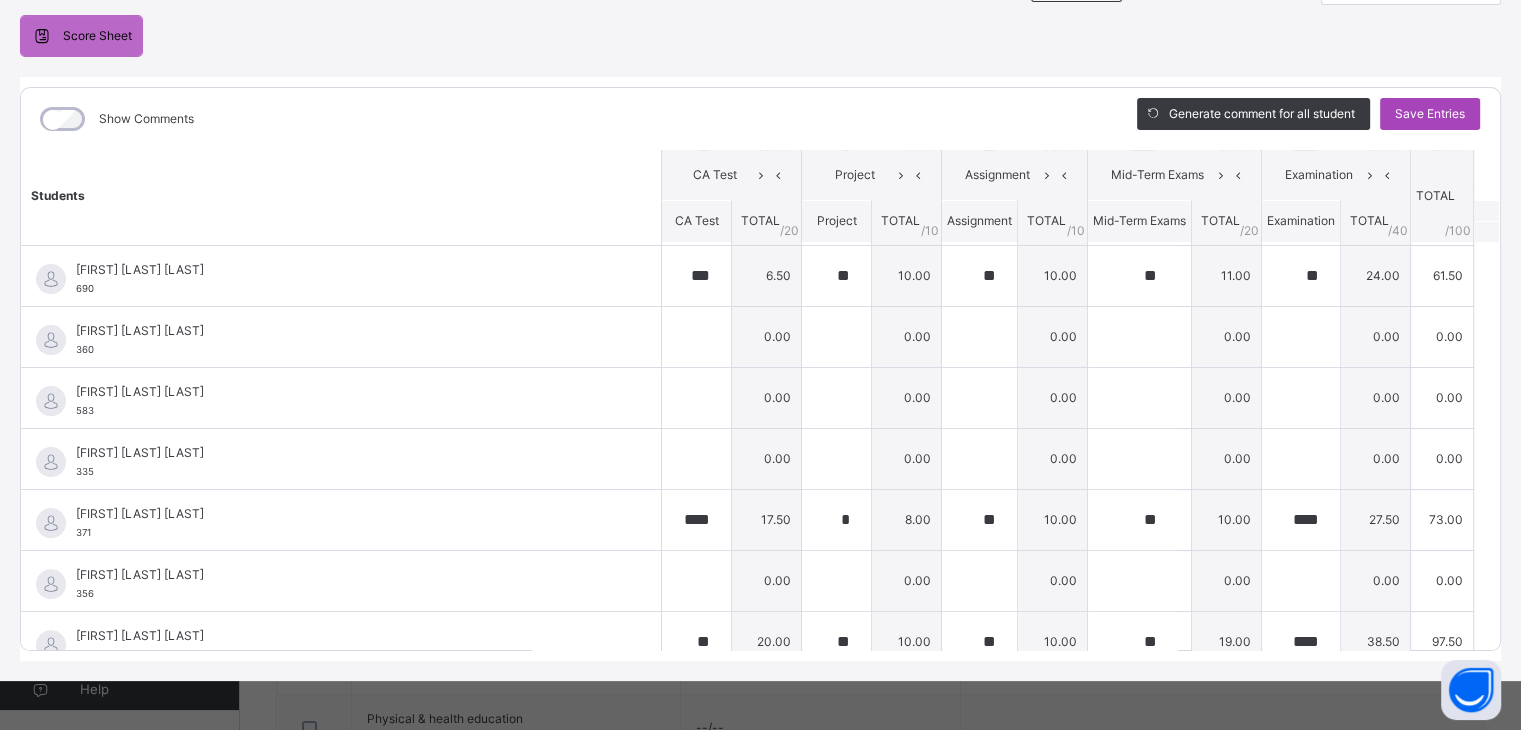 click on "Save Entries" at bounding box center (1430, 114) 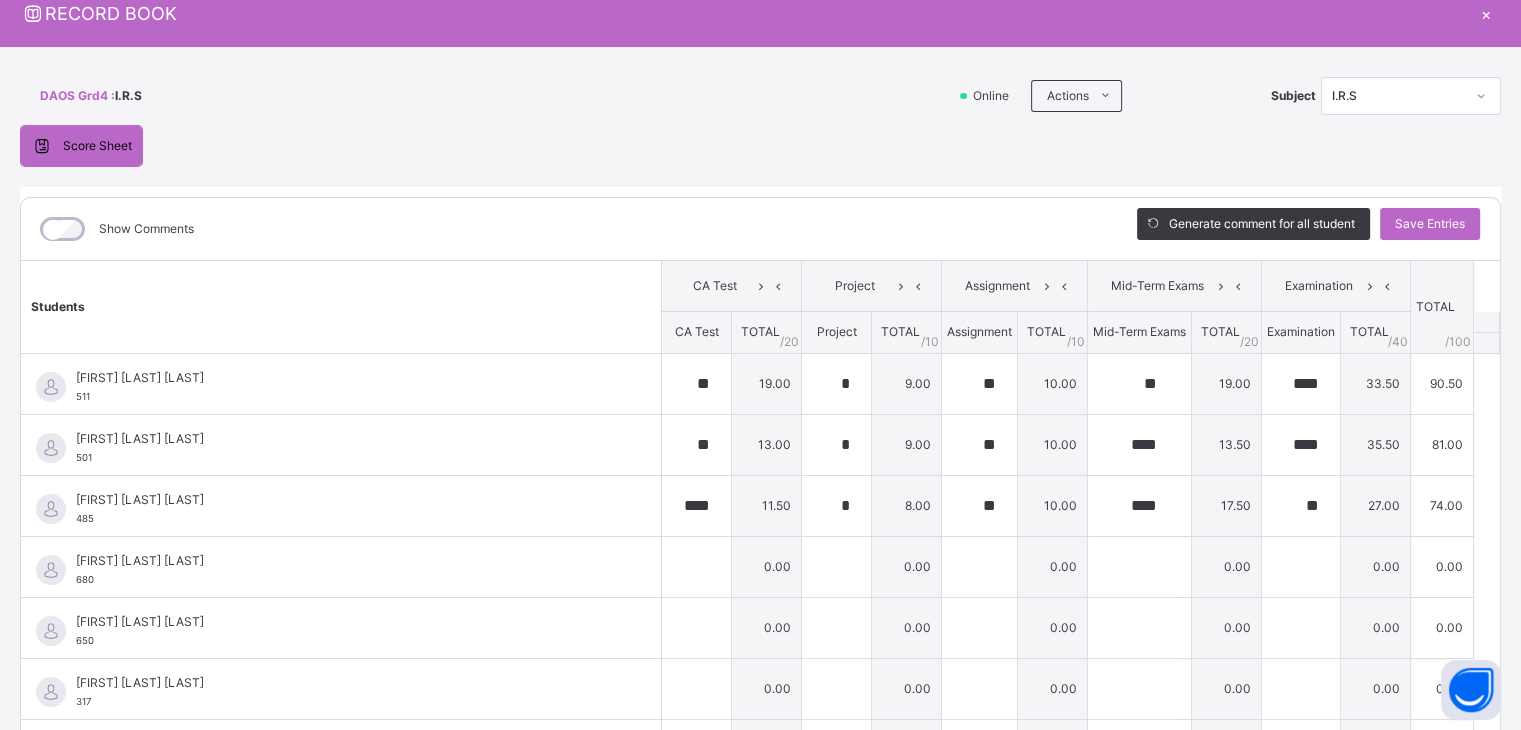 scroll, scrollTop: 65, scrollLeft: 0, axis: vertical 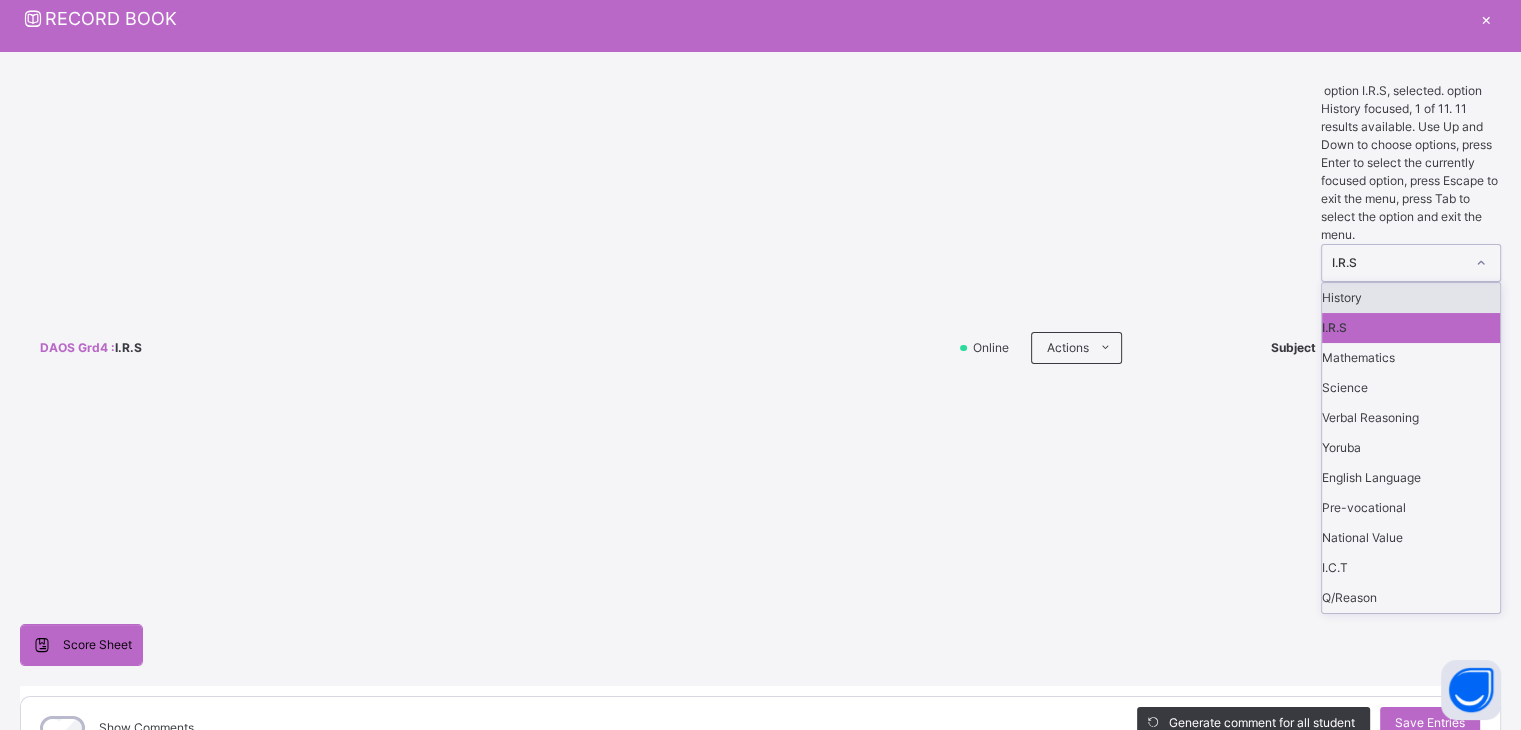 click 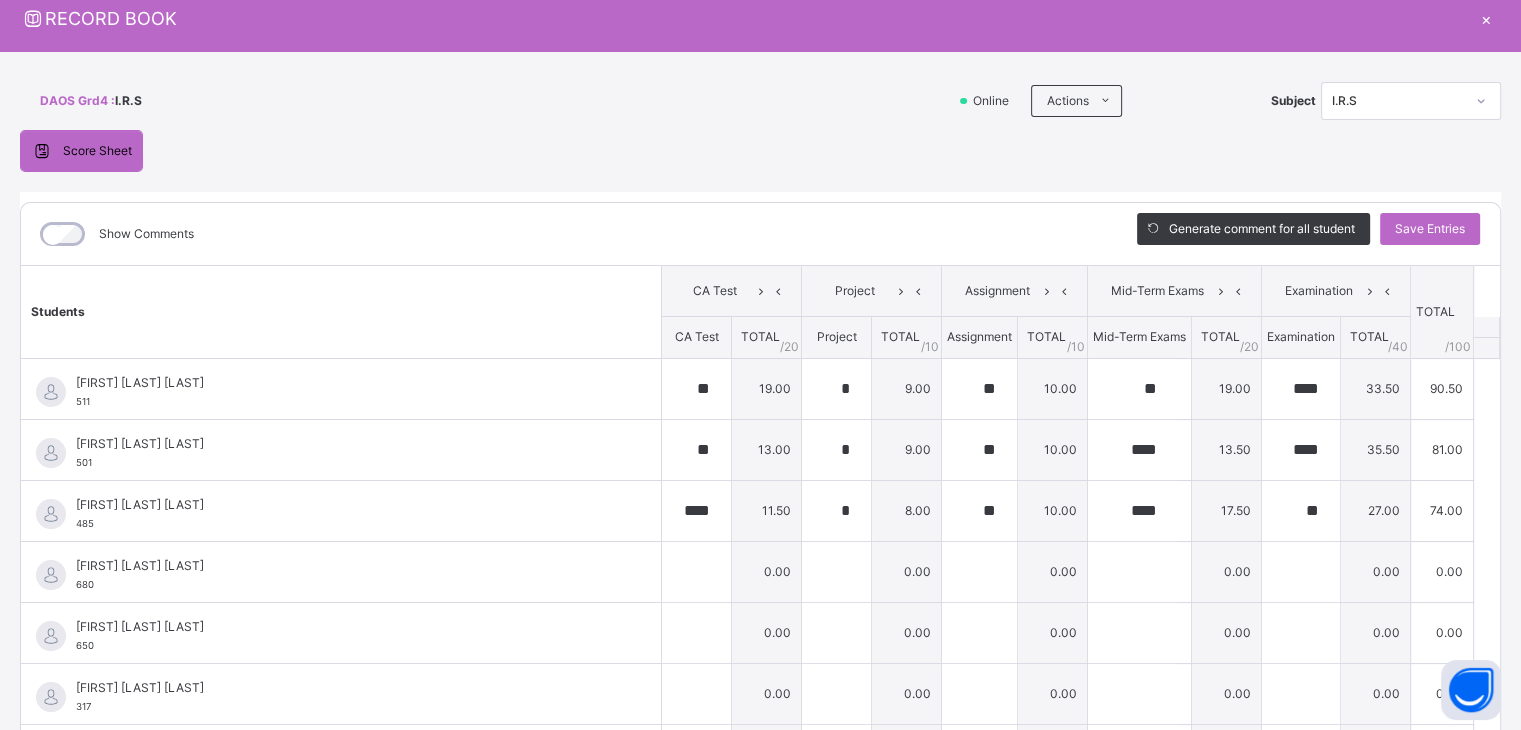 click on "Score Sheet Score Sheet Show Comments   Generate comment for all student   Save Entries Class Level:  DAOS Grd4   Subject:  I.R.S Session:  2024/2025 Session Session:  3rd Term Students CA Test Project Assignment Mid-Term Exams Examination TOTAL /100 Comment CA Test TOTAL / 20 Project TOTAL / 10 Assignment TOTAL / 10 Mid-Term Exams TOTAL / 20 Examination TOTAL / 40 [FIRST] [LAST] 511 [FIRST] [LAST] 511 ** 19.00 * 9.00 ** 10.00 ** 19.00 **** 33.50 90.50 Generate comment 0 / 250   ×   Subject Teacher’s Comment Generate and see in full the comment developed by the AI with an option to regenerate the comment JS [FIRST] [LAST]   511   Total 90.50  / 100.00 Sims Bot   Regenerate     Use this comment   [FIRST] [LAST] [LAST] 501 [FIRST] [LAST] [LAST] 501 ** 13.00 * 9.00 ** 10.00 **** 13.50 **** 35.50 81.00 Generate comment 0 / 250   ×   Subject Teacher’s Comment Generate and see in full the comment developed by the AI with an option to regenerate the comment JS   501    /" at bounding box center [760, 453] 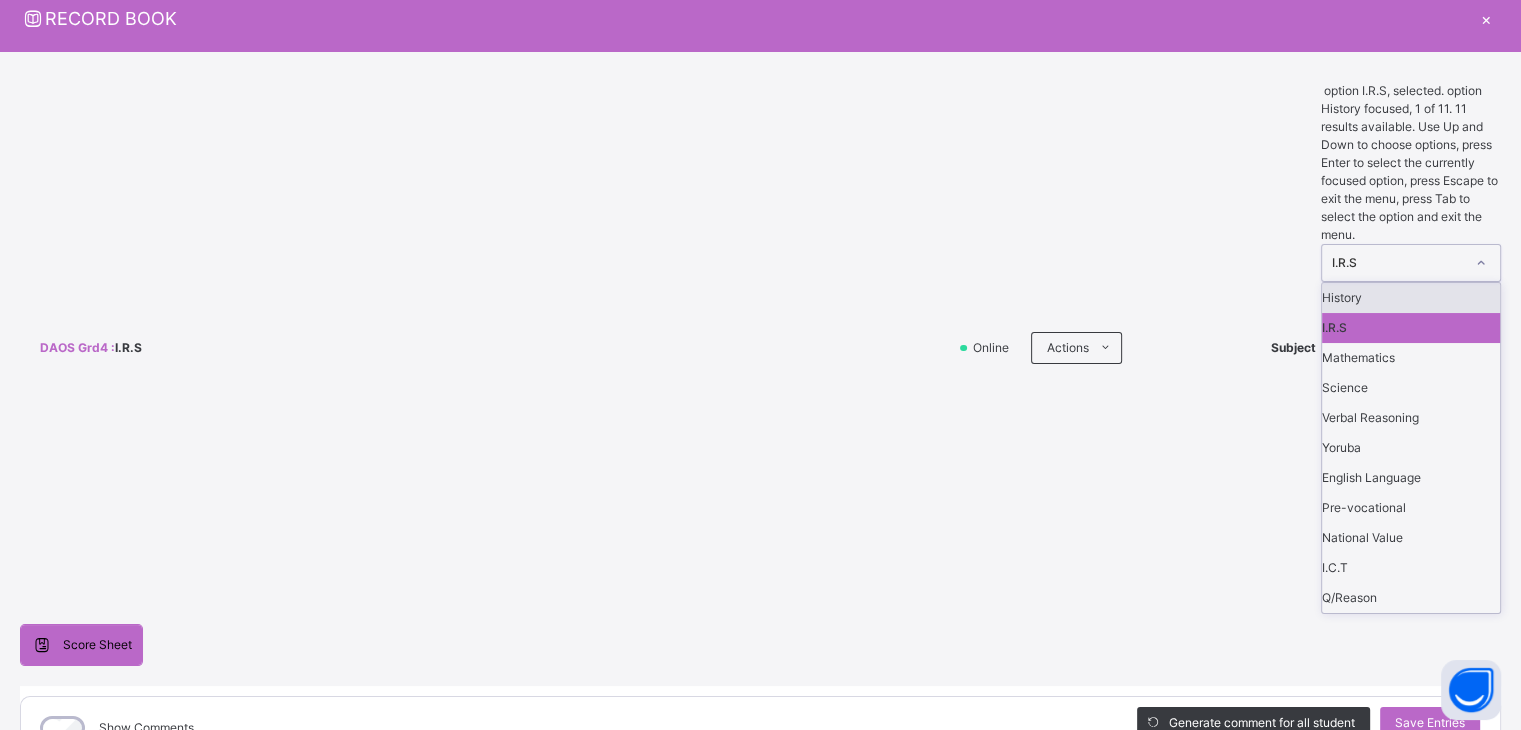 click 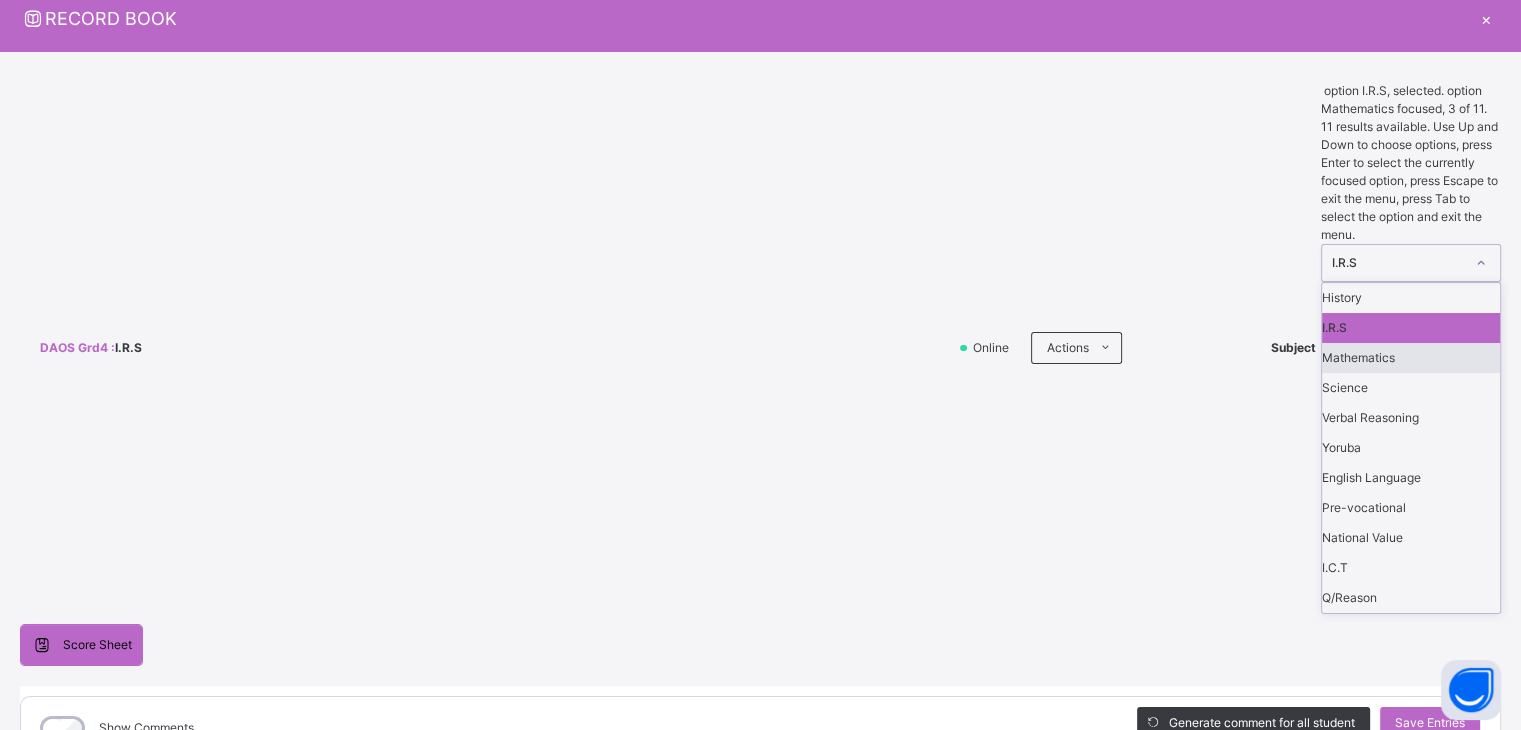click on "Mathematics" at bounding box center (1411, 358) 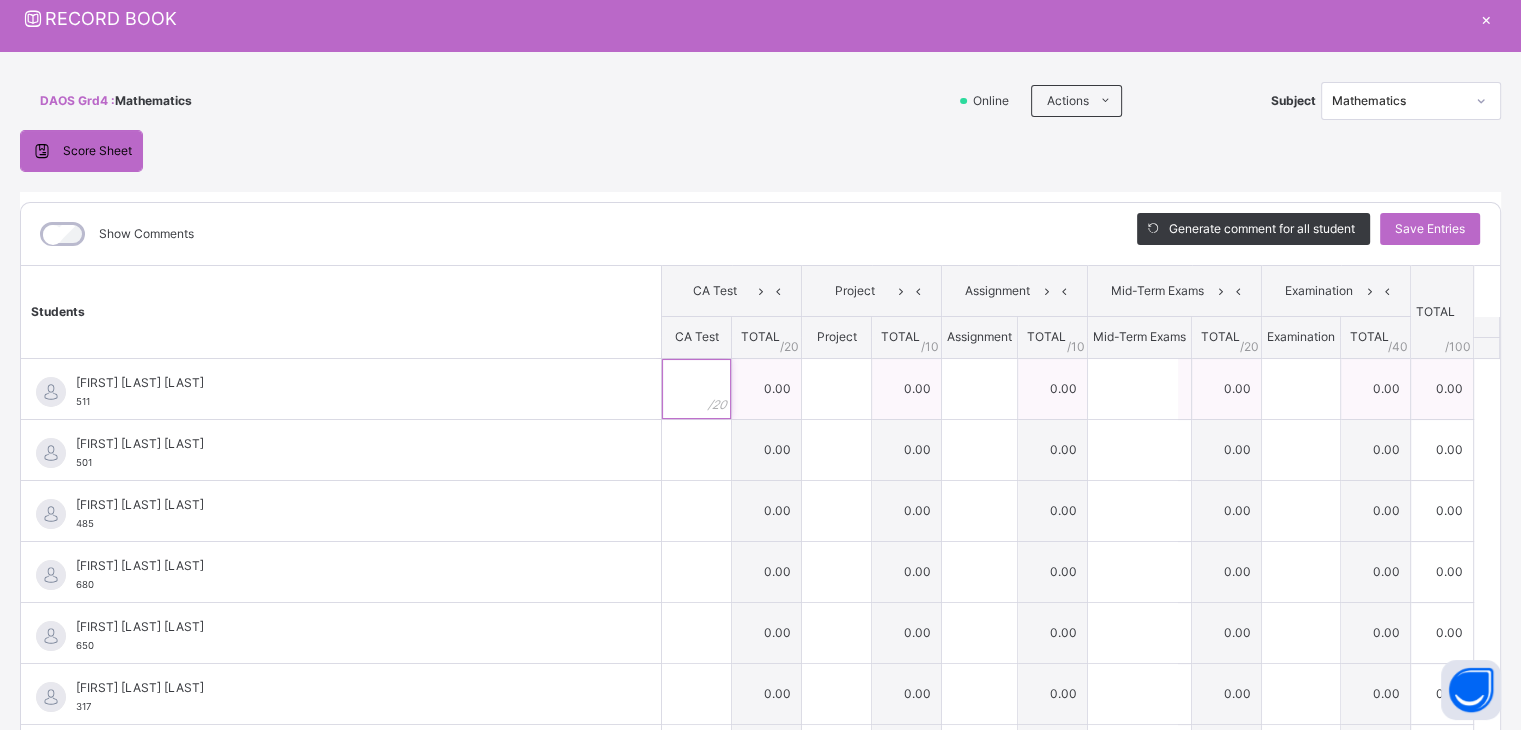 click at bounding box center [696, 389] 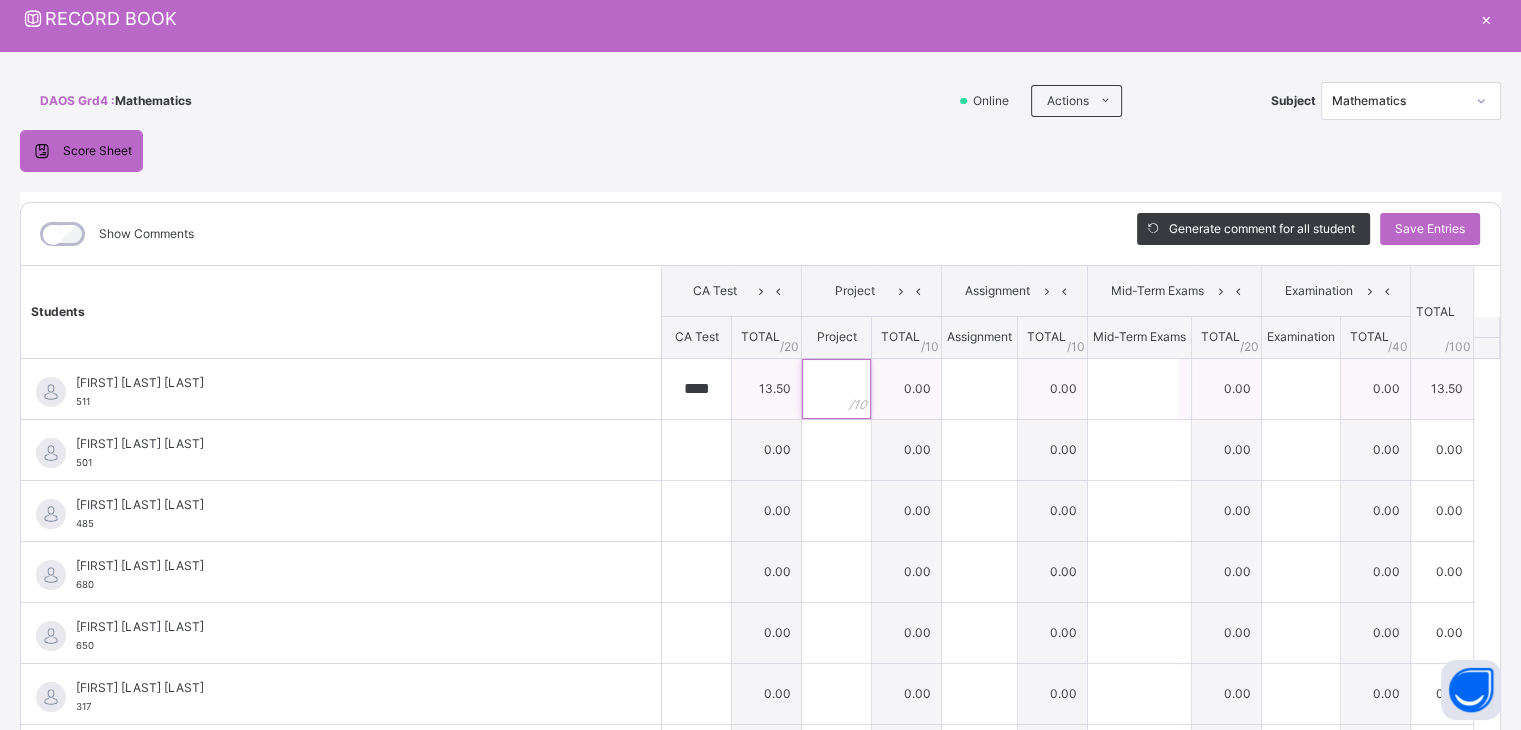 click at bounding box center [836, 389] 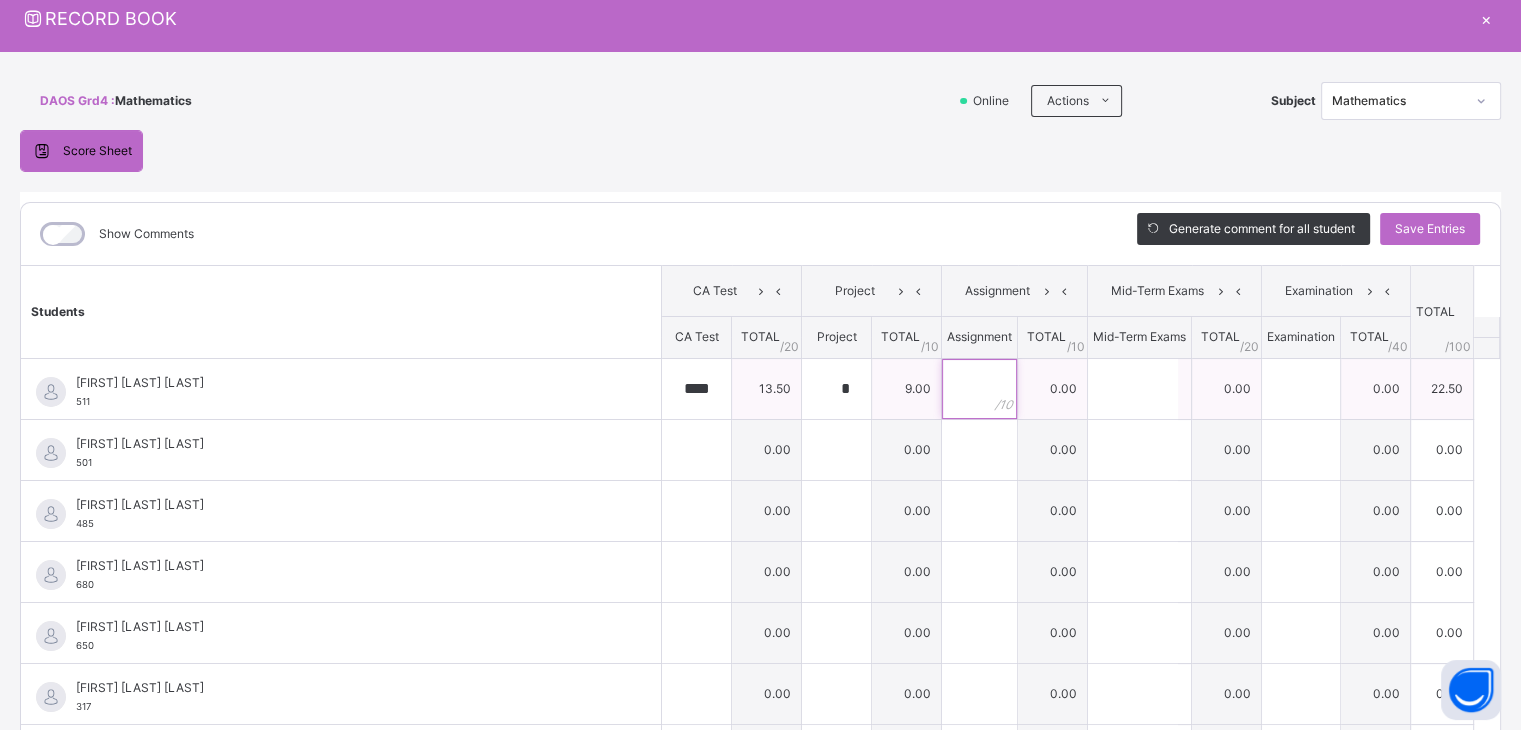 click at bounding box center [979, 389] 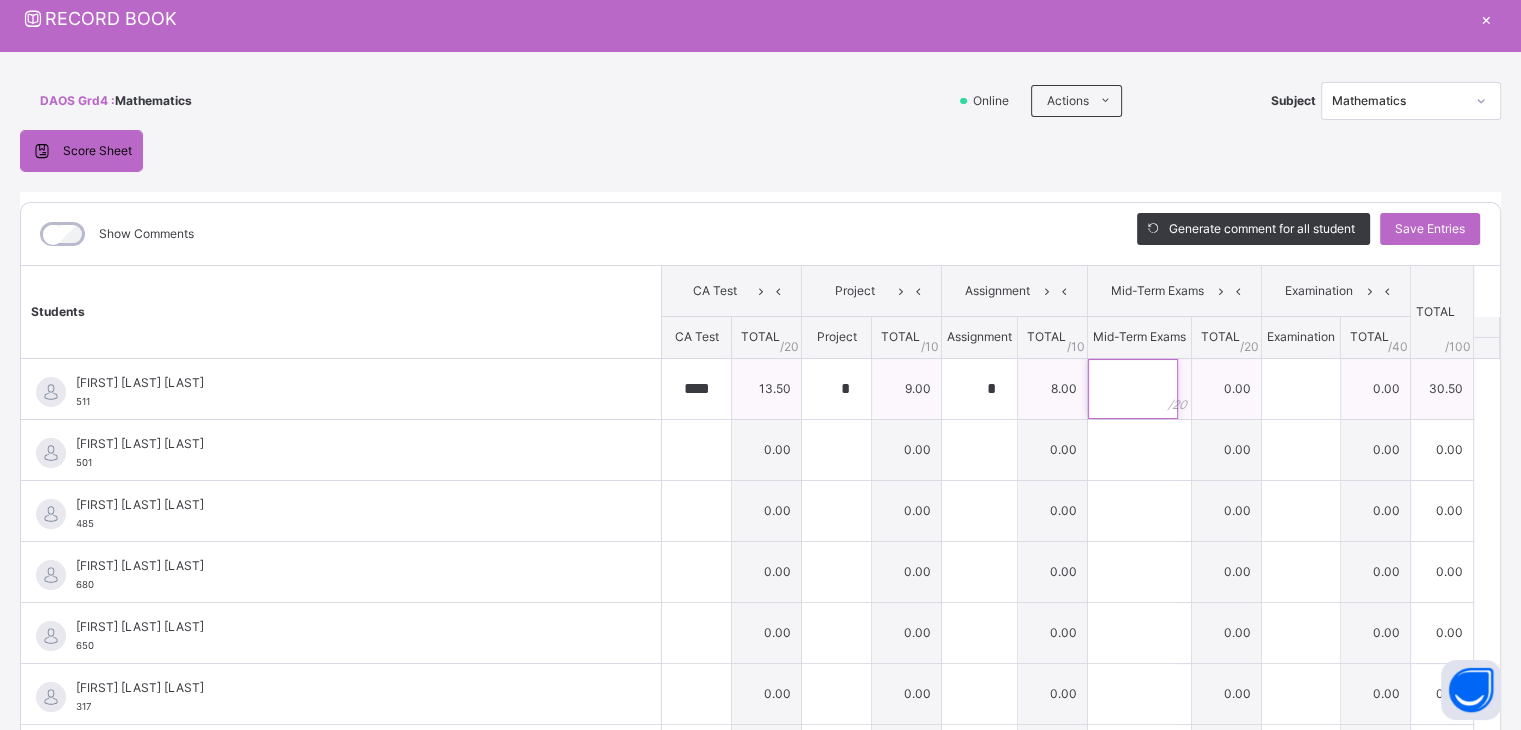 click at bounding box center (1133, 389) 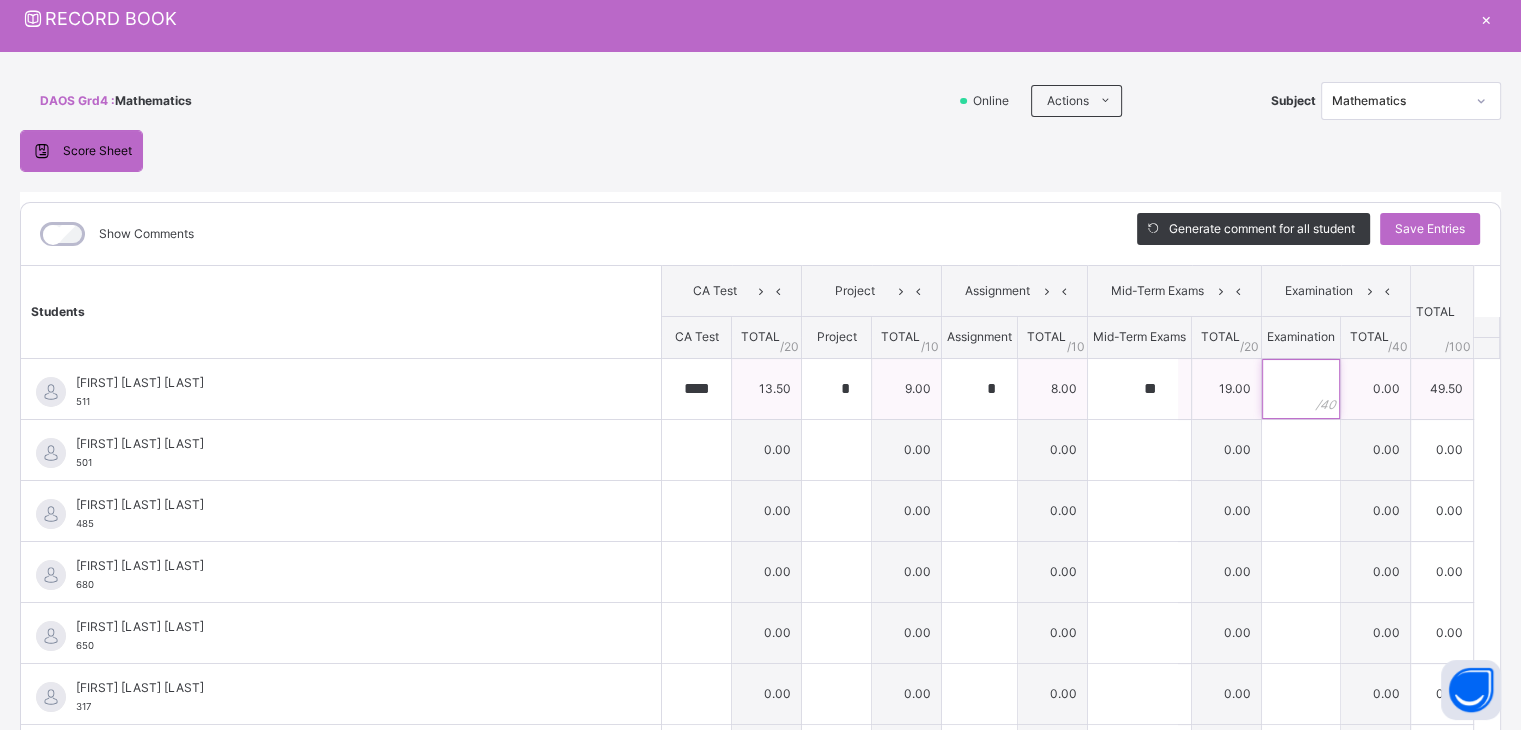 click at bounding box center (1301, 389) 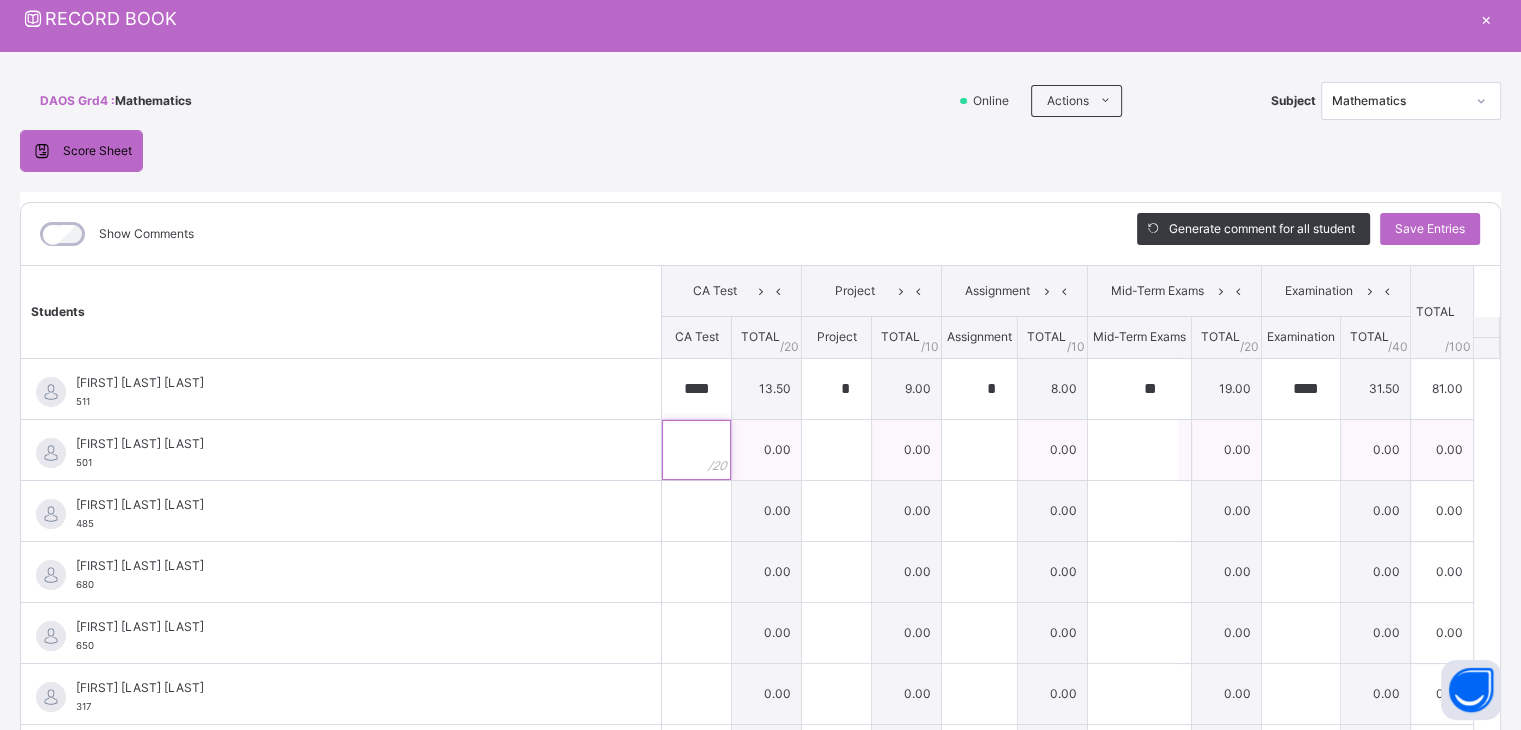 click at bounding box center (696, 450) 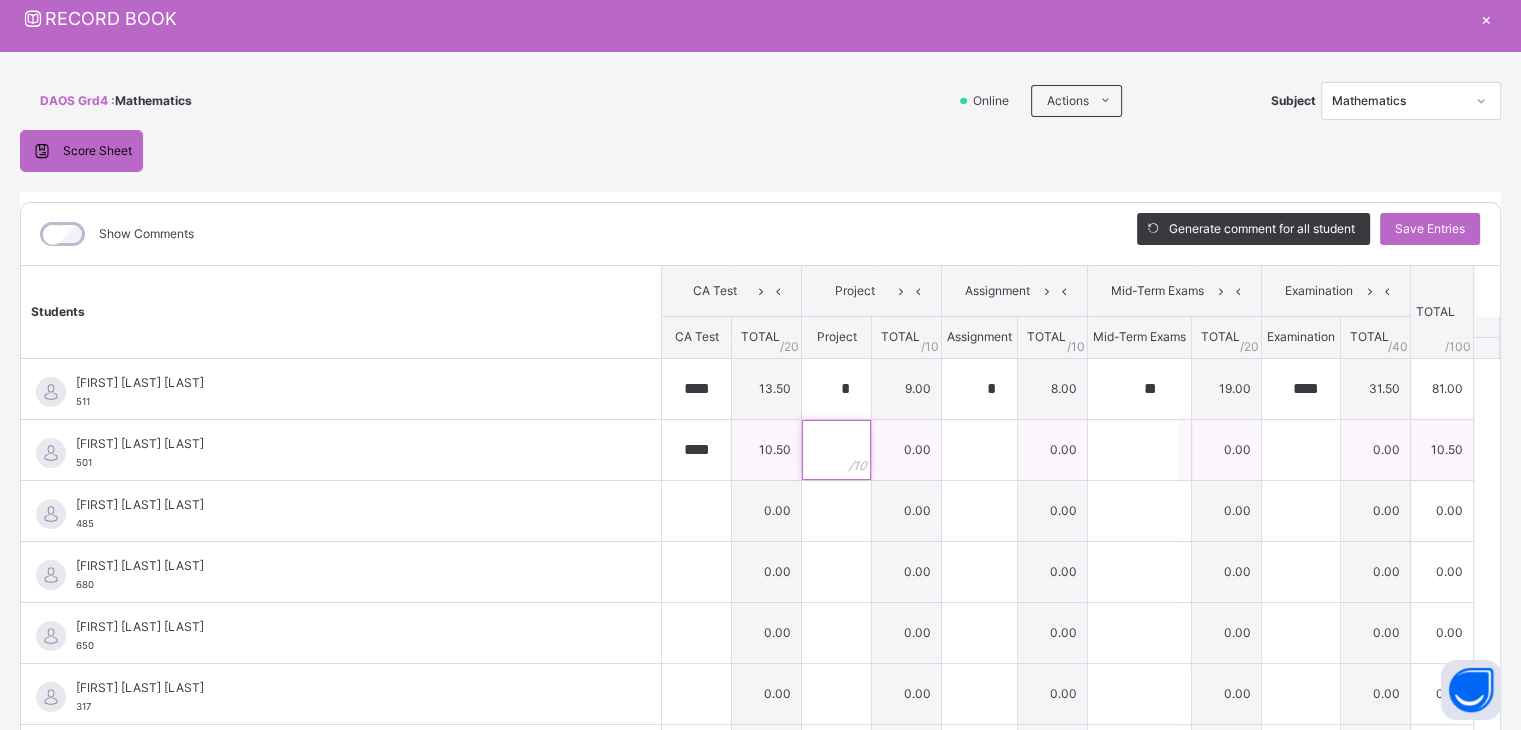 click at bounding box center (836, 450) 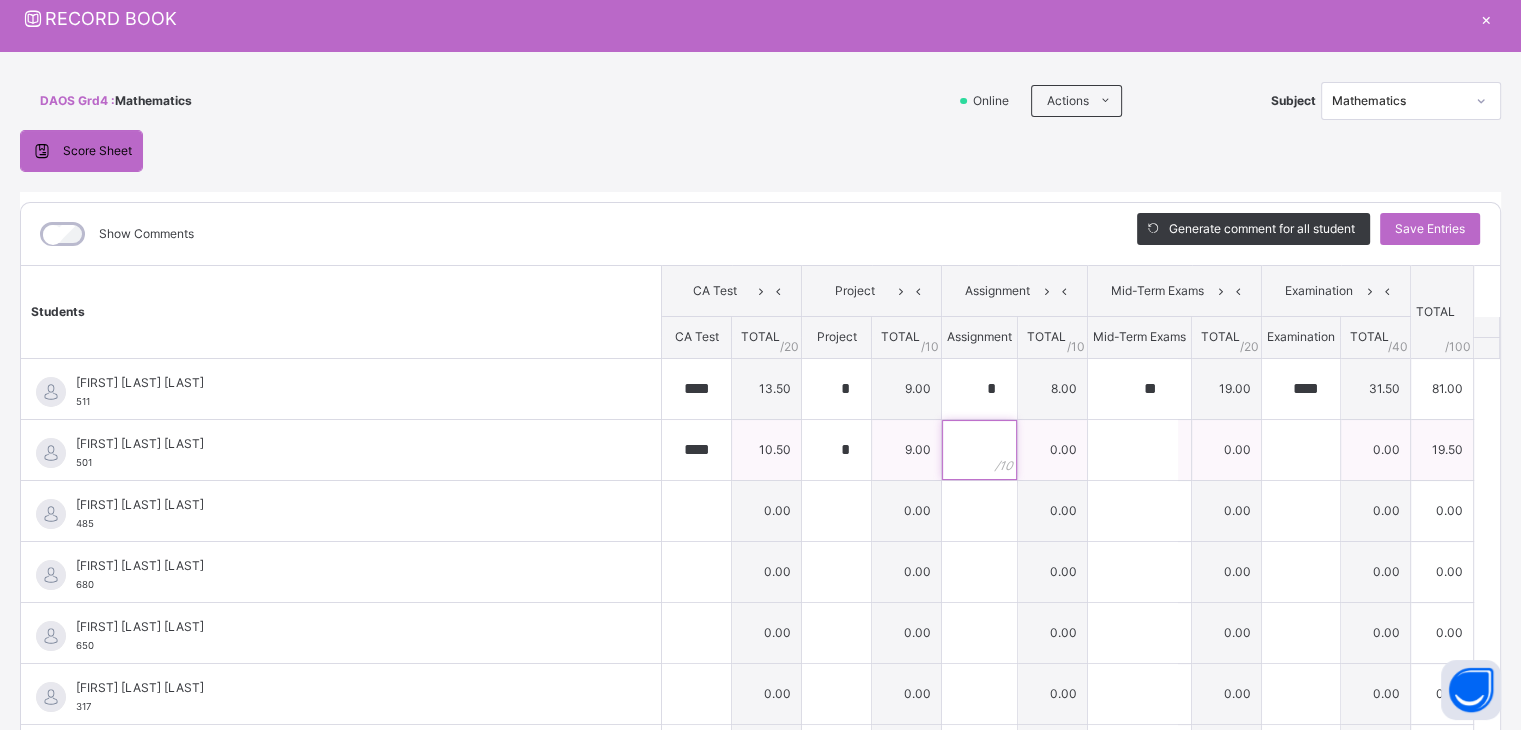 click at bounding box center [979, 450] 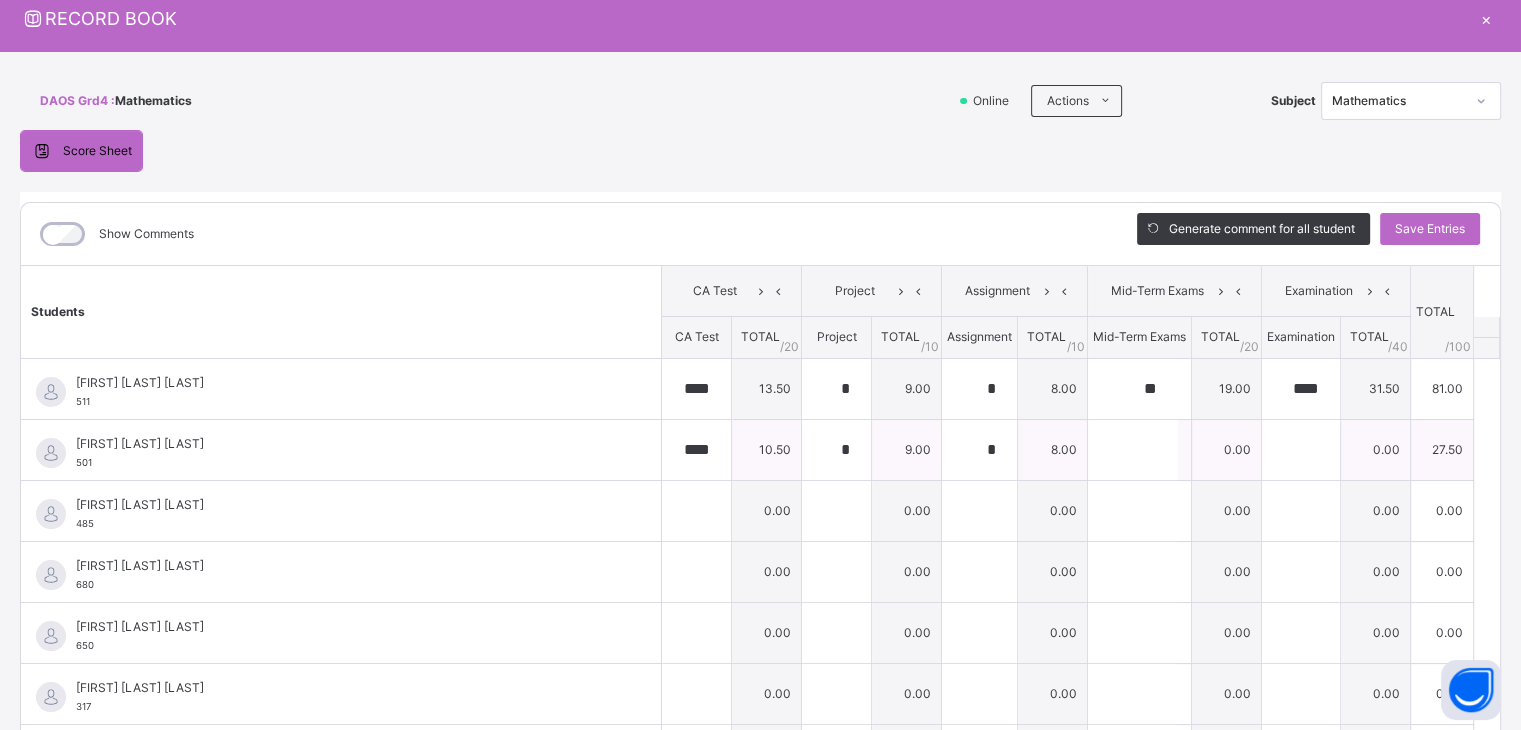 click at bounding box center (1140, 449) 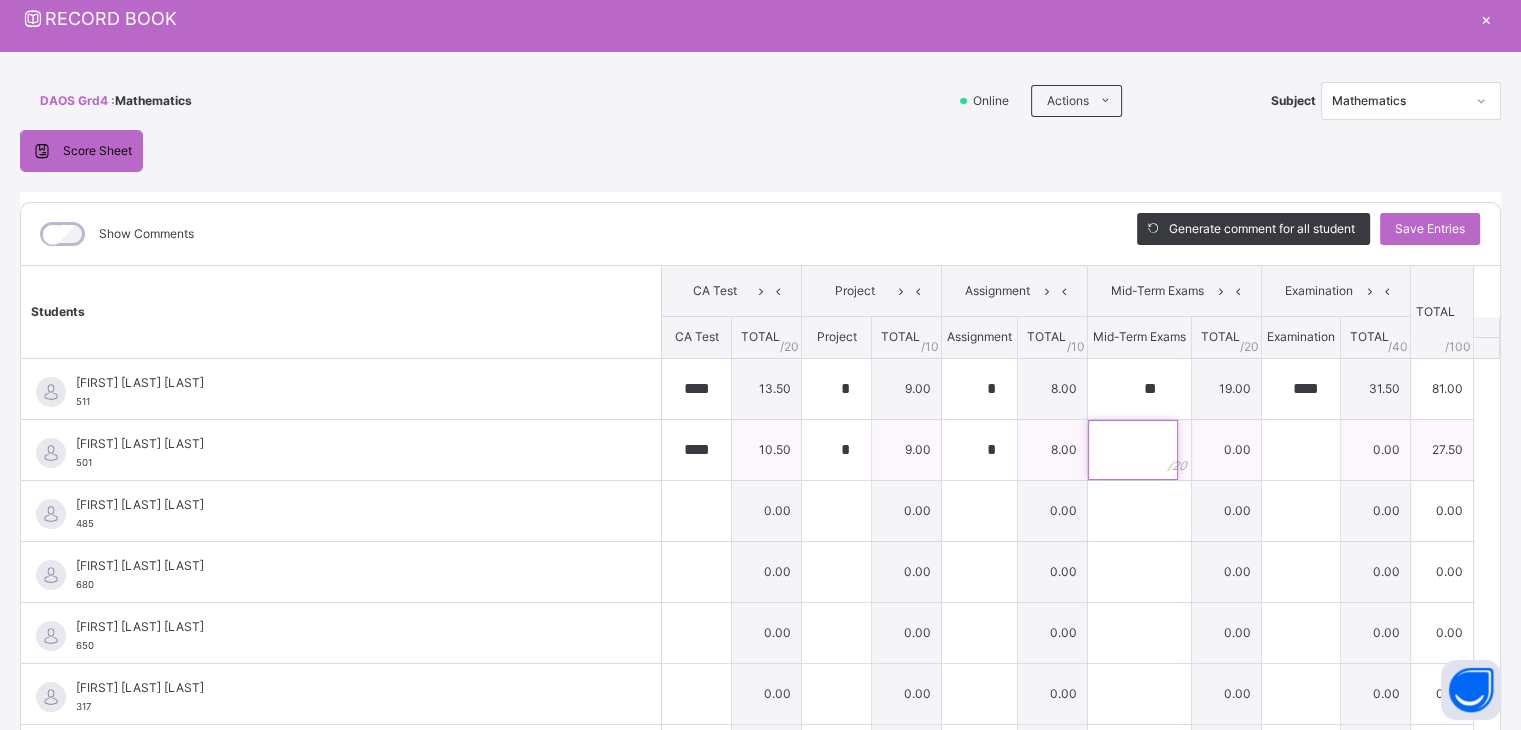 click at bounding box center [1133, 450] 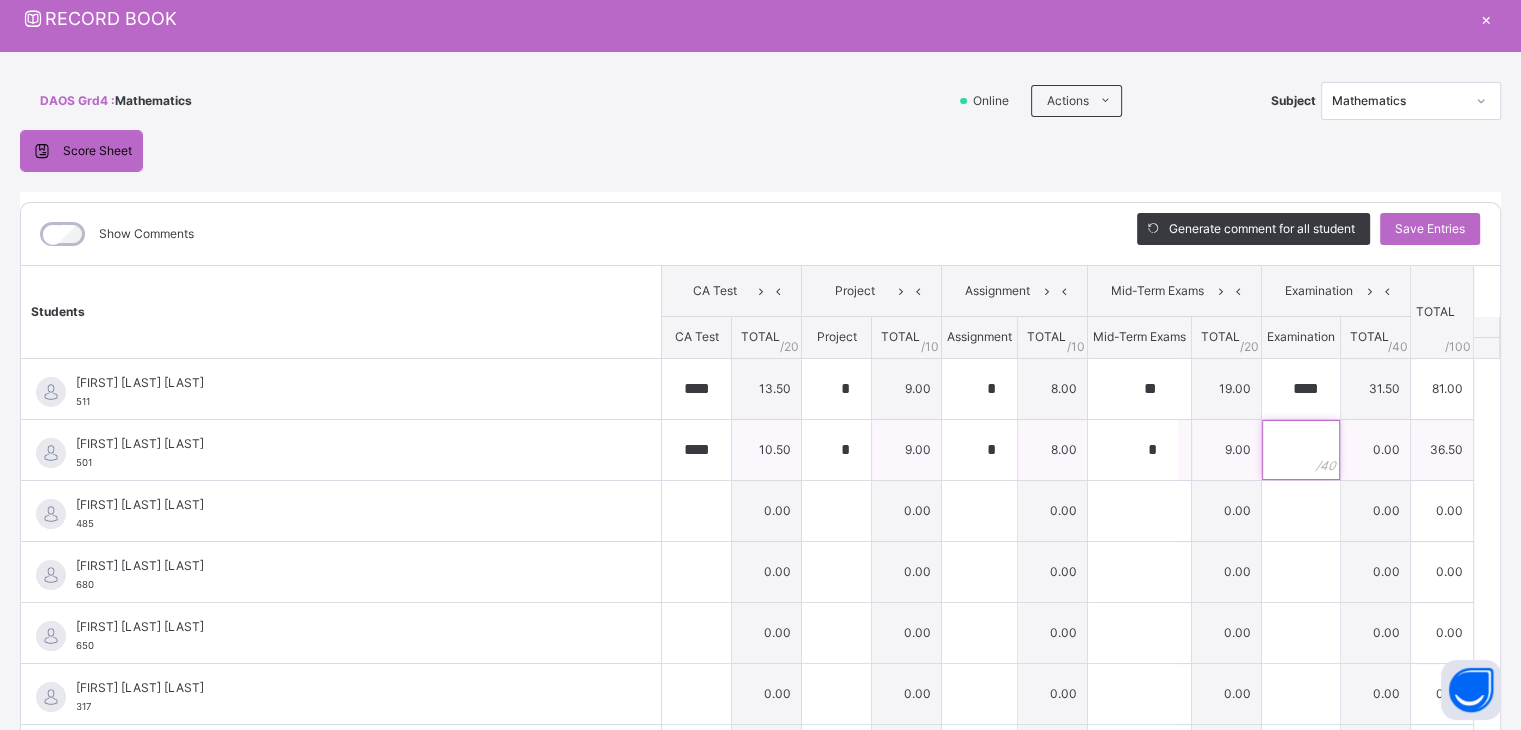 click at bounding box center [1301, 450] 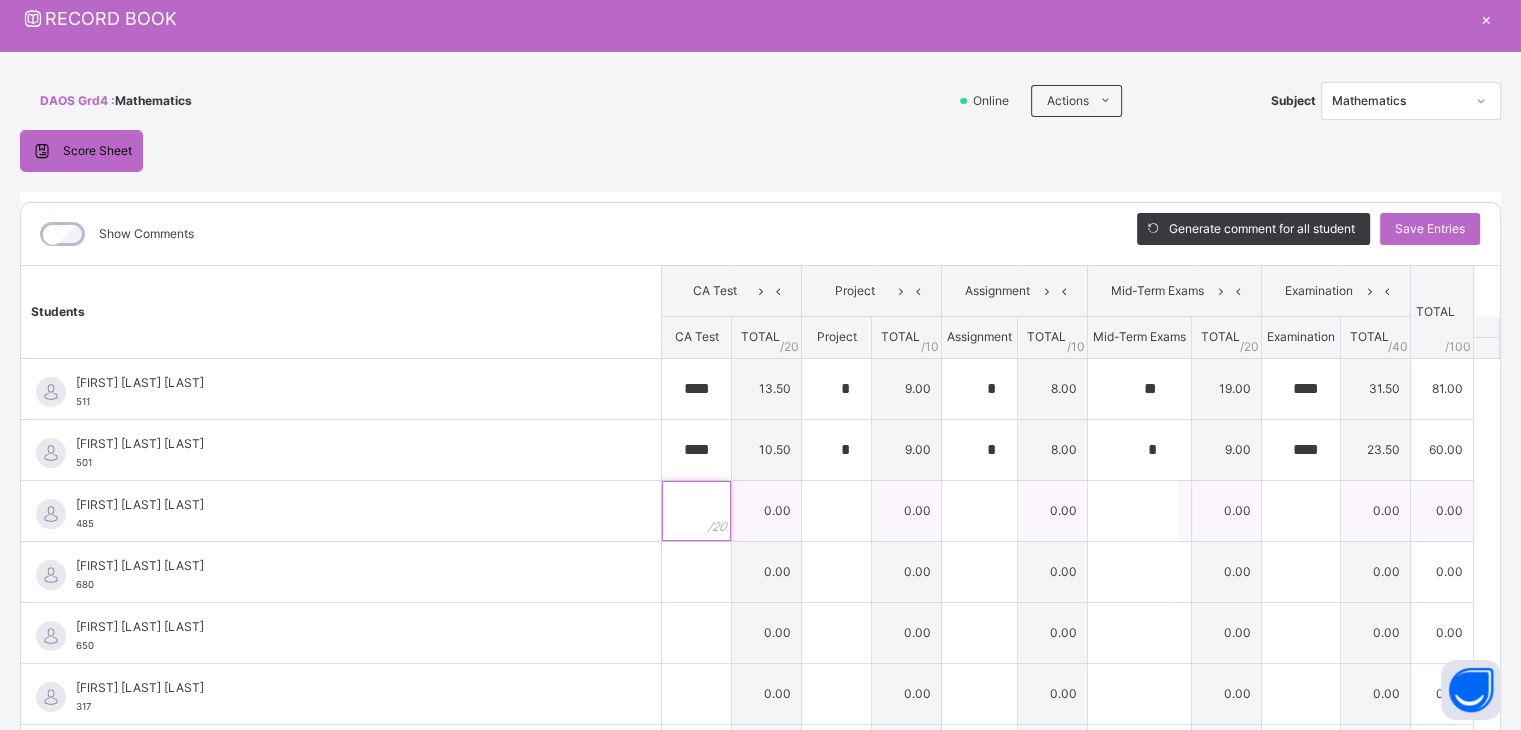 click at bounding box center (696, 511) 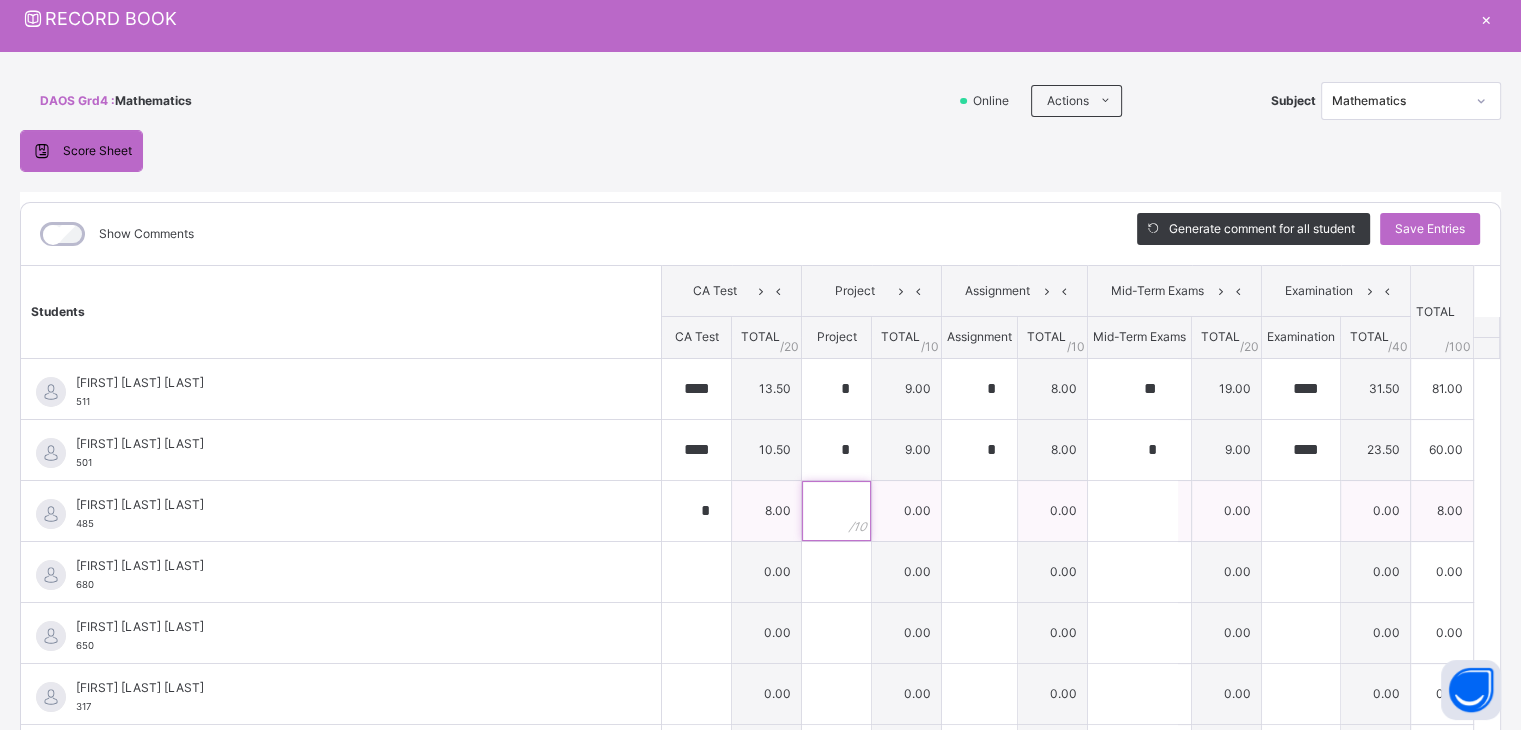 click at bounding box center [836, 511] 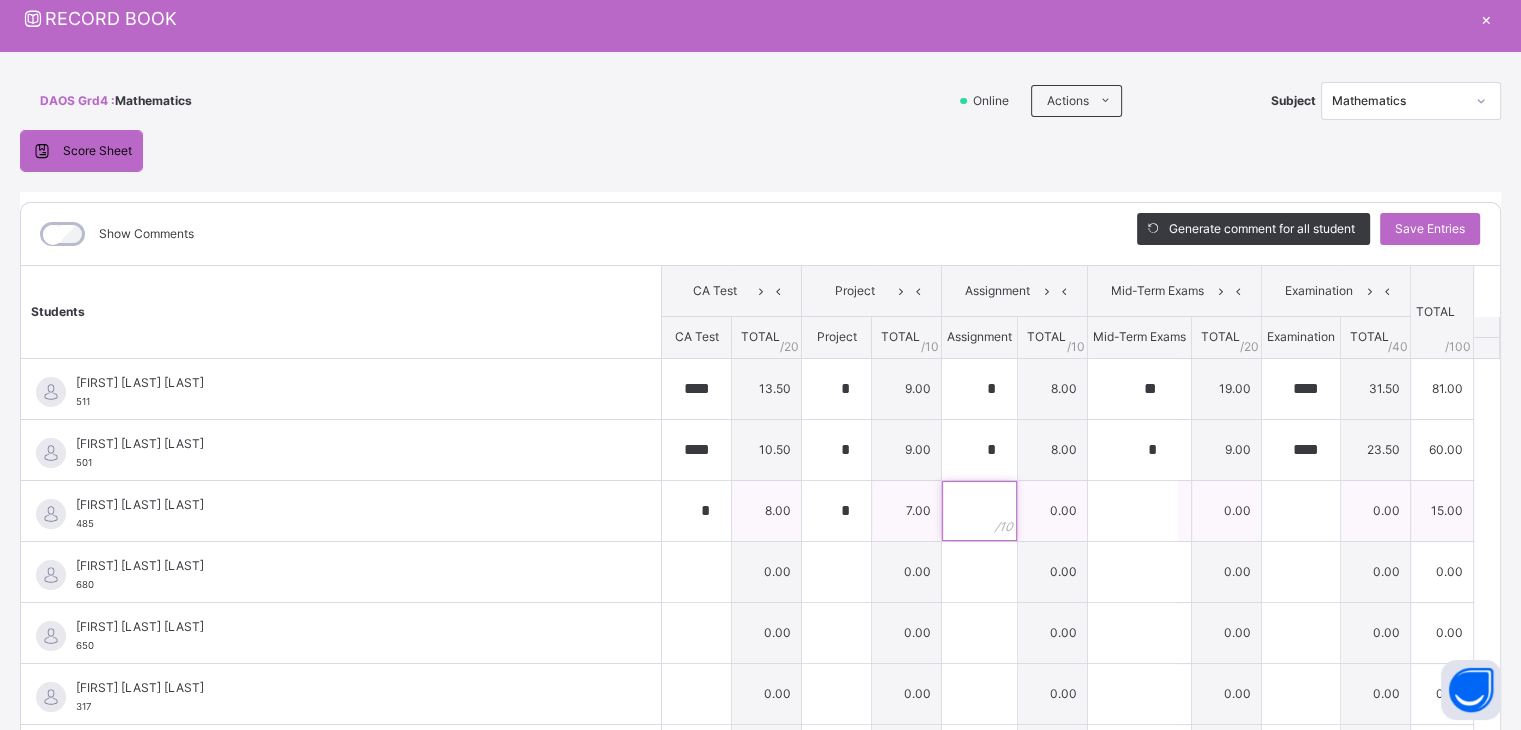 click at bounding box center [979, 511] 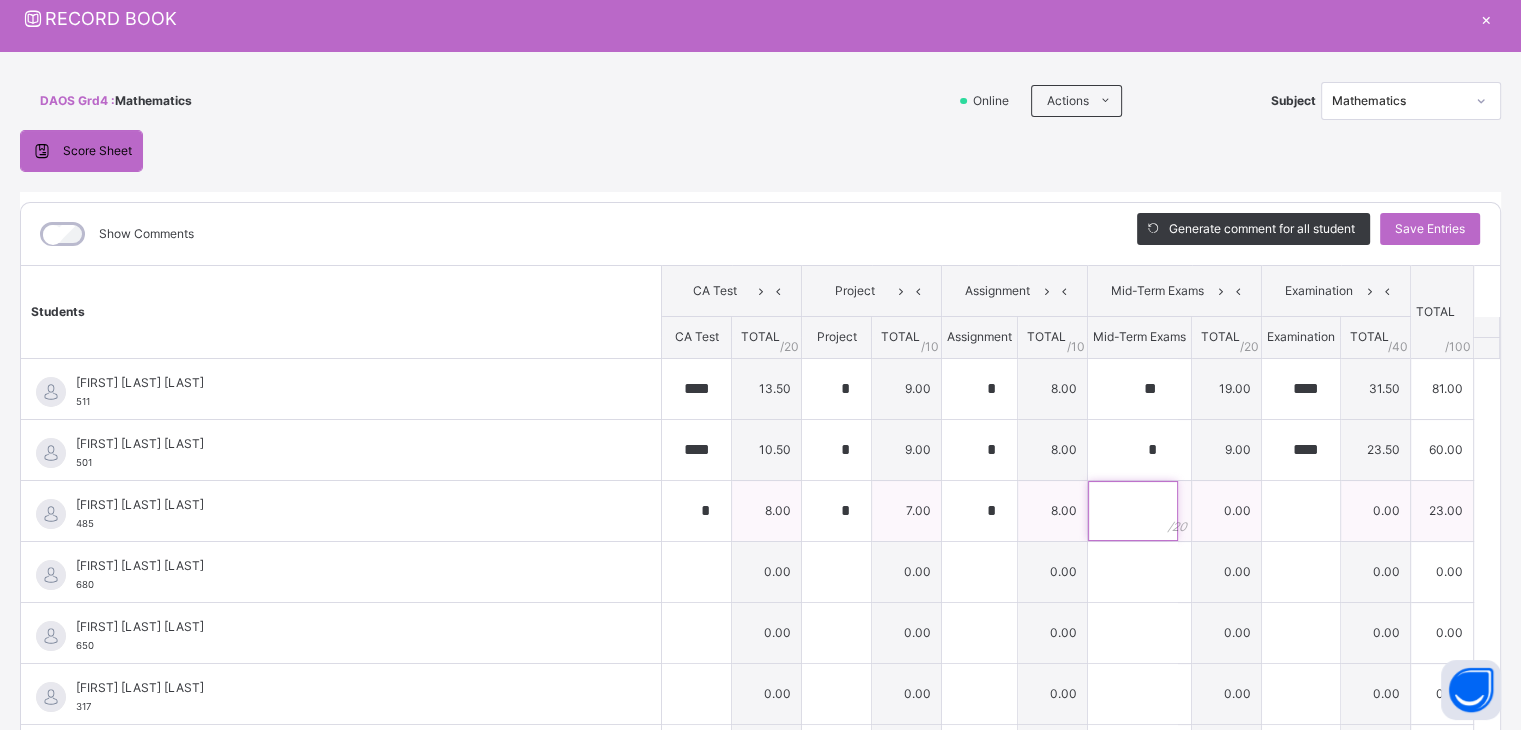 click at bounding box center [1133, 511] 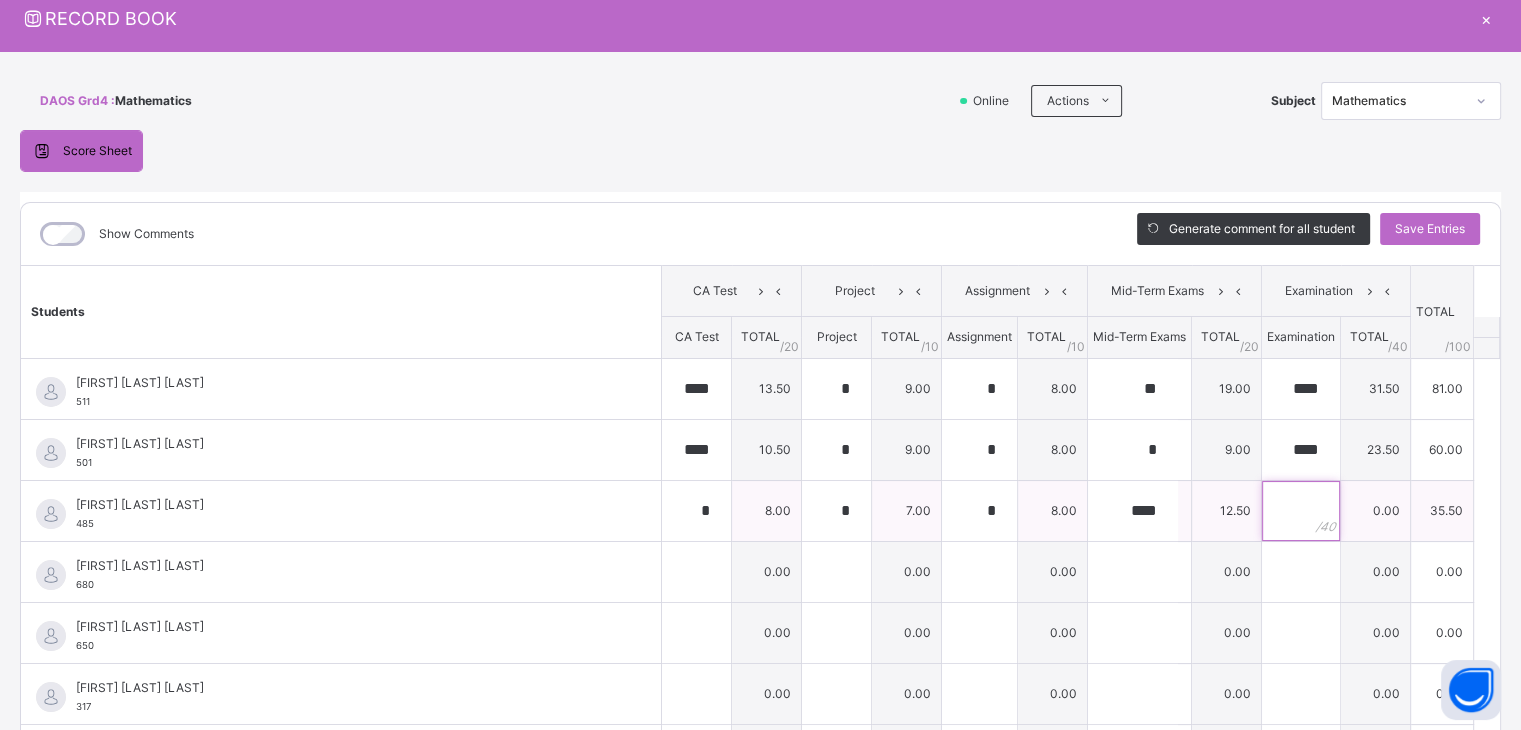click at bounding box center (1301, 511) 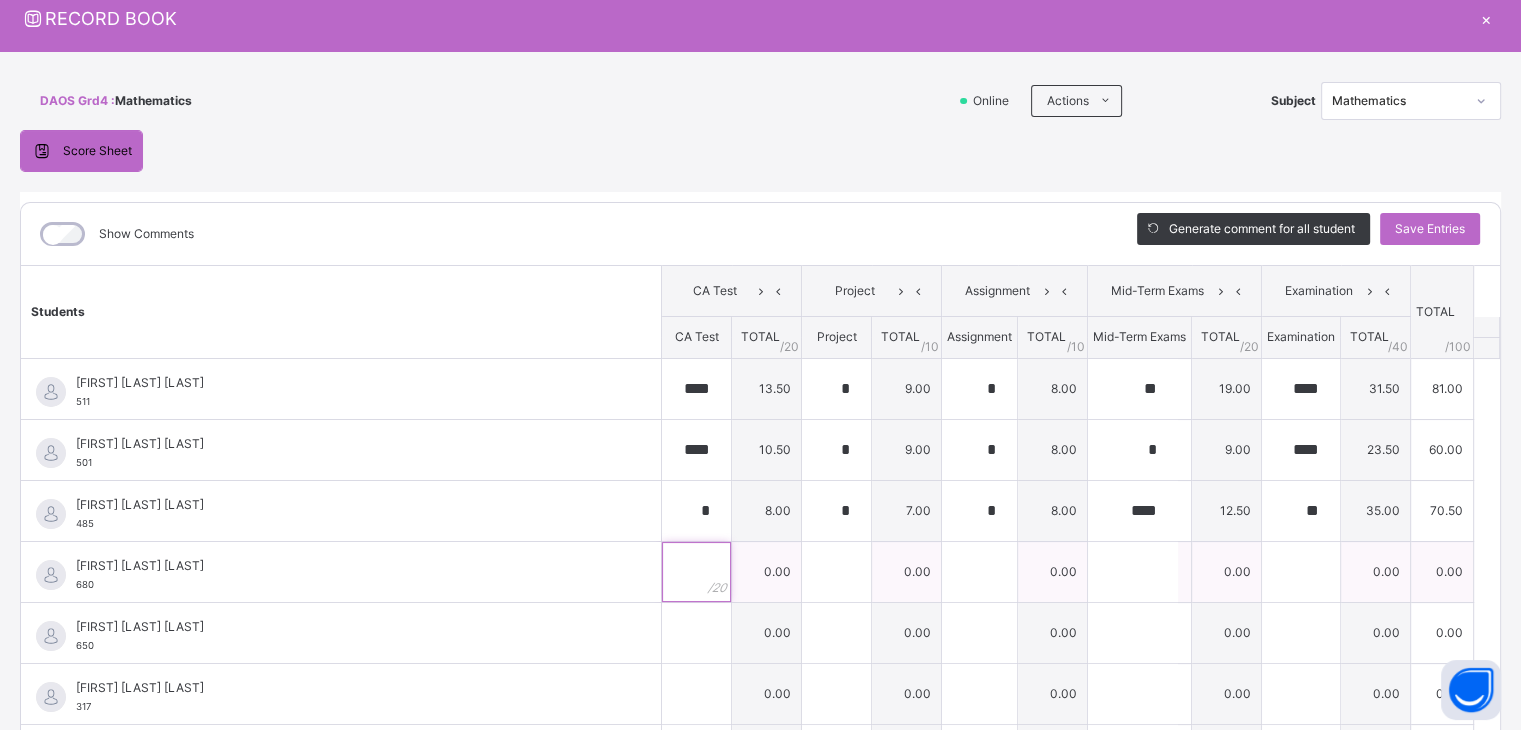 click at bounding box center (696, 572) 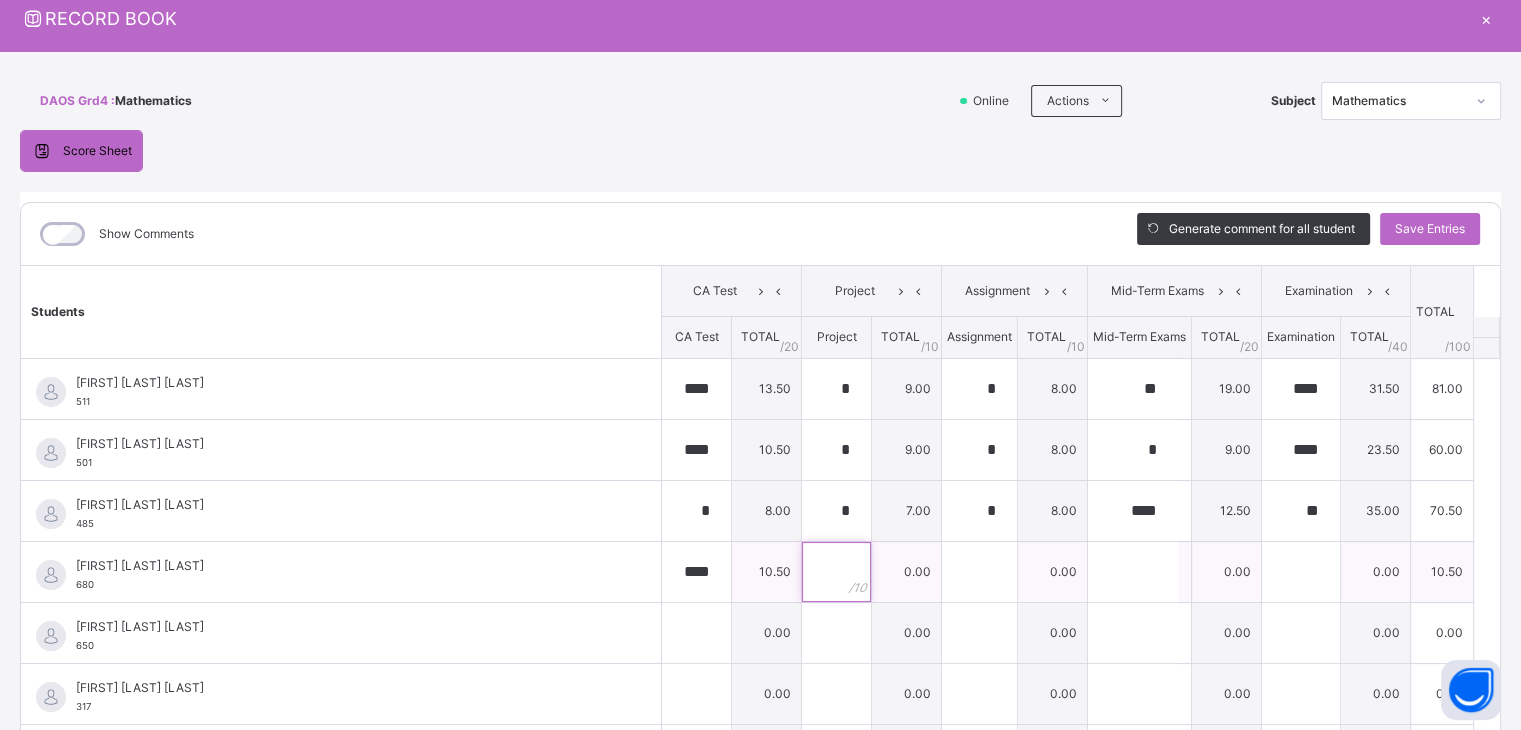 click at bounding box center (836, 572) 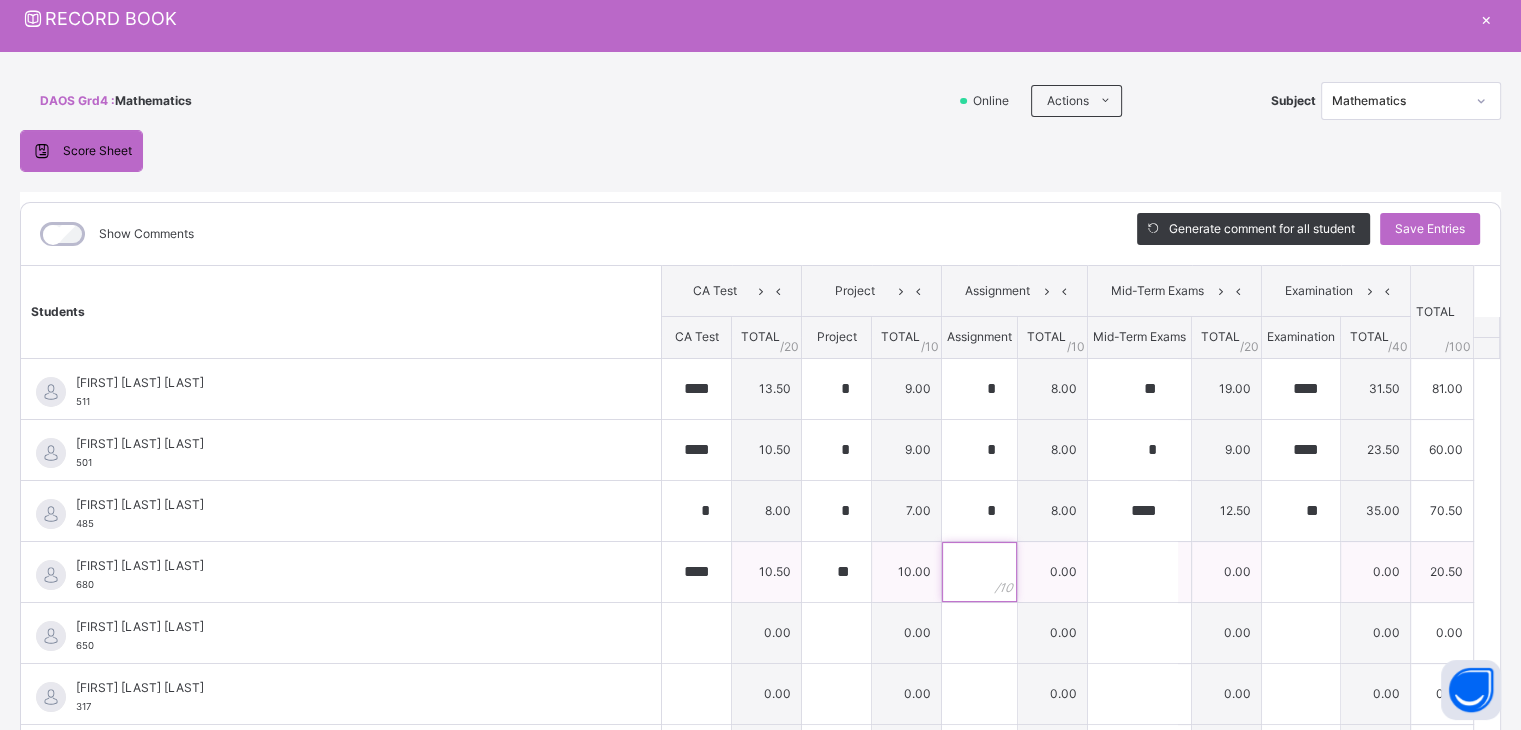 click at bounding box center [979, 572] 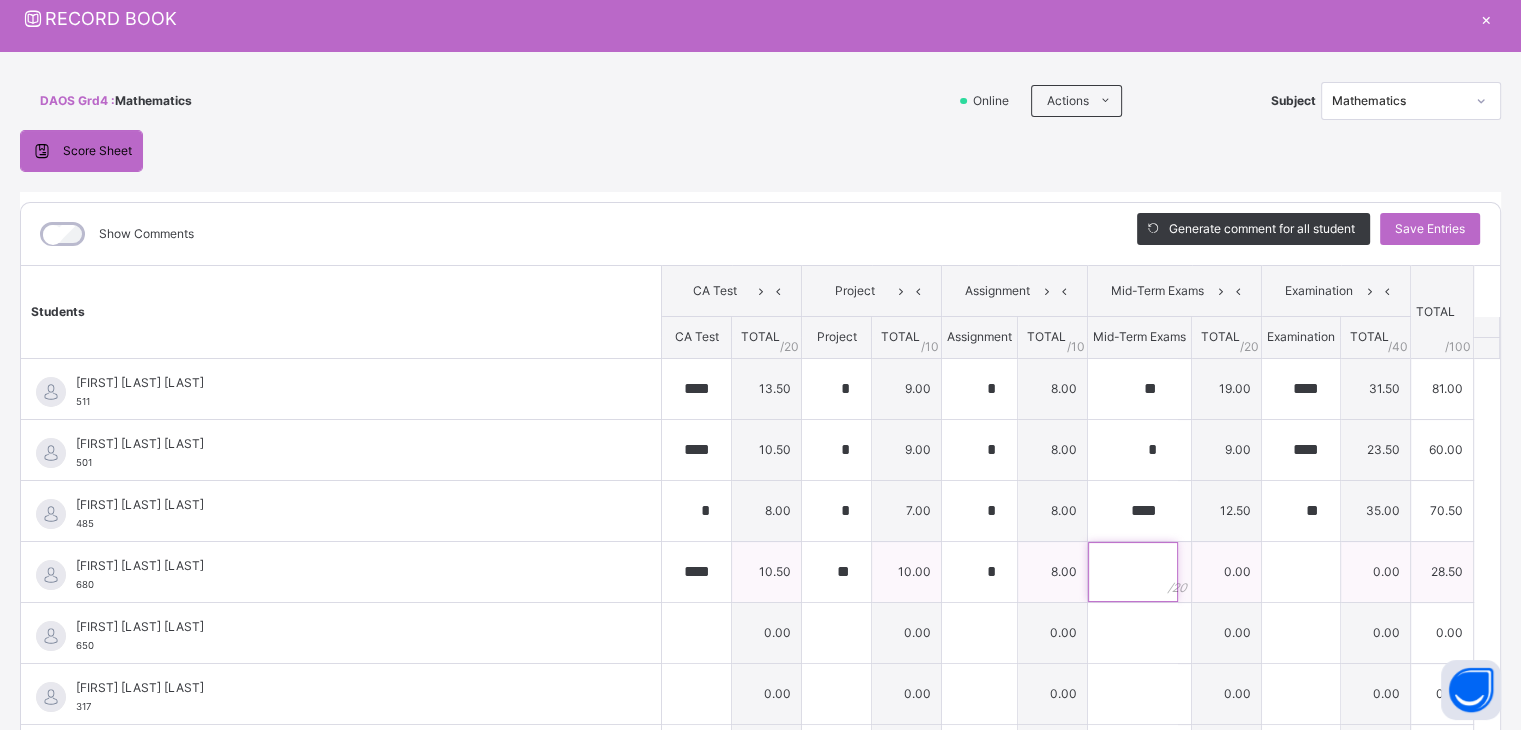 click at bounding box center (1133, 572) 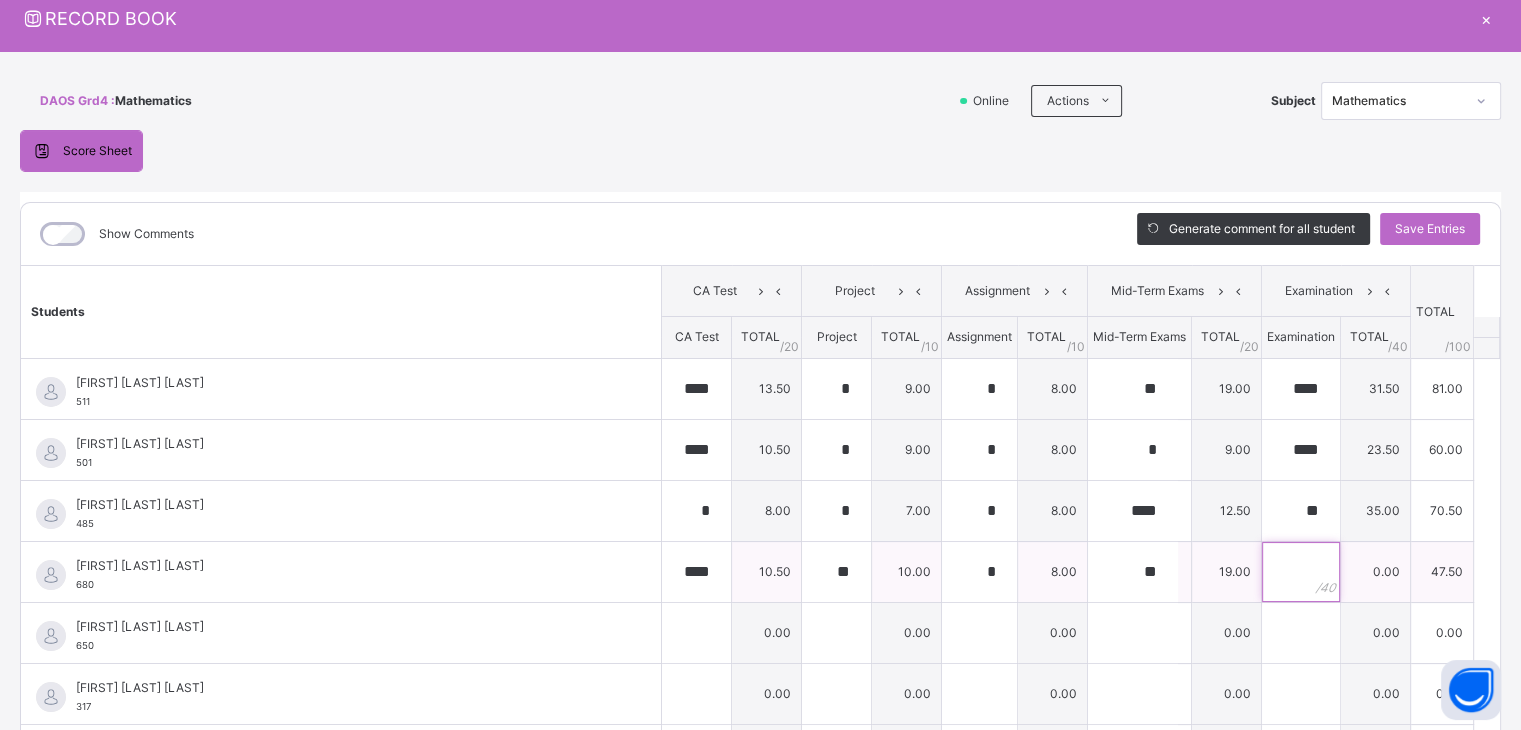 click at bounding box center [1301, 572] 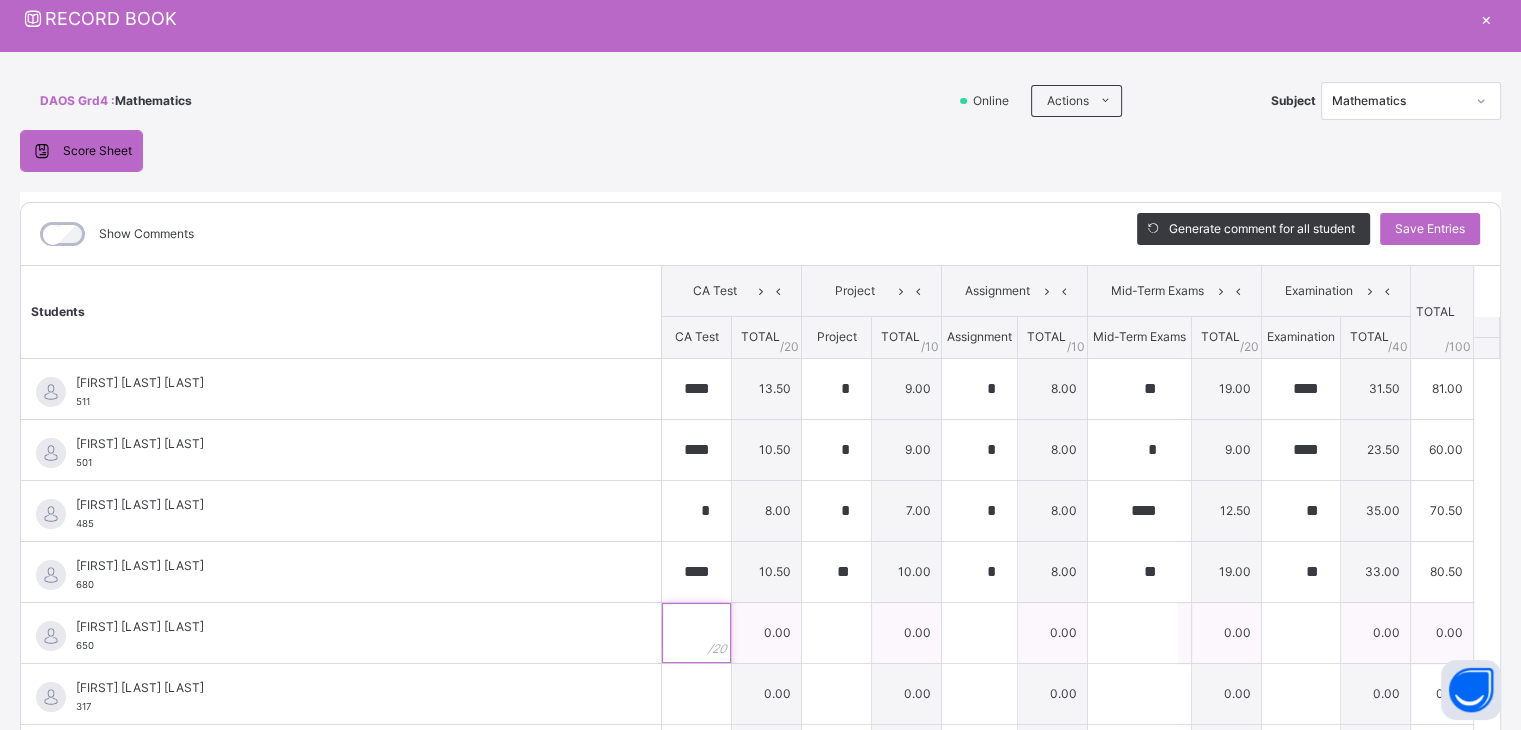 click at bounding box center [696, 633] 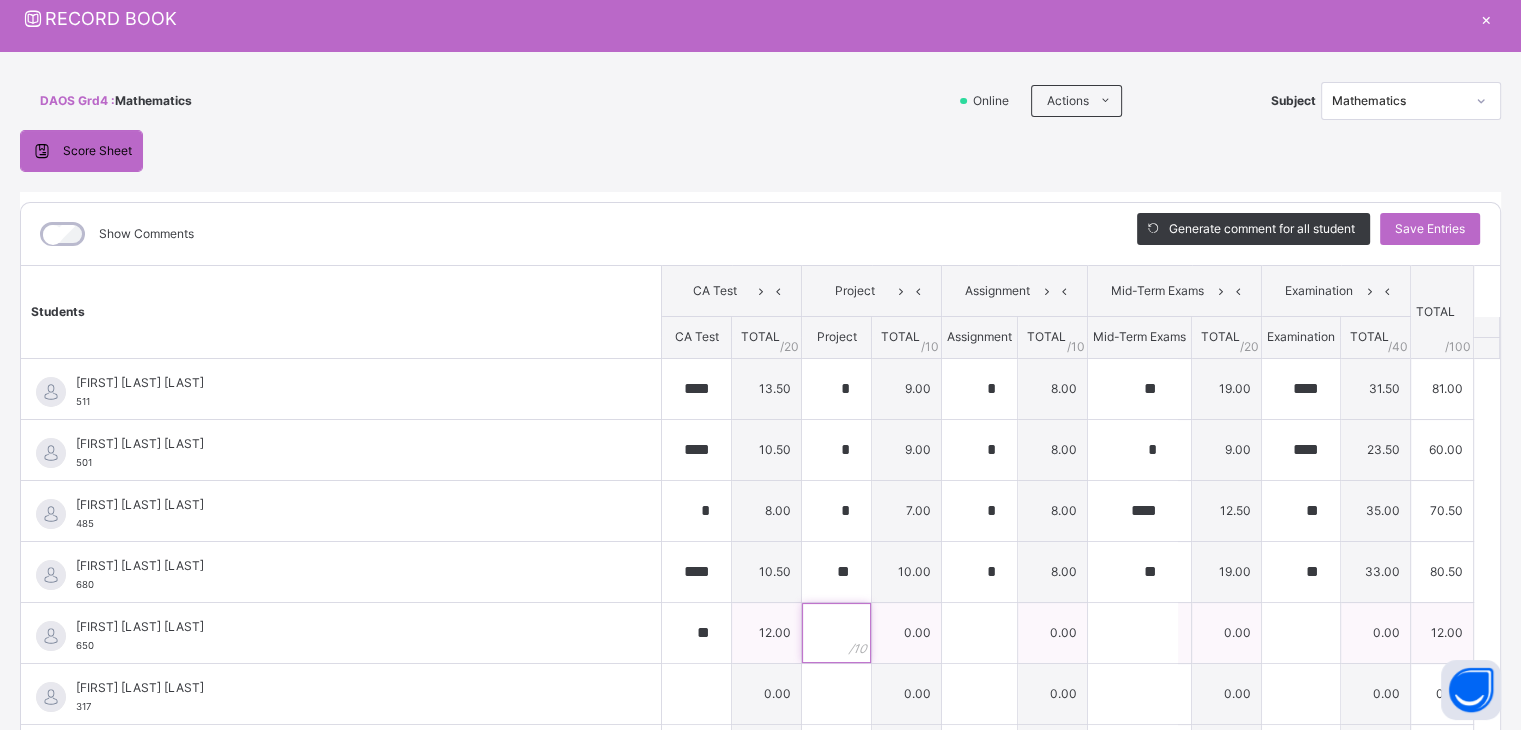 click at bounding box center [836, 633] 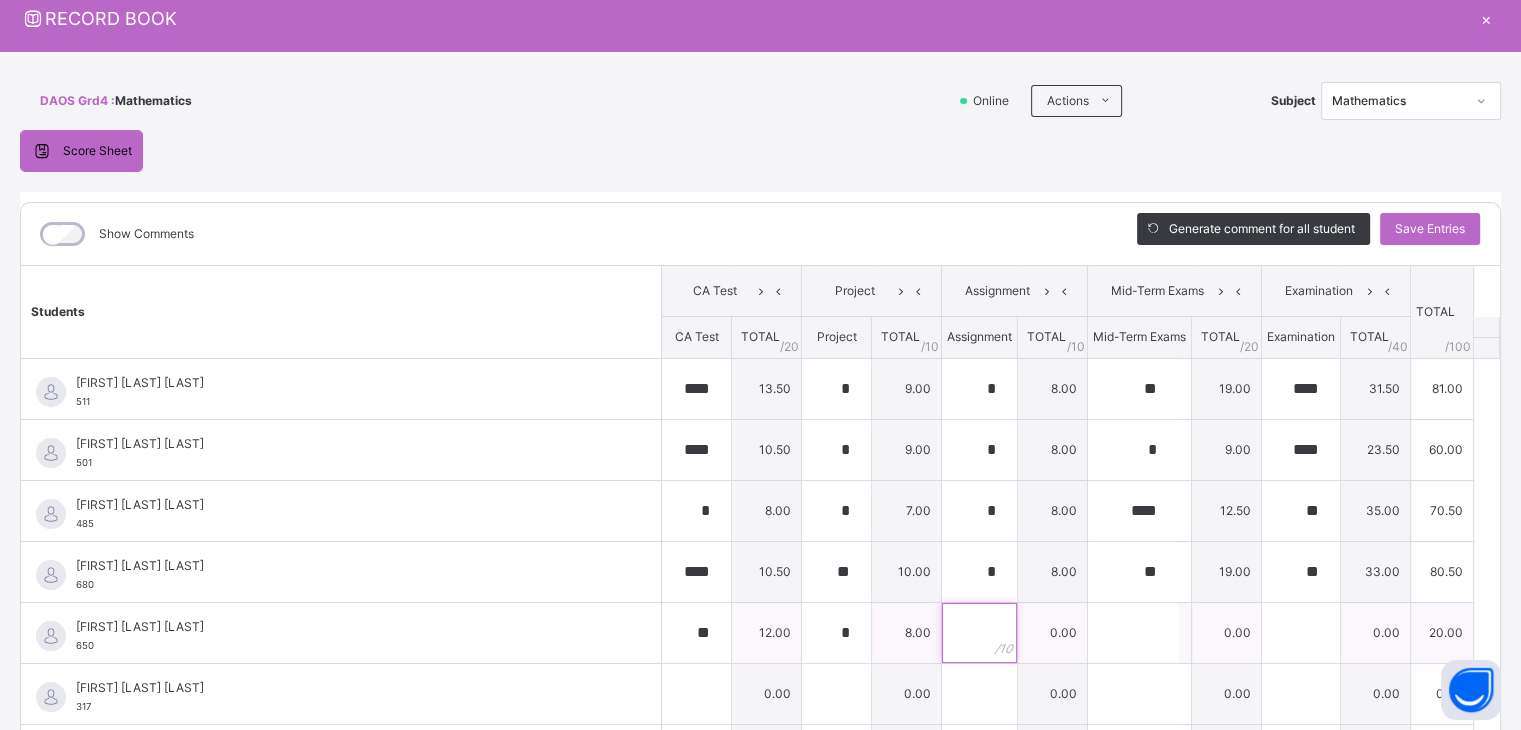 click at bounding box center [979, 633] 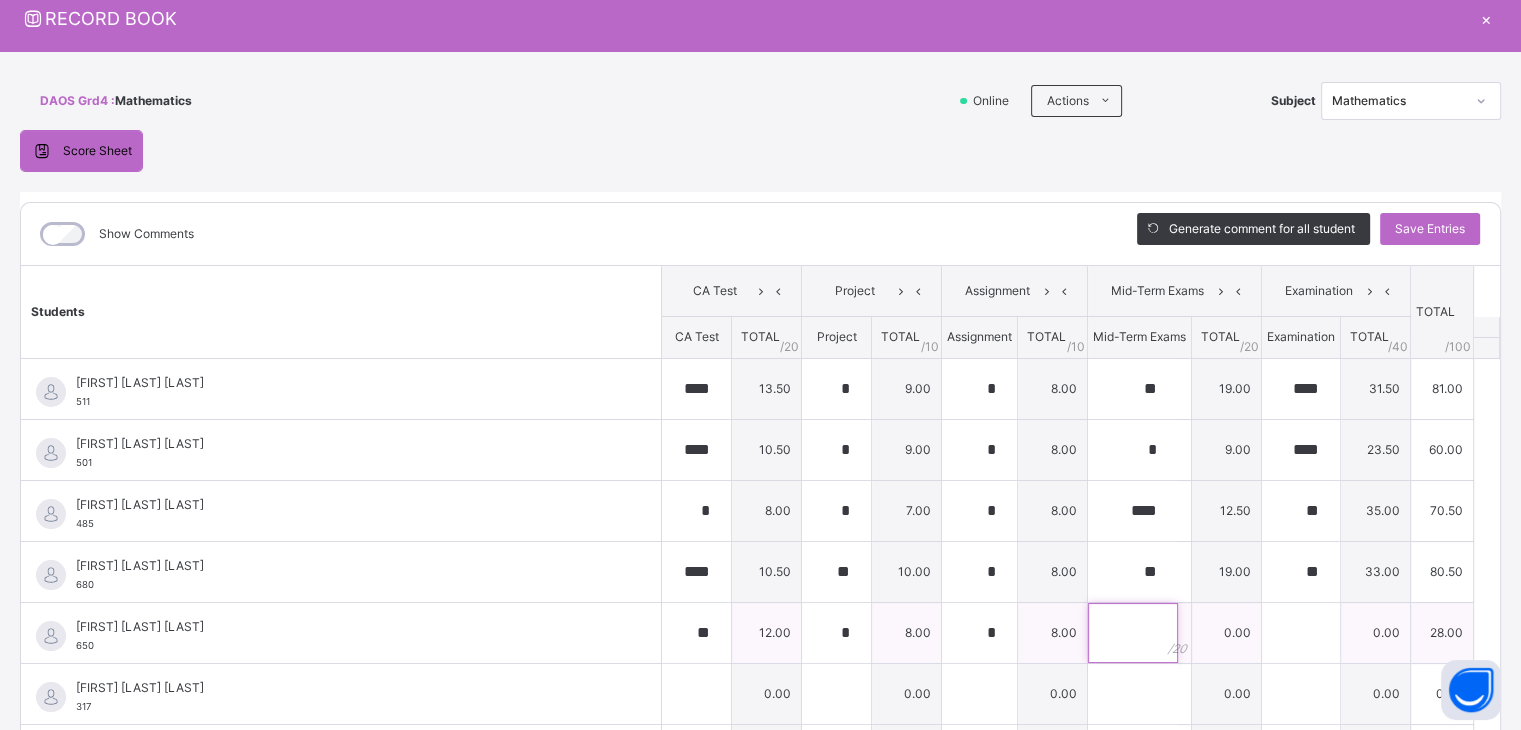 click at bounding box center (1133, 633) 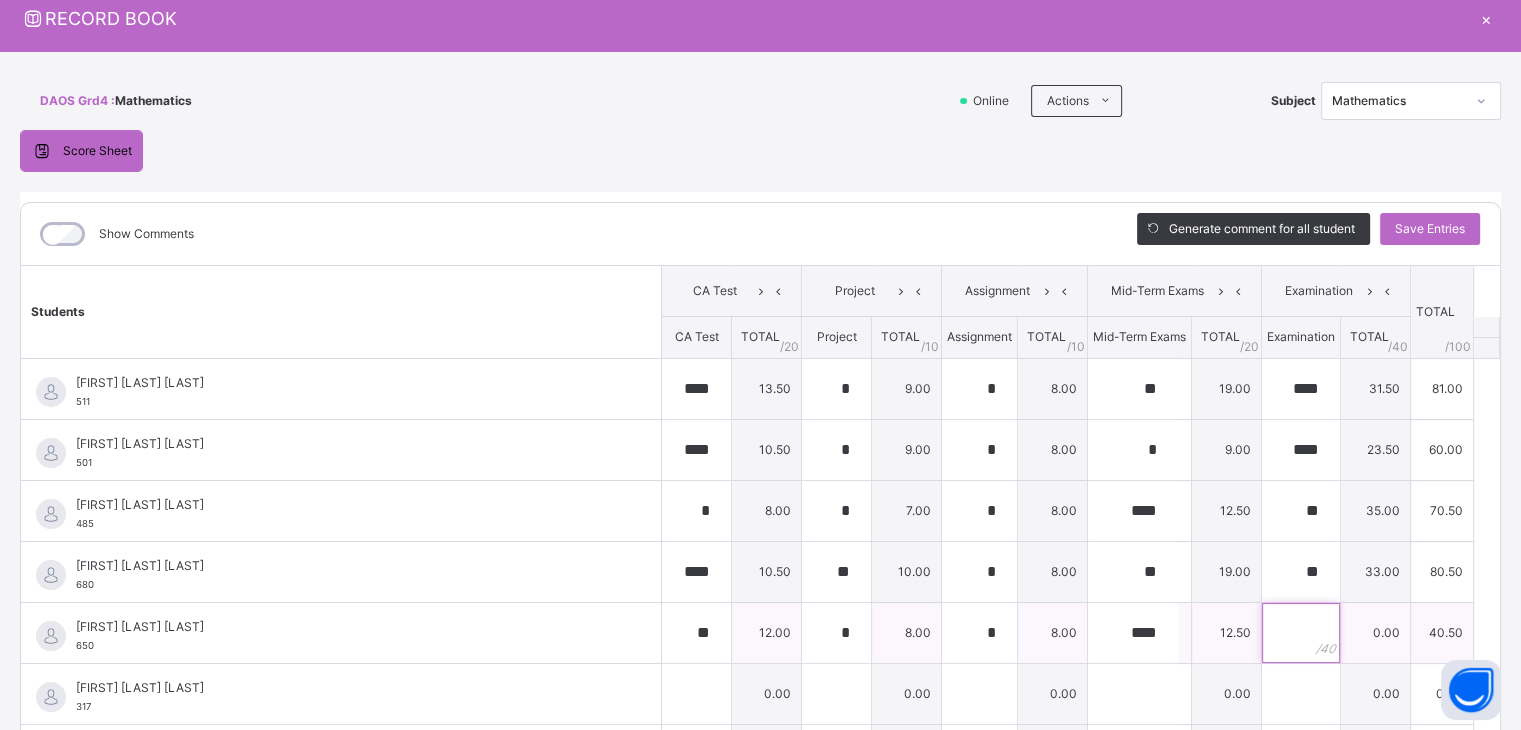 click at bounding box center (1301, 633) 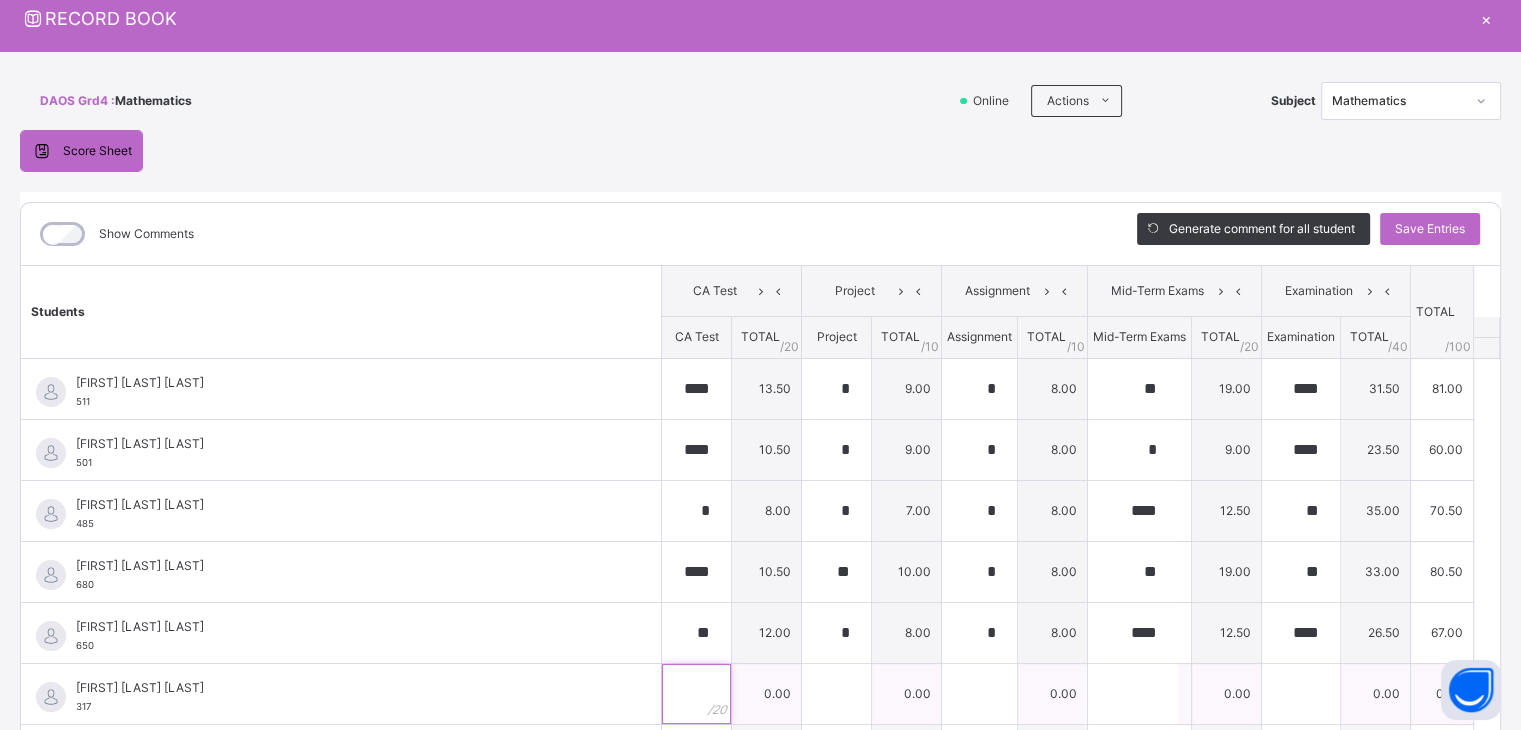 click at bounding box center (696, 694) 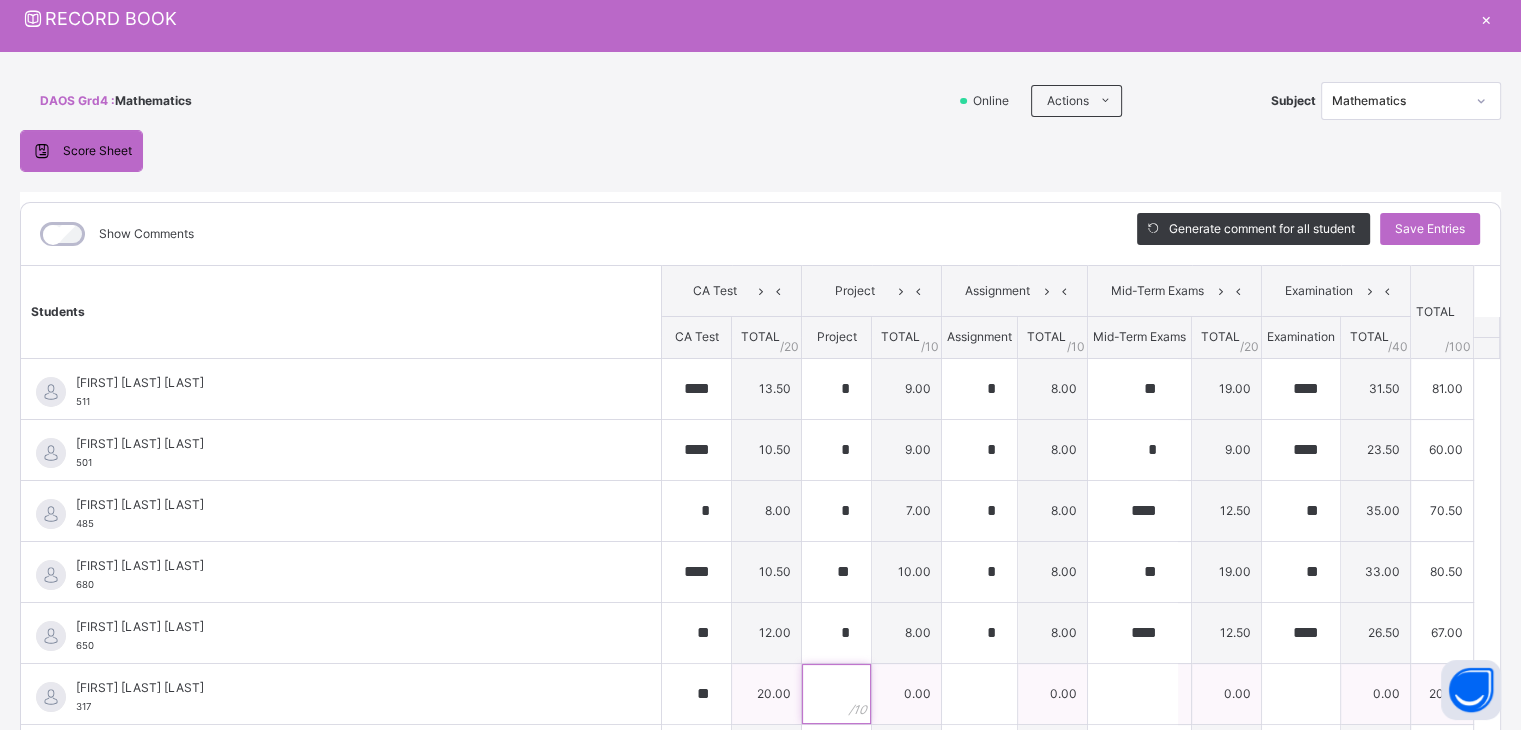 click at bounding box center [836, 694] 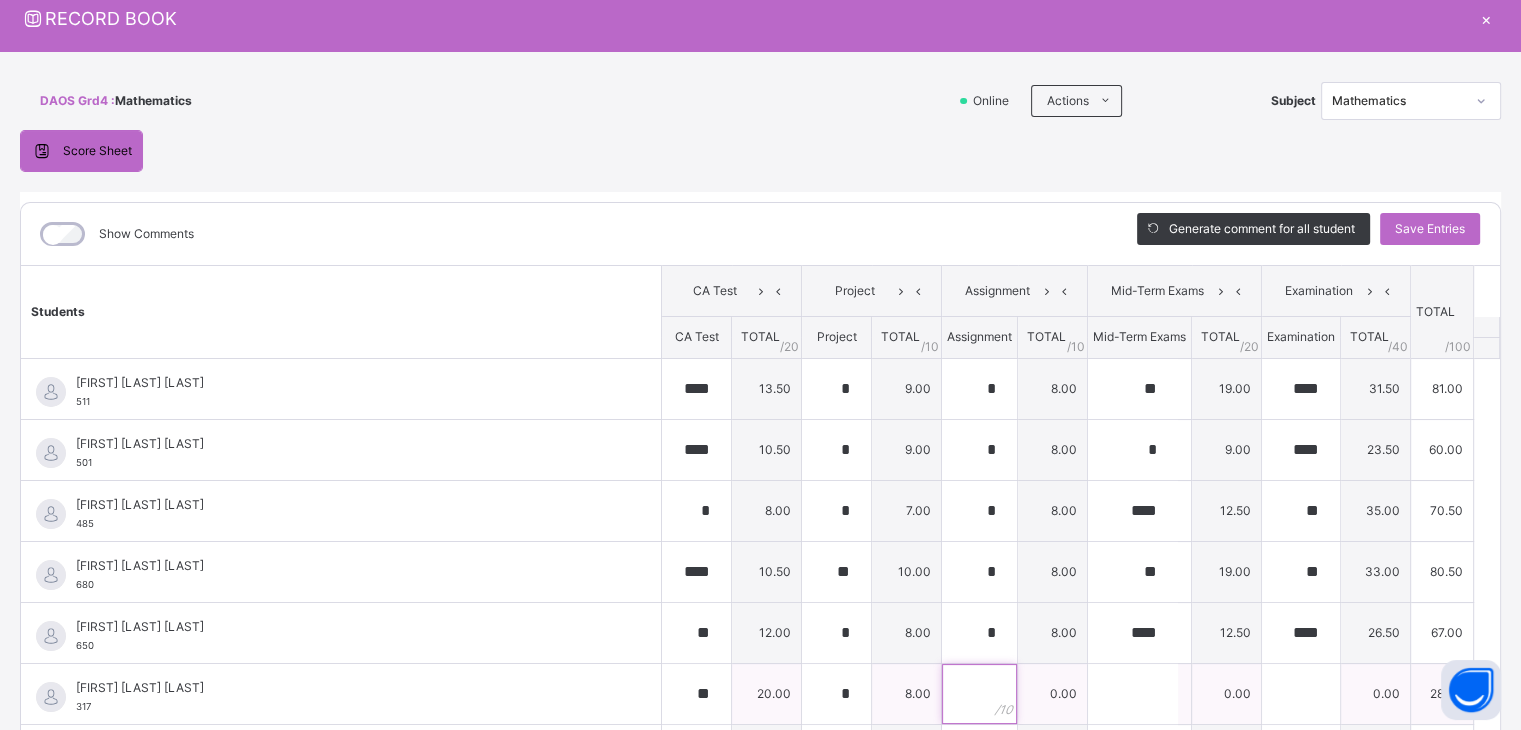 click at bounding box center [979, 694] 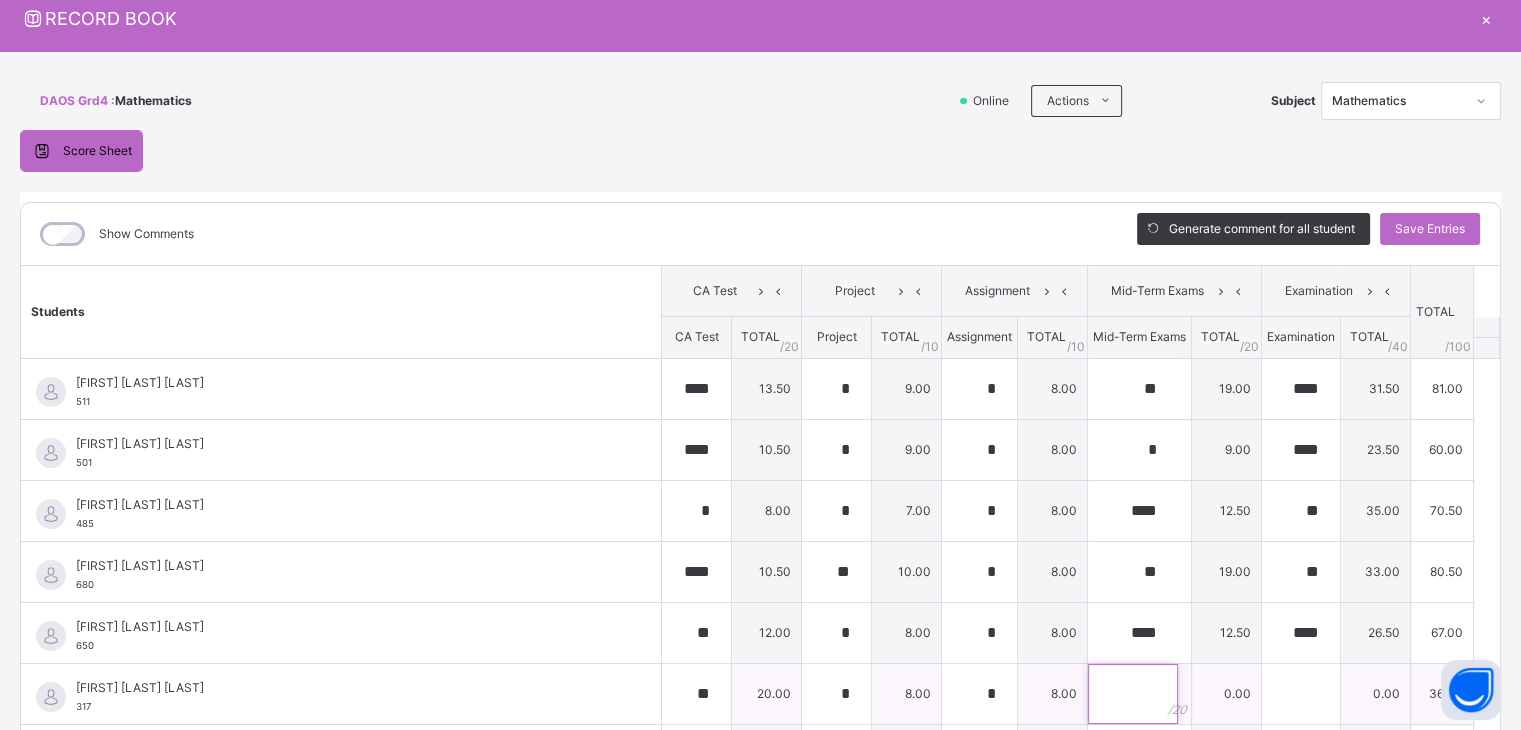 click at bounding box center [1133, 694] 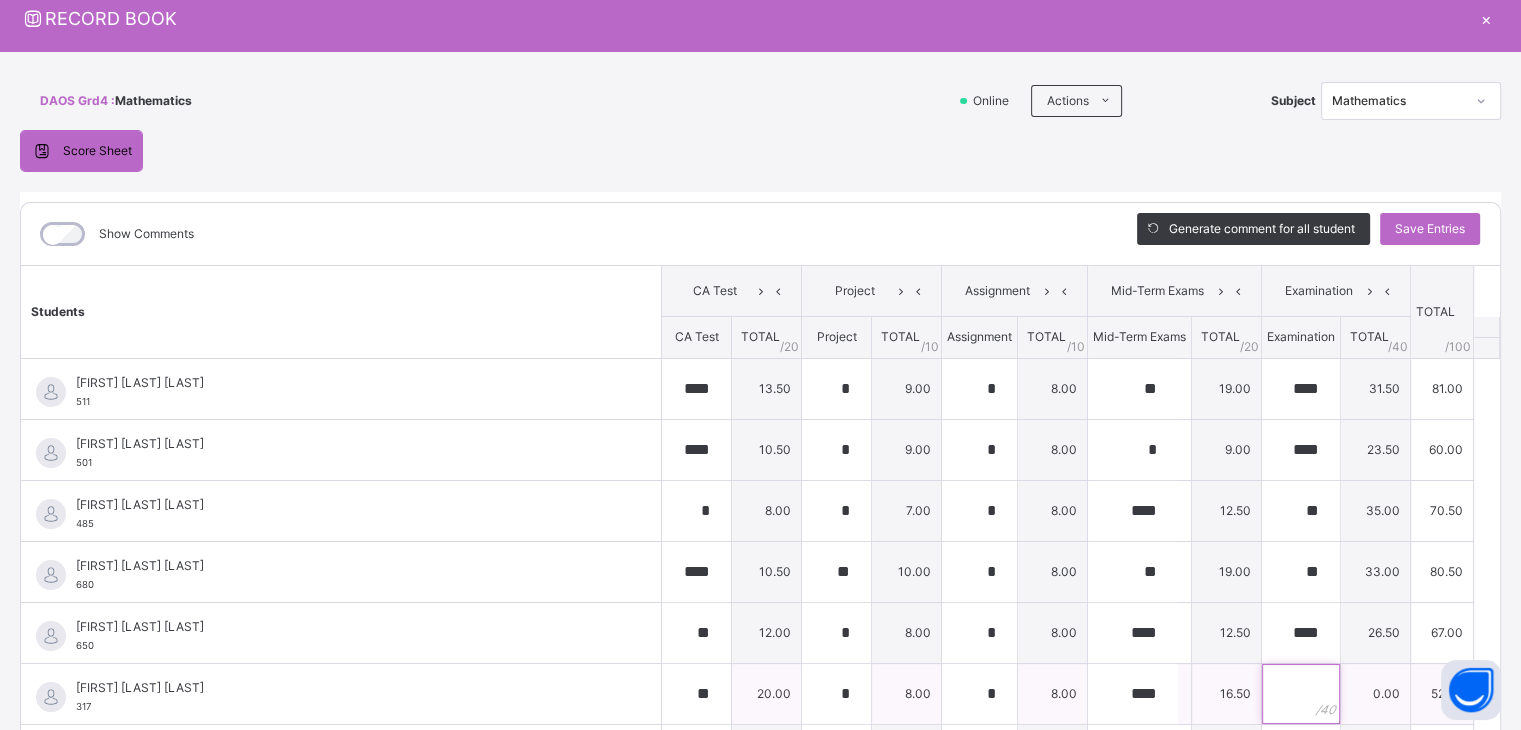 click at bounding box center [1301, 694] 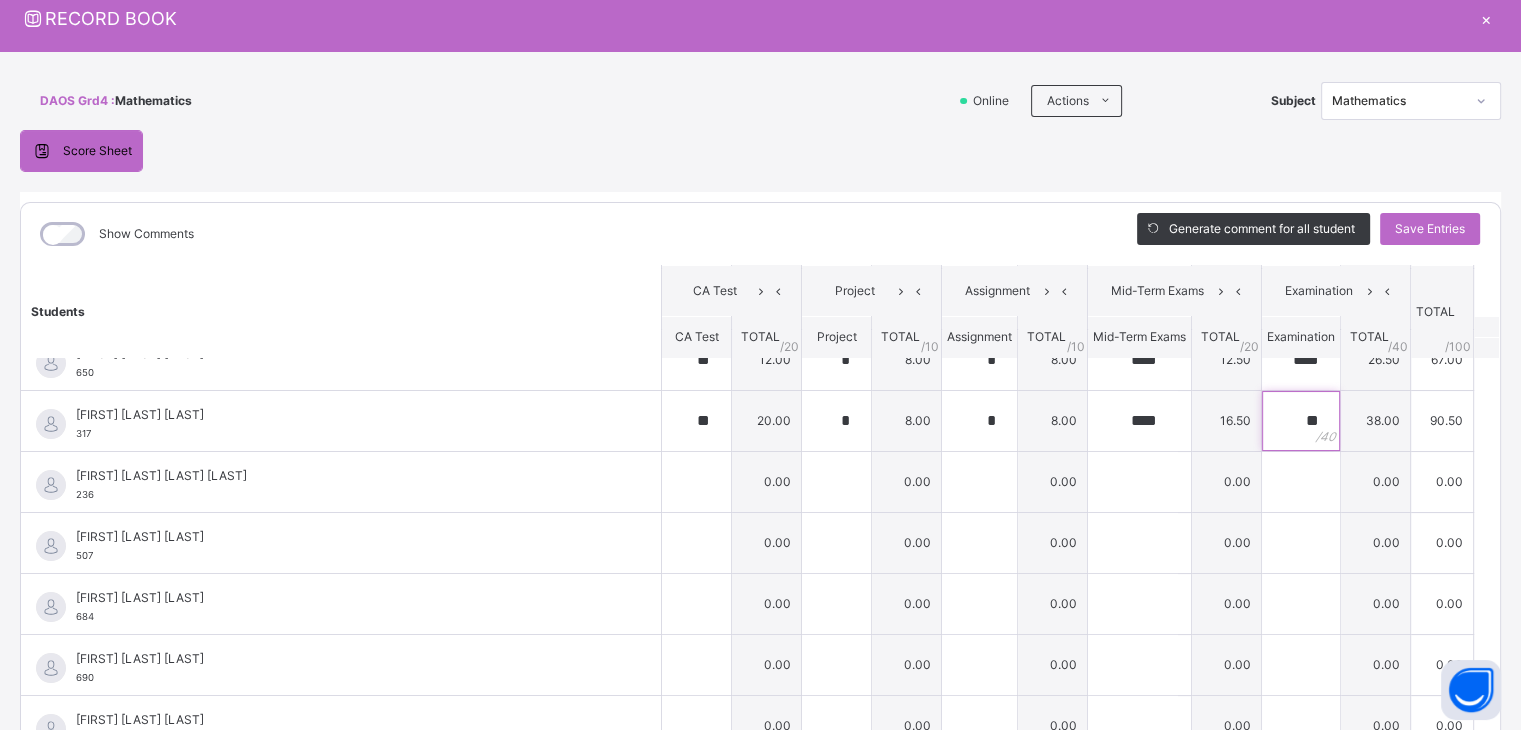 scroll, scrollTop: 283, scrollLeft: 0, axis: vertical 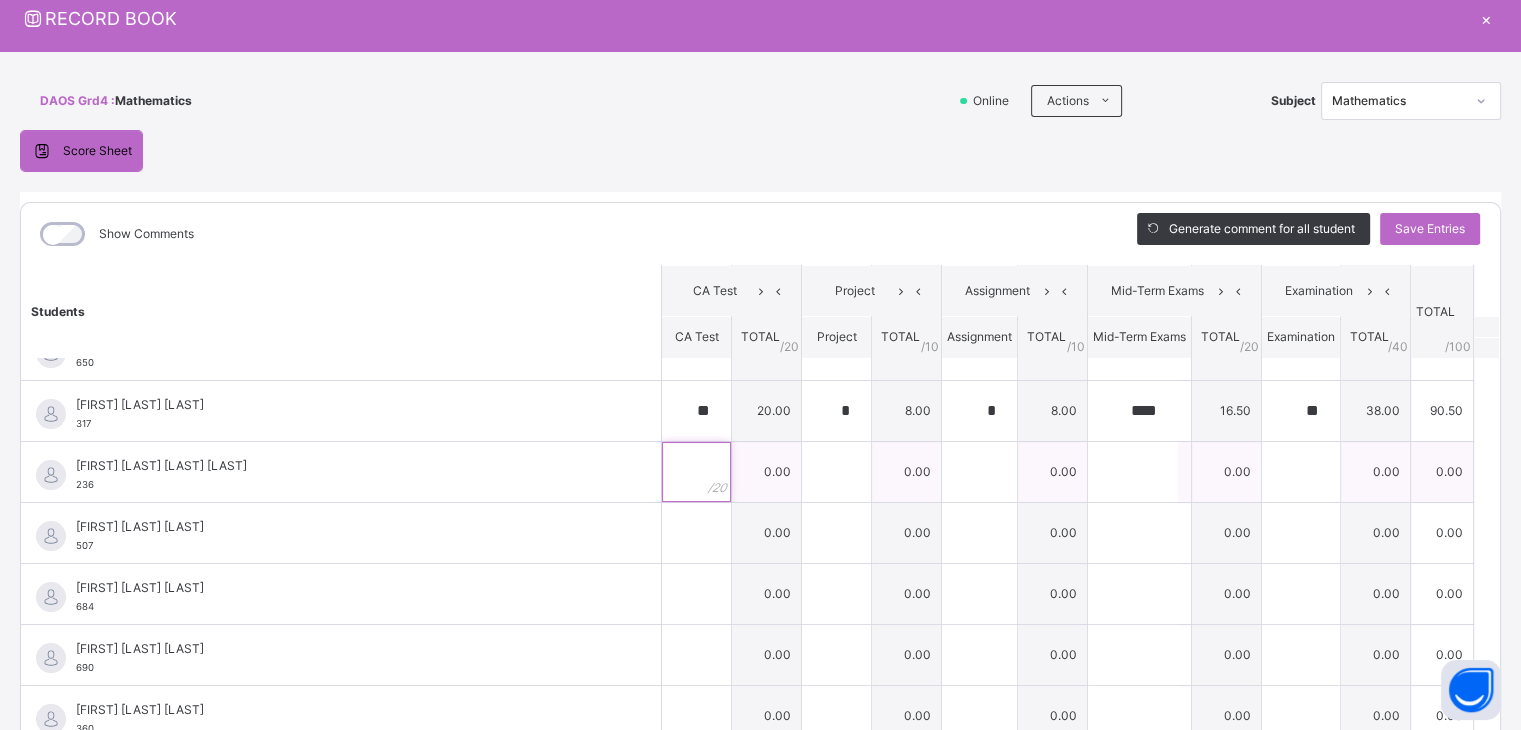 click at bounding box center [696, 472] 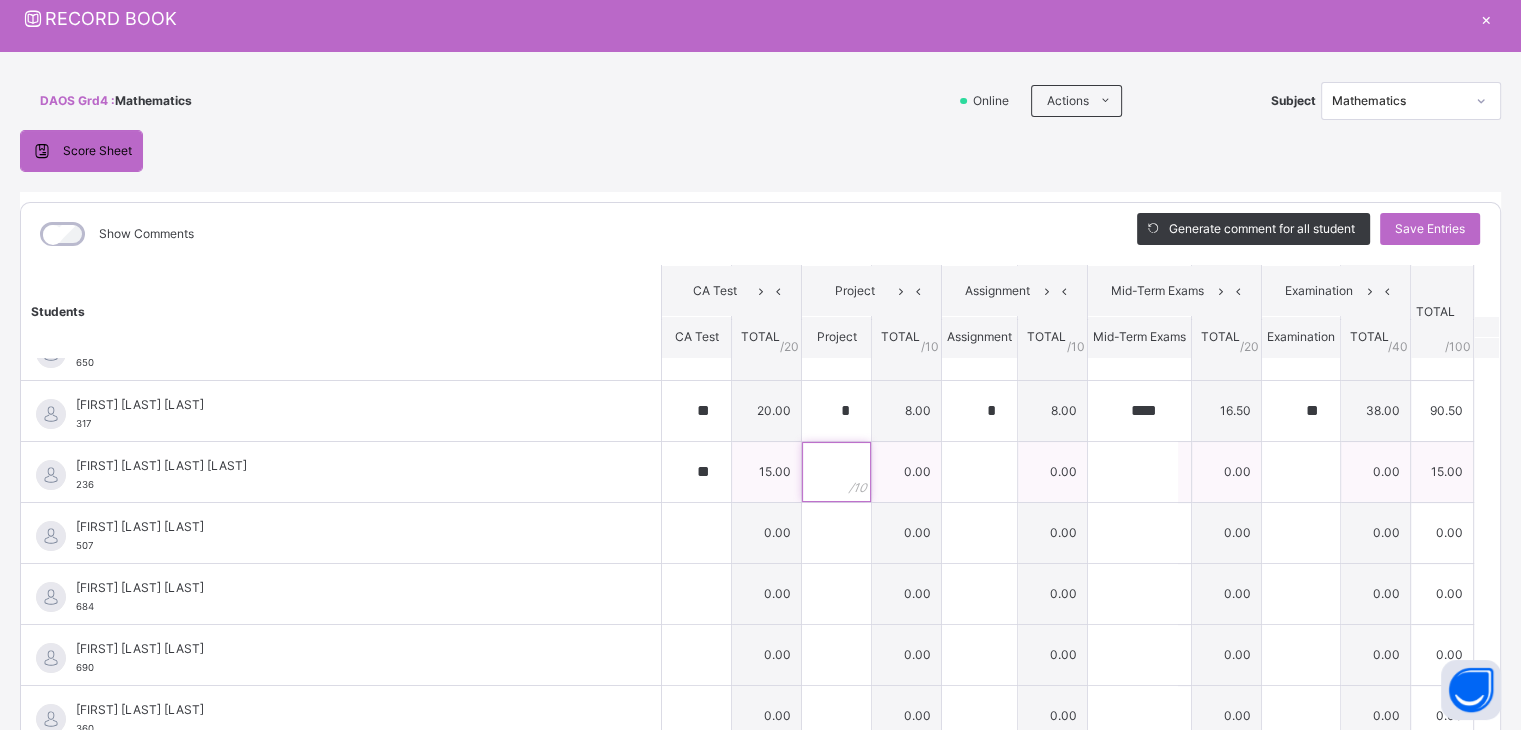 click at bounding box center (836, 472) 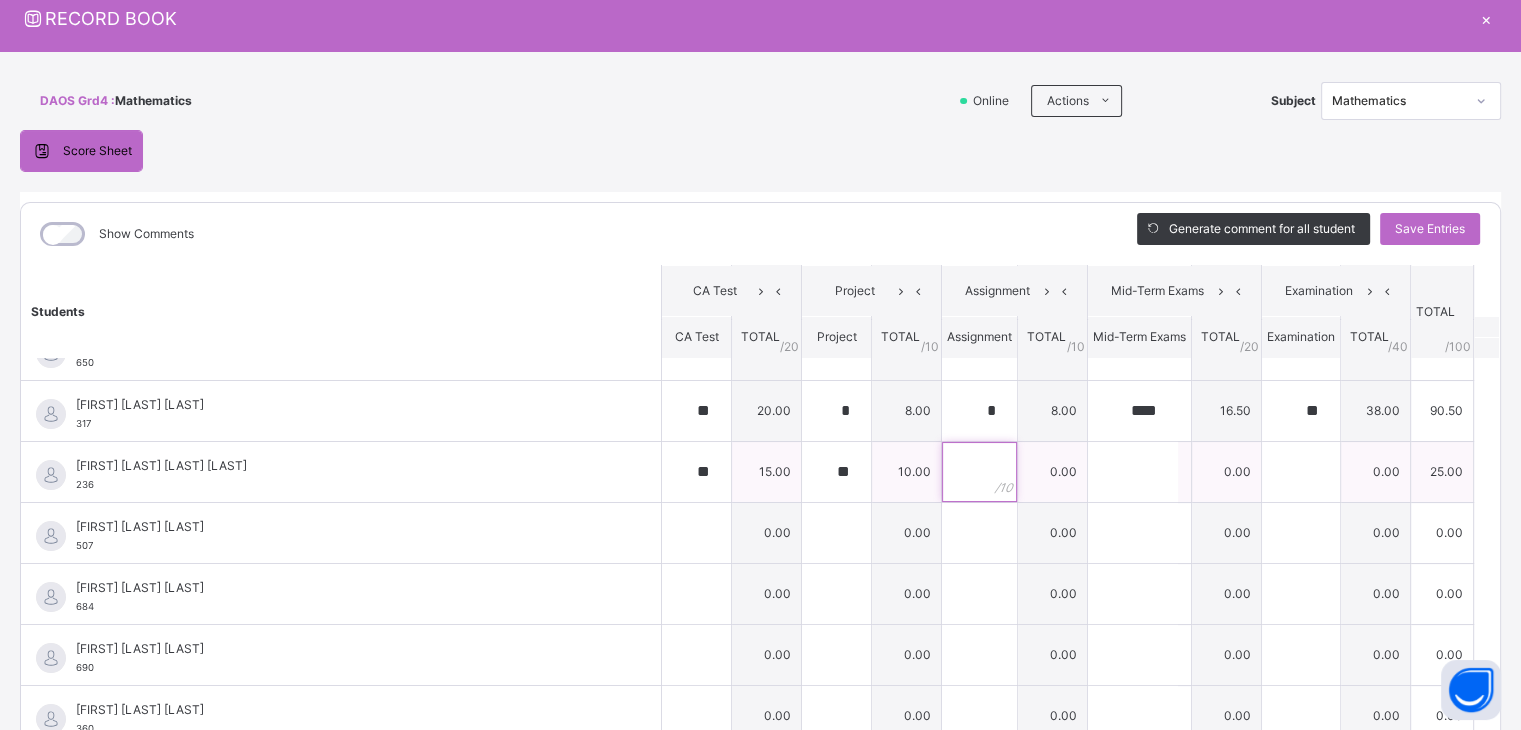 click at bounding box center [979, 472] 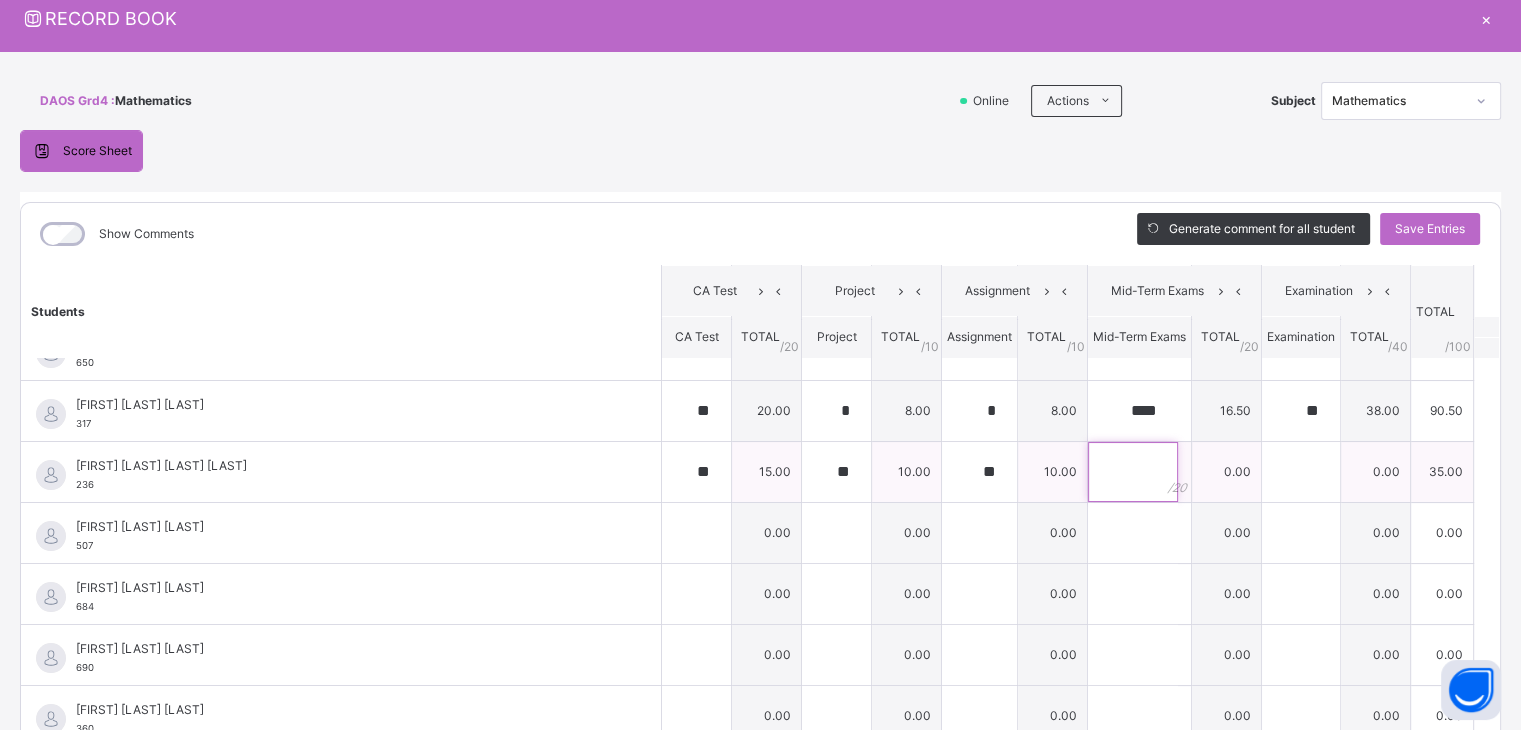 click at bounding box center (1133, 472) 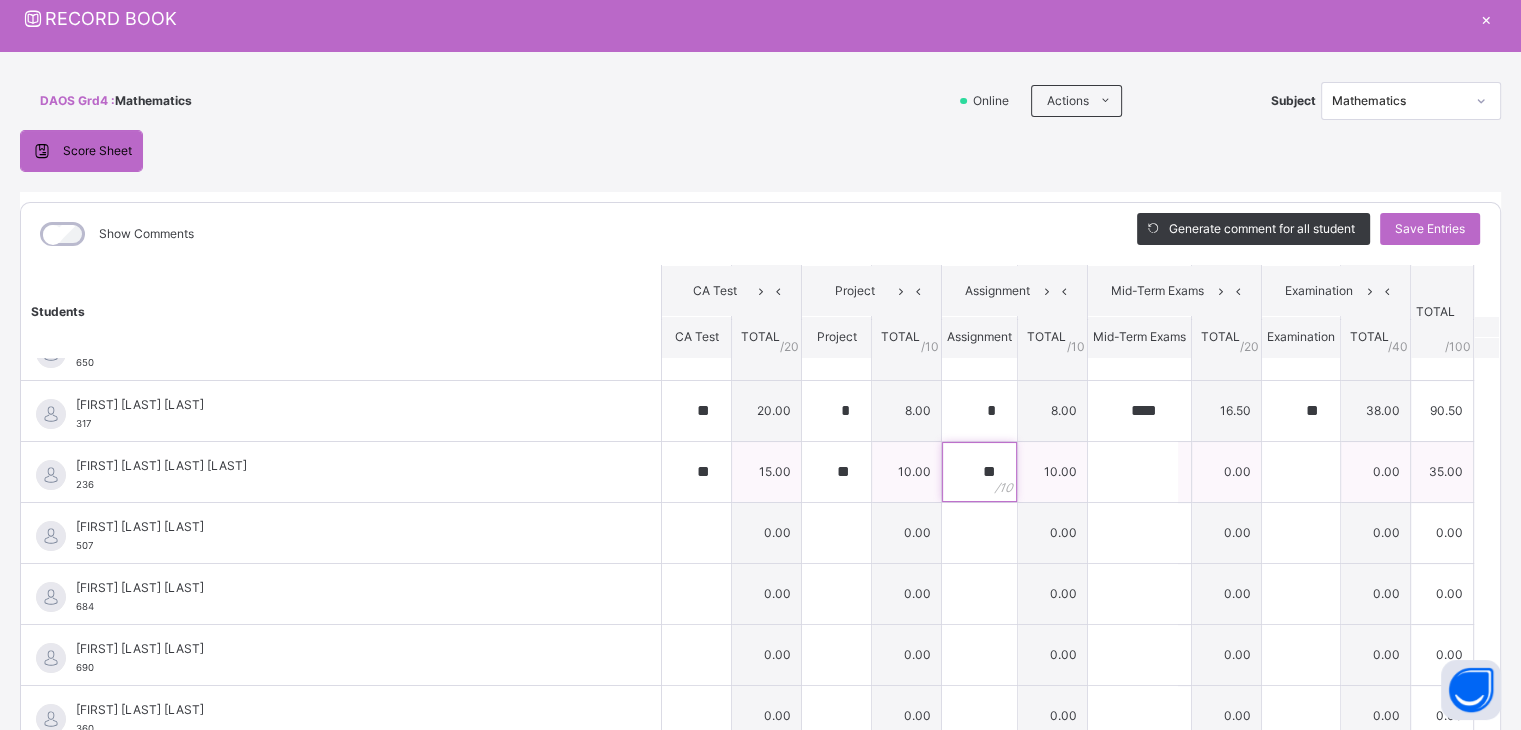 click on "**" at bounding box center (979, 472) 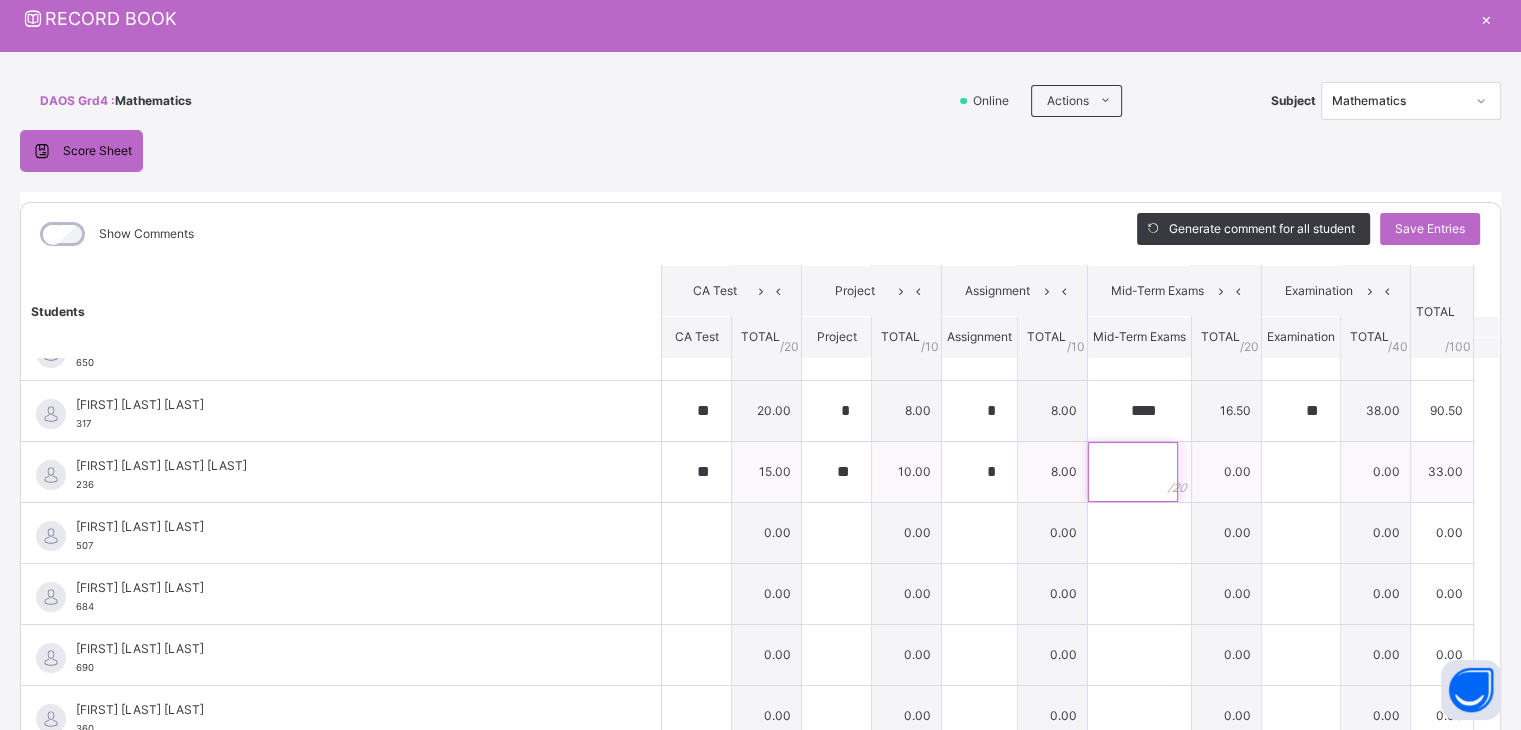 click at bounding box center (1133, 472) 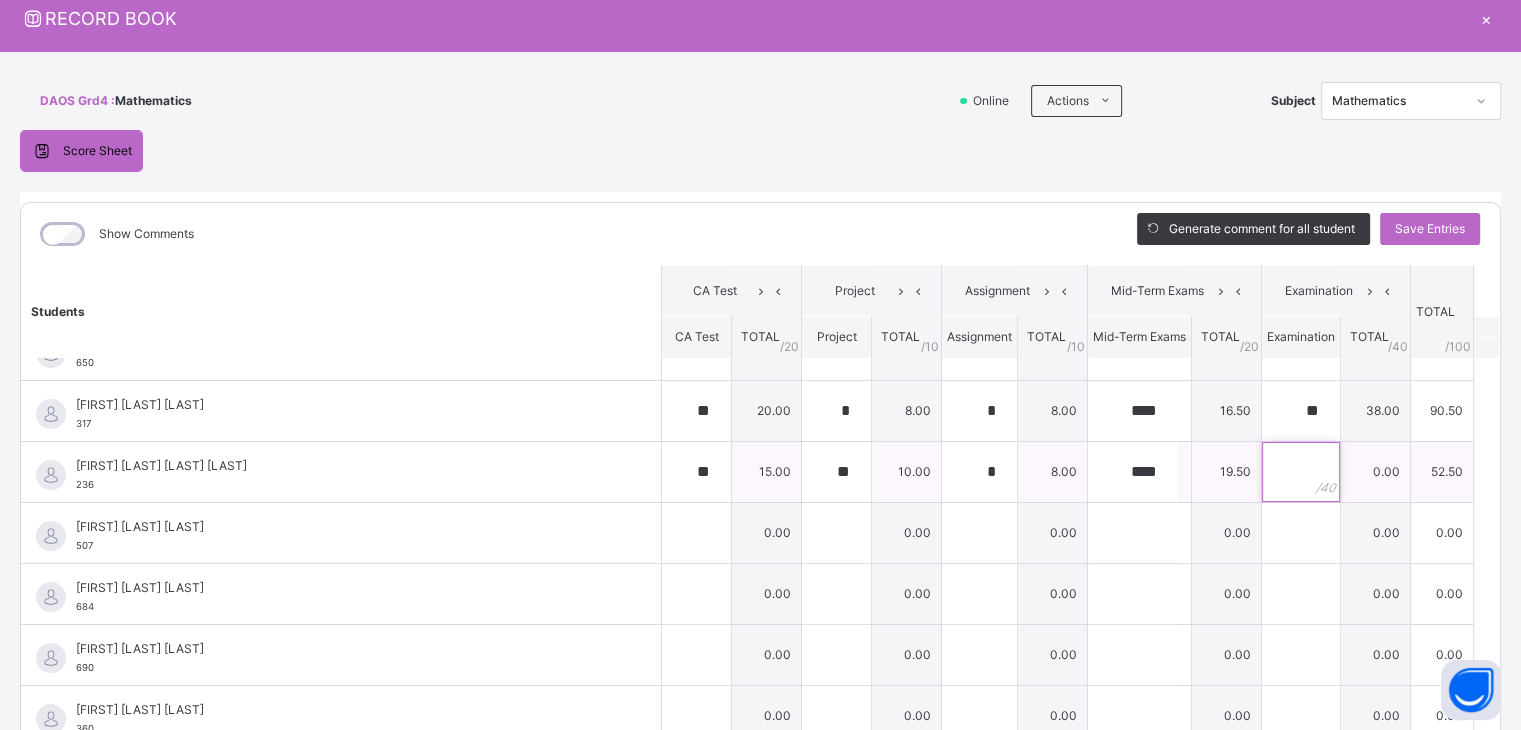 click at bounding box center (1301, 472) 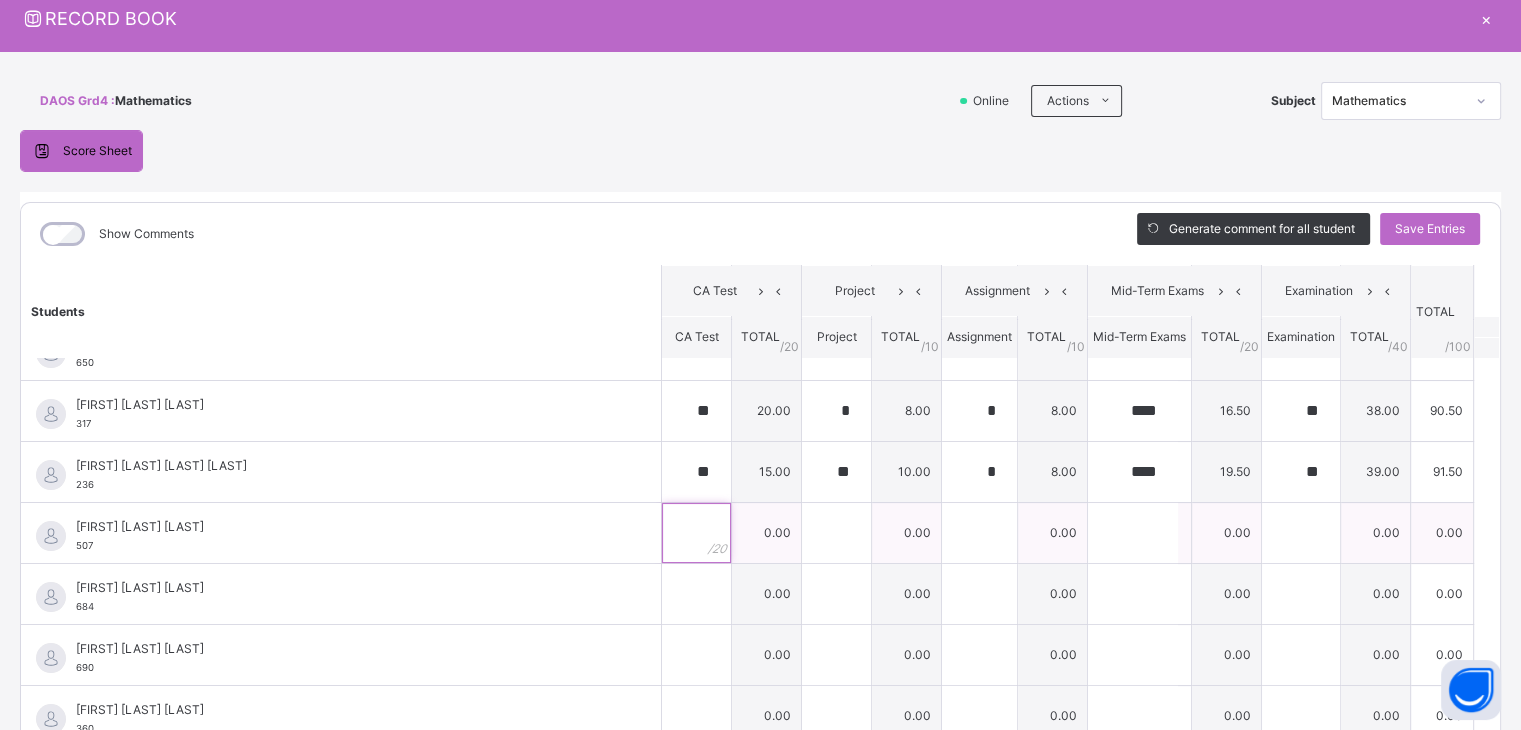 click at bounding box center (696, 533) 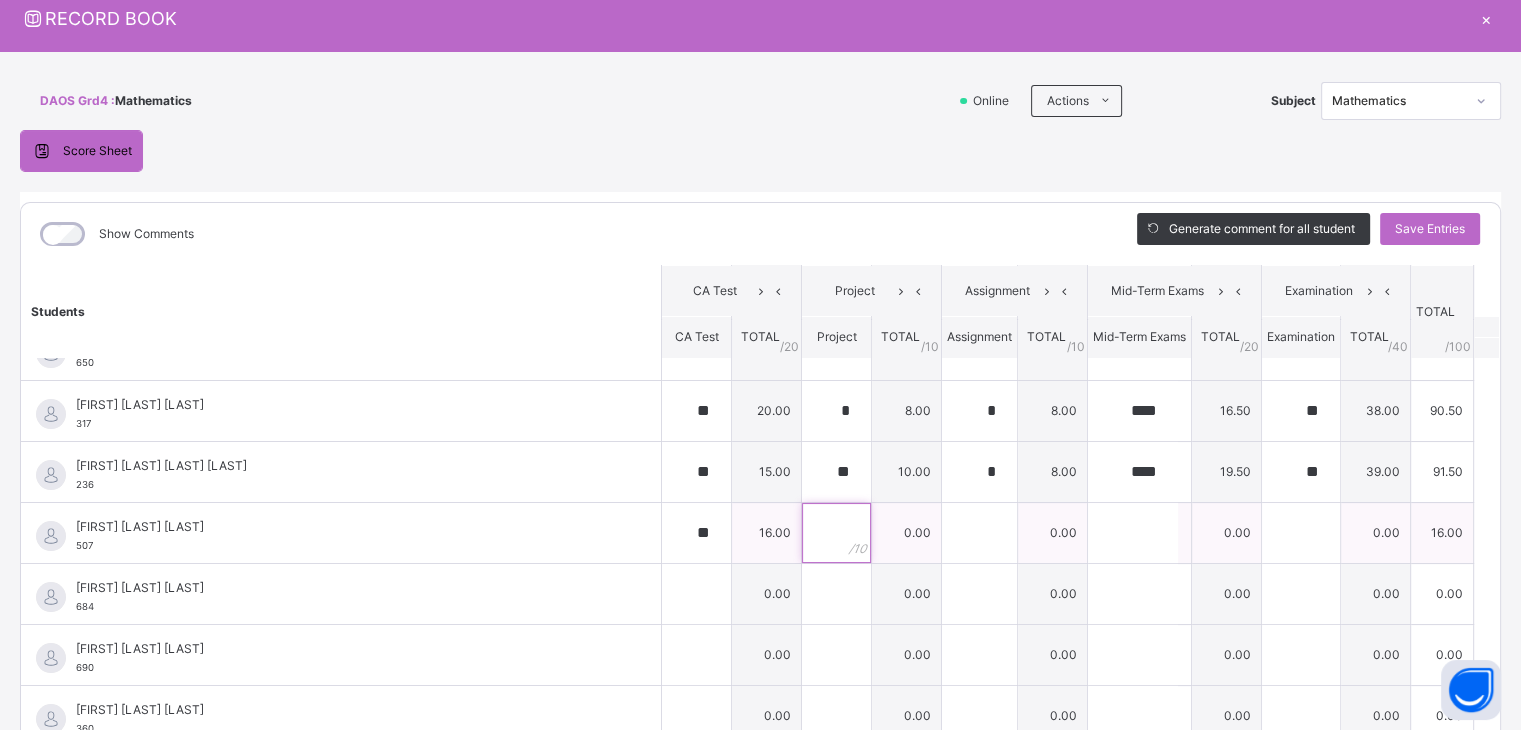 click at bounding box center [836, 533] 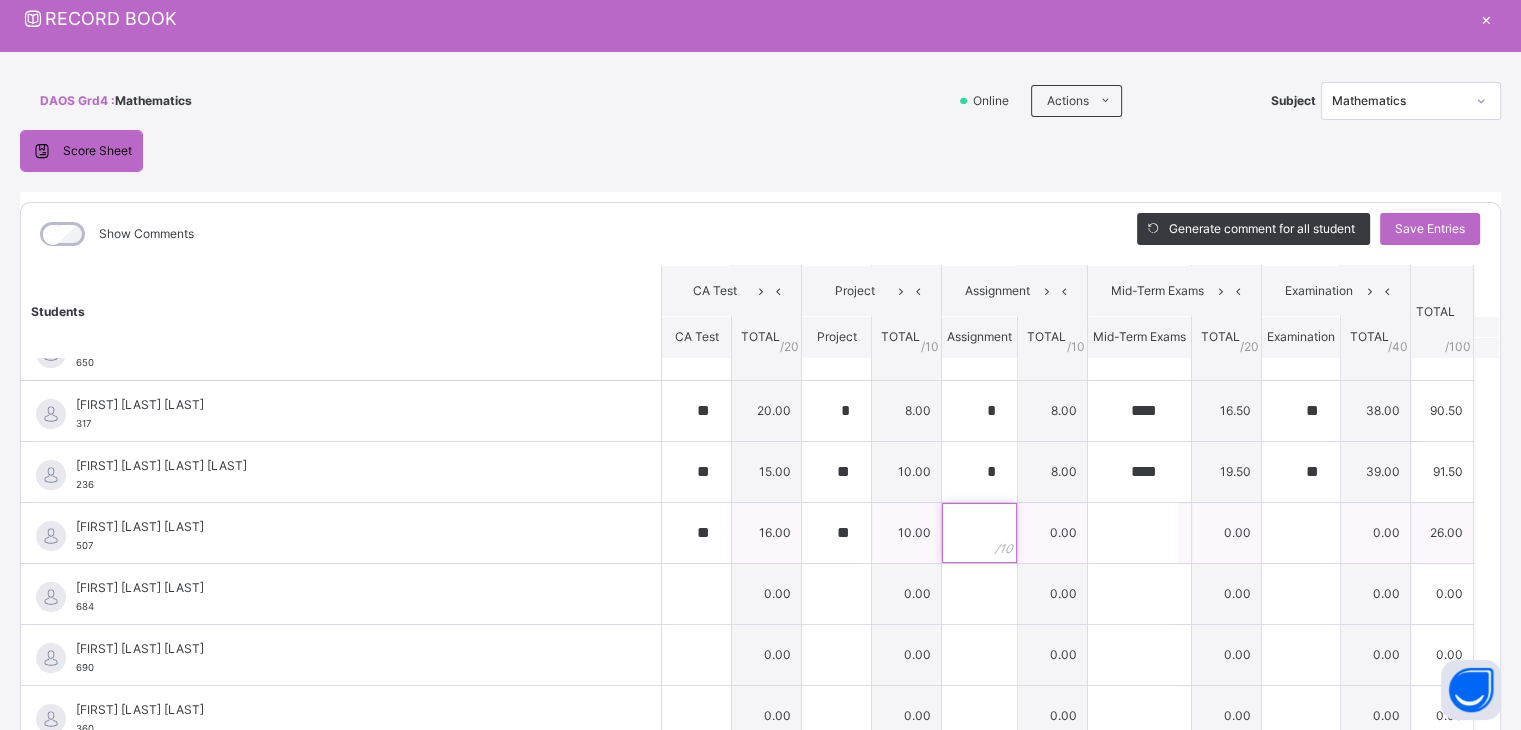 click at bounding box center (979, 533) 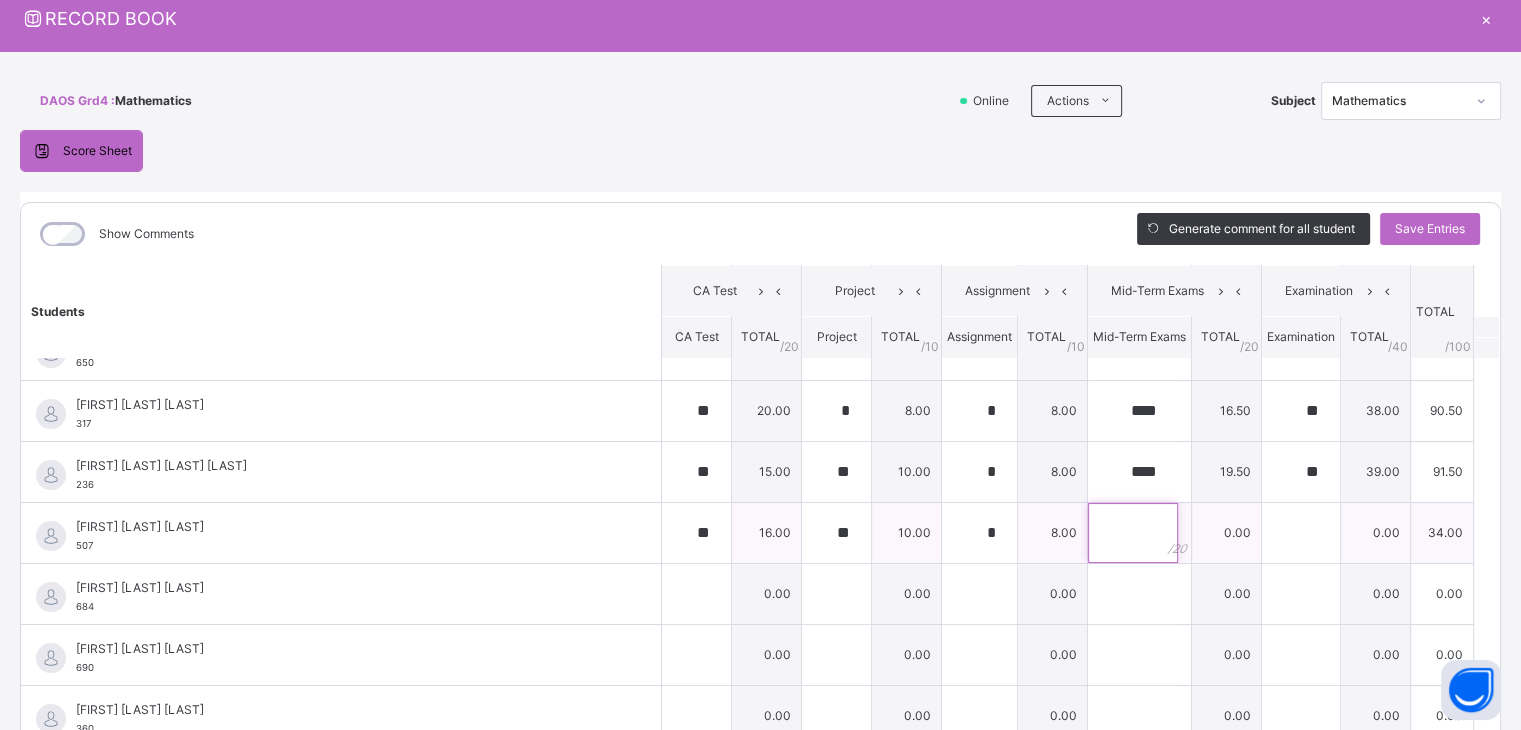 click at bounding box center (1133, 533) 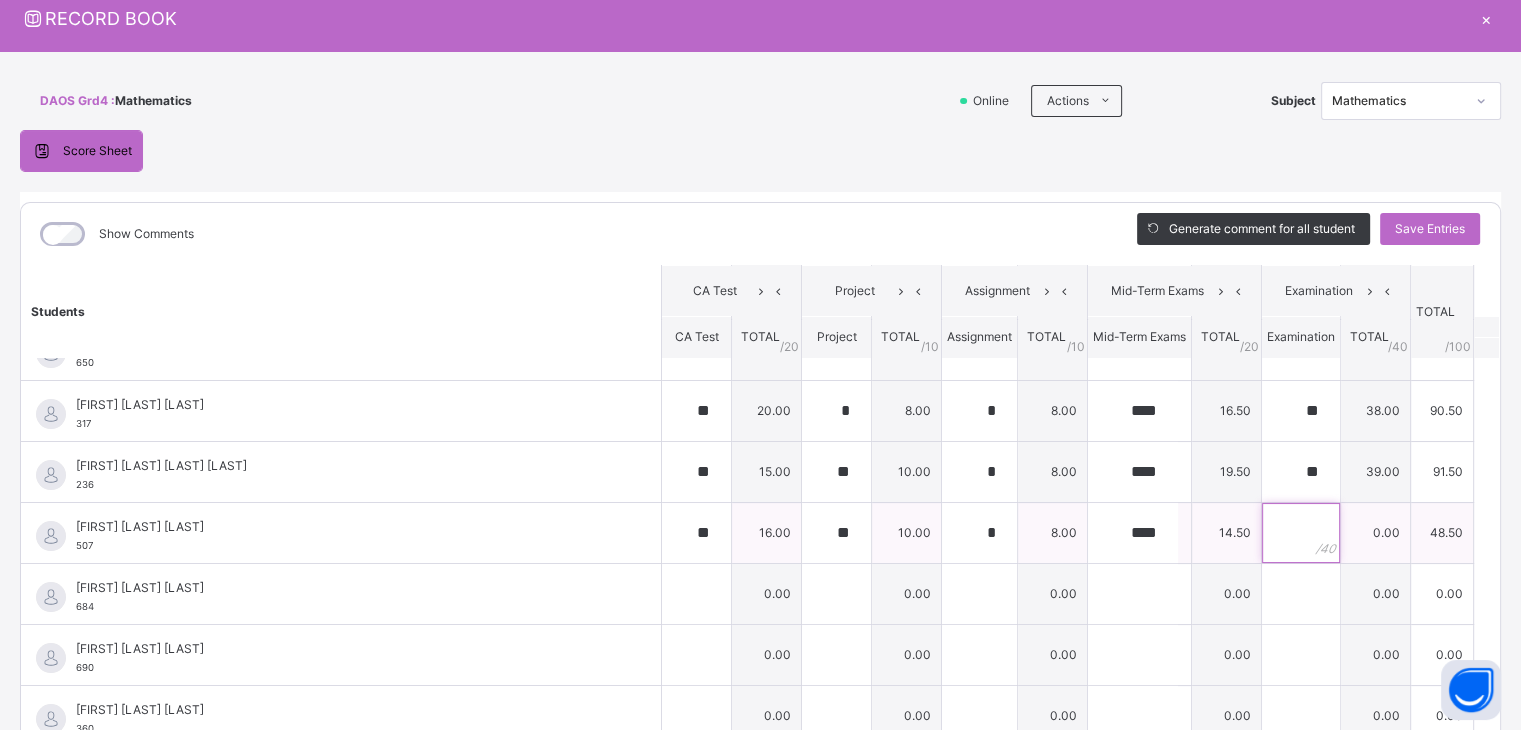 click at bounding box center [1301, 533] 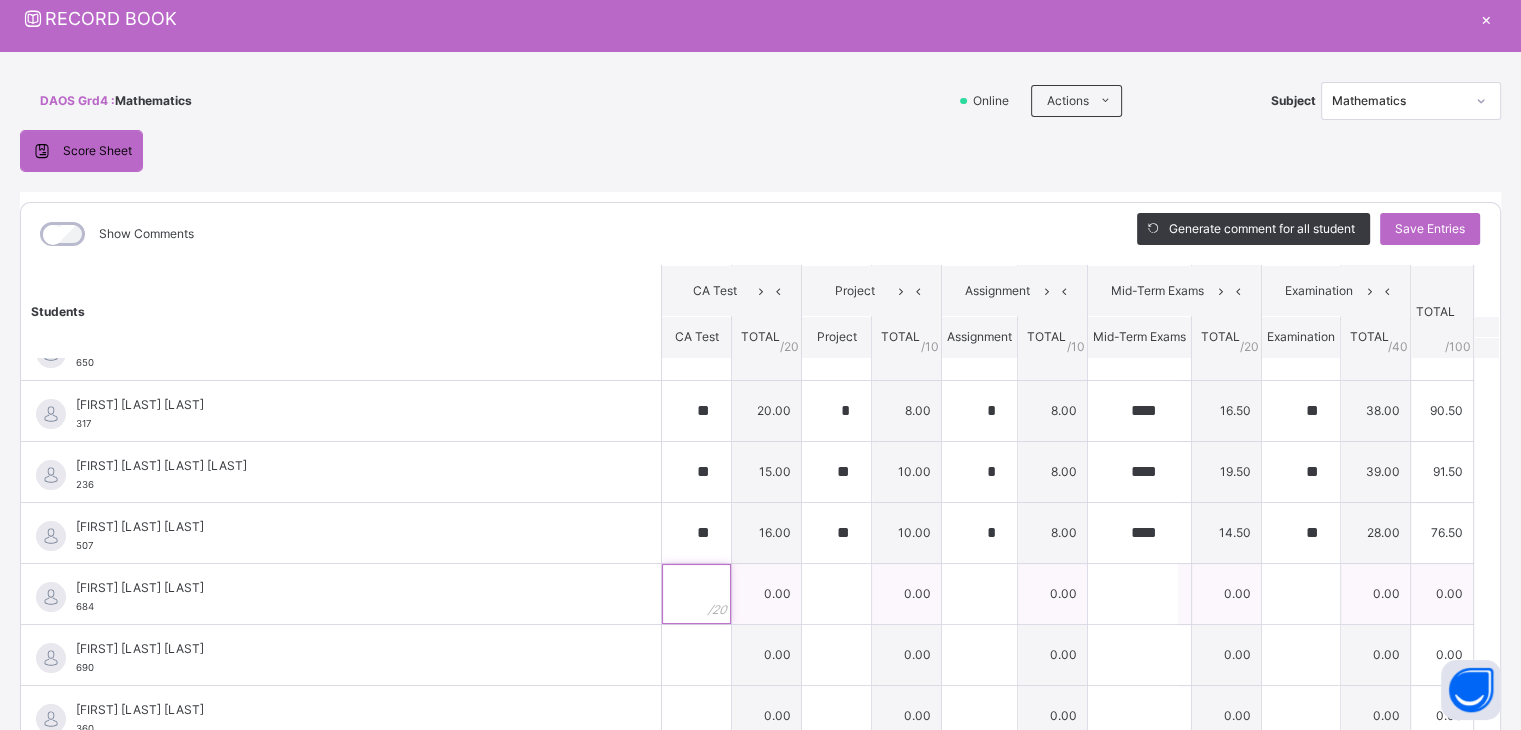 click at bounding box center [696, 594] 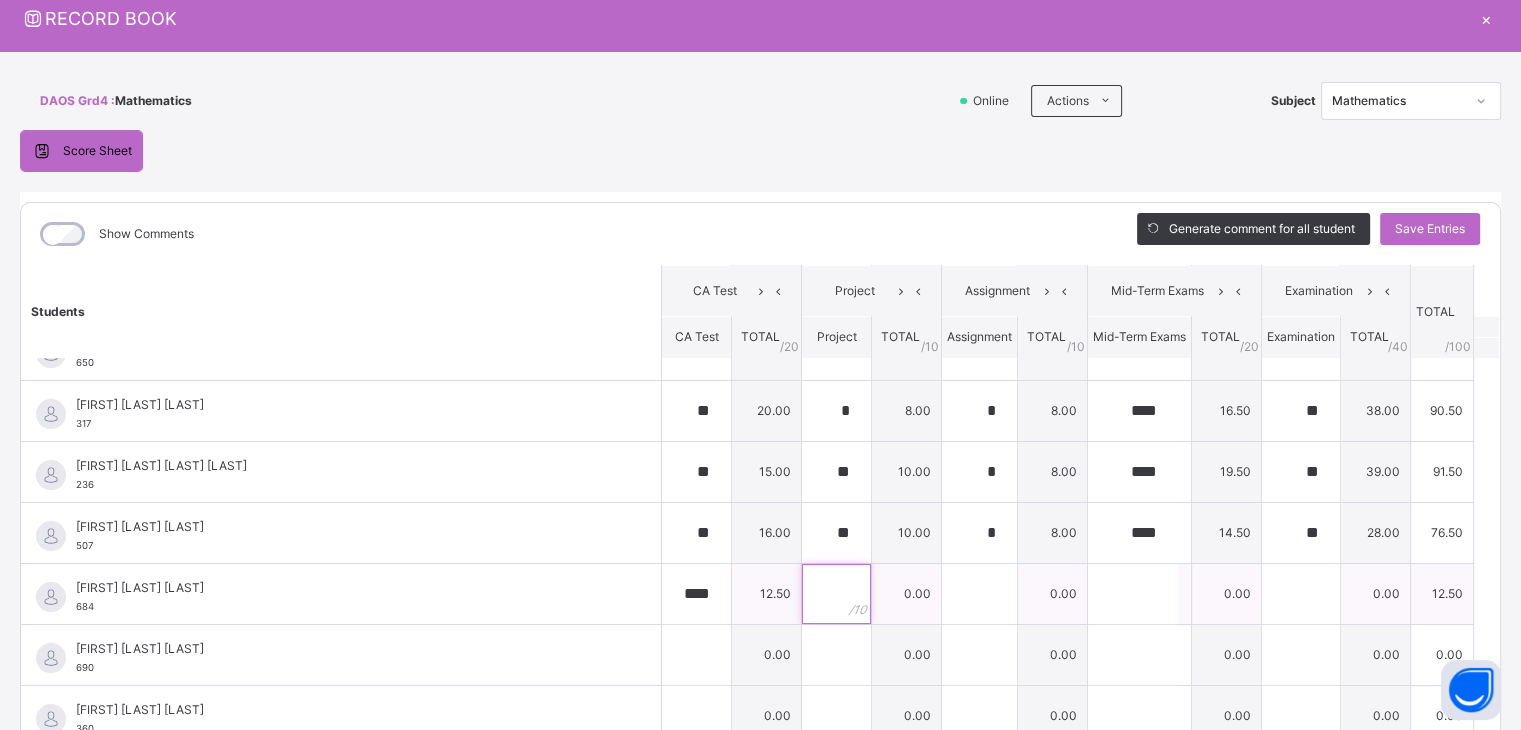 click at bounding box center (836, 594) 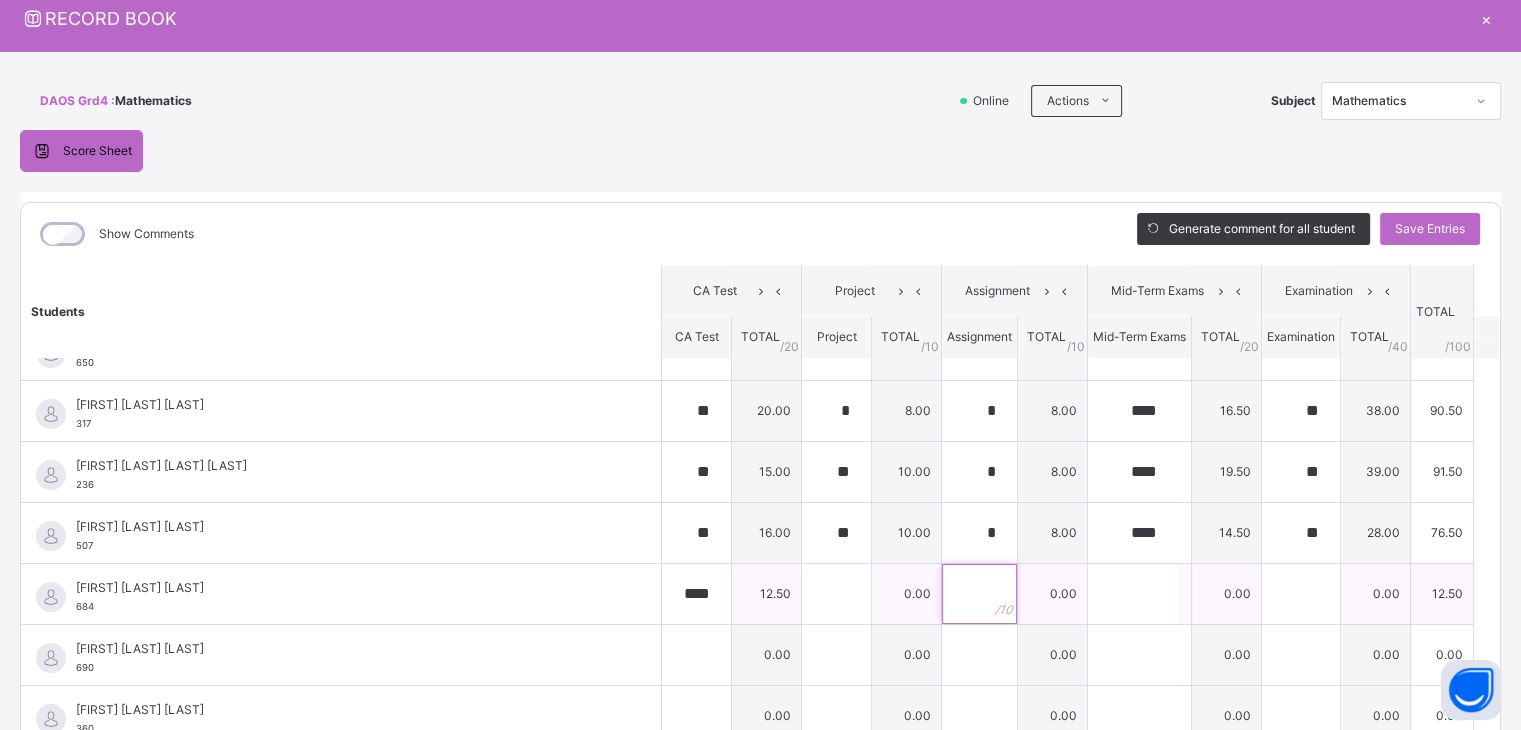 click at bounding box center [979, 594] 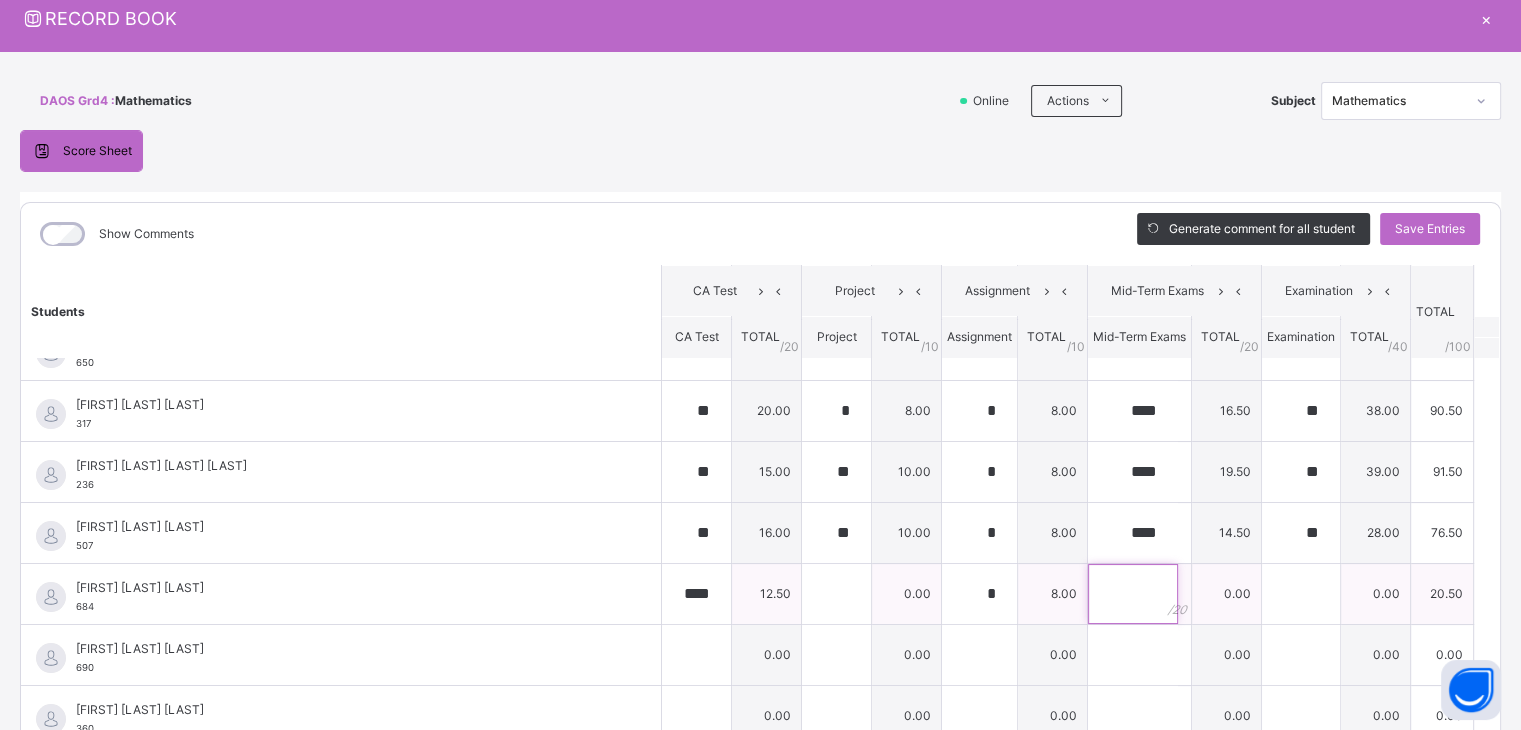 click at bounding box center (1133, 594) 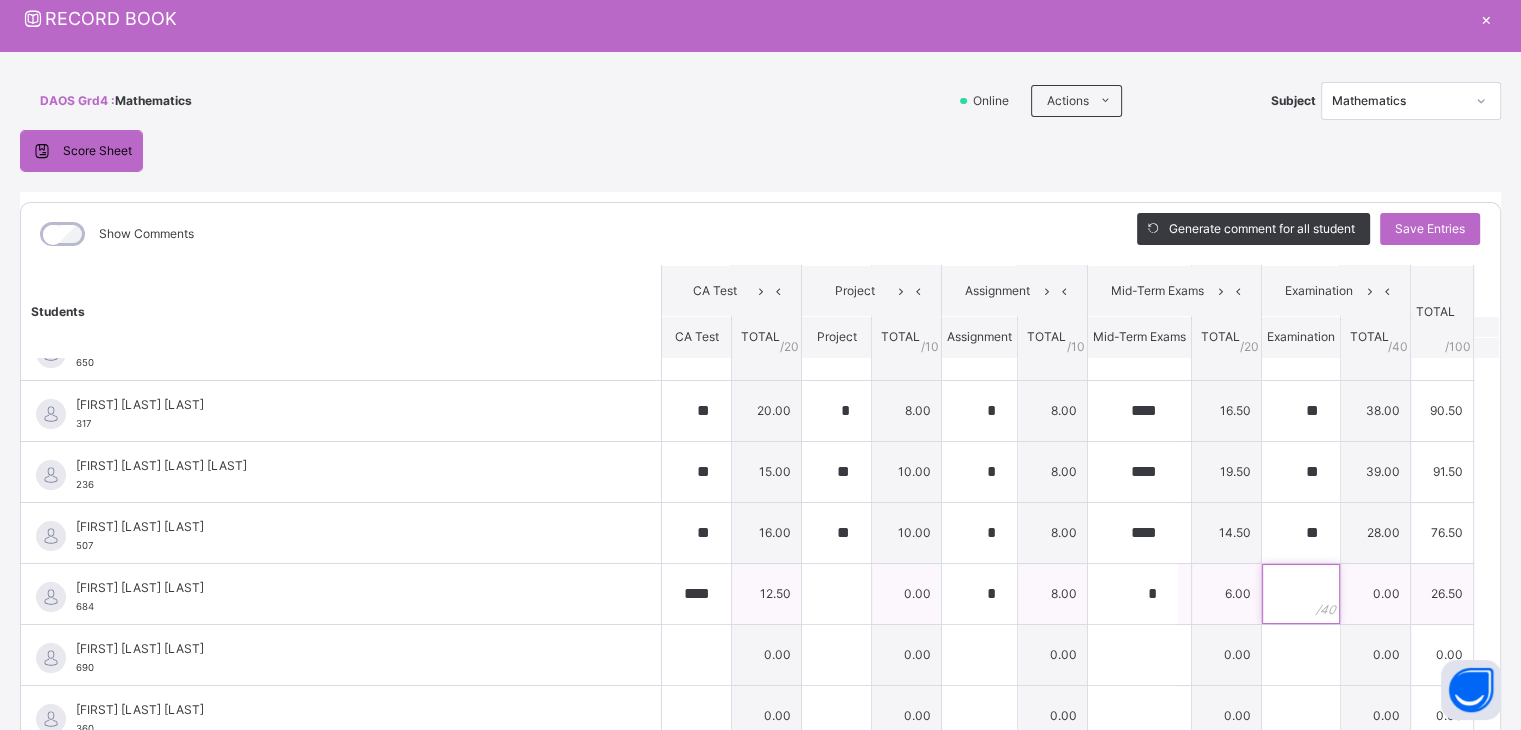 click at bounding box center [1301, 594] 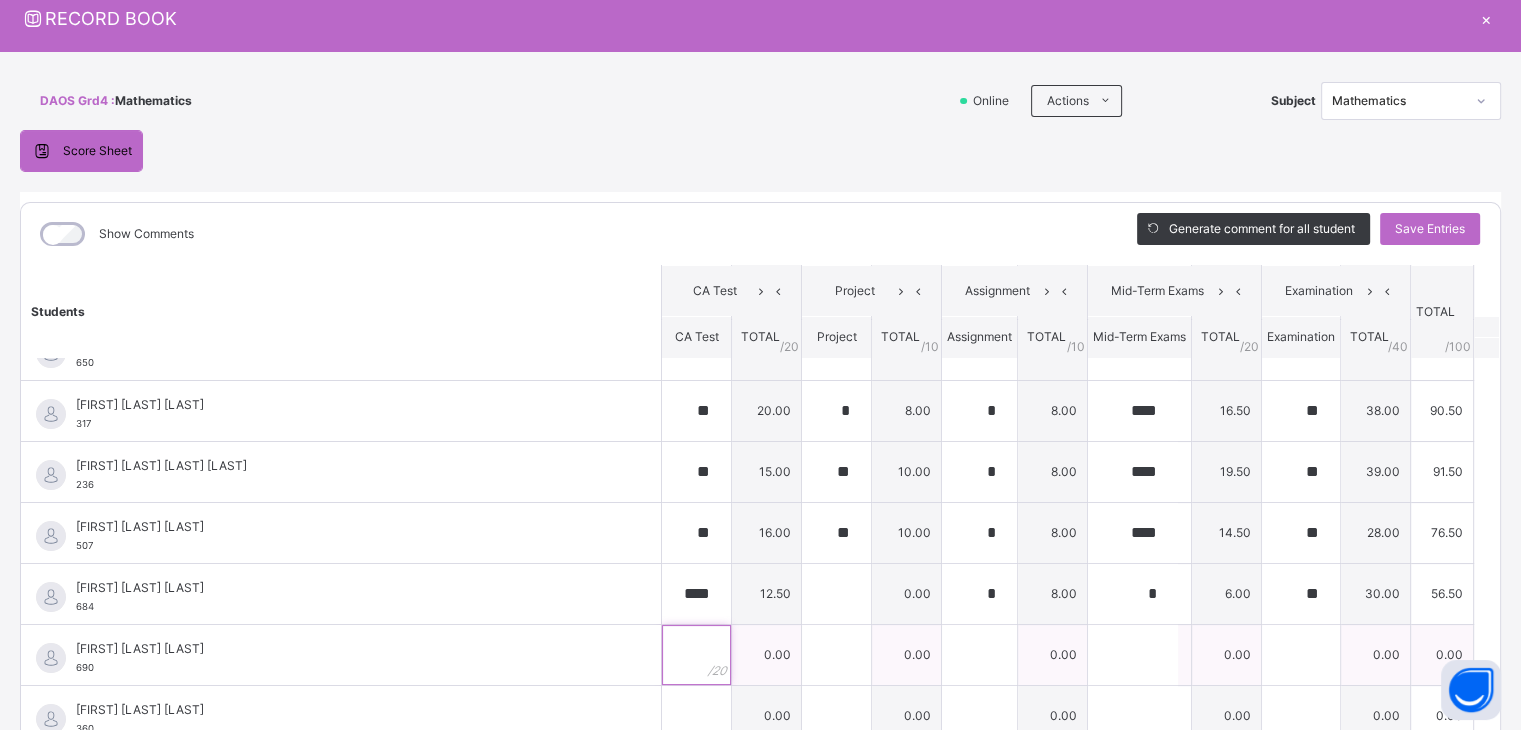 click at bounding box center (696, 655) 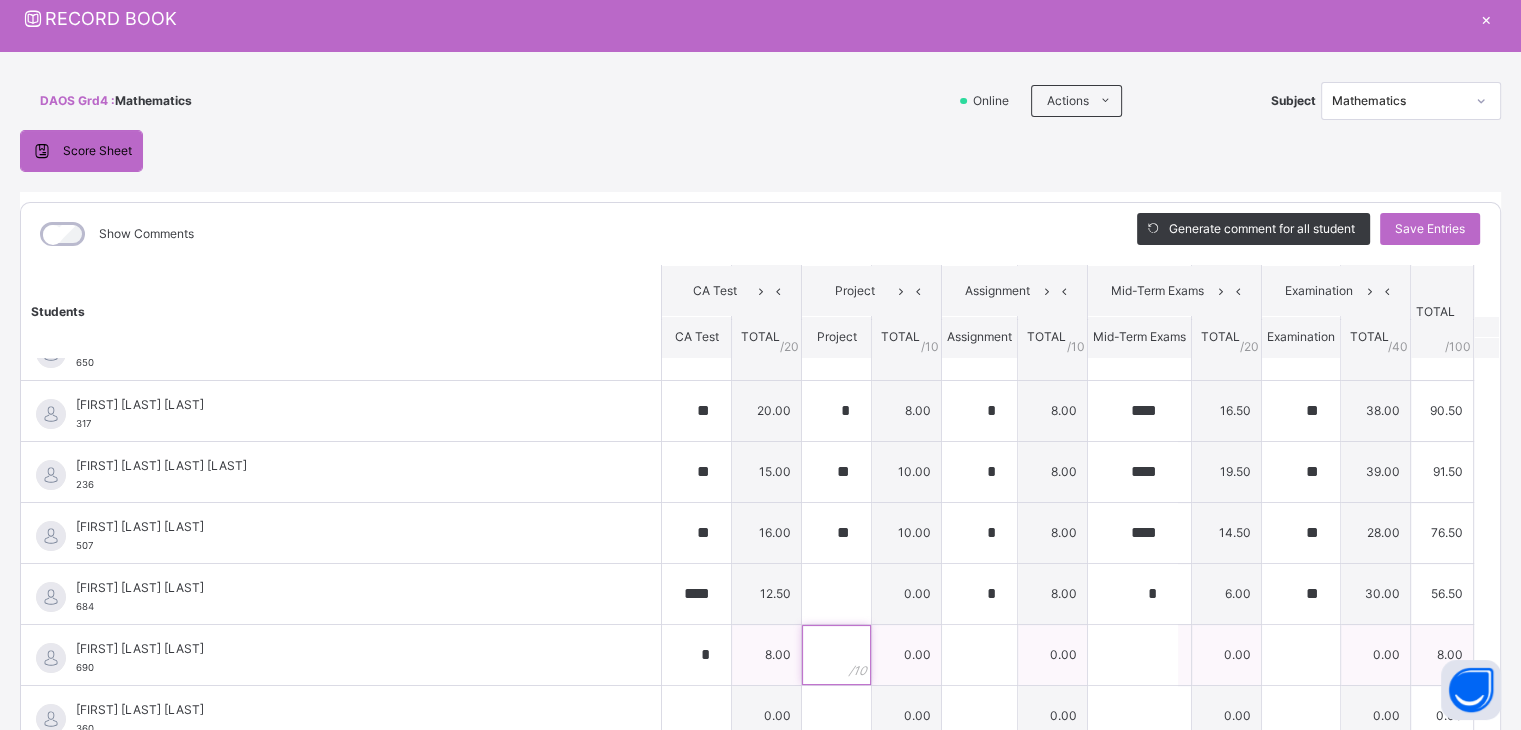 click at bounding box center [836, 655] 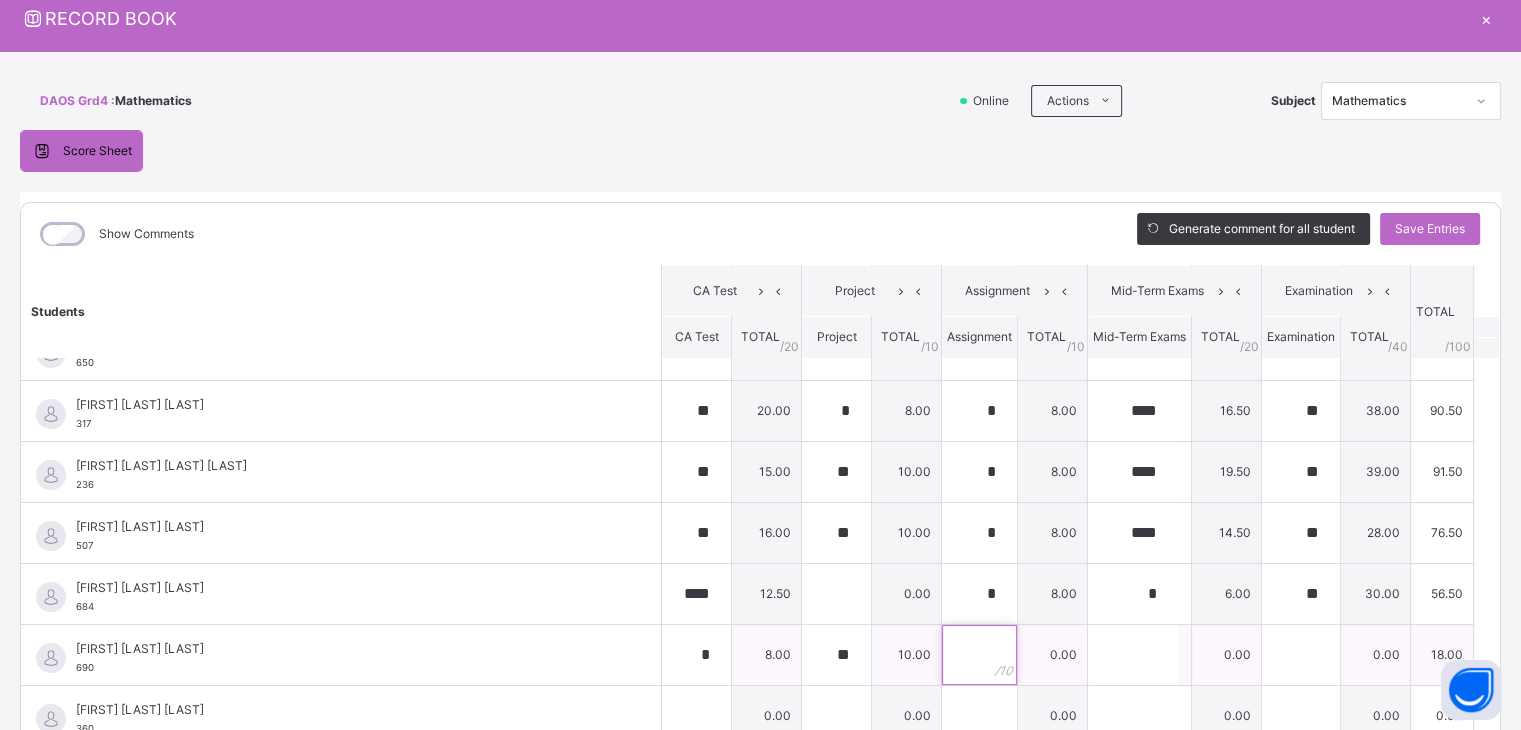 click at bounding box center (979, 655) 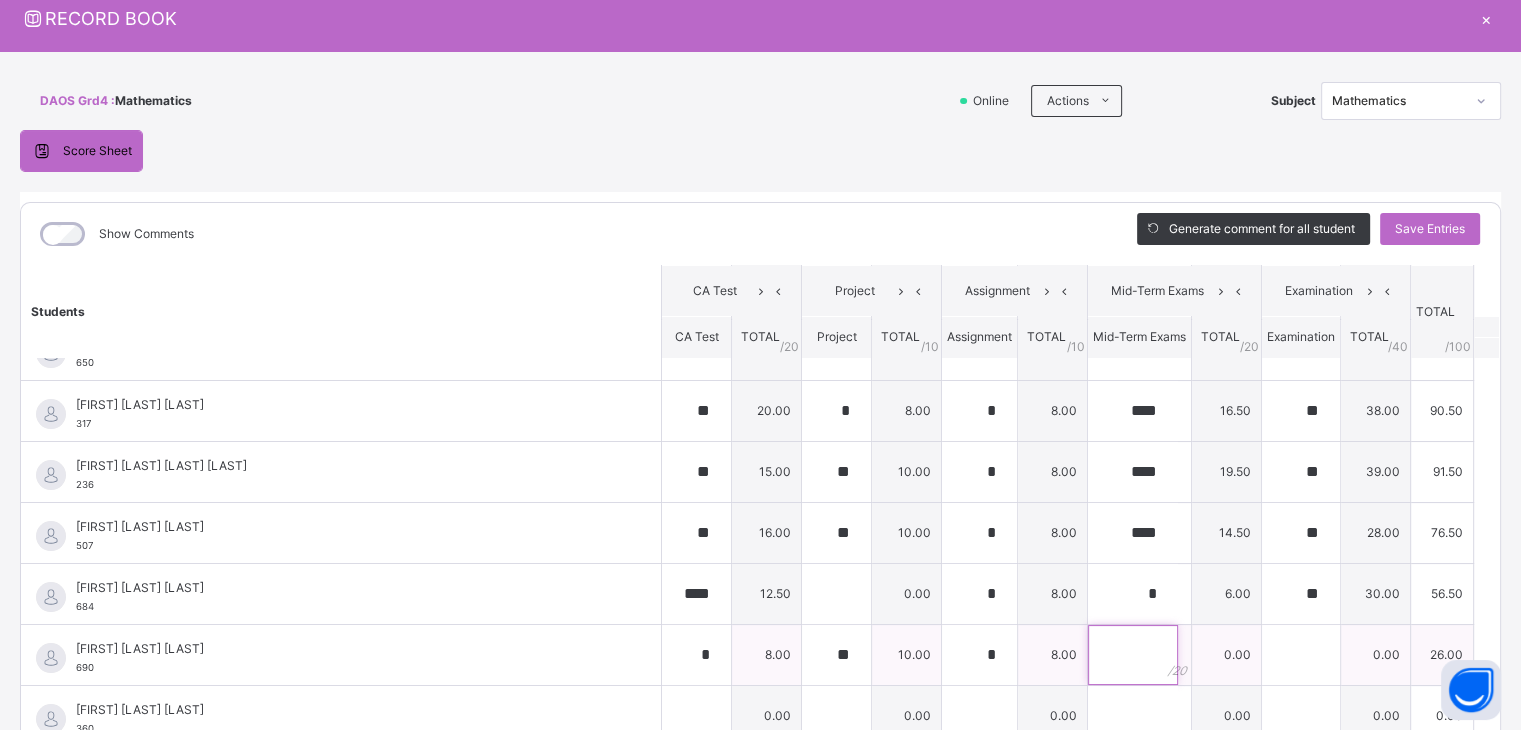 click at bounding box center [1133, 655] 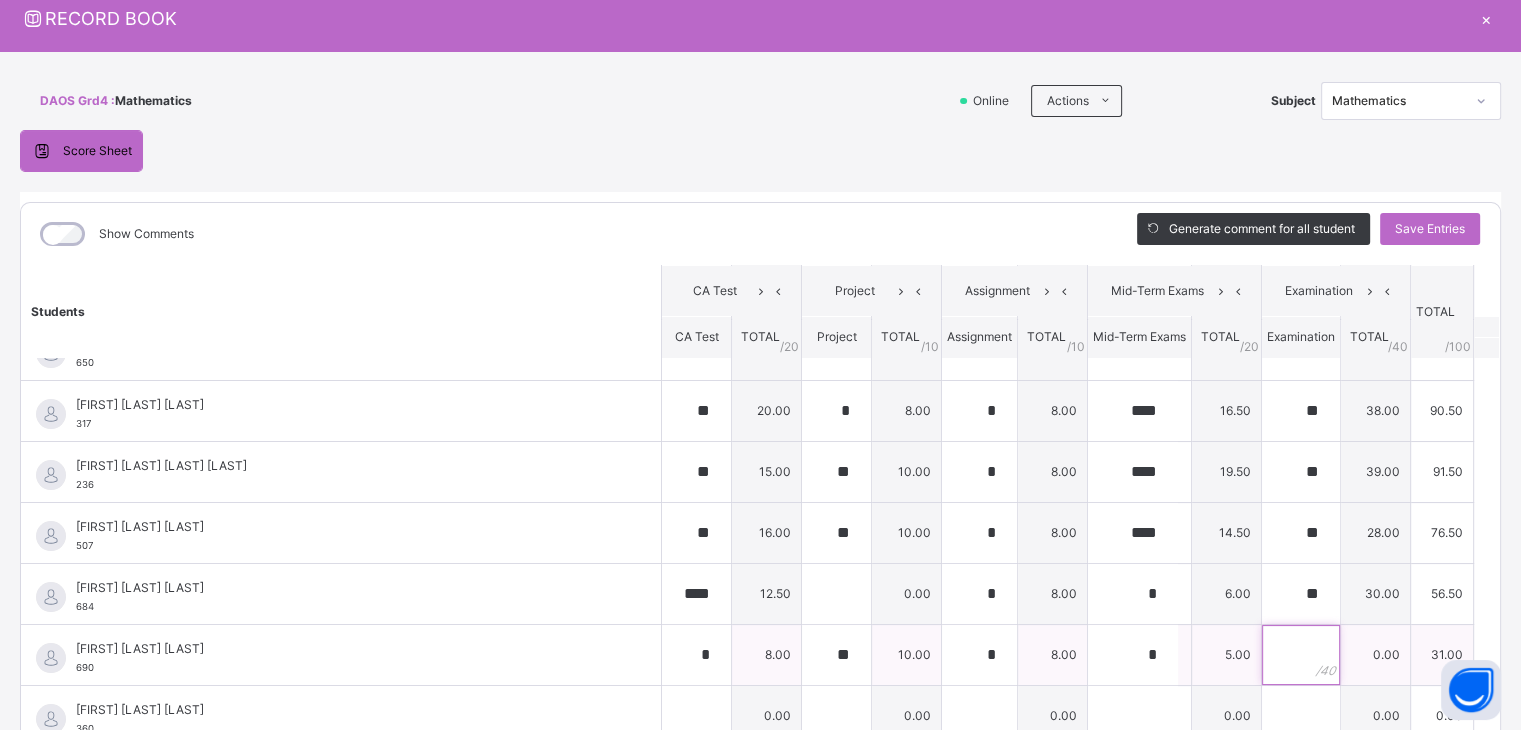 click at bounding box center [1301, 655] 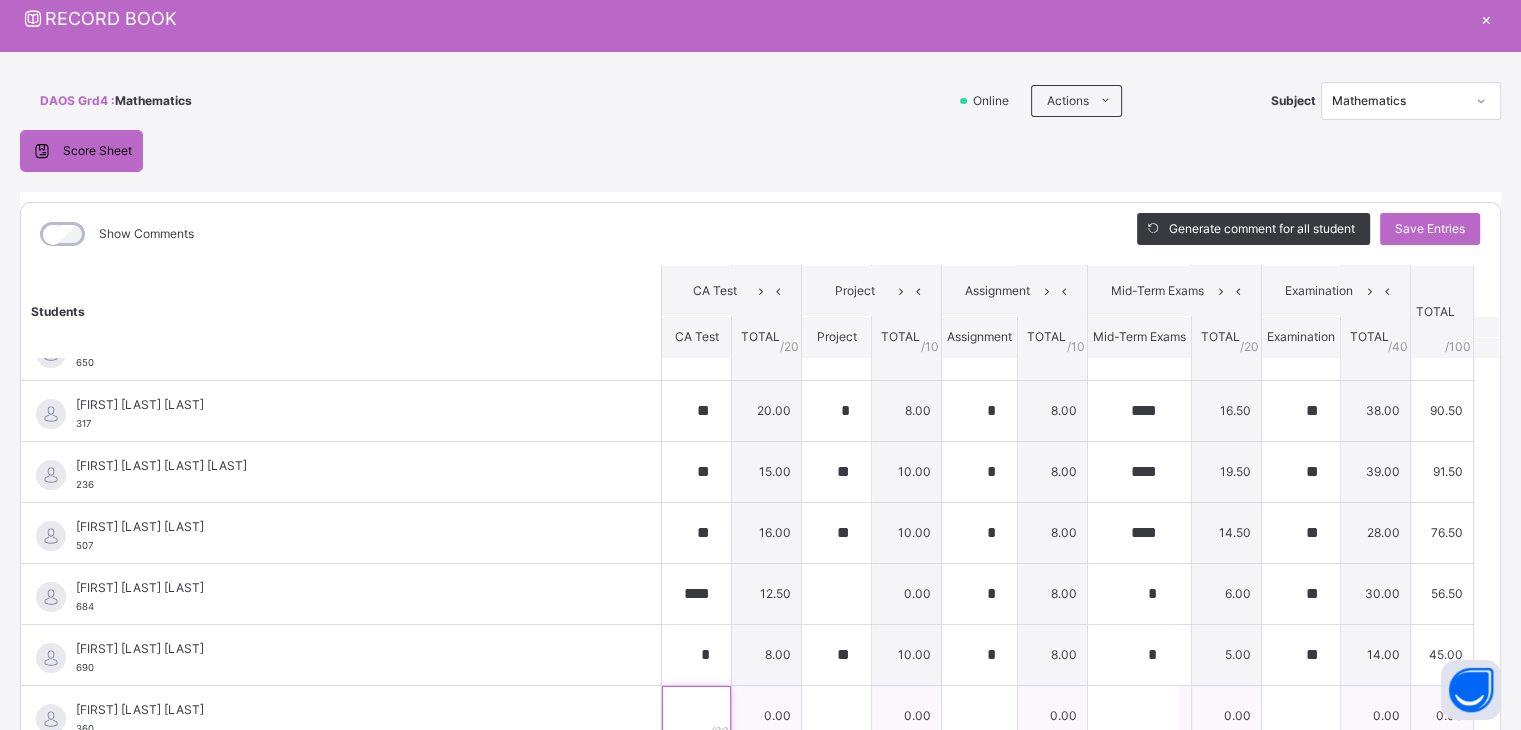 click at bounding box center (696, 716) 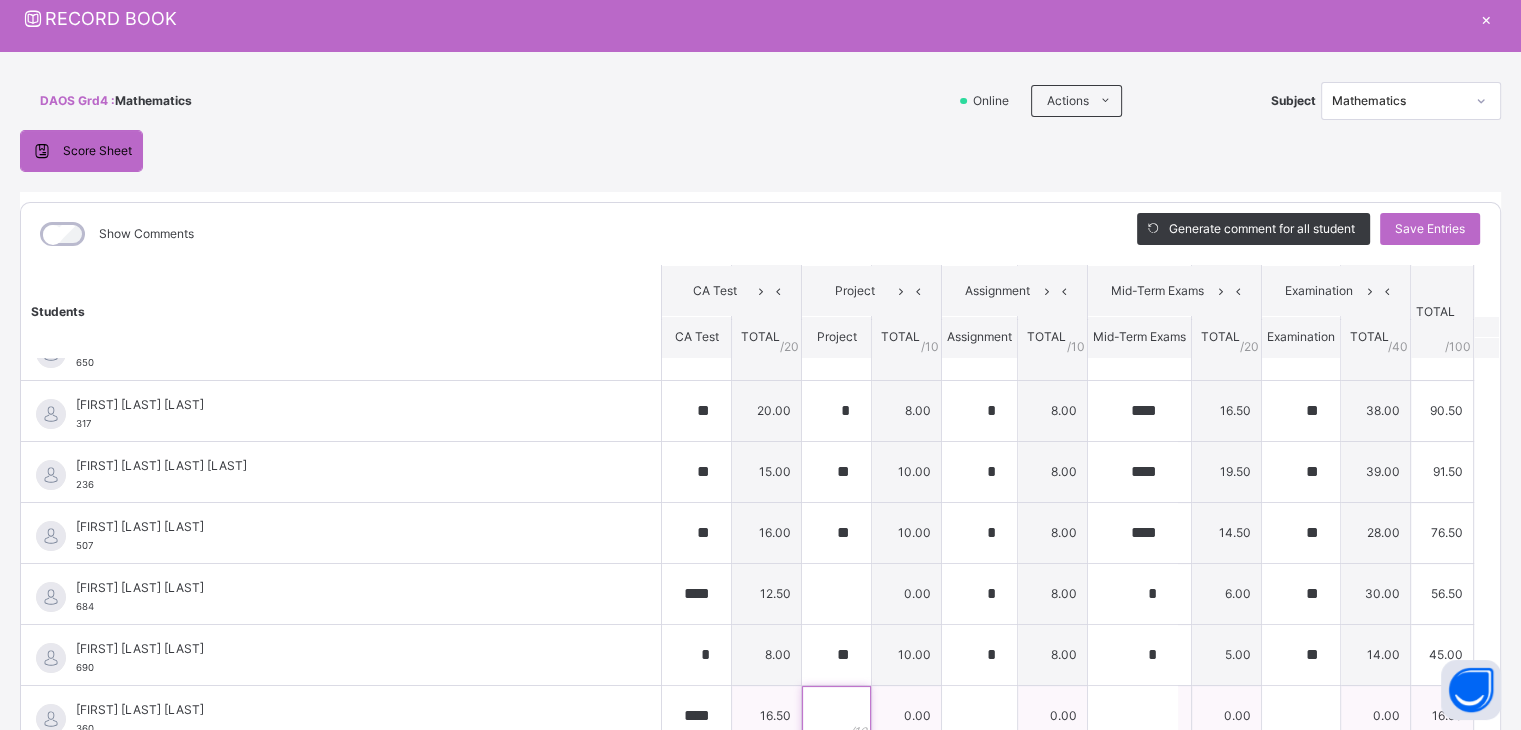 click at bounding box center (836, 716) 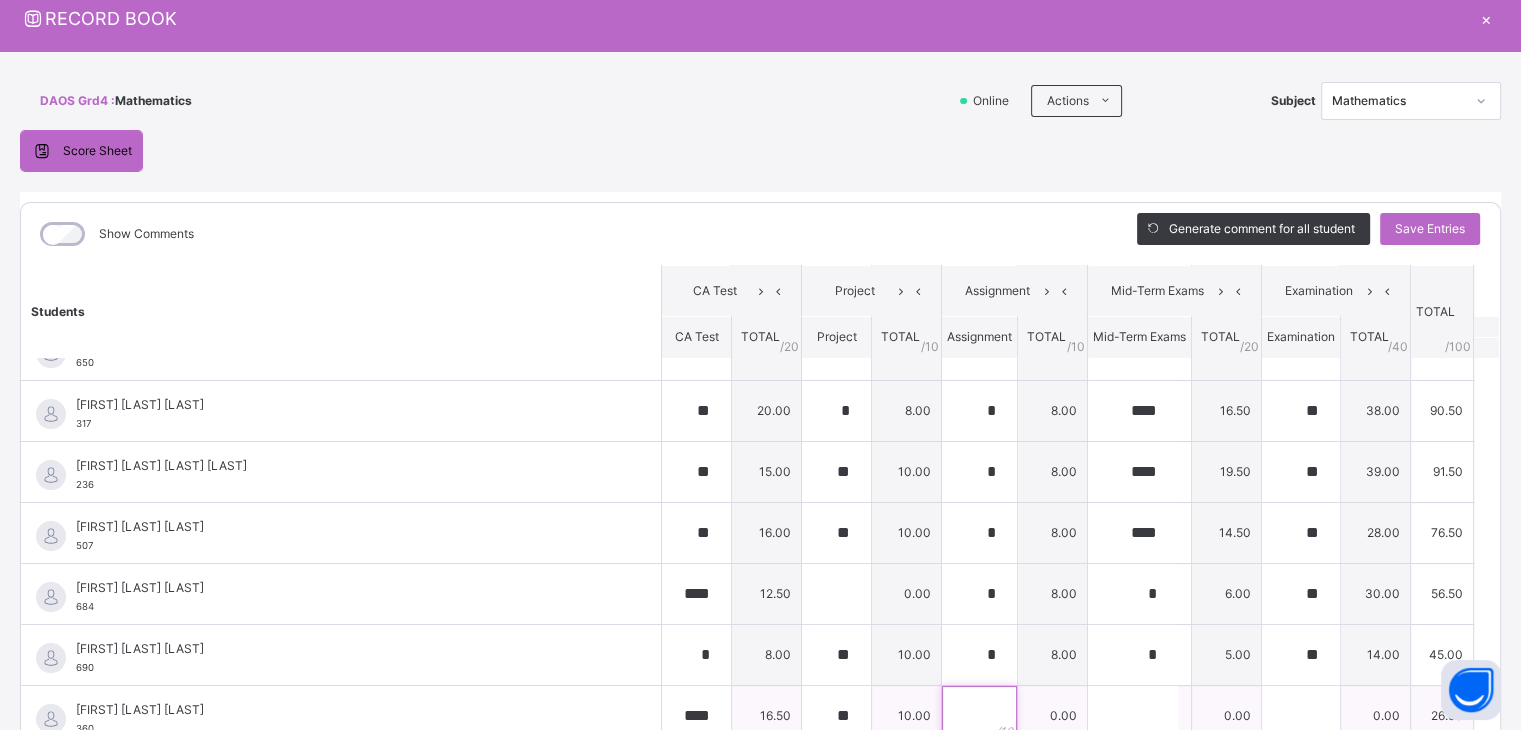 click at bounding box center (979, 716) 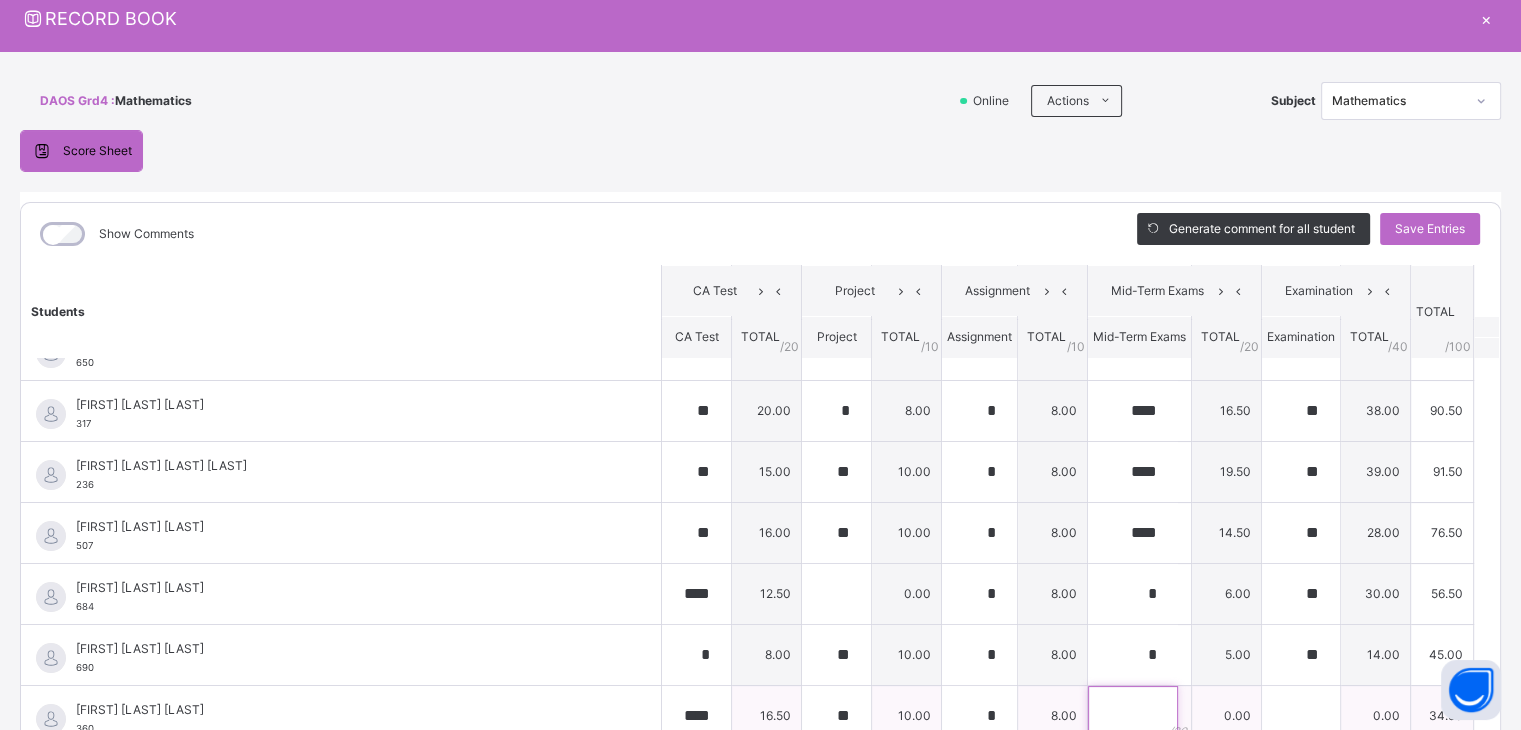 click at bounding box center [1133, 716] 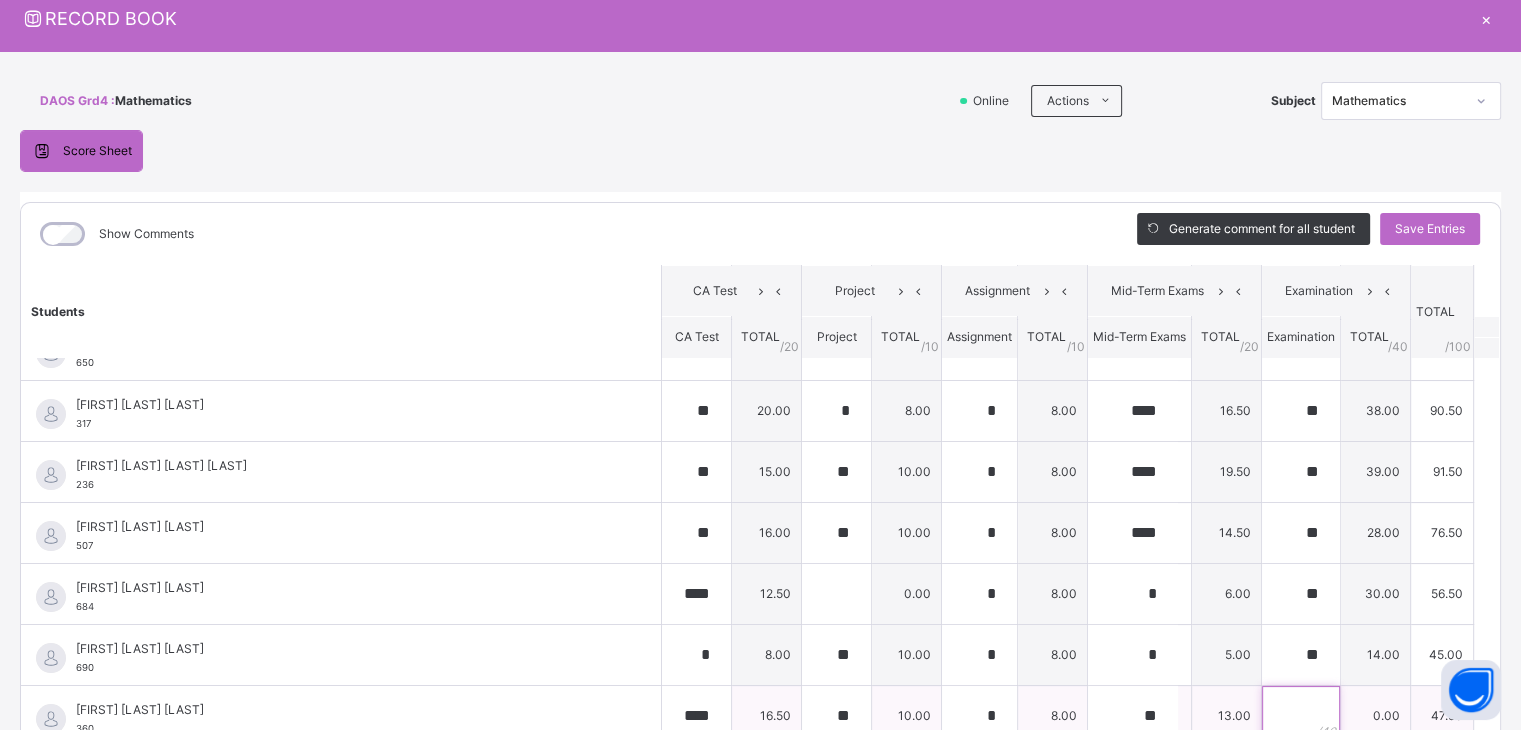 click at bounding box center (1301, 716) 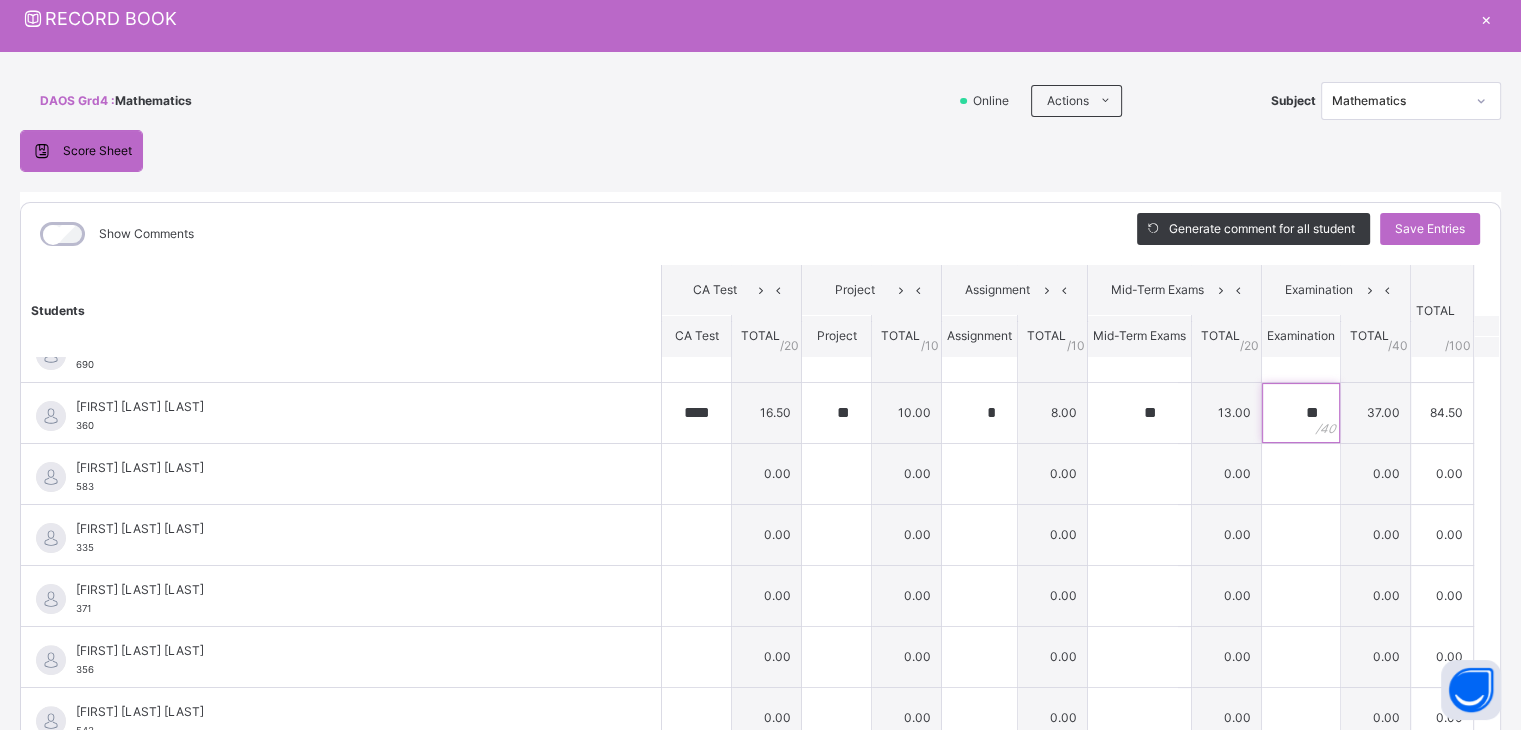 scroll, scrollTop: 603, scrollLeft: 0, axis: vertical 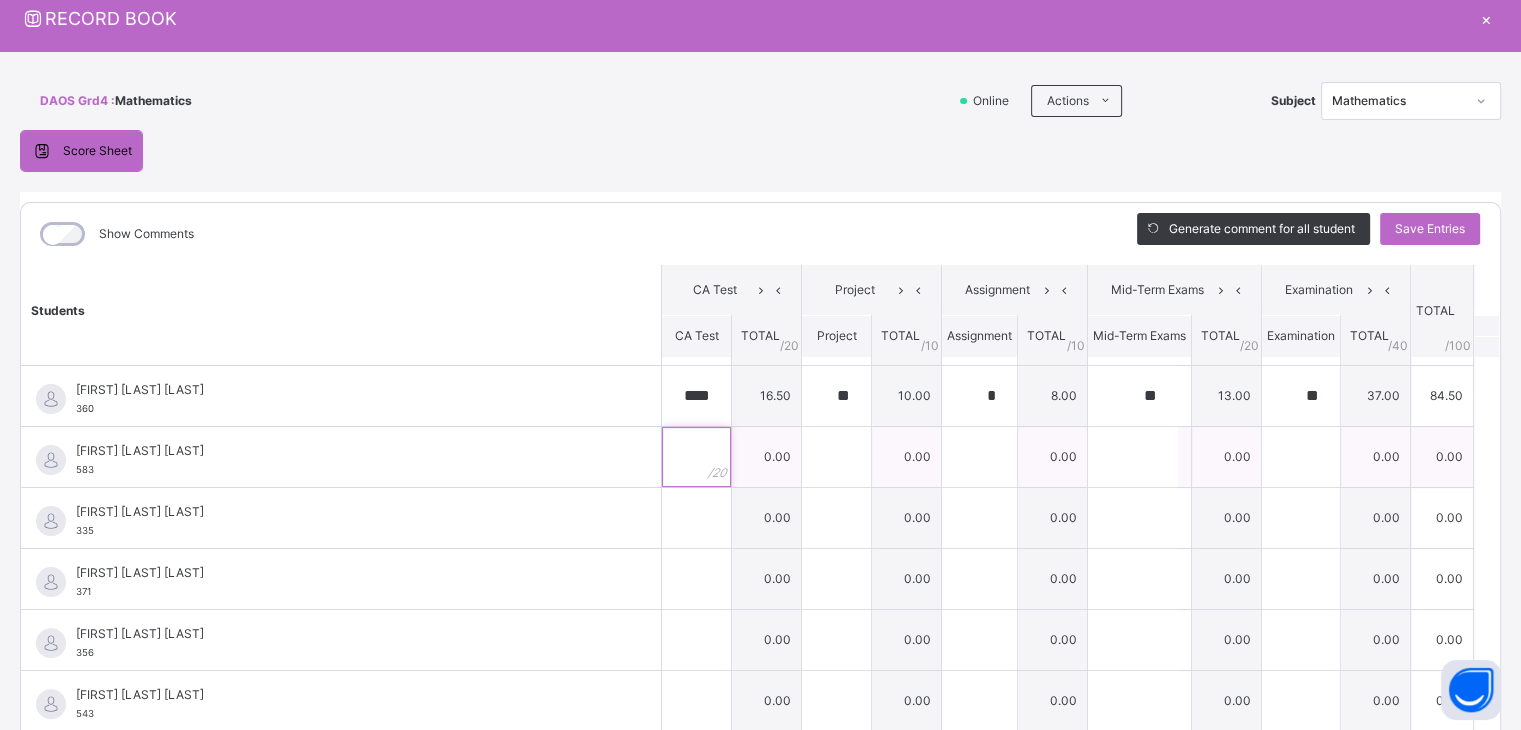 click at bounding box center (696, 457) 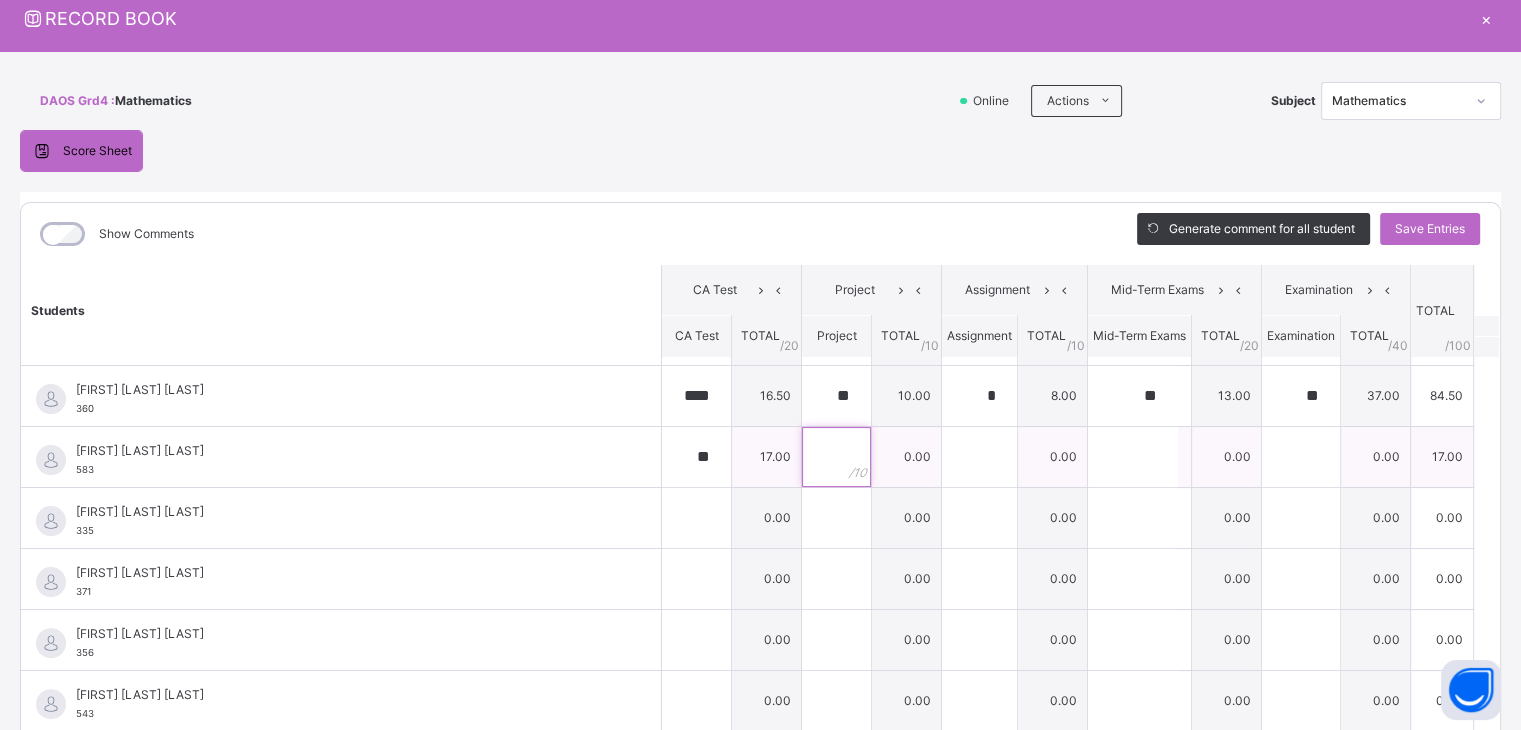 click at bounding box center (836, 457) 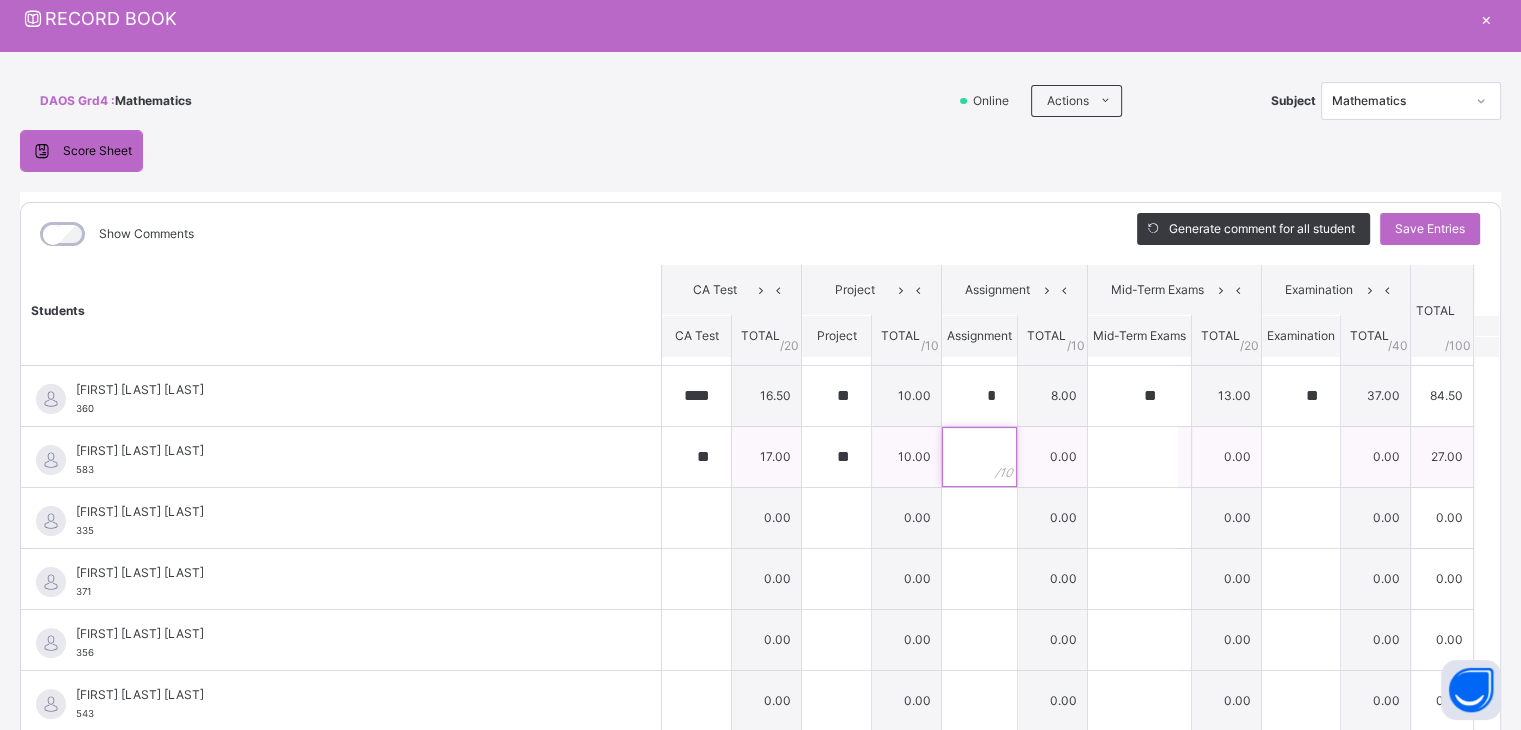click at bounding box center [979, 457] 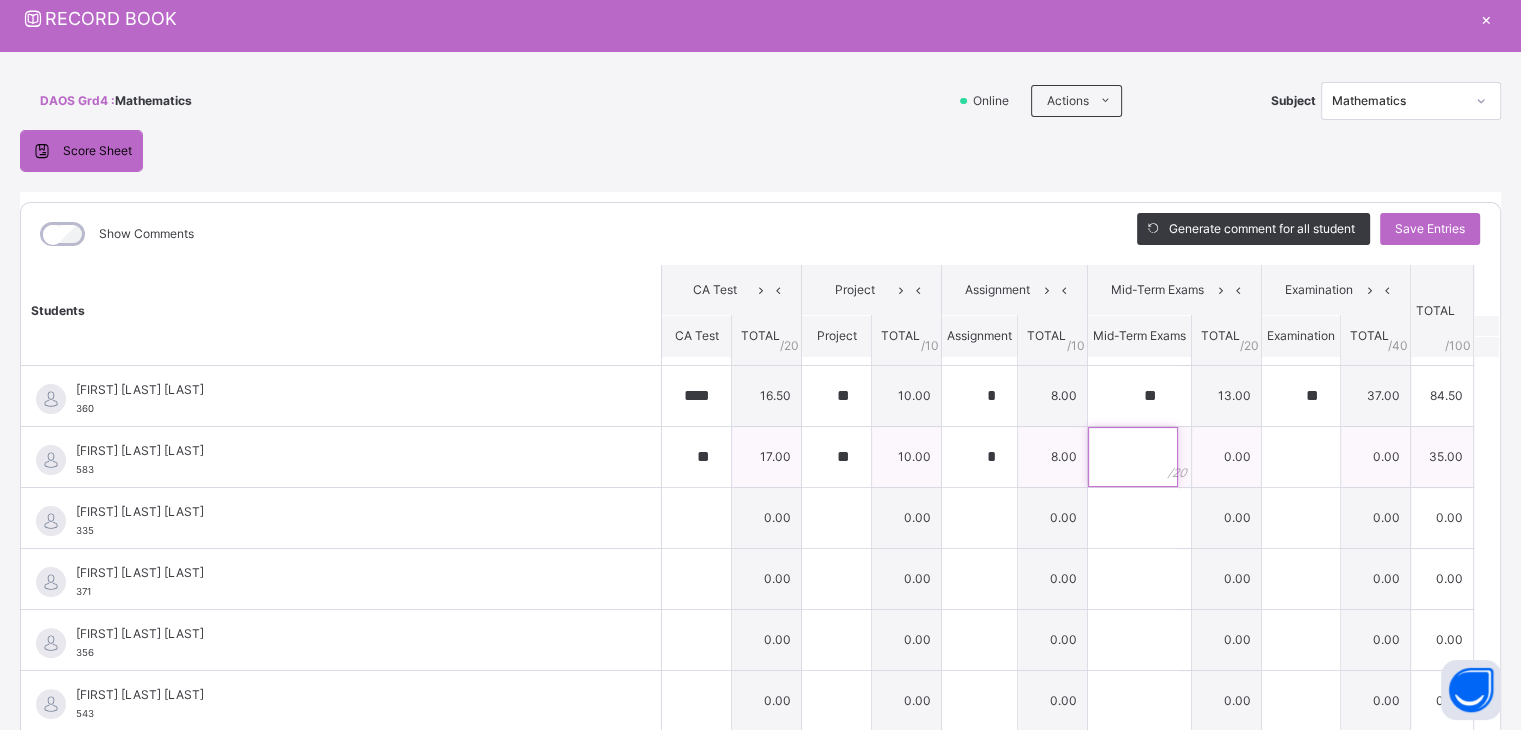 click at bounding box center (1133, 457) 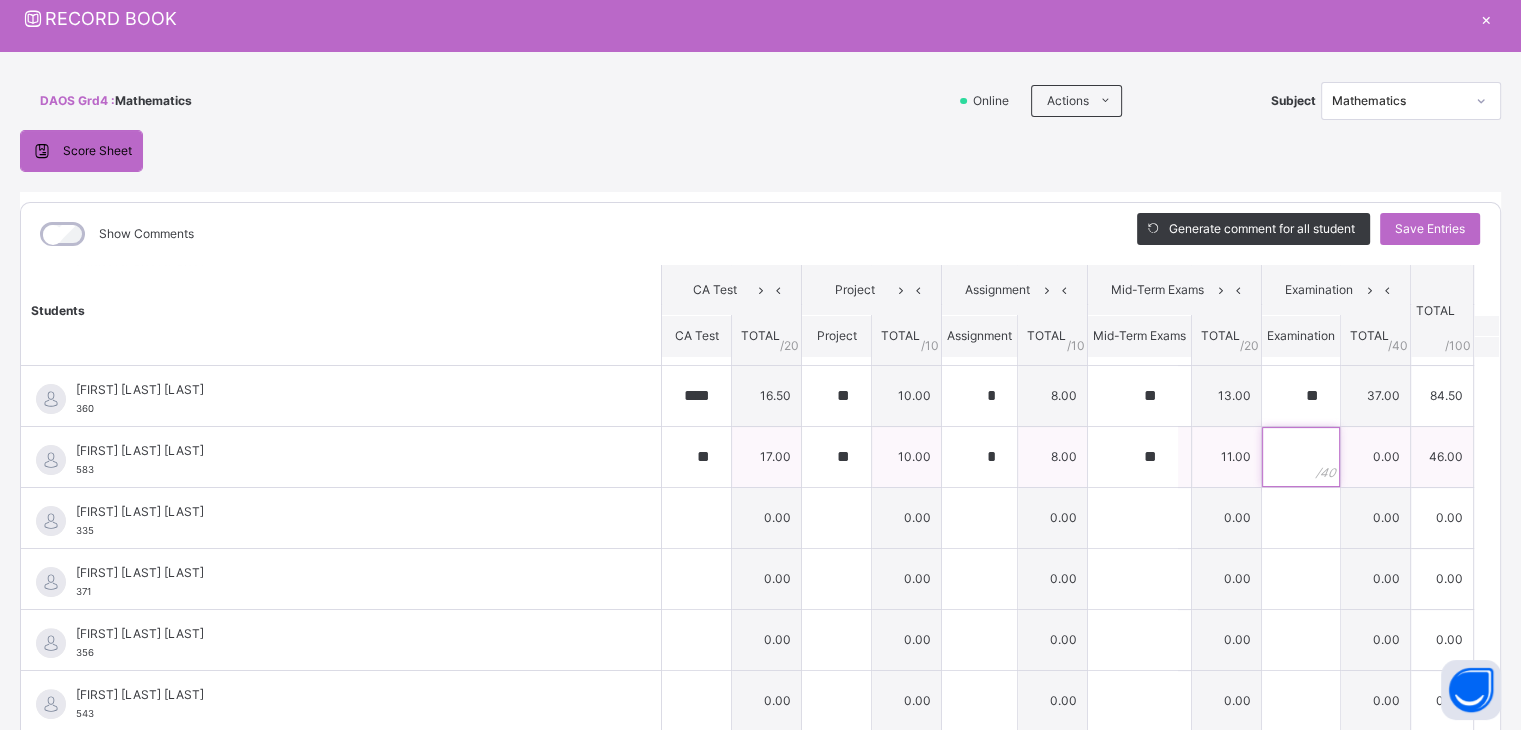 click at bounding box center [1301, 457] 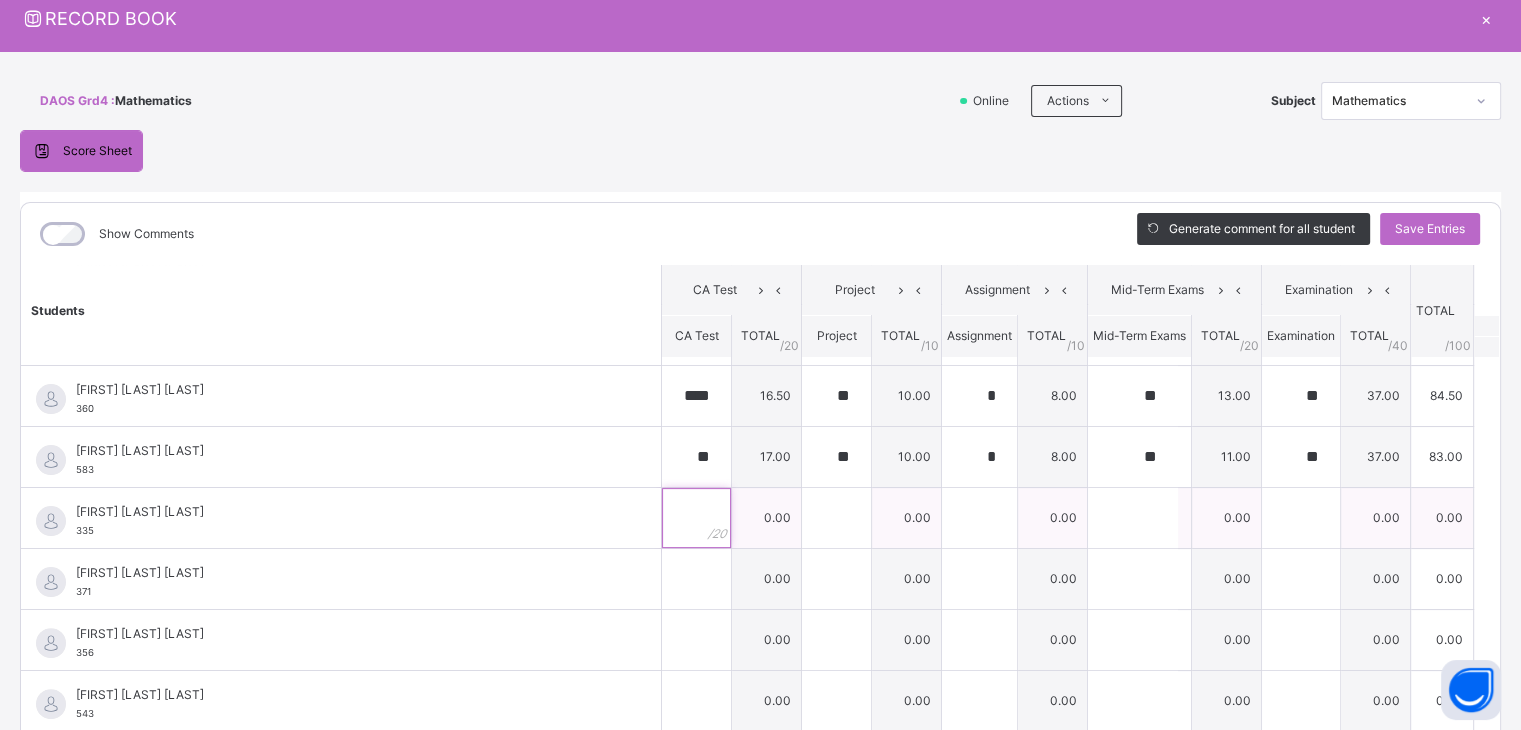 click at bounding box center (696, 518) 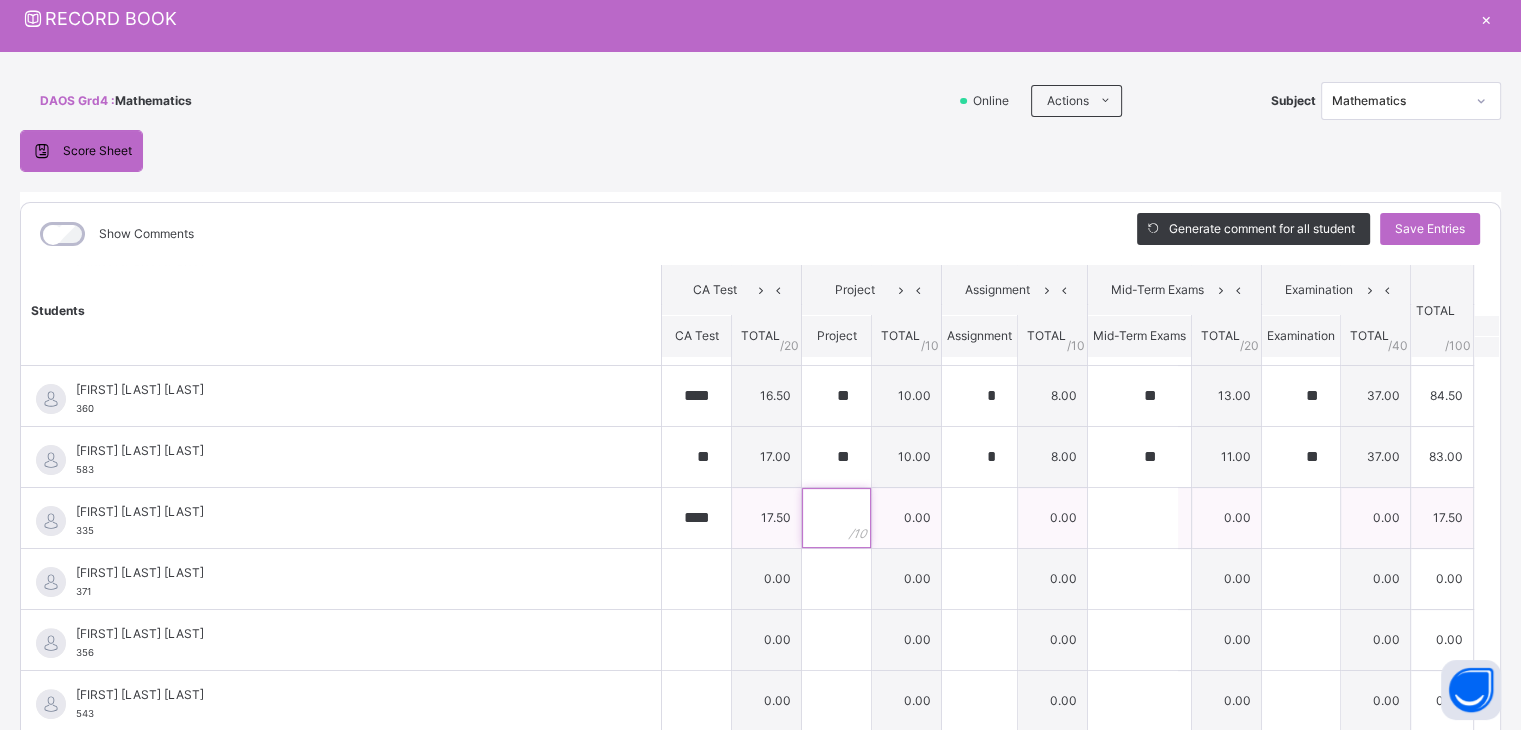 click at bounding box center [836, 518] 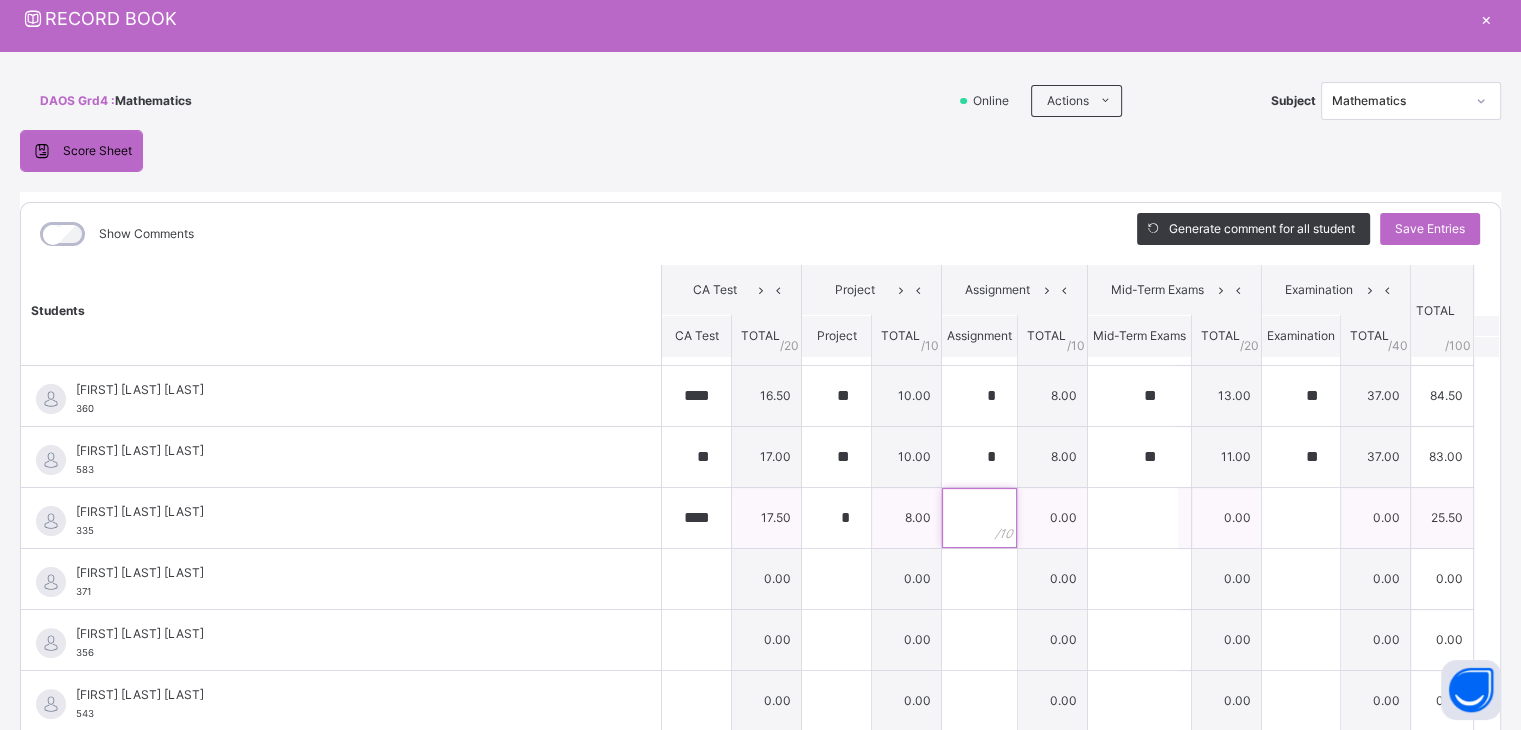 click at bounding box center (979, 518) 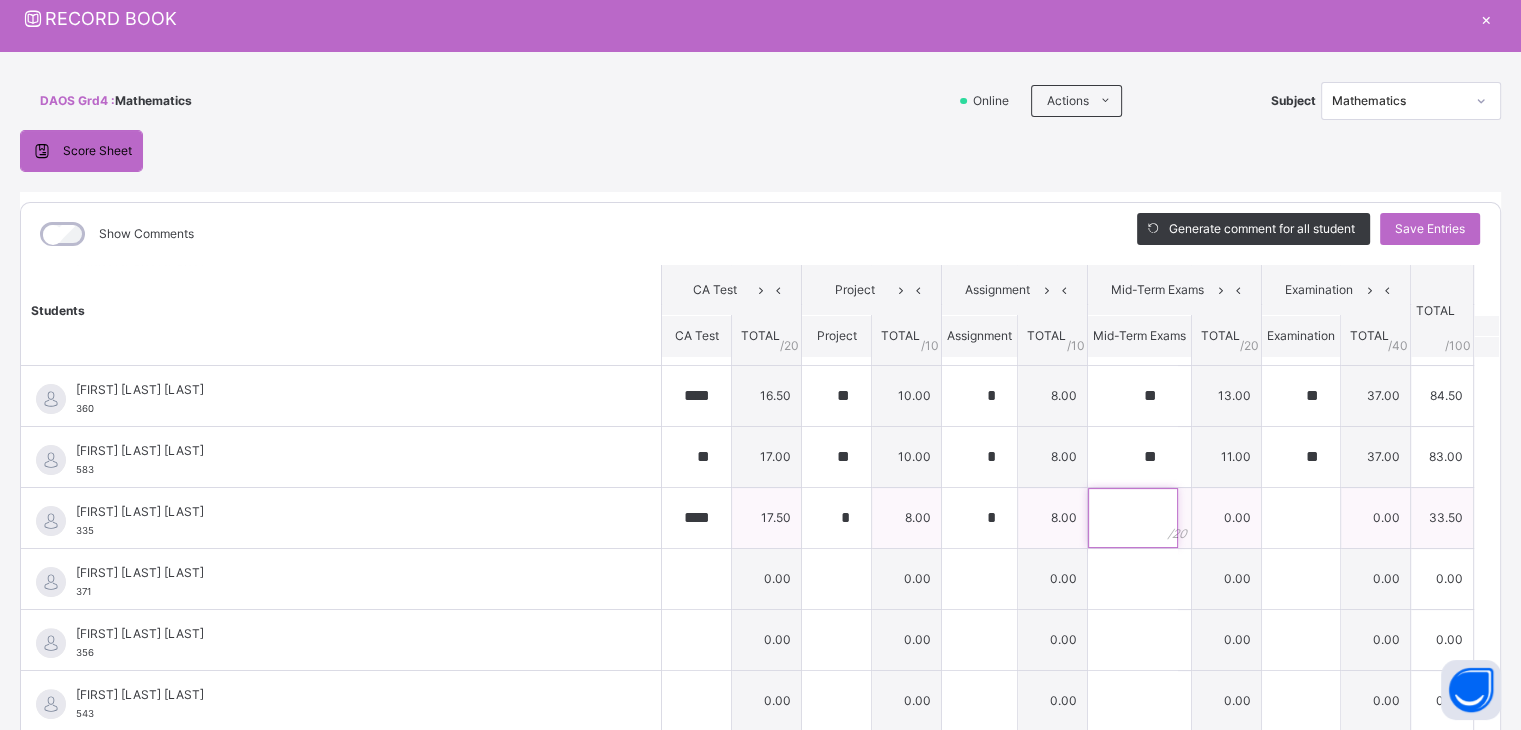click at bounding box center [1133, 518] 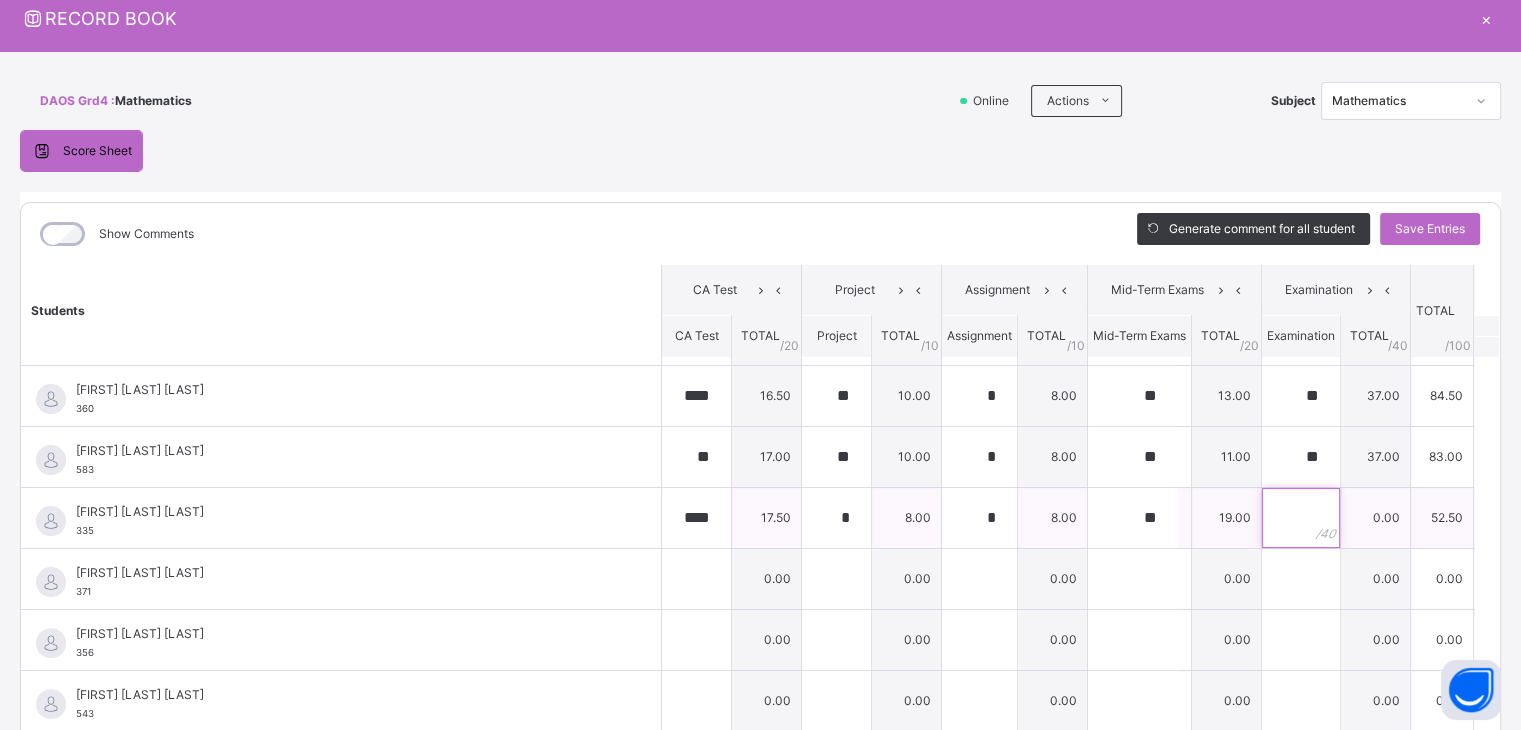 click at bounding box center (1301, 518) 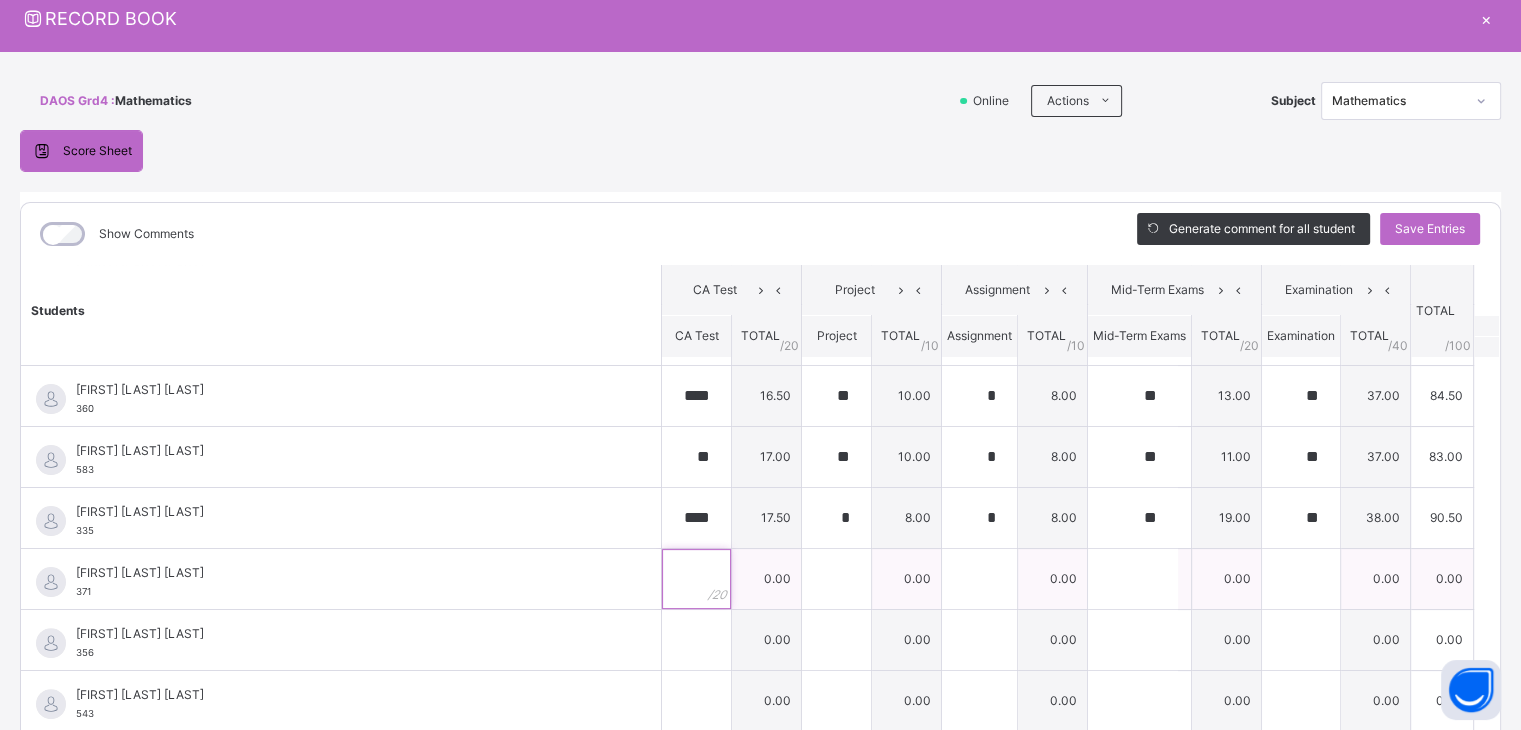 click at bounding box center [696, 579] 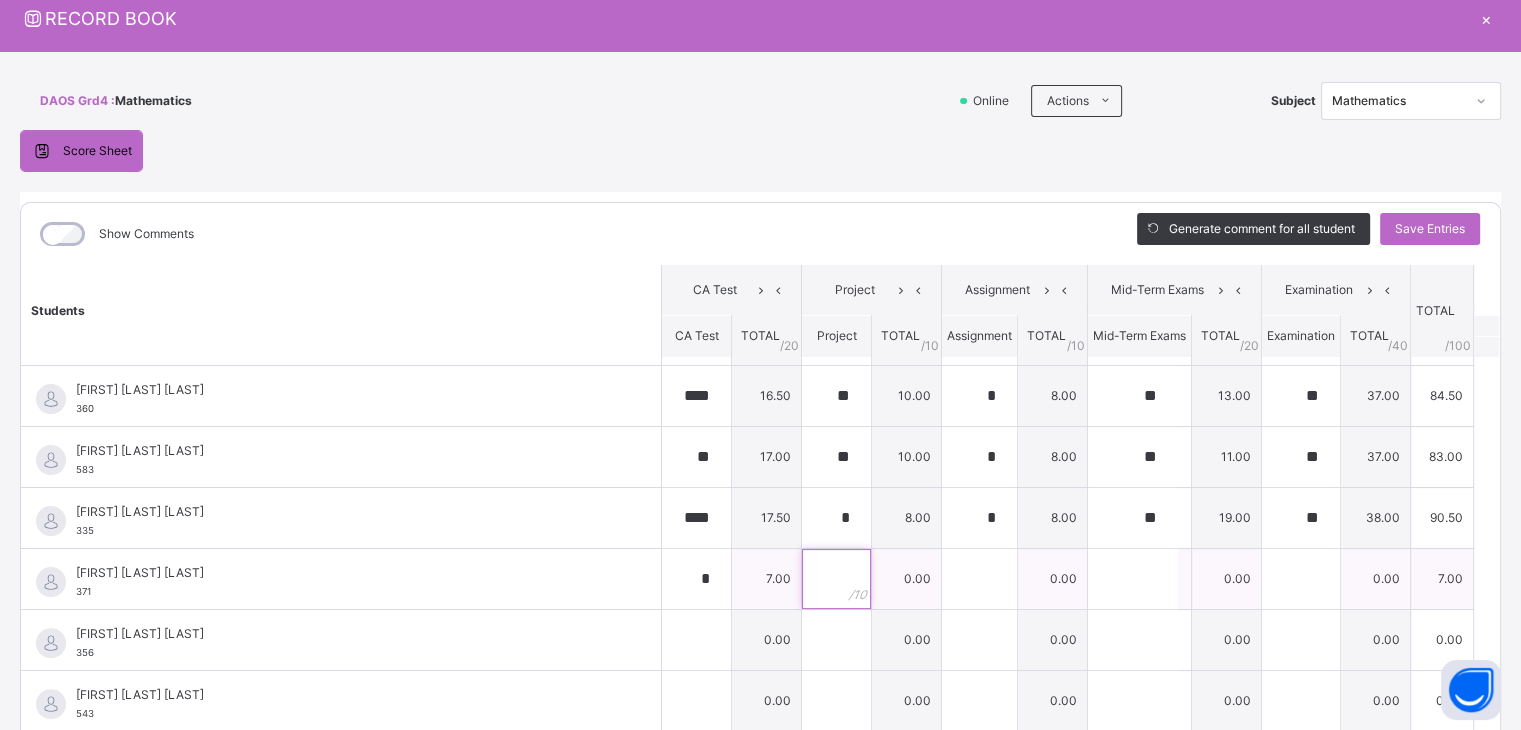 click at bounding box center (836, 579) 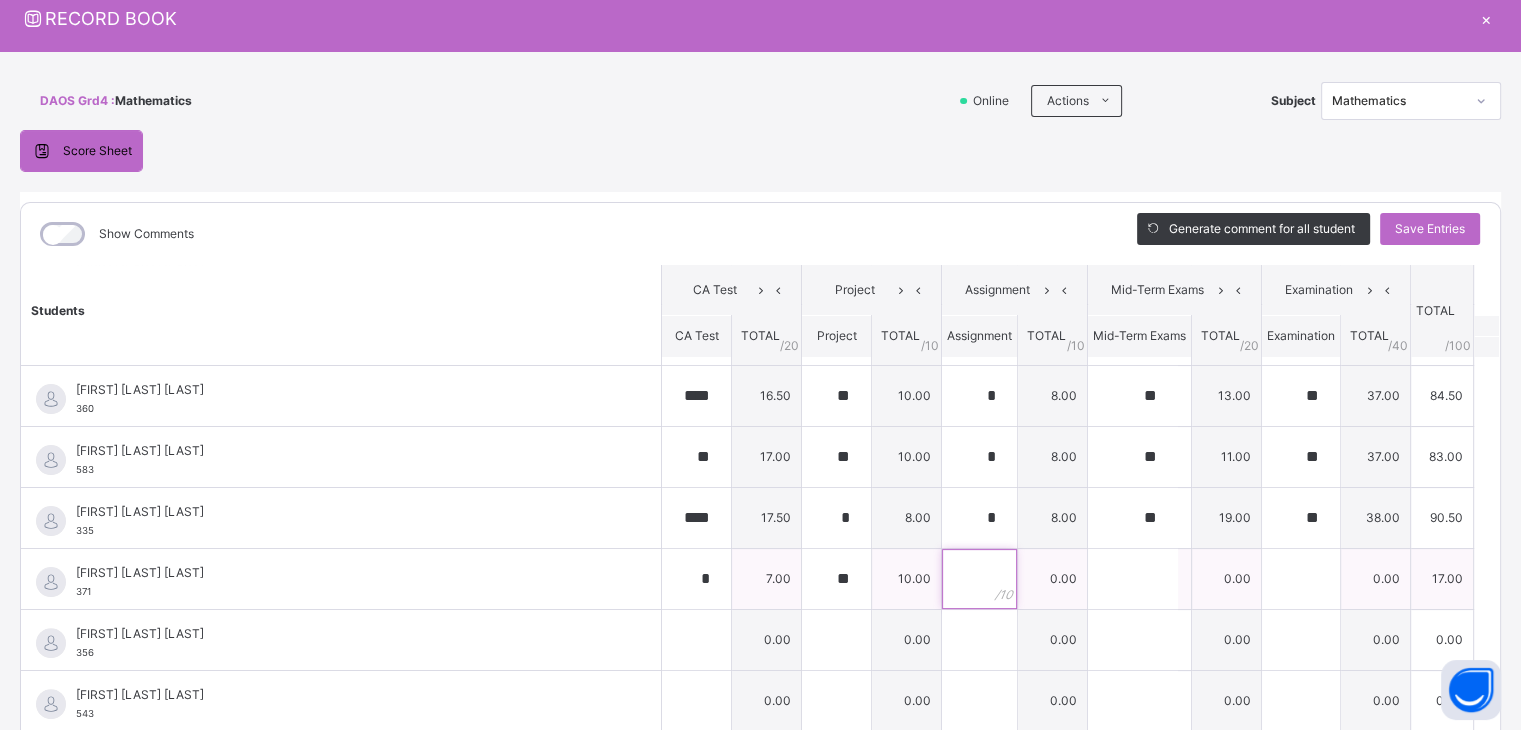 click at bounding box center [979, 579] 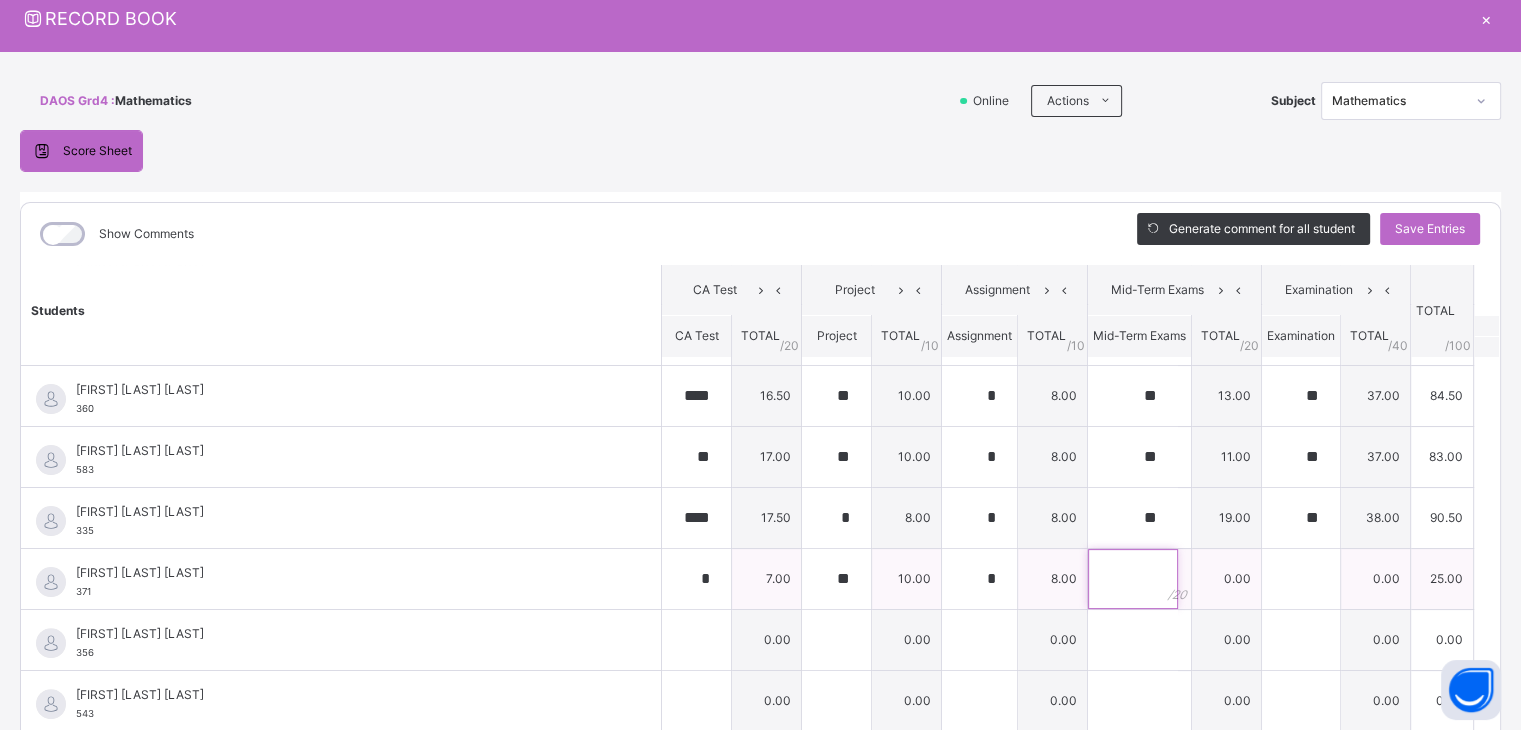 click at bounding box center [1133, 579] 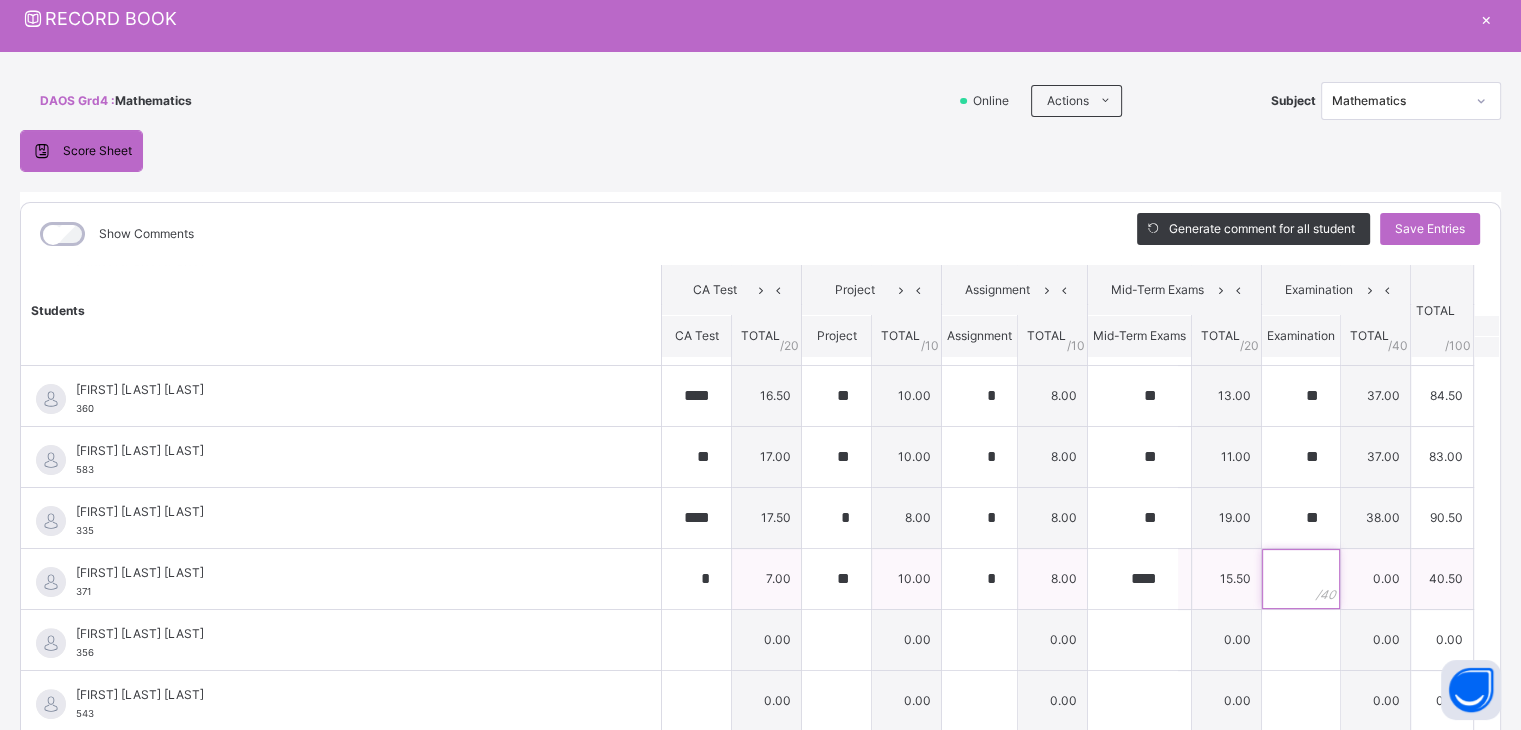 click at bounding box center [1301, 579] 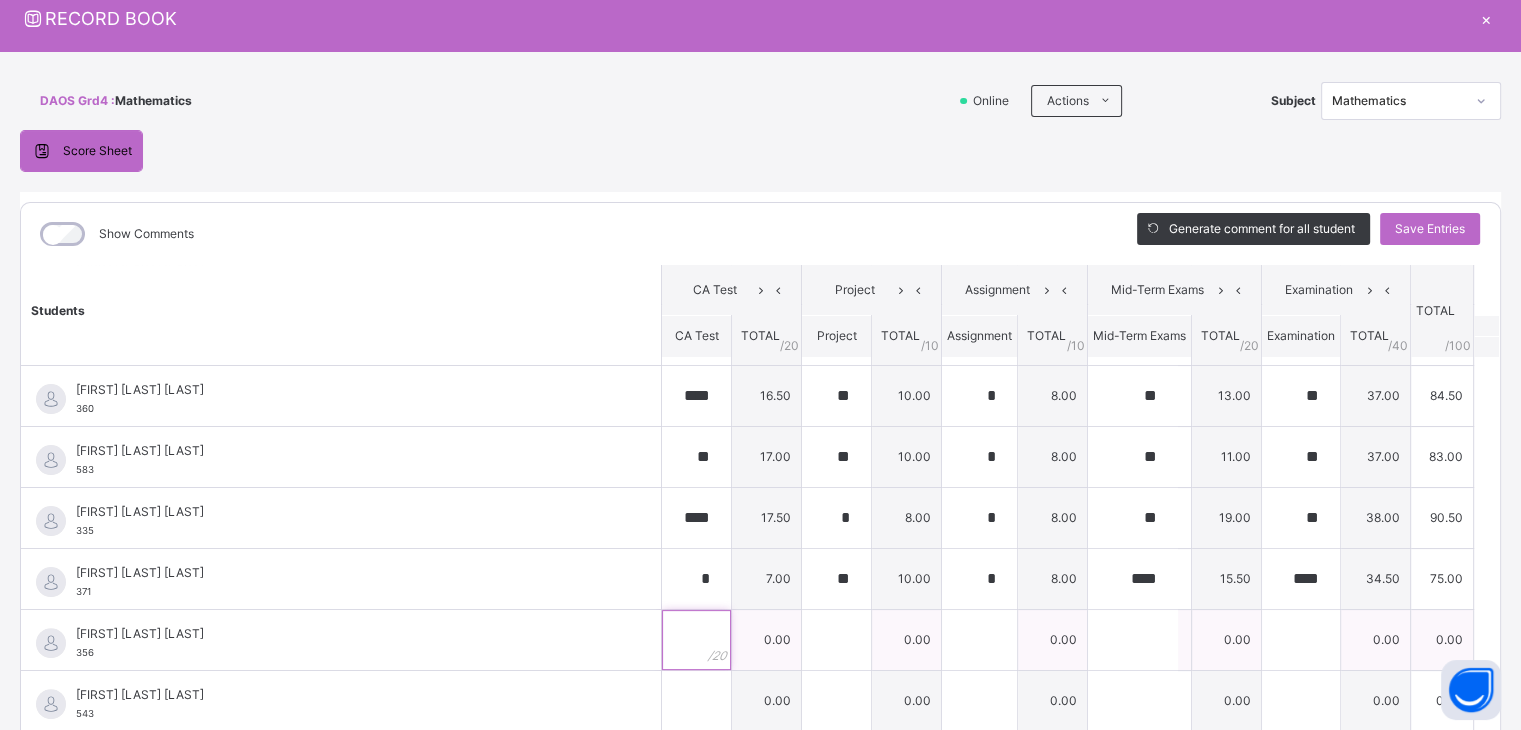 click at bounding box center [696, 640] 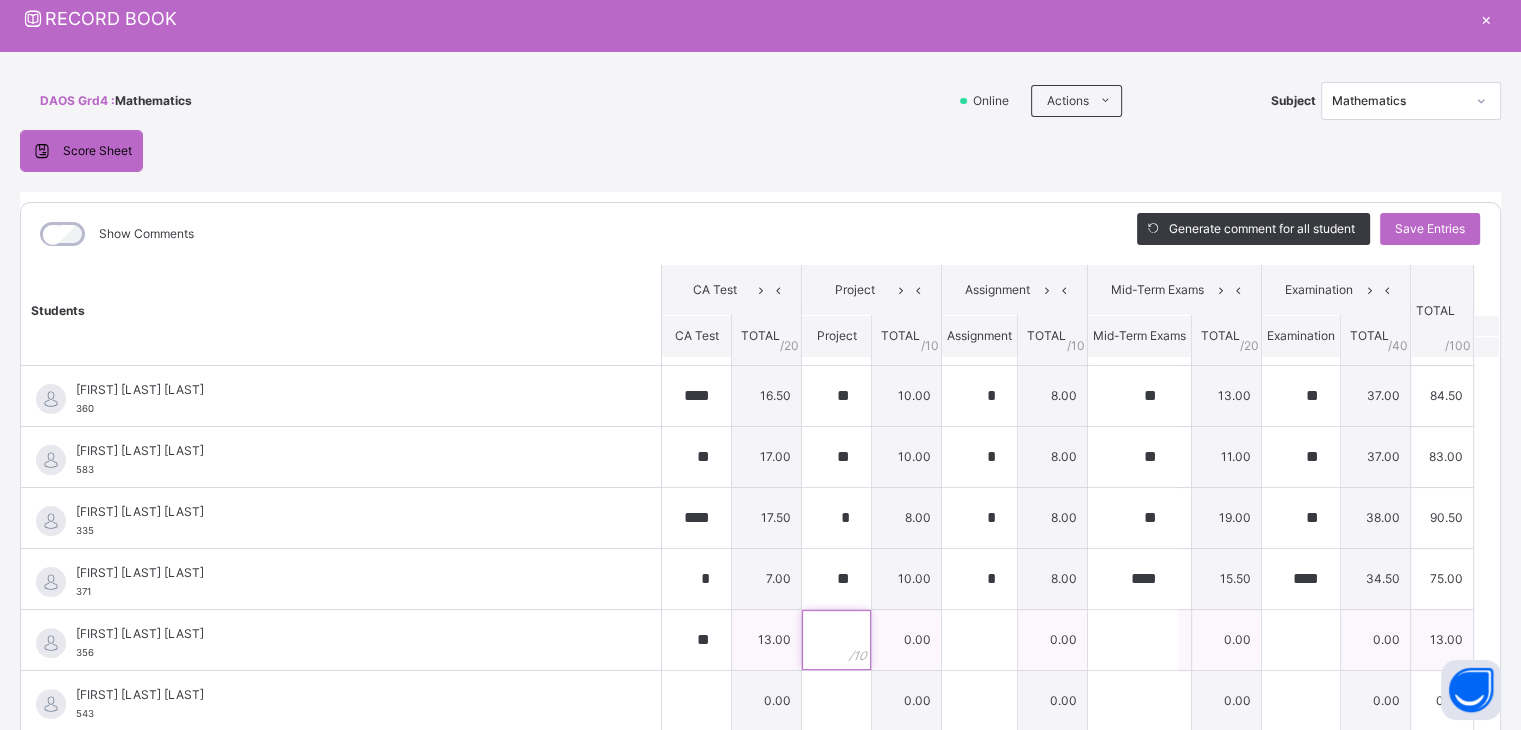 click at bounding box center [836, 640] 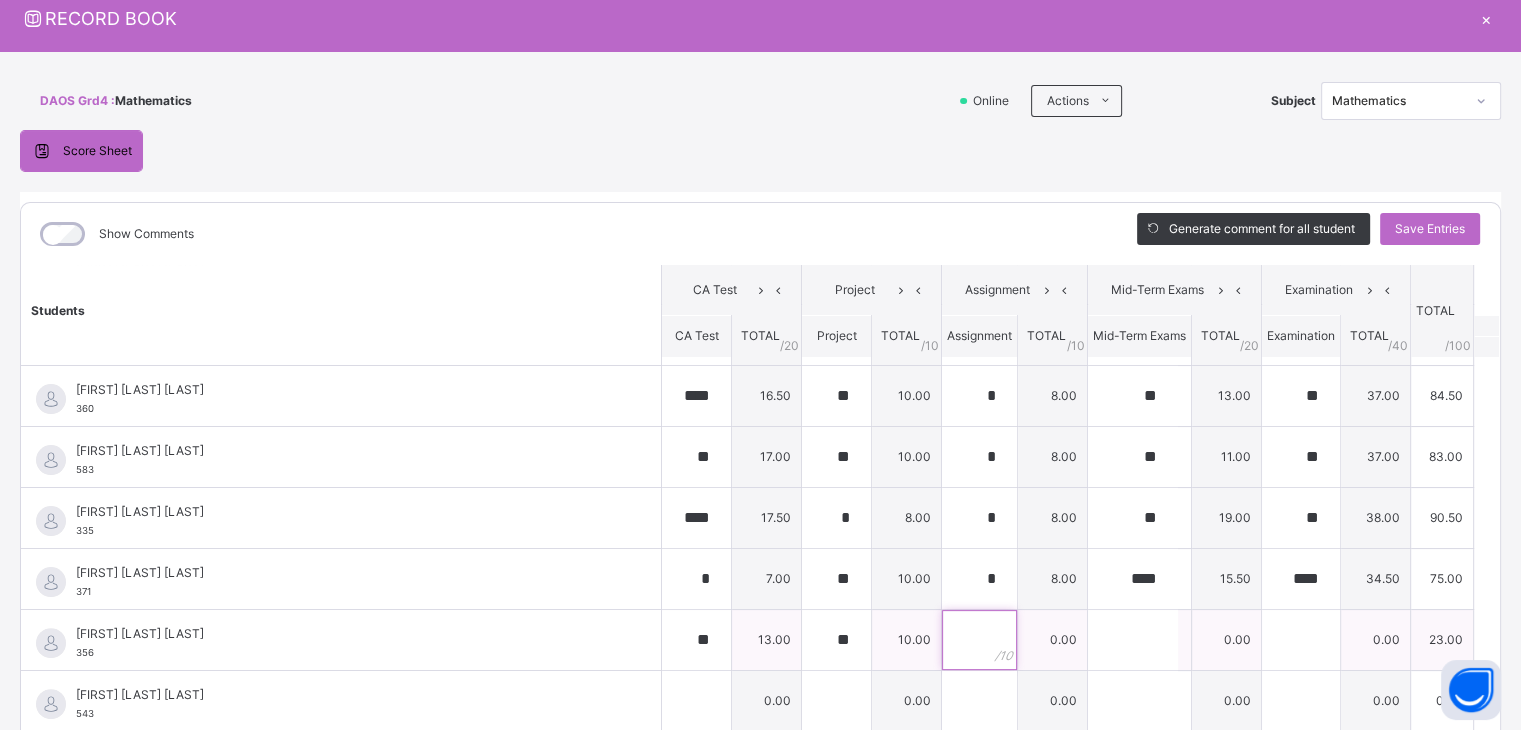 click at bounding box center (979, 640) 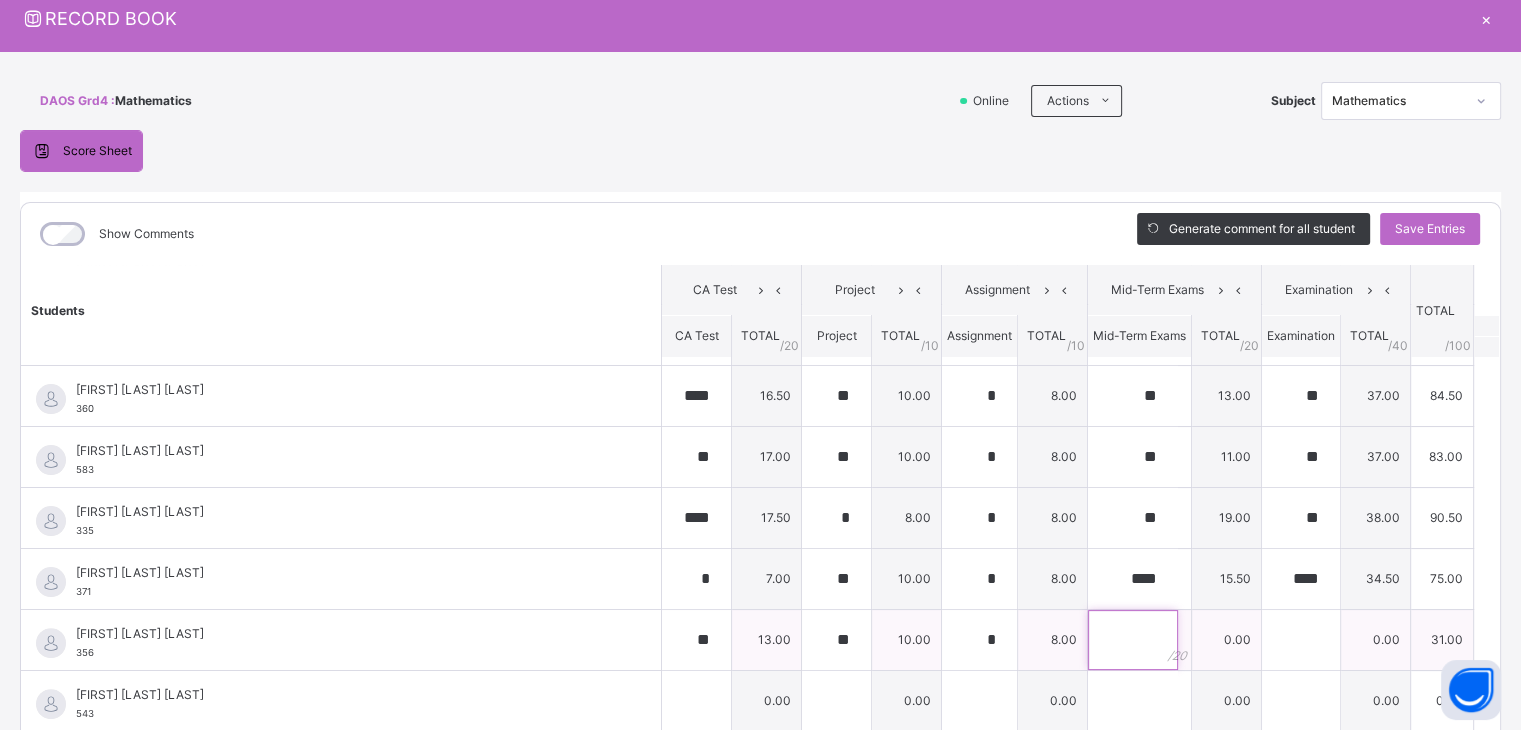 click at bounding box center [1133, 640] 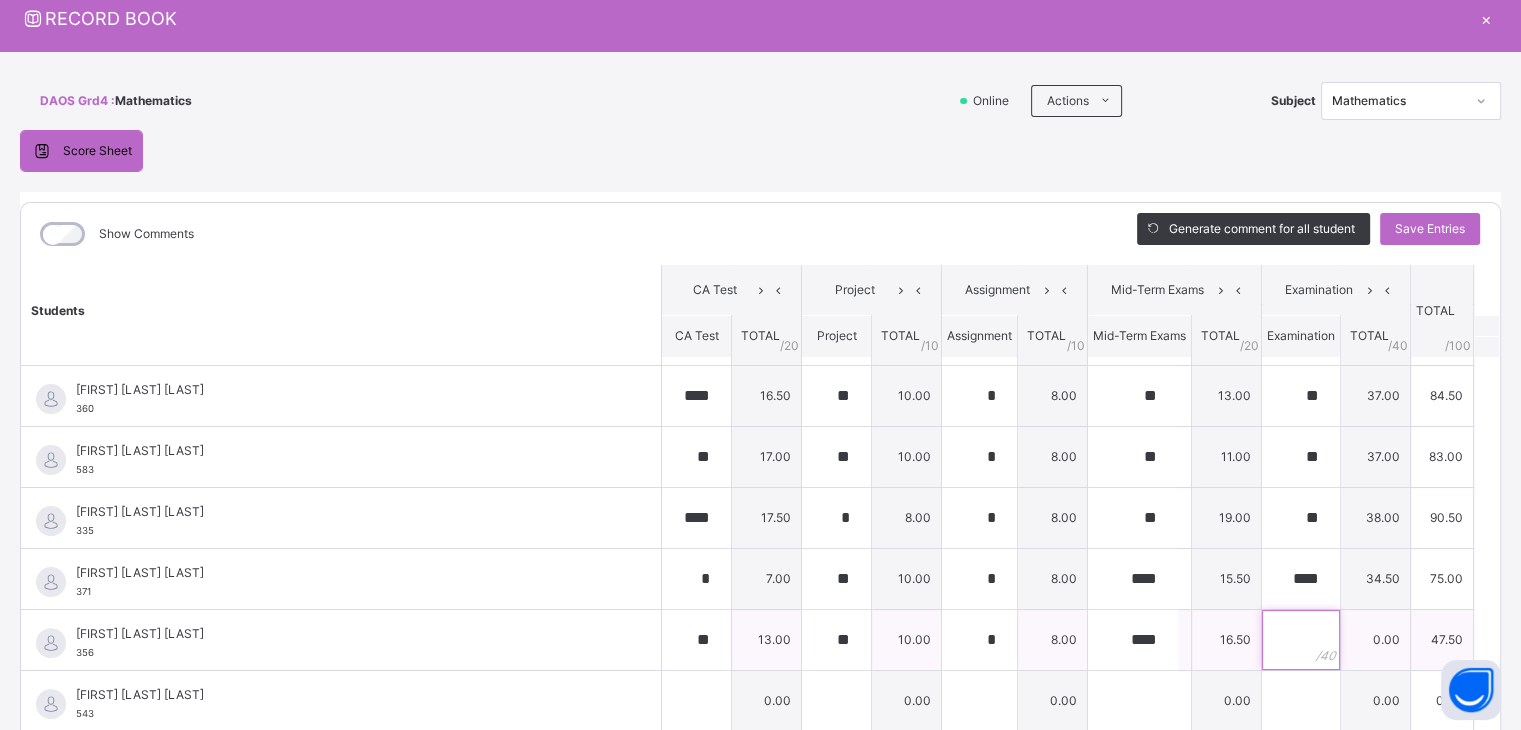 click at bounding box center [1301, 640] 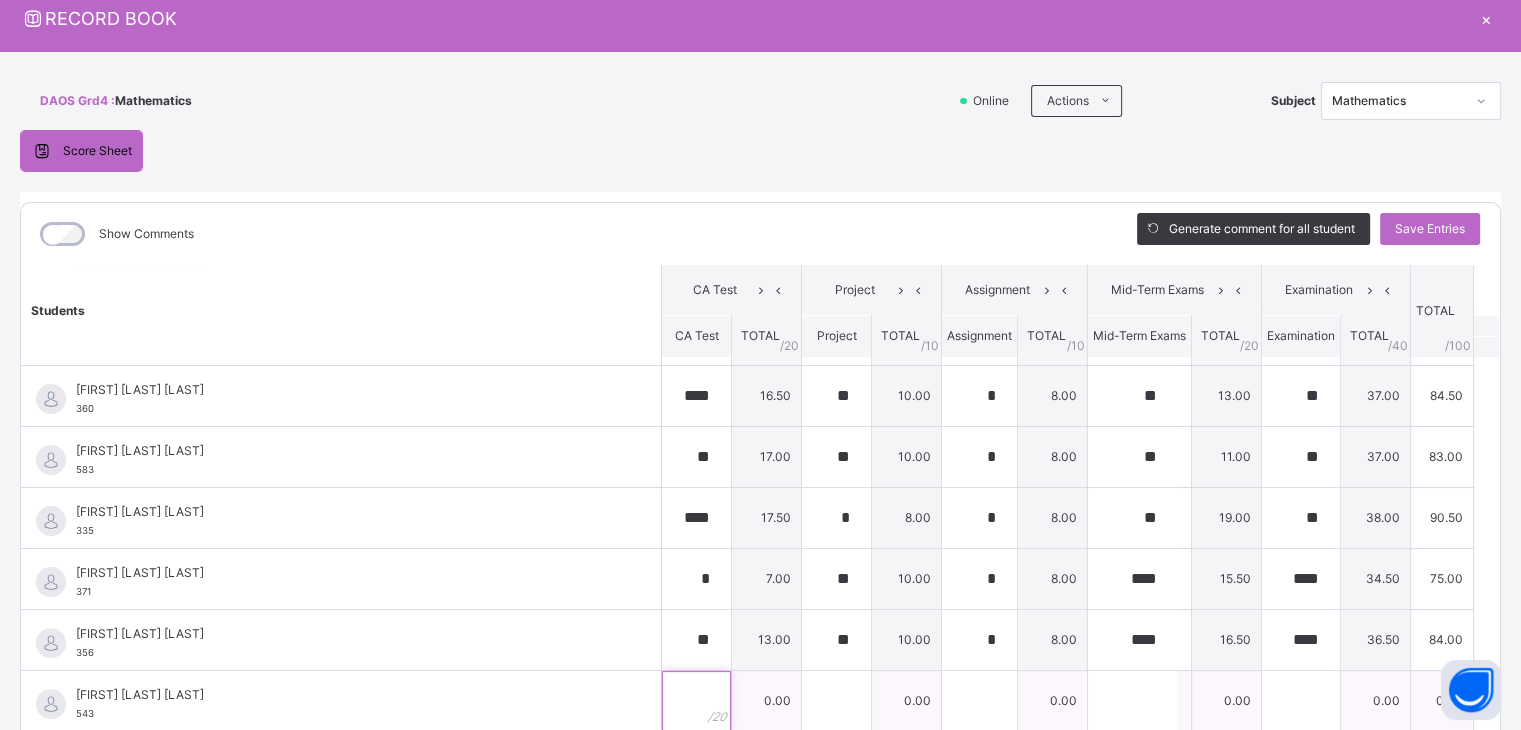 click at bounding box center (696, 701) 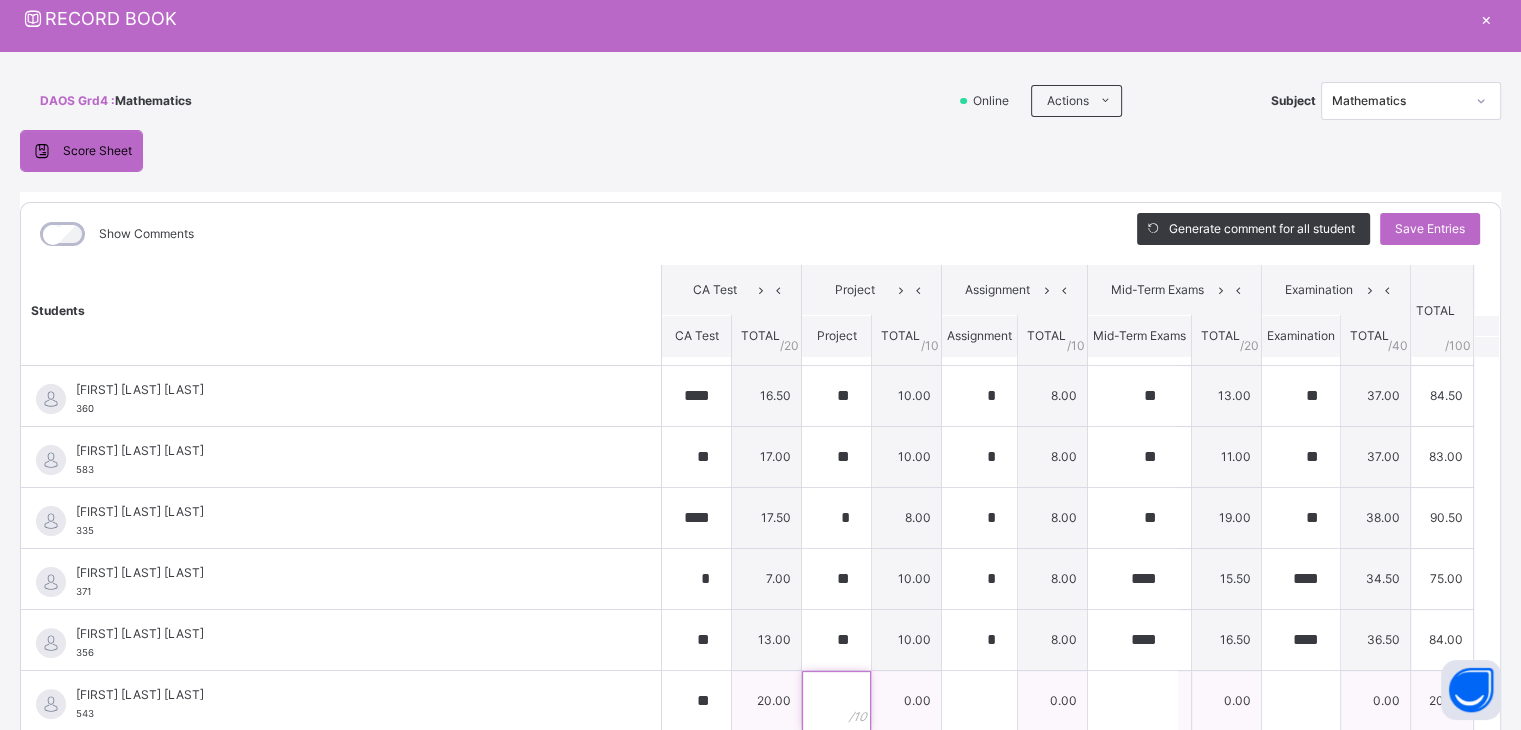 click at bounding box center (836, 701) 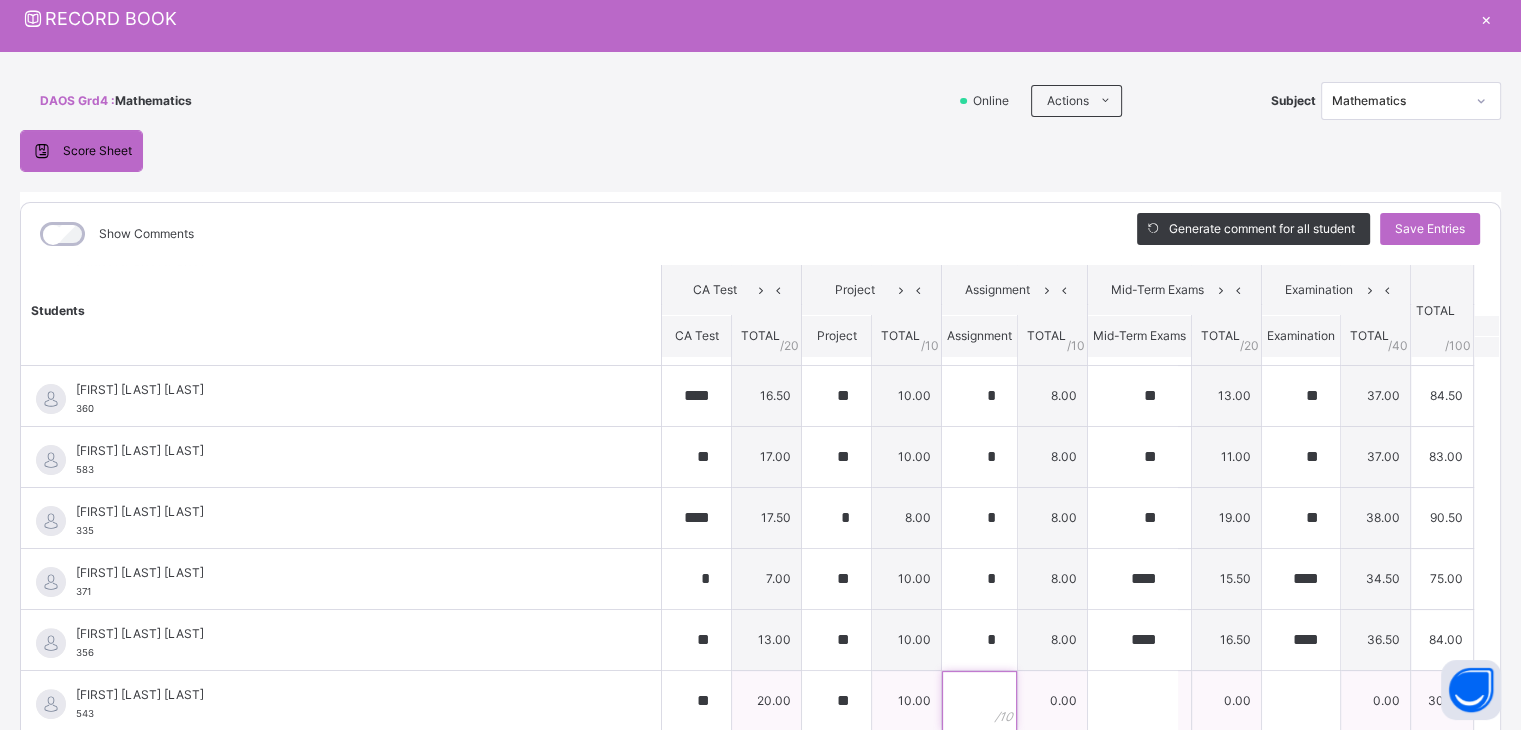 click at bounding box center (979, 701) 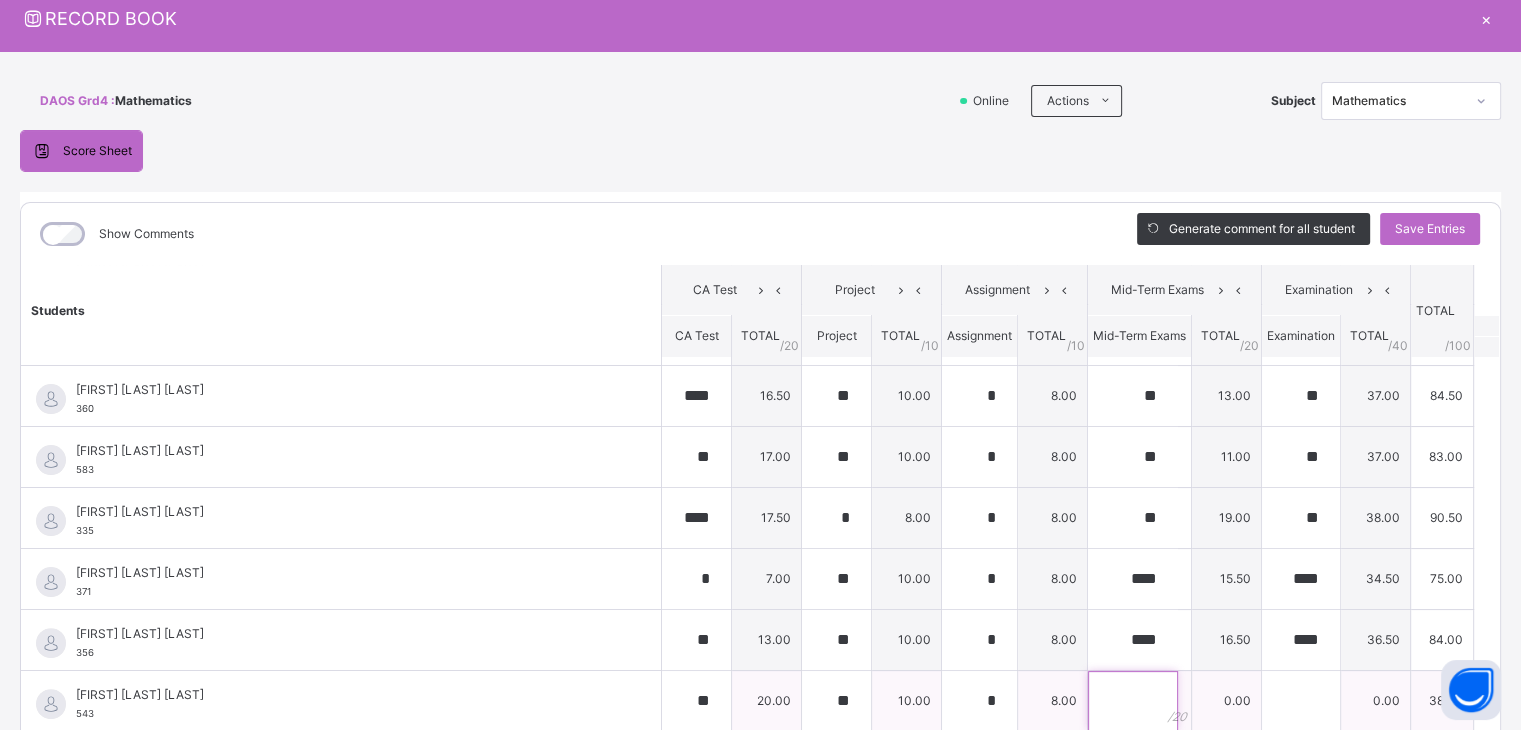 click at bounding box center (1133, 701) 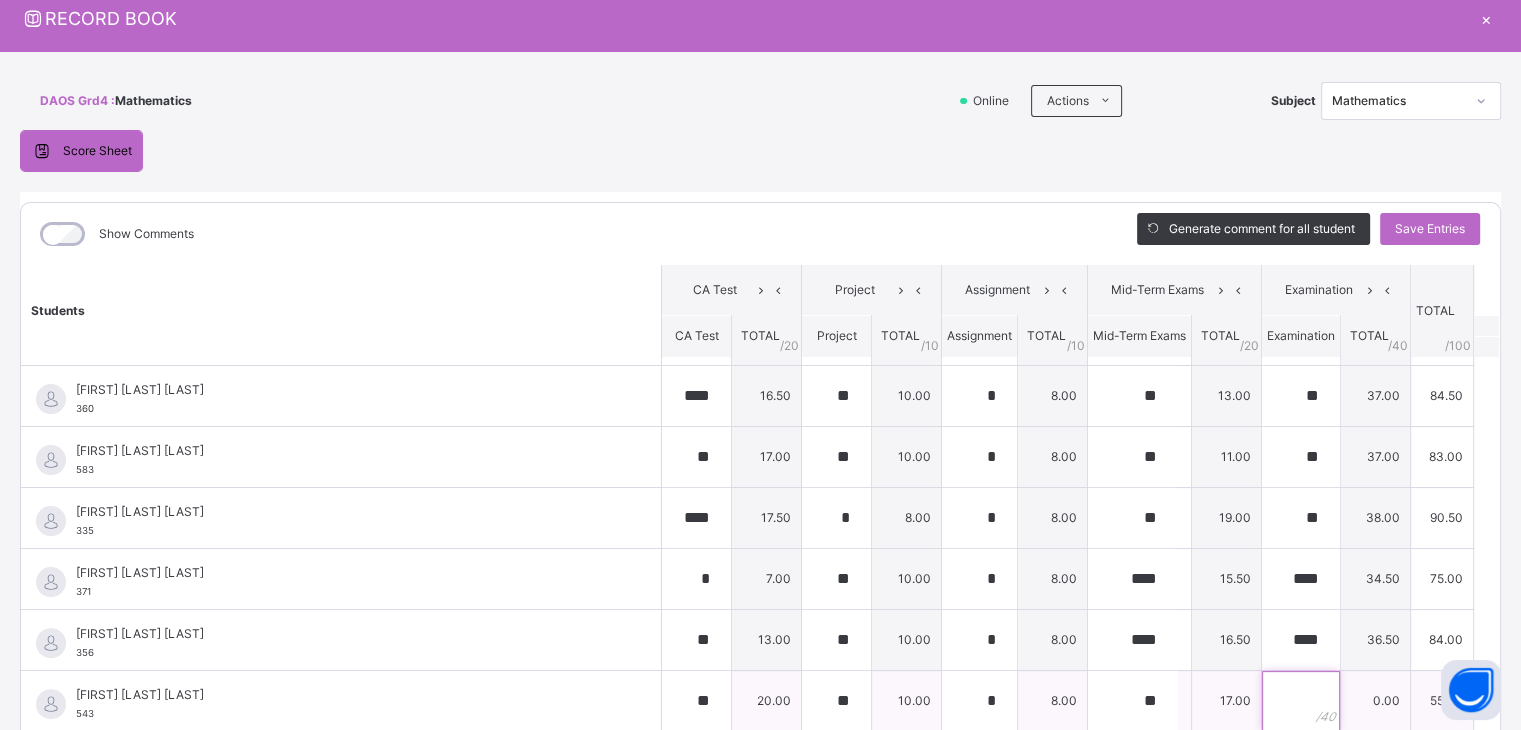 click at bounding box center (1301, 701) 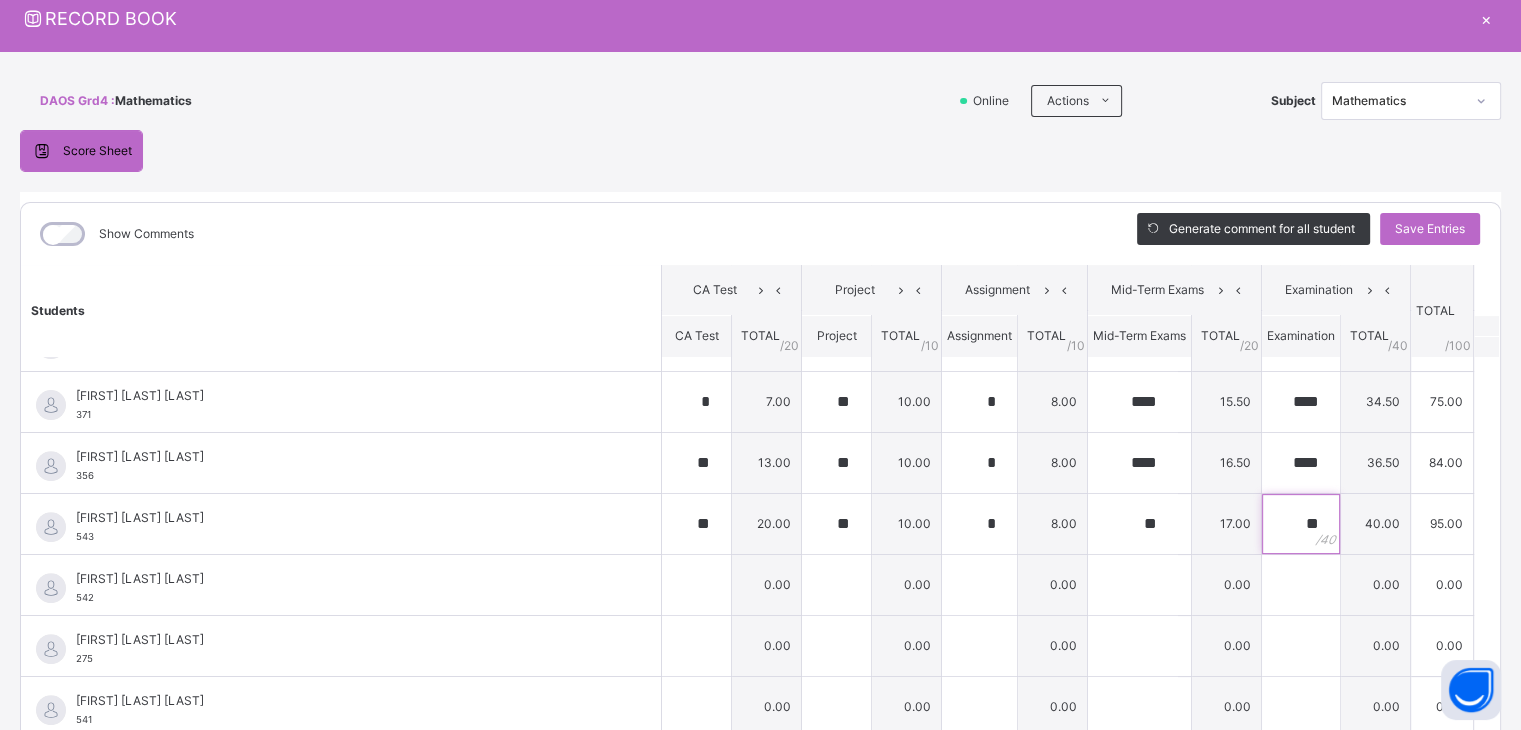 scroll, scrollTop: 800, scrollLeft: 0, axis: vertical 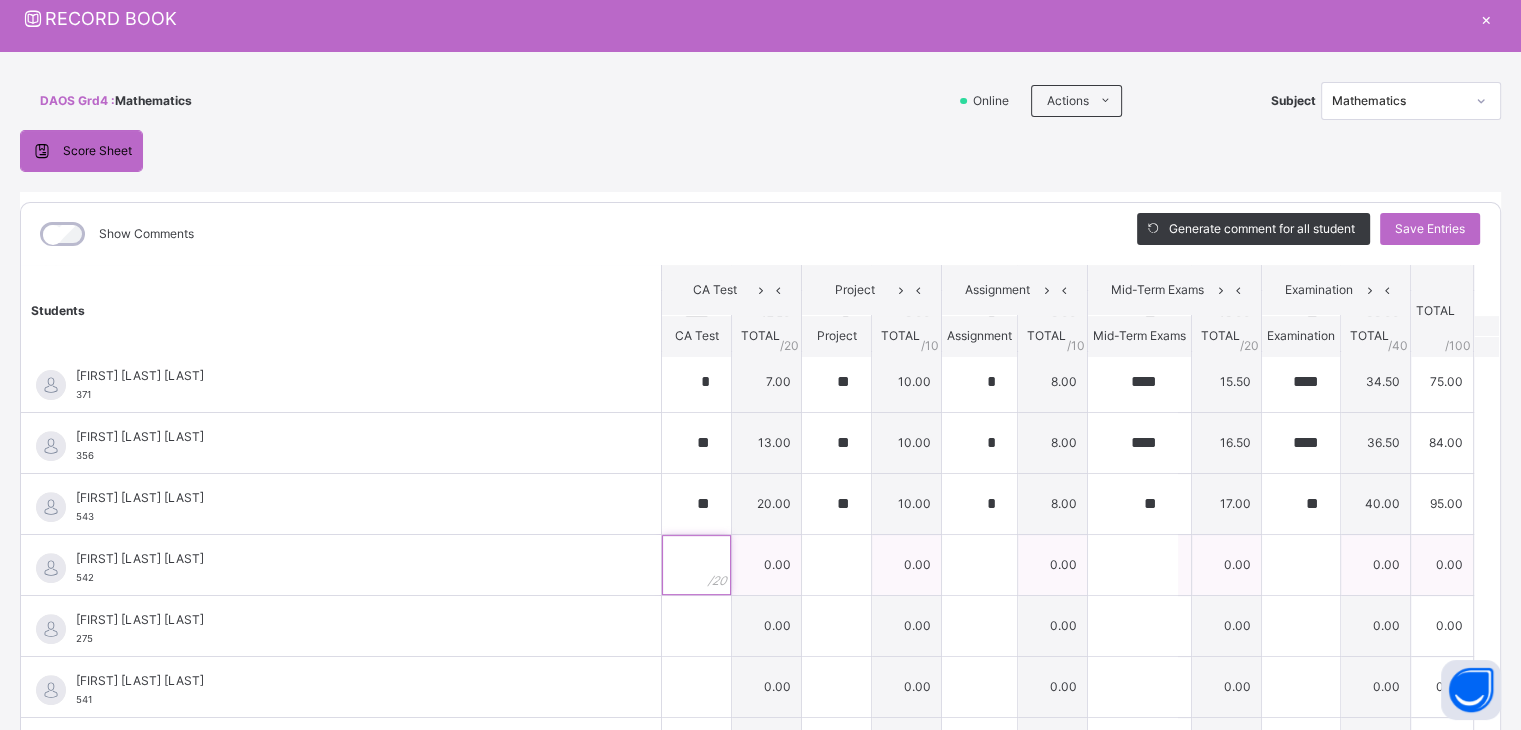 click at bounding box center (696, 565) 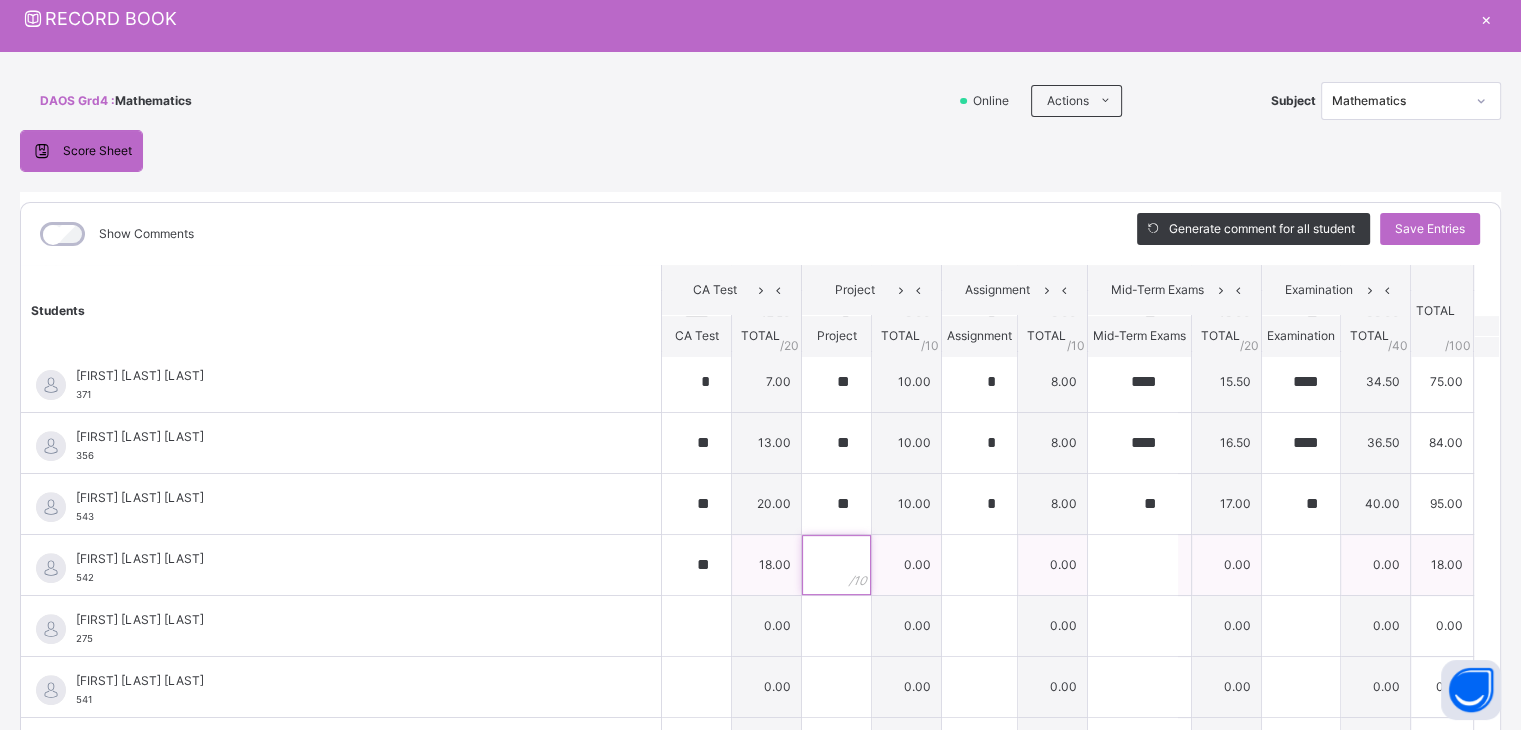 click at bounding box center (836, 565) 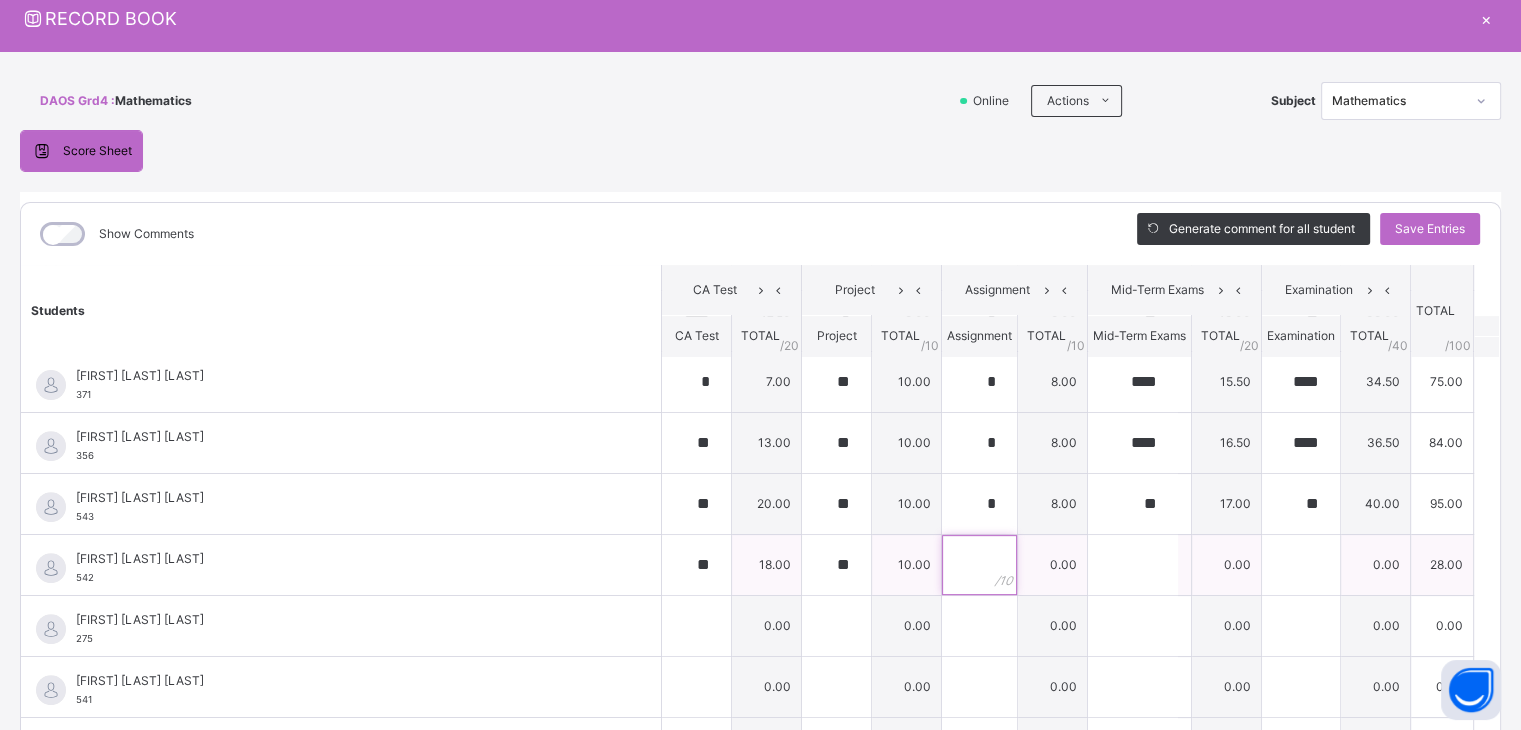 click at bounding box center [979, 565] 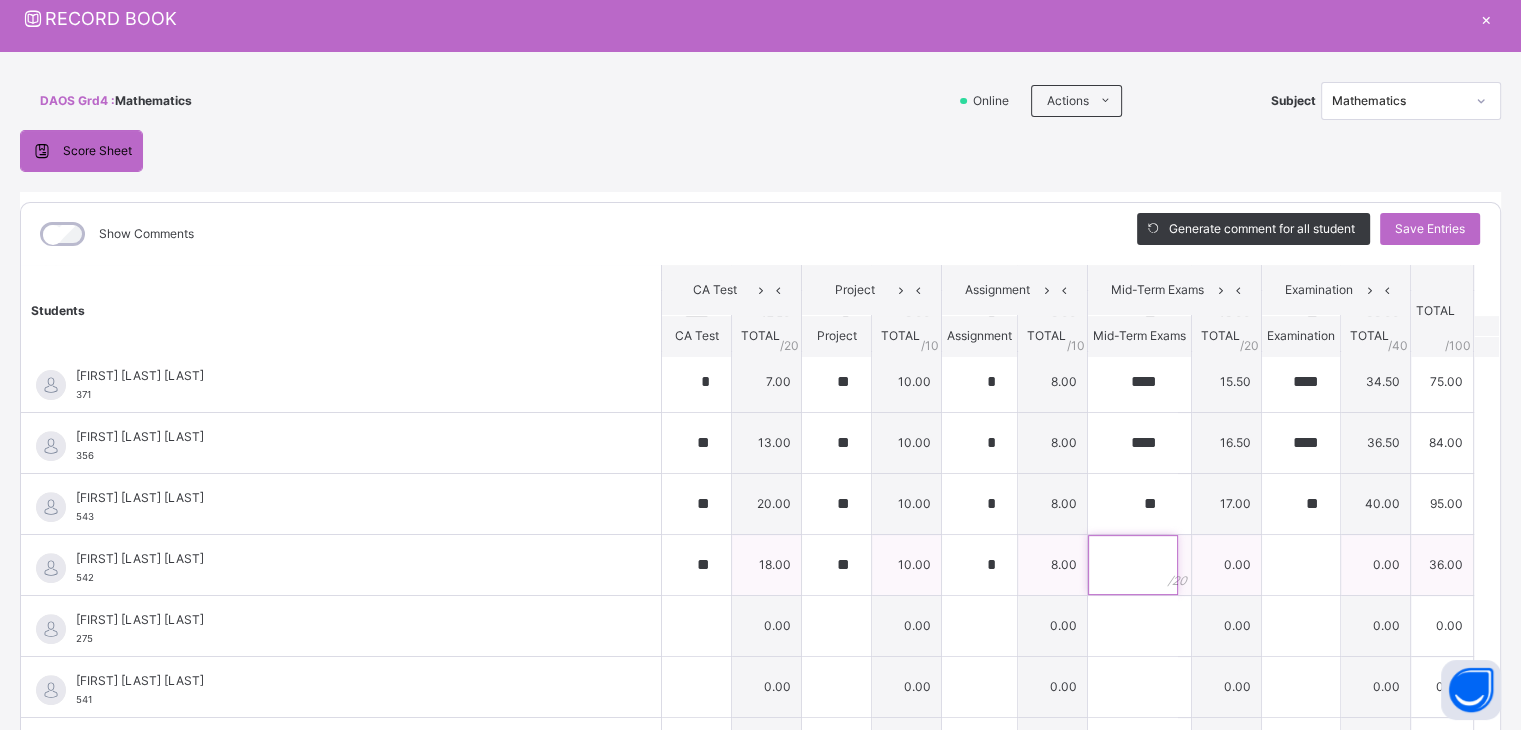 click at bounding box center [1133, 565] 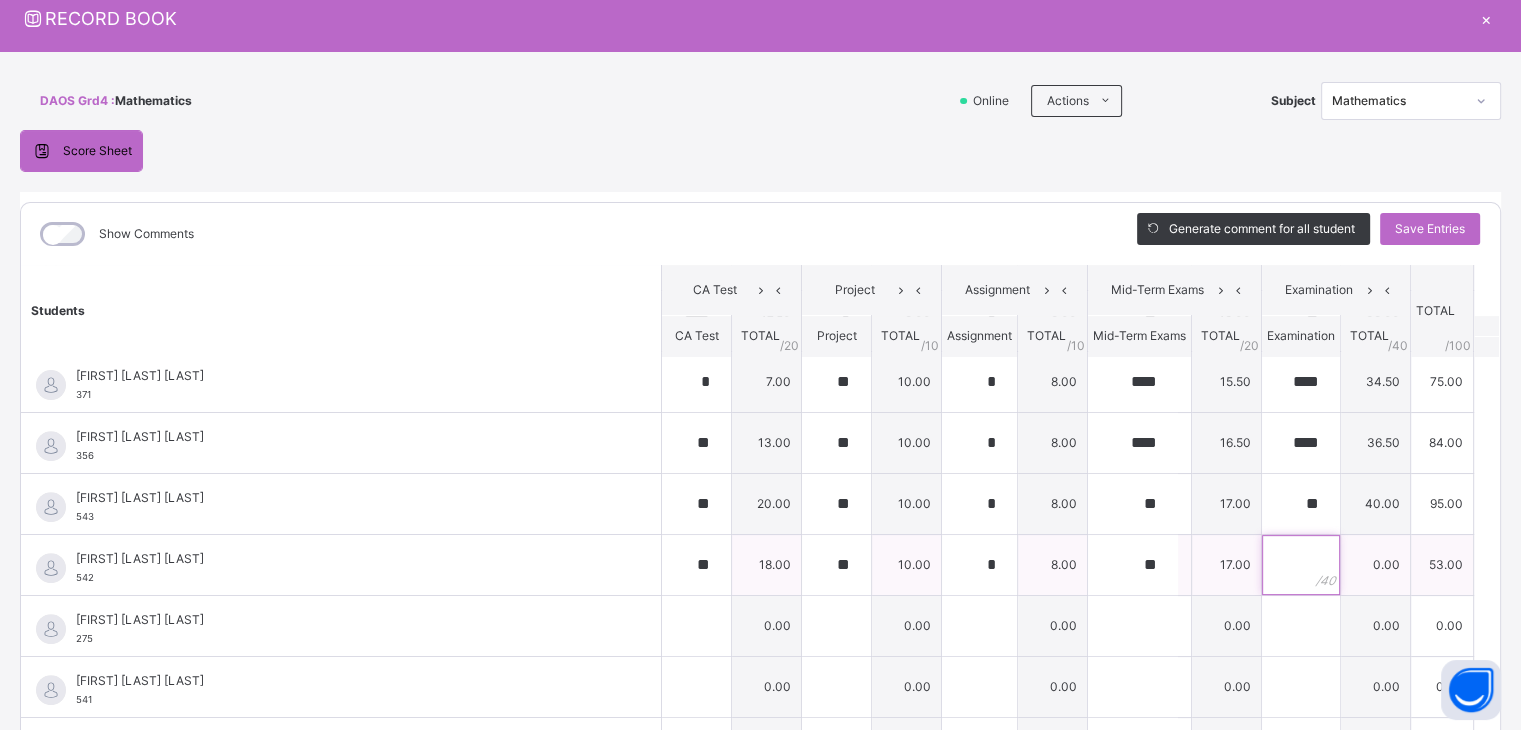 click at bounding box center (1301, 565) 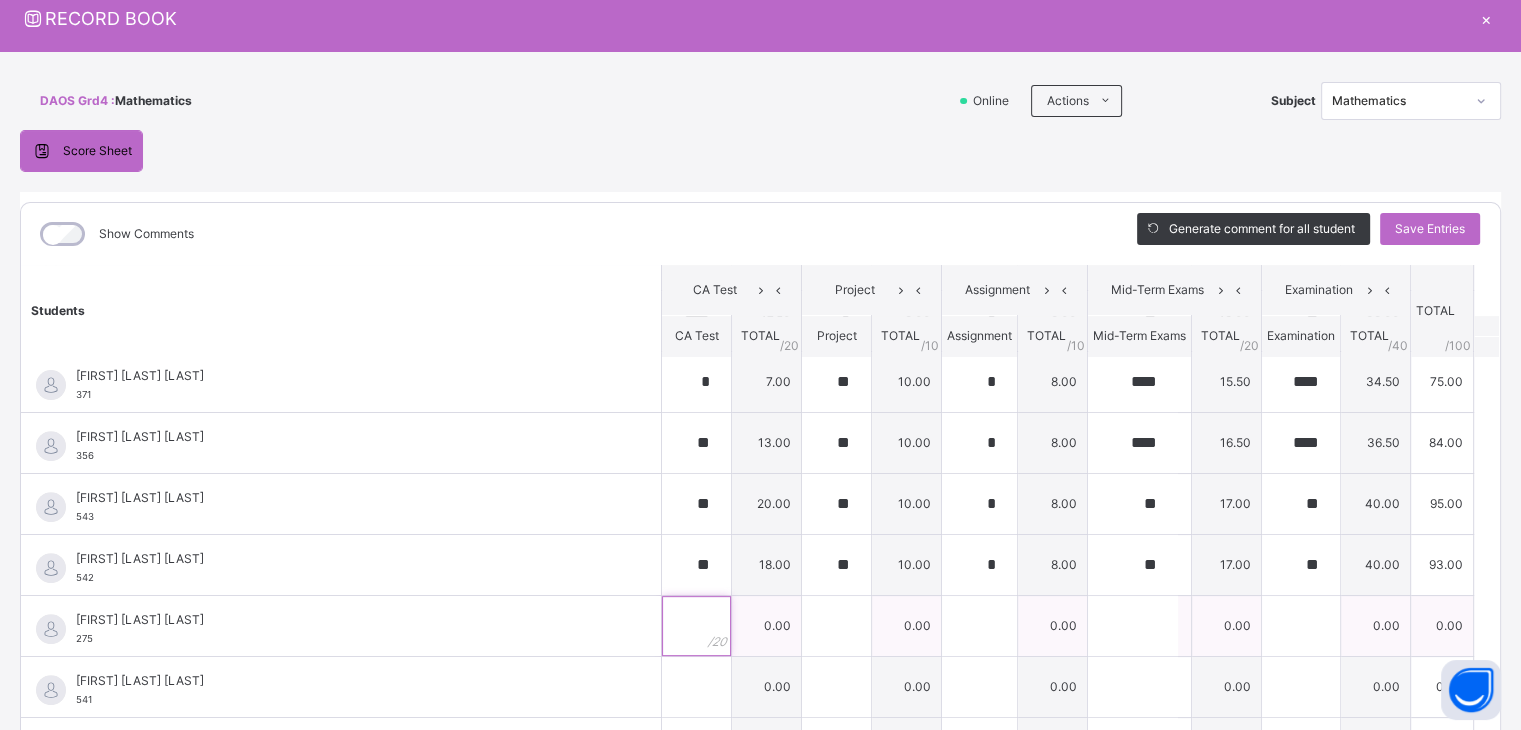 click at bounding box center (696, 626) 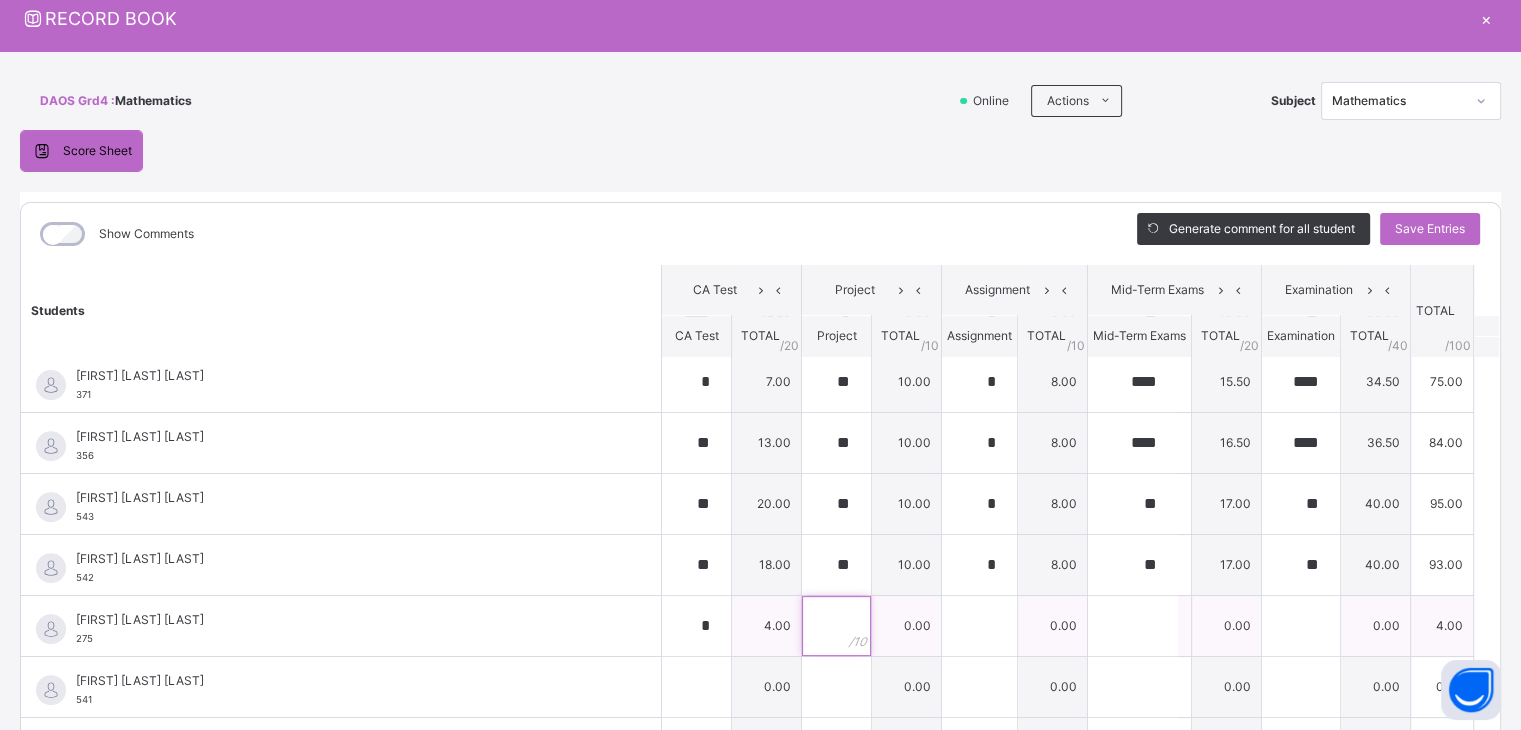 click at bounding box center [836, 626] 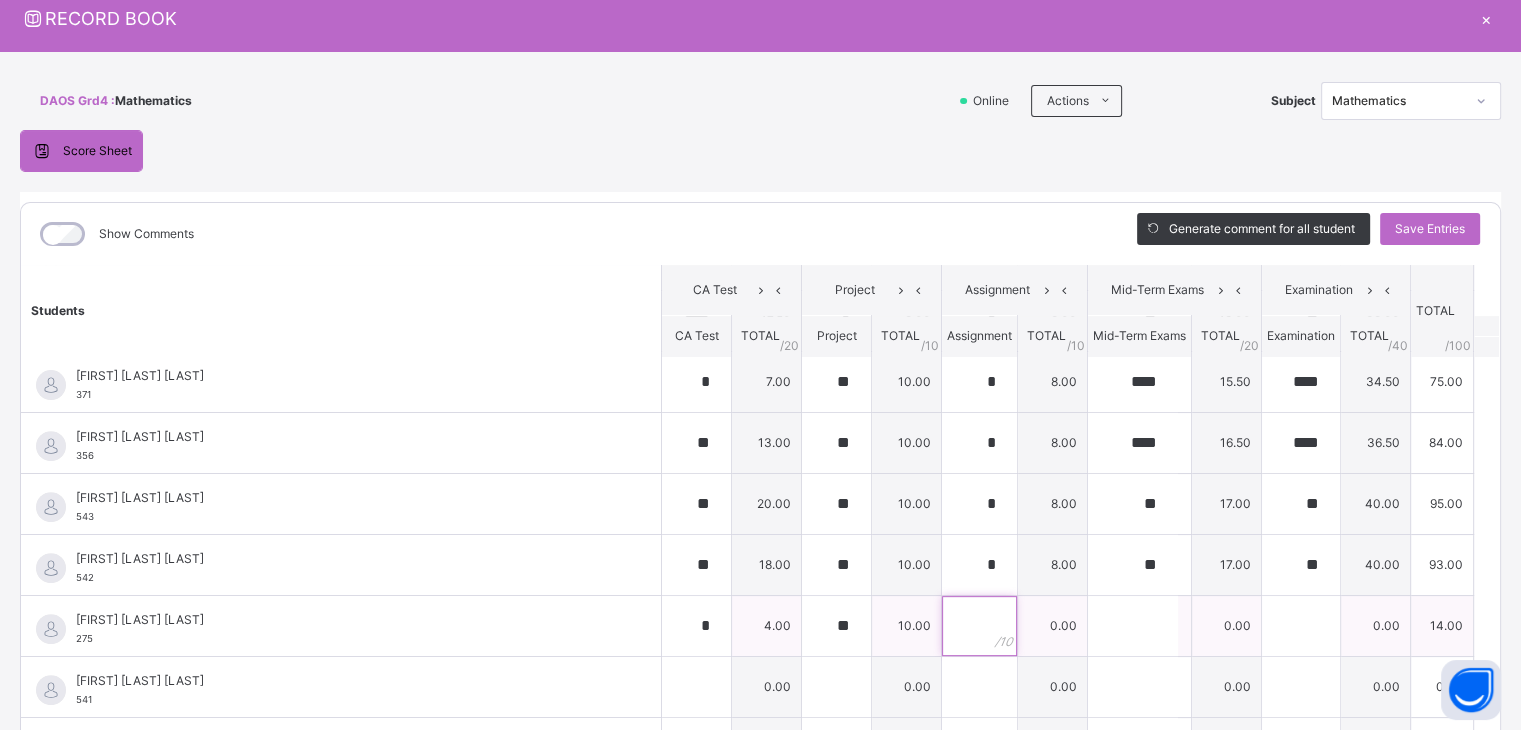 click at bounding box center [979, 626] 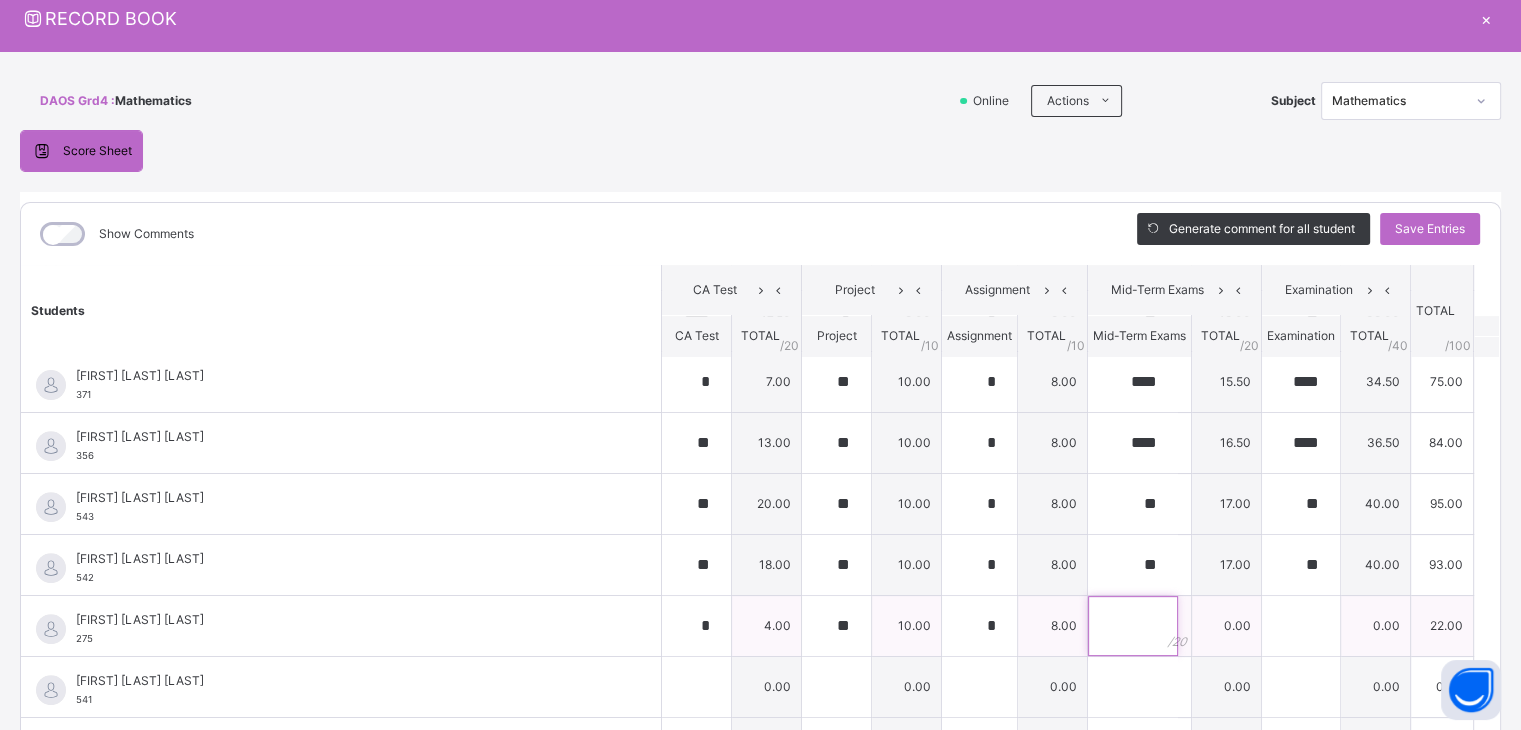 click at bounding box center [1133, 626] 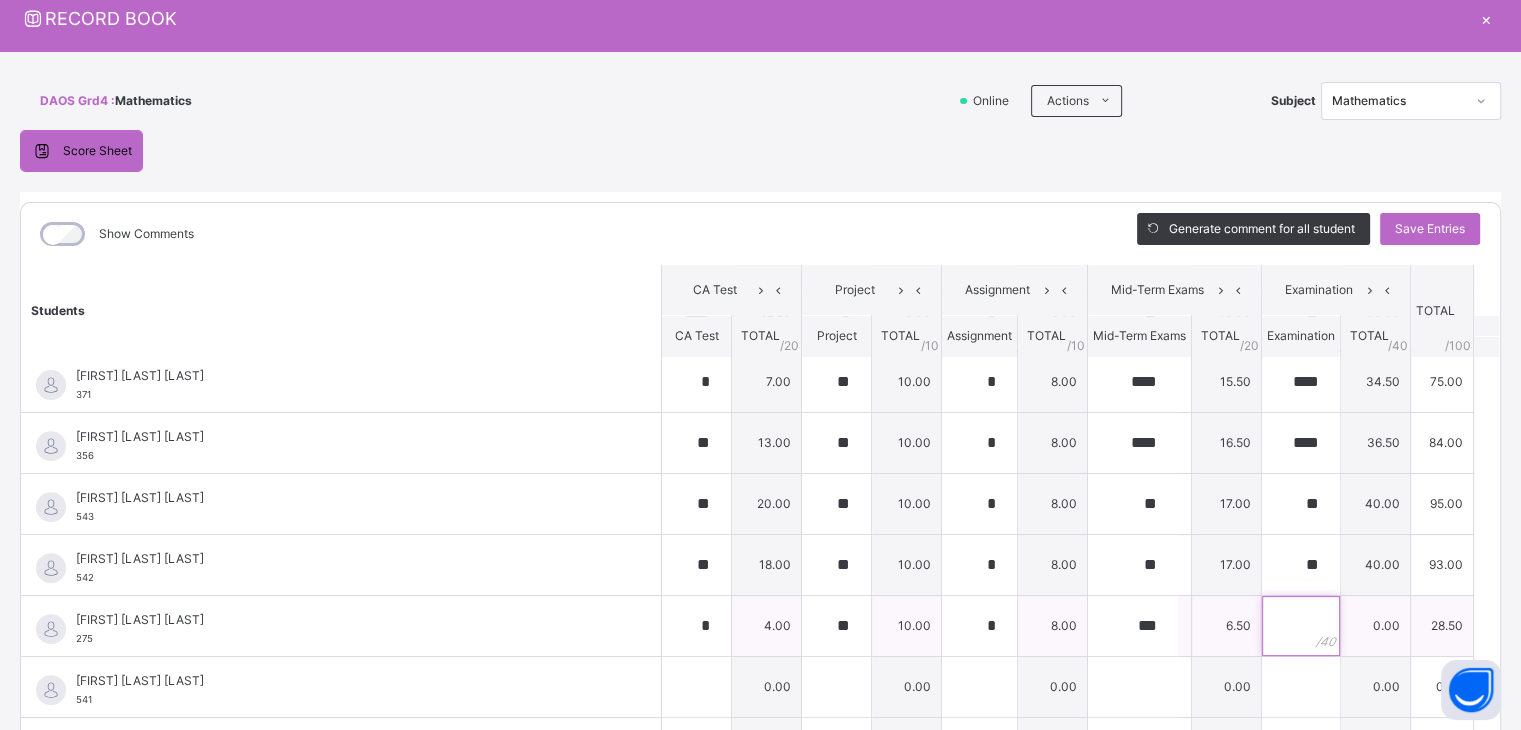 click at bounding box center [1301, 626] 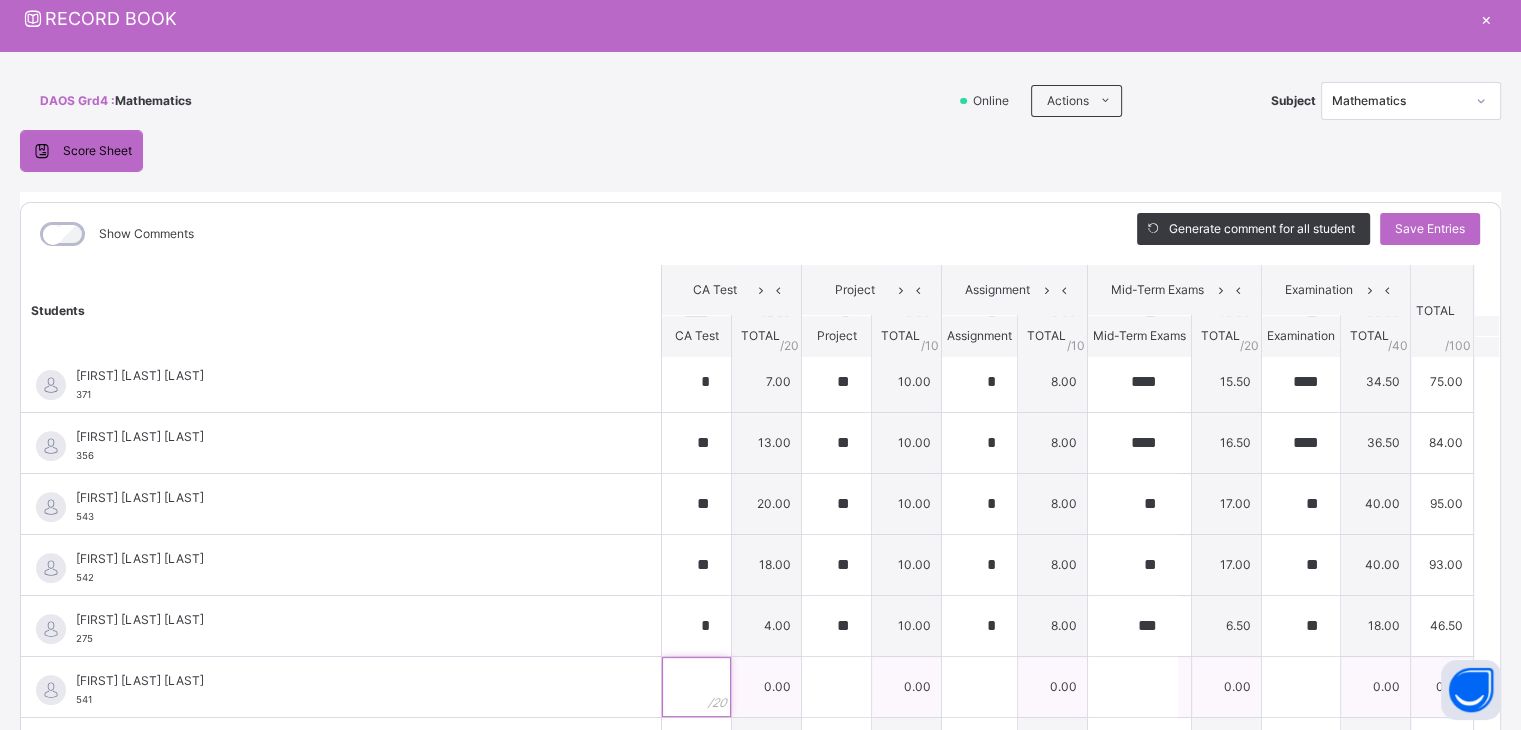 click at bounding box center (696, 687) 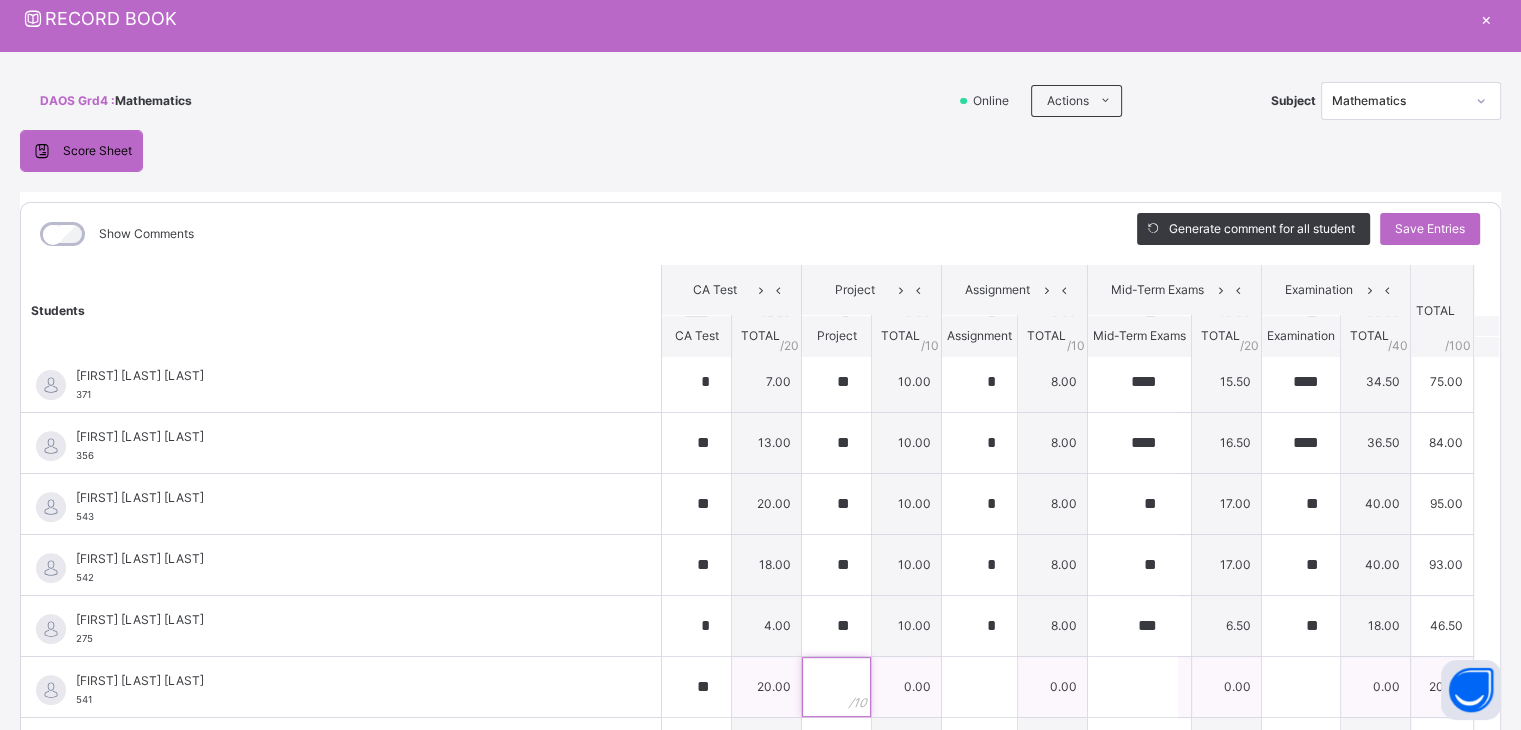 click at bounding box center [836, 687] 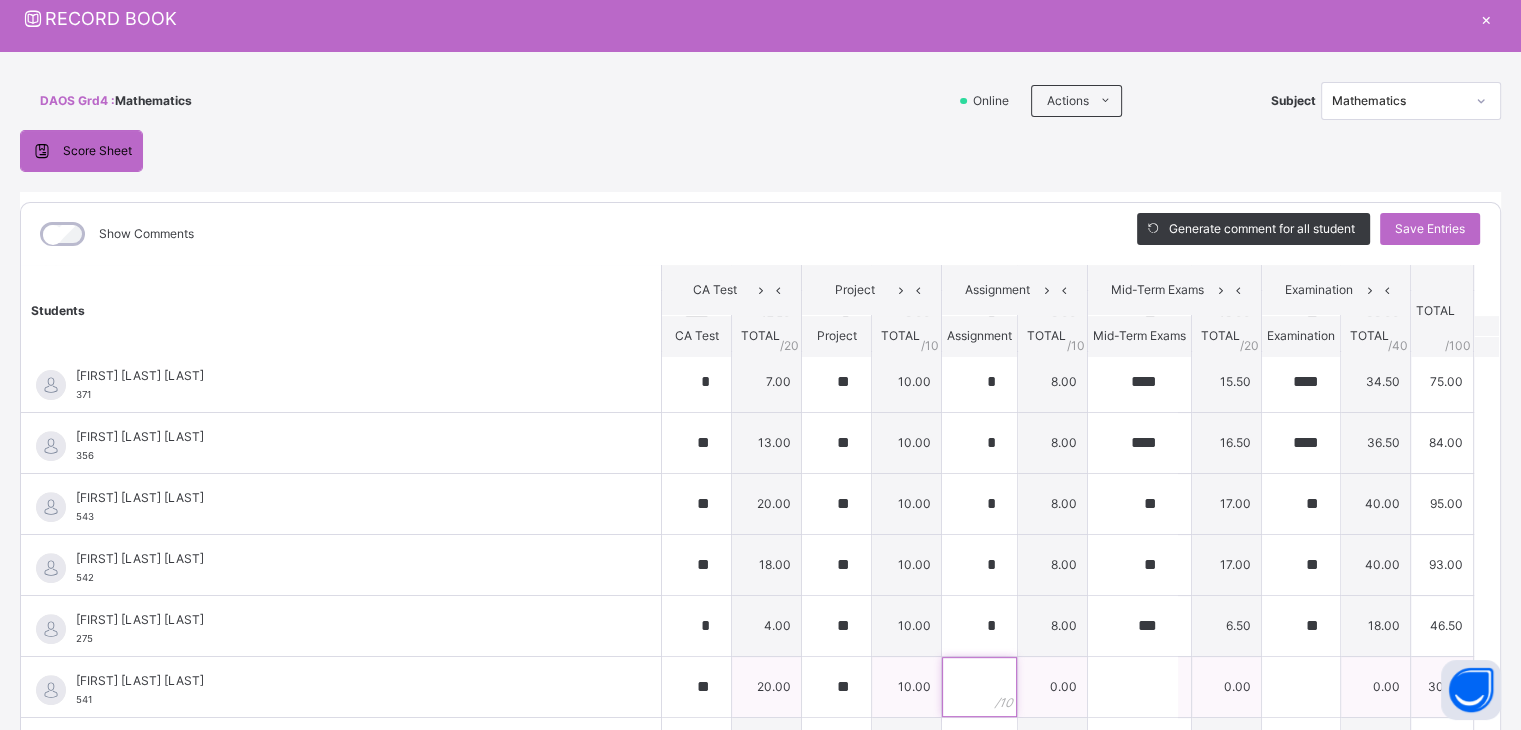 click at bounding box center (979, 687) 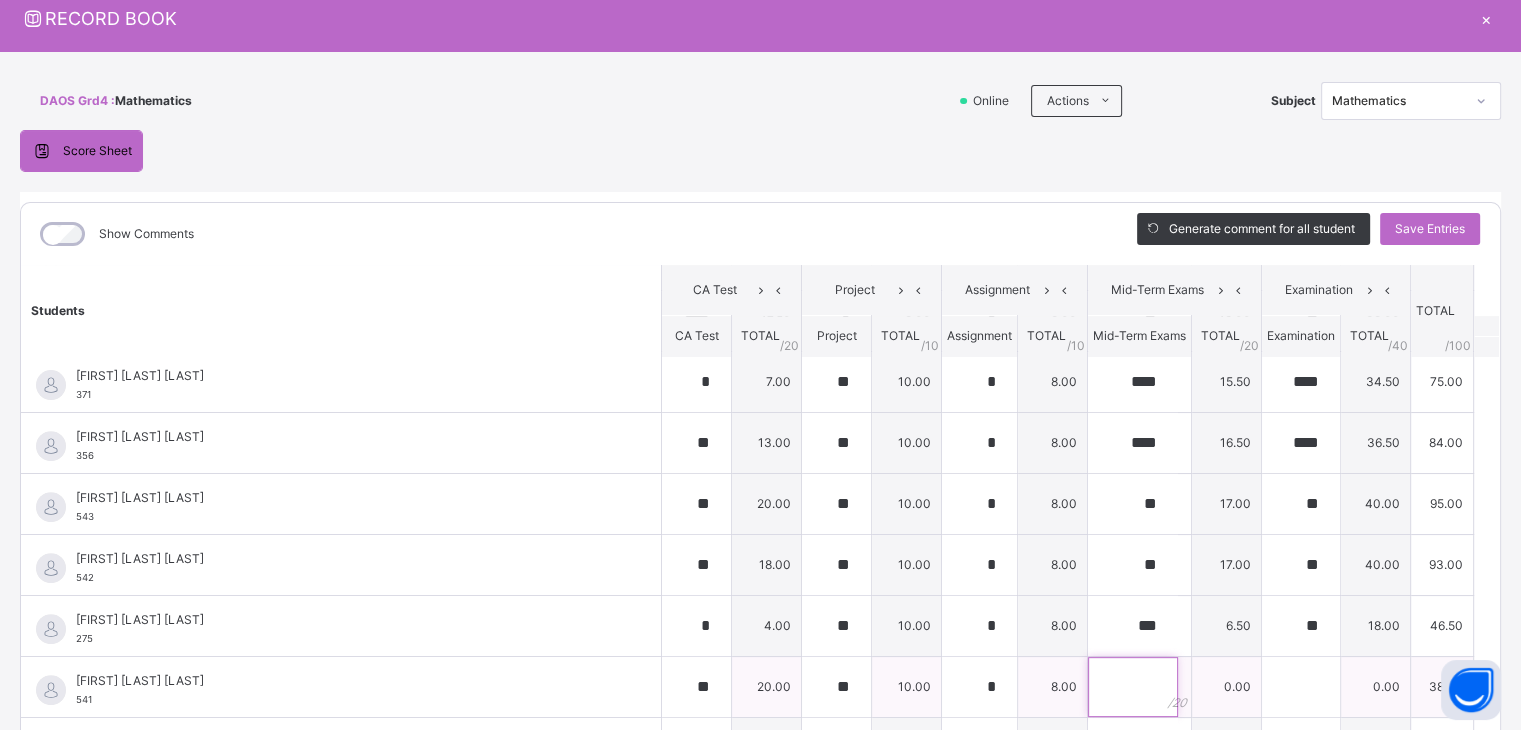 click at bounding box center (1133, 687) 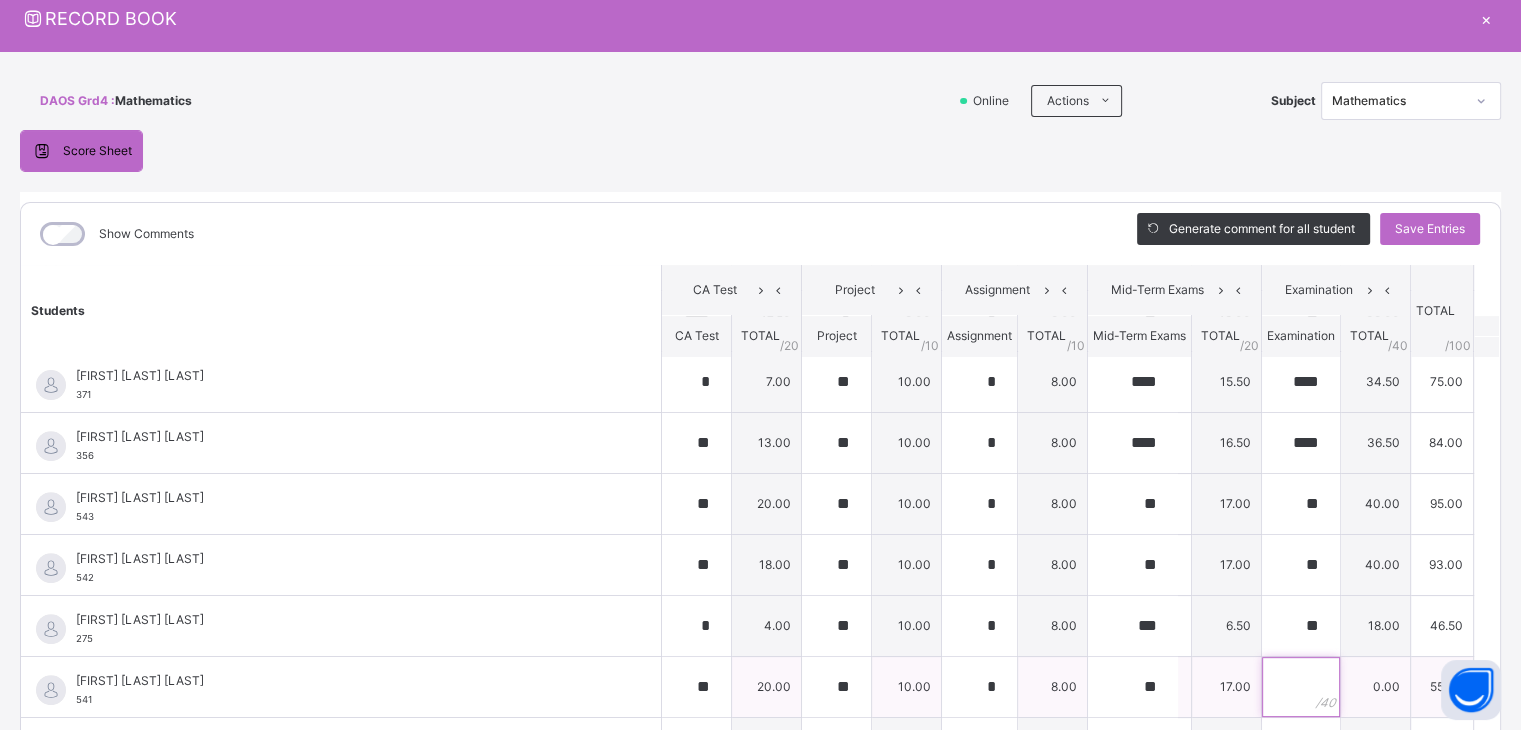 click at bounding box center [1301, 687] 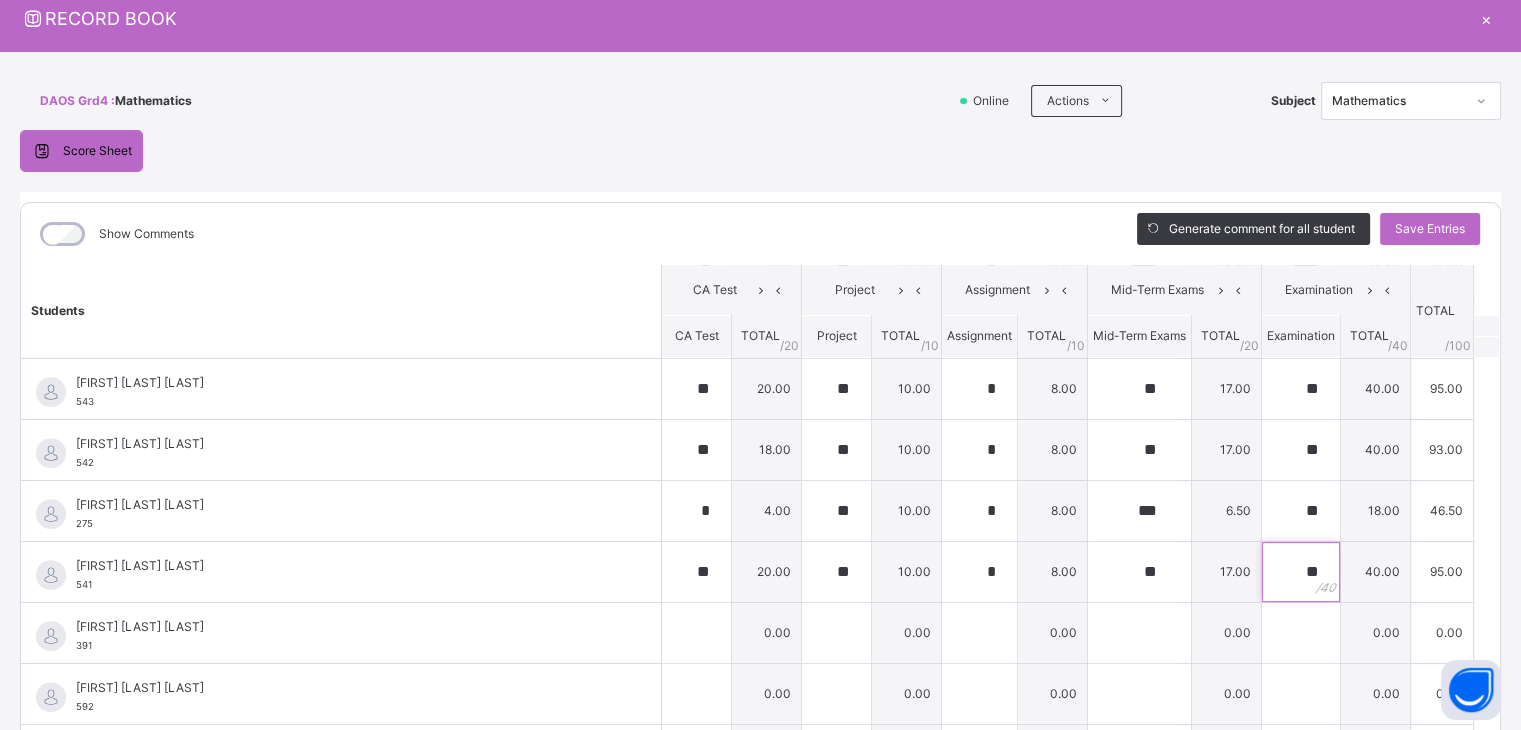 scroll, scrollTop: 930, scrollLeft: 0, axis: vertical 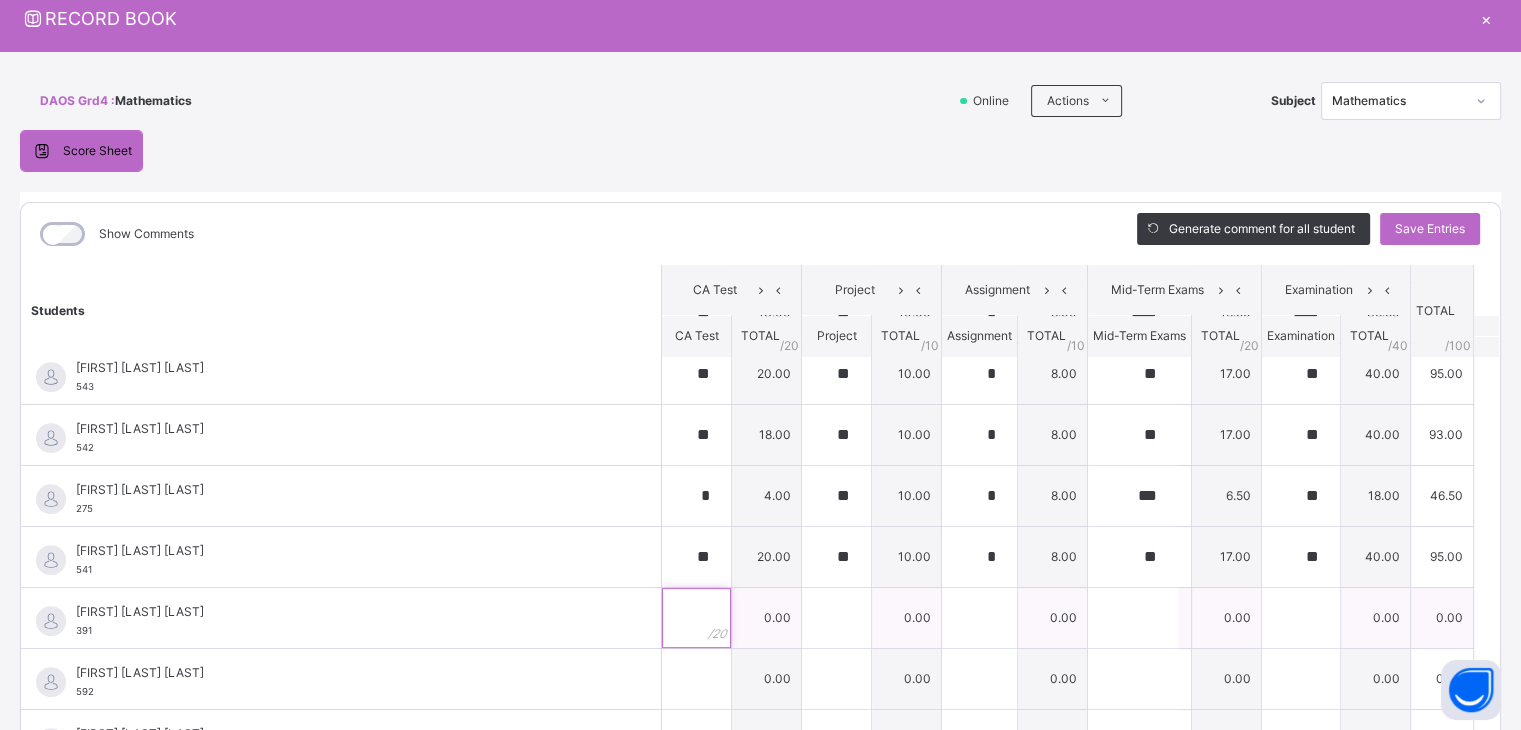 click at bounding box center [696, 618] 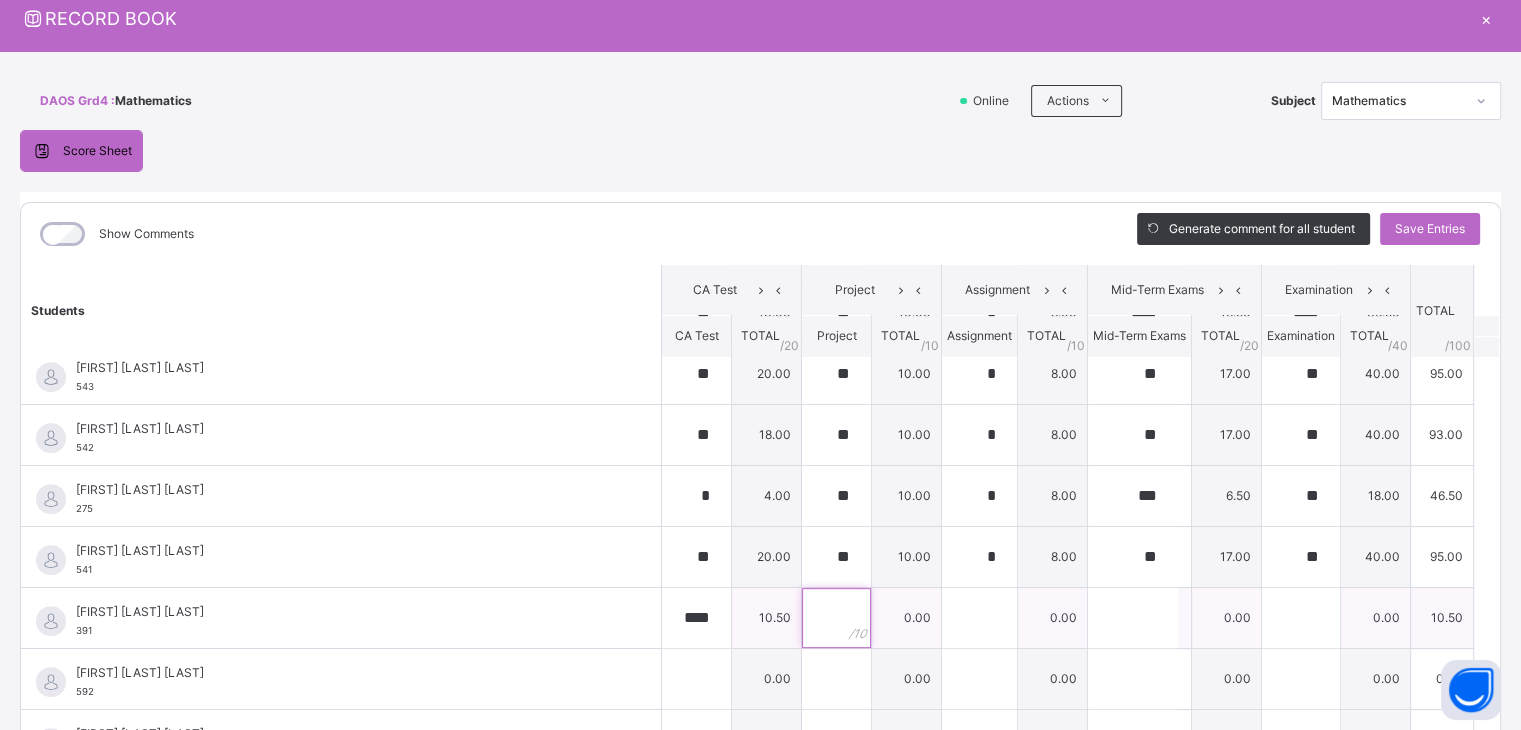 click at bounding box center [836, 618] 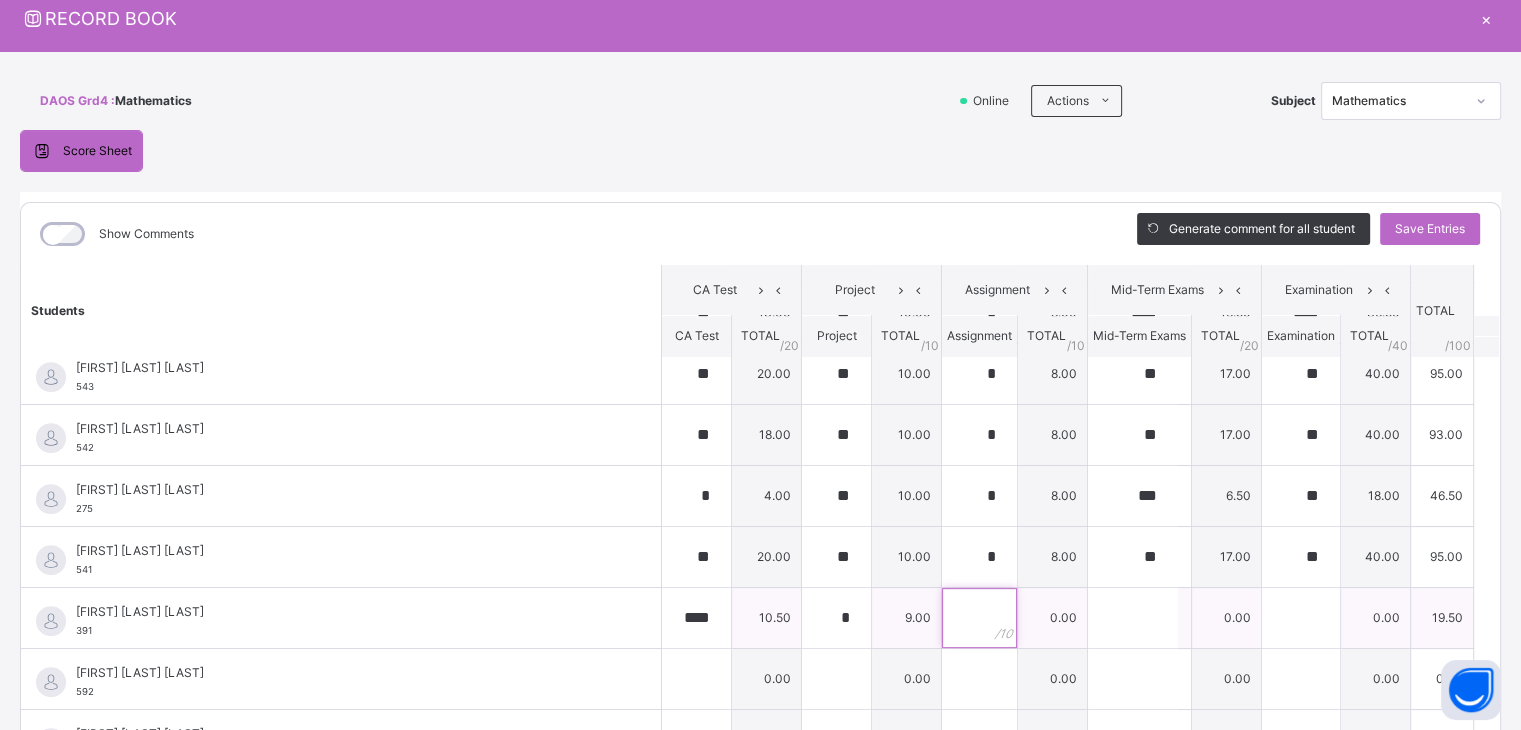 click at bounding box center (979, 618) 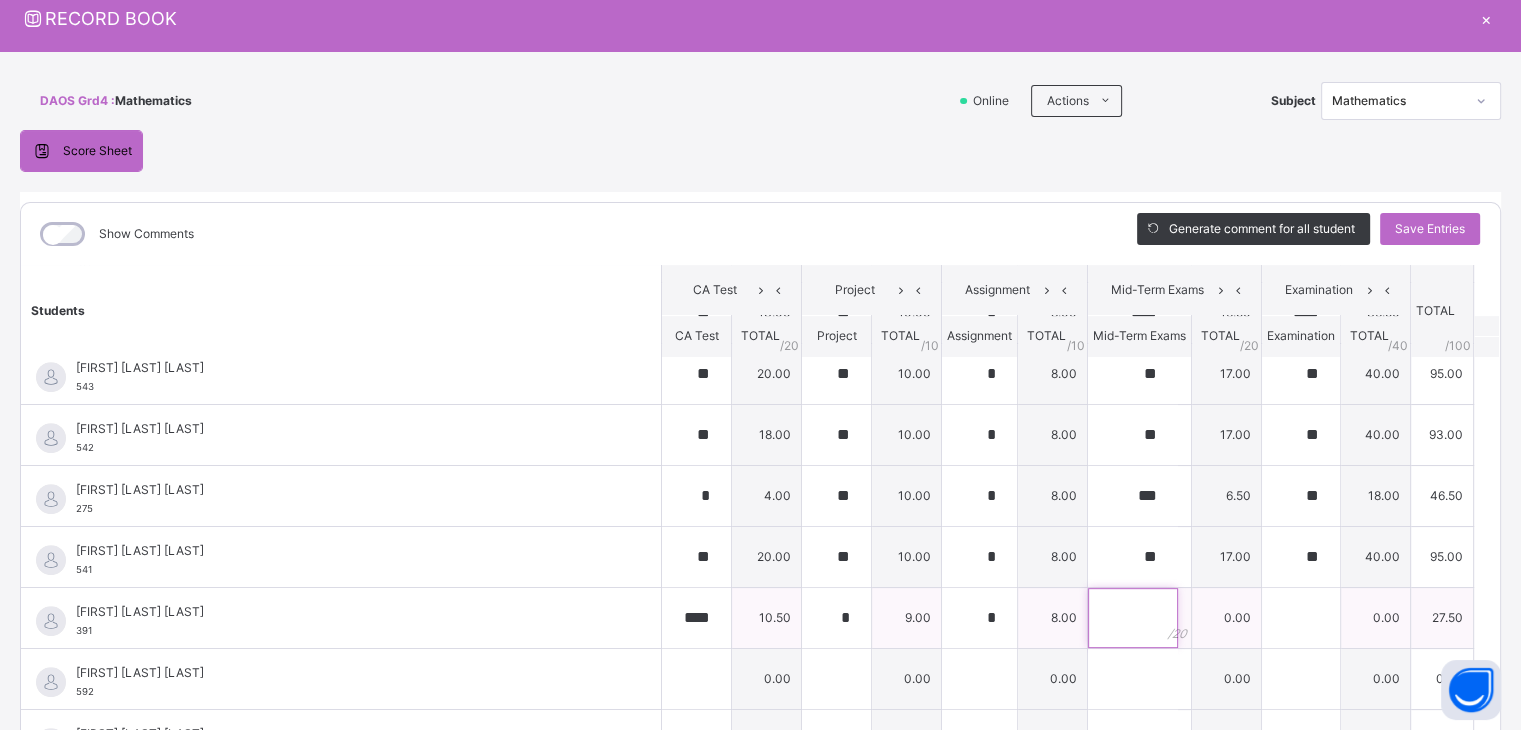 click at bounding box center [1133, 618] 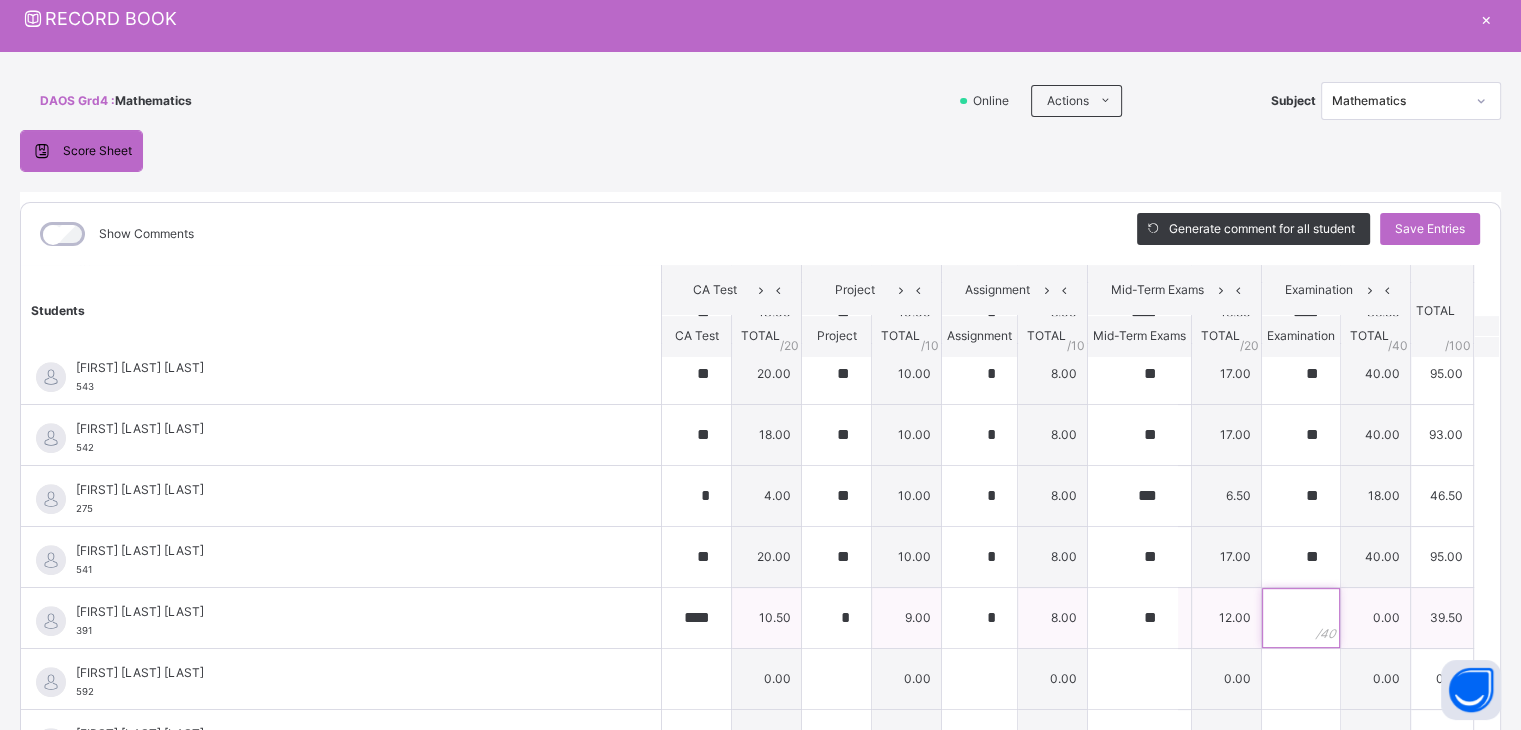 click at bounding box center (1301, 618) 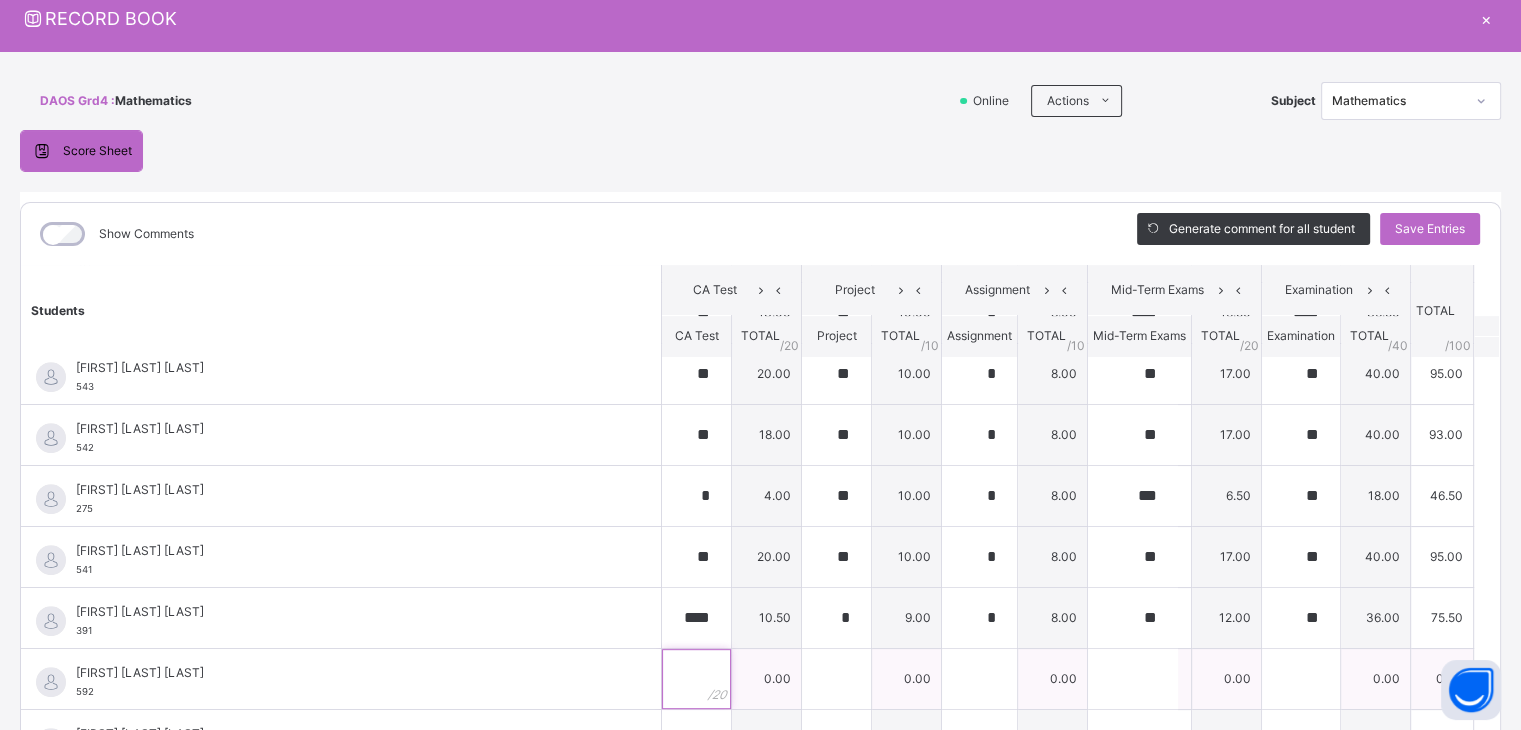 click at bounding box center (696, 679) 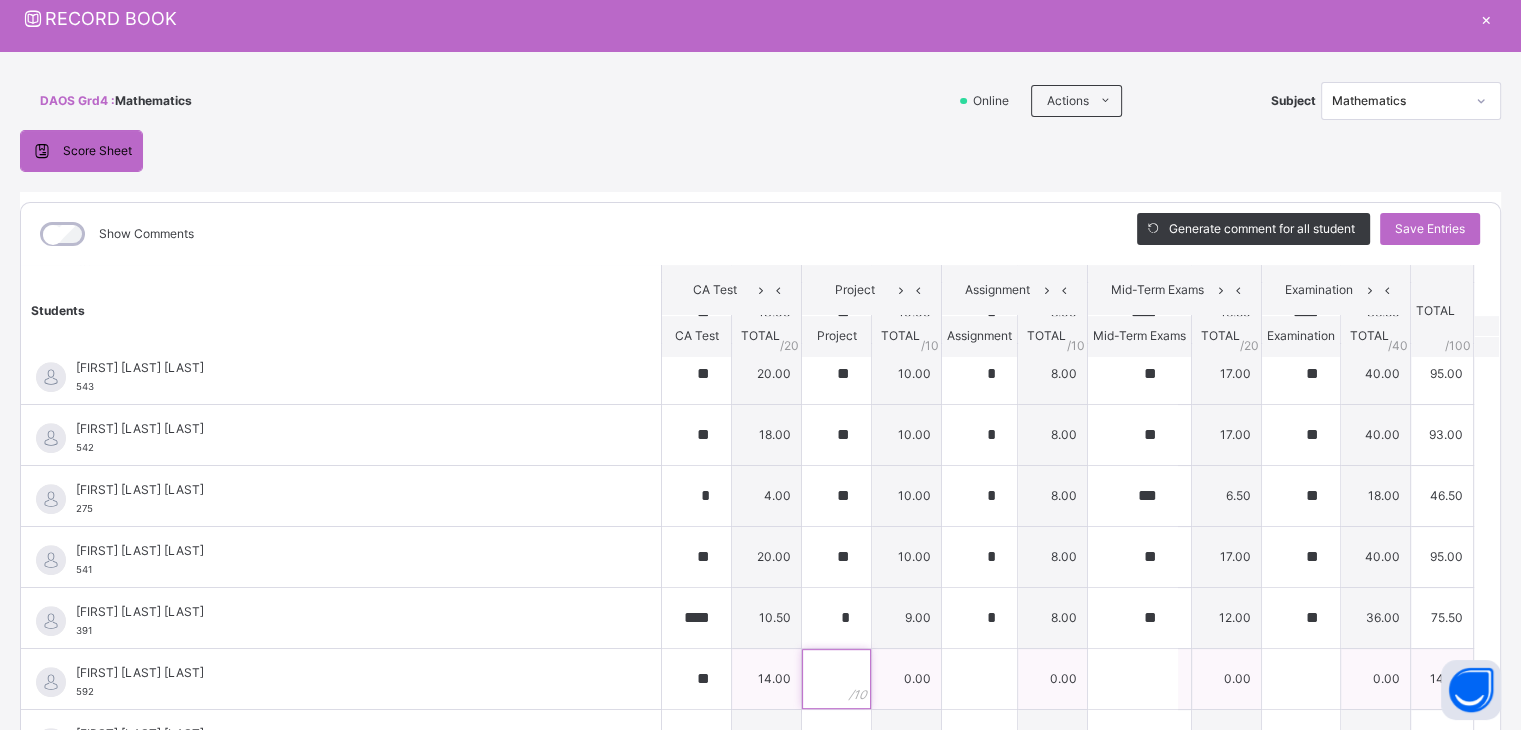 click at bounding box center (836, 679) 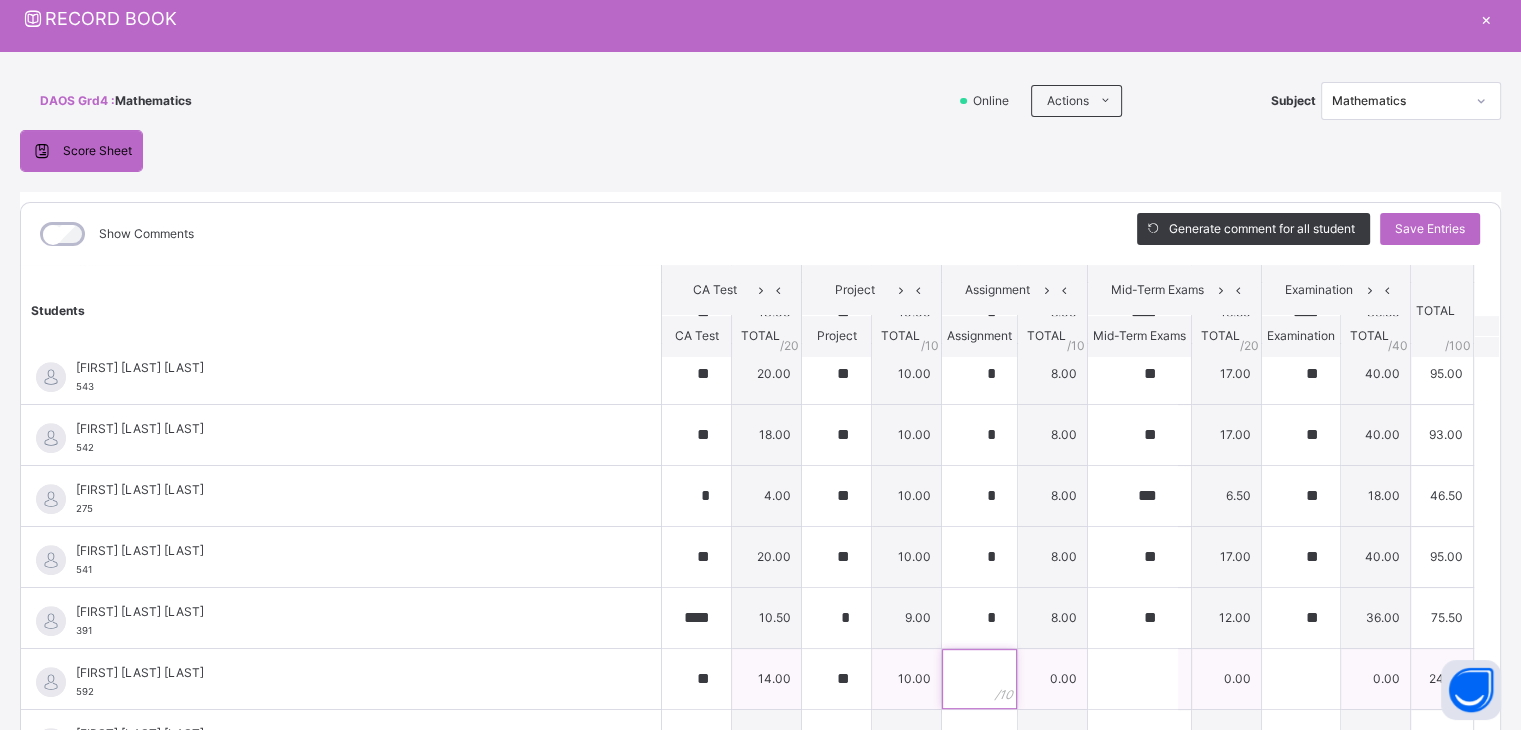 click at bounding box center [979, 679] 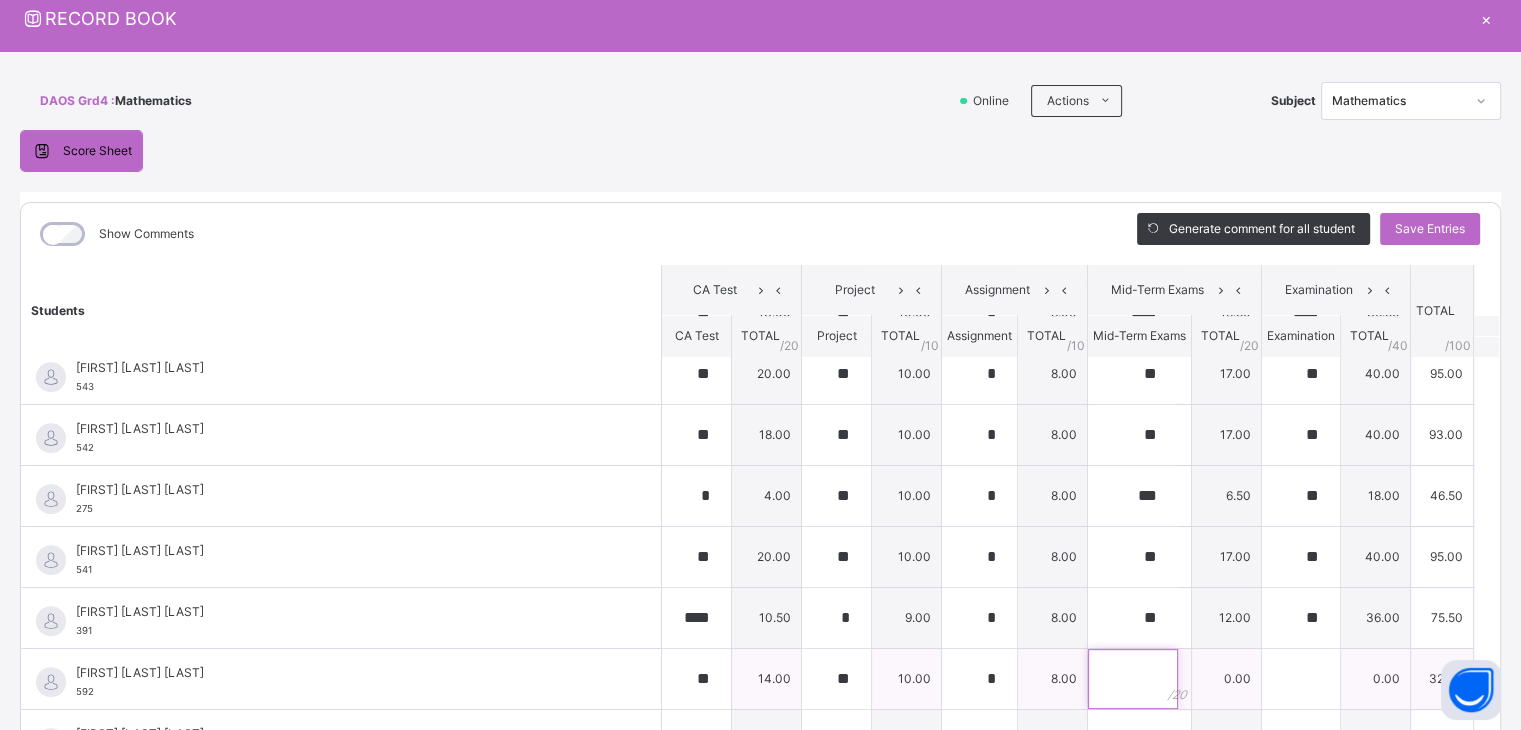 click at bounding box center [1133, 679] 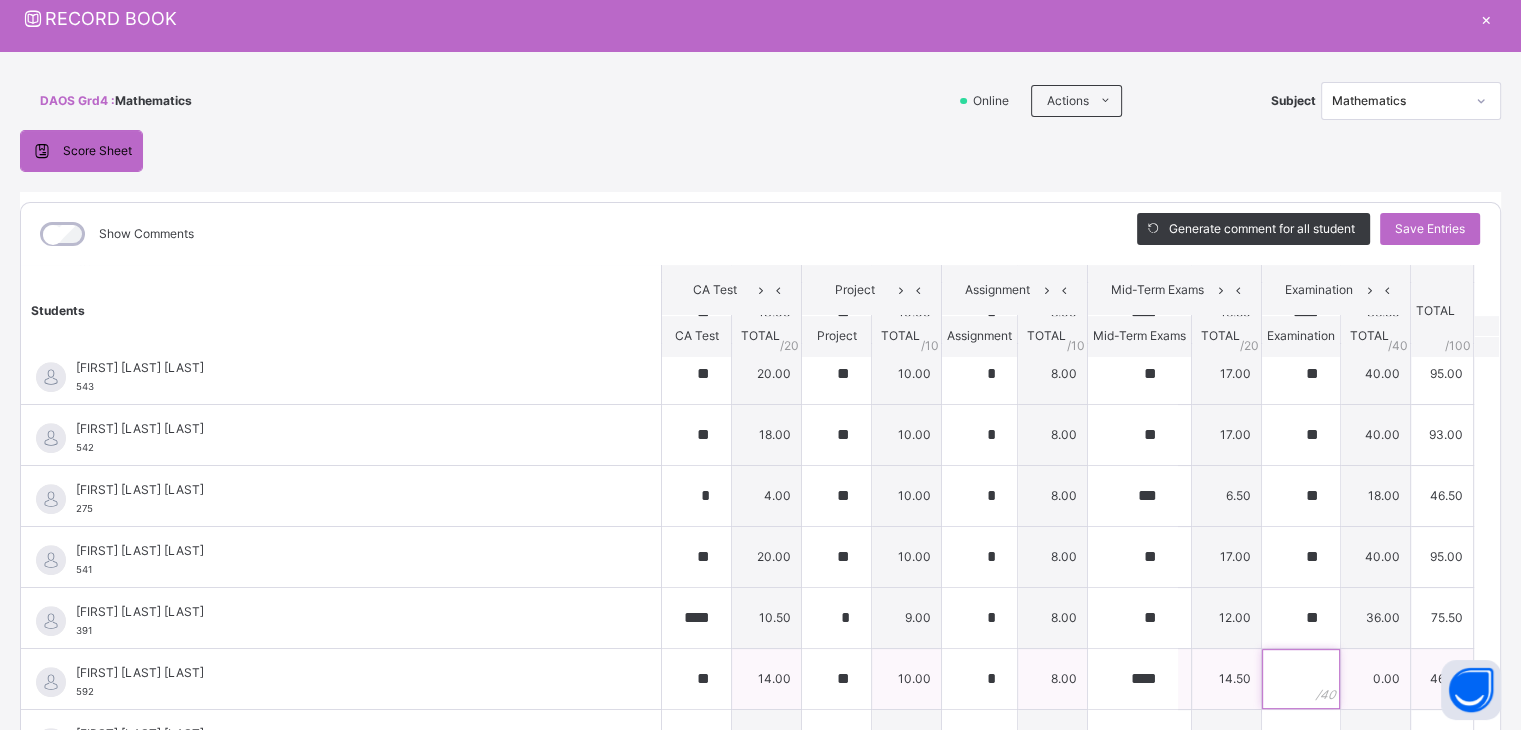 click at bounding box center (1301, 679) 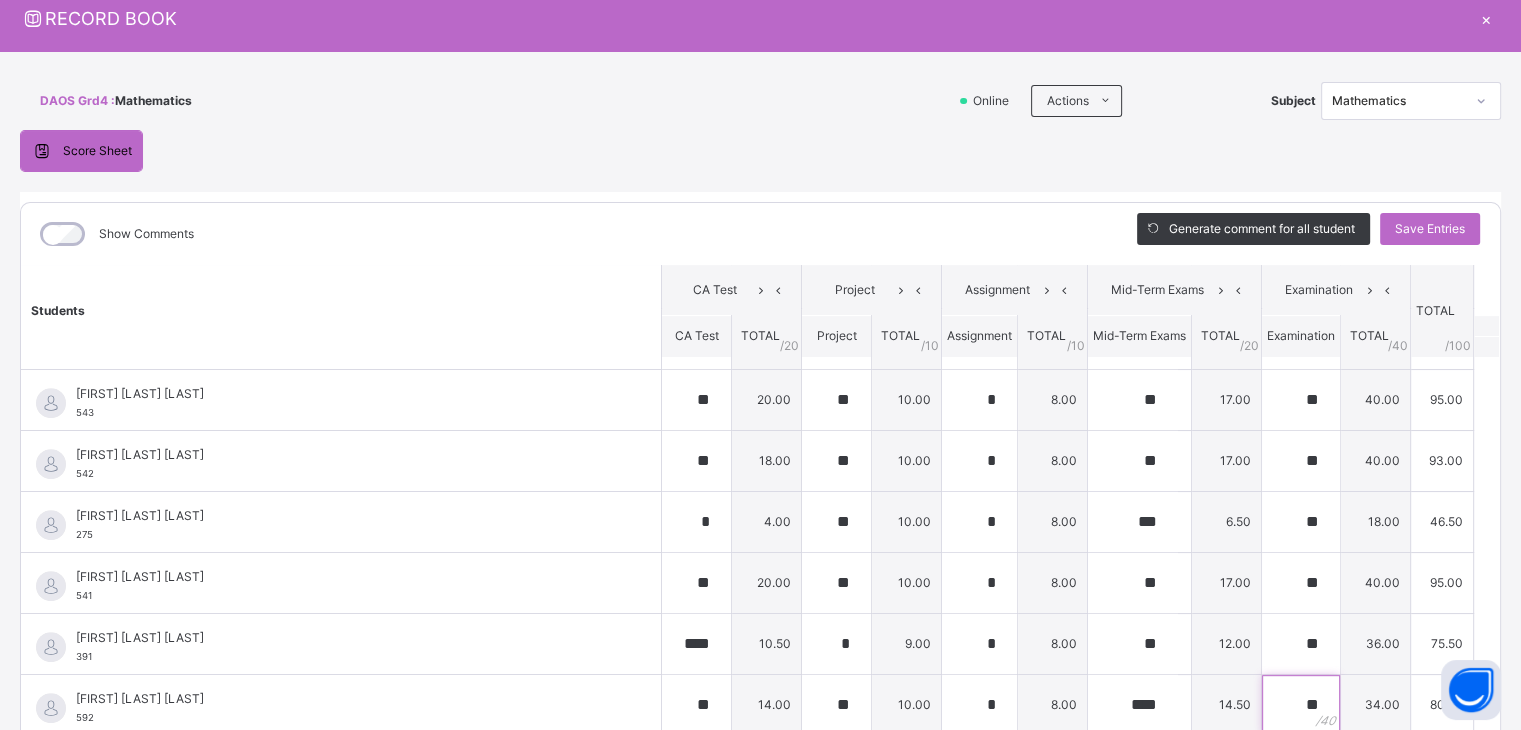 scroll, scrollTop: 930, scrollLeft: 0, axis: vertical 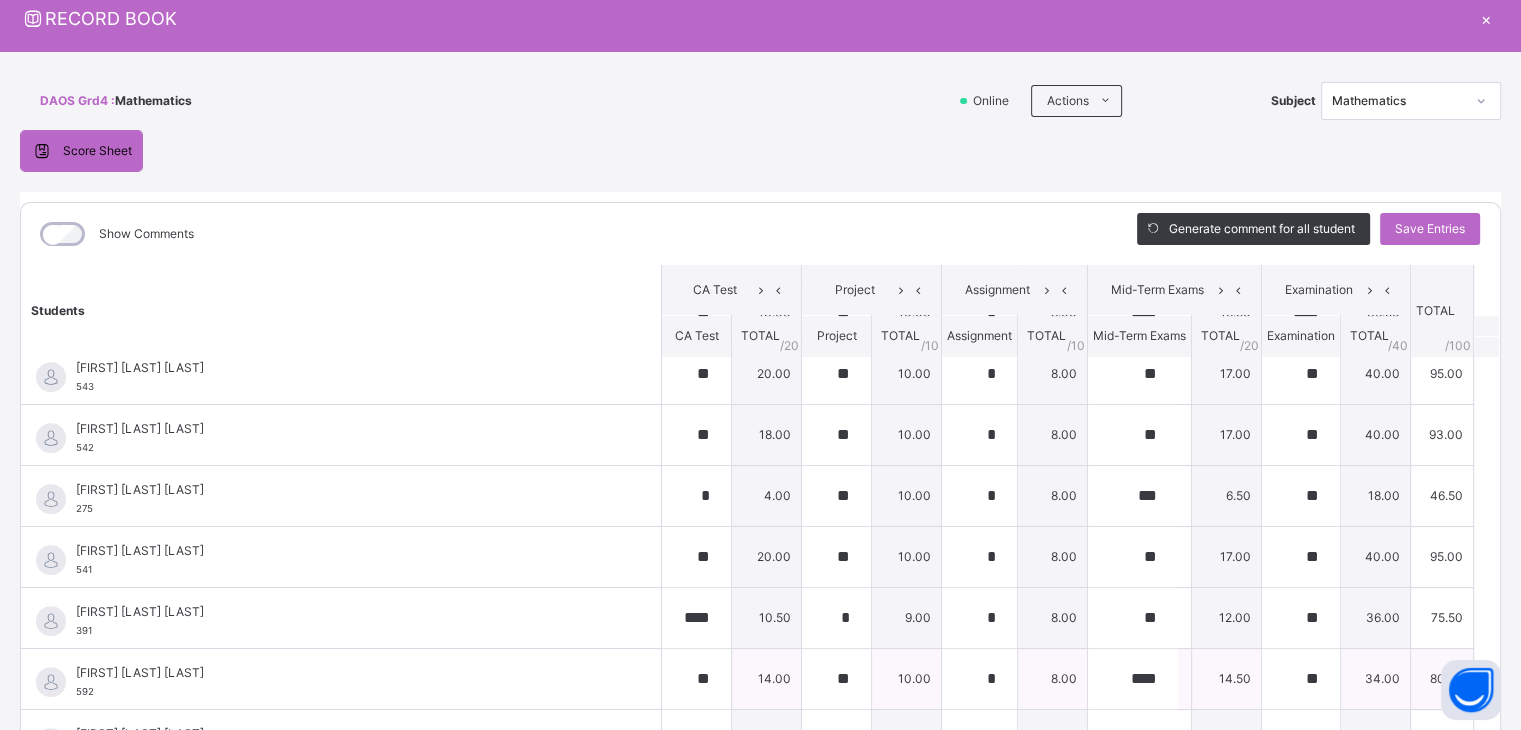 click on "[FIRST] [LAST] [LAST] 592" at bounding box center (341, 679) 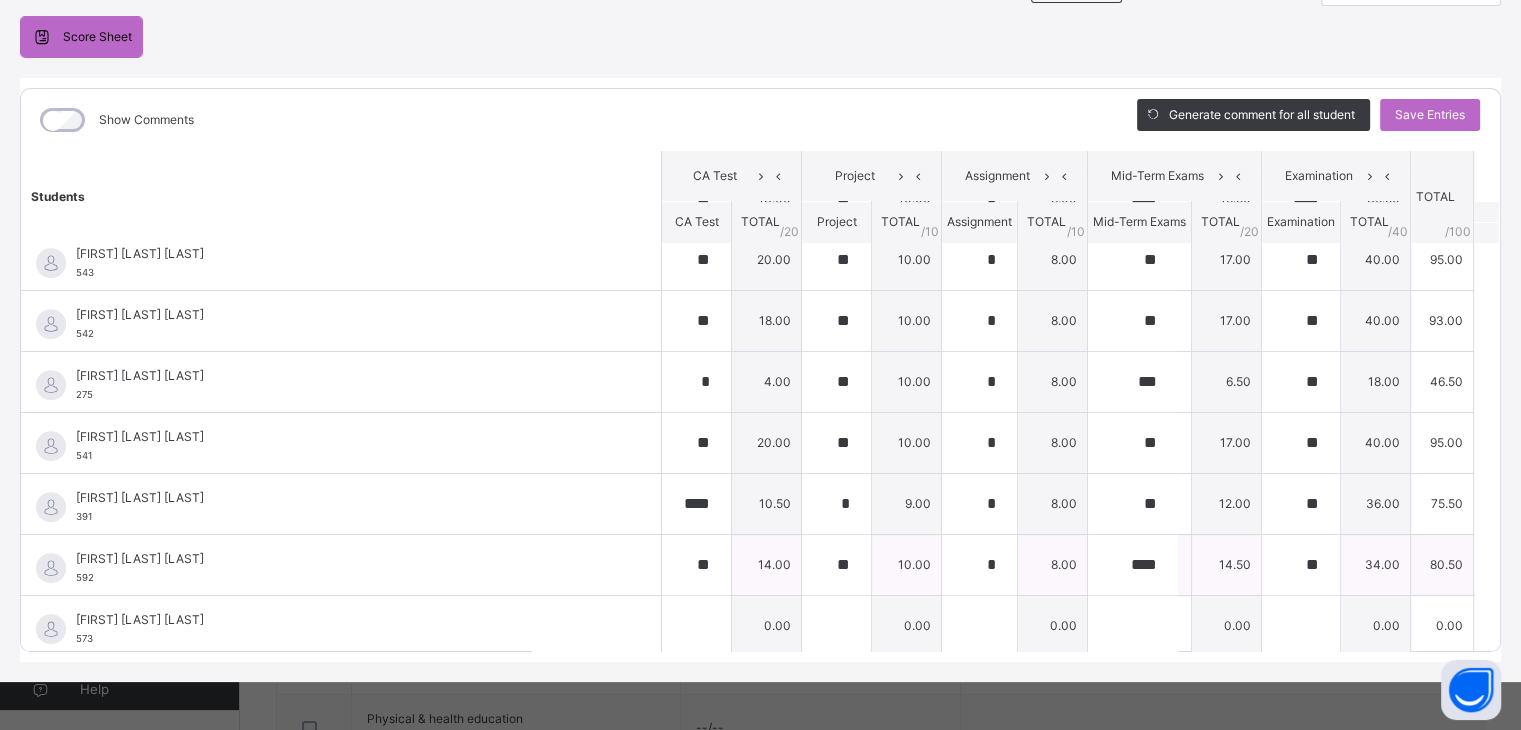 scroll, scrollTop: 180, scrollLeft: 0, axis: vertical 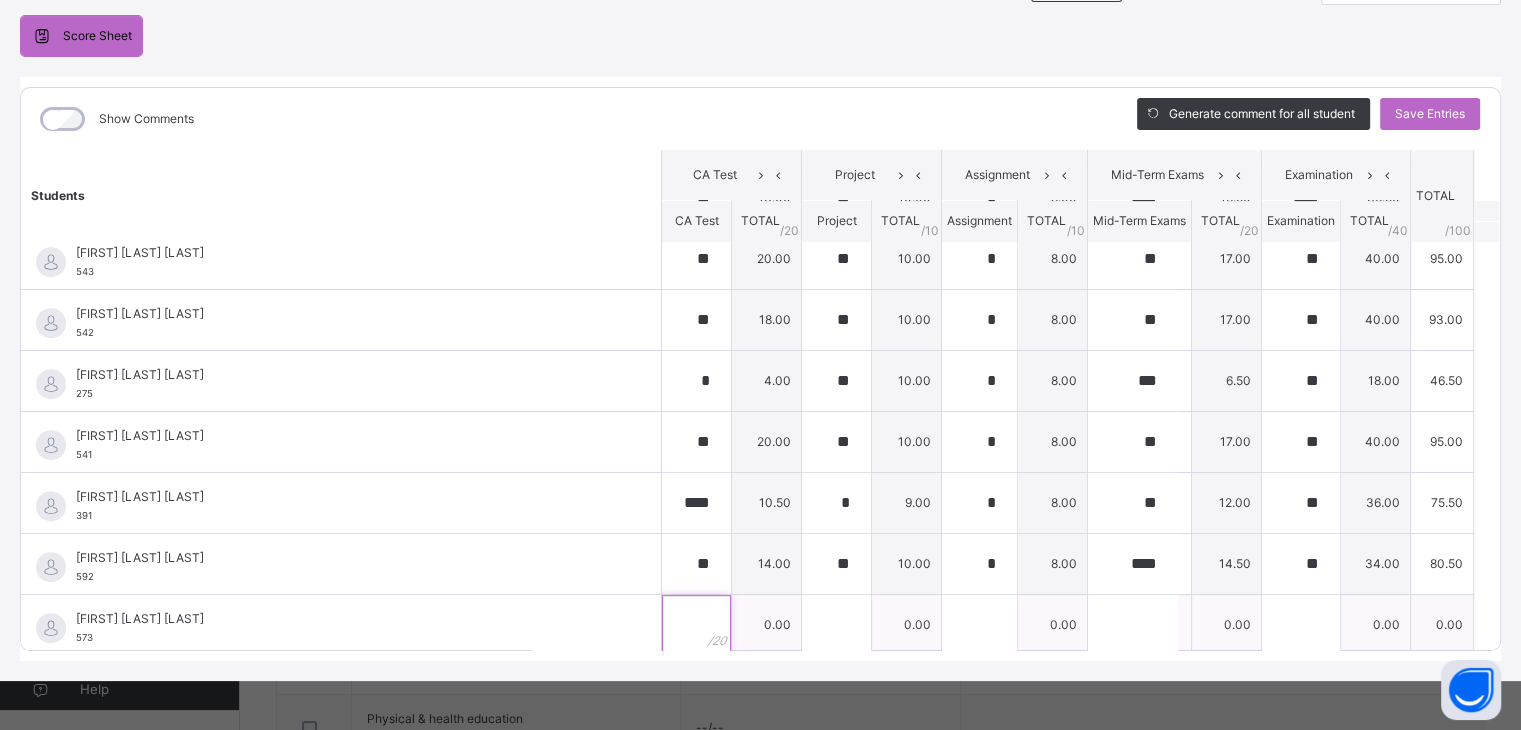 click at bounding box center [696, 625] 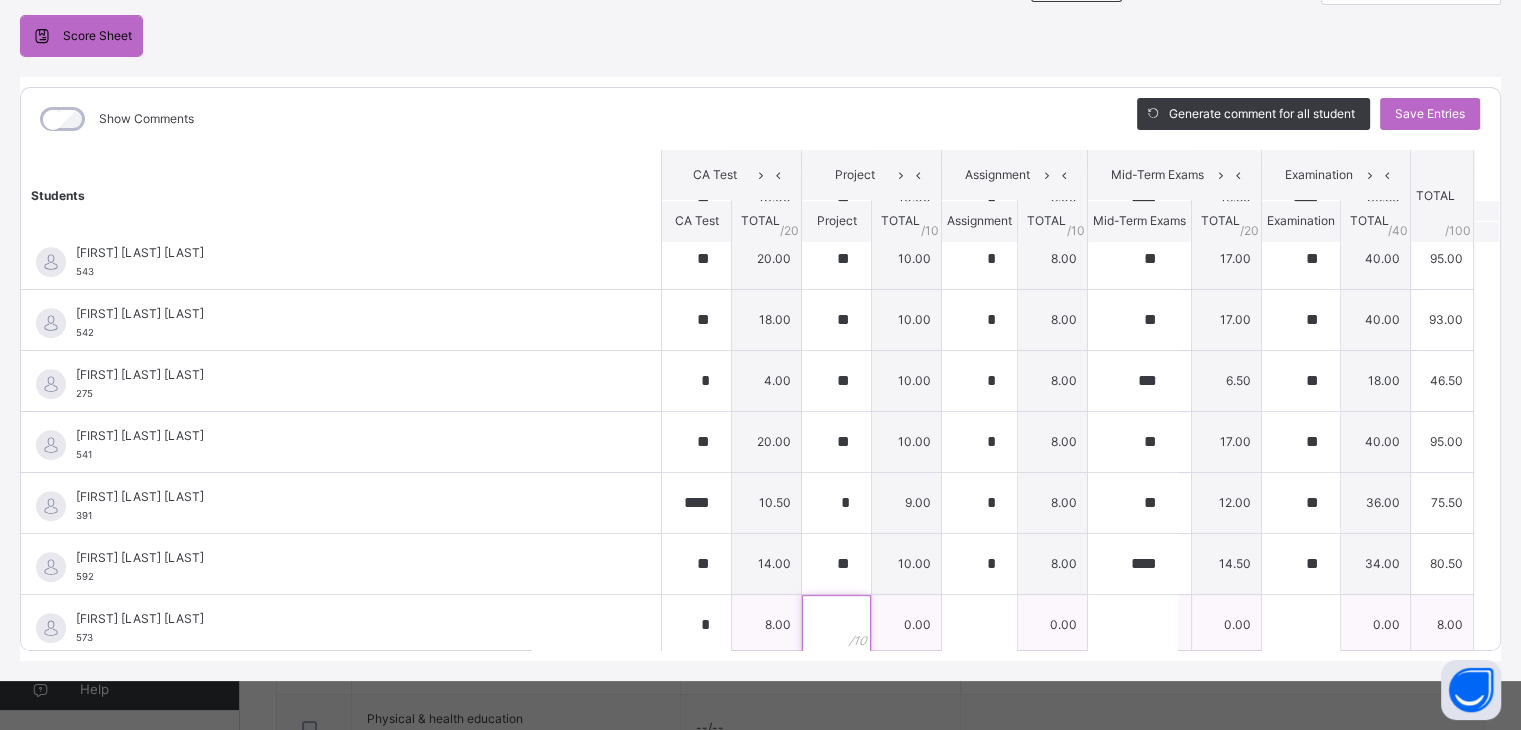 click at bounding box center (836, 625) 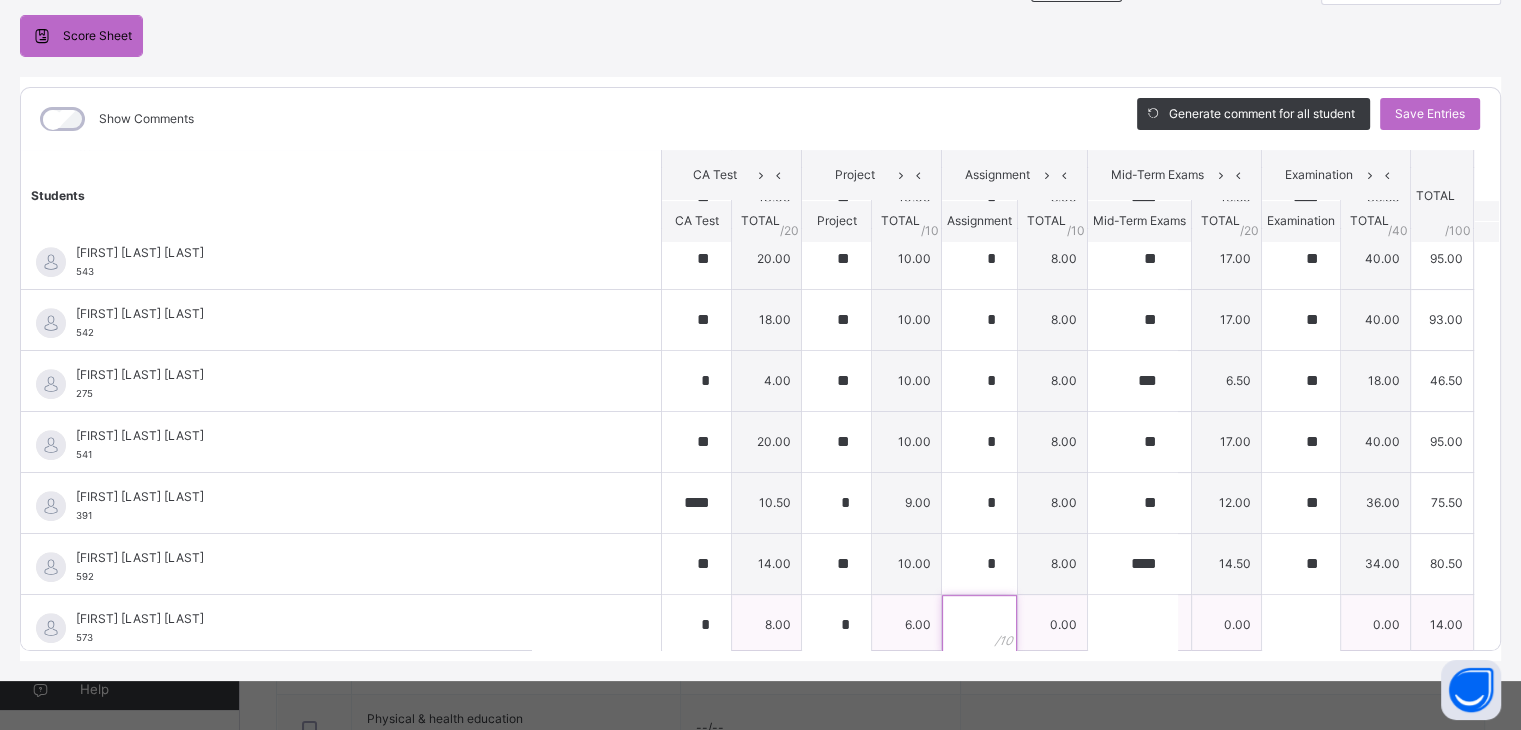 click at bounding box center (979, 625) 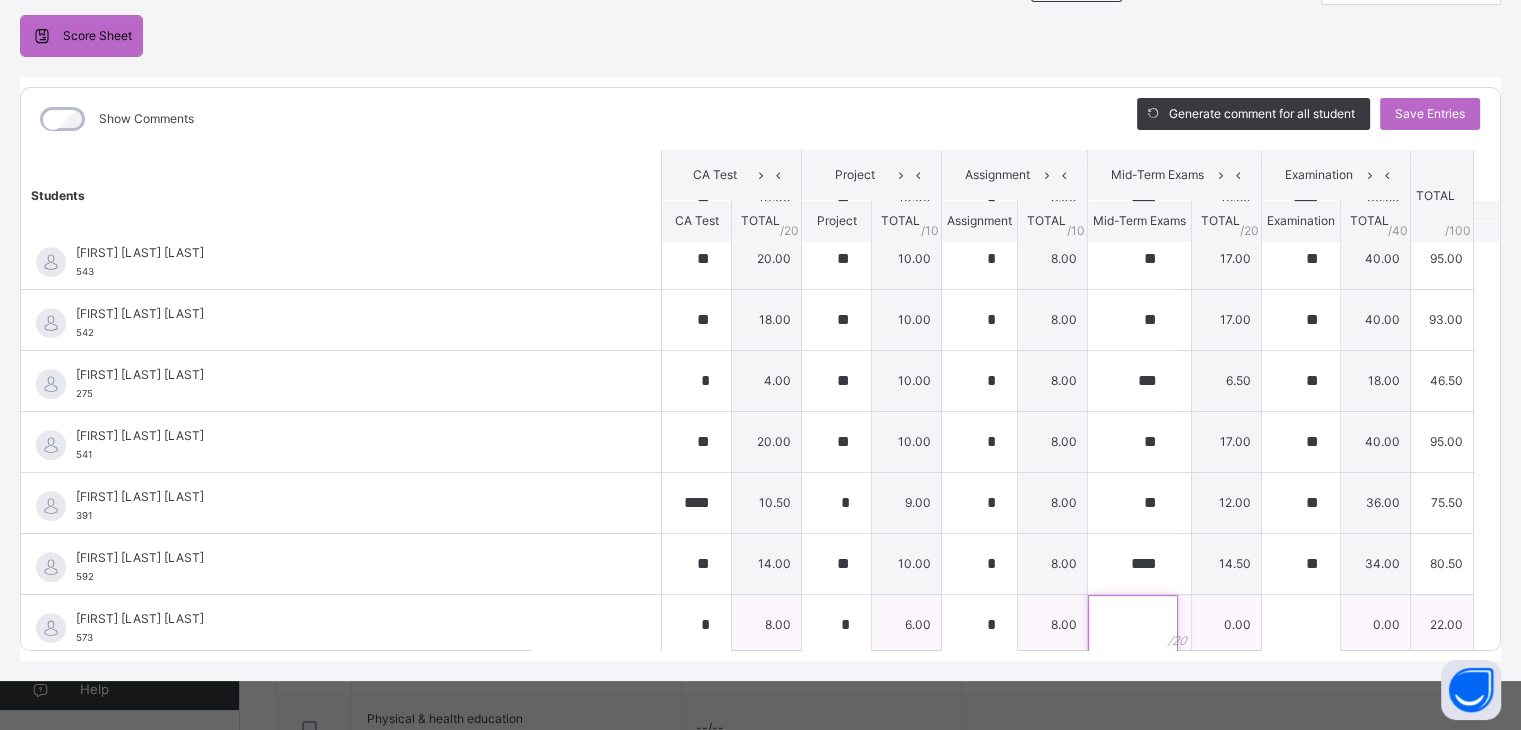 click at bounding box center (1133, 625) 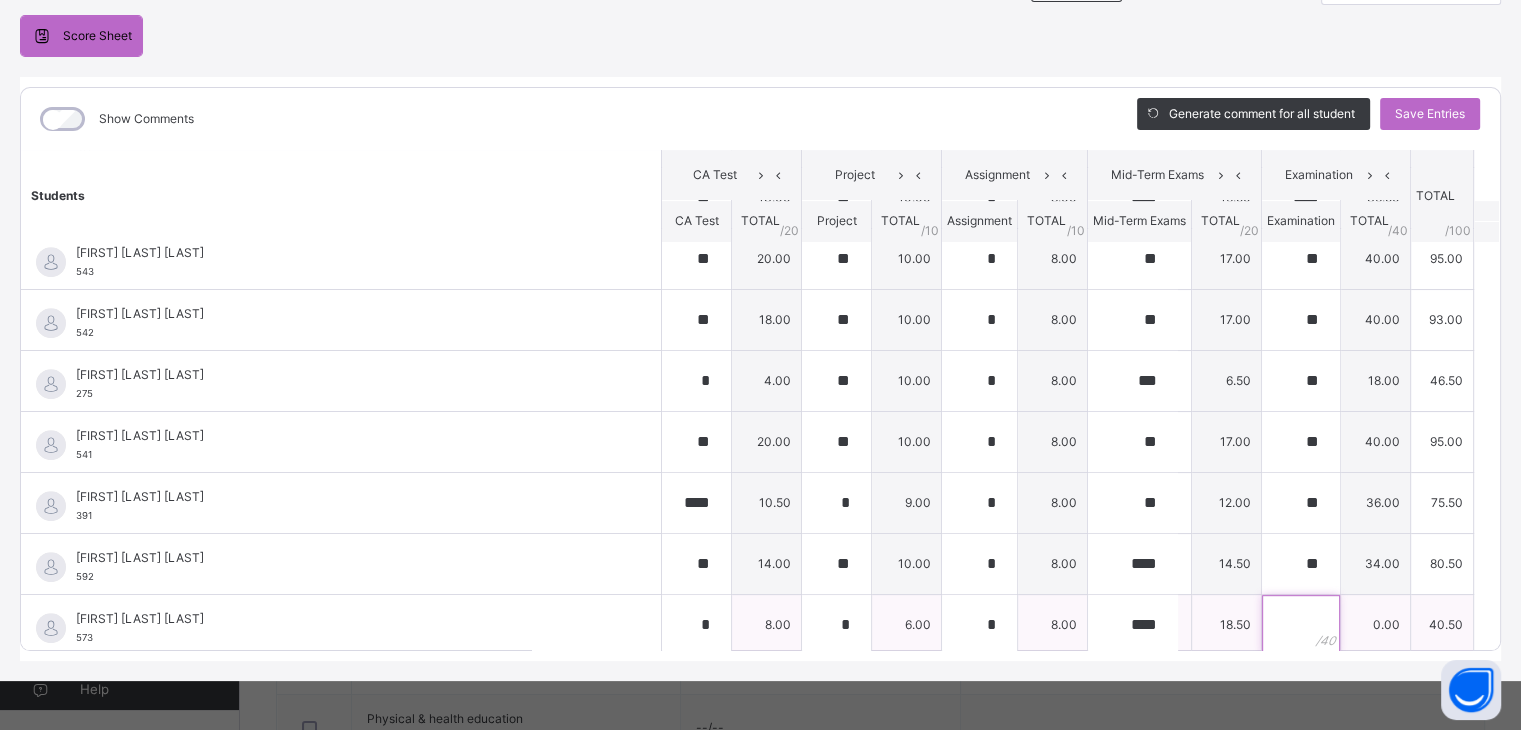 click at bounding box center (1301, 625) 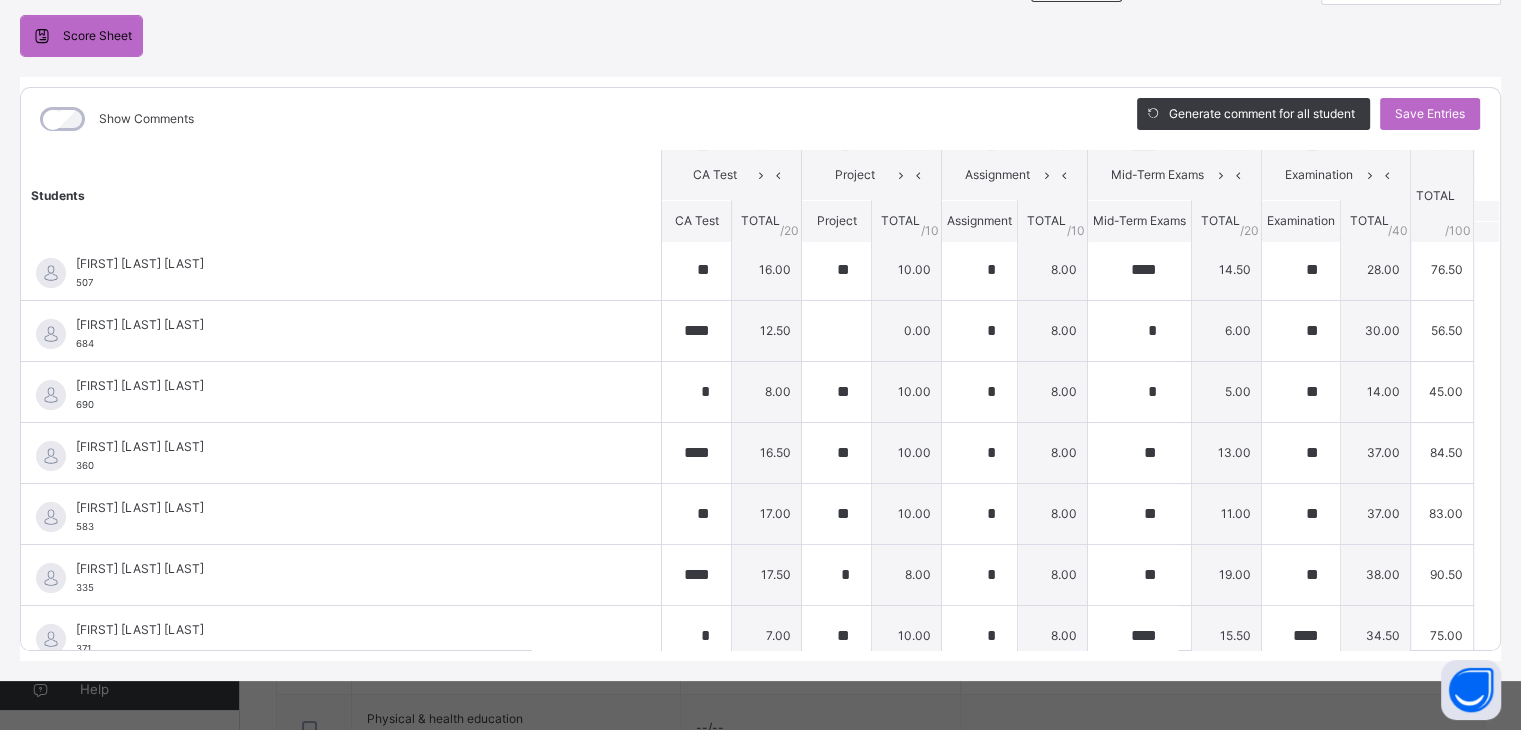 scroll, scrollTop: 426, scrollLeft: 0, axis: vertical 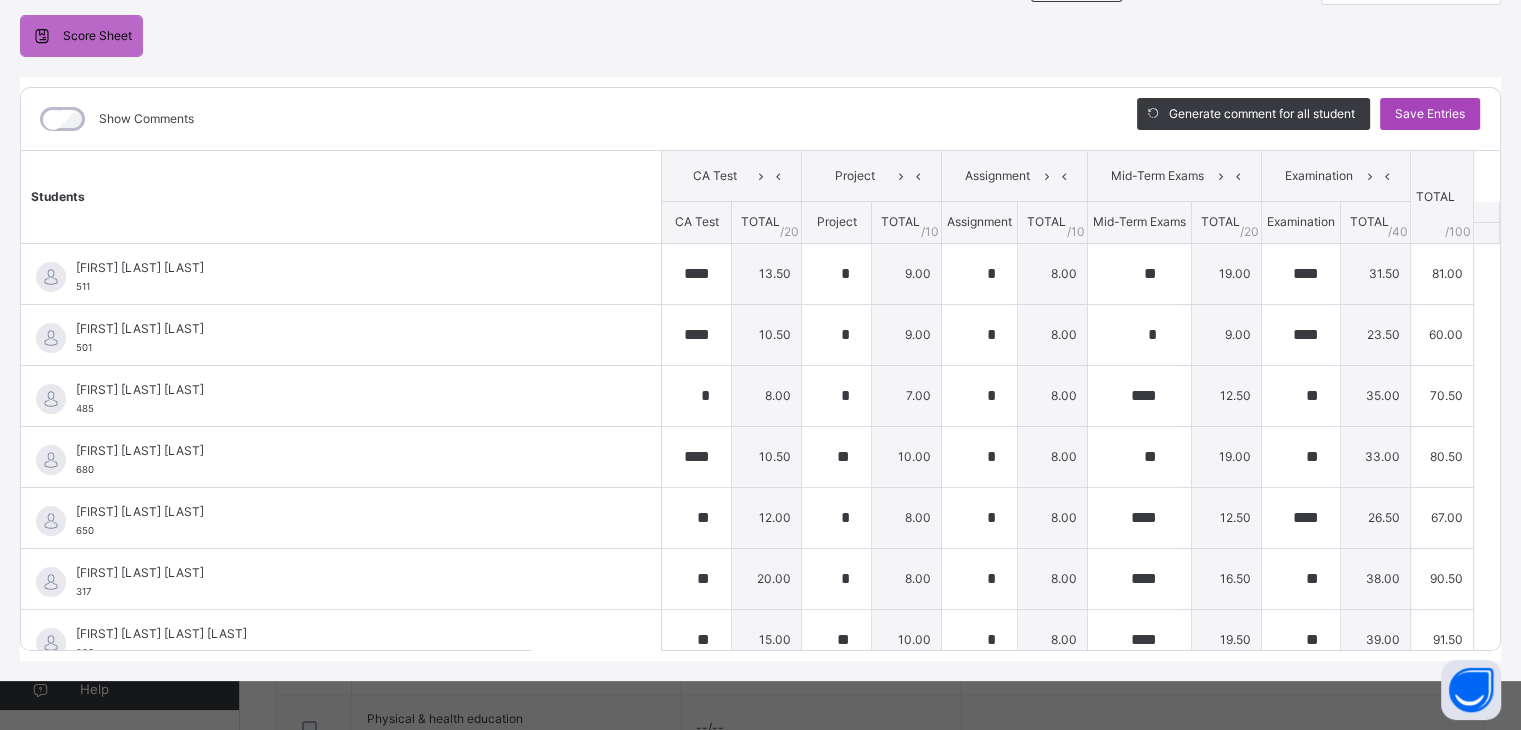 click on "Save Entries" at bounding box center (1430, 114) 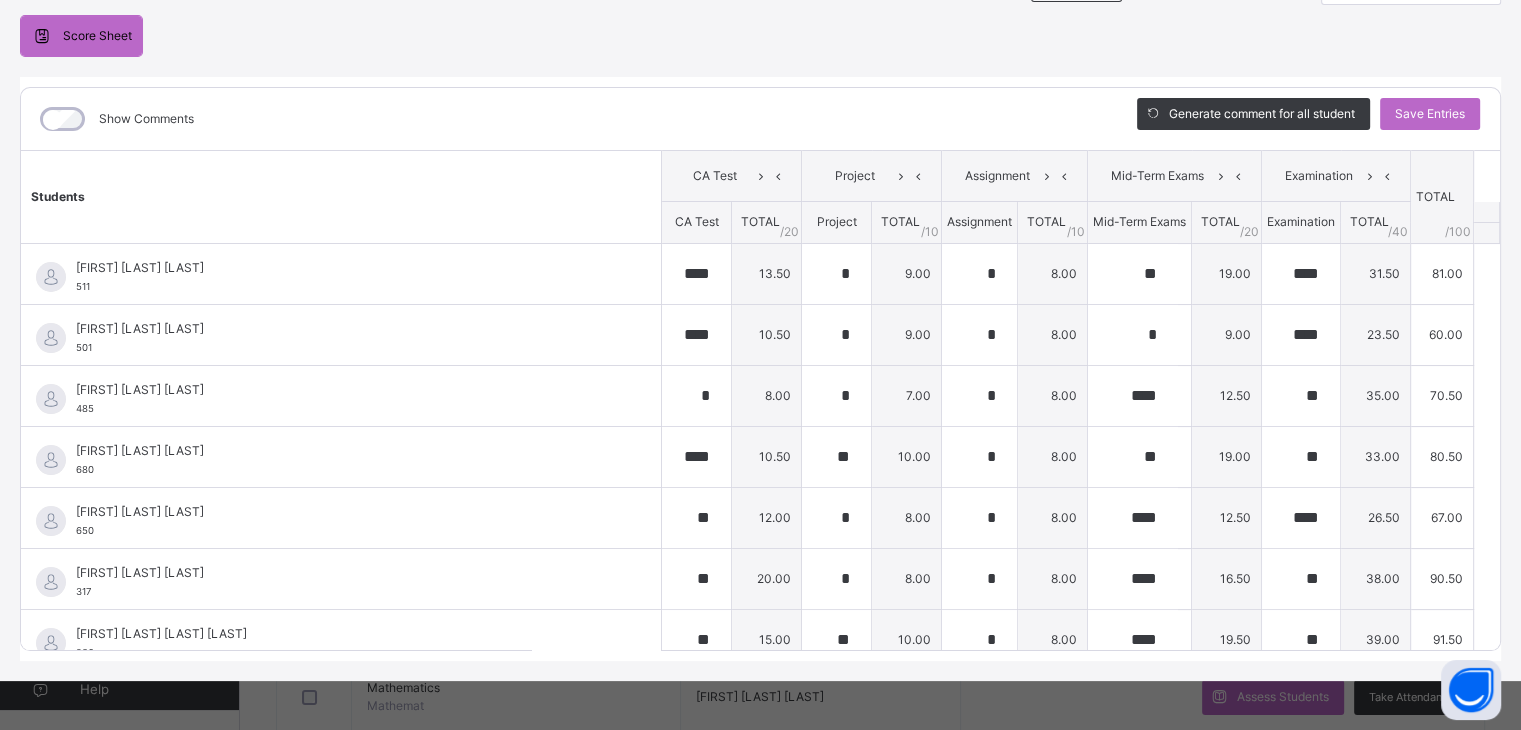 scroll, scrollTop: 184, scrollLeft: 0, axis: vertical 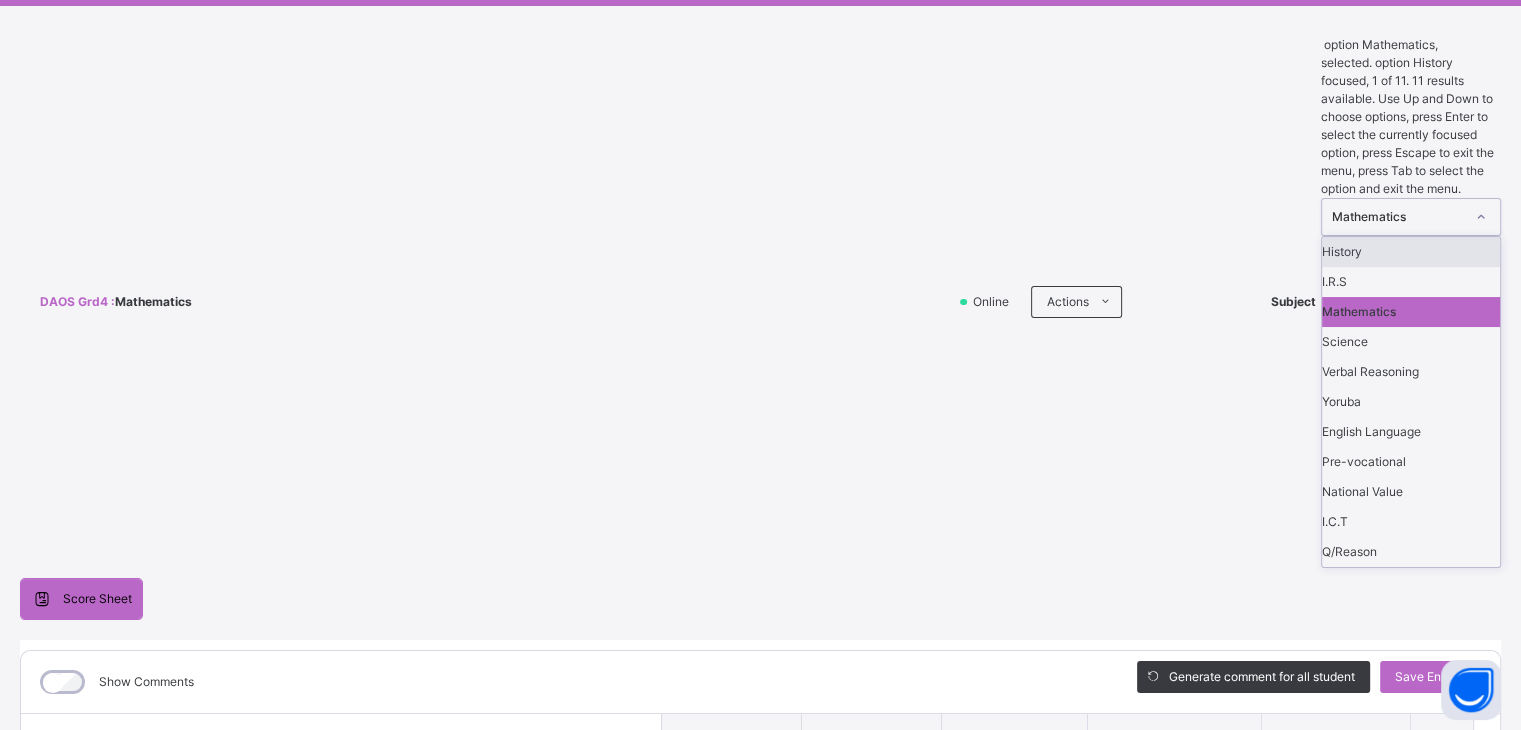 click 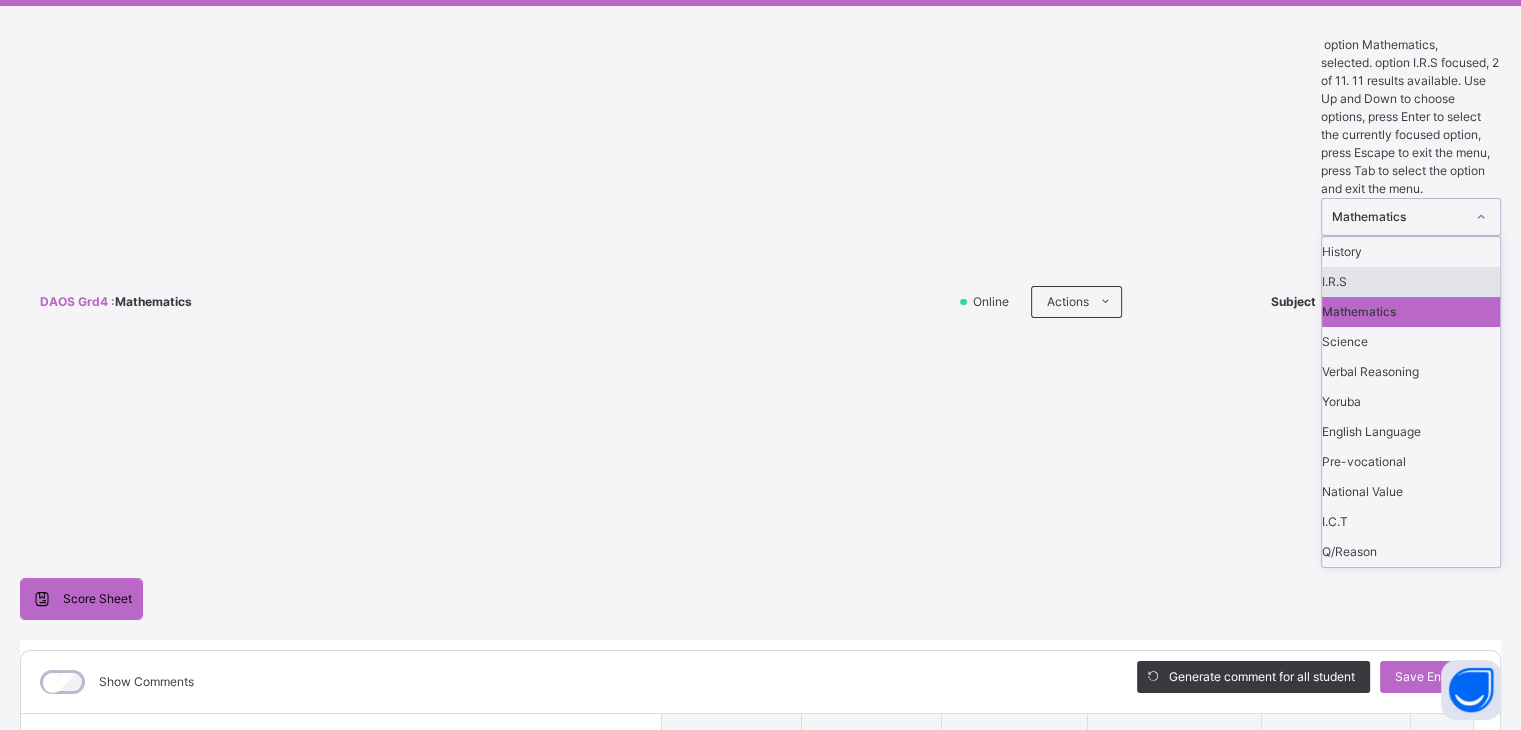 click on "I.R.S" at bounding box center (1411, 282) 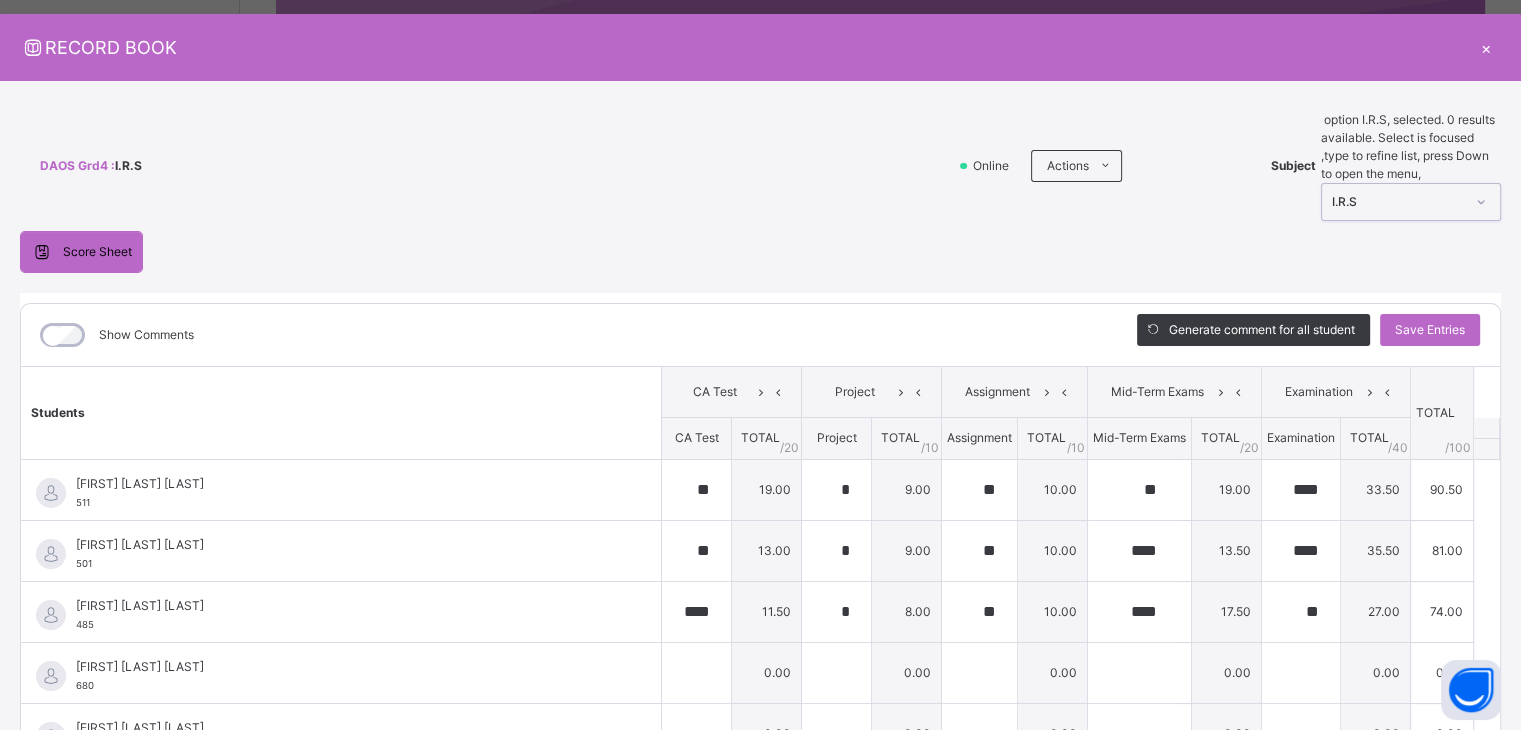 scroll, scrollTop: 34, scrollLeft: 0, axis: vertical 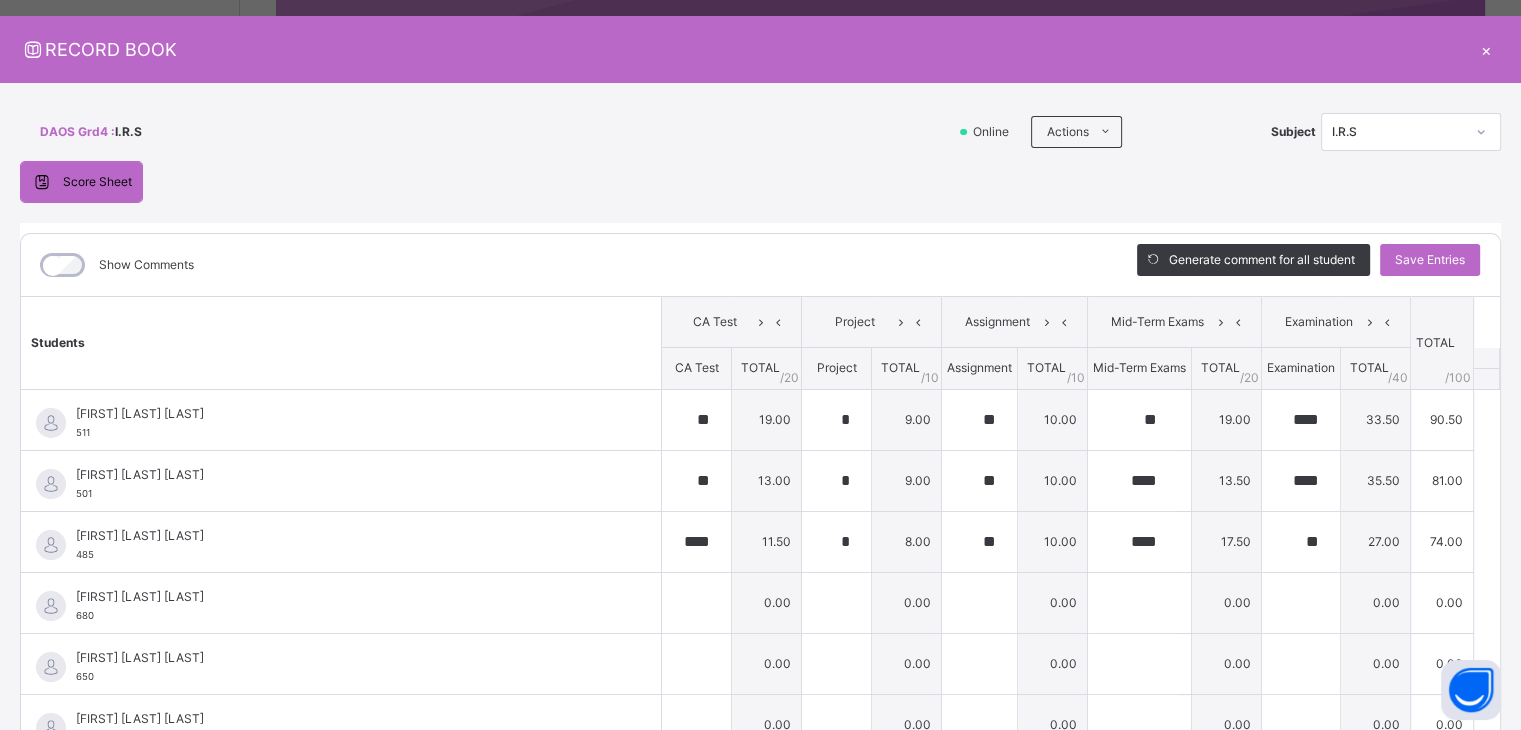click on "×" at bounding box center (1486, 49) 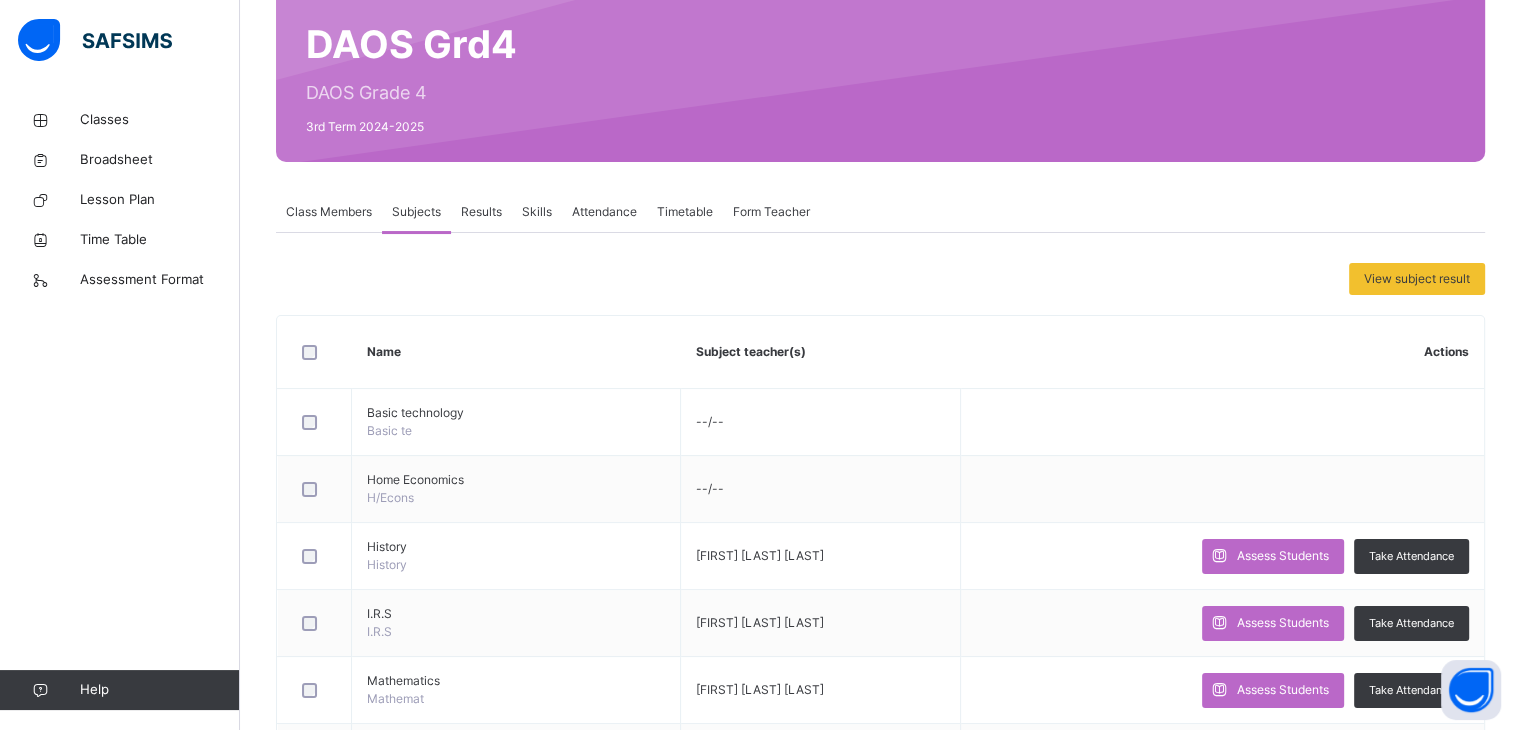 click on "DAOS Grd4  DAOS Grade 4 3rd Term 2024-2025" at bounding box center (880, 73) 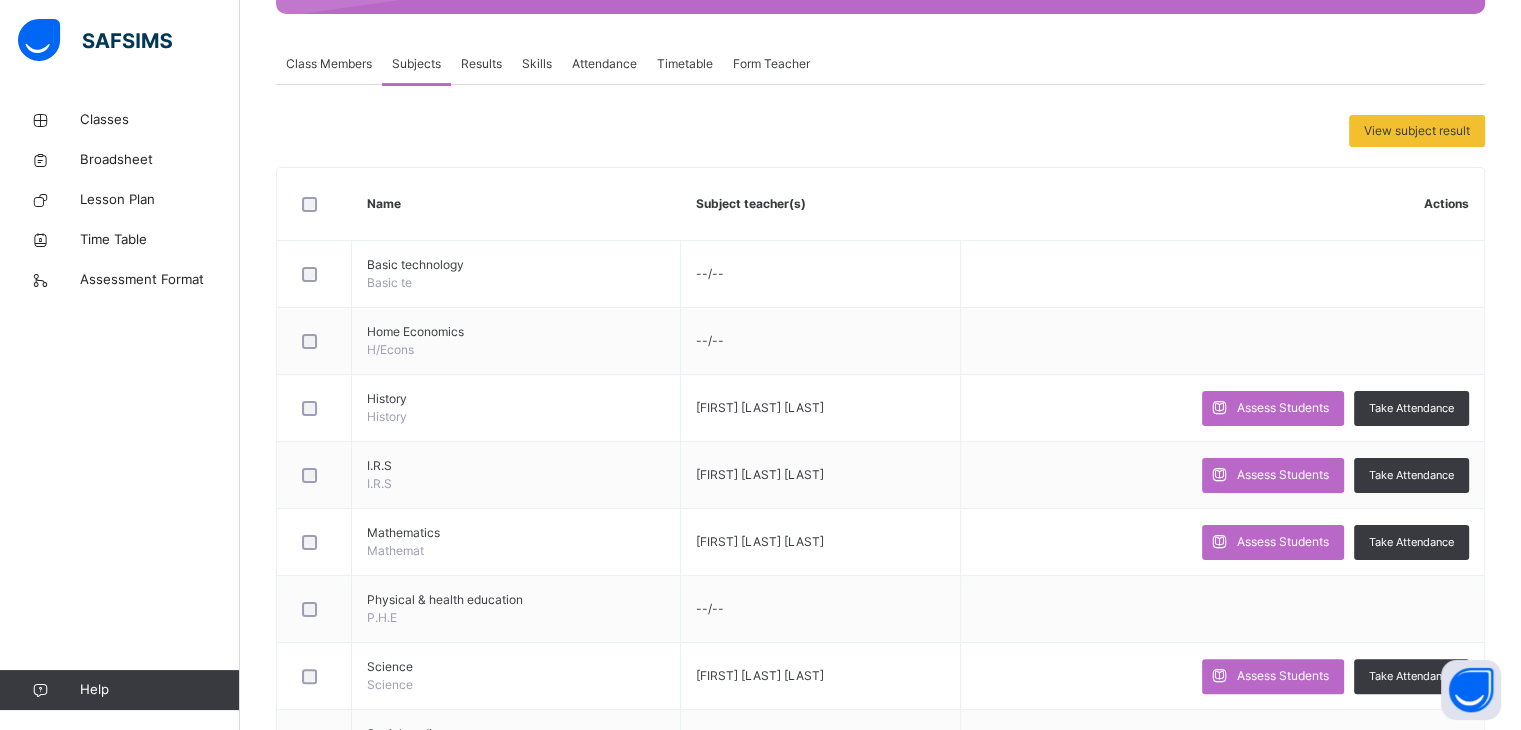 scroll, scrollTop: 436, scrollLeft: 0, axis: vertical 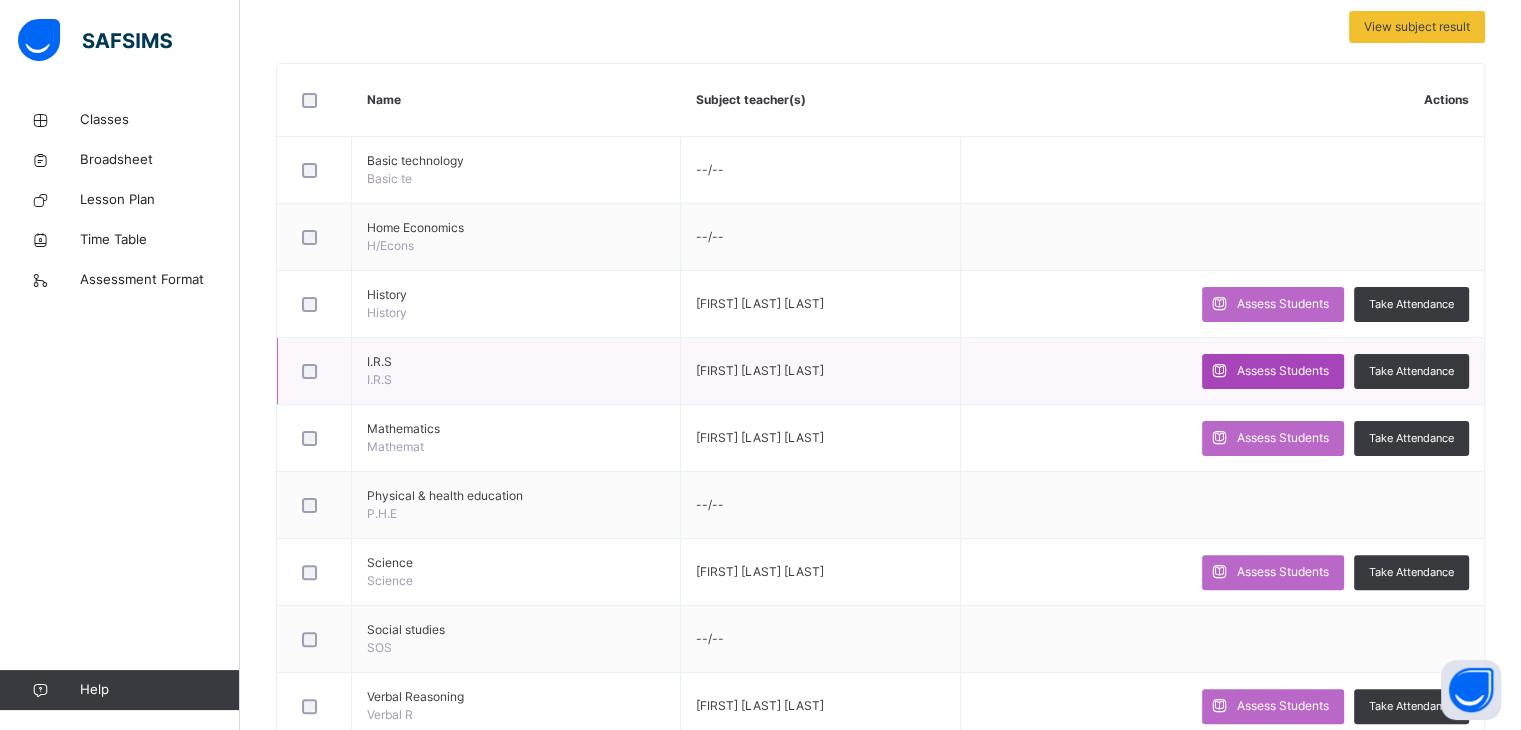 click on "Assess Students" at bounding box center [1283, 371] 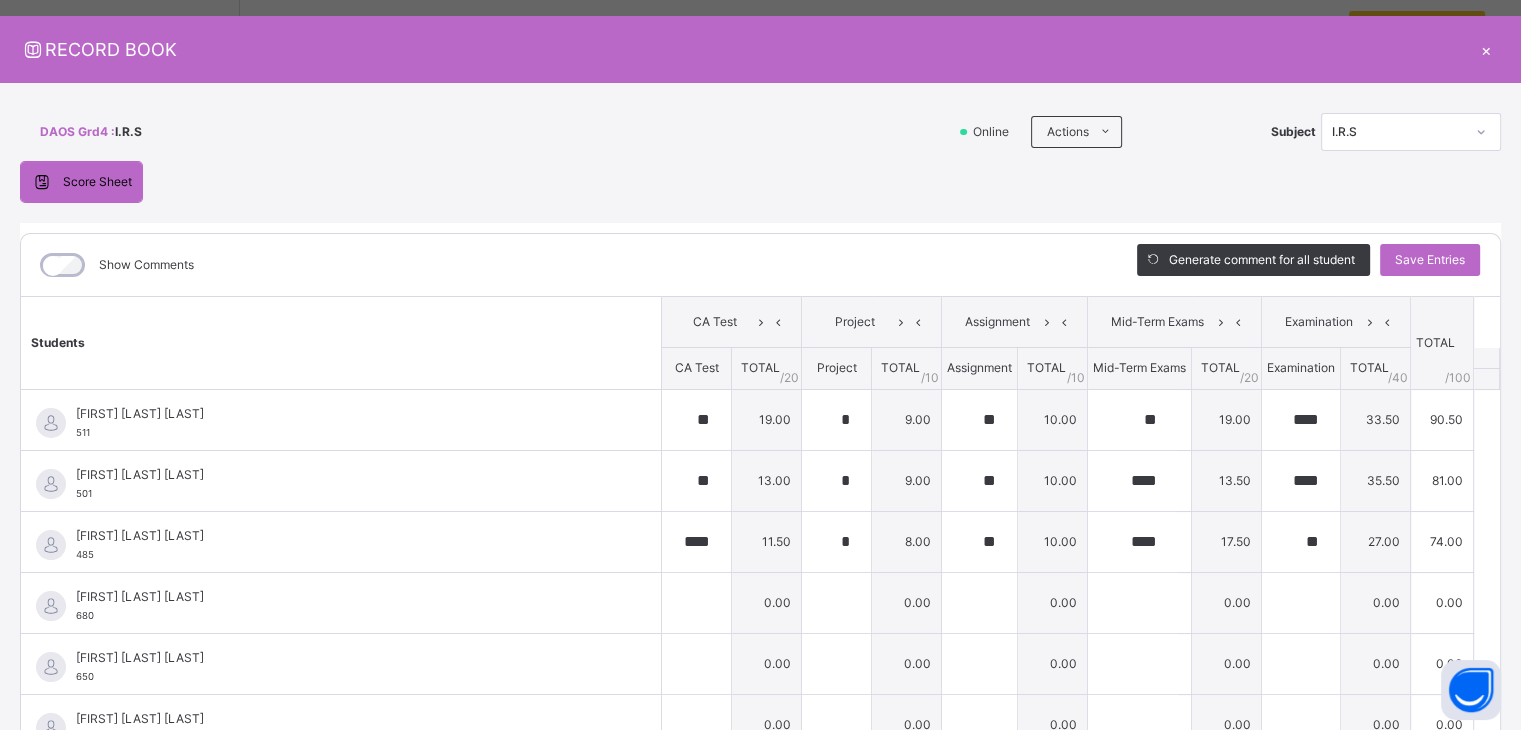 click on "×" at bounding box center (1486, 49) 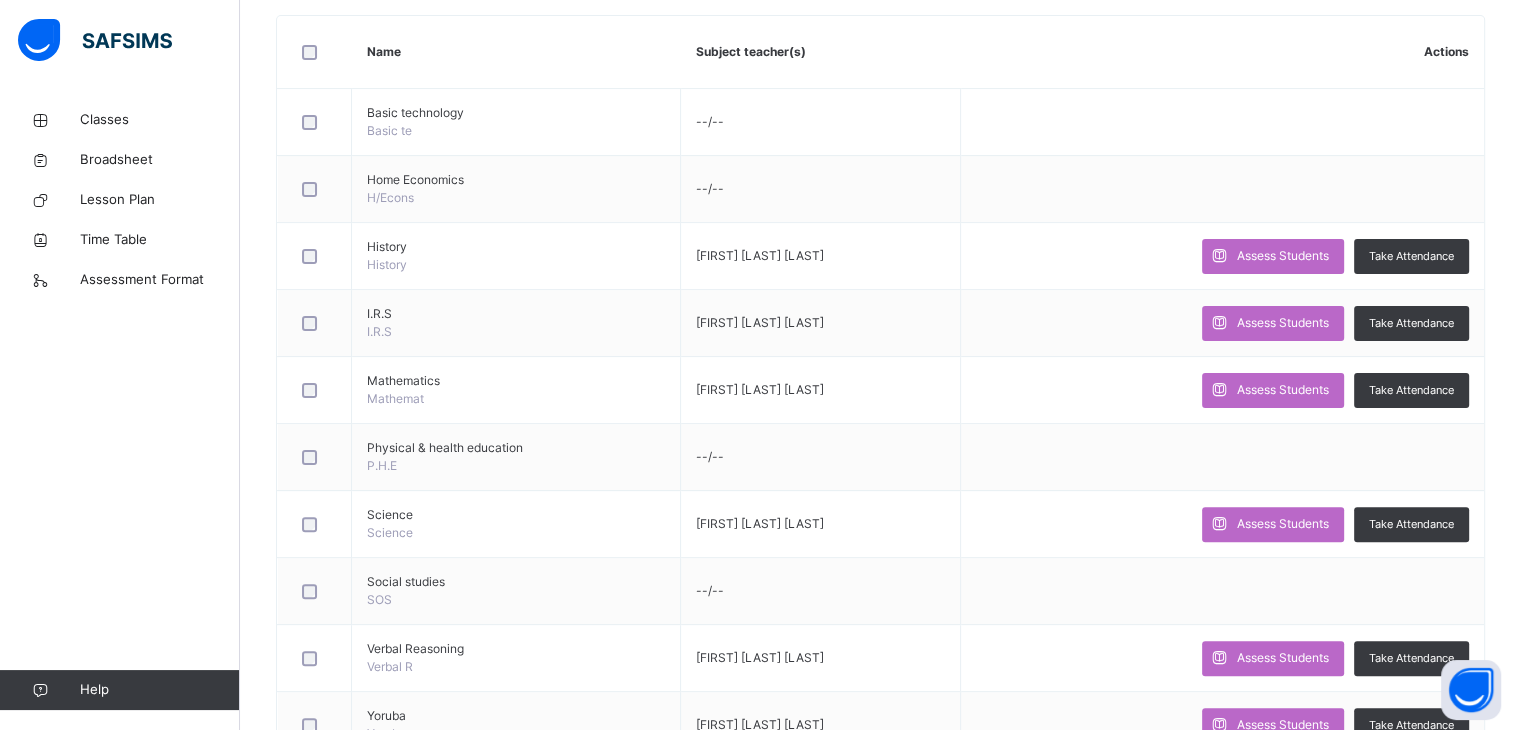 scroll, scrollTop: 492, scrollLeft: 0, axis: vertical 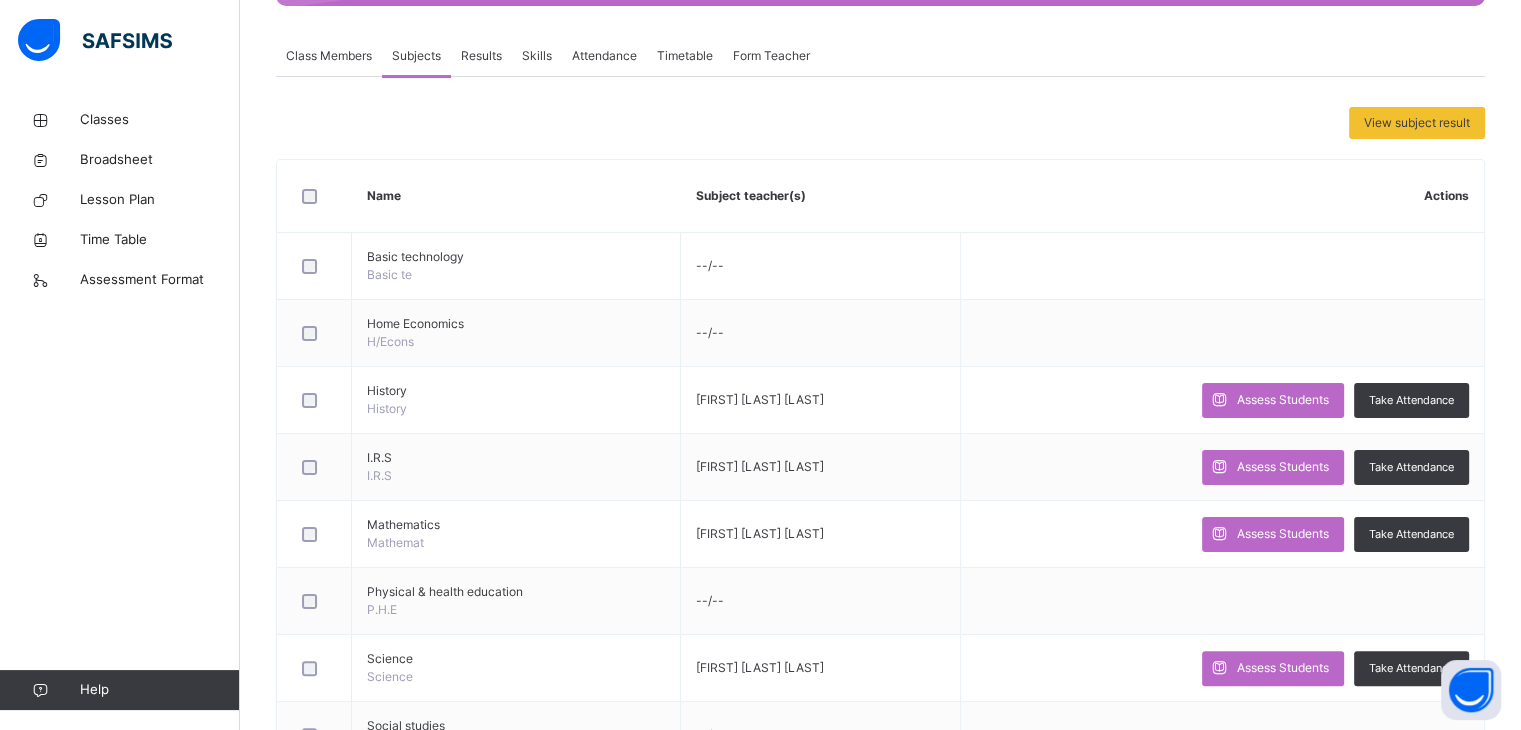 click on "Class Members" at bounding box center [329, 56] 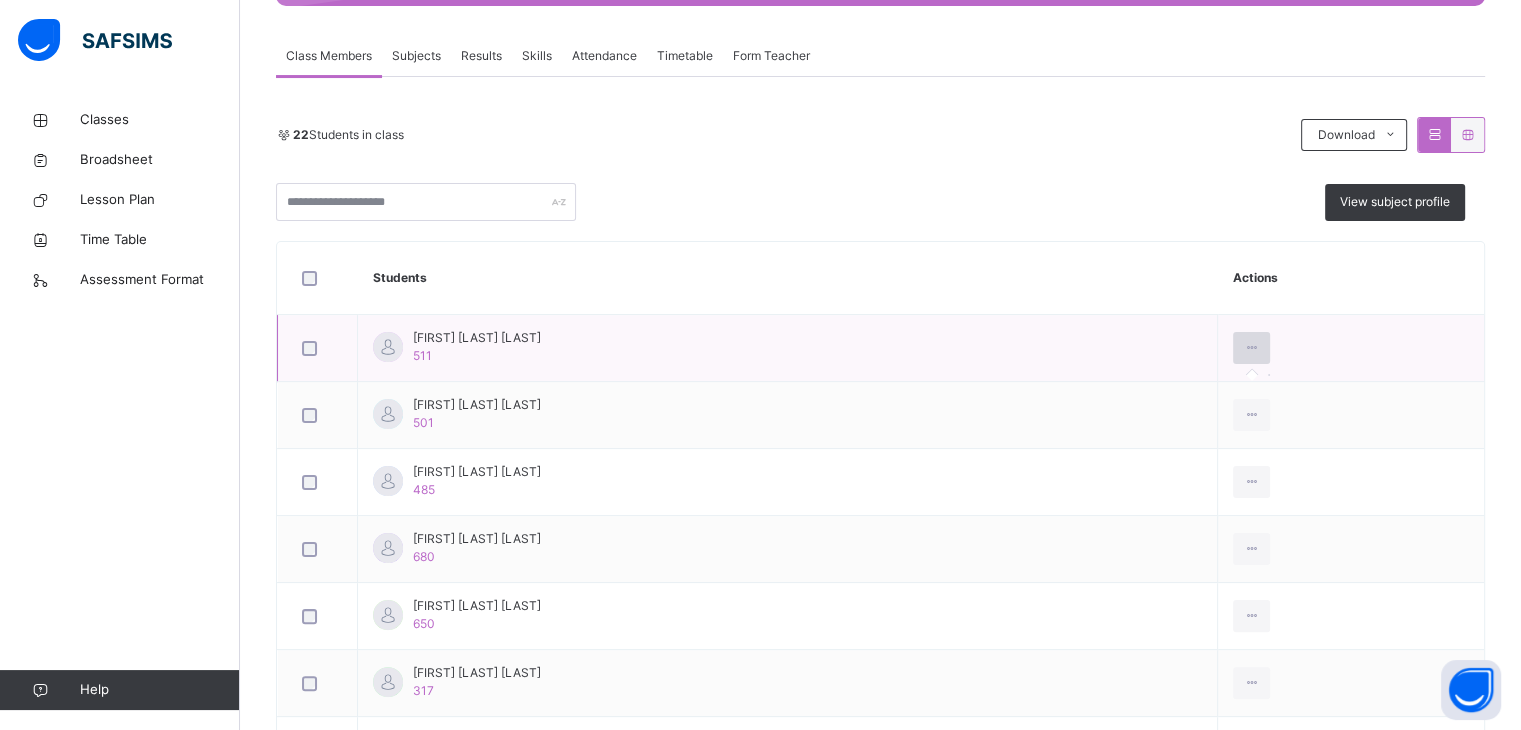 click at bounding box center [1251, 348] 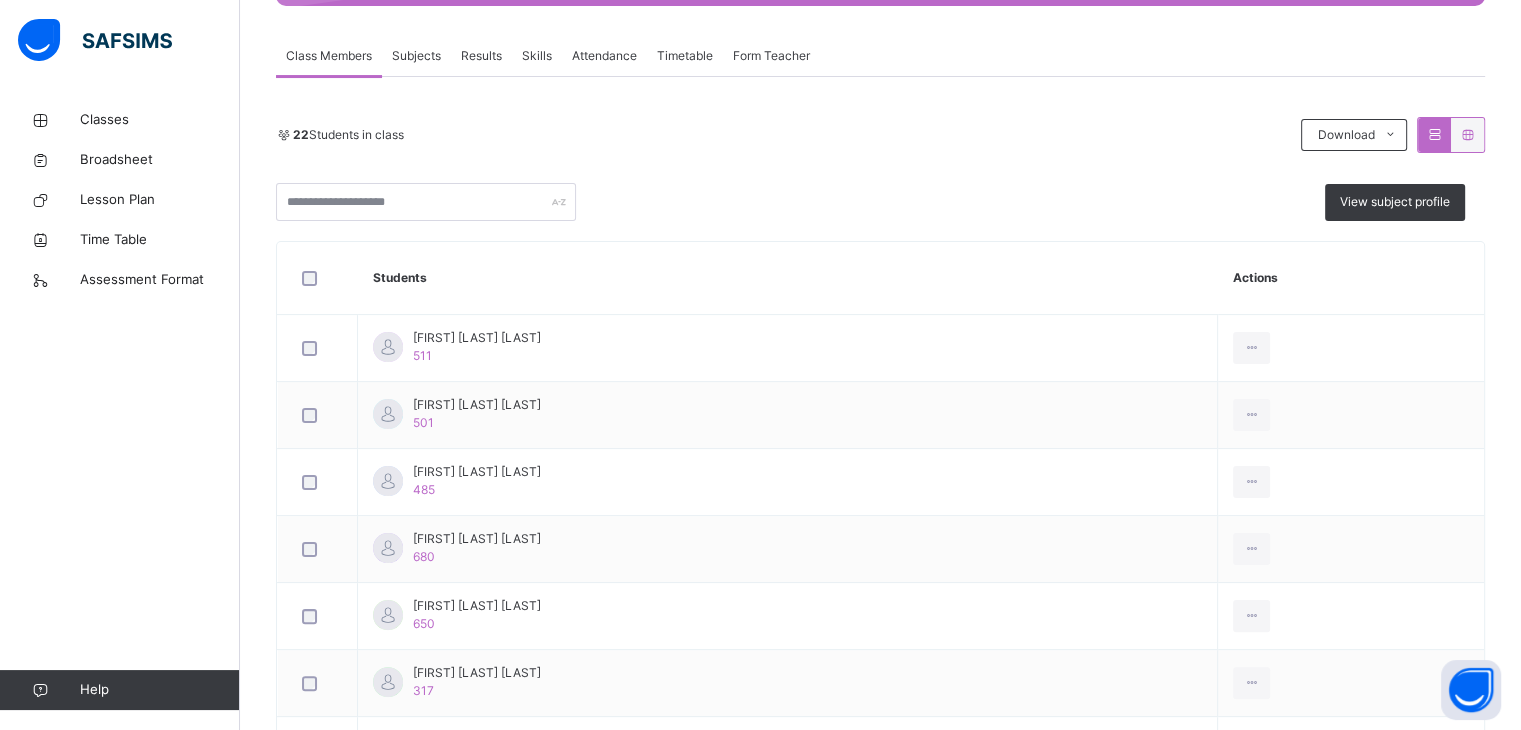 click on "Subjects" at bounding box center (416, 56) 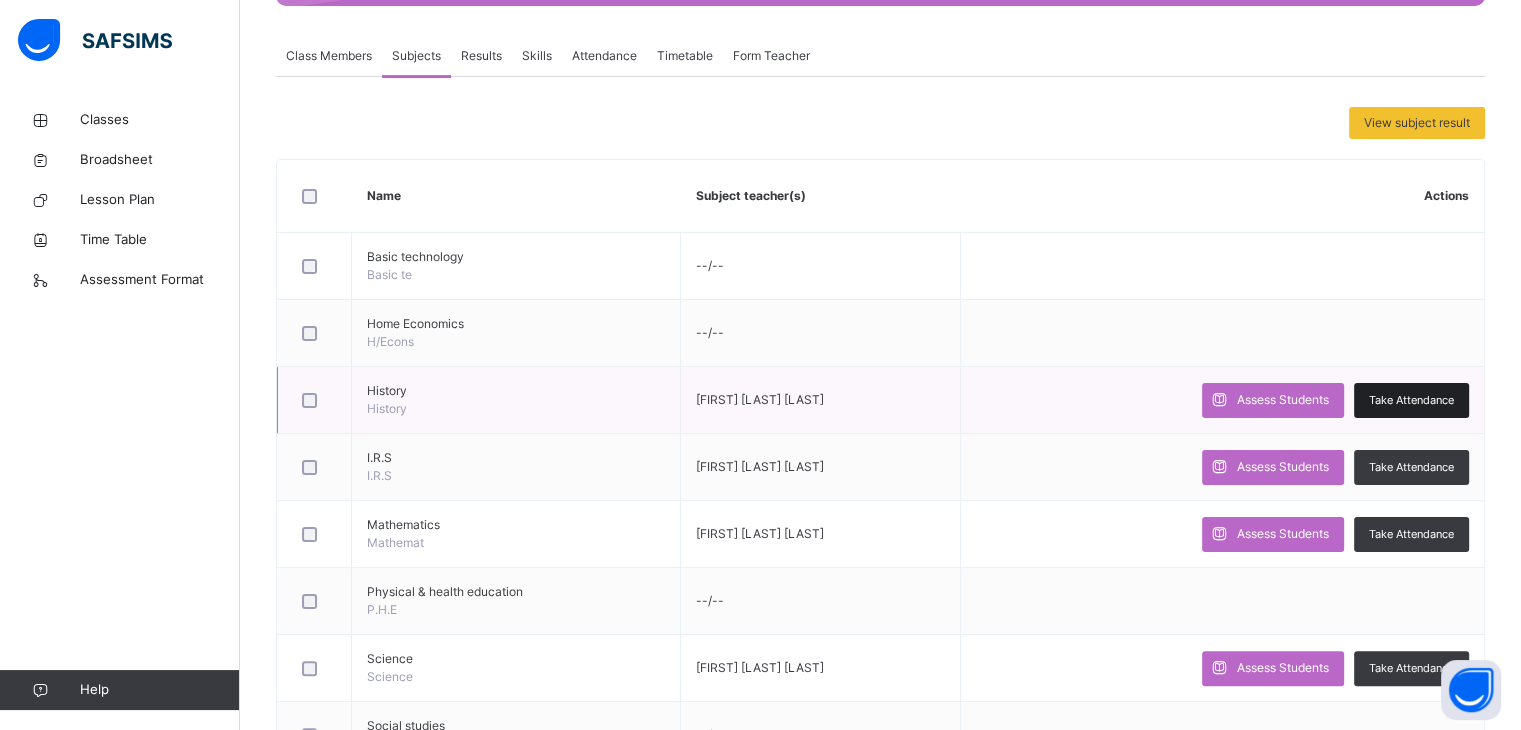 click on "Take Attendance" at bounding box center (1411, 400) 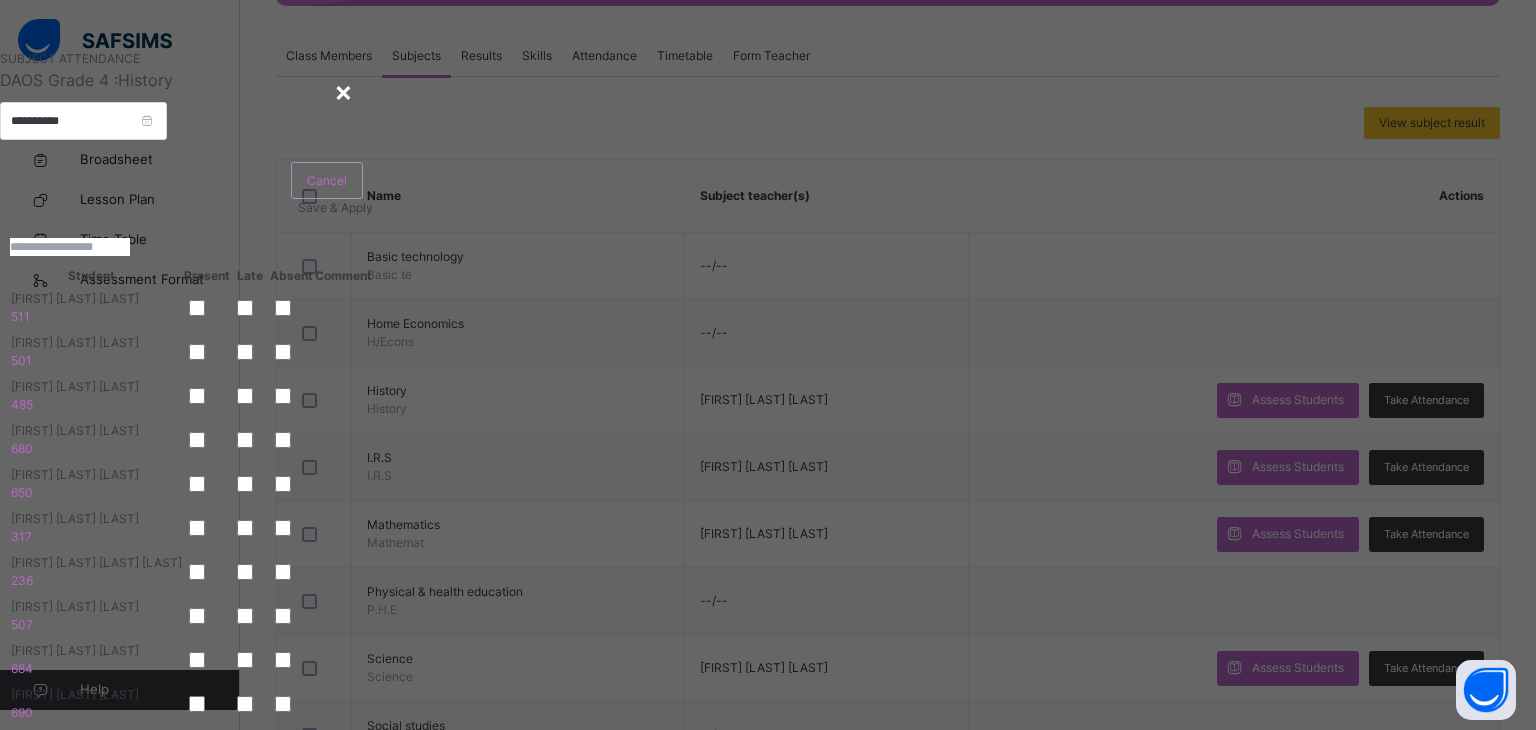 click on "**********" at bounding box center [768, 365] 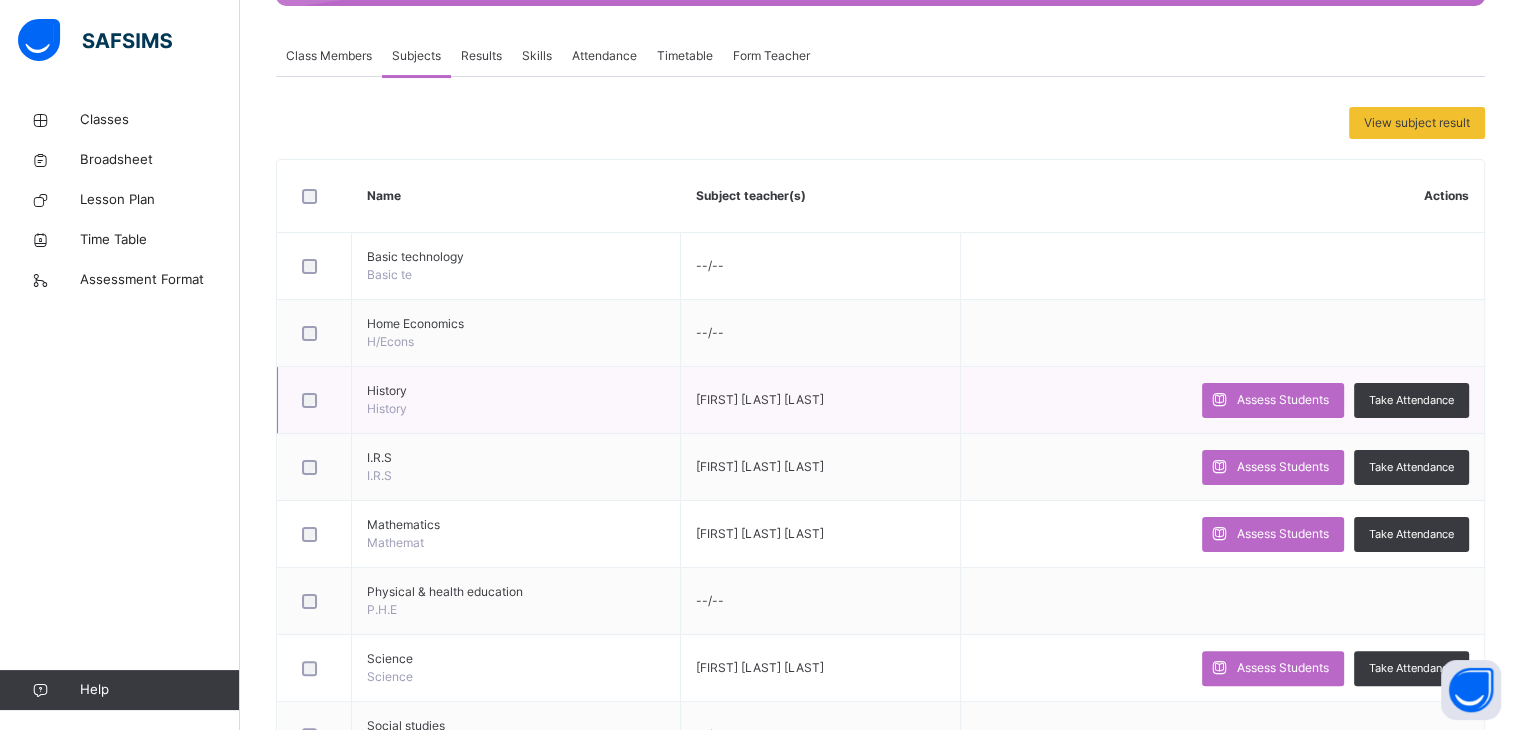 click on "History   History" at bounding box center [516, 400] 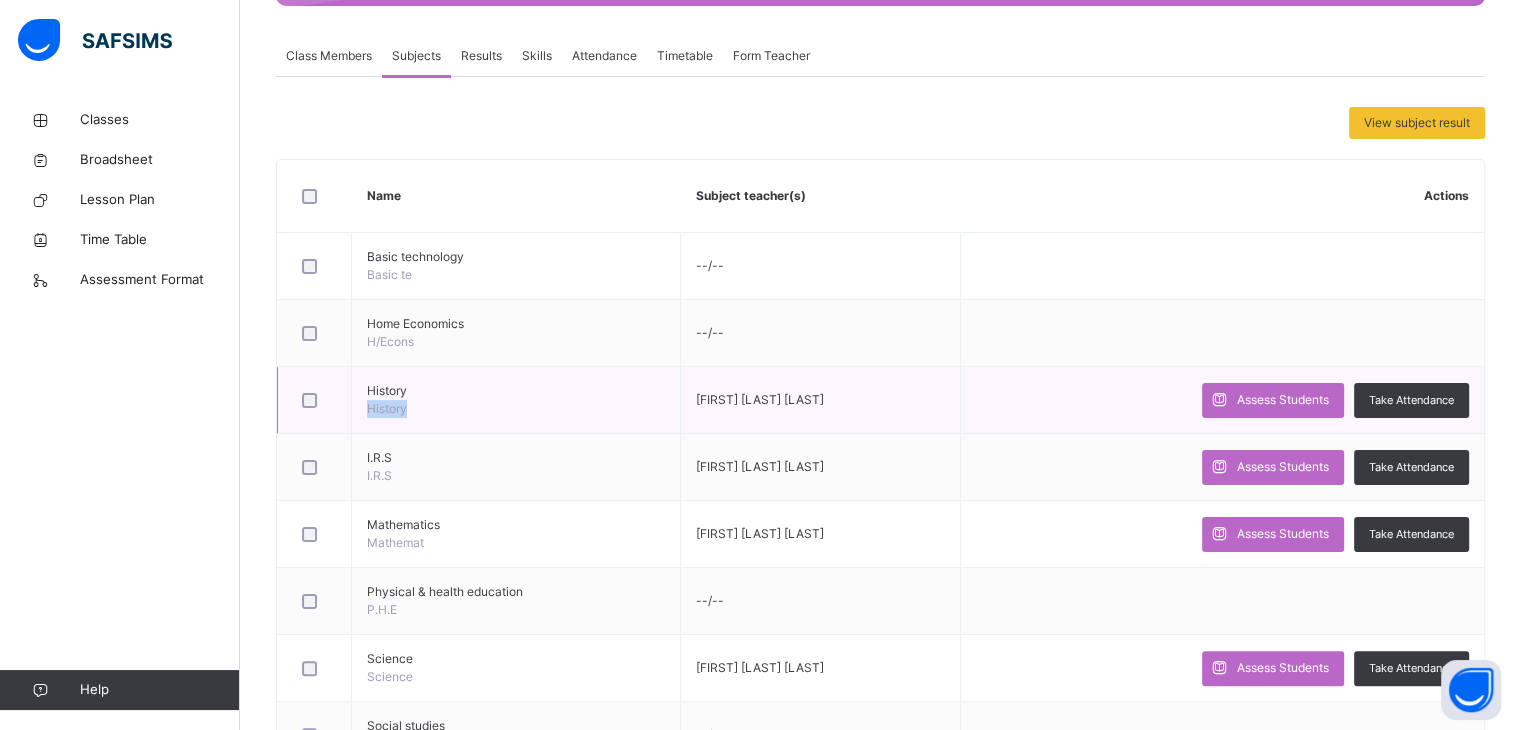click on "History" at bounding box center (387, 408) 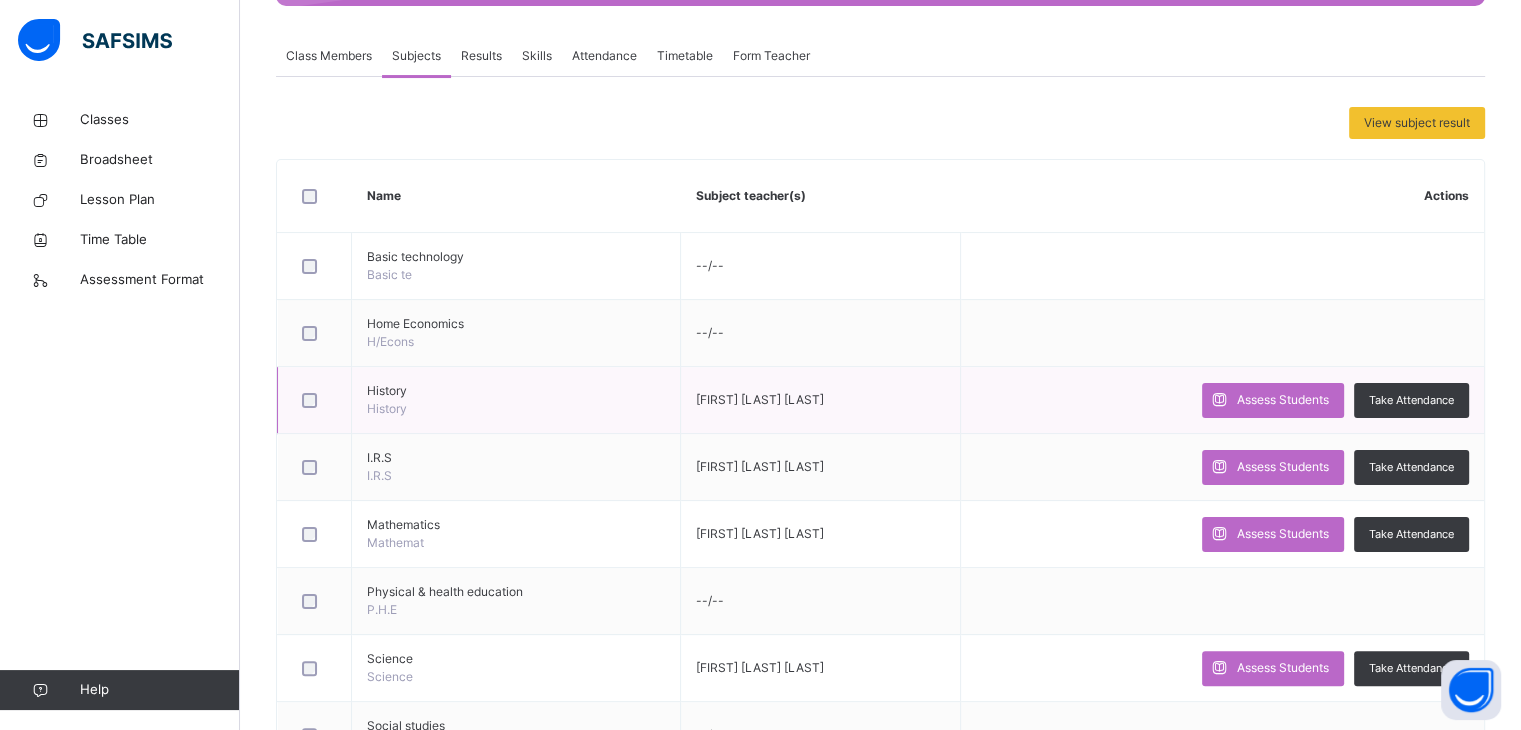click at bounding box center (314, 400) 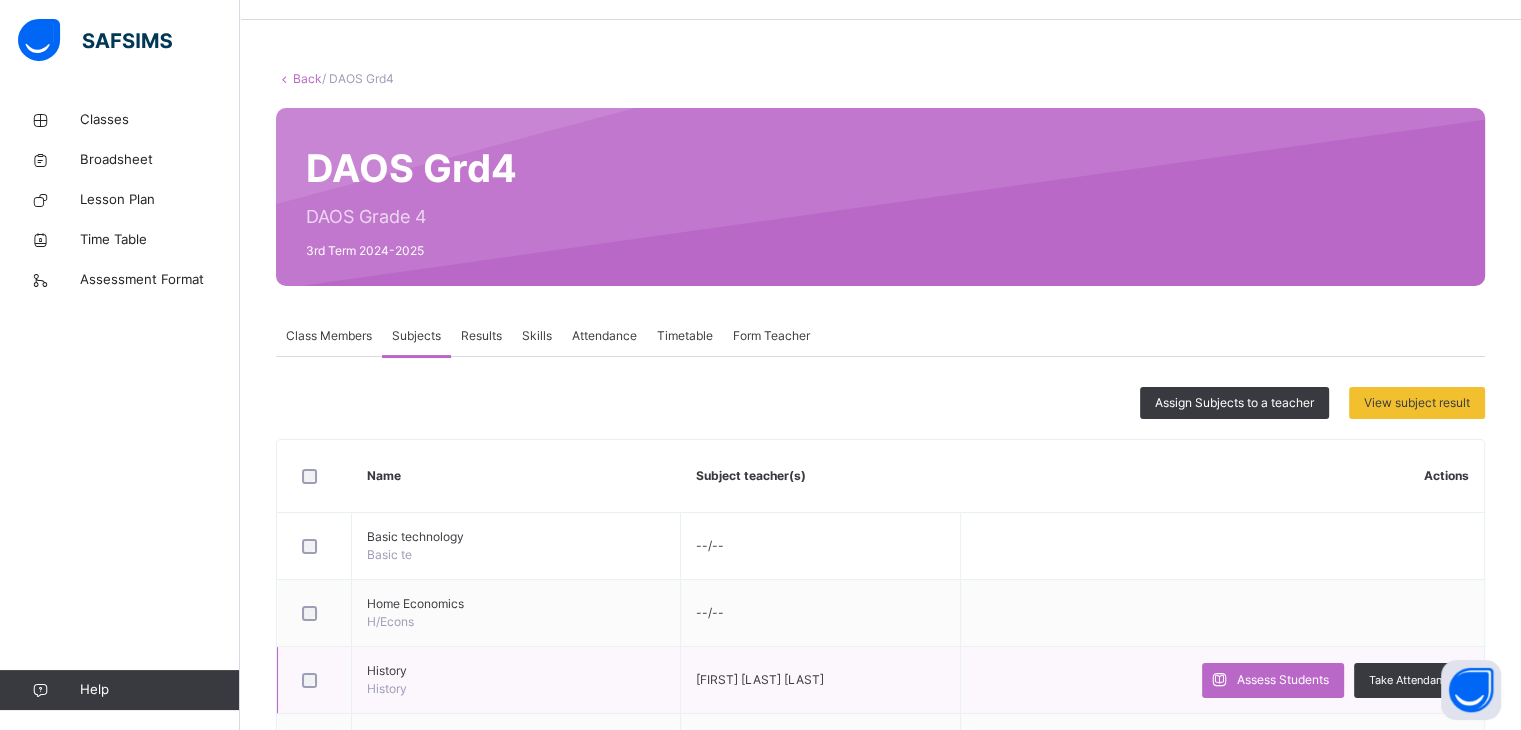 scroll, scrollTop: 100, scrollLeft: 0, axis: vertical 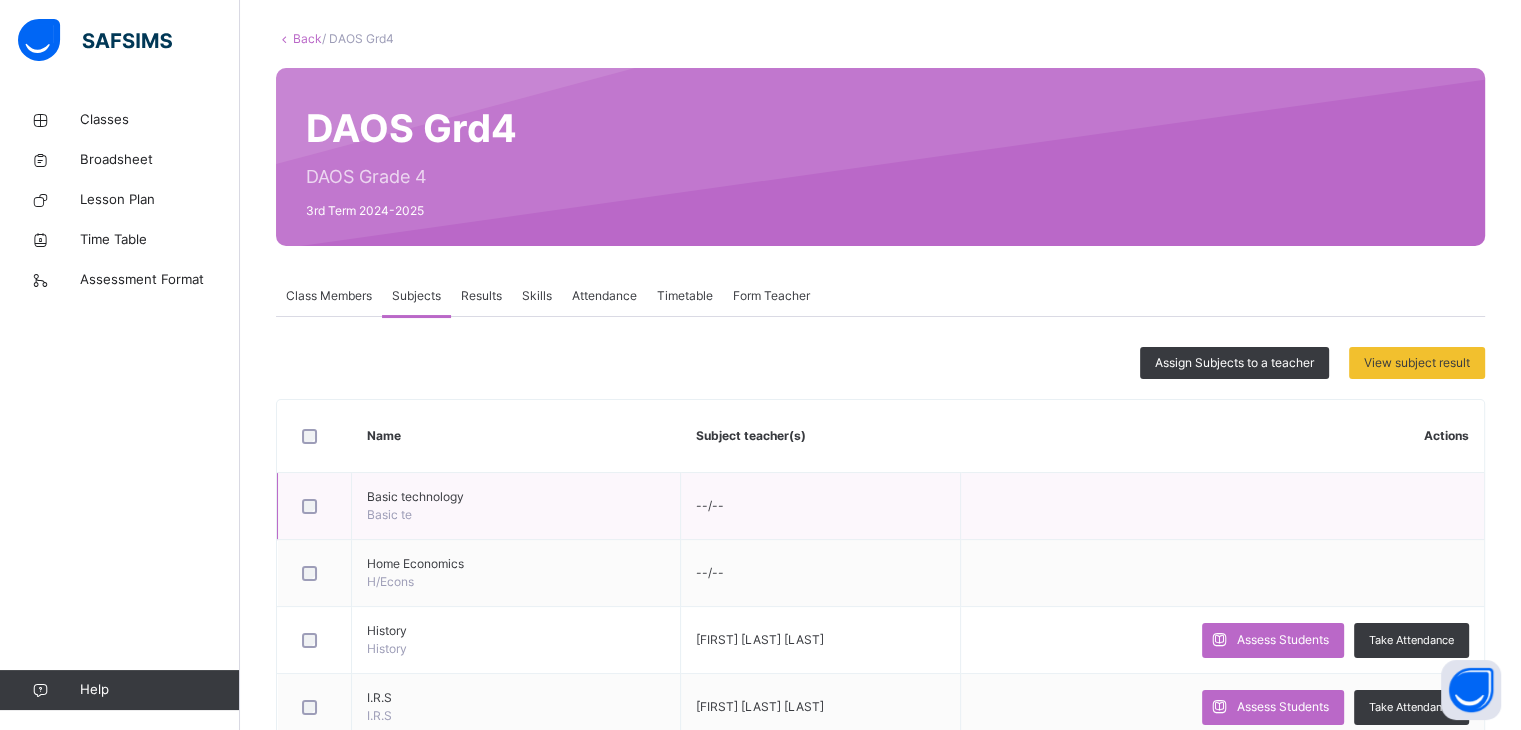 click on "--/--" at bounding box center (821, 506) 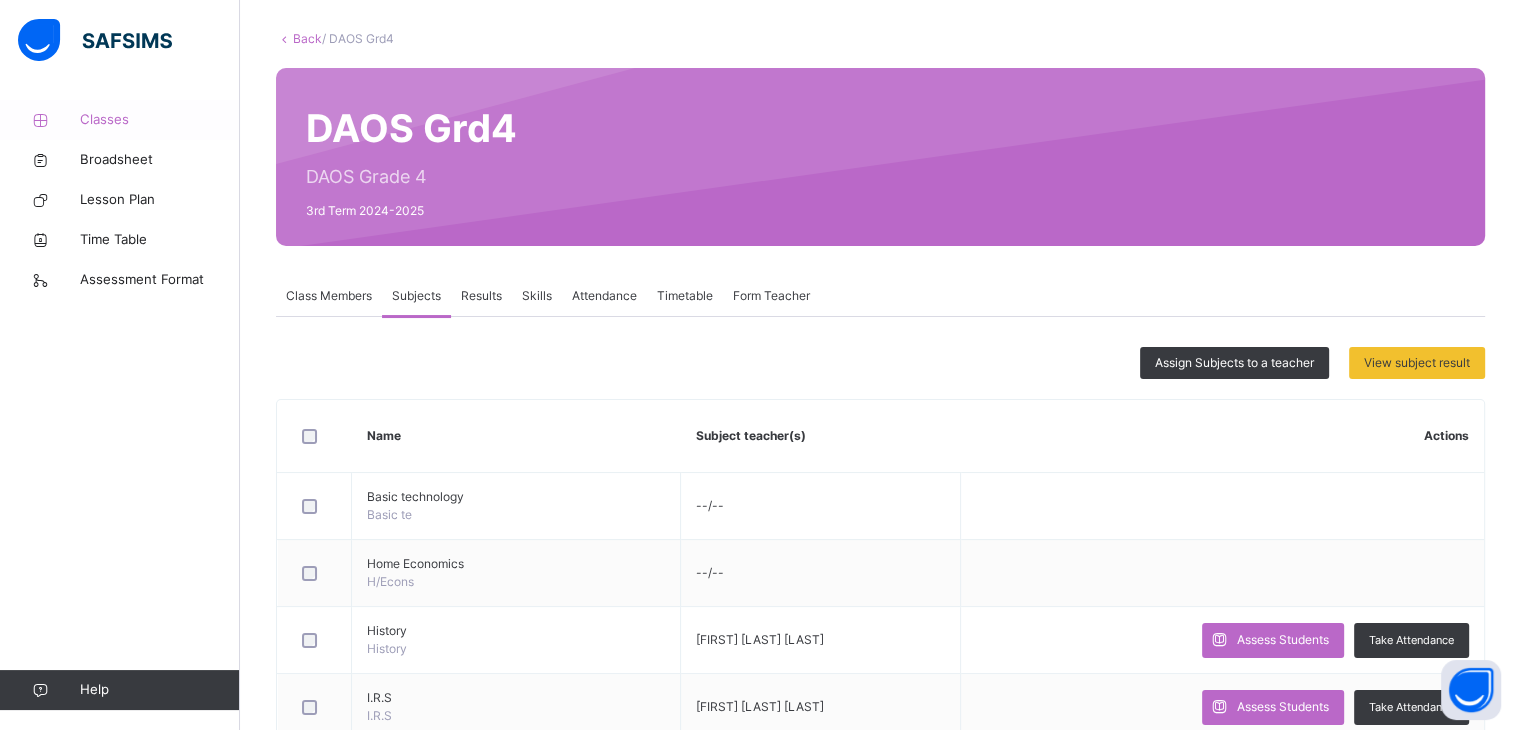 click on "Classes" at bounding box center [160, 120] 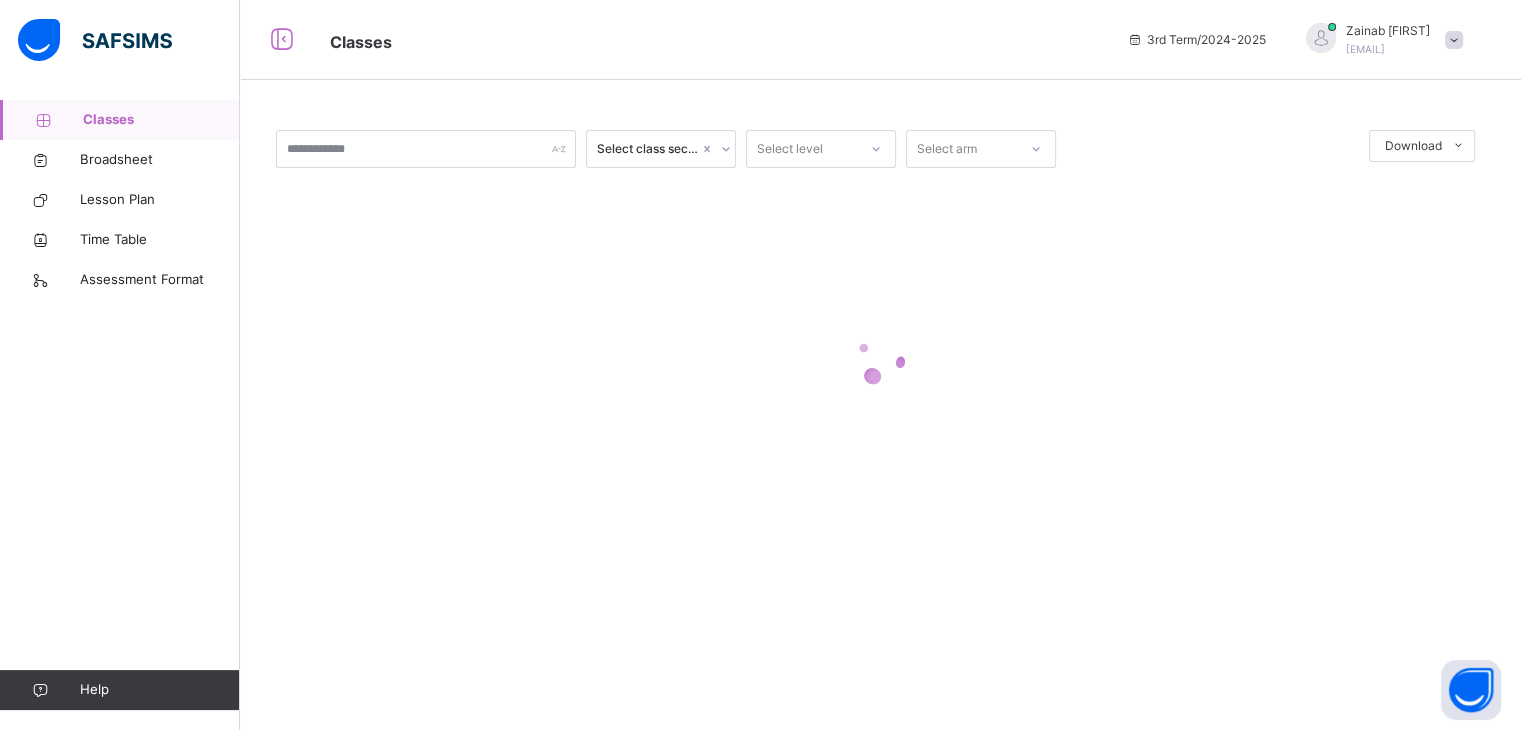 scroll, scrollTop: 0, scrollLeft: 0, axis: both 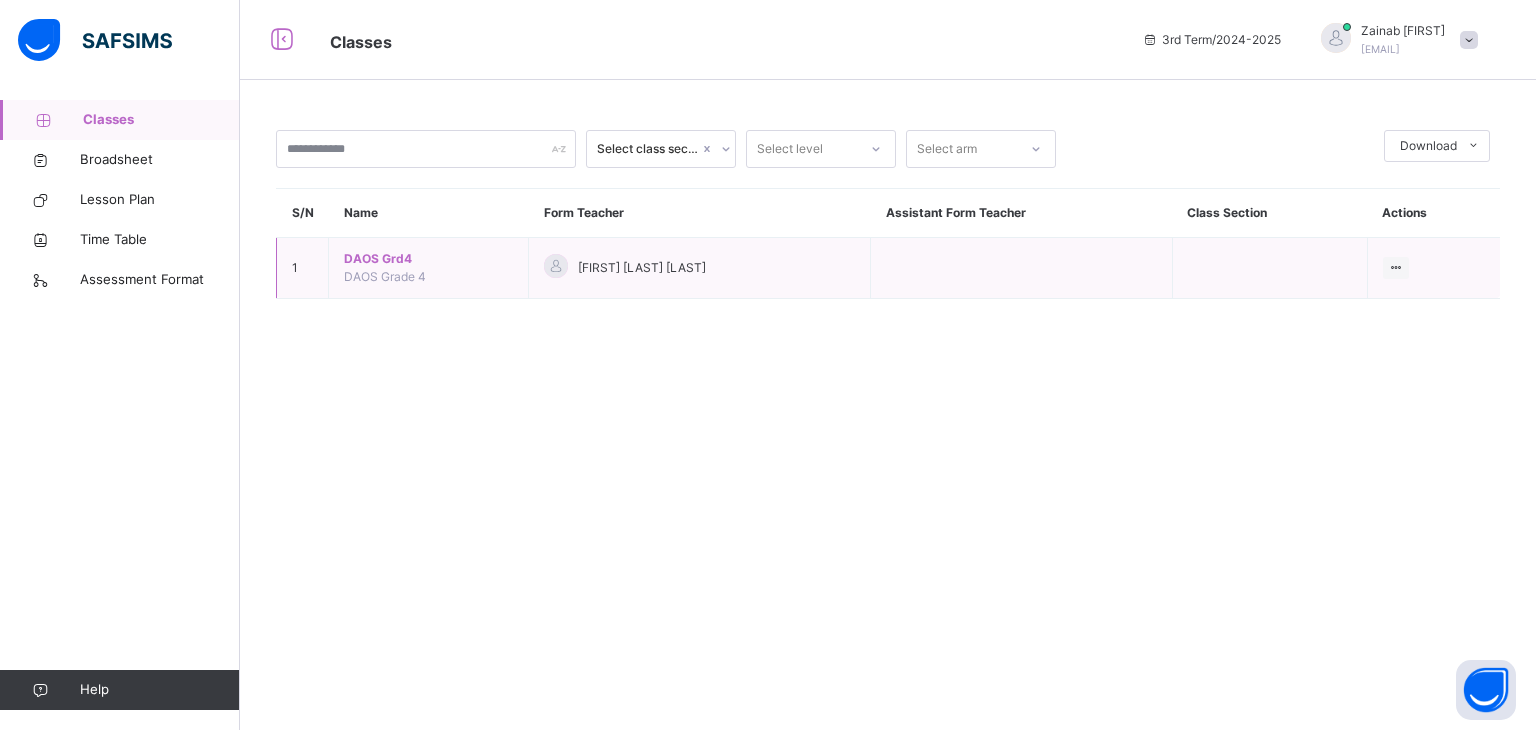 click on "DAOS Grd4" at bounding box center (428, 259) 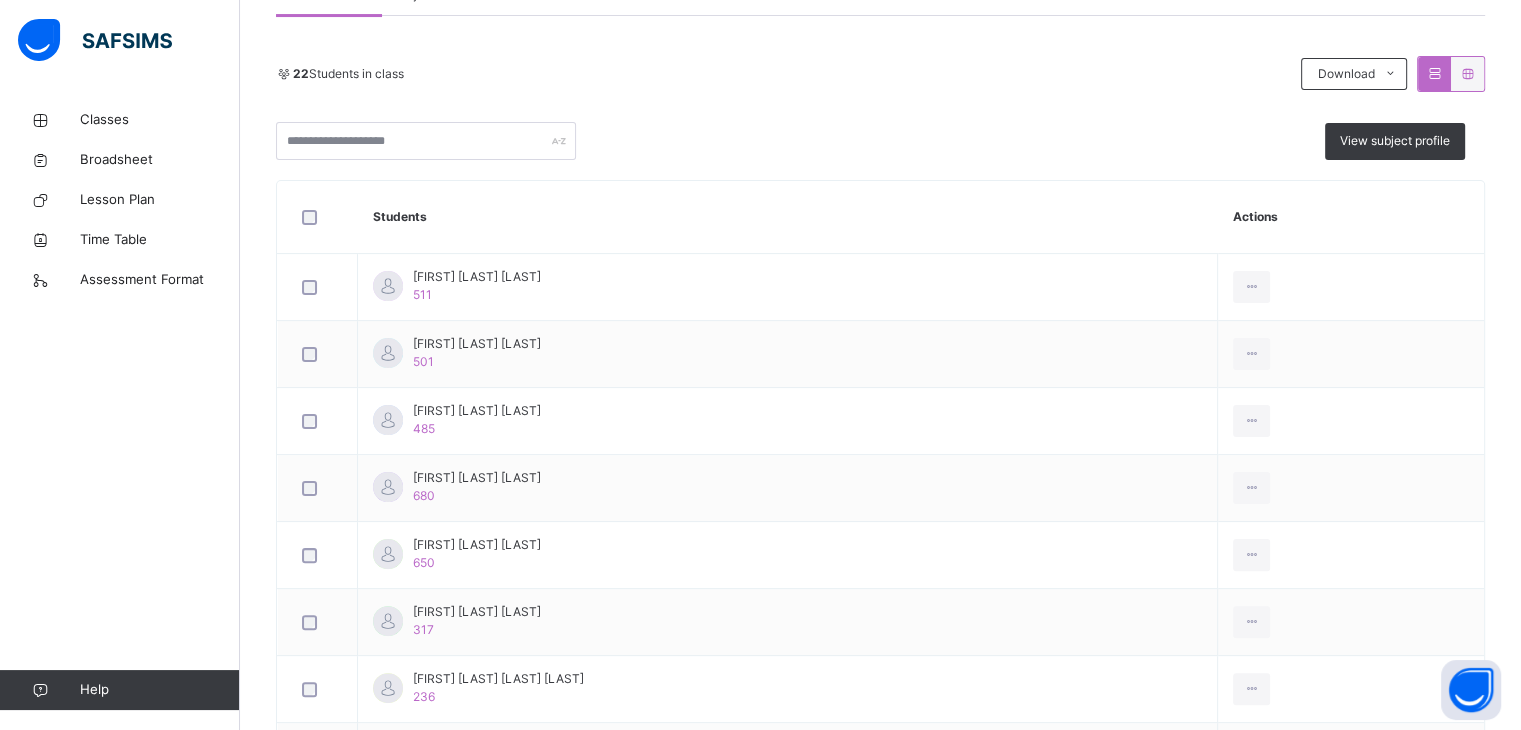 scroll, scrollTop: 396, scrollLeft: 0, axis: vertical 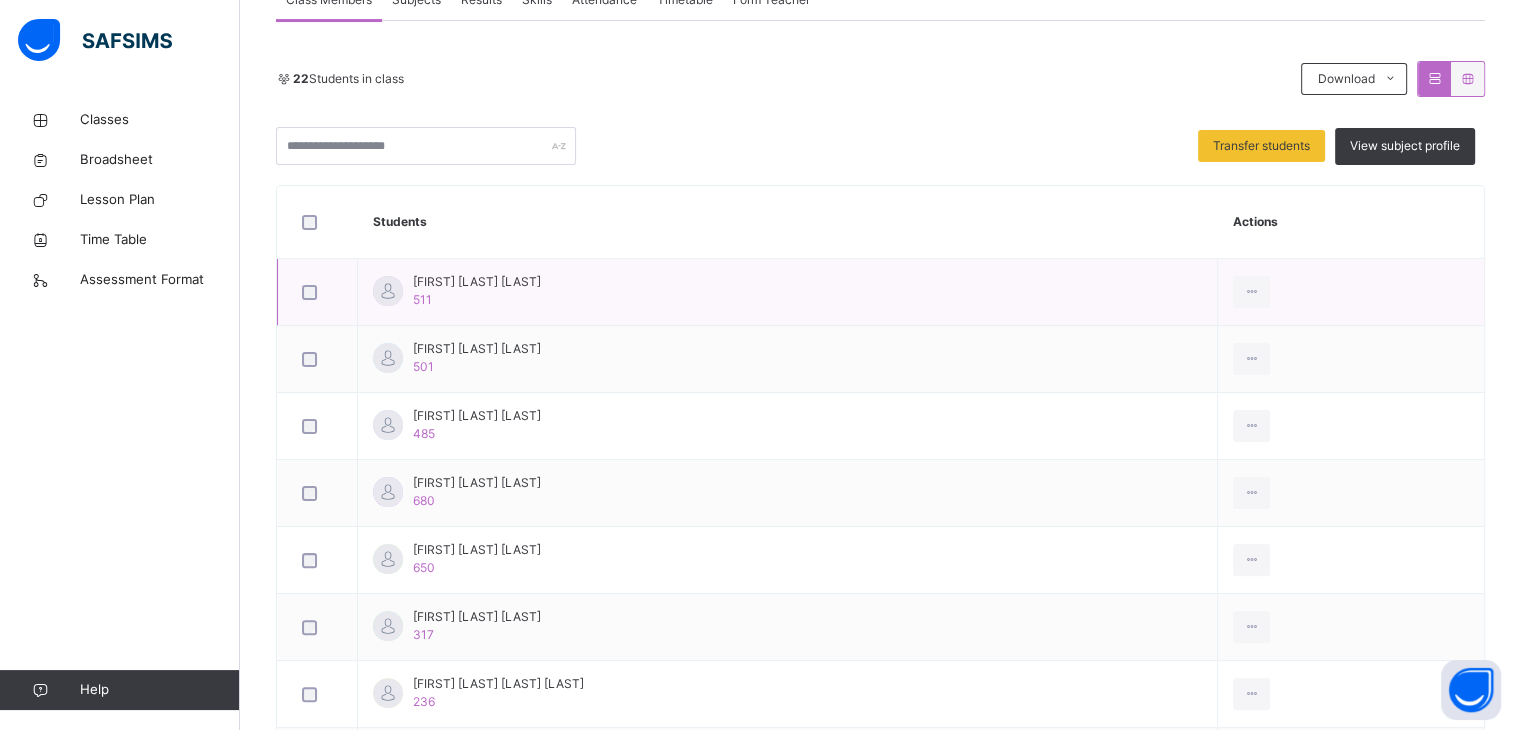 click on "[FIRST] [LAST] [LAST]" at bounding box center [477, 282] 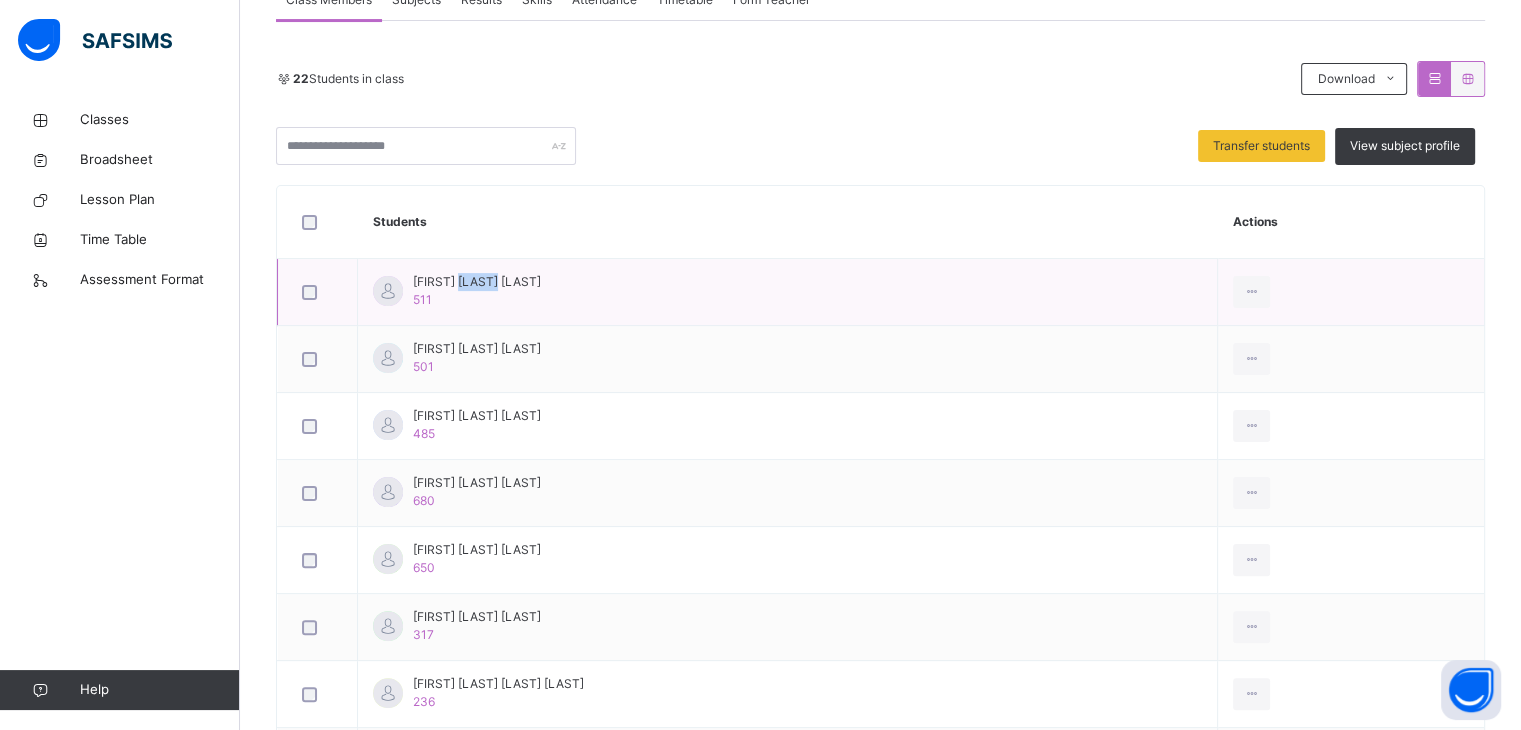 click on "[FIRST] [LAST] [LAST]" at bounding box center [477, 282] 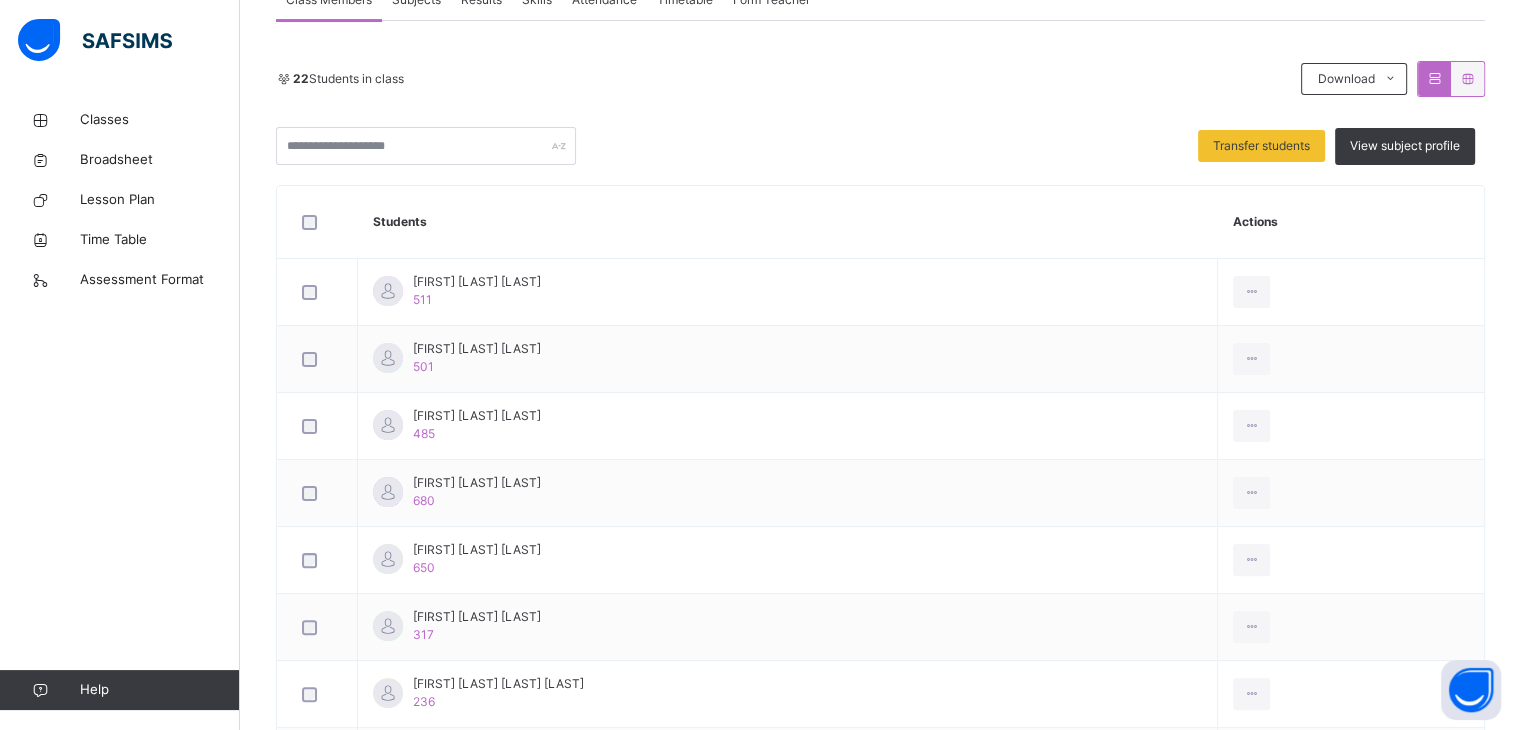 click on "Students" at bounding box center [788, 222] 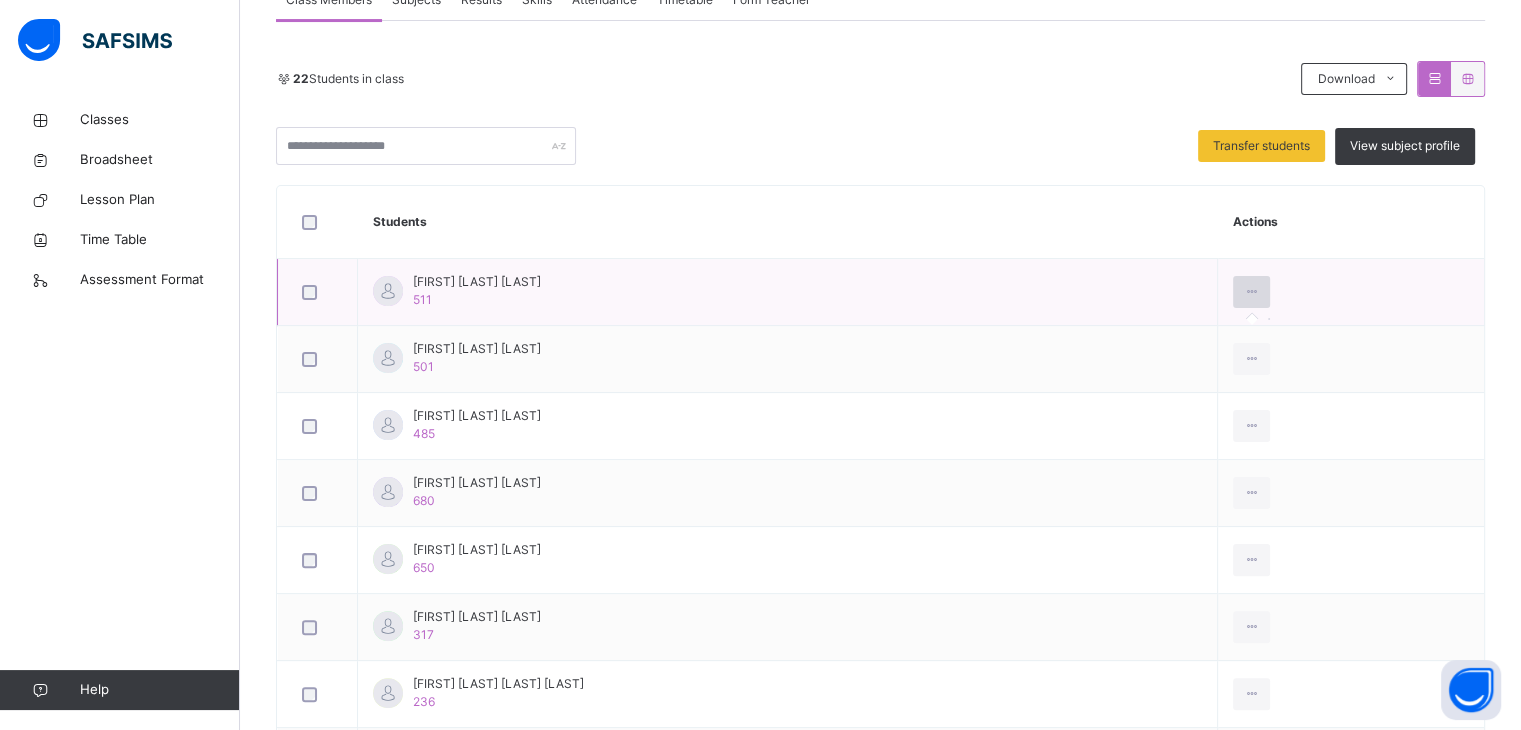 click at bounding box center [1251, 292] 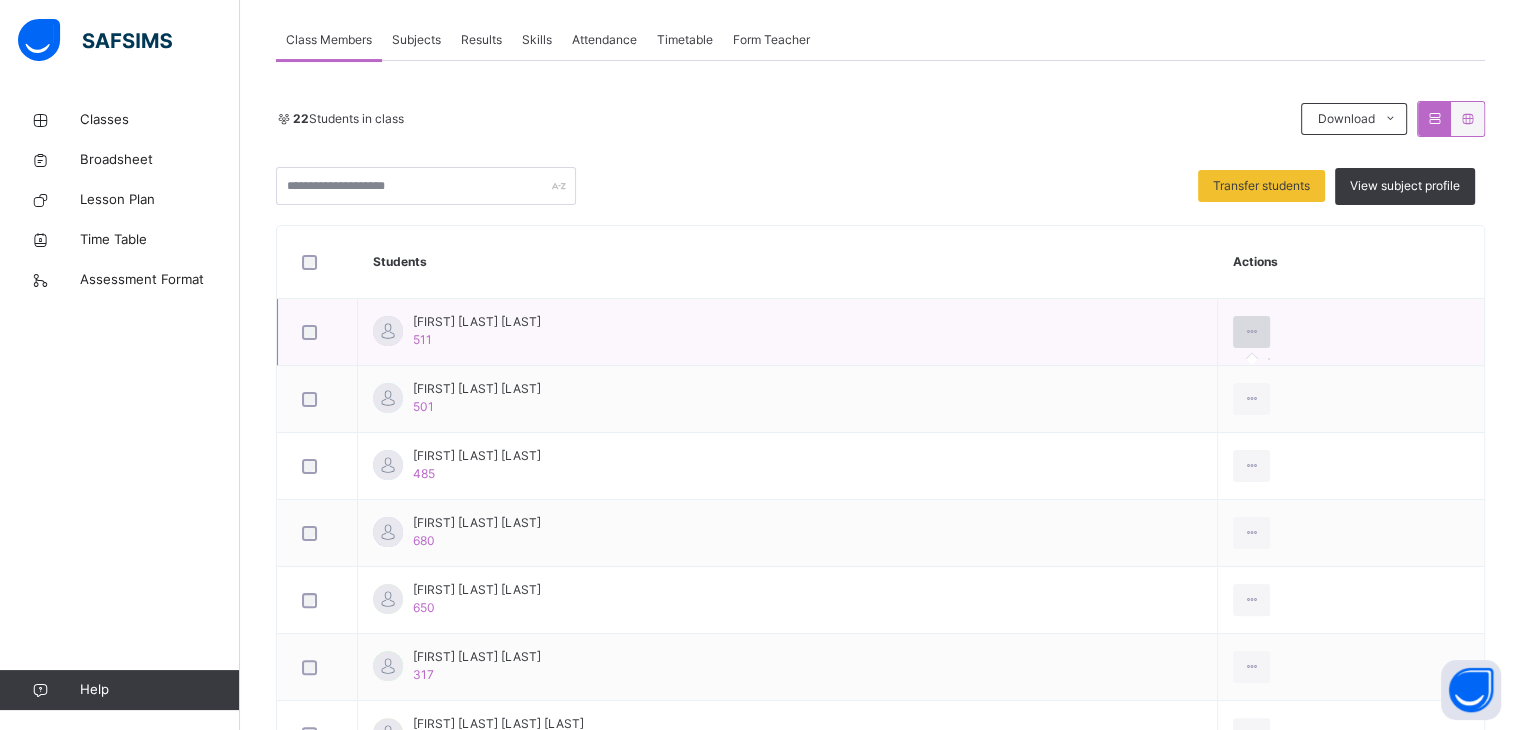 scroll, scrollTop: 276, scrollLeft: 0, axis: vertical 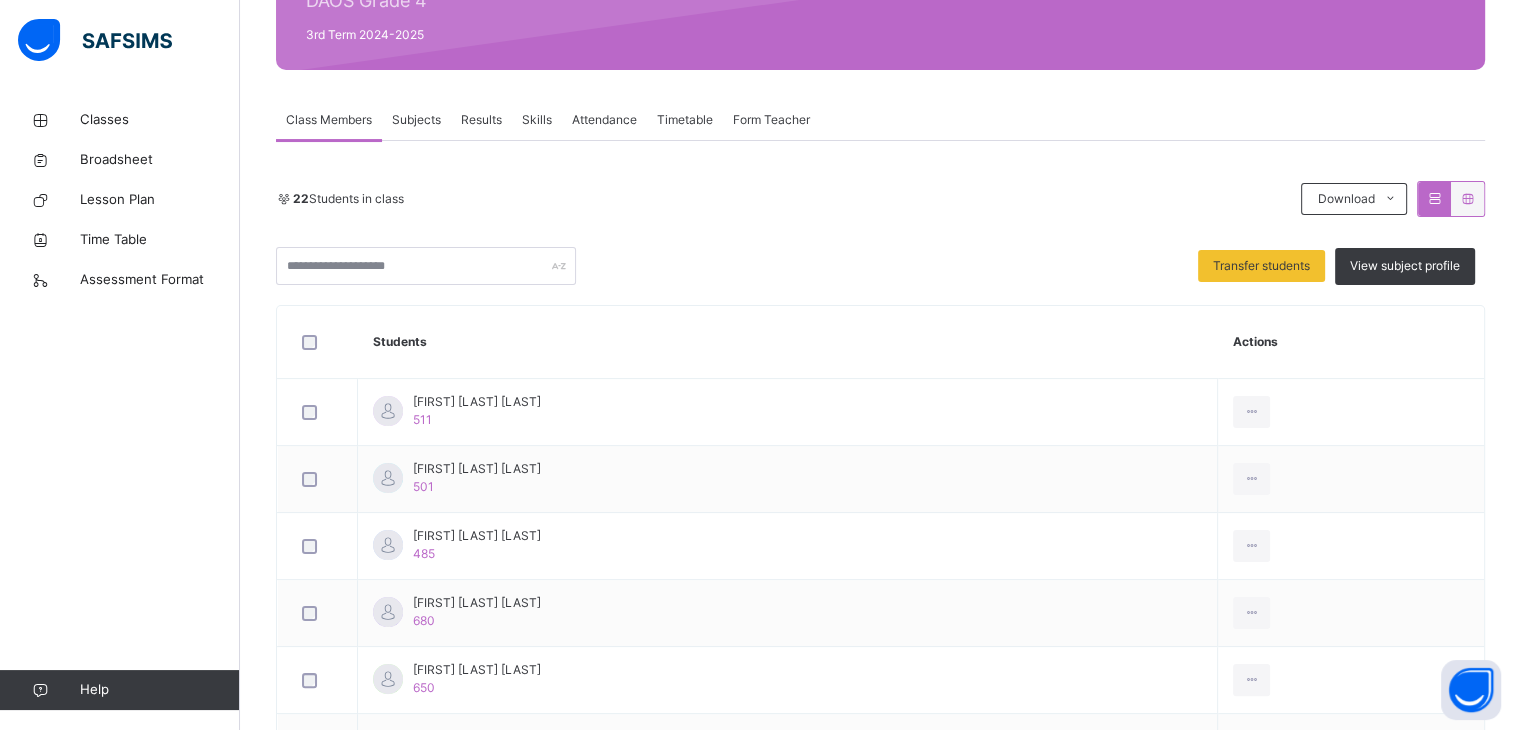 click on "Subjects" at bounding box center [416, 120] 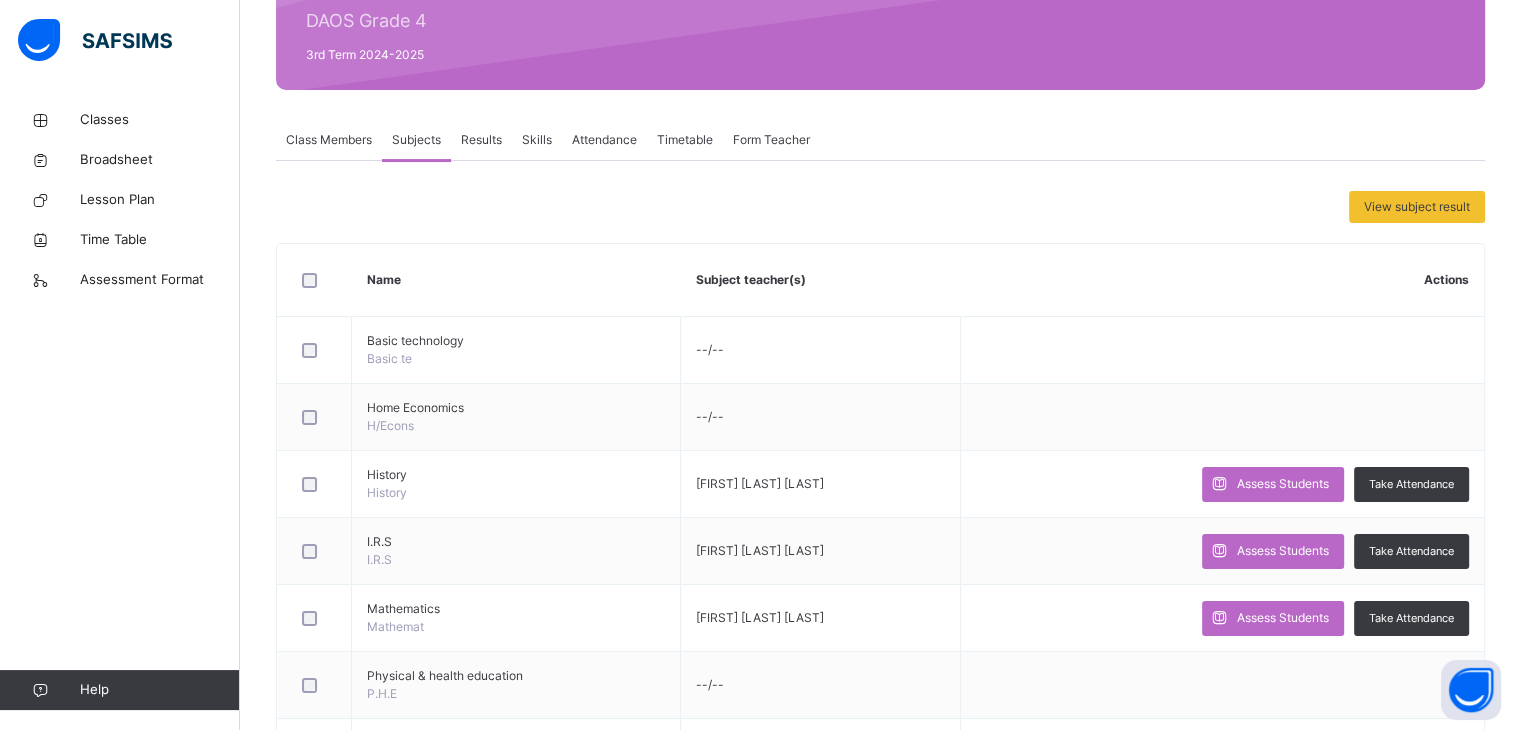 scroll, scrollTop: 255, scrollLeft: 0, axis: vertical 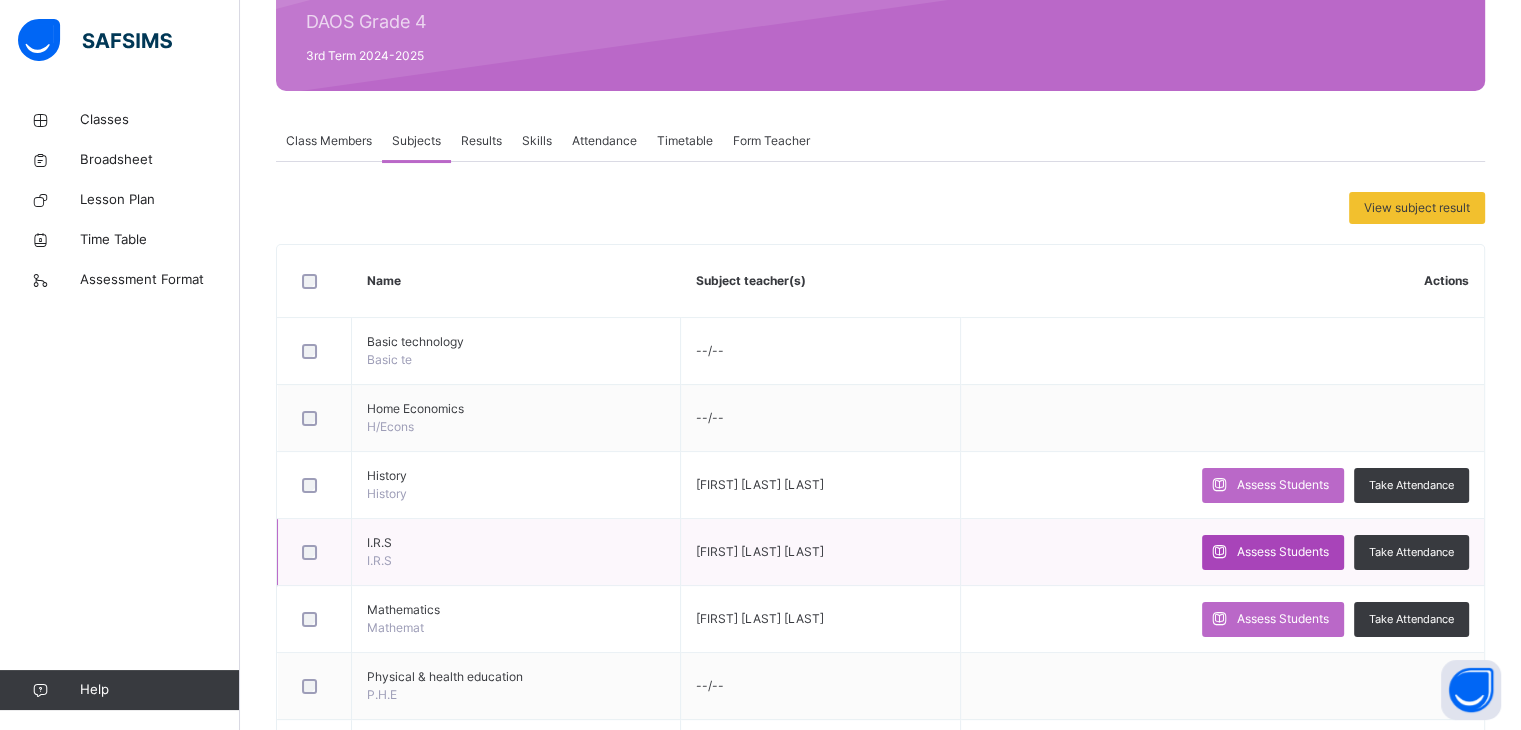 click at bounding box center (1219, 552) 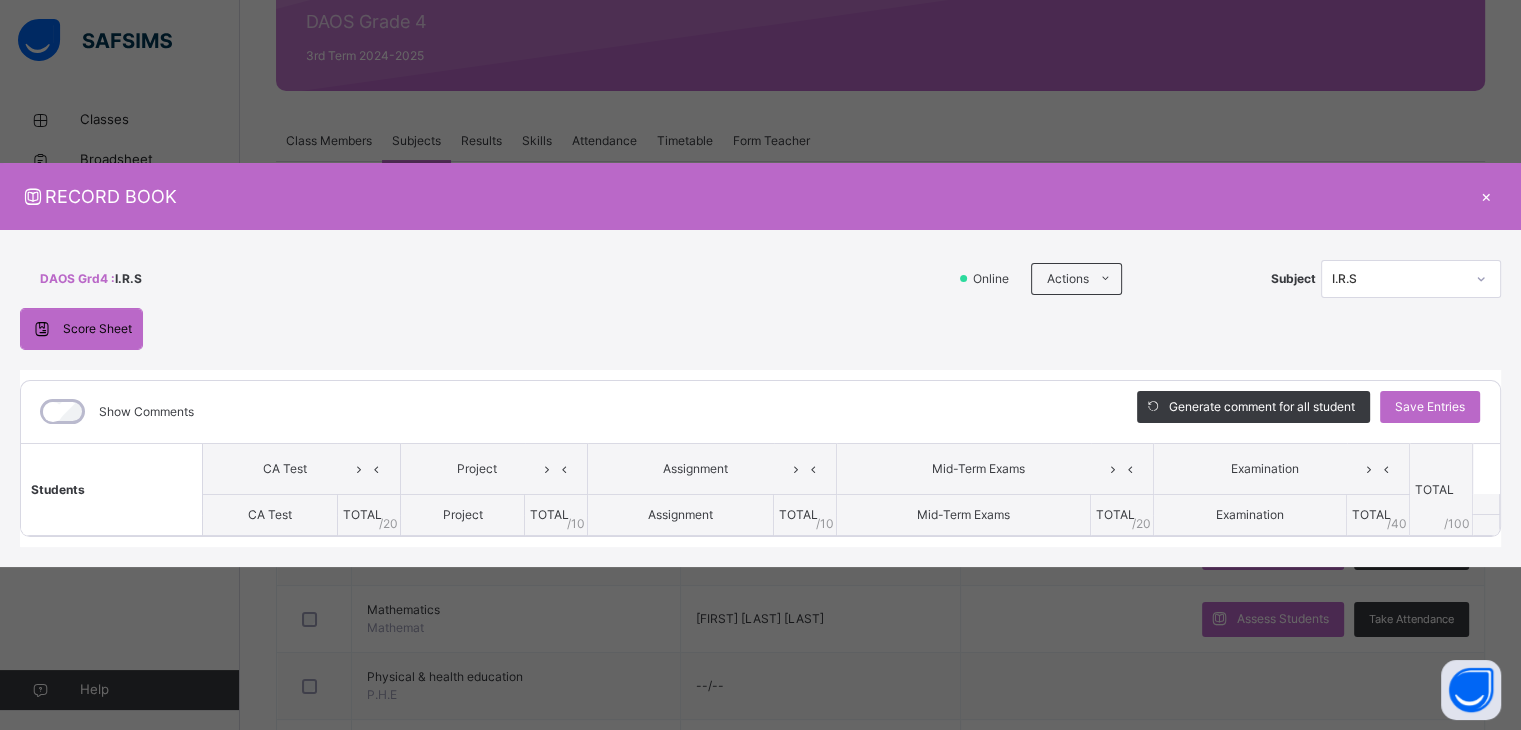 click on "×" at bounding box center [1486, 196] 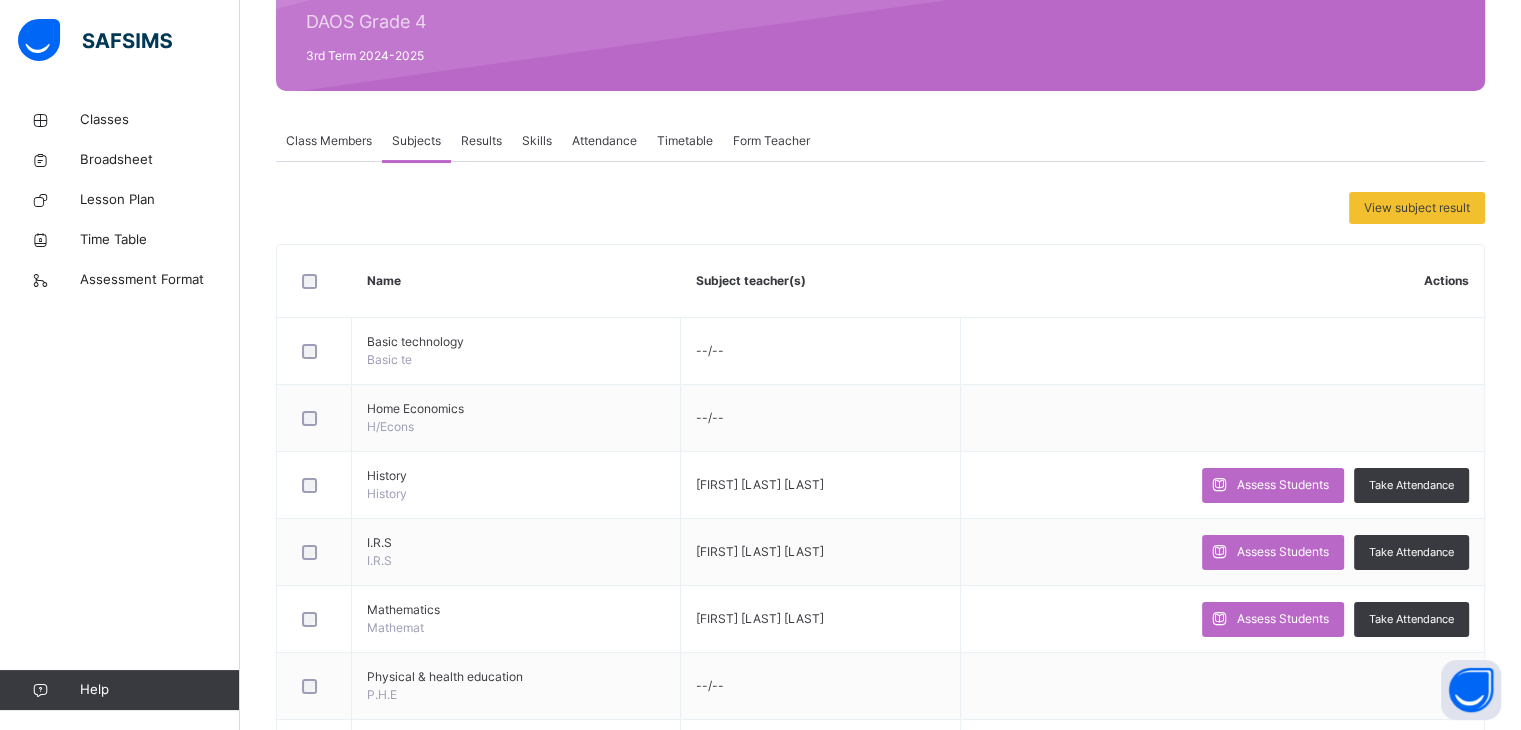click on "Results" at bounding box center [481, 141] 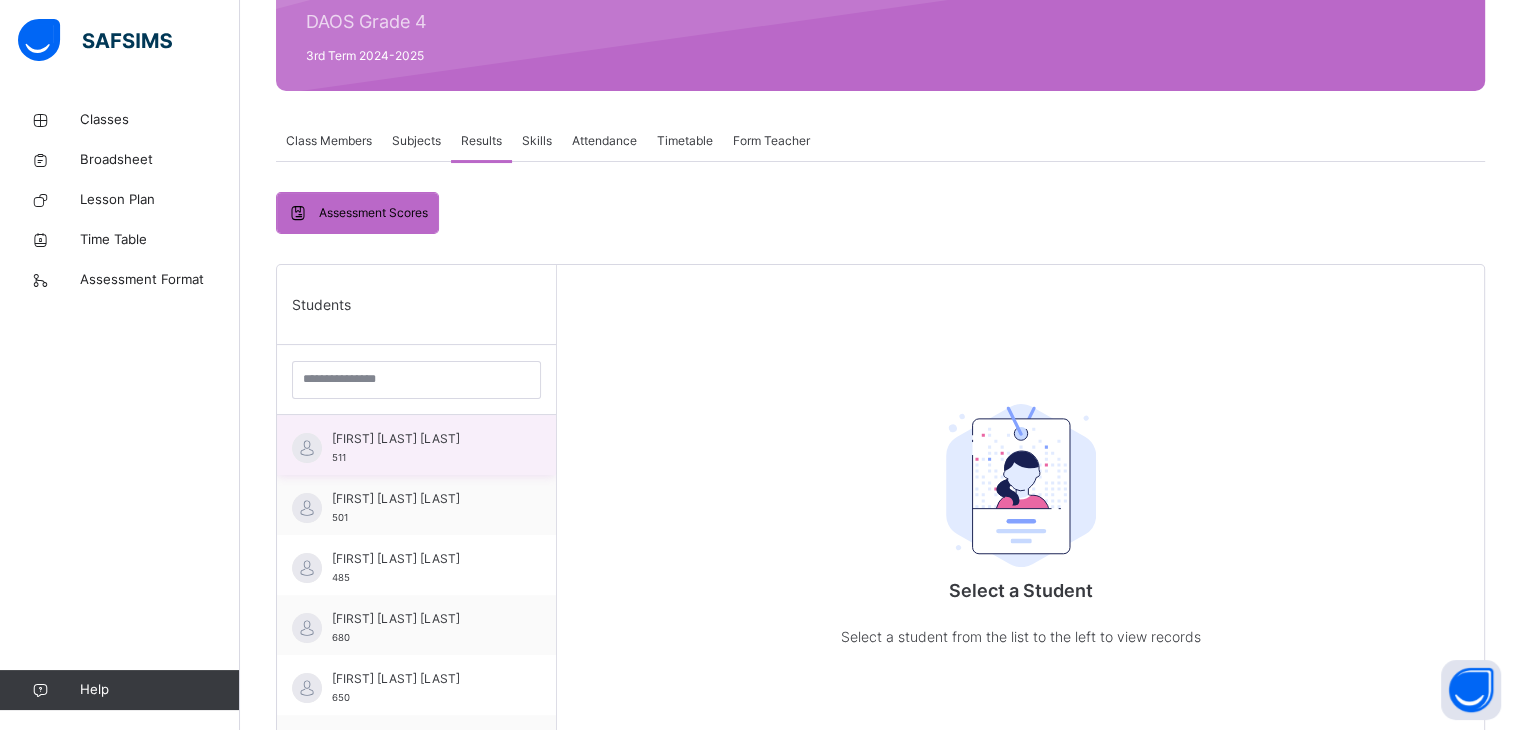 click on "[FIRST] [LAST] [LAST]" at bounding box center [421, 439] 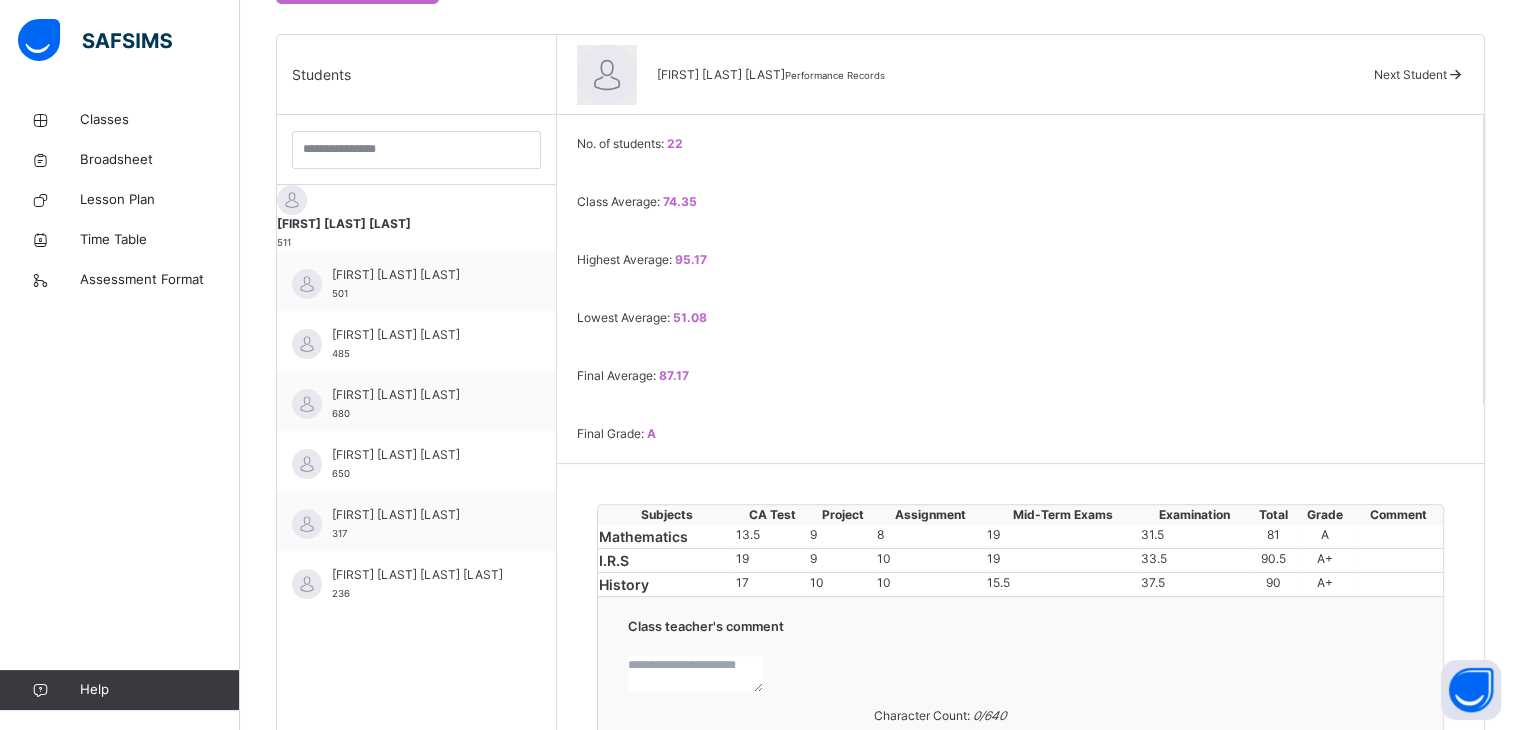 scroll, scrollTop: 487, scrollLeft: 0, axis: vertical 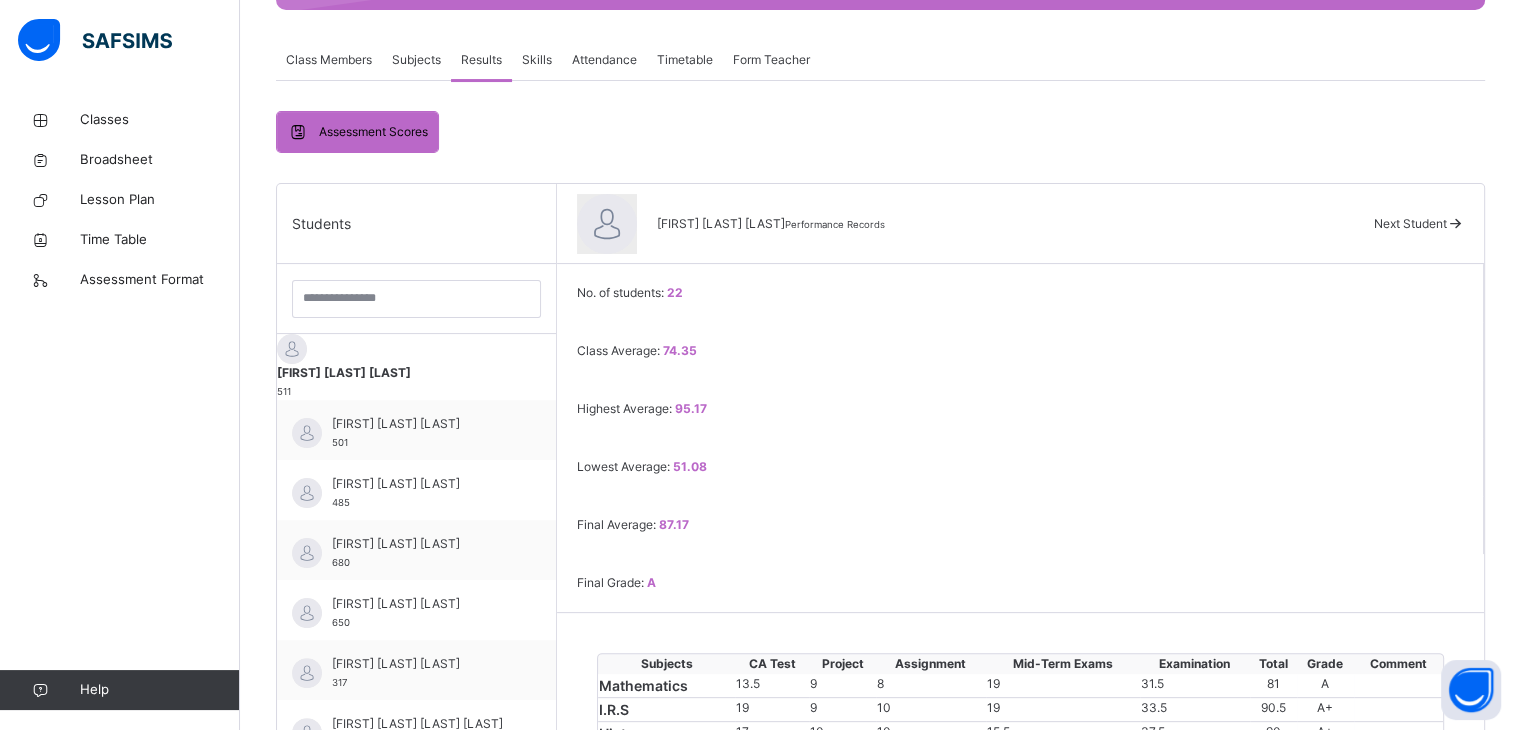 click on "Subjects" at bounding box center (416, 60) 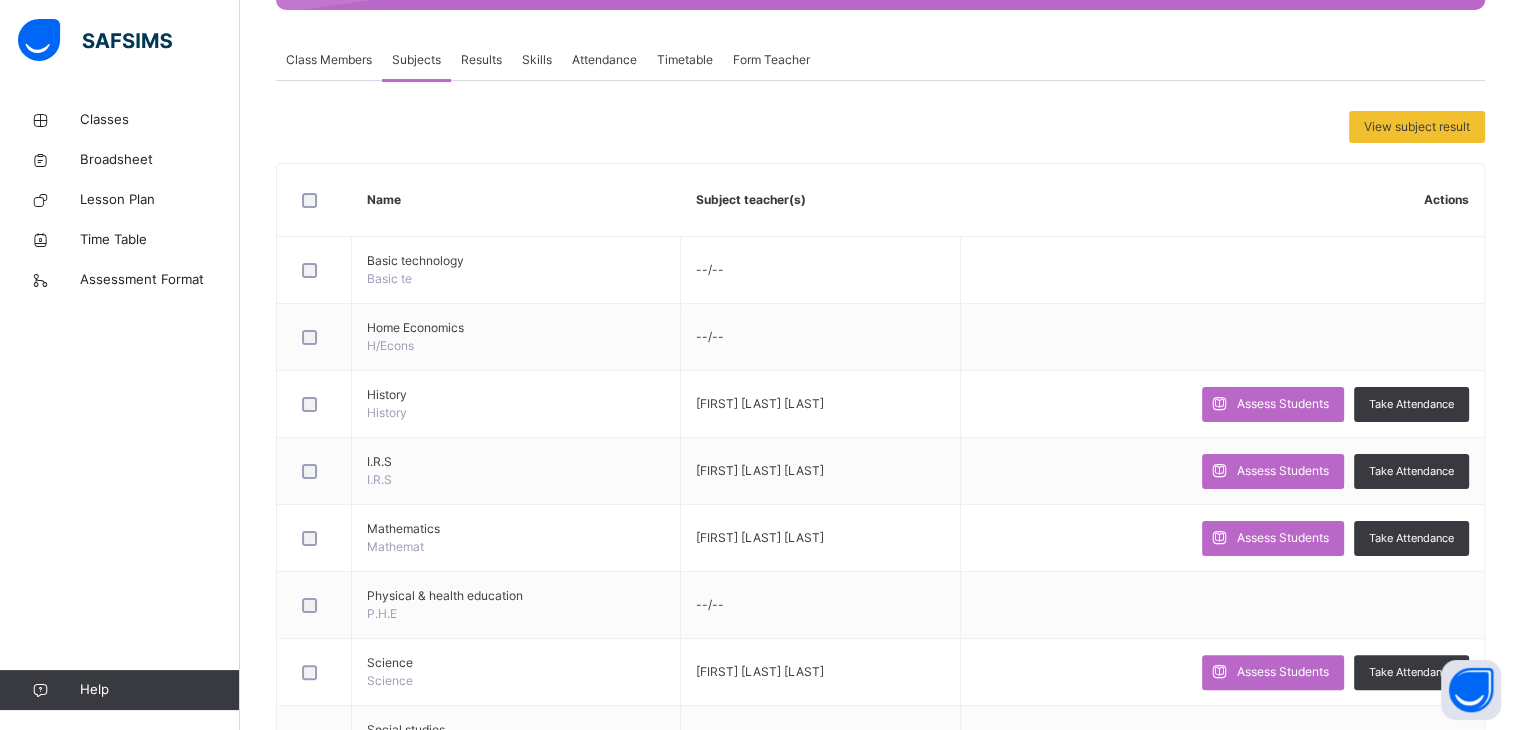 click on "Results" at bounding box center (481, 60) 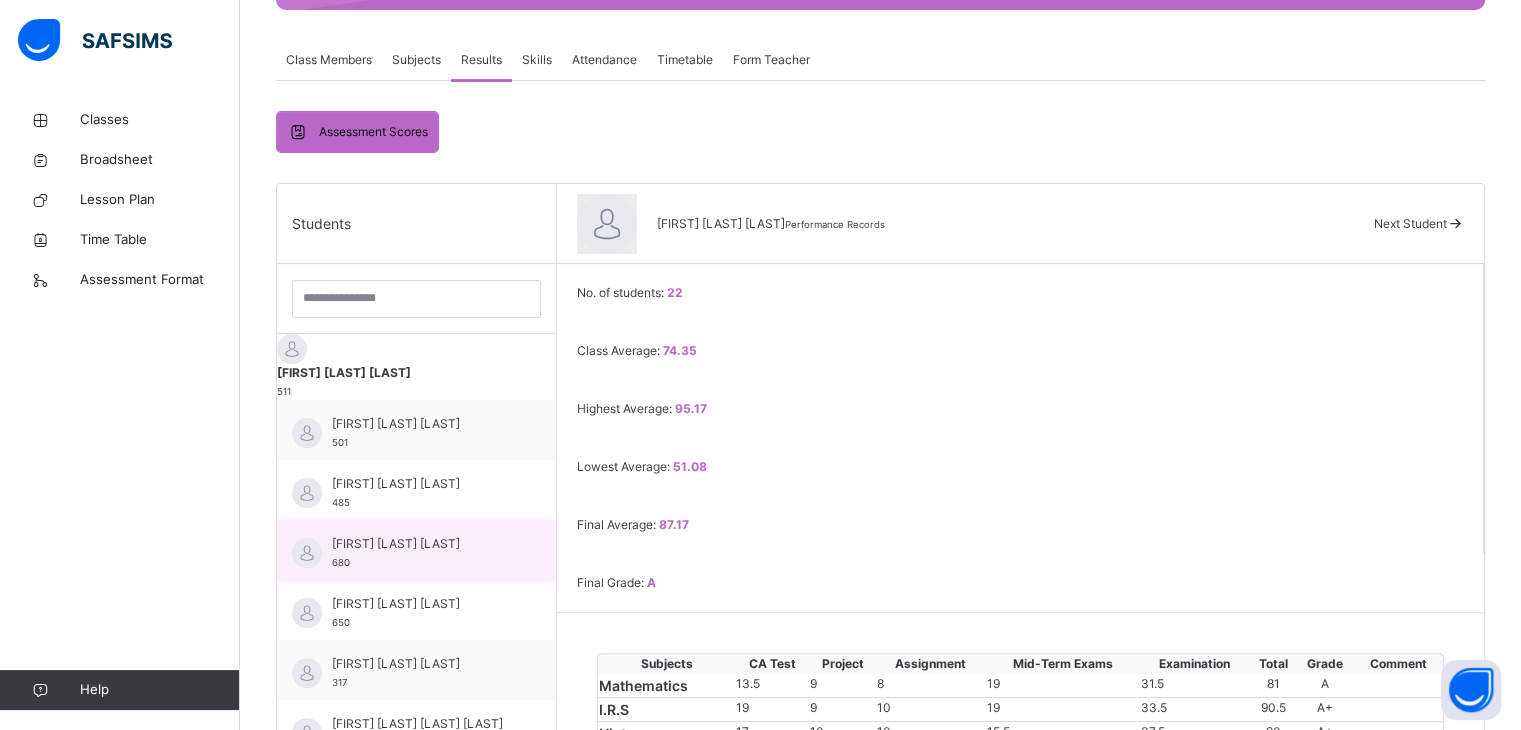 click on "[FIRST] [LAST] [LAST] [NUMBER]" at bounding box center [421, 553] 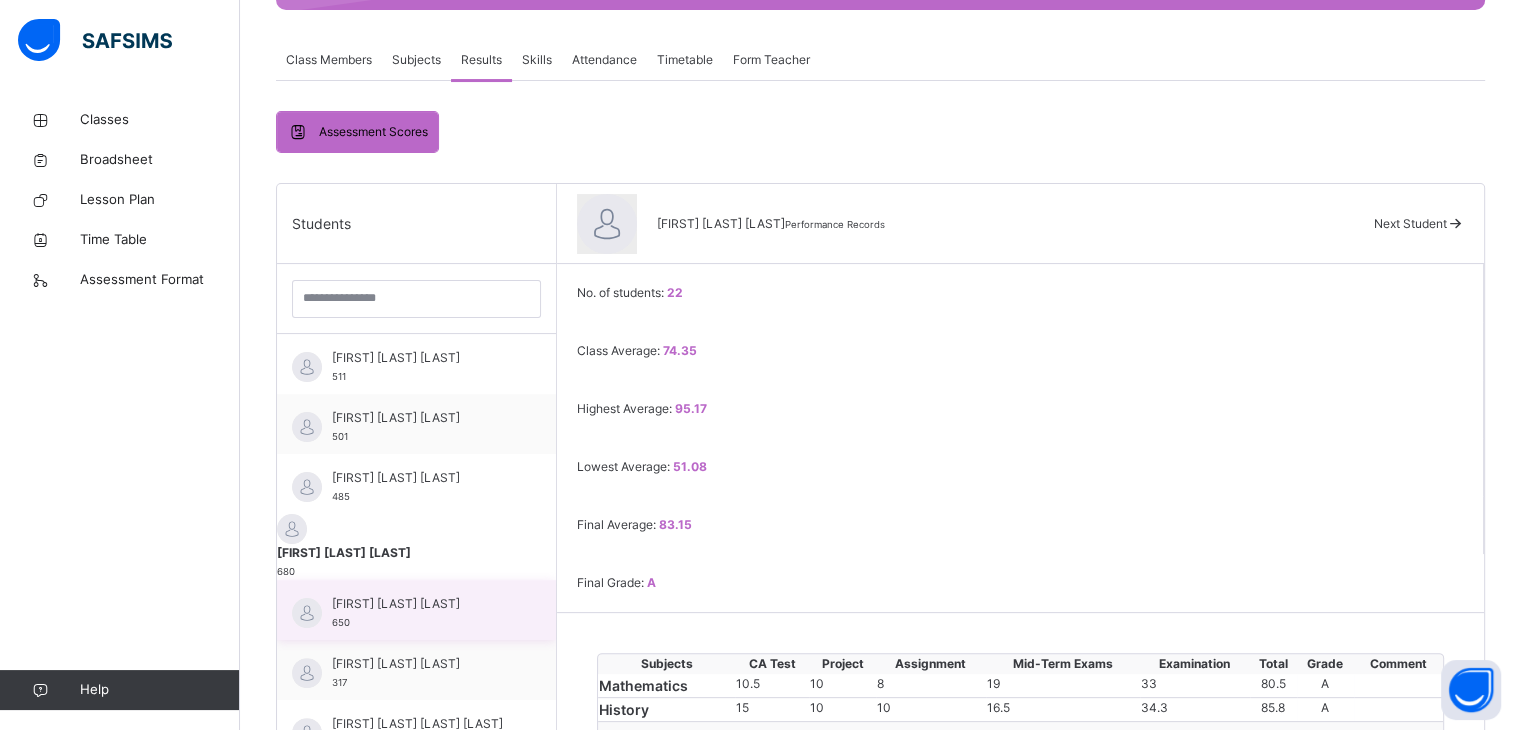 click on "[FIRST] [LAST] [LAST]" at bounding box center [421, 604] 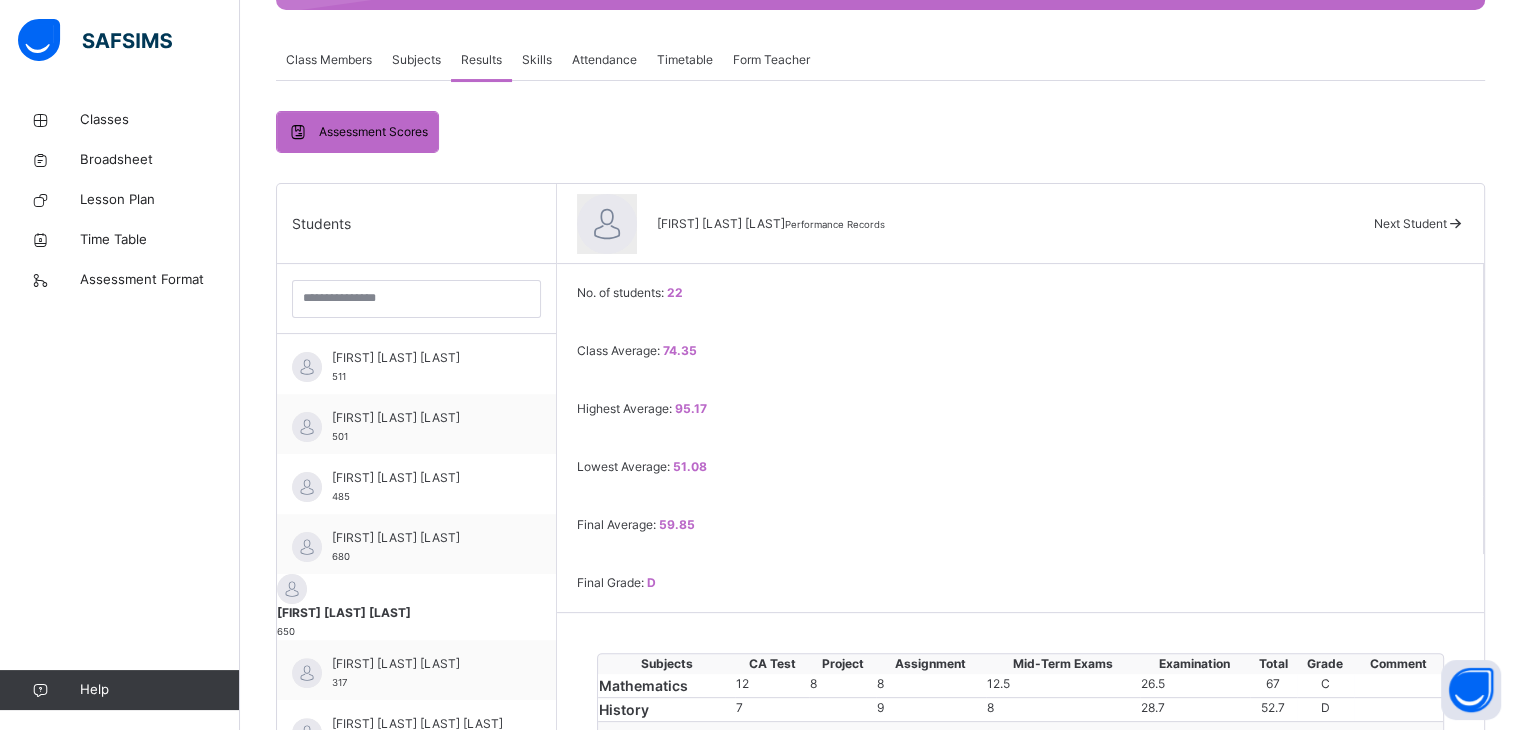 click on "Subjects" at bounding box center [416, 60] 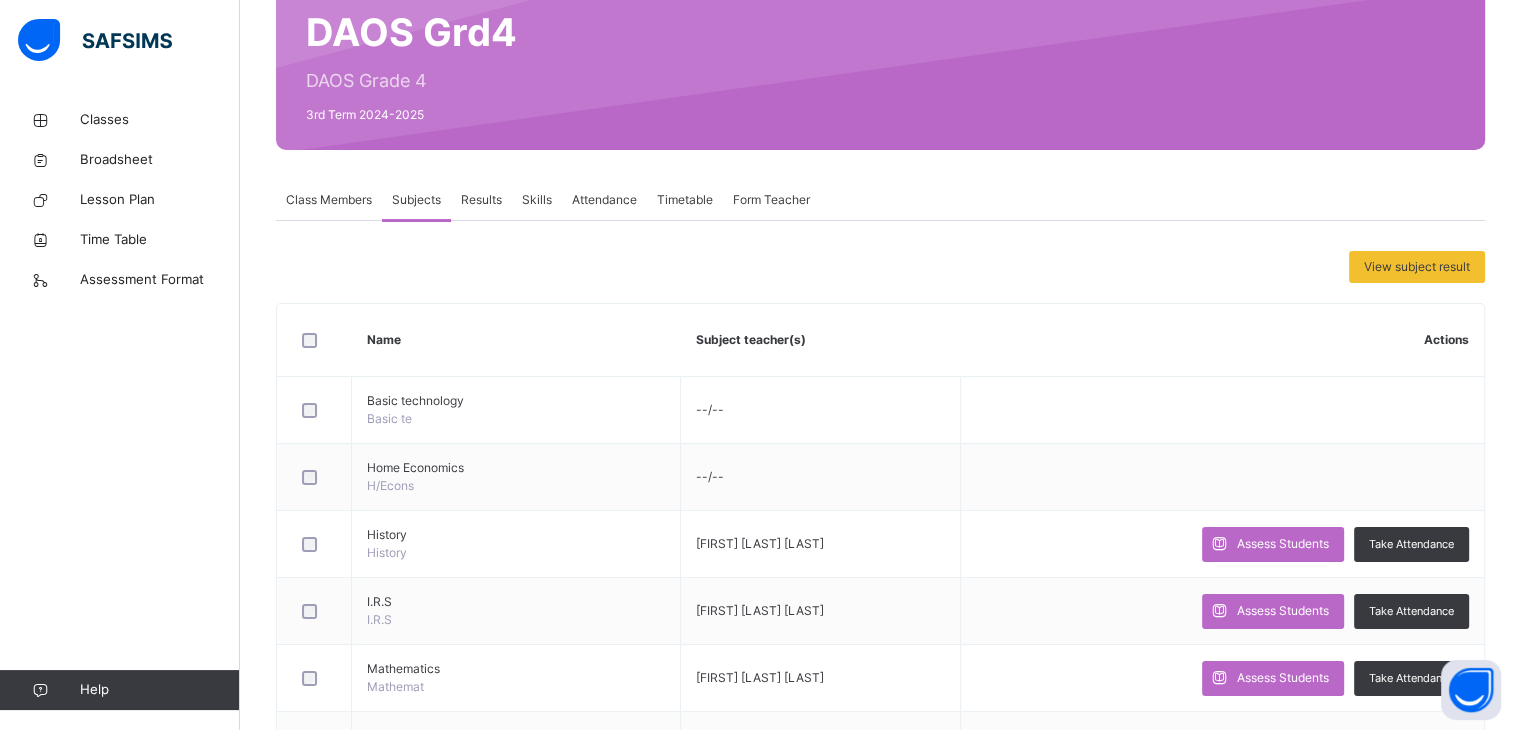 scroll, scrollTop: 186, scrollLeft: 0, axis: vertical 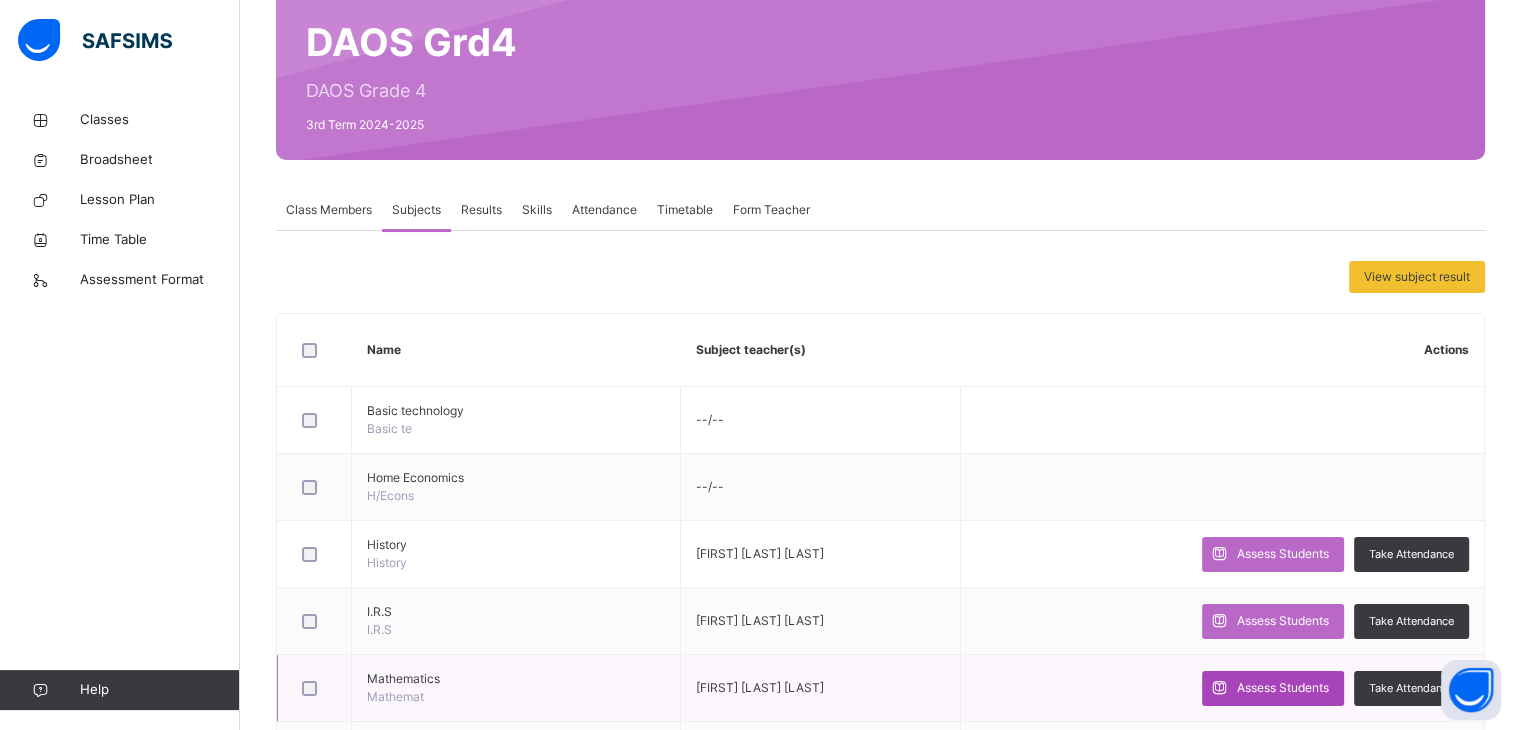 click on "Assess Students" at bounding box center [1283, 688] 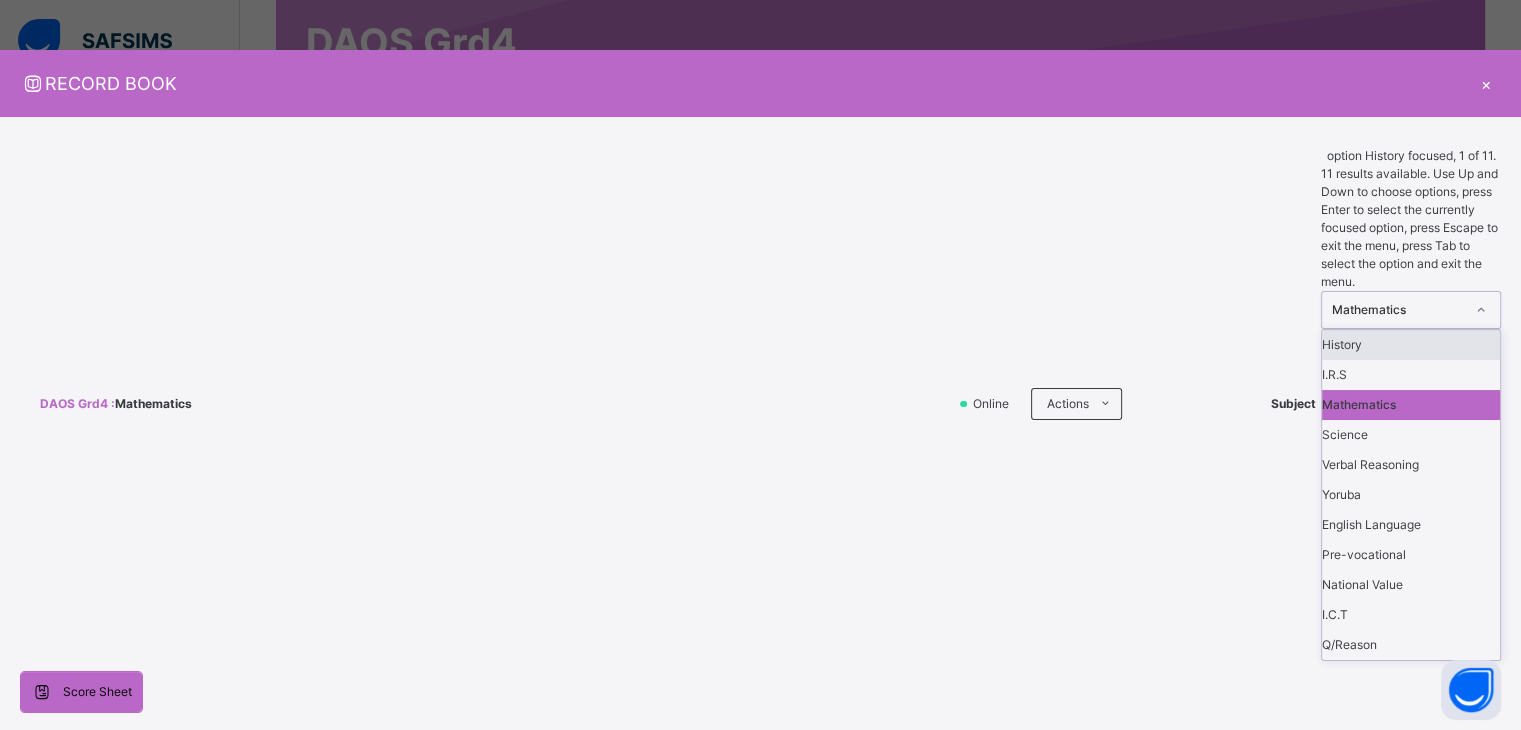 click 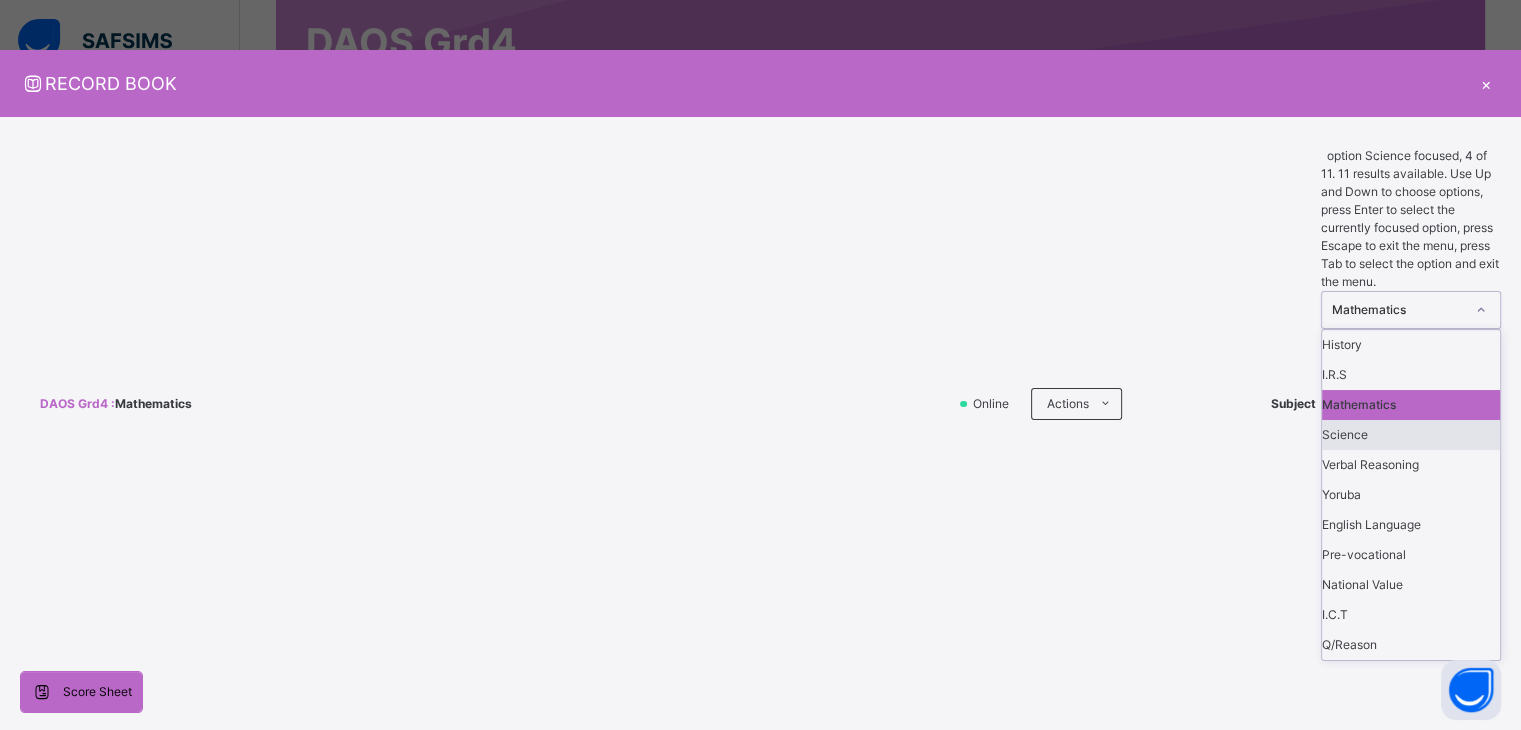 click on "Science" at bounding box center (1411, 435) 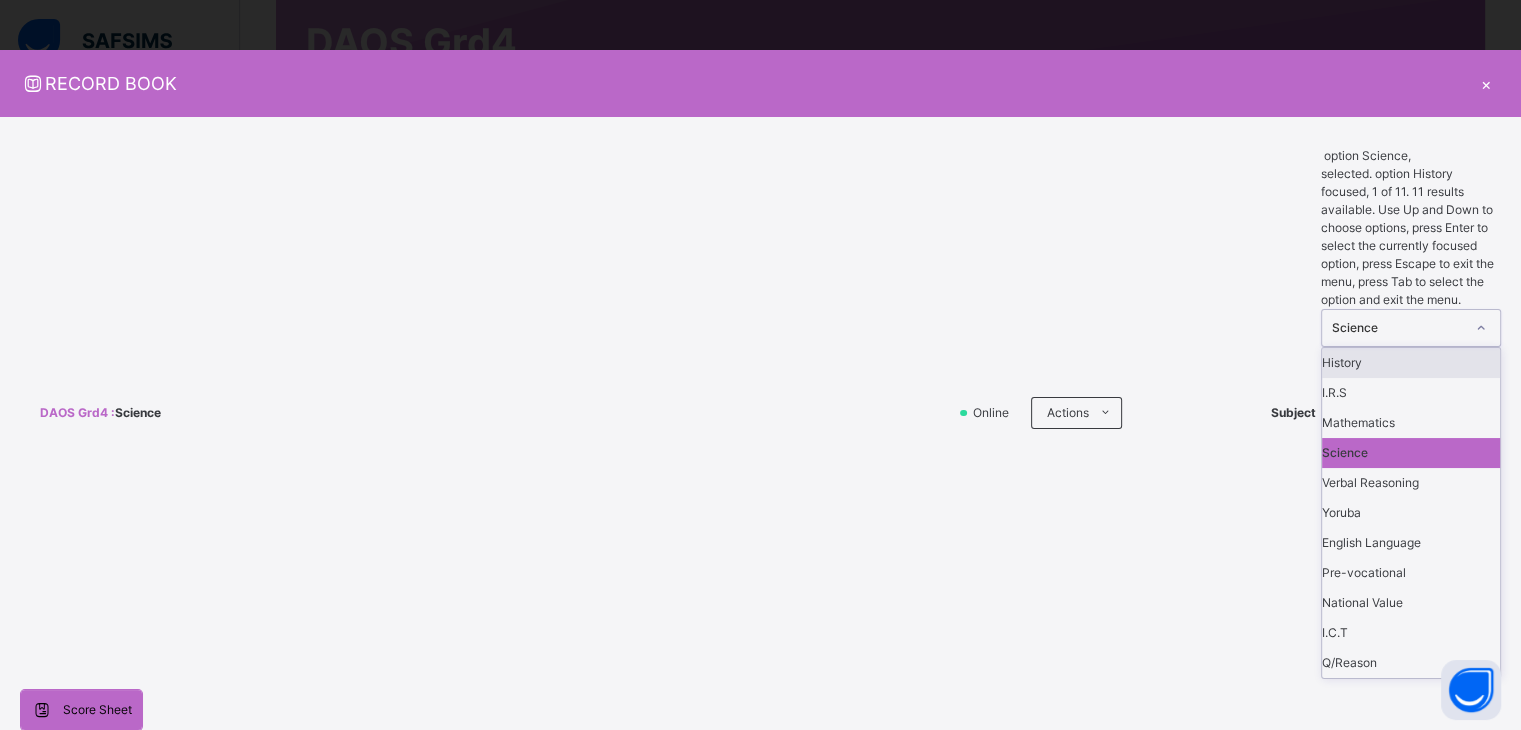 click 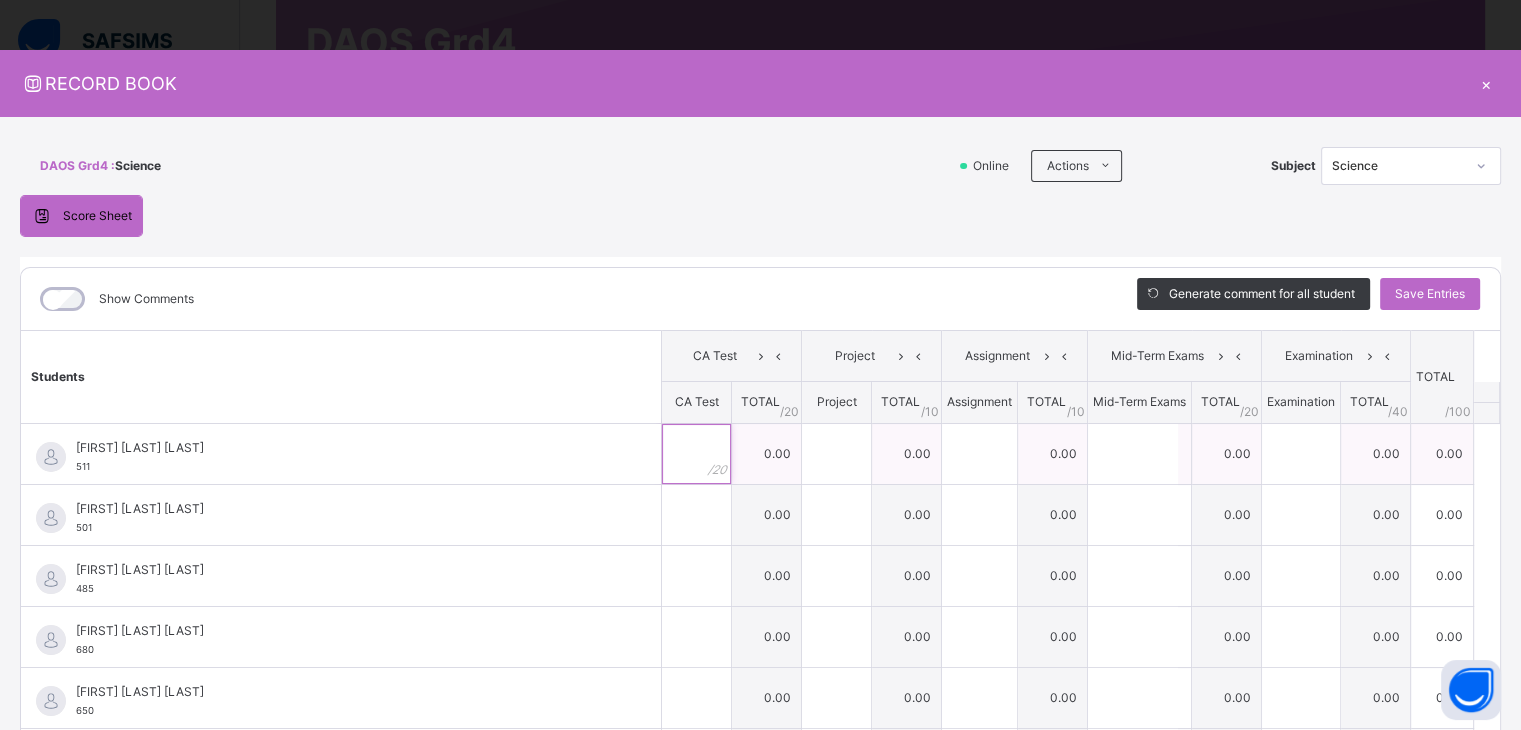 click at bounding box center [696, 454] 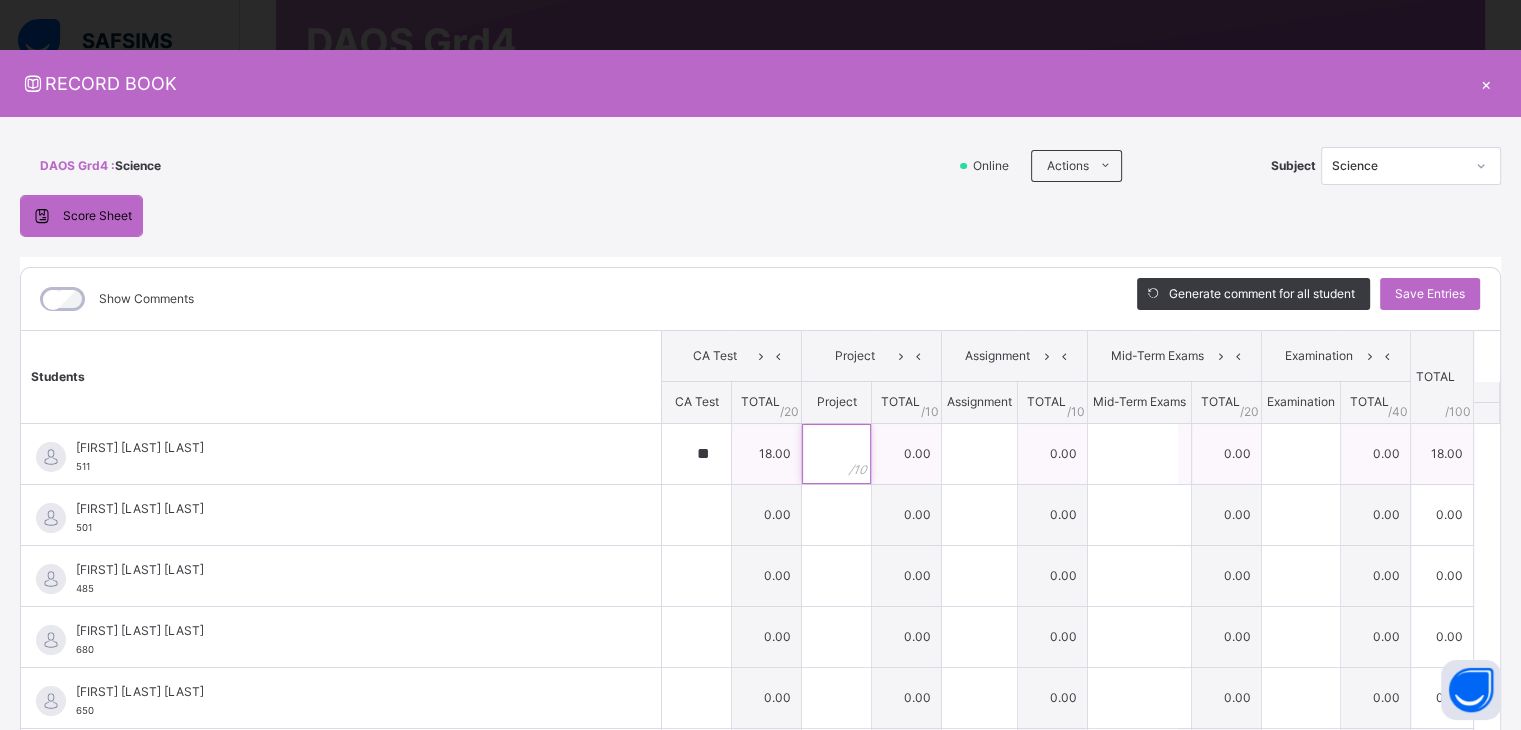 click at bounding box center [836, 454] 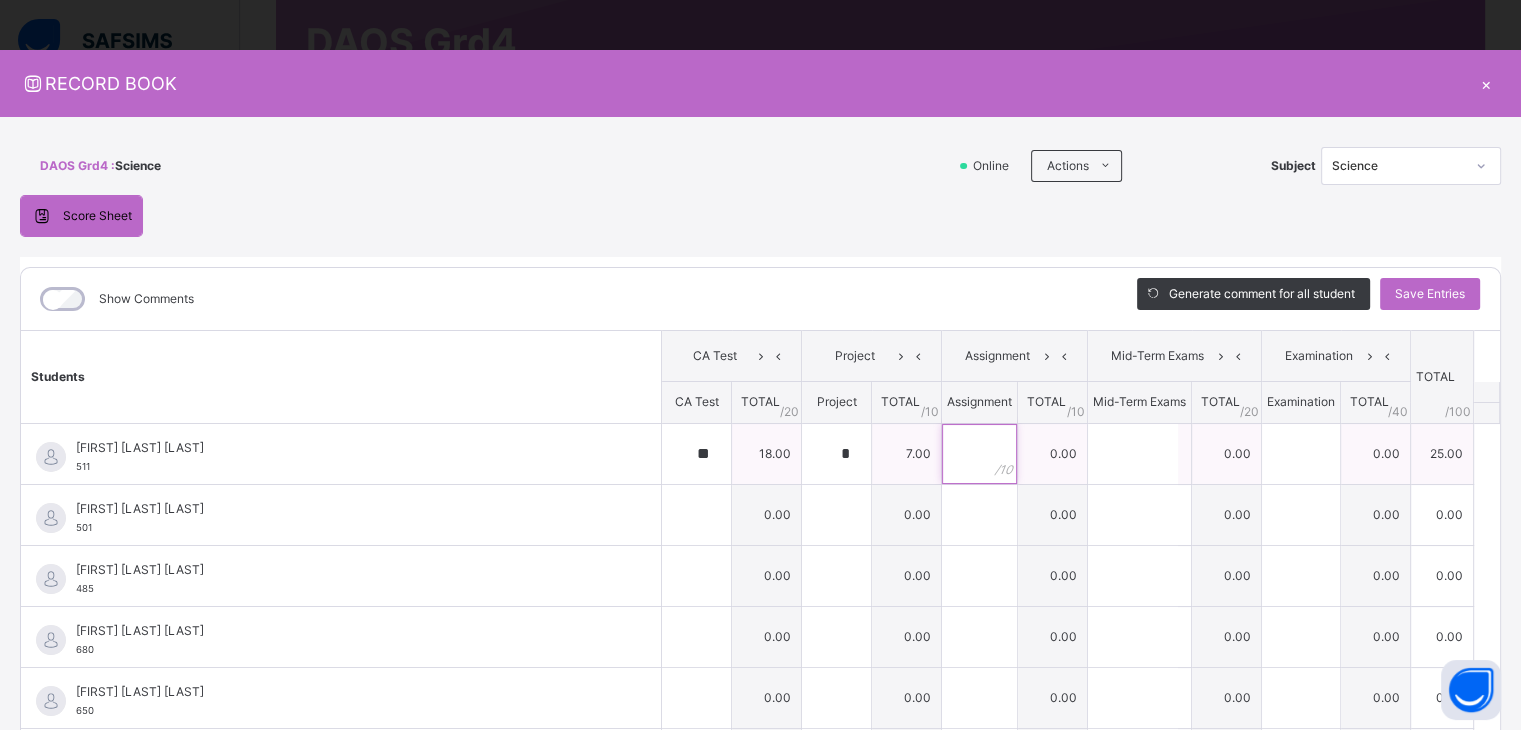 click at bounding box center [979, 454] 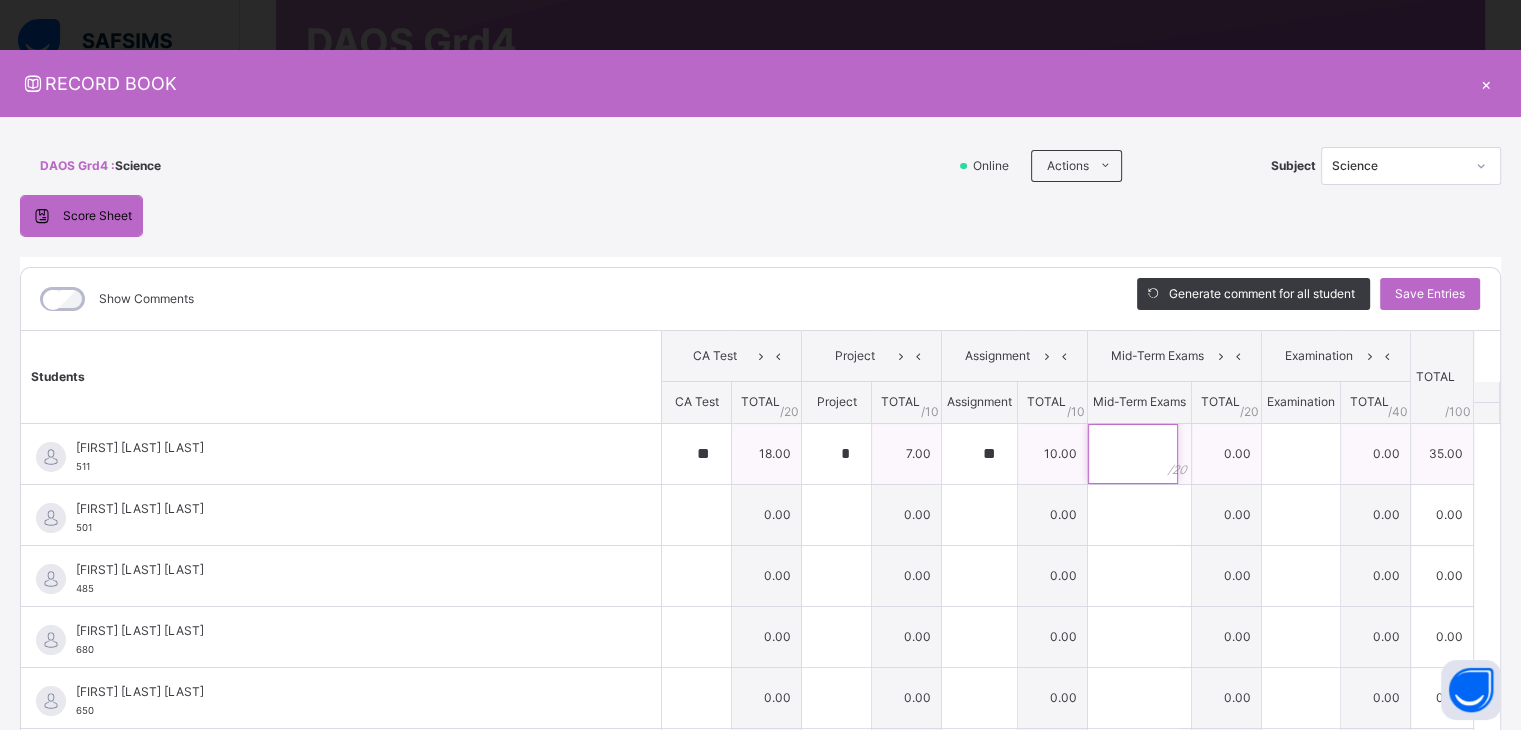 click at bounding box center [1133, 454] 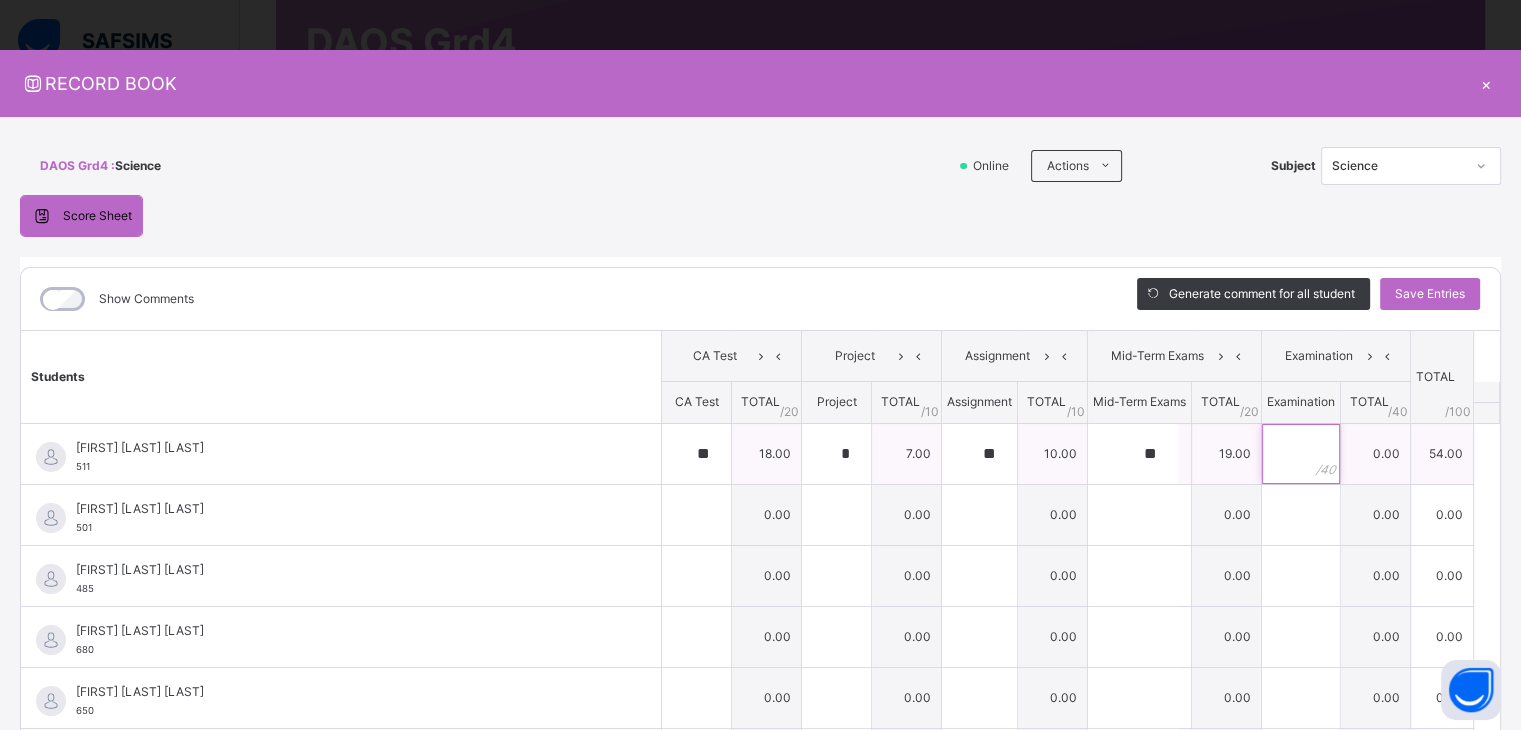 click at bounding box center [1301, 454] 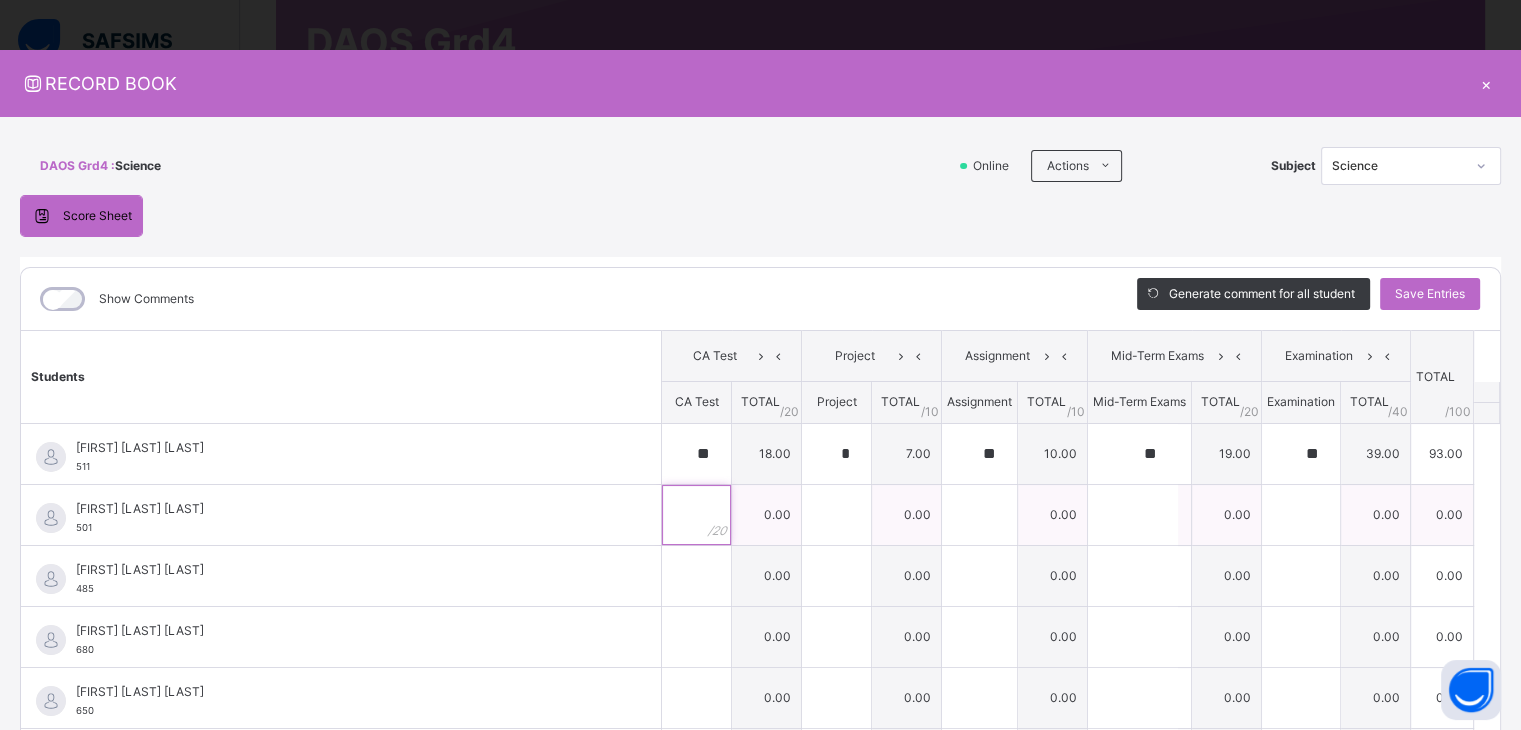 click at bounding box center (696, 515) 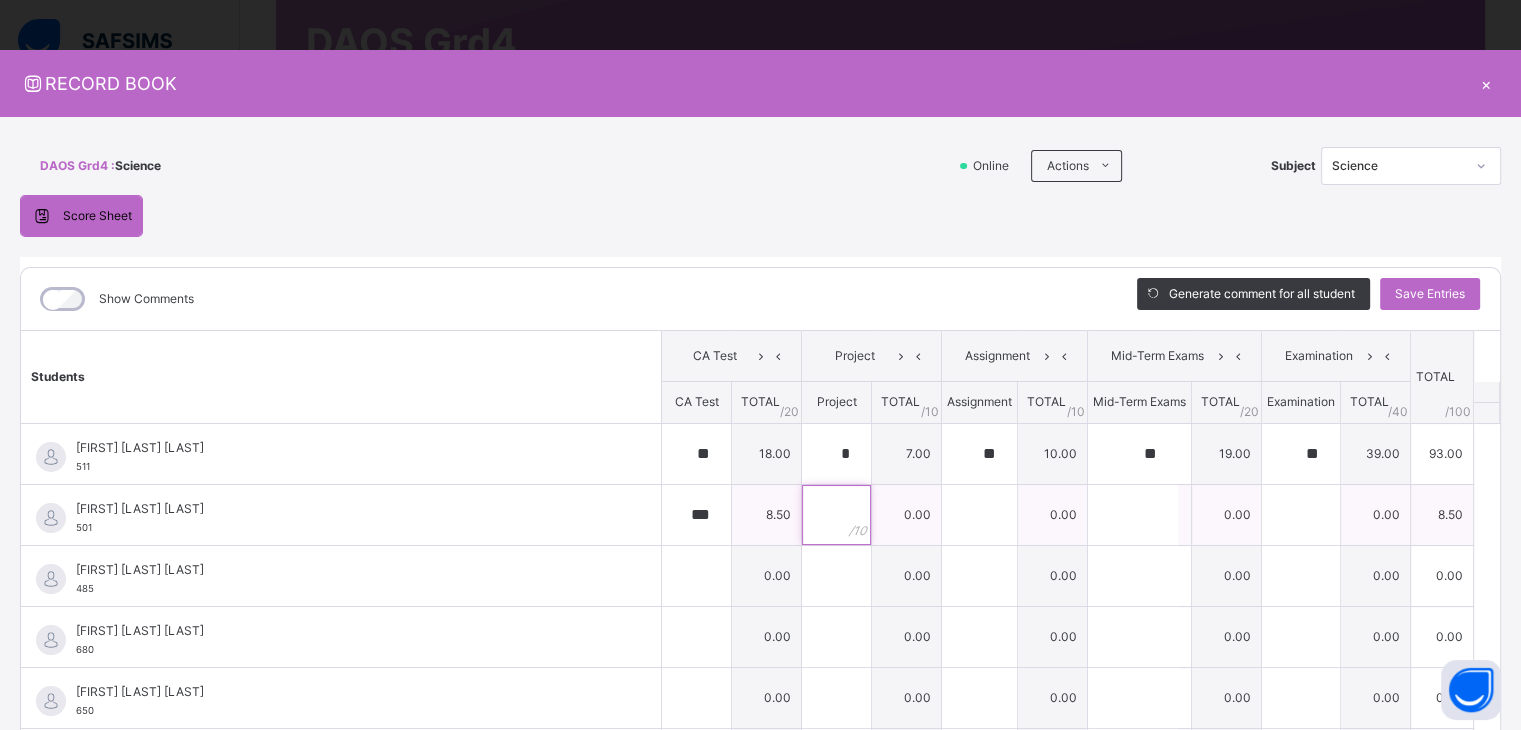 click at bounding box center (836, 515) 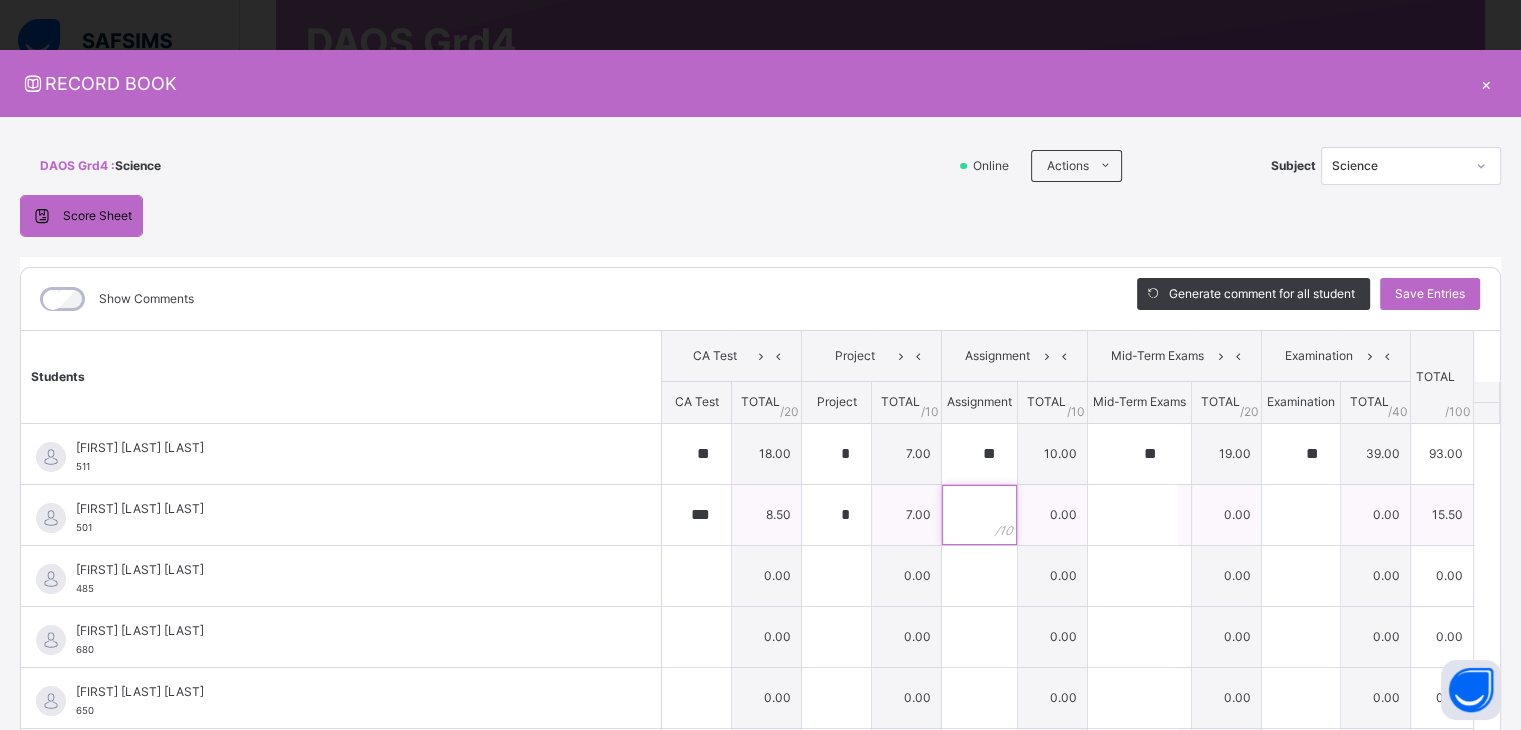 click at bounding box center (979, 515) 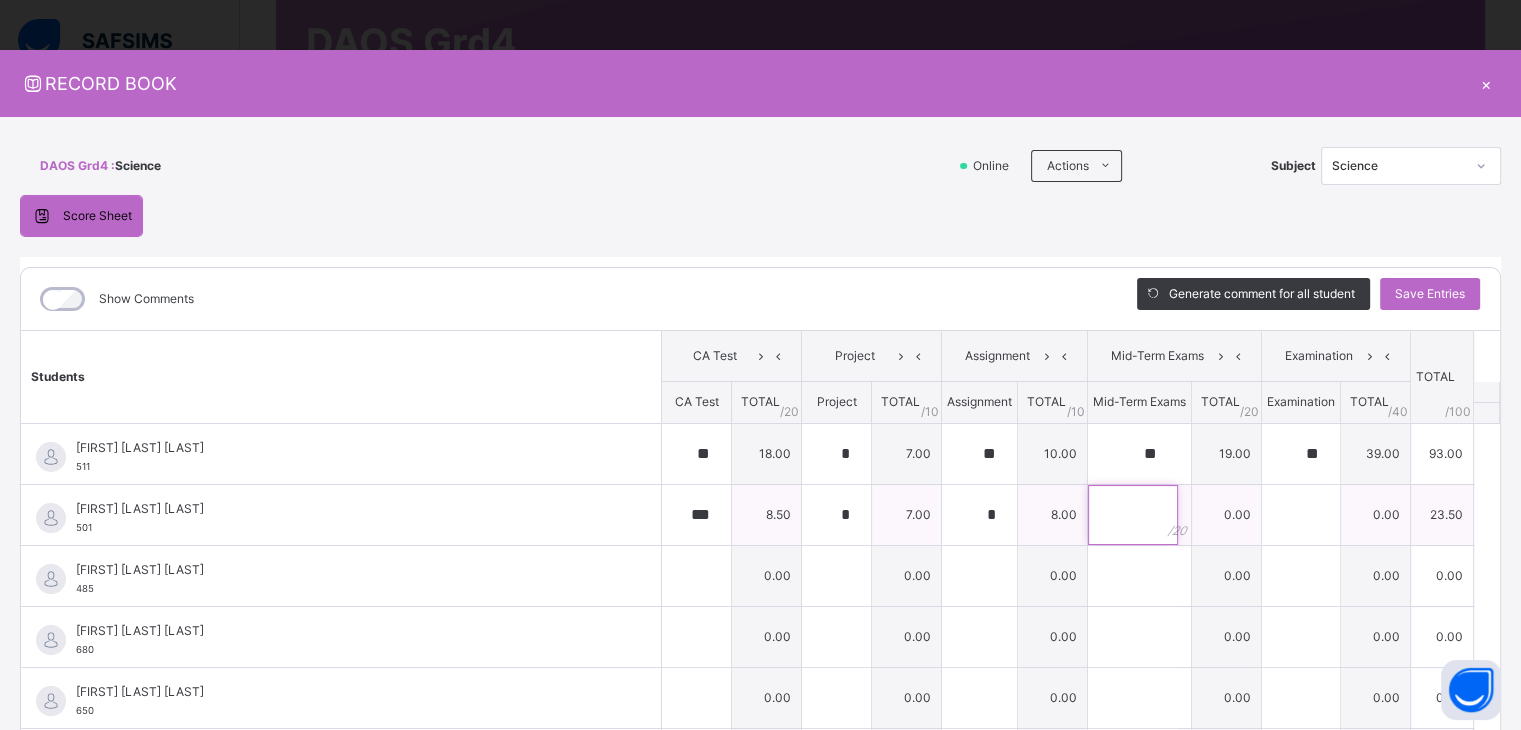 click at bounding box center [1133, 515] 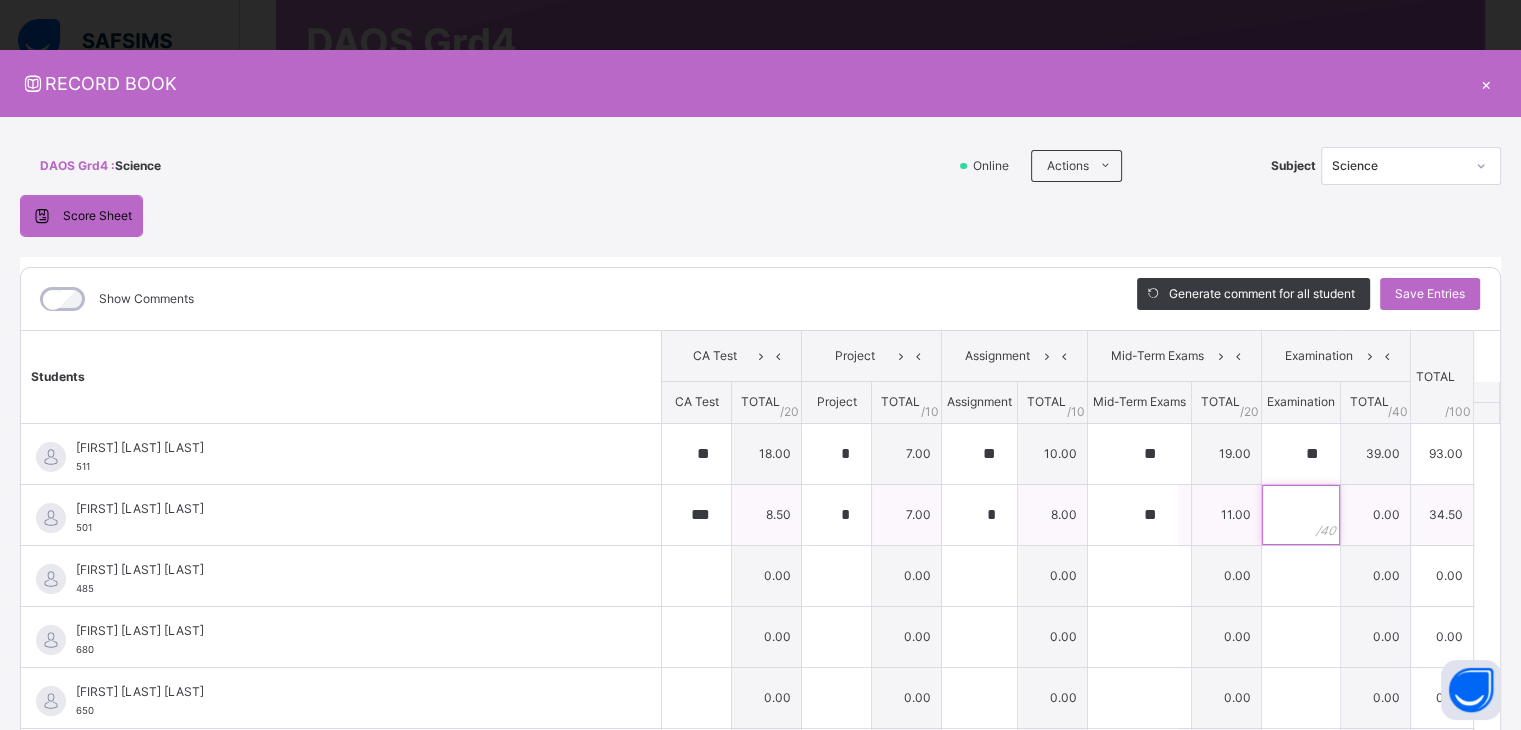 click at bounding box center [1301, 515] 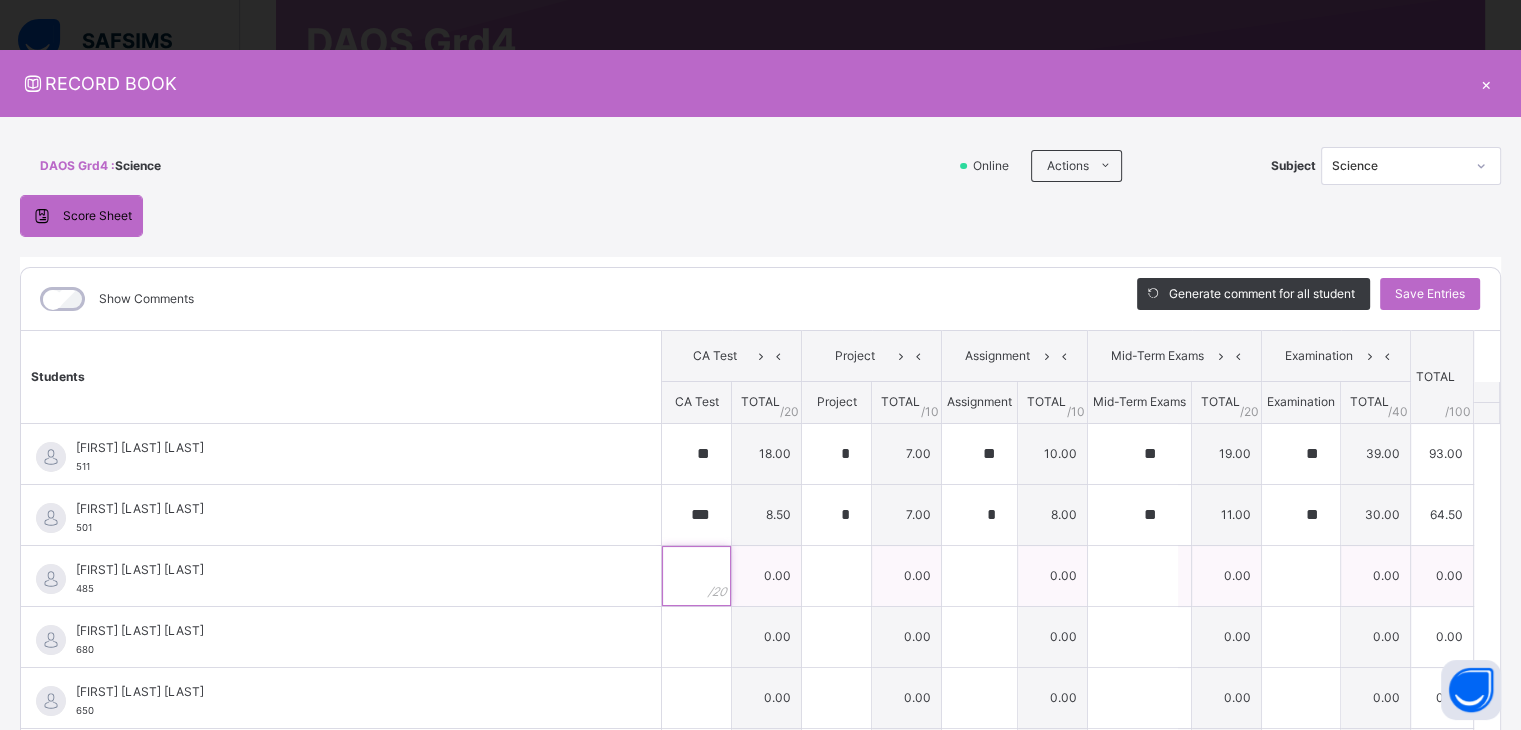 click at bounding box center (696, 576) 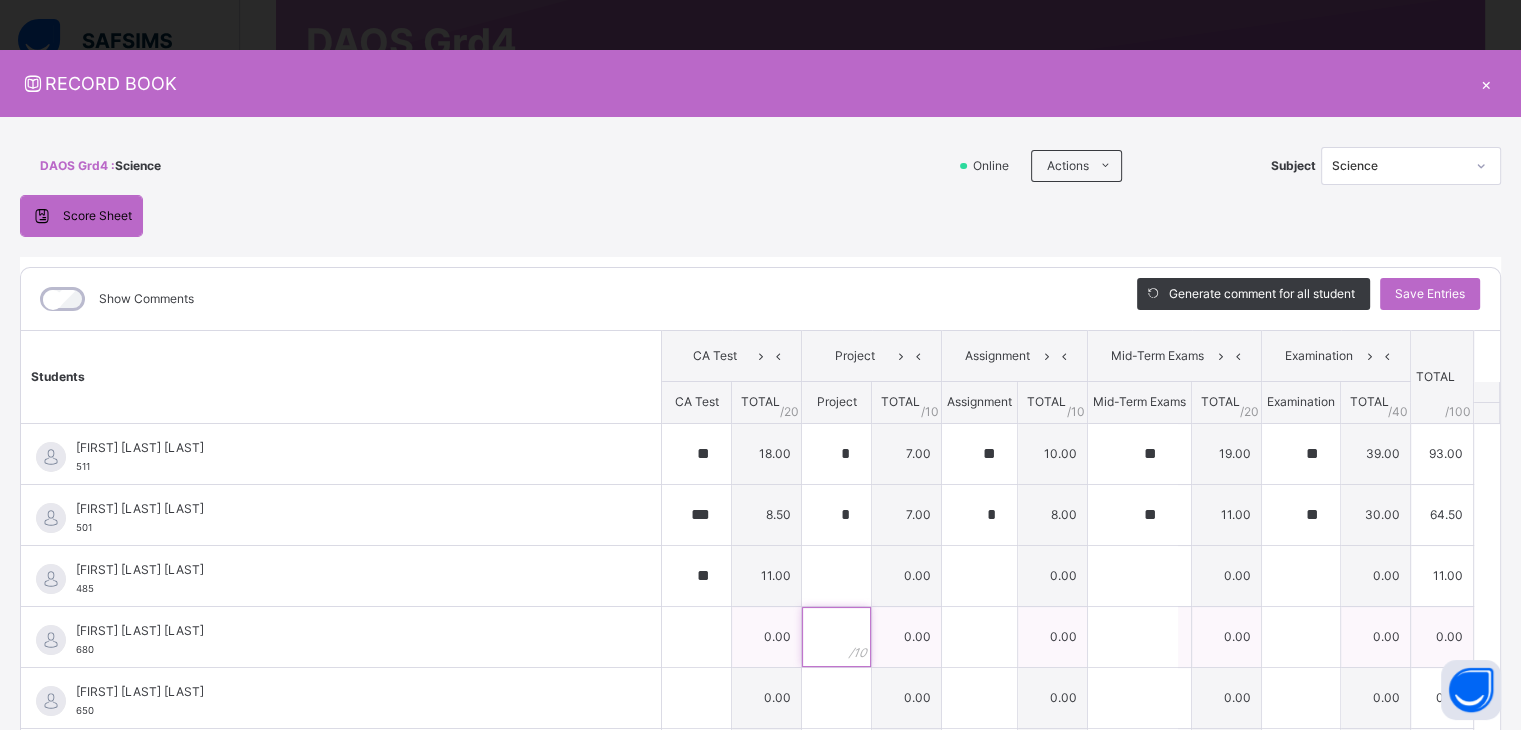 click at bounding box center [836, 637] 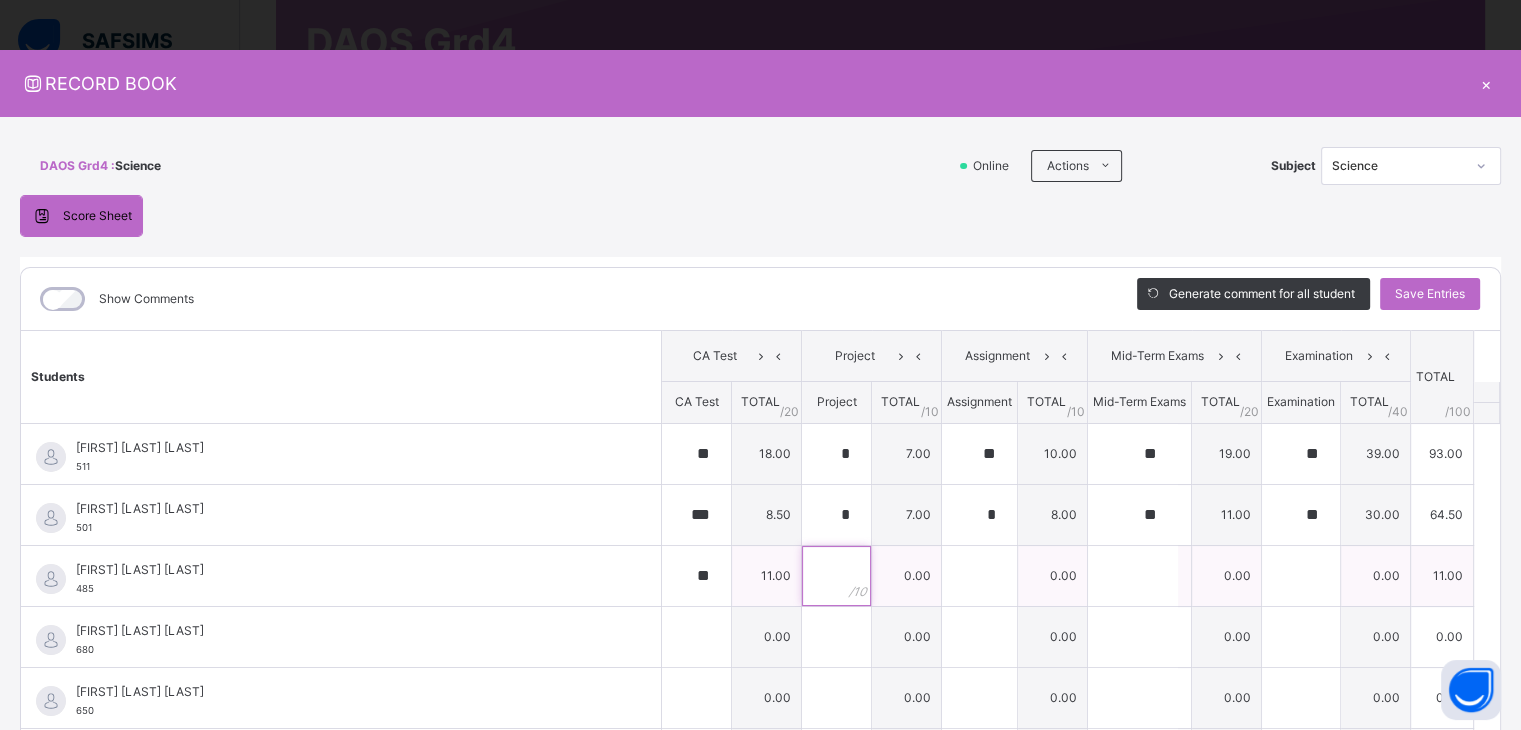 click at bounding box center [836, 576] 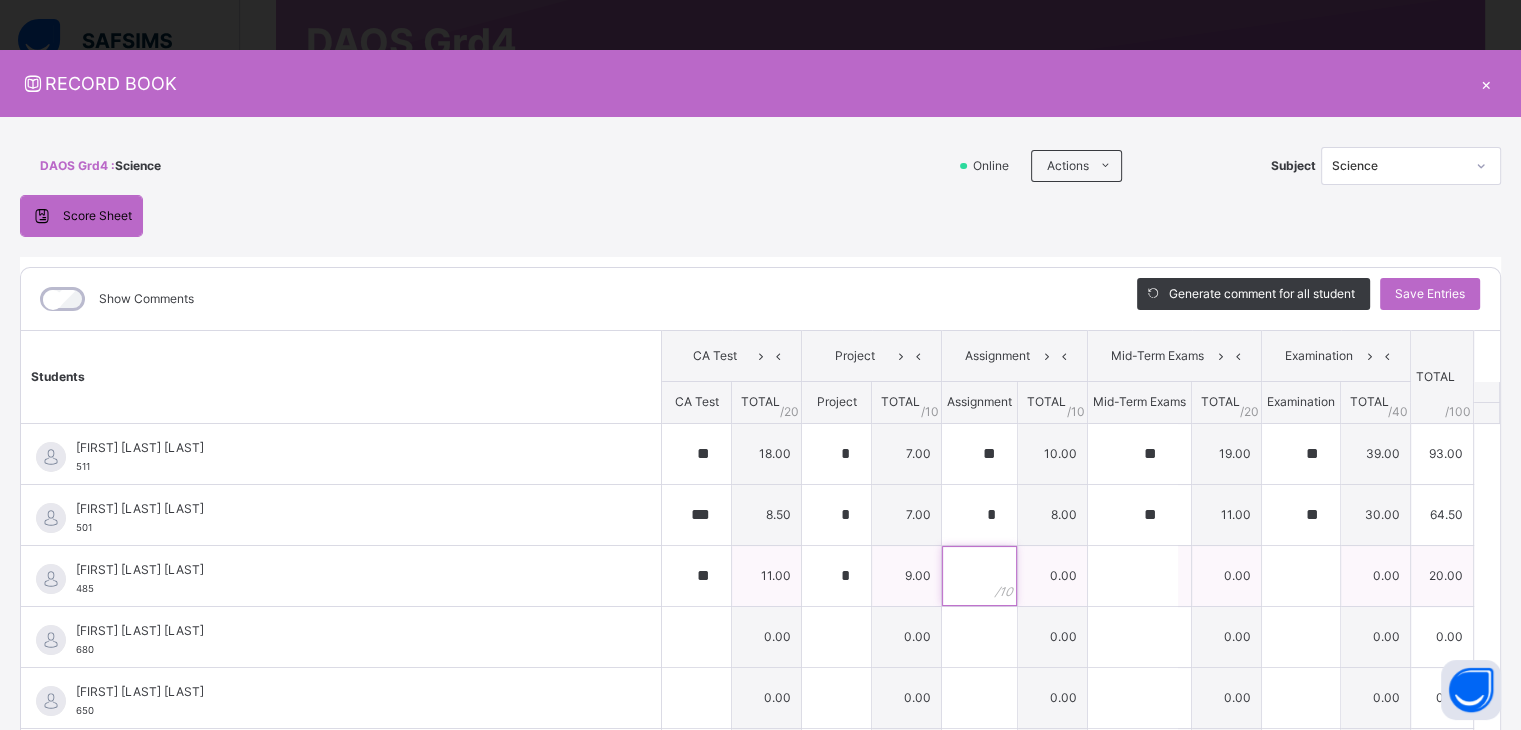click at bounding box center (979, 576) 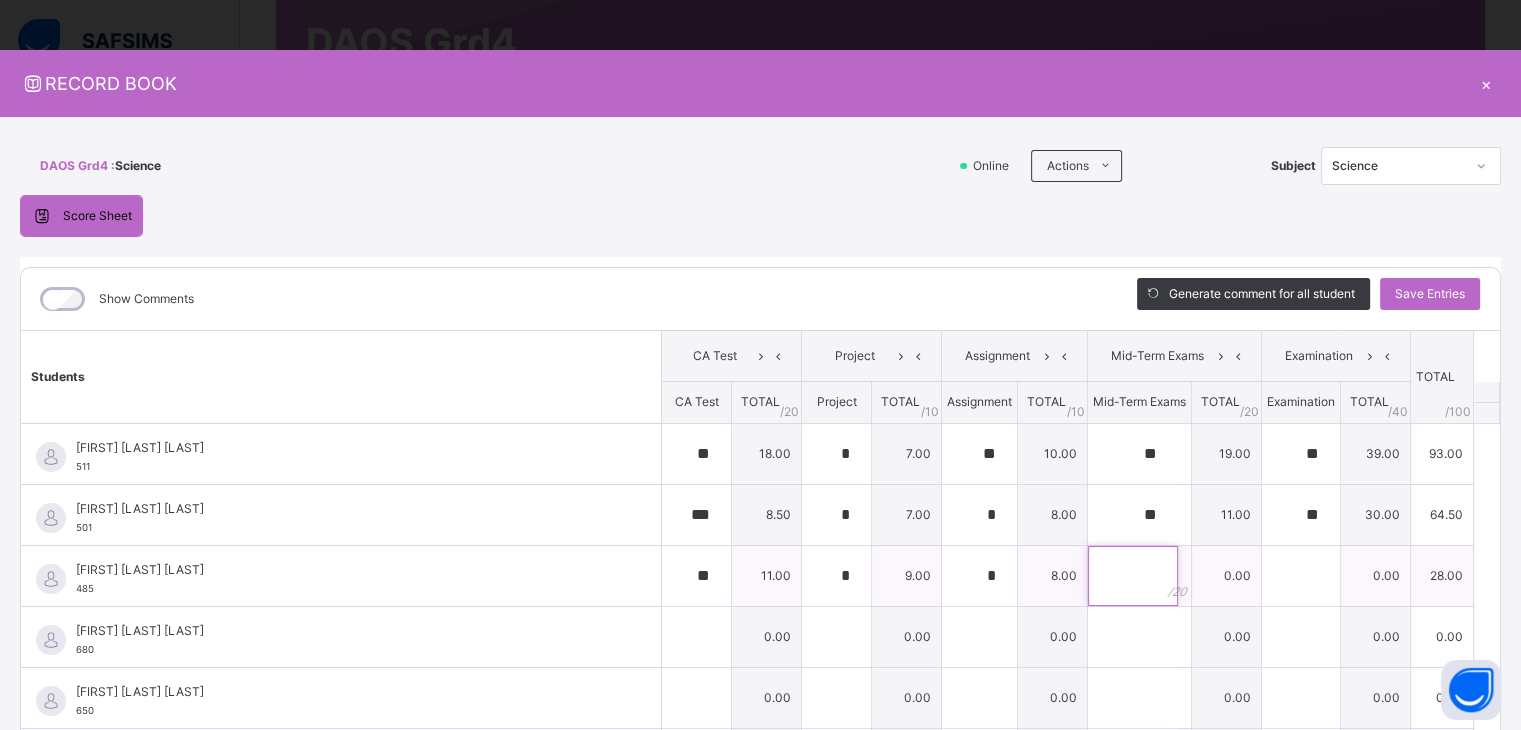 click at bounding box center [1133, 576] 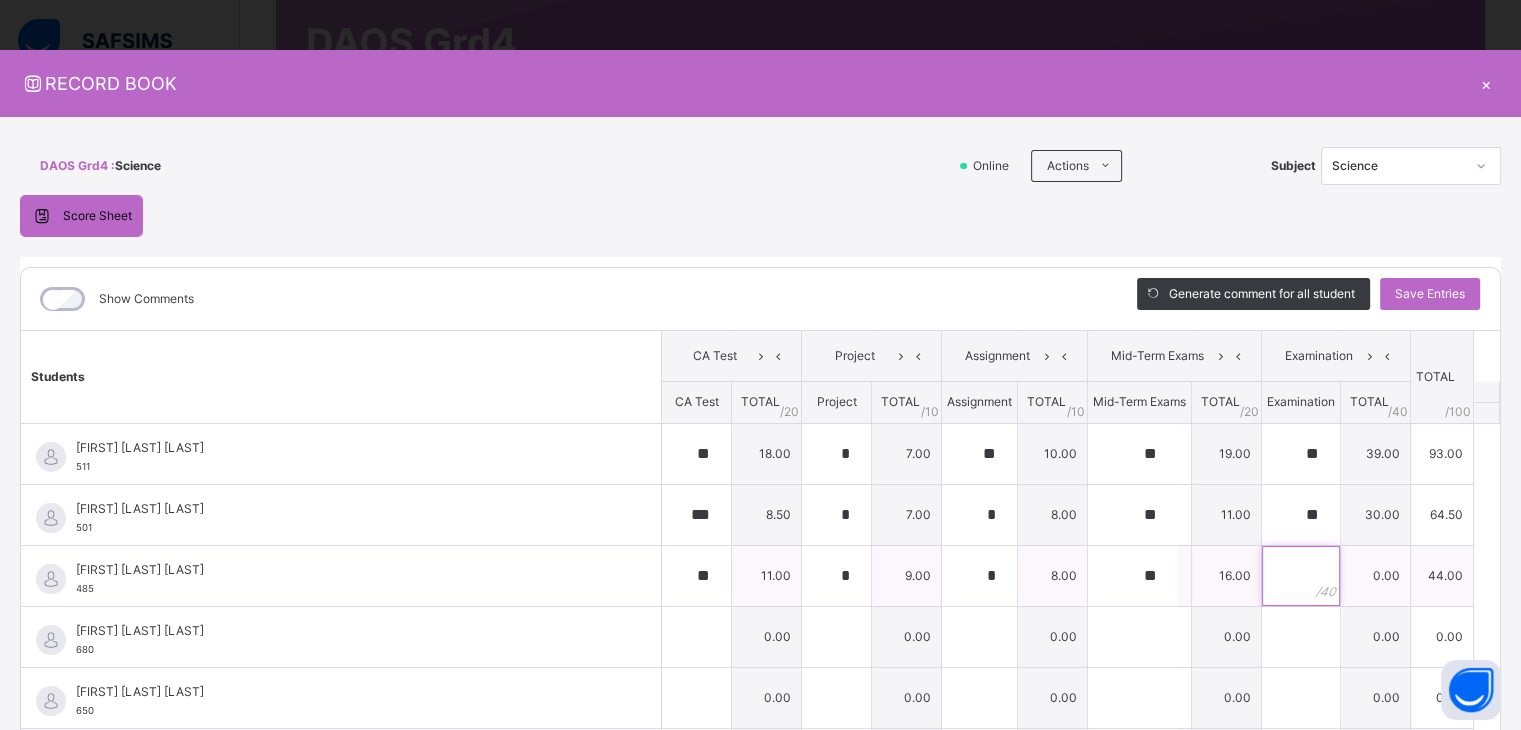 click at bounding box center (1301, 576) 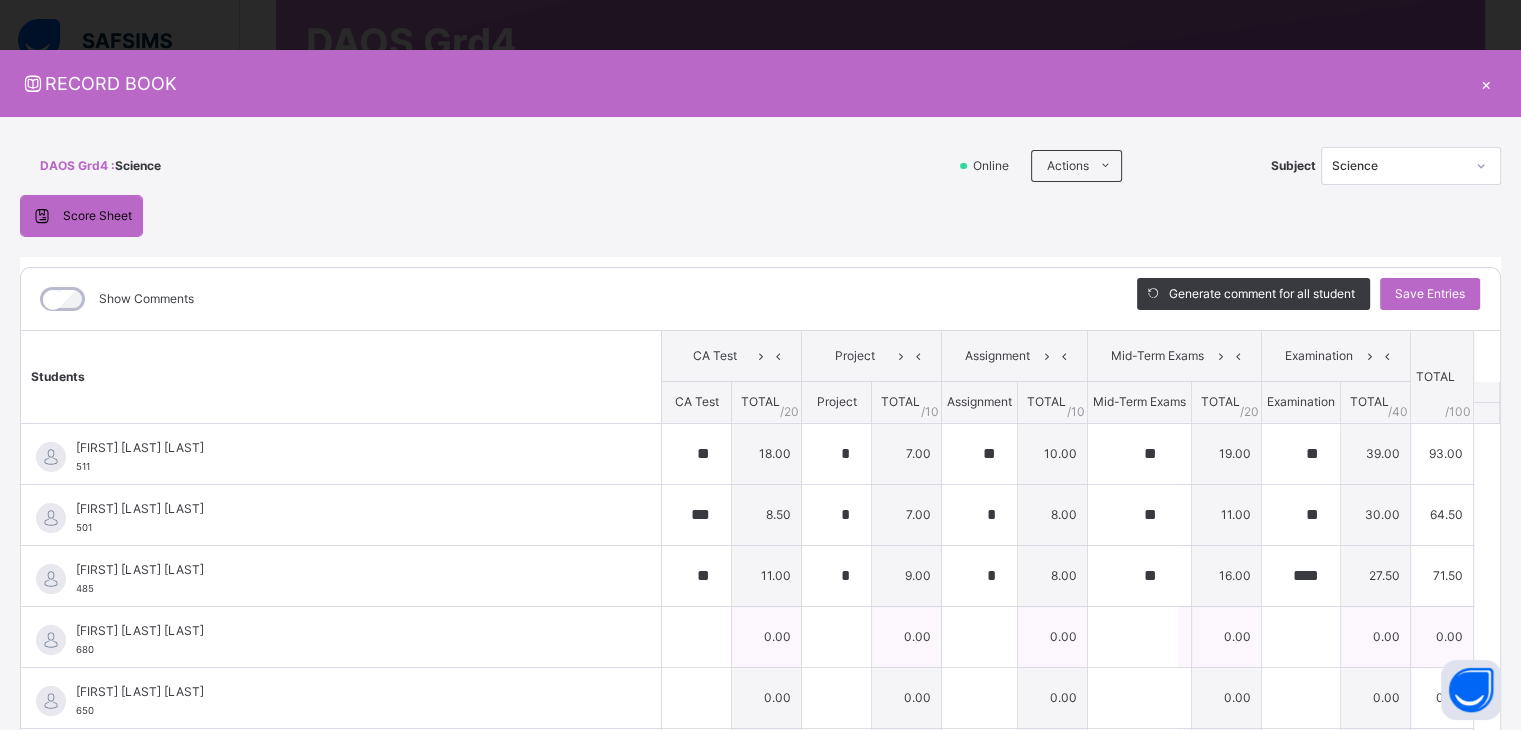 click on "0.00" at bounding box center (767, 636) 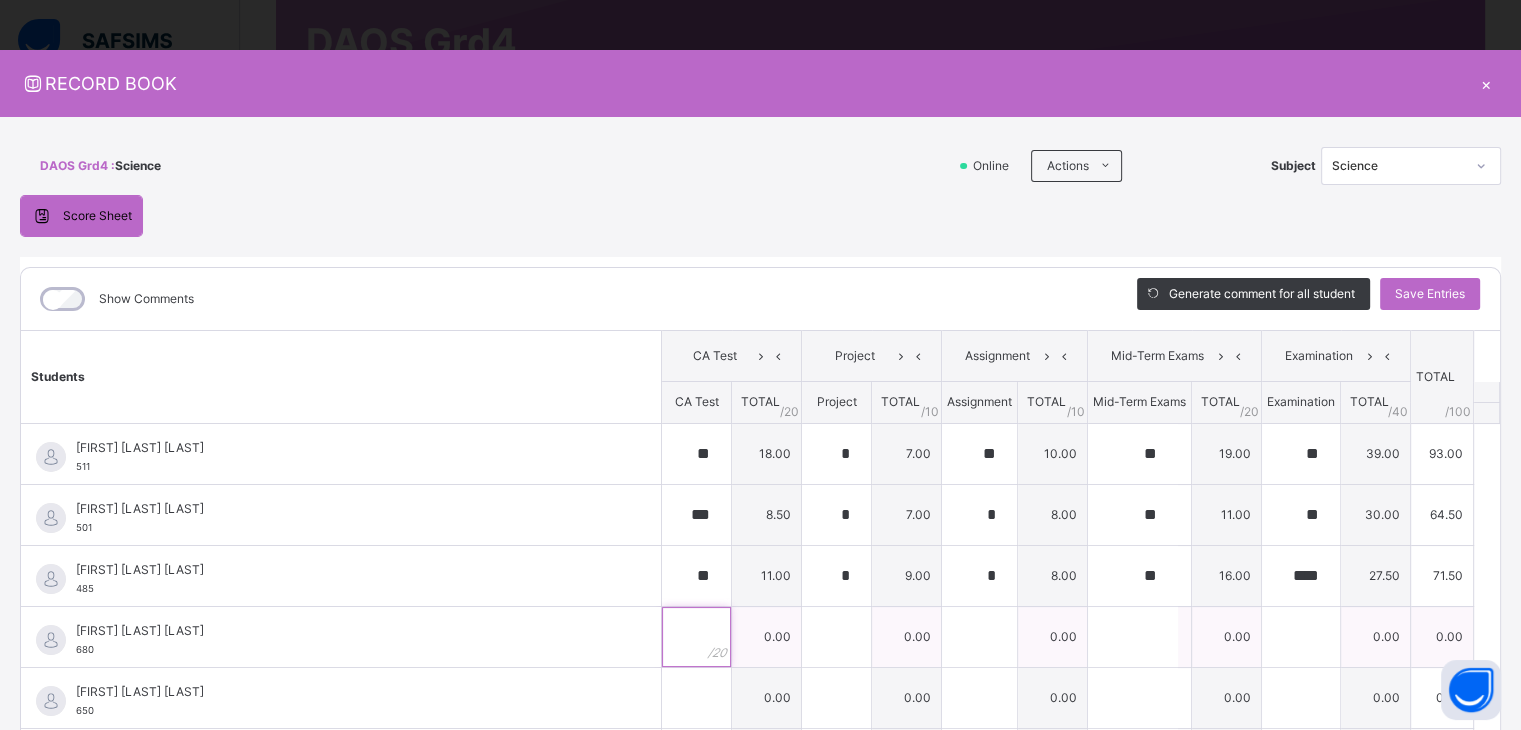 click at bounding box center (696, 637) 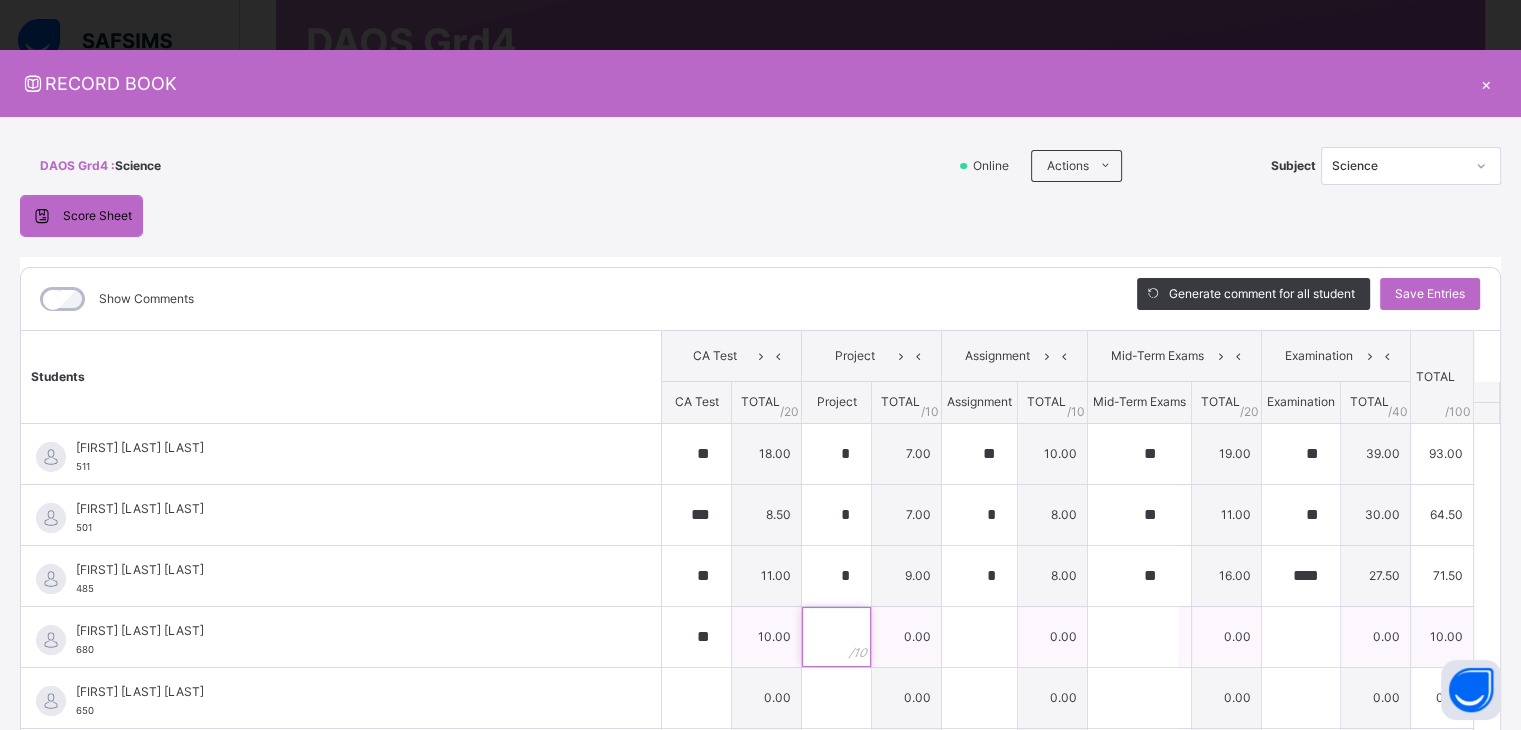 click at bounding box center (836, 637) 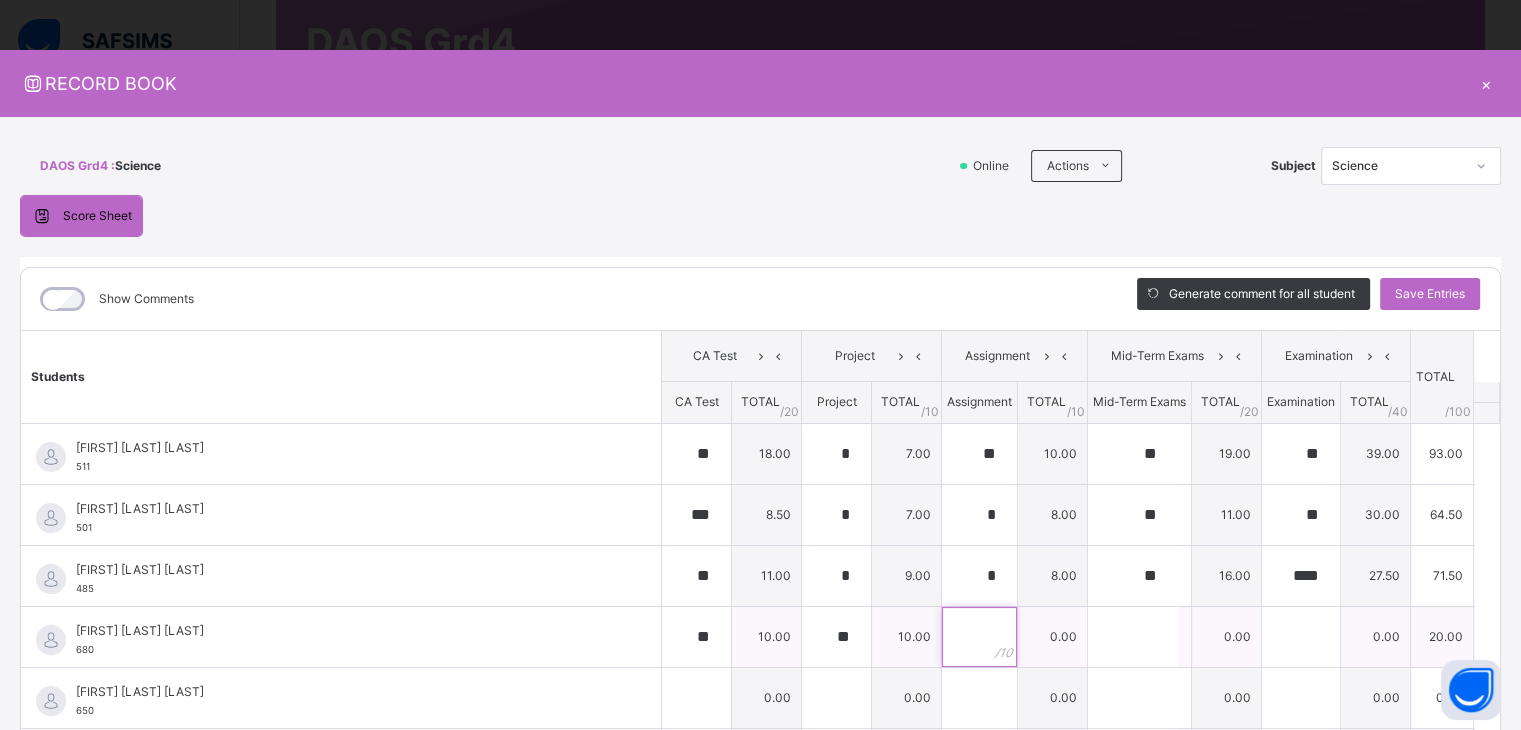 click at bounding box center [979, 637] 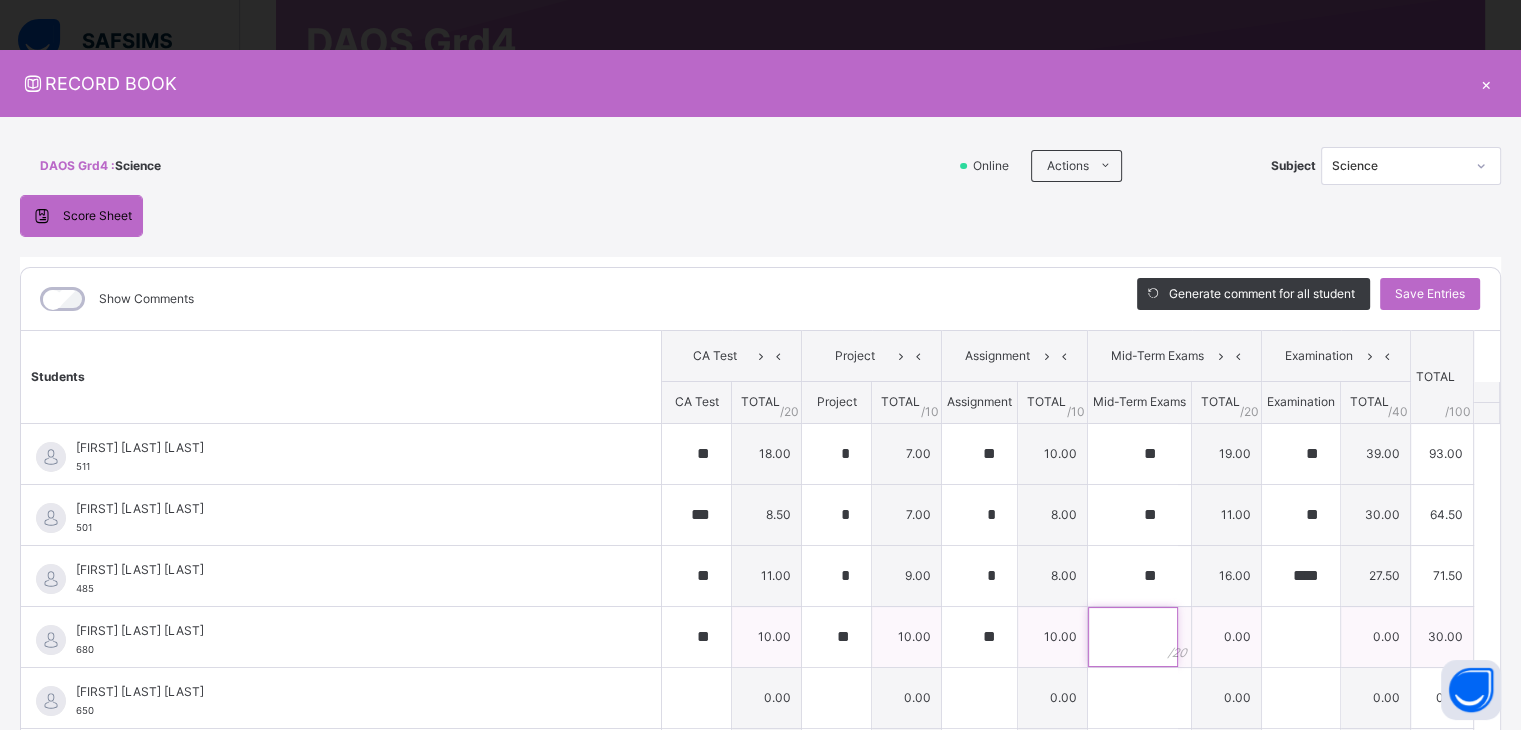 click at bounding box center (1133, 637) 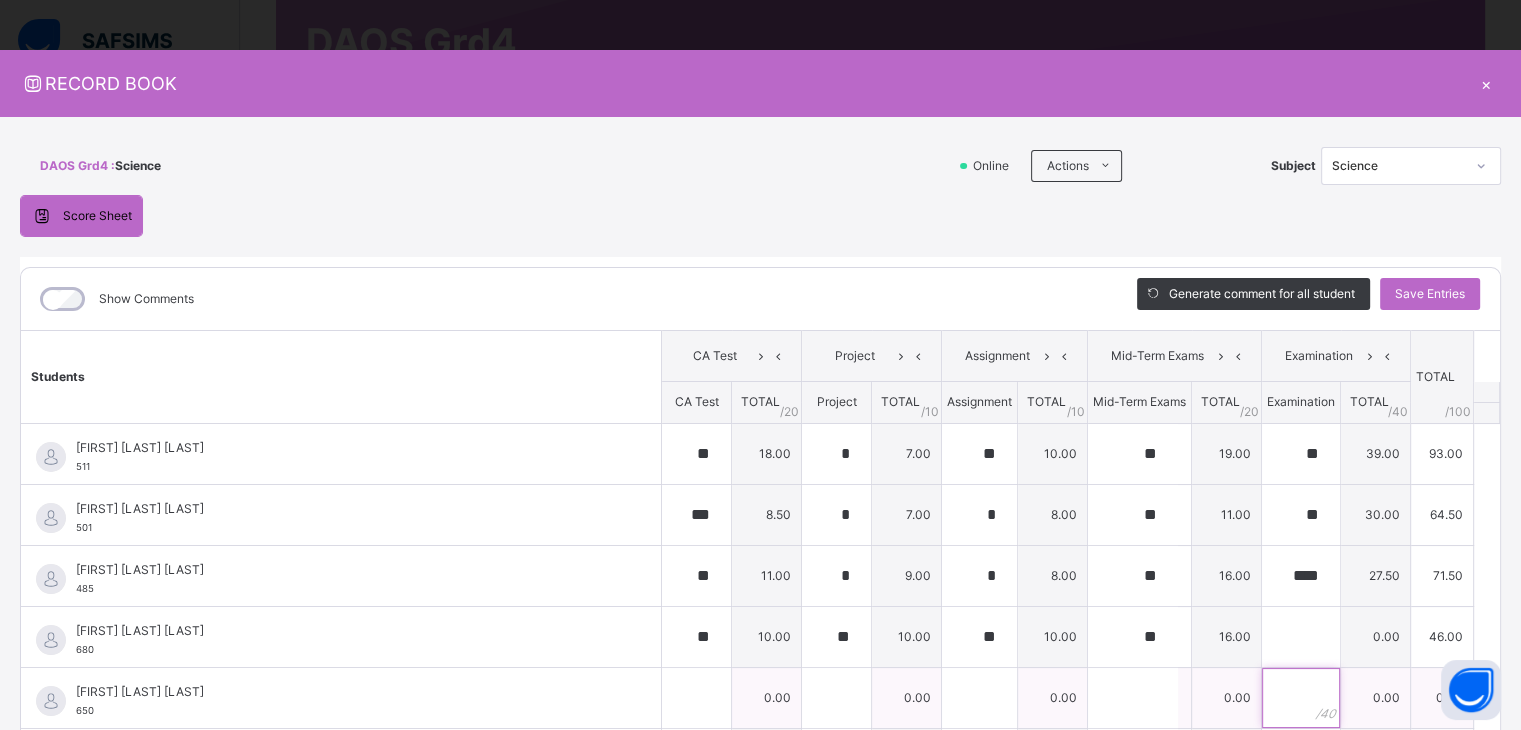 click at bounding box center [1301, 698] 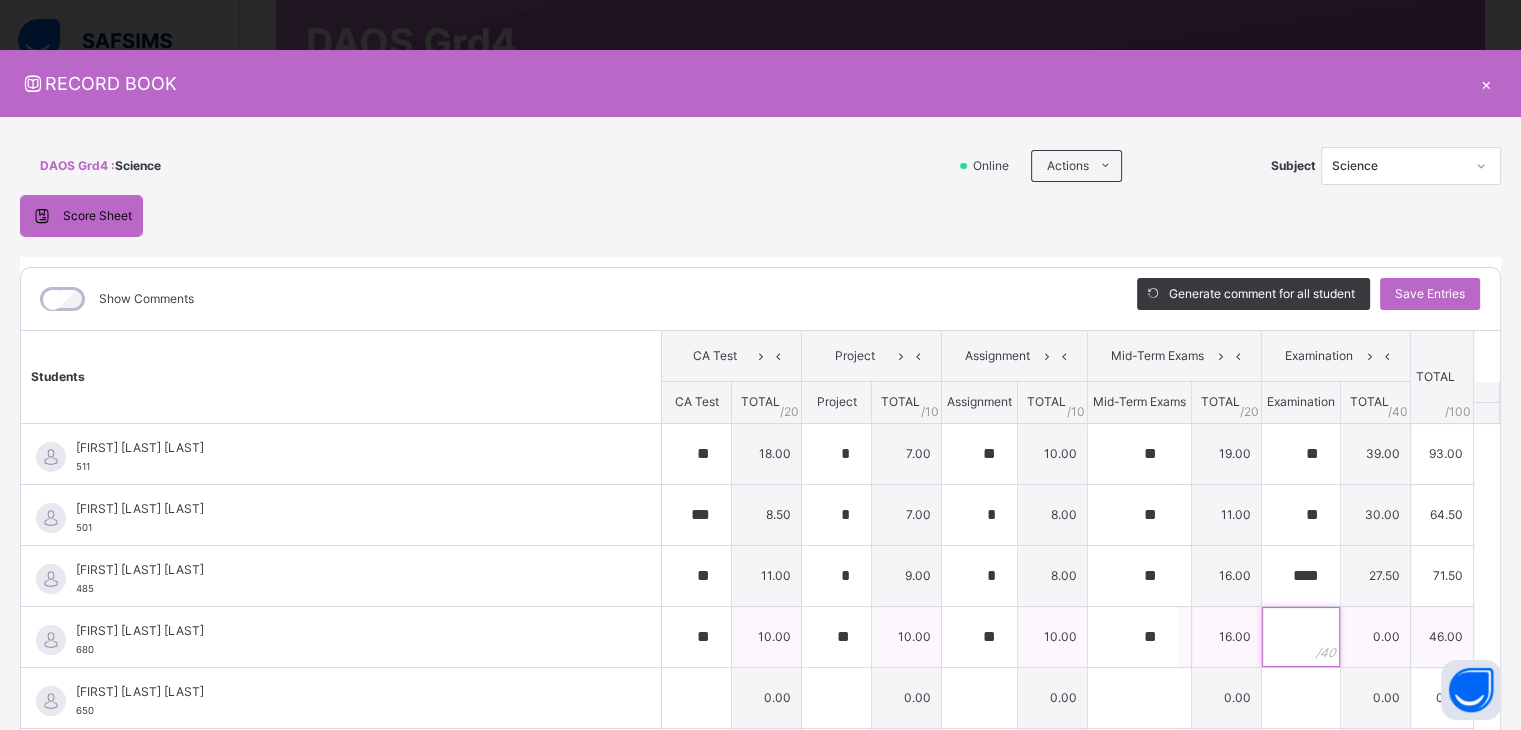 click at bounding box center [1301, 637] 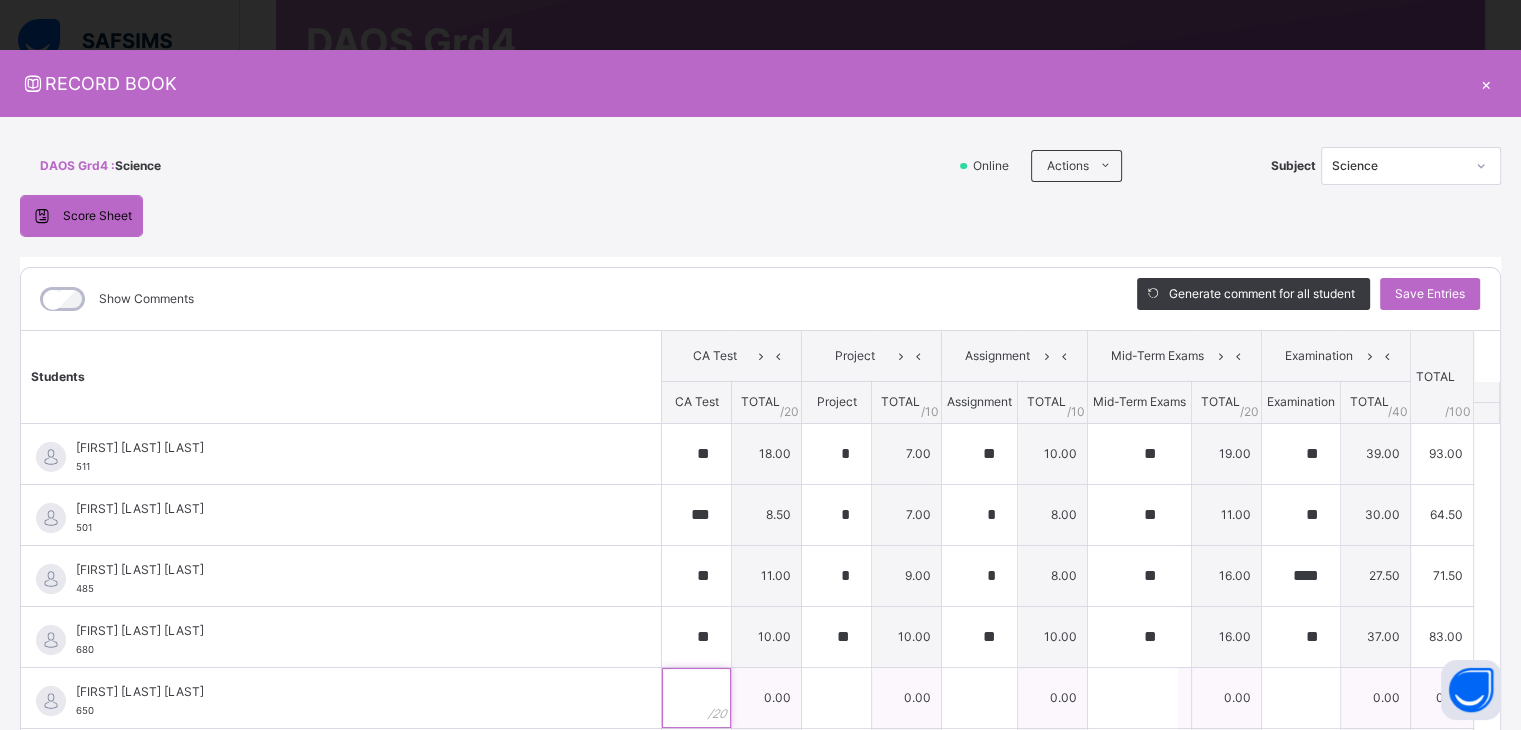 click at bounding box center (696, 698) 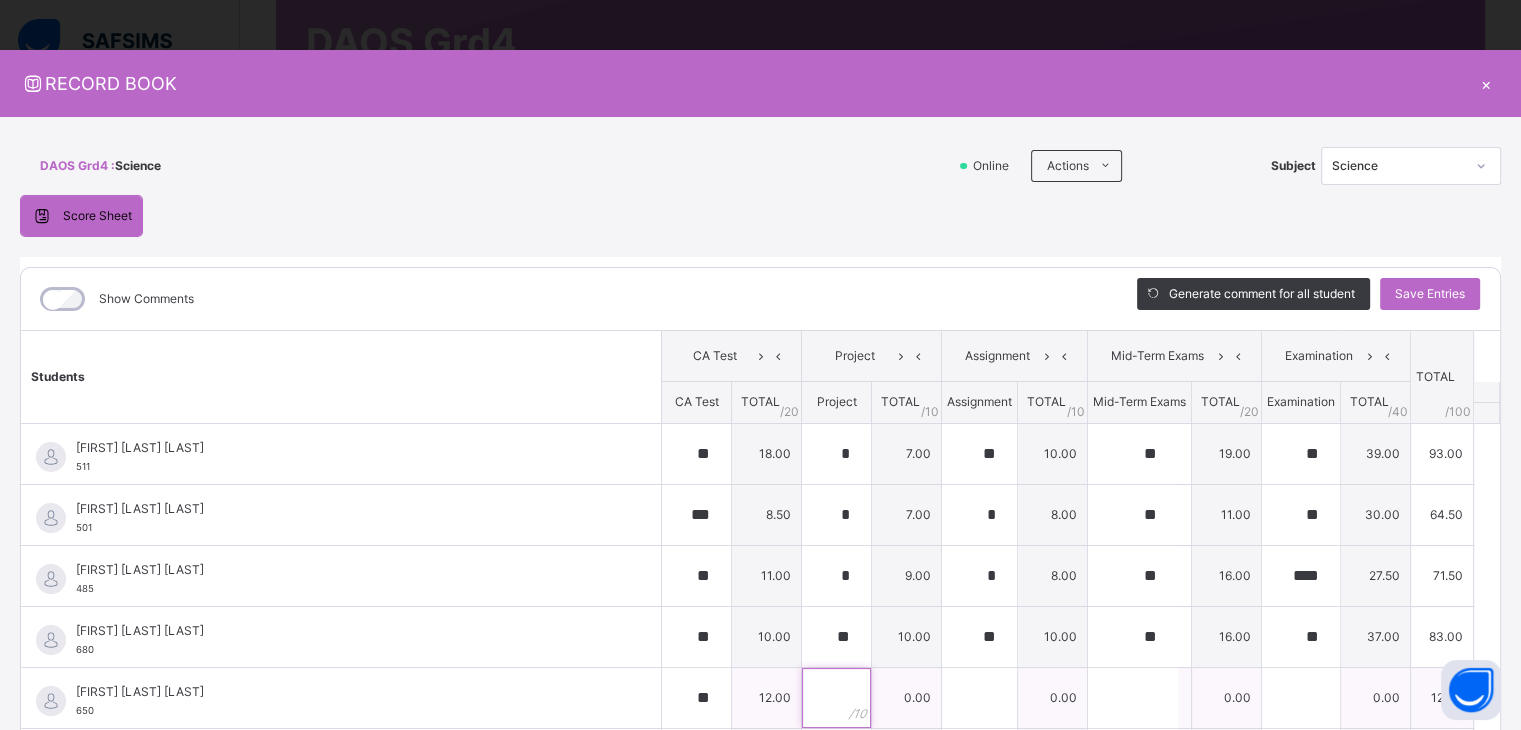 click at bounding box center (836, 698) 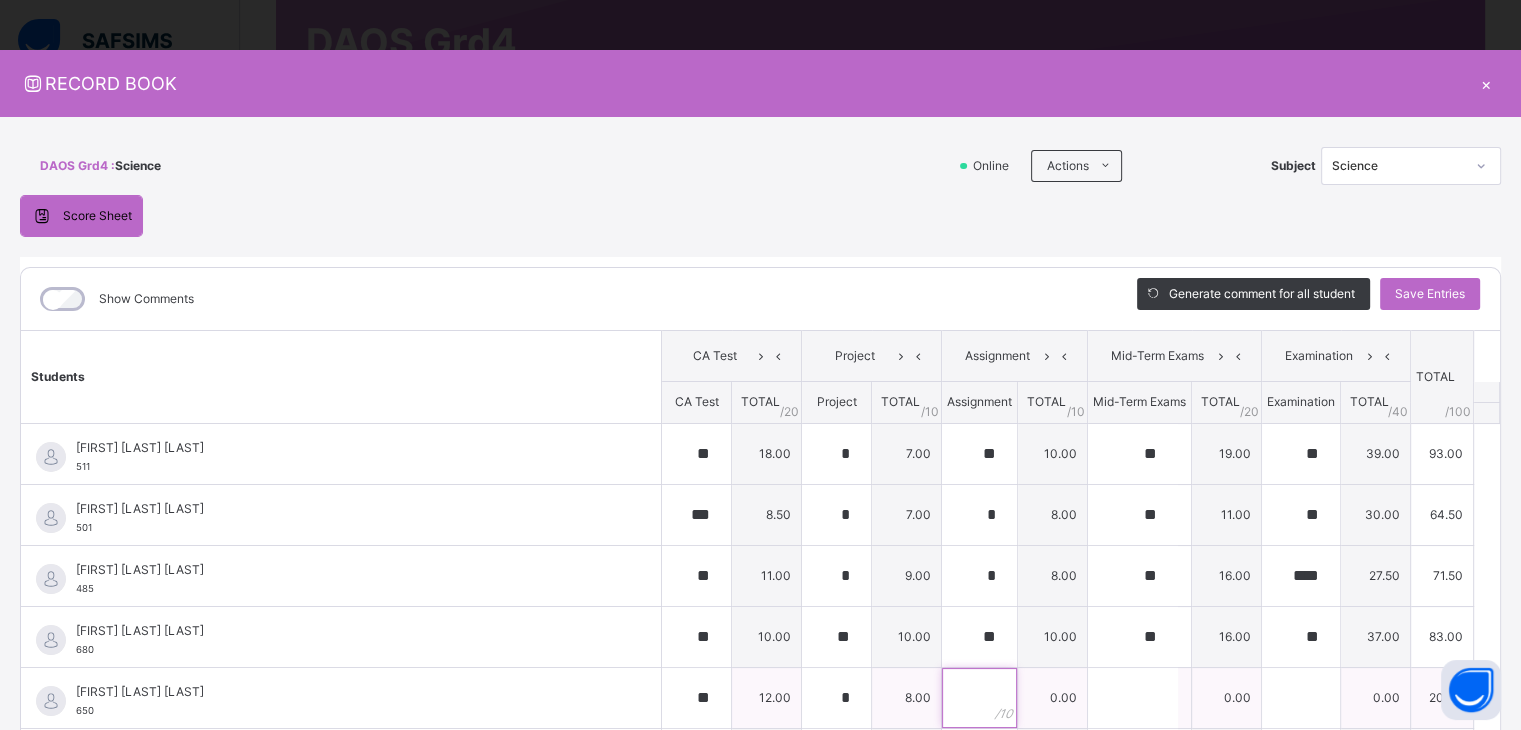 click at bounding box center (979, 698) 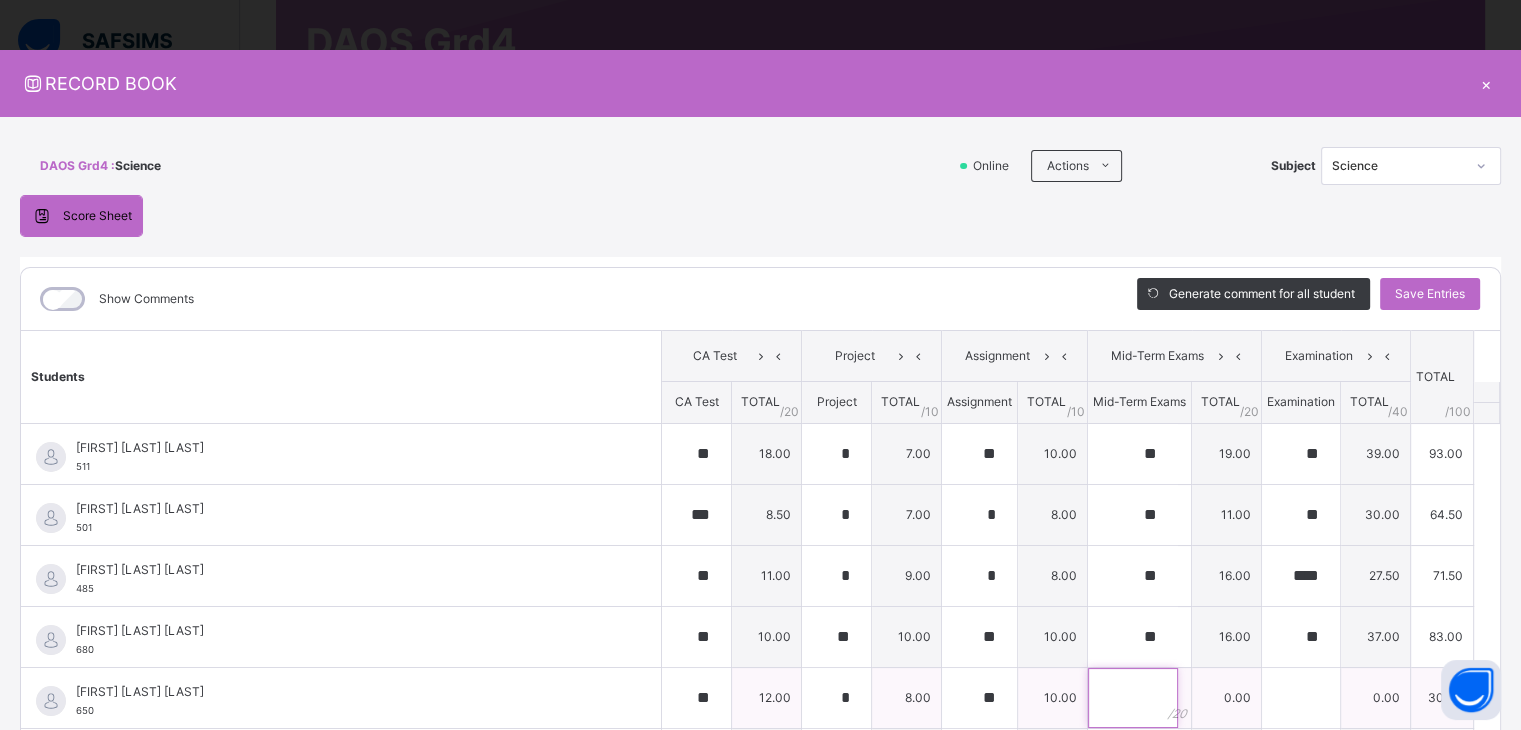 click at bounding box center (1133, 698) 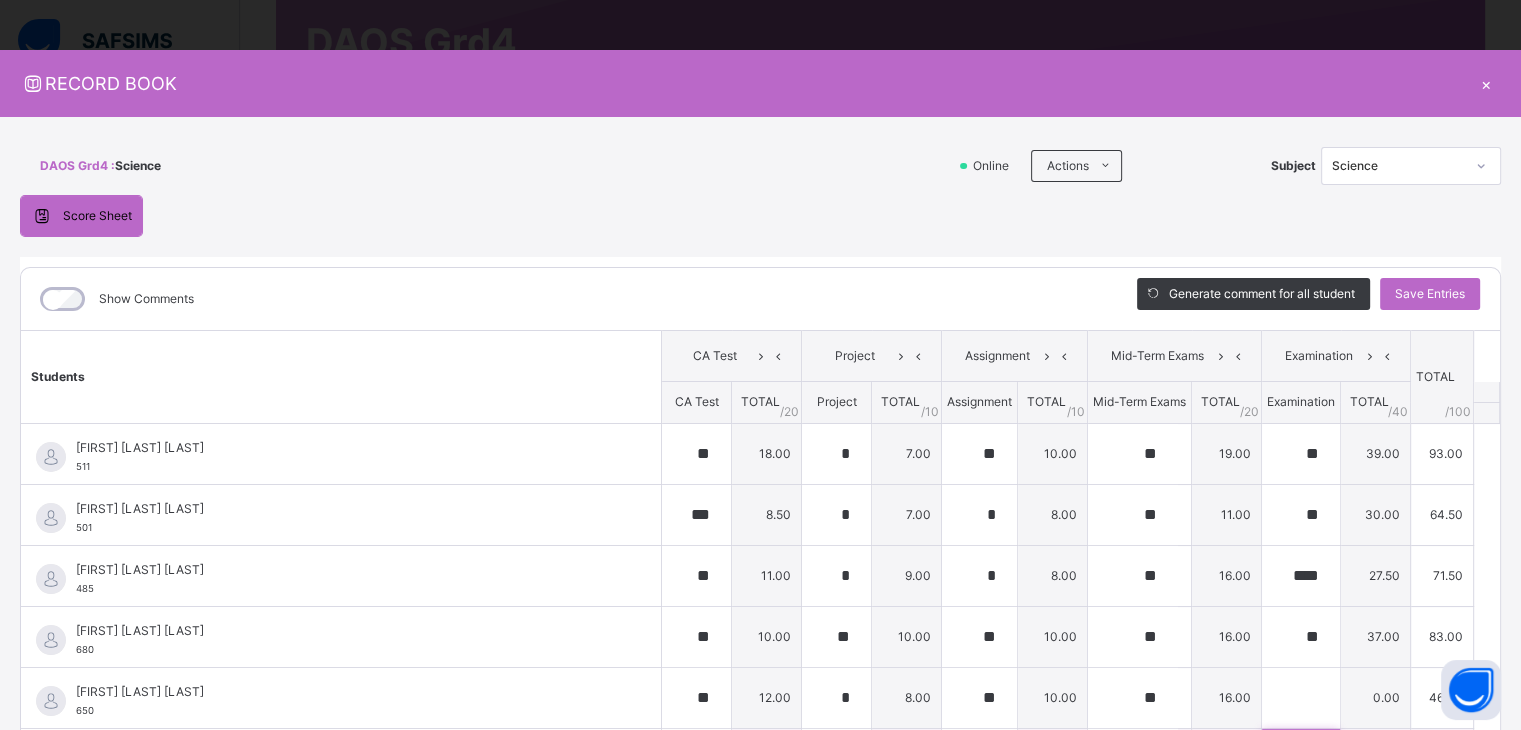 click at bounding box center [1301, 759] 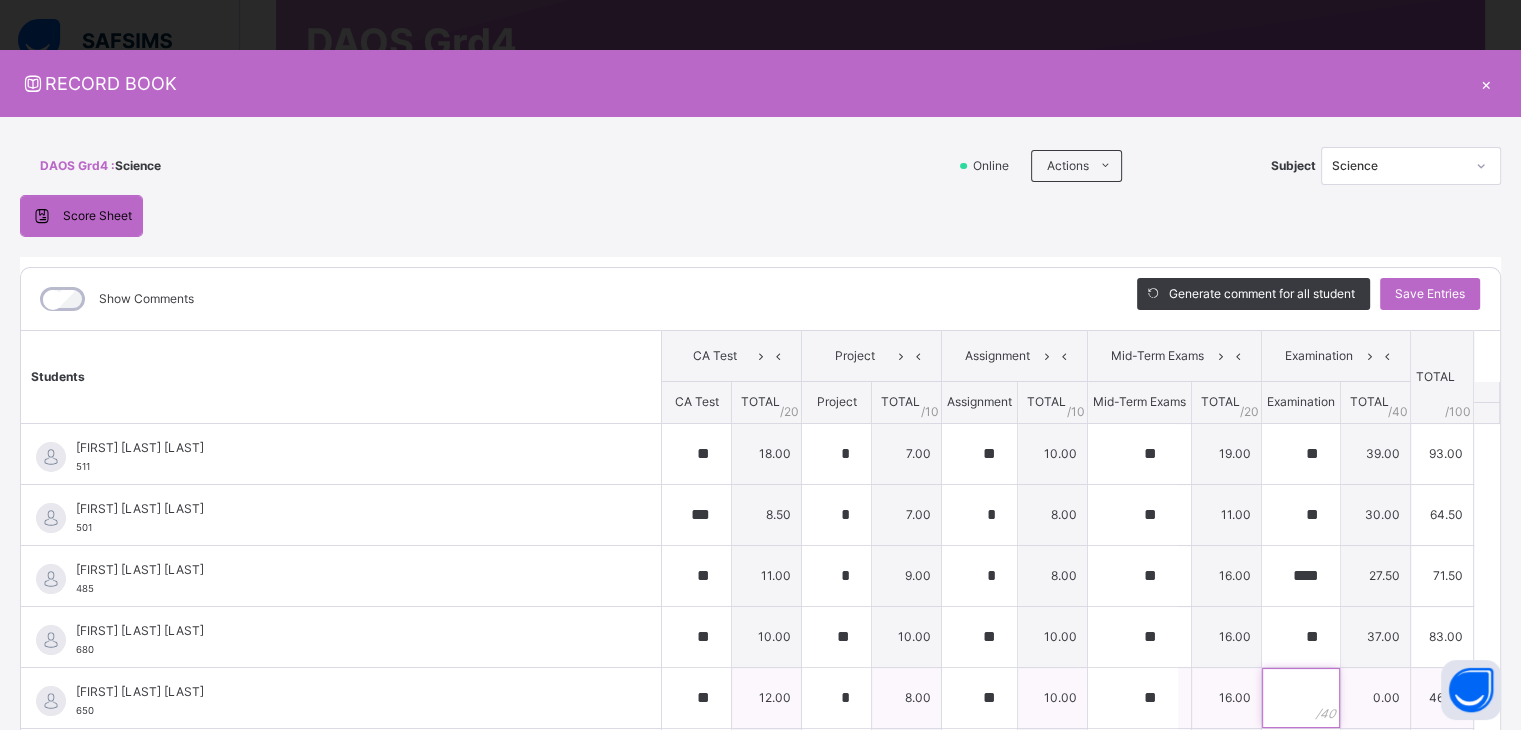 click at bounding box center [1301, 698] 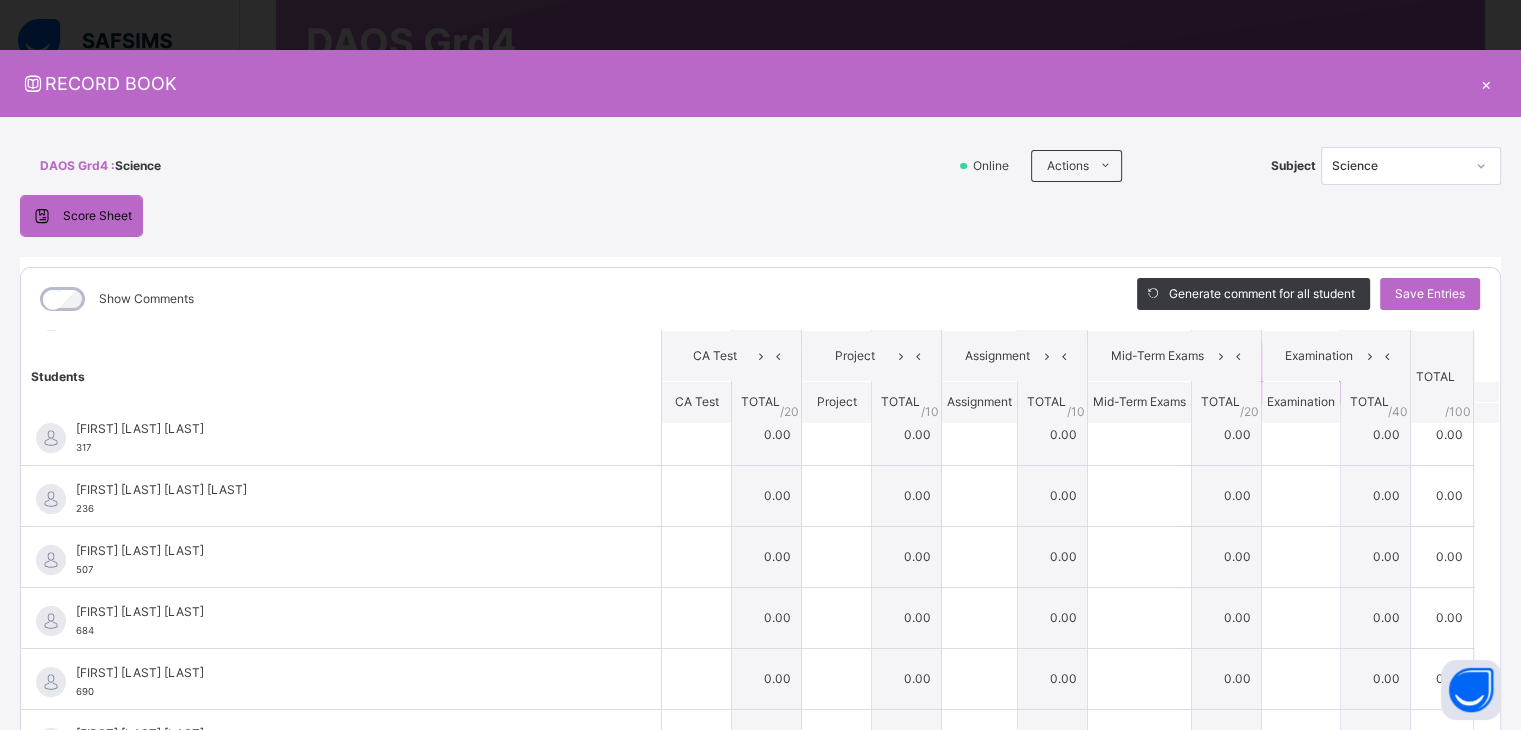 scroll, scrollTop: 283, scrollLeft: 0, axis: vertical 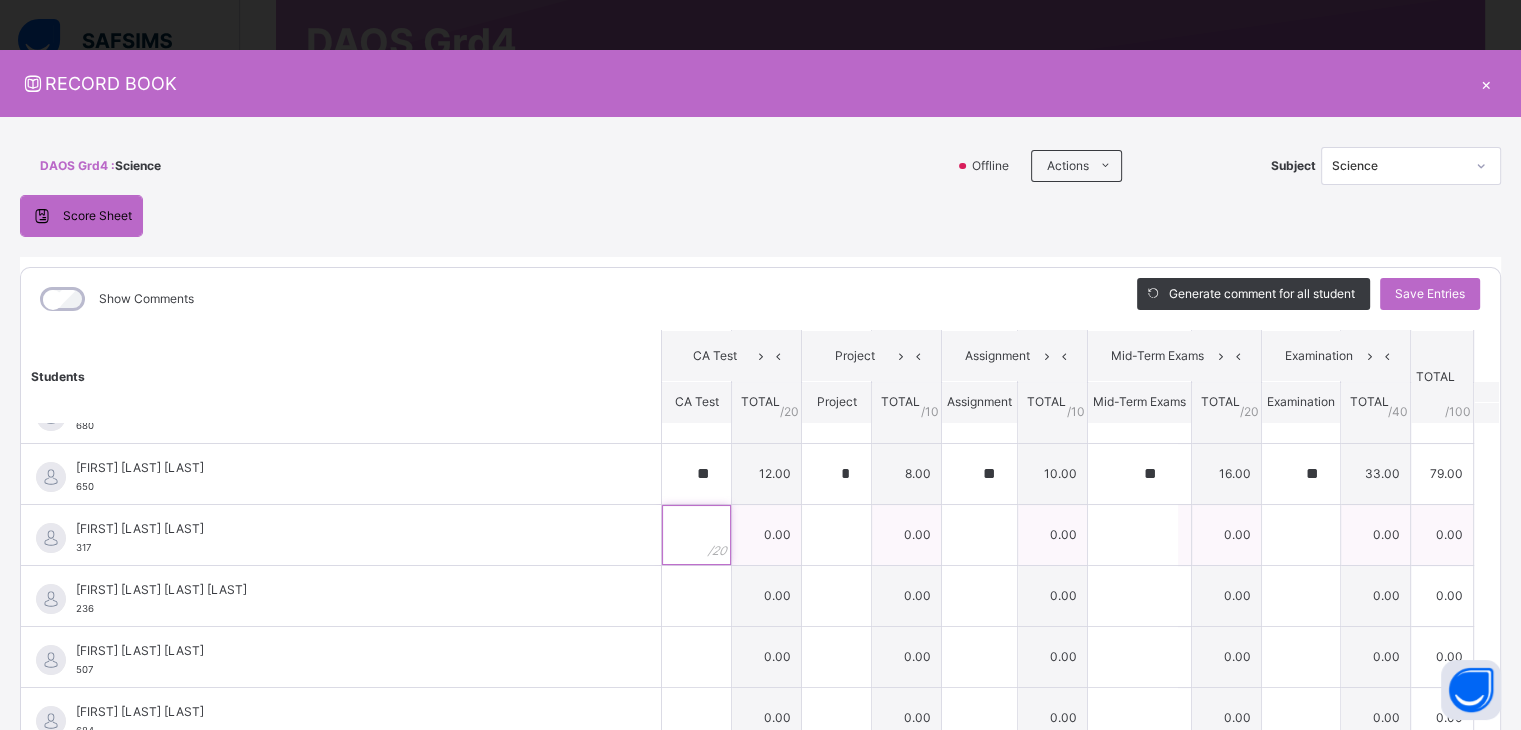 click at bounding box center [696, 535] 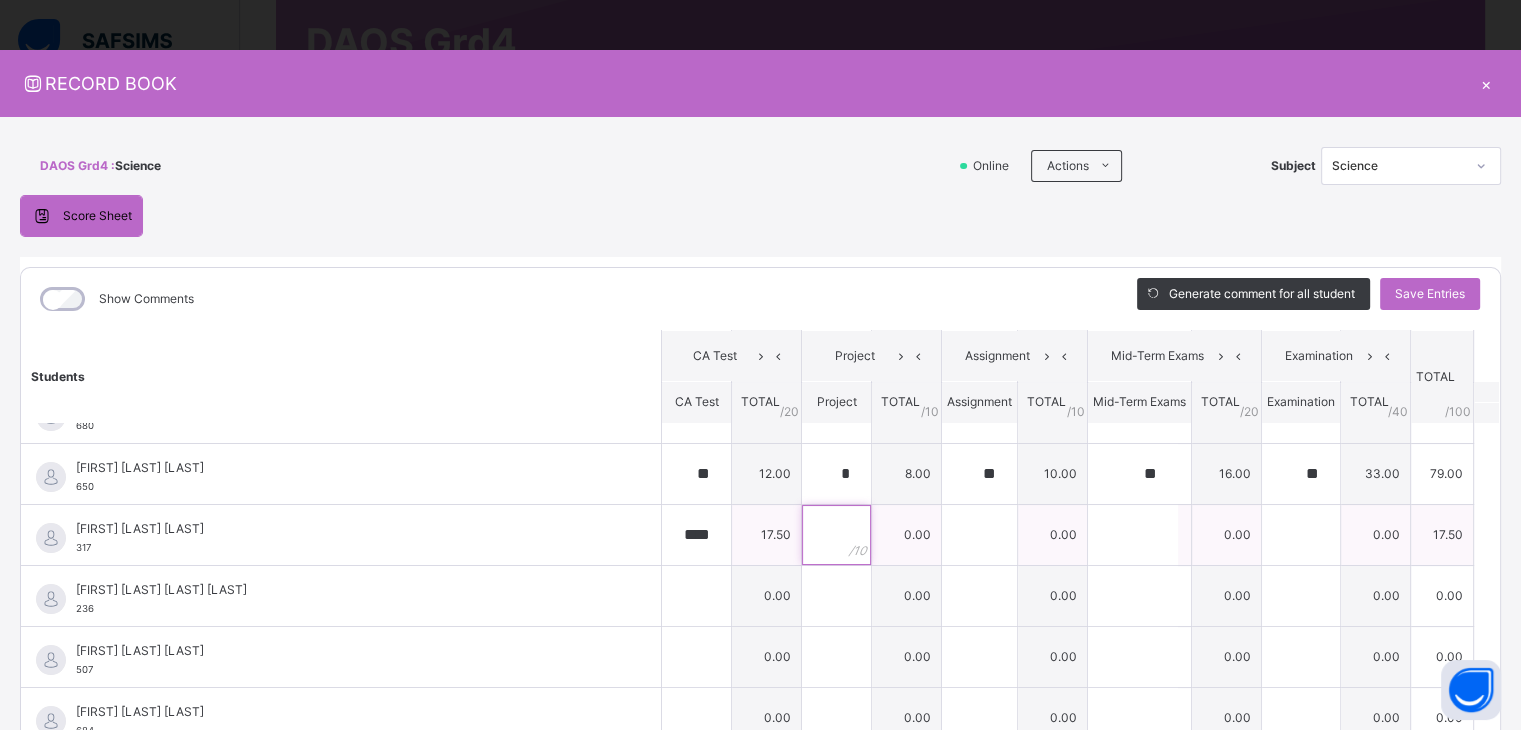 click at bounding box center (836, 535) 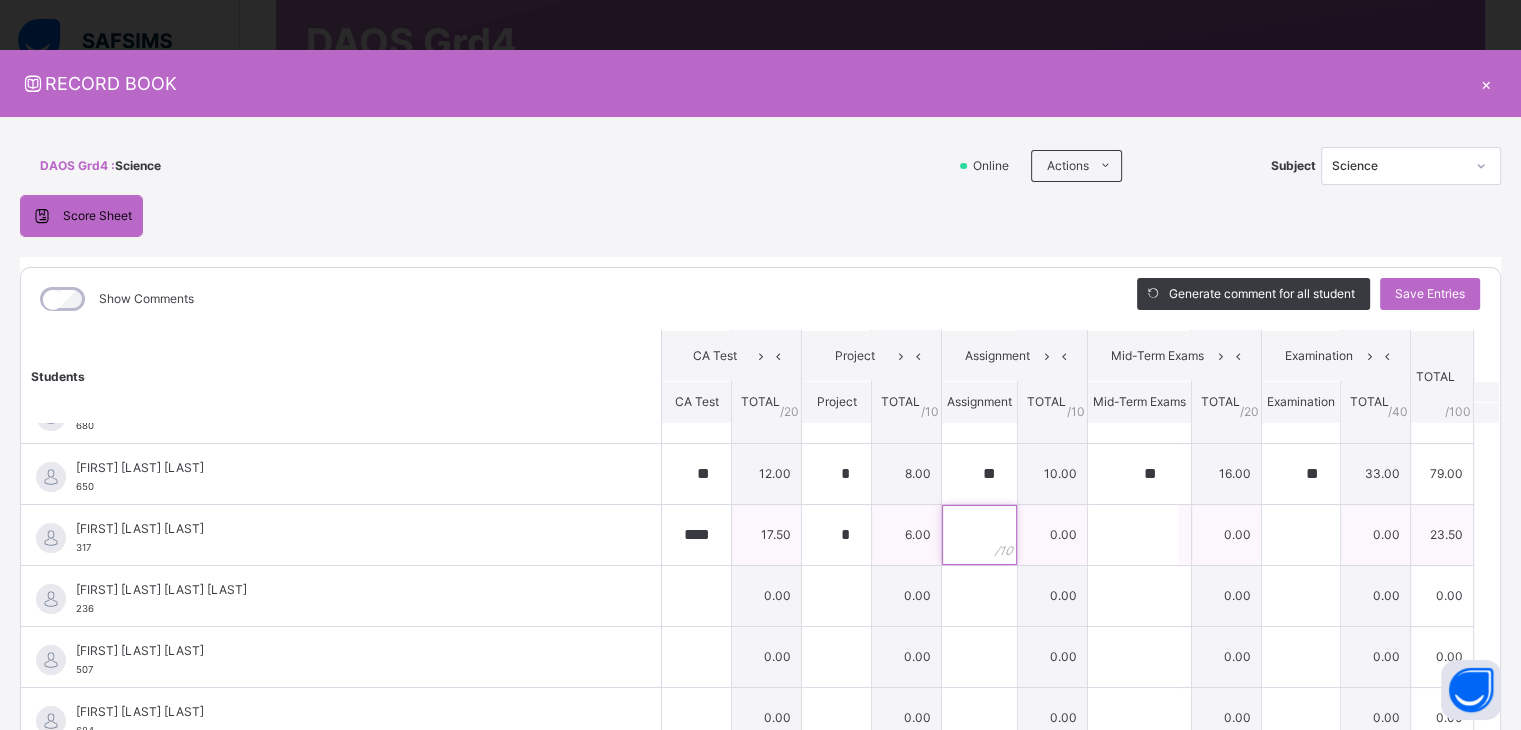 click at bounding box center (979, 535) 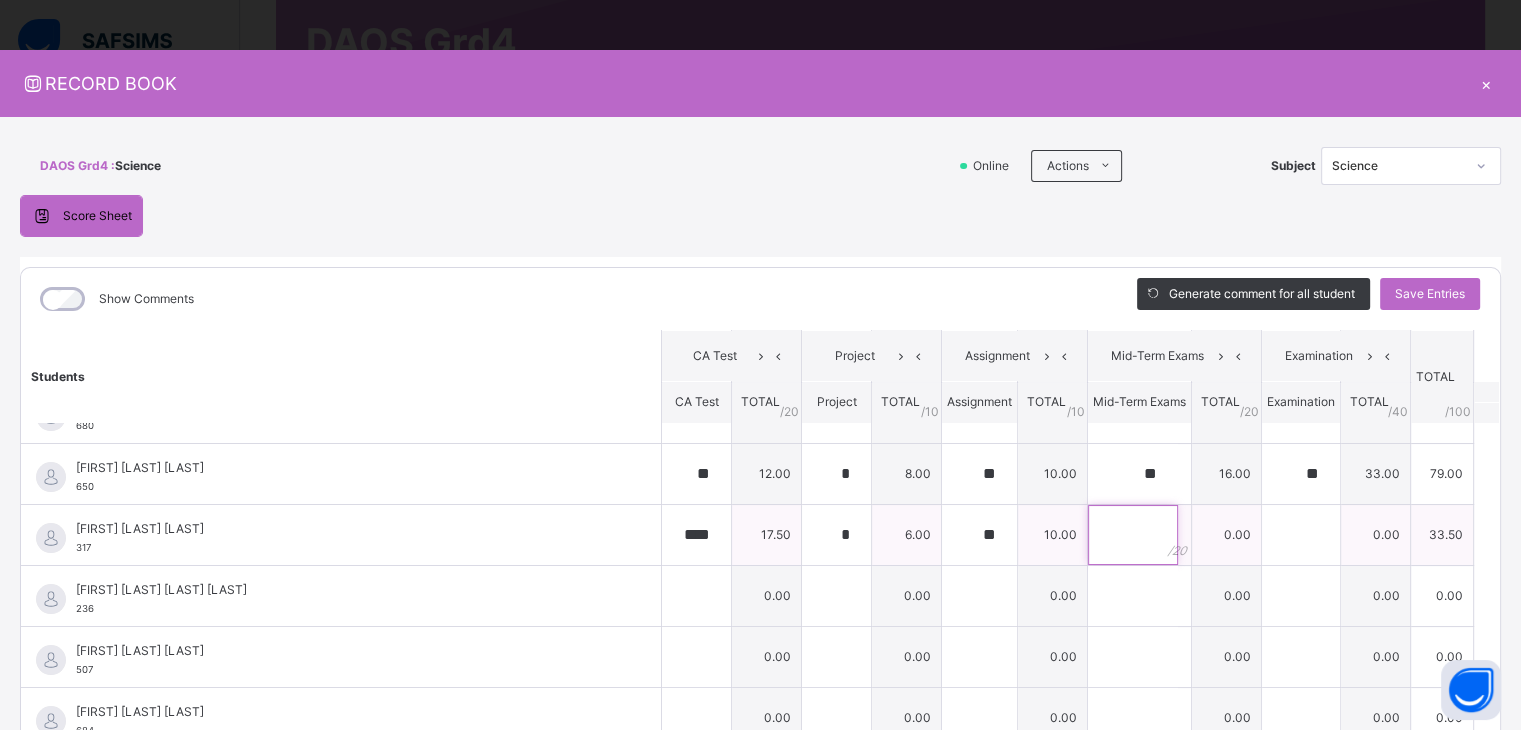 click at bounding box center [1133, 535] 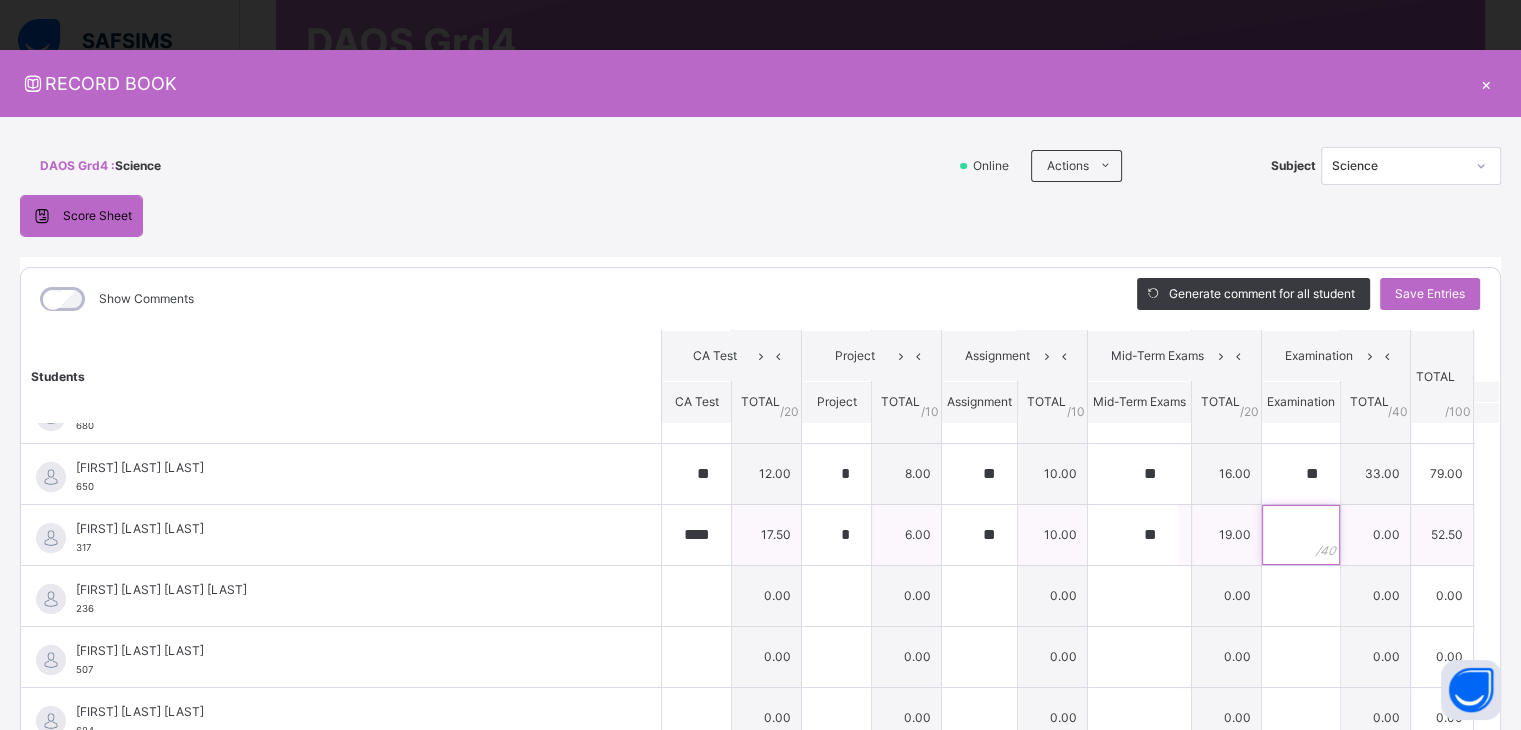 click at bounding box center [1301, 535] 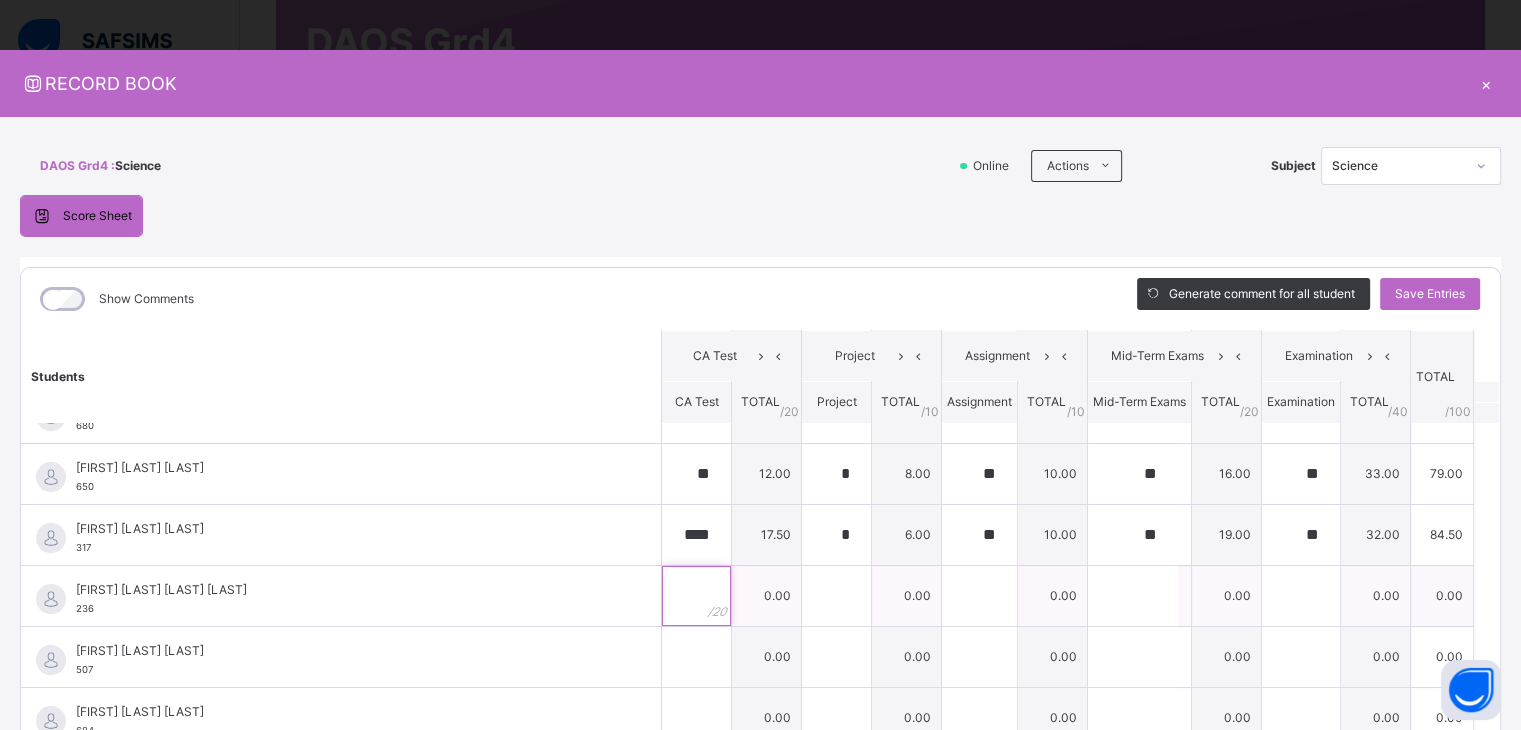 click at bounding box center (696, 596) 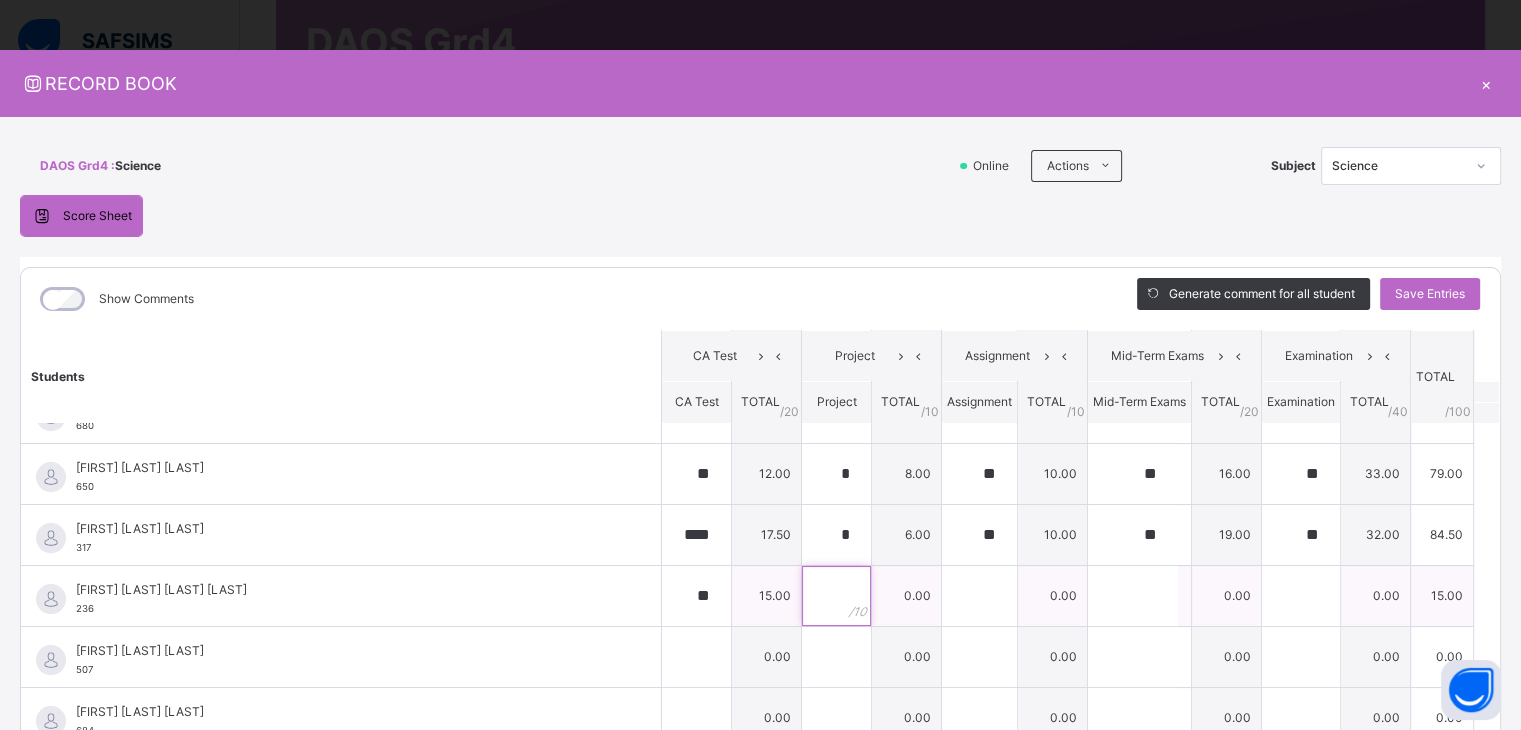 click at bounding box center (836, 596) 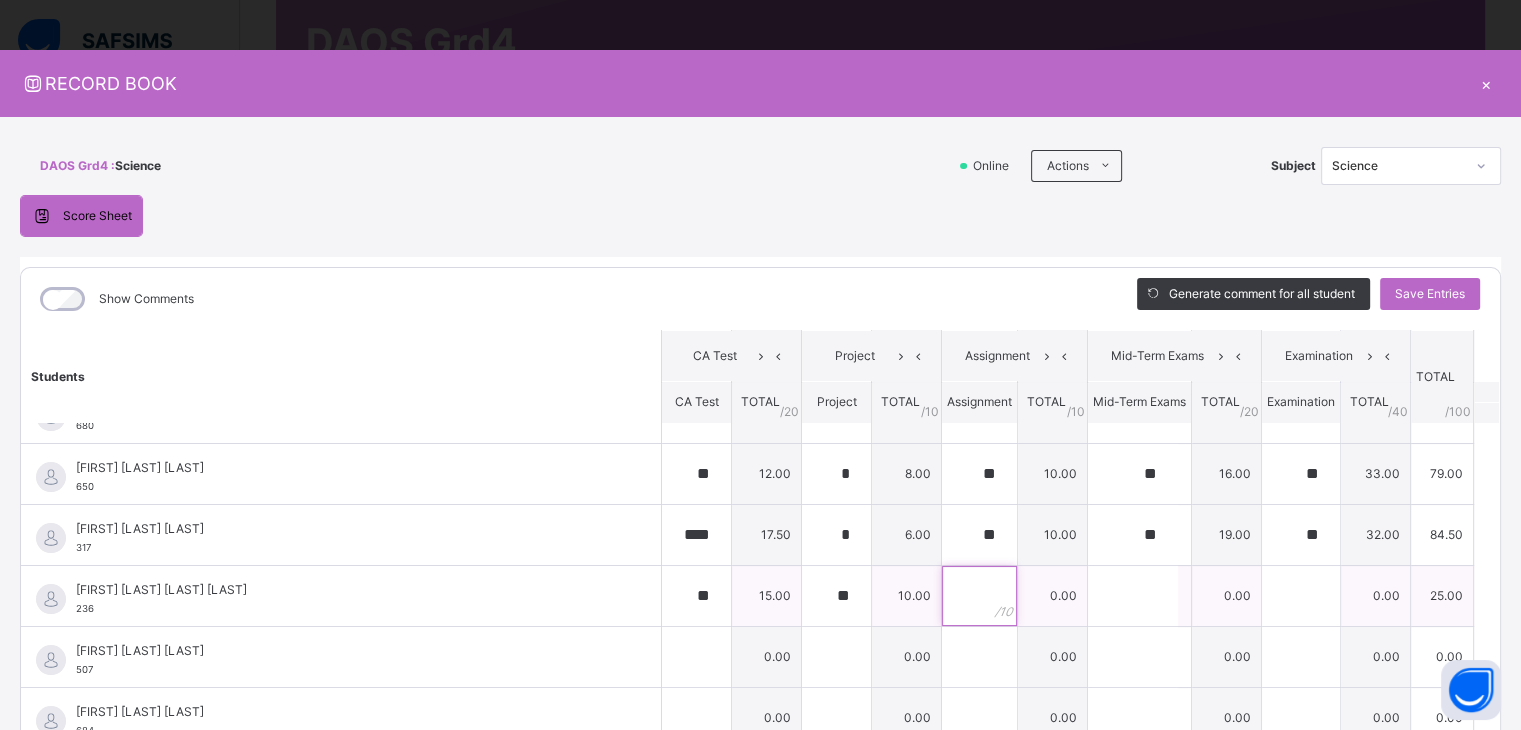 click at bounding box center [979, 596] 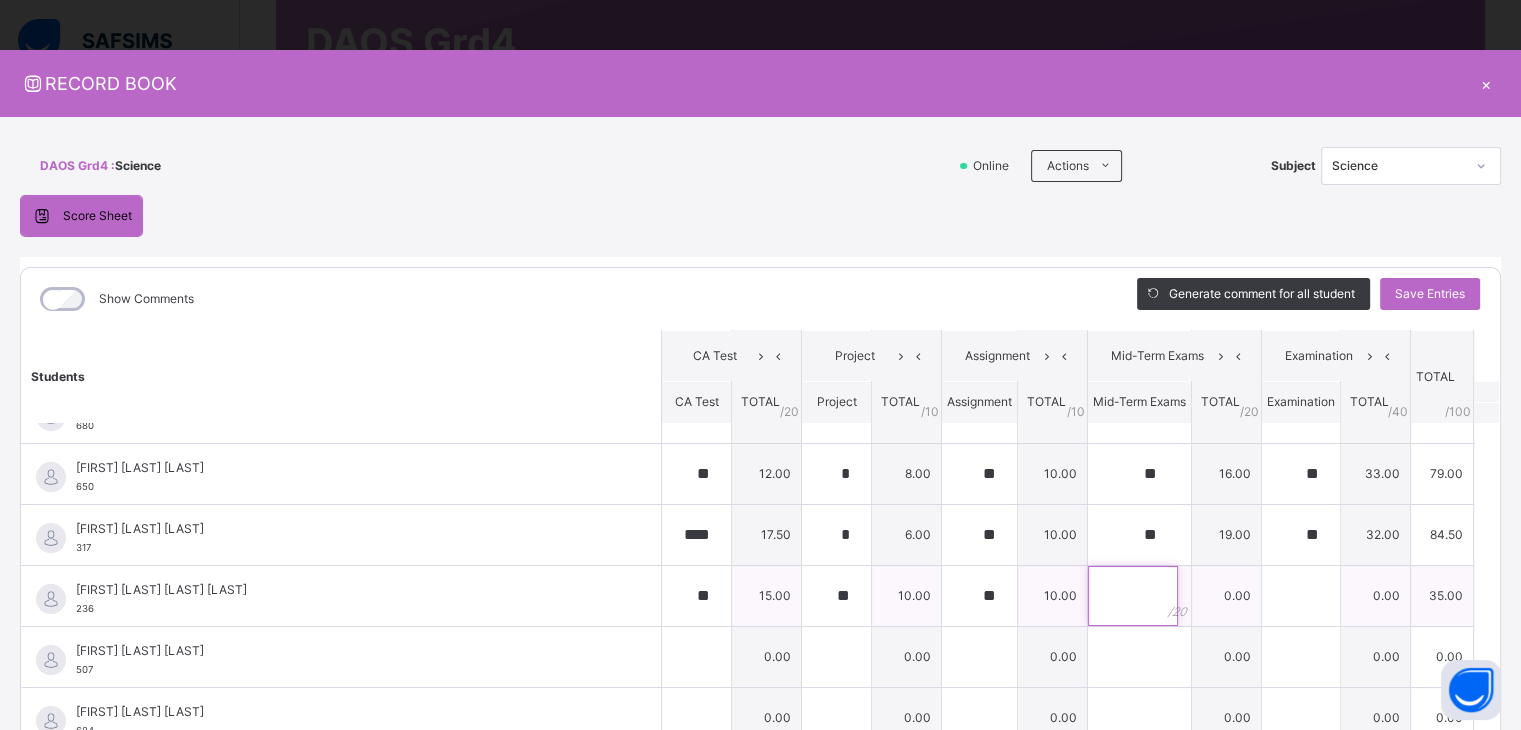 click at bounding box center (1133, 596) 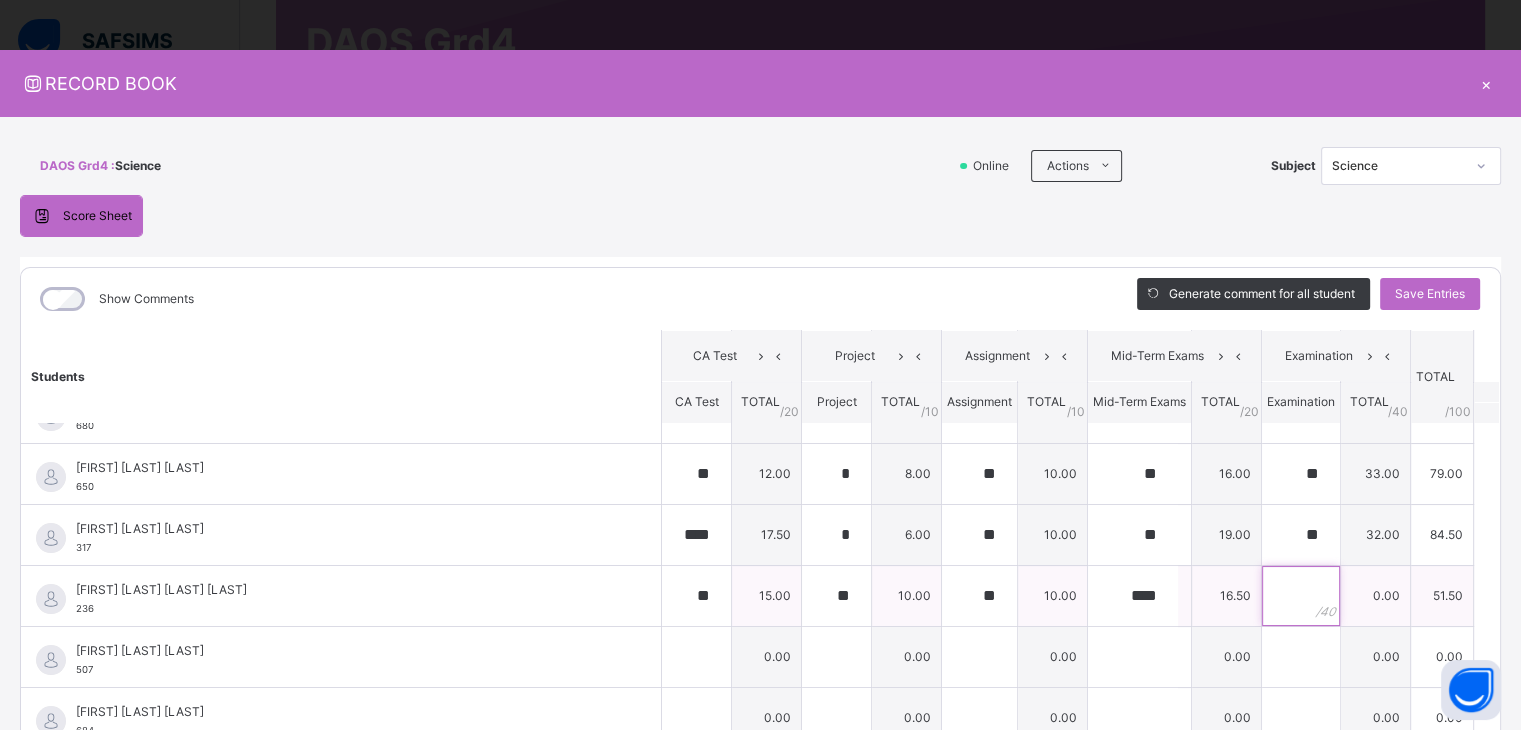 click at bounding box center [1301, 596] 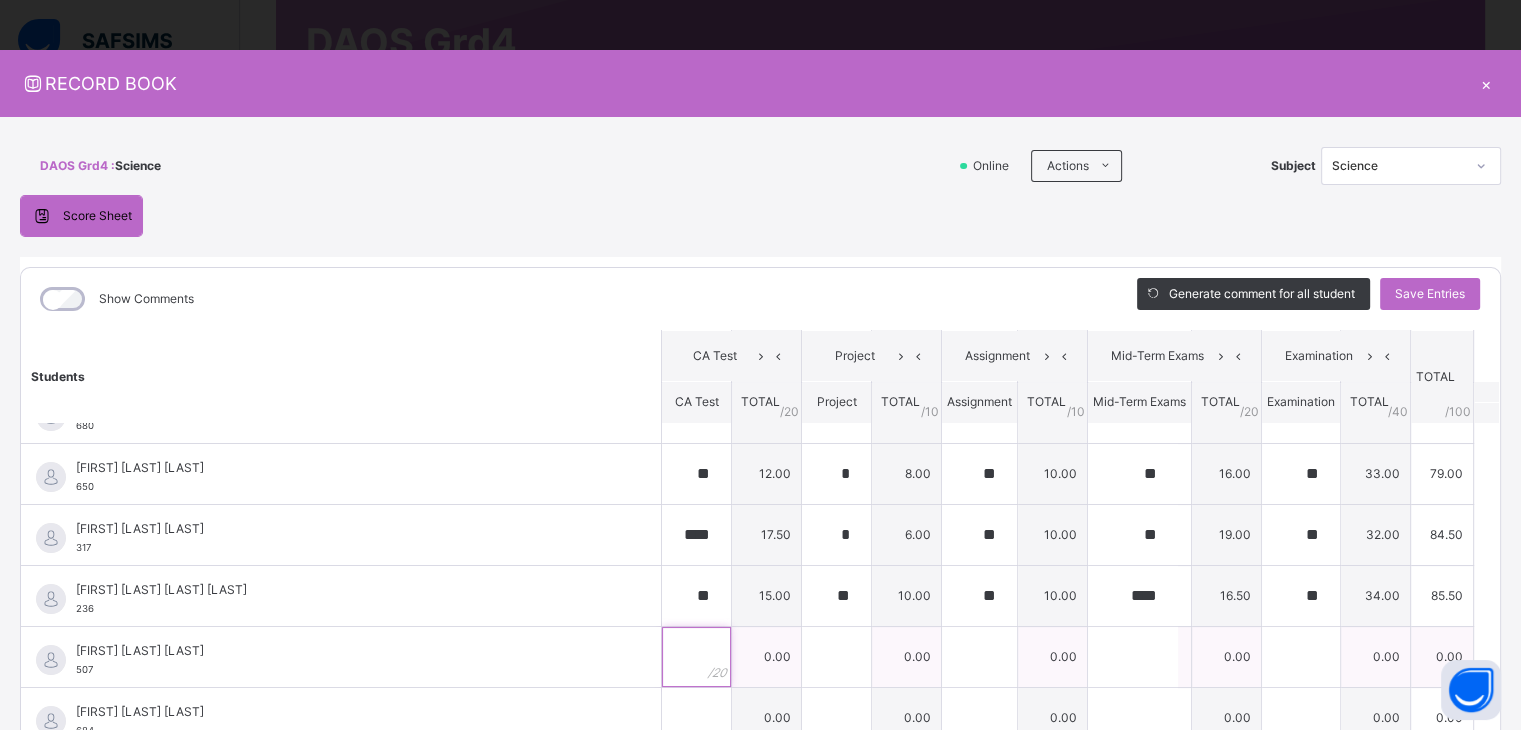click at bounding box center [696, 657] 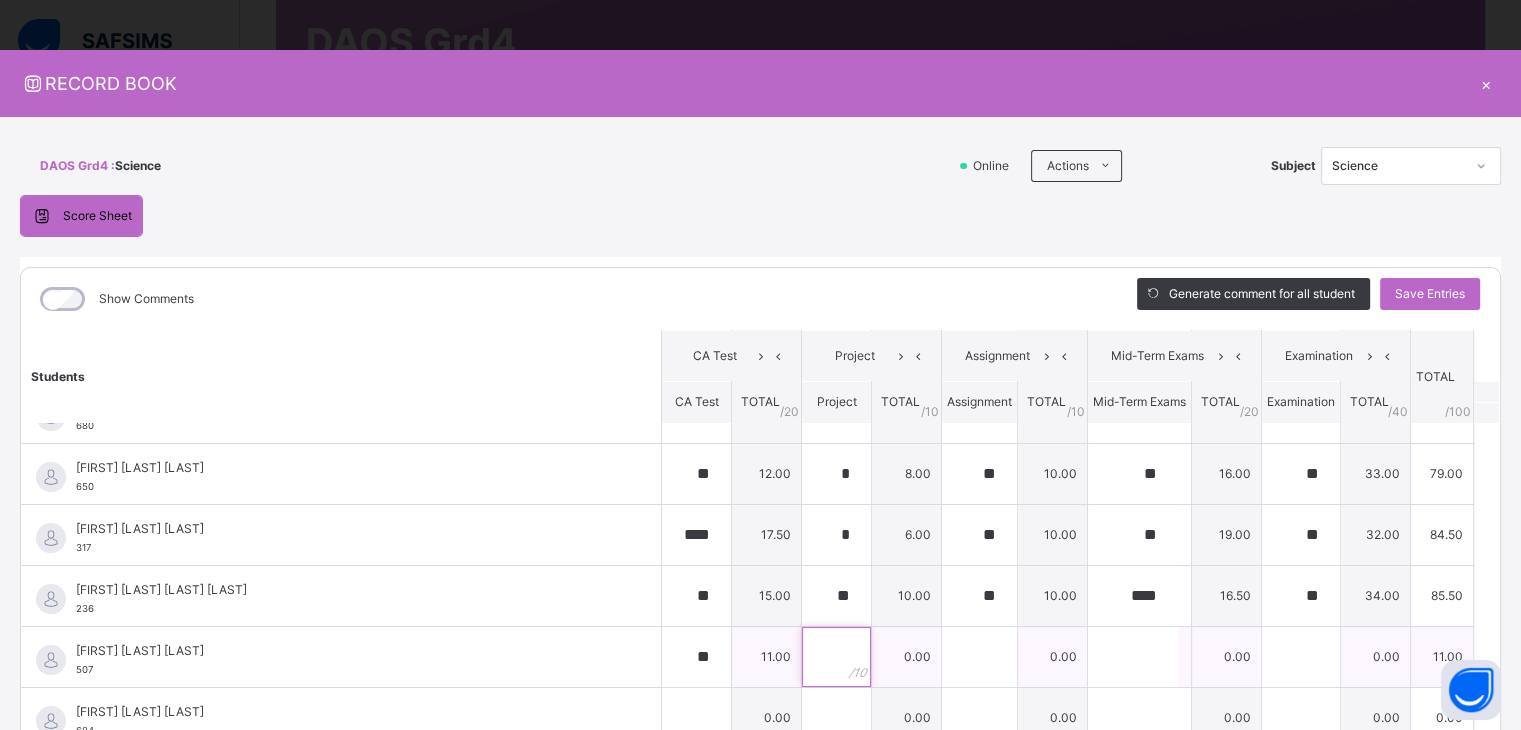 click at bounding box center [836, 657] 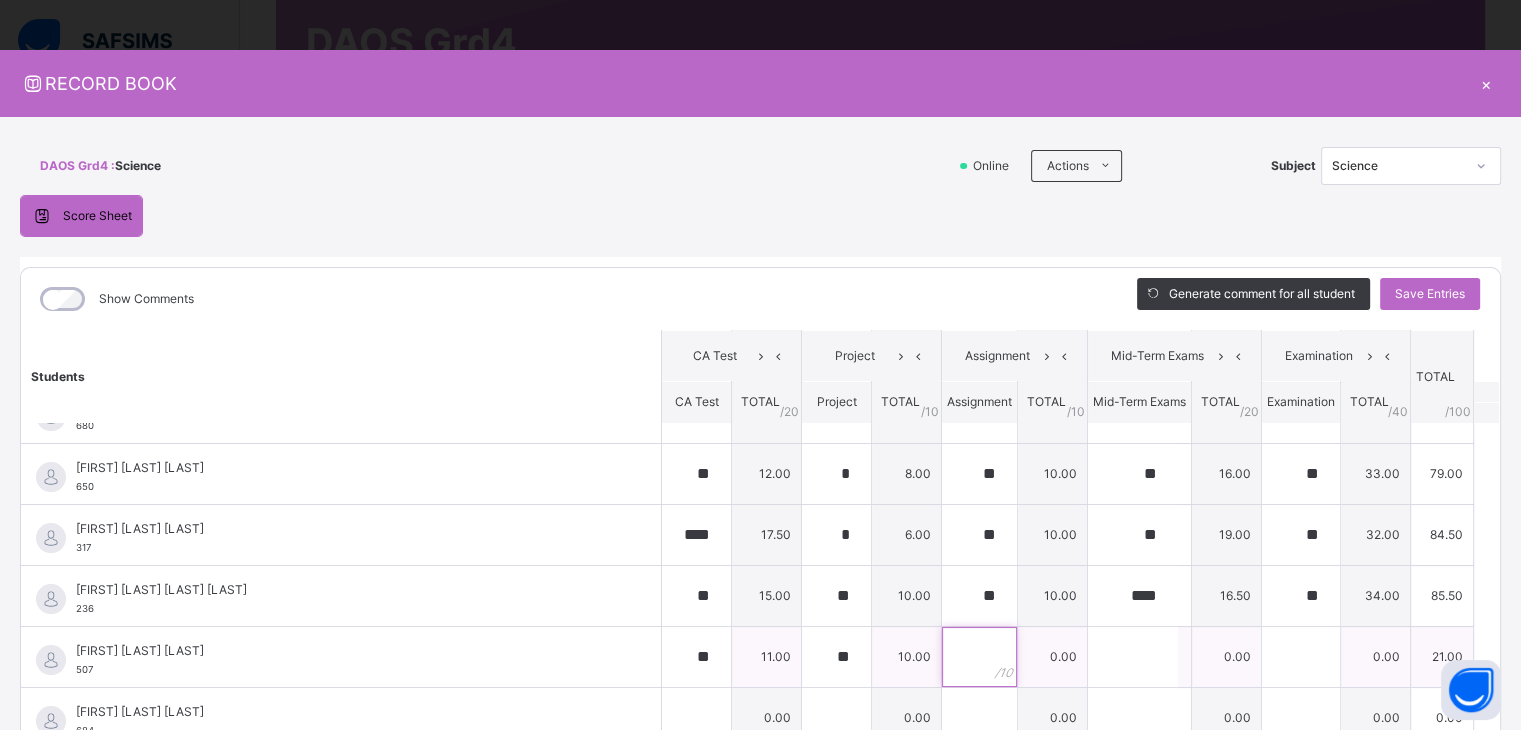 click at bounding box center (979, 657) 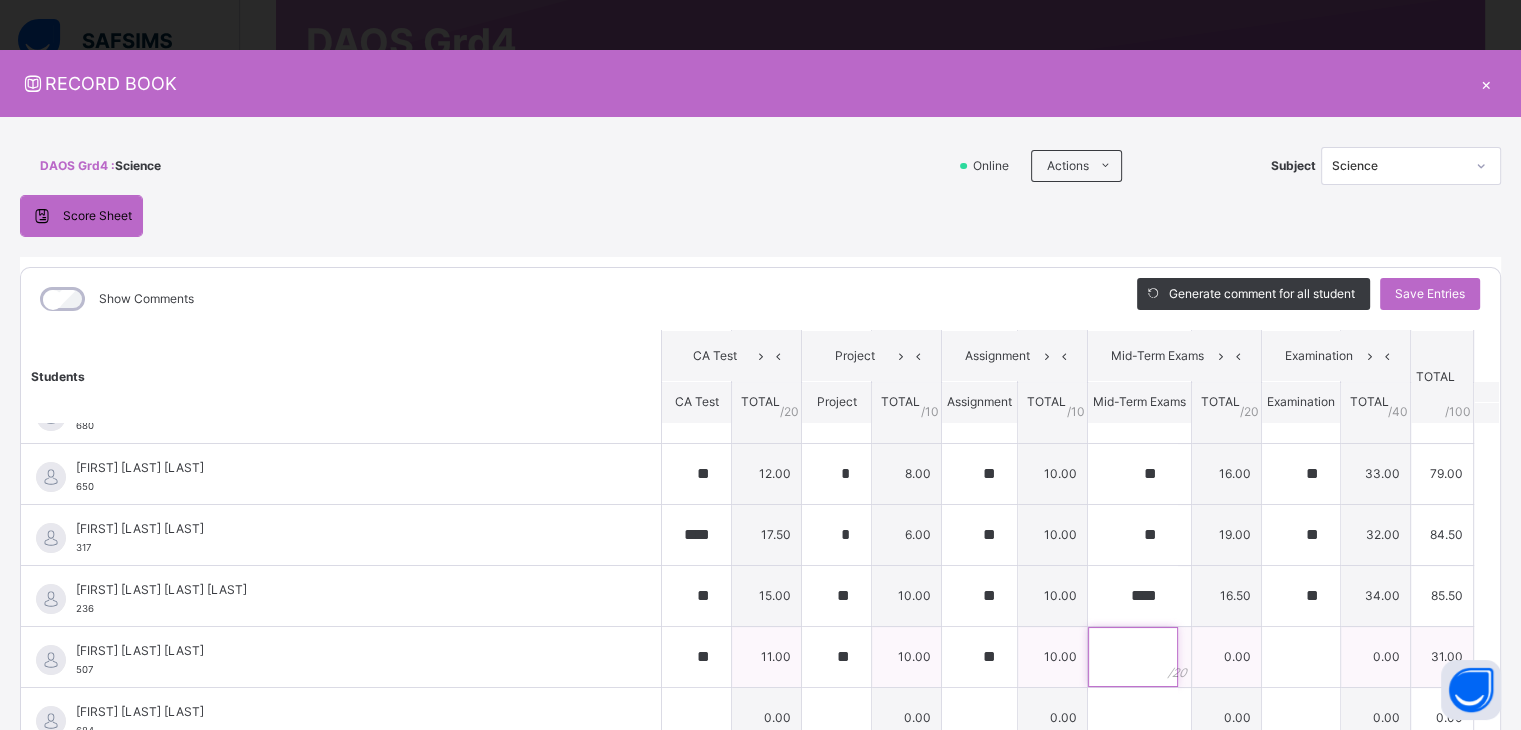 click at bounding box center (1139, 657) 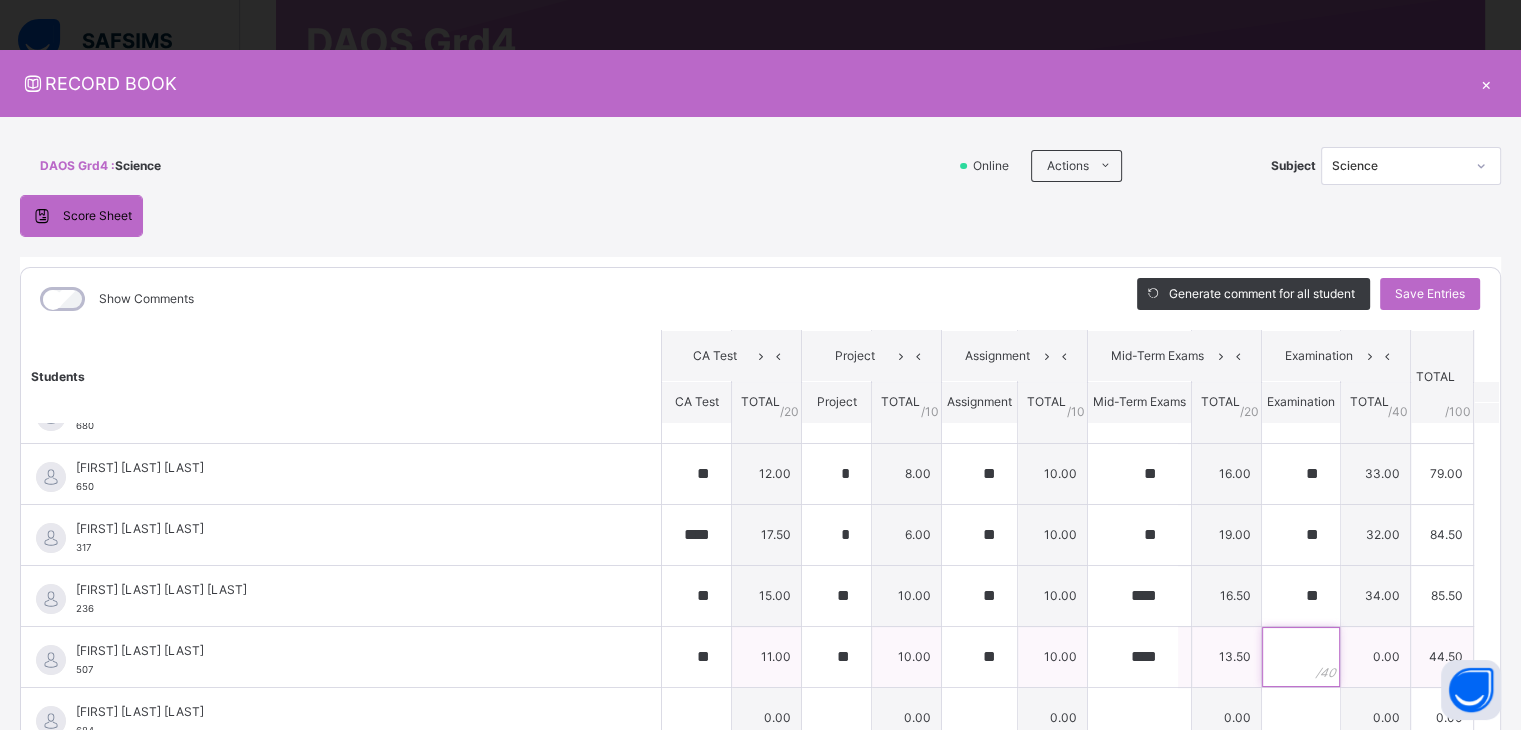 click at bounding box center [1301, 657] 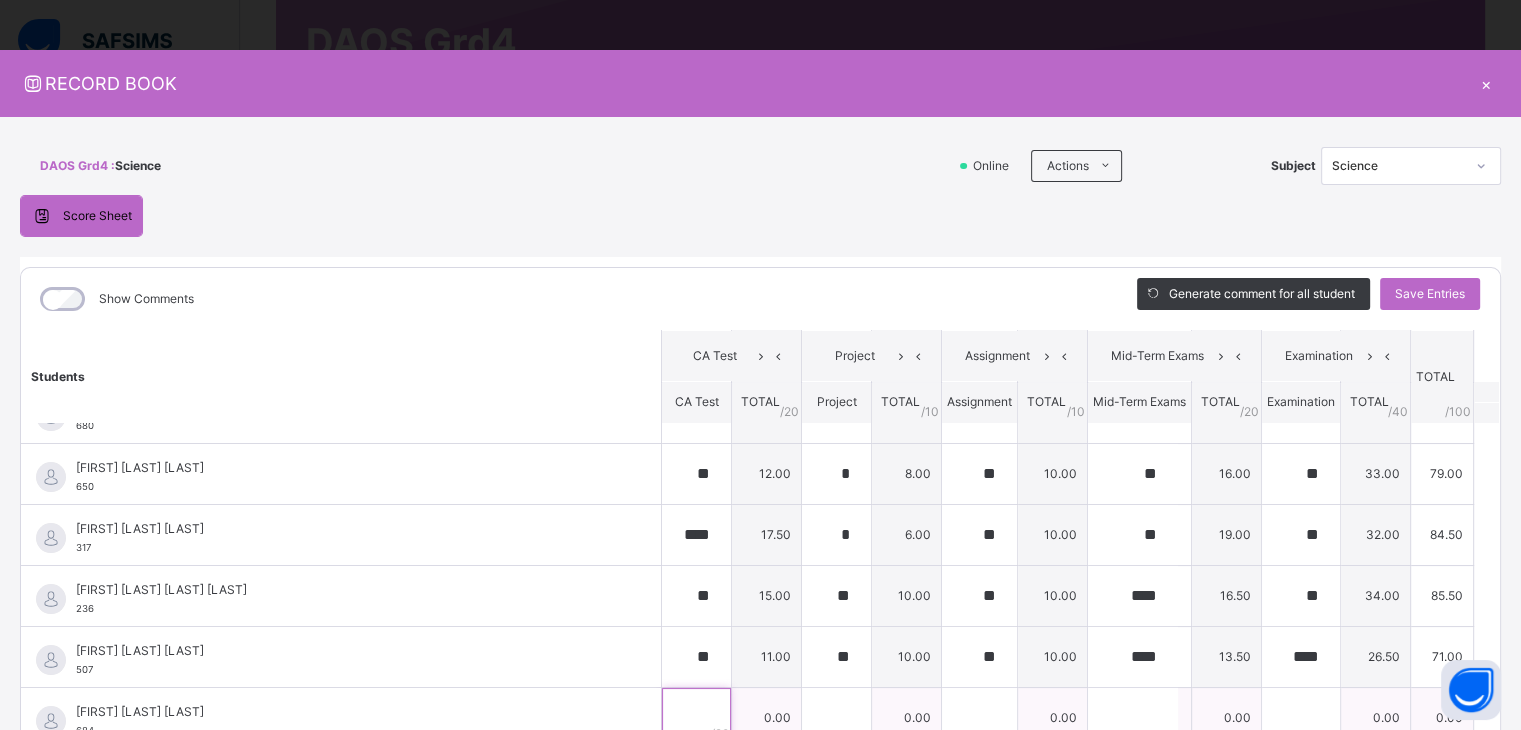 click at bounding box center (696, 718) 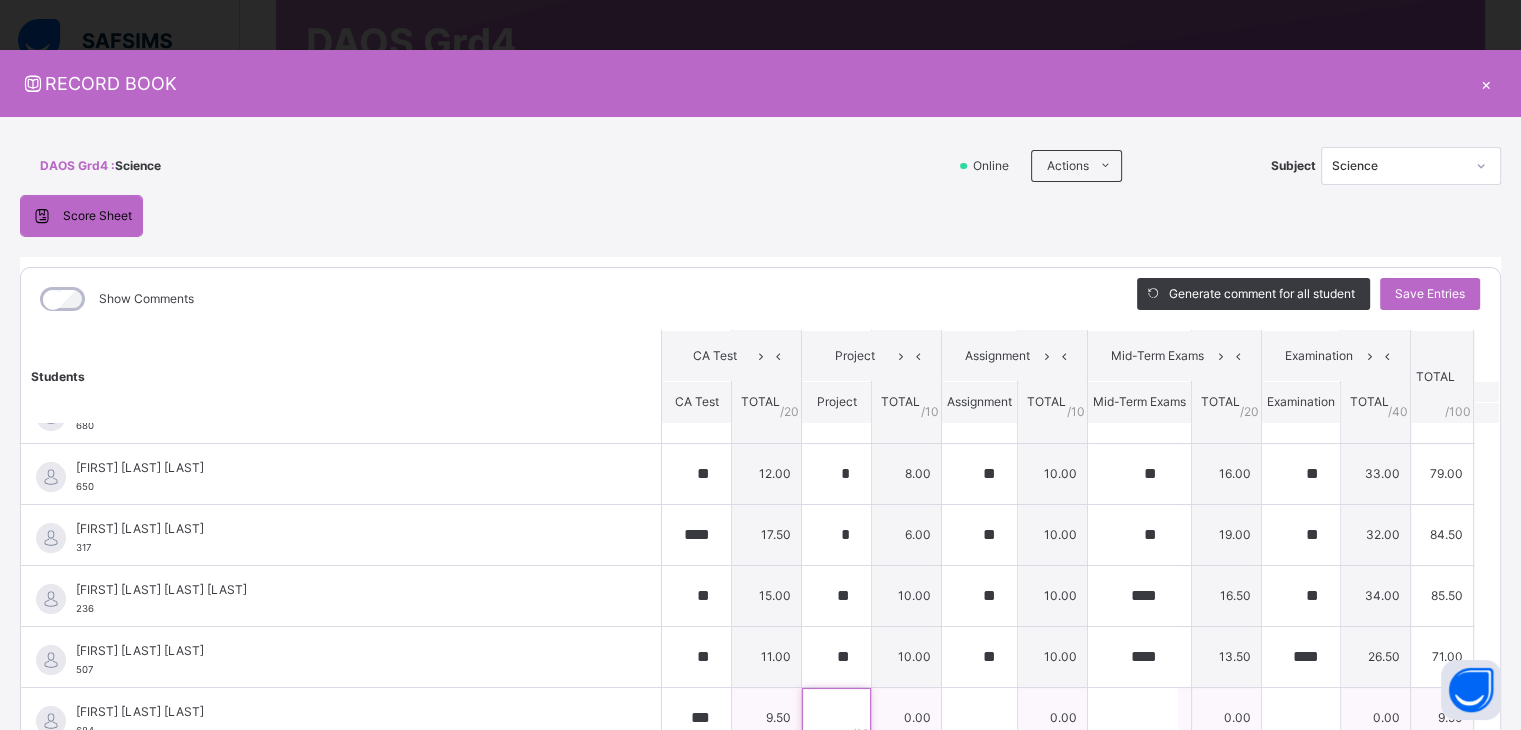 click at bounding box center (836, 718) 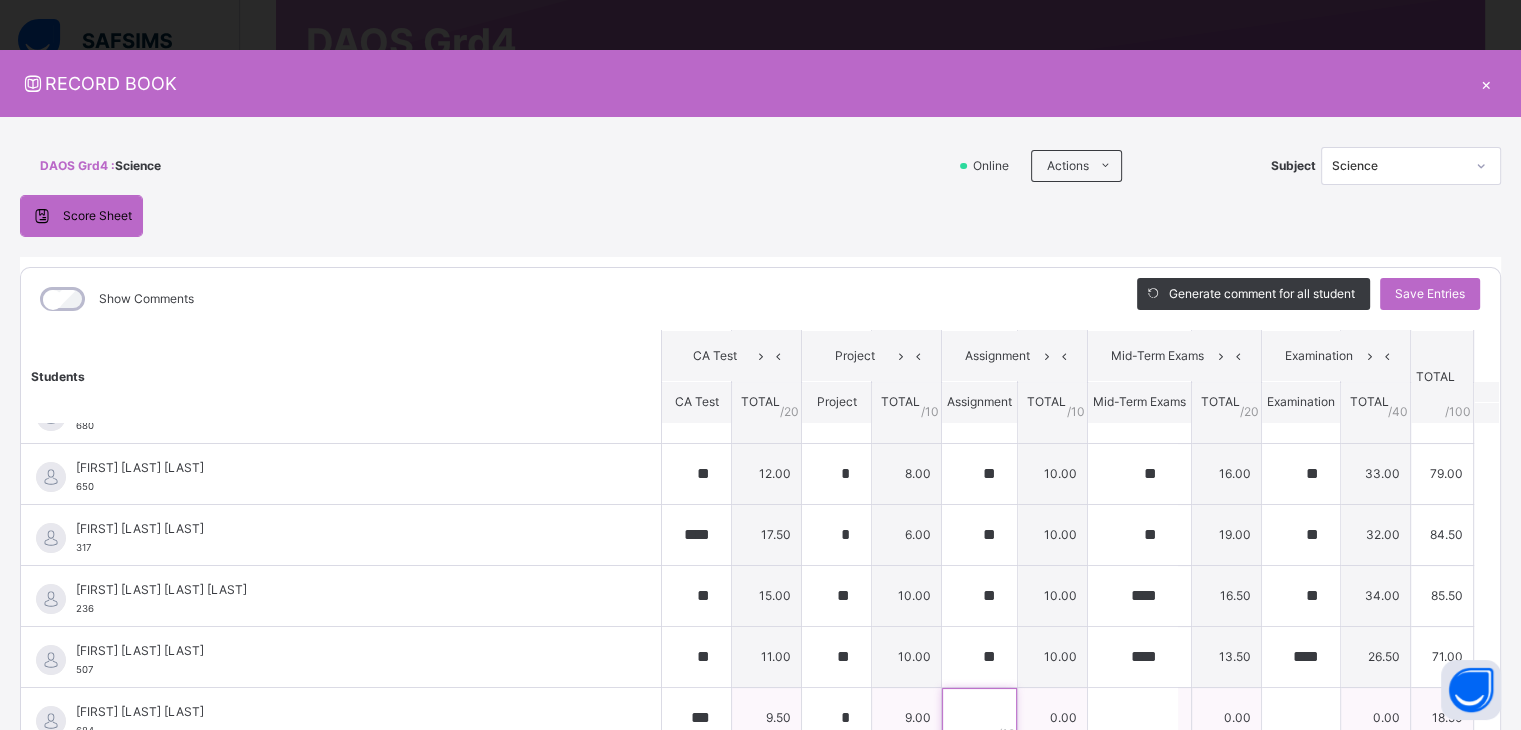 click at bounding box center [979, 718] 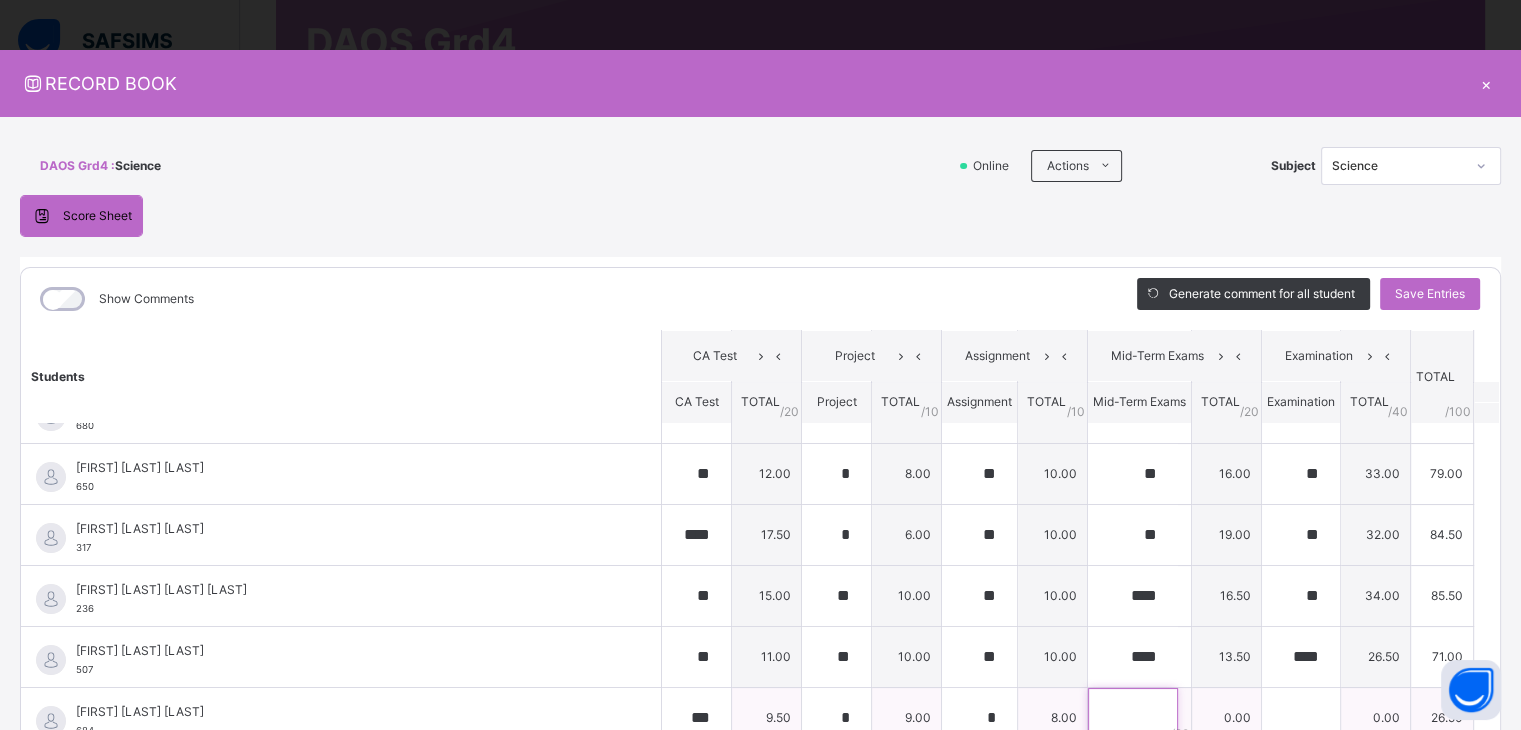click at bounding box center (1133, 718) 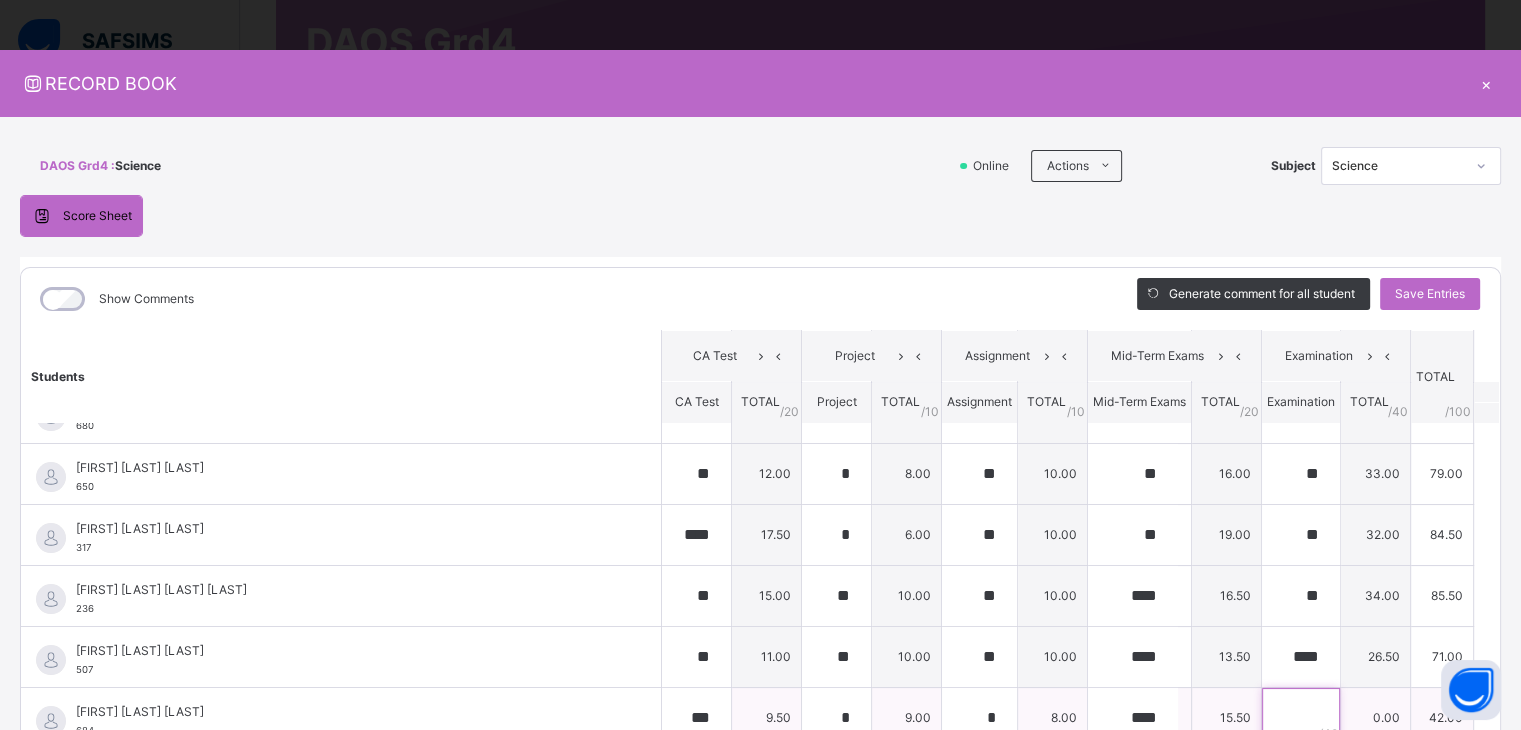 click at bounding box center (1301, 718) 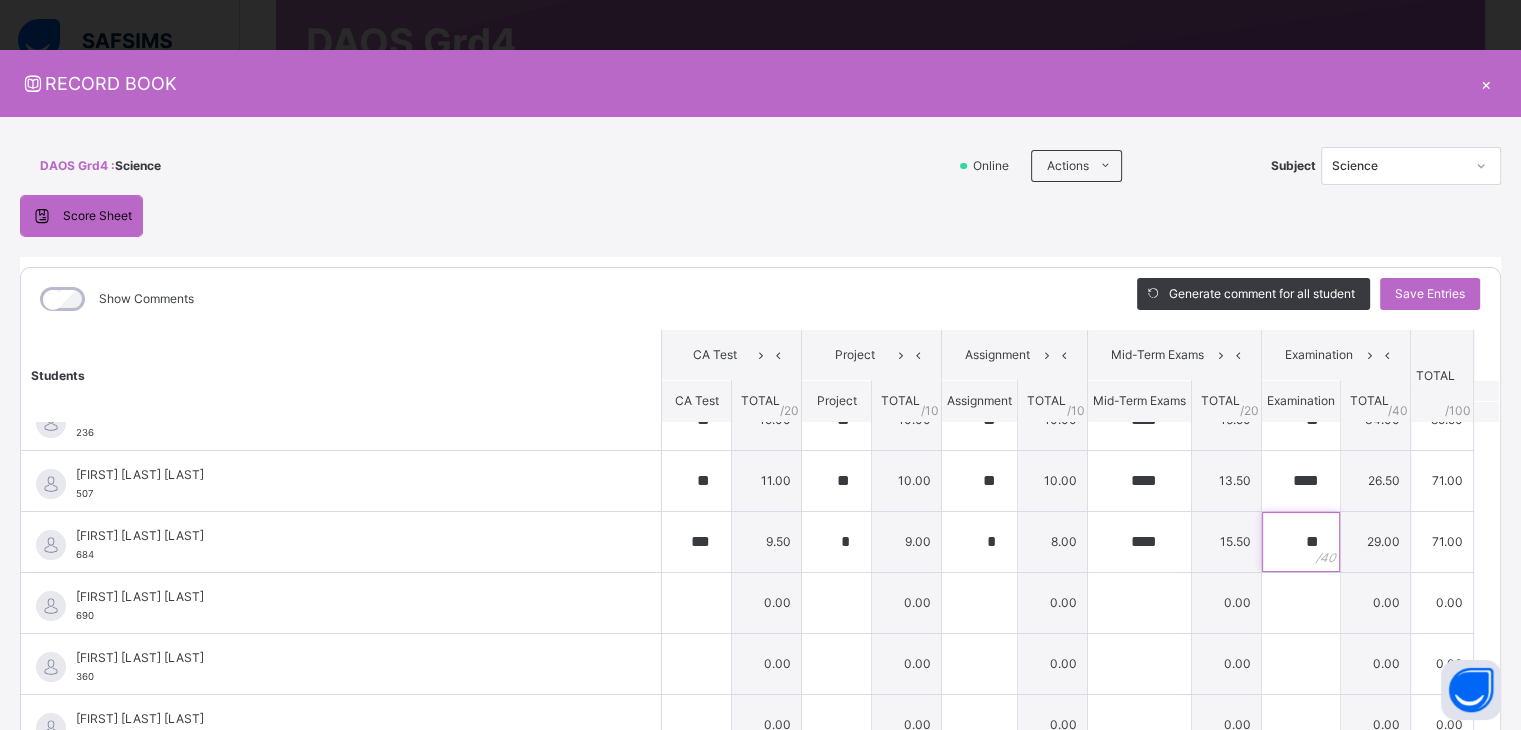 scroll, scrollTop: 430, scrollLeft: 0, axis: vertical 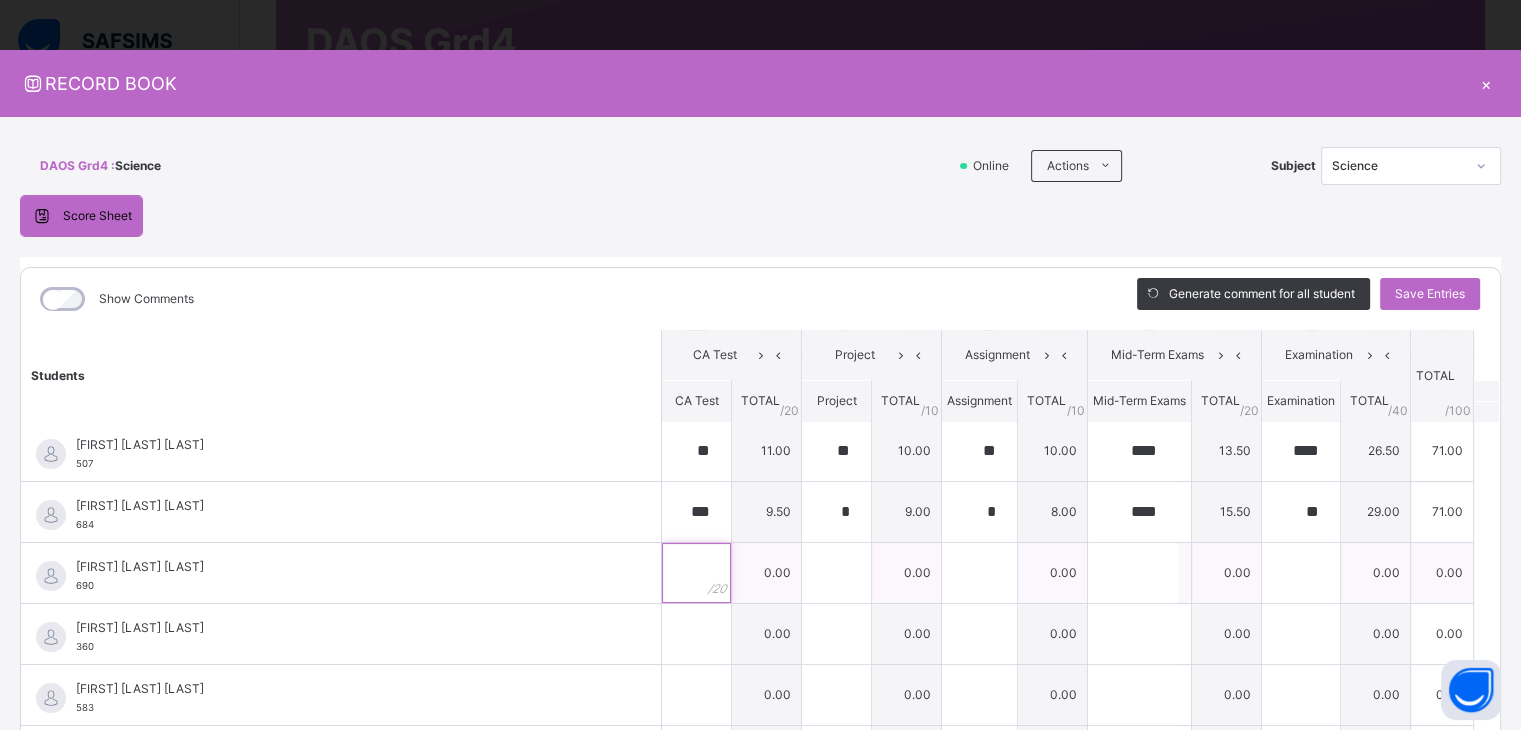 click at bounding box center [696, 573] 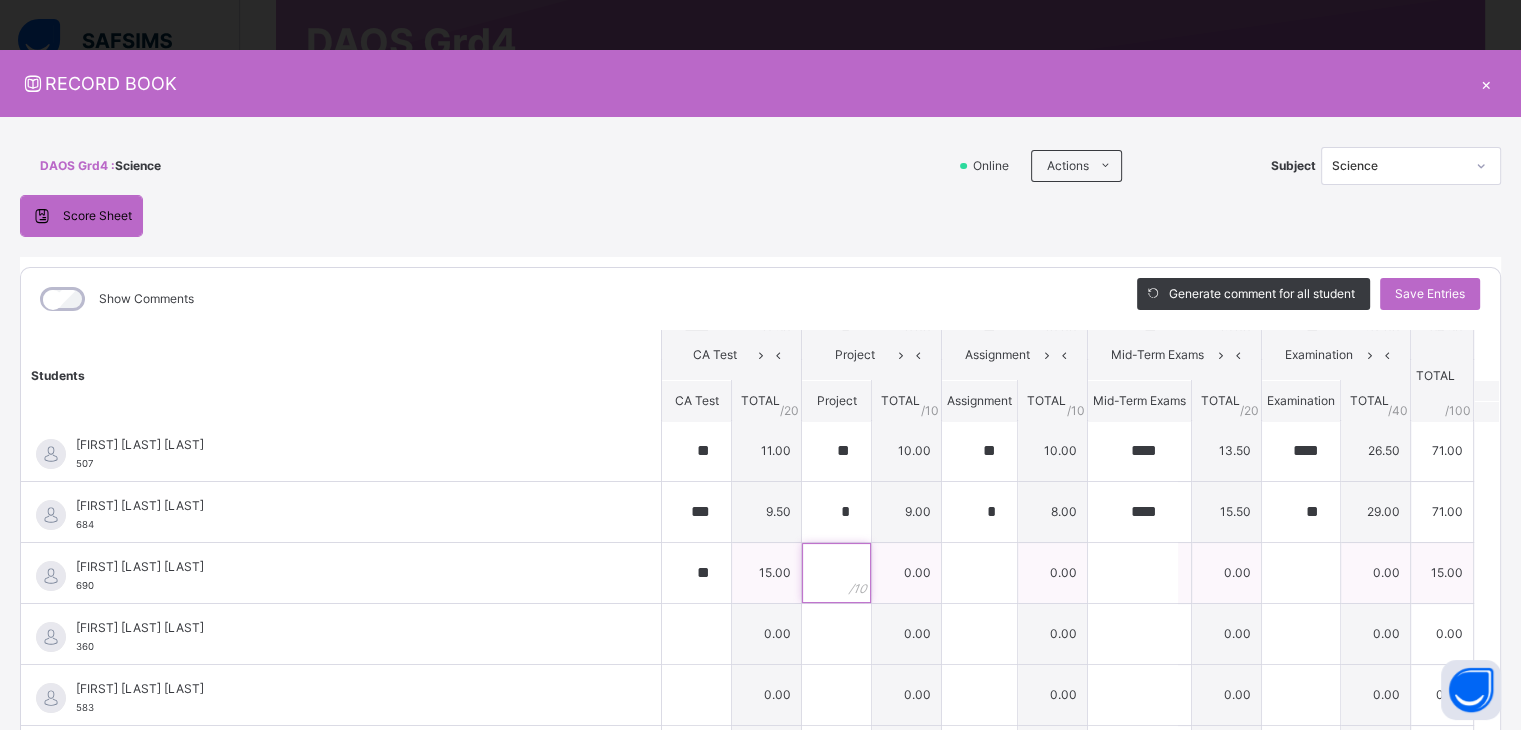 click at bounding box center [836, 573] 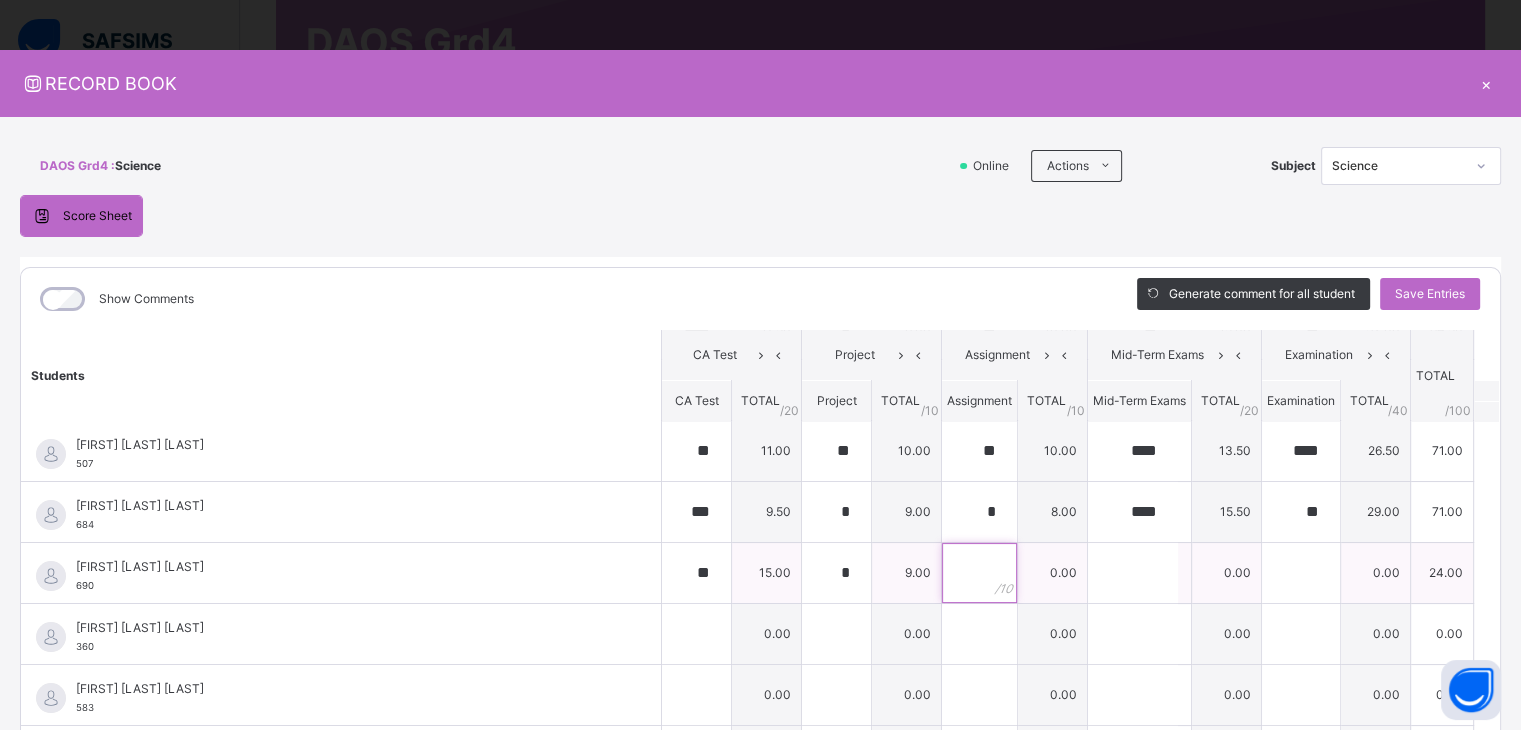 click at bounding box center [979, 573] 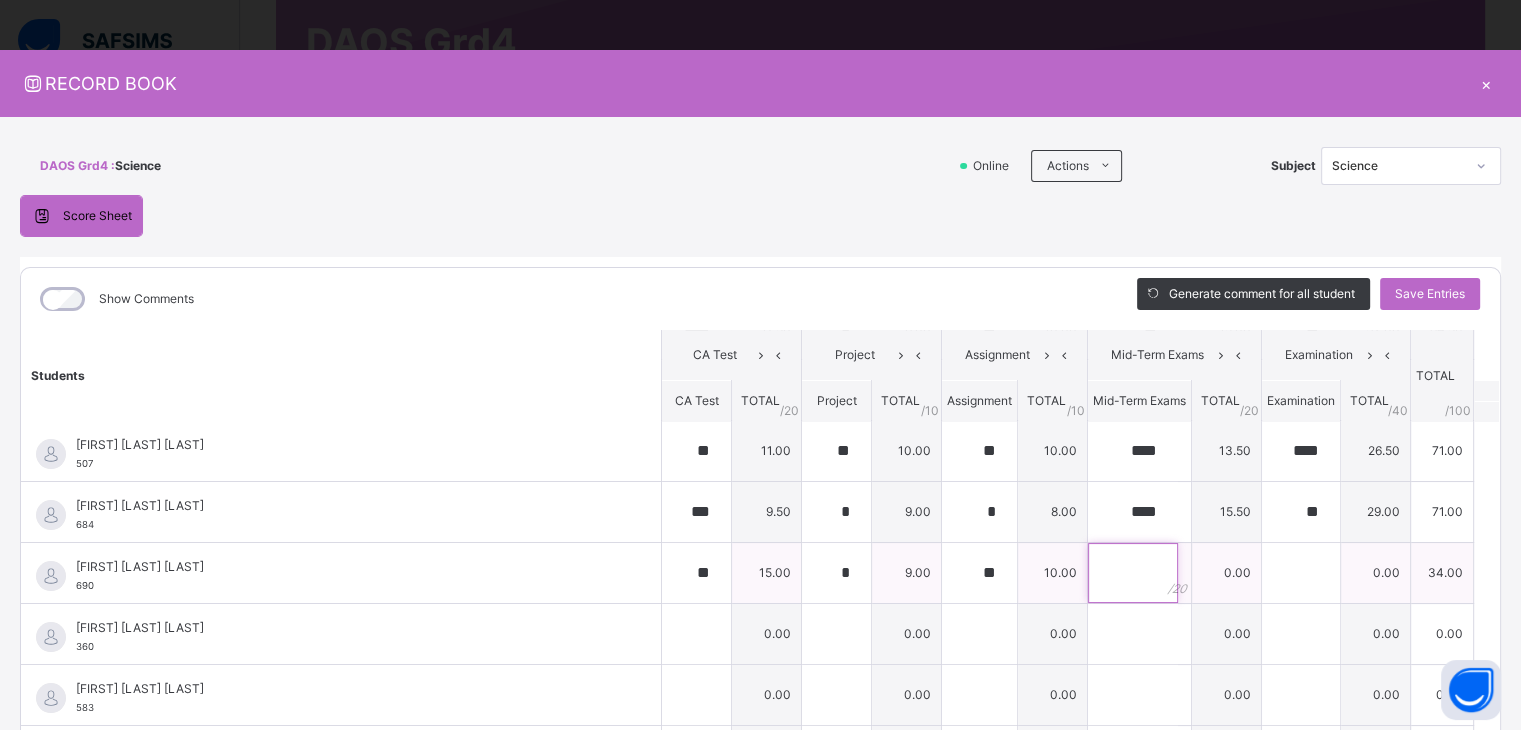click at bounding box center [1133, 573] 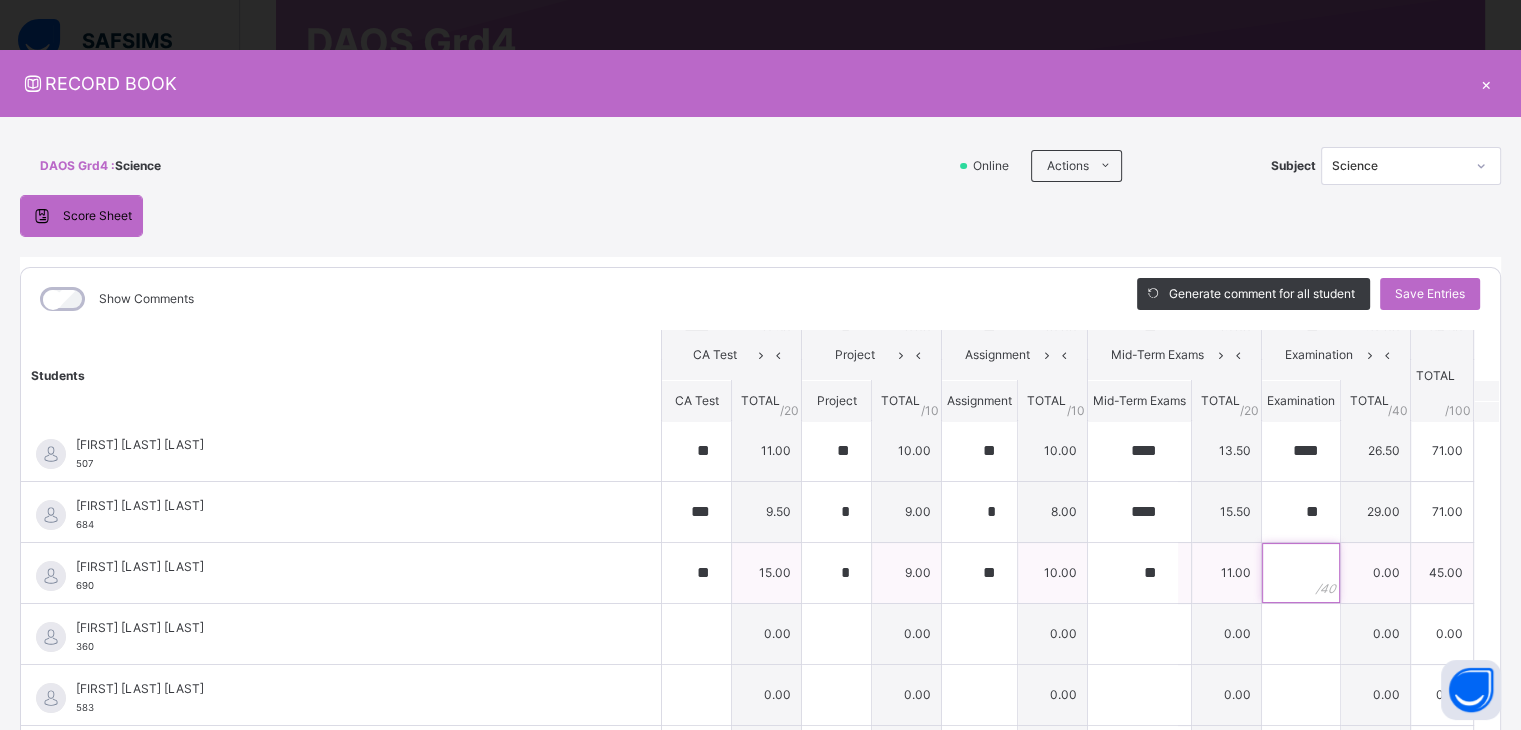 click at bounding box center (1301, 573) 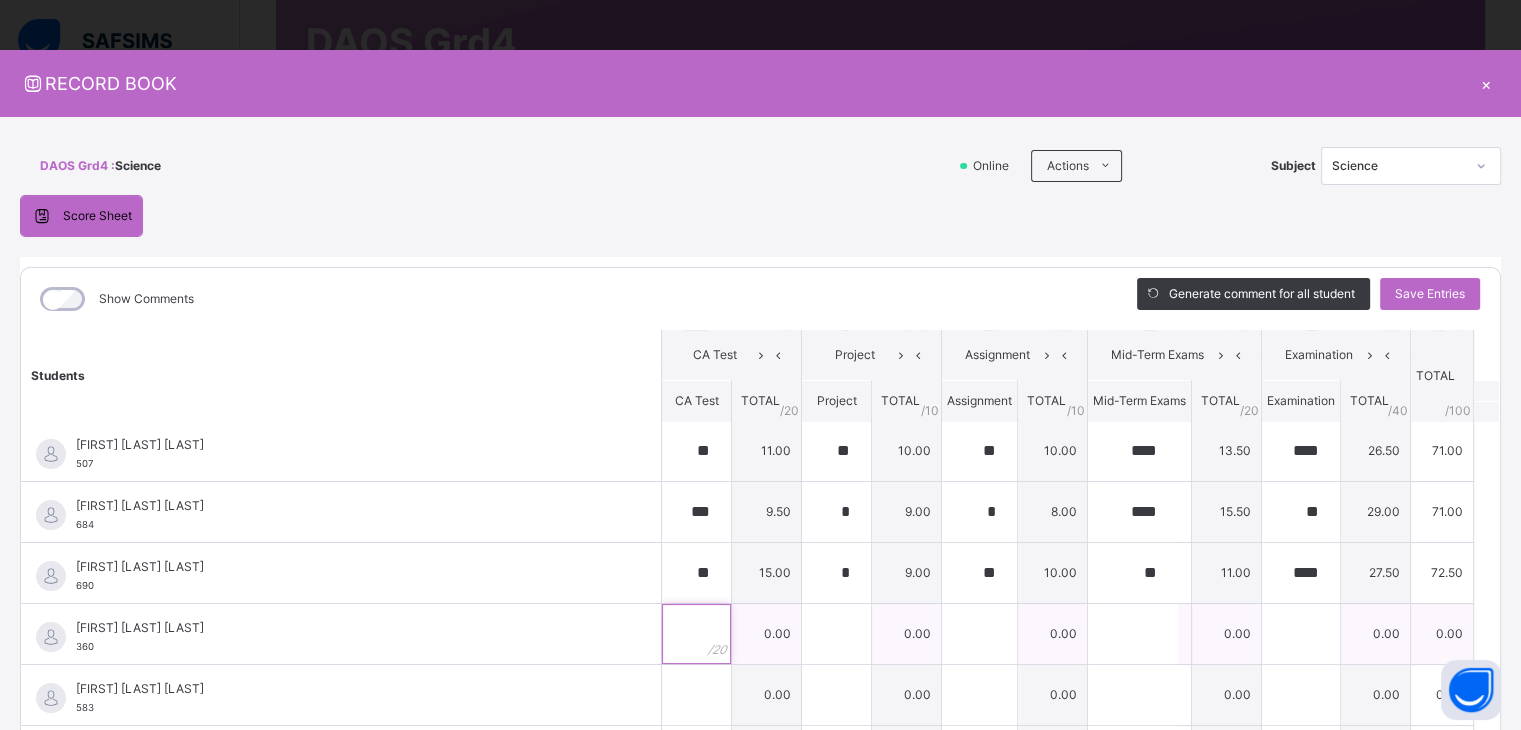 click at bounding box center [696, 634] 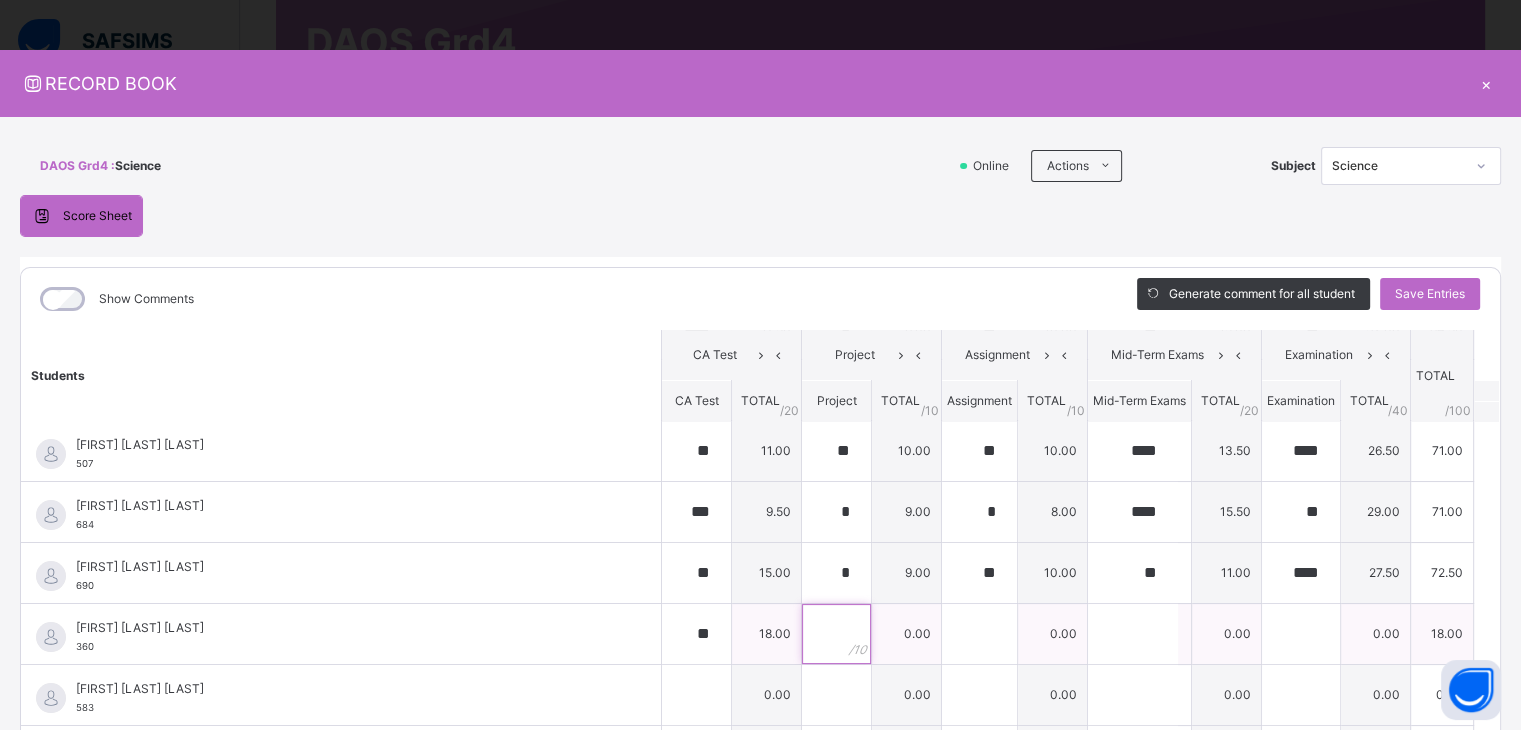 click at bounding box center (836, 634) 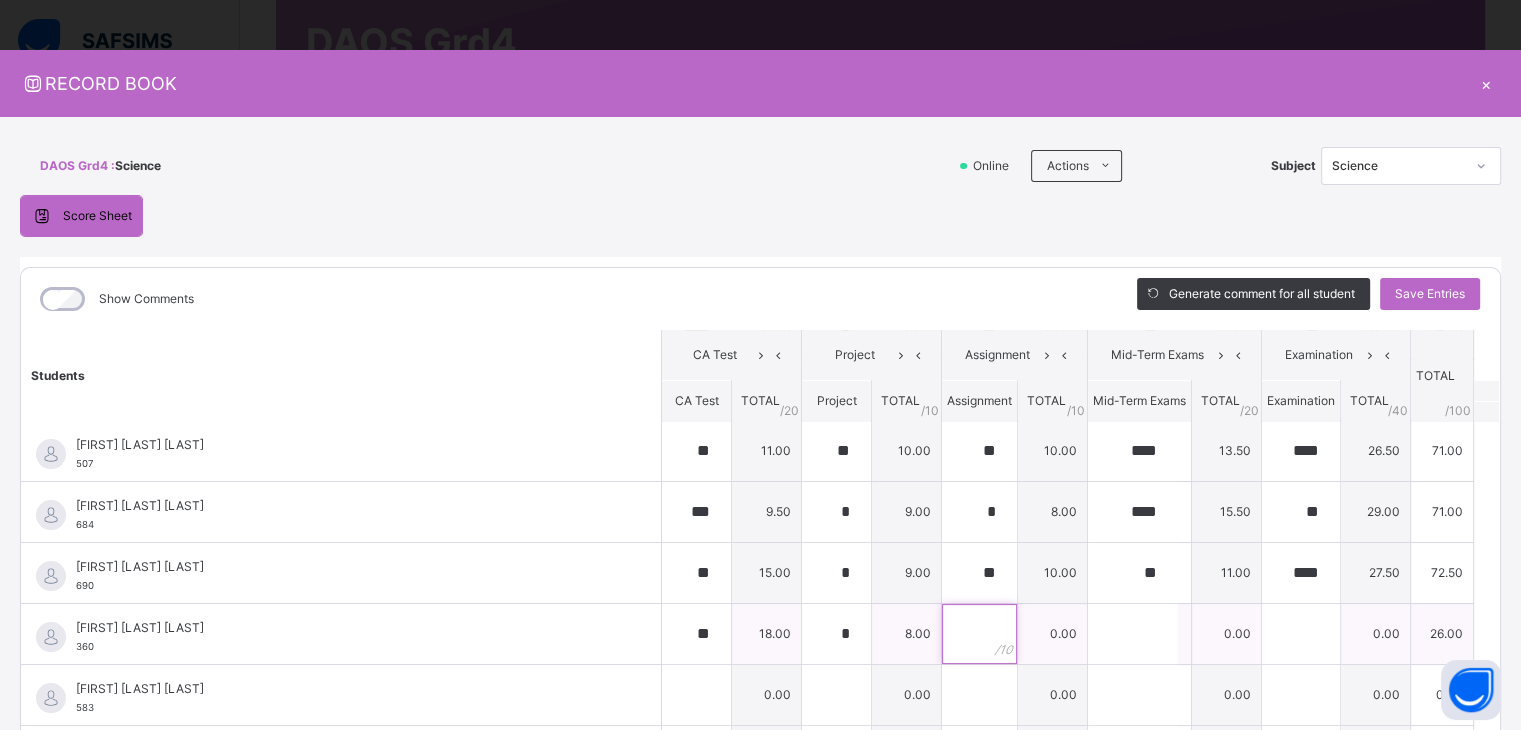 click at bounding box center (979, 634) 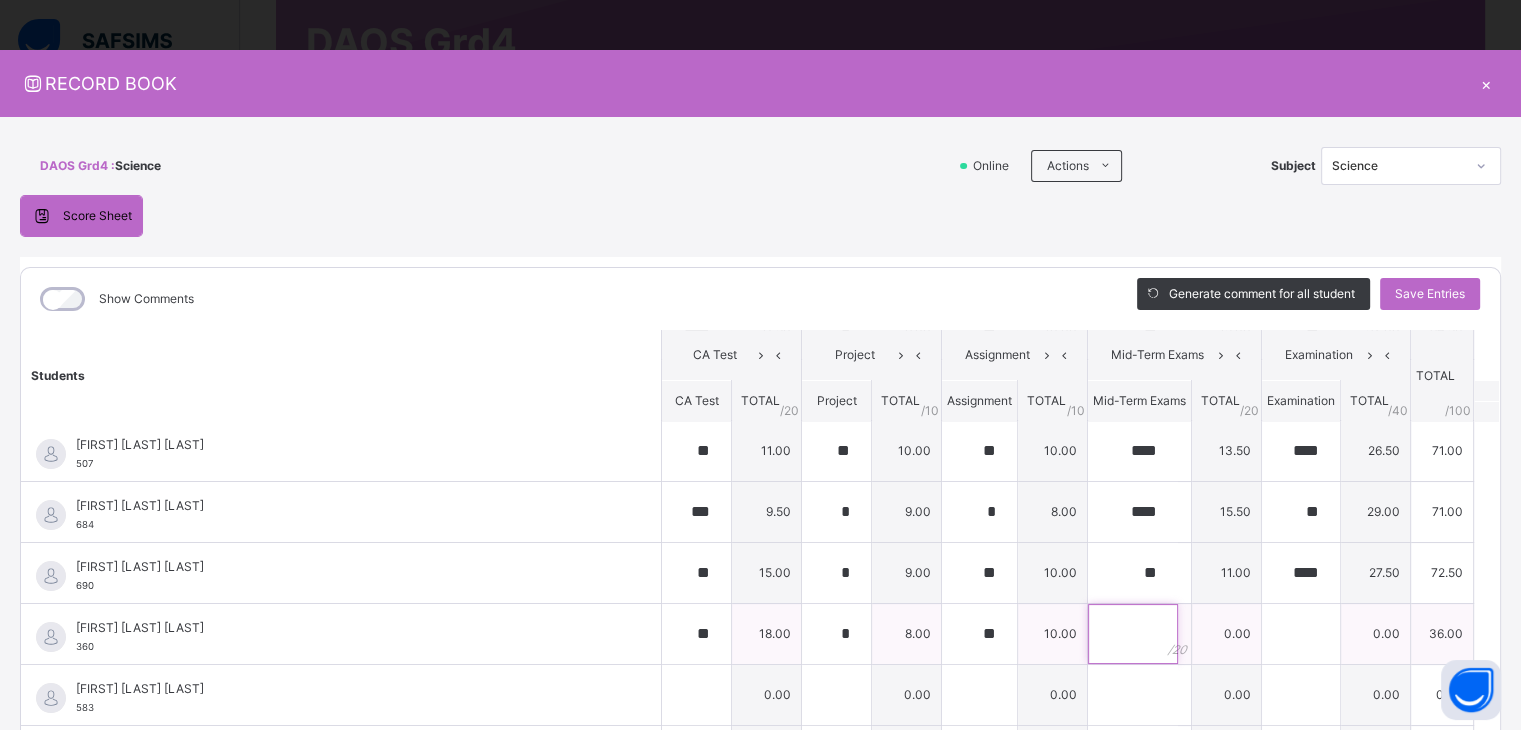 click at bounding box center [1133, 634] 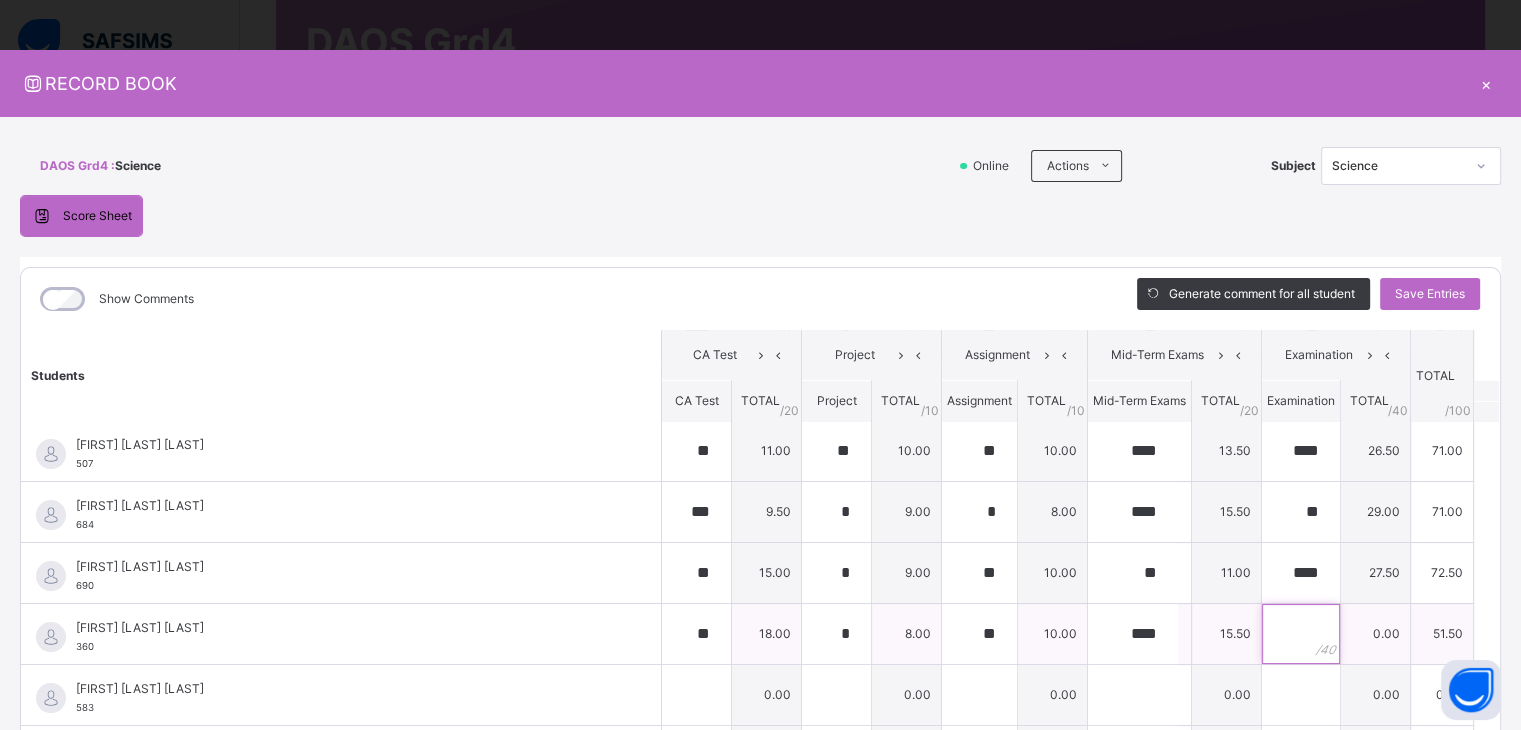 click at bounding box center (1301, 634) 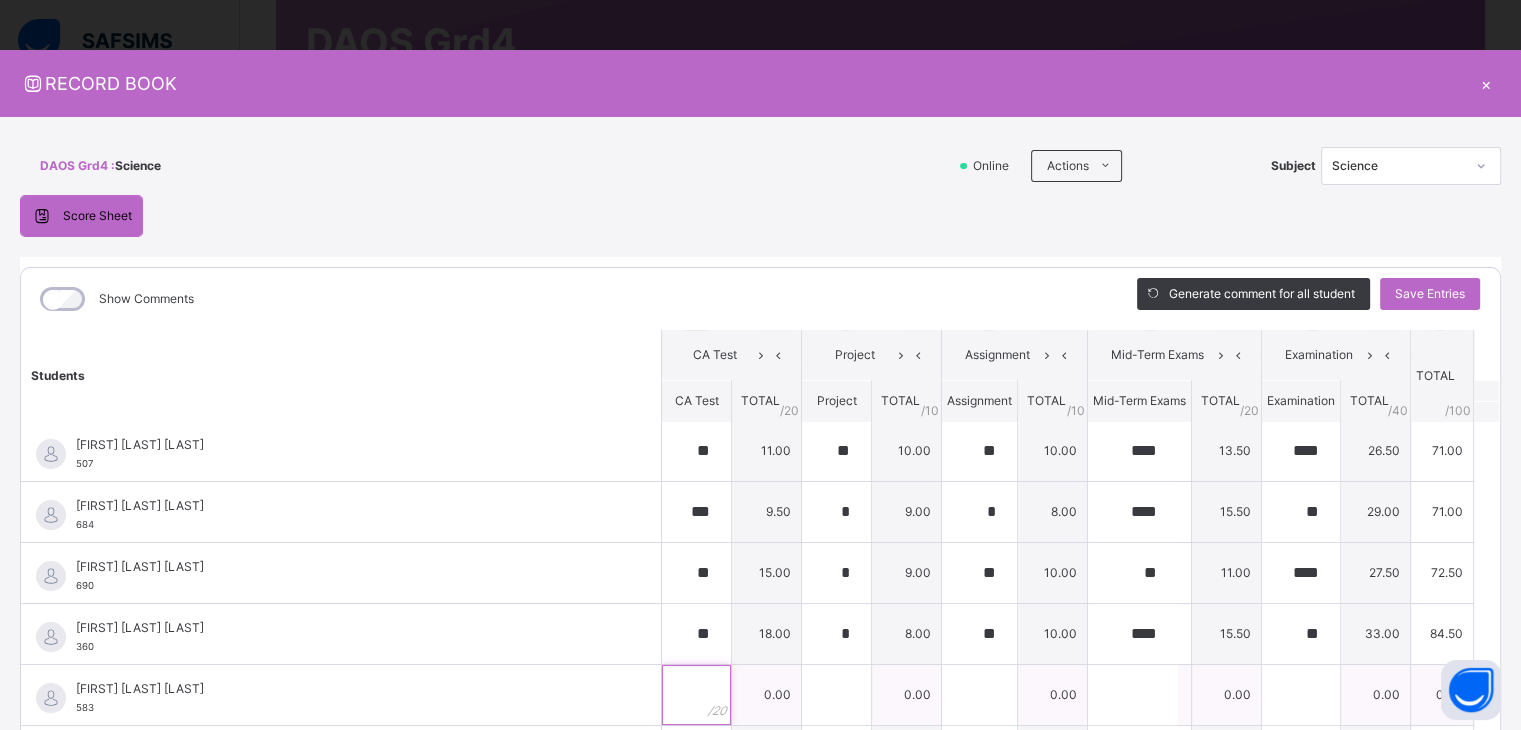 click at bounding box center (696, 695) 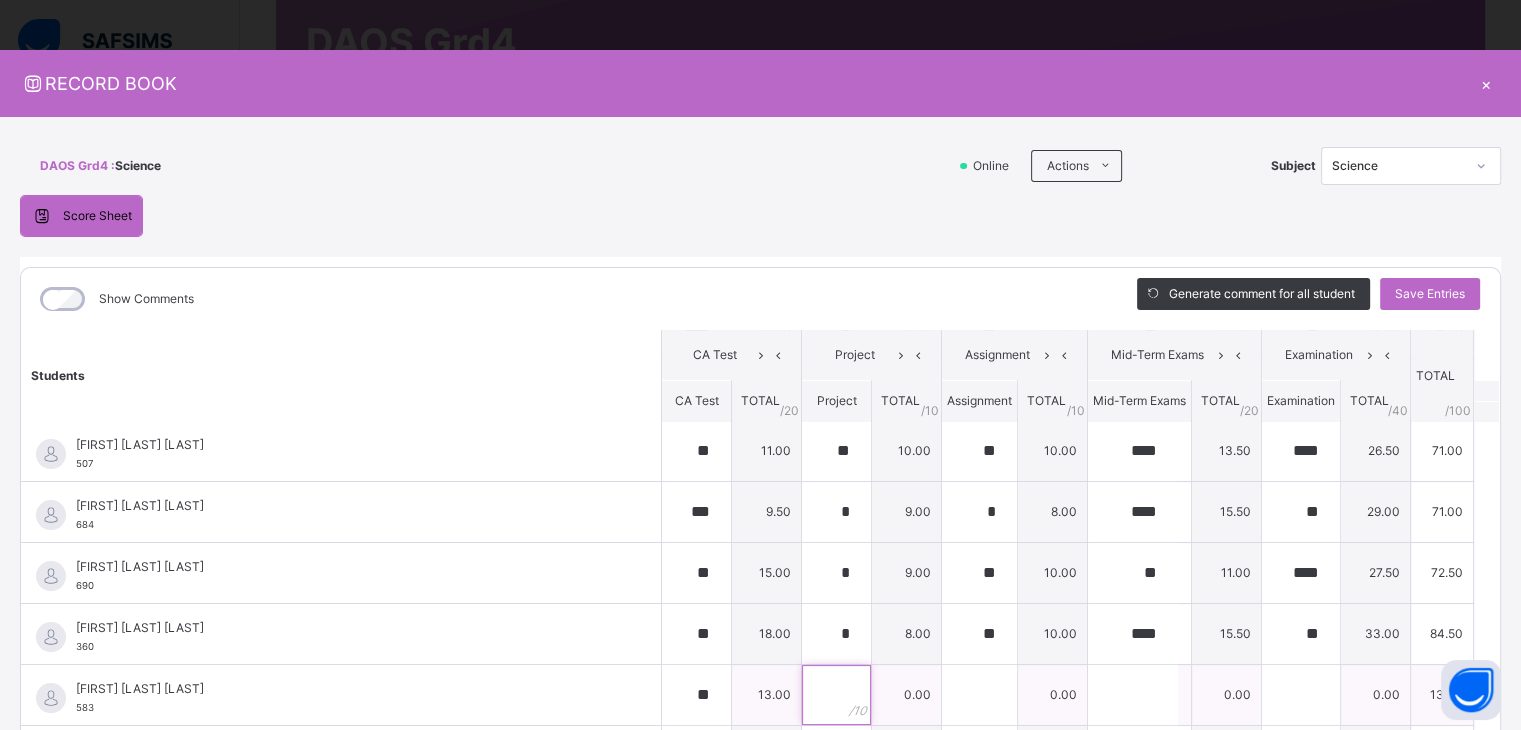 click at bounding box center [836, 695] 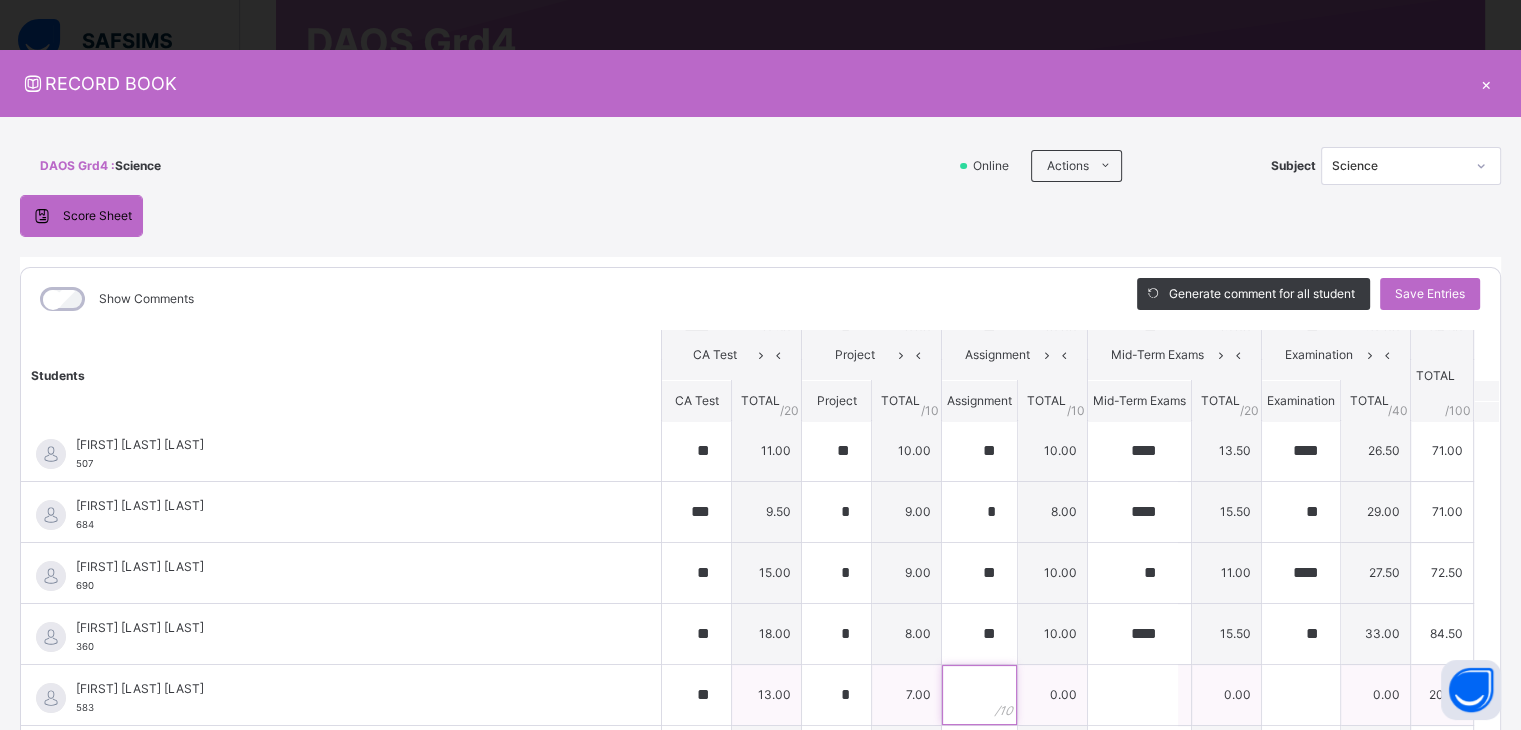 click at bounding box center (979, 695) 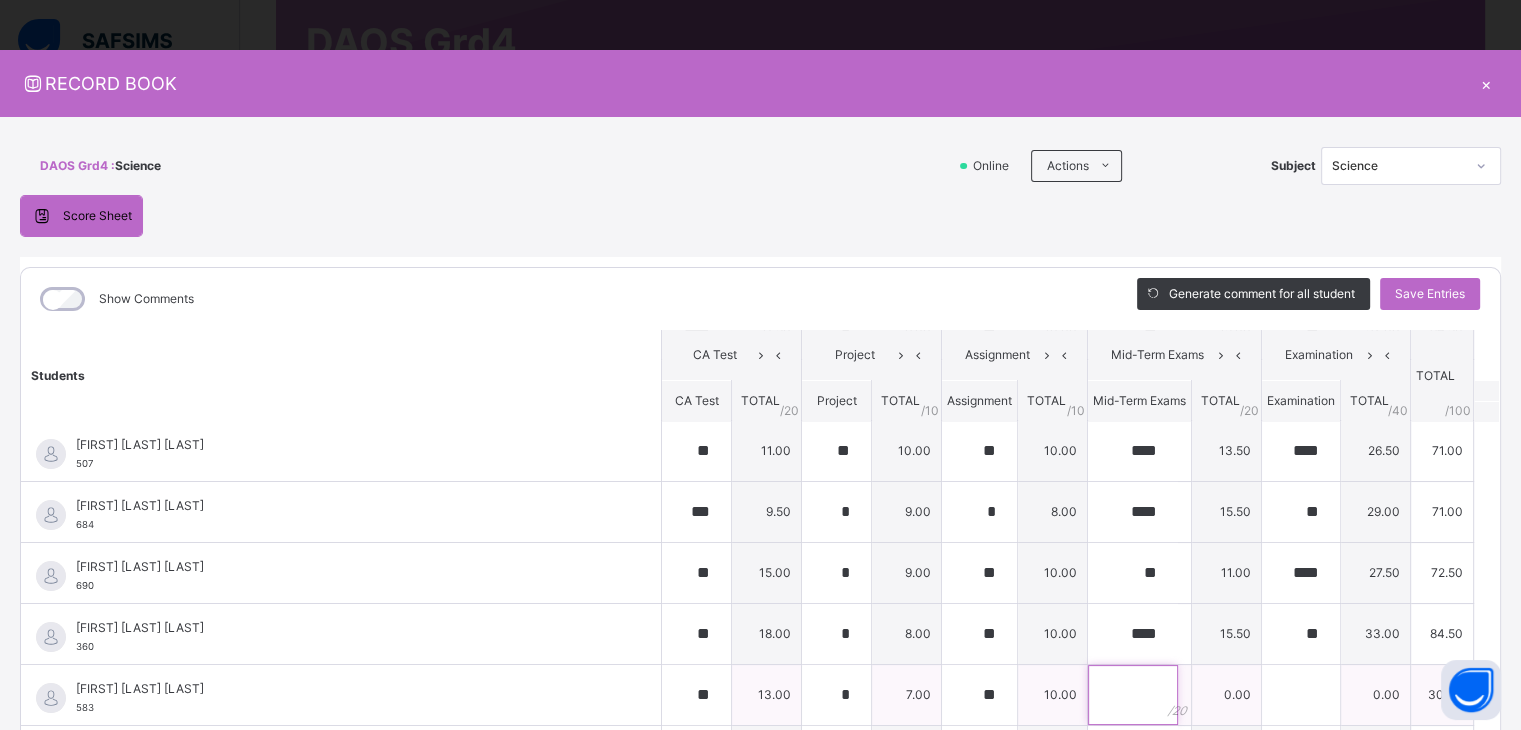 click at bounding box center [1133, 695] 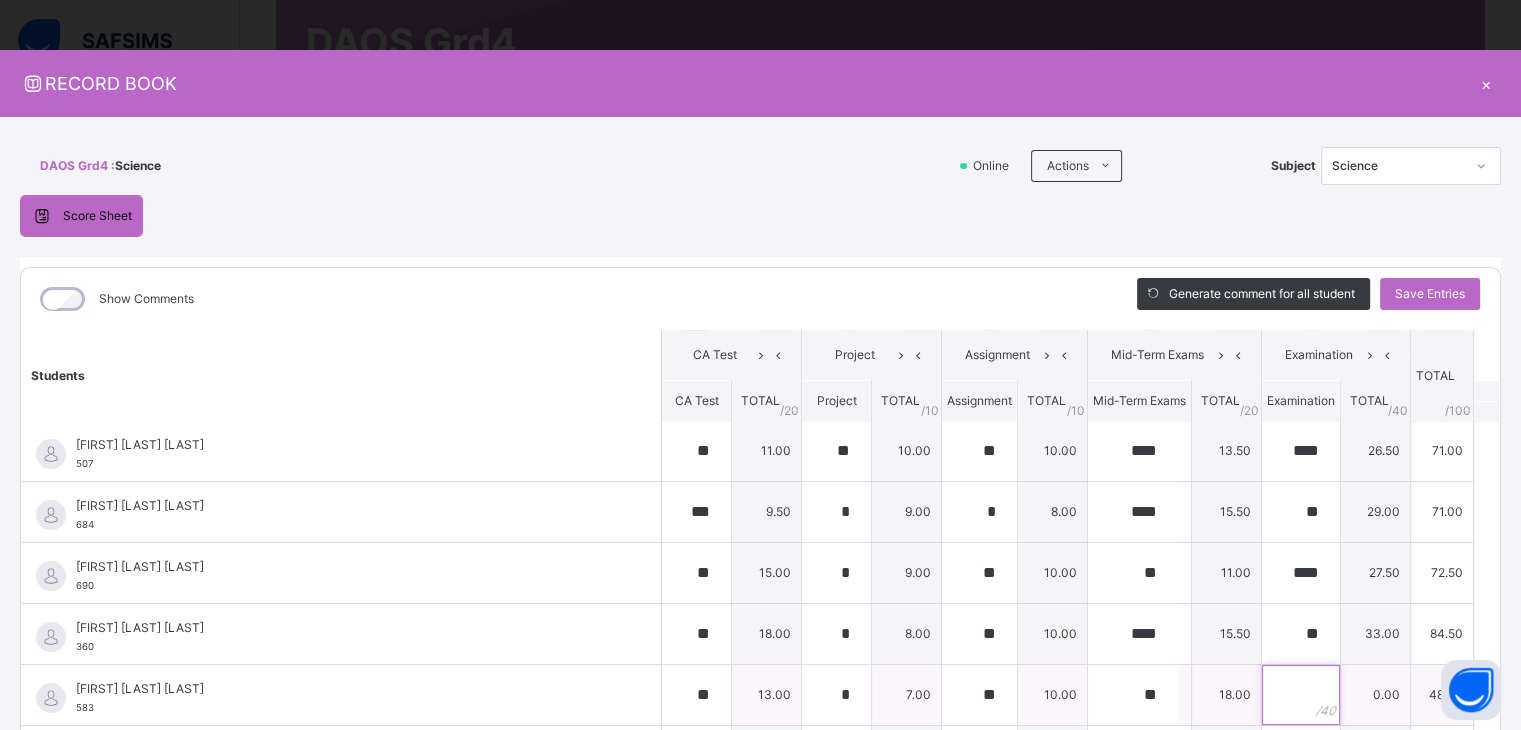 click at bounding box center (1301, 695) 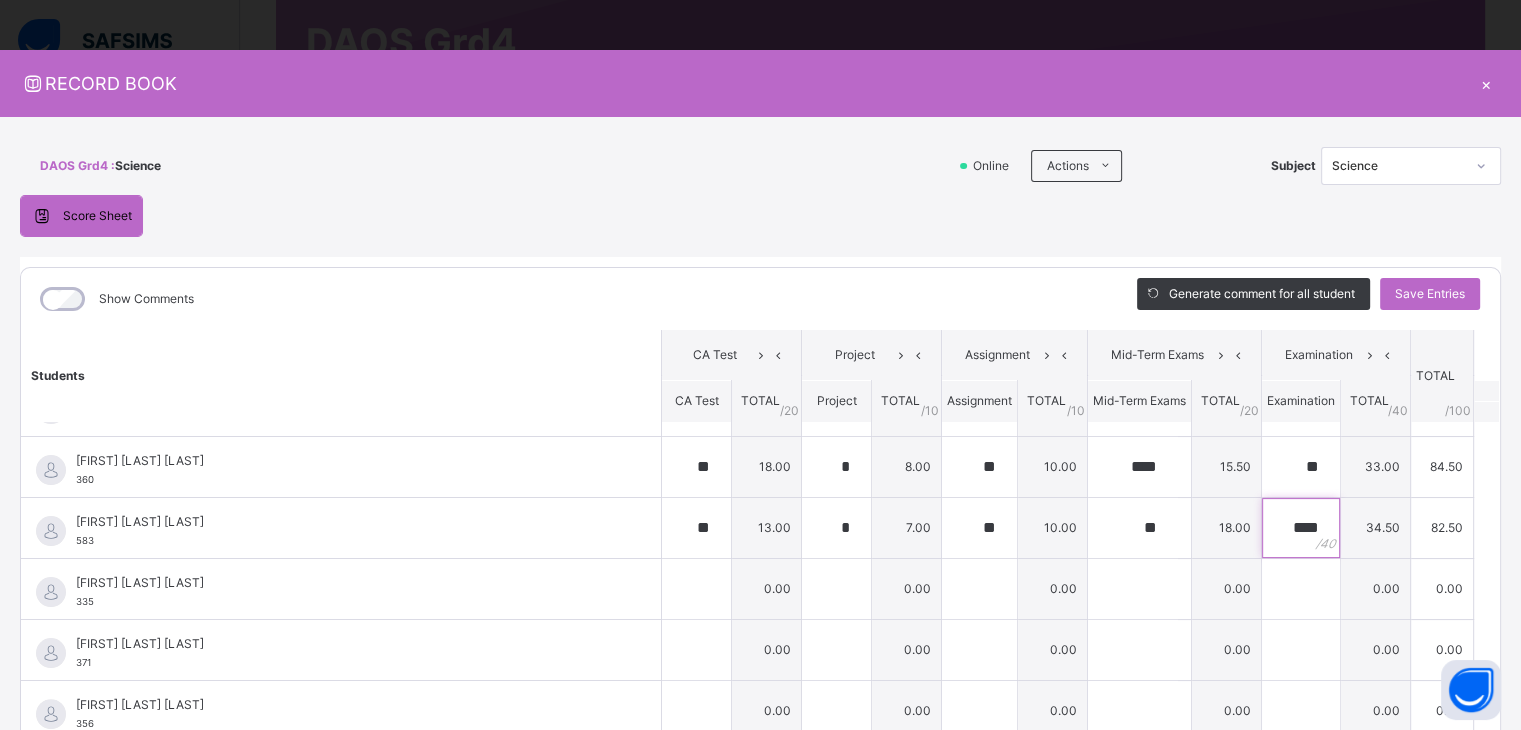 scroll, scrollTop: 610, scrollLeft: 0, axis: vertical 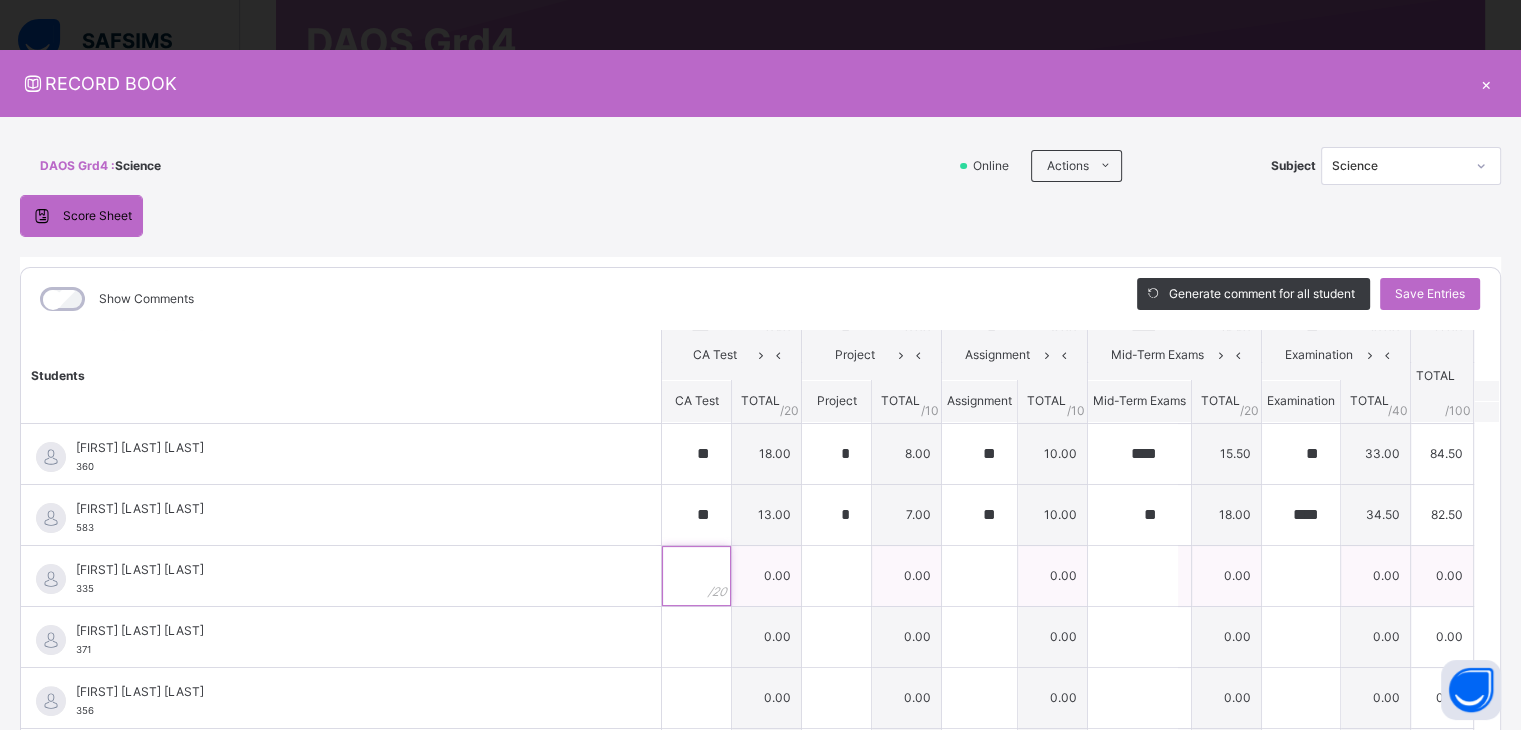 click at bounding box center [696, 576] 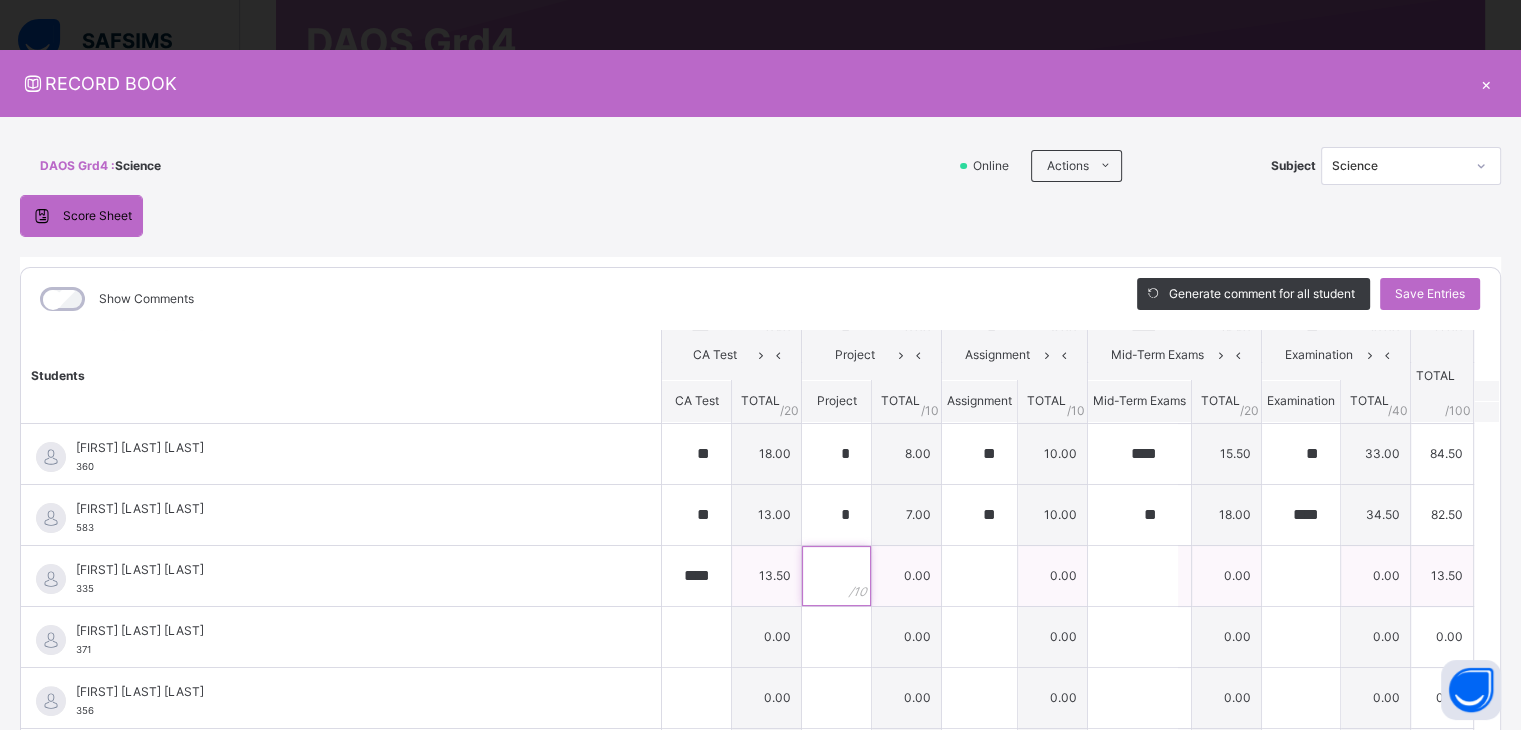 click at bounding box center (836, 576) 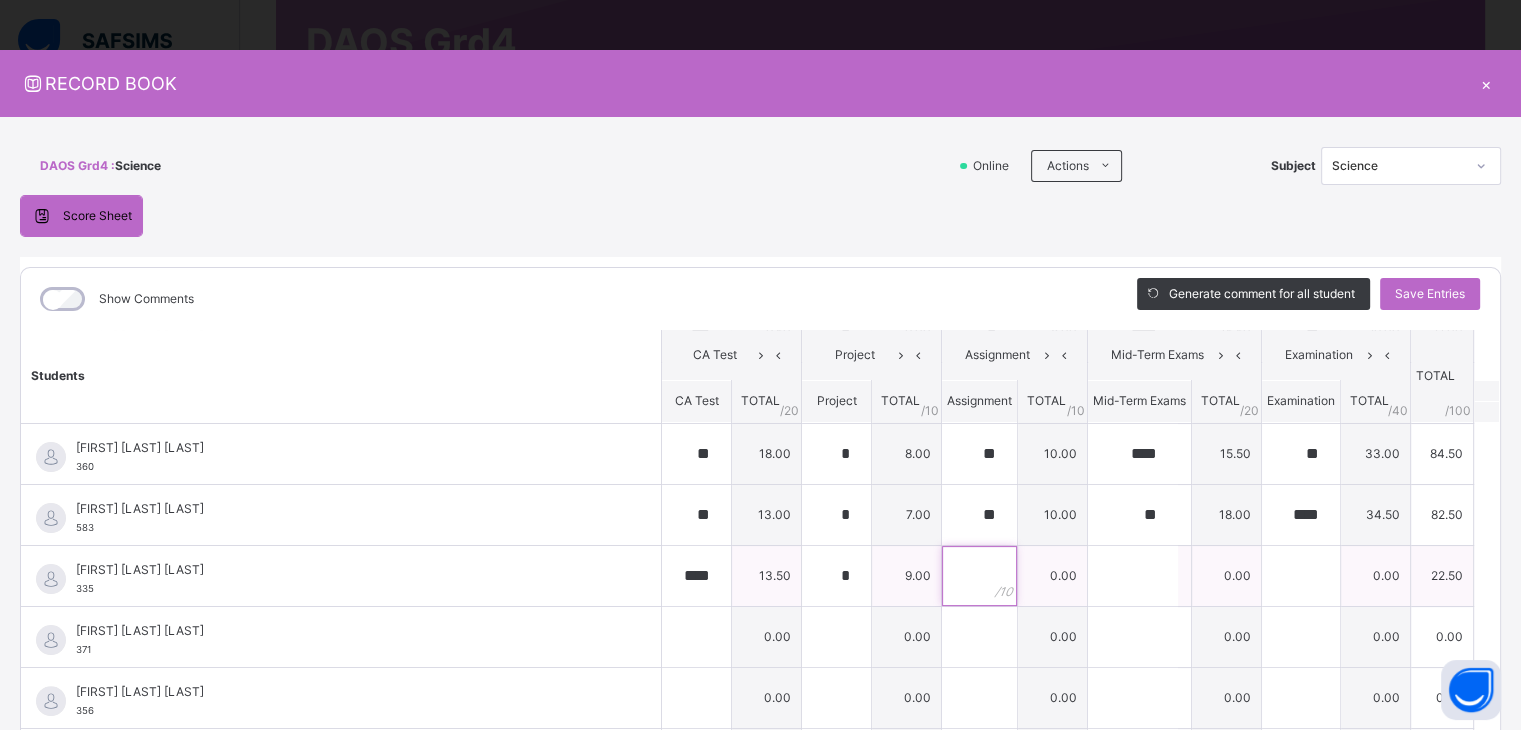 click at bounding box center (979, 576) 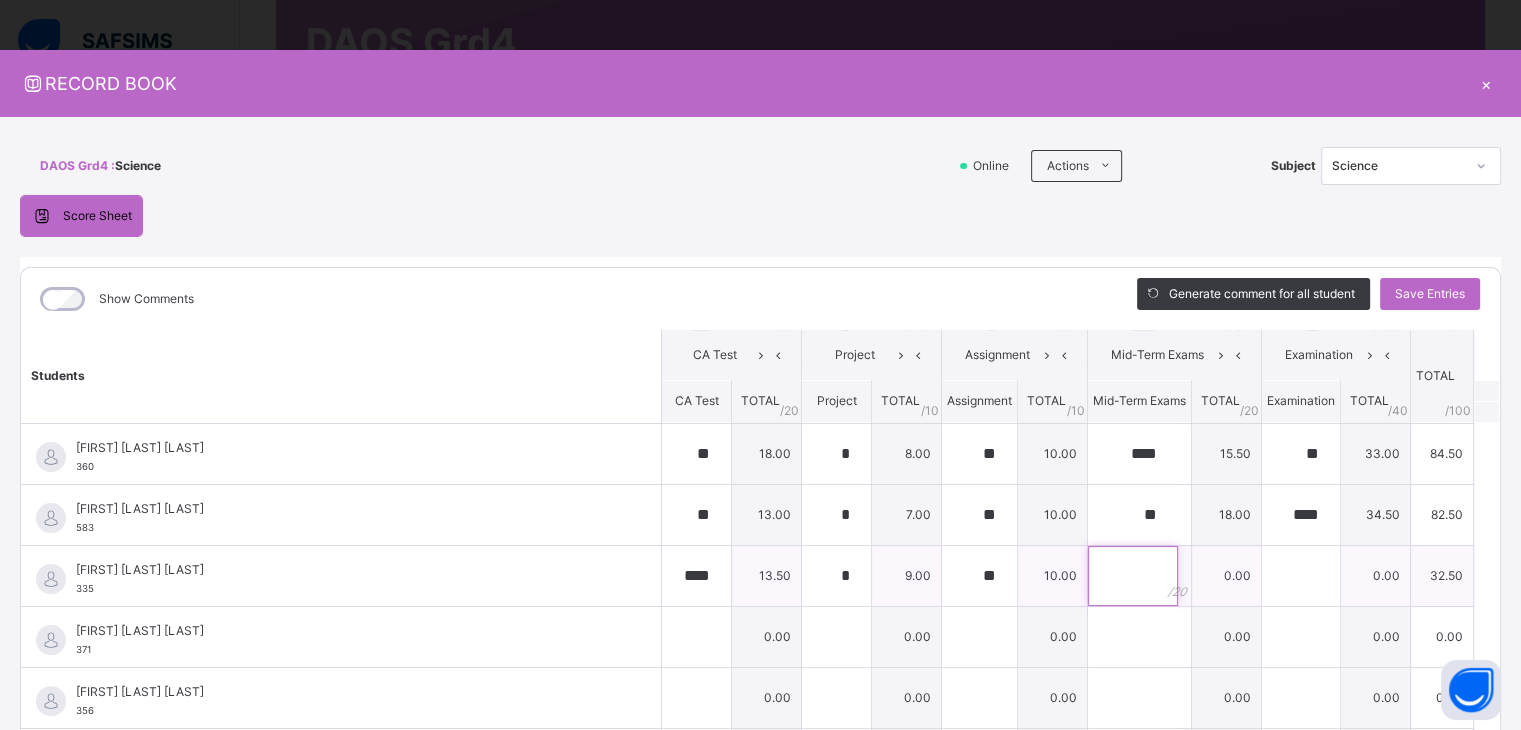 click at bounding box center (1133, 576) 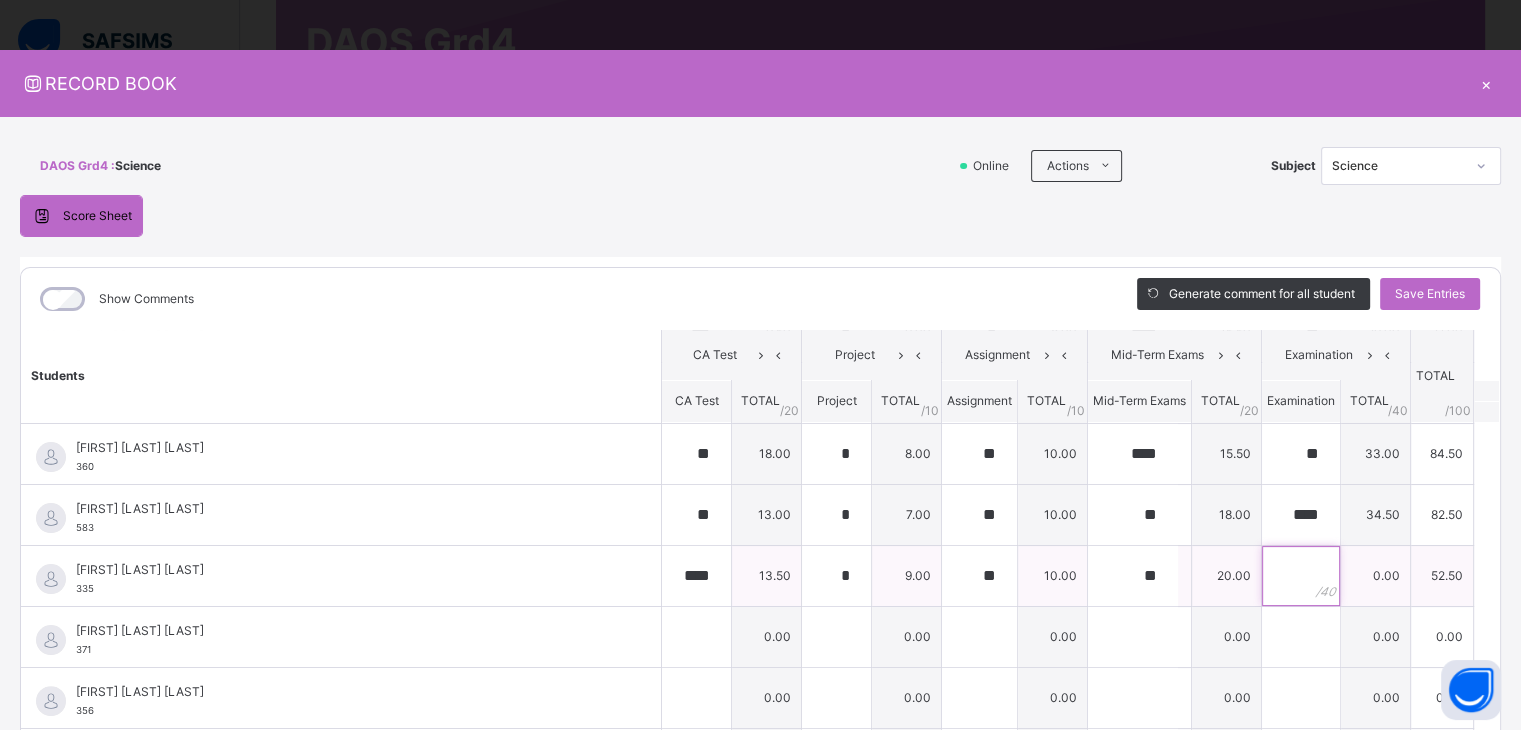 click at bounding box center (1301, 576) 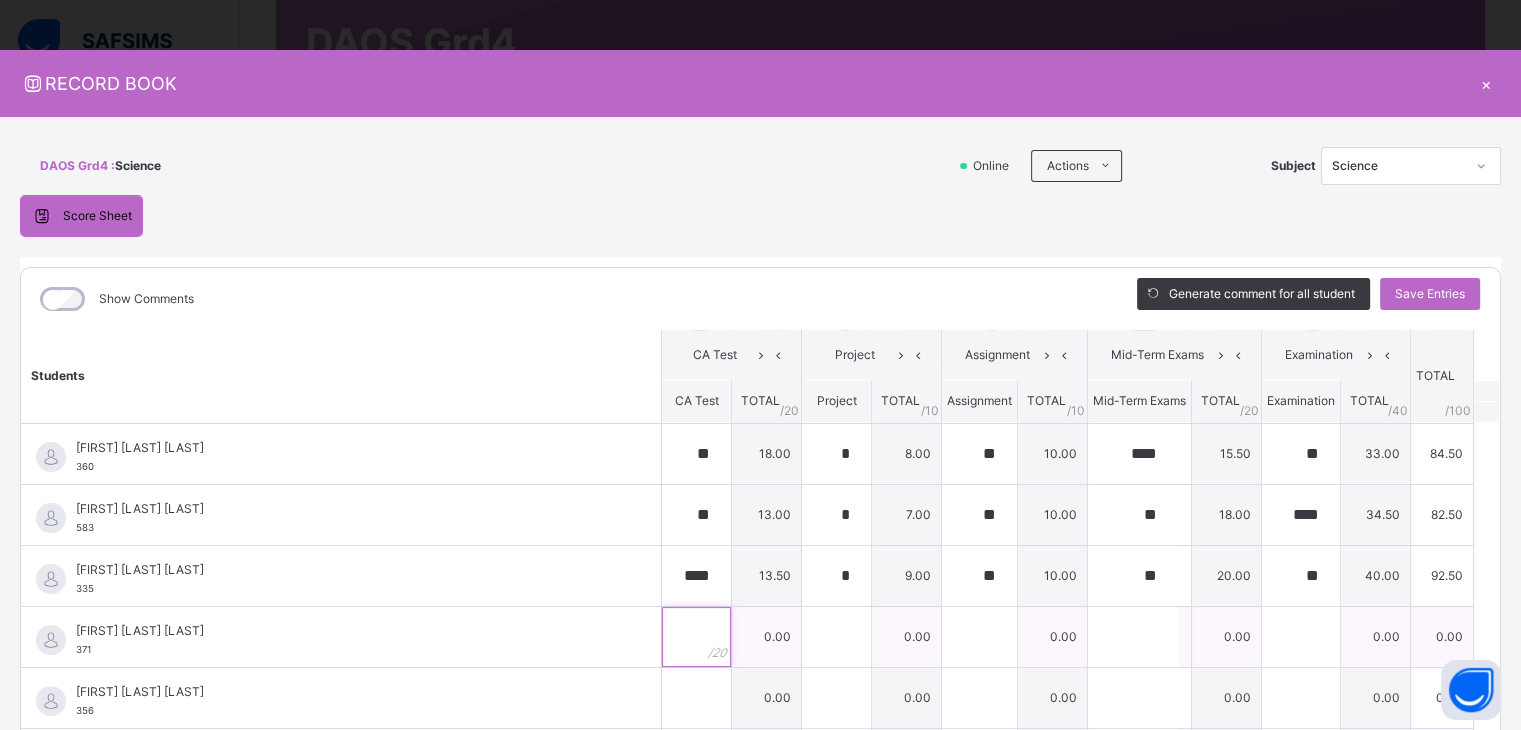 click at bounding box center (696, 637) 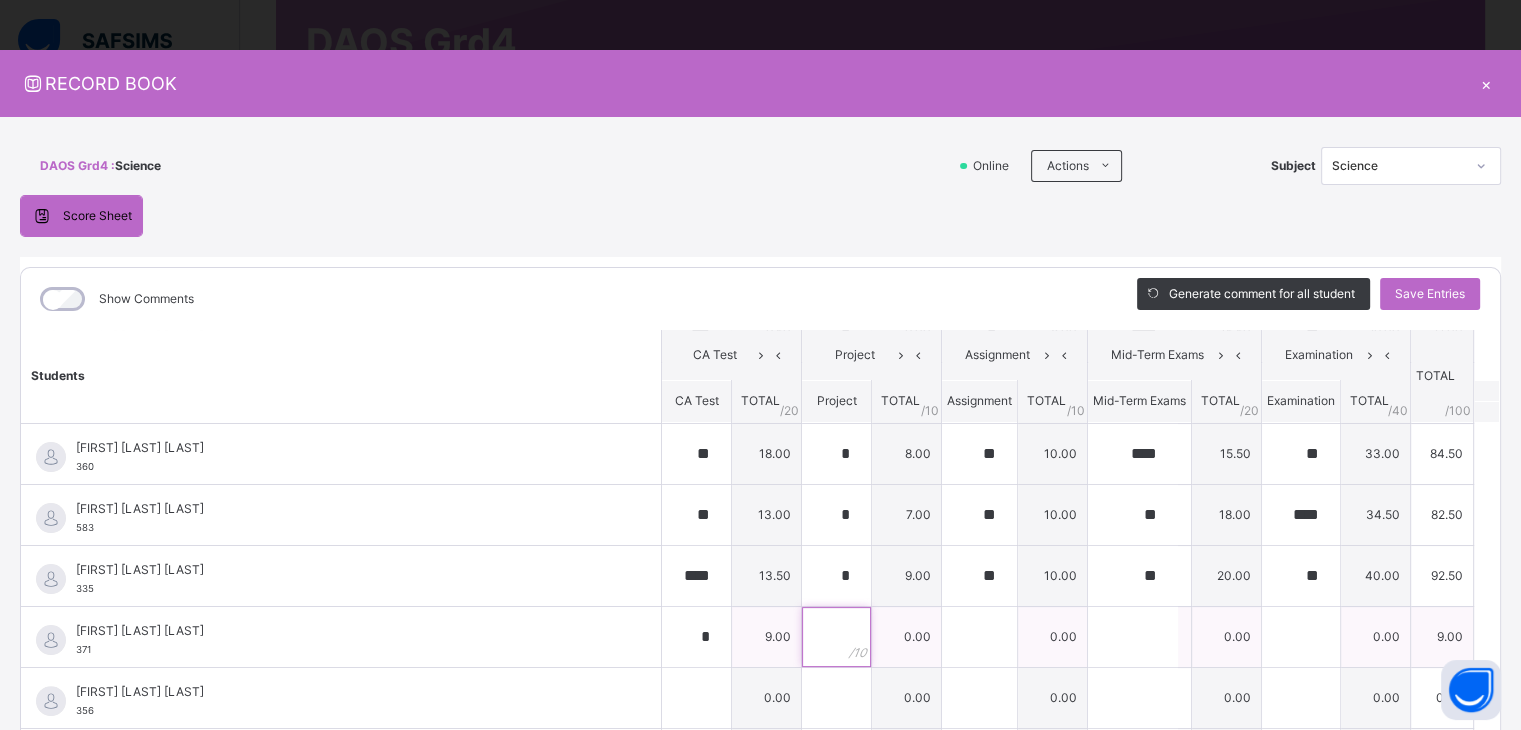 click at bounding box center (836, 637) 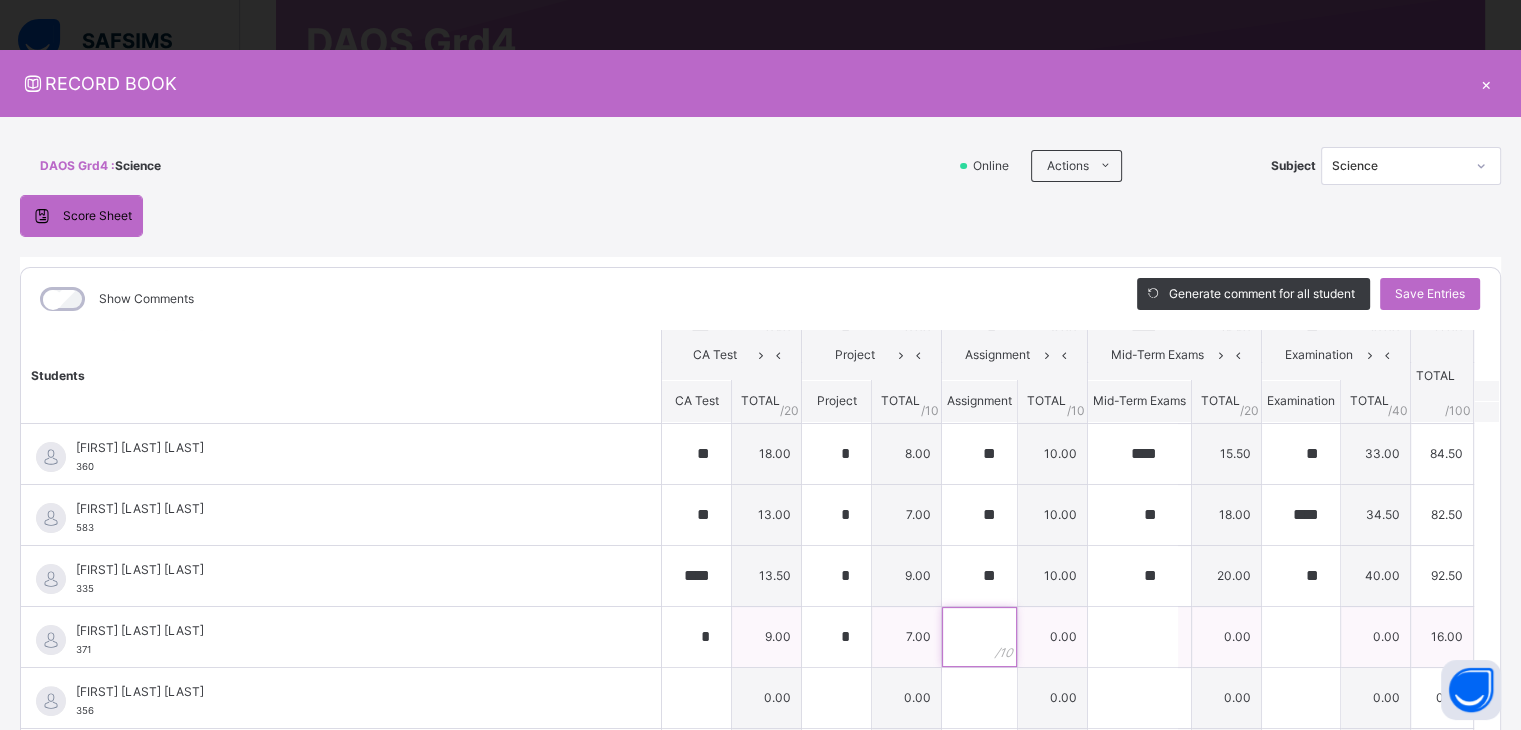 click at bounding box center [979, 637] 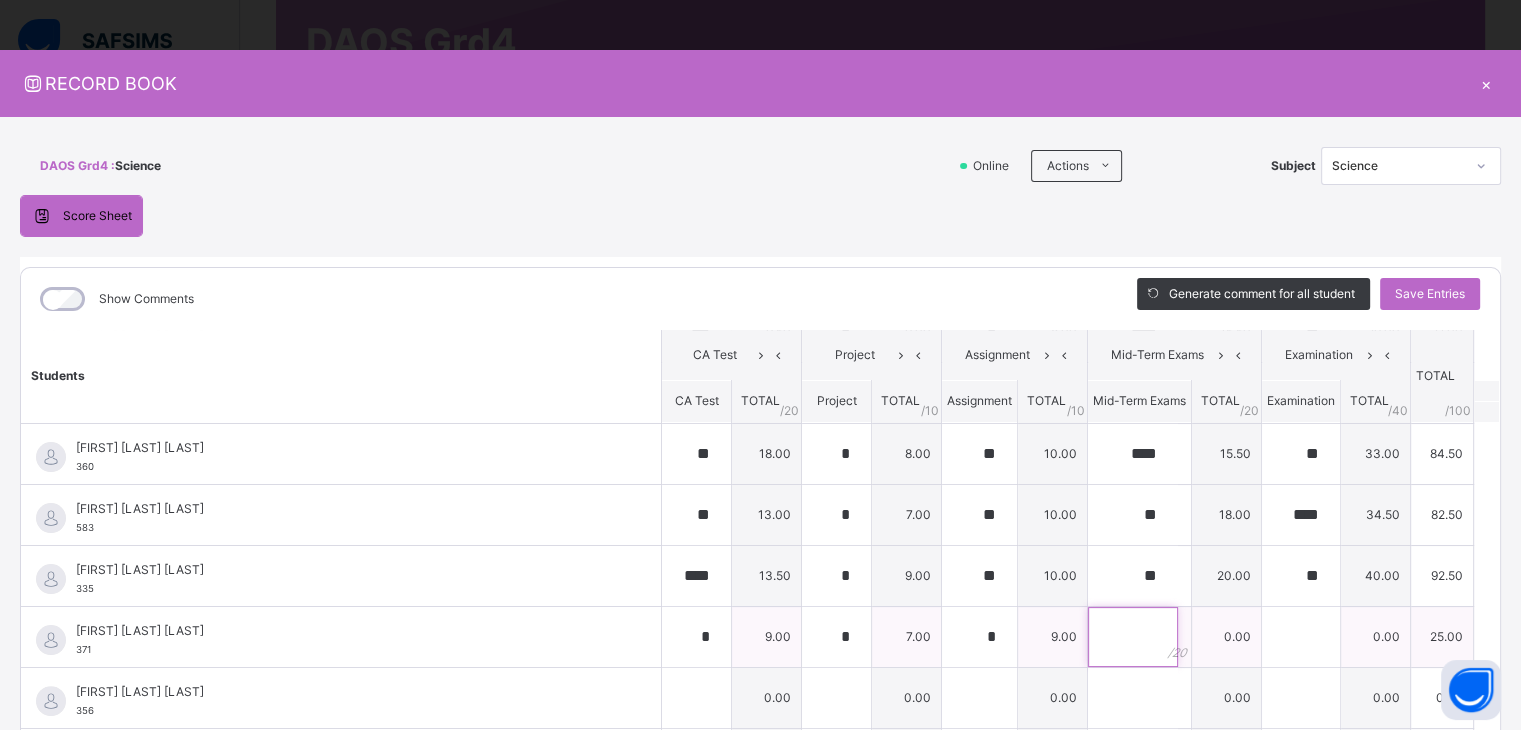 click at bounding box center [1133, 637] 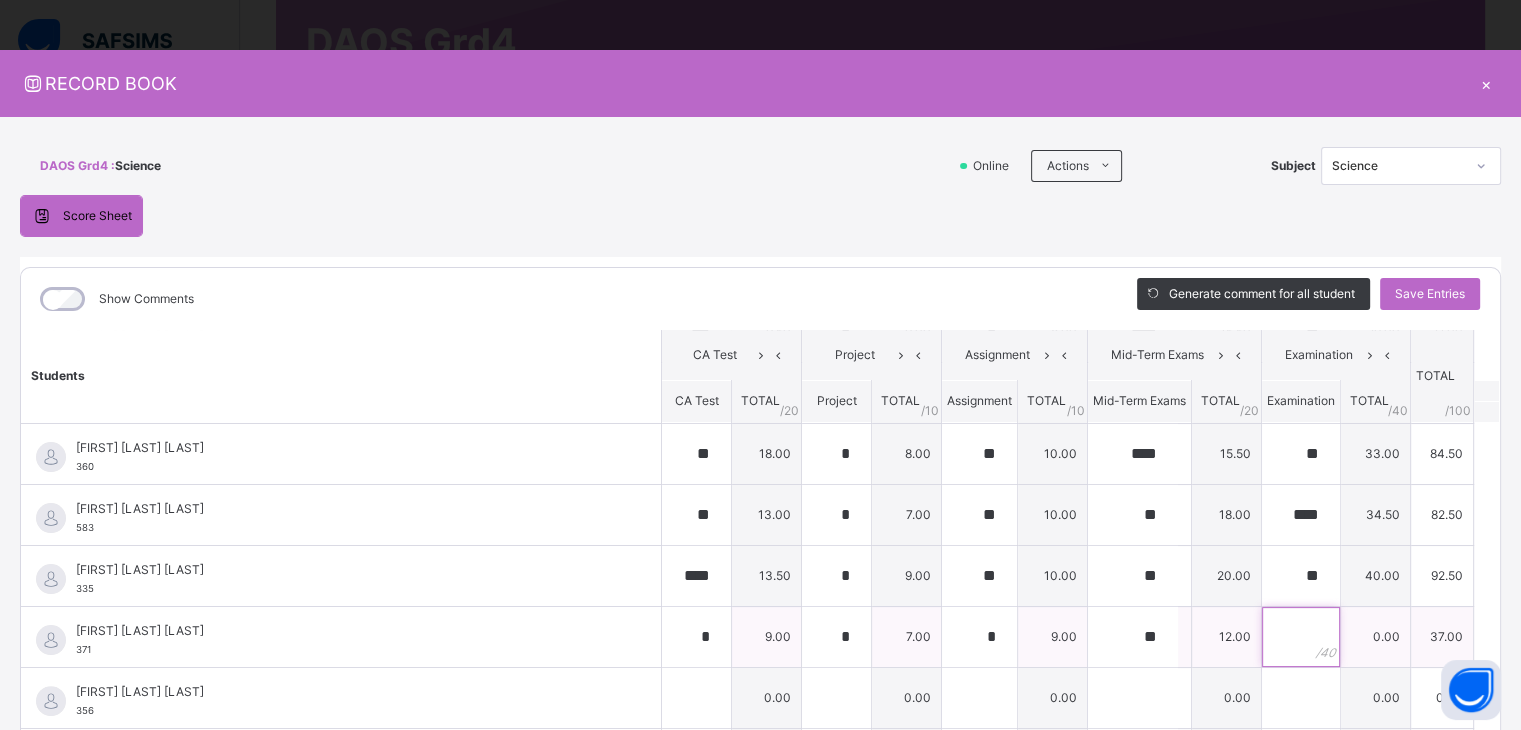 click at bounding box center [1301, 637] 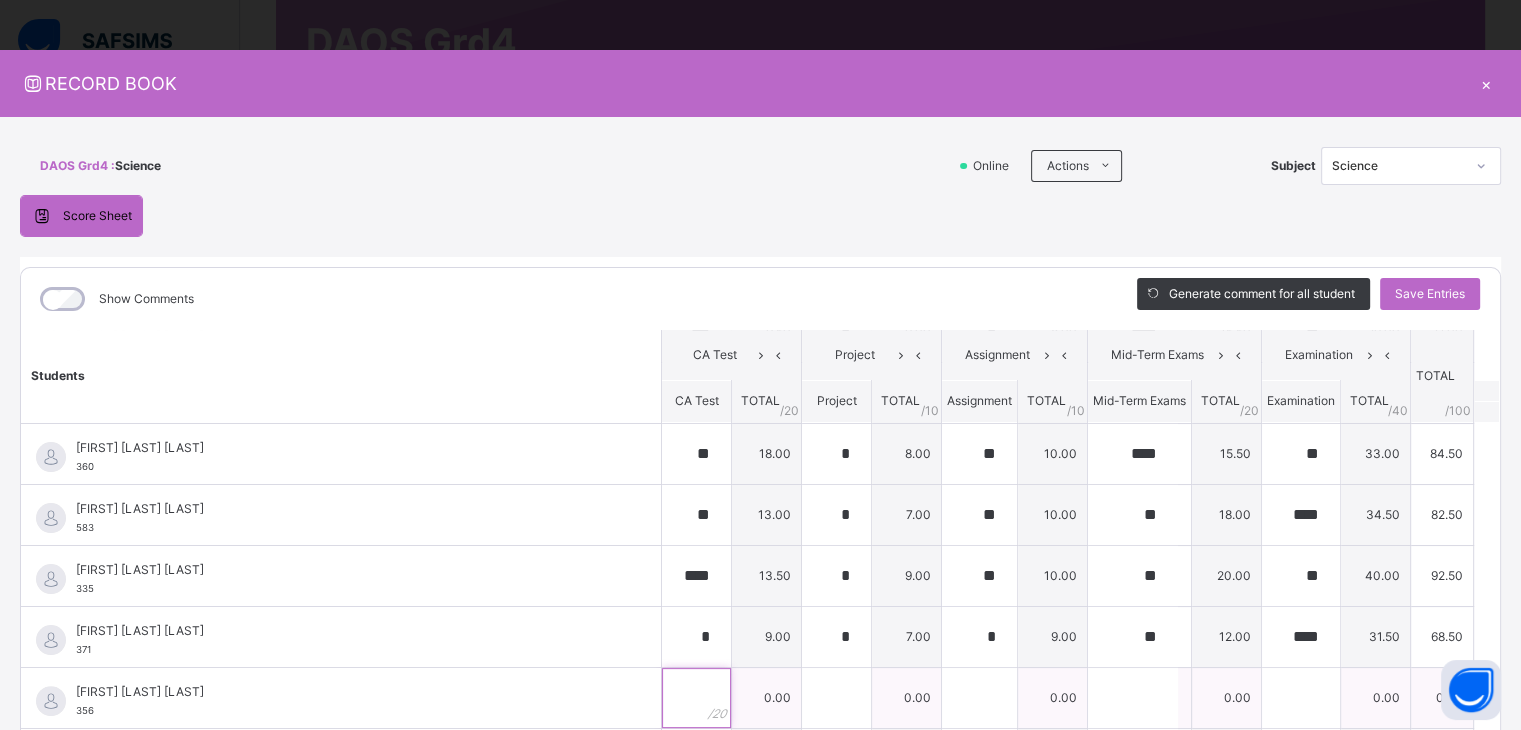 click at bounding box center (696, 698) 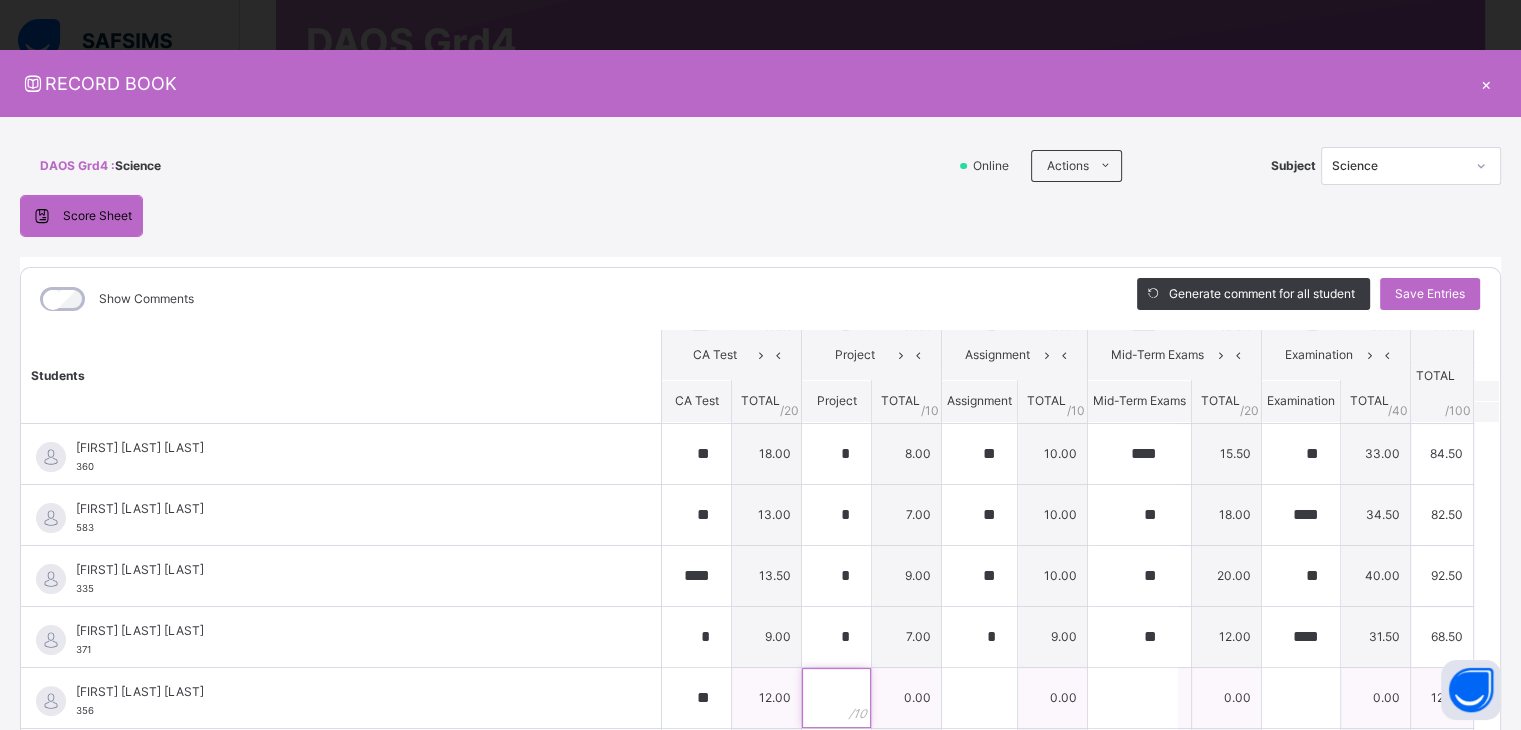 click at bounding box center (836, 698) 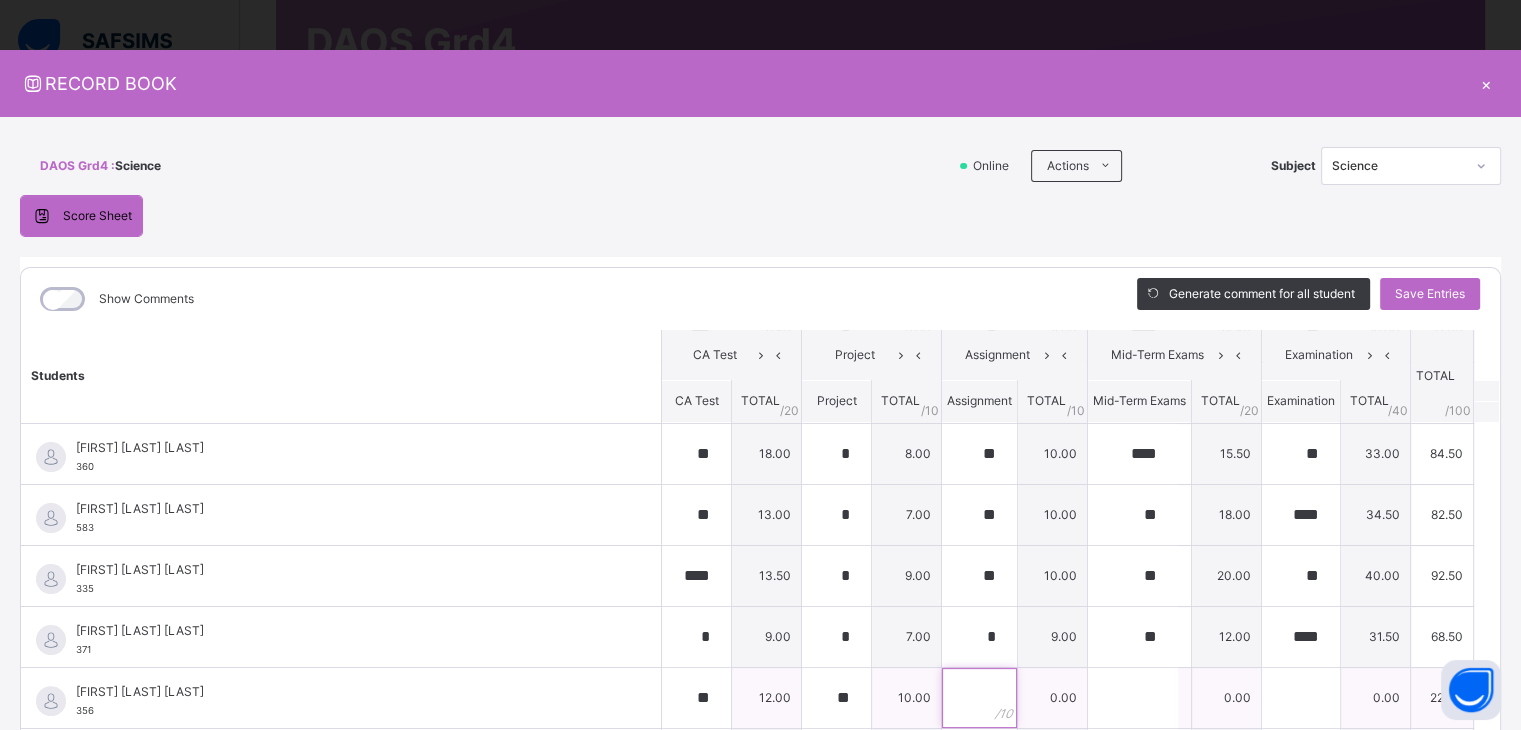click at bounding box center [979, 698] 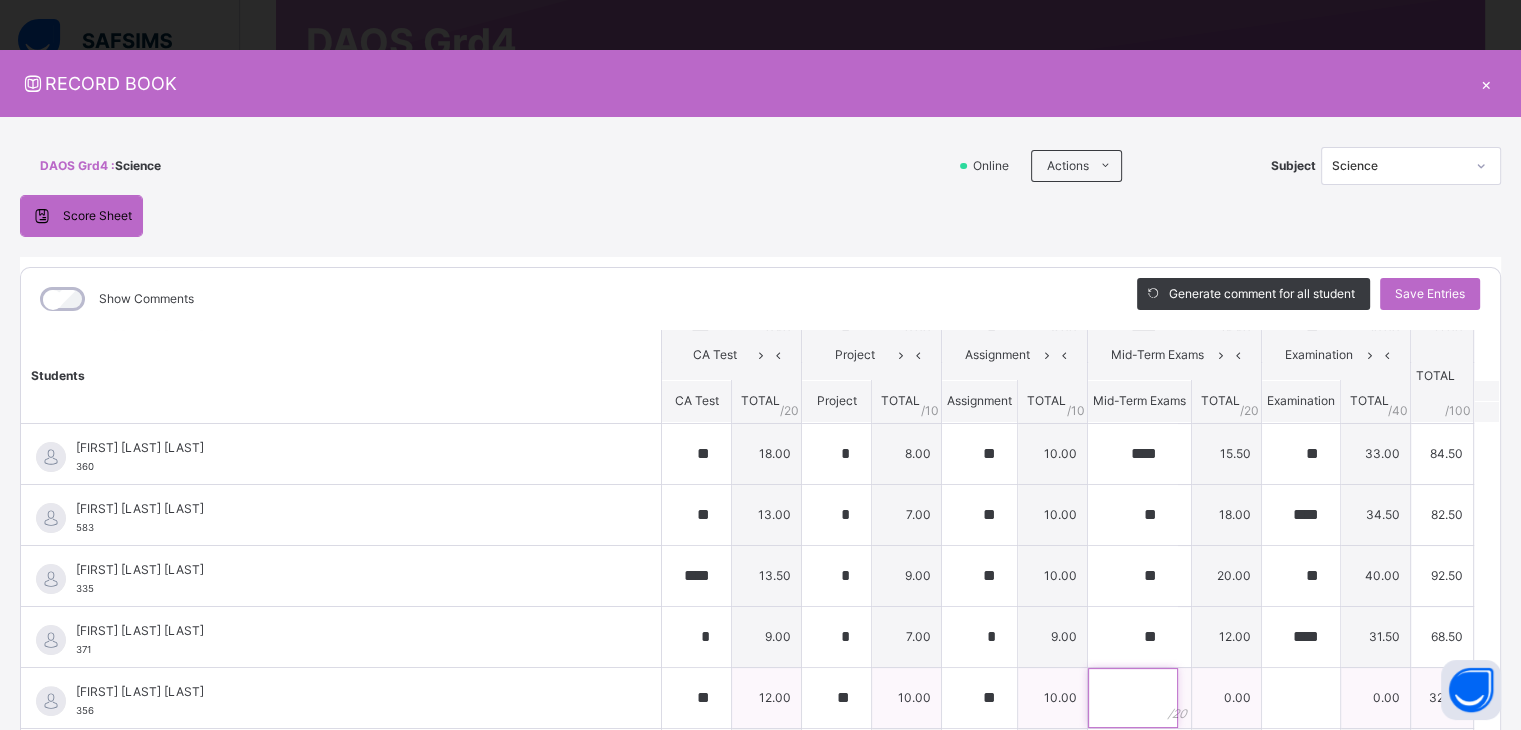 click at bounding box center (1133, 698) 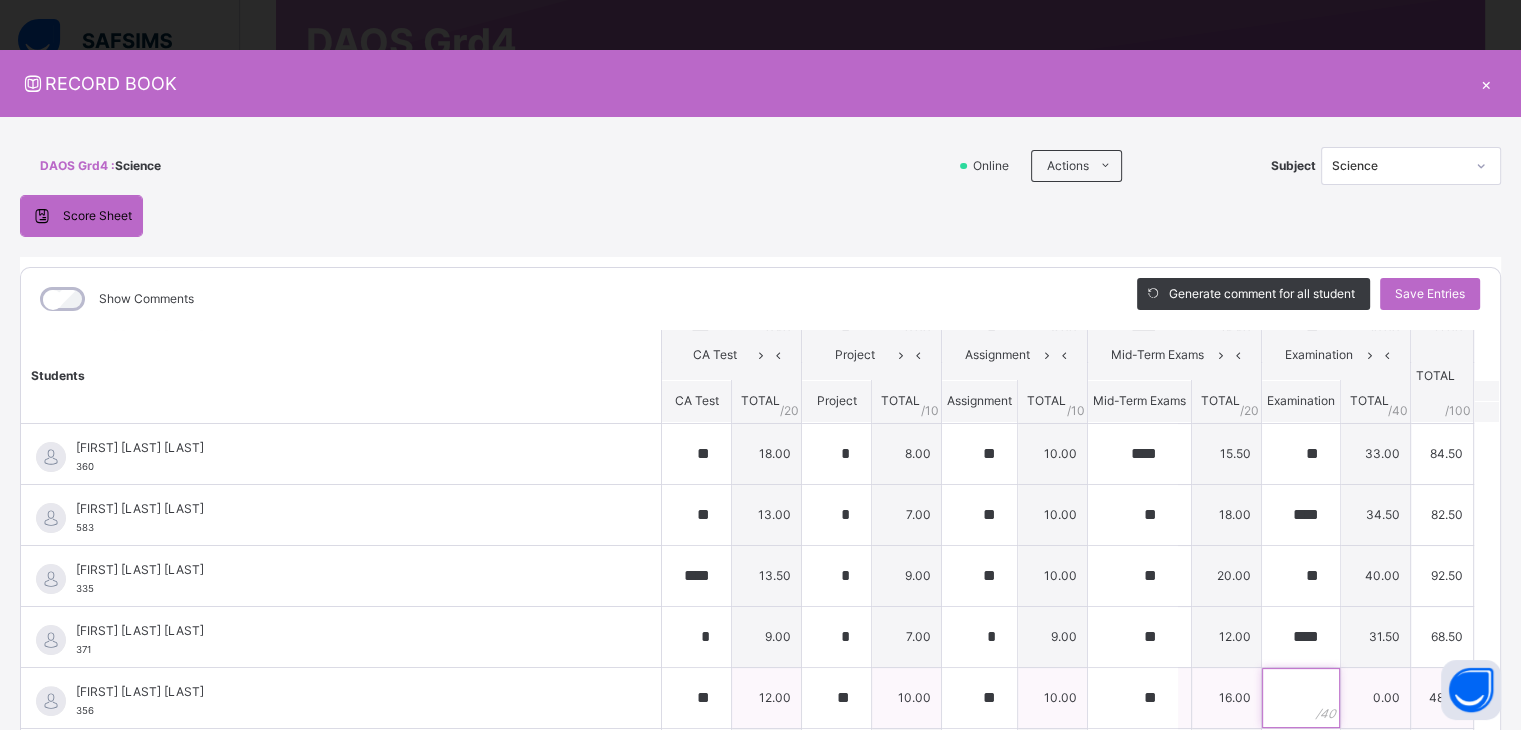 click at bounding box center (1301, 698) 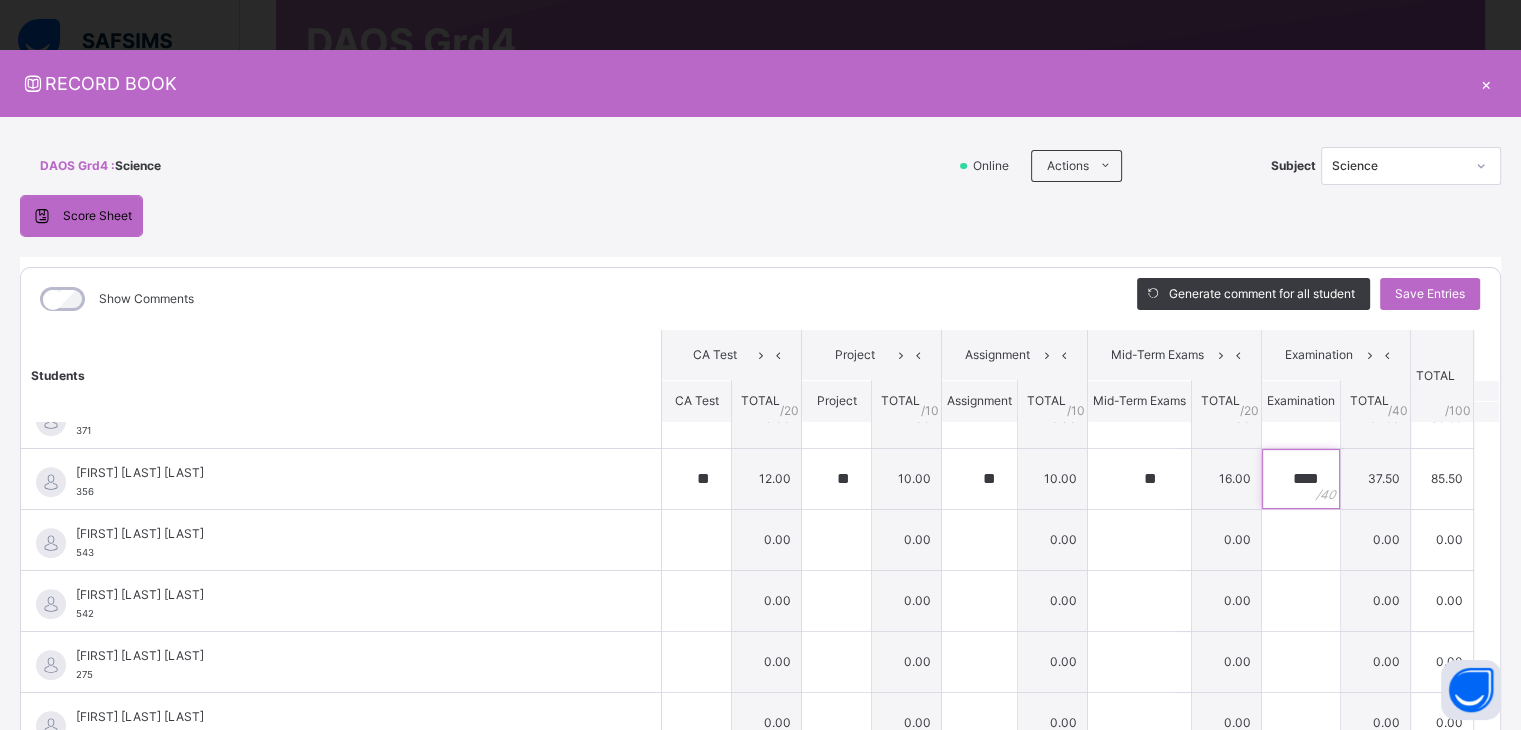 scroll, scrollTop: 832, scrollLeft: 0, axis: vertical 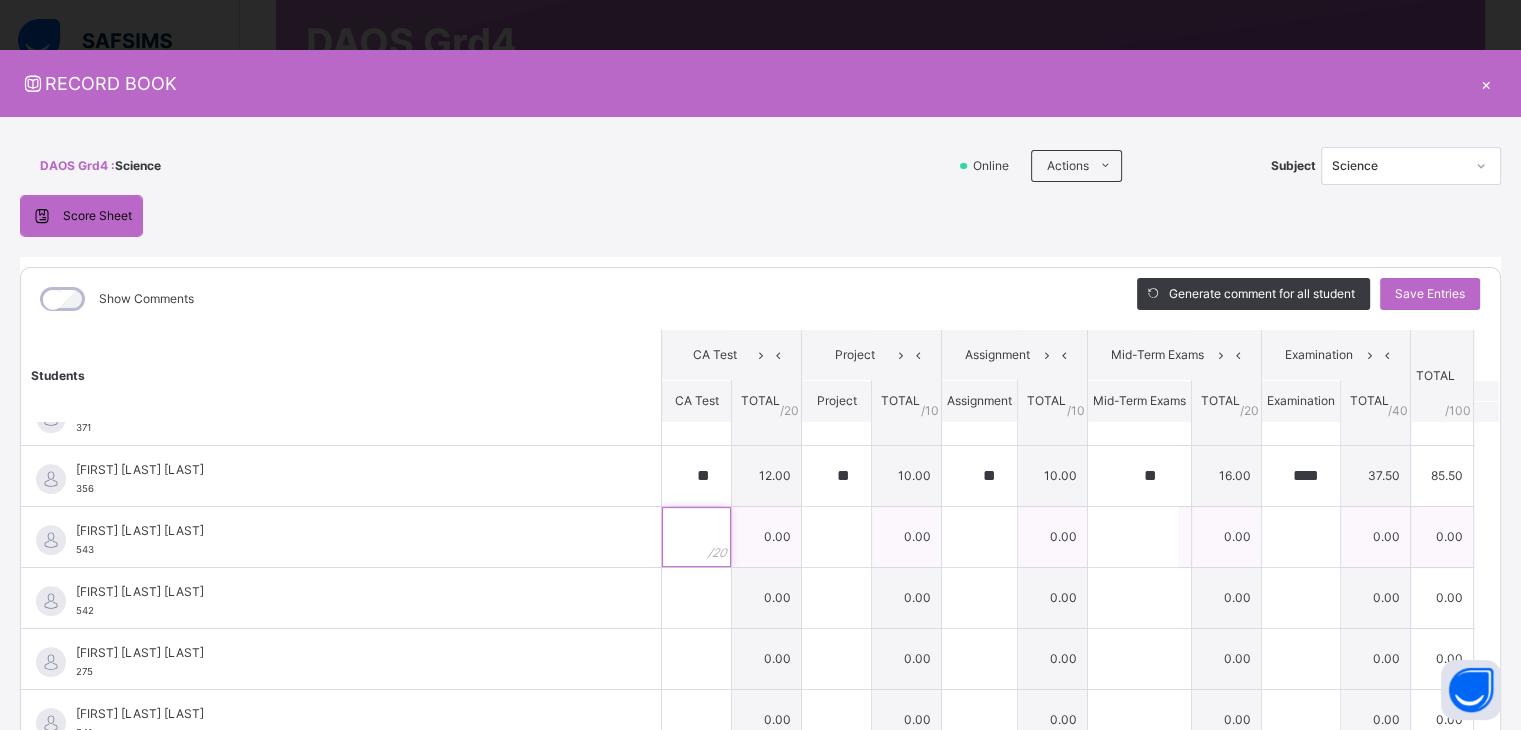 click at bounding box center (696, 537) 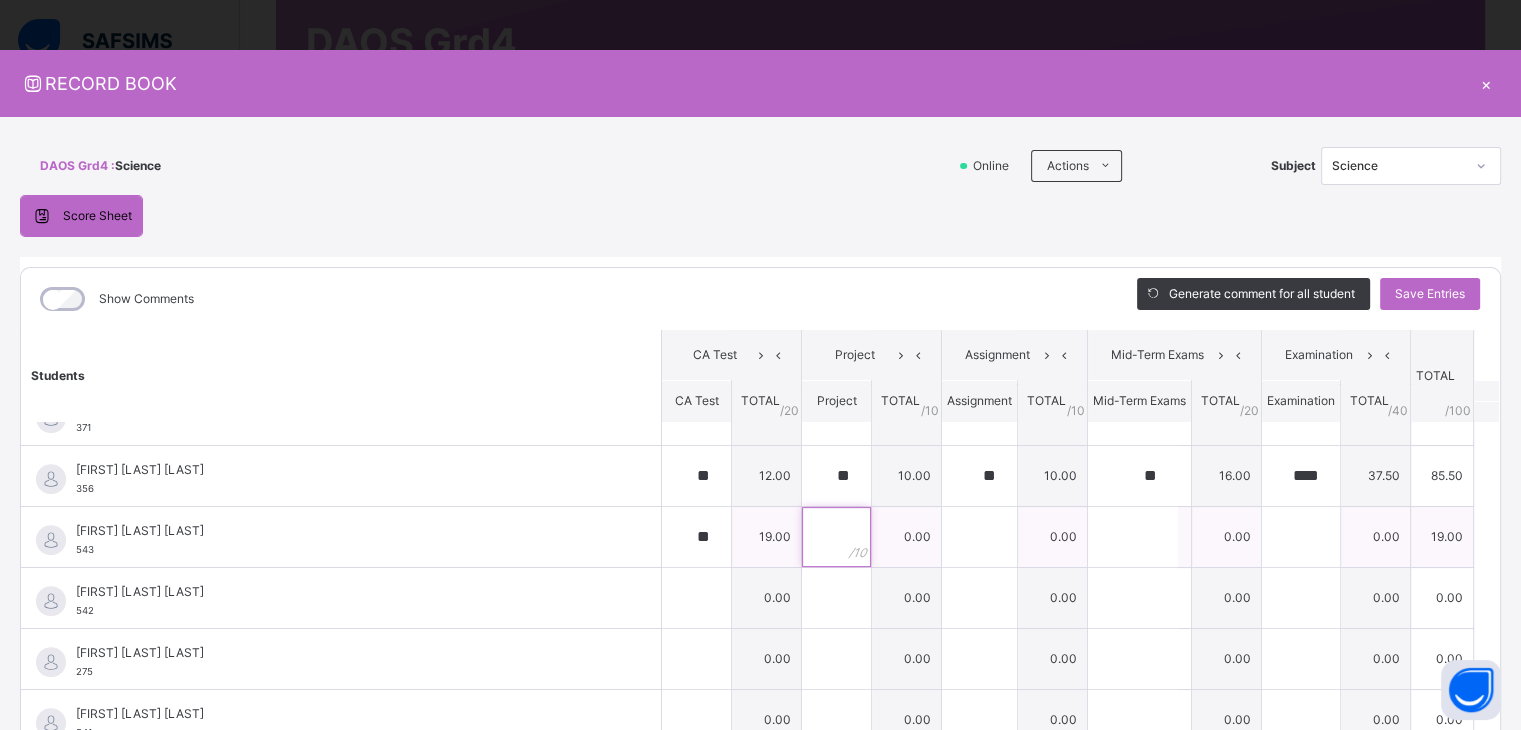 click at bounding box center [836, 537] 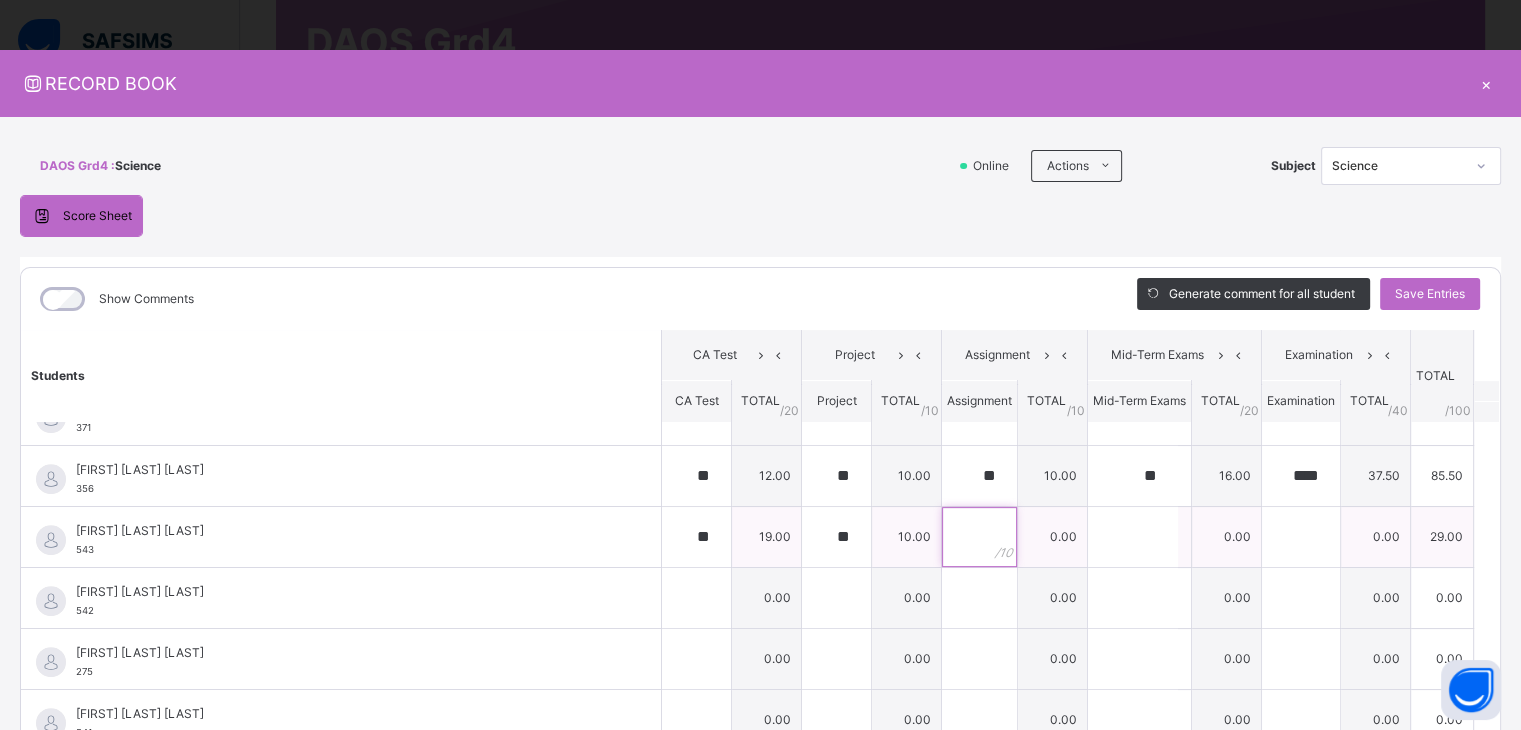 click at bounding box center (979, 537) 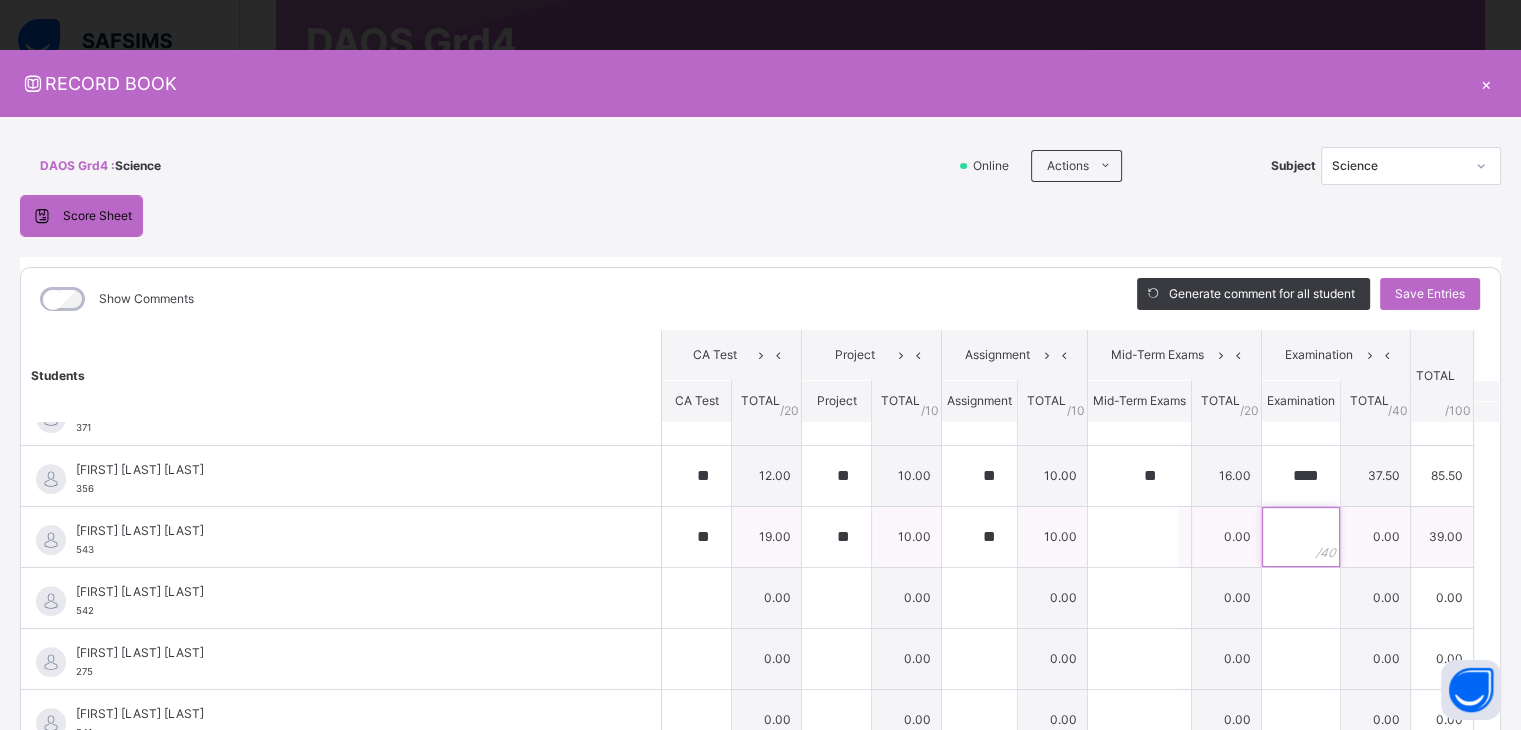 click at bounding box center [1301, 537] 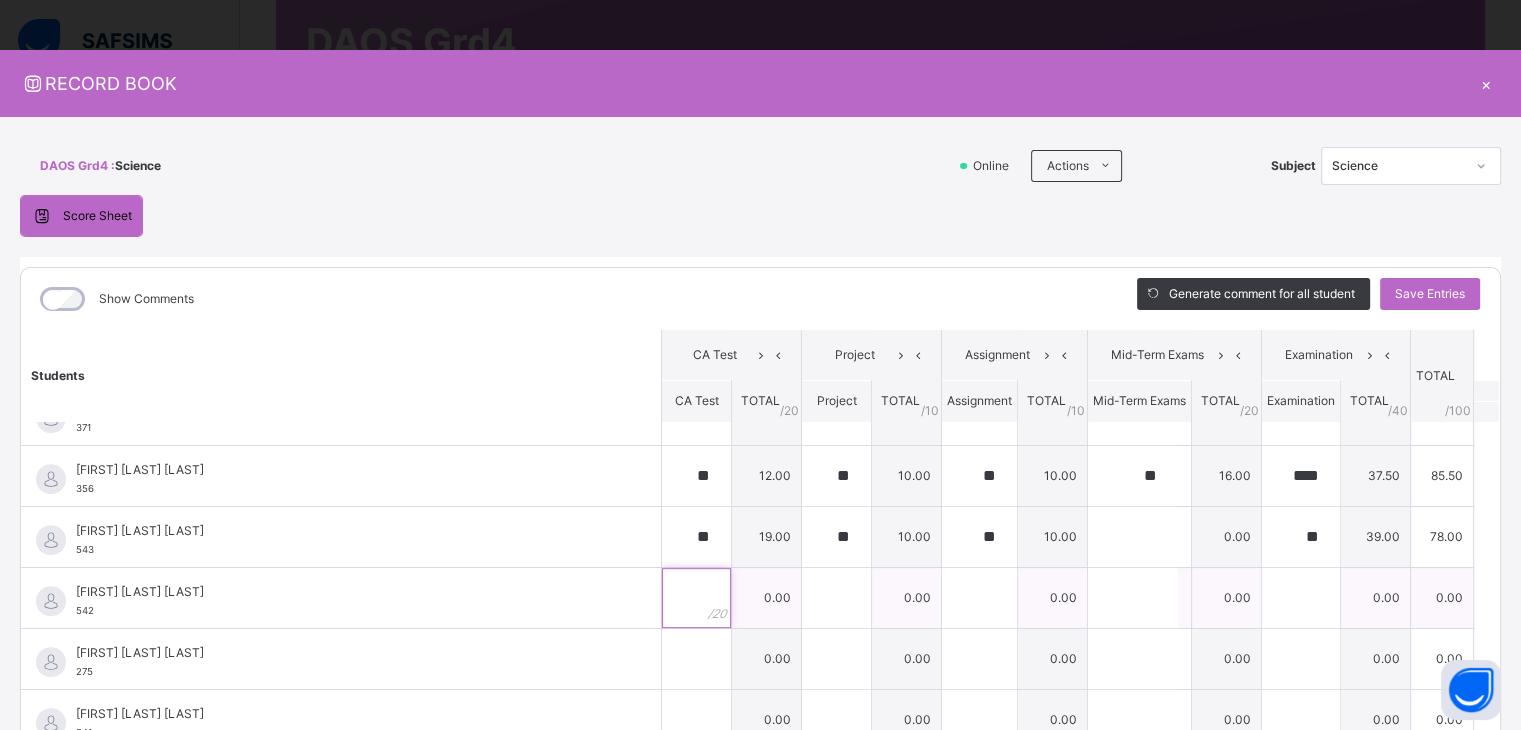 click at bounding box center [696, 598] 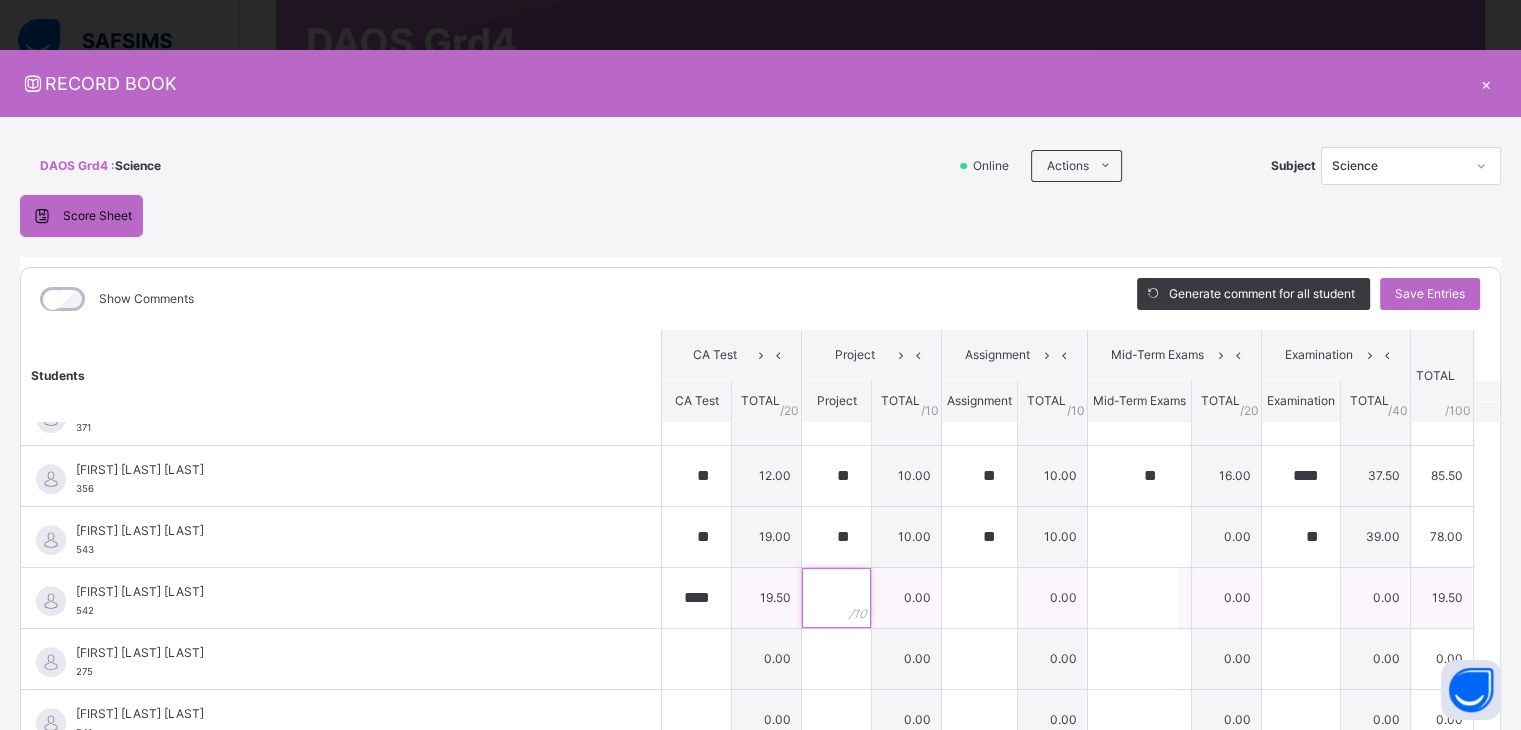 click at bounding box center [836, 598] 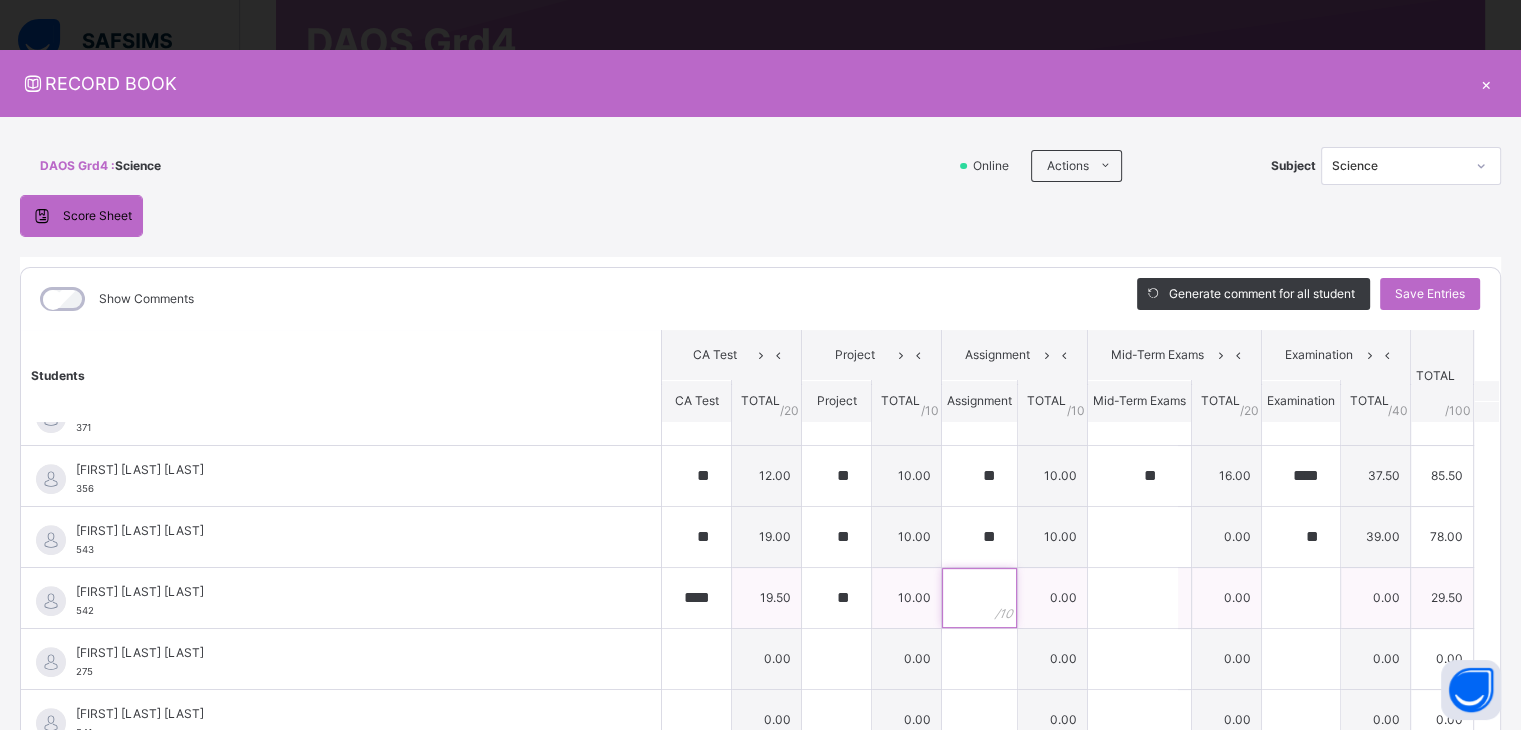 click at bounding box center [979, 598] 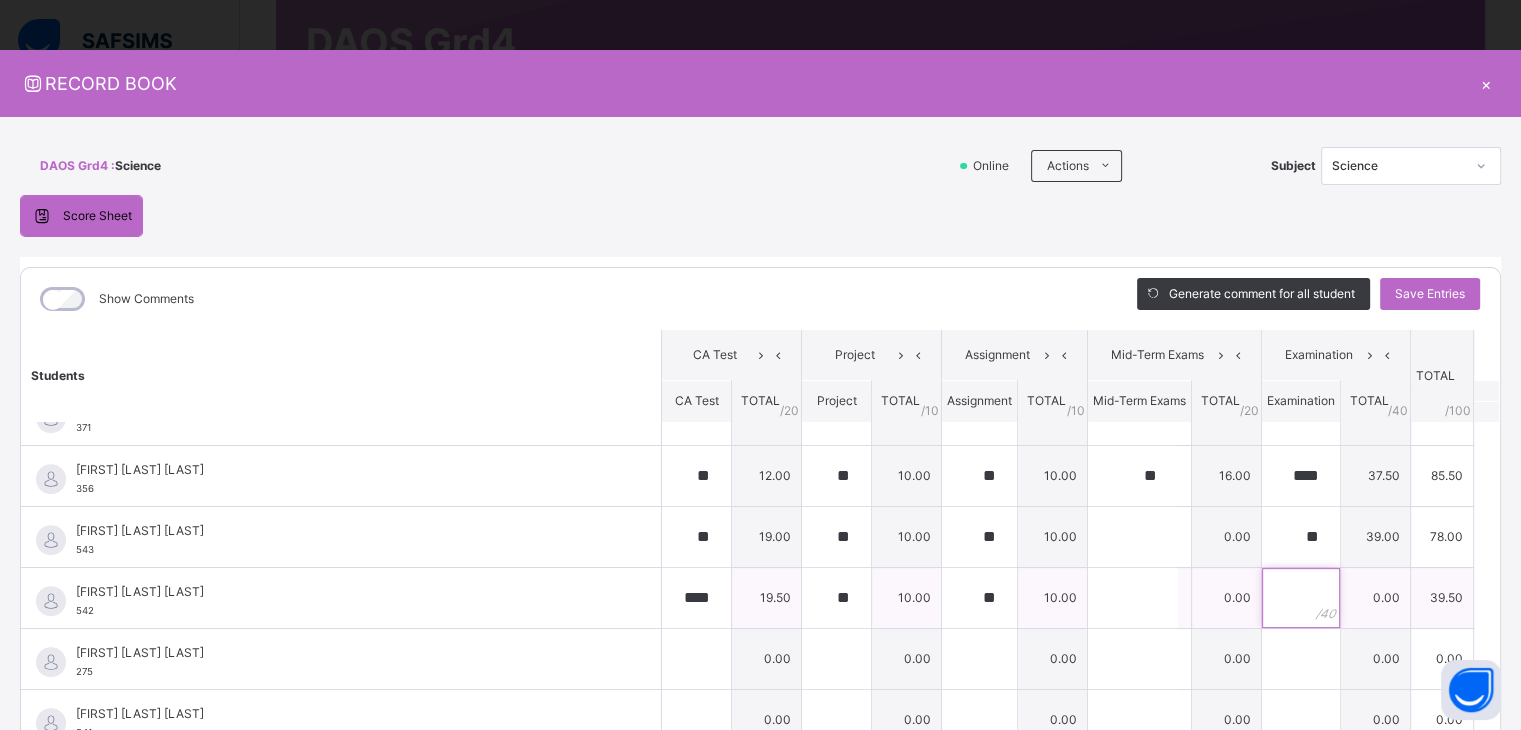 click at bounding box center [1301, 598] 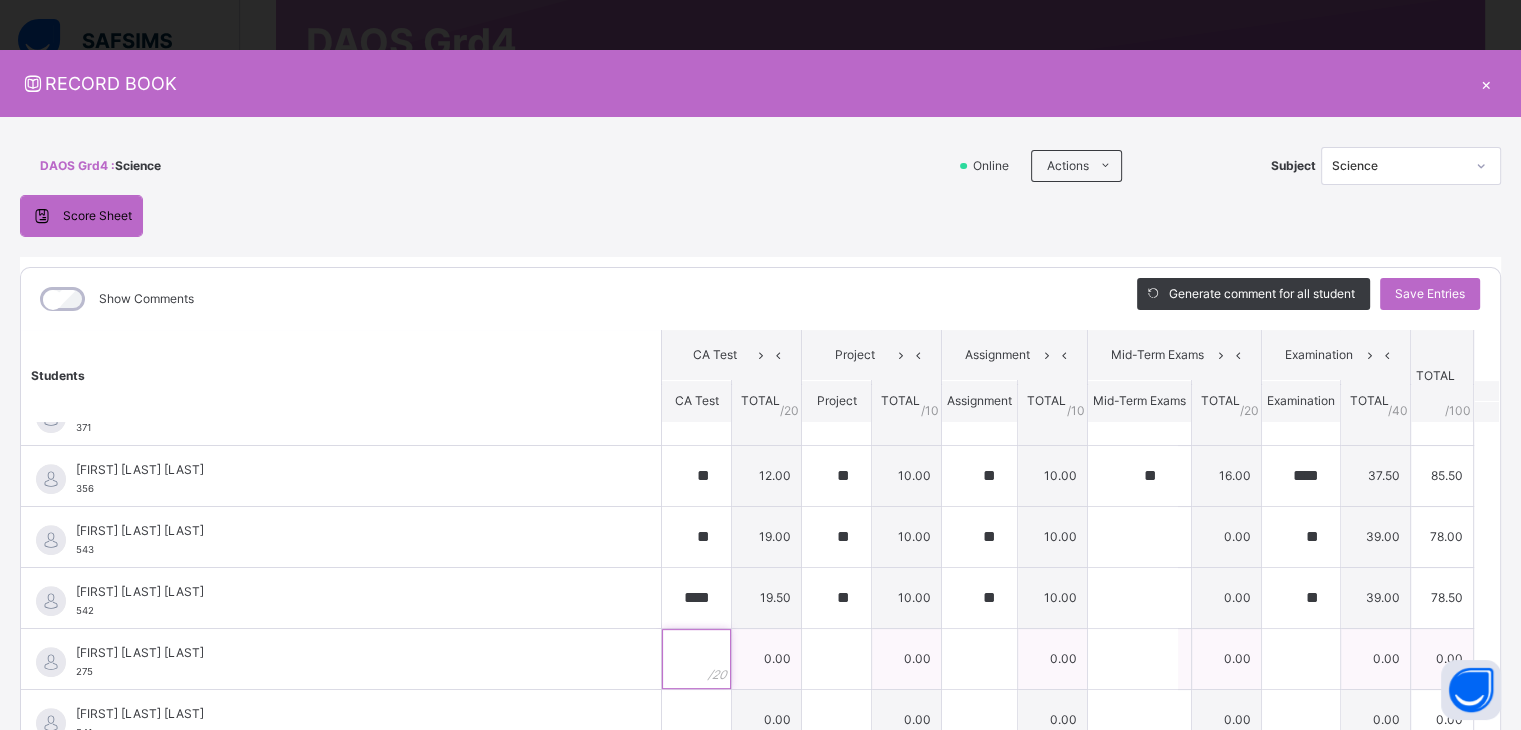click at bounding box center (696, 659) 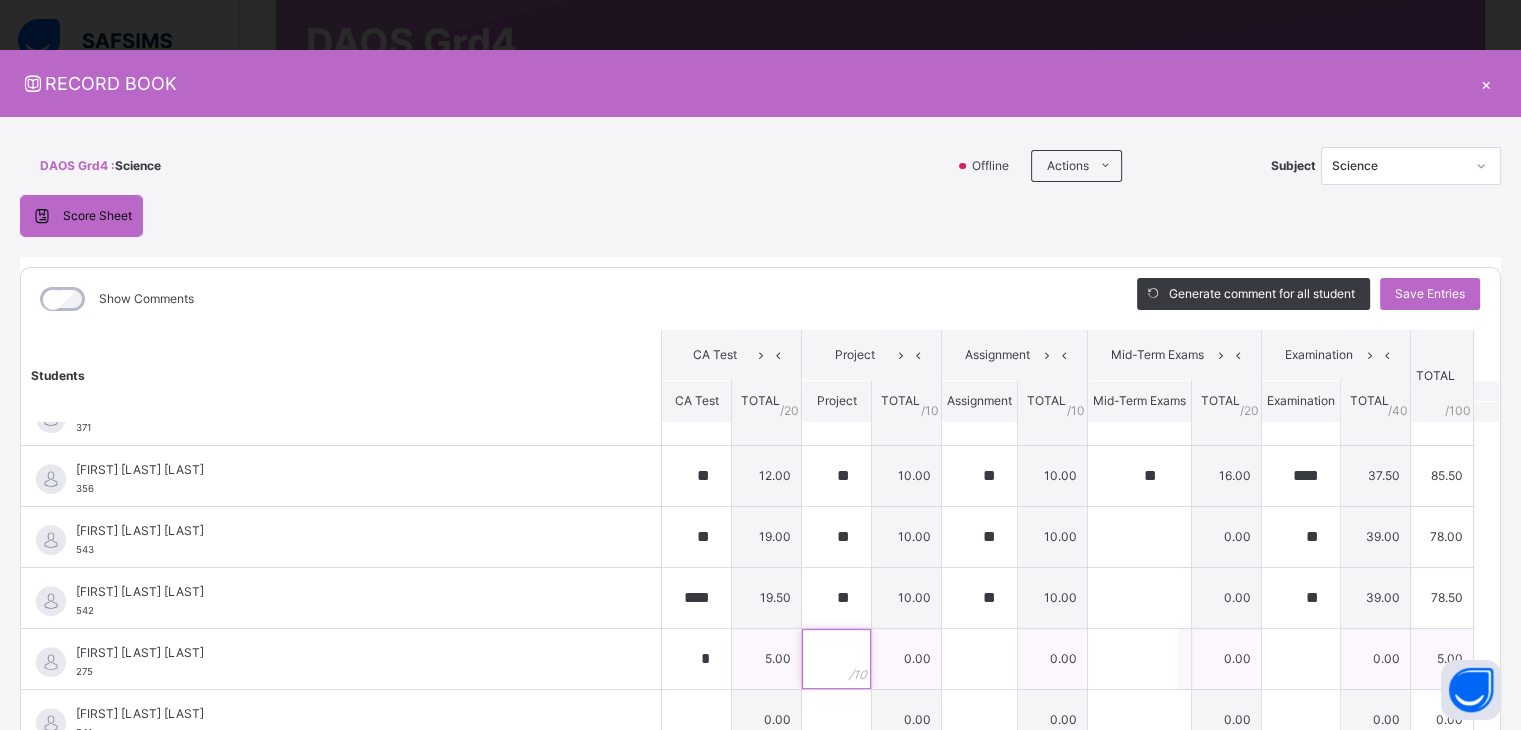 click at bounding box center (836, 659) 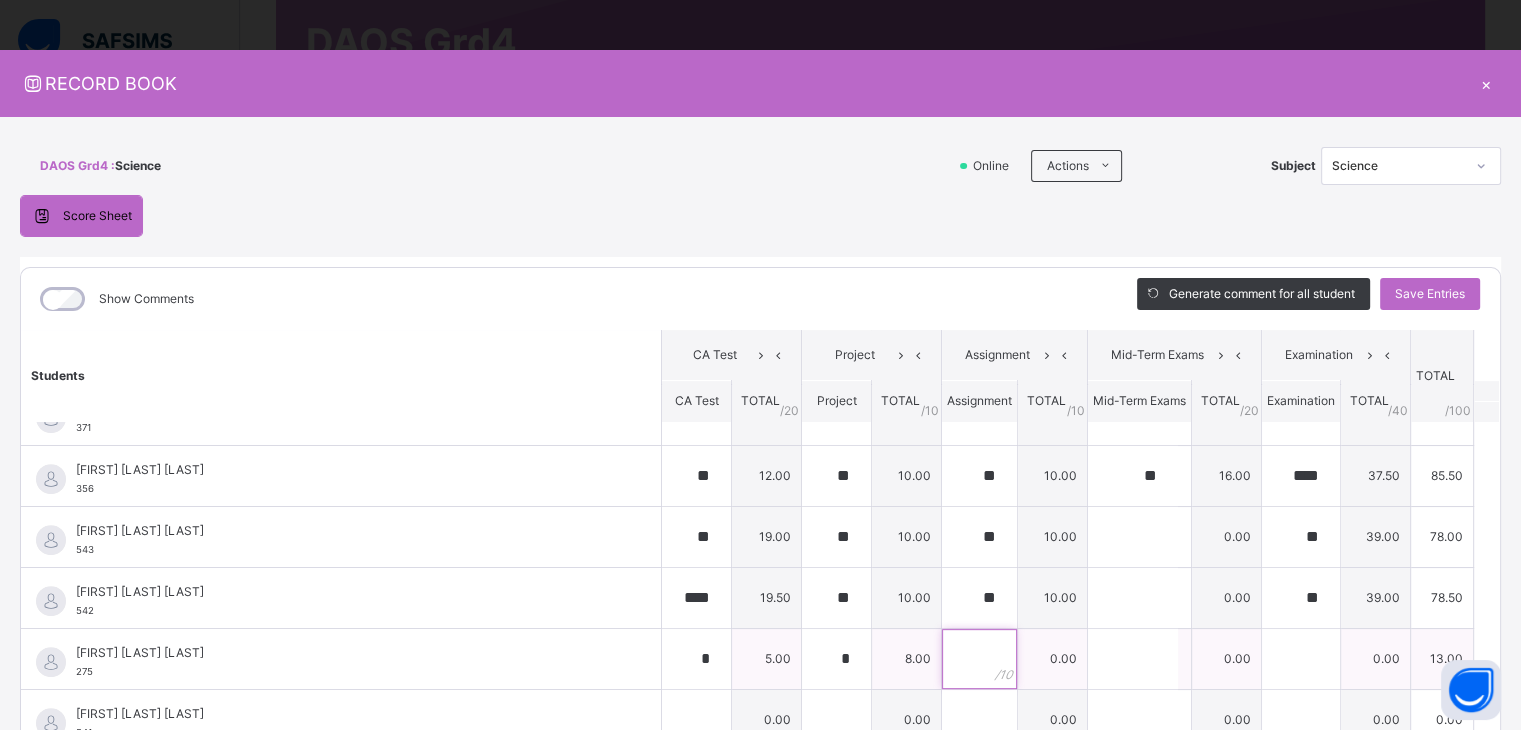 click at bounding box center [979, 659] 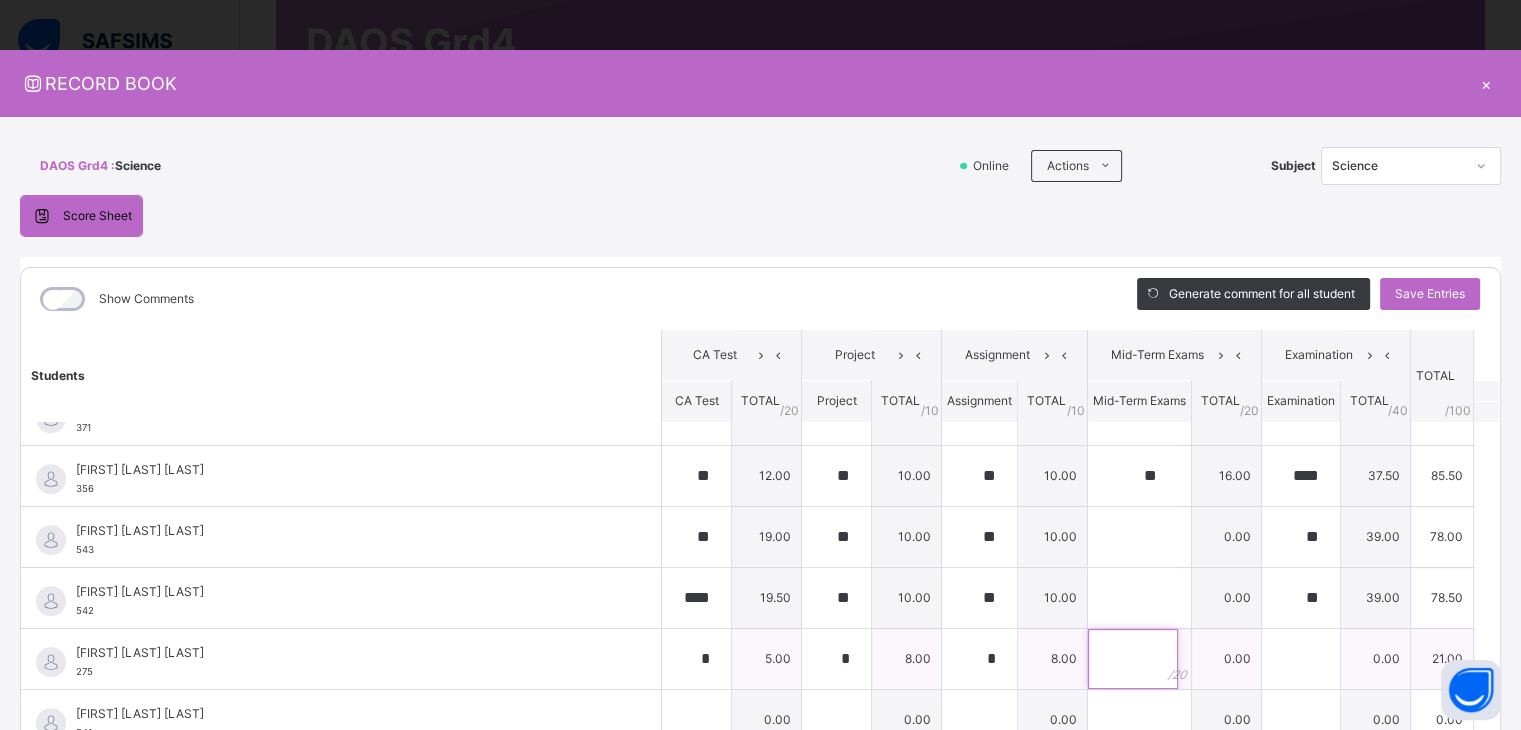 click at bounding box center (1133, 659) 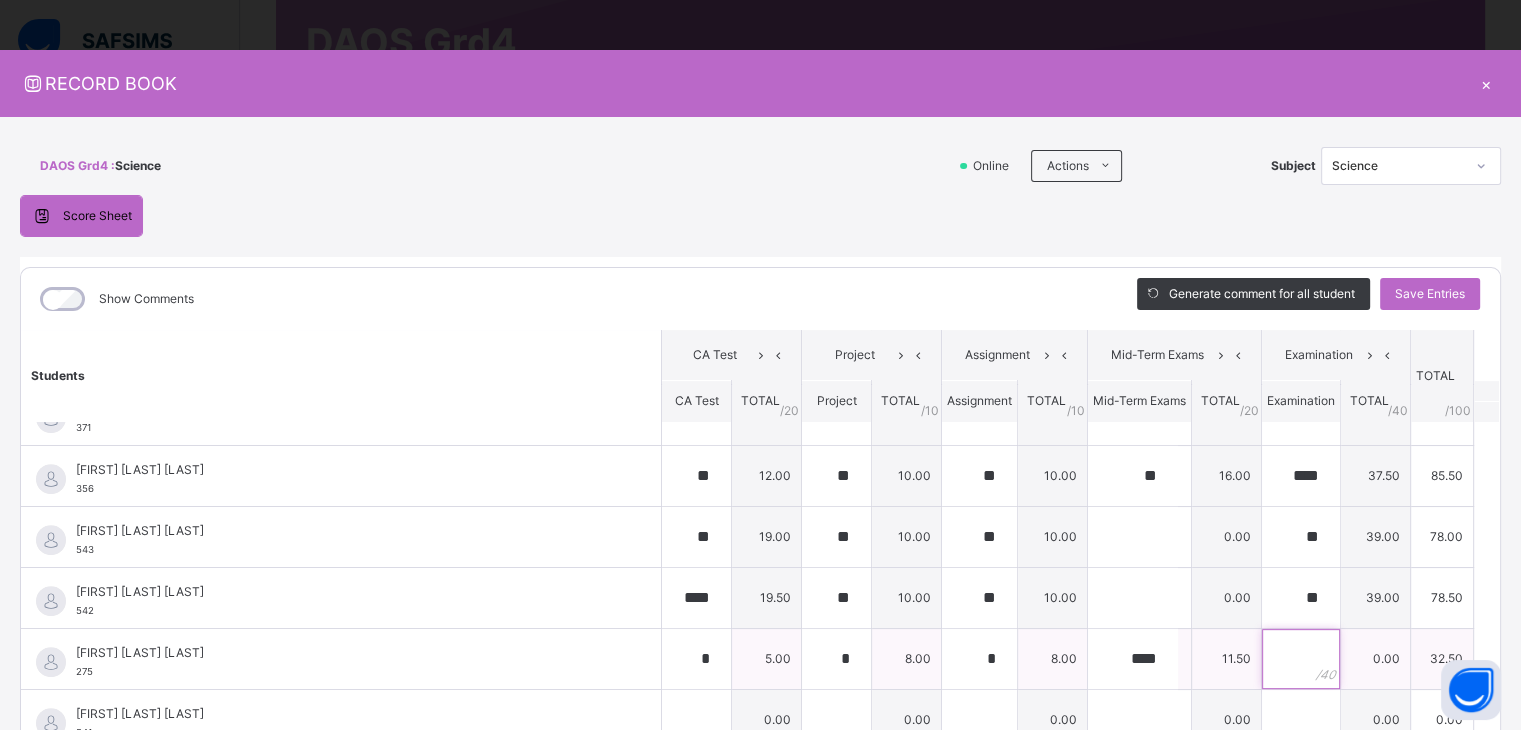 click at bounding box center [1301, 659] 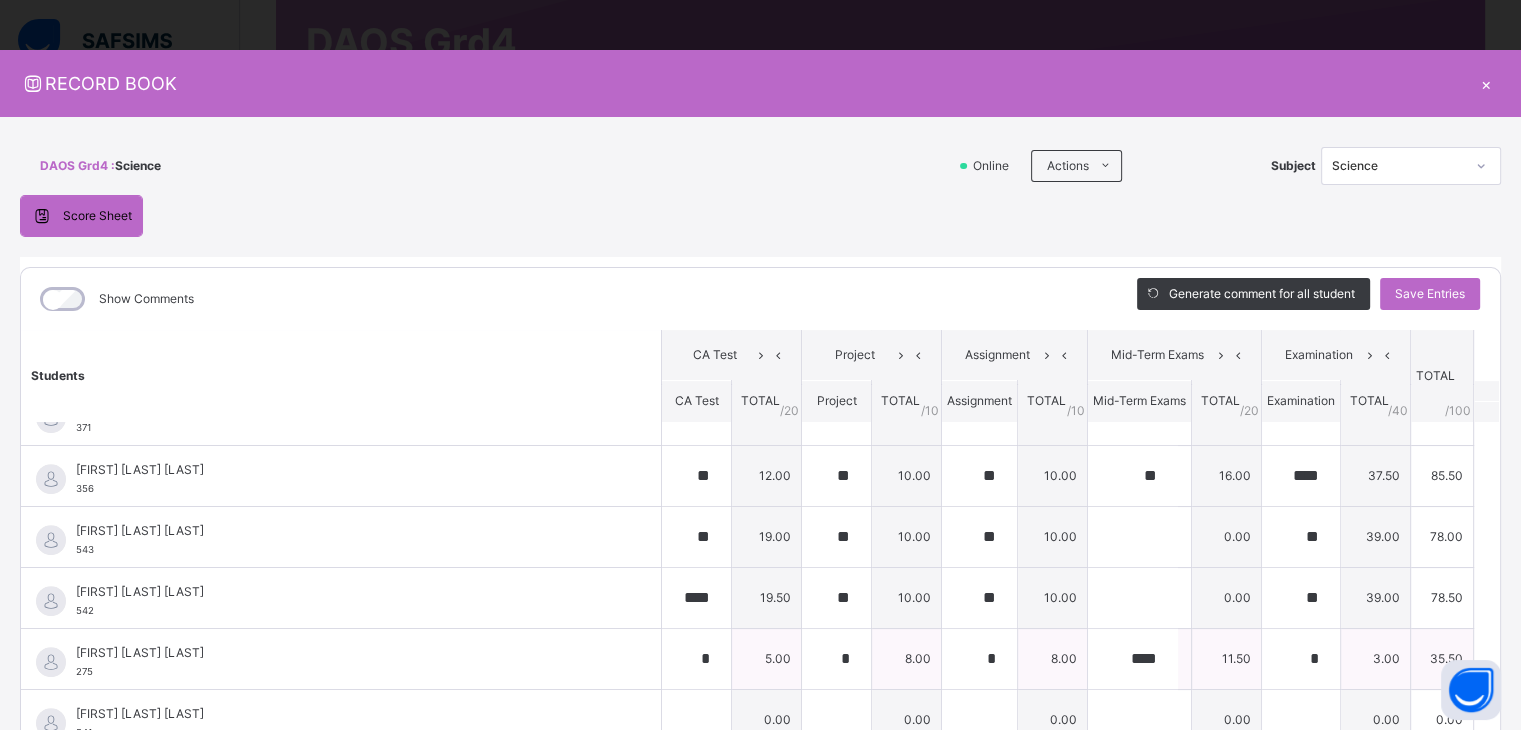 scroll, scrollTop: 0, scrollLeft: 0, axis: both 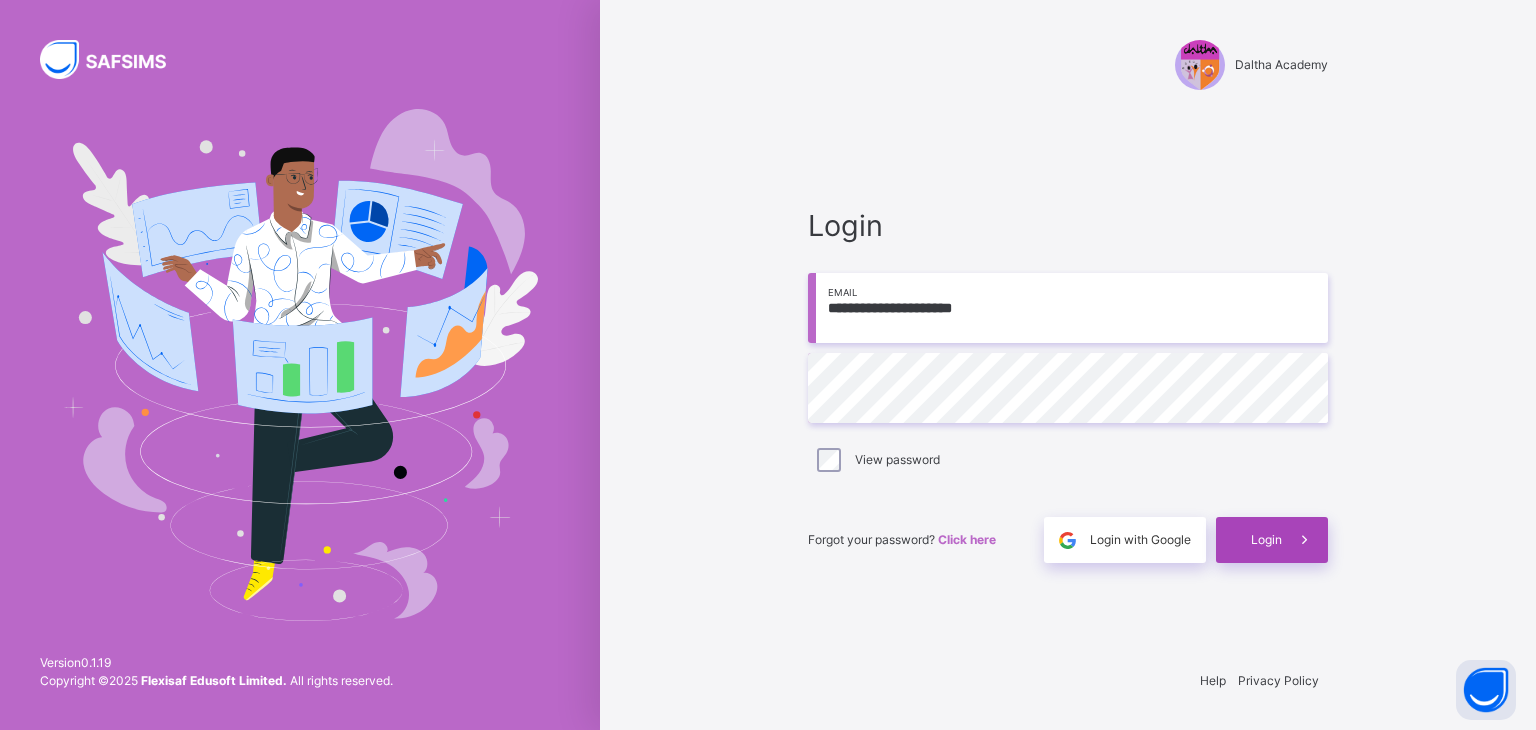 click on "Login" at bounding box center [1266, 540] 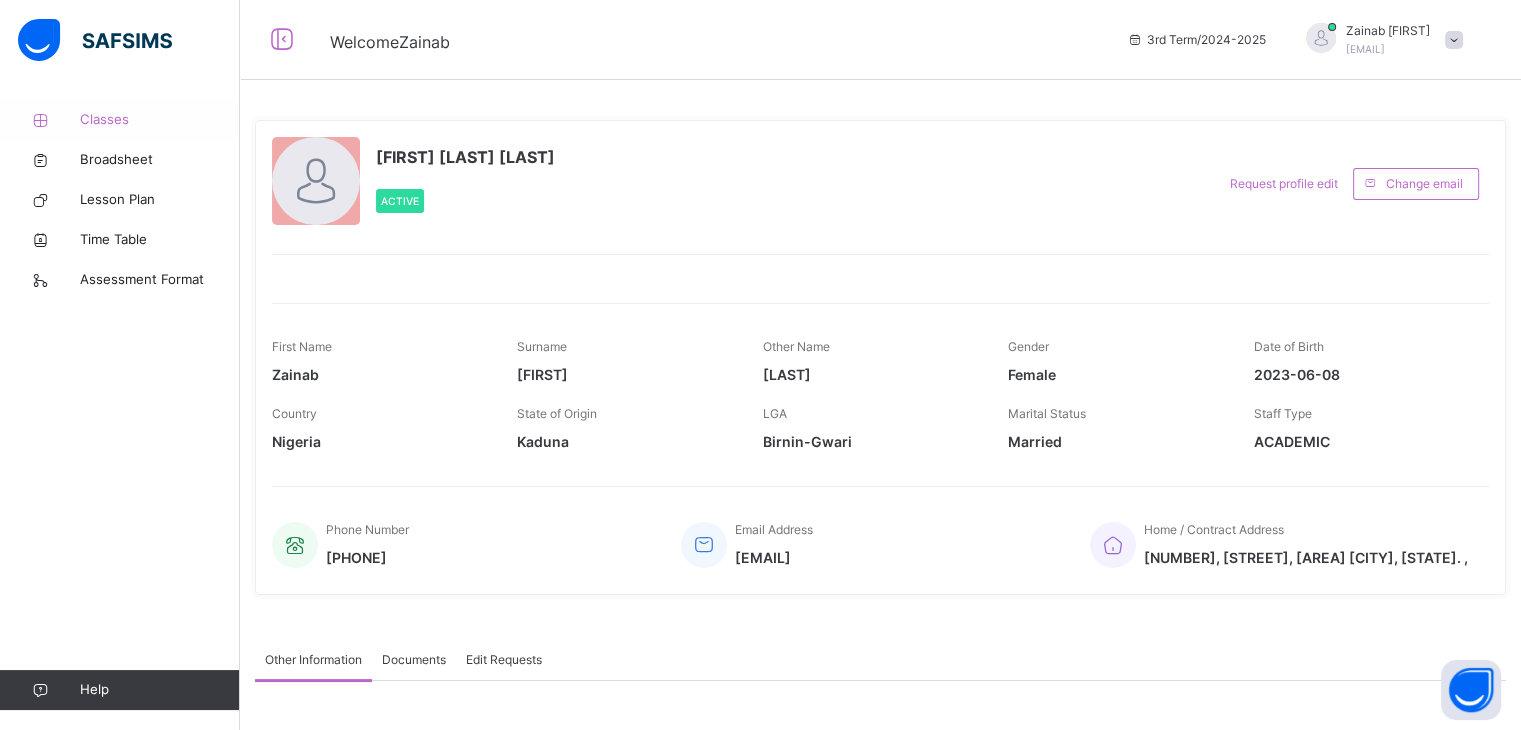 click on "Classes" at bounding box center [160, 120] 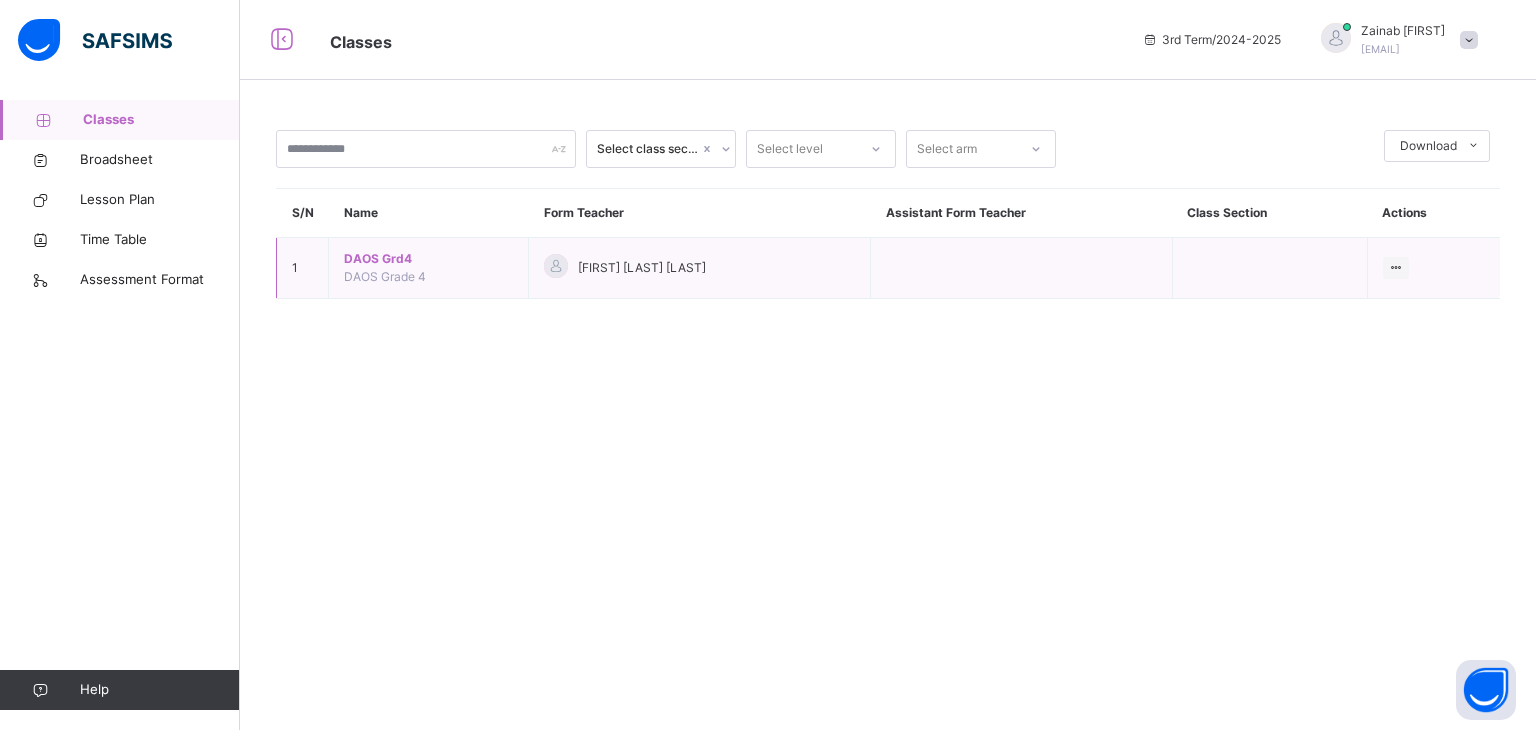 click on "DAOS Grd4" at bounding box center [428, 259] 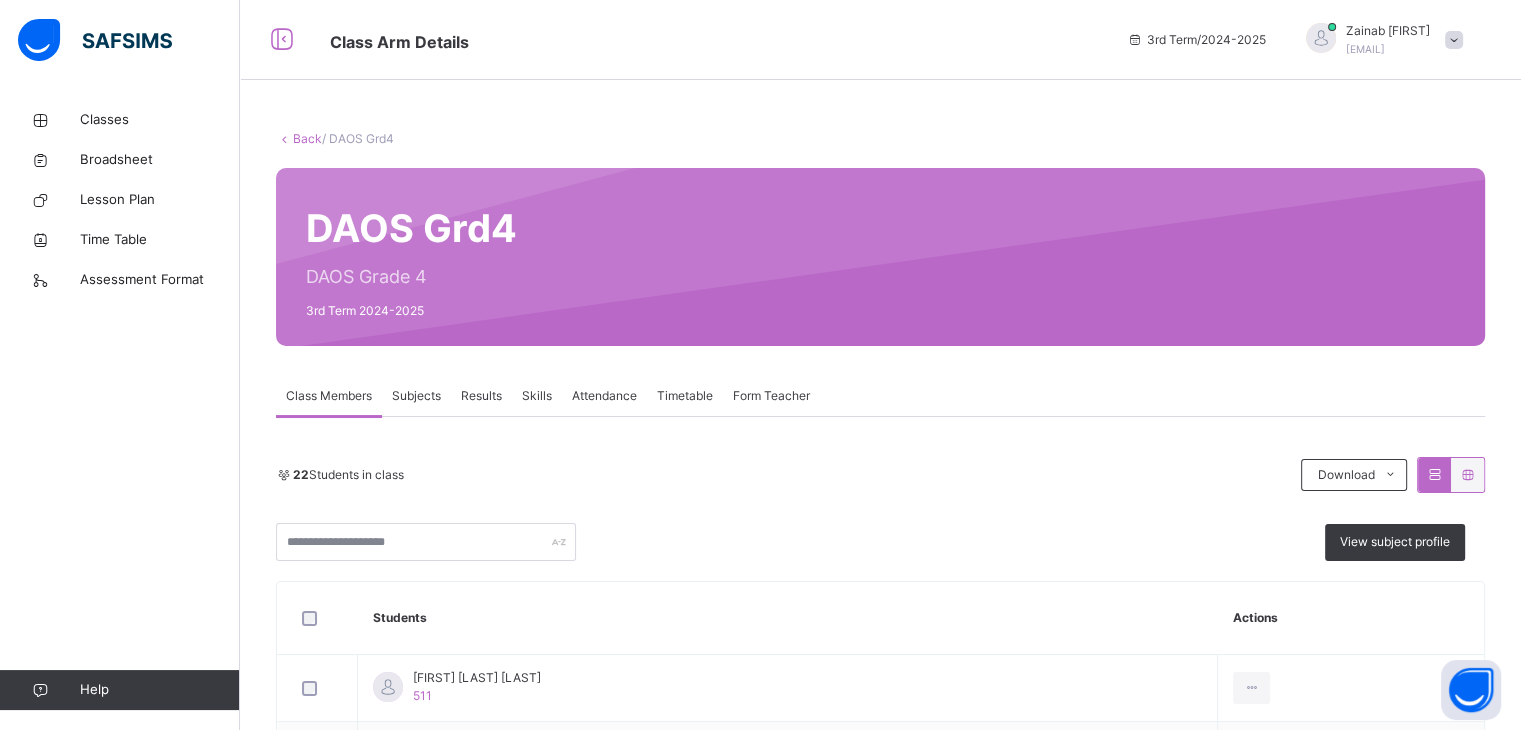 click on "Subjects" at bounding box center [416, 396] 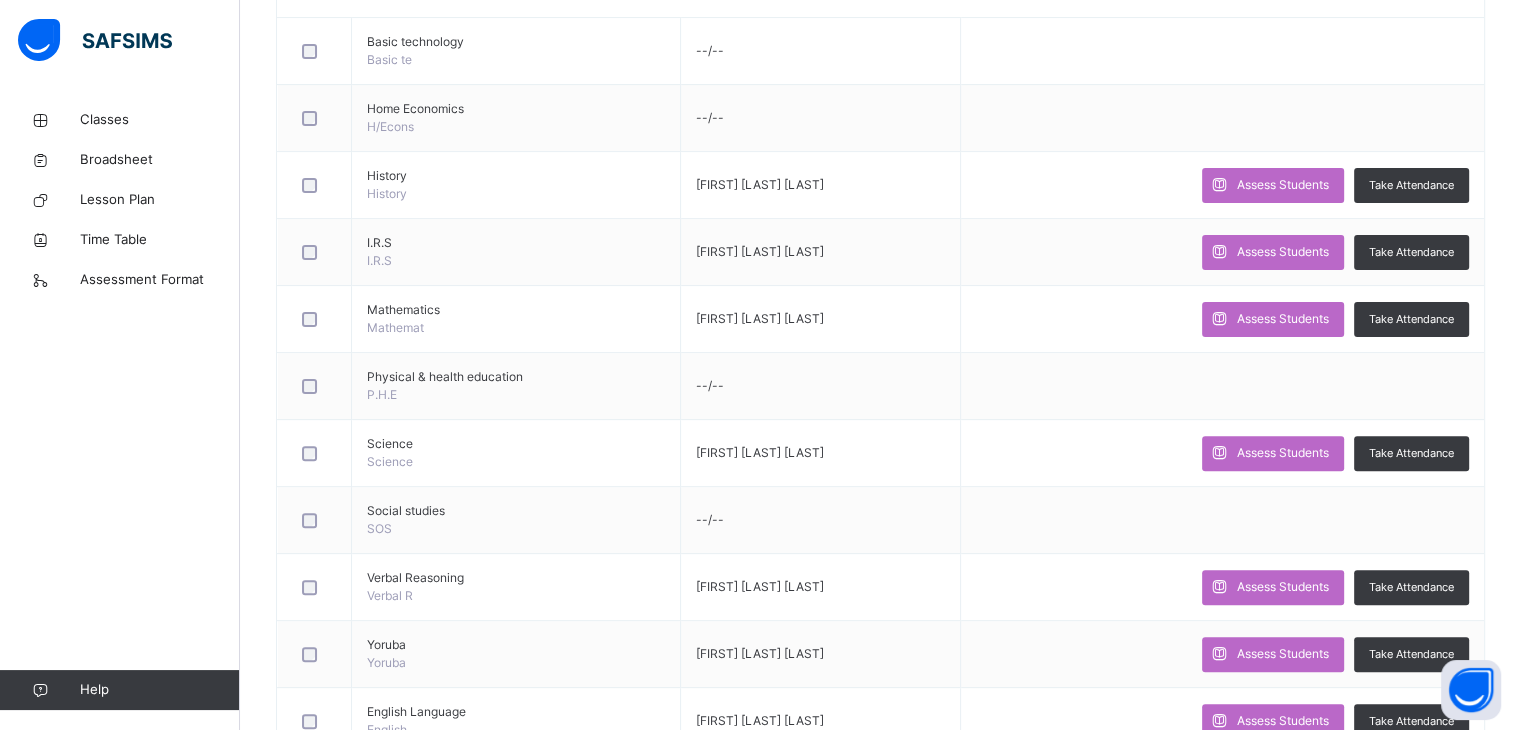 scroll, scrollTop: 560, scrollLeft: 0, axis: vertical 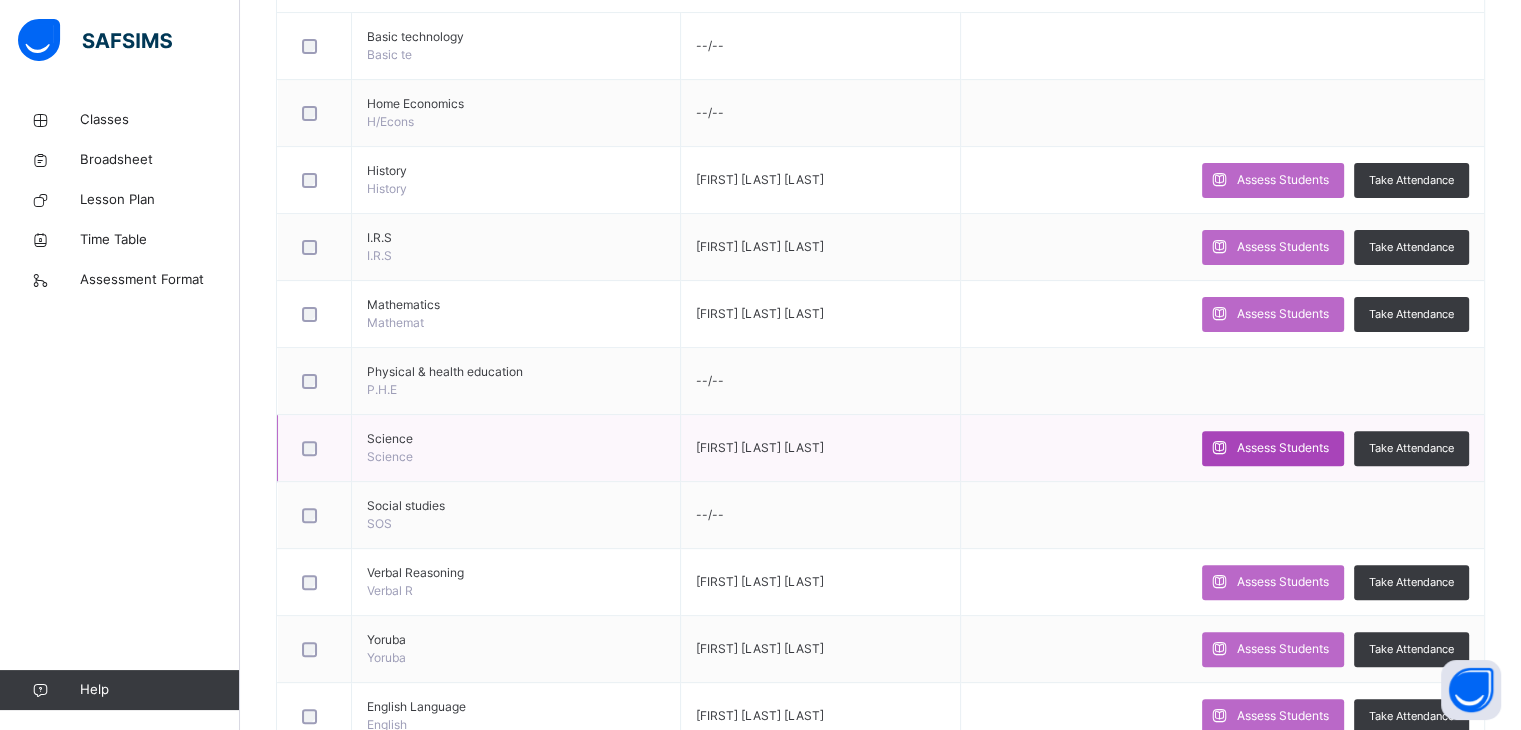 click on "Assess Students" at bounding box center [1283, 448] 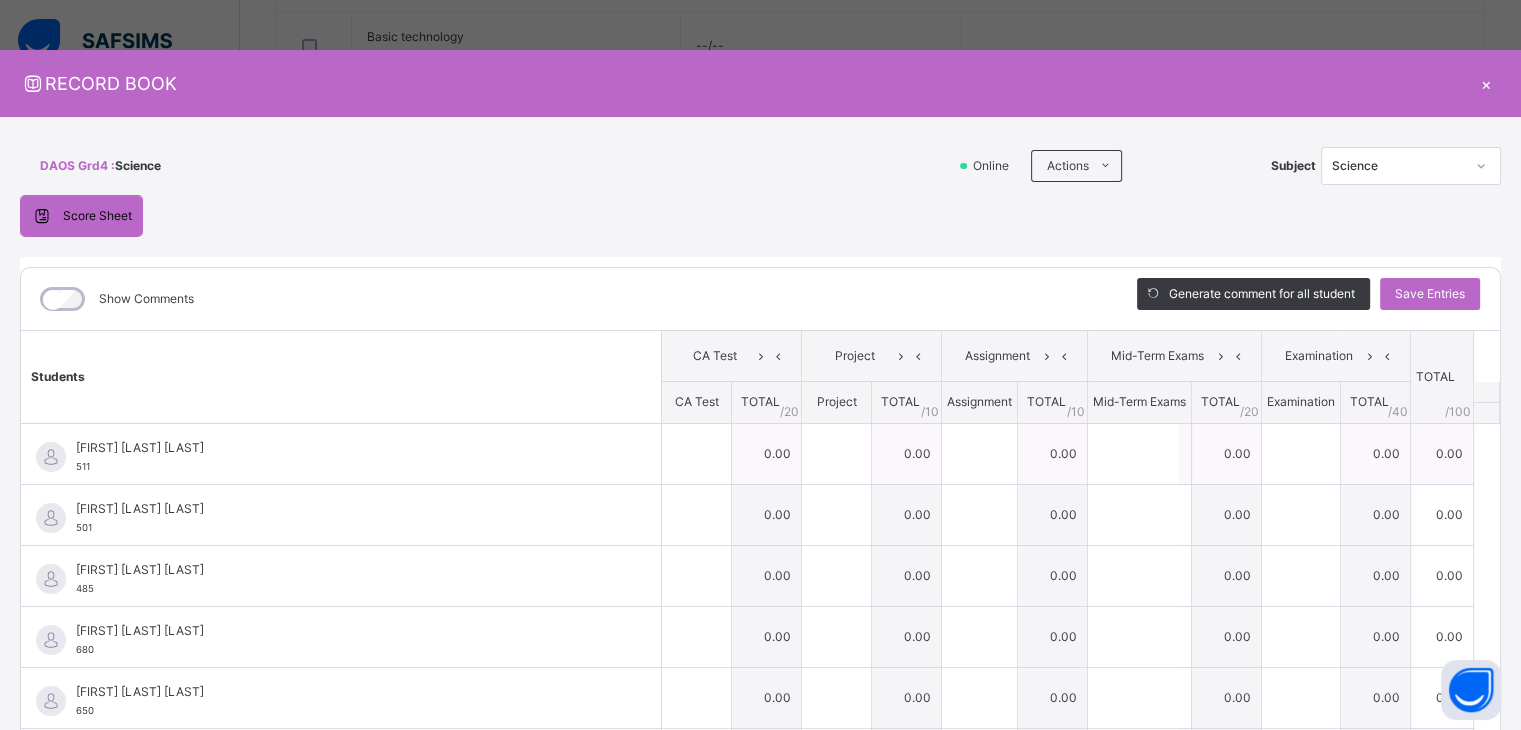 click on "0.00" at bounding box center (1376, 453) 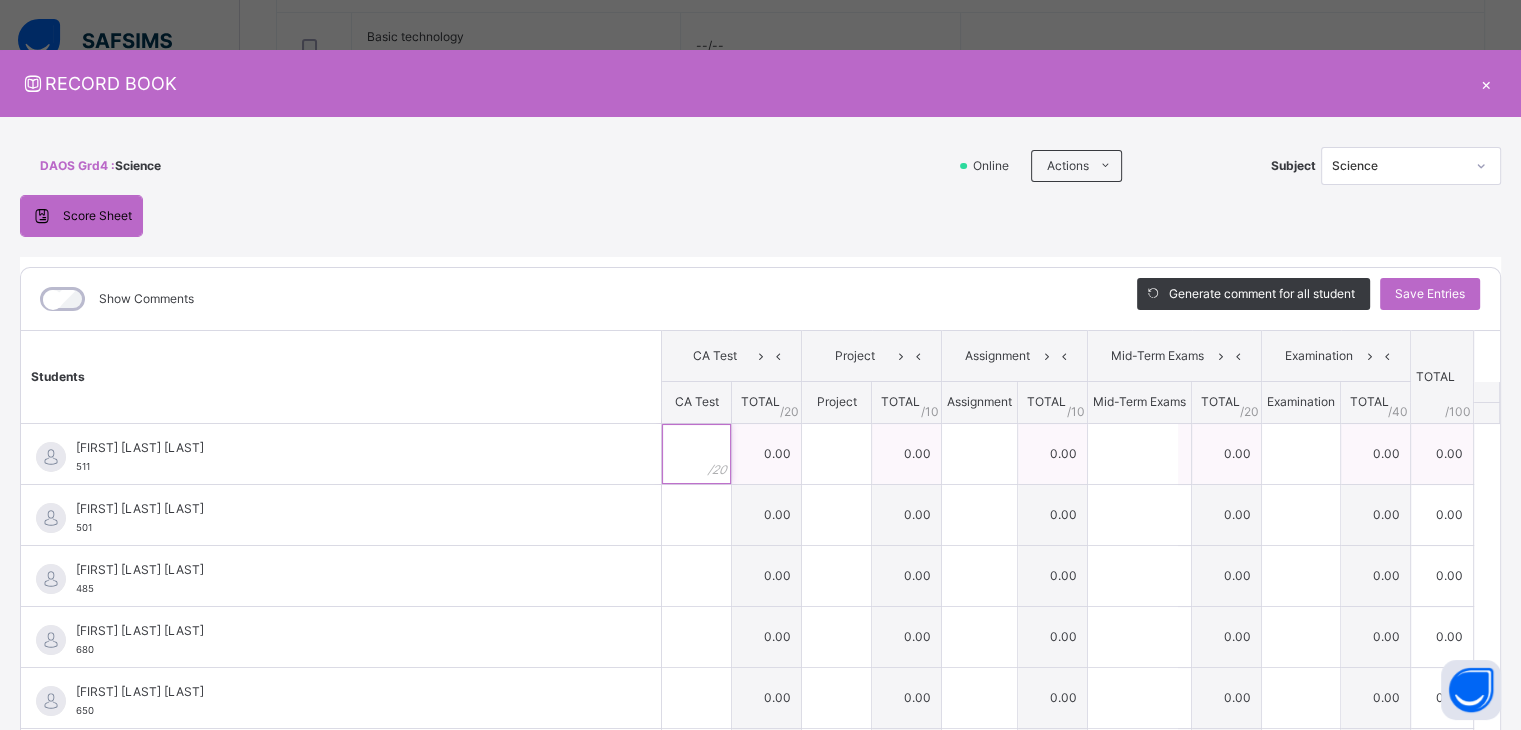 click at bounding box center [696, 454] 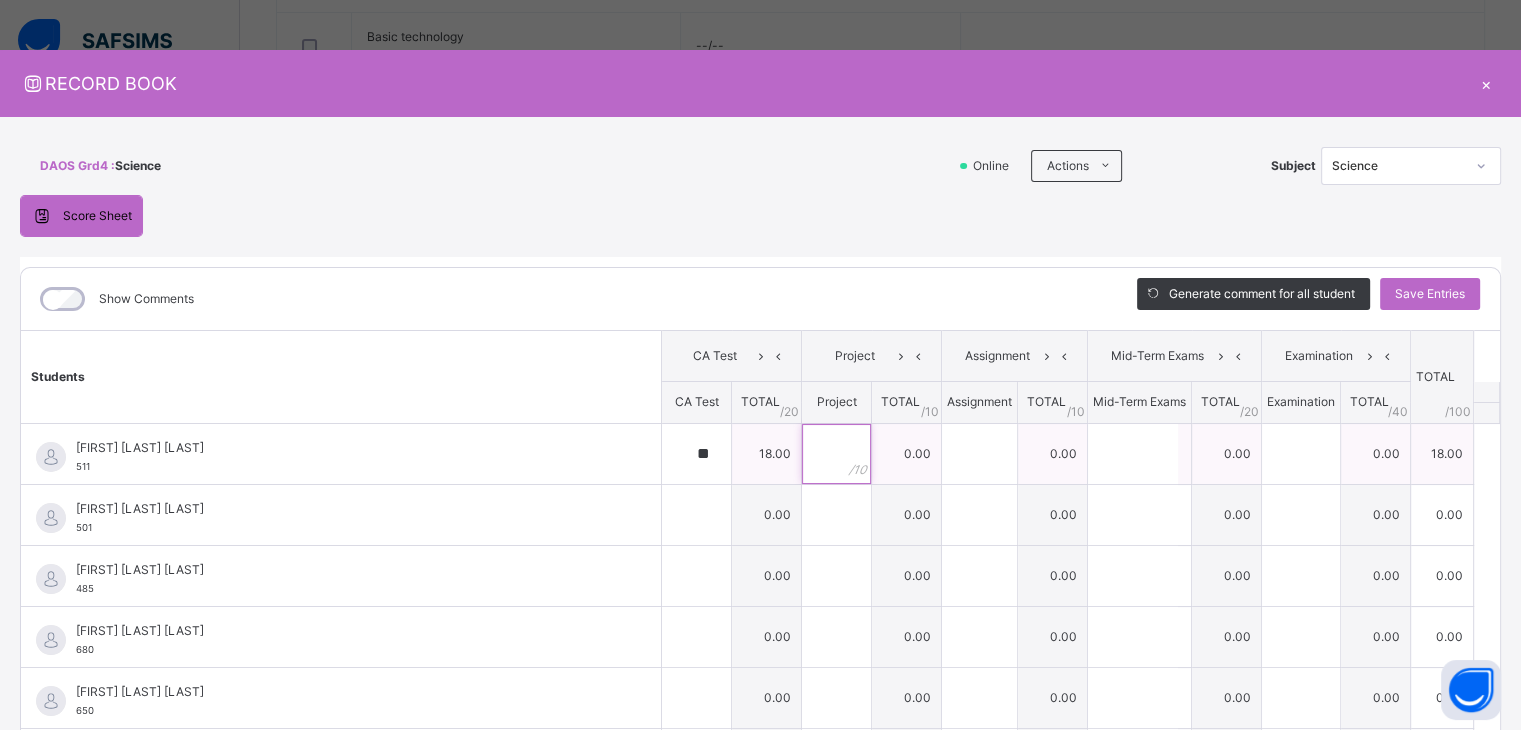 click at bounding box center [836, 454] 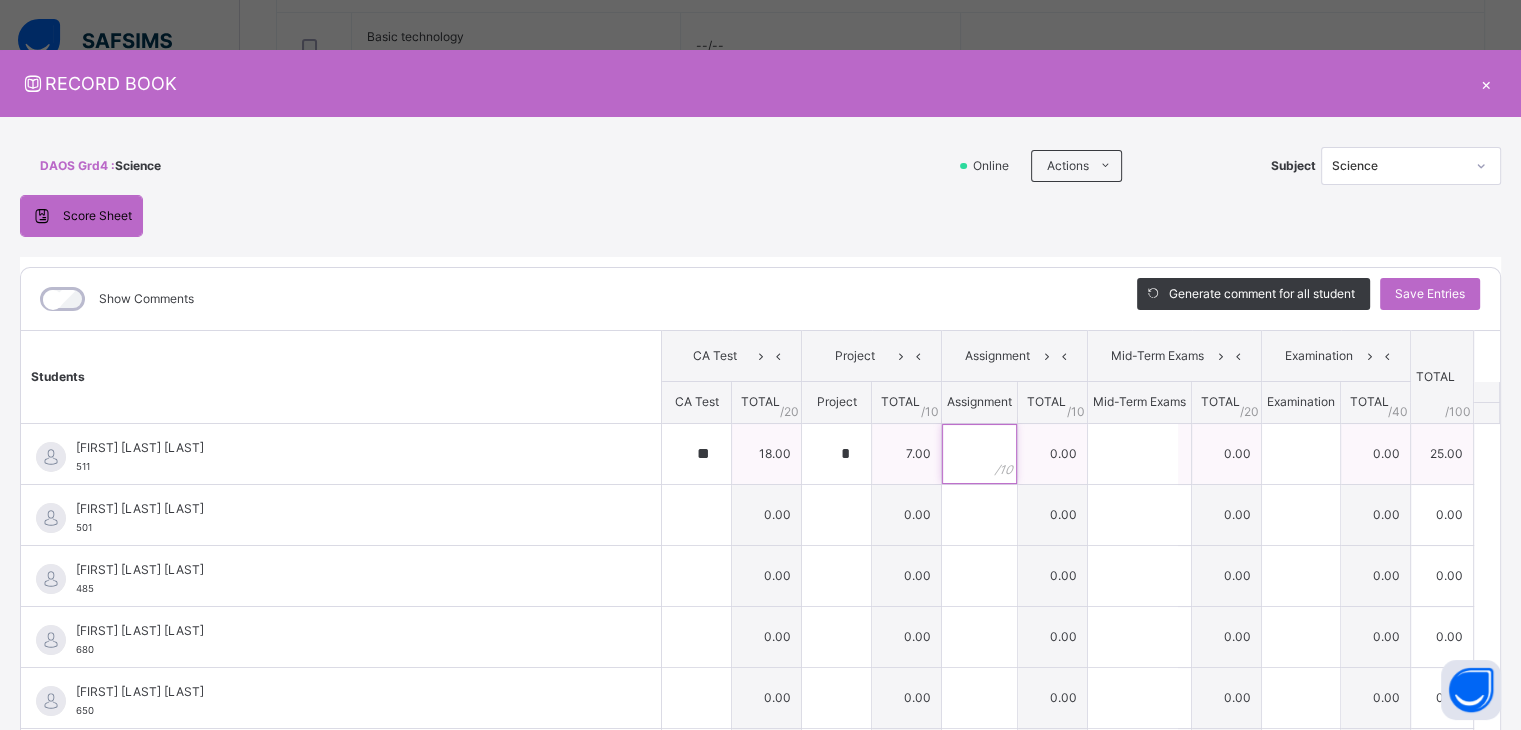 click at bounding box center [979, 454] 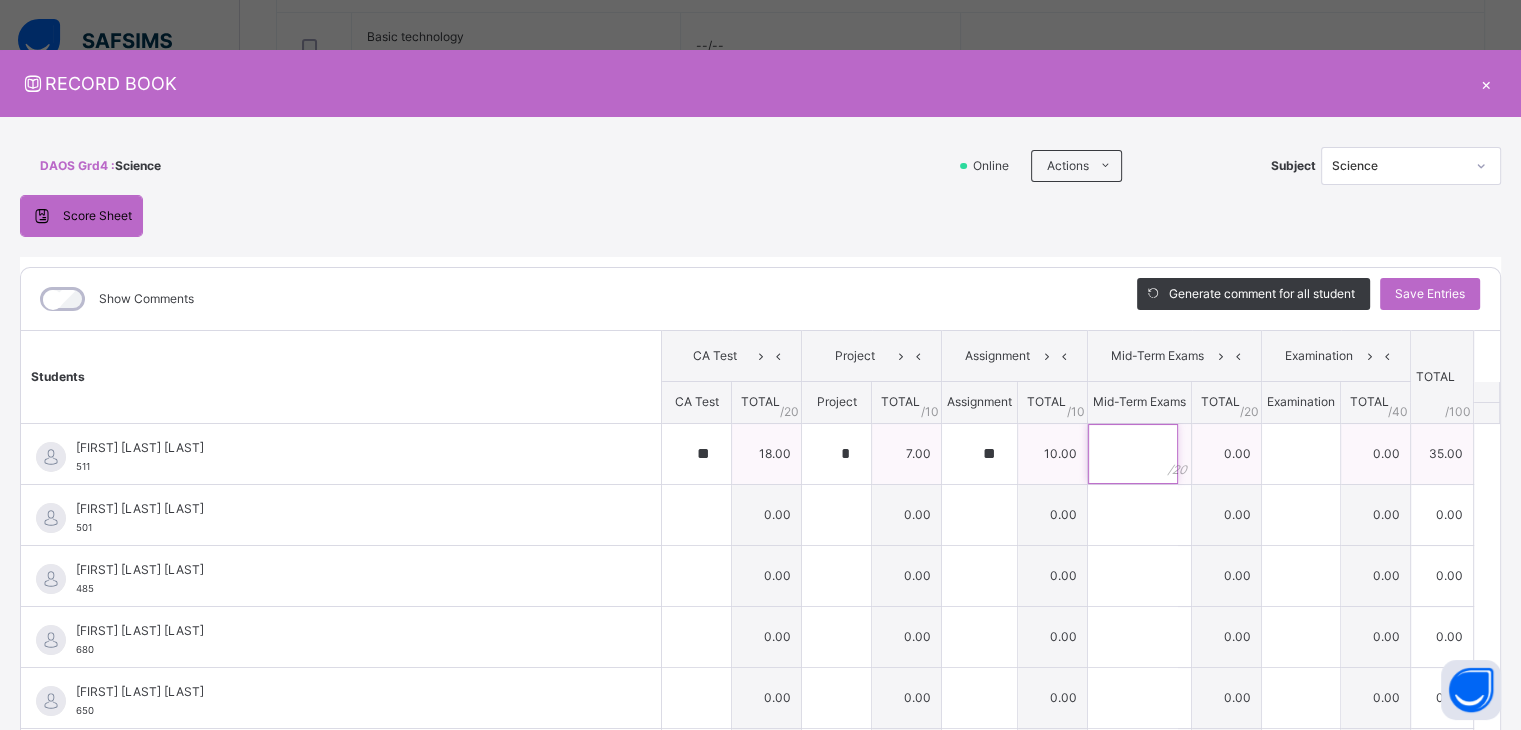 click at bounding box center (1133, 454) 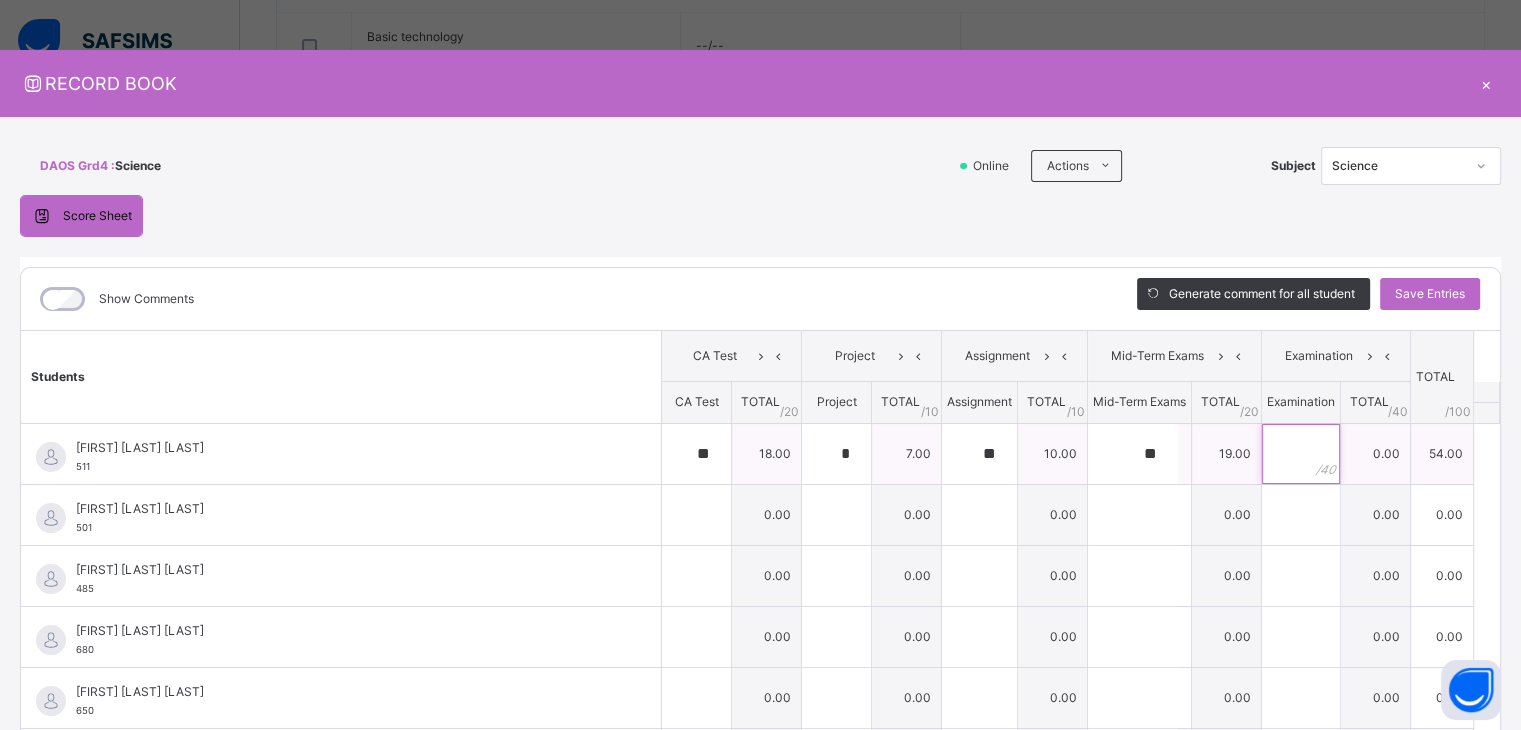 click at bounding box center (1301, 454) 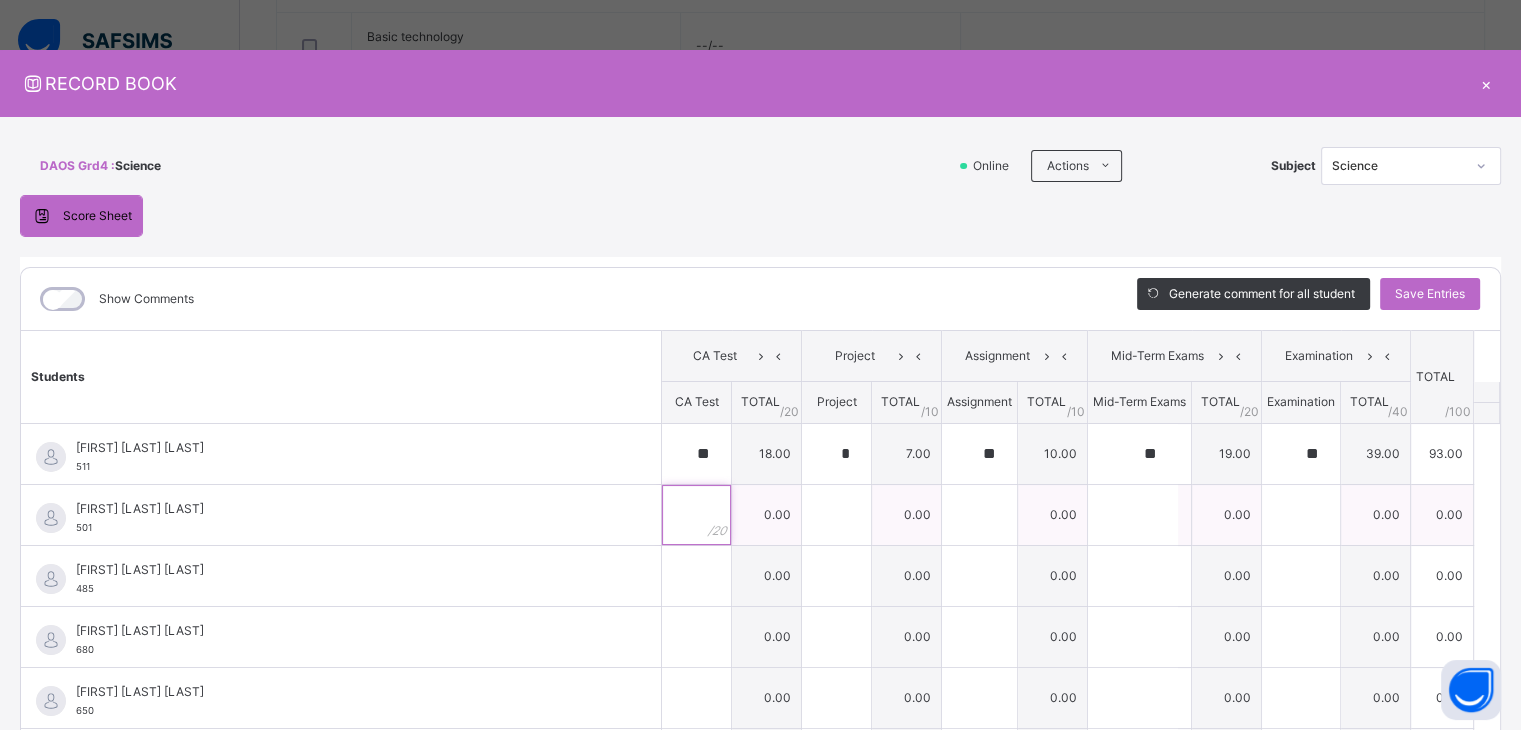 click at bounding box center [696, 515] 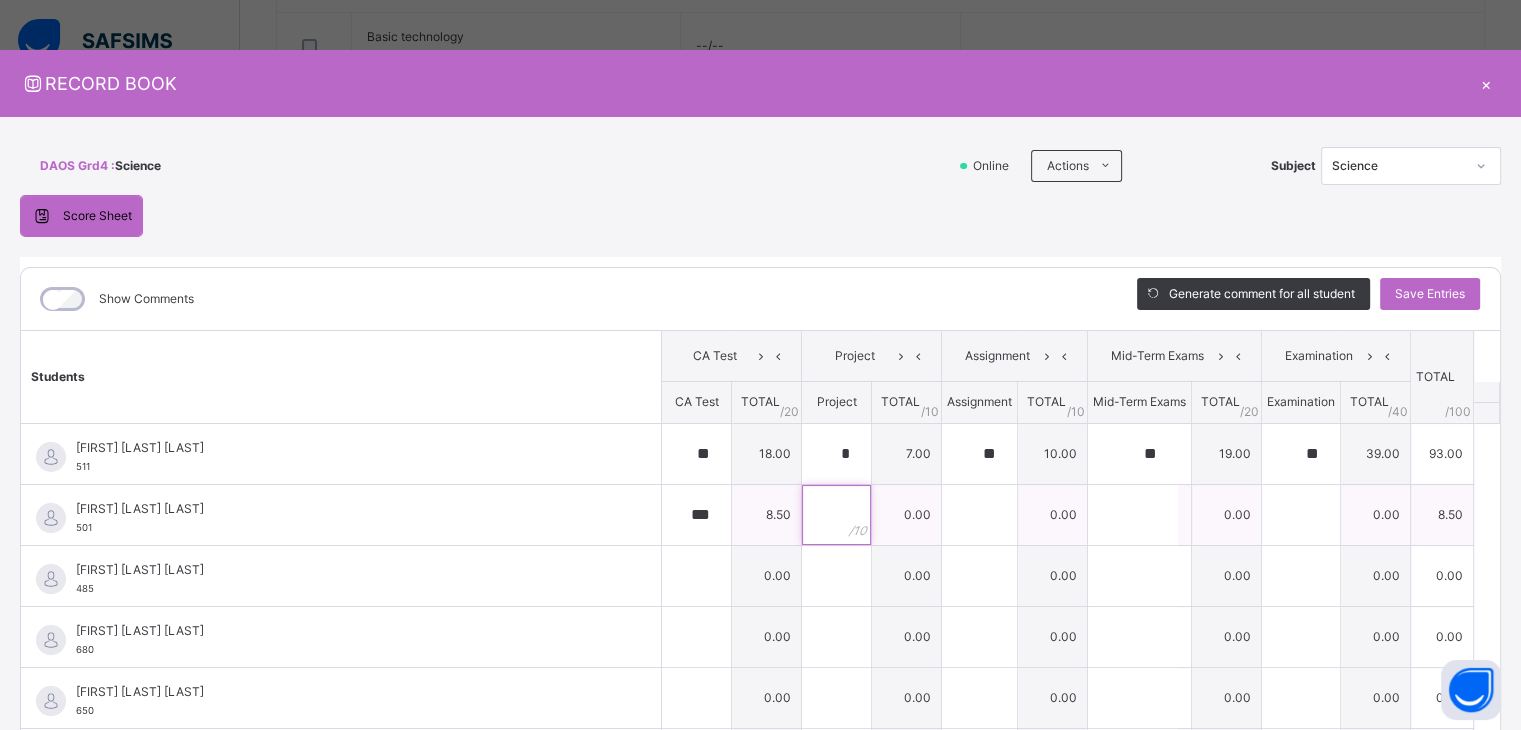 click at bounding box center (836, 515) 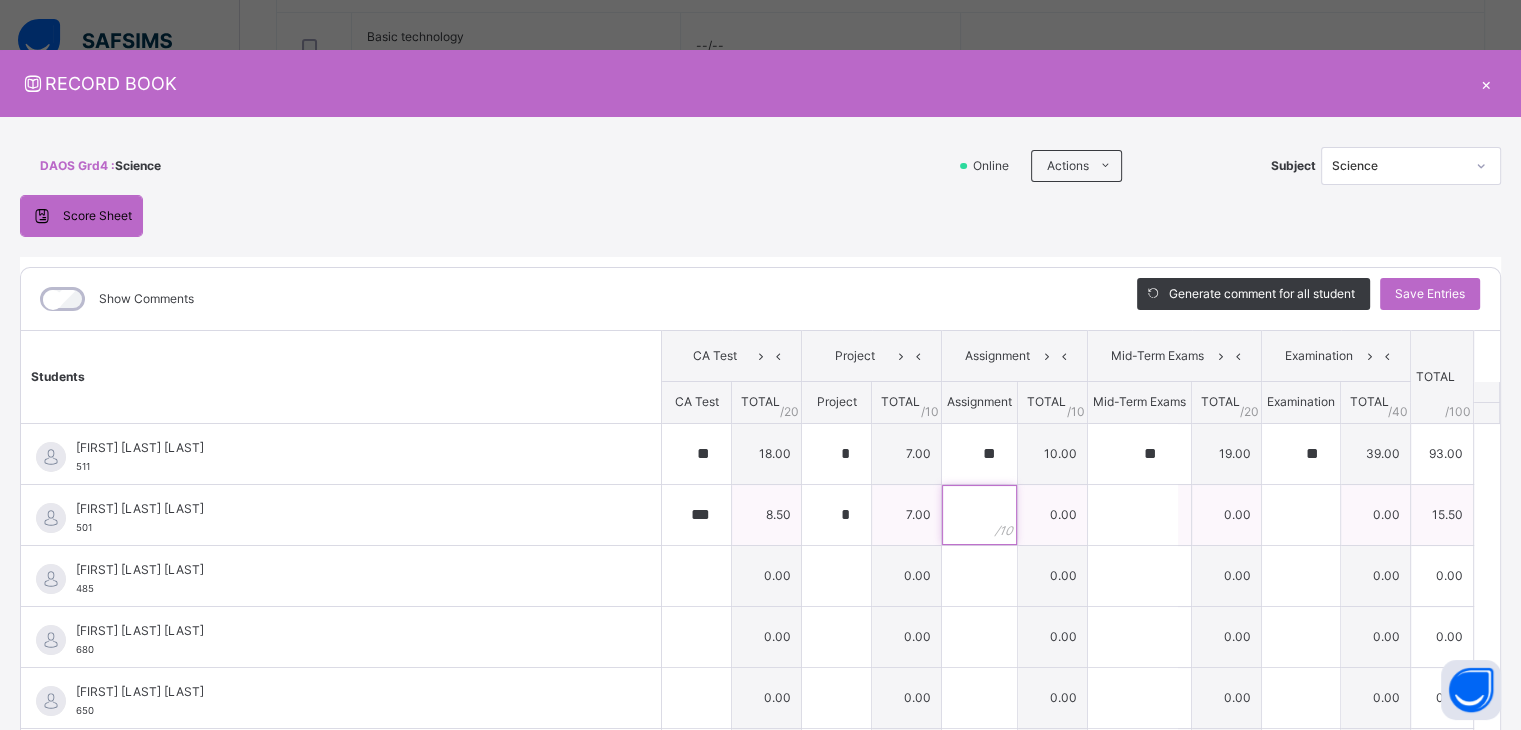 click at bounding box center (979, 515) 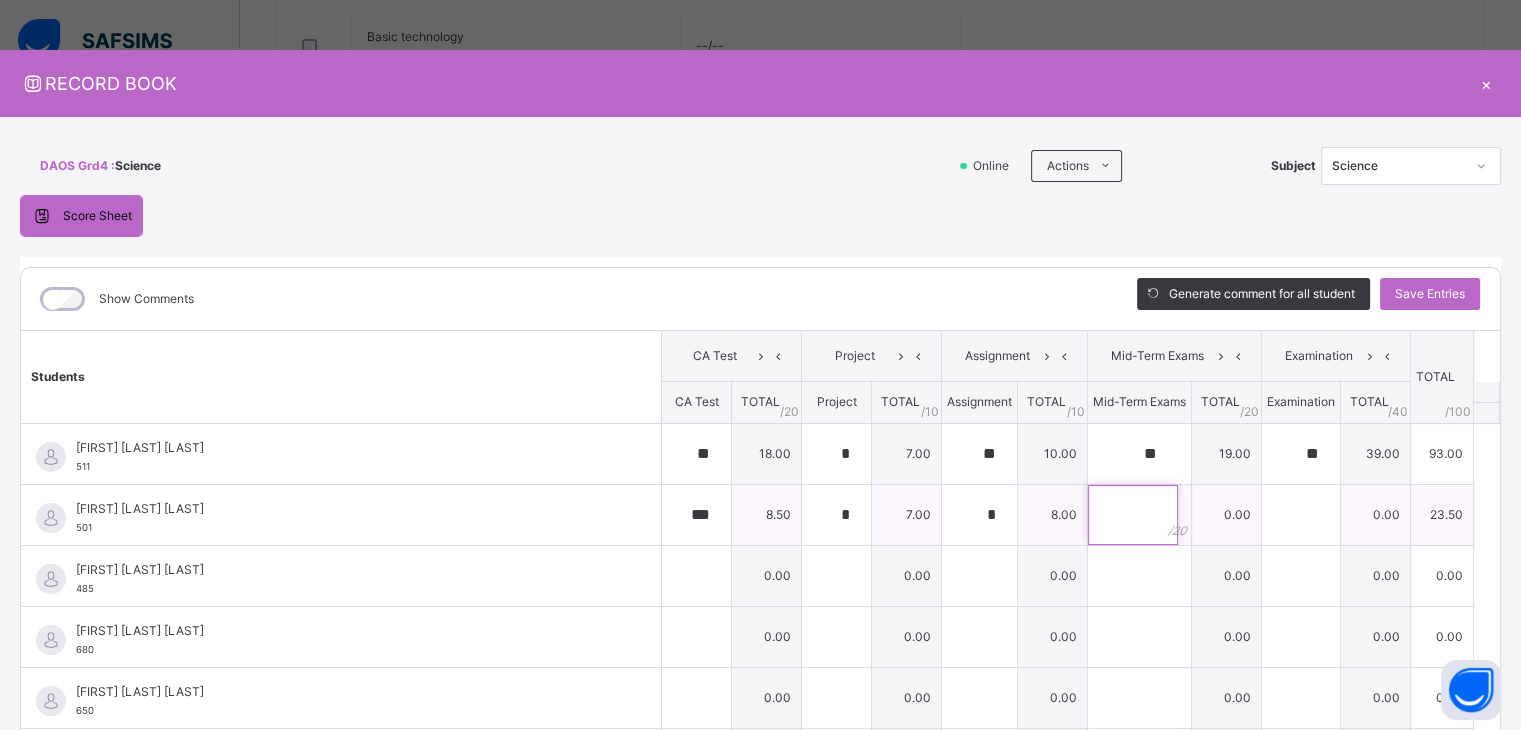 click at bounding box center [1133, 515] 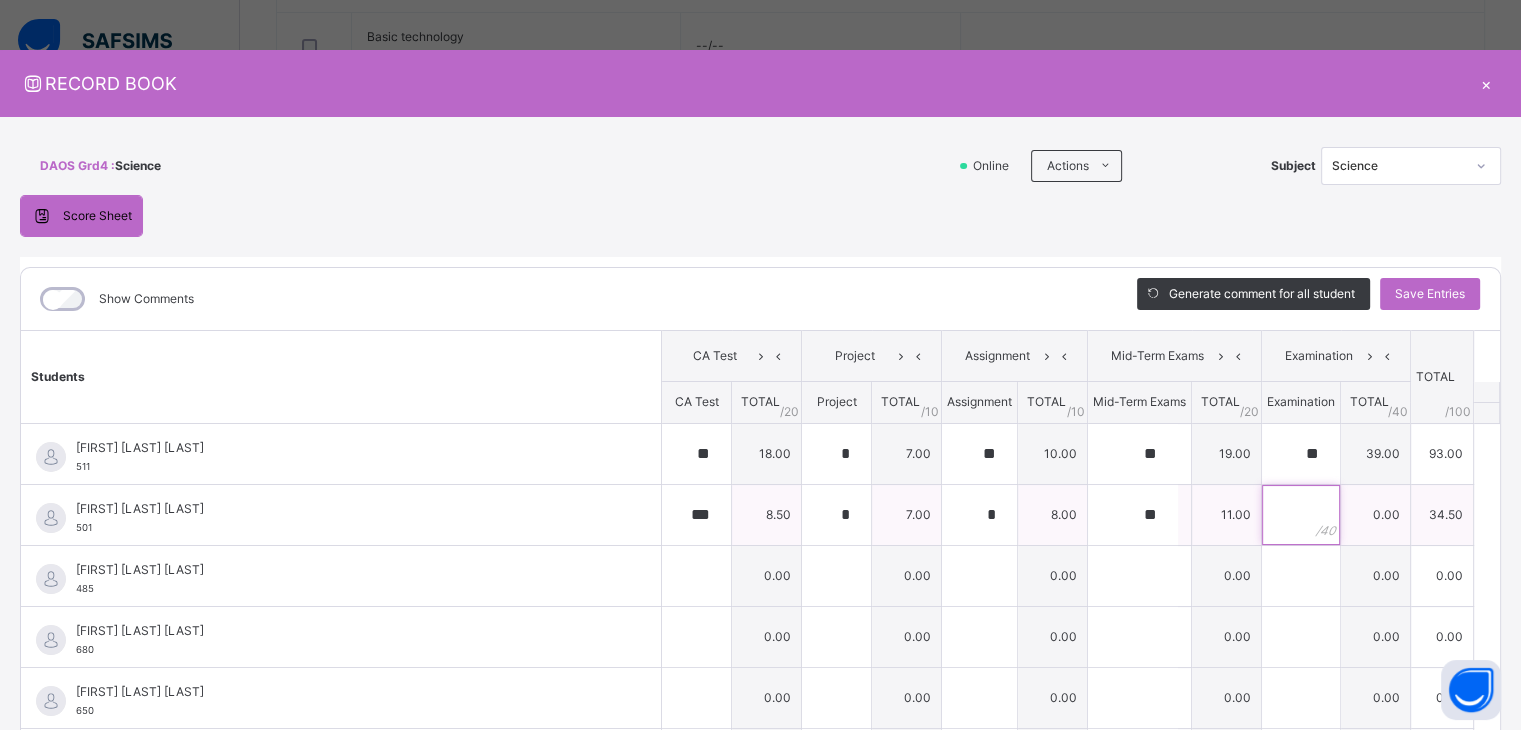 click at bounding box center [1301, 515] 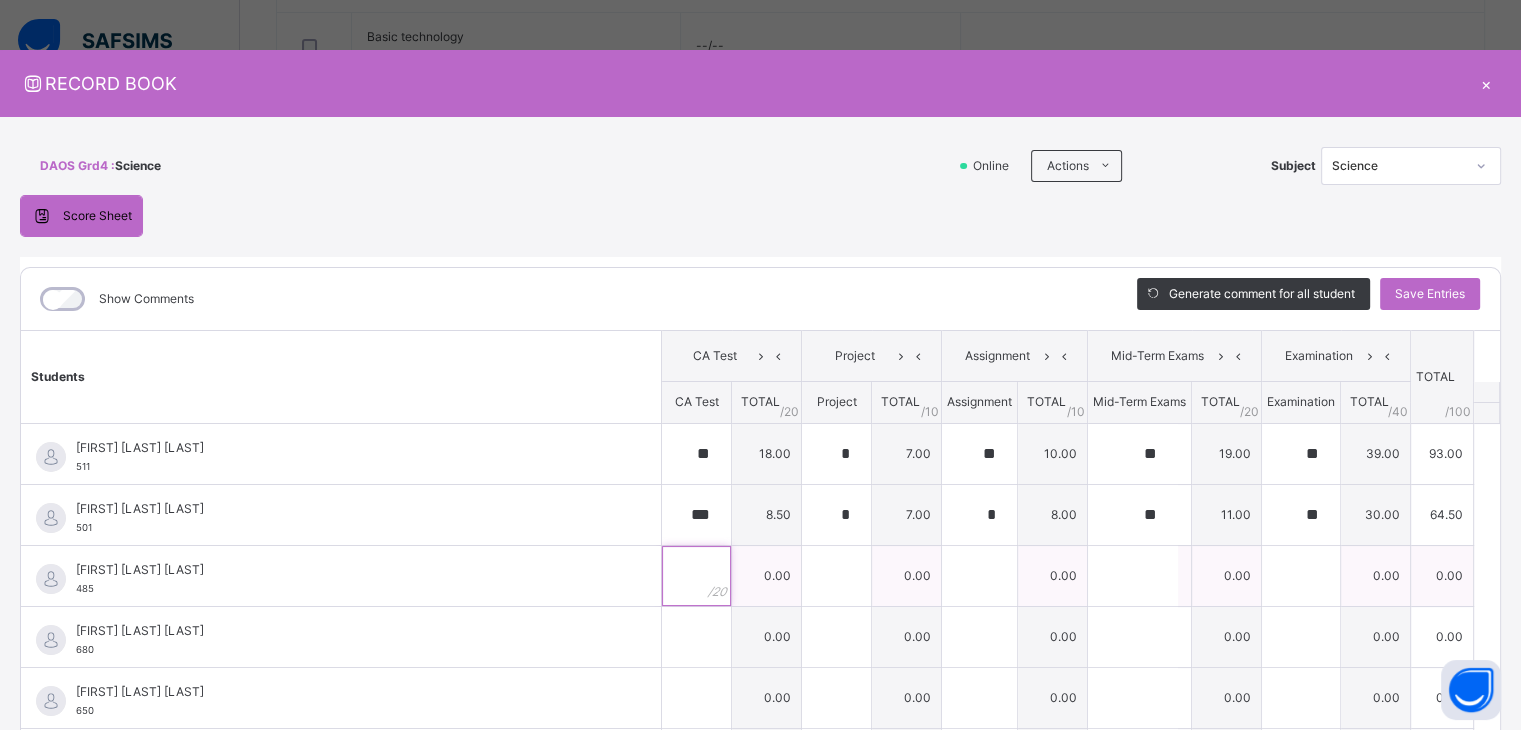 click at bounding box center (696, 576) 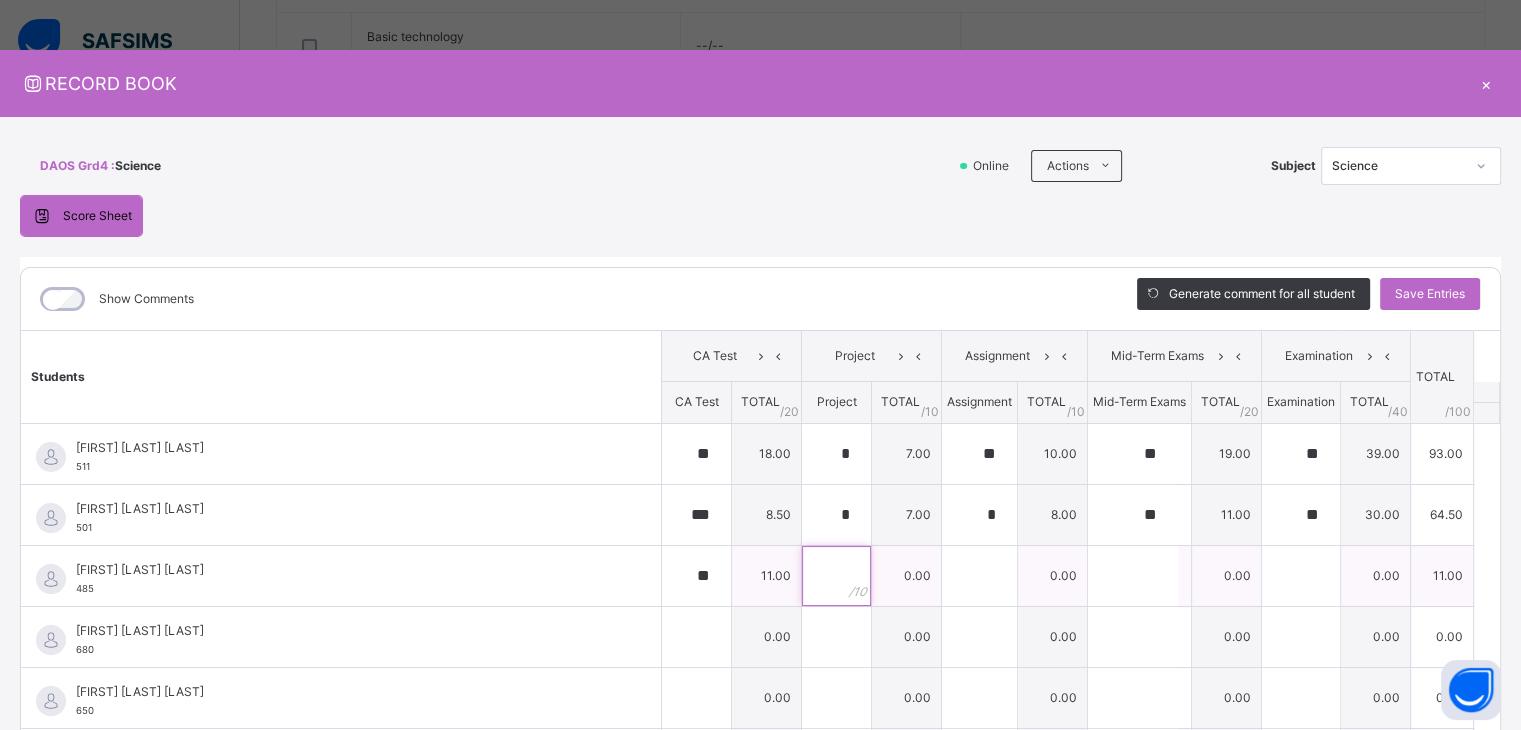 click at bounding box center [836, 576] 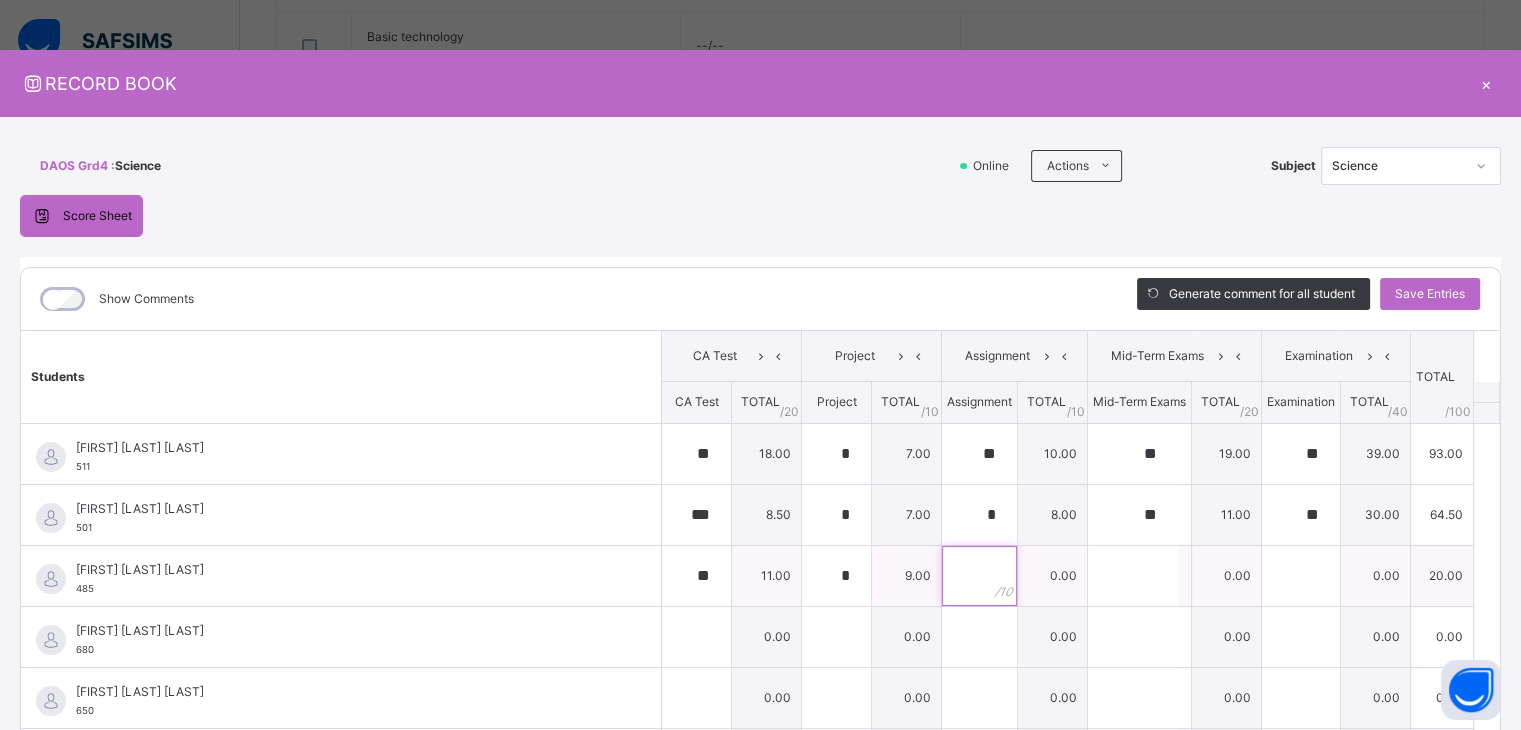 click at bounding box center (979, 576) 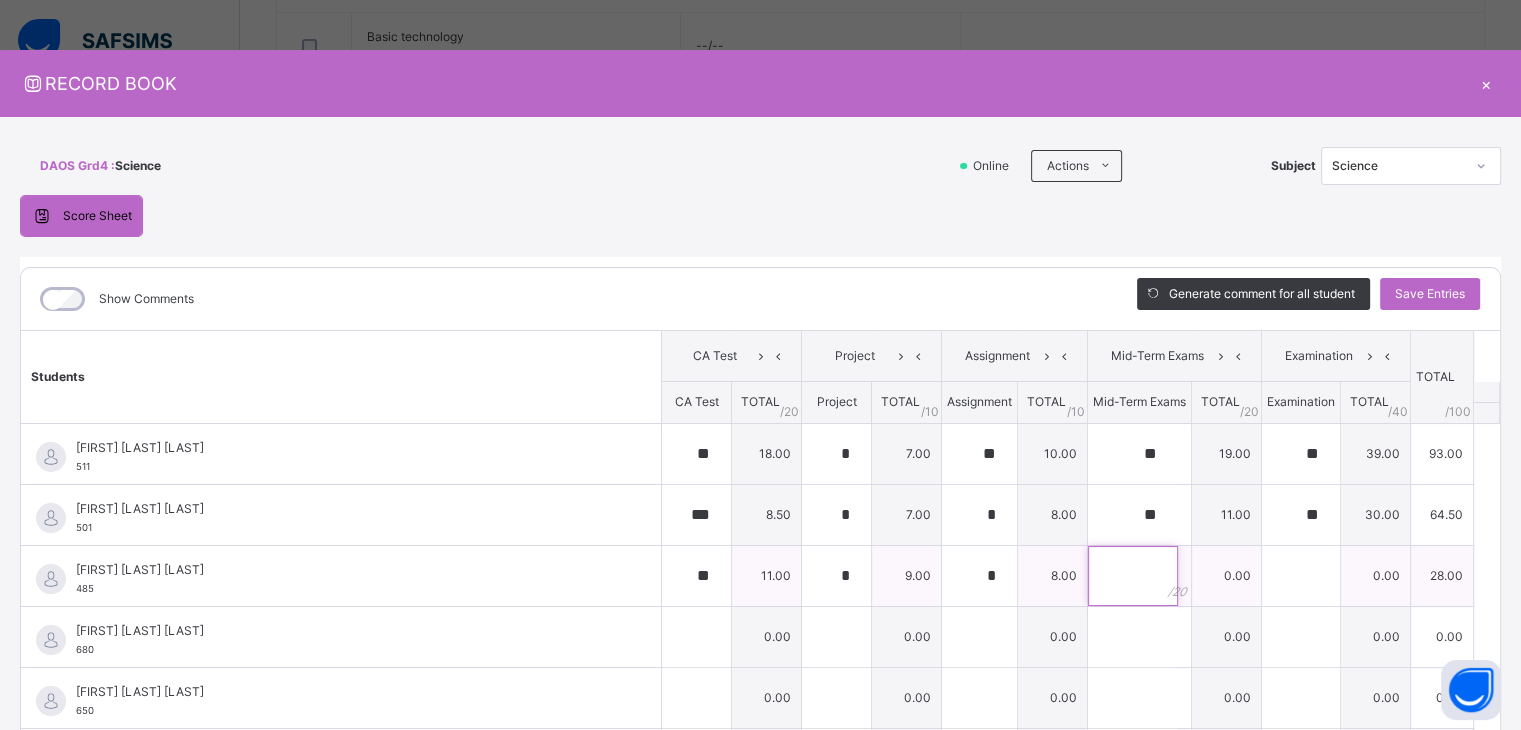 click at bounding box center (1133, 576) 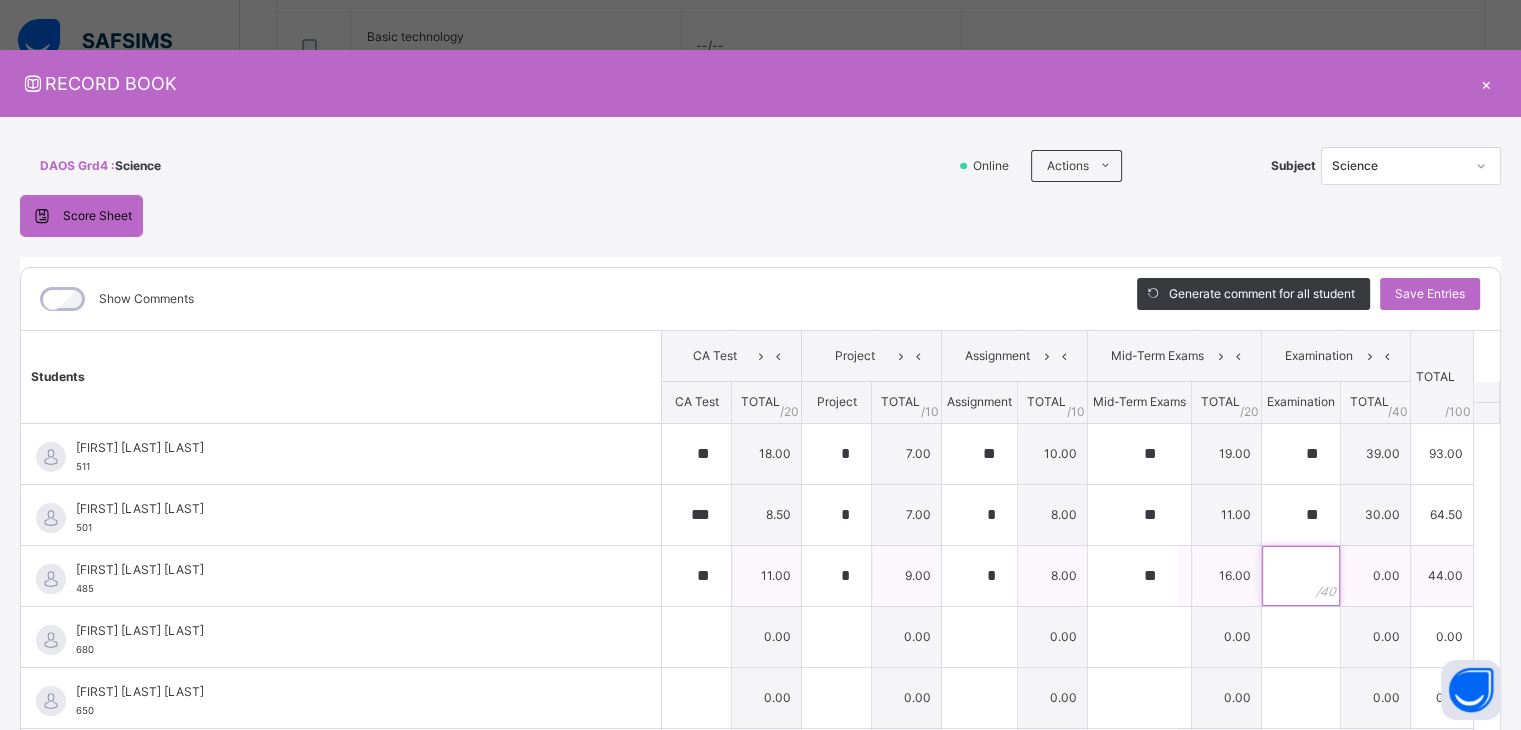 click at bounding box center [1301, 576] 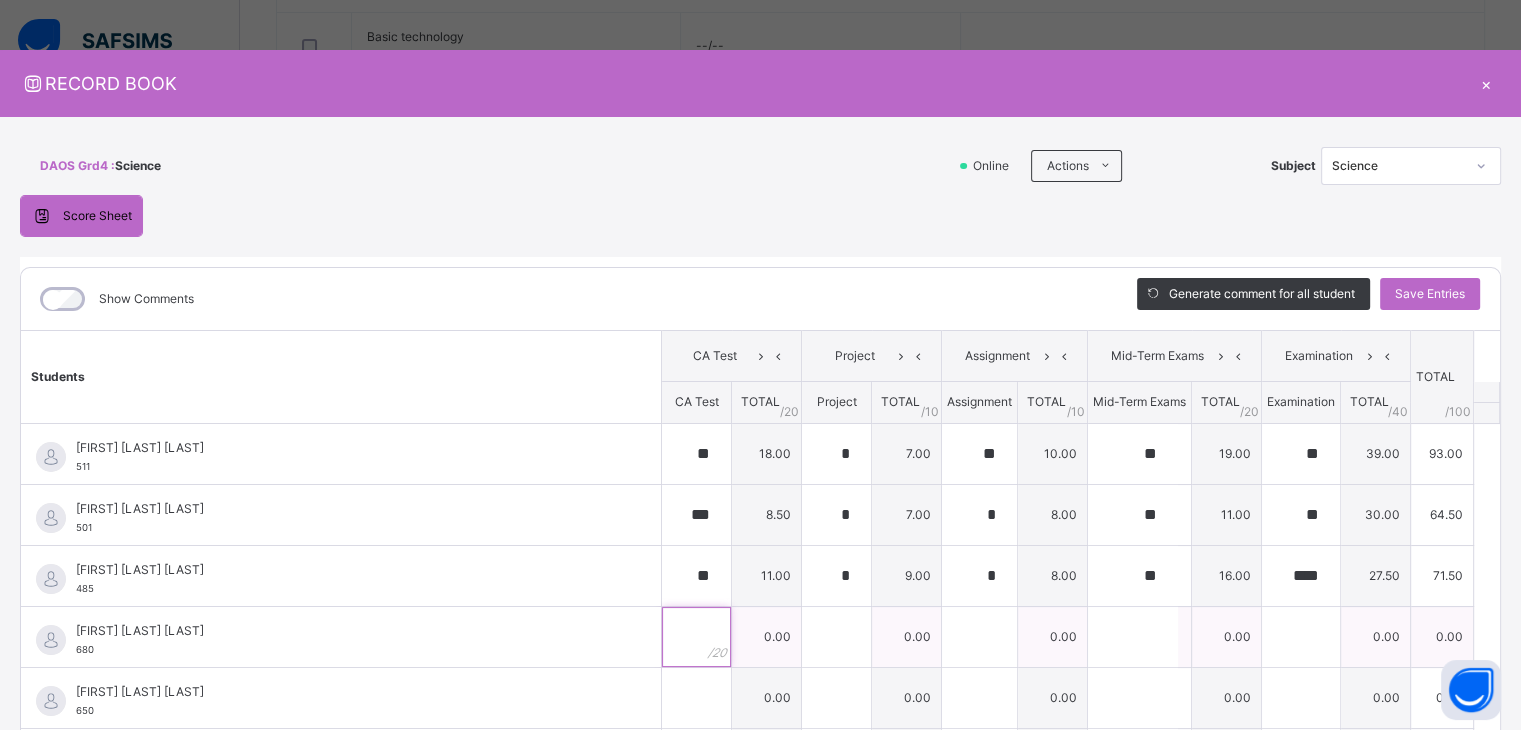click at bounding box center (696, 637) 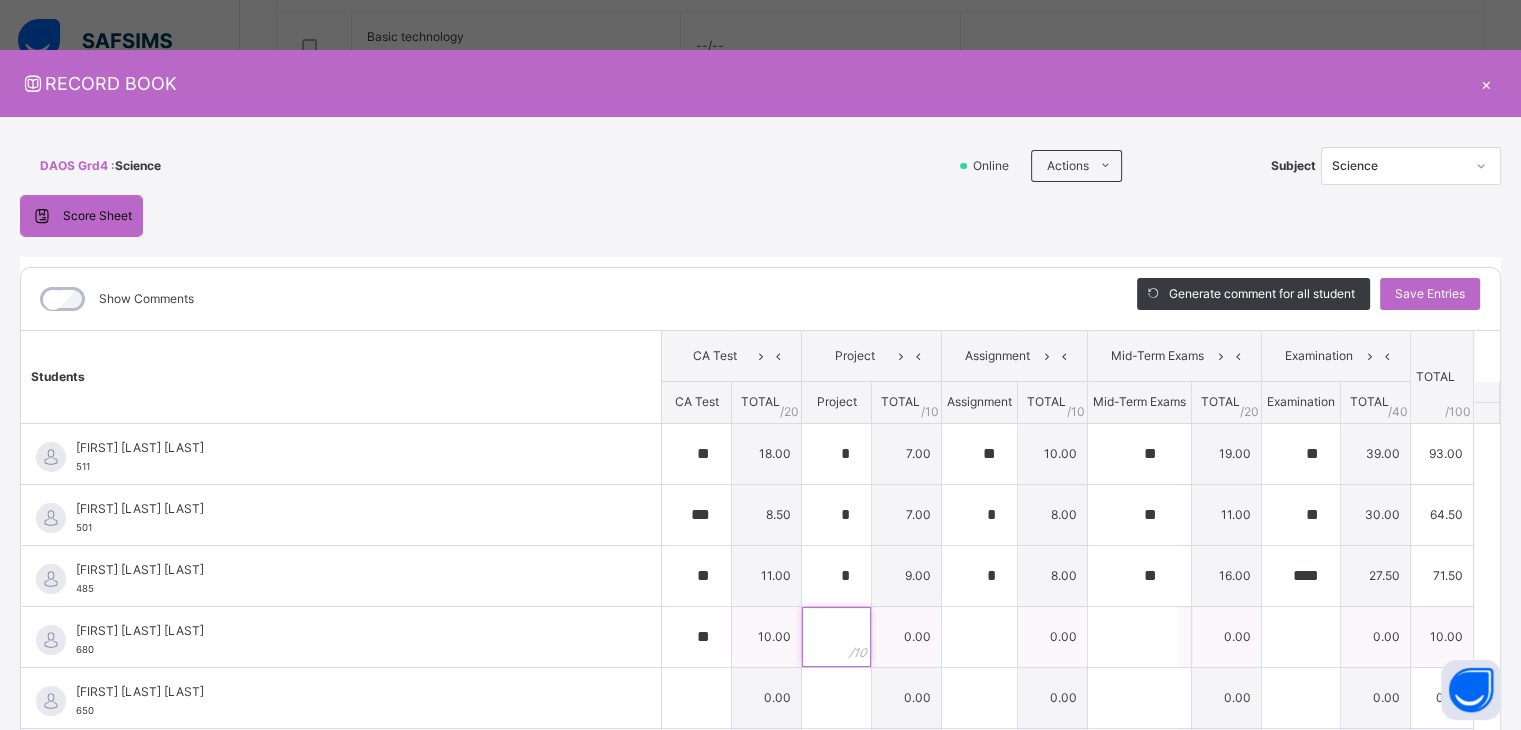 click at bounding box center [836, 637] 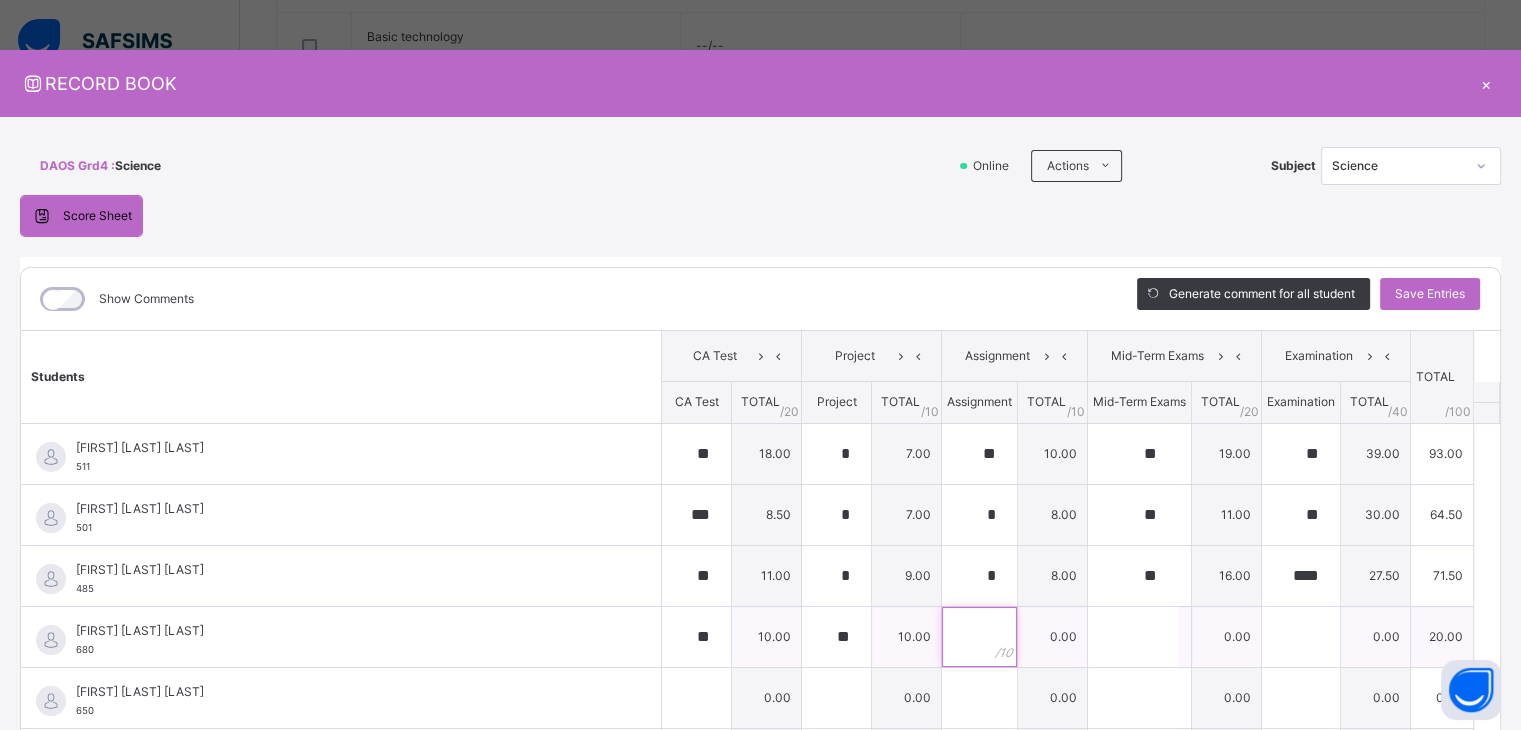 click at bounding box center (979, 637) 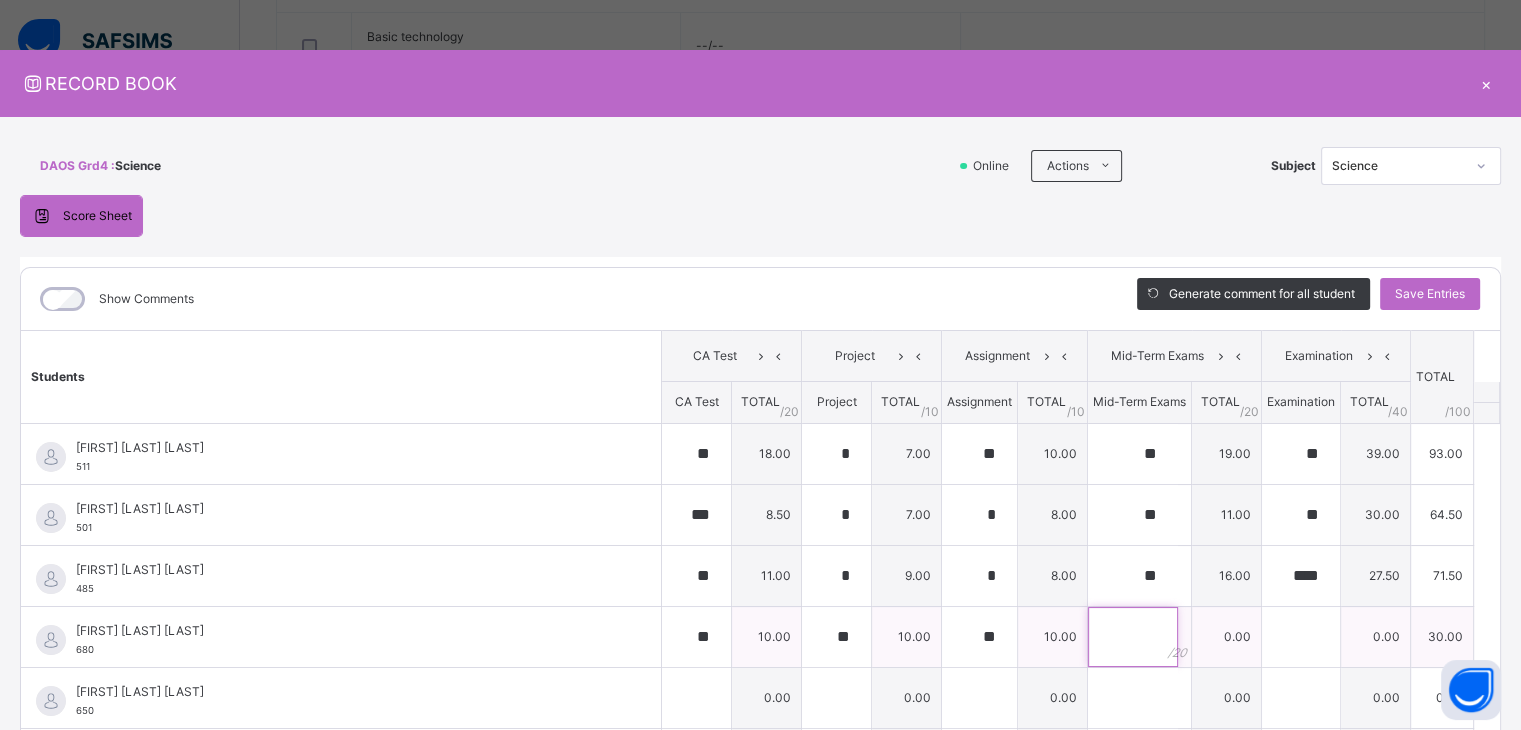 click at bounding box center (1133, 637) 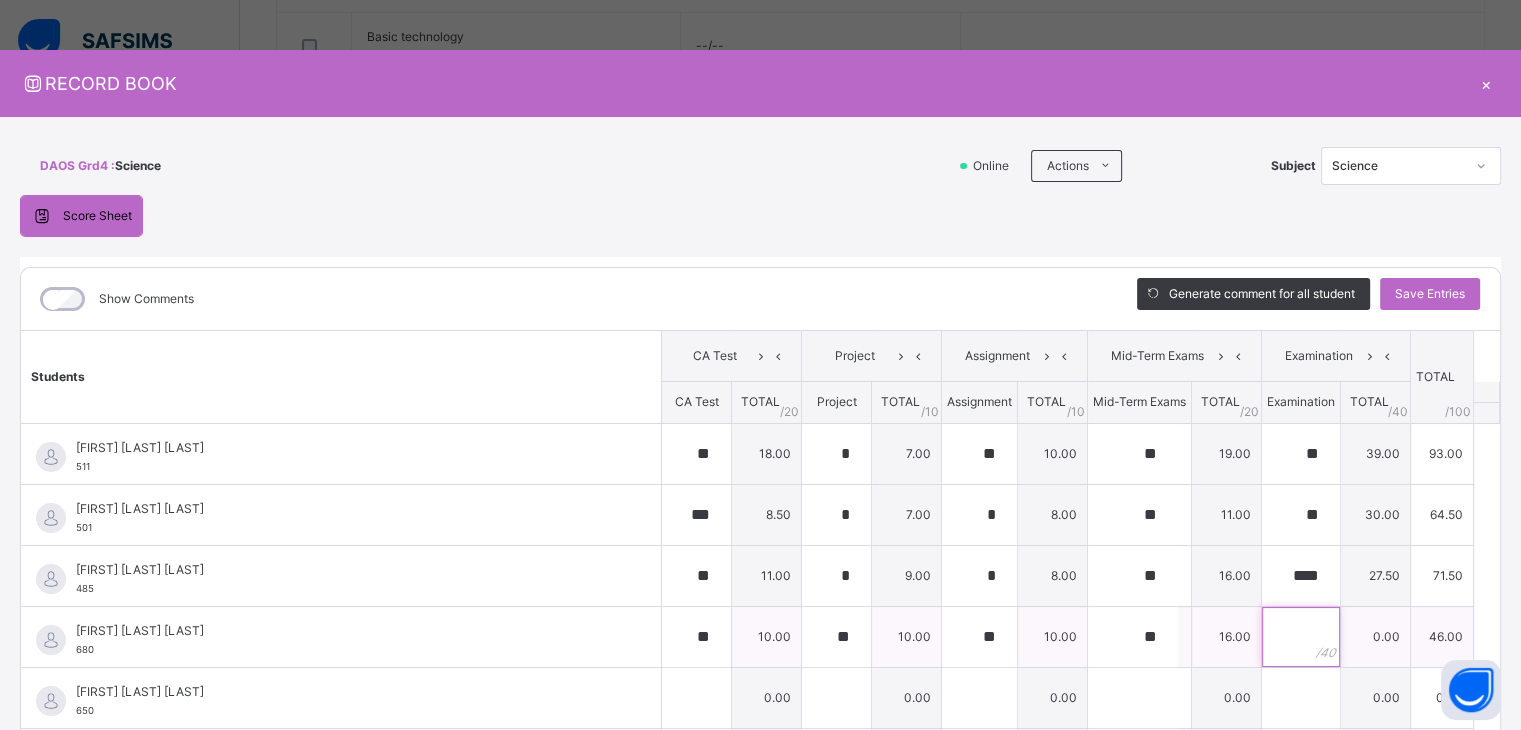 click at bounding box center (1301, 637) 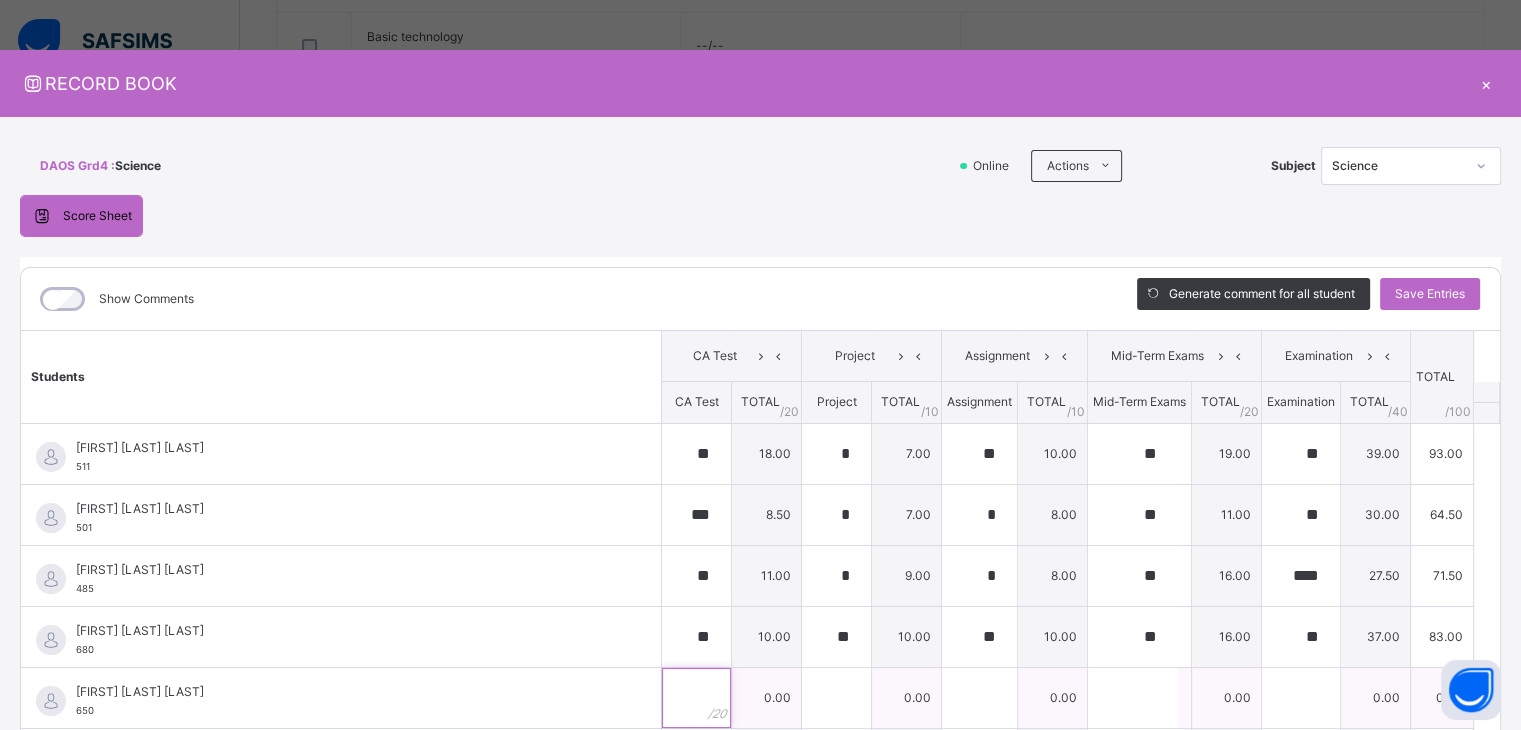 click at bounding box center [696, 698] 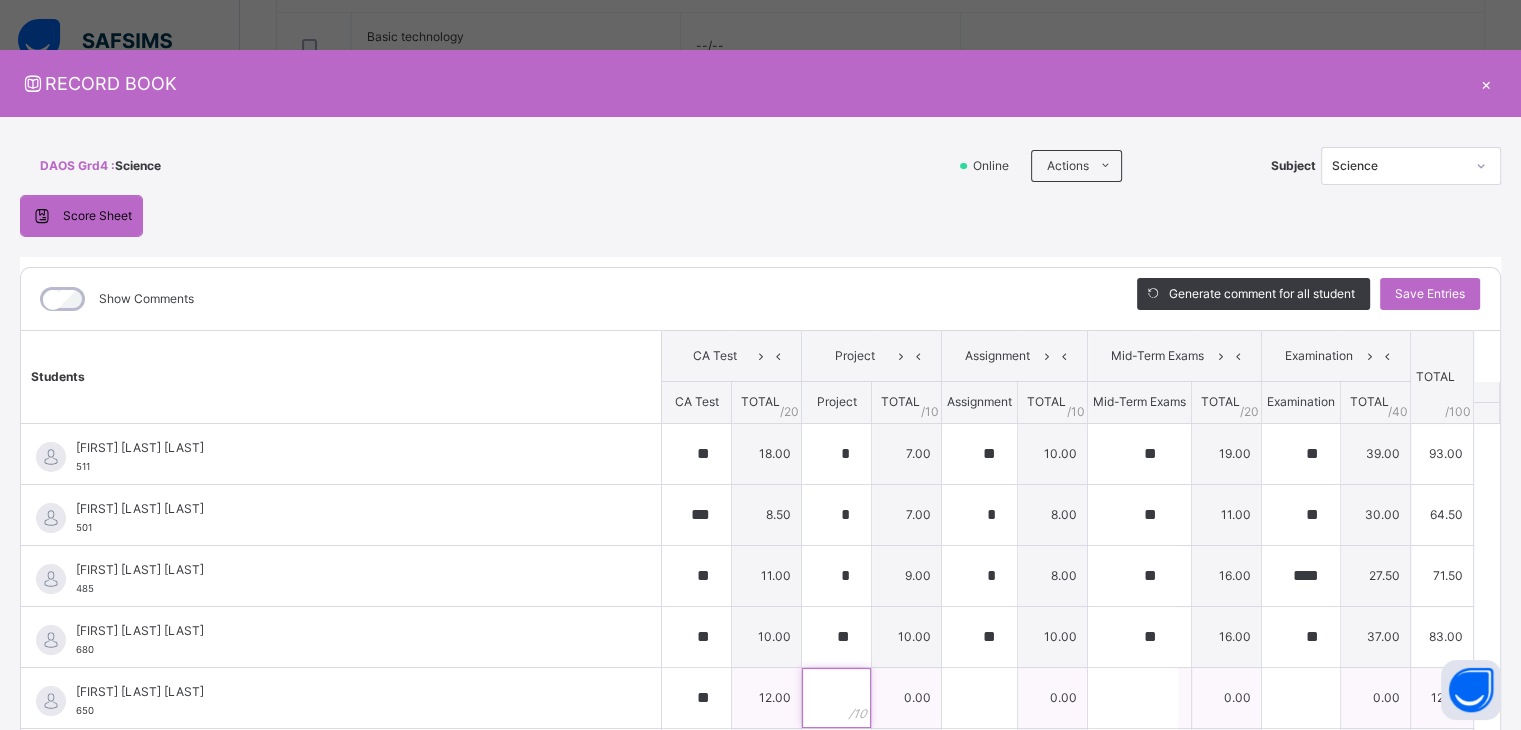 click at bounding box center (836, 698) 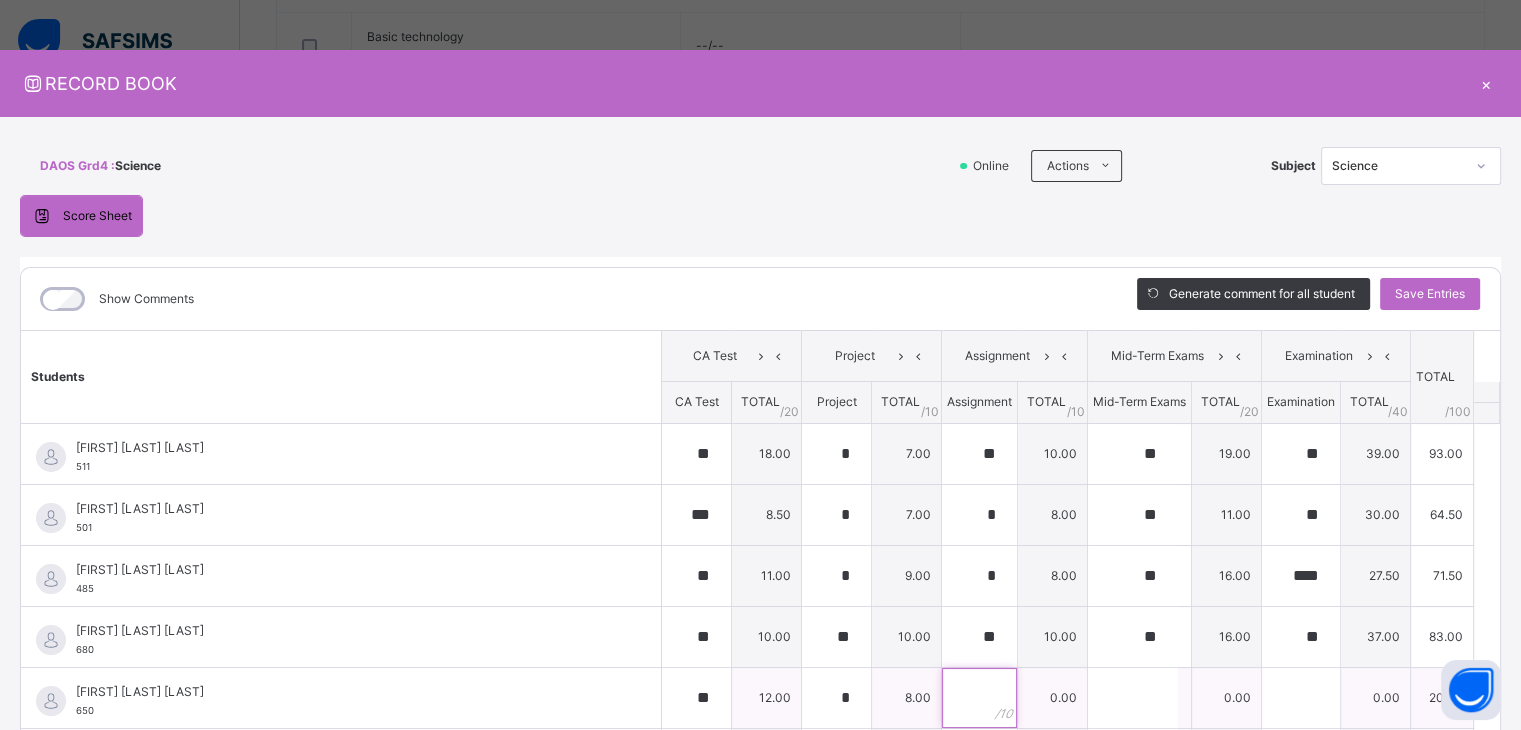 click at bounding box center [979, 698] 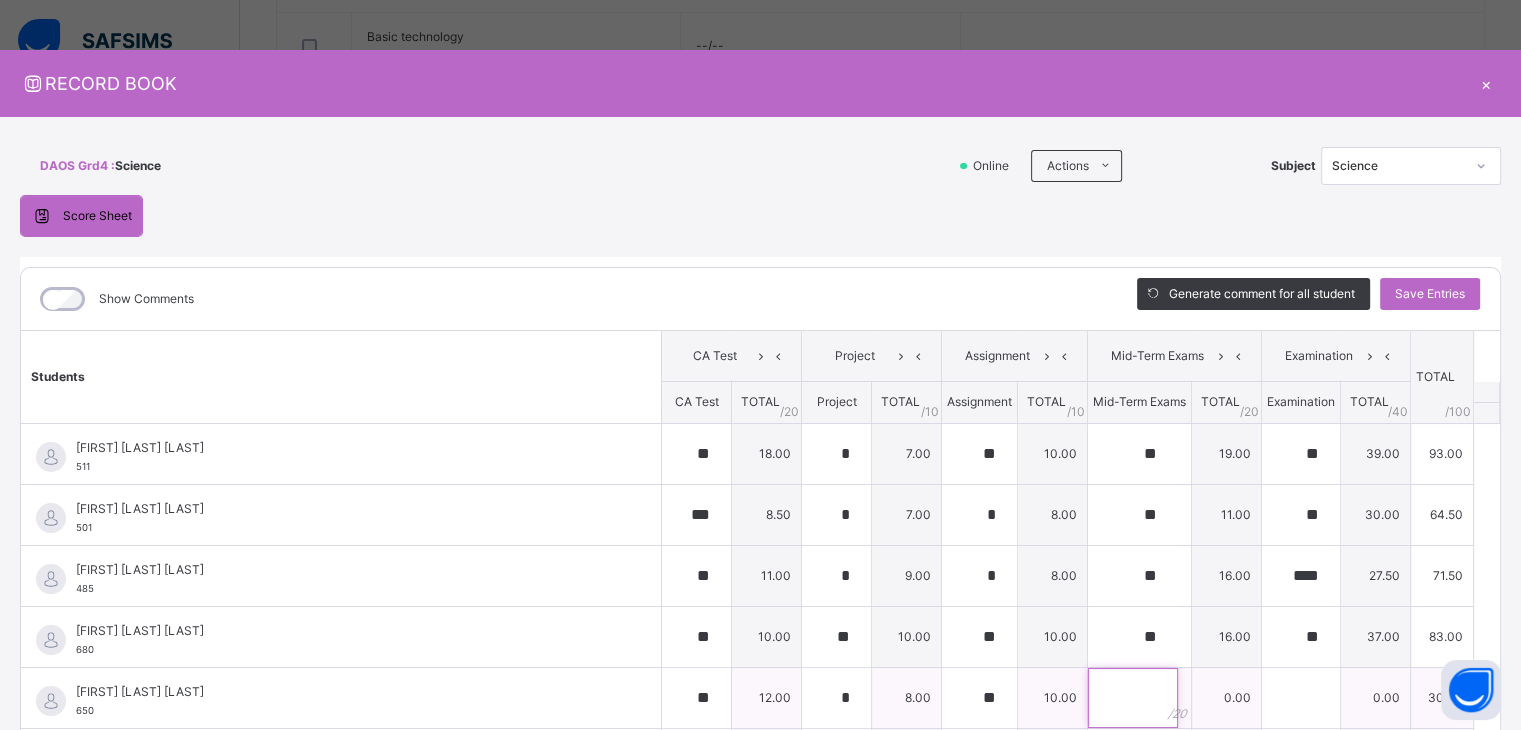 click at bounding box center [1133, 698] 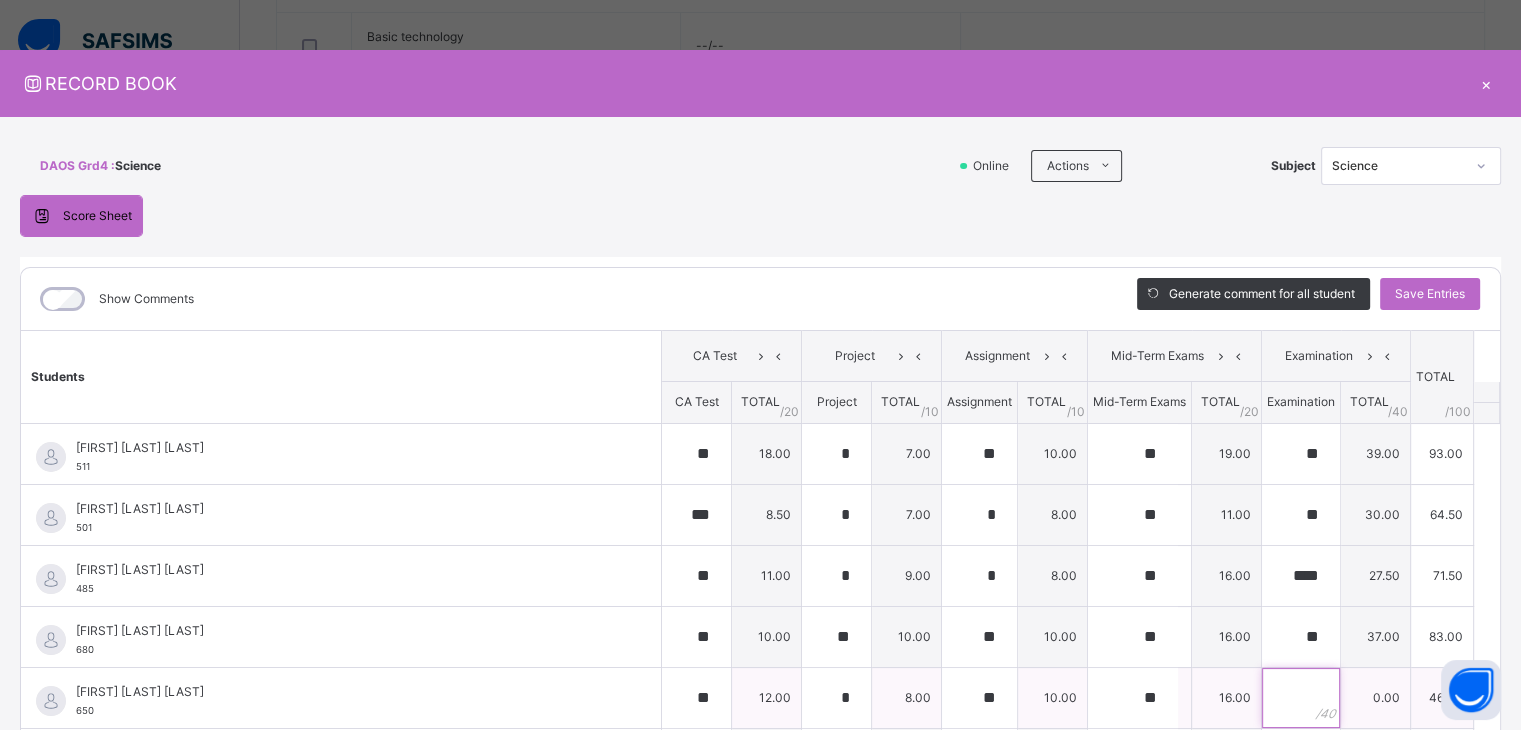 click at bounding box center (1301, 698) 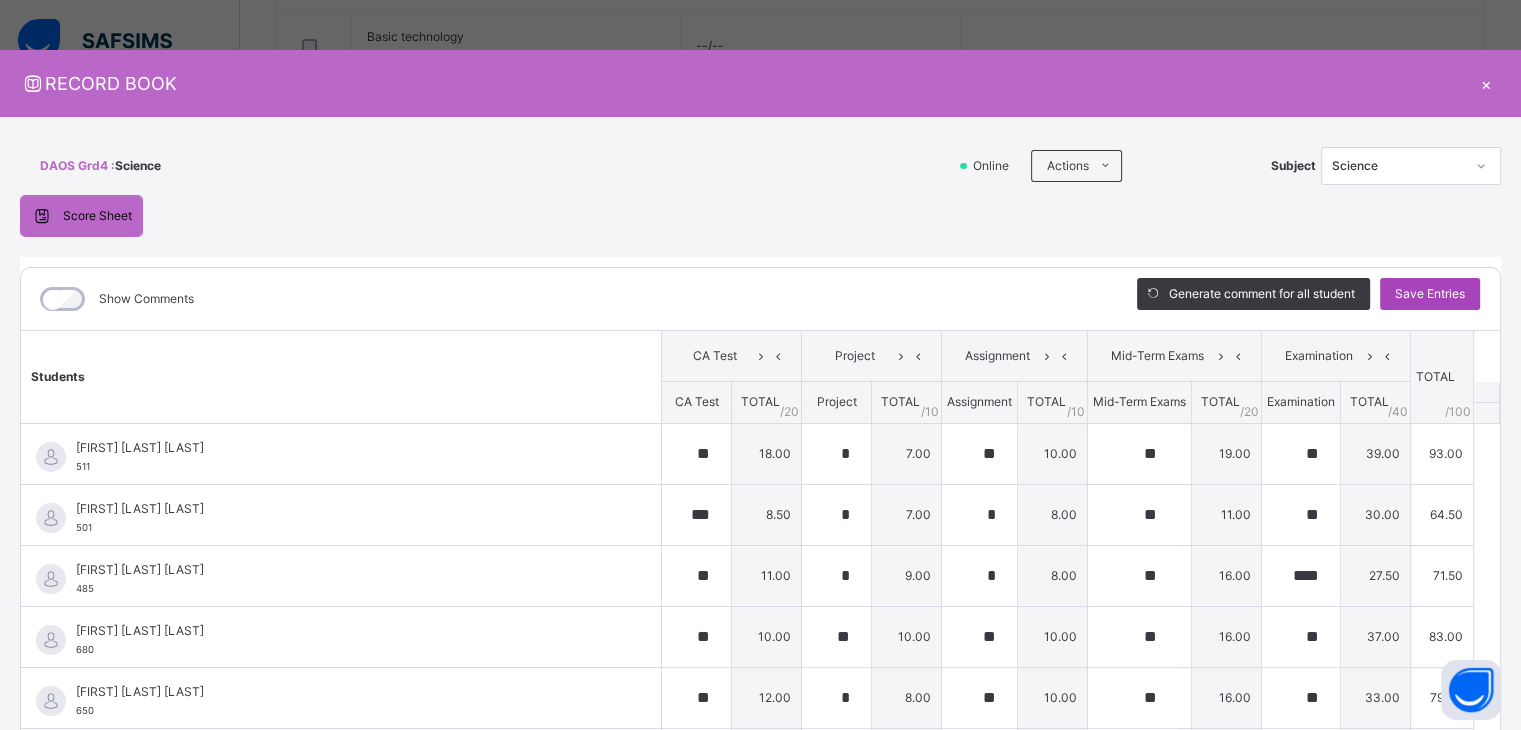 click on "Save Entries" at bounding box center [1430, 294] 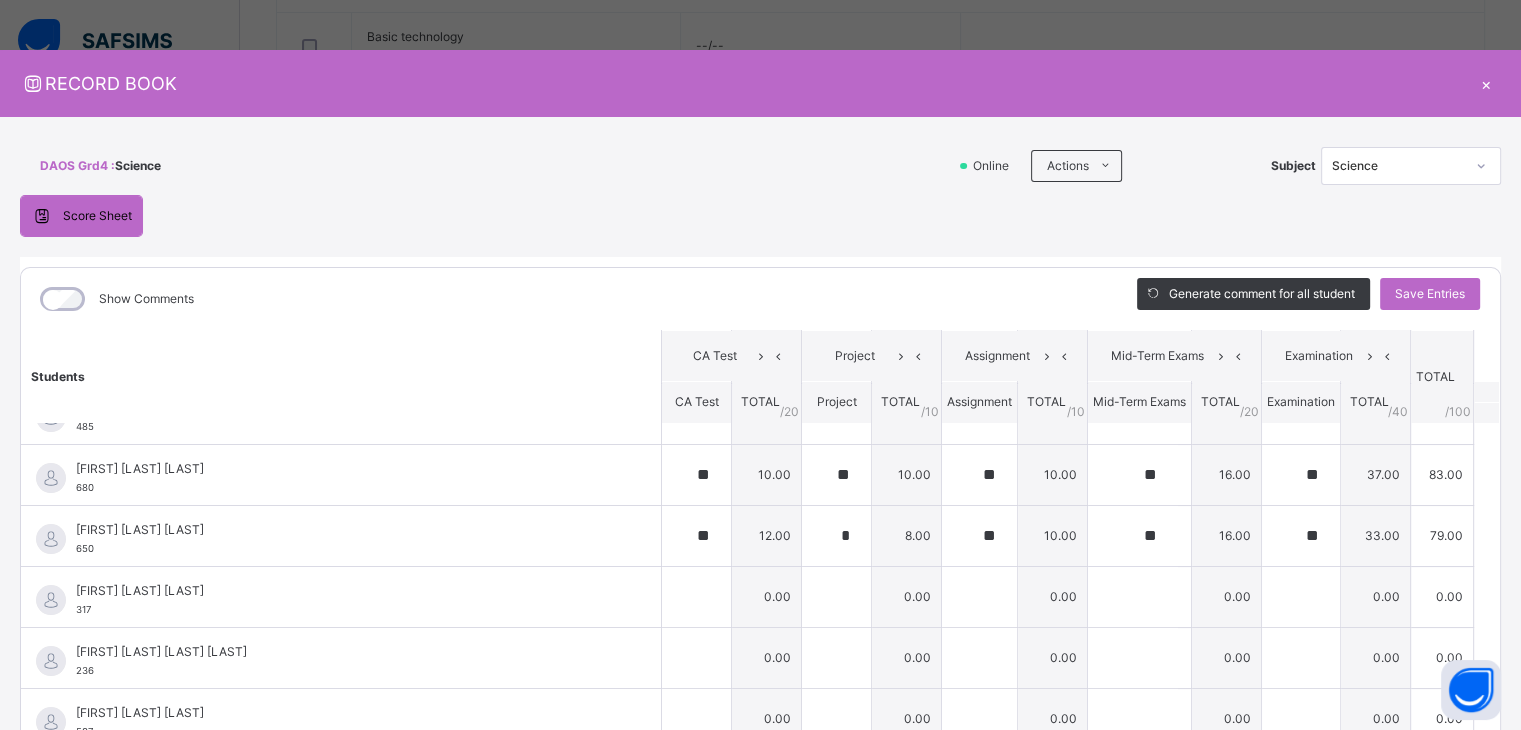 scroll, scrollTop: 212, scrollLeft: 0, axis: vertical 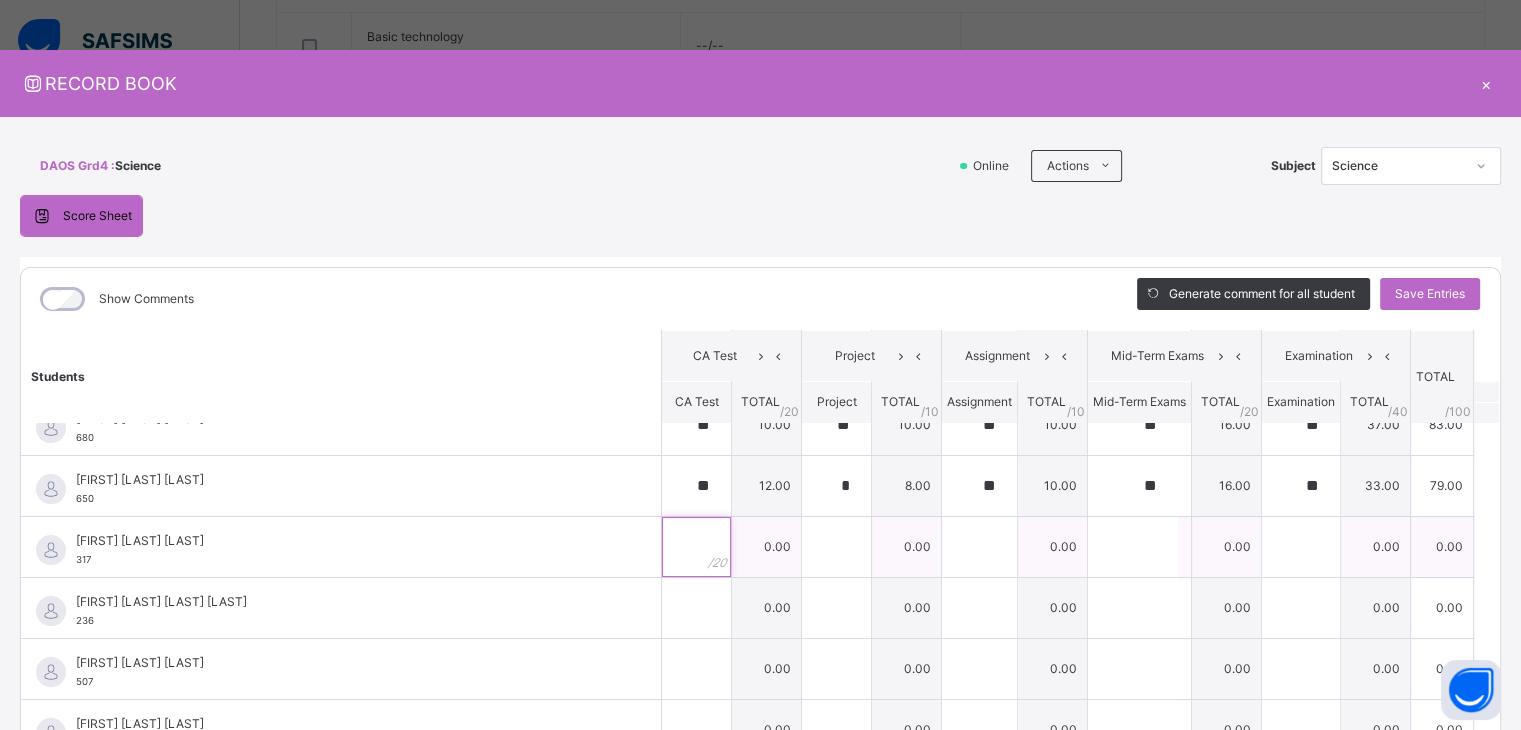 click at bounding box center (696, 547) 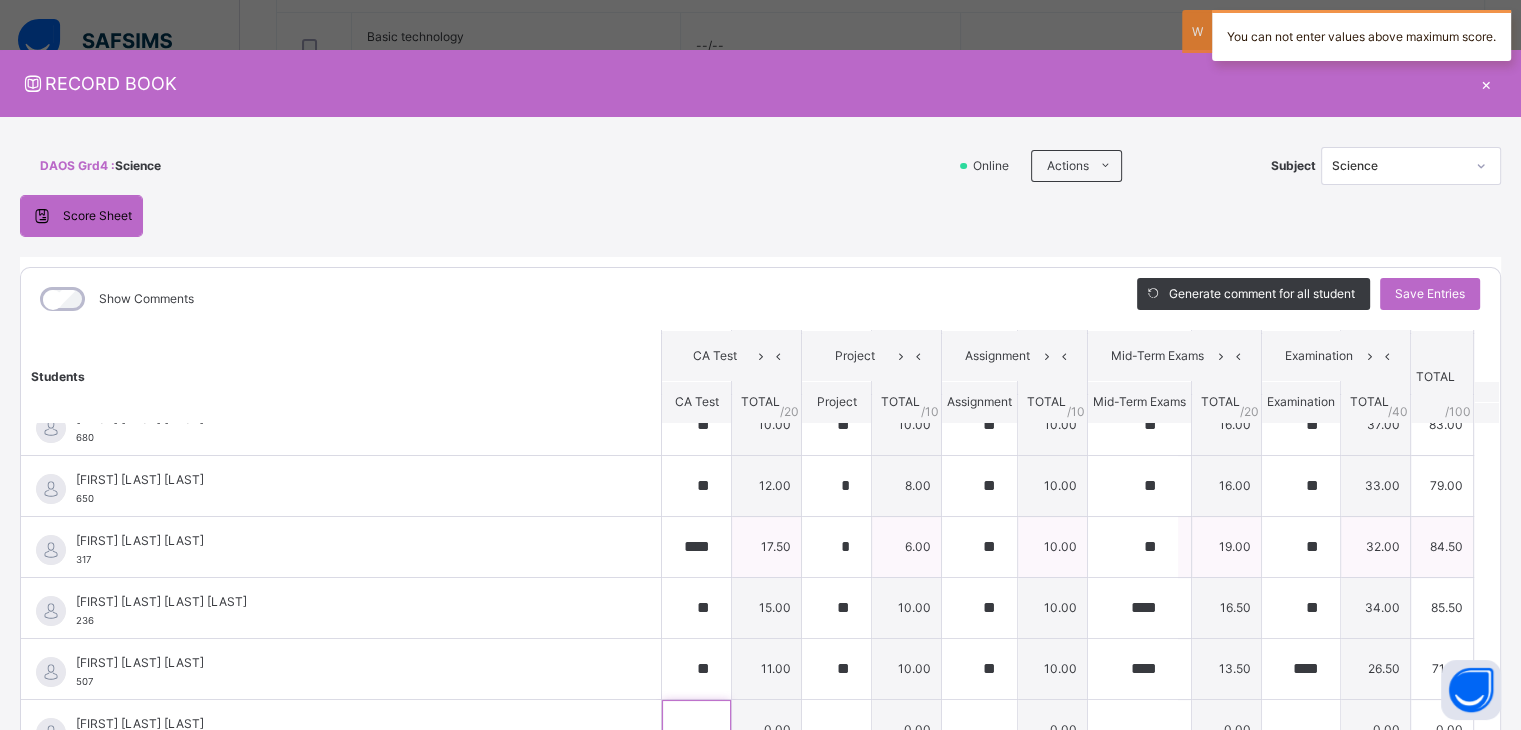 scroll, scrollTop: 27, scrollLeft: 0, axis: vertical 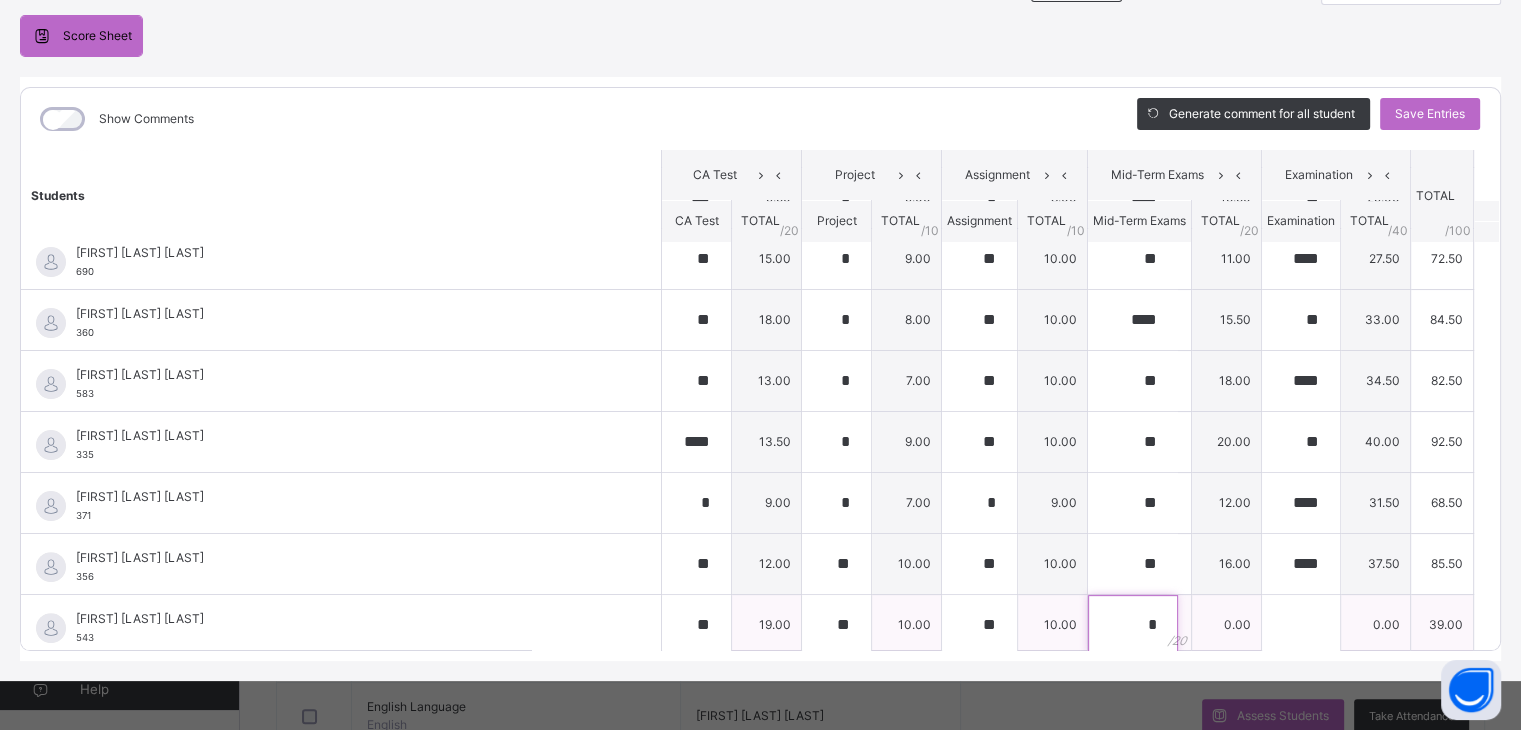 click on "*" at bounding box center [1139, 625] 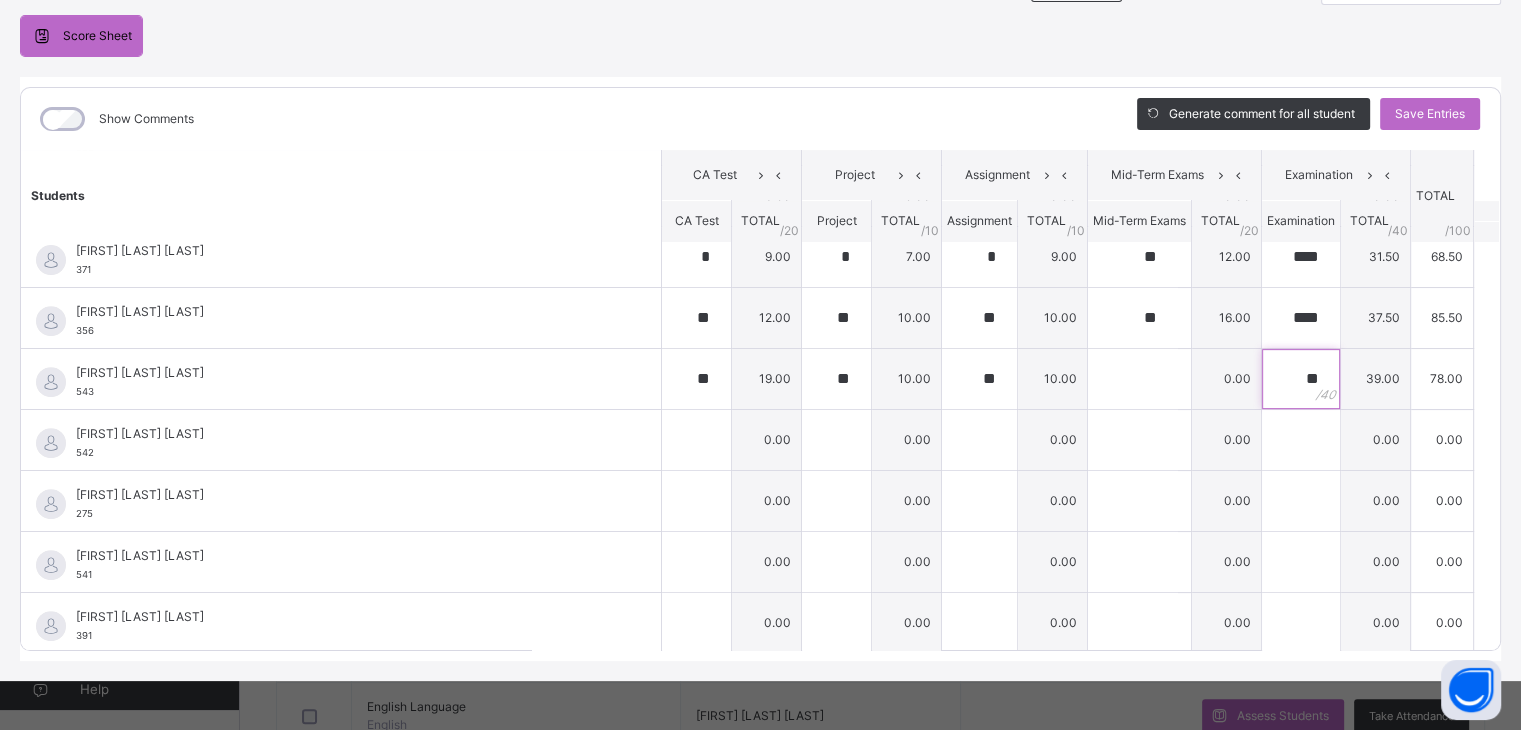 scroll, scrollTop: 818, scrollLeft: 0, axis: vertical 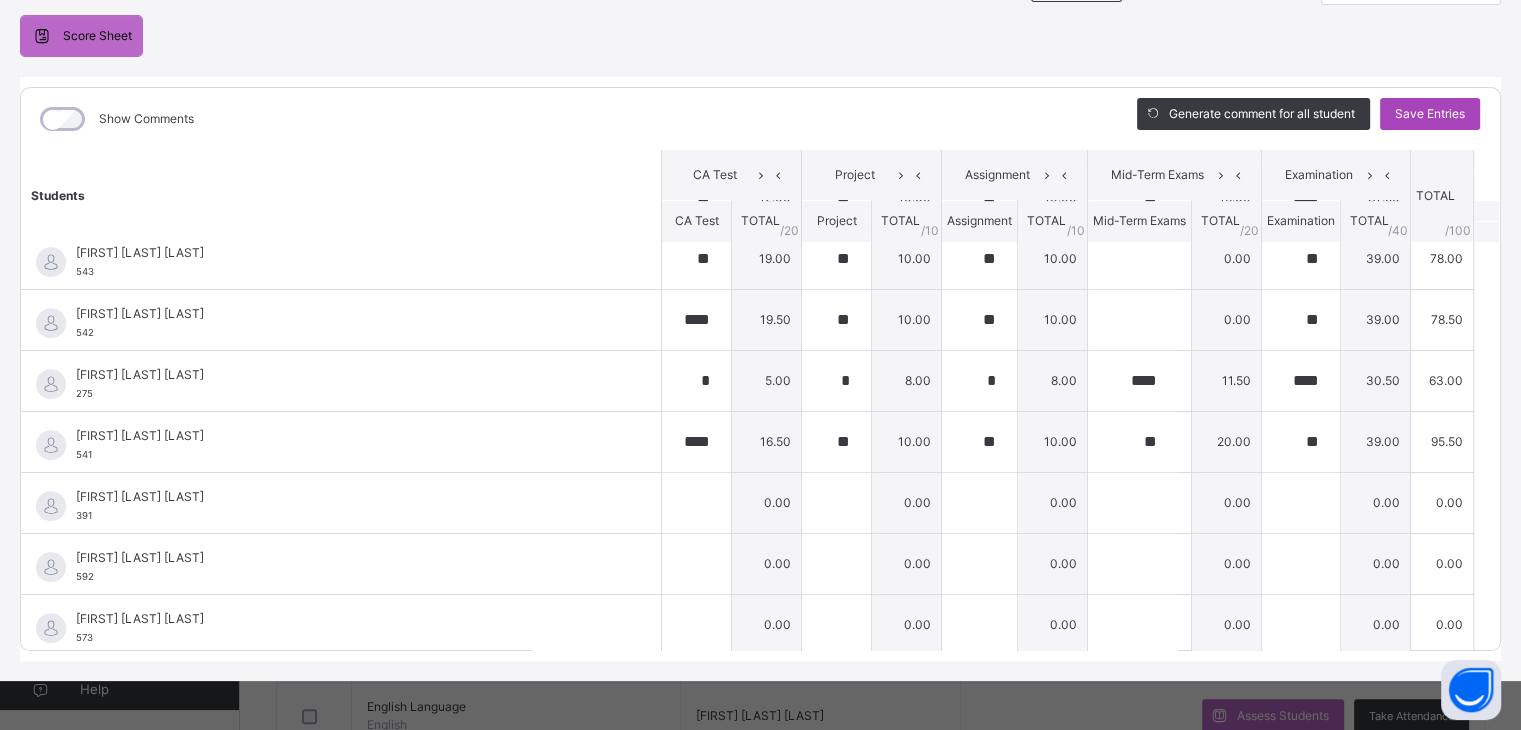 click on "Save Entries" at bounding box center (1430, 114) 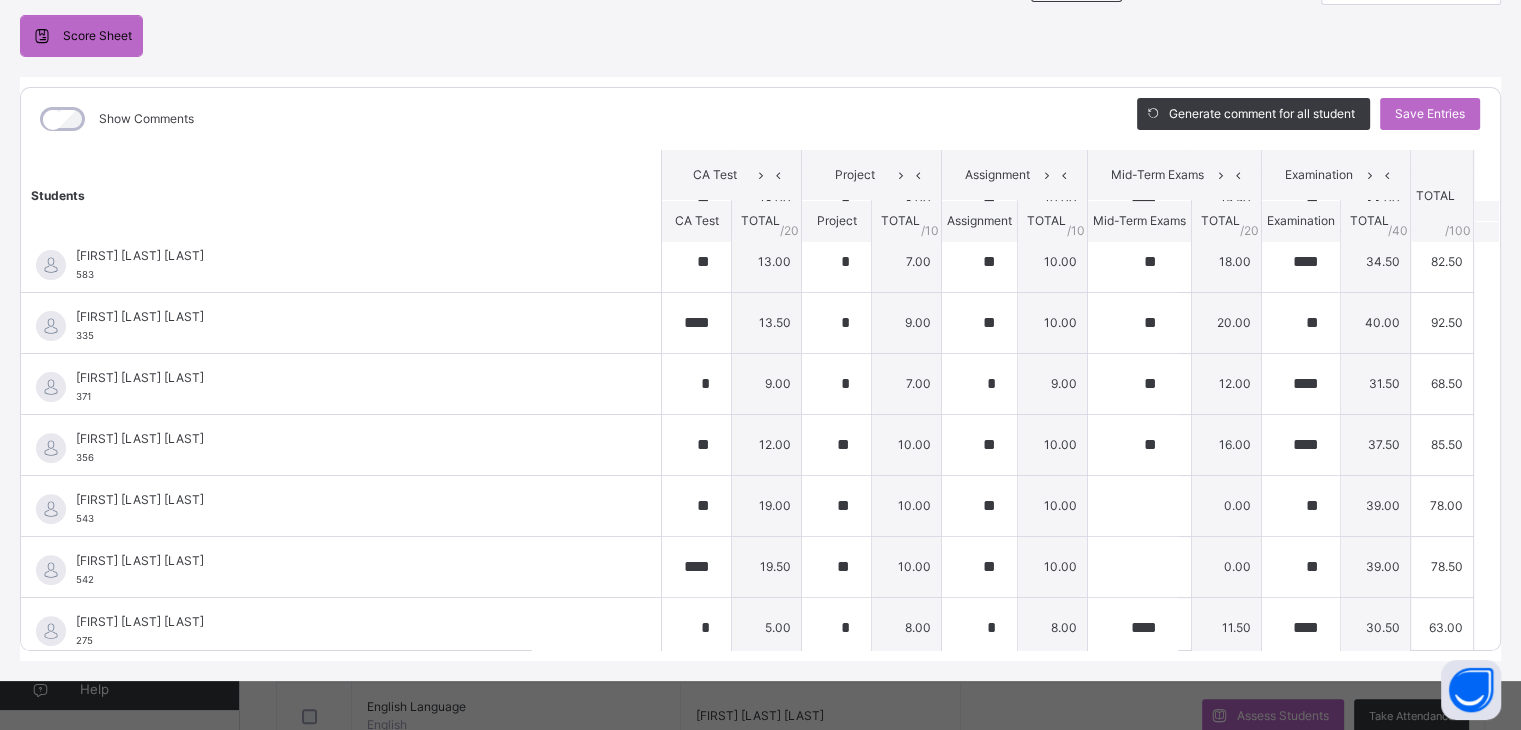 scroll, scrollTop: 930, scrollLeft: 0, axis: vertical 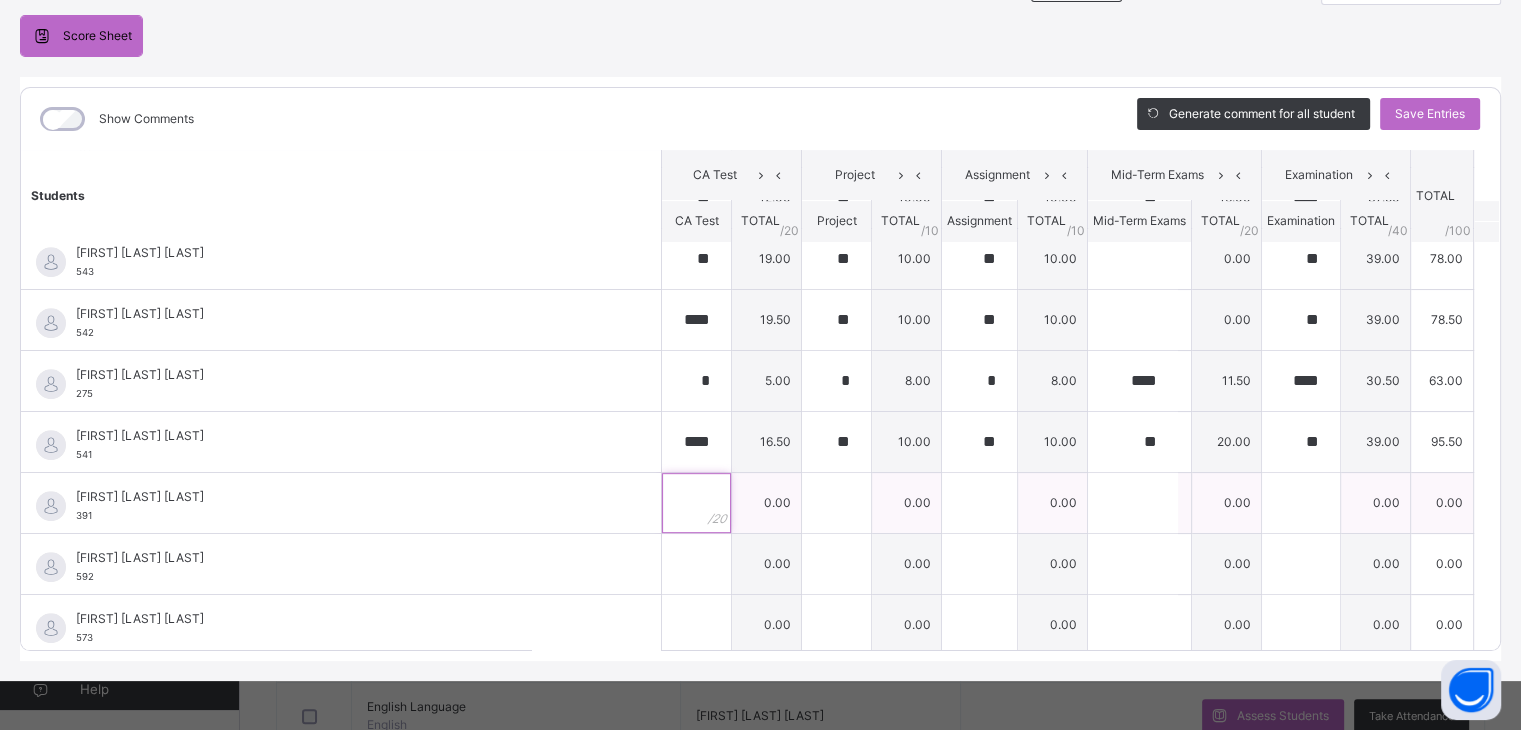 click at bounding box center [696, 503] 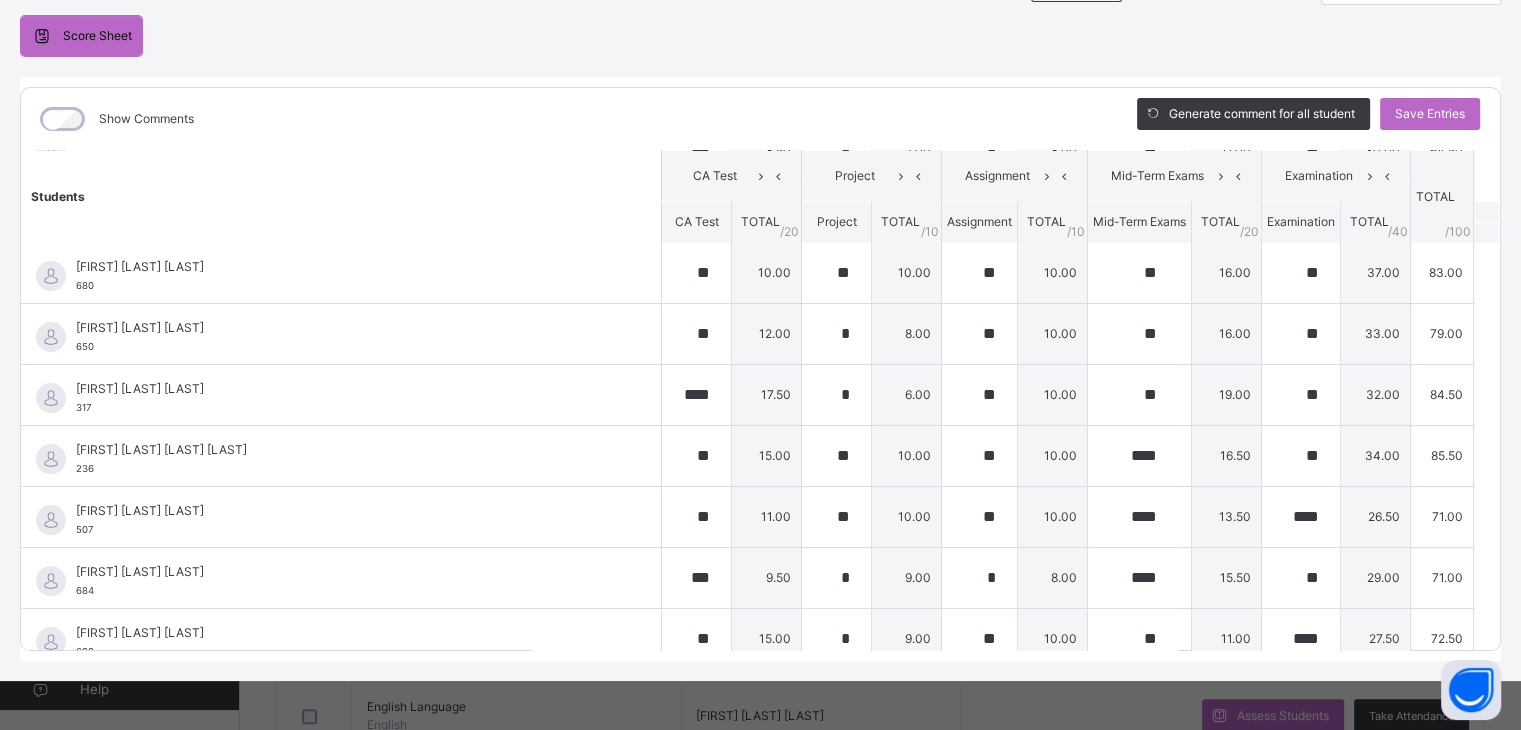 scroll, scrollTop: 157, scrollLeft: 0, axis: vertical 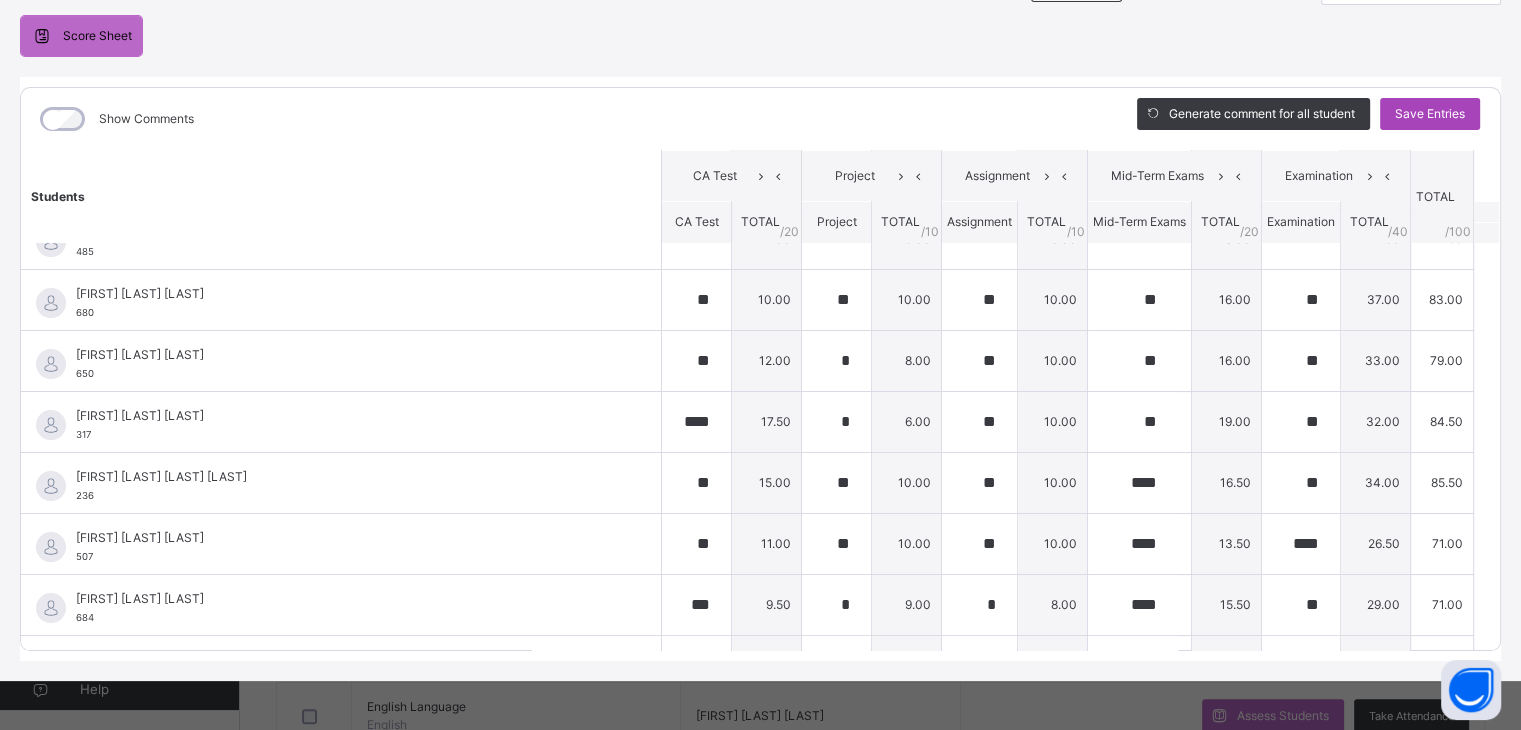 click on "Save Entries" at bounding box center [1430, 114] 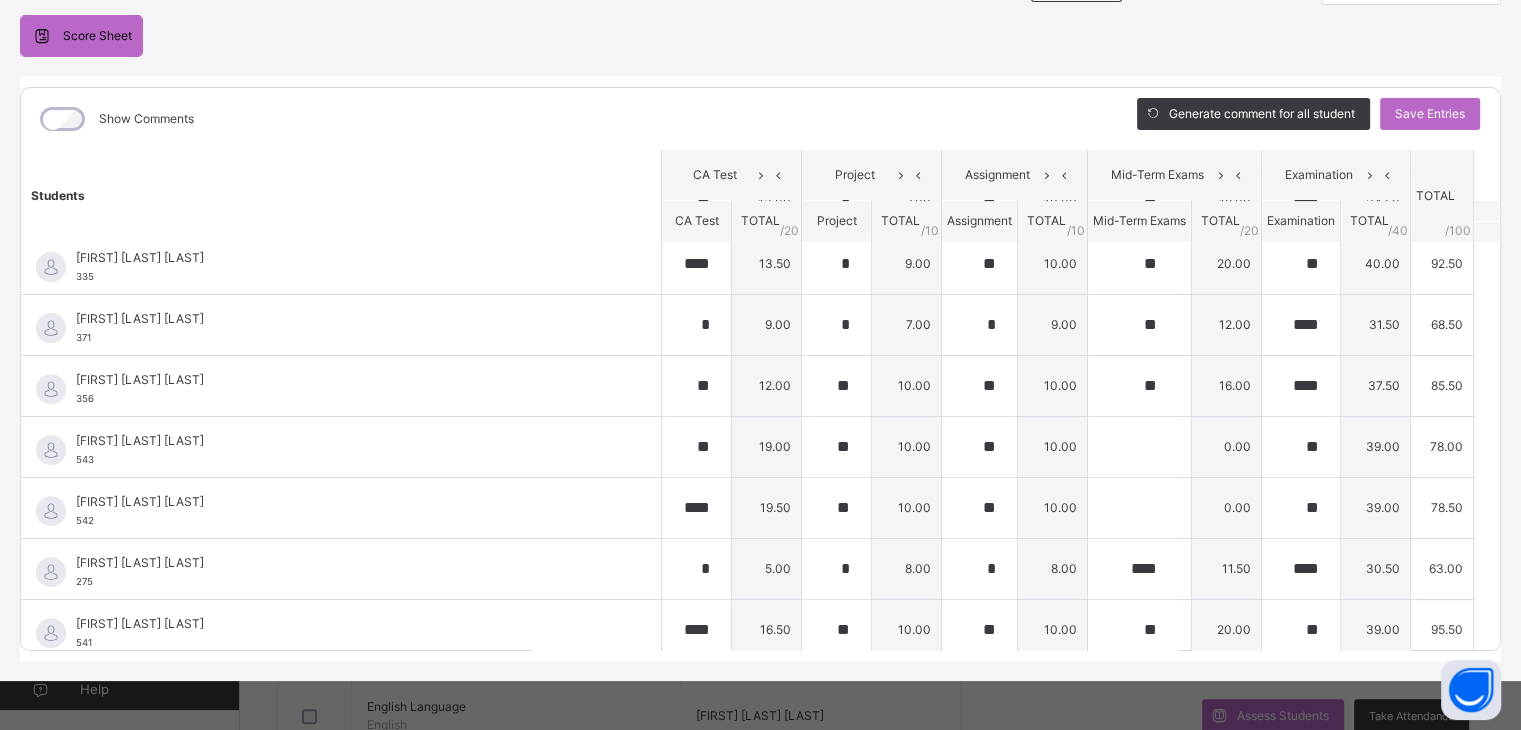 scroll, scrollTop: 868, scrollLeft: 0, axis: vertical 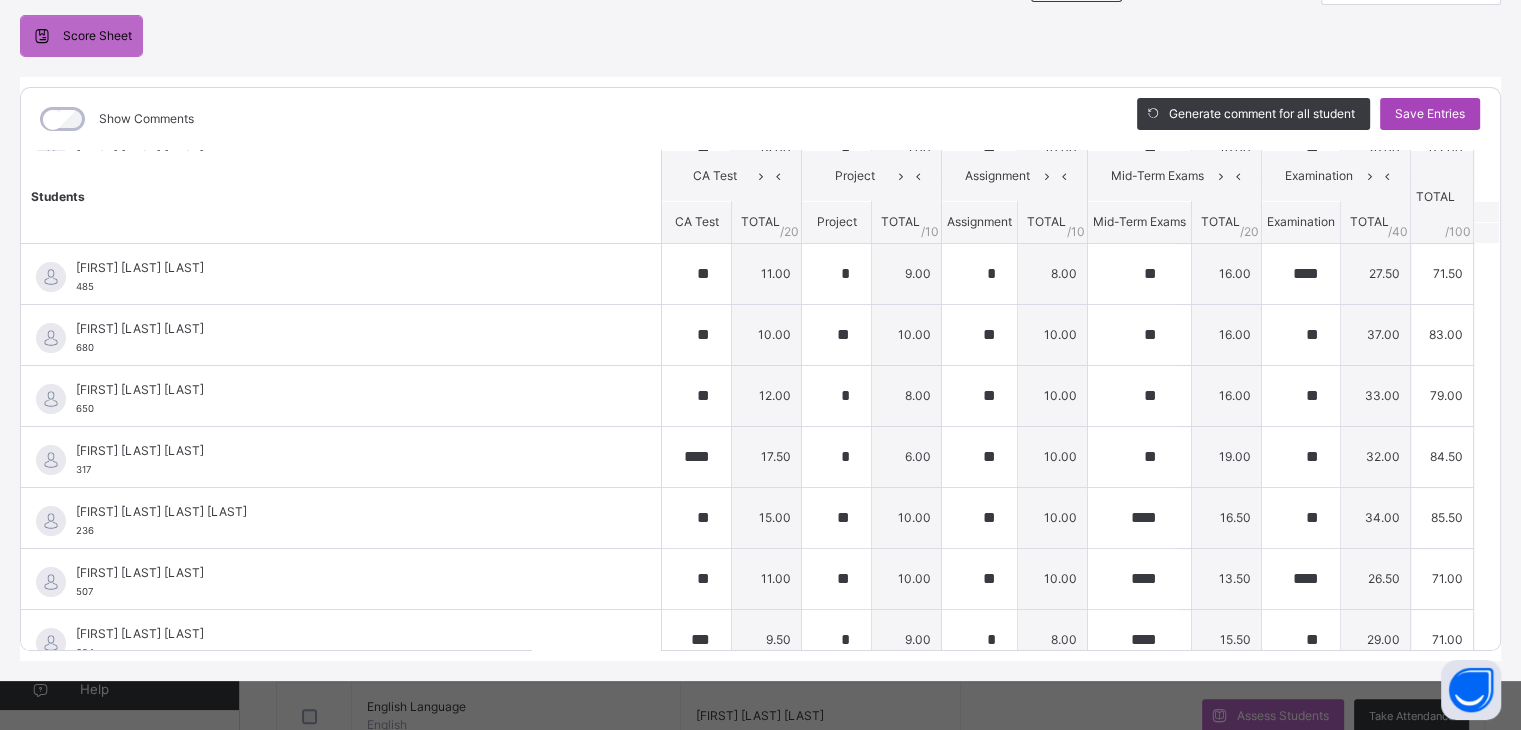 click on "Save Entries" at bounding box center (1430, 114) 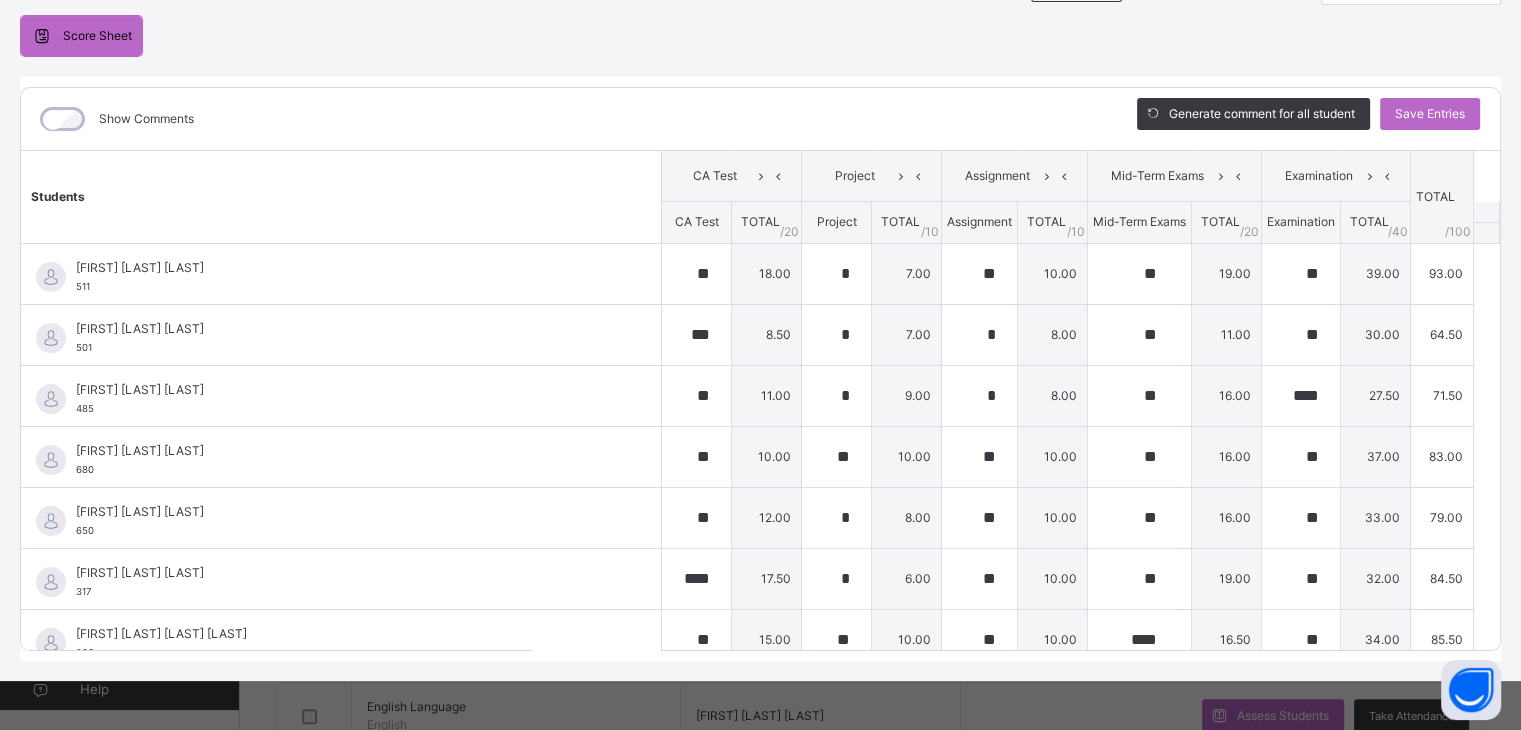 scroll, scrollTop: 0, scrollLeft: 0, axis: both 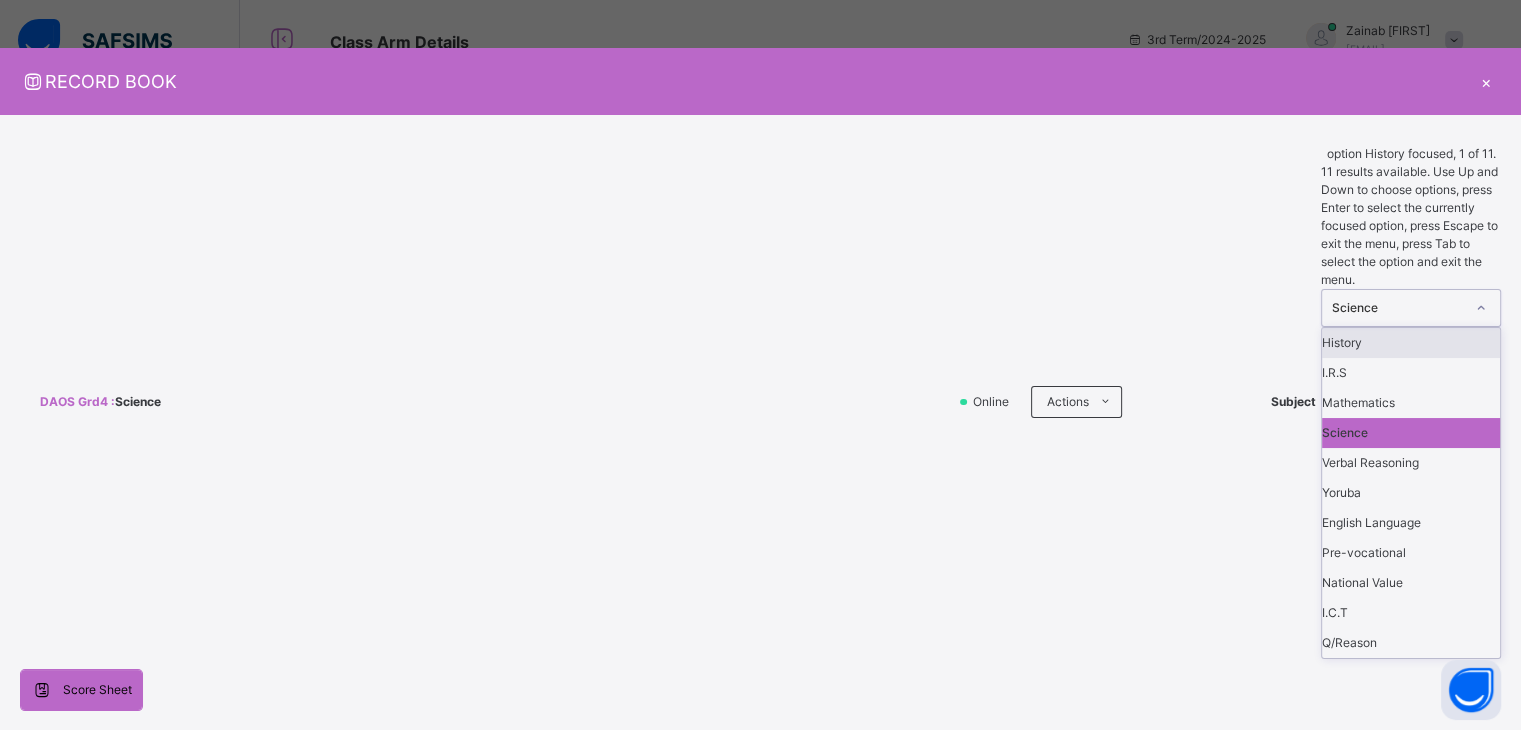 click 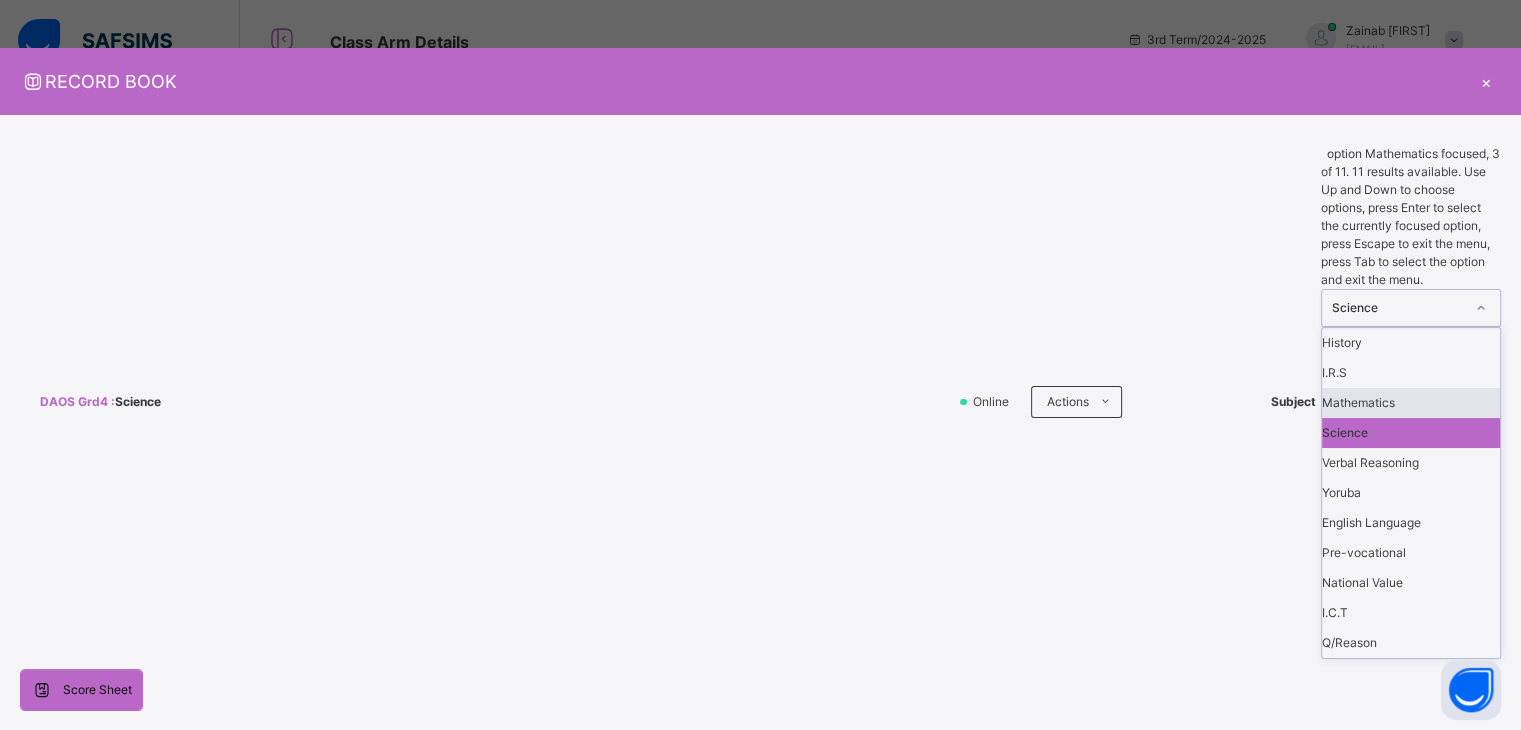 scroll, scrollTop: 74, scrollLeft: 0, axis: vertical 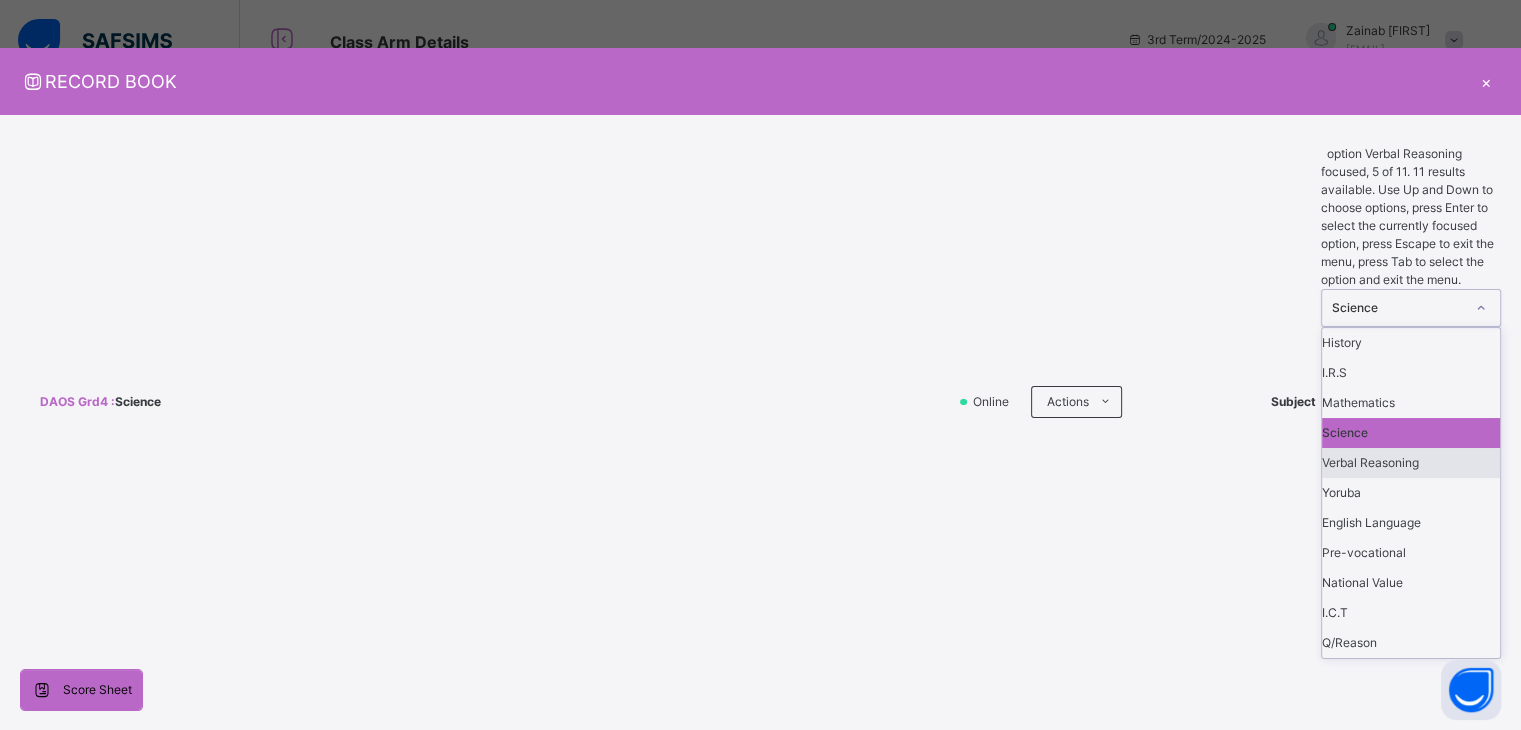 click on "Verbal Reasoning" at bounding box center [1411, 463] 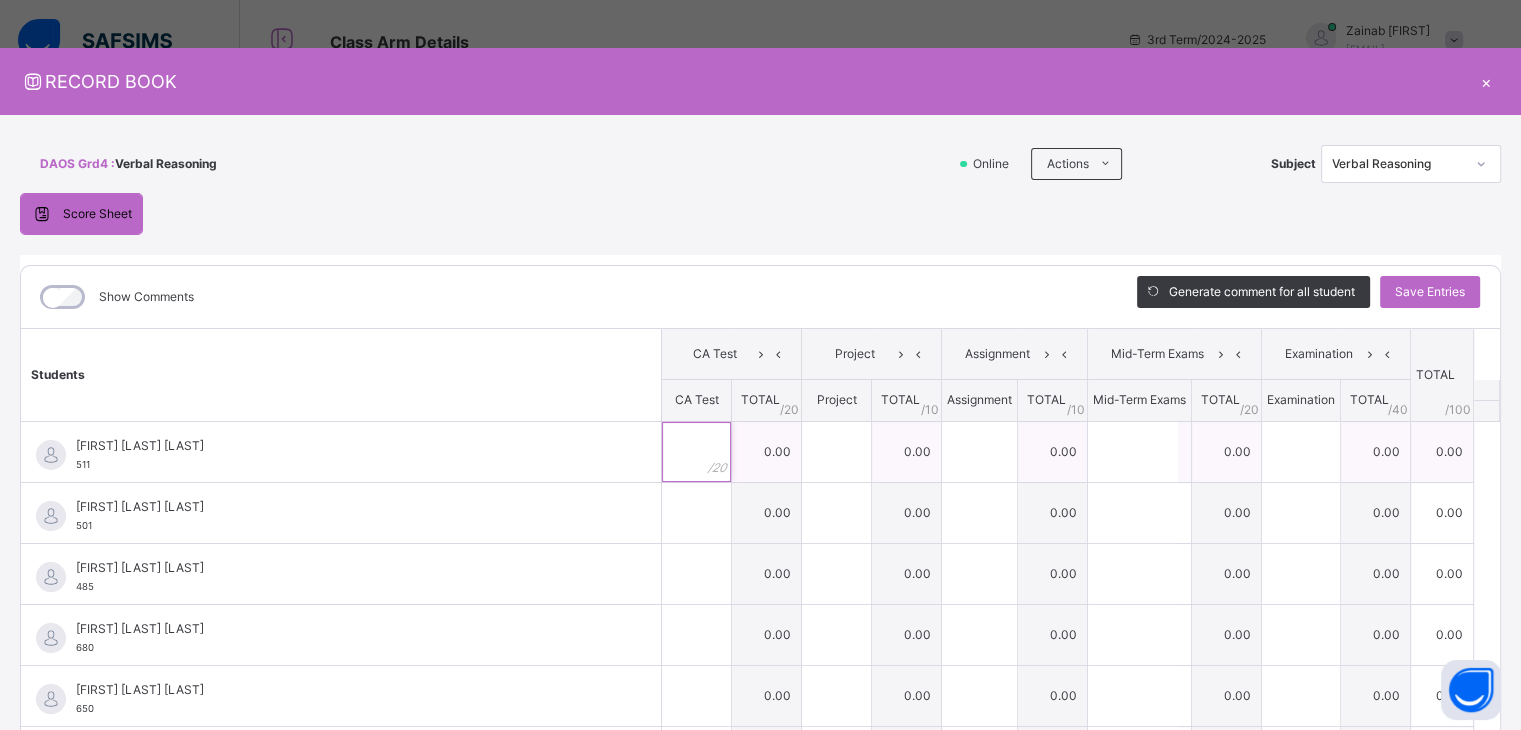click at bounding box center [696, 452] 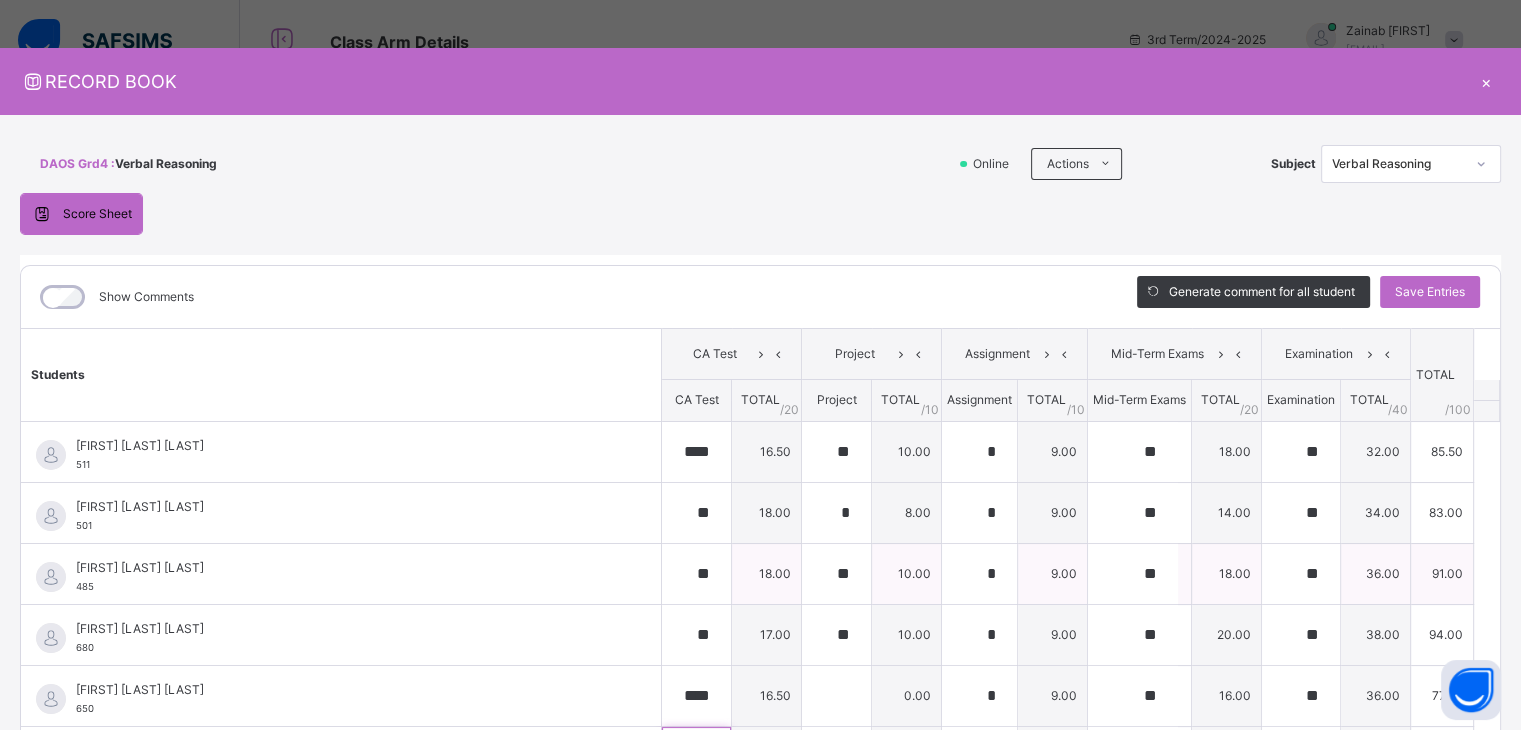 scroll, scrollTop: 56, scrollLeft: 0, axis: vertical 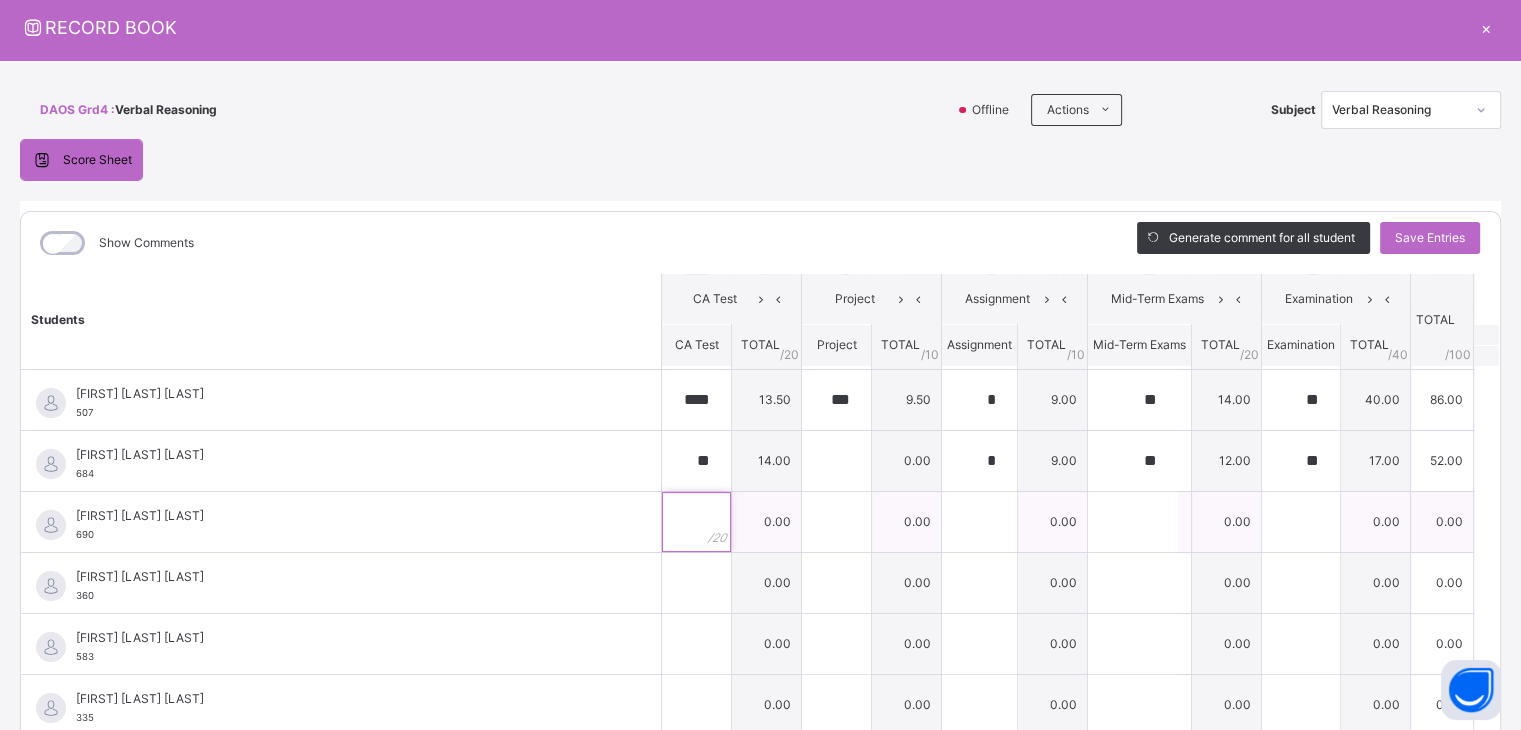 click at bounding box center [696, 522] 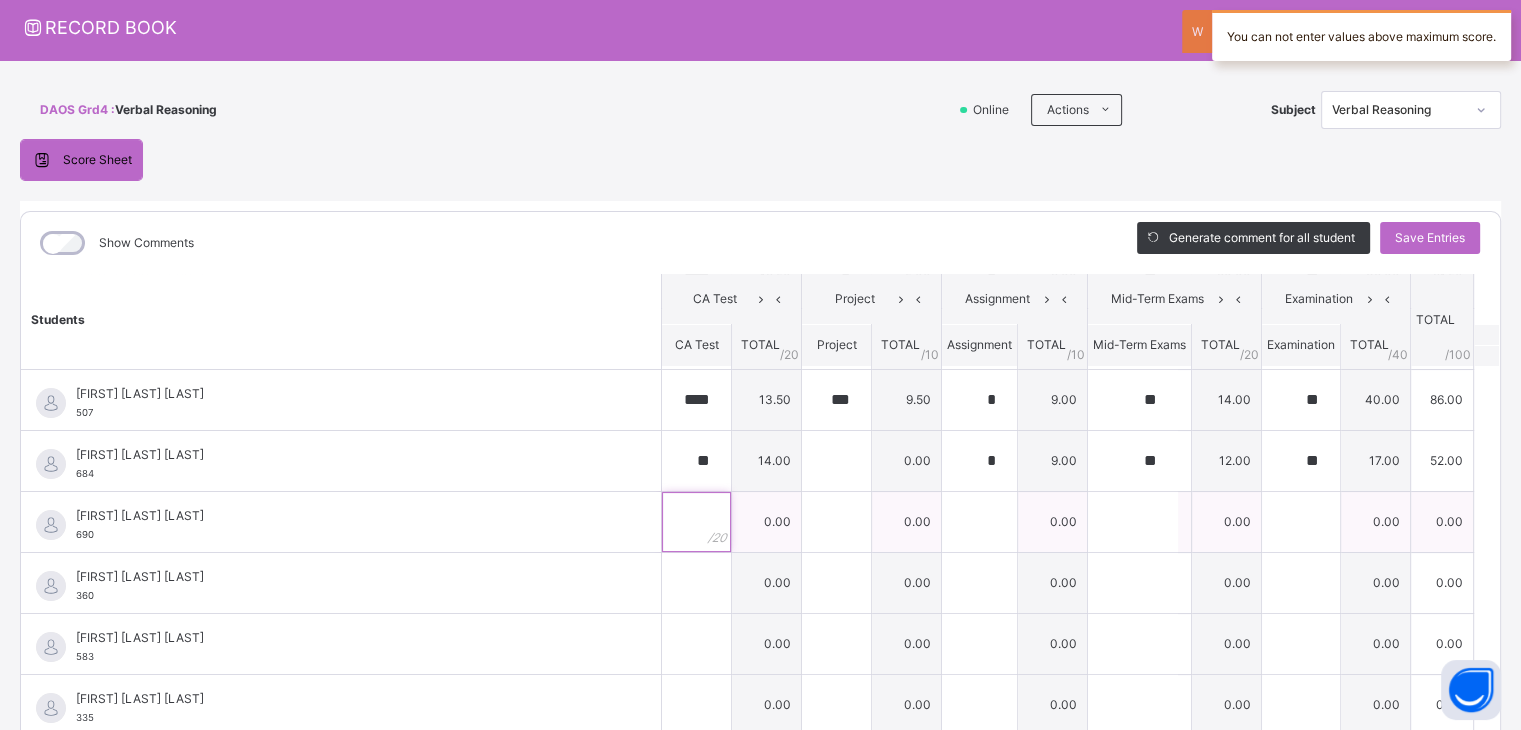click at bounding box center (696, 522) 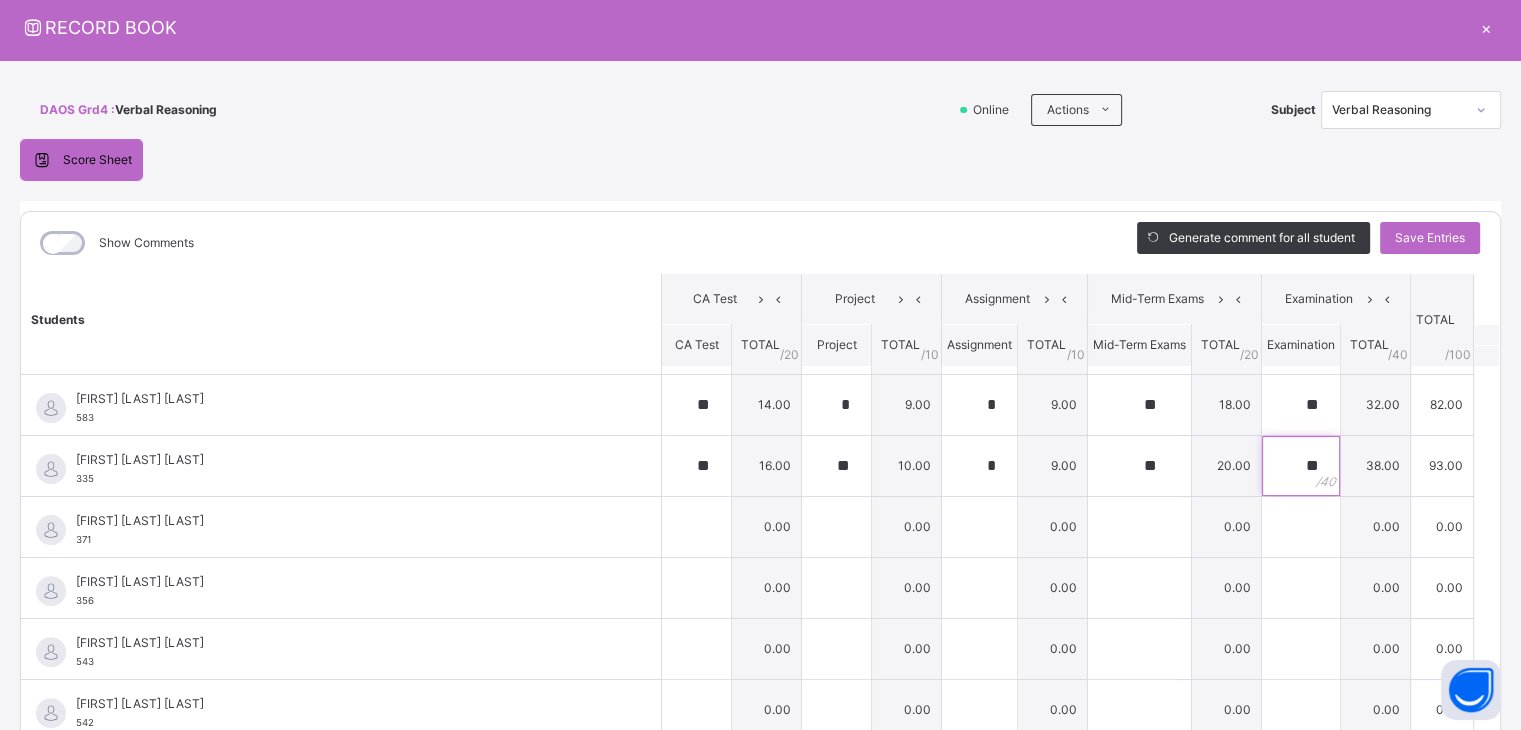 scroll, scrollTop: 684, scrollLeft: 0, axis: vertical 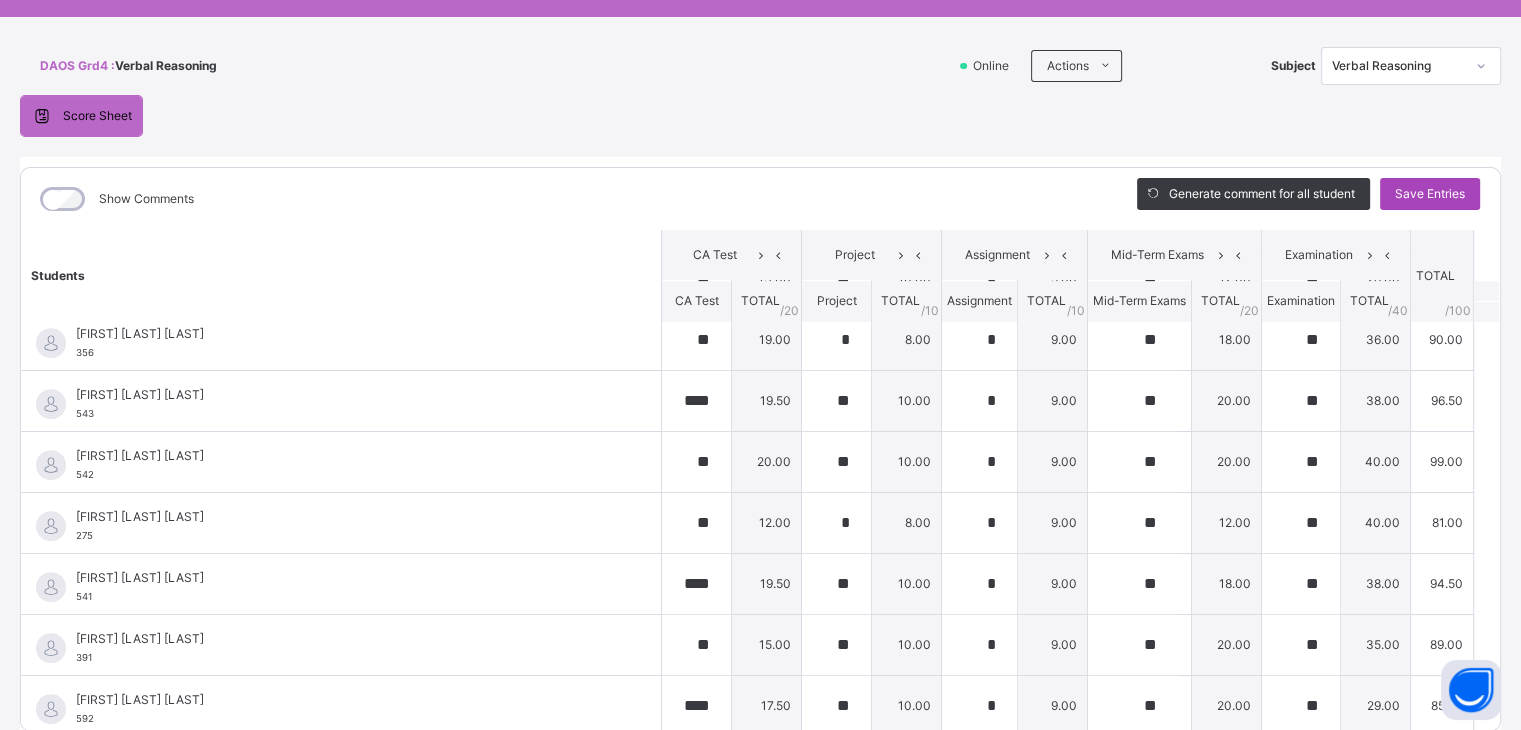 click on "Save Entries" at bounding box center [1430, 194] 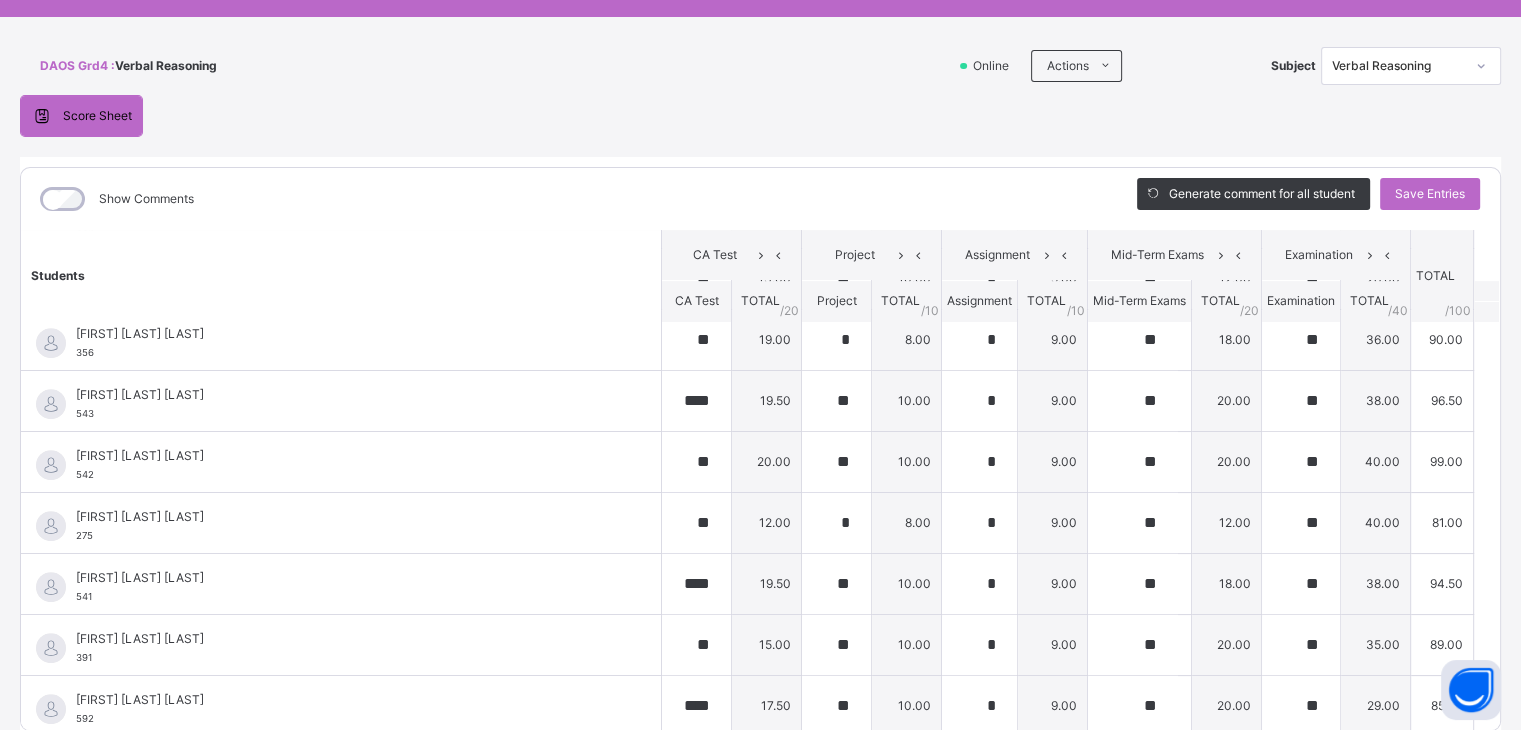 scroll, scrollTop: 930, scrollLeft: 0, axis: vertical 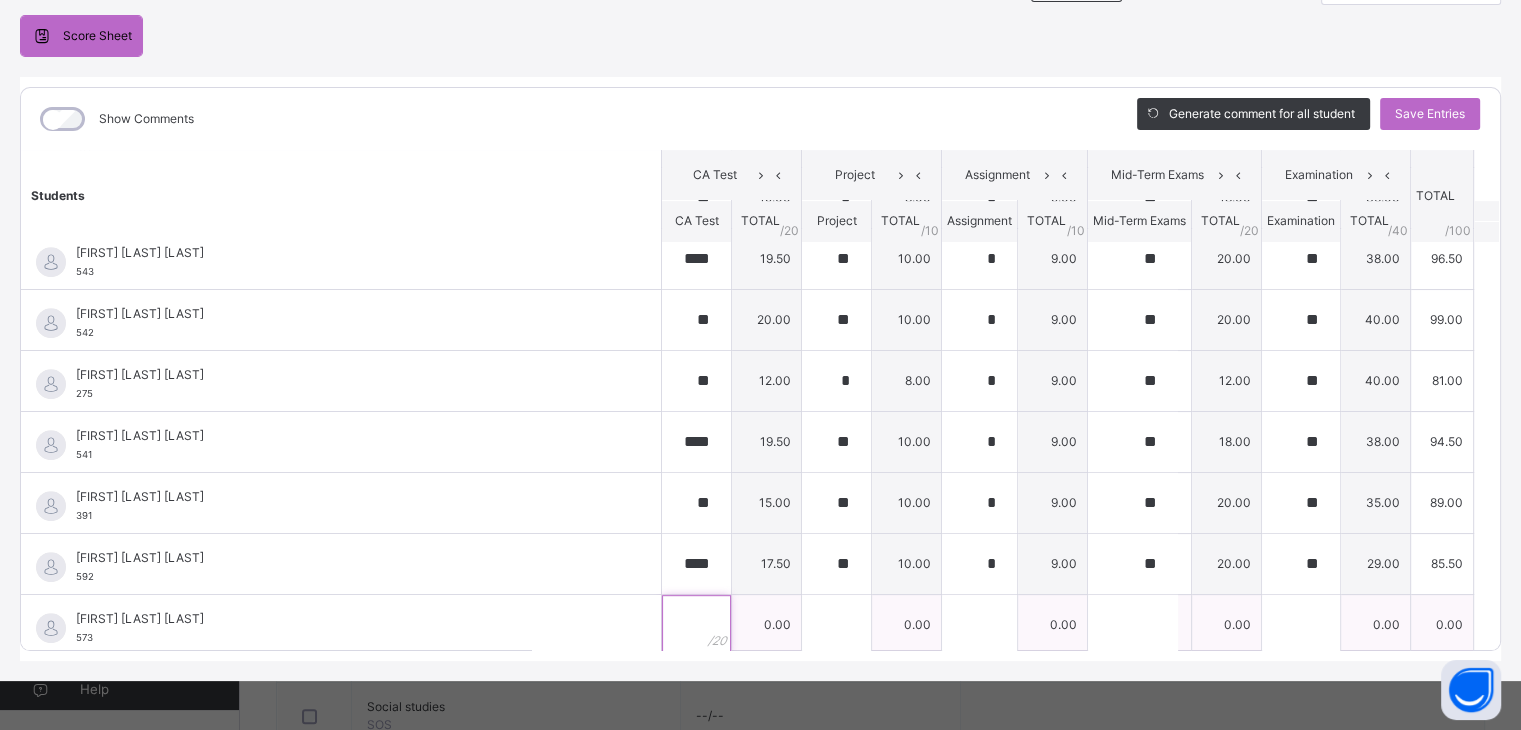 click at bounding box center (696, 625) 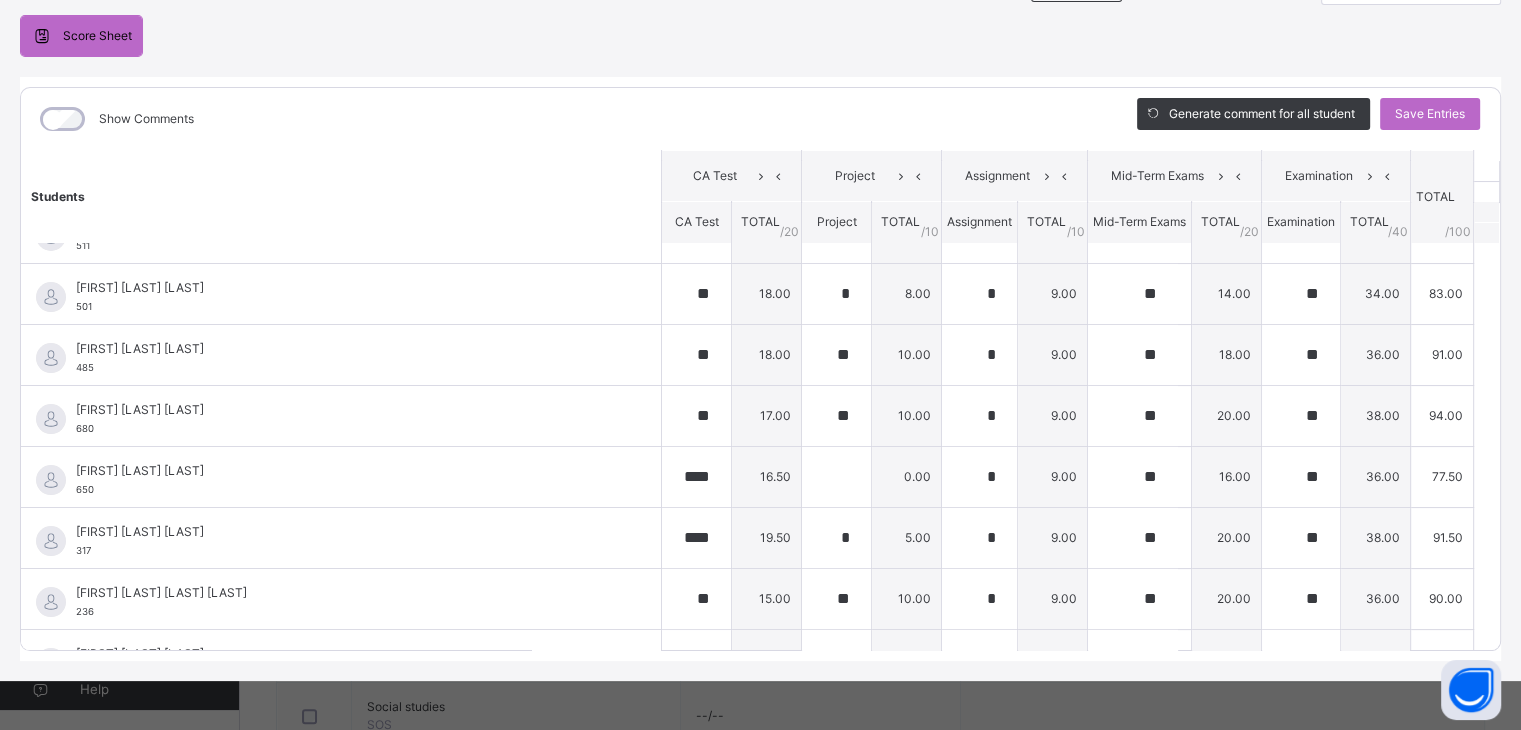 scroll, scrollTop: 0, scrollLeft: 0, axis: both 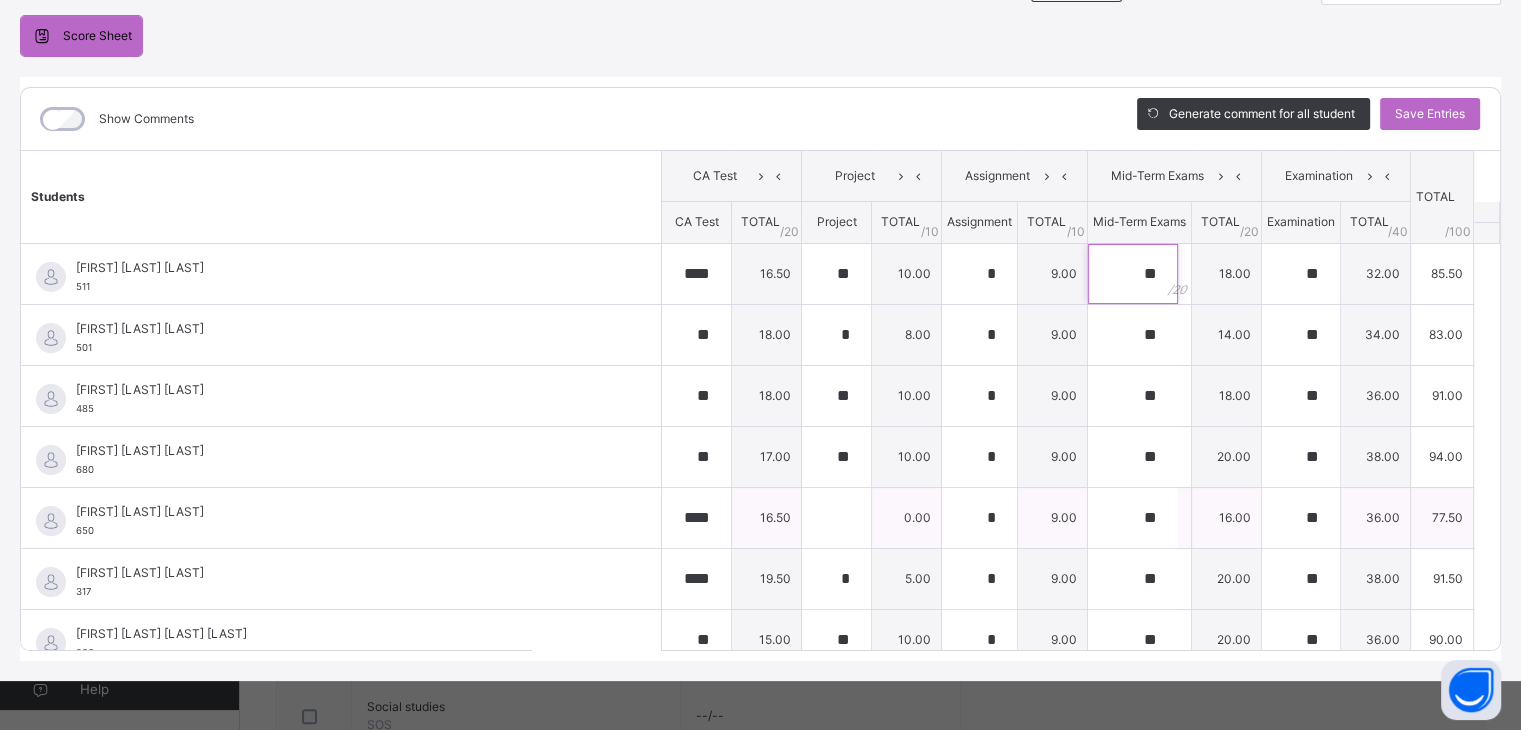 drag, startPoint x: 1096, startPoint y: 252, endPoint x: 1350, endPoint y: 505, distance: 358.50385 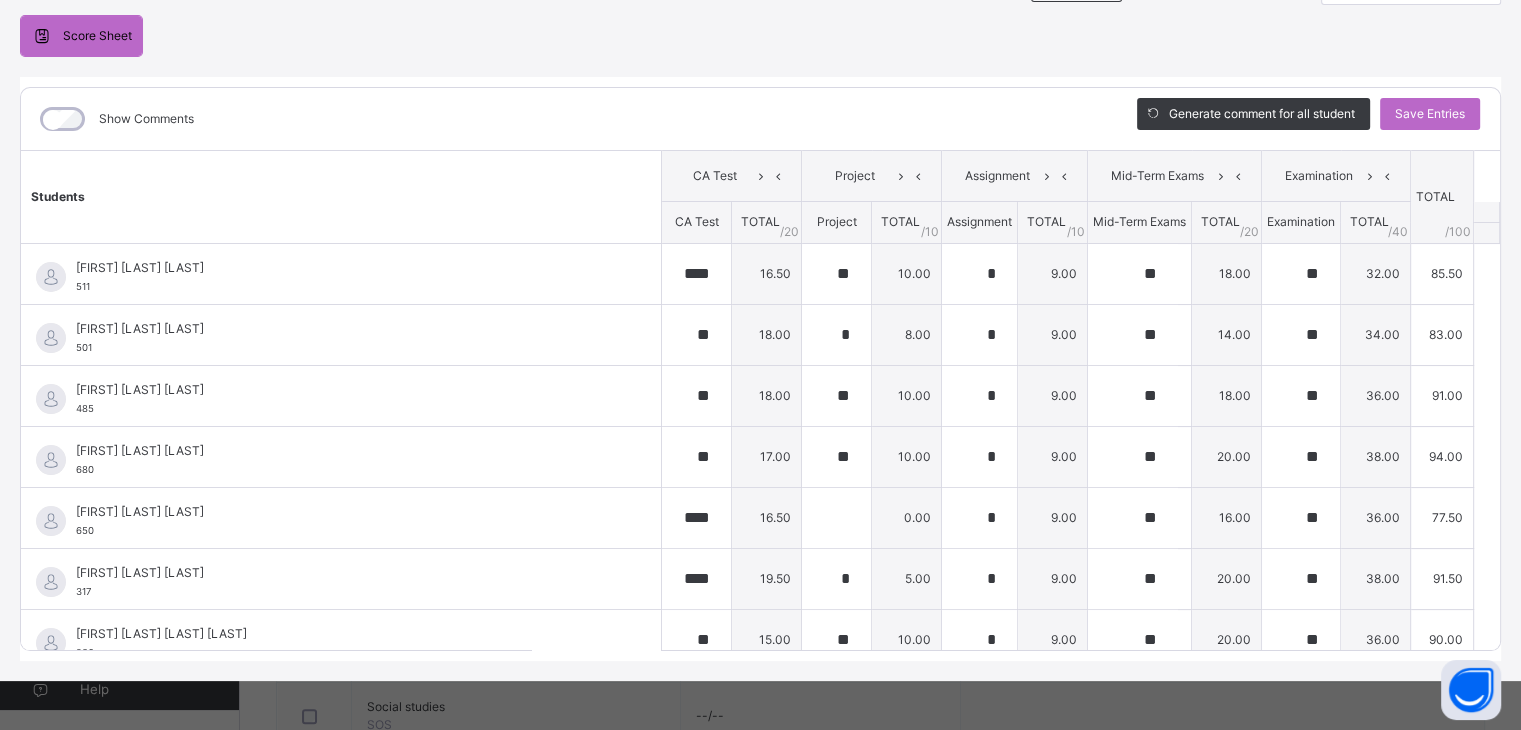 click on "Score Sheet Score Sheet Show Comments   Generate comment for all student   Save Entries Class Level:  DAOS Grd4   Subject:  Verbal Reasoning Session:  2024/2025 Session:  3rd Term Students CA Test Project Assignment Mid-Term Exams Examination TOTAL /100 Comment CA Test TOTAL / 20 Project TOTAL / 10 Assignment TOTAL / 10 Mid-Term Exams TOTAL / 20 Examination TOTAL / 40 [FIRST] [LAST] [NUMBER] [FIRST] [LAST] [NUMBER] **** 16.50 ** 10.00 * 9.00 ** 18.00 ** 32.00 85.50 Generate comment 0 / 250   ×   Subject Teacher’s Comment Generate and see in full the comment developed by the AI with an option to regenerate the comment JS [FIRST] [LAST]   [NUMBER]   Total 85.50  / 100.00 Sims Bot   Regenerate     Use this comment   [FIRST] [LAST] [NUMBER] [FIRST] [LAST] [NUMBER] ** 18.00 * 8.00 * 9.00 ** 14.00 ** 34.00 83.00 Generate comment 0 / 250   ×   Subject Teacher’s Comment Generate and see in full the comment developed by the AI with an option to regenerate the comment JS   [NUMBER]" at bounding box center [760, 338] 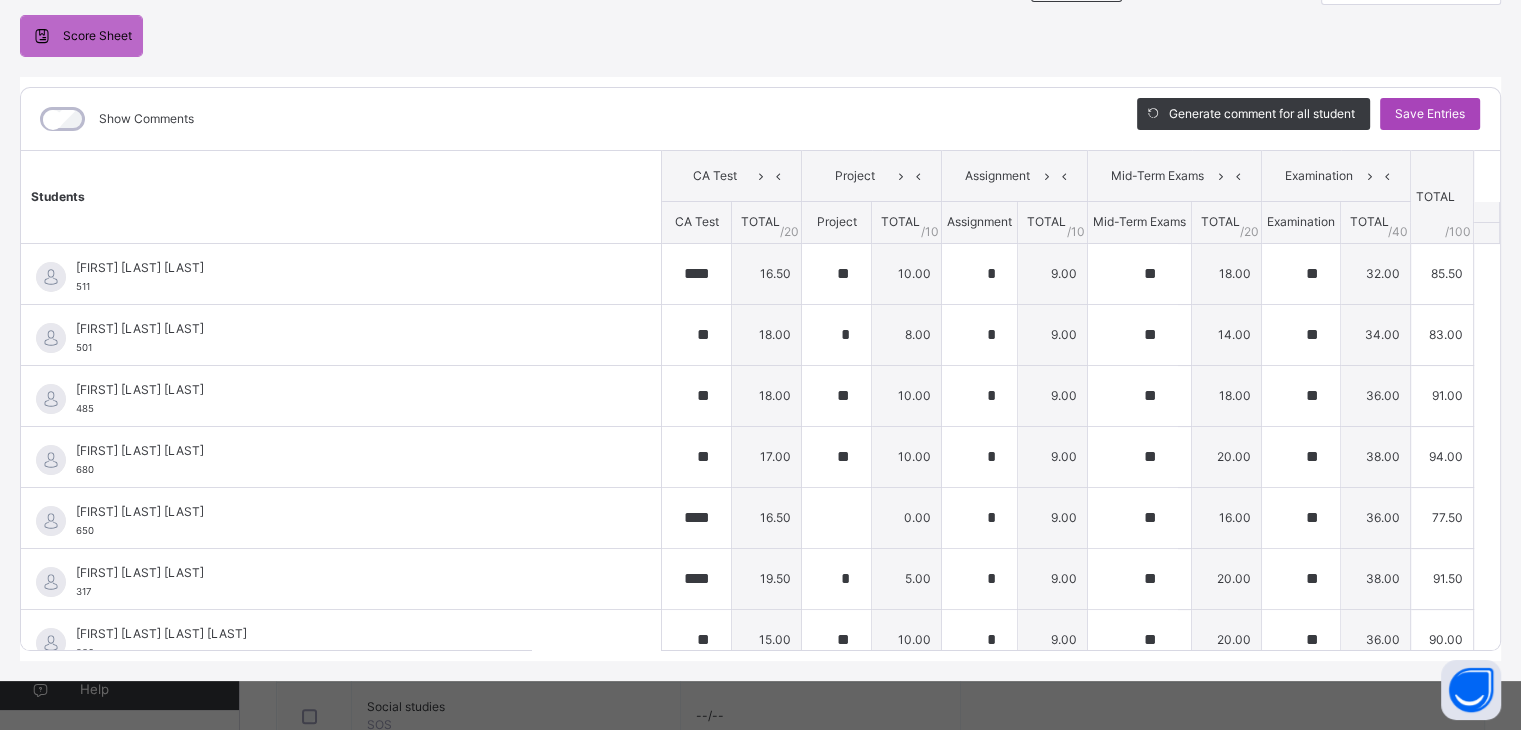 click on "Save Entries" at bounding box center (1430, 114) 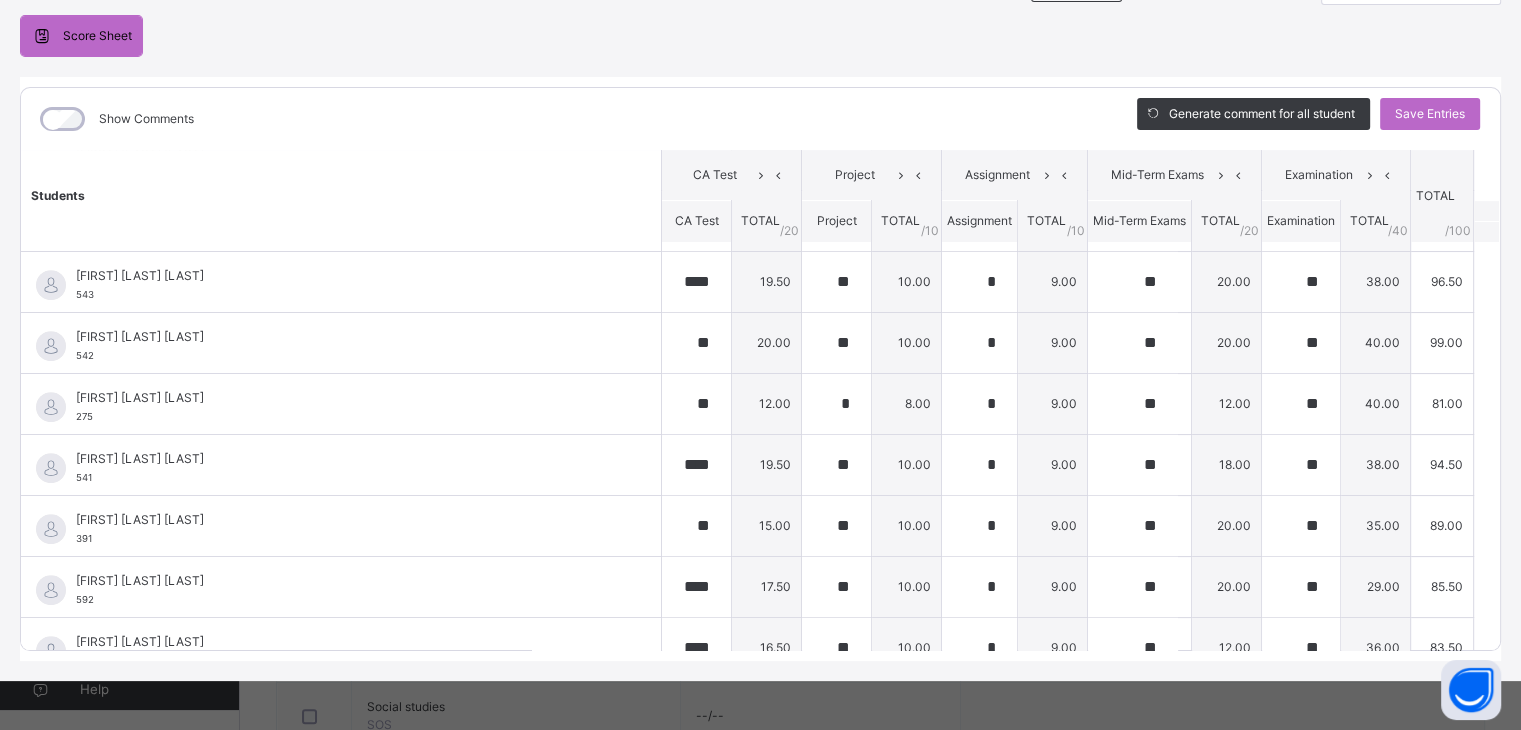 scroll, scrollTop: 922, scrollLeft: 0, axis: vertical 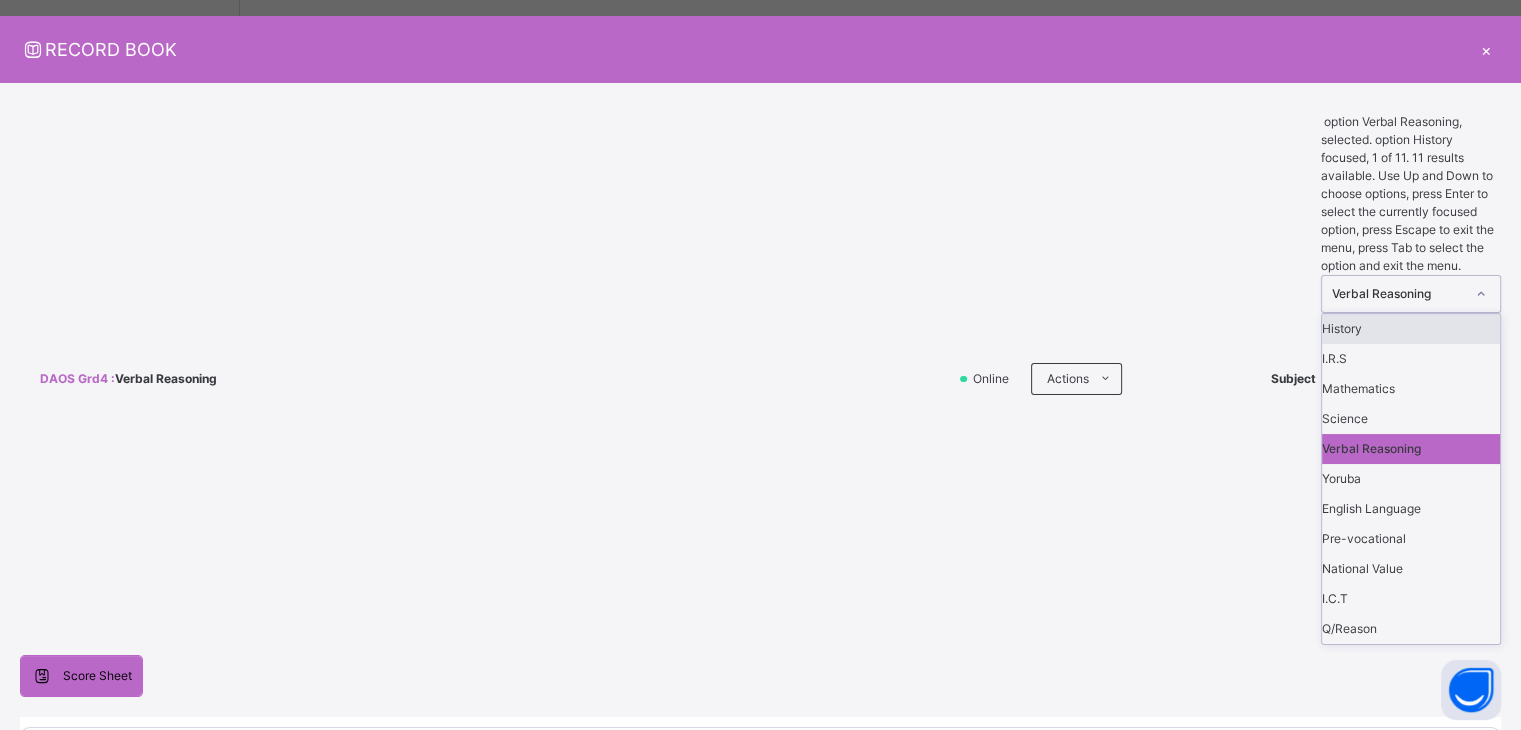 click on "Verbal Reasoning" at bounding box center [1398, 294] 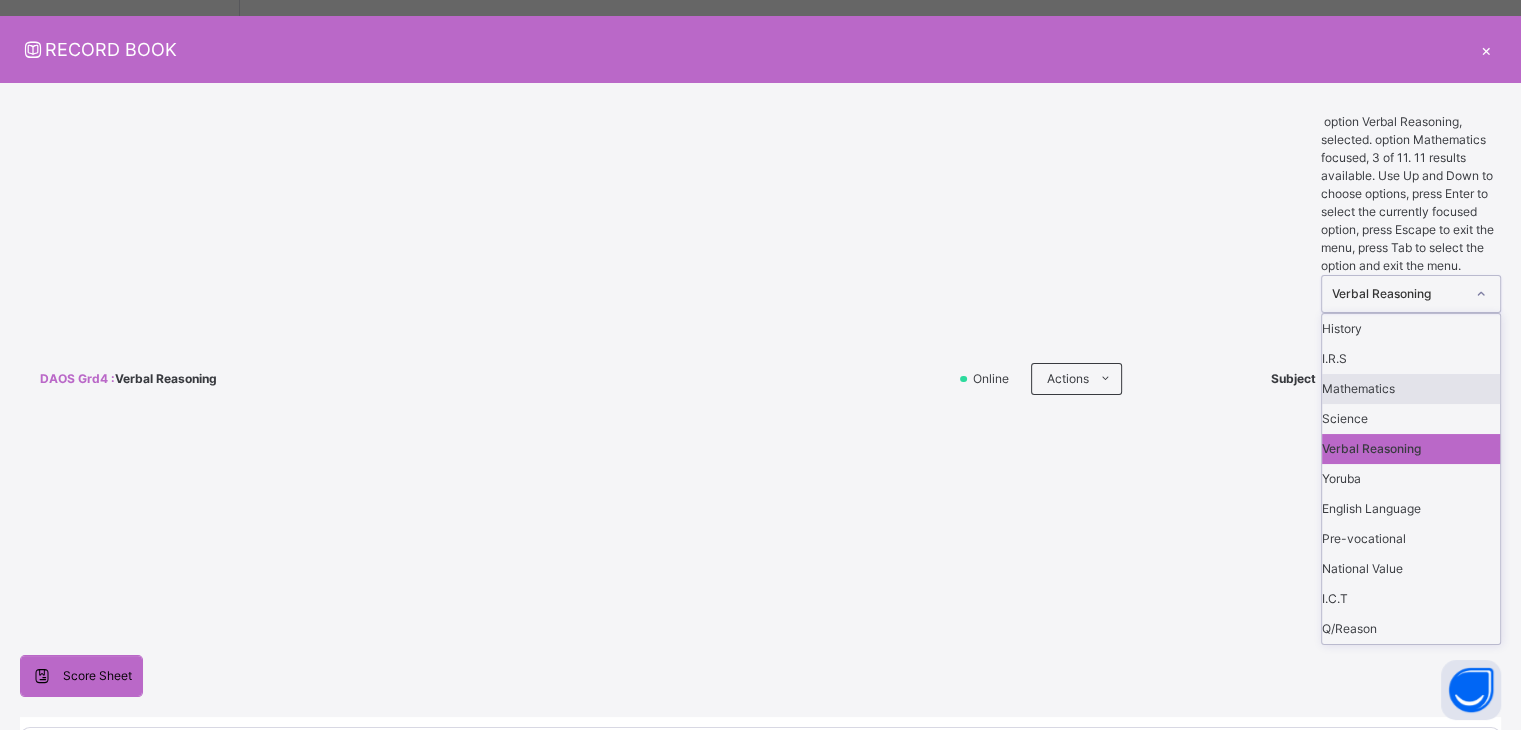 scroll, scrollTop: 74, scrollLeft: 0, axis: vertical 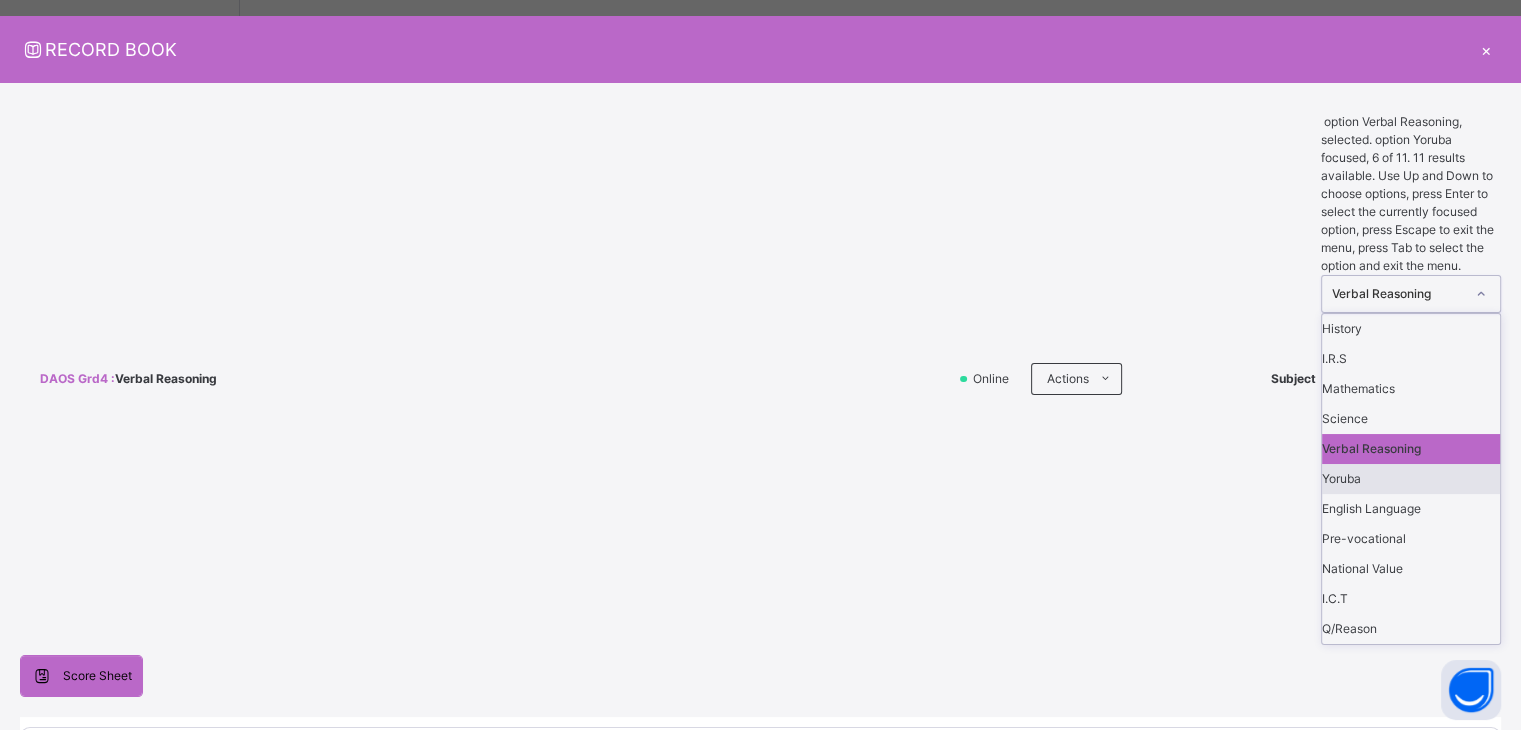click on "Yoruba" at bounding box center [1411, 479] 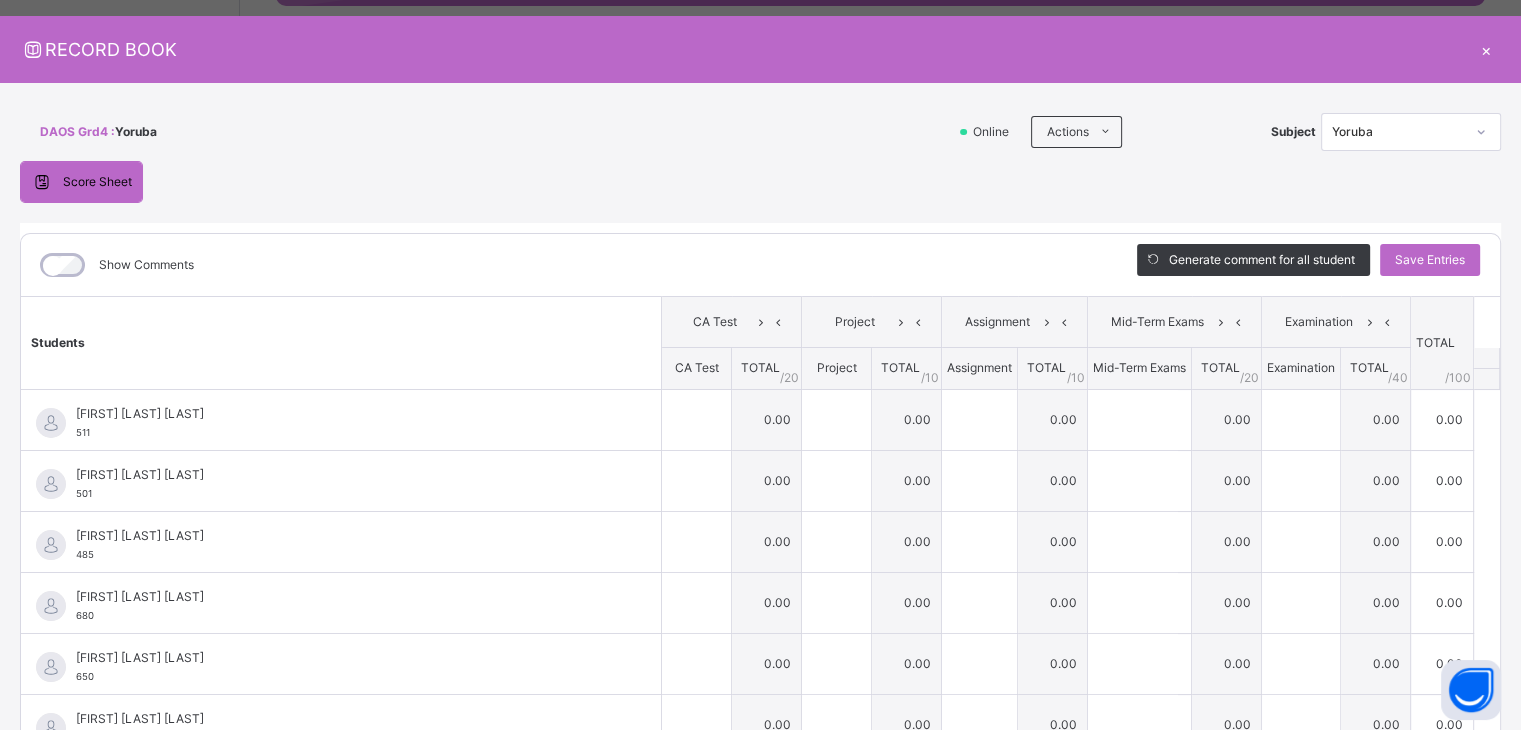 scroll, scrollTop: 262, scrollLeft: 0, axis: vertical 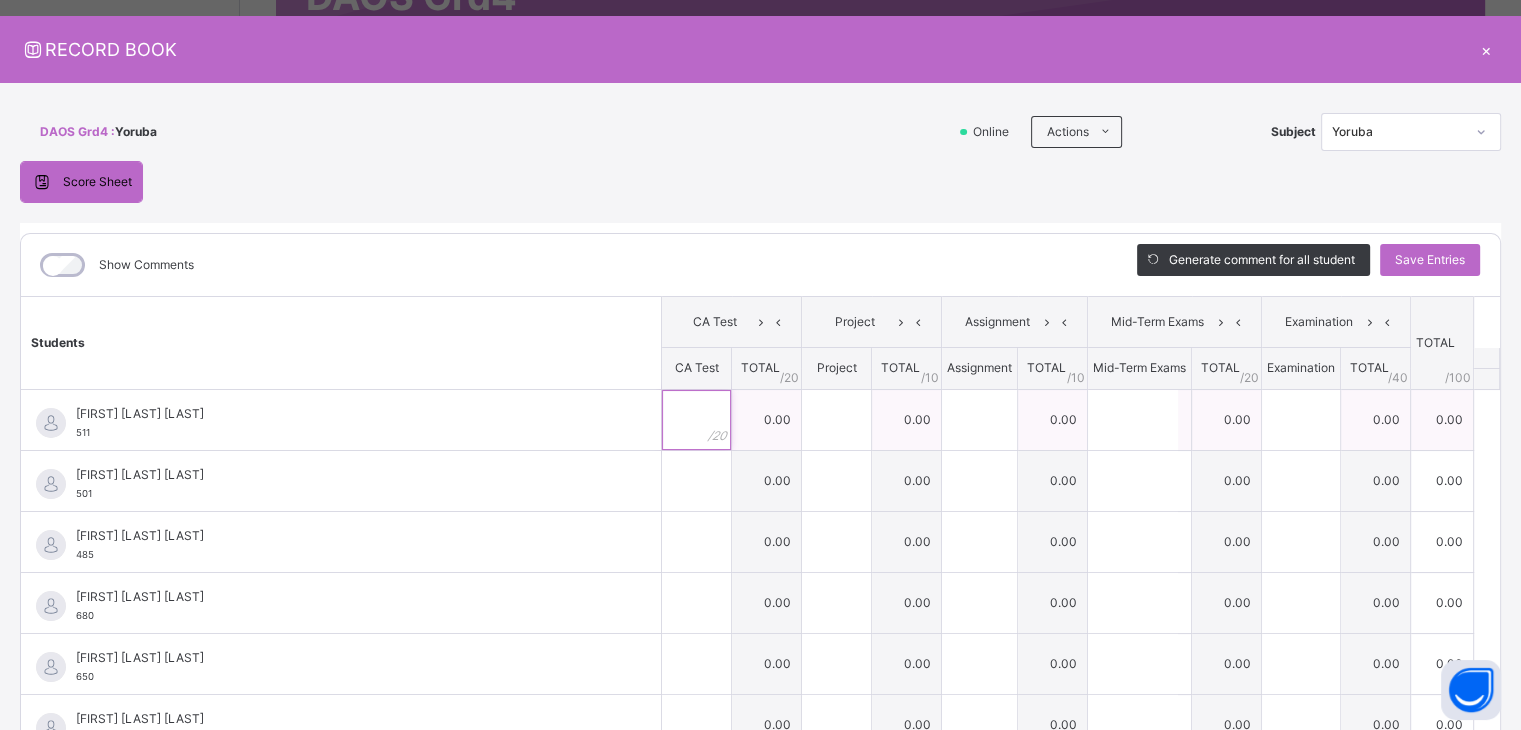 click at bounding box center [696, 420] 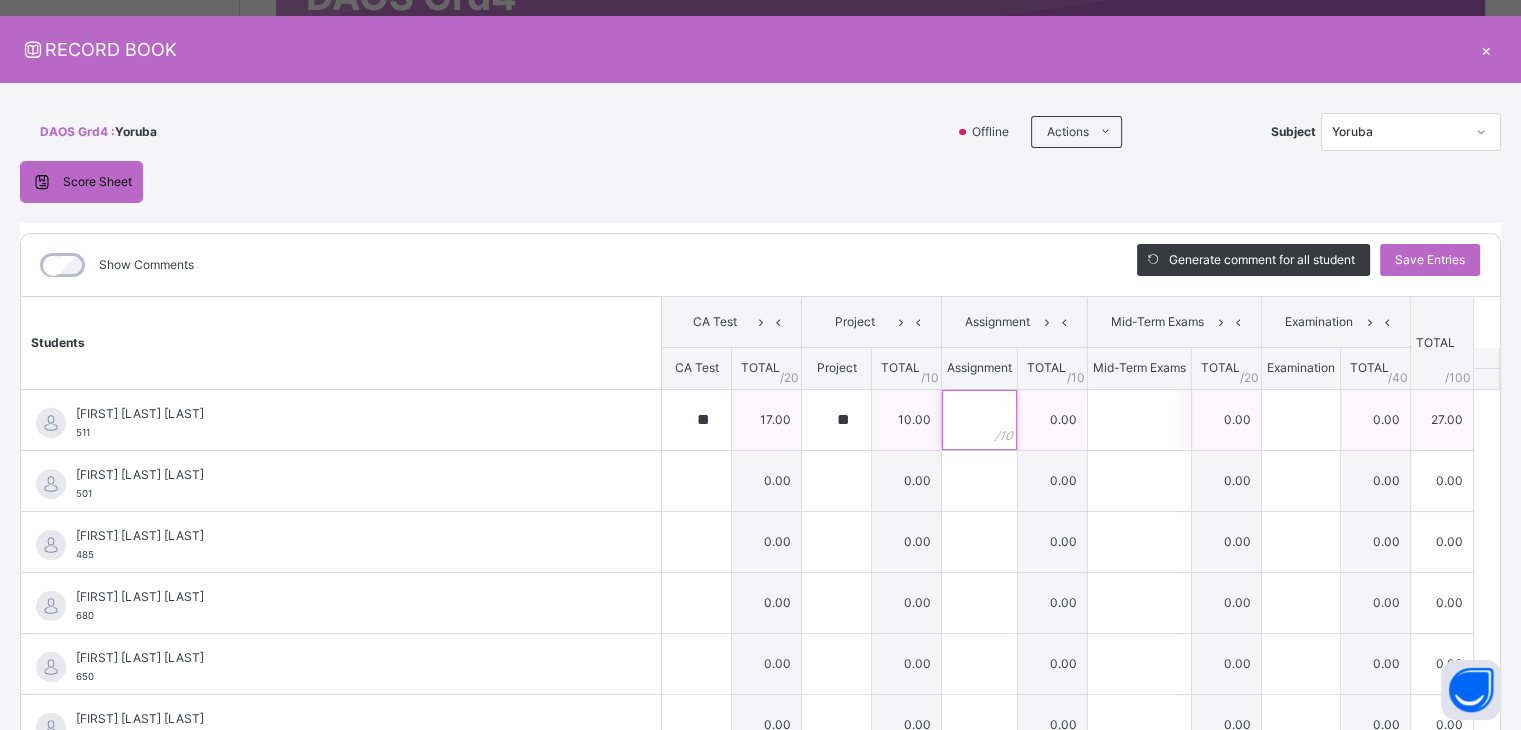 click at bounding box center (979, 420) 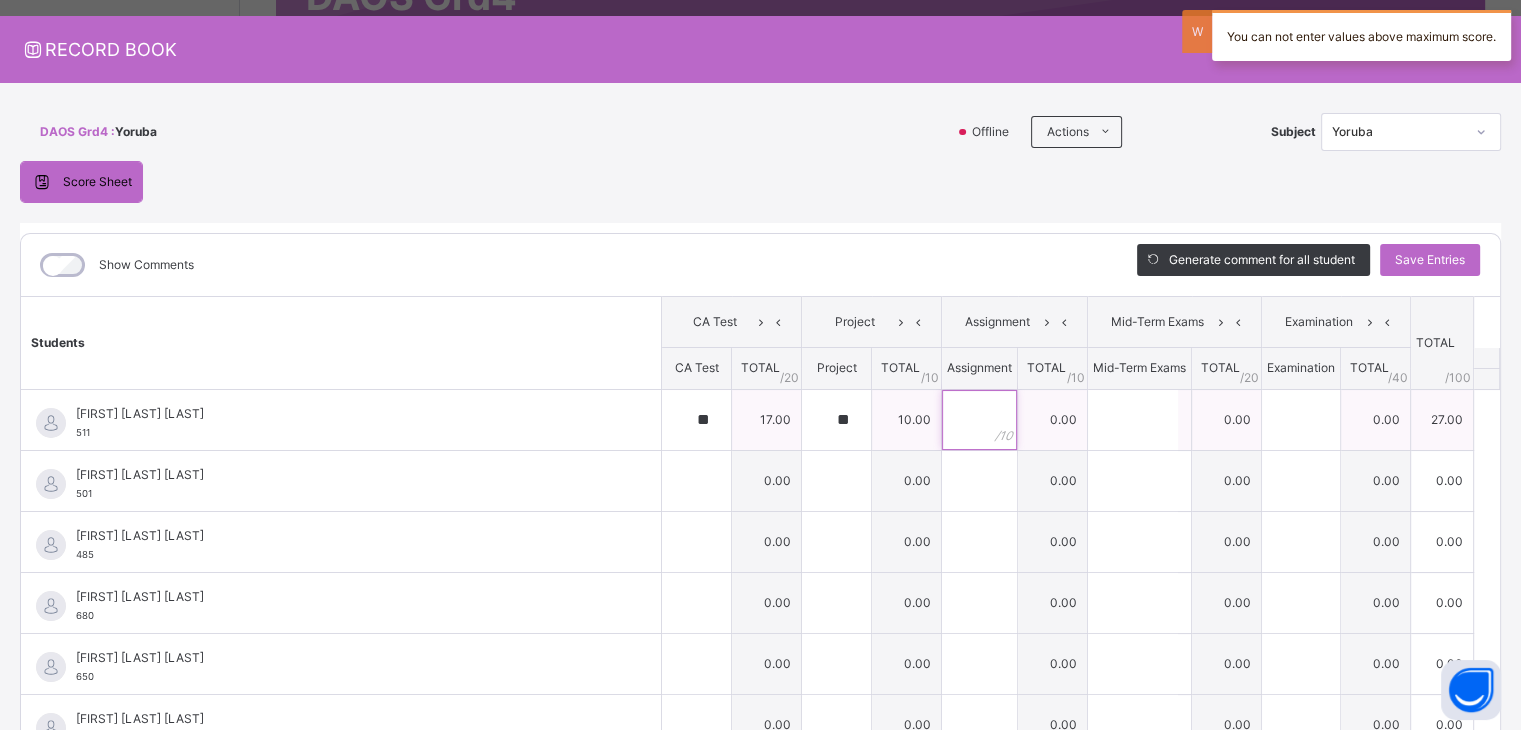click at bounding box center [979, 420] 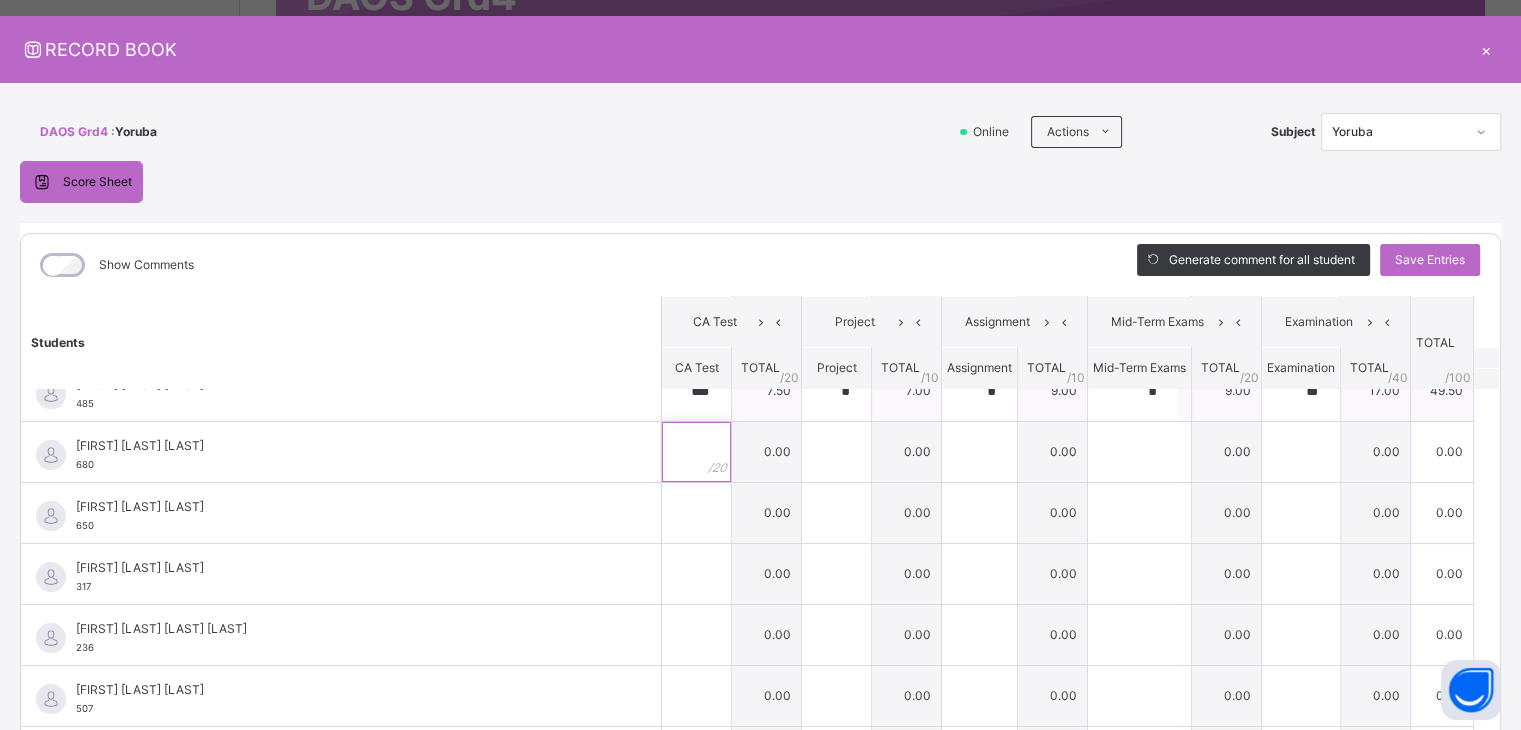 scroll, scrollTop: 154, scrollLeft: 0, axis: vertical 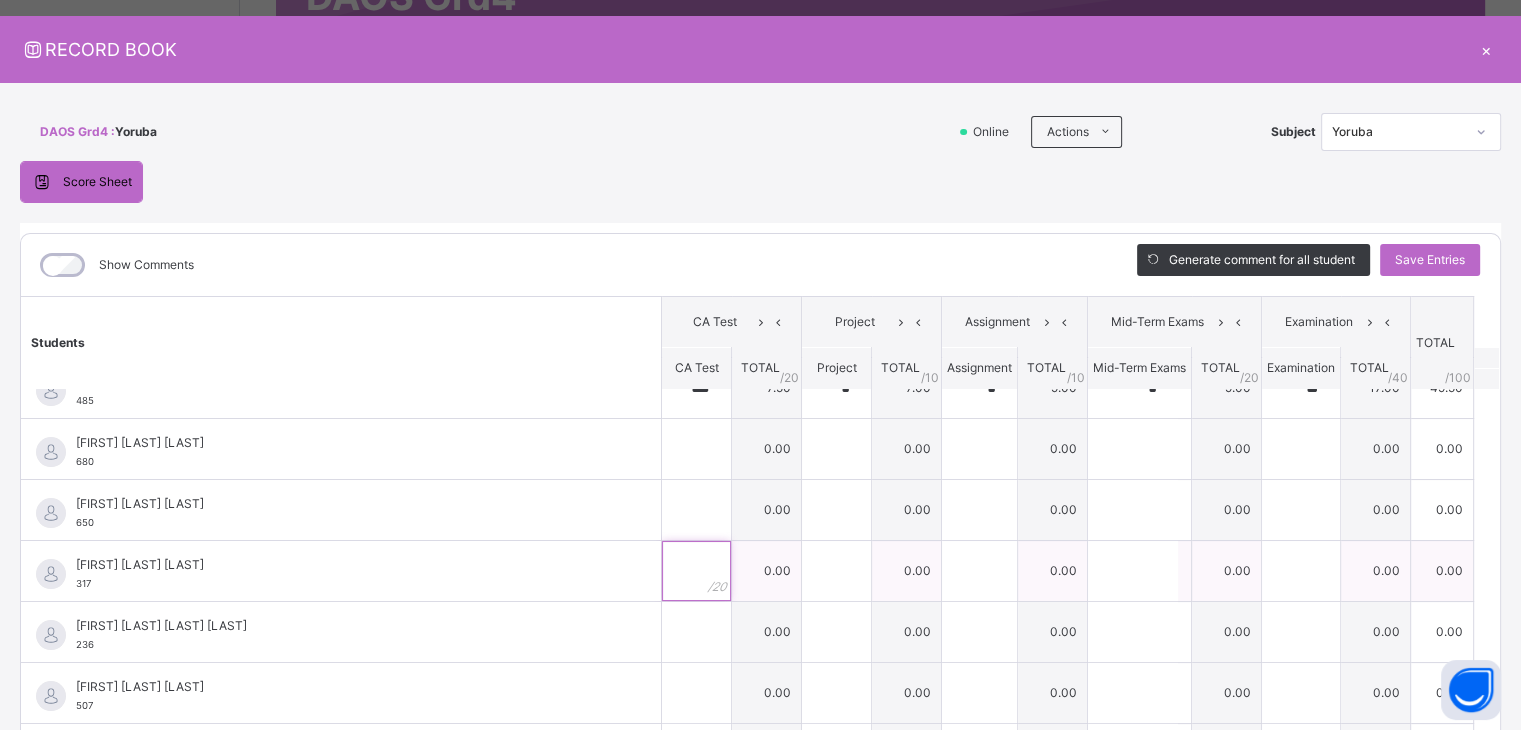 click at bounding box center [696, 571] 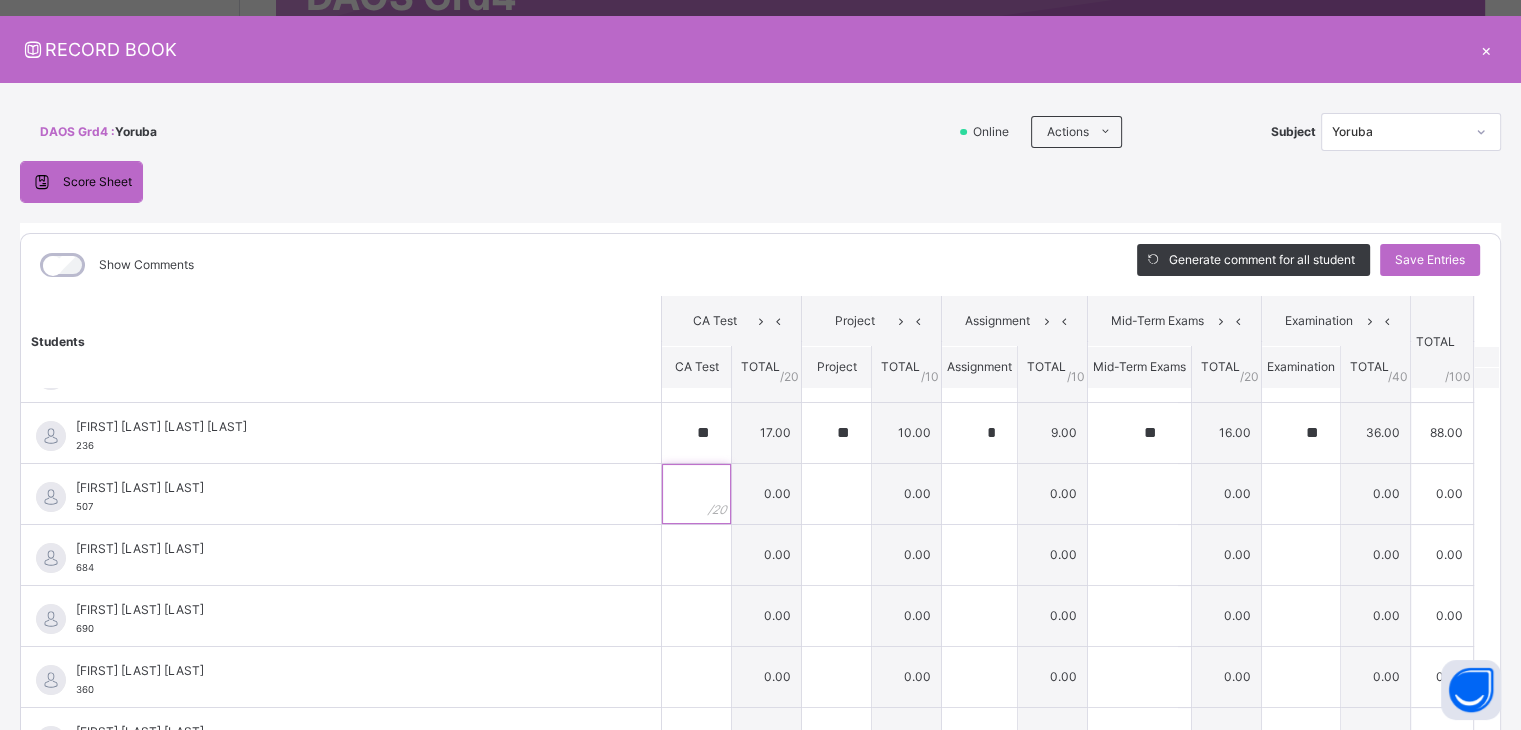 scroll, scrollTop: 372, scrollLeft: 0, axis: vertical 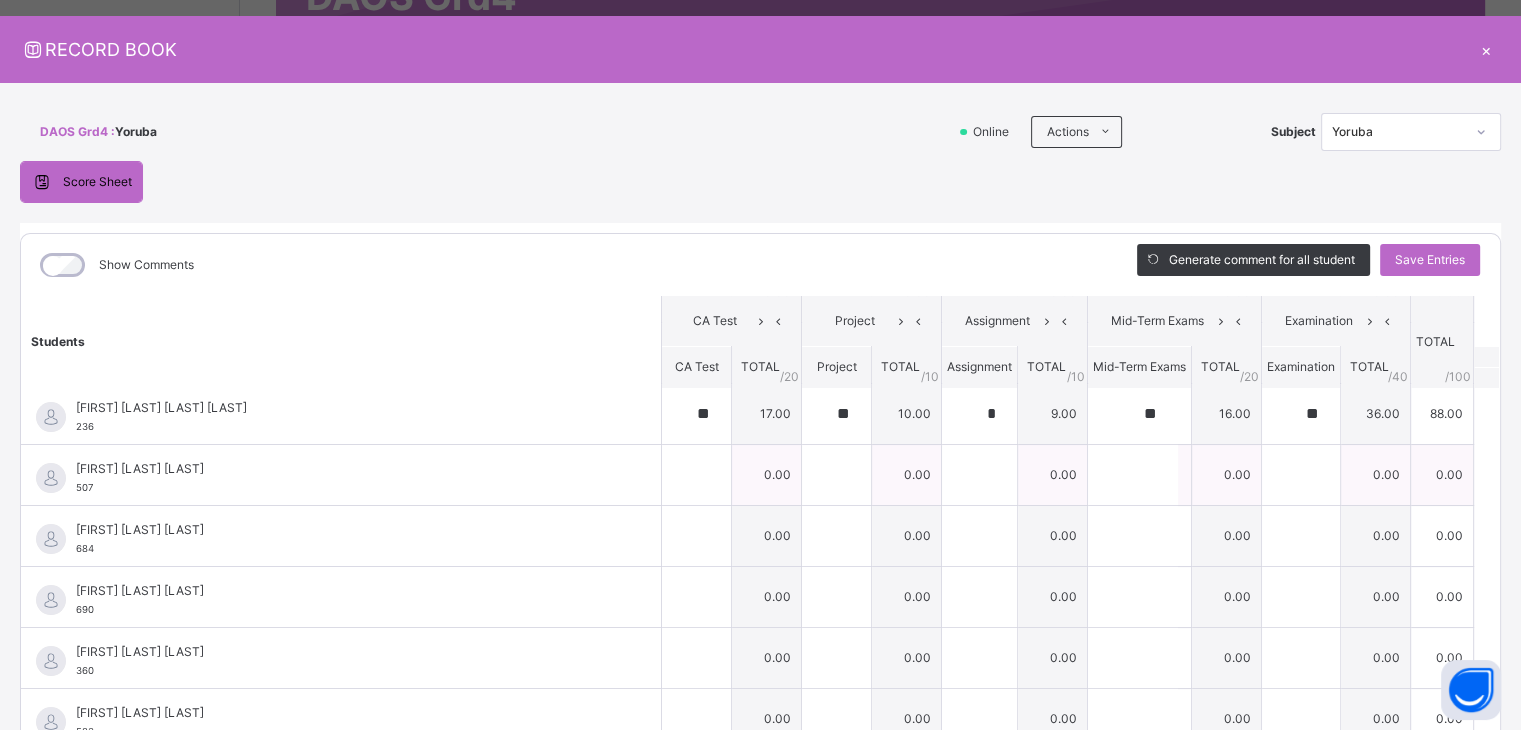 click at bounding box center [696, 475] 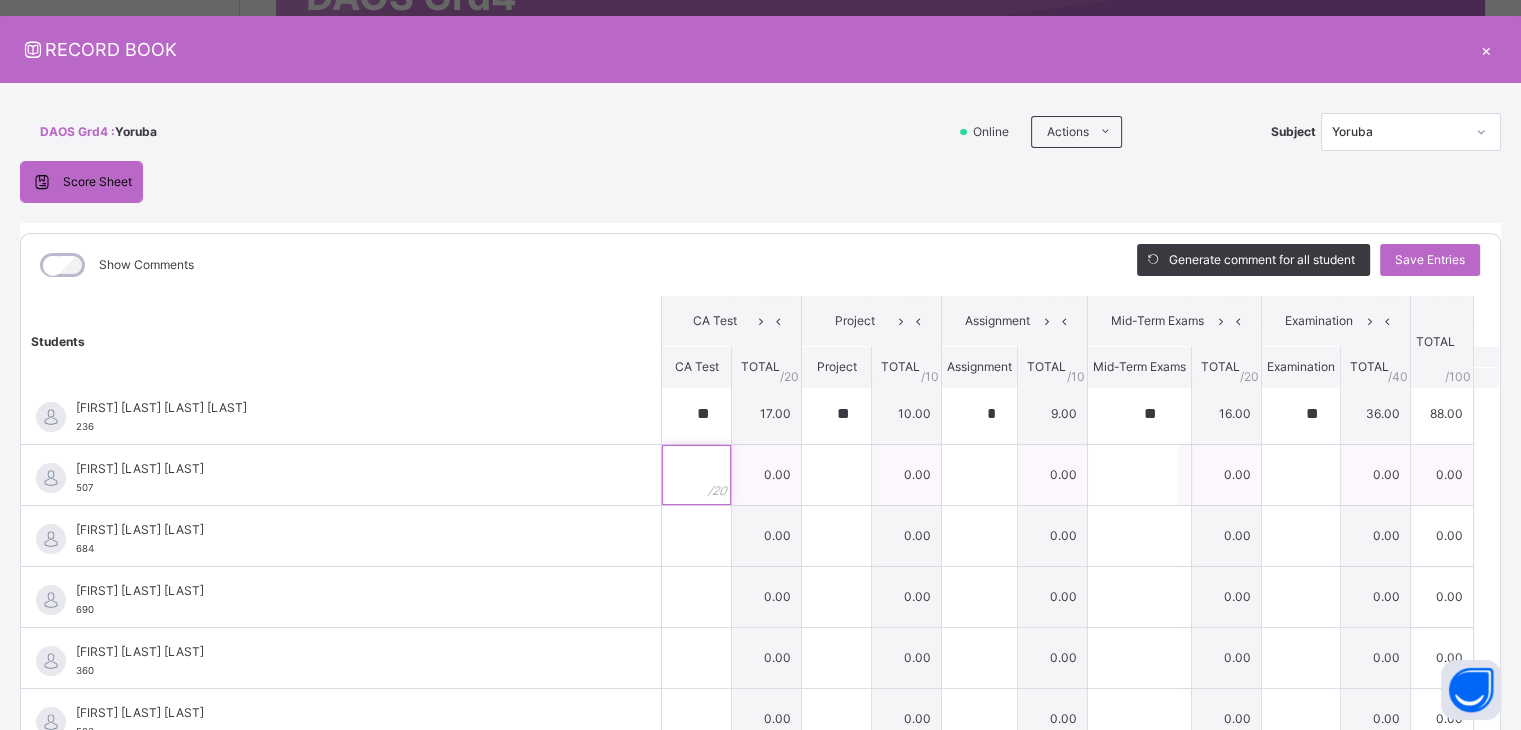 click at bounding box center [696, 475] 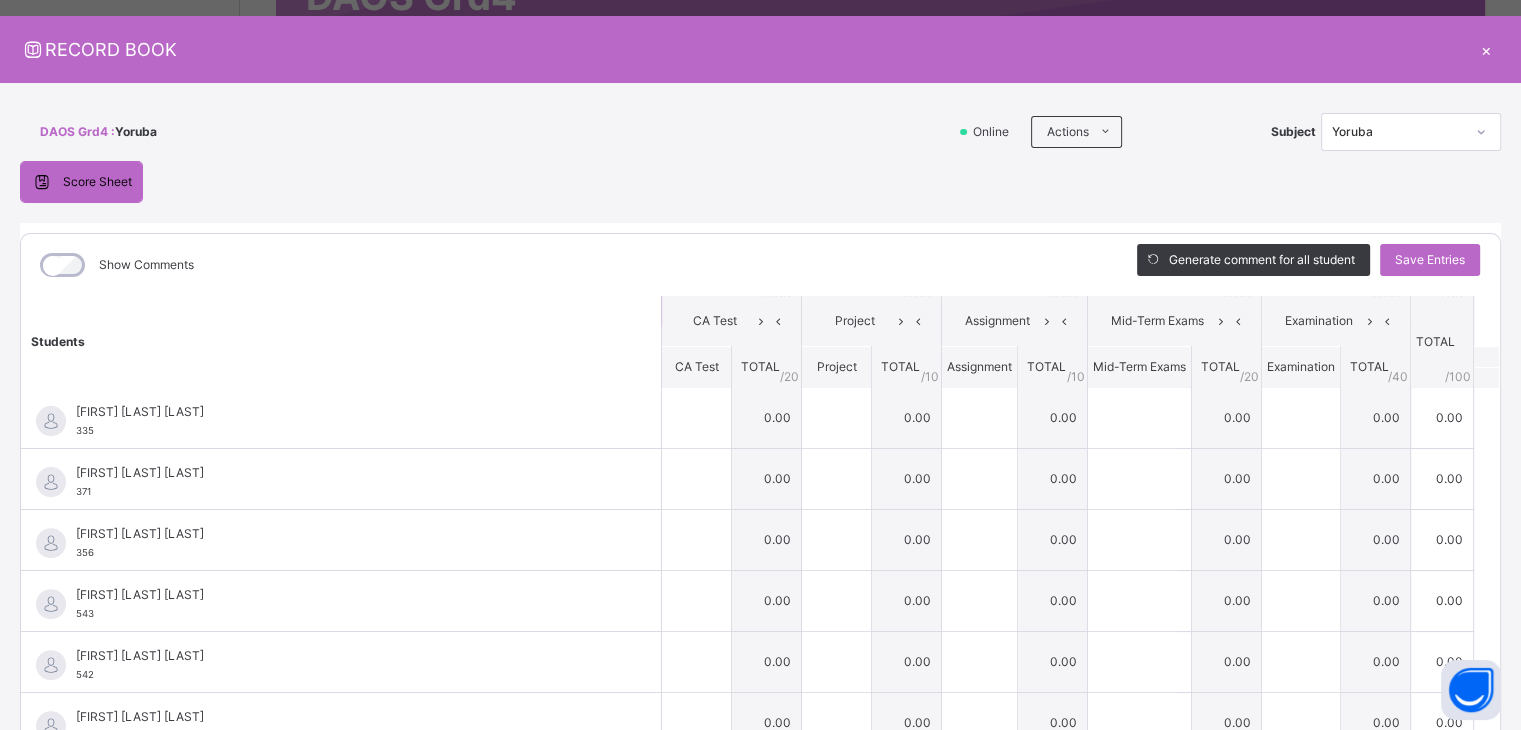 scroll, scrollTop: 736, scrollLeft: 0, axis: vertical 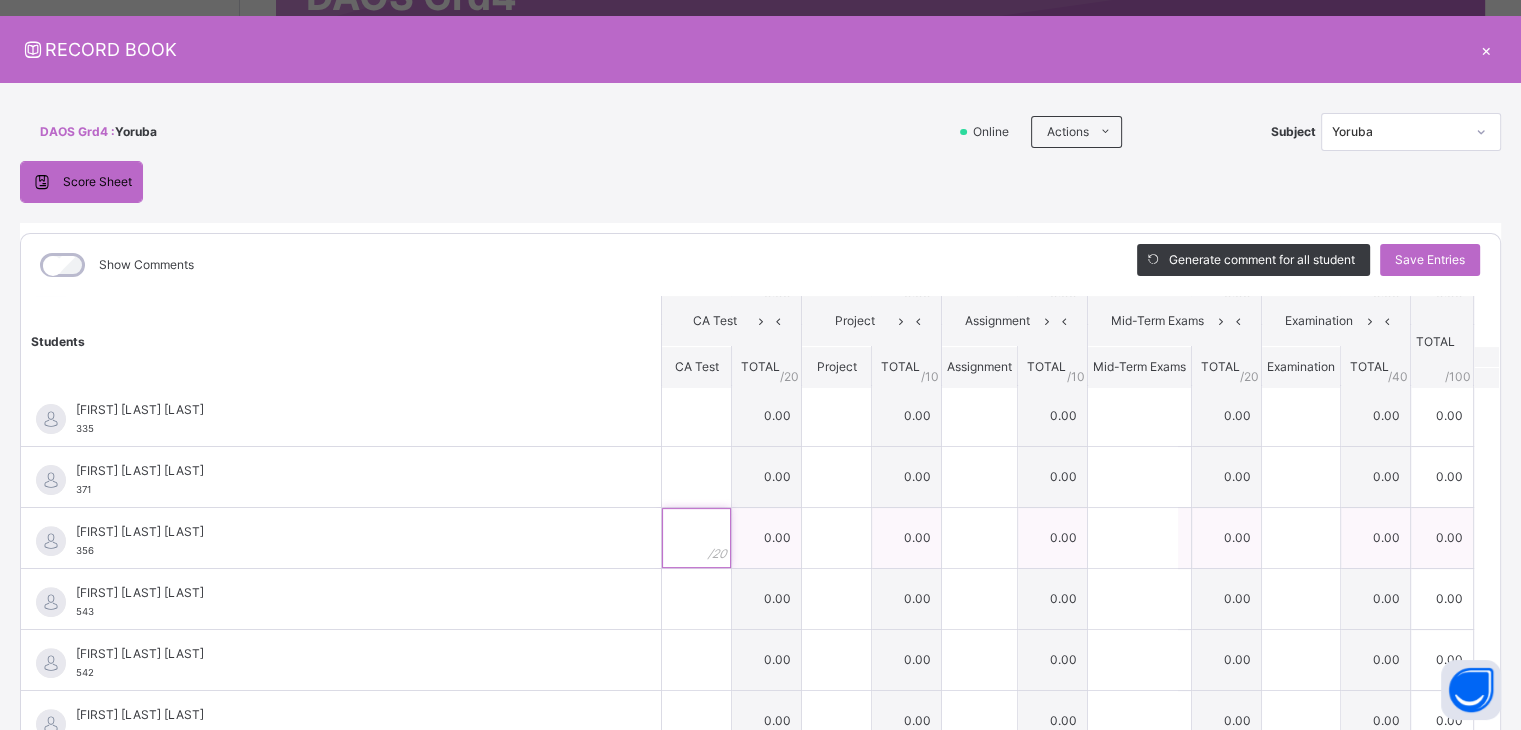 click at bounding box center (696, 538) 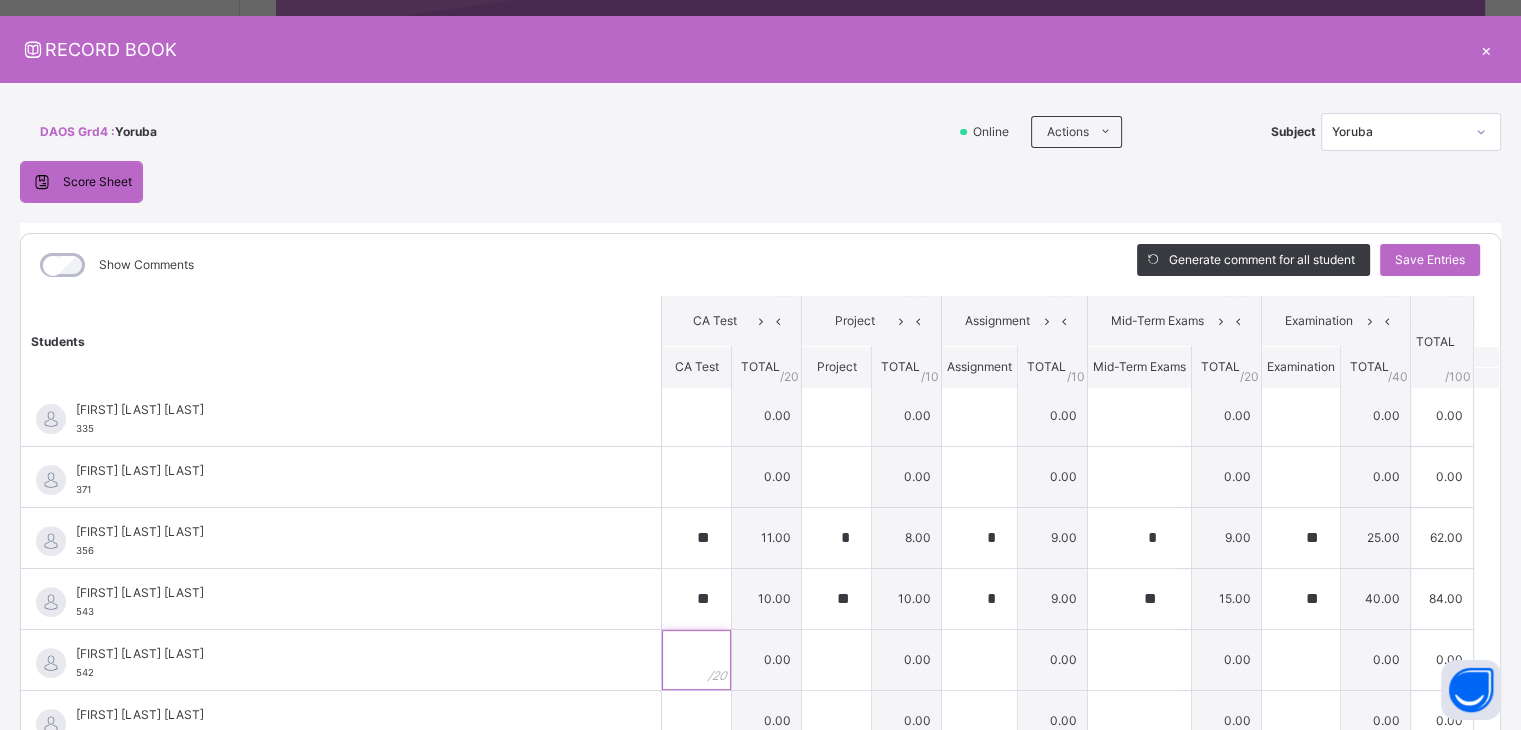 scroll, scrollTop: 304, scrollLeft: 0, axis: vertical 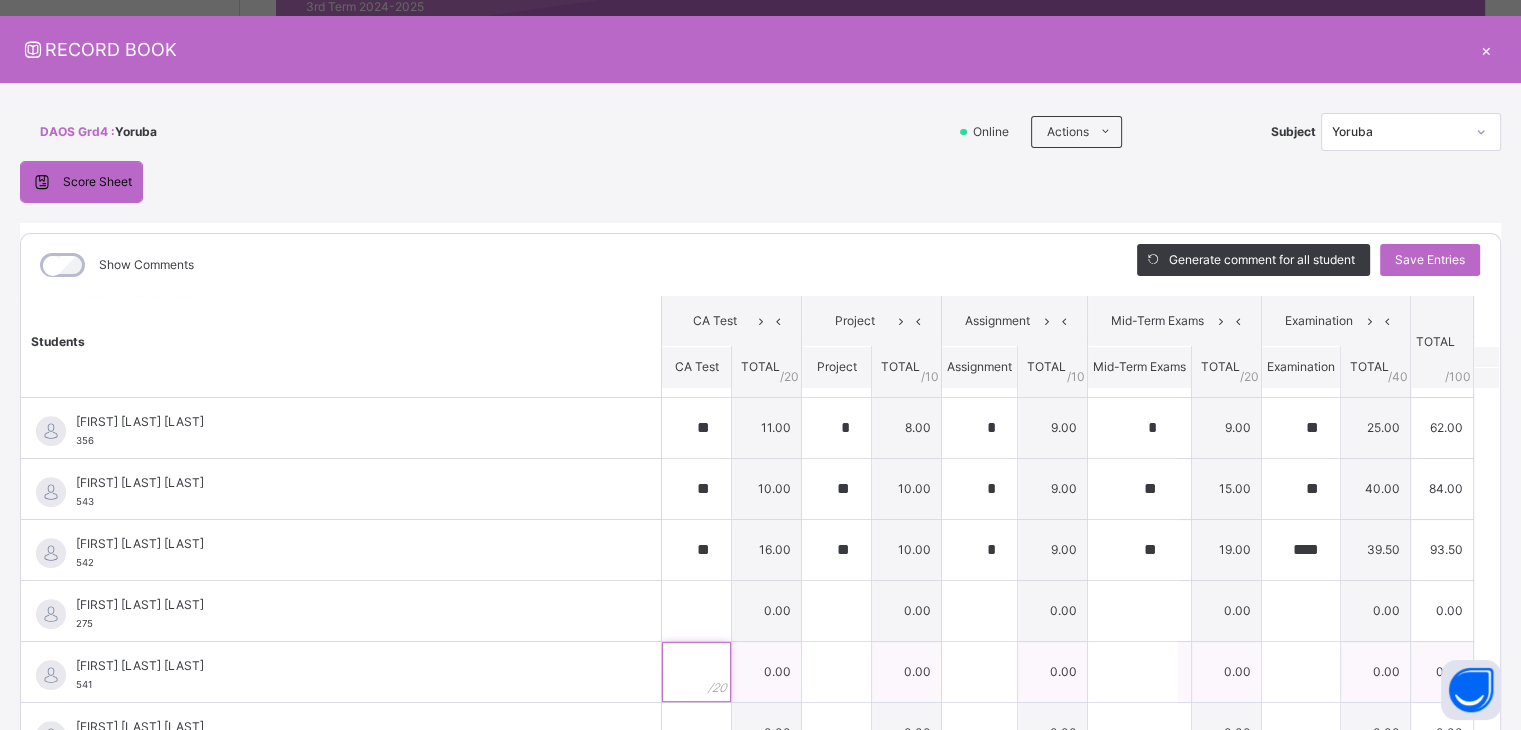 click at bounding box center [696, 672] 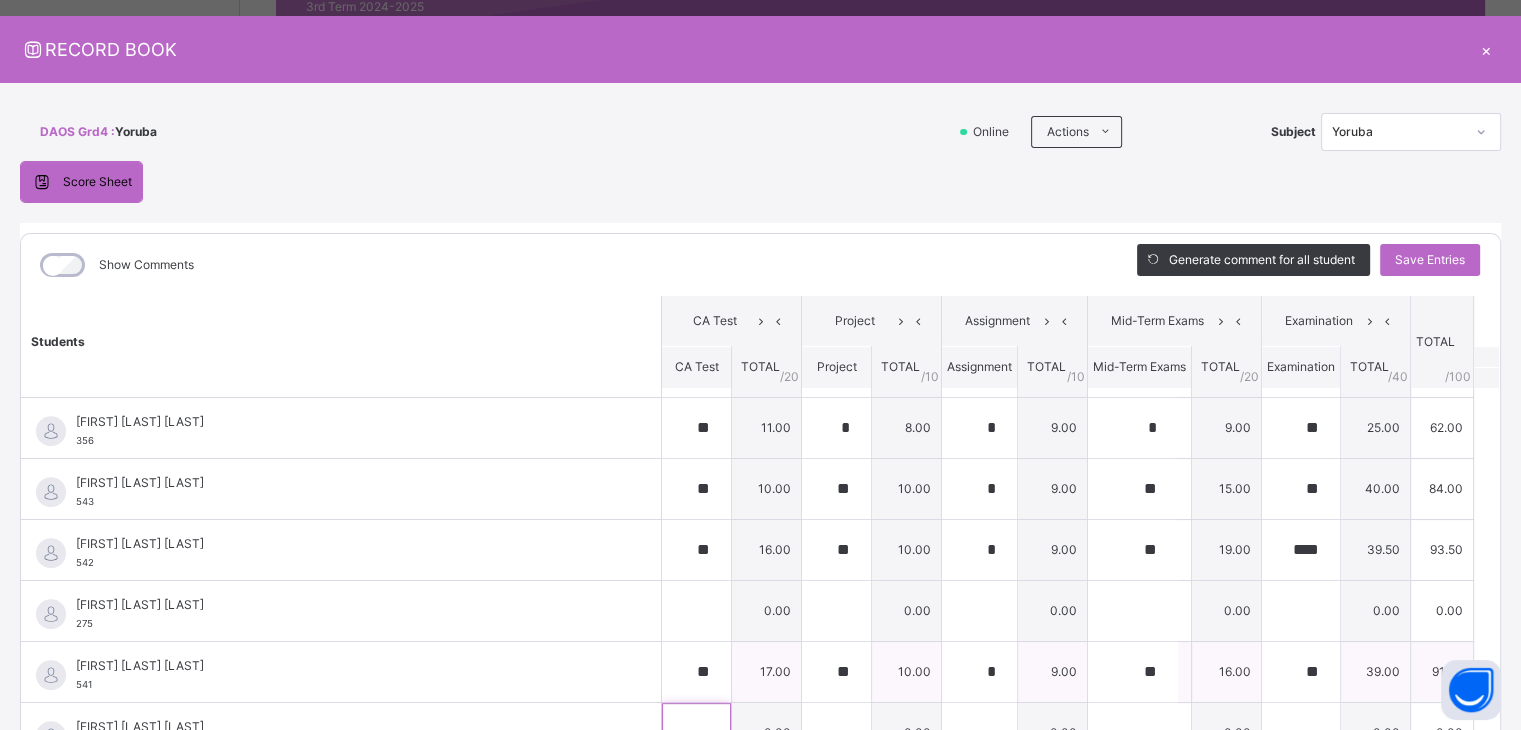 scroll, scrollTop: 61, scrollLeft: 0, axis: vertical 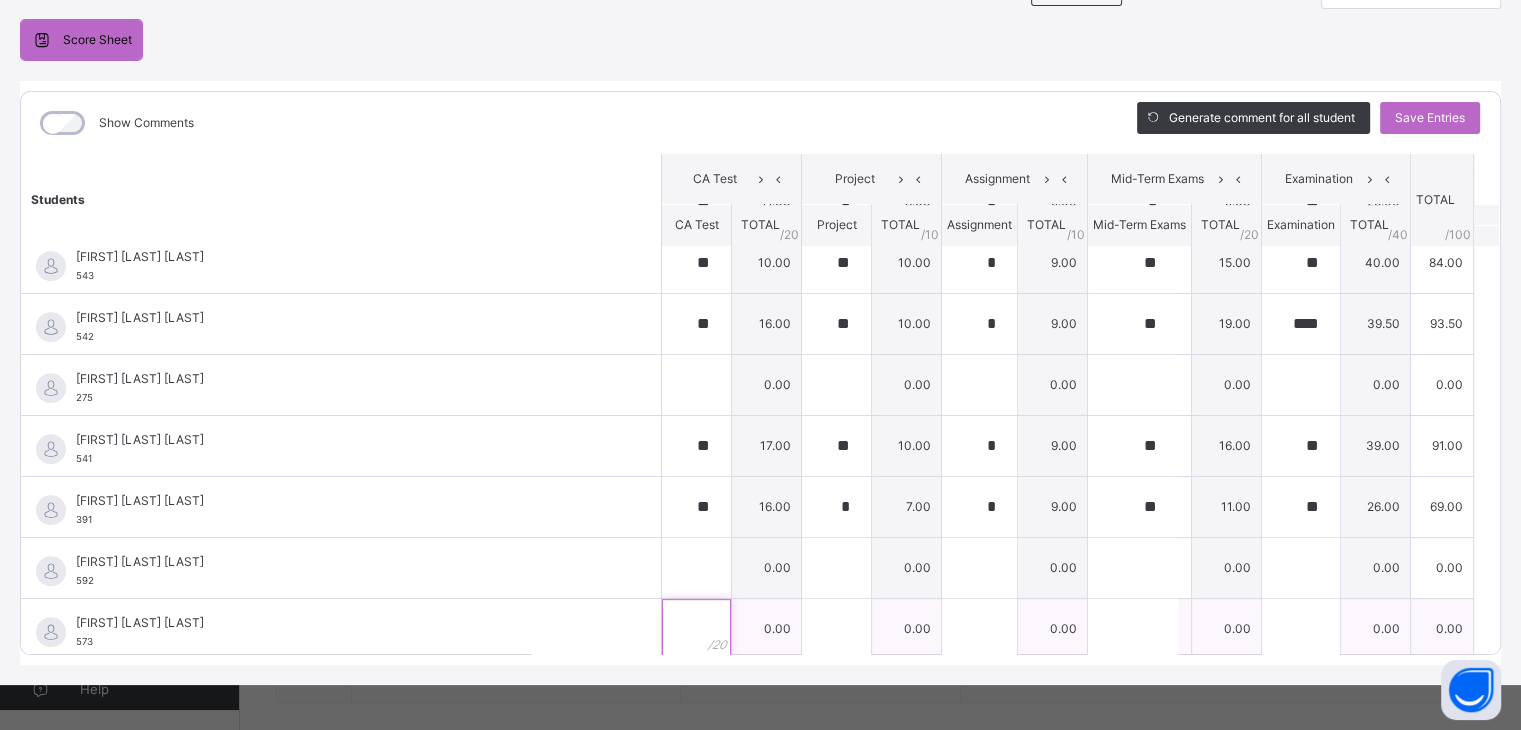 click at bounding box center [696, 629] 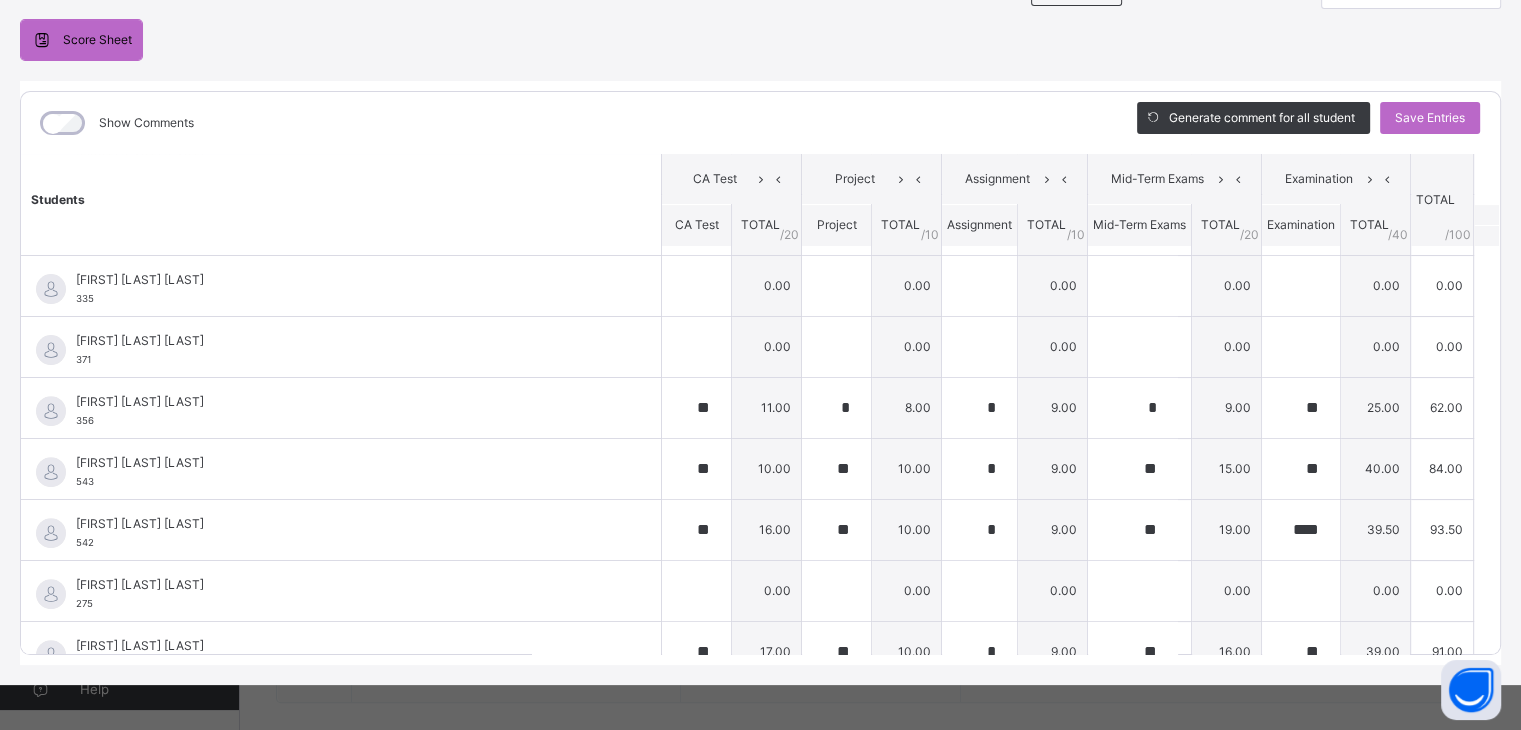scroll, scrollTop: 930, scrollLeft: 0, axis: vertical 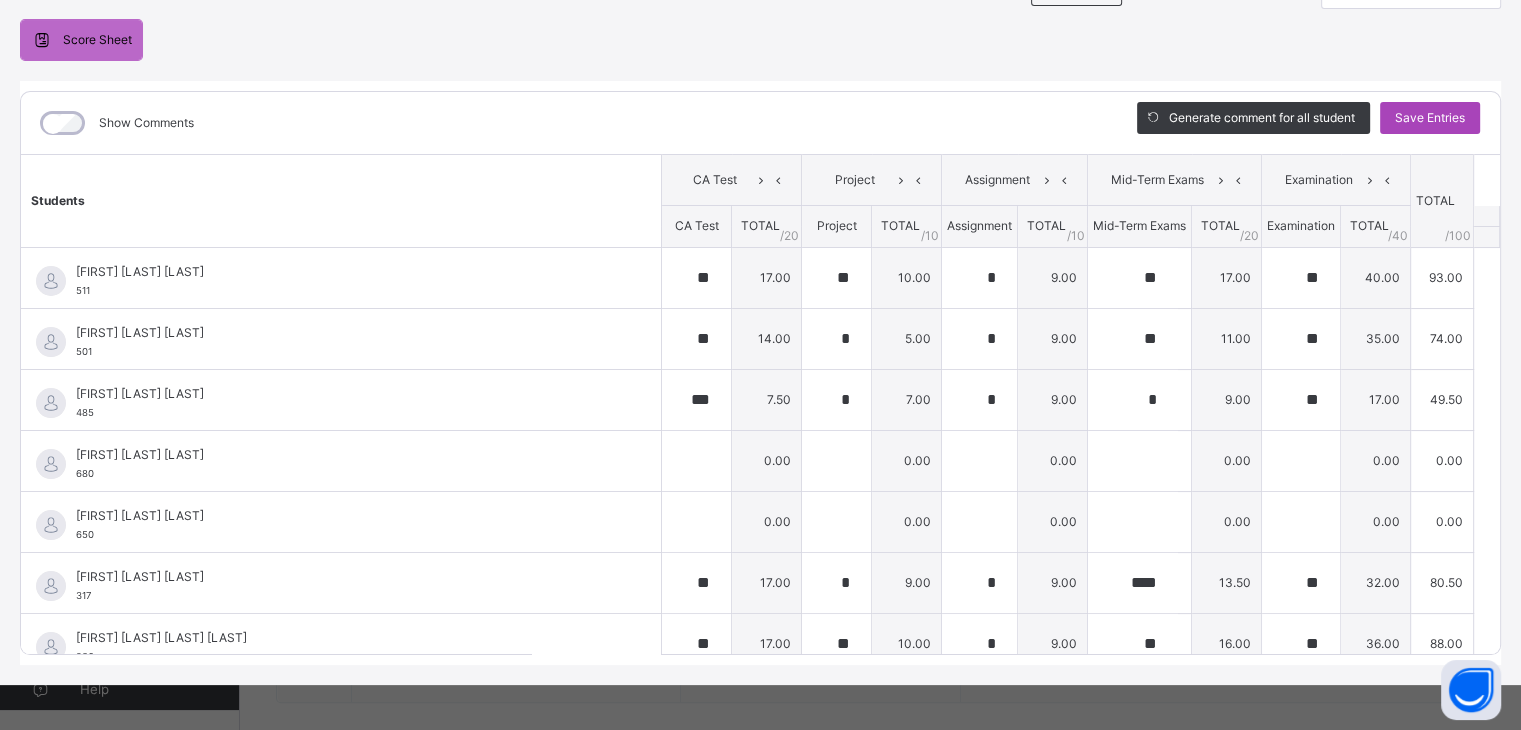 click on "Save Entries" at bounding box center [1430, 118] 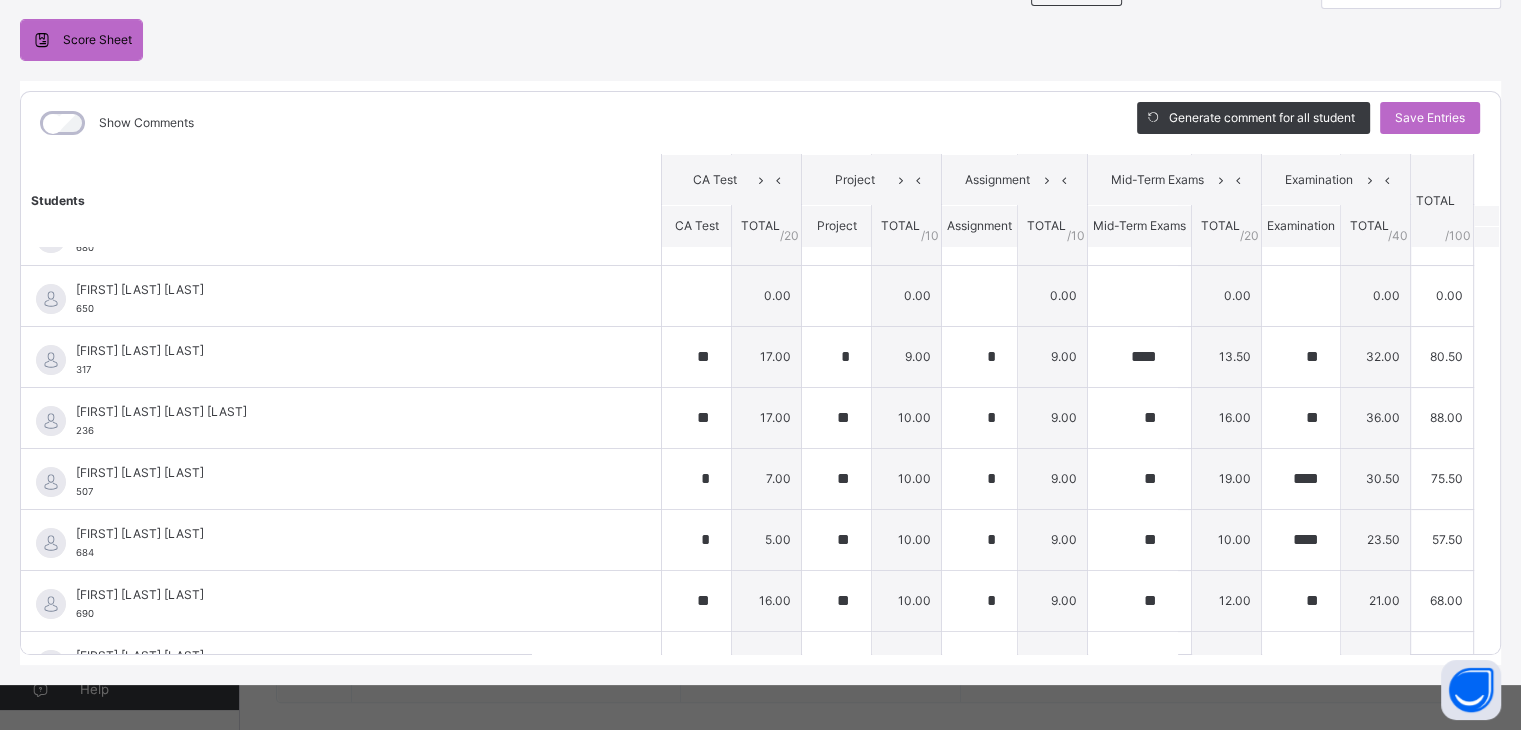 scroll, scrollTop: 0, scrollLeft: 0, axis: both 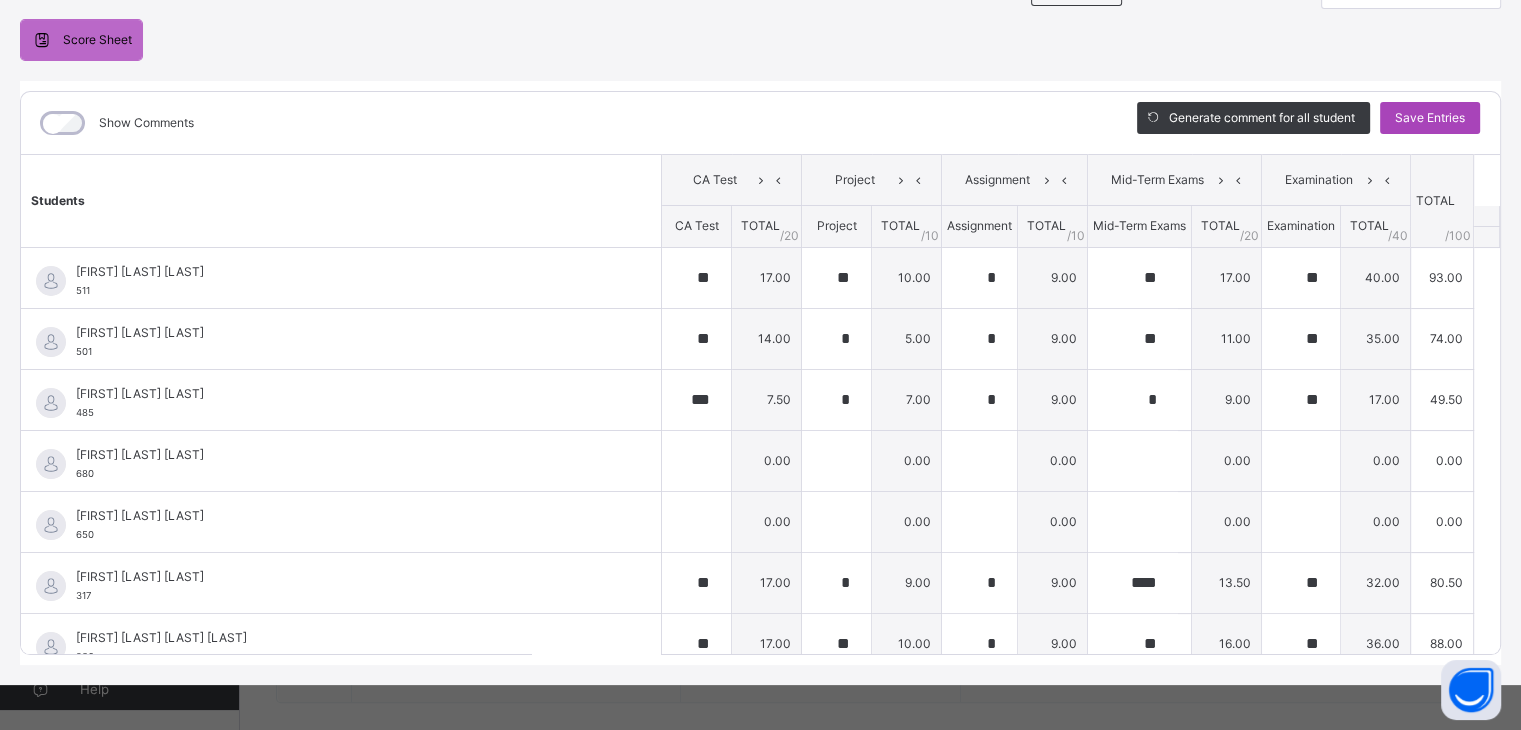 click on "Save Entries" at bounding box center [1430, 118] 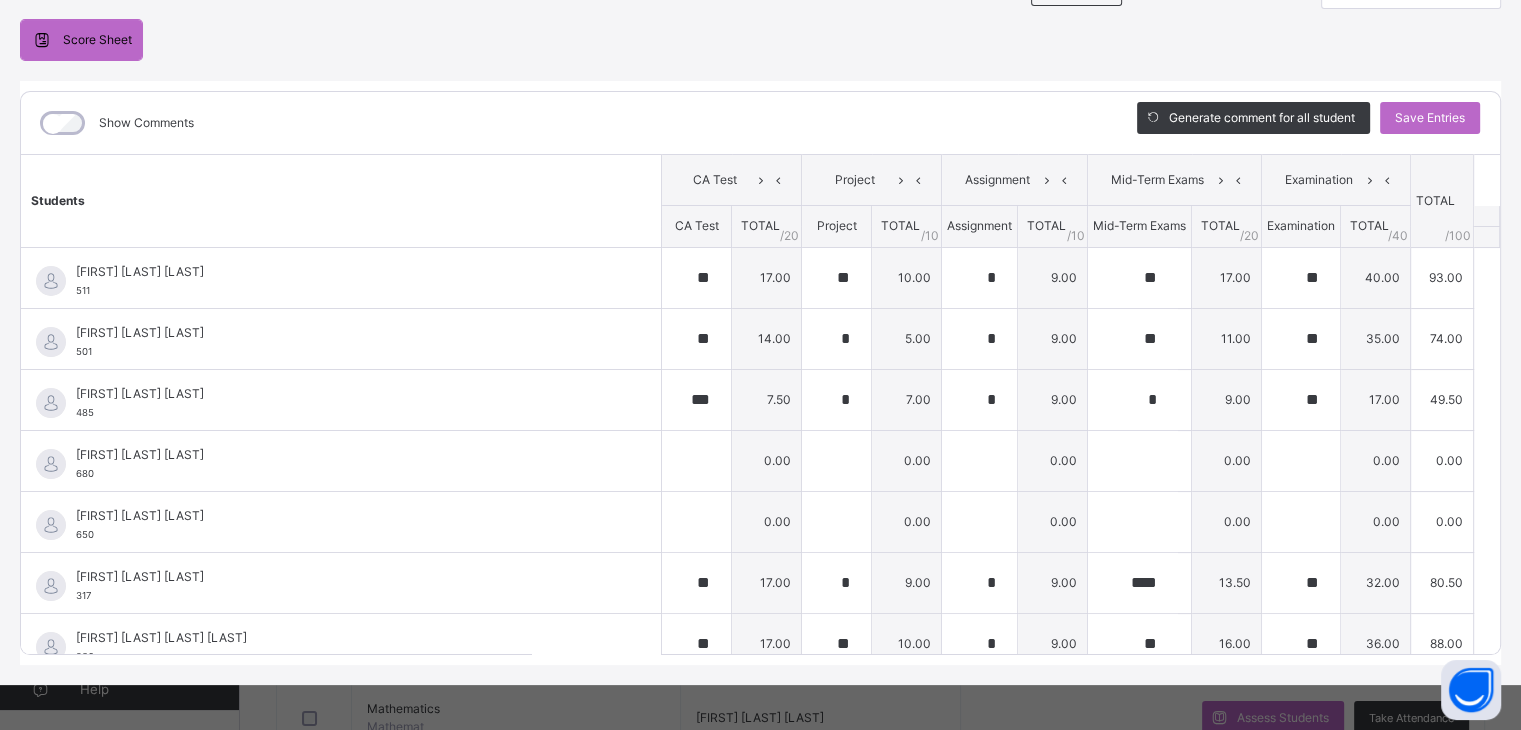 scroll, scrollTop: 151, scrollLeft: 0, axis: vertical 